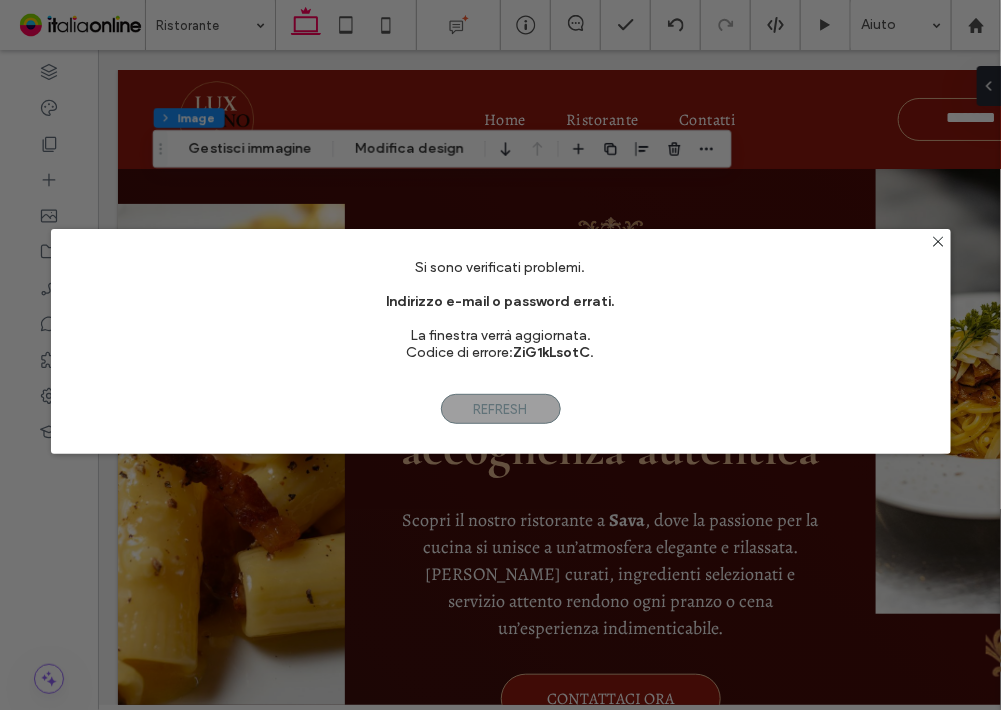 scroll, scrollTop: 1635, scrollLeft: 0, axis: vertical 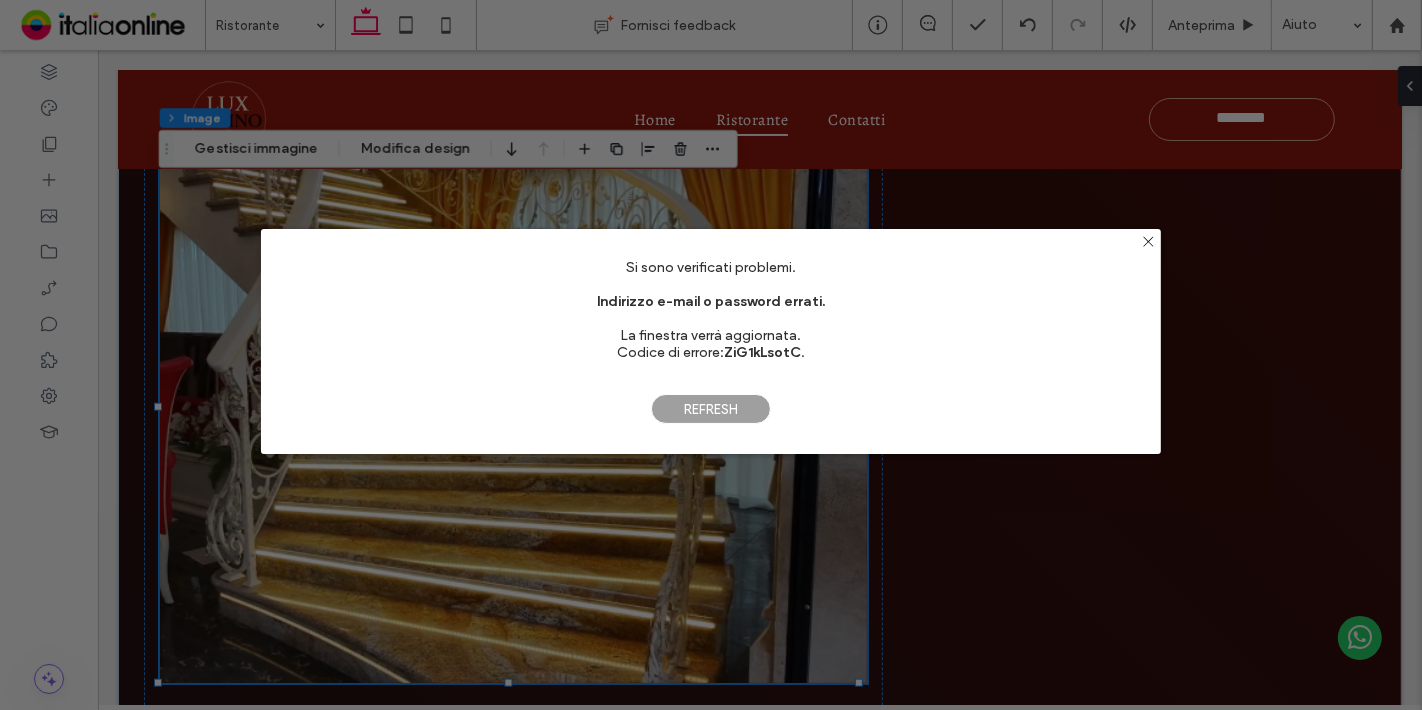 click on "Refresh" at bounding box center (711, 409) 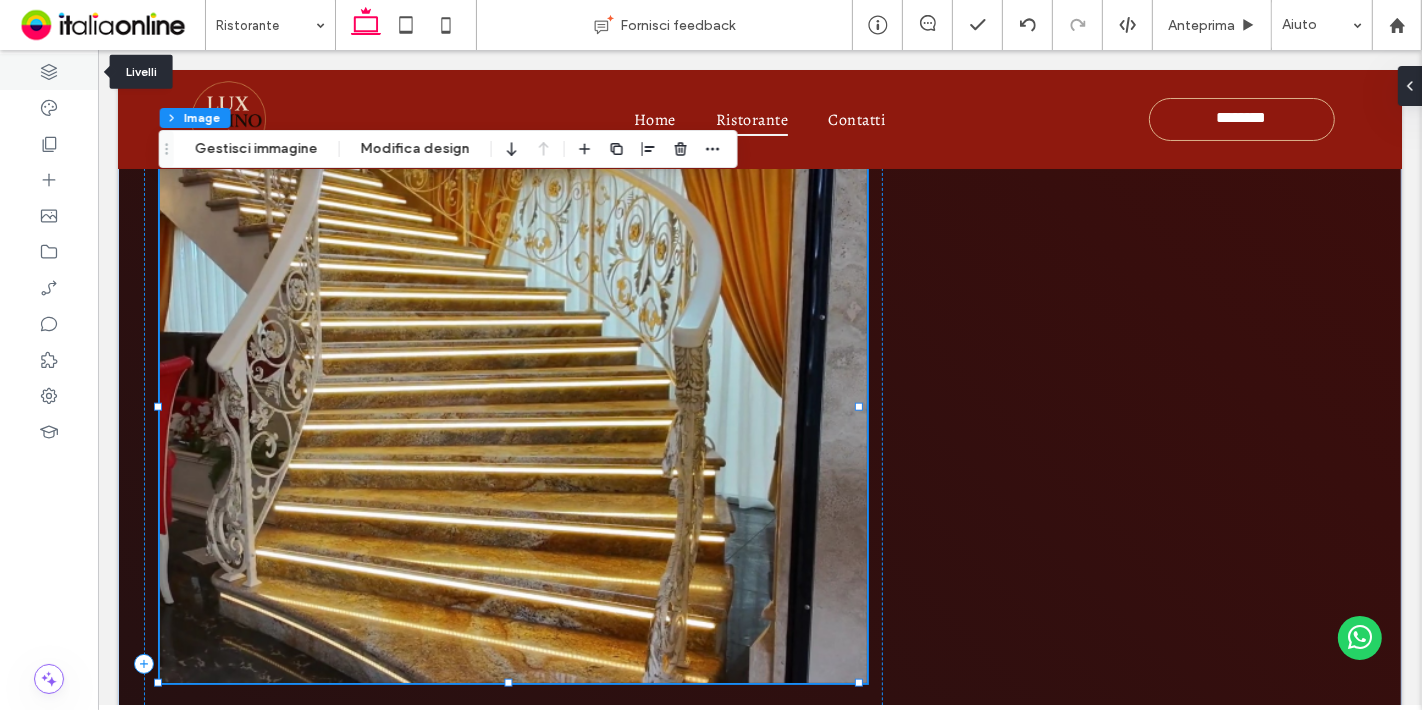 click at bounding box center [49, 72] 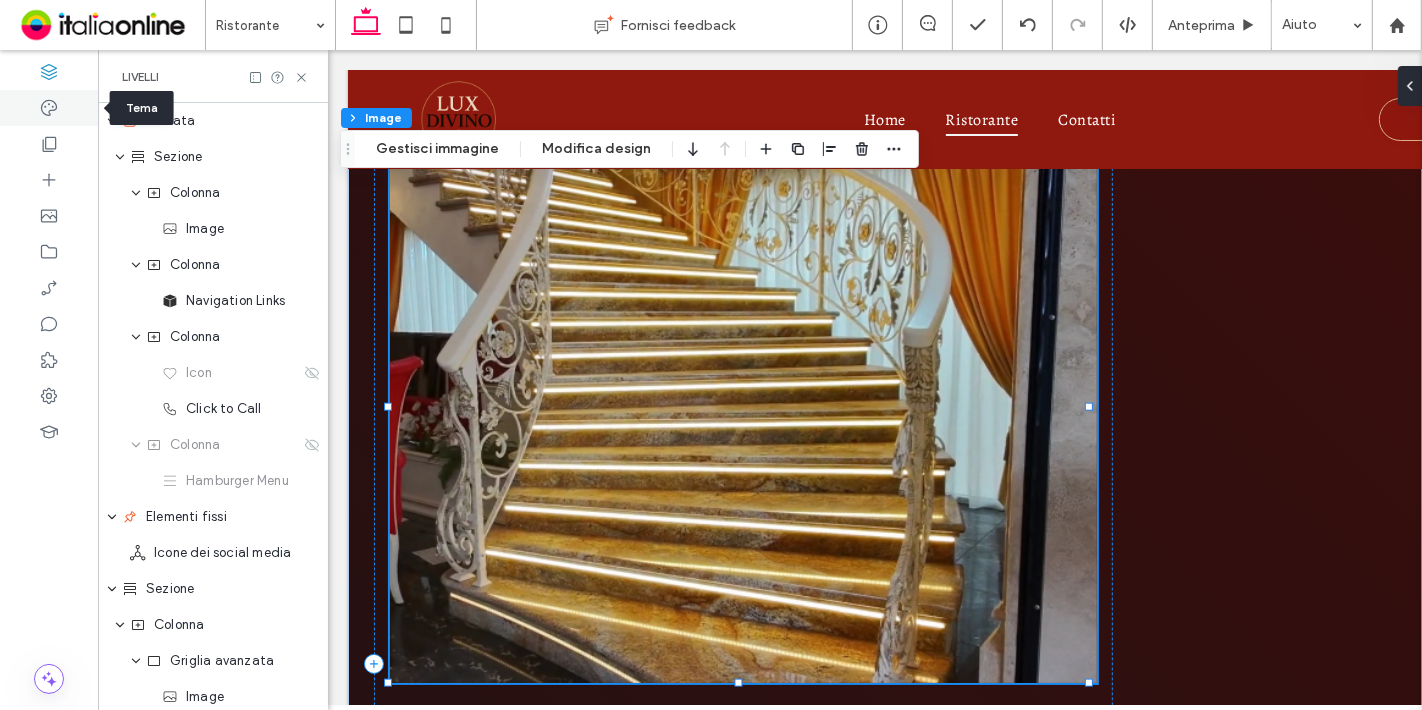 scroll, scrollTop: 0, scrollLeft: 229, axis: horizontal 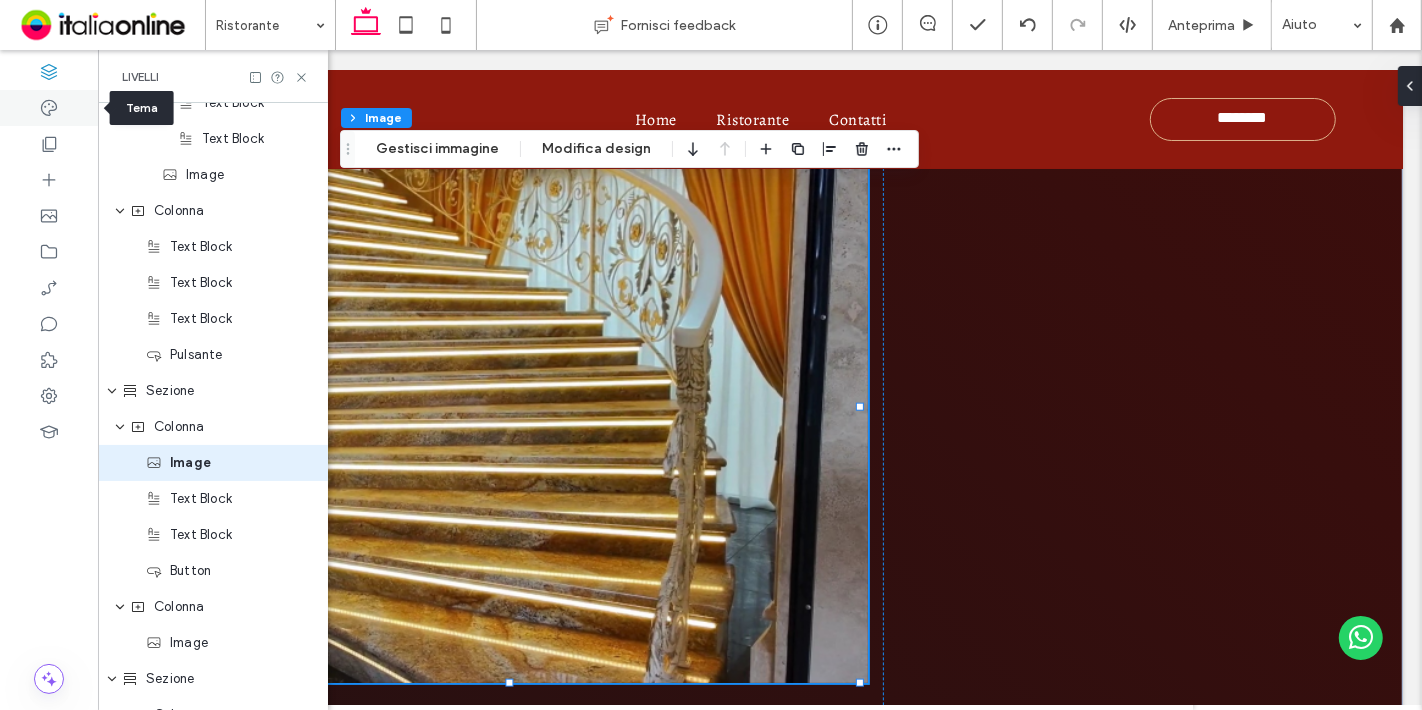 click at bounding box center (49, 108) 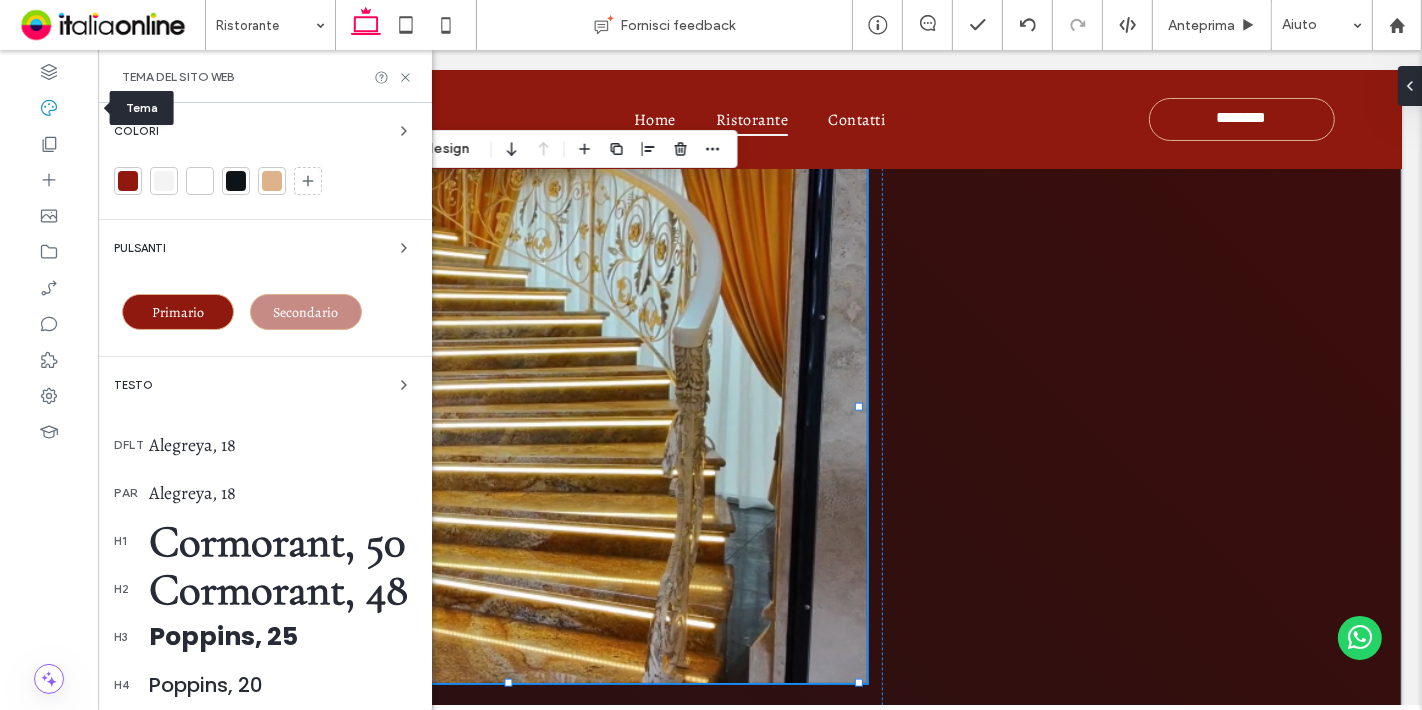 scroll, scrollTop: 0, scrollLeft: 0, axis: both 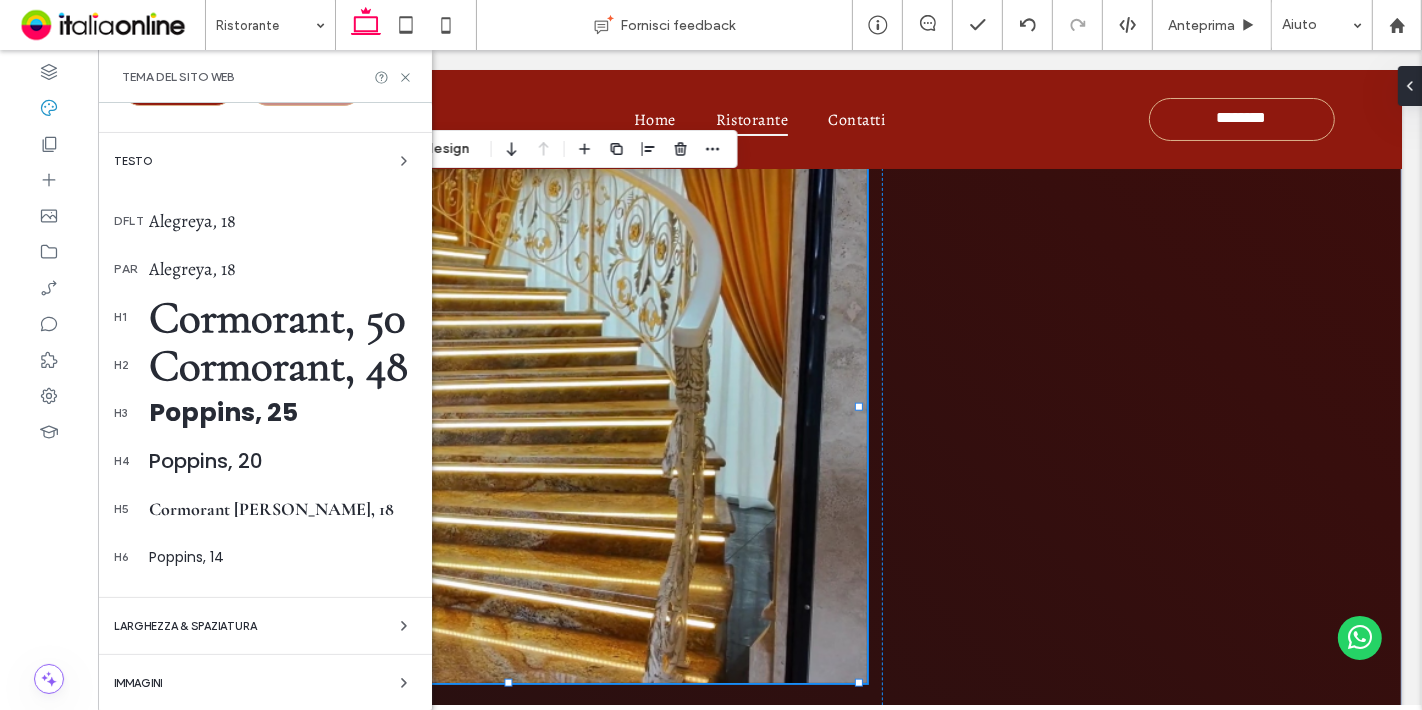 click on "Alegreya, 18" at bounding box center [282, 221] 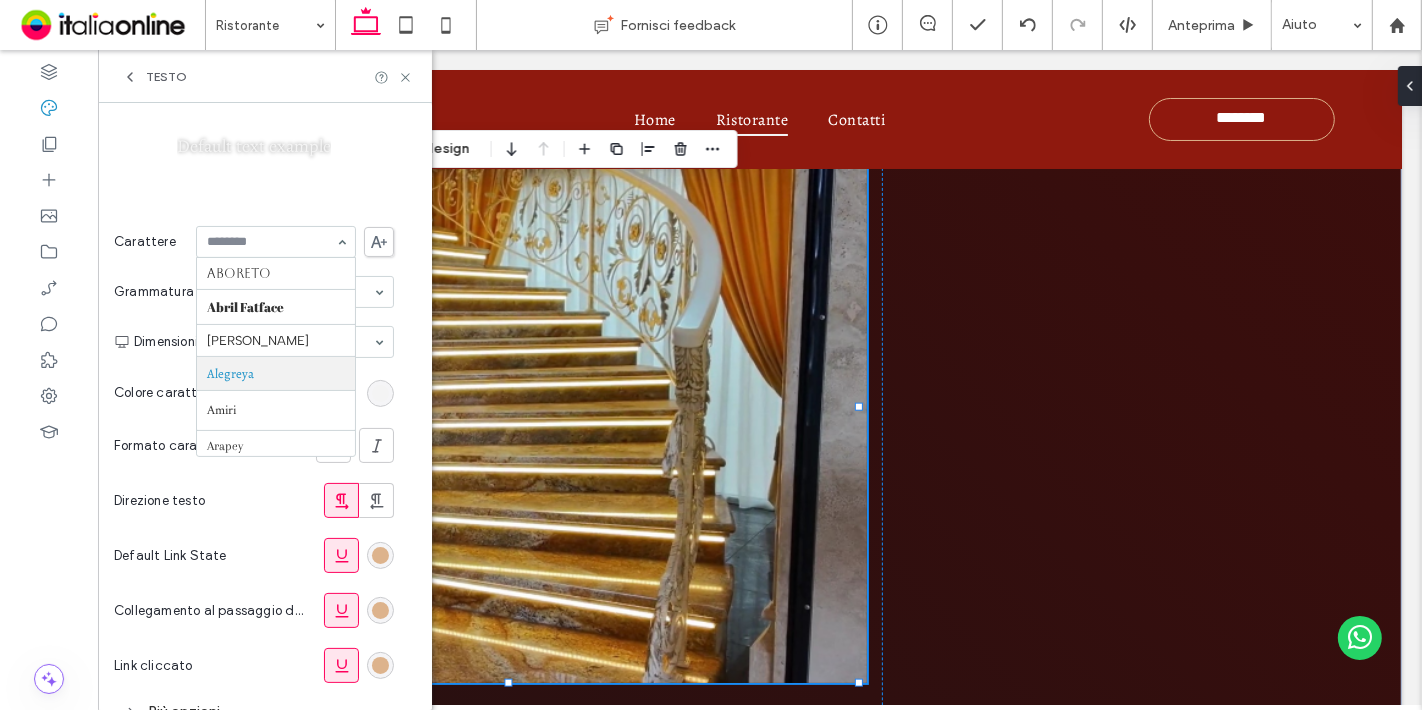 scroll, scrollTop: 98, scrollLeft: 0, axis: vertical 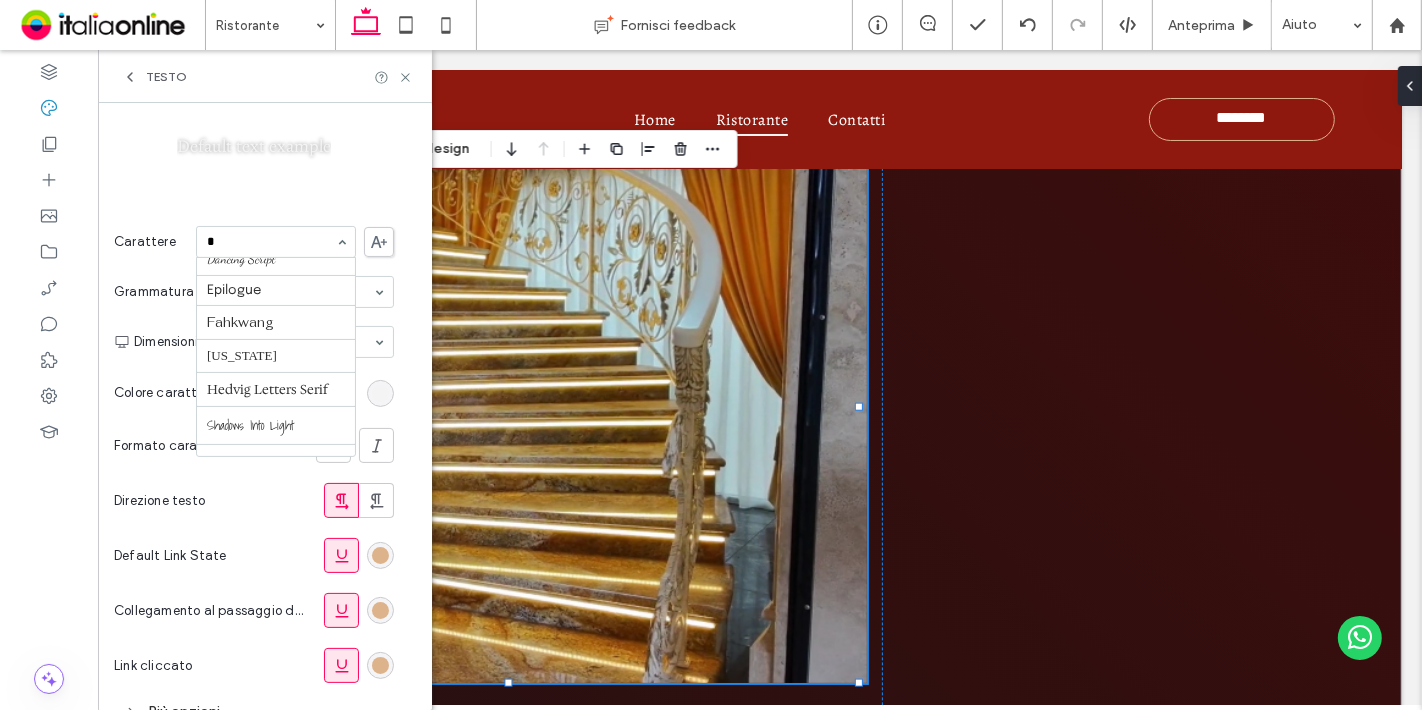 type on "*" 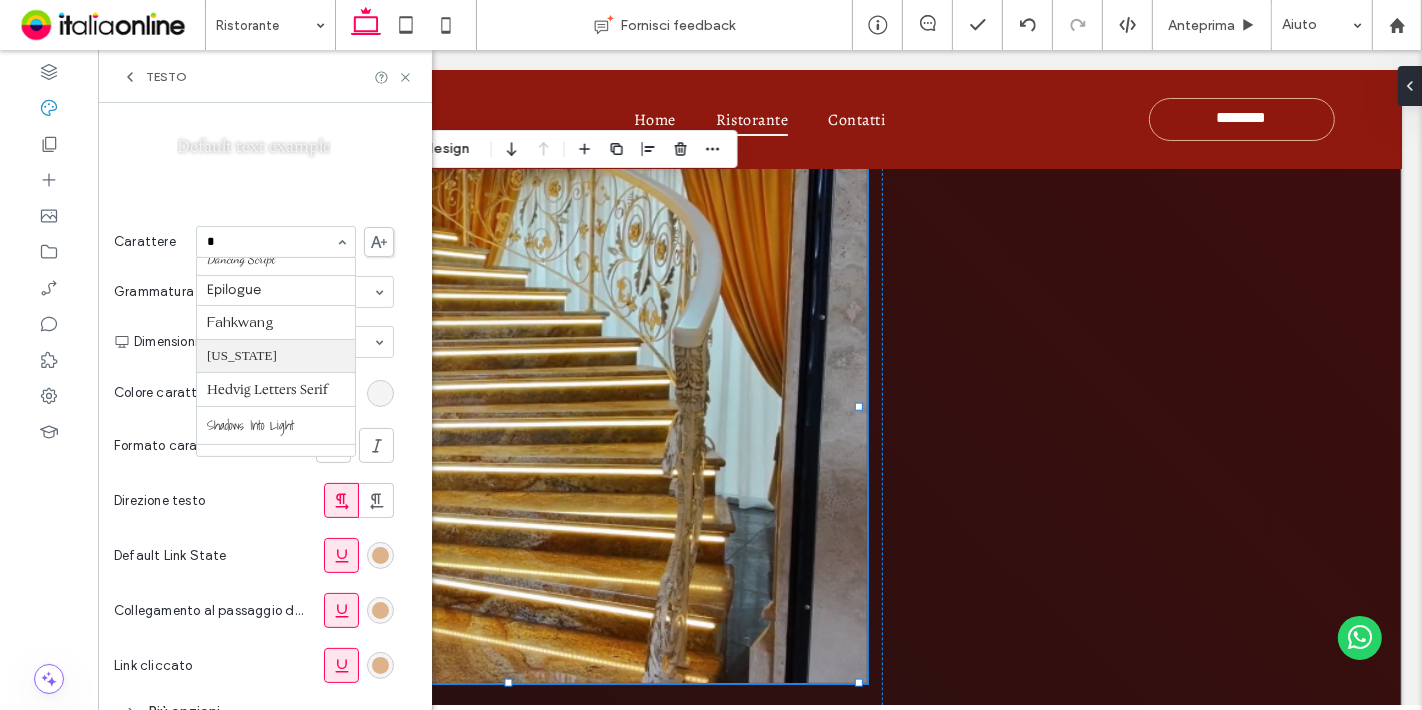 type 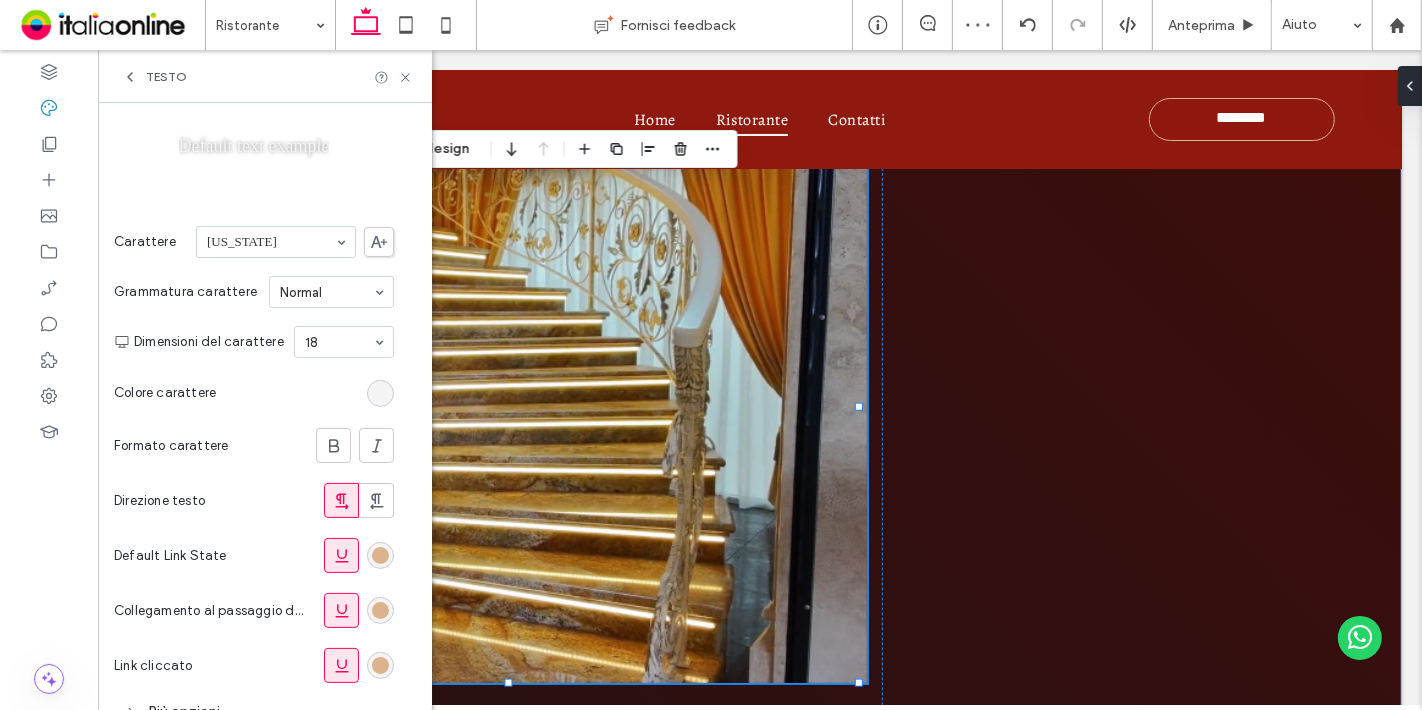 scroll, scrollTop: 0, scrollLeft: 0, axis: both 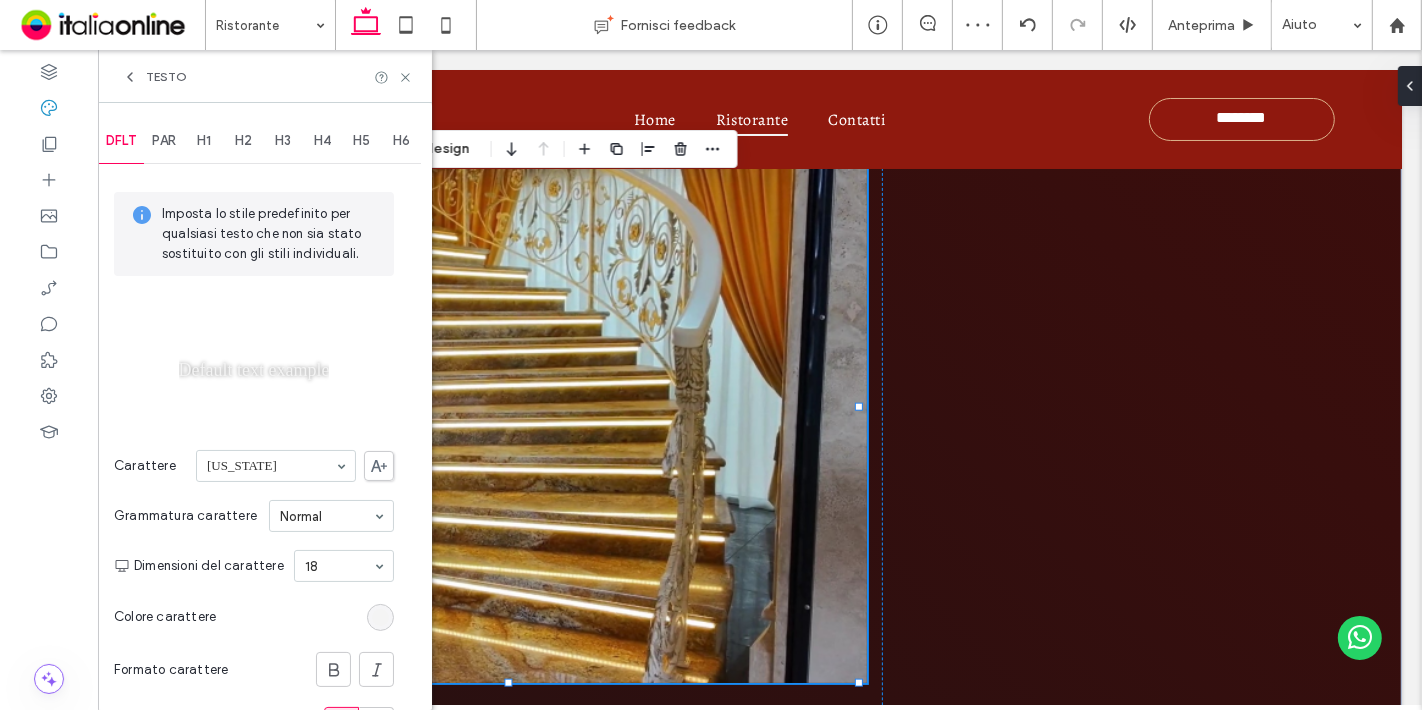click on "PAR" at bounding box center [164, 141] 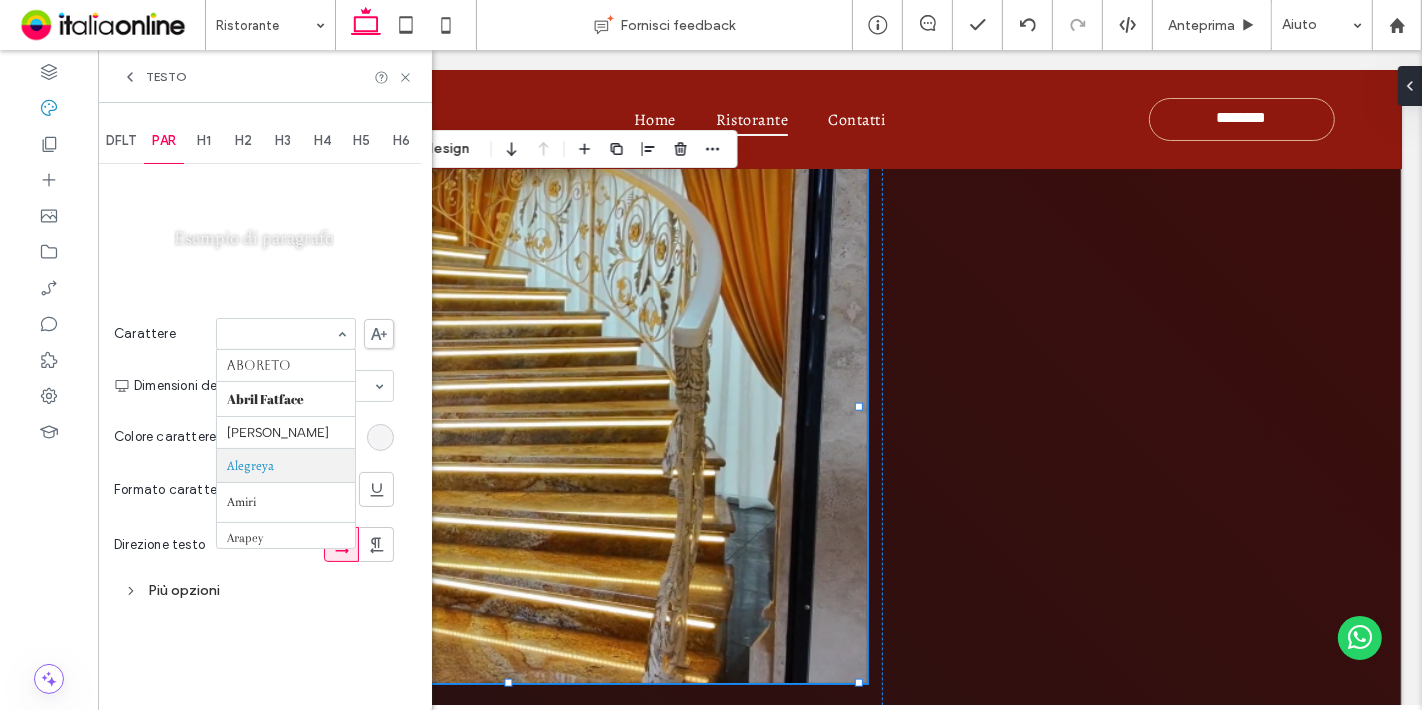 scroll, scrollTop: 97, scrollLeft: 0, axis: vertical 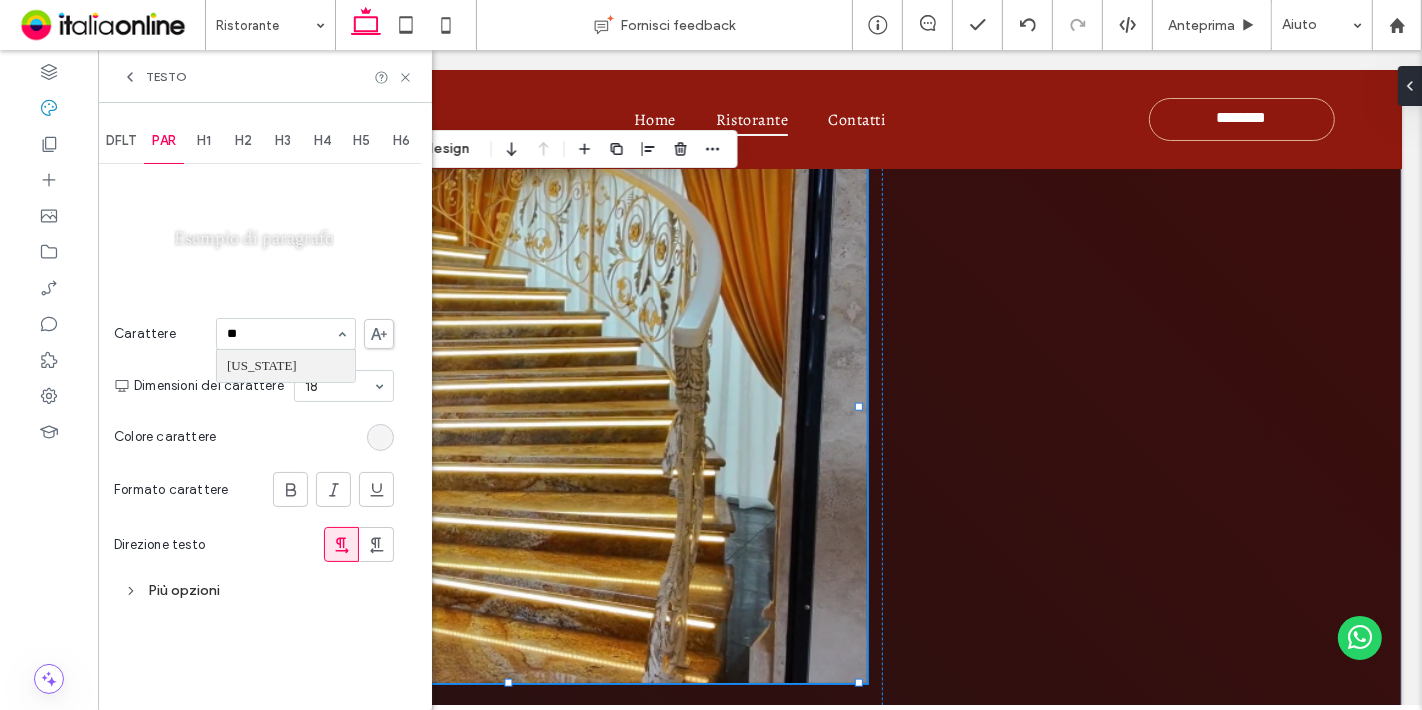 type on "***" 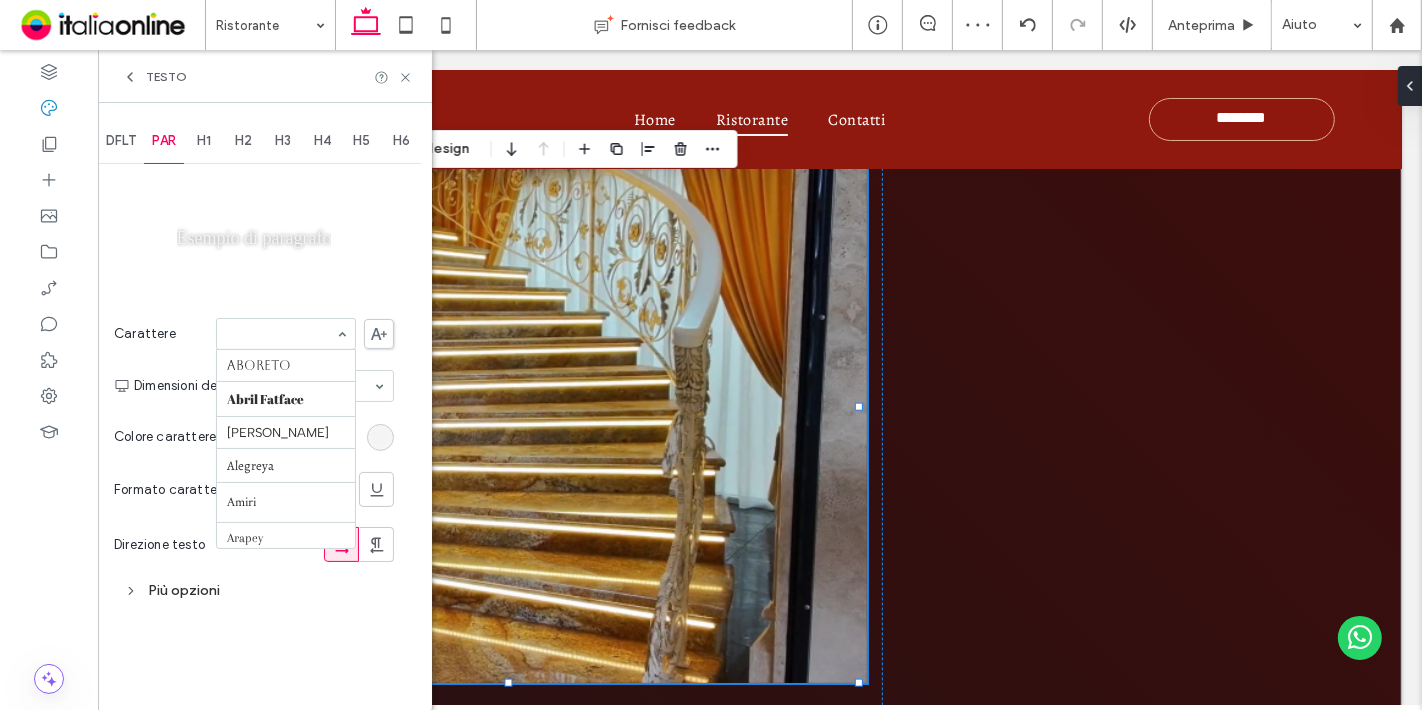 click at bounding box center (286, 334) 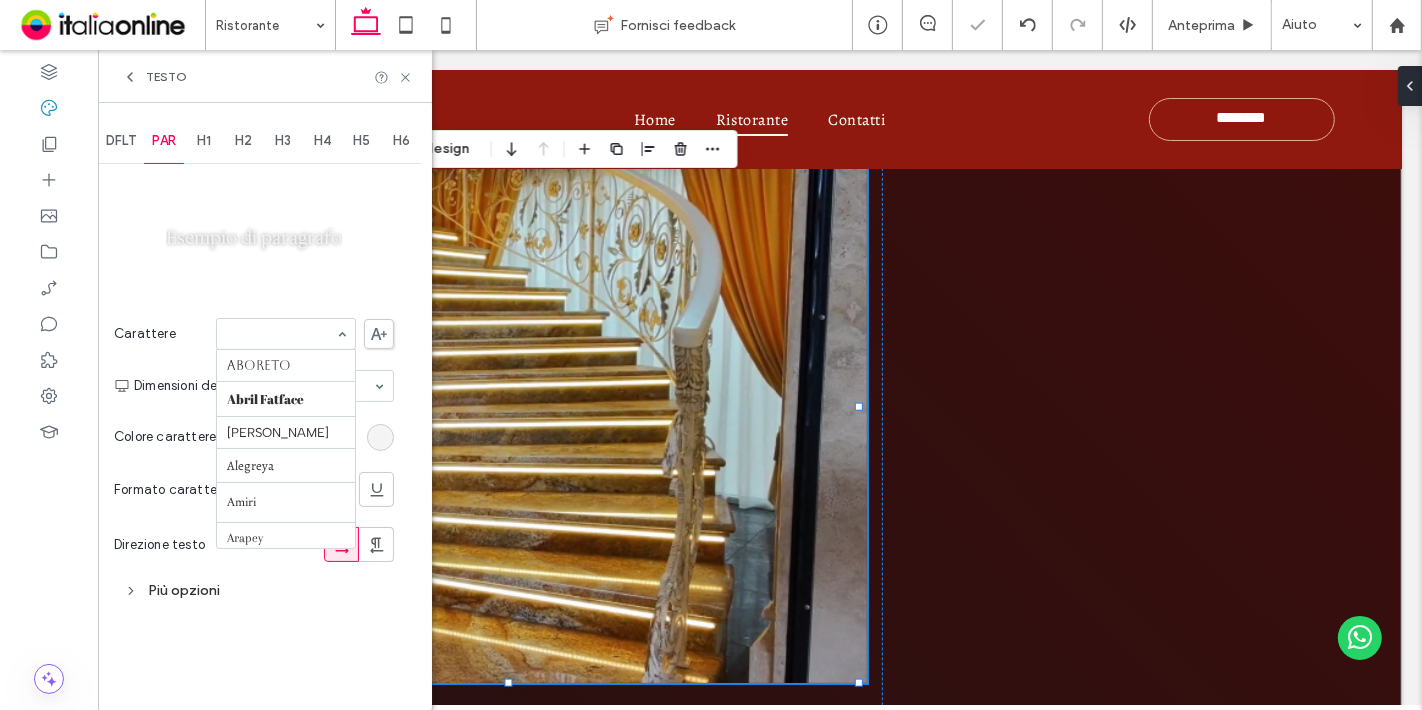 click at bounding box center [281, 334] 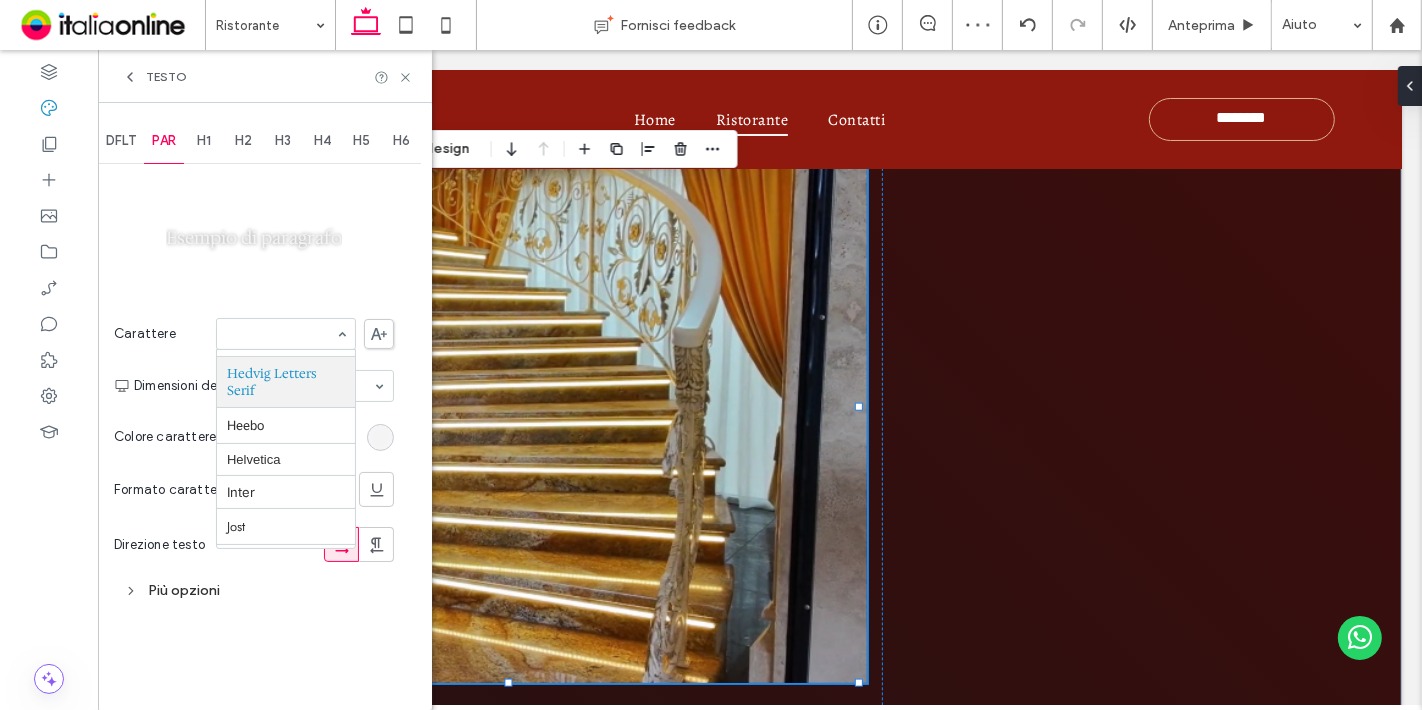 type on "*" 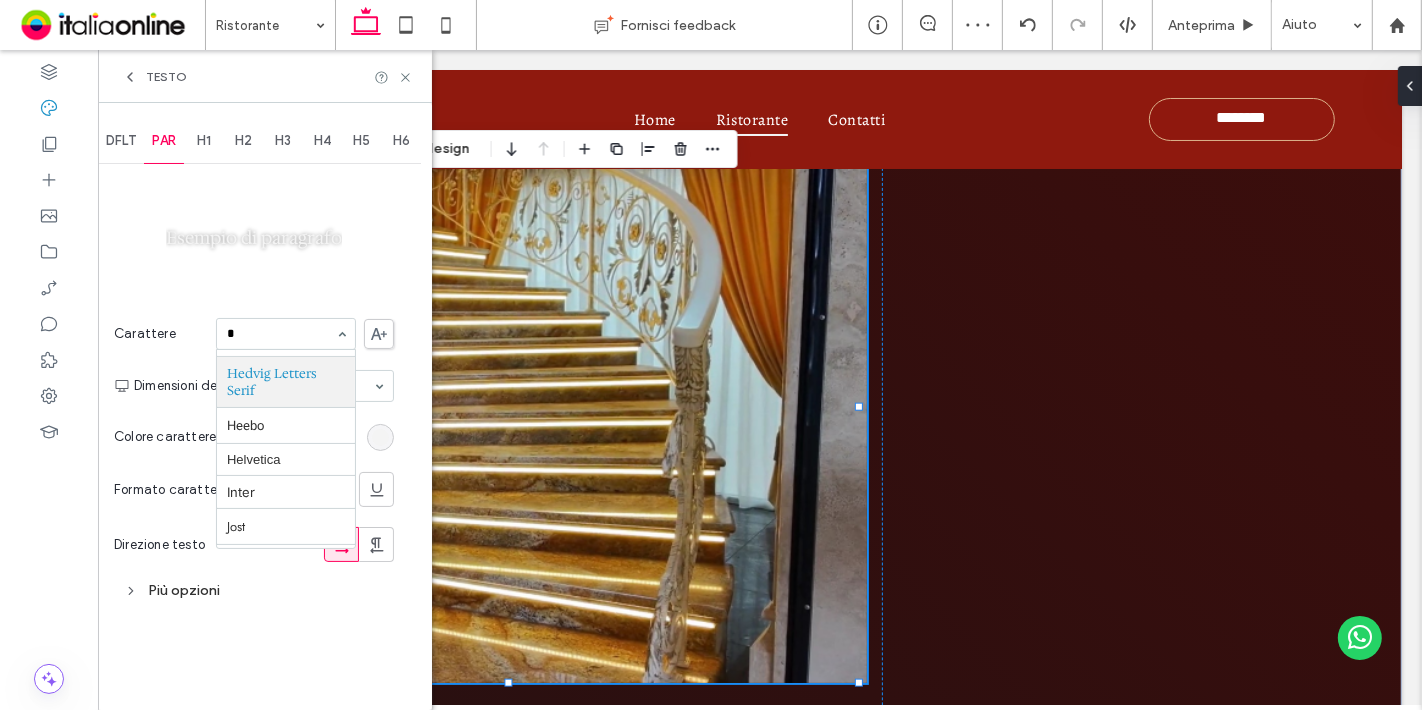 scroll, scrollTop: 134, scrollLeft: 0, axis: vertical 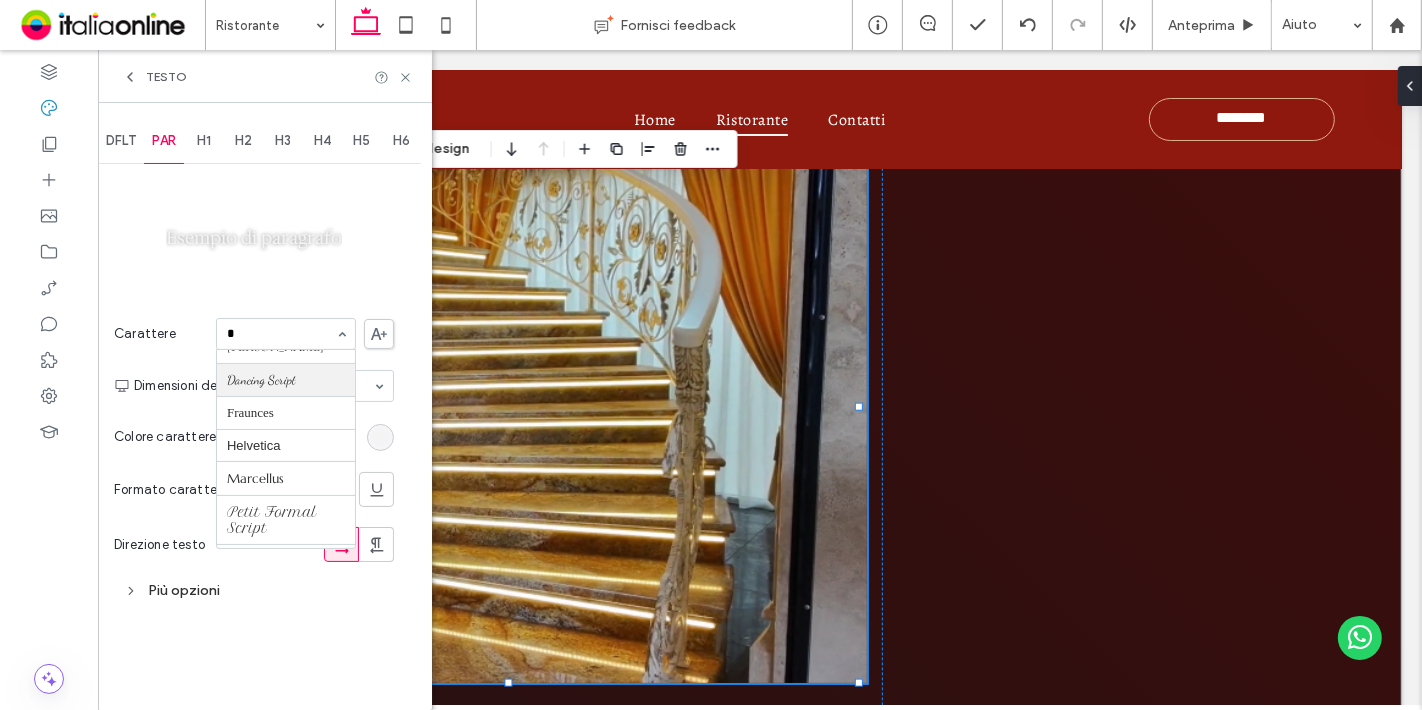 type on "**" 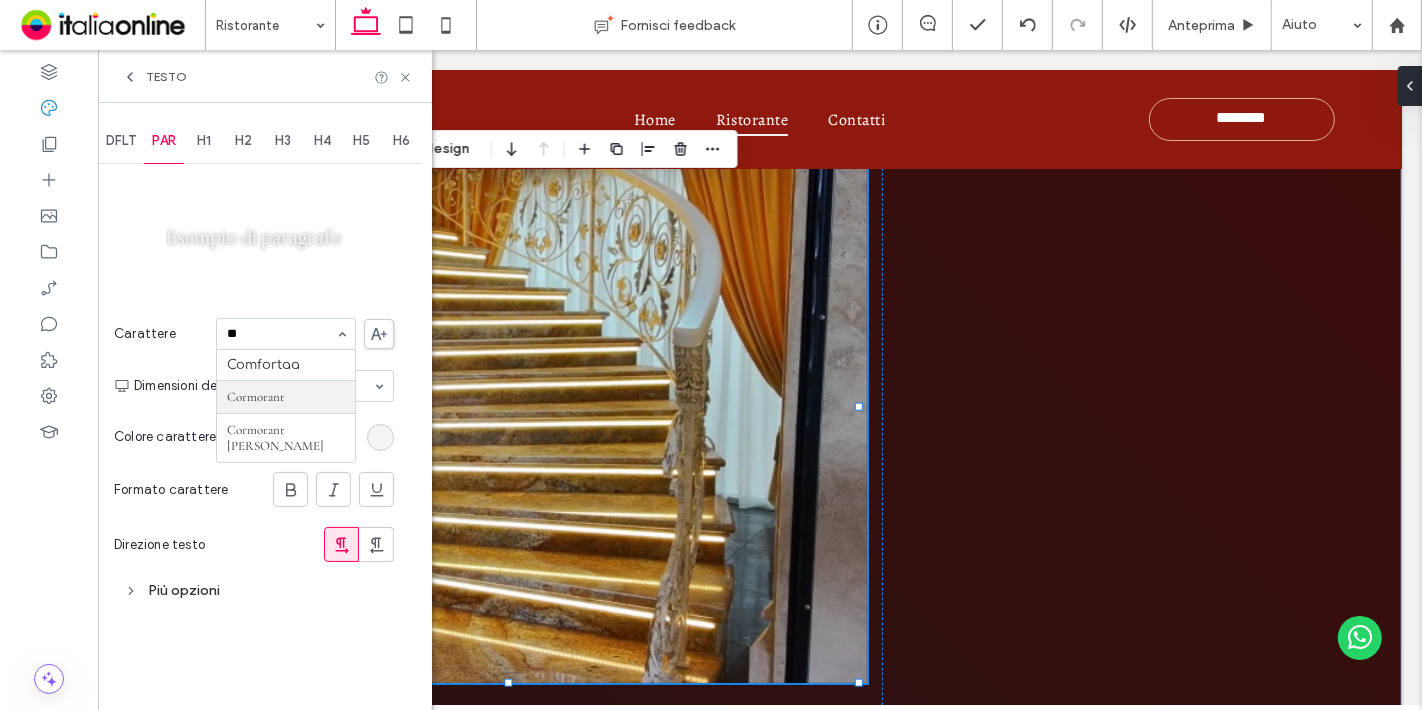 scroll, scrollTop: 0, scrollLeft: 0, axis: both 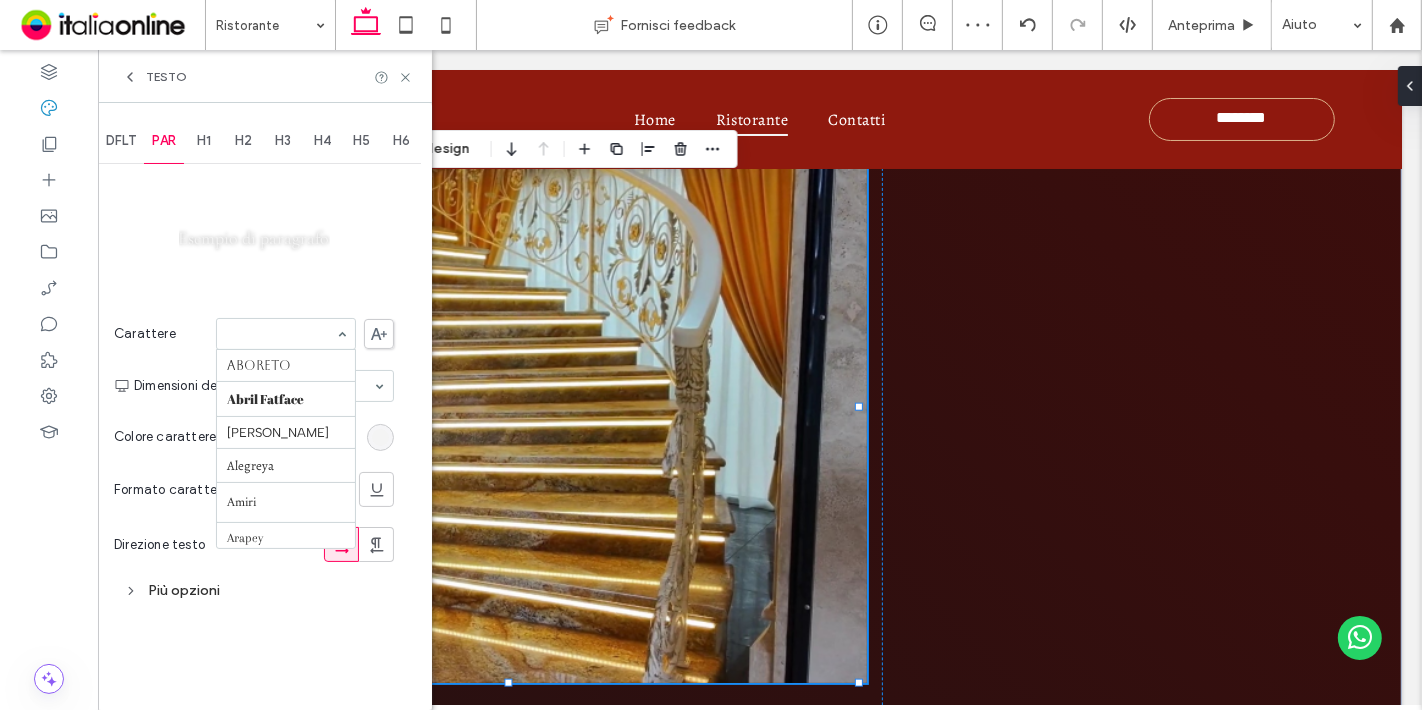click at bounding box center [281, 334] 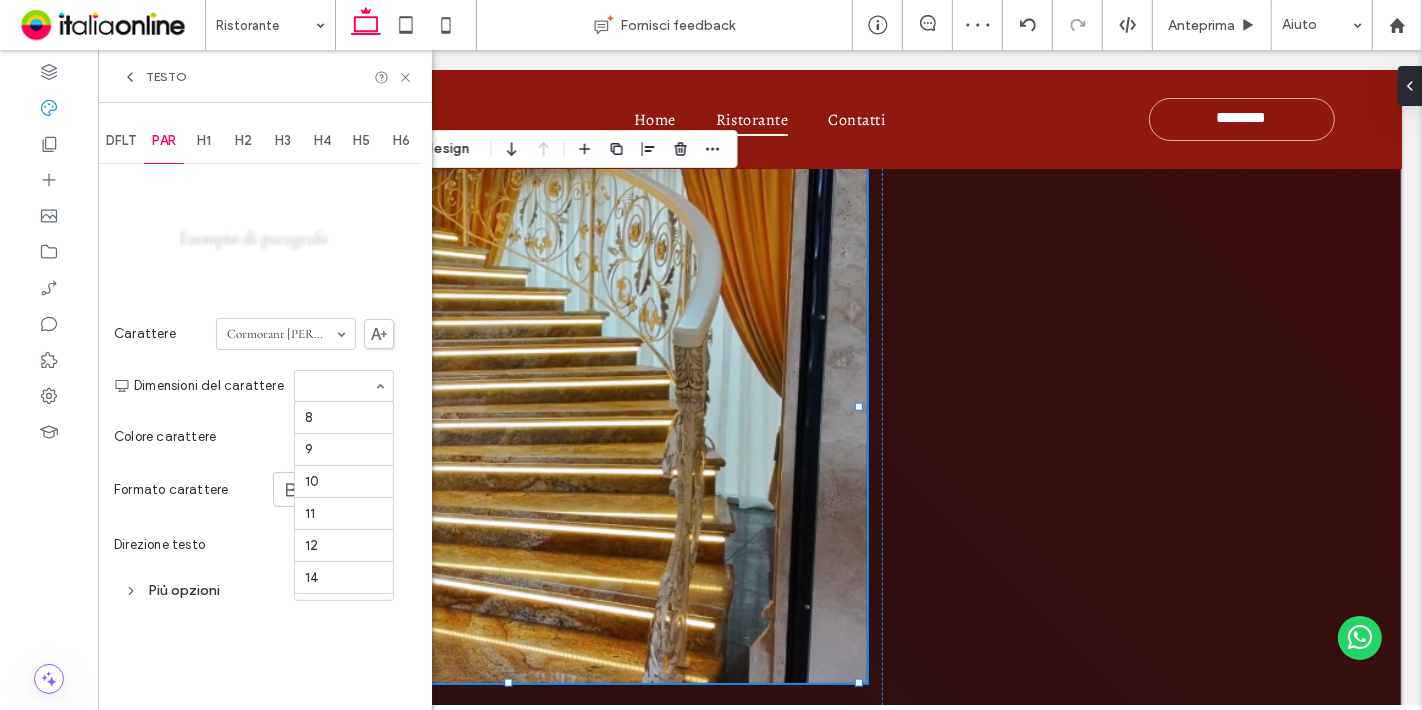 scroll, scrollTop: 225, scrollLeft: 0, axis: vertical 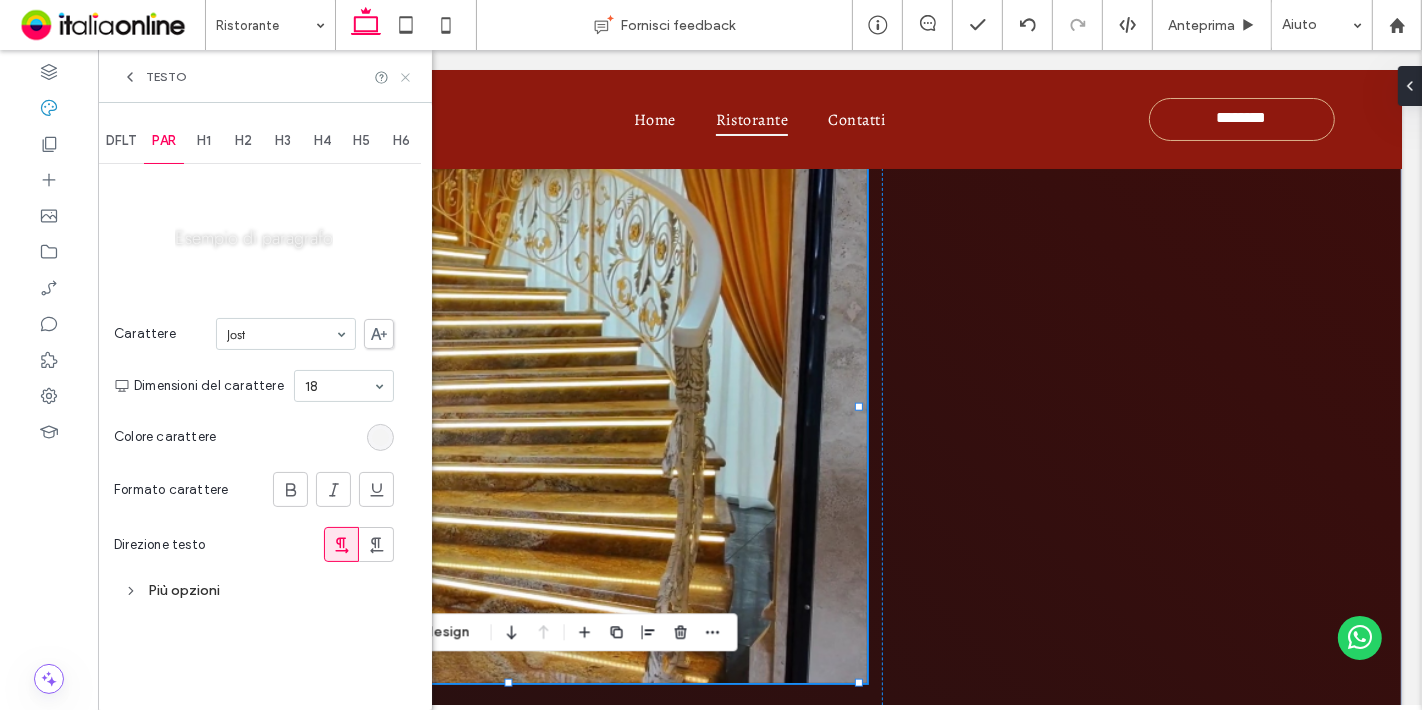 click 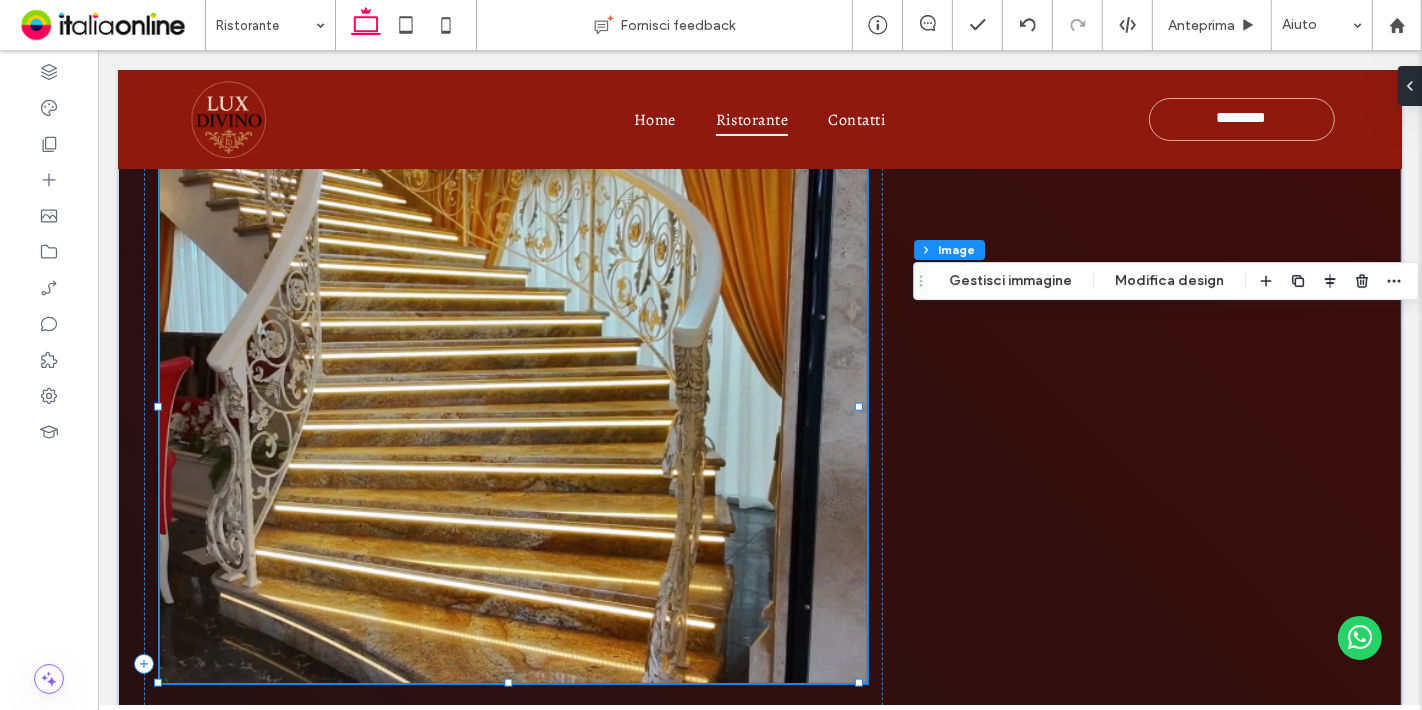 type on "*" 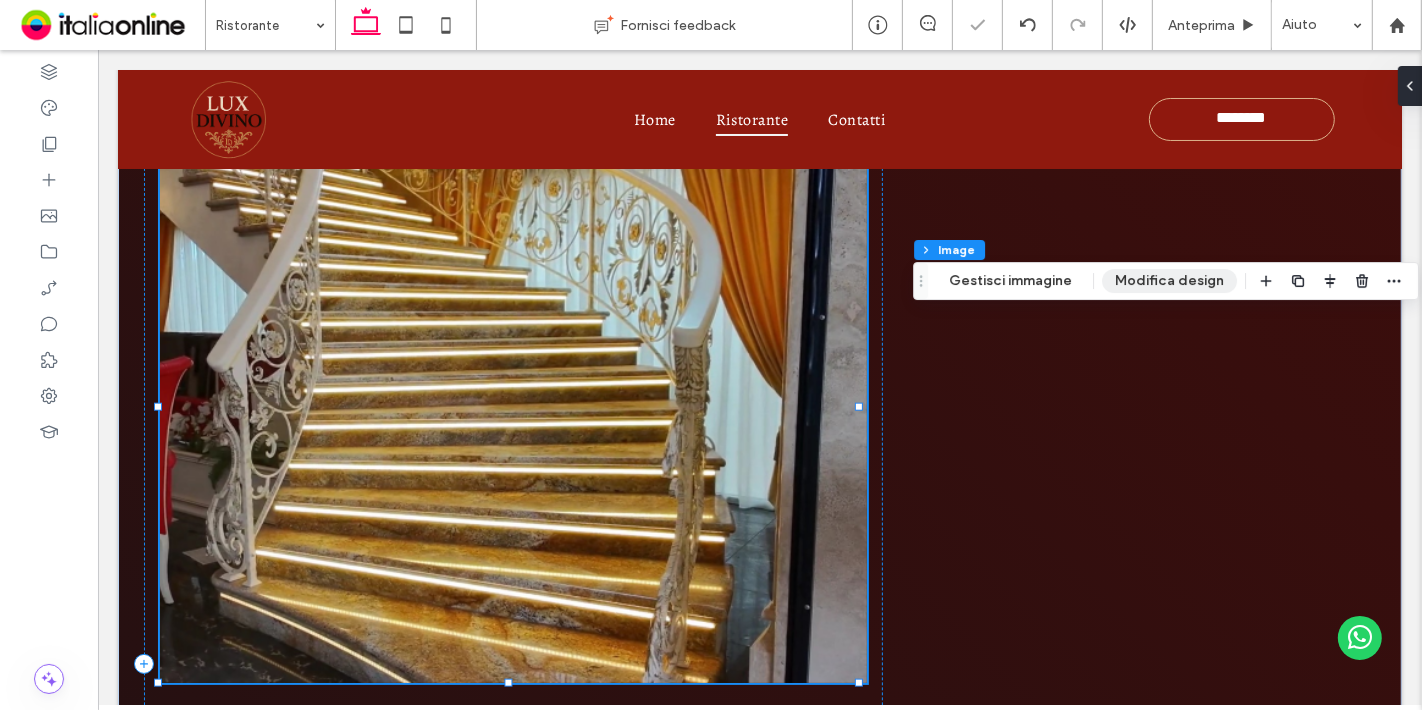 type on "*" 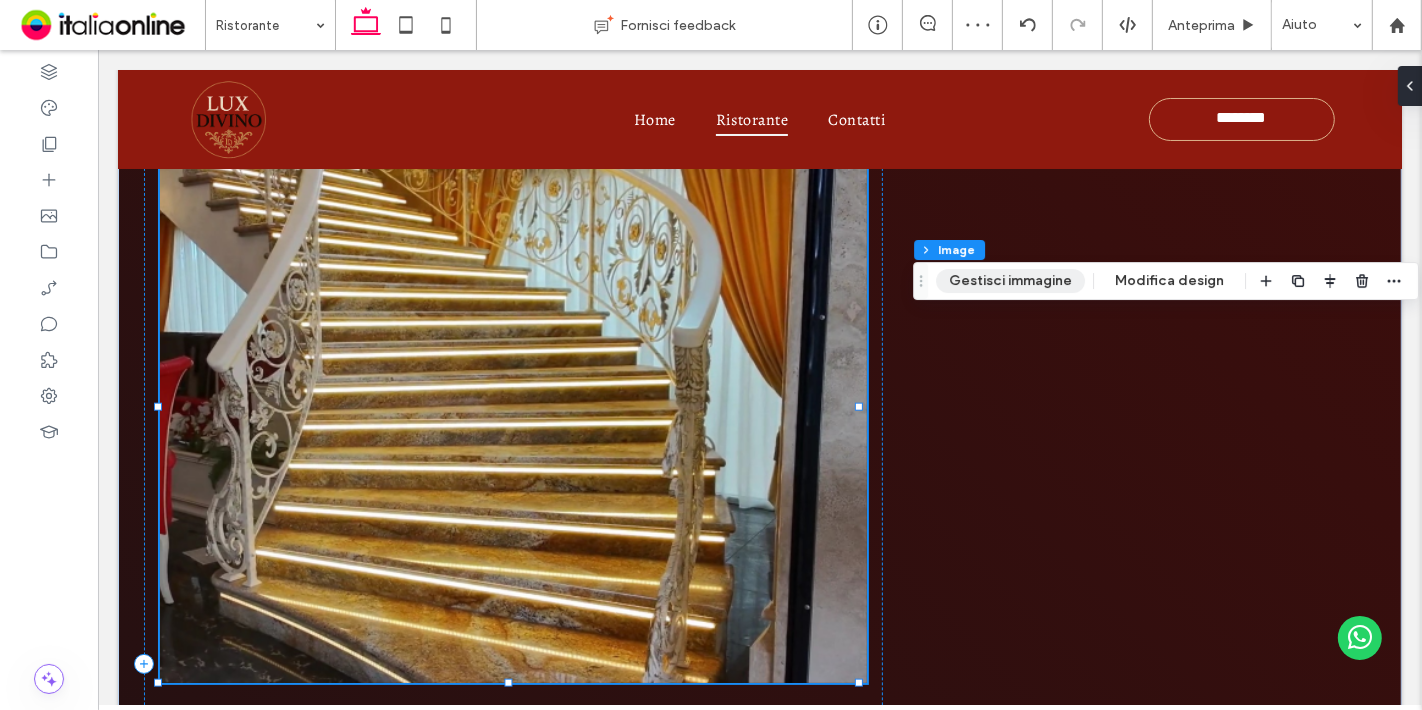 click on "Gestisci immagine" at bounding box center [1010, 281] 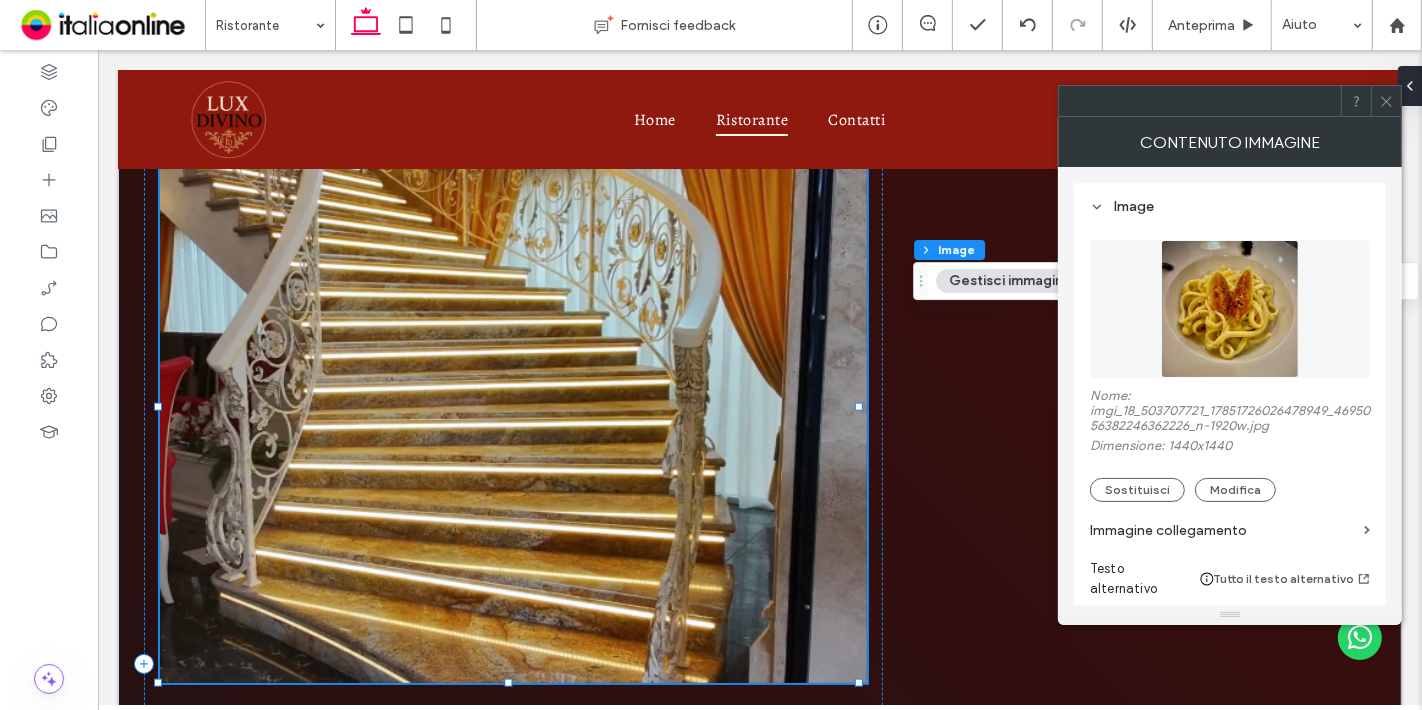 click 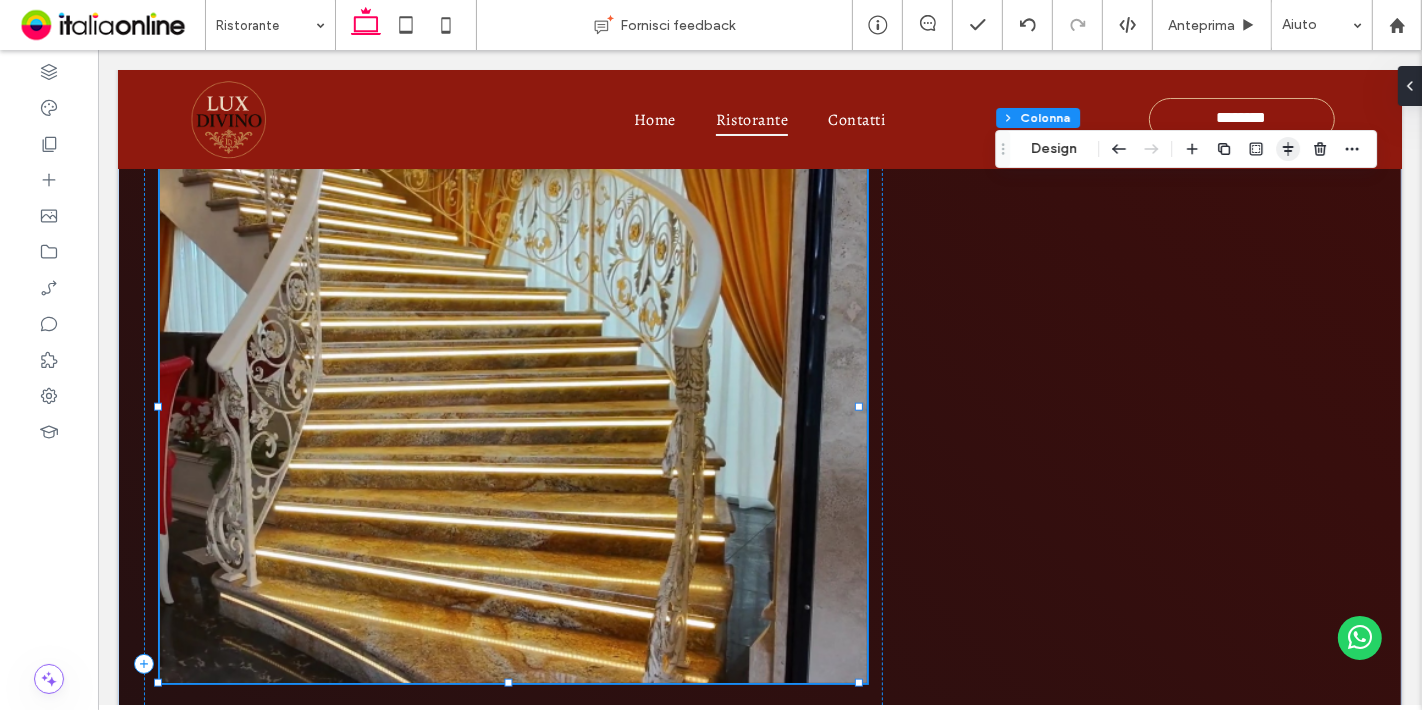 click 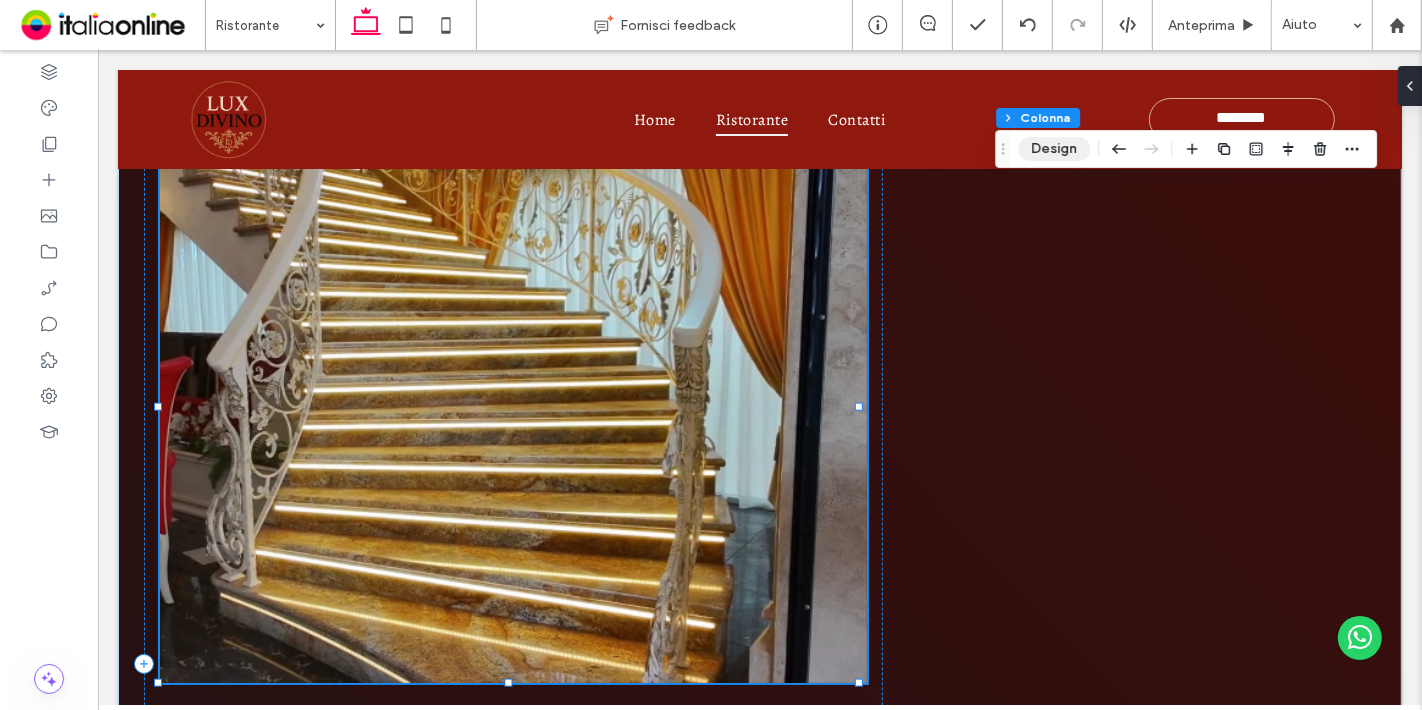 click on "Design" at bounding box center (1054, 149) 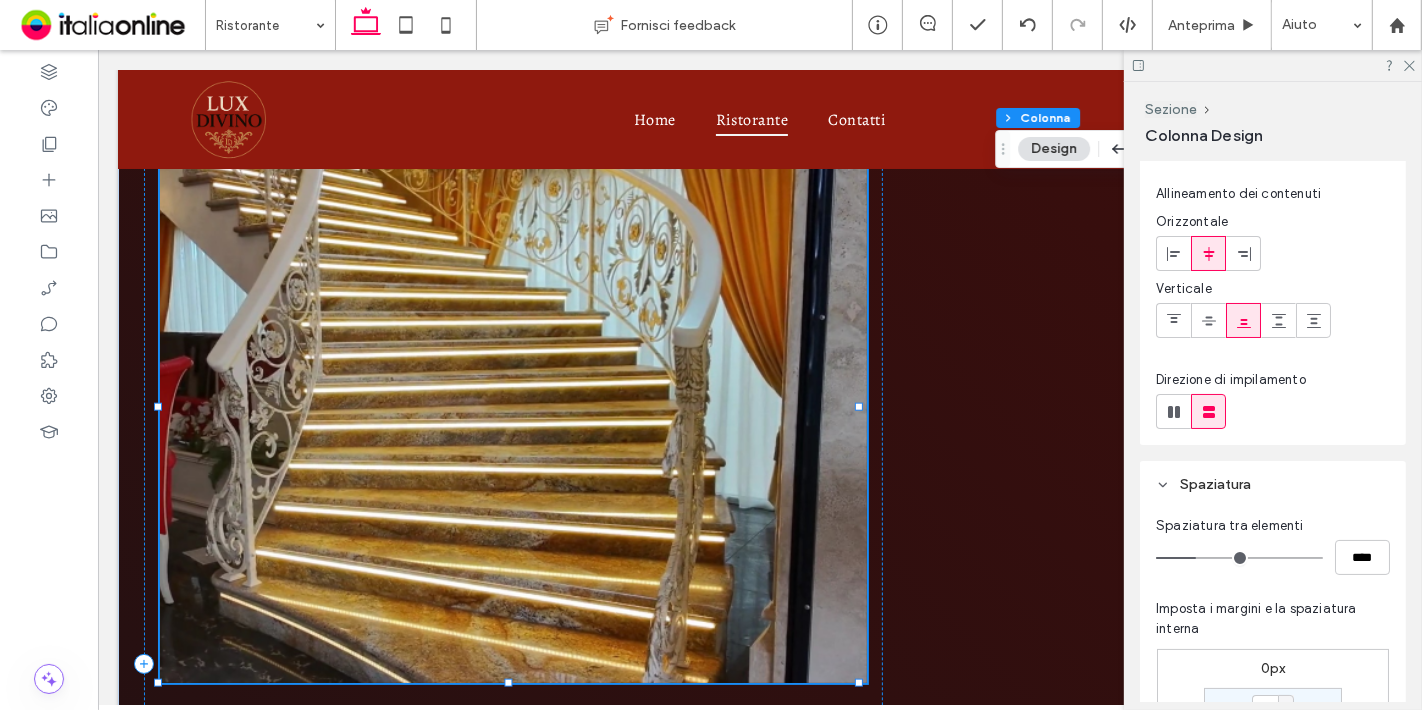 scroll, scrollTop: 51, scrollLeft: 0, axis: vertical 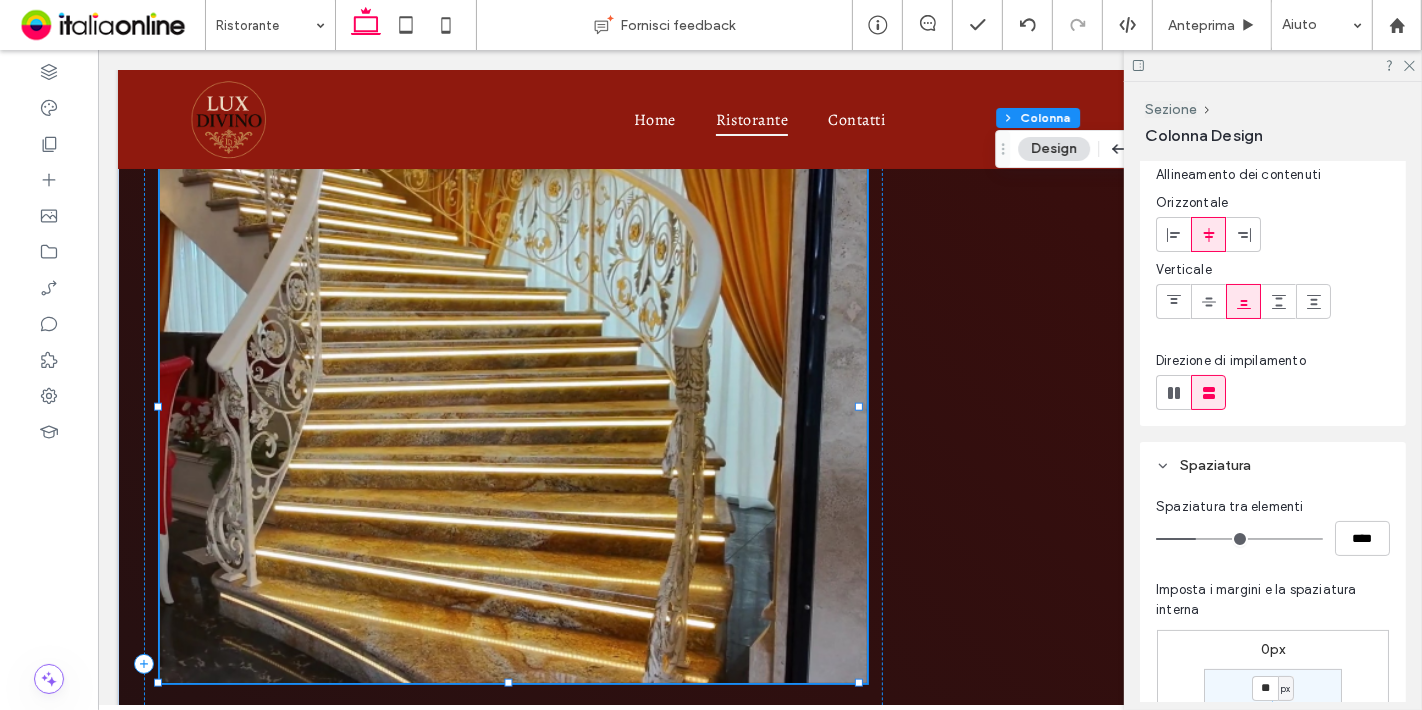 click 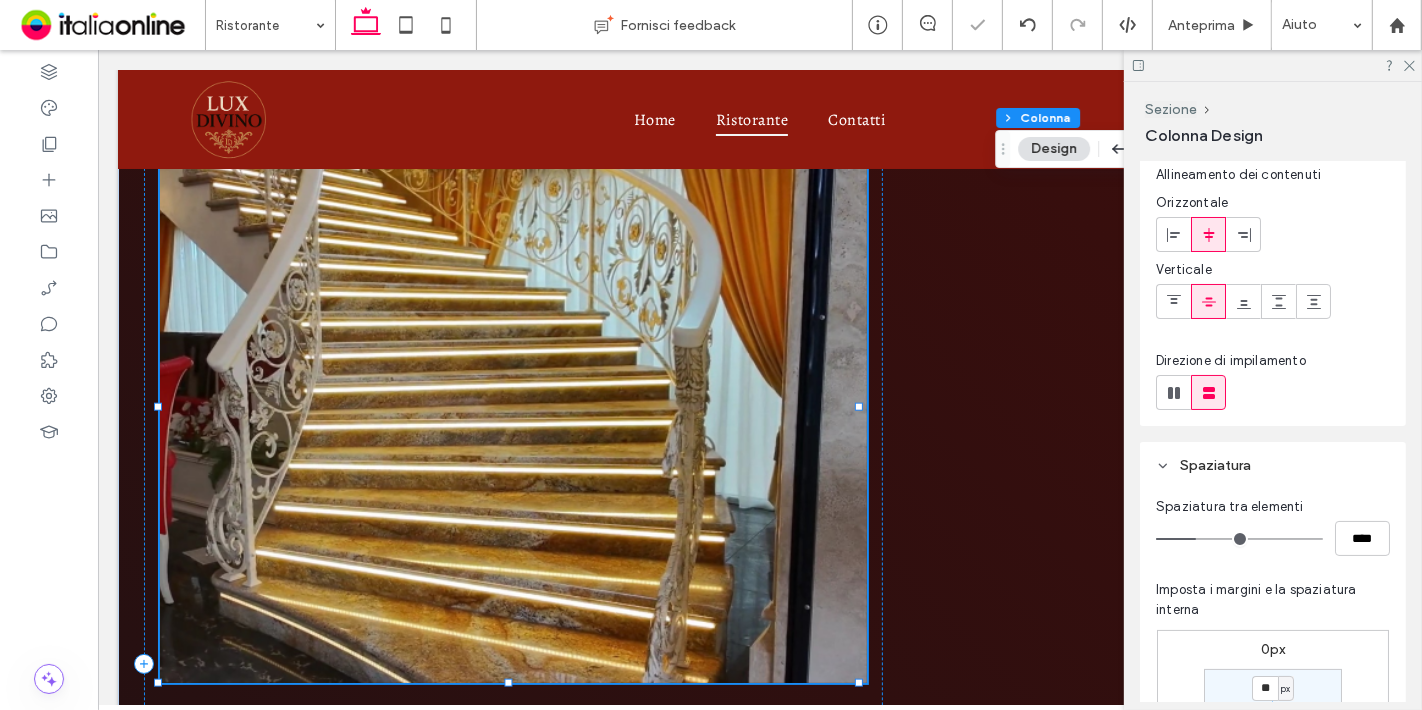 click 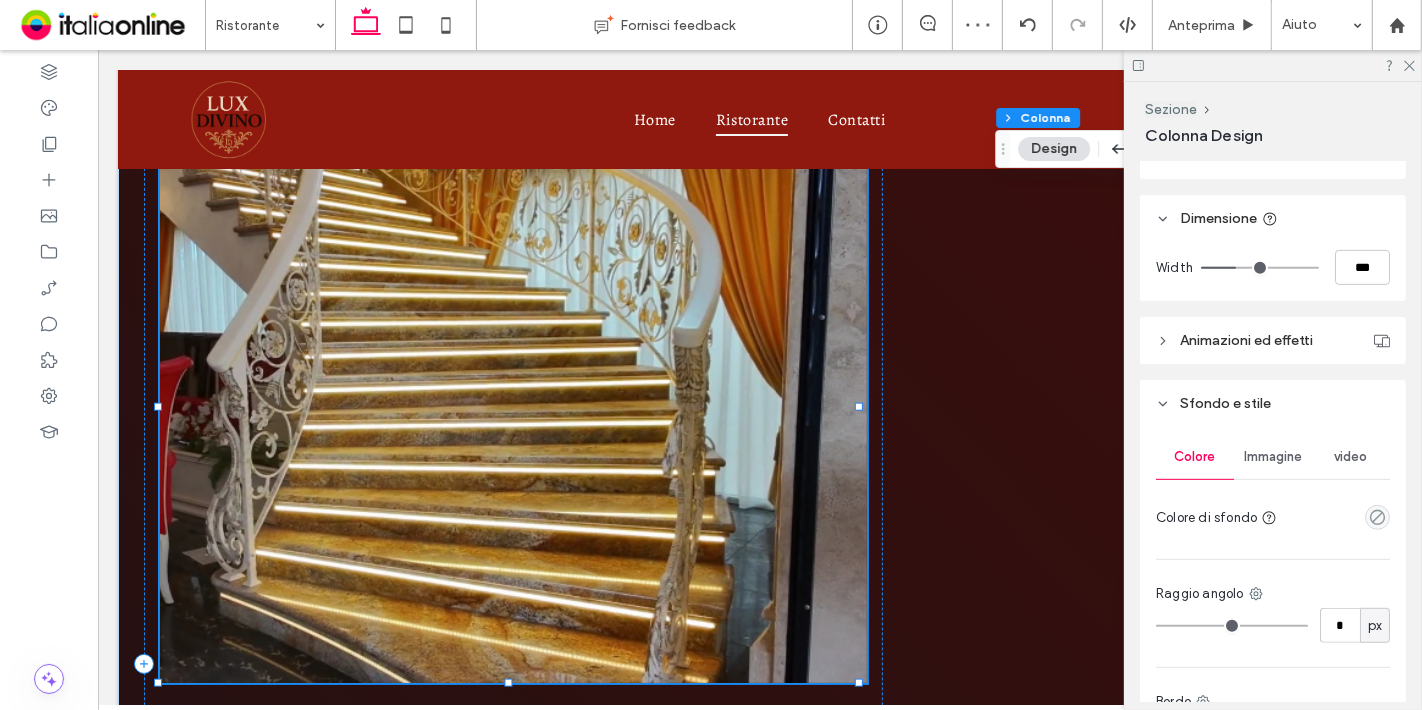 scroll, scrollTop: 791, scrollLeft: 0, axis: vertical 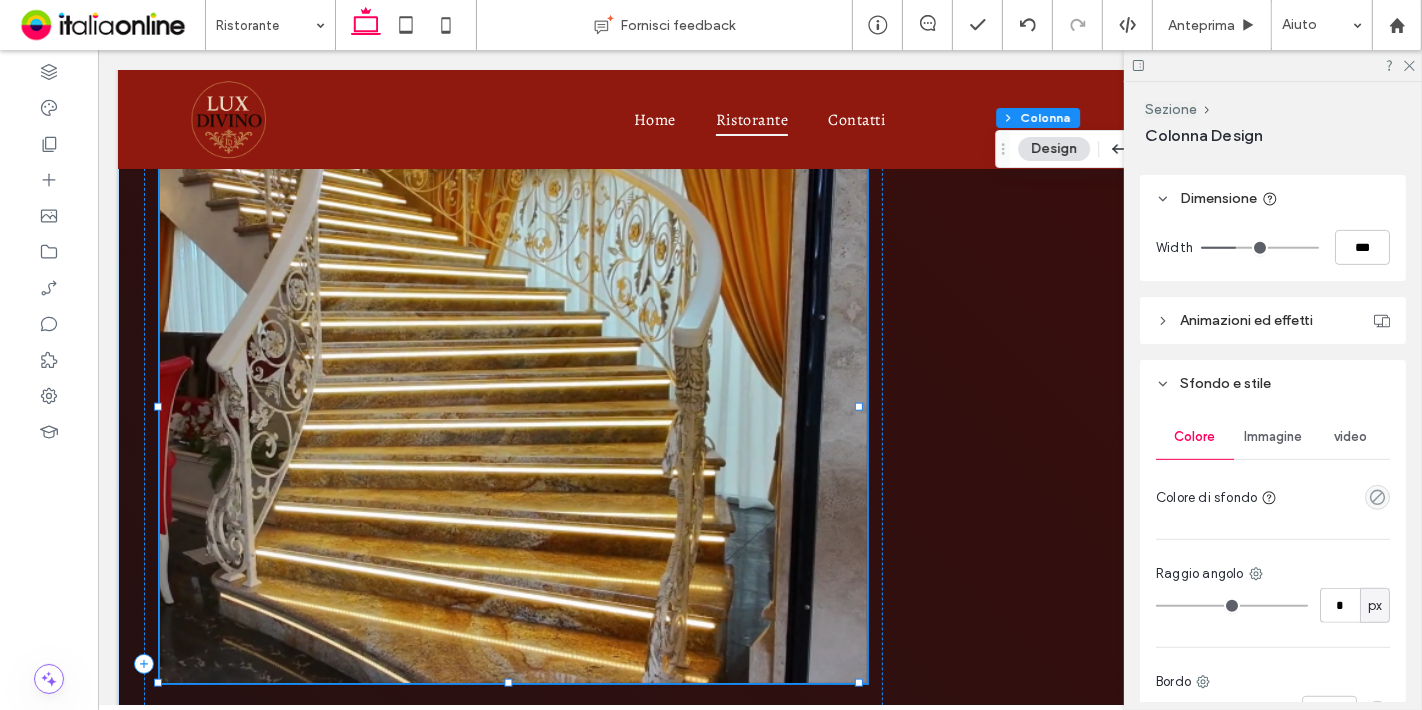 type on "**" 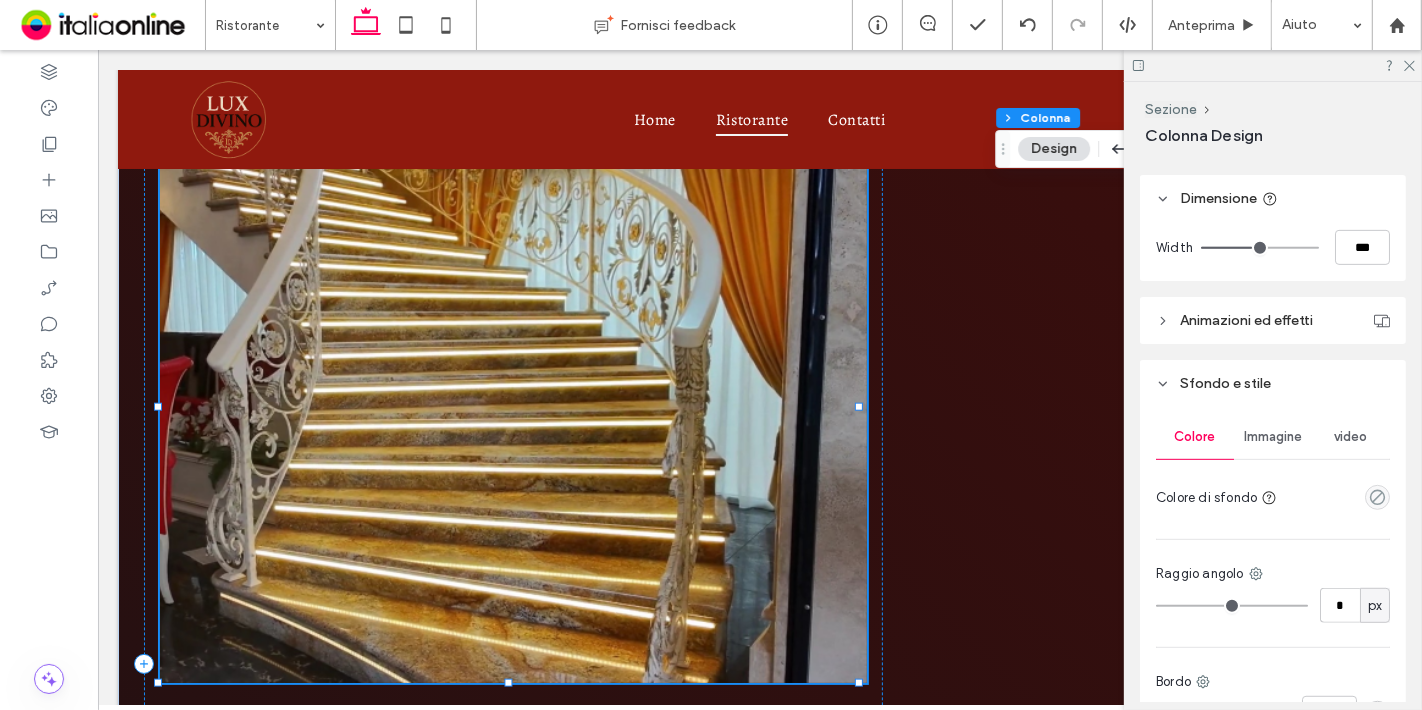 drag, startPoint x: 1234, startPoint y: 249, endPoint x: 1248, endPoint y: 249, distance: 14 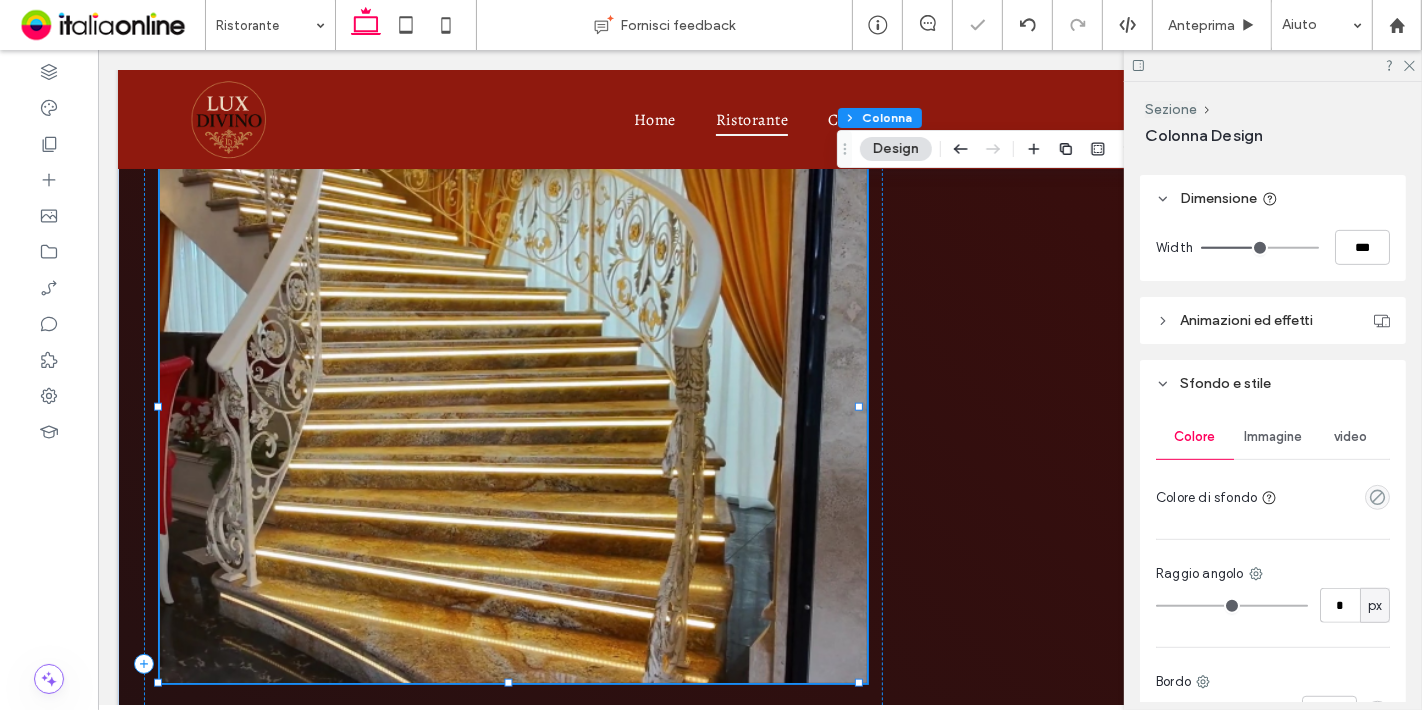 type on "**" 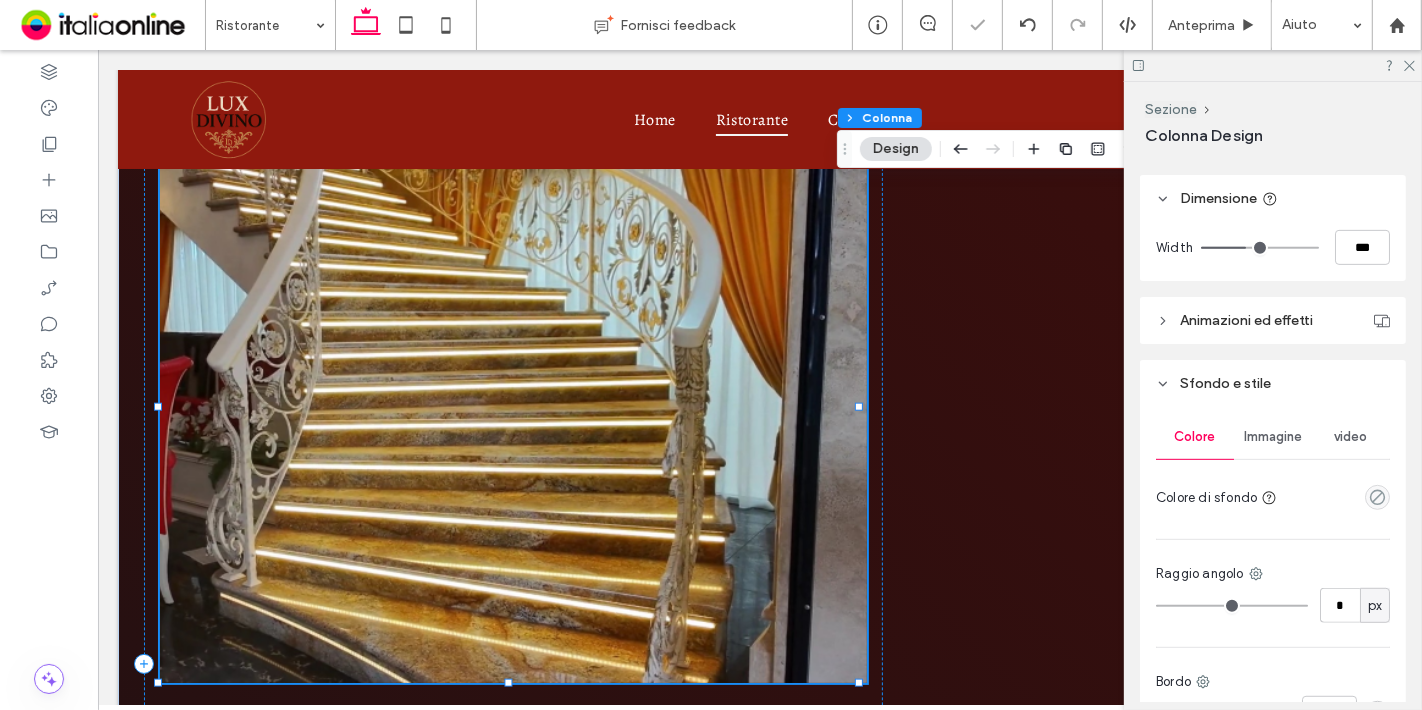 type on "**" 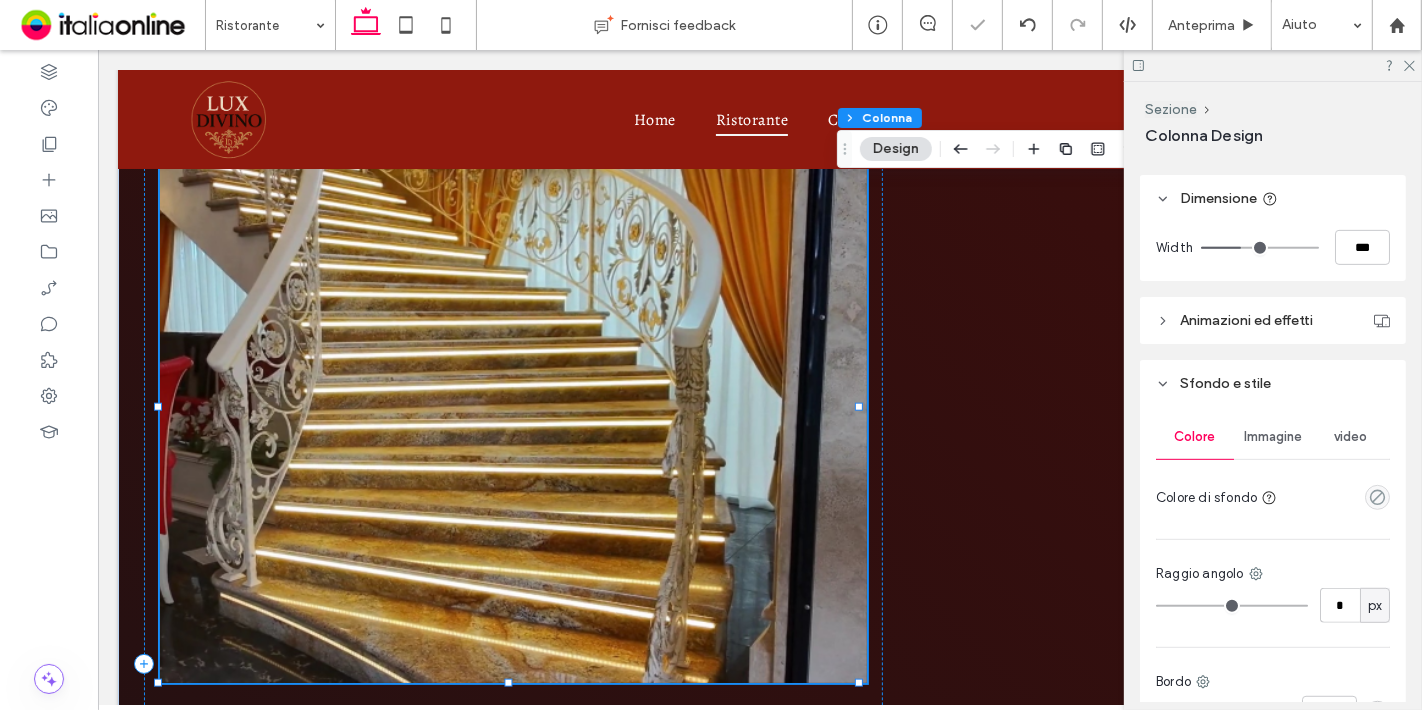 type on "**" 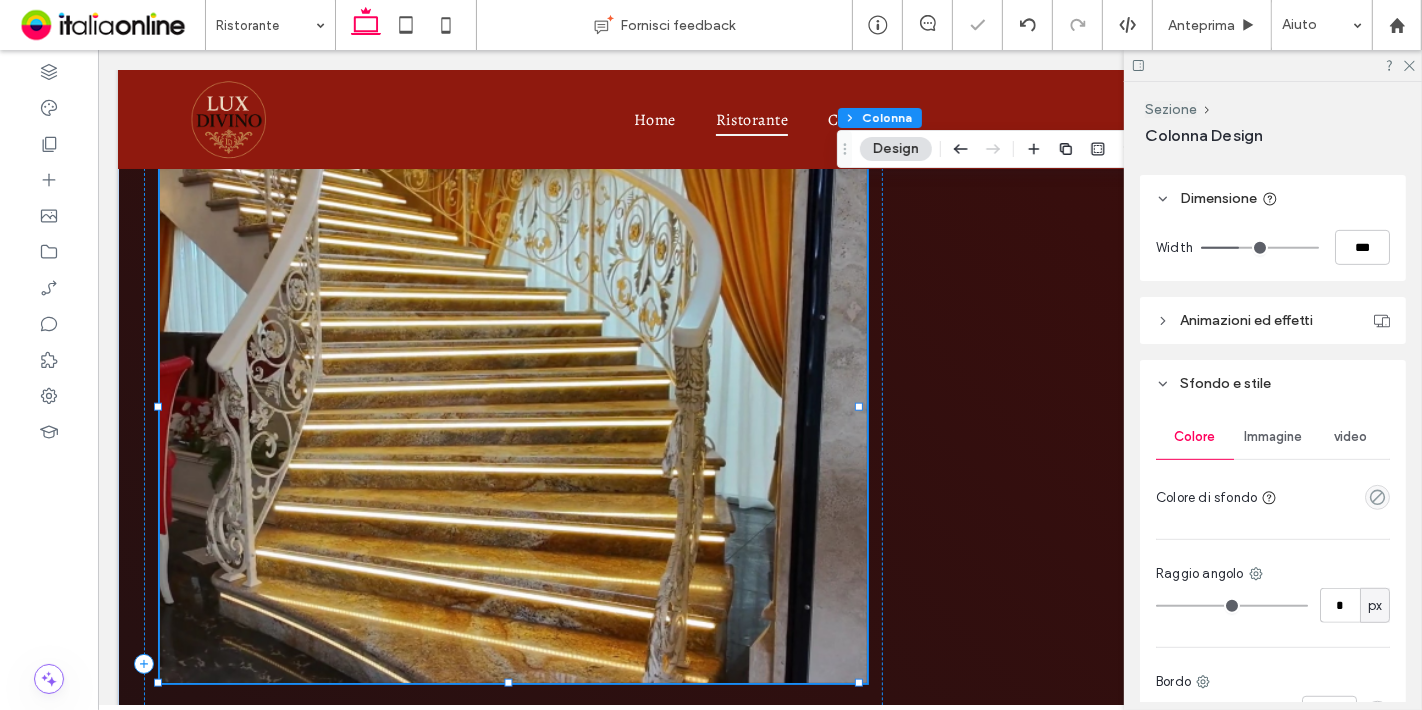 drag, startPoint x: 1248, startPoint y: 249, endPoint x: 1237, endPoint y: 249, distance: 11 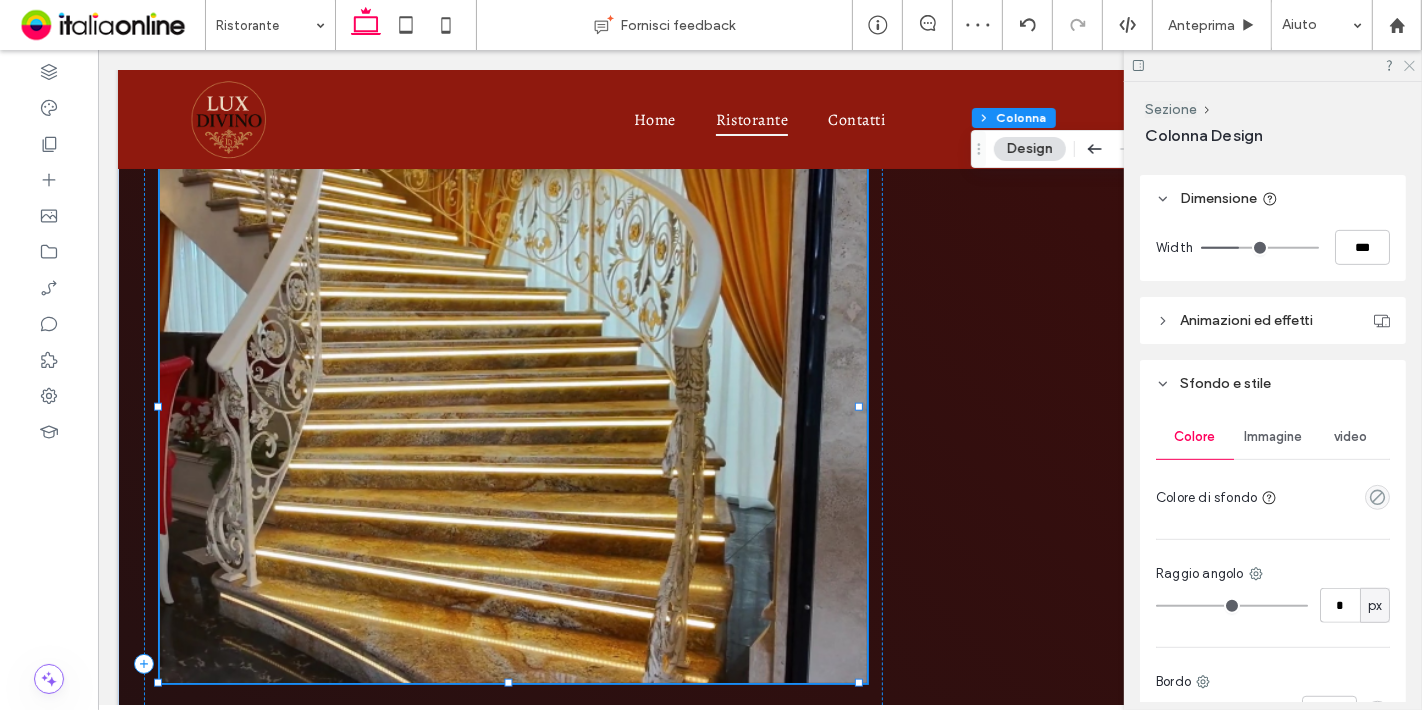 click 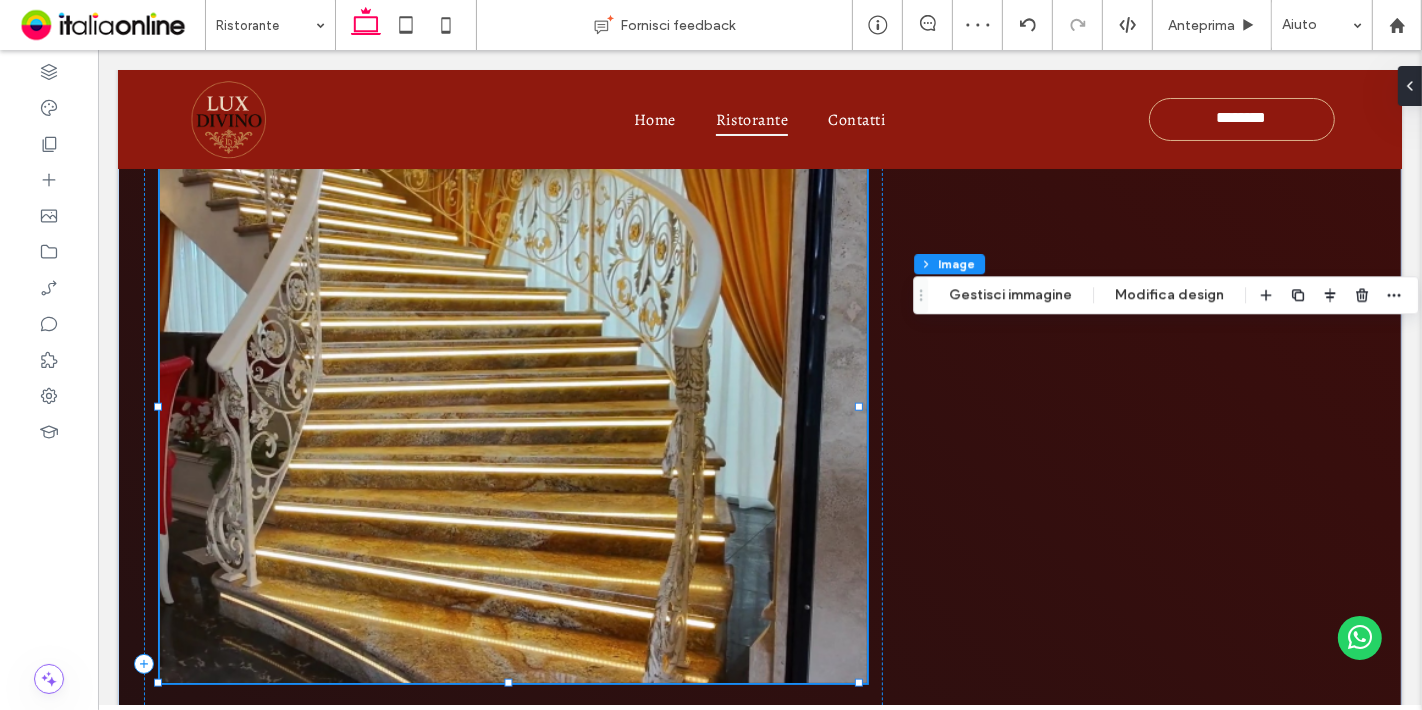 type on "*" 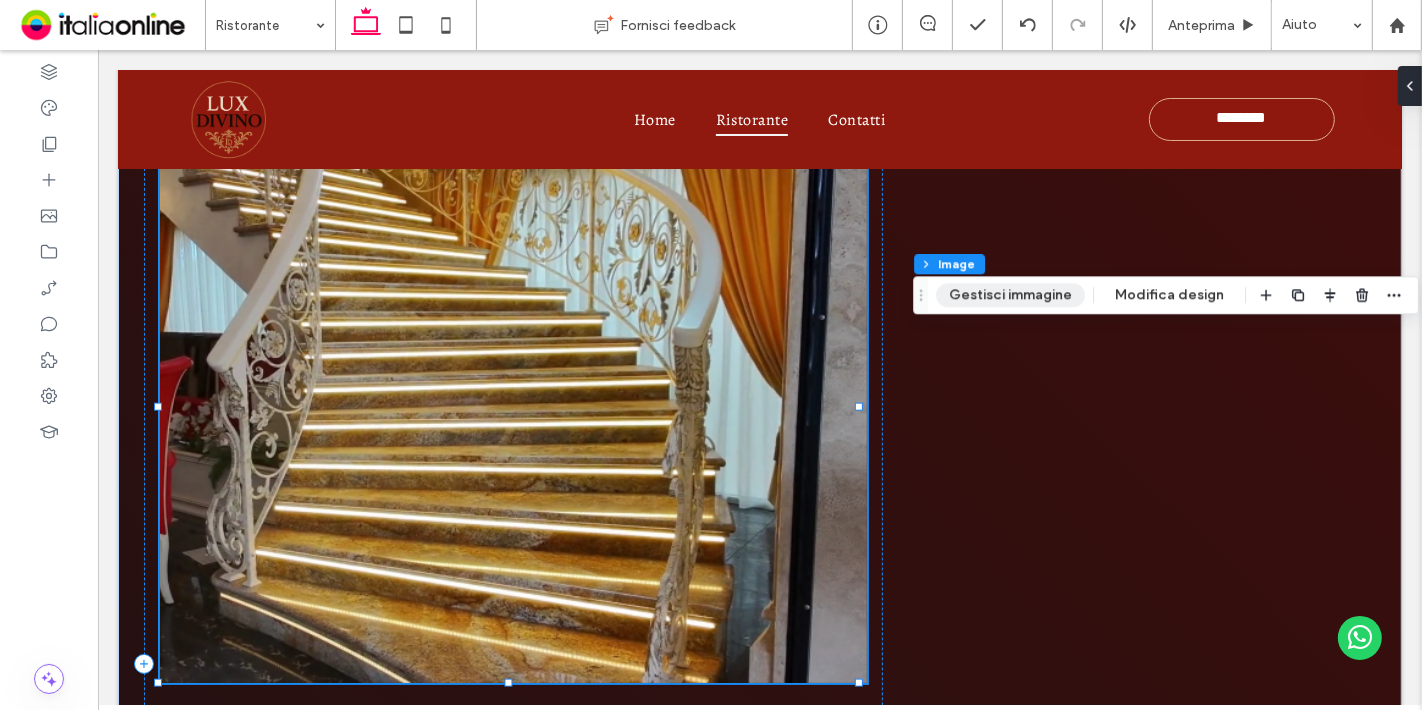 click on "Gestisci immagine" at bounding box center (1010, 295) 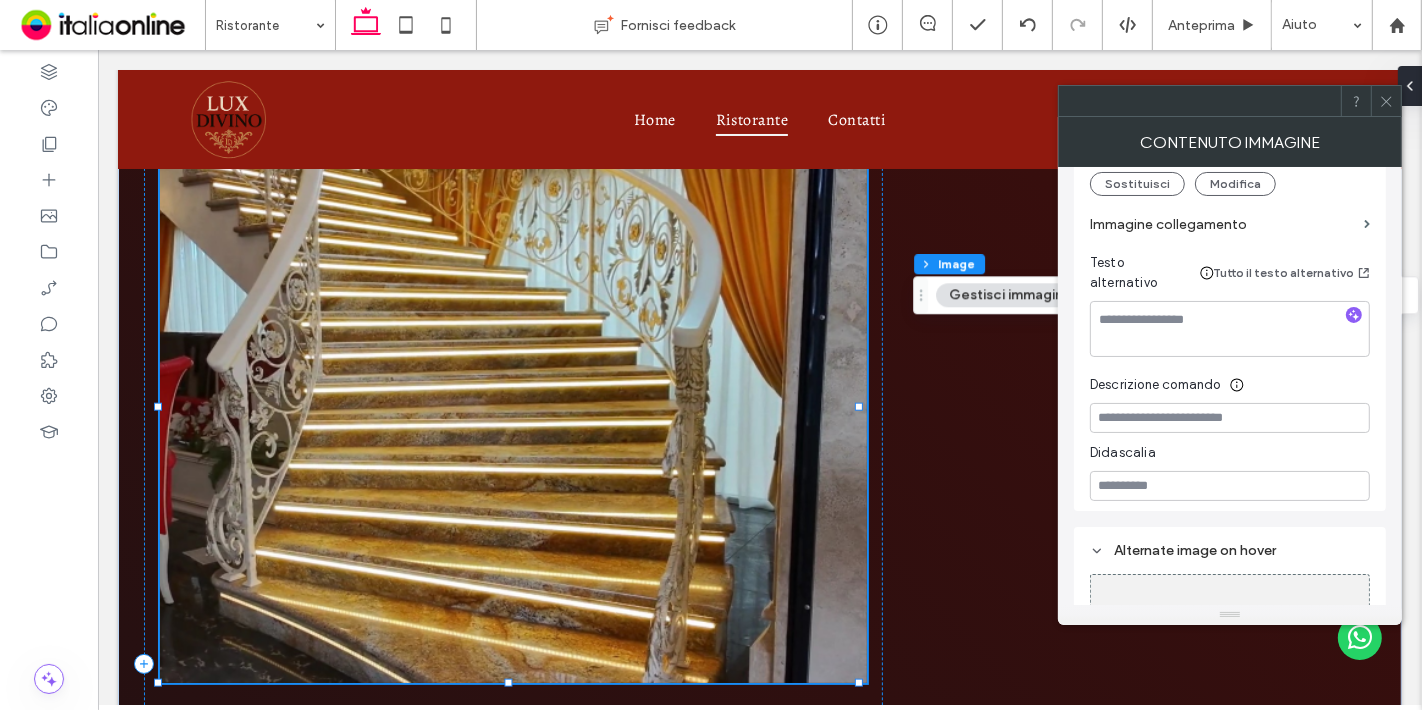 scroll, scrollTop: 326, scrollLeft: 0, axis: vertical 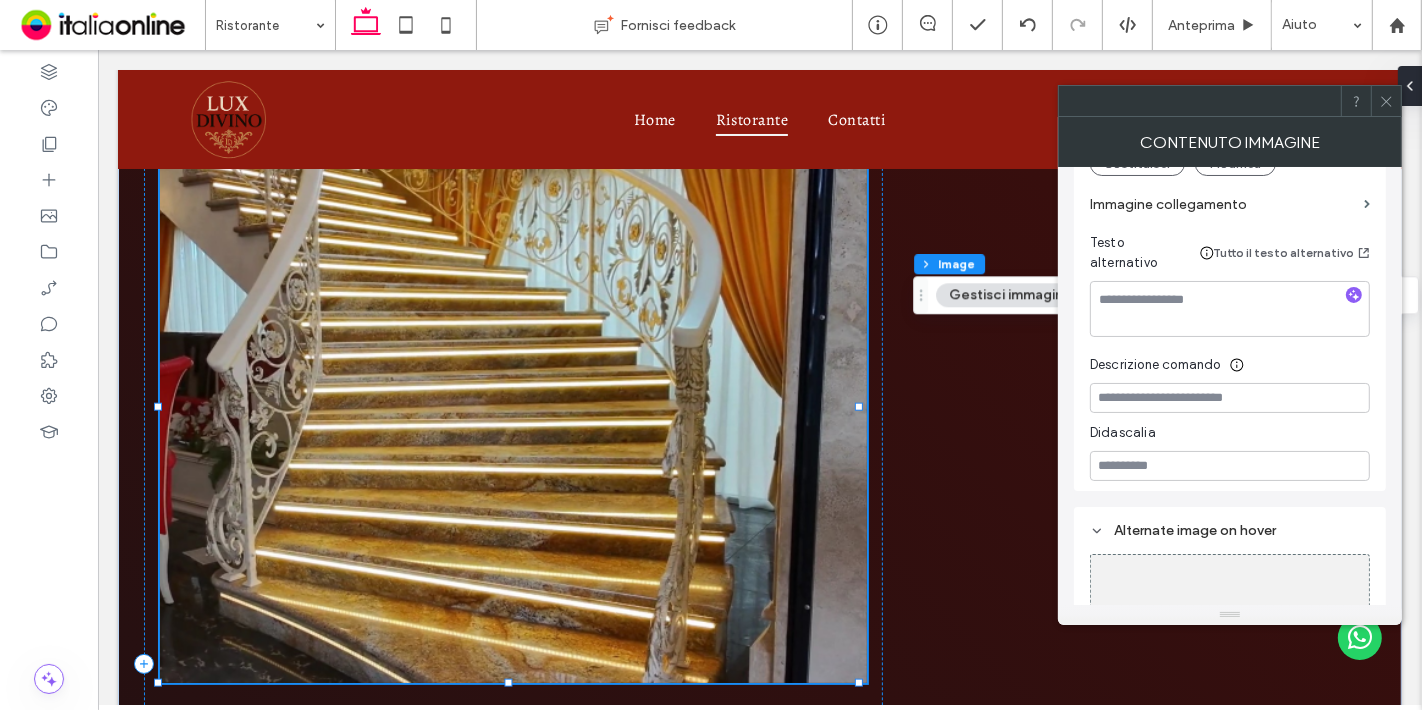 click 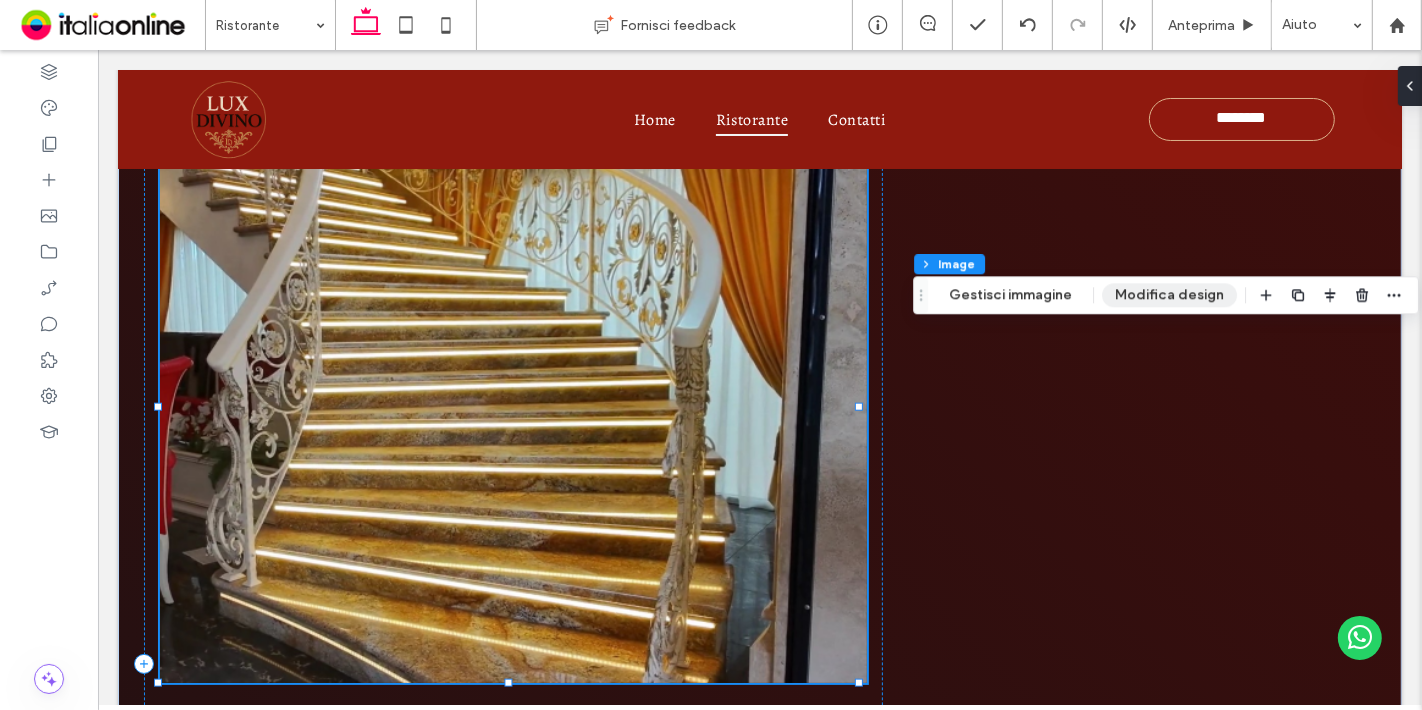 click on "Modifica design" at bounding box center [1169, 295] 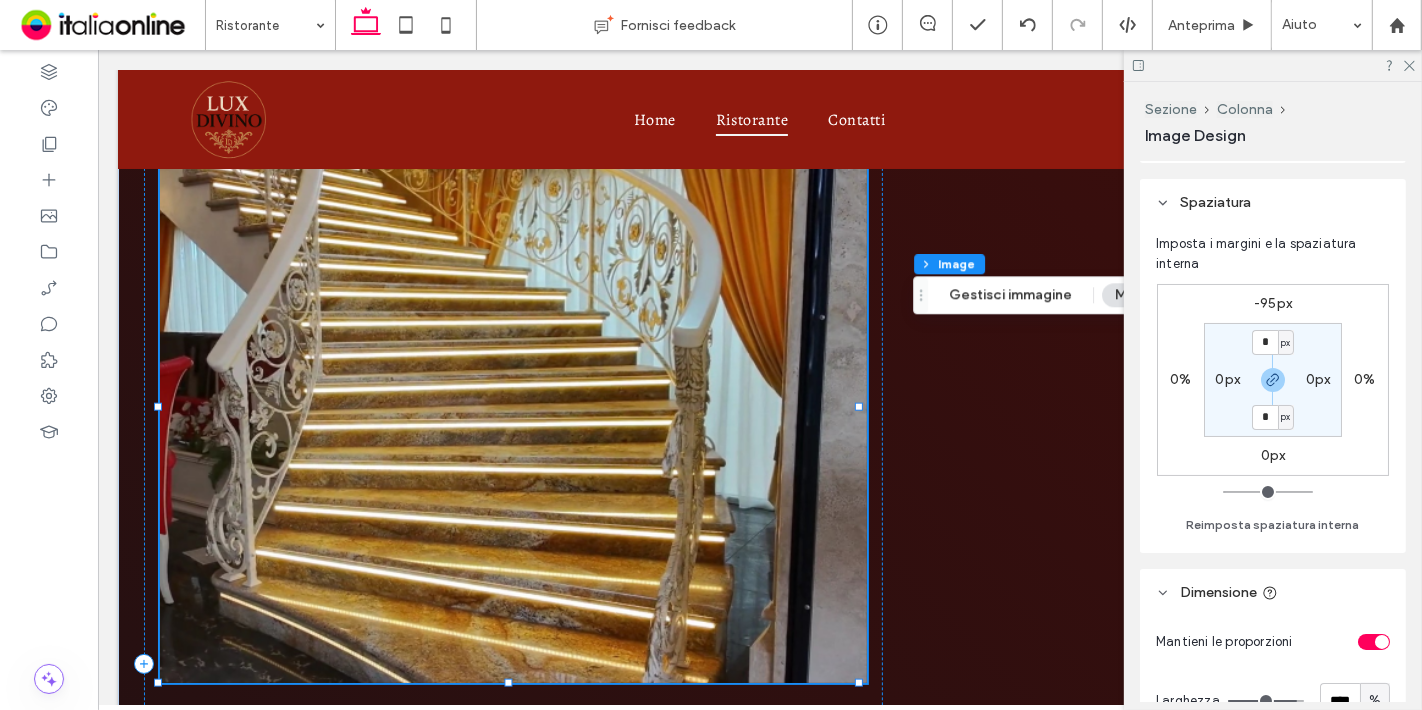 scroll, scrollTop: 46, scrollLeft: 0, axis: vertical 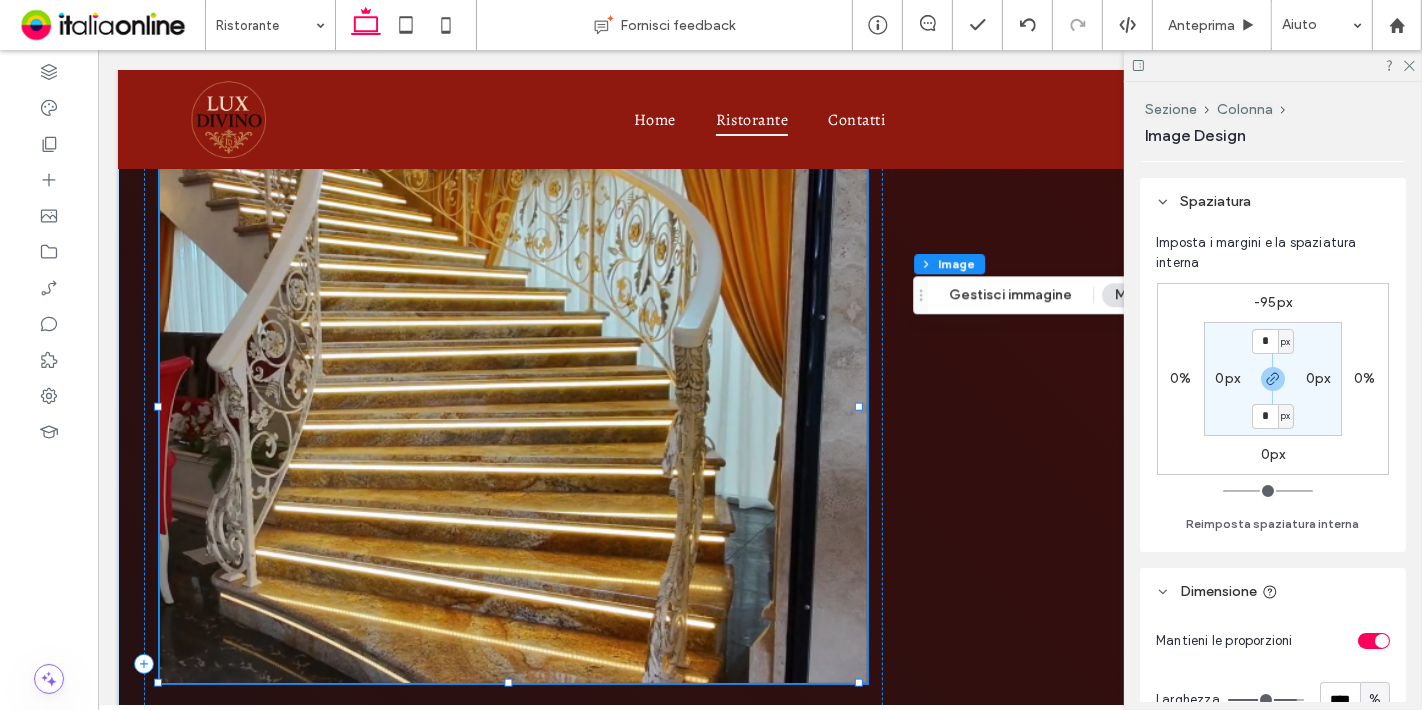 click on "-95px" at bounding box center (1273, 302) 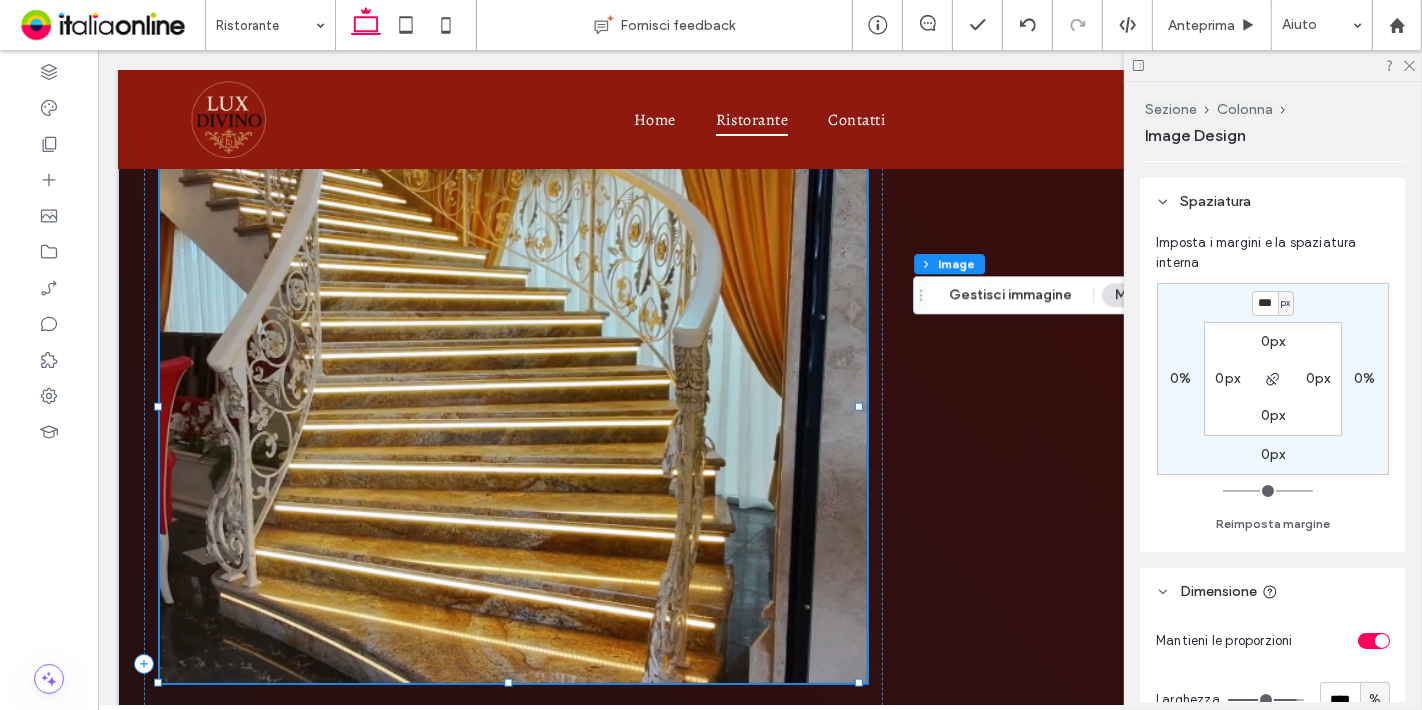 type on "*" 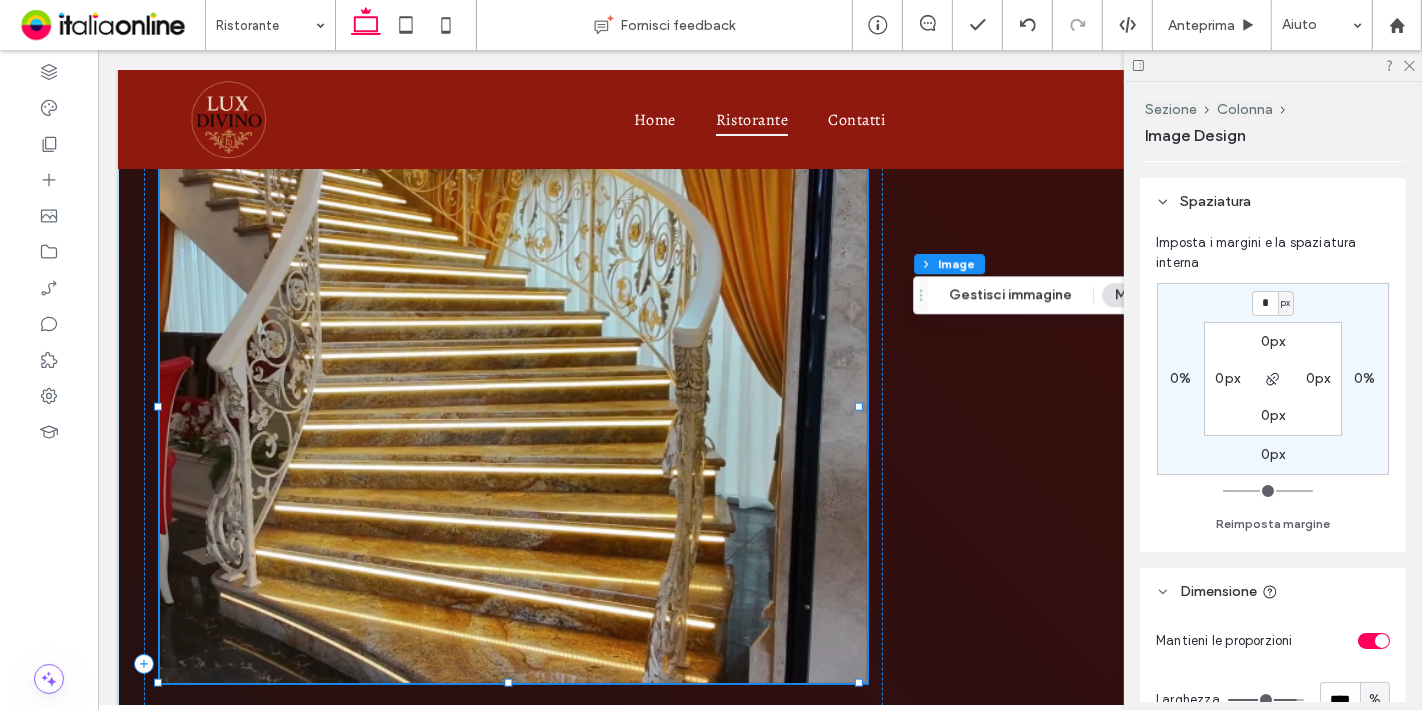 type on "*" 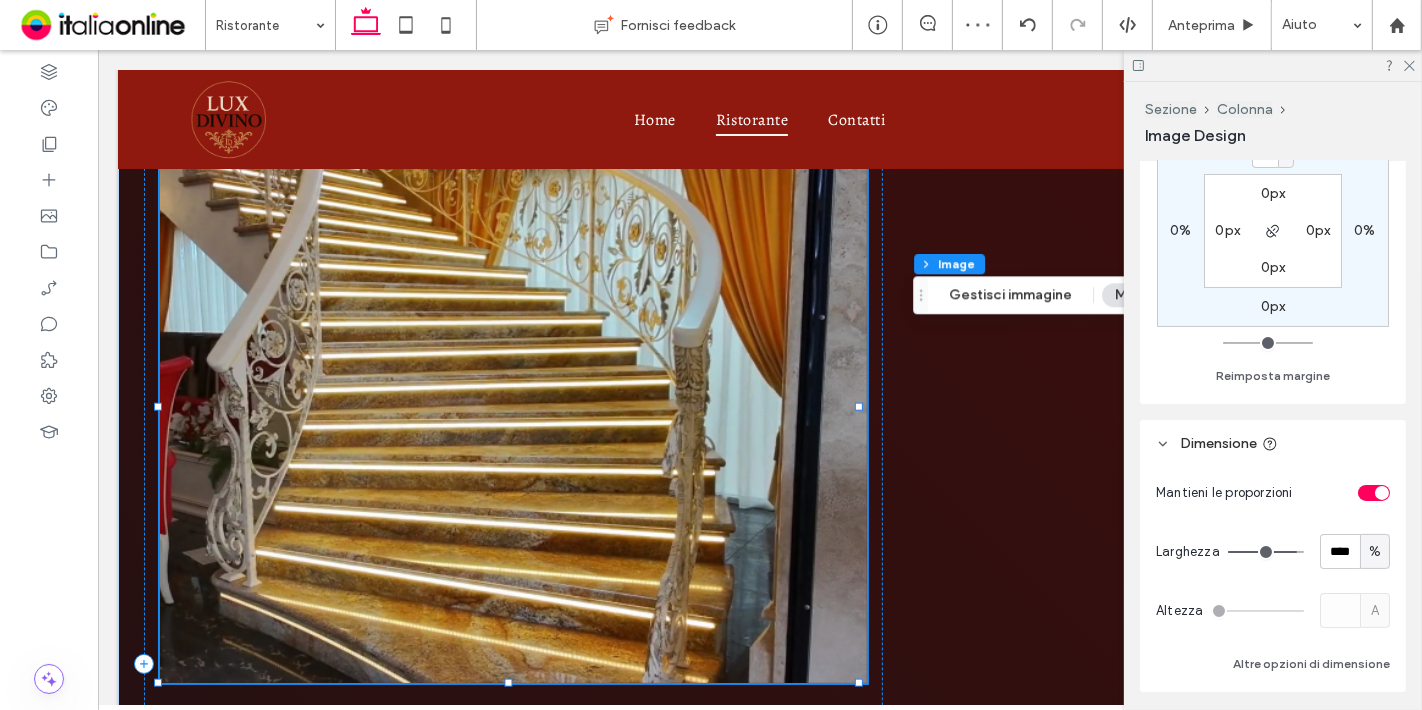 scroll, scrollTop: 195, scrollLeft: 0, axis: vertical 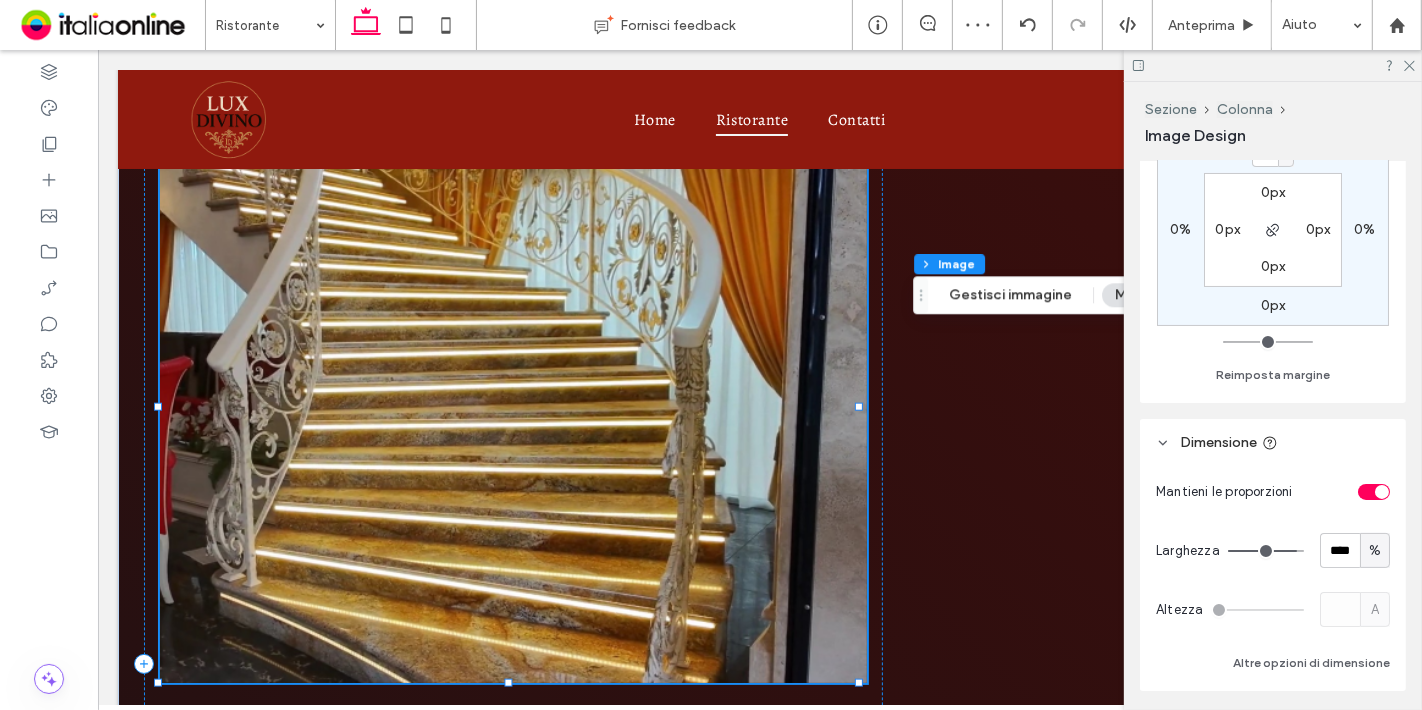 type on "***" 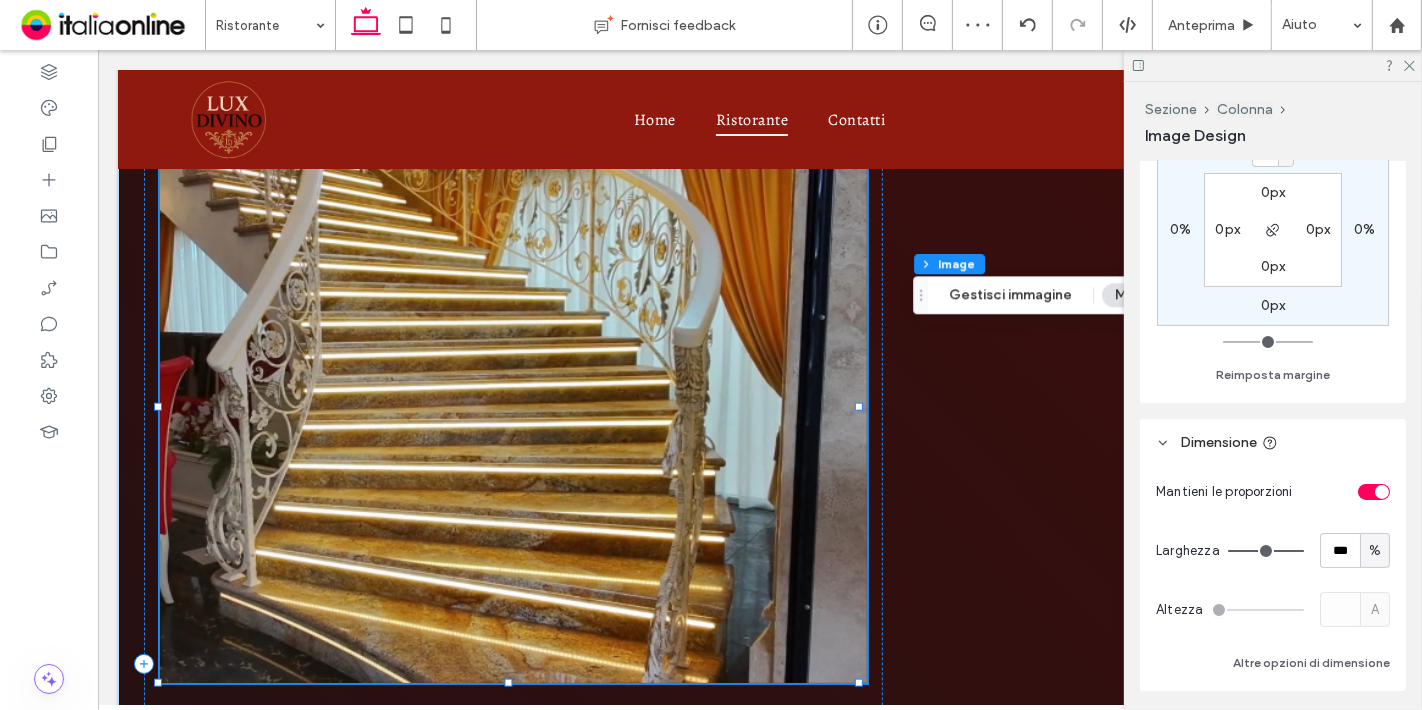 drag, startPoint x: 1288, startPoint y: 551, endPoint x: 1302, endPoint y: 550, distance: 14.035668 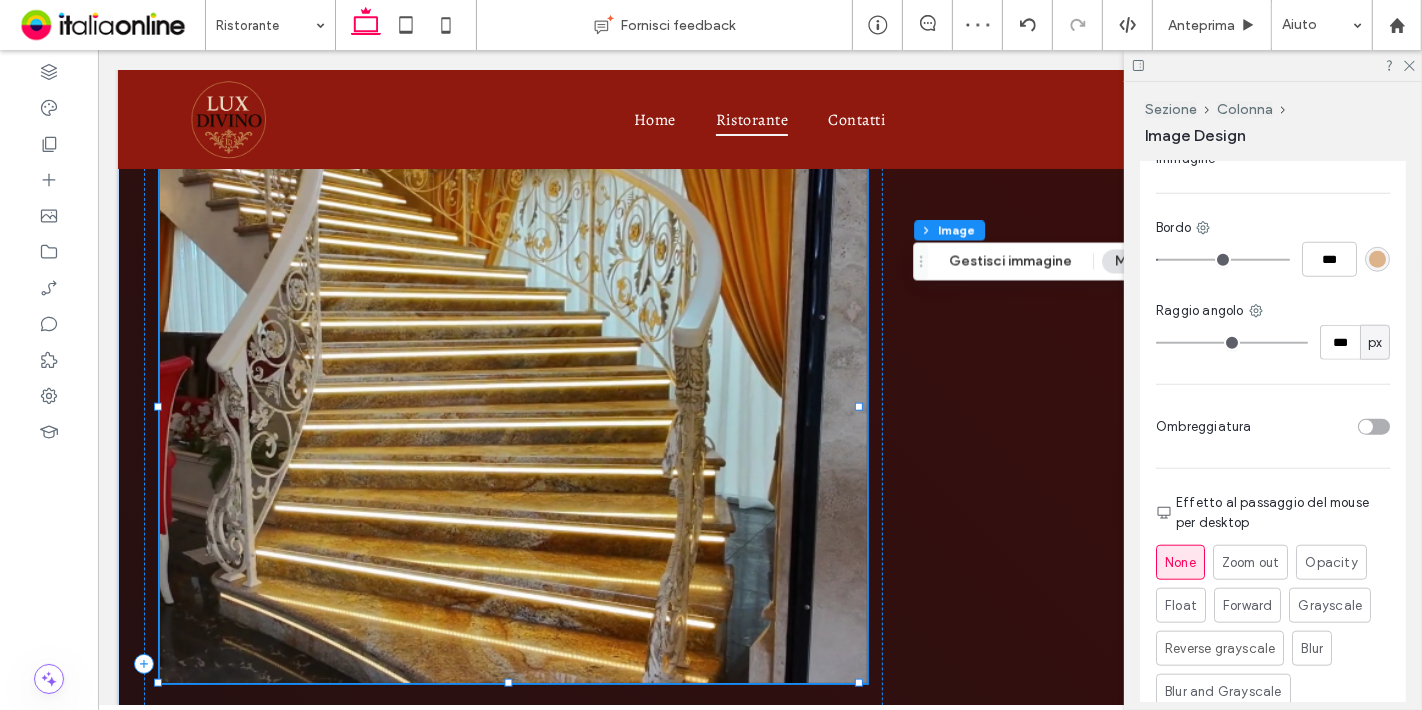 scroll, scrollTop: 1674, scrollLeft: 0, axis: vertical 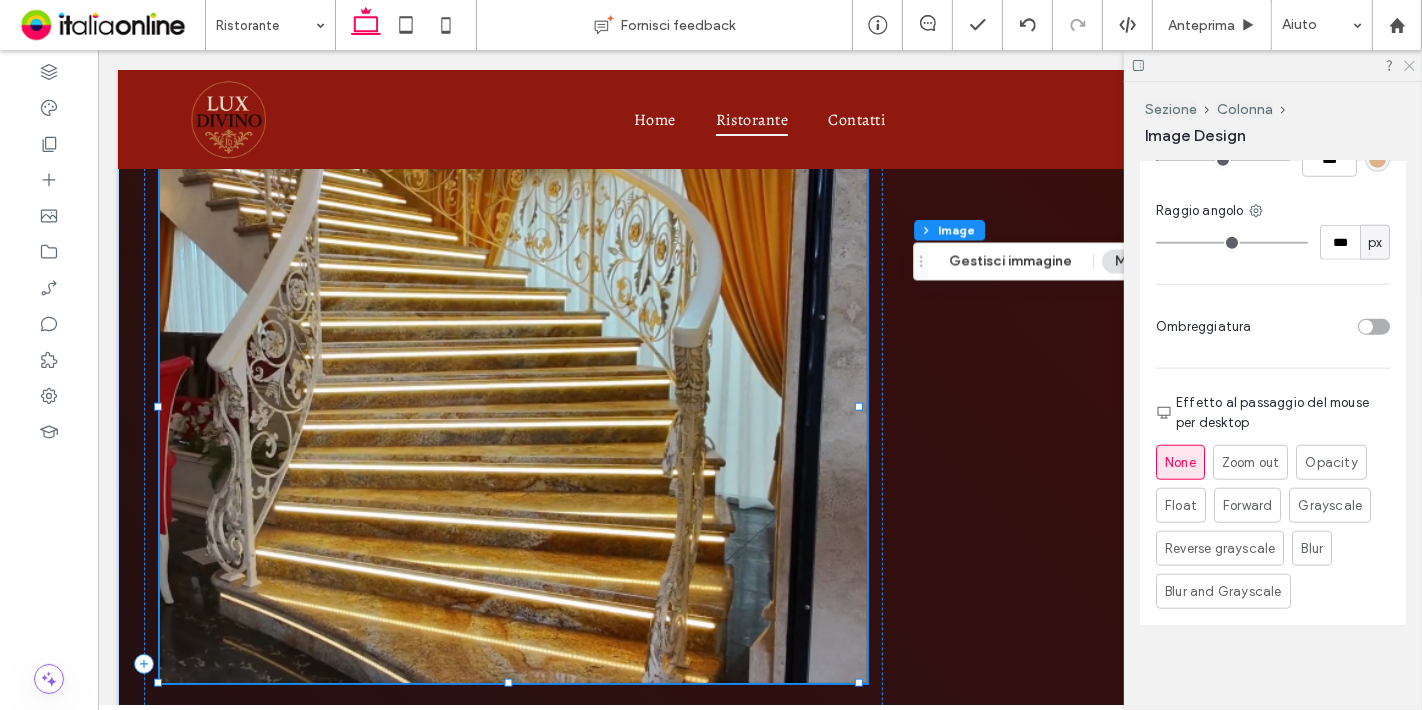click 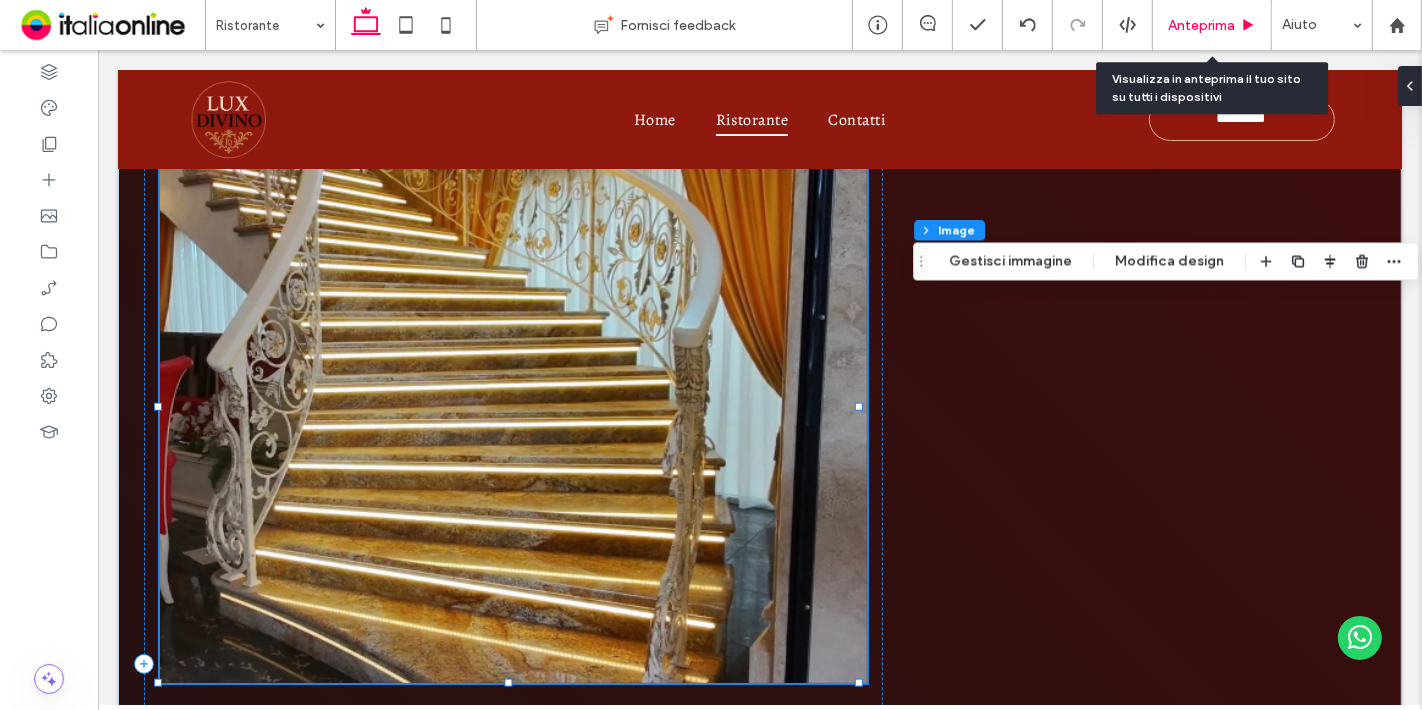 click on "Anteprima" at bounding box center (1201, 25) 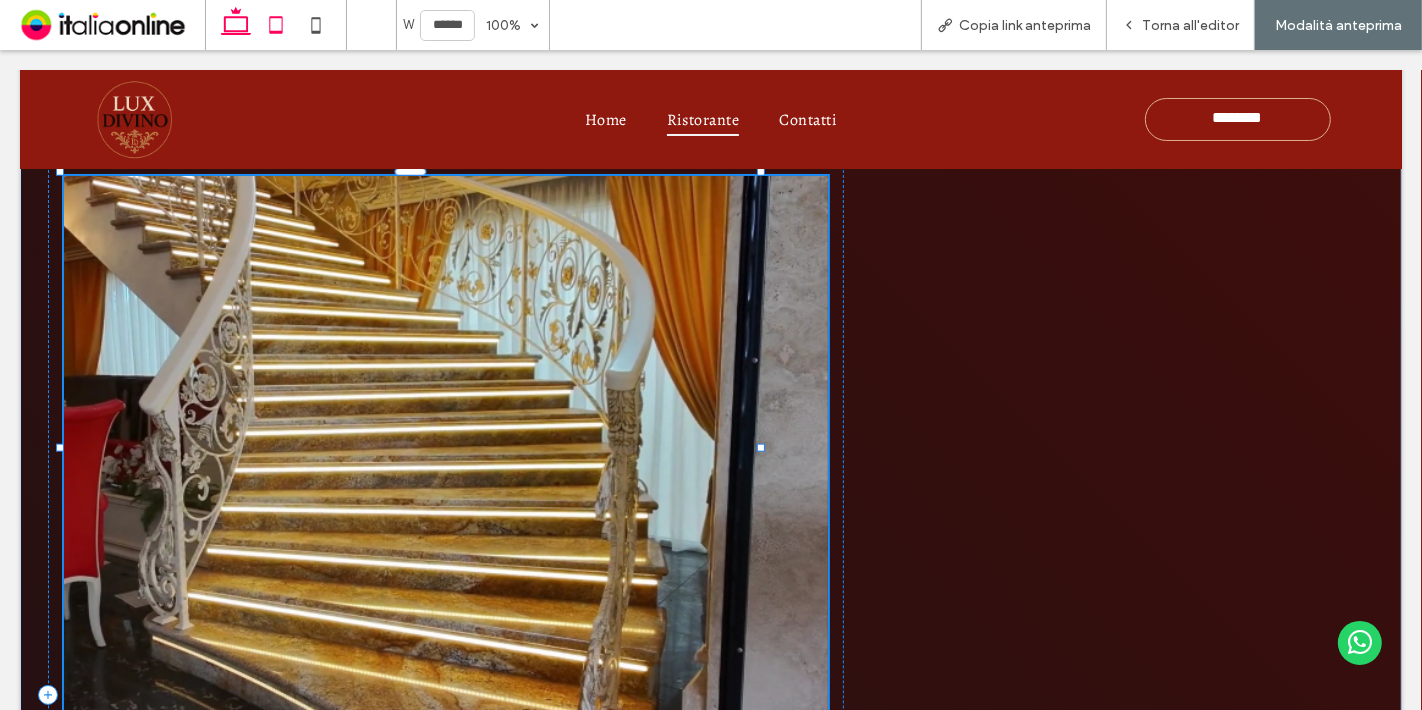 click 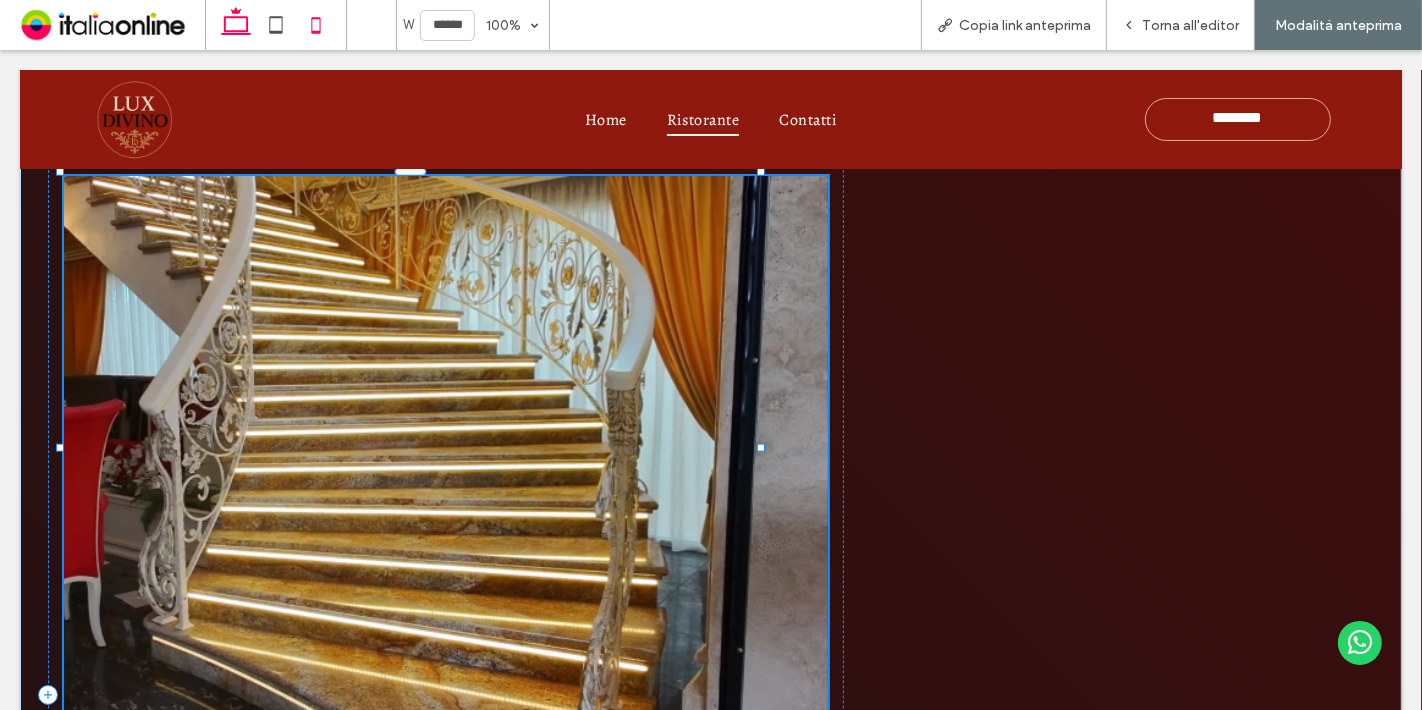 type on "*****" 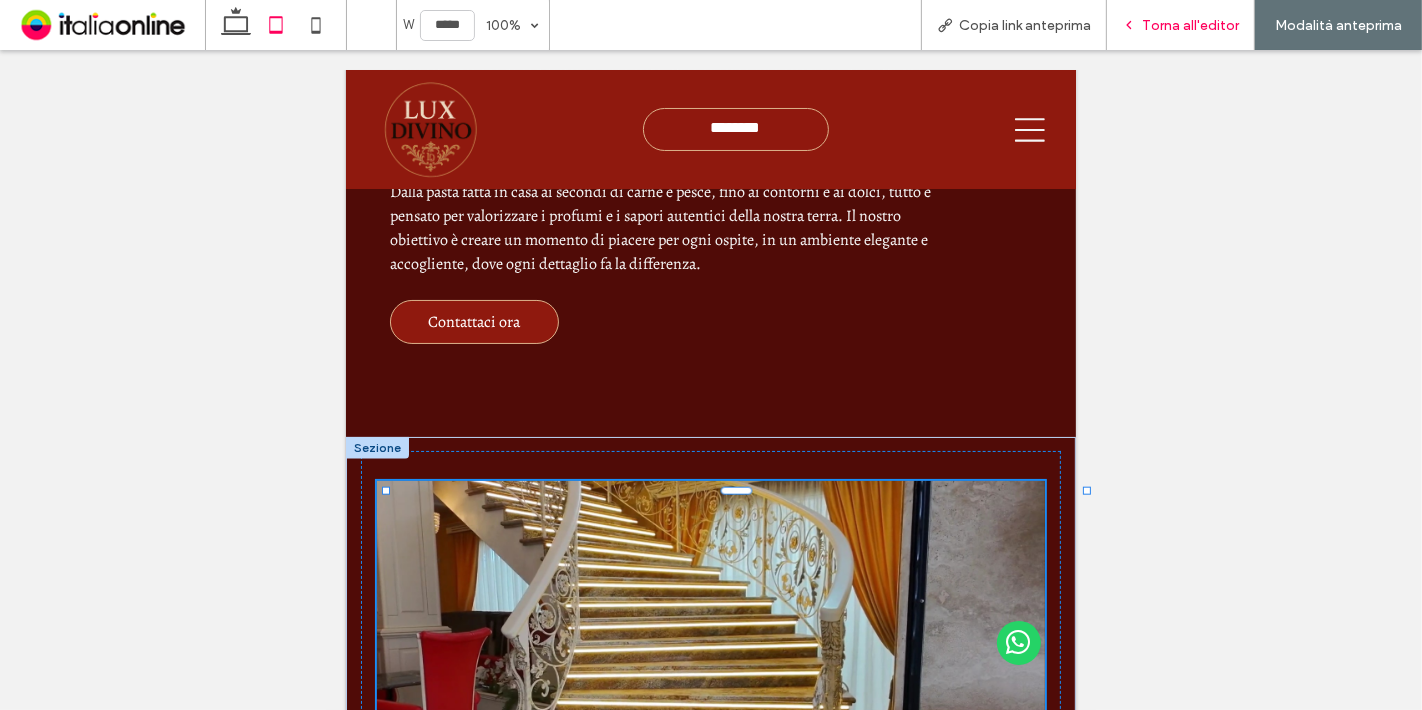 click on "Torna all'editor" at bounding box center [1190, 25] 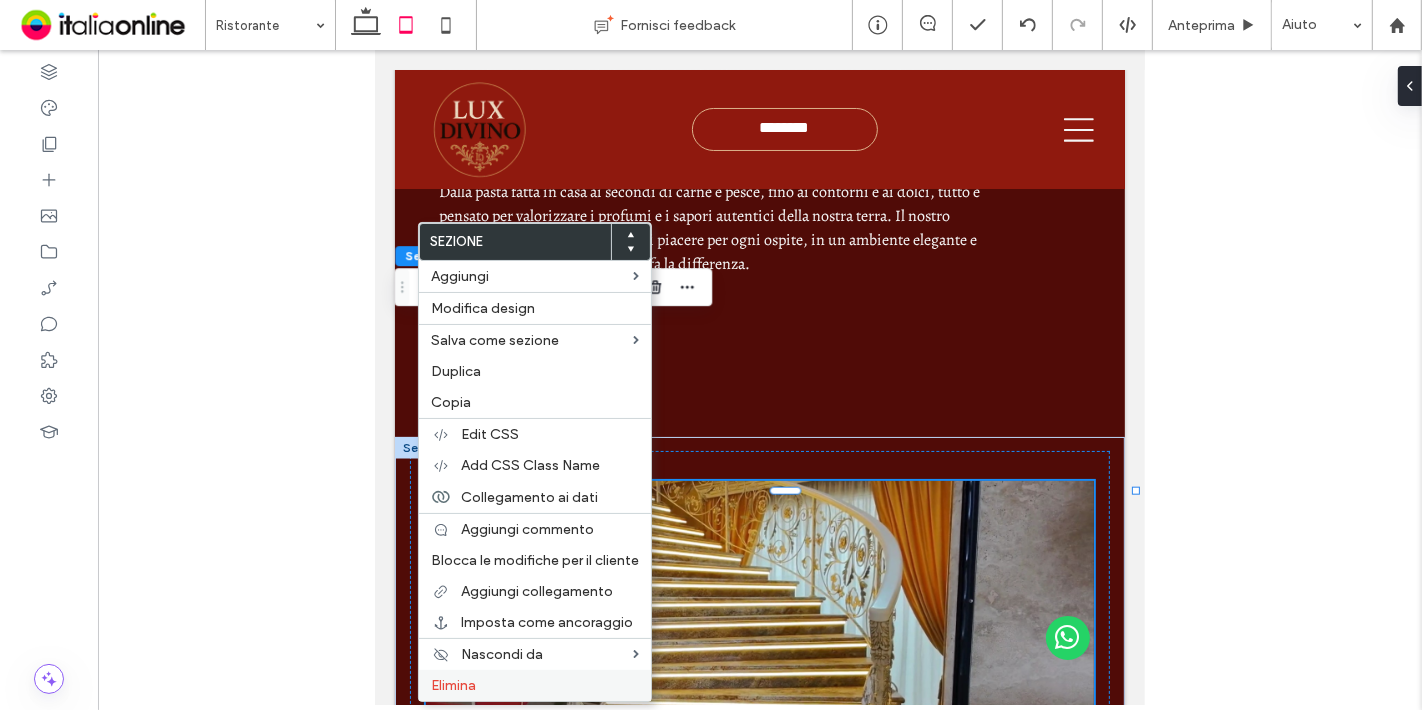 click on "Elimina" at bounding box center (535, 685) 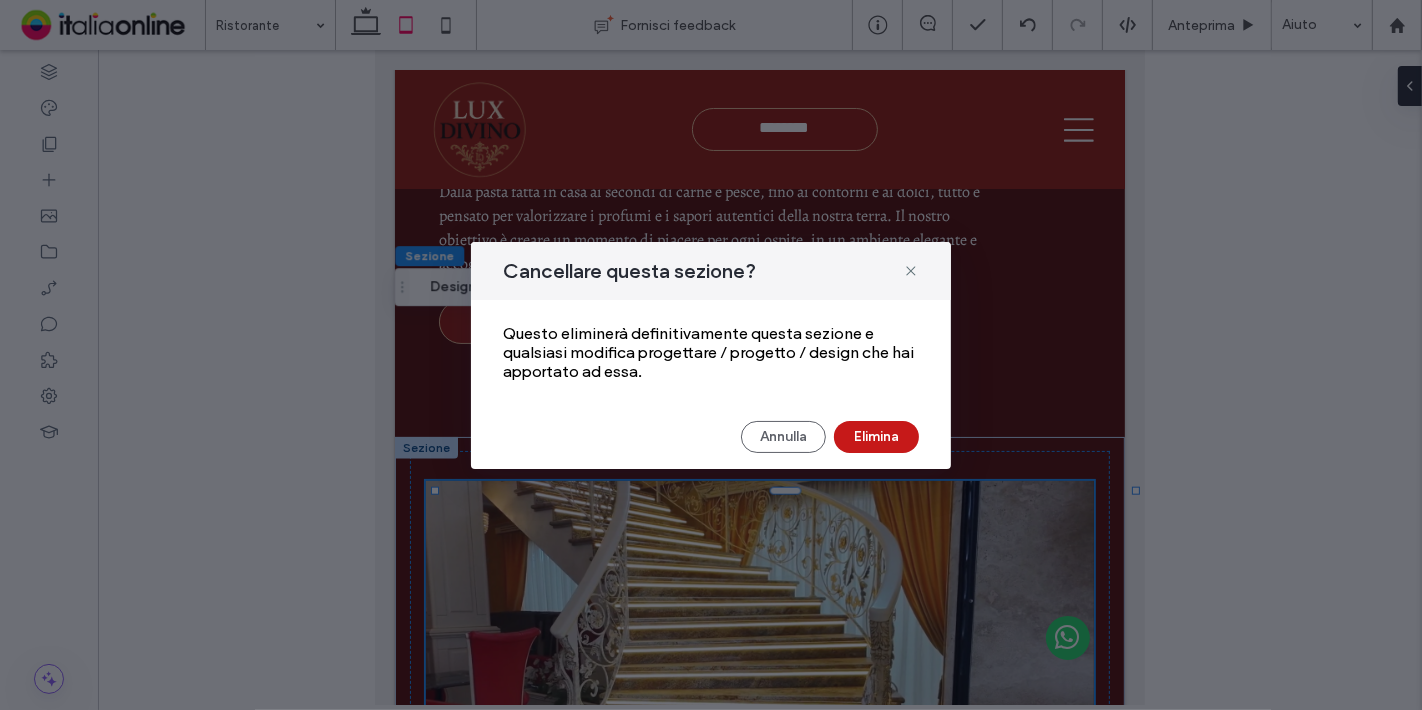 click on "Elimina" at bounding box center [876, 437] 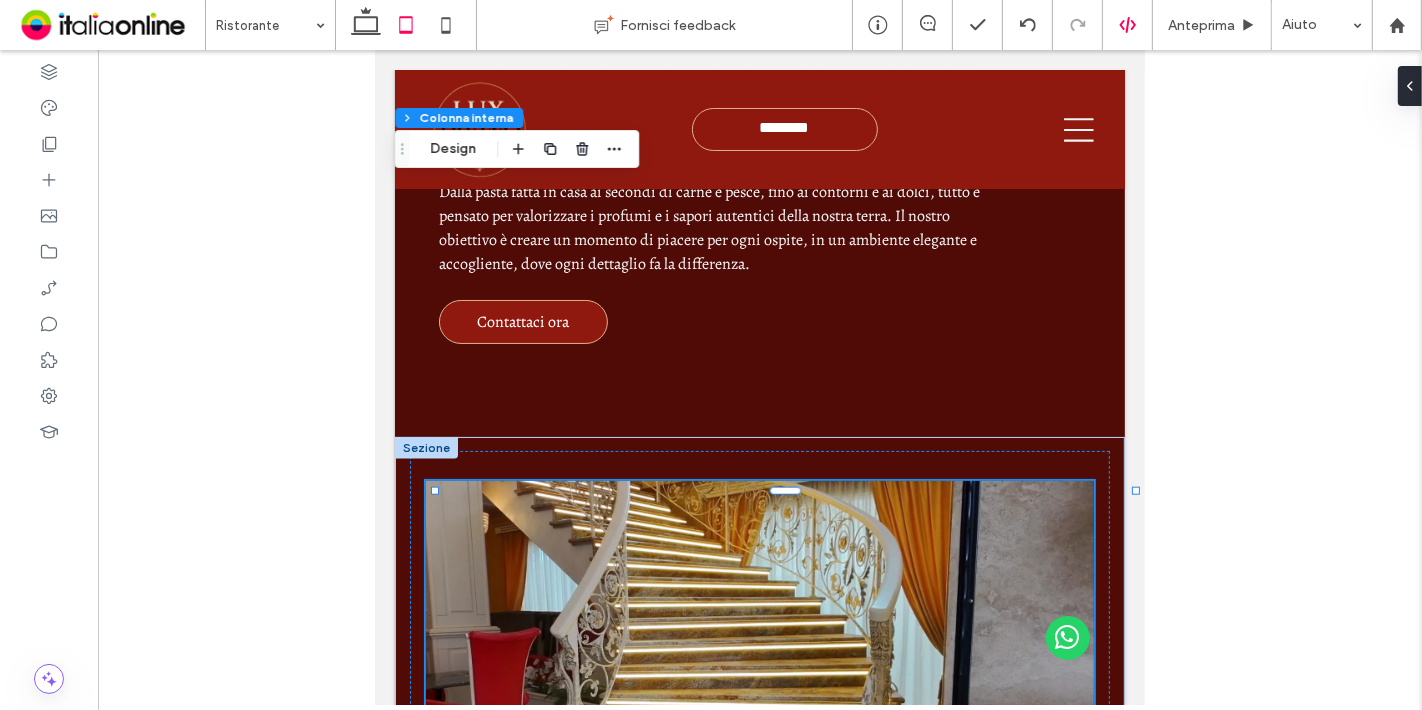 type on "**" 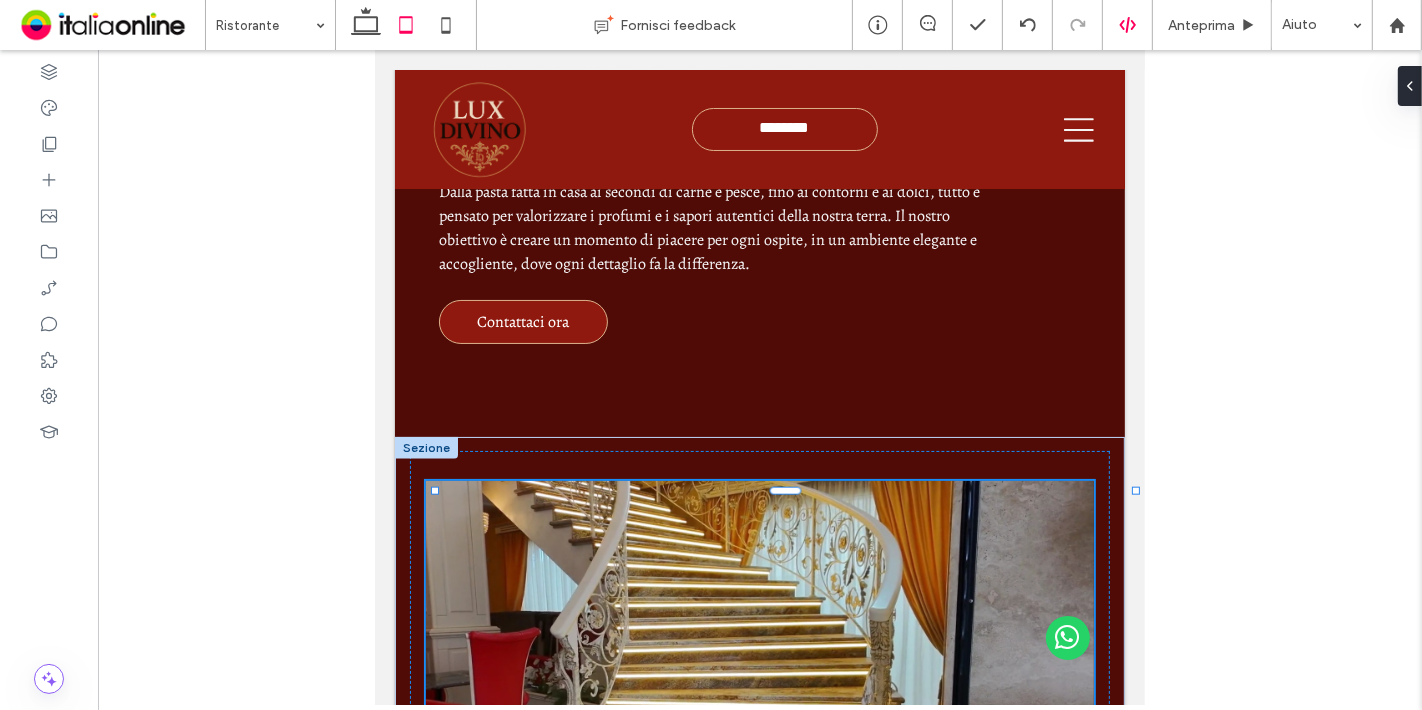type on "**" 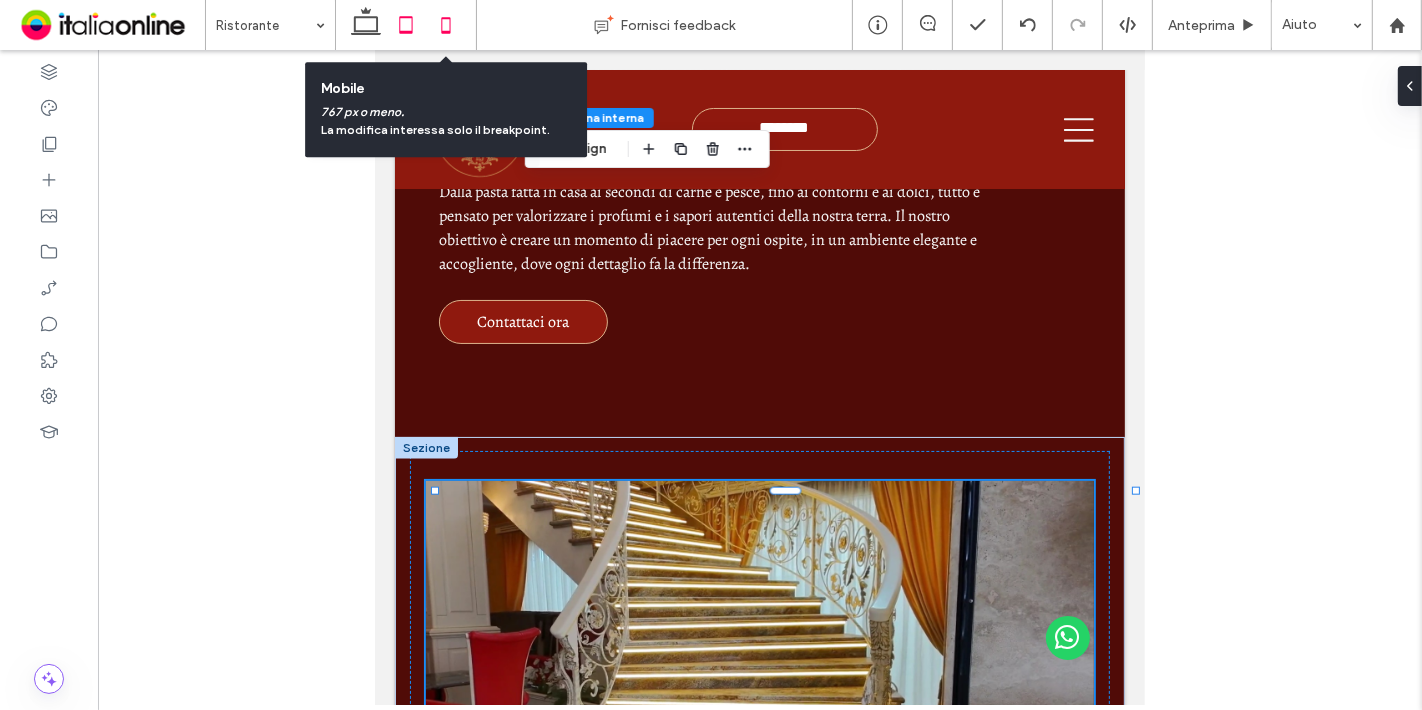 click 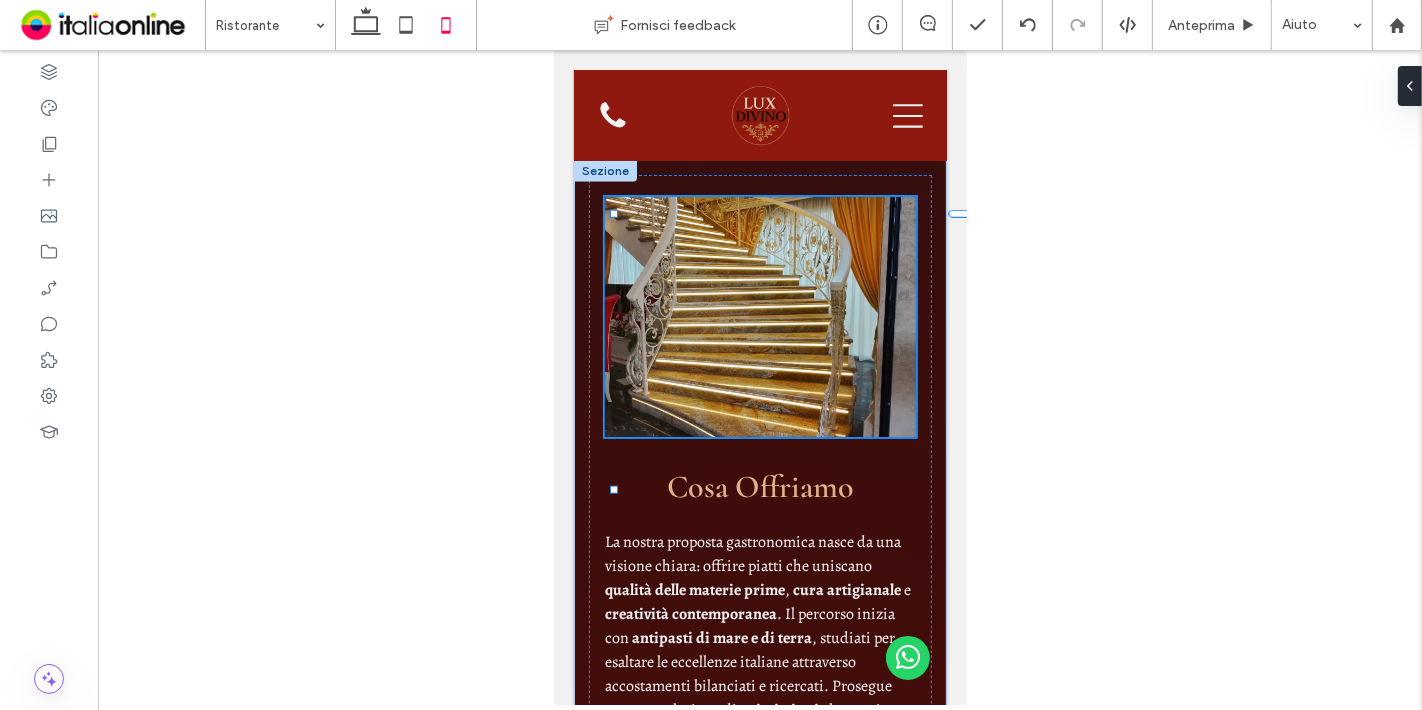 type on "*********" 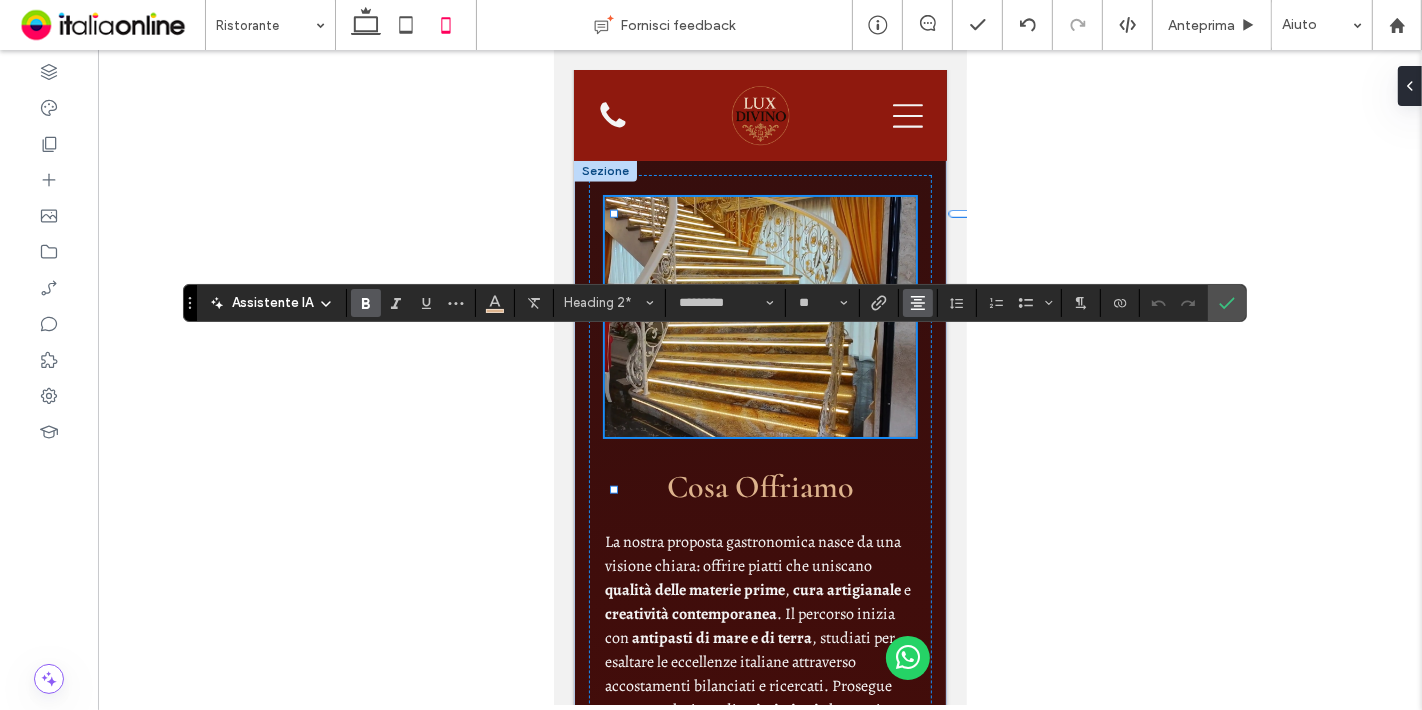 click 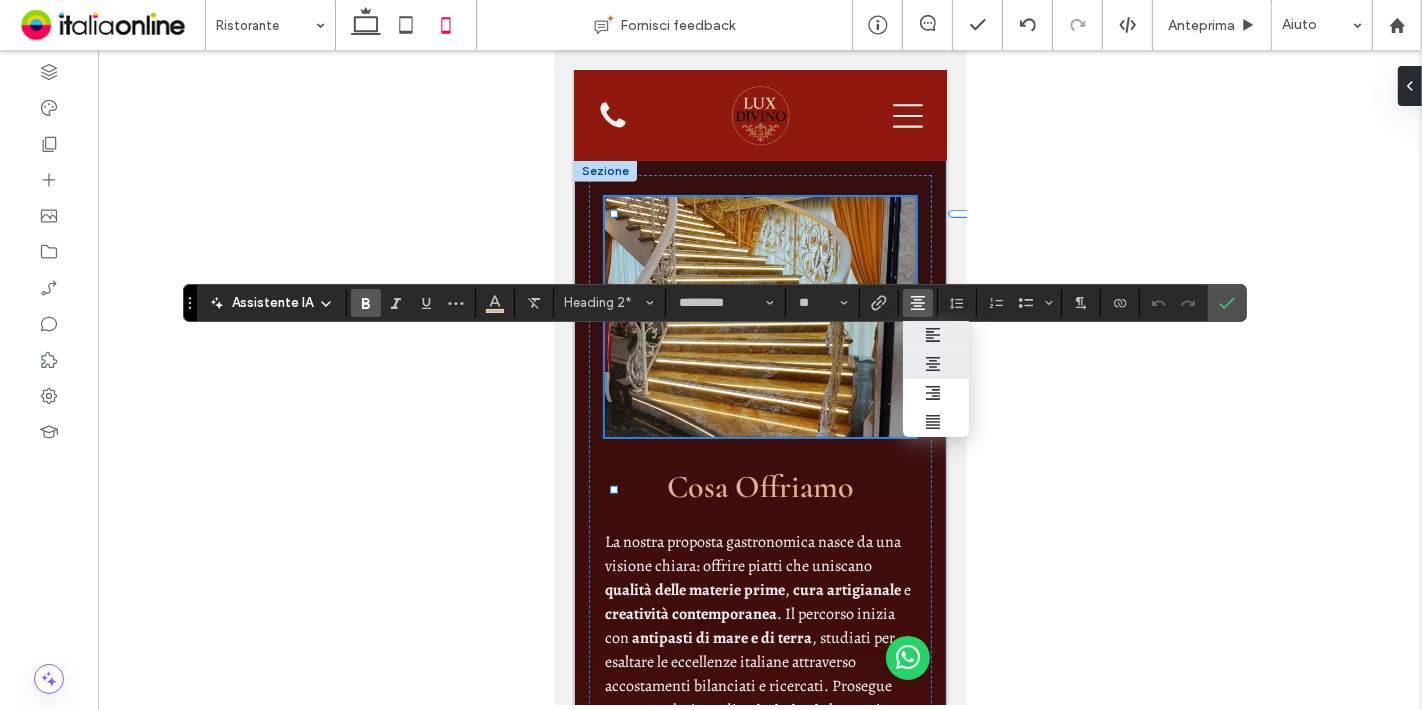 click 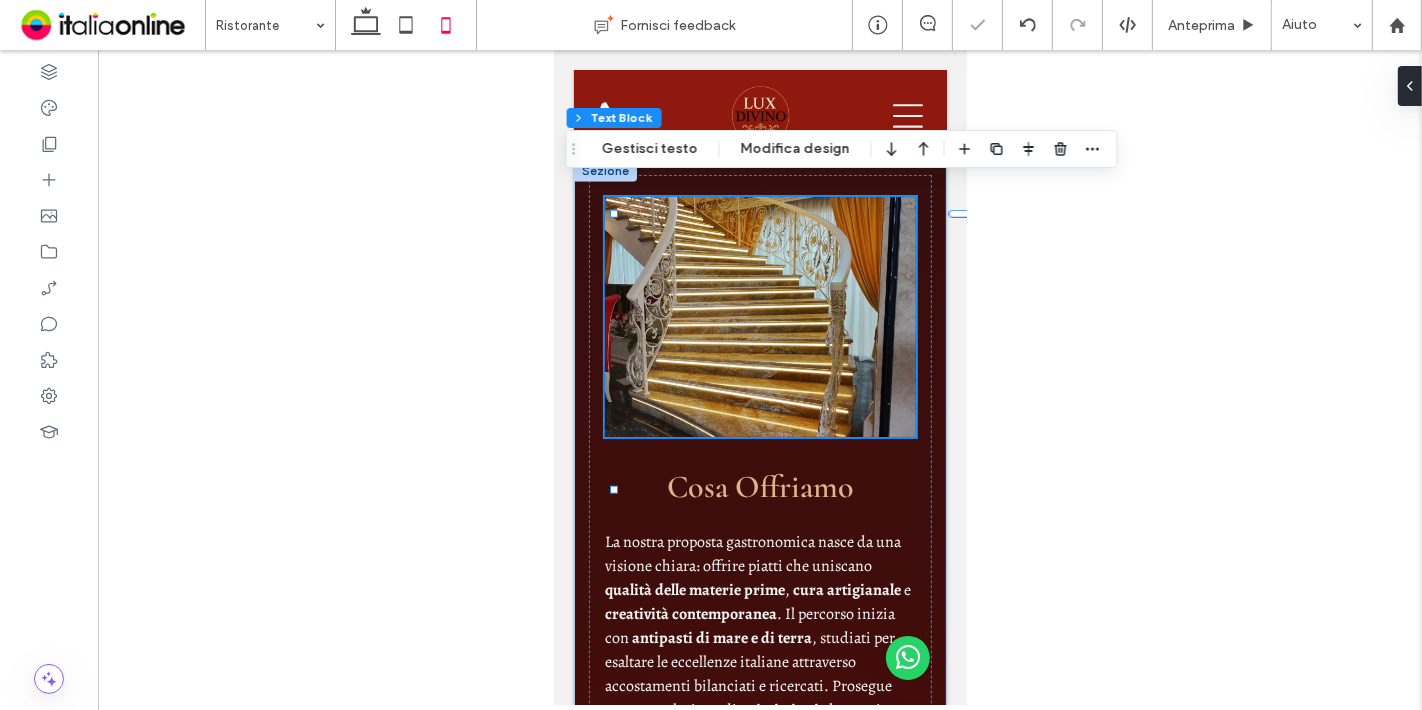 type on "****" 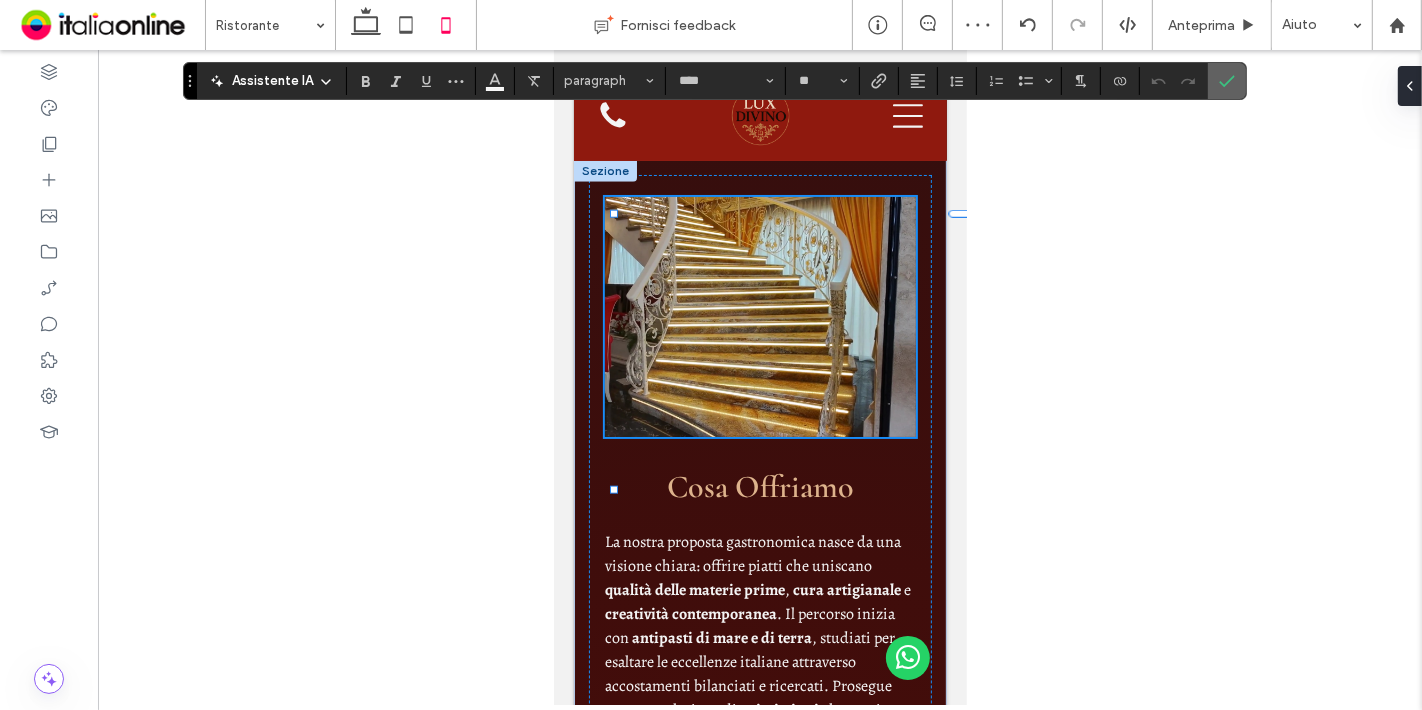 click 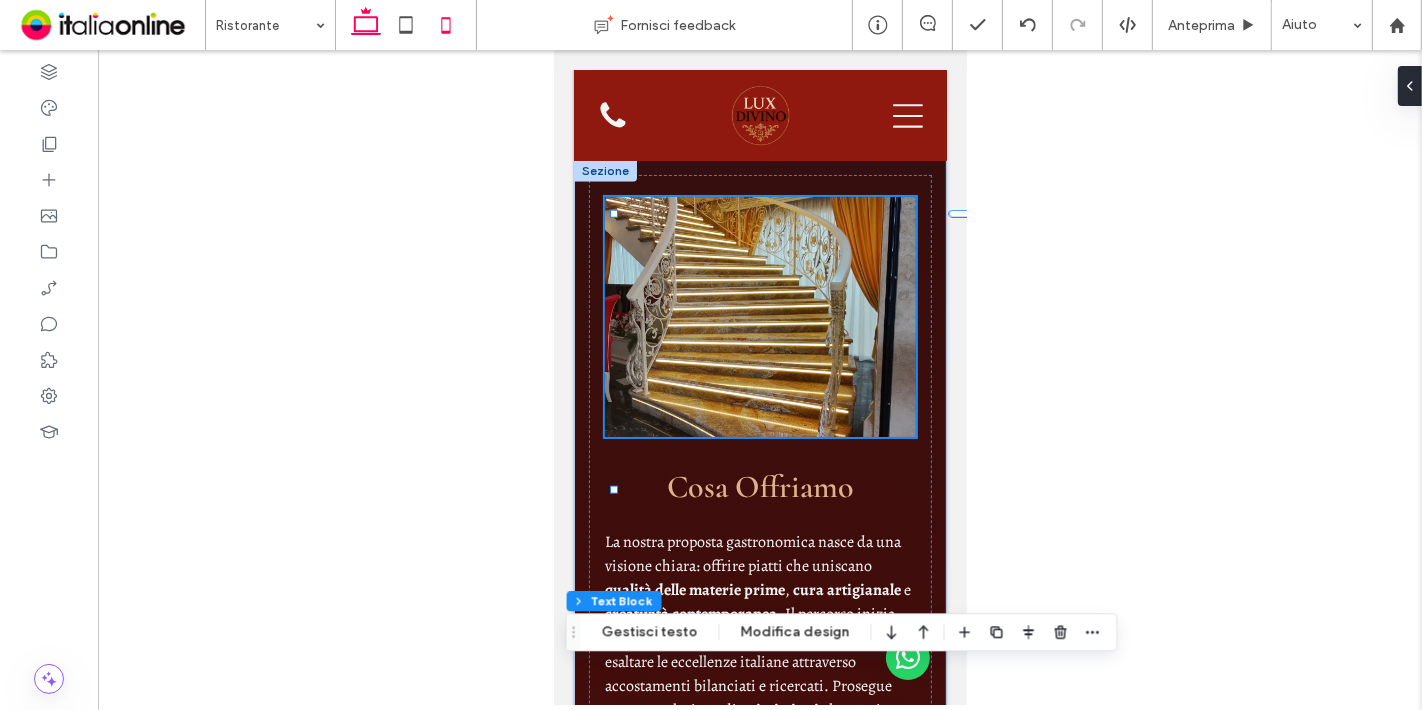 click 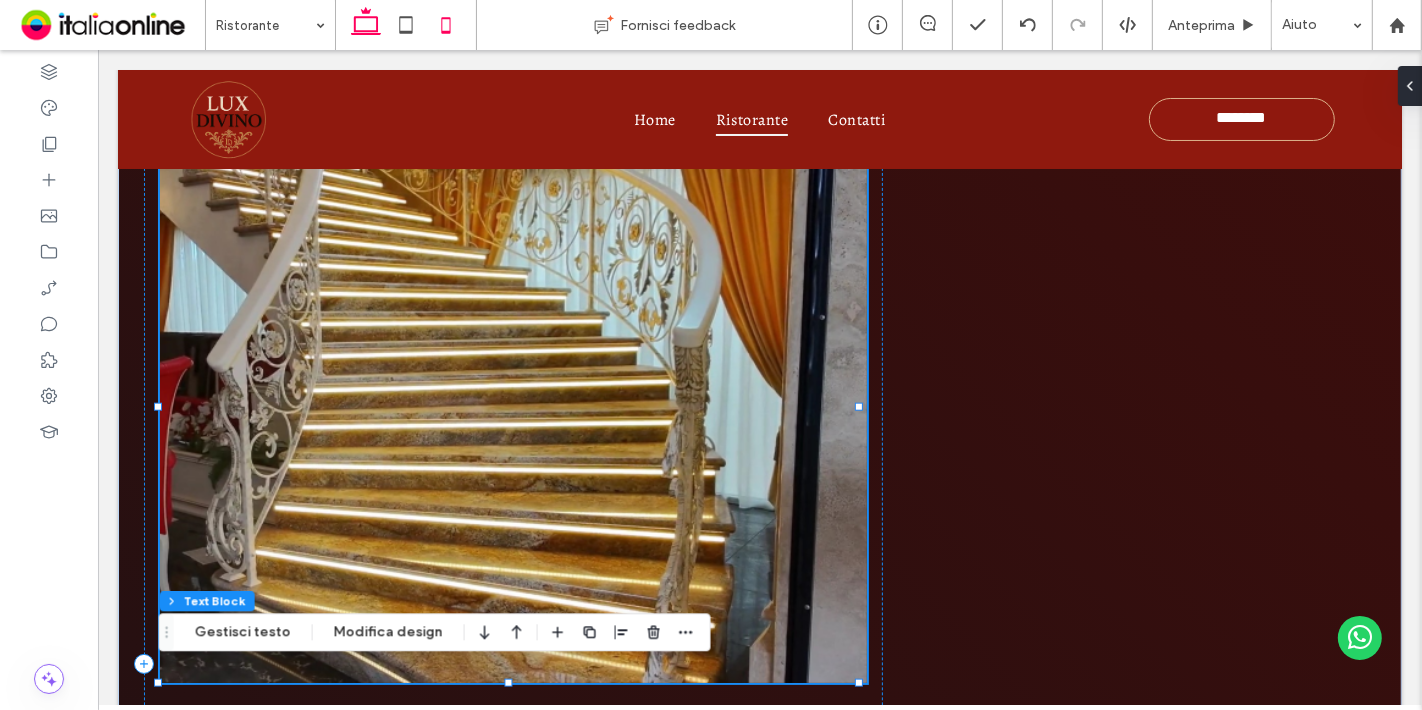 click 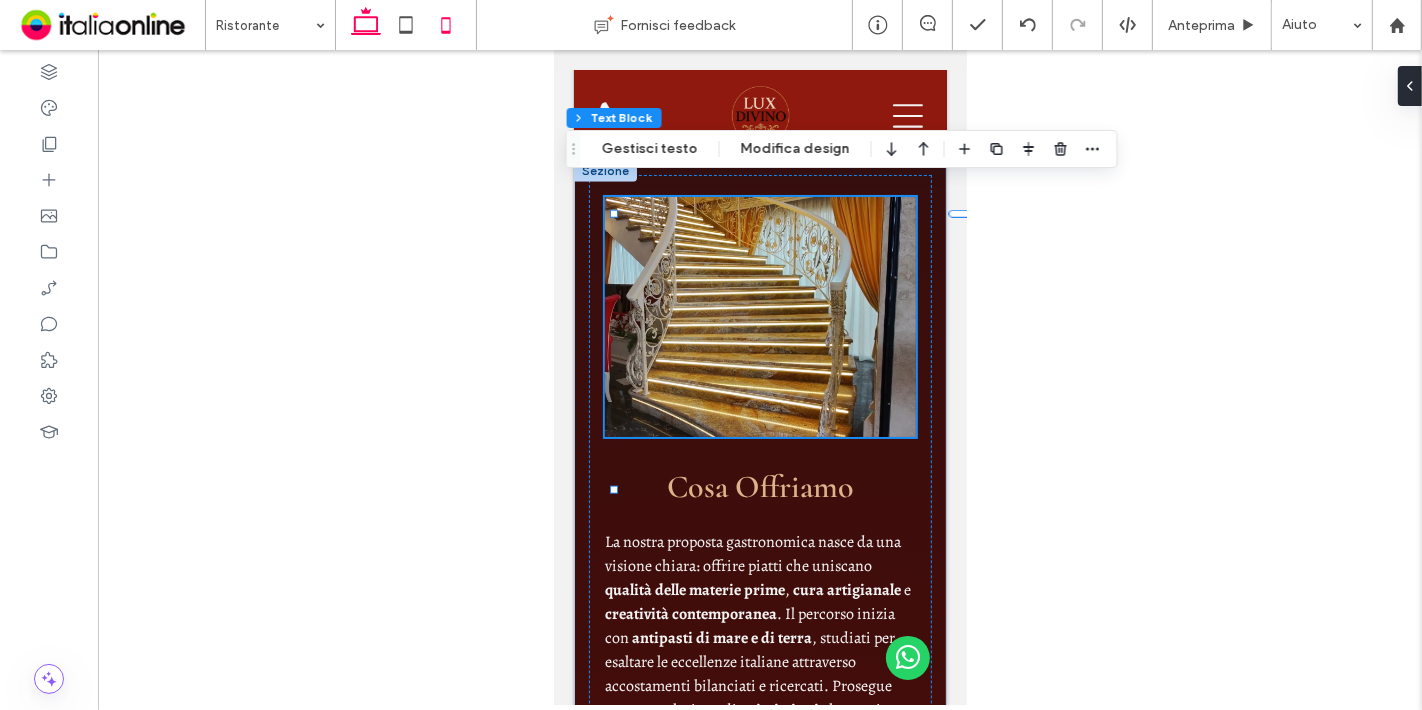 click 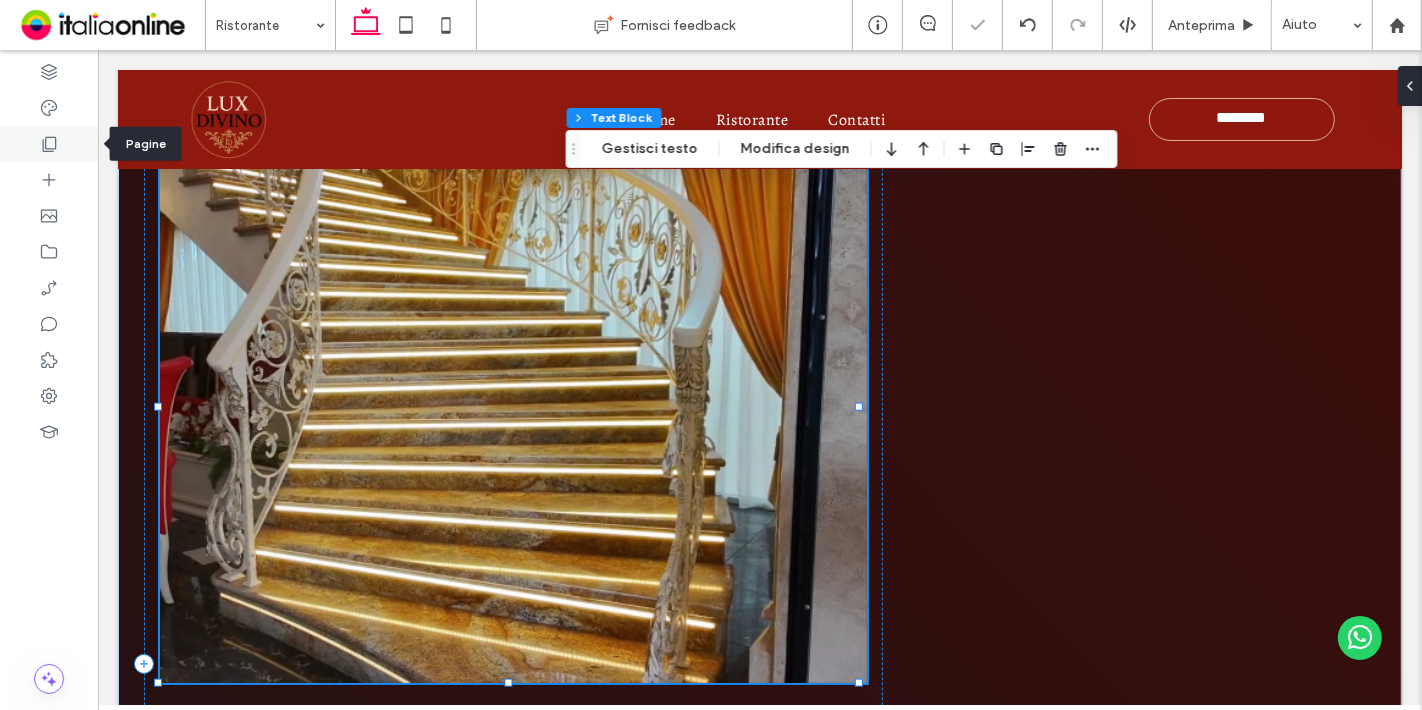 click at bounding box center [49, 144] 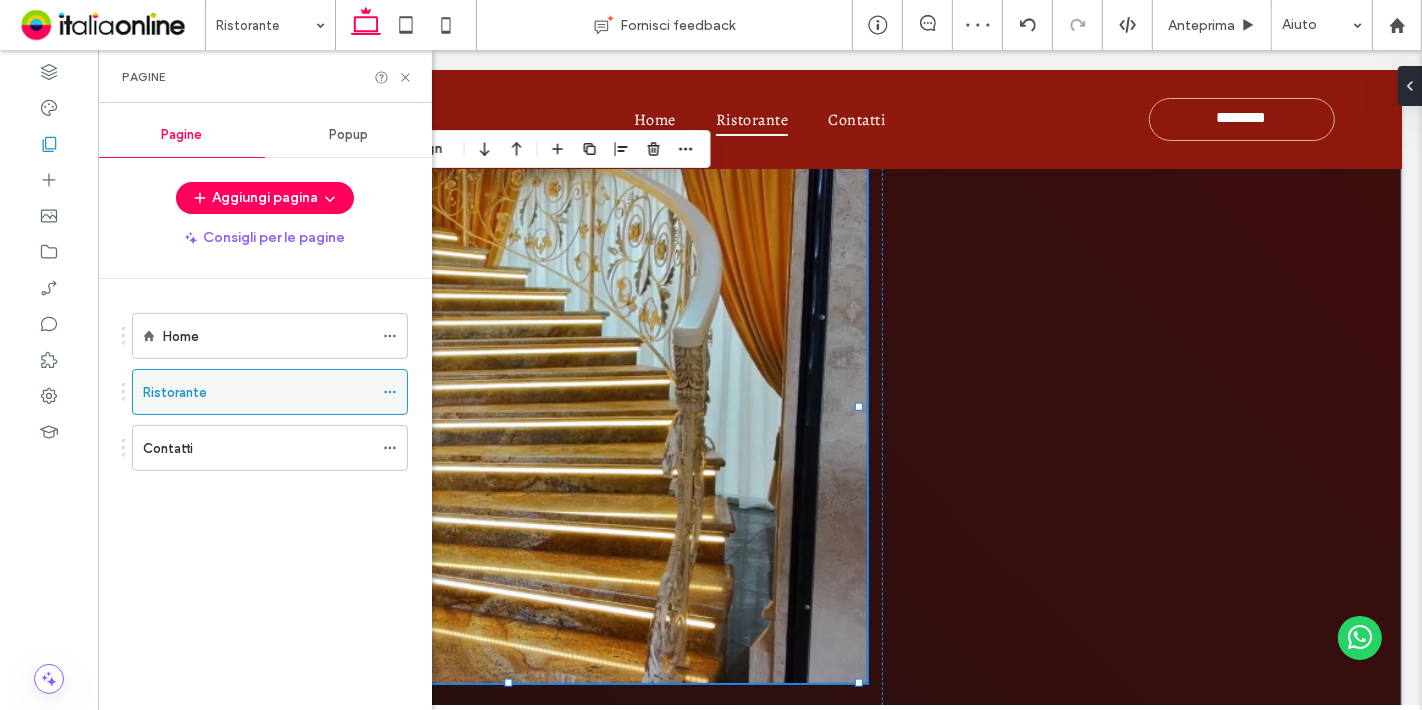 click 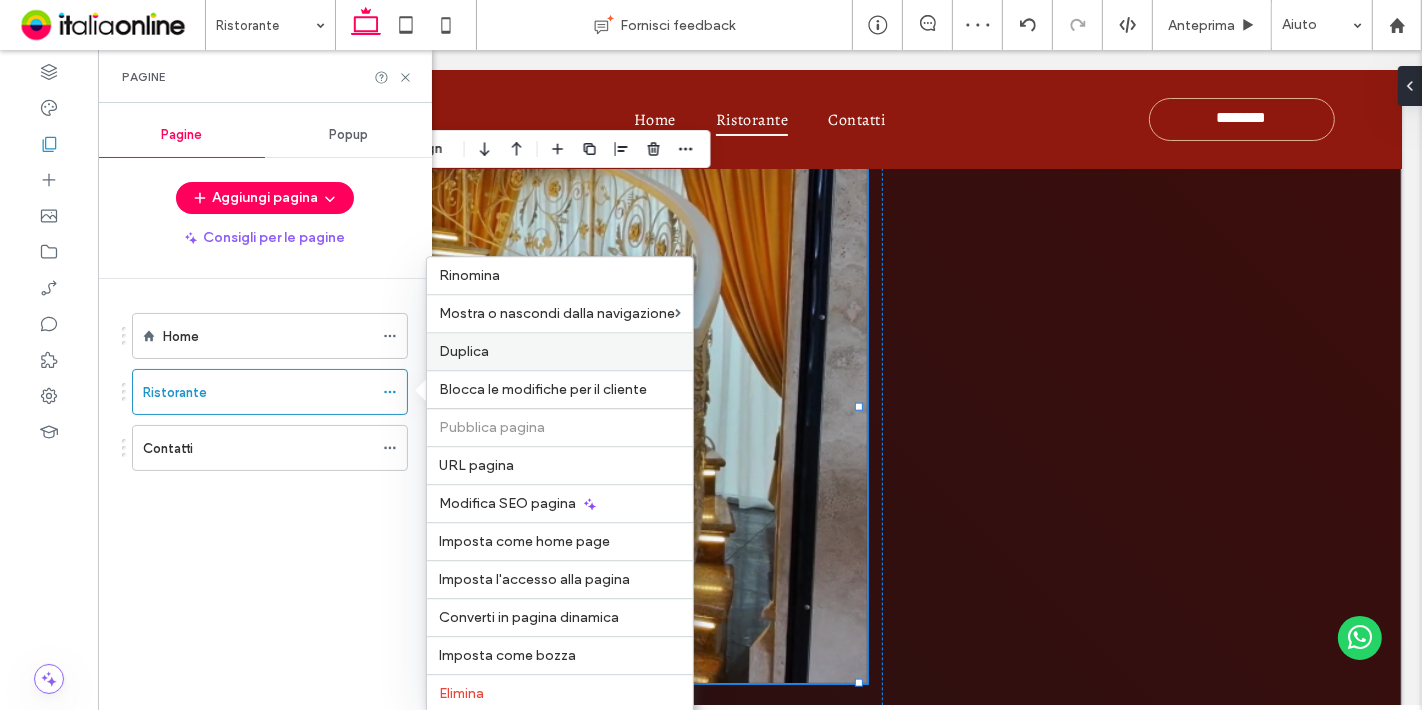 click on "Duplica" at bounding box center [560, 351] 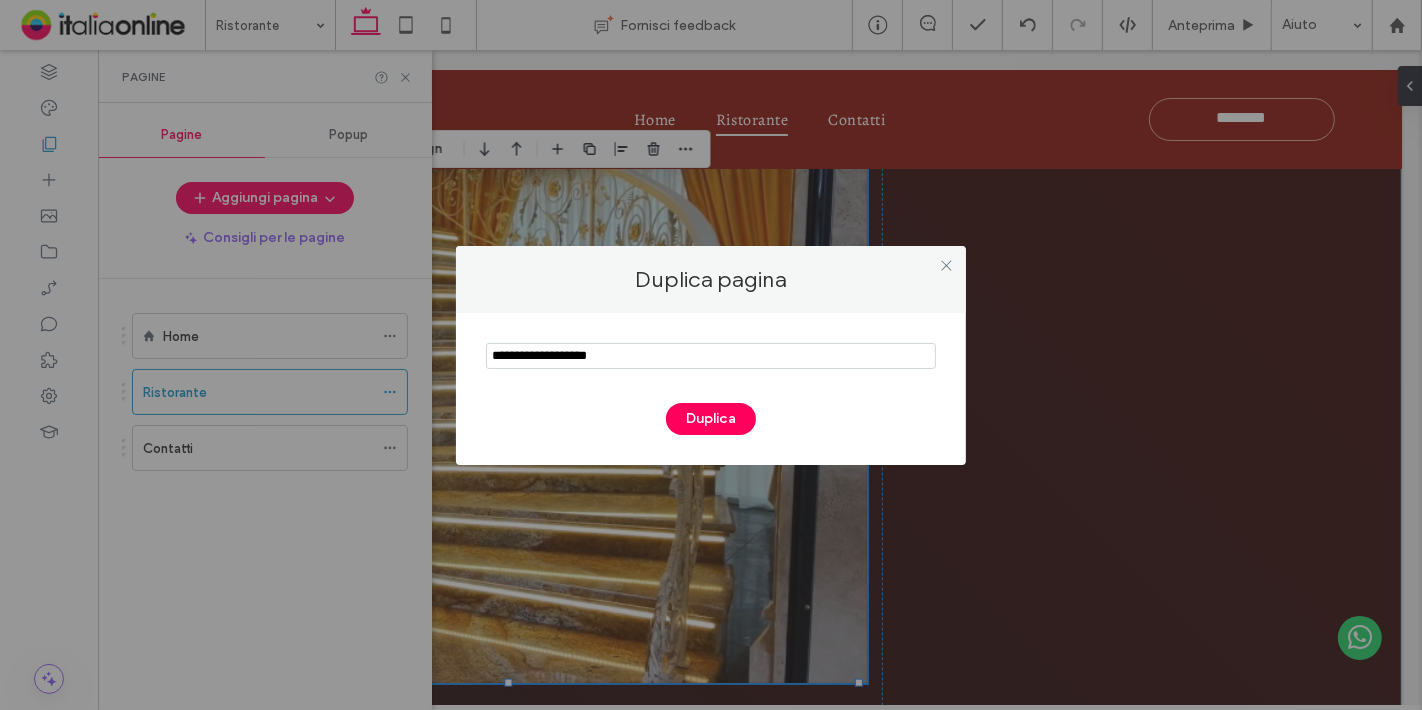 click at bounding box center [711, 356] 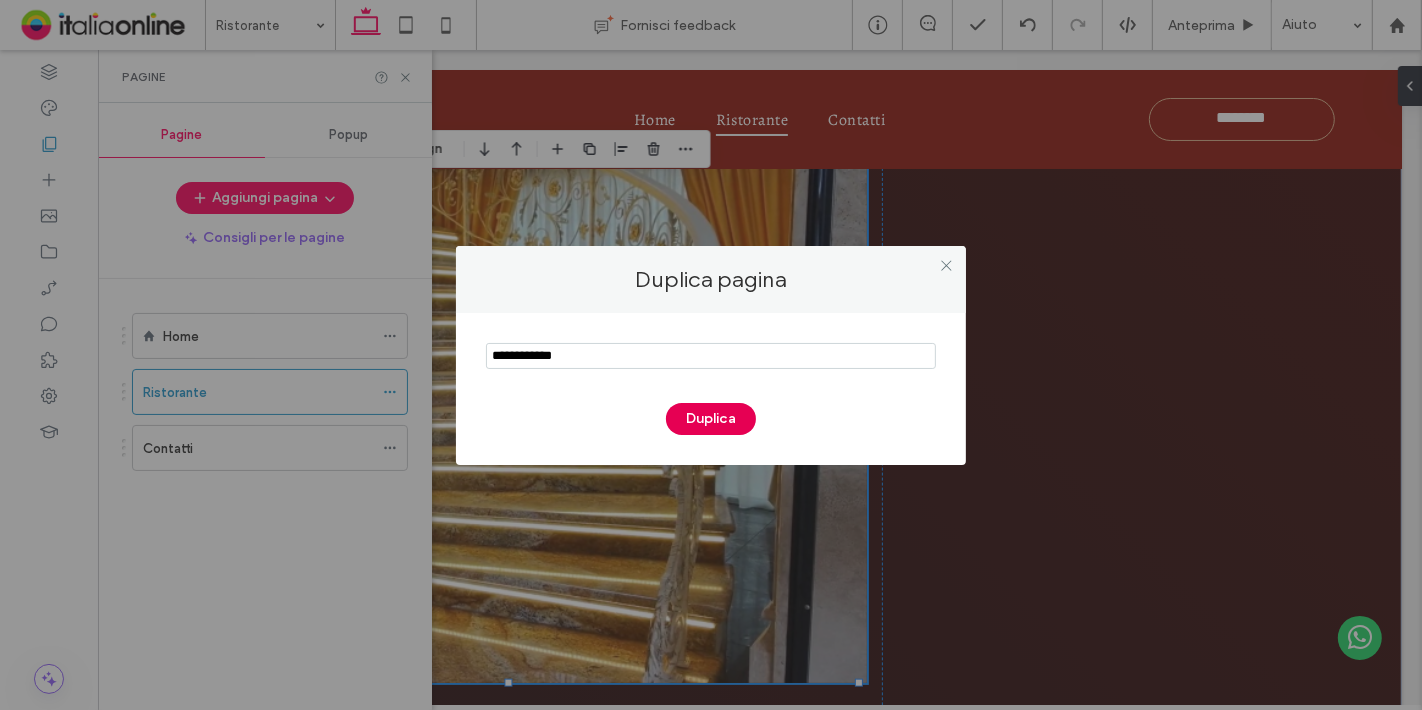 type on "**********" 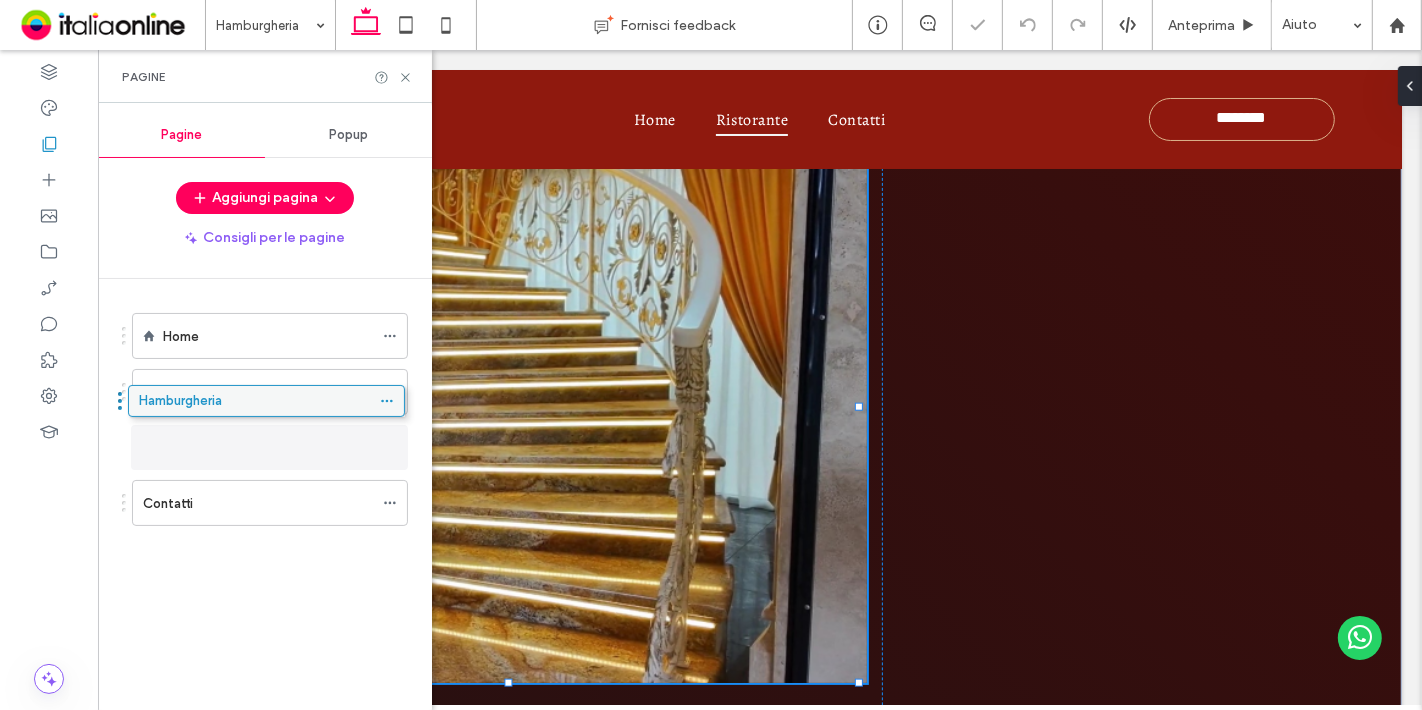 drag, startPoint x: 222, startPoint y: 487, endPoint x: 221, endPoint y: 415, distance: 72.00694 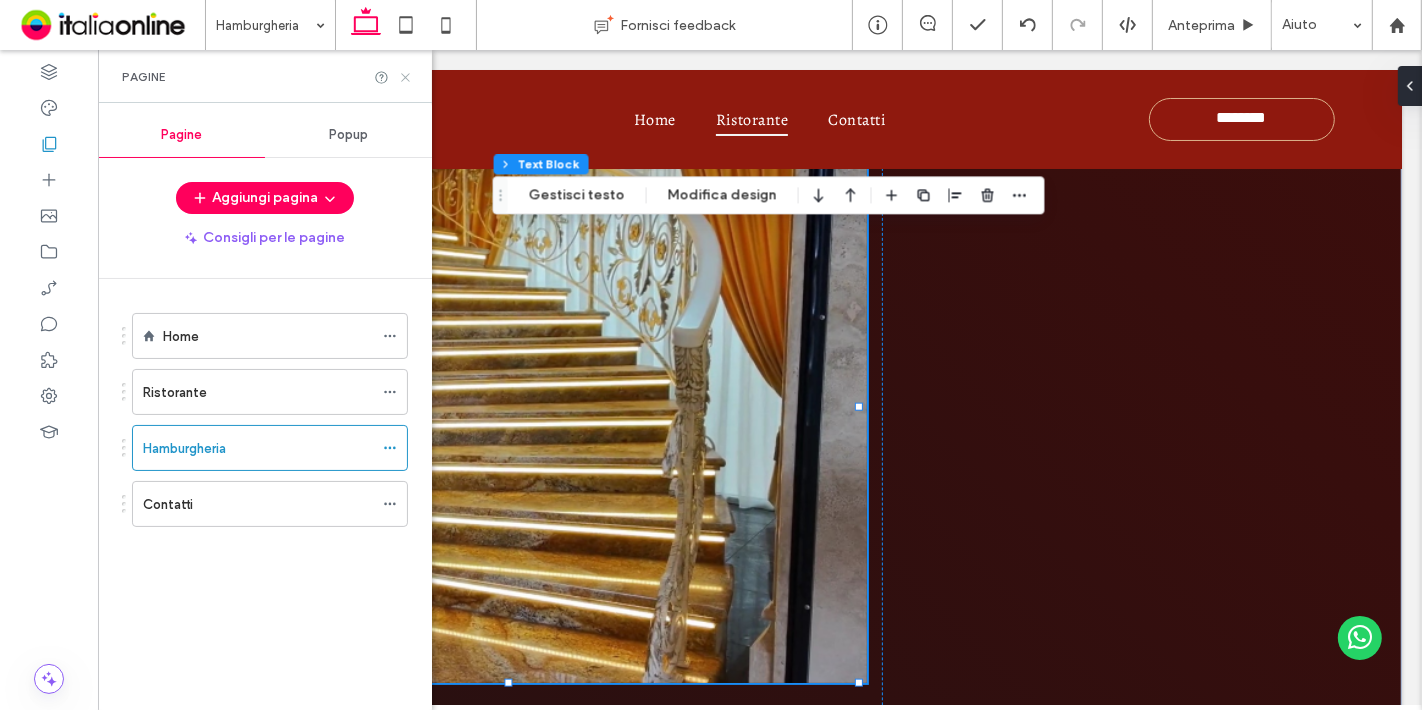 click 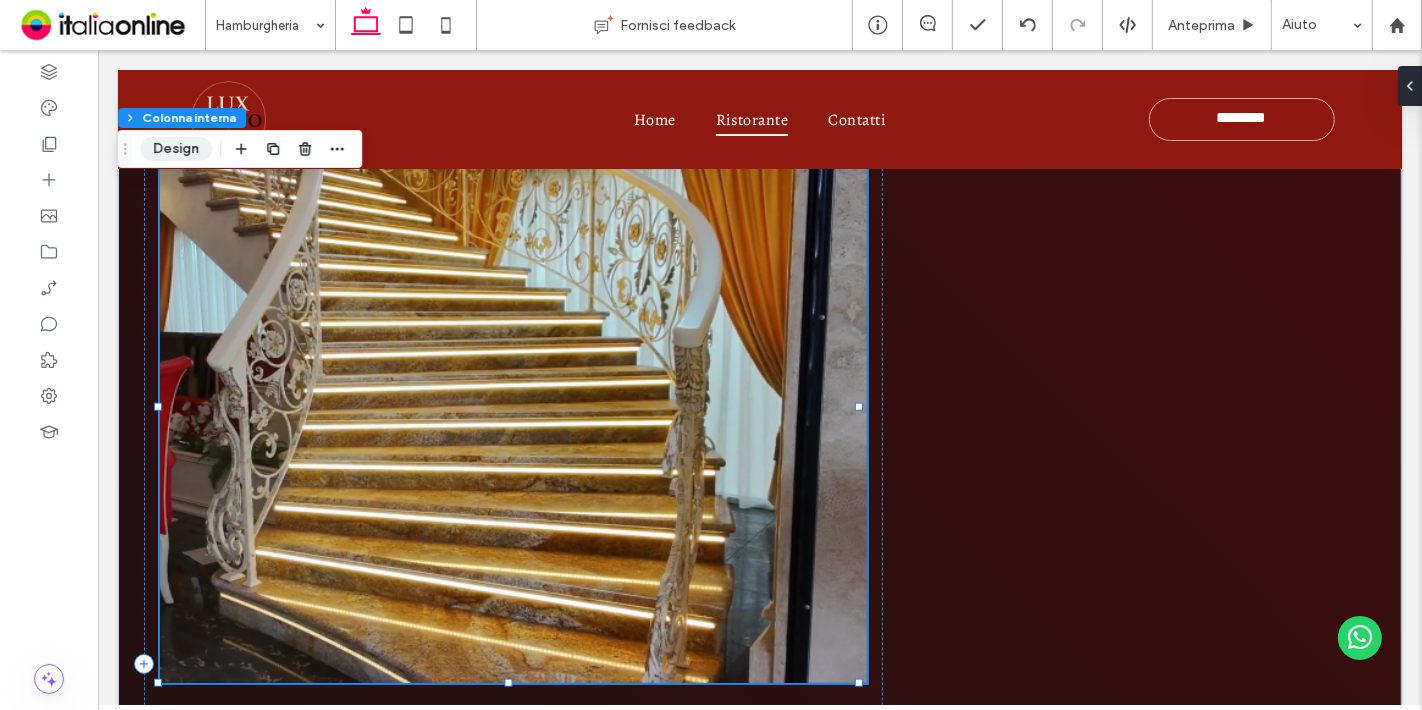 click on "Design" at bounding box center (176, 149) 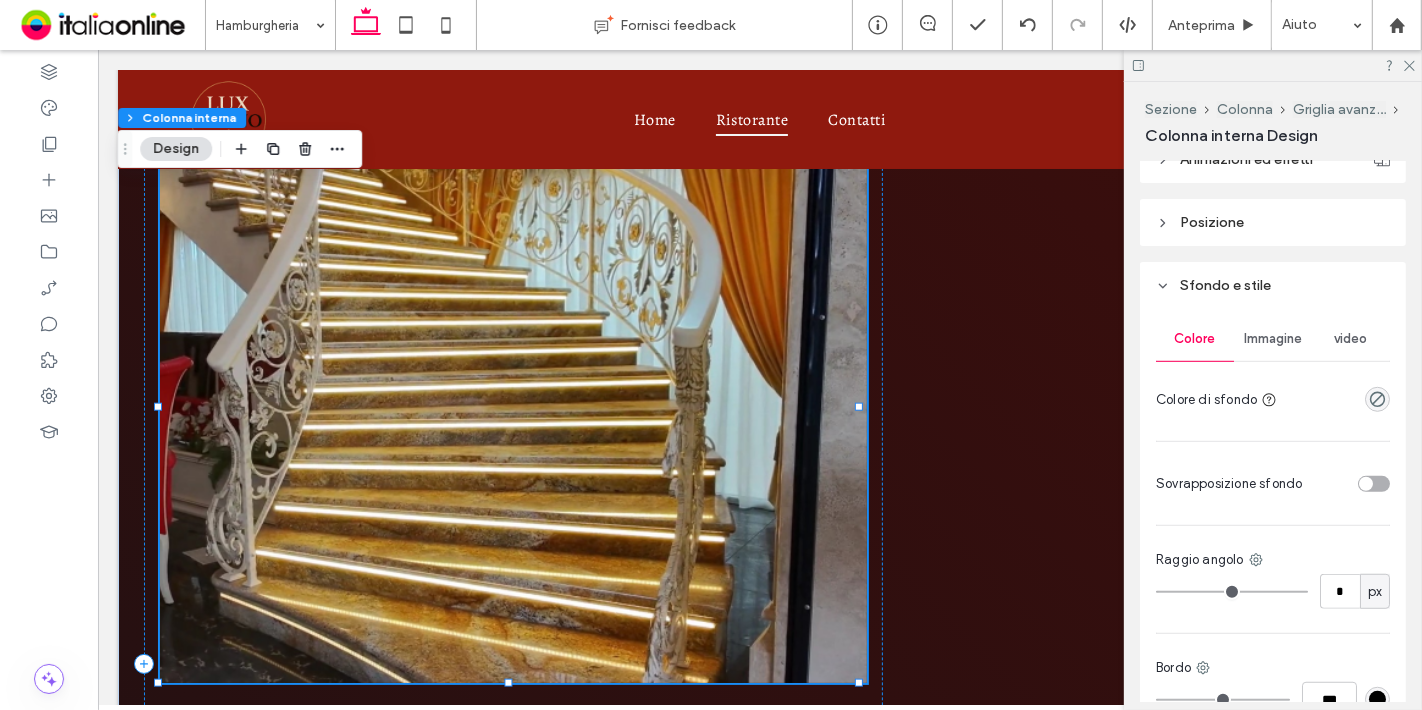 scroll, scrollTop: 1220, scrollLeft: 0, axis: vertical 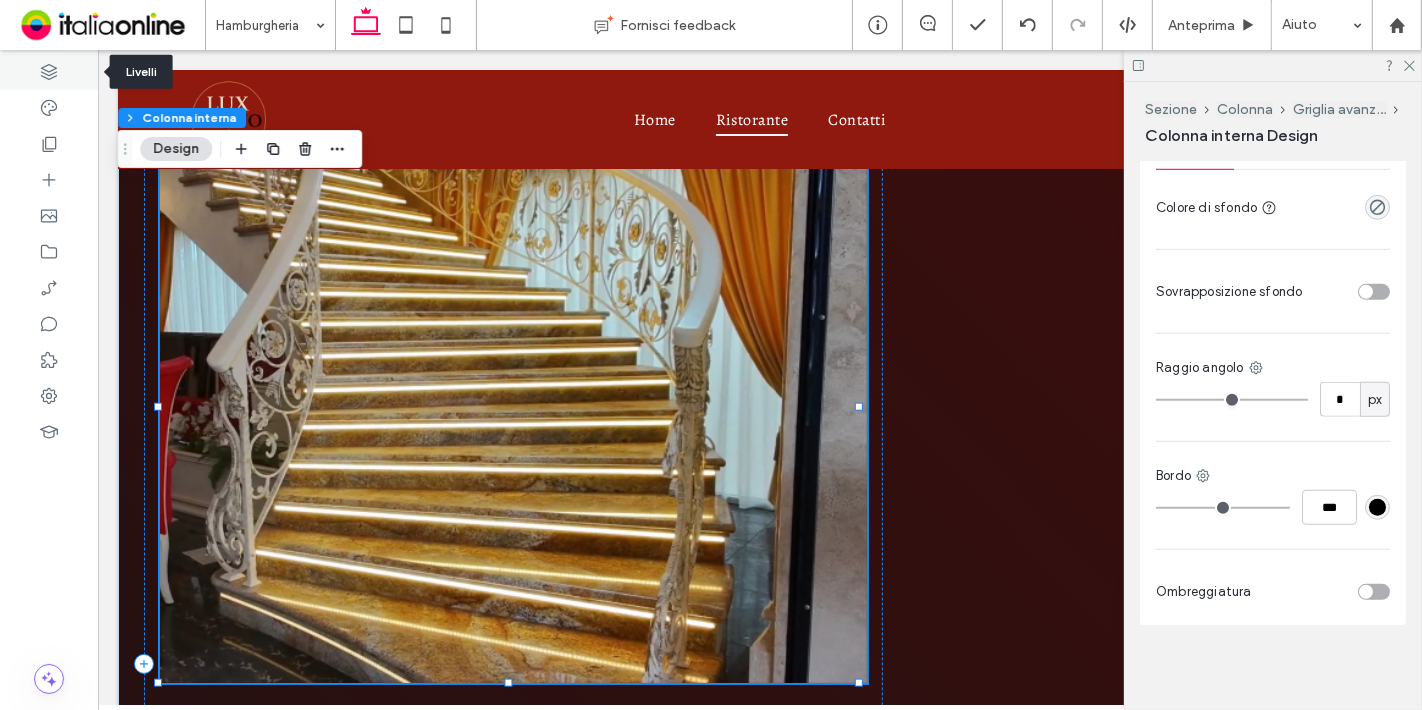 click 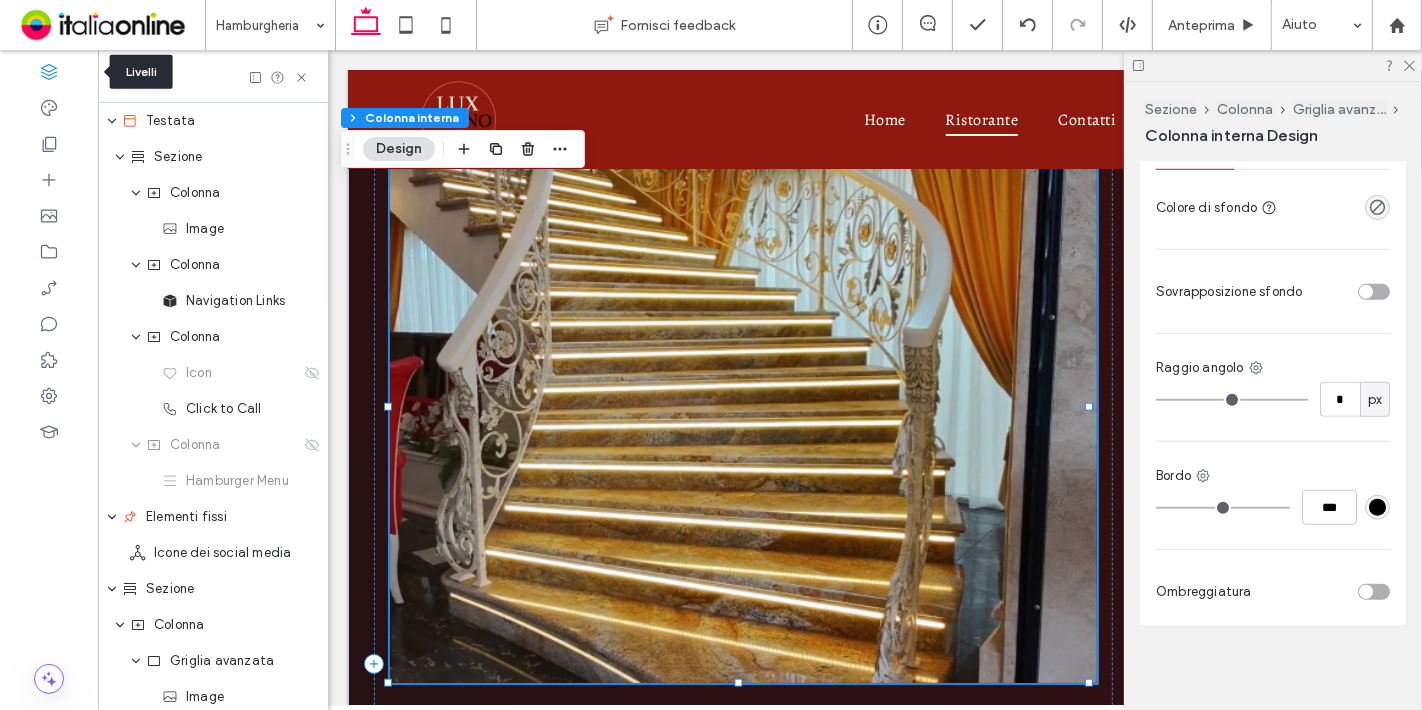 scroll, scrollTop: 0, scrollLeft: 527, axis: horizontal 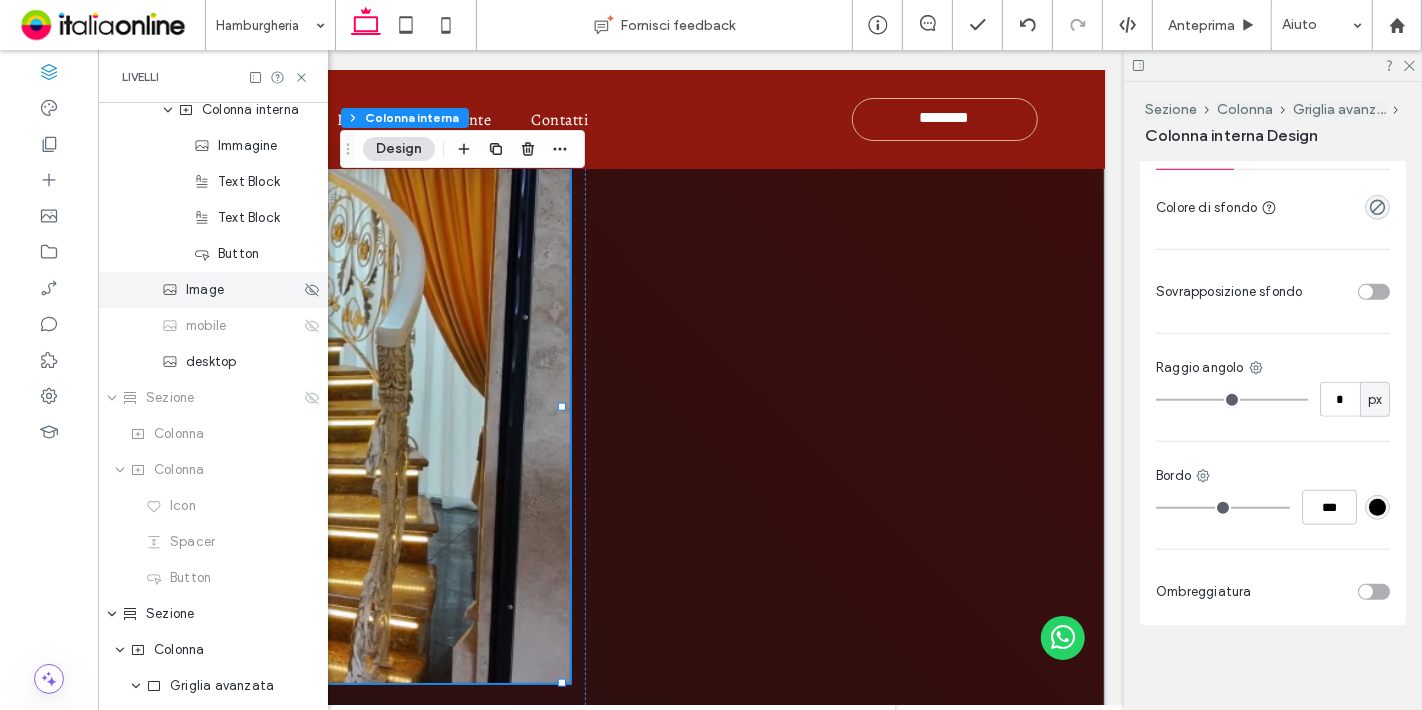 click on "Image" at bounding box center [205, 290] 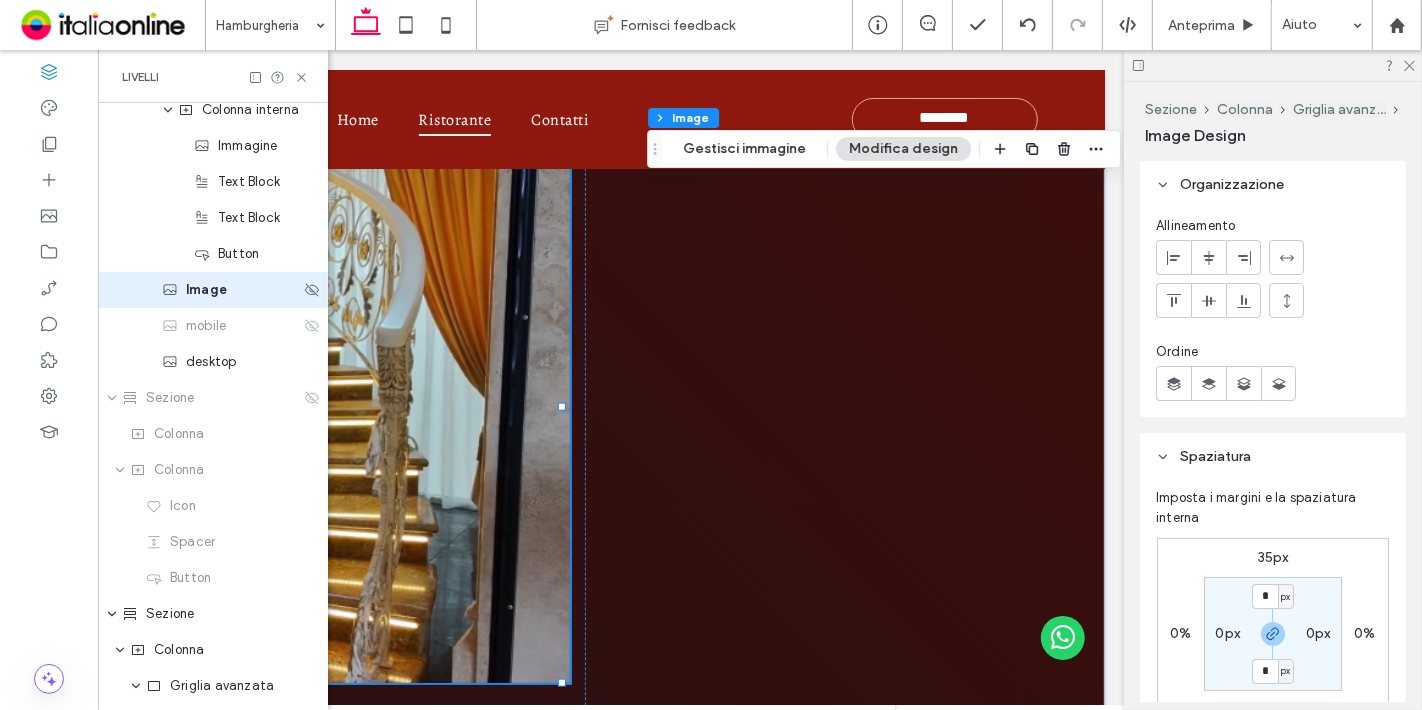 scroll, scrollTop: 542, scrollLeft: 0, axis: vertical 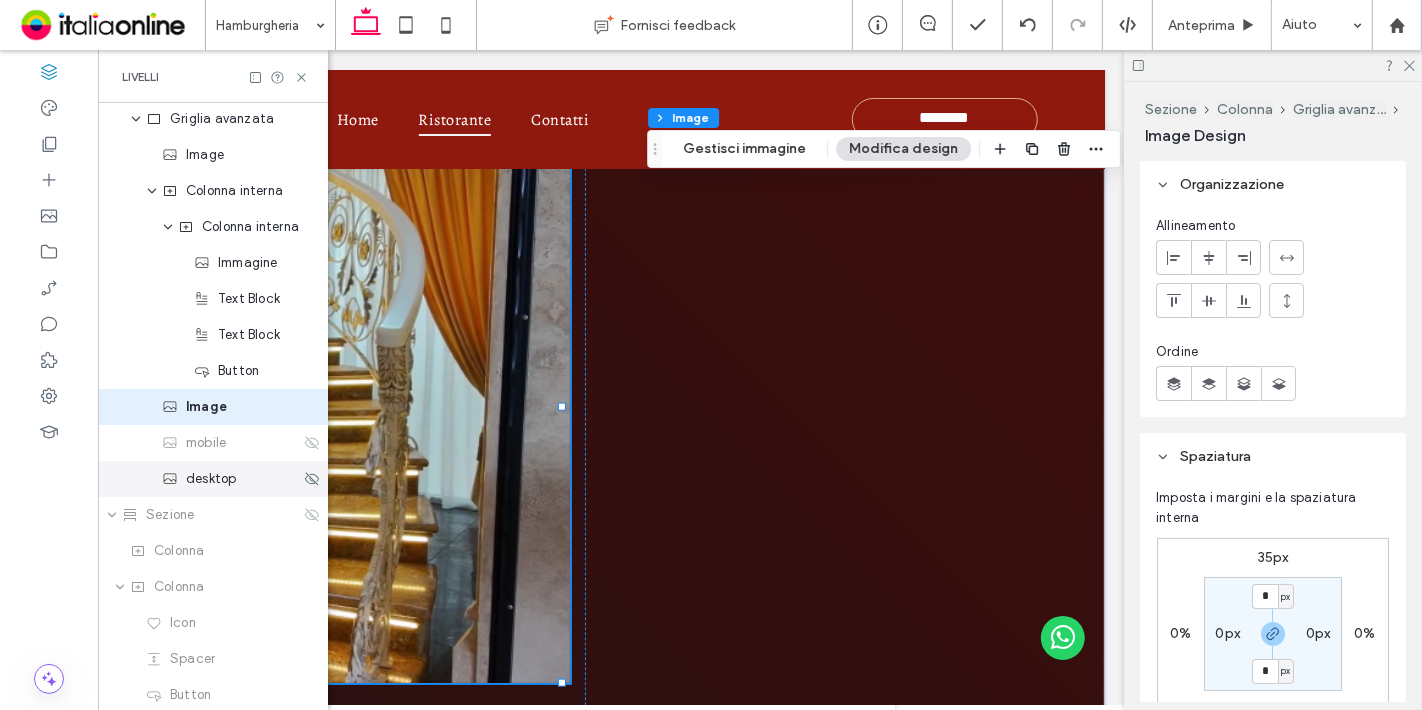 click on "desktop" at bounding box center (213, 479) 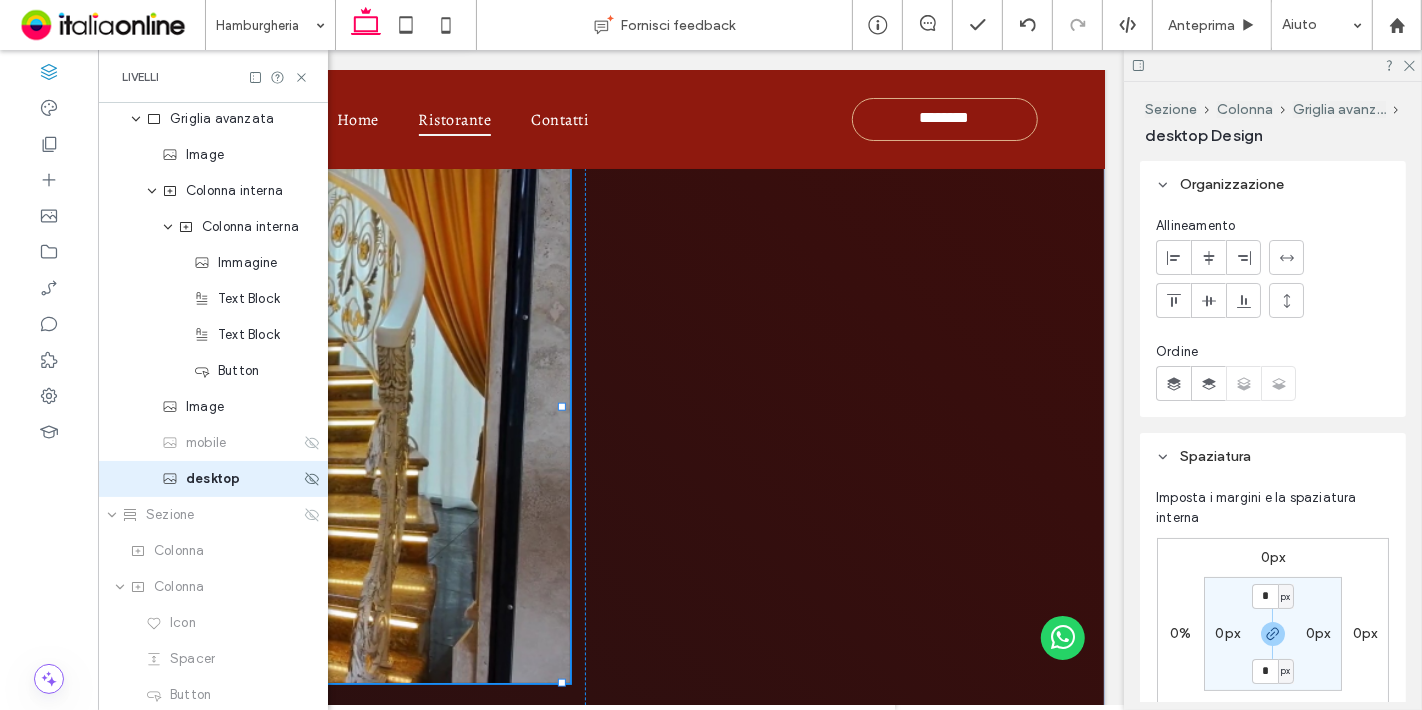 scroll, scrollTop: 614, scrollLeft: 0, axis: vertical 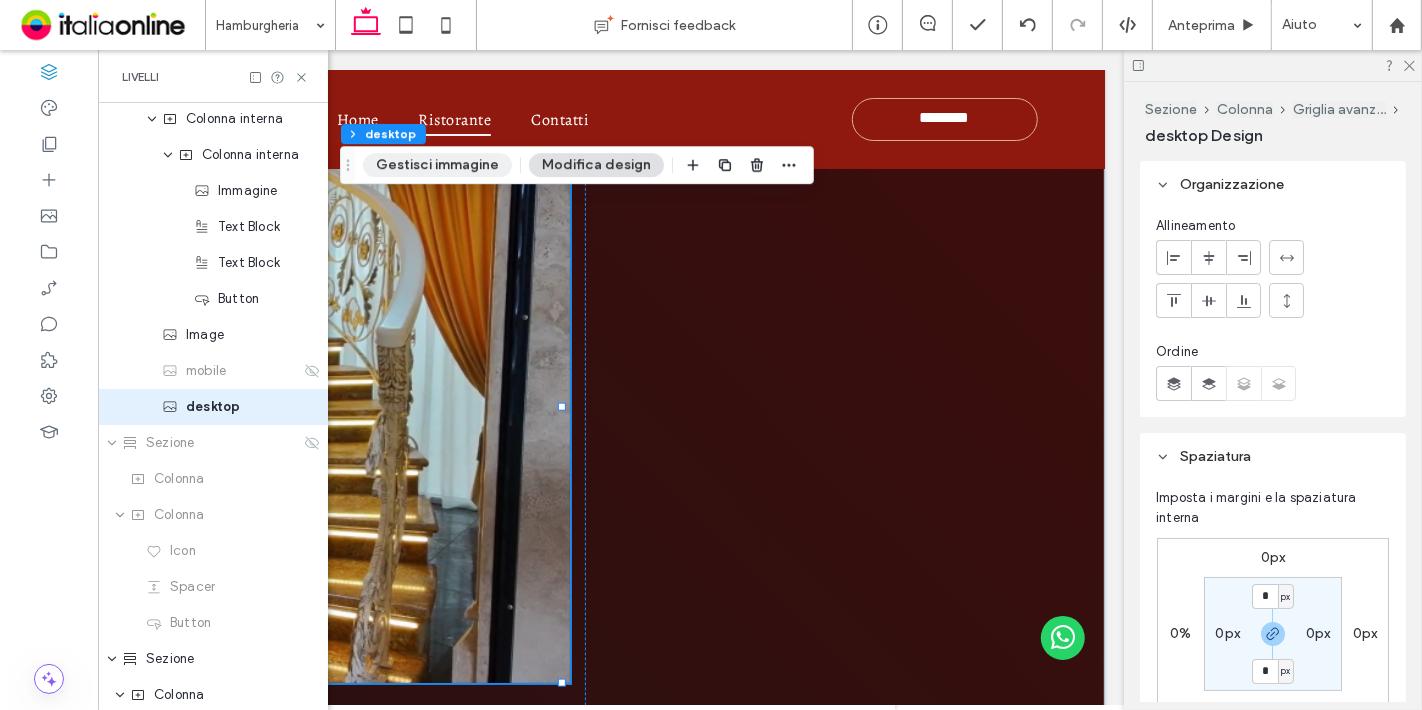 click on "Gestisci immagine" at bounding box center (437, 165) 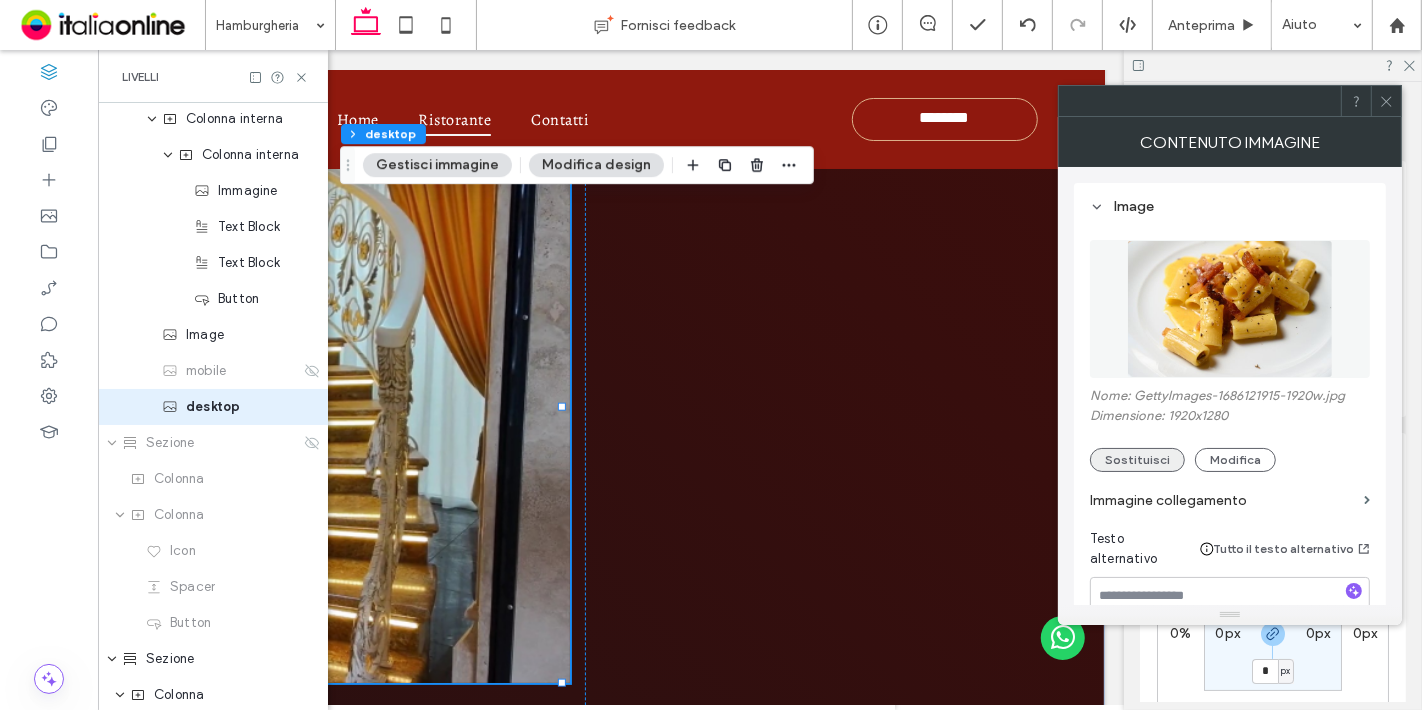 click on "Sostituisci" at bounding box center (1137, 460) 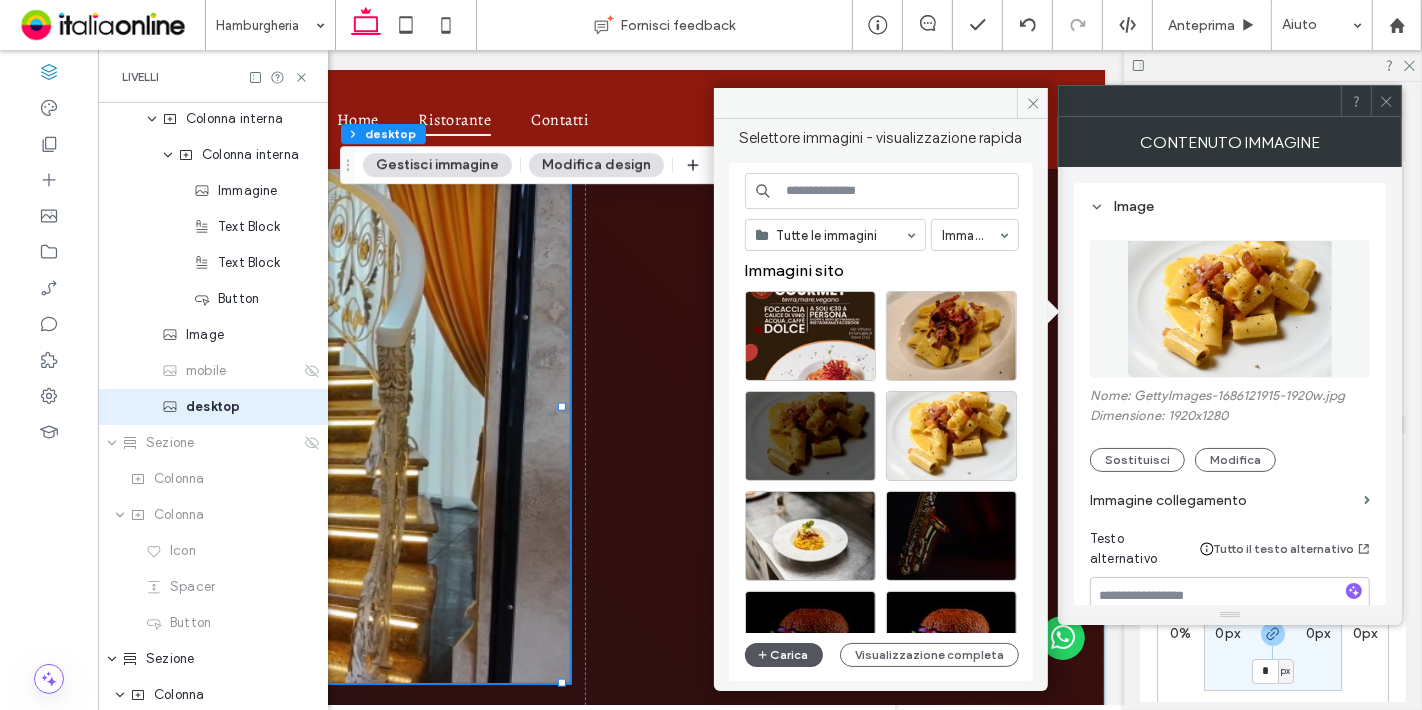 click on "Carica" at bounding box center (784, 655) 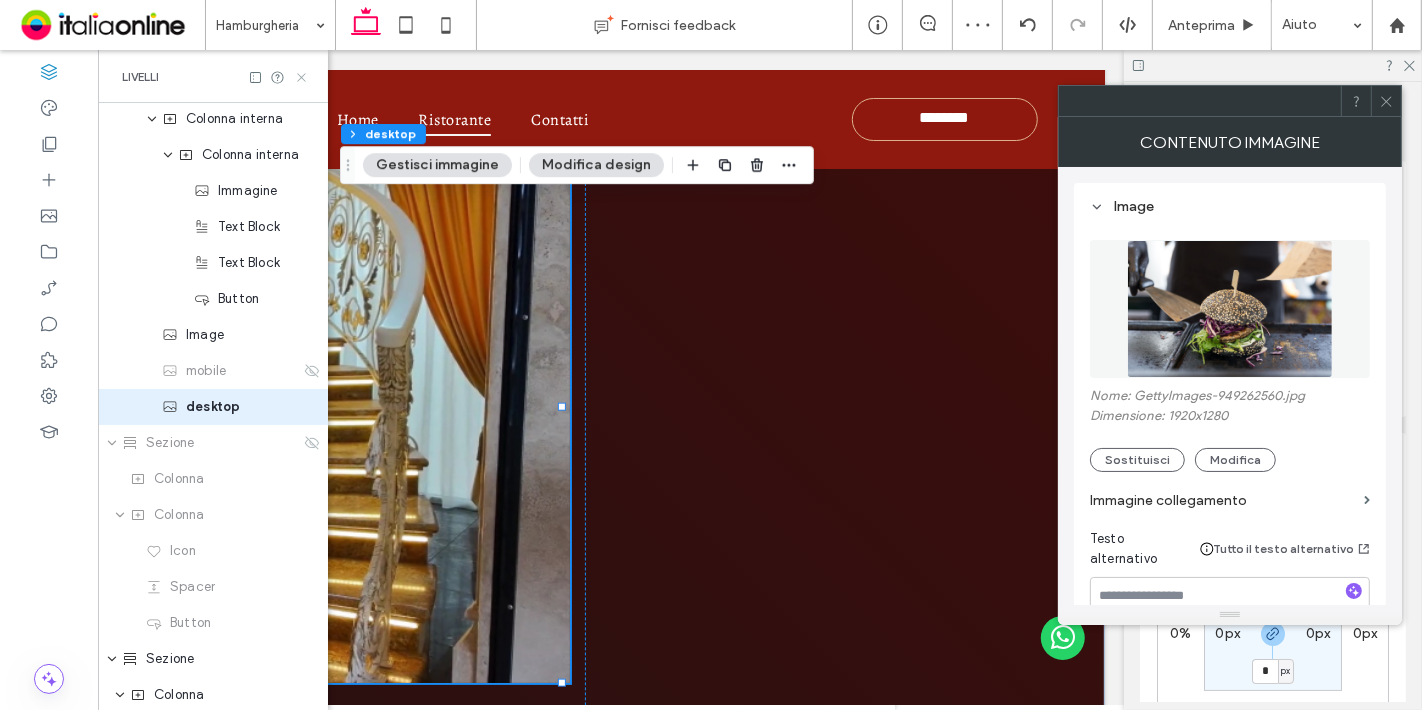 click 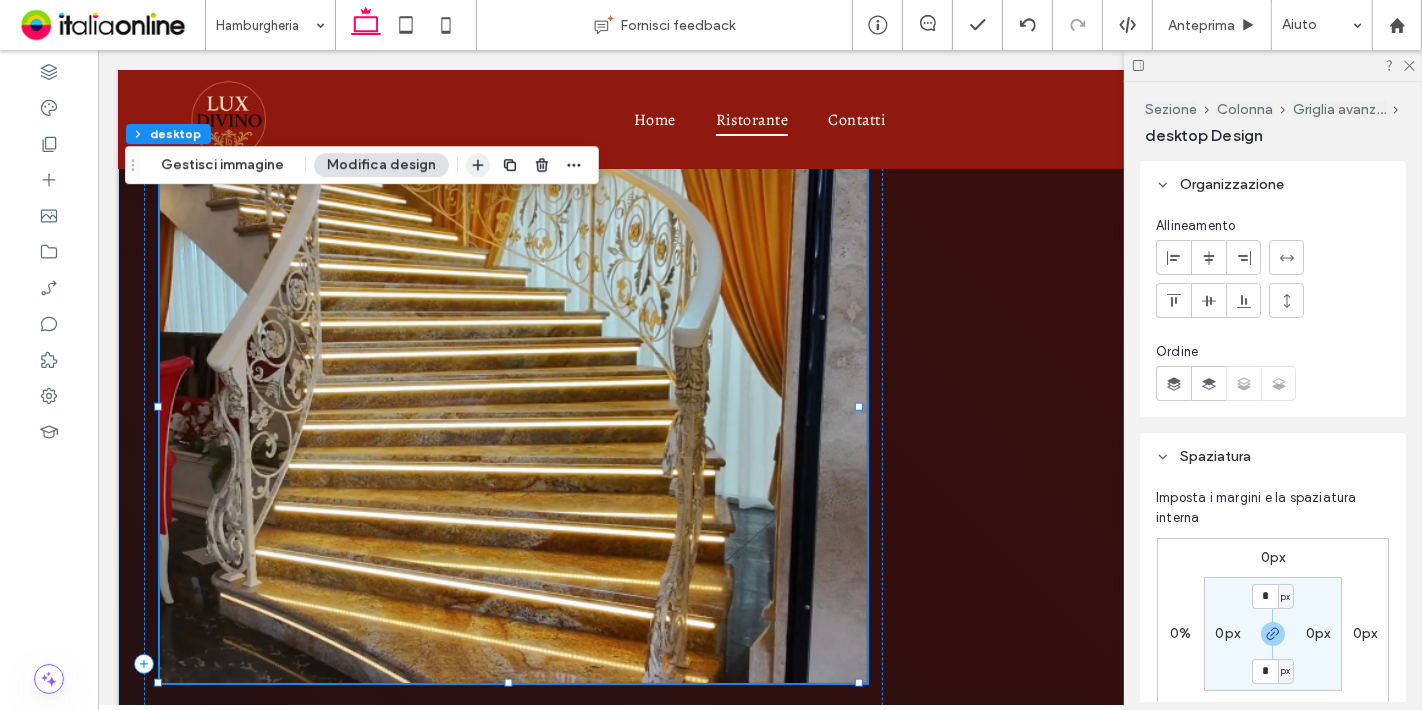 scroll, scrollTop: 0, scrollLeft: 297, axis: horizontal 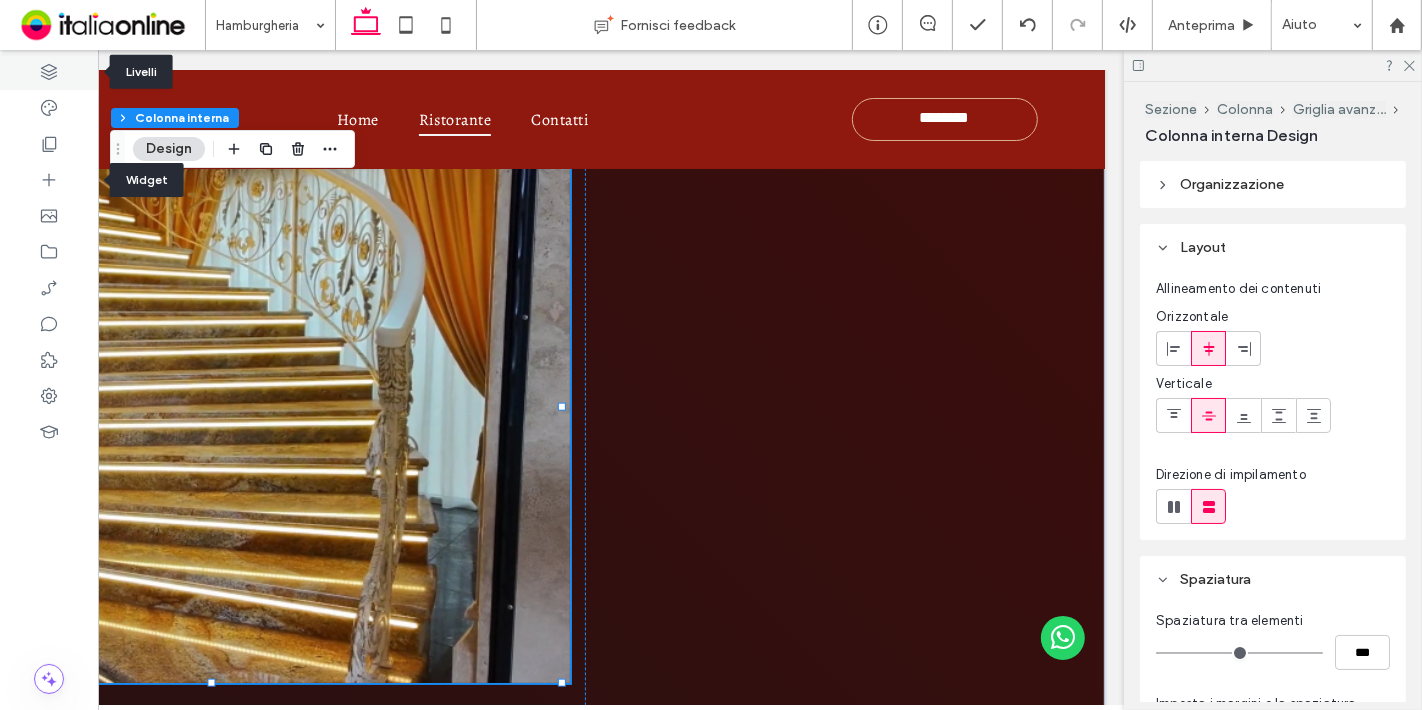 click at bounding box center [49, 72] 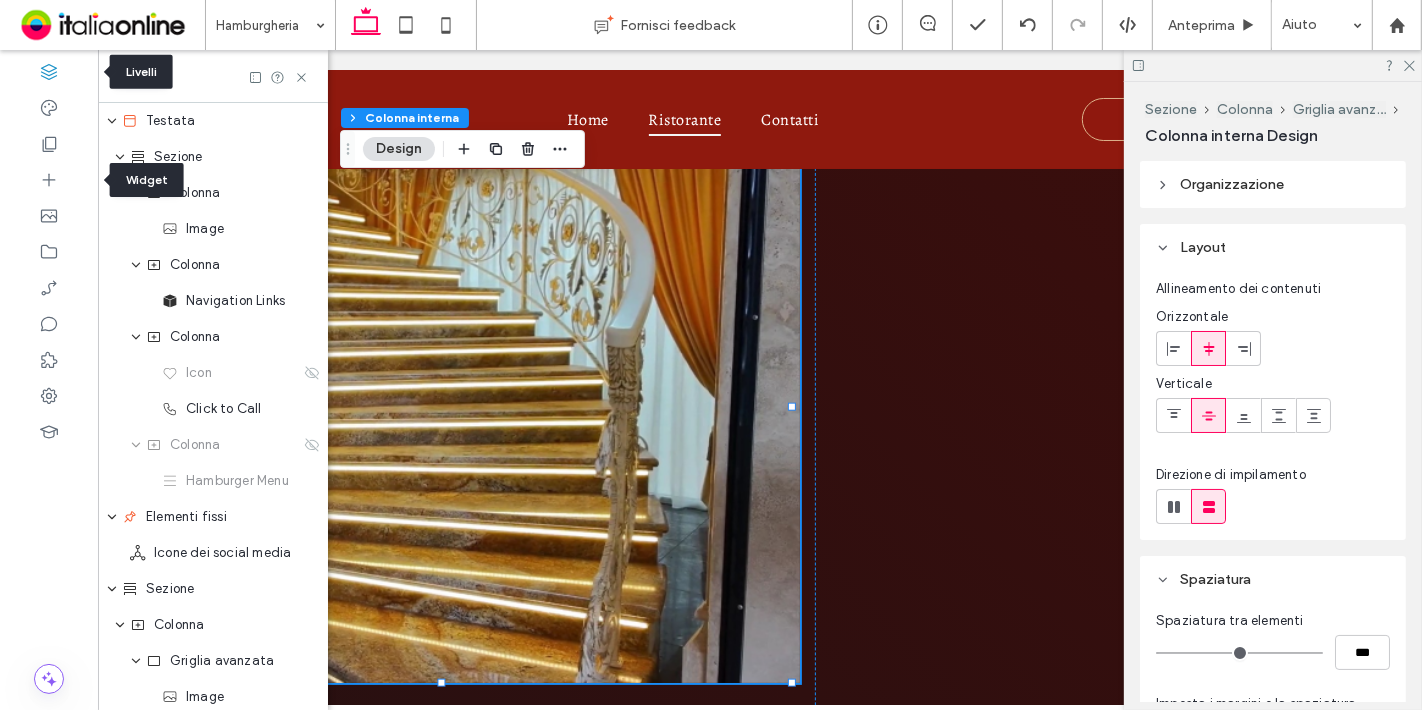 scroll, scrollTop: 0, scrollLeft: 527, axis: horizontal 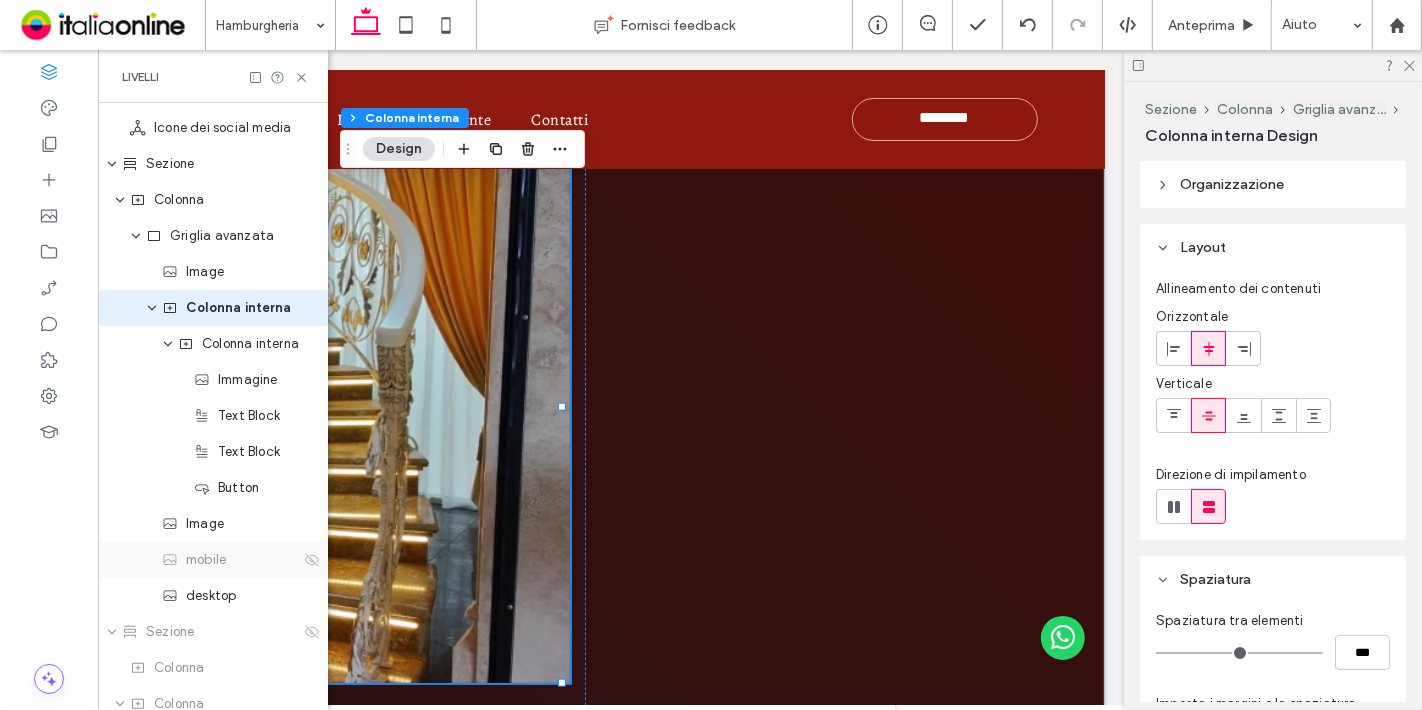 click on "mobile" at bounding box center [213, 560] 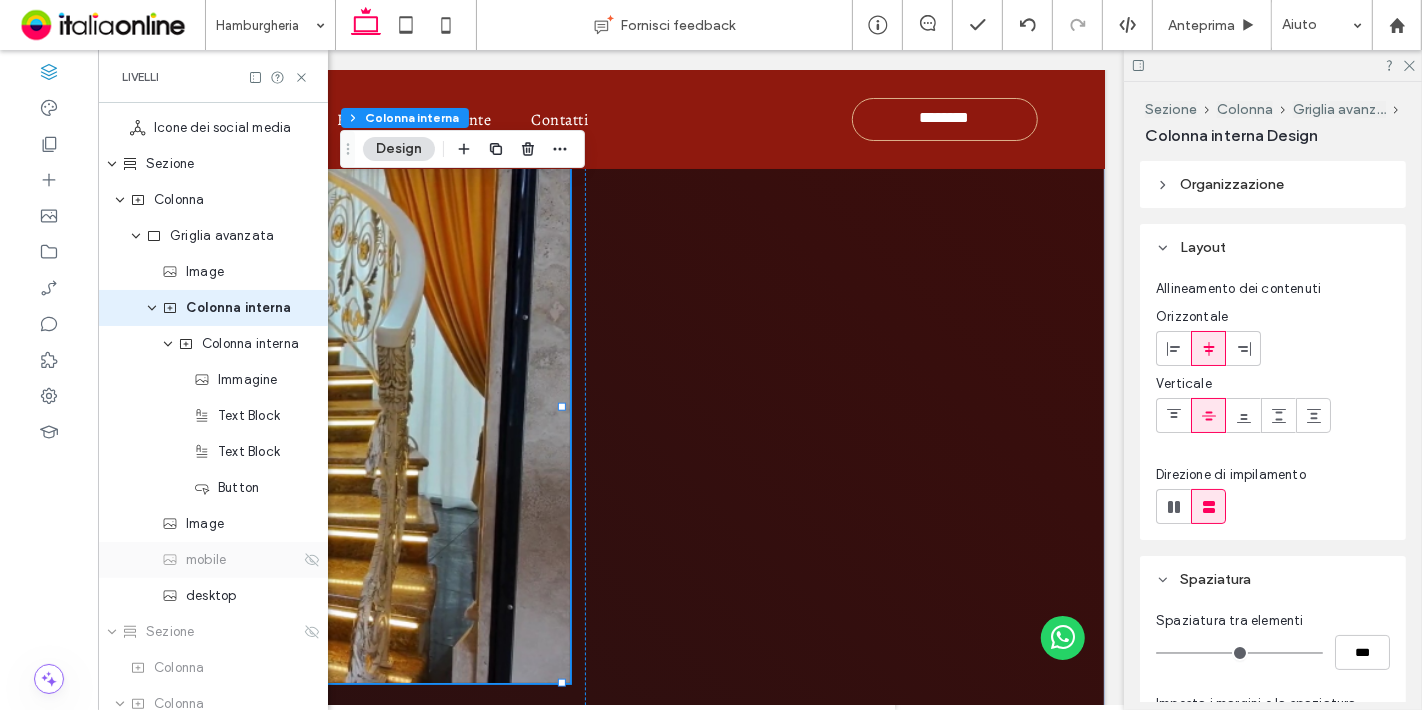 click on "mobile" at bounding box center [231, 560] 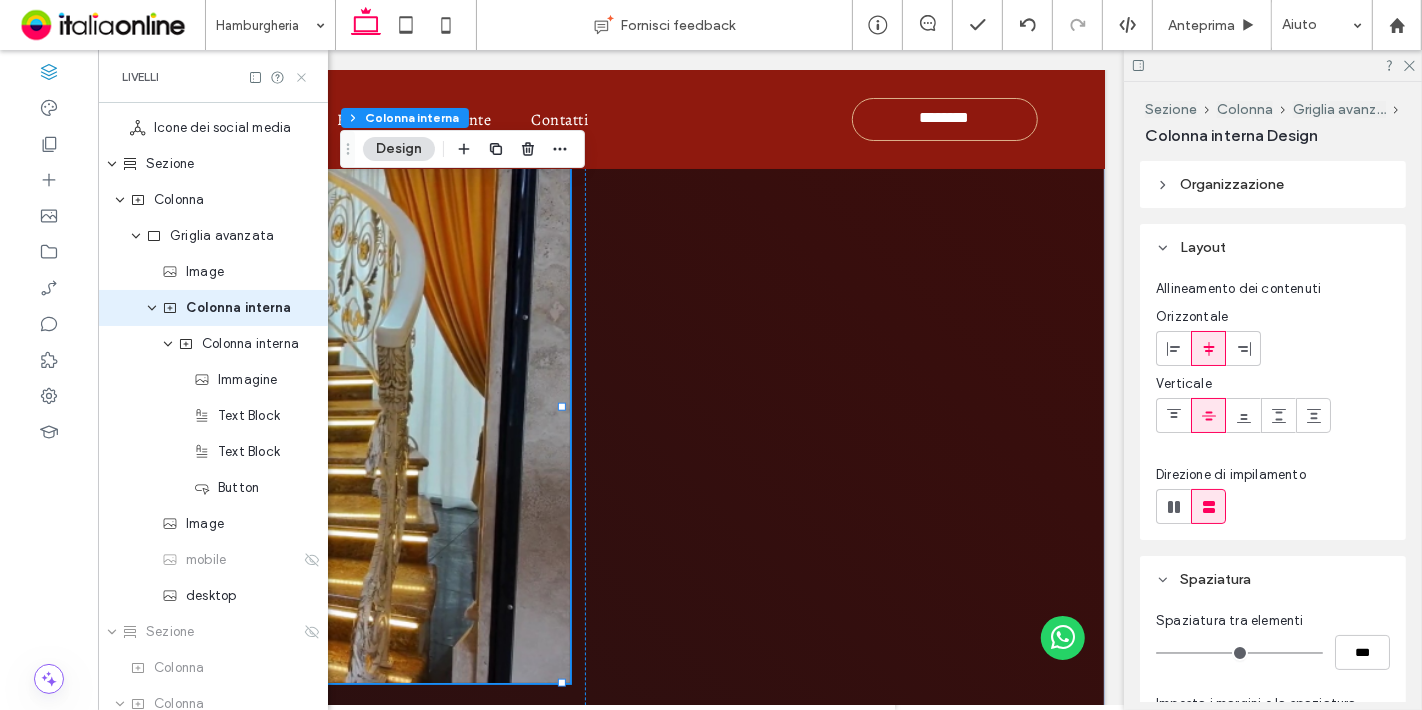 click 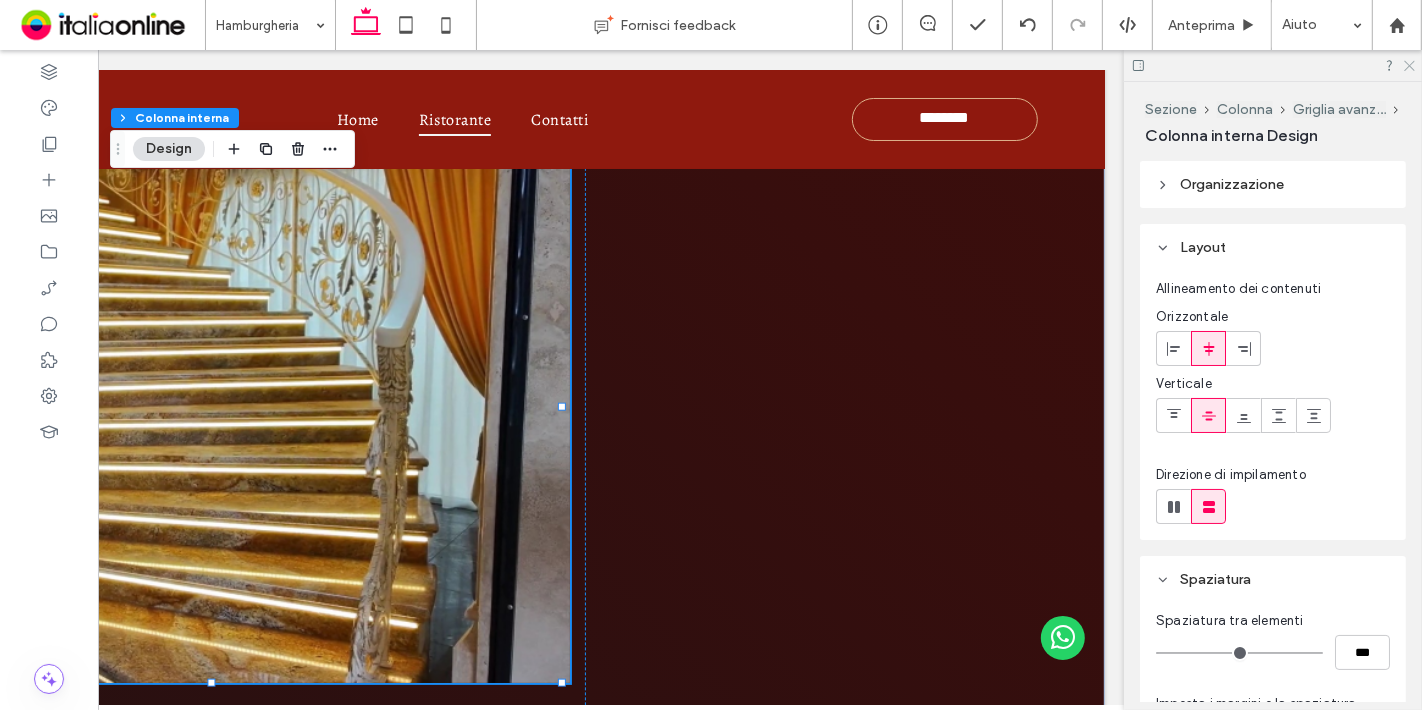 click 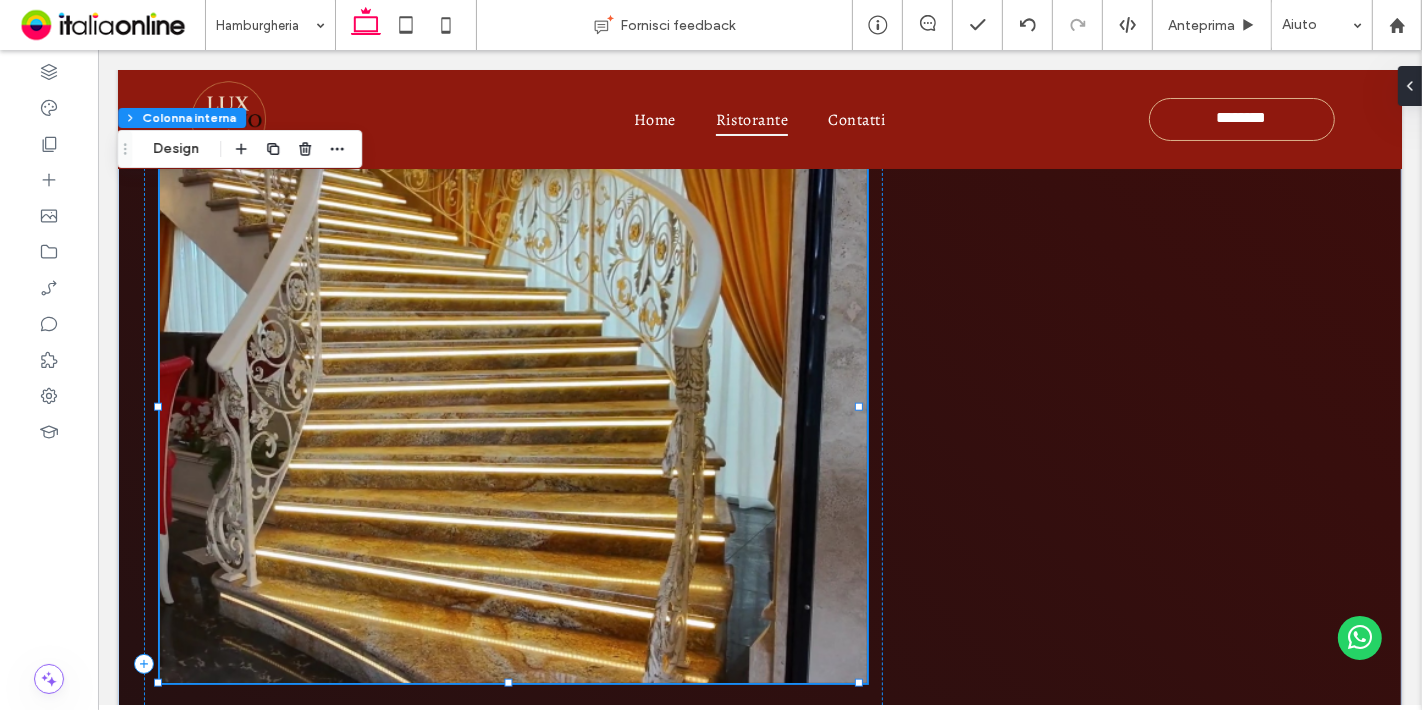 scroll, scrollTop: 0, scrollLeft: 0, axis: both 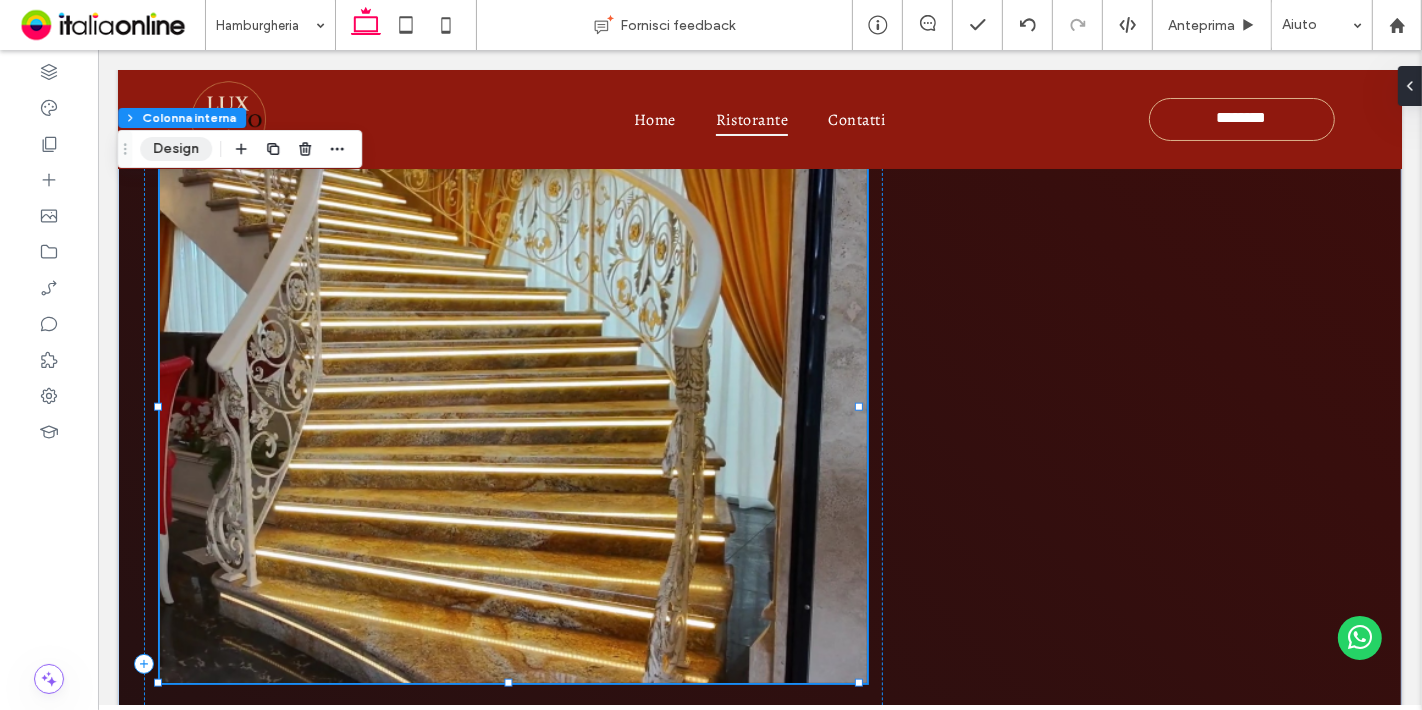 click on "Design" at bounding box center [176, 149] 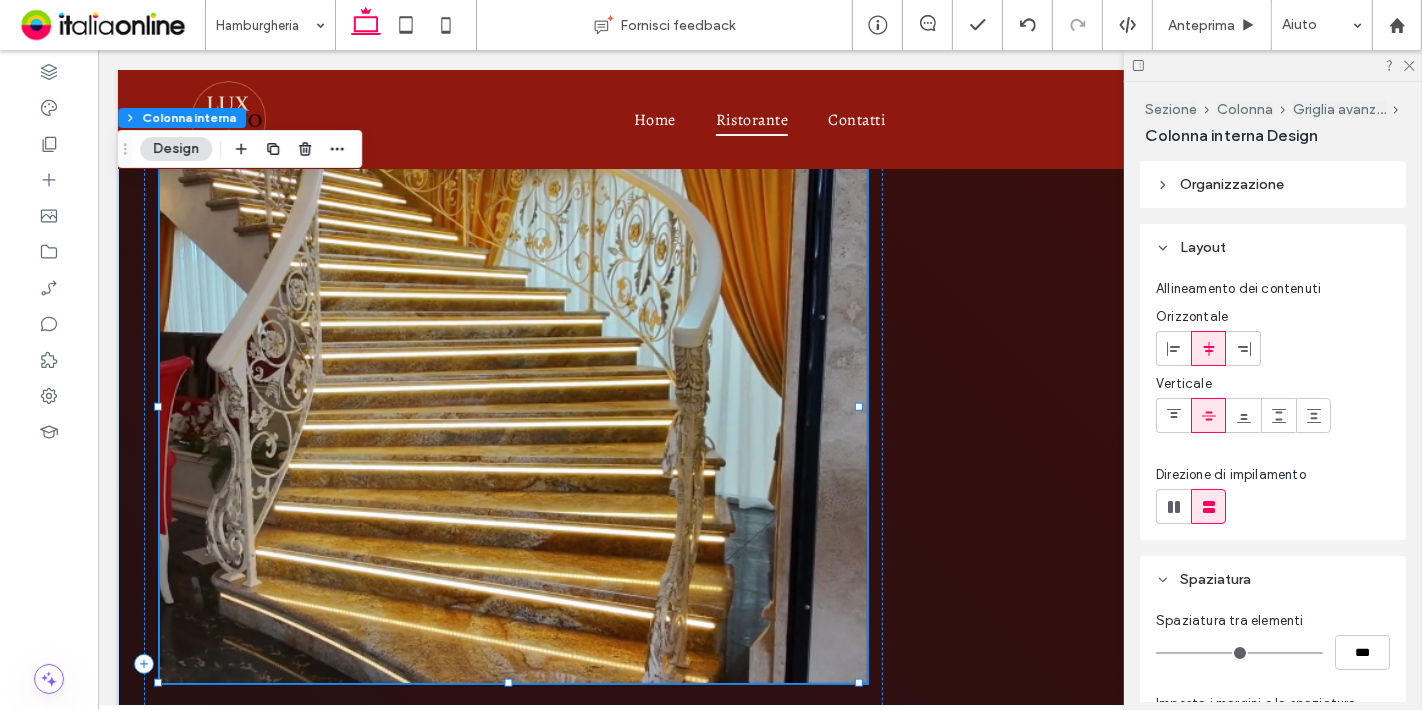 click at bounding box center [1273, 65] 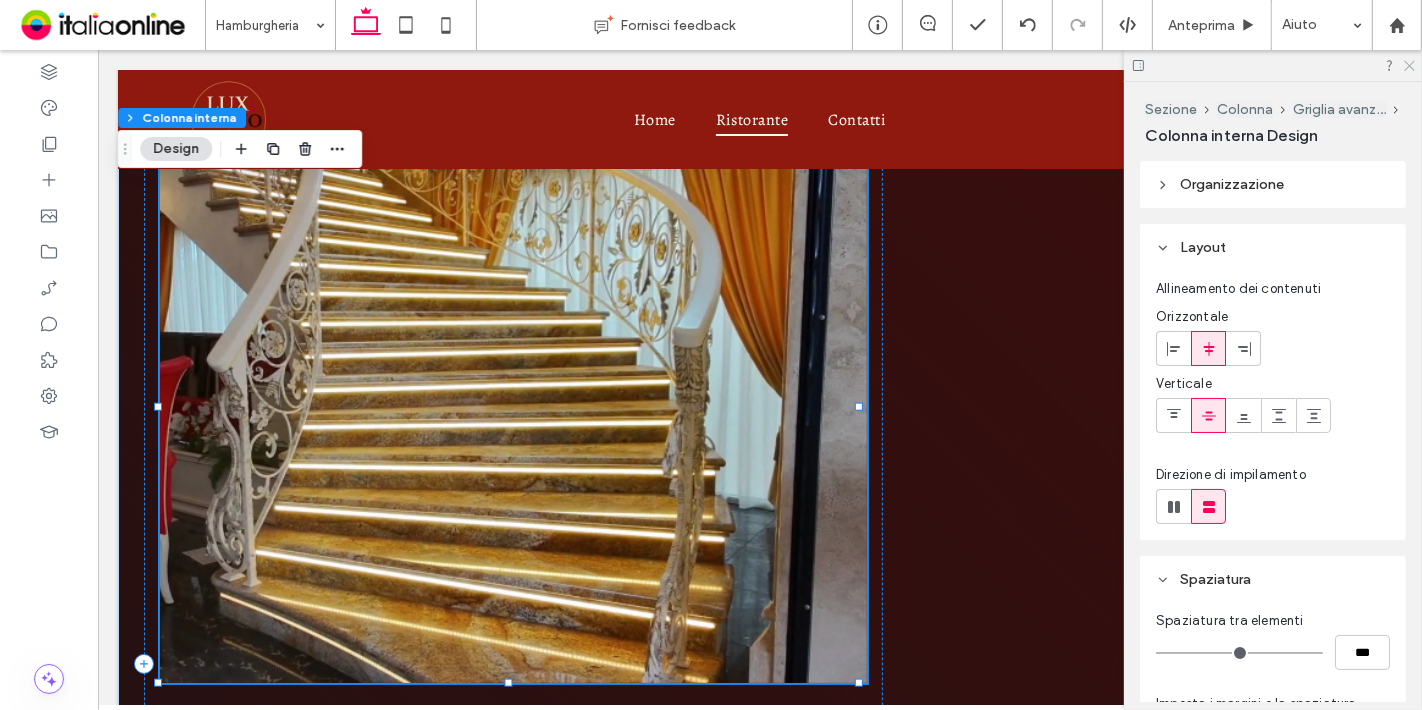 click 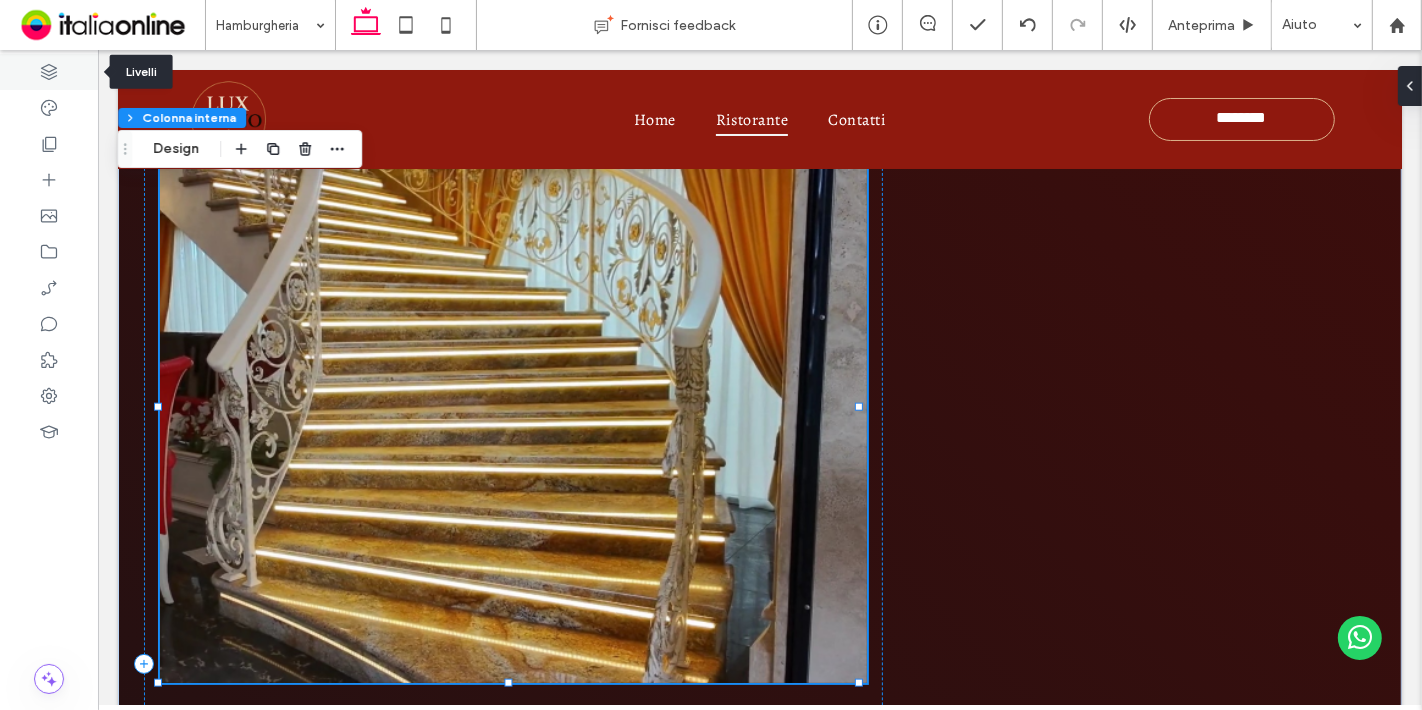 click 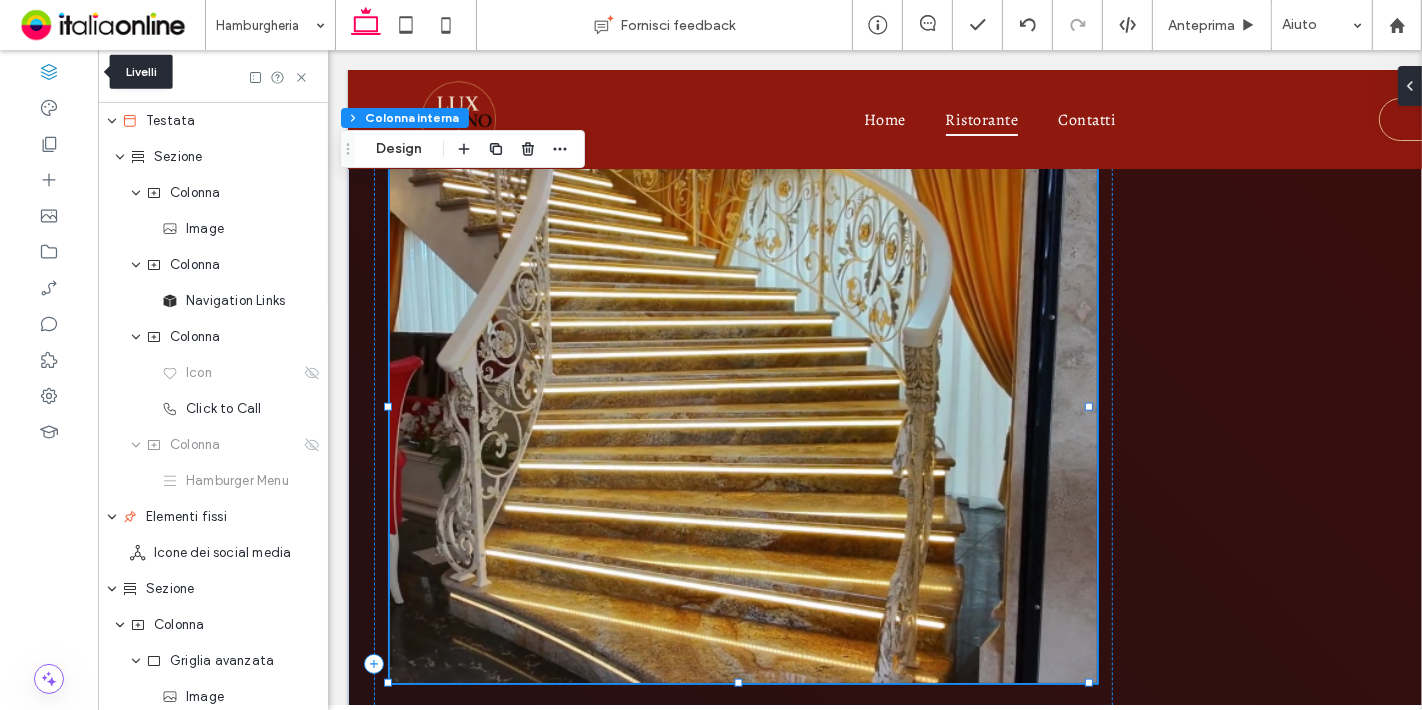 scroll, scrollTop: 0, scrollLeft: 229, axis: horizontal 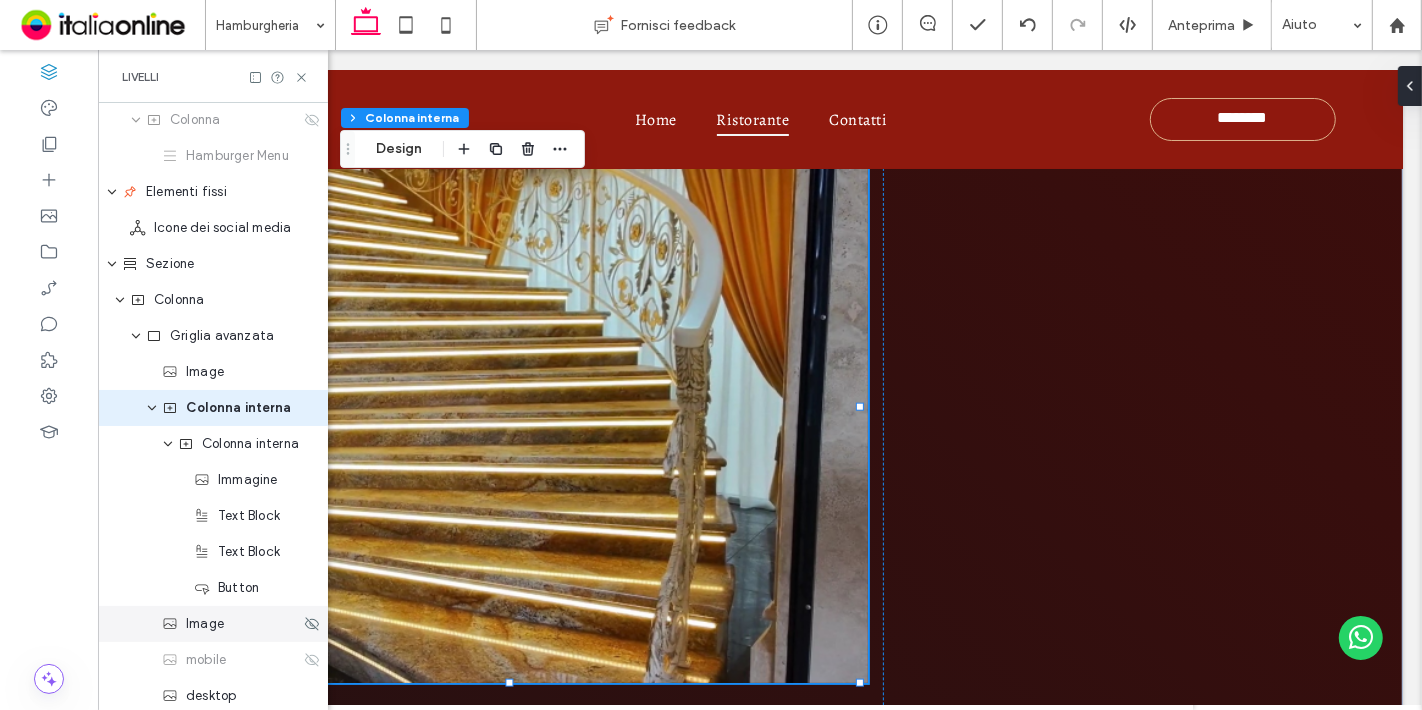 click on "Image" at bounding box center (231, 624) 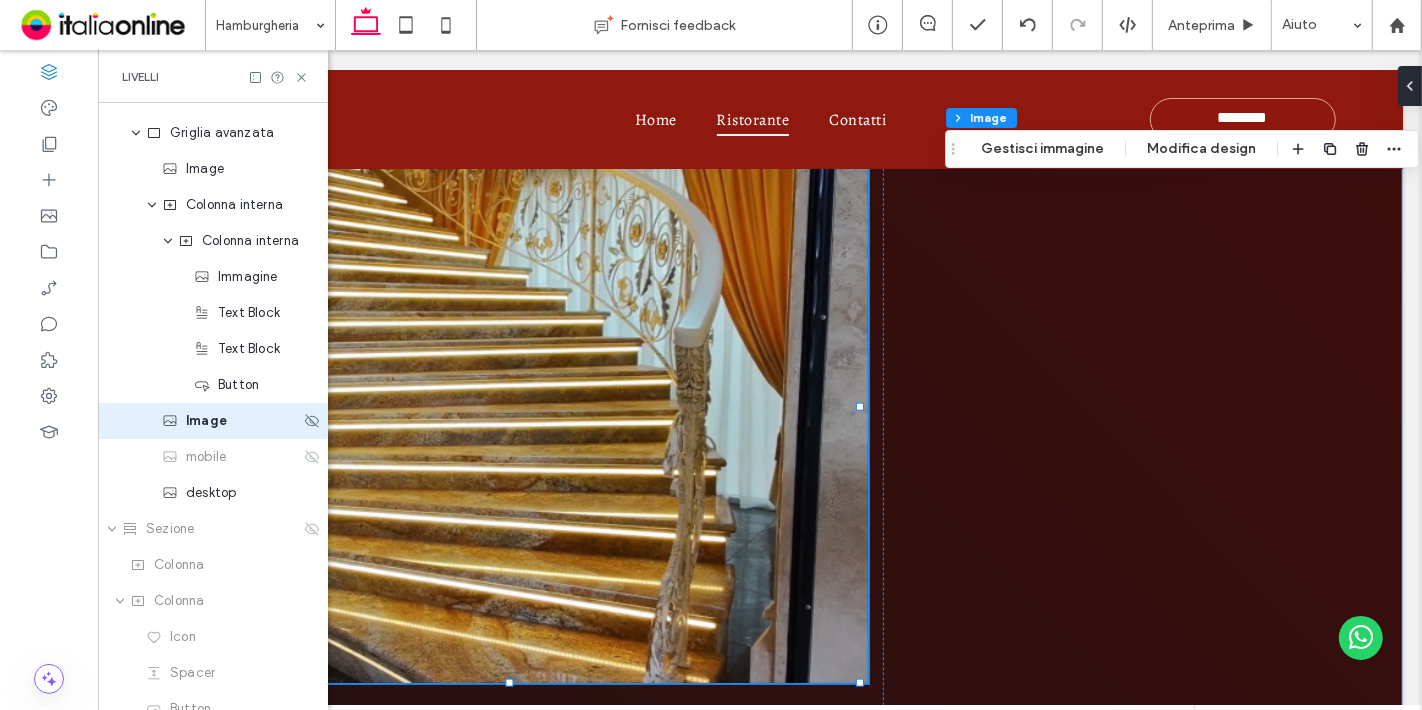 scroll, scrollTop: 542, scrollLeft: 0, axis: vertical 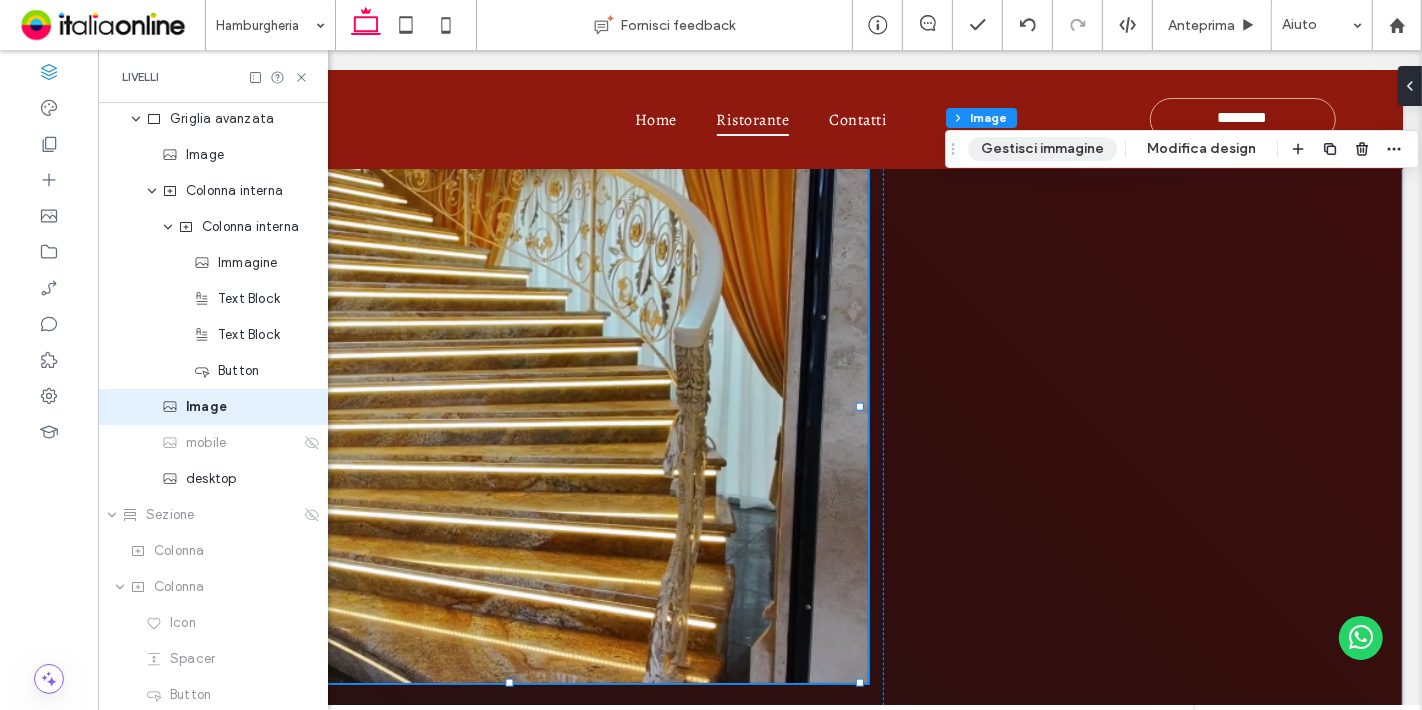 click on "Gestisci immagine" at bounding box center [1042, 149] 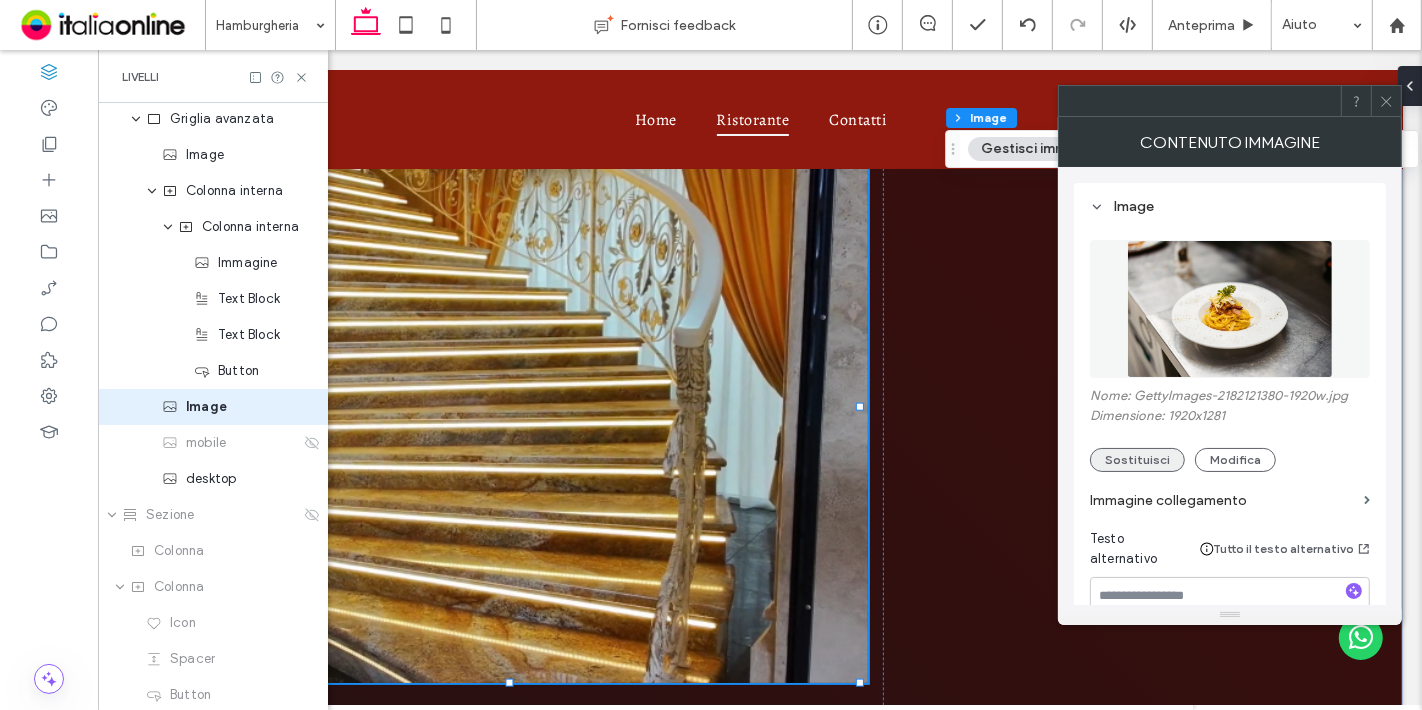click on "Sostituisci" at bounding box center (1137, 460) 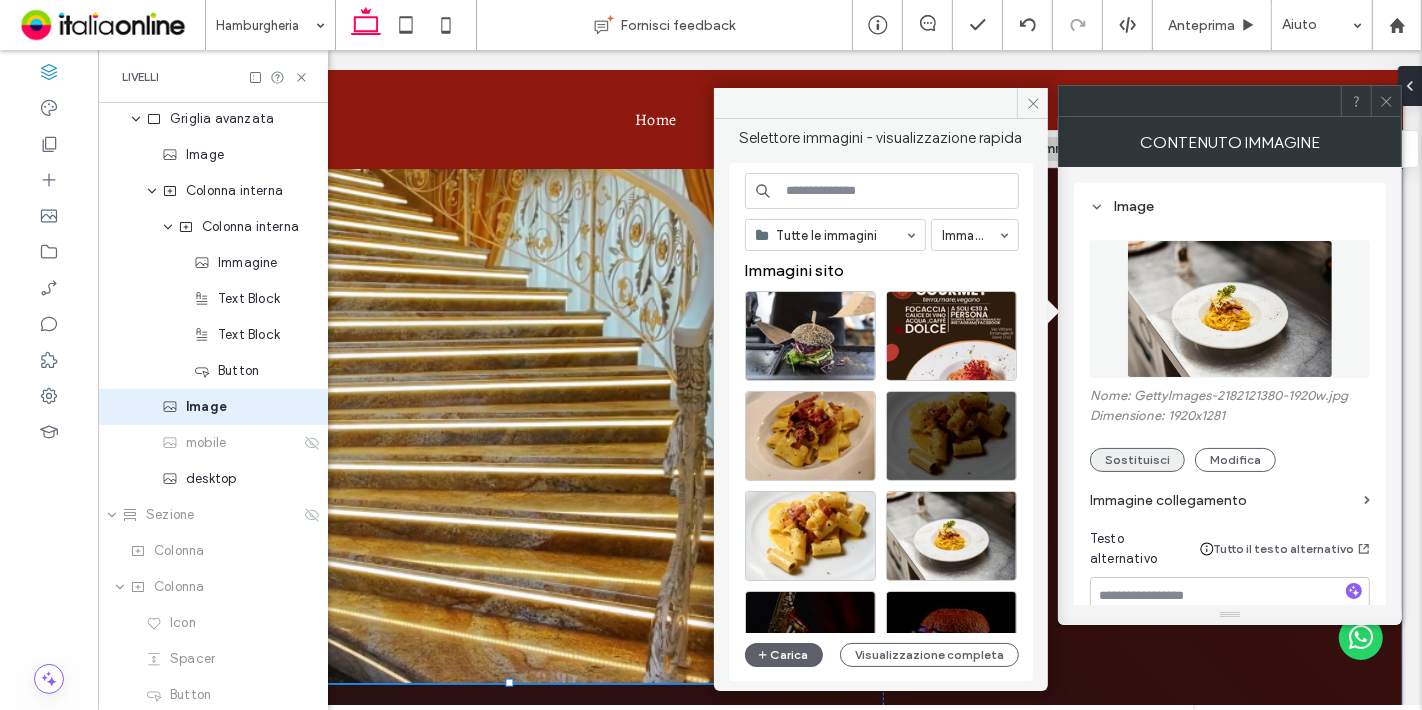 click on "Sostituisci" at bounding box center [1137, 460] 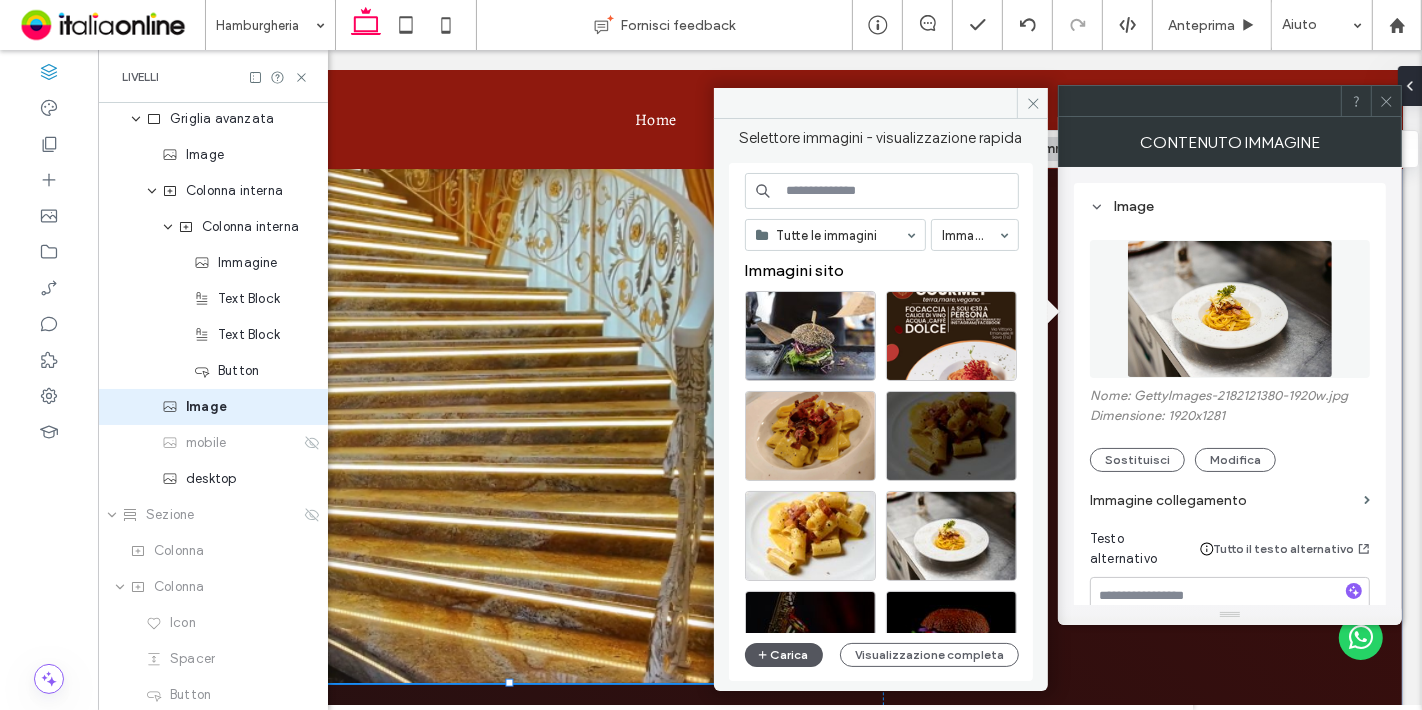 click on "Carica" at bounding box center (784, 655) 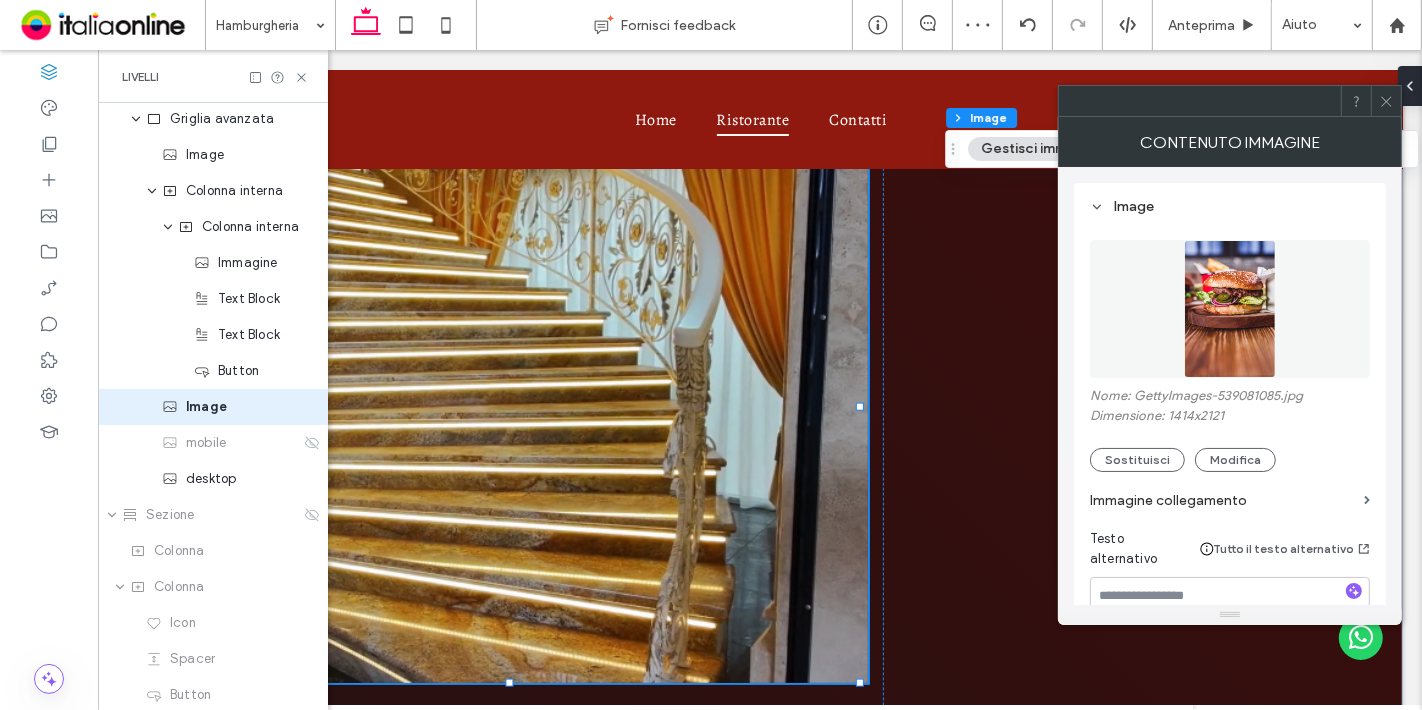 click 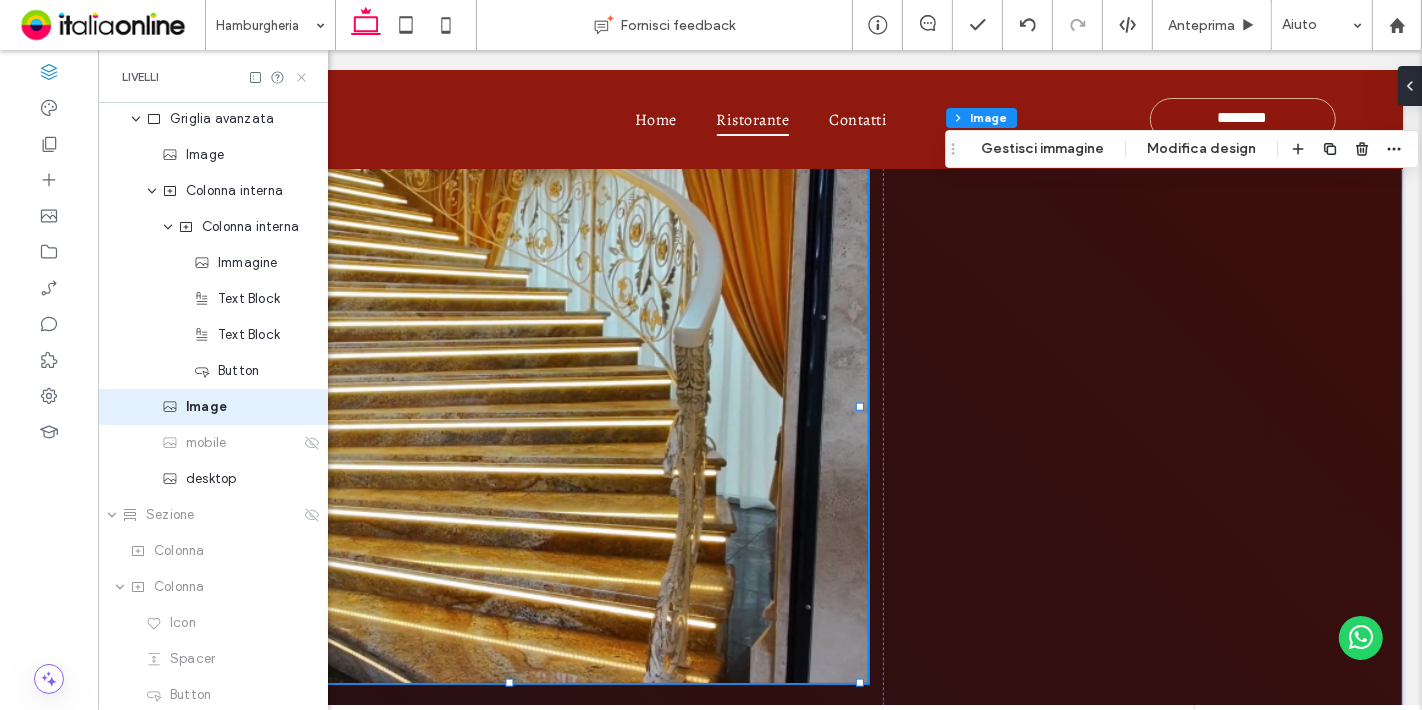 click 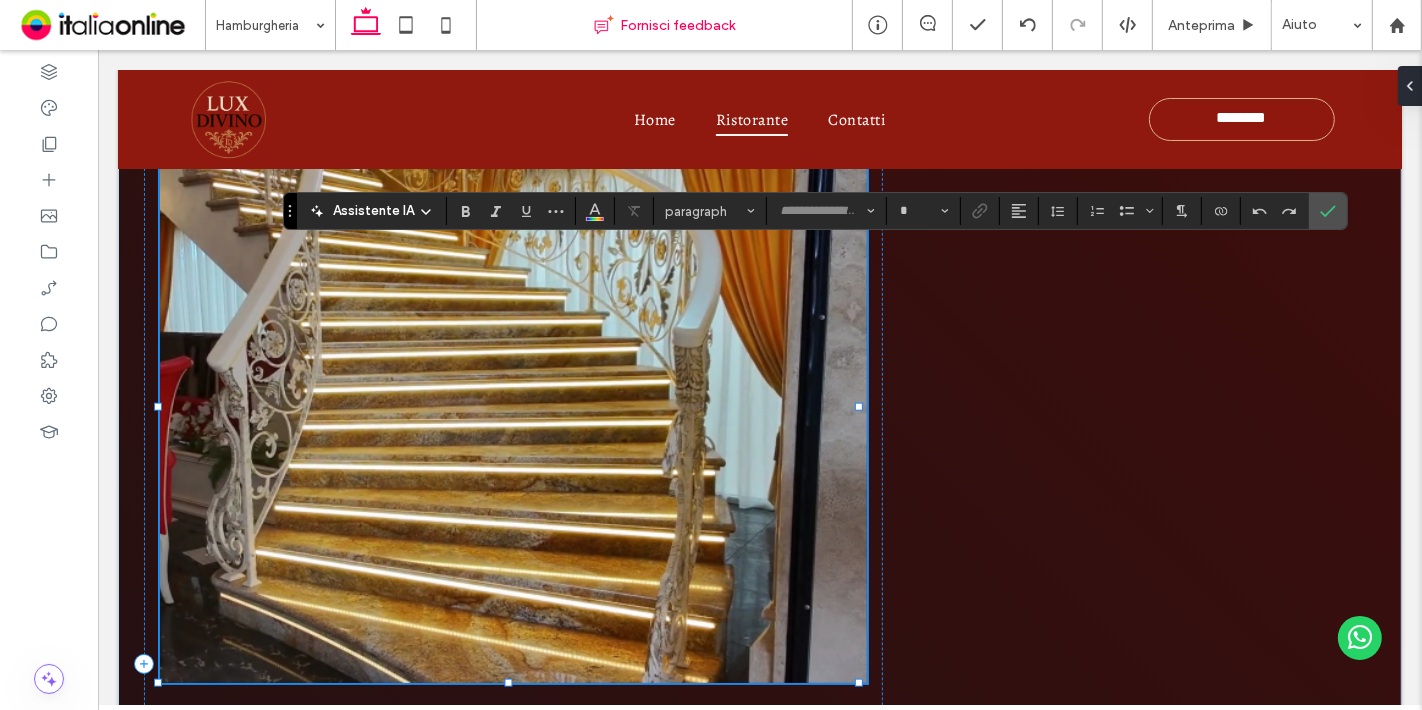 type on "*********" 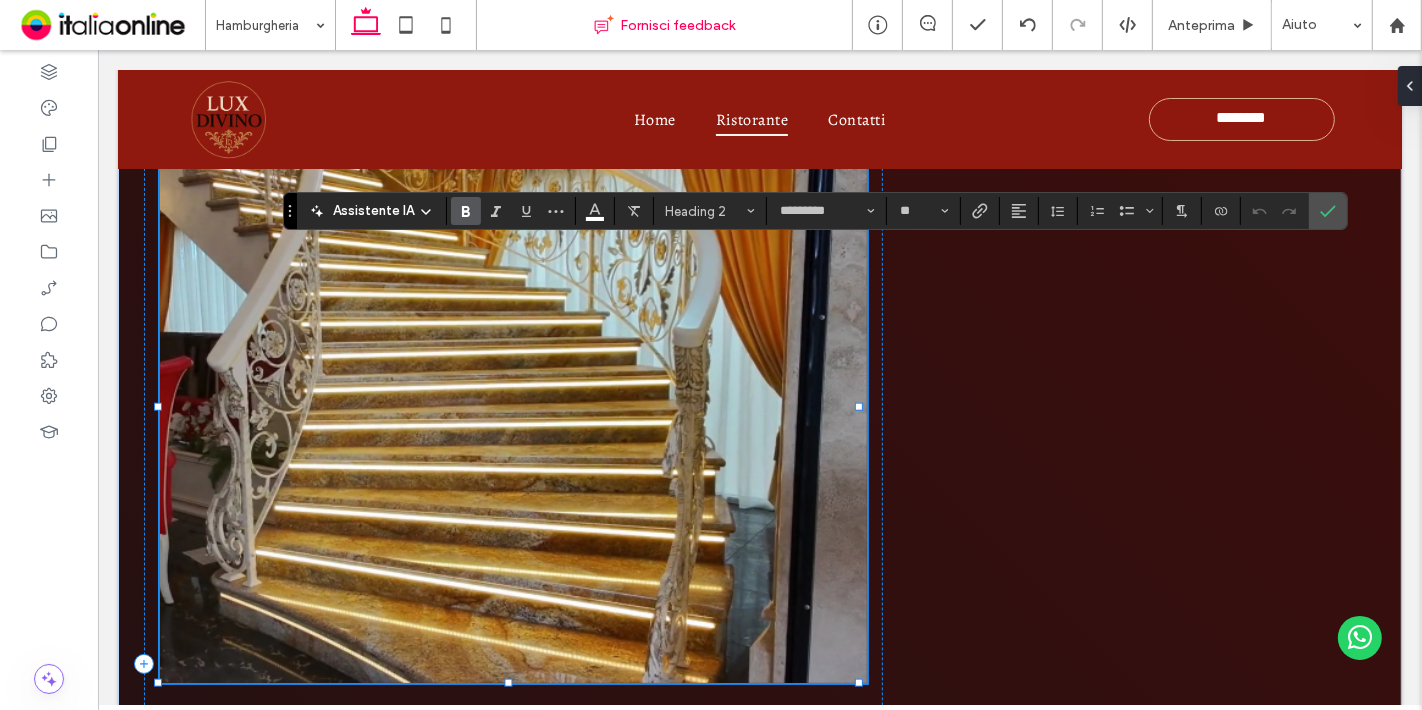 type on "*******" 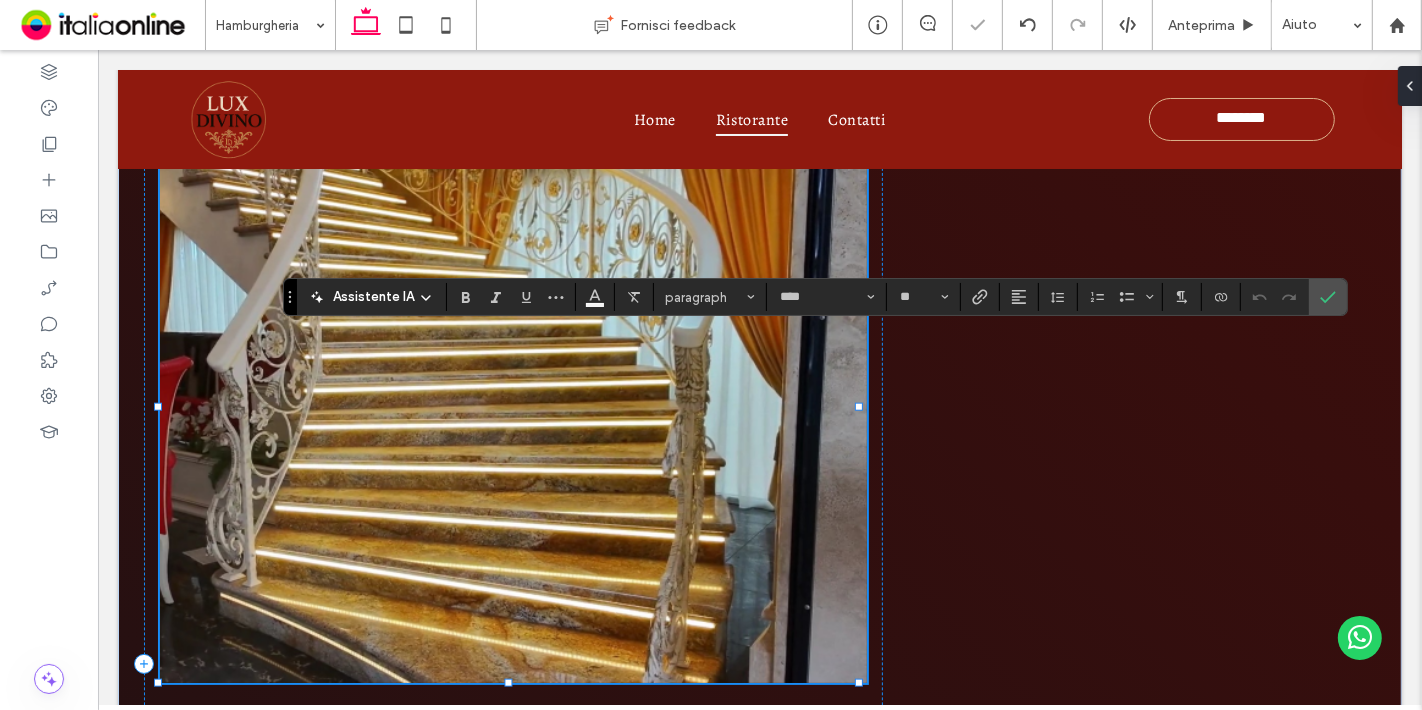type on "*******" 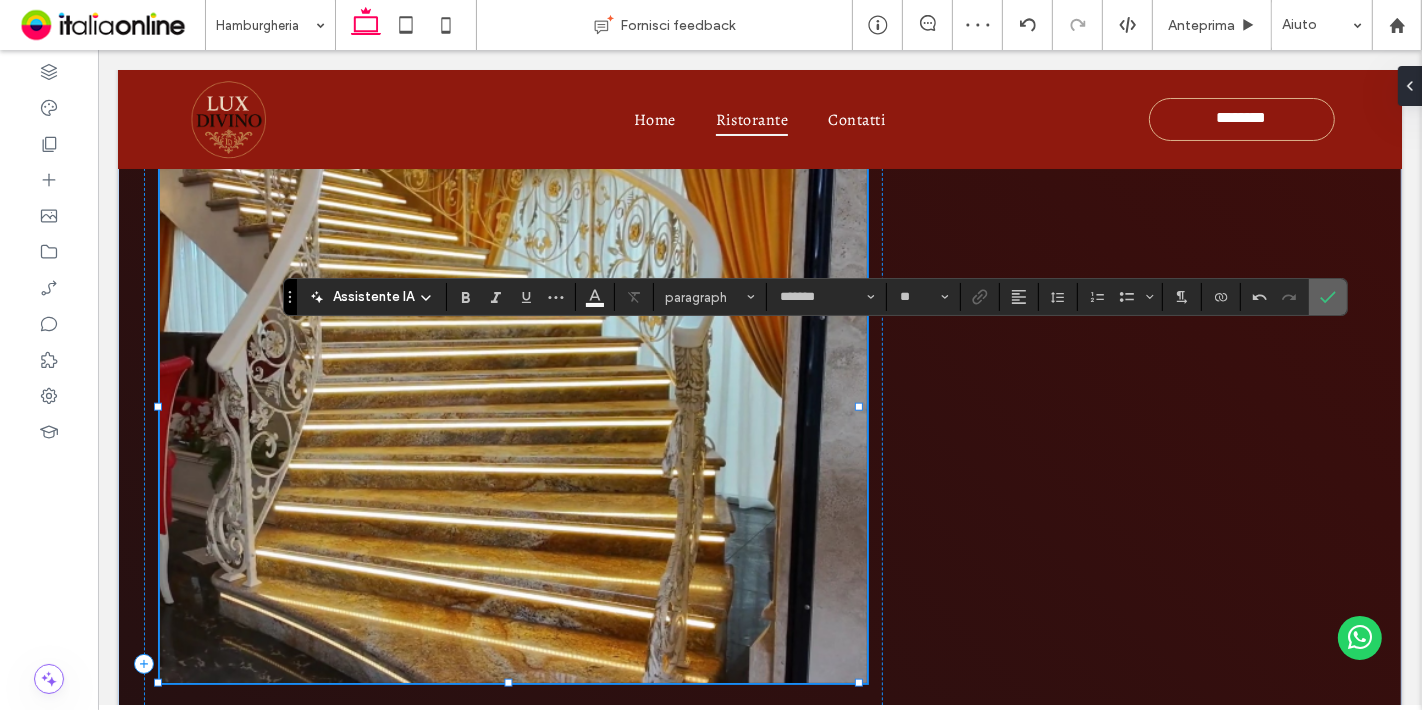 click at bounding box center (1328, 297) 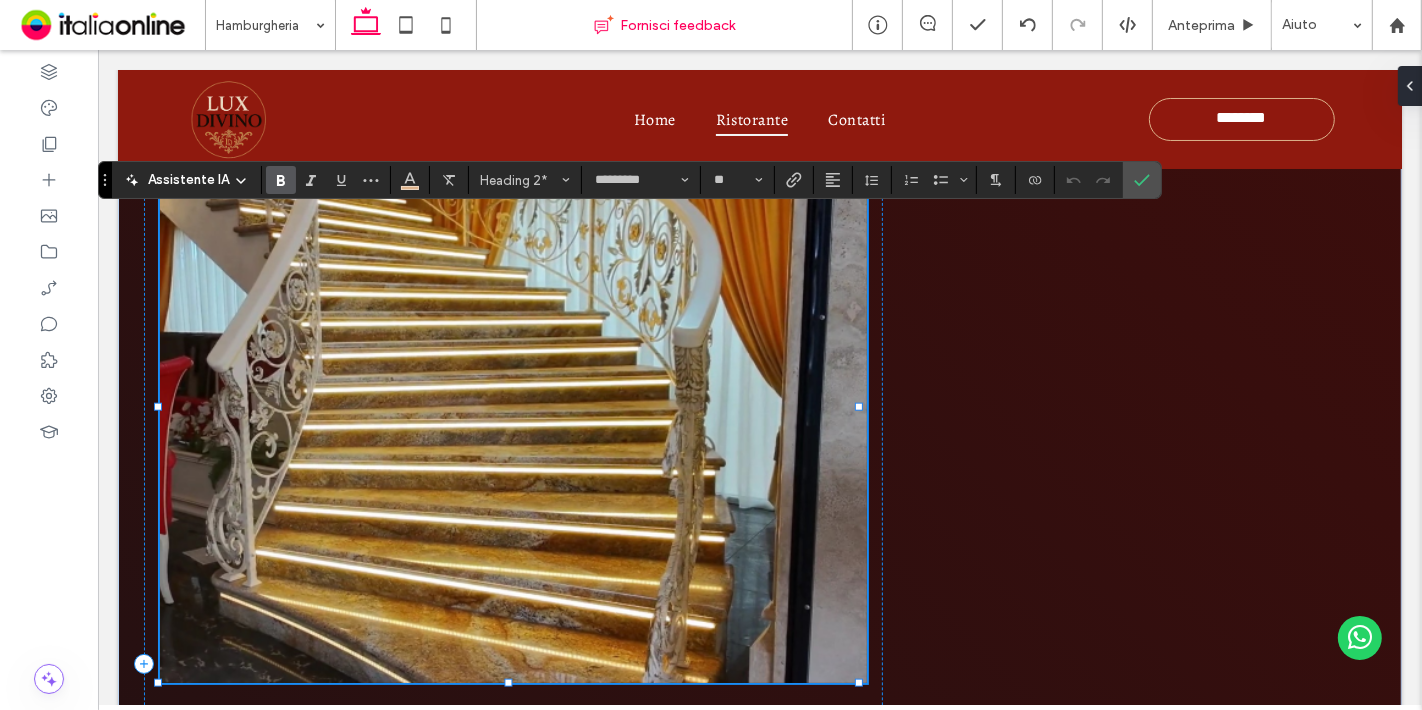 type on "*******" 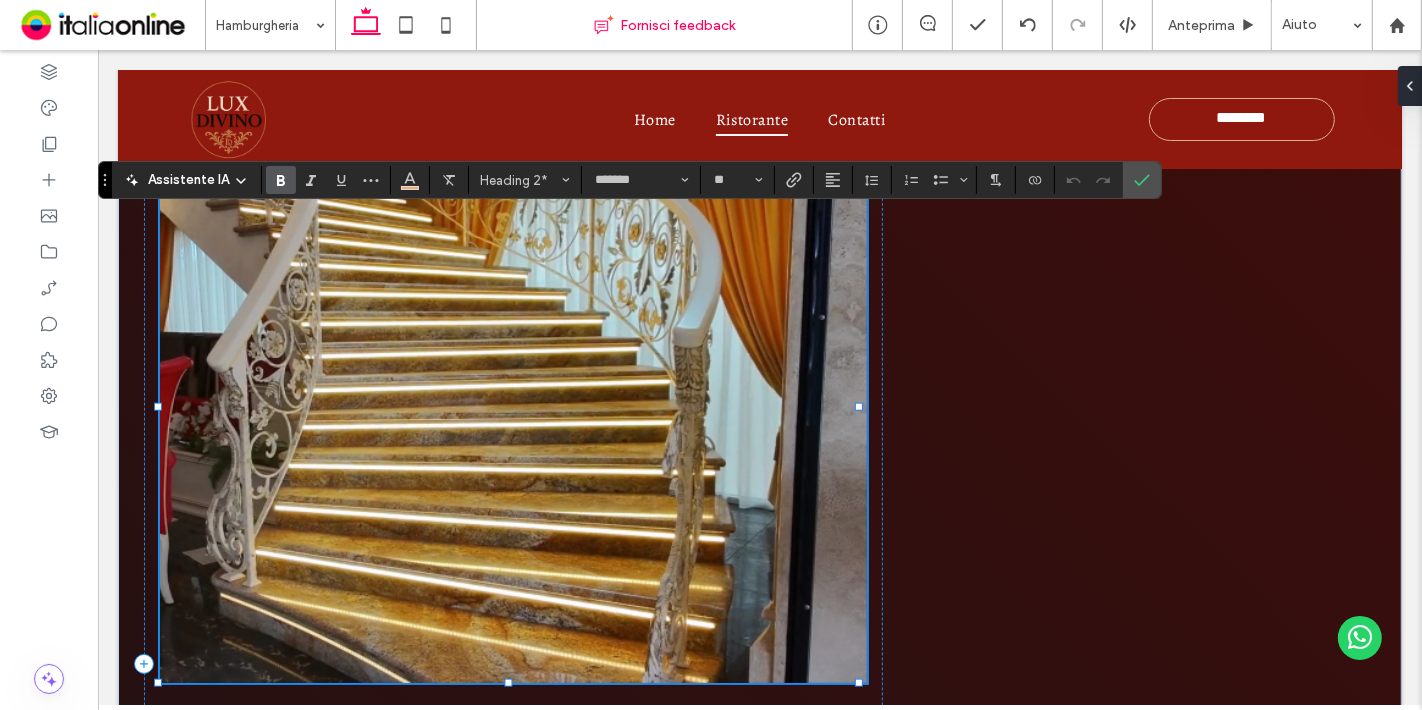 type on "**" 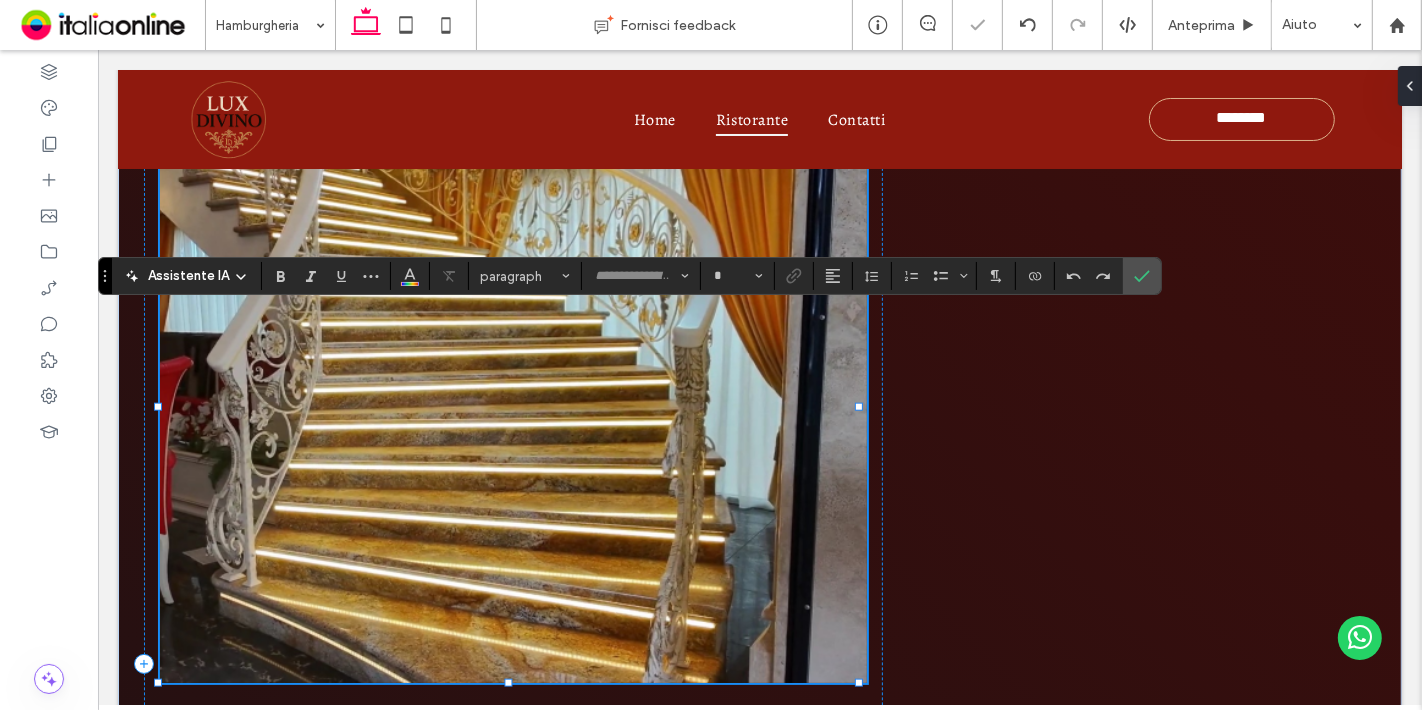 type on "****" 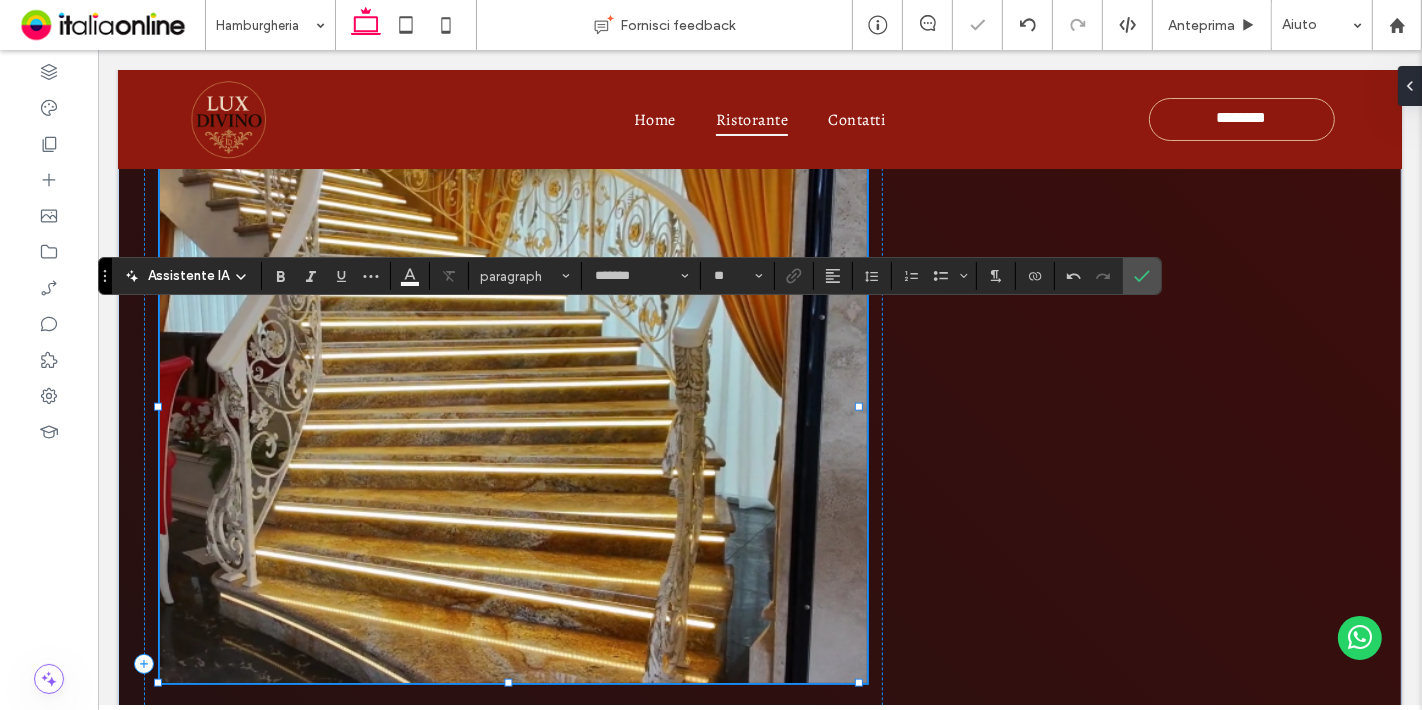 type on "****" 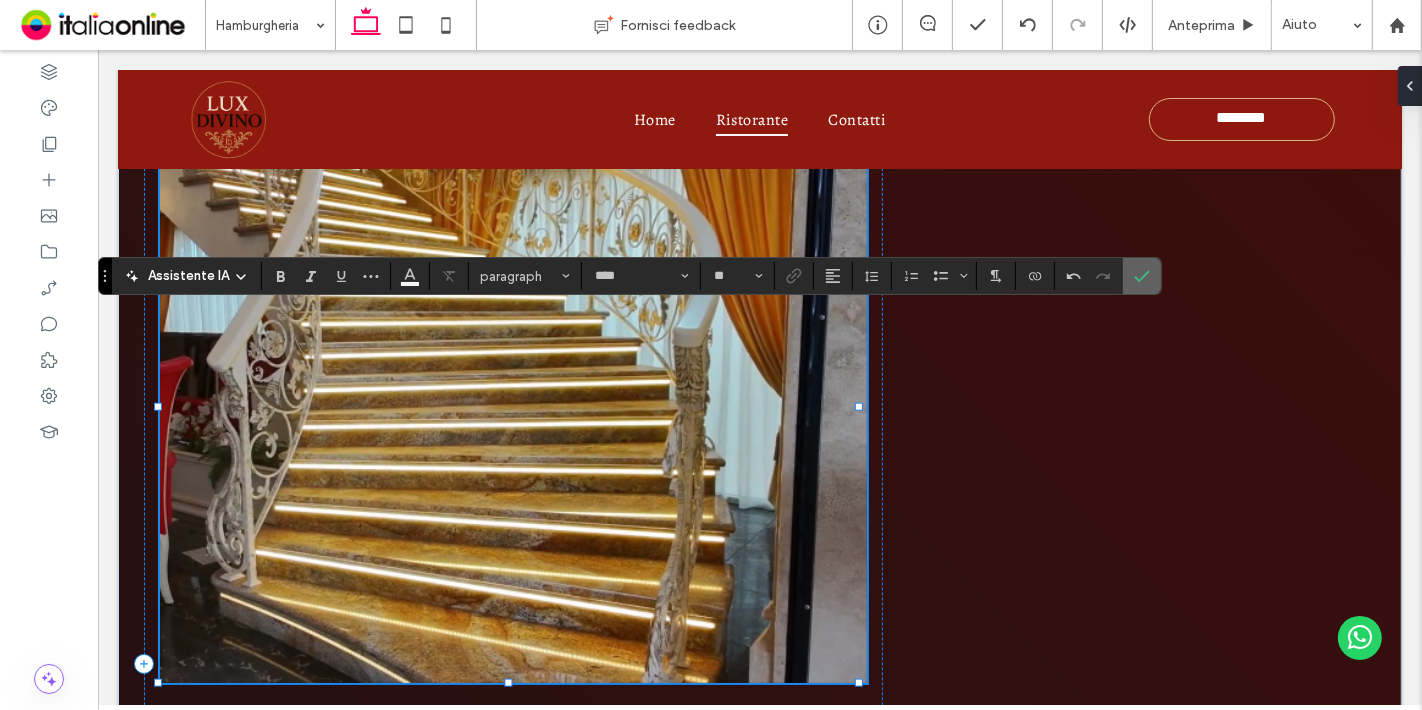 click 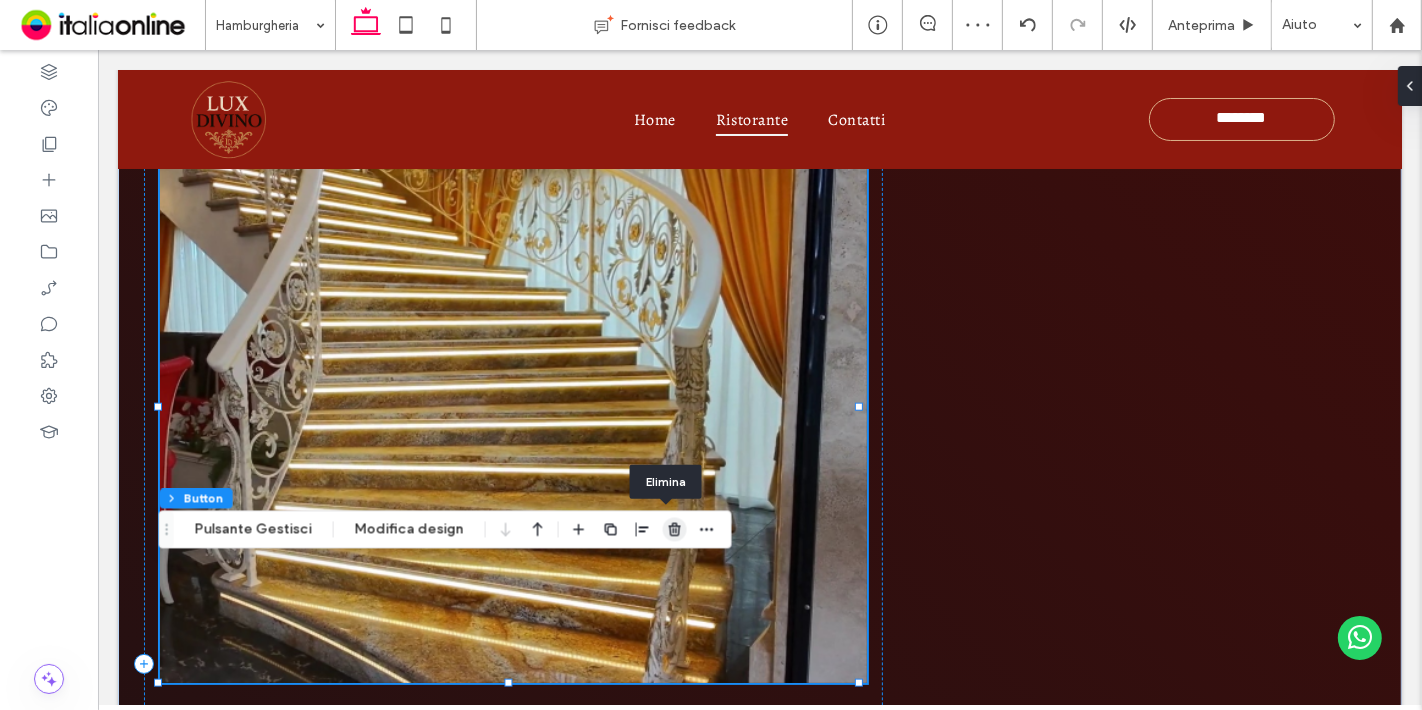 click at bounding box center (675, 530) 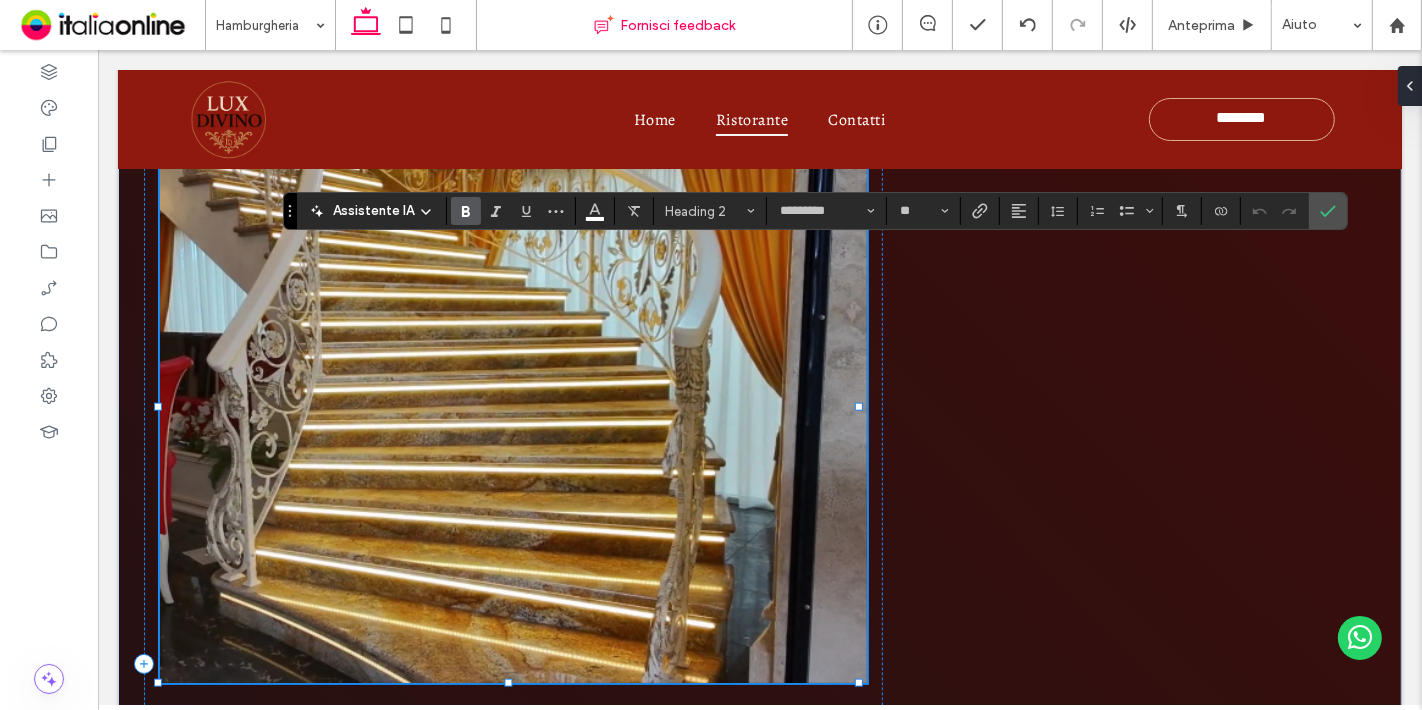 type on "*******" 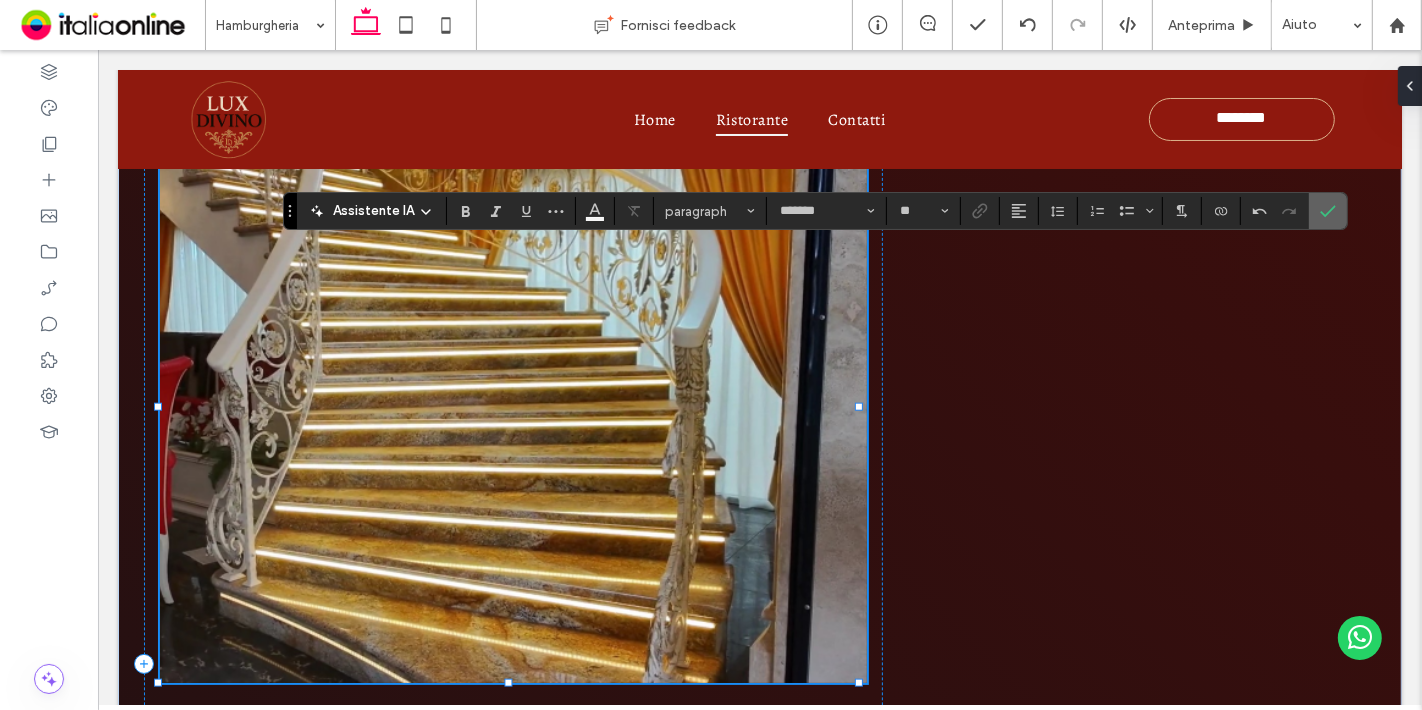 click 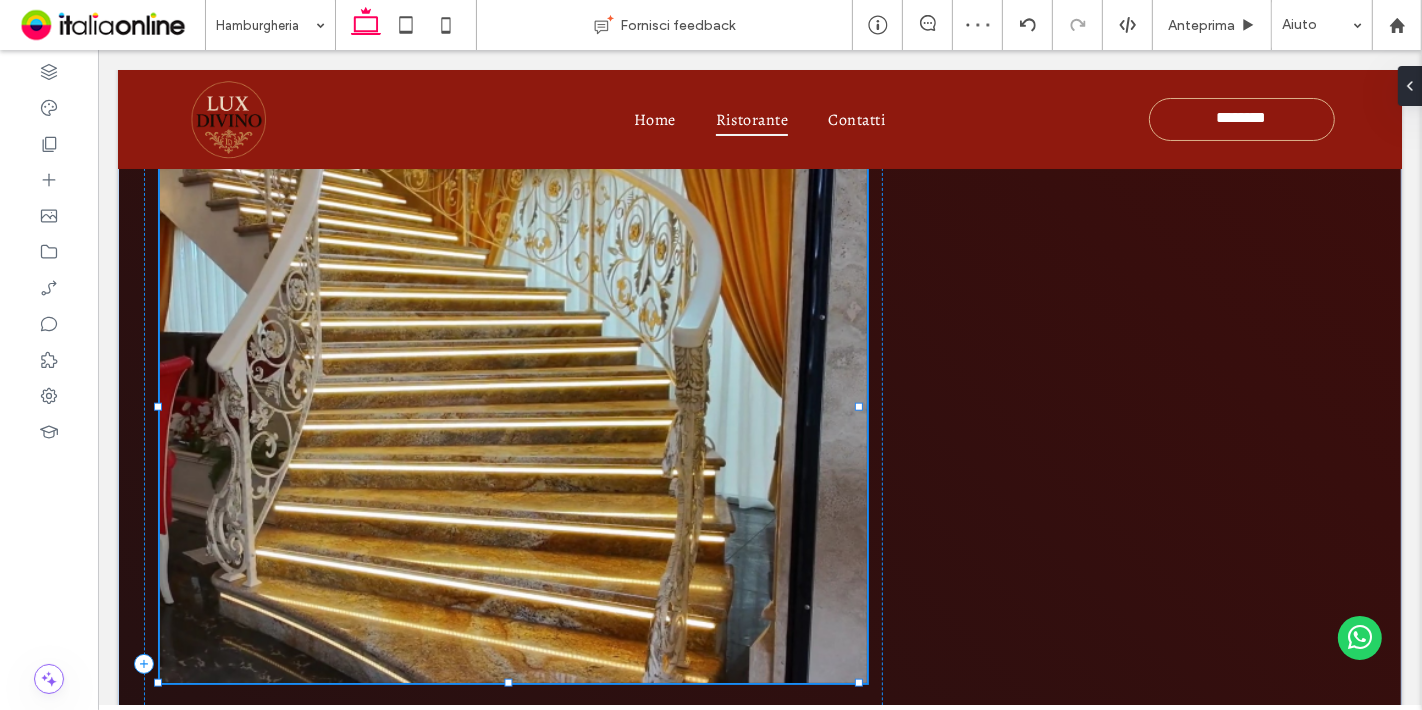 type on "*****" 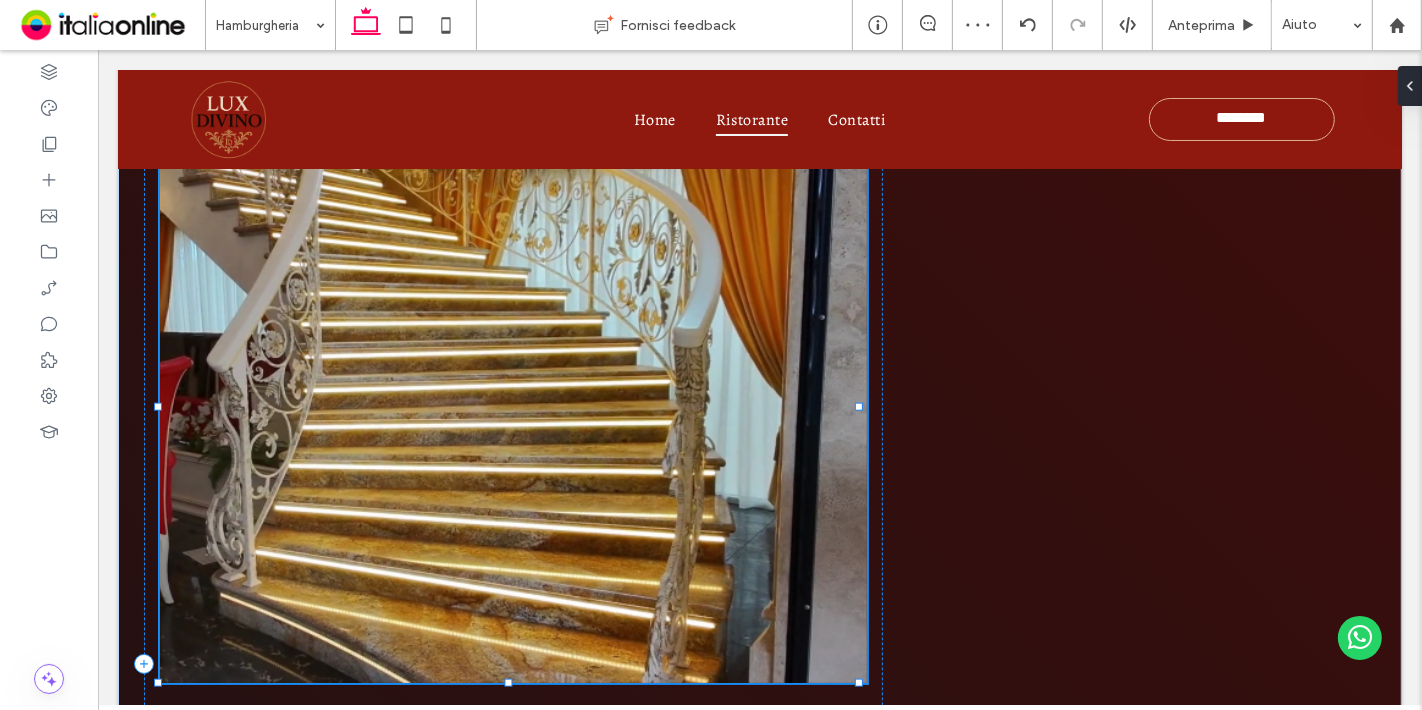 type on "**" 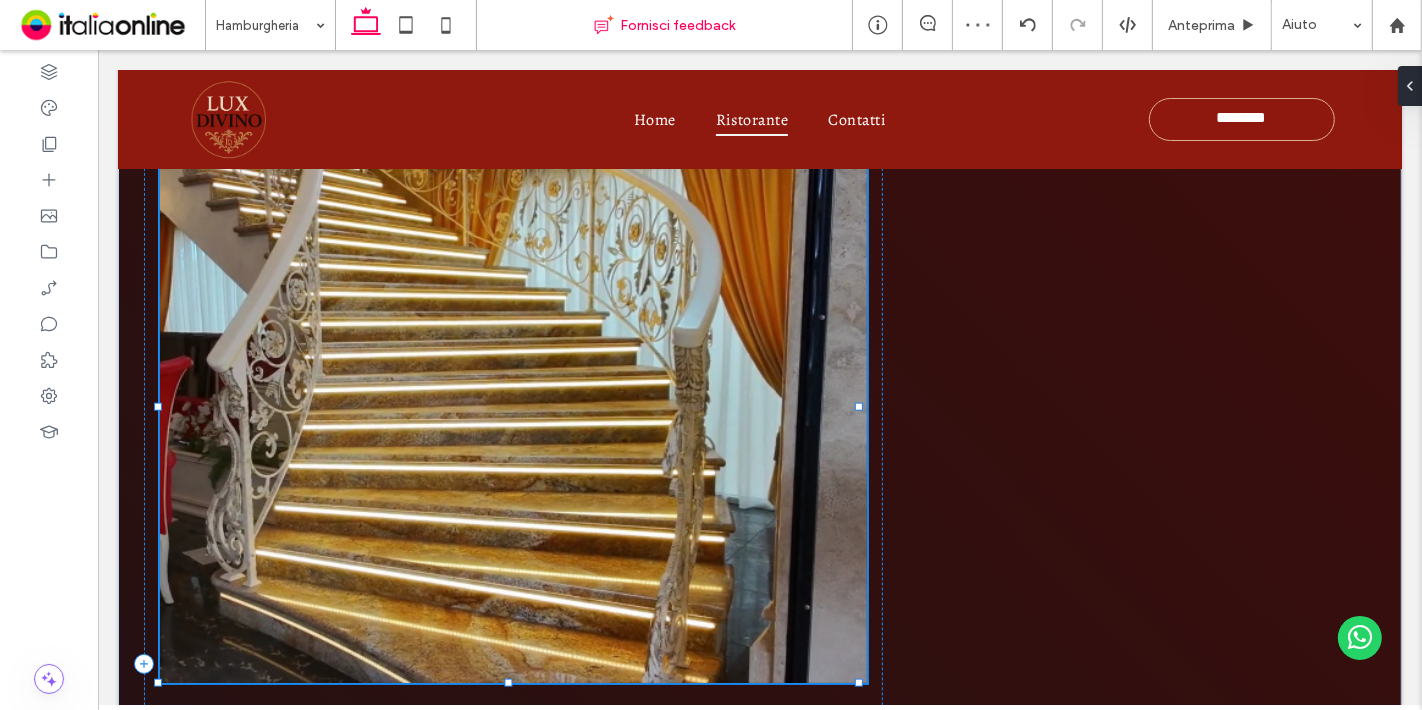 type on "*********" 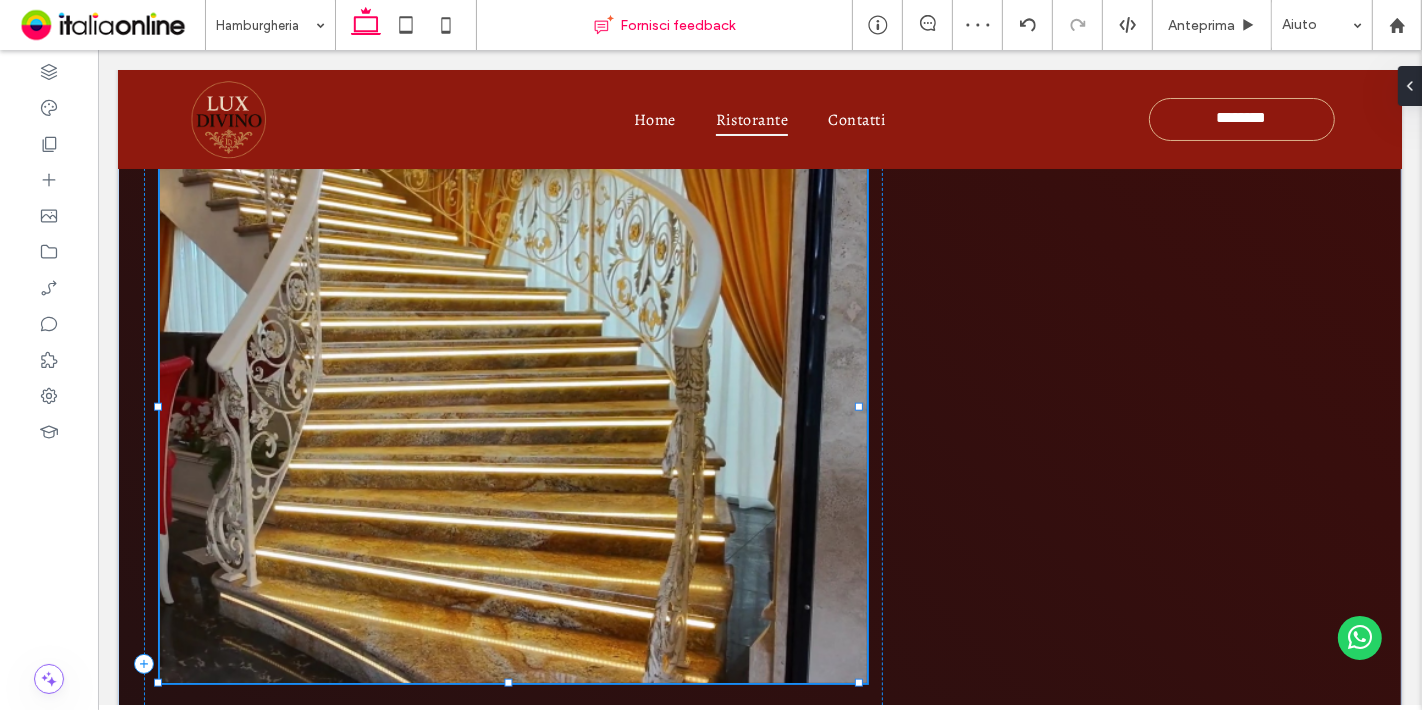 type on "**" 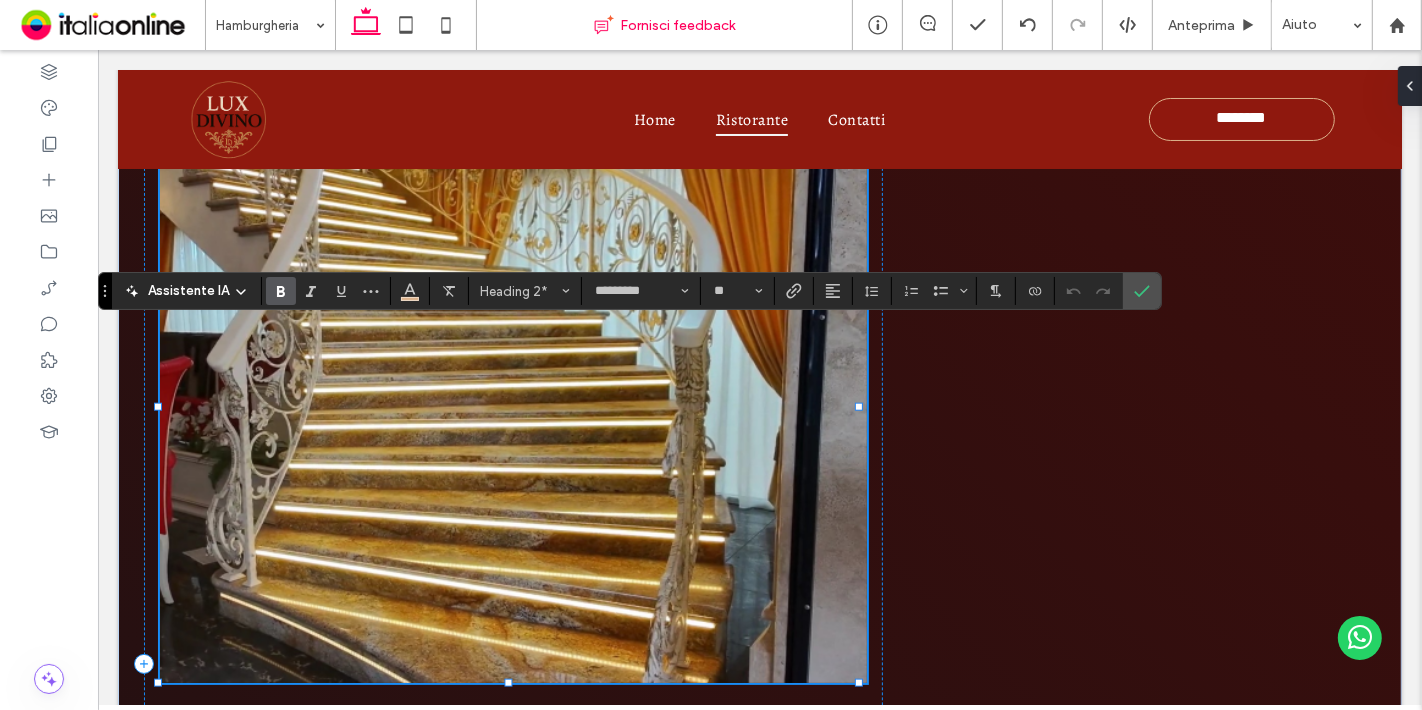 type on "*******" 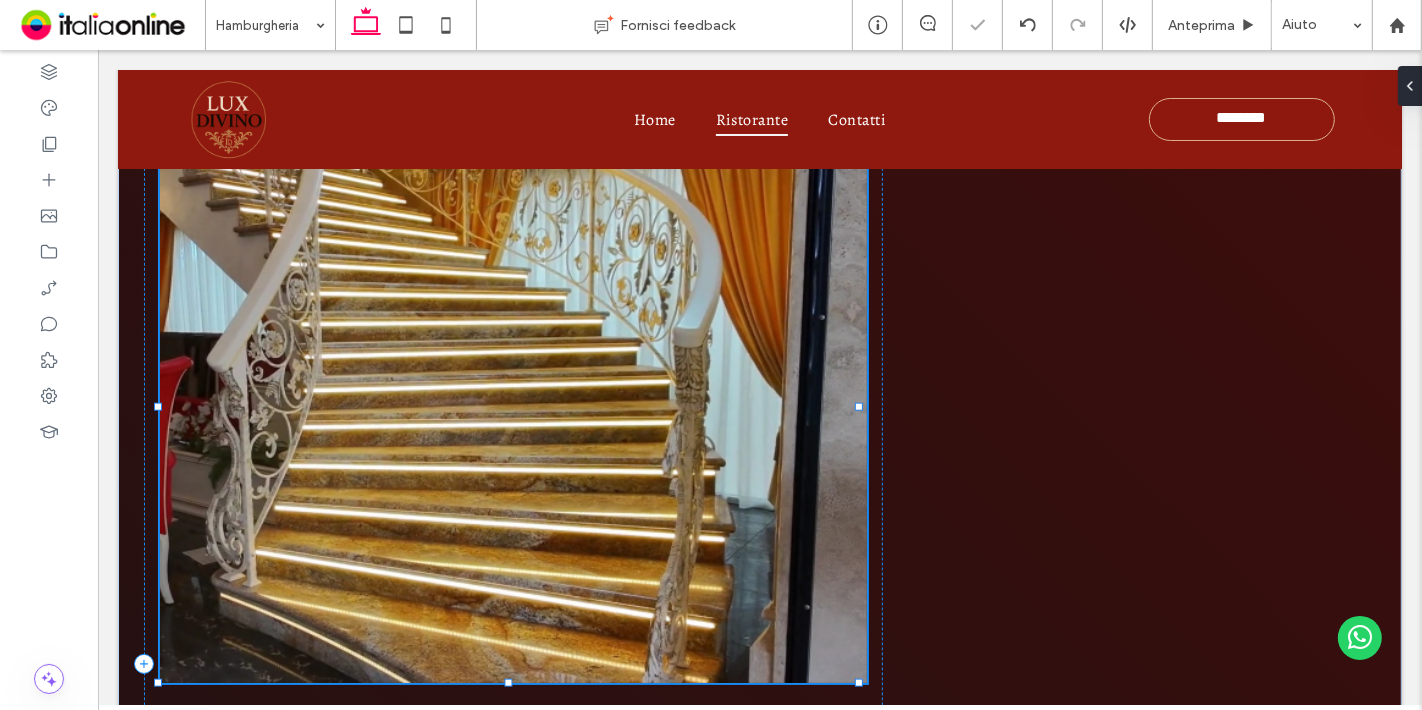 type on "****" 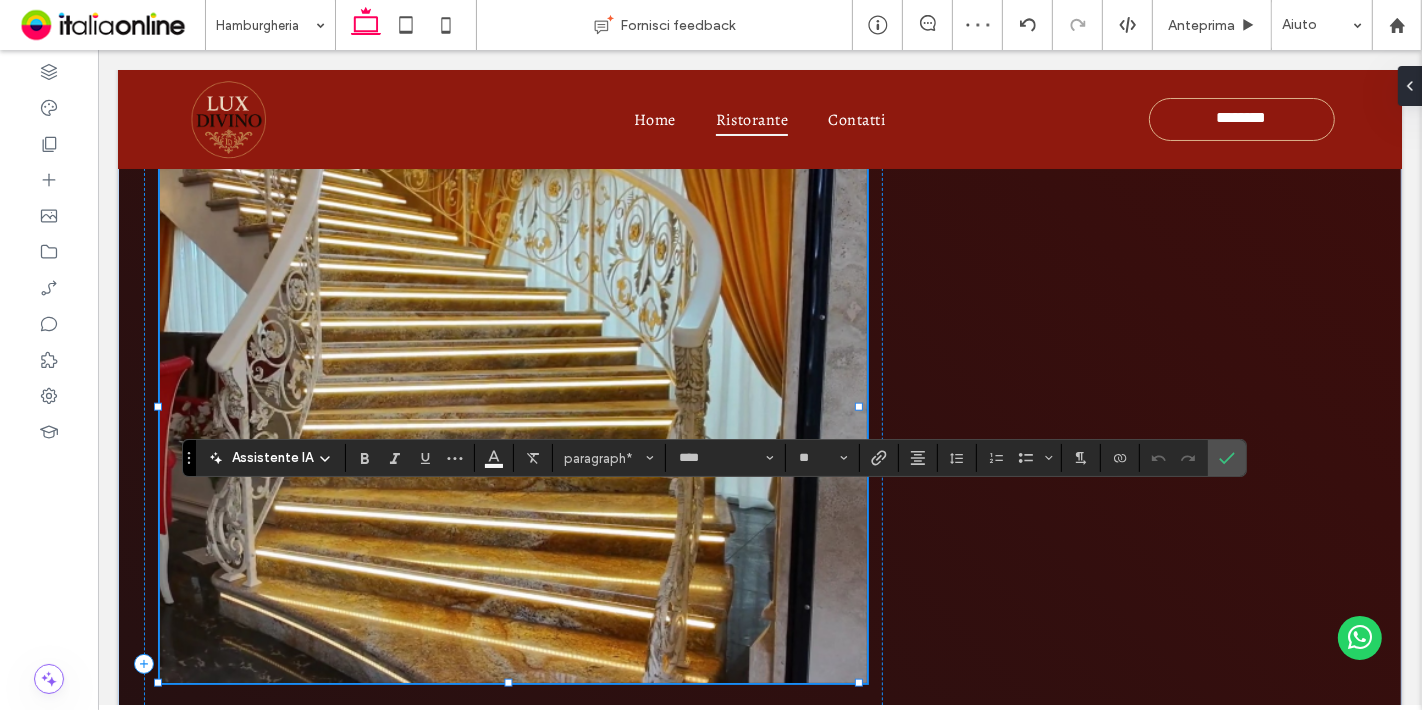 type on "*******" 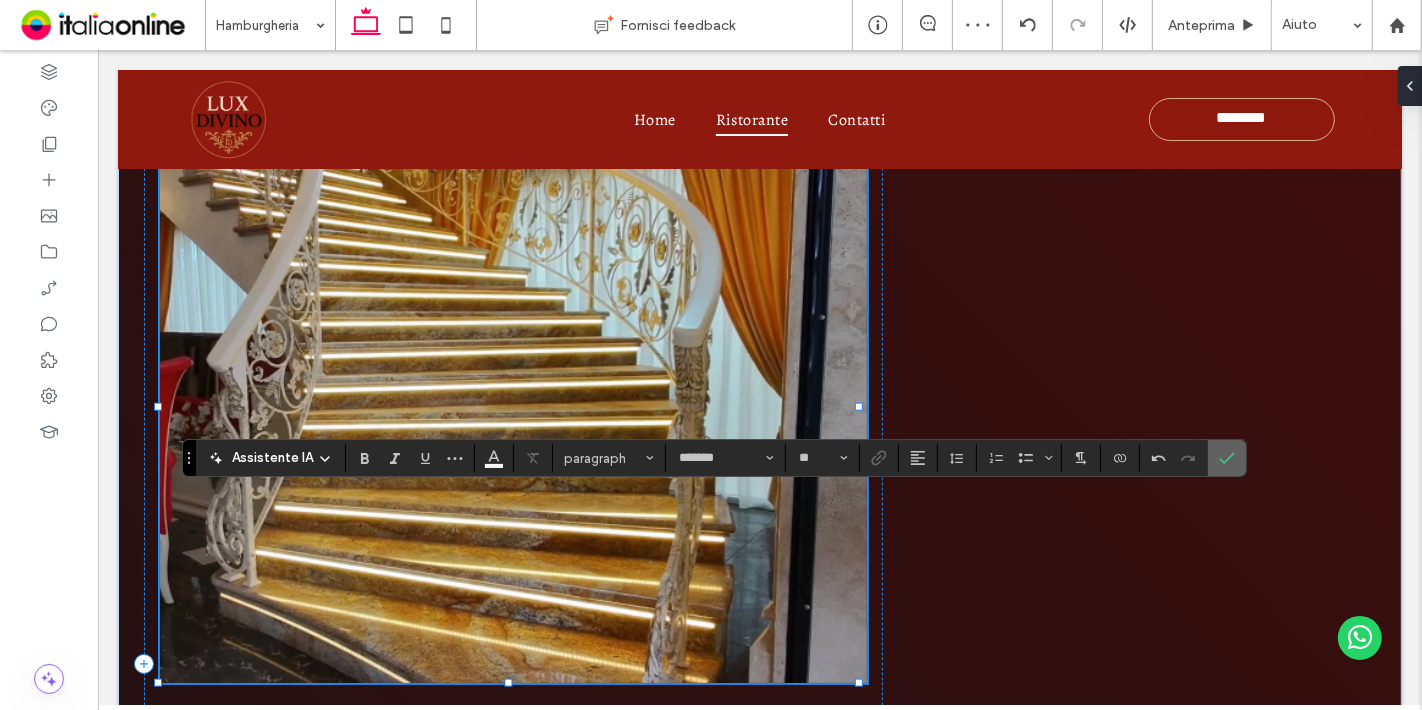 click at bounding box center (1227, 458) 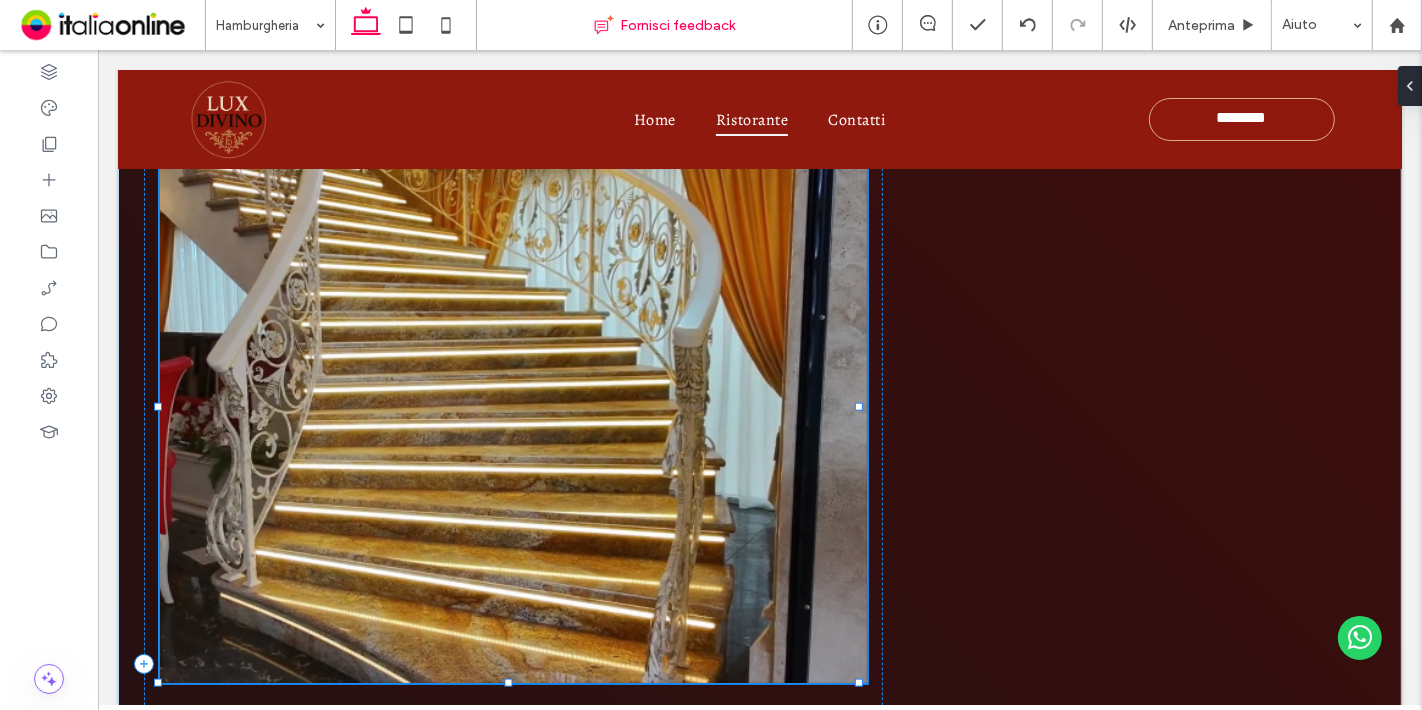 type on "*********" 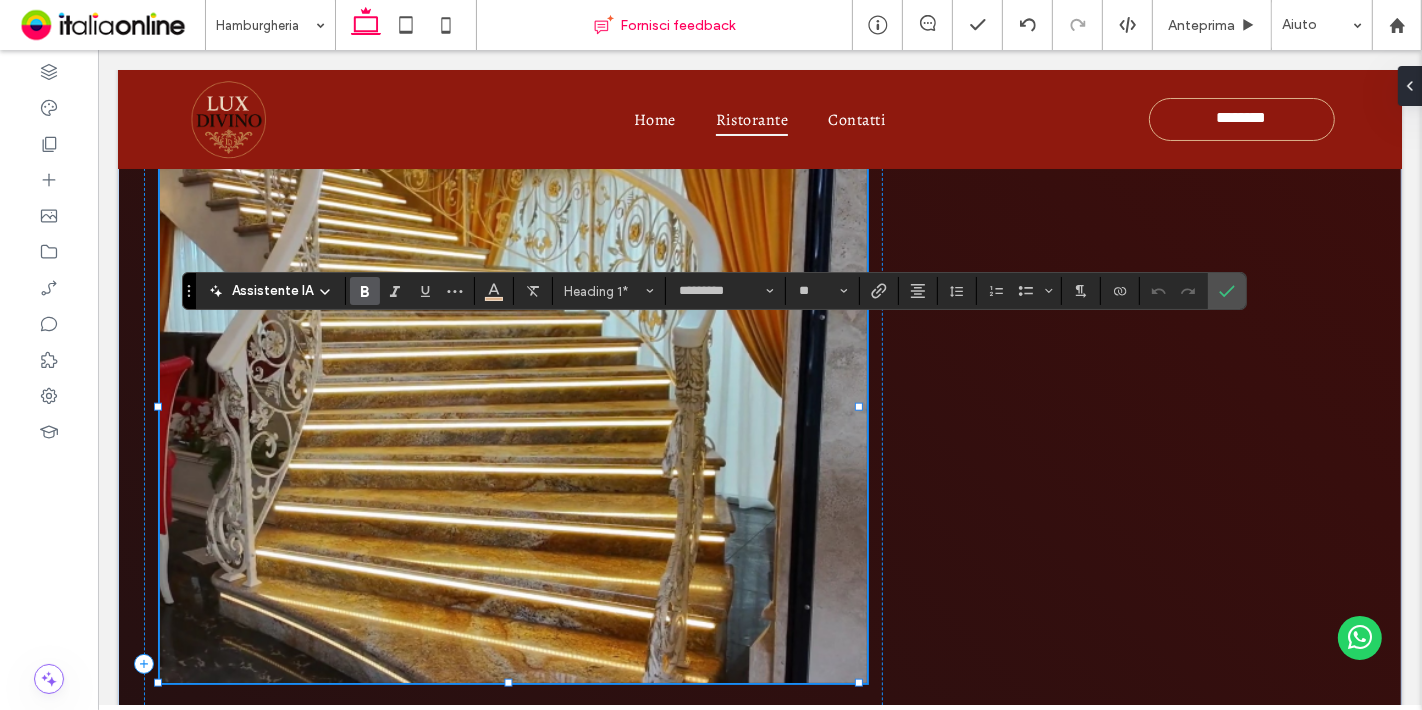 type on "*******" 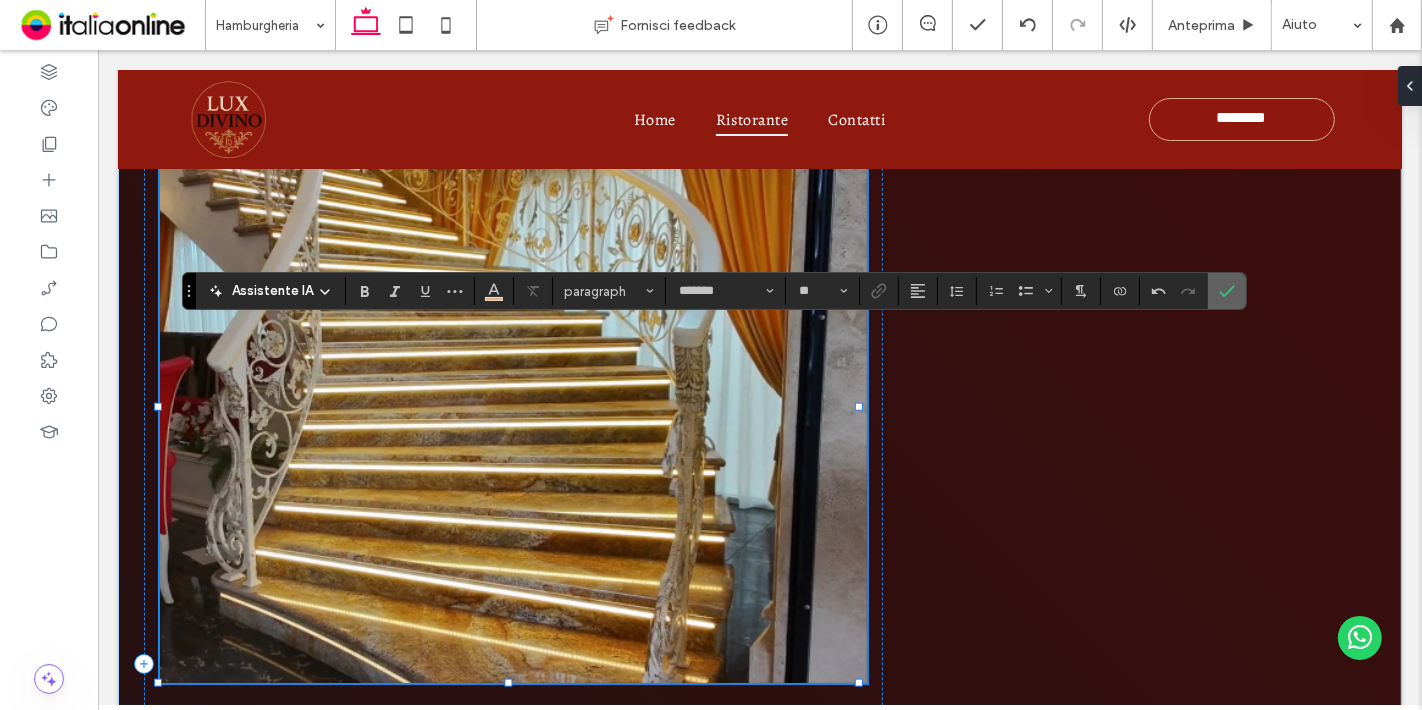 click 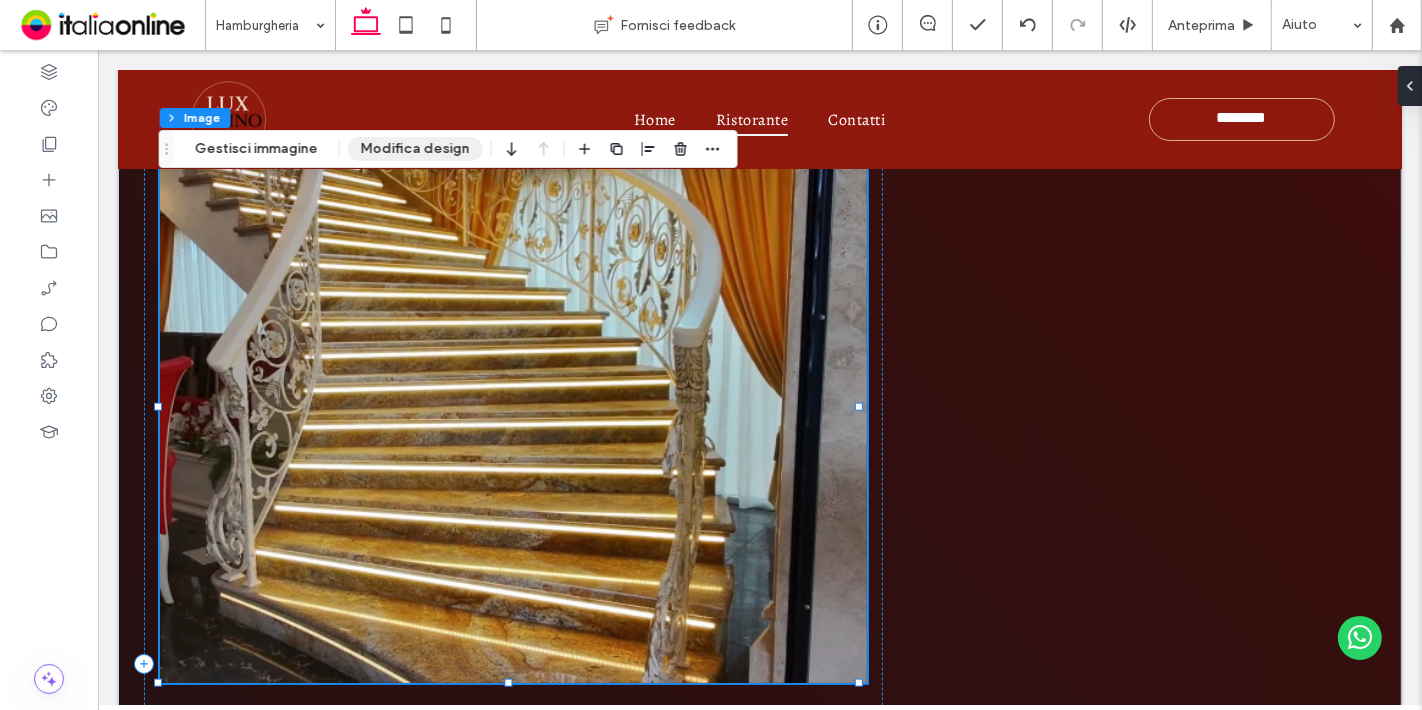 click on "Modifica design" at bounding box center [415, 149] 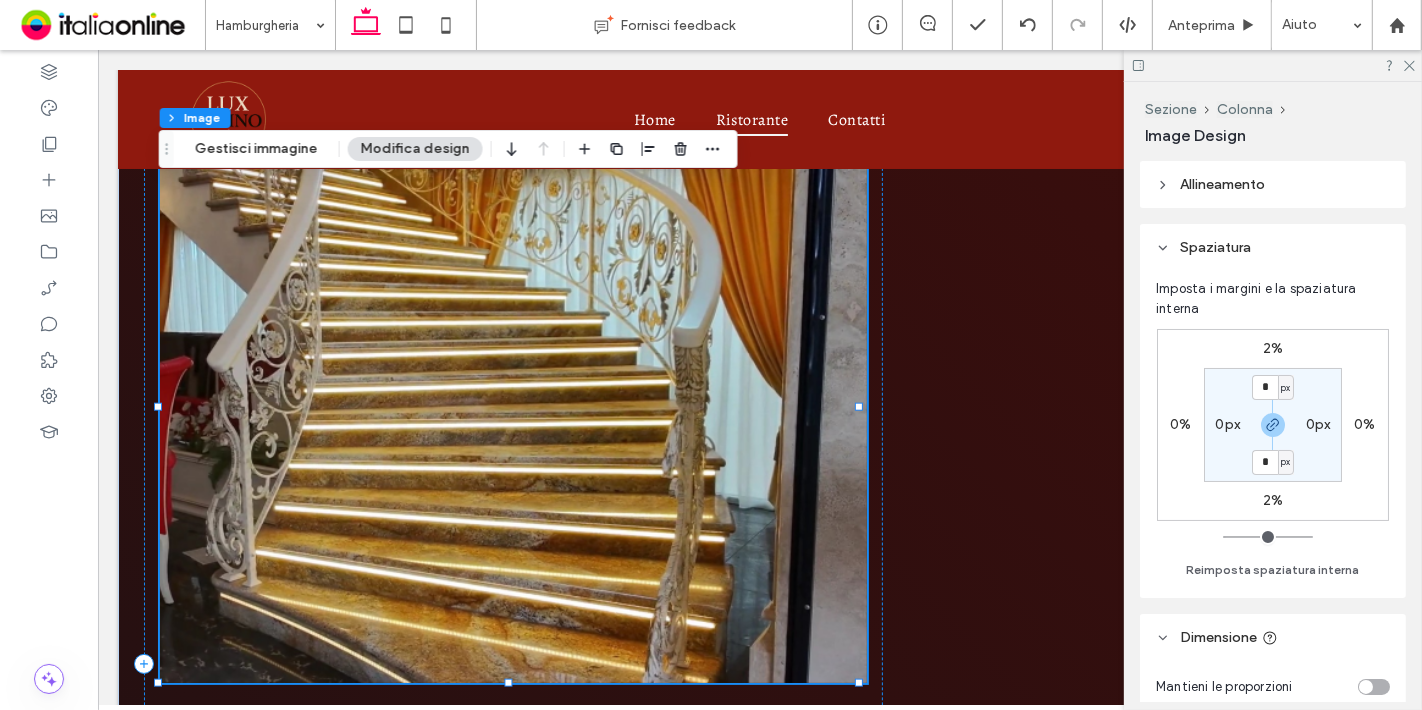 click on "Sezione Colonna Image Gestisci immagine Modifica design" at bounding box center (448, 149) 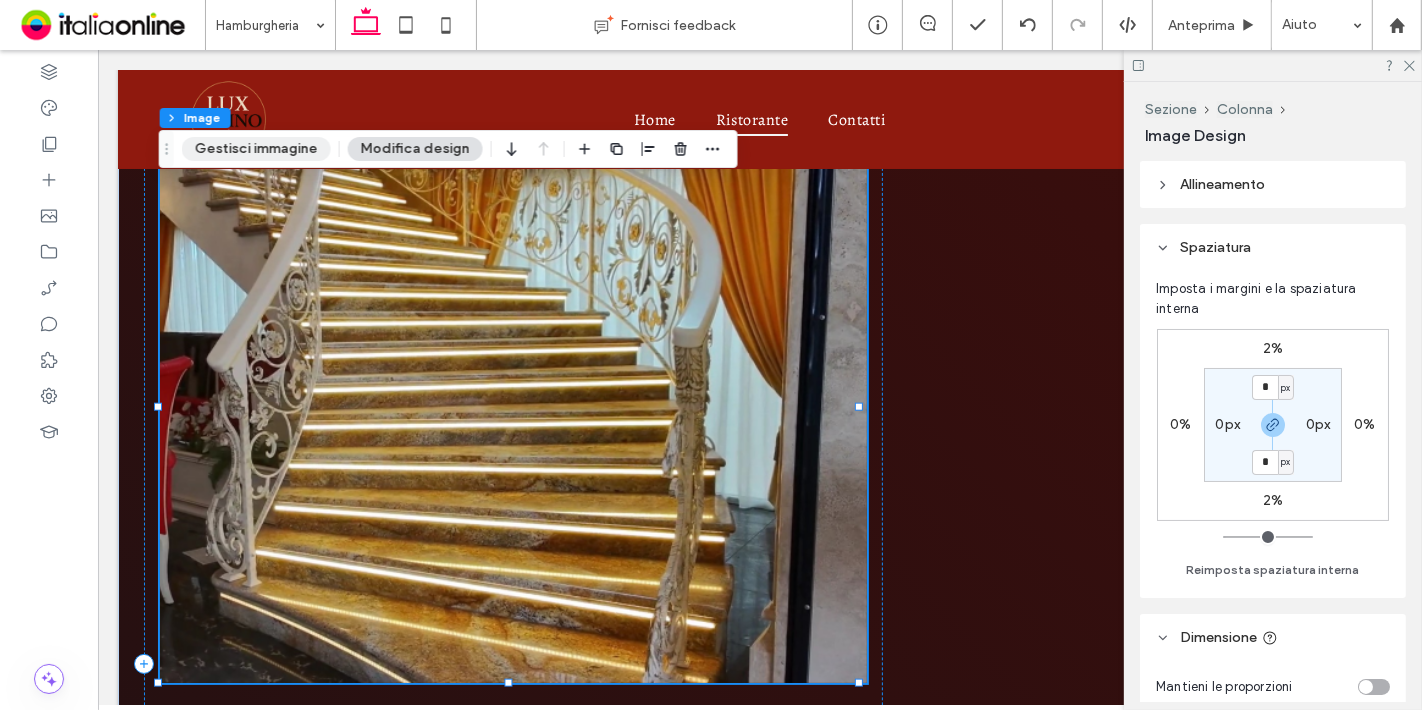click on "Gestisci immagine" at bounding box center [256, 149] 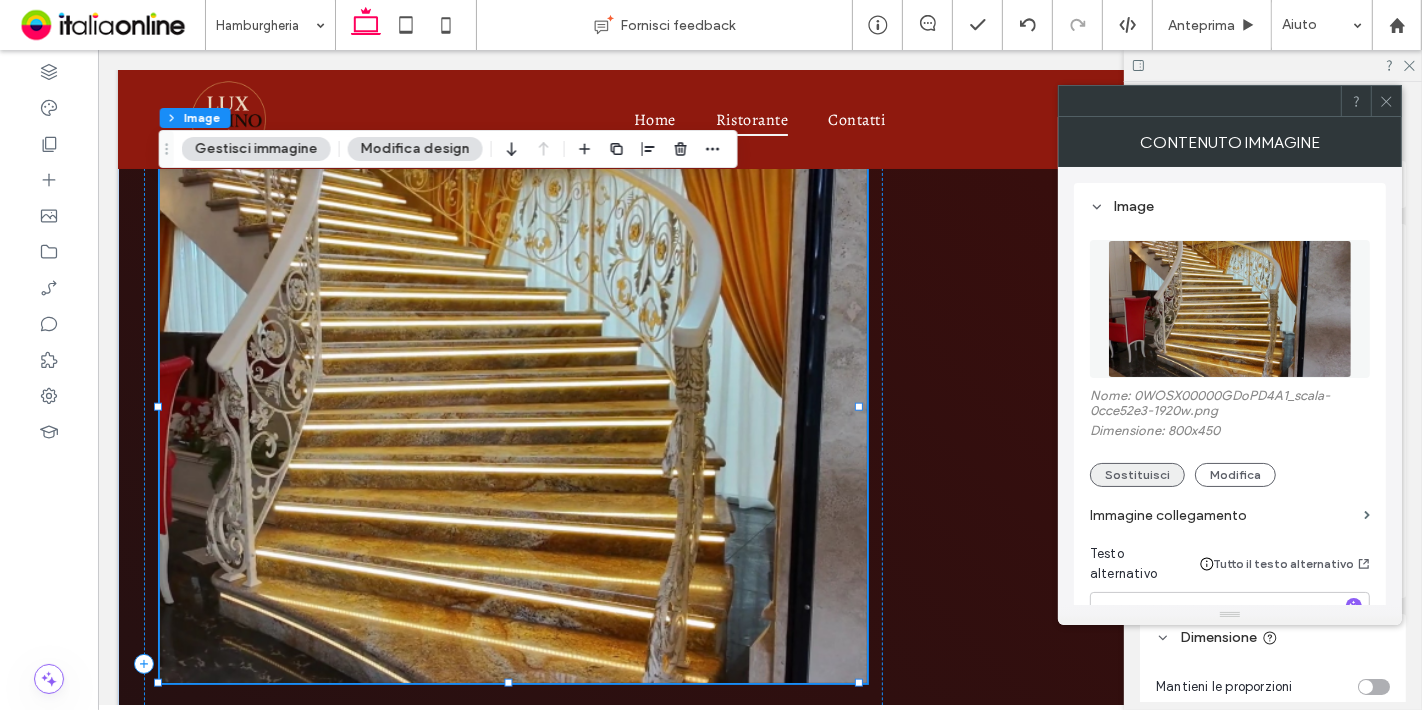 click on "Sostituisci" at bounding box center (1137, 475) 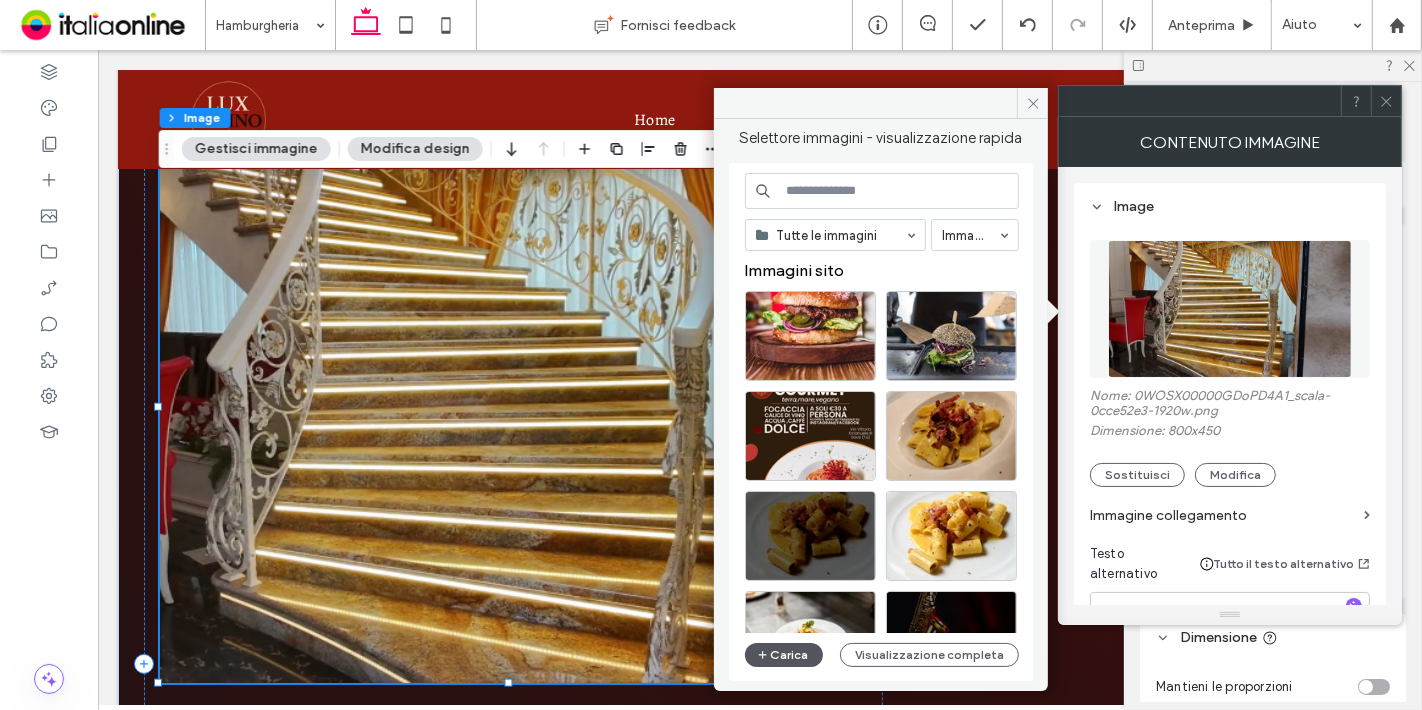 click on "Carica" at bounding box center [784, 655] 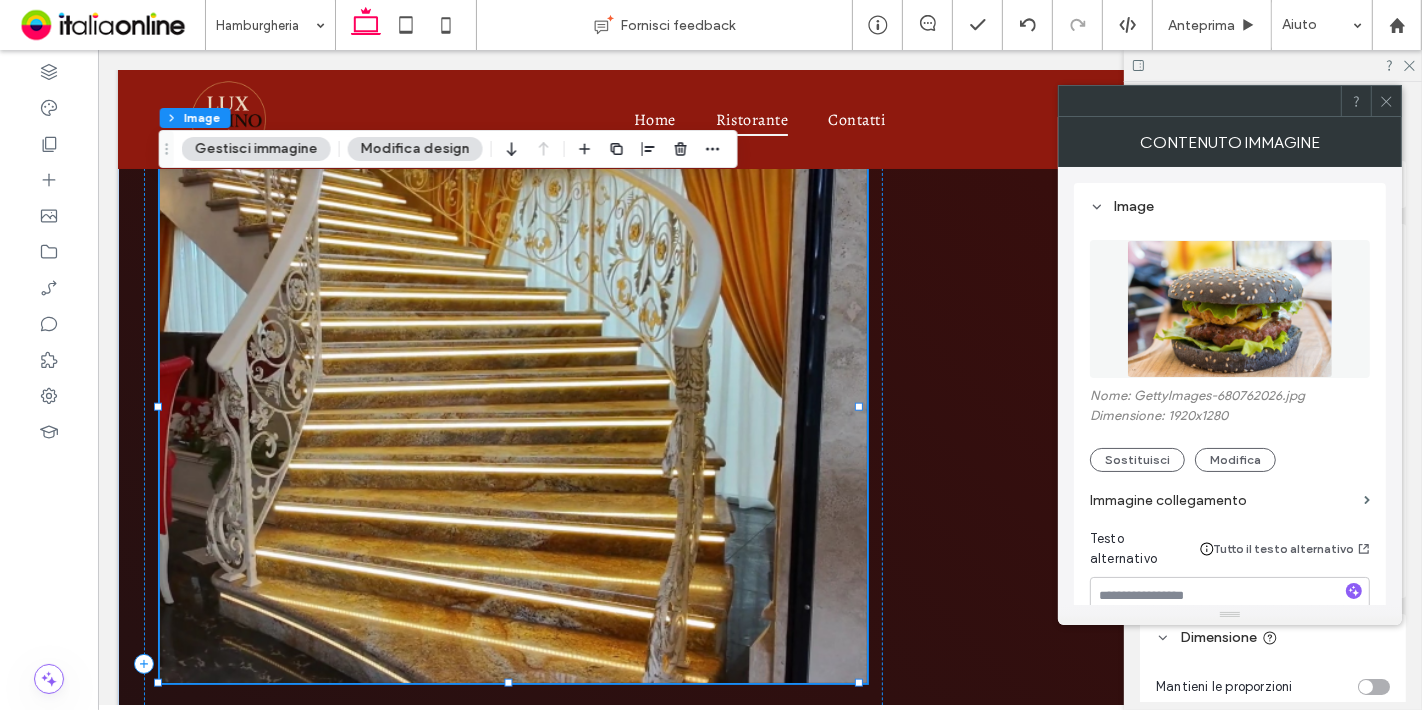 click 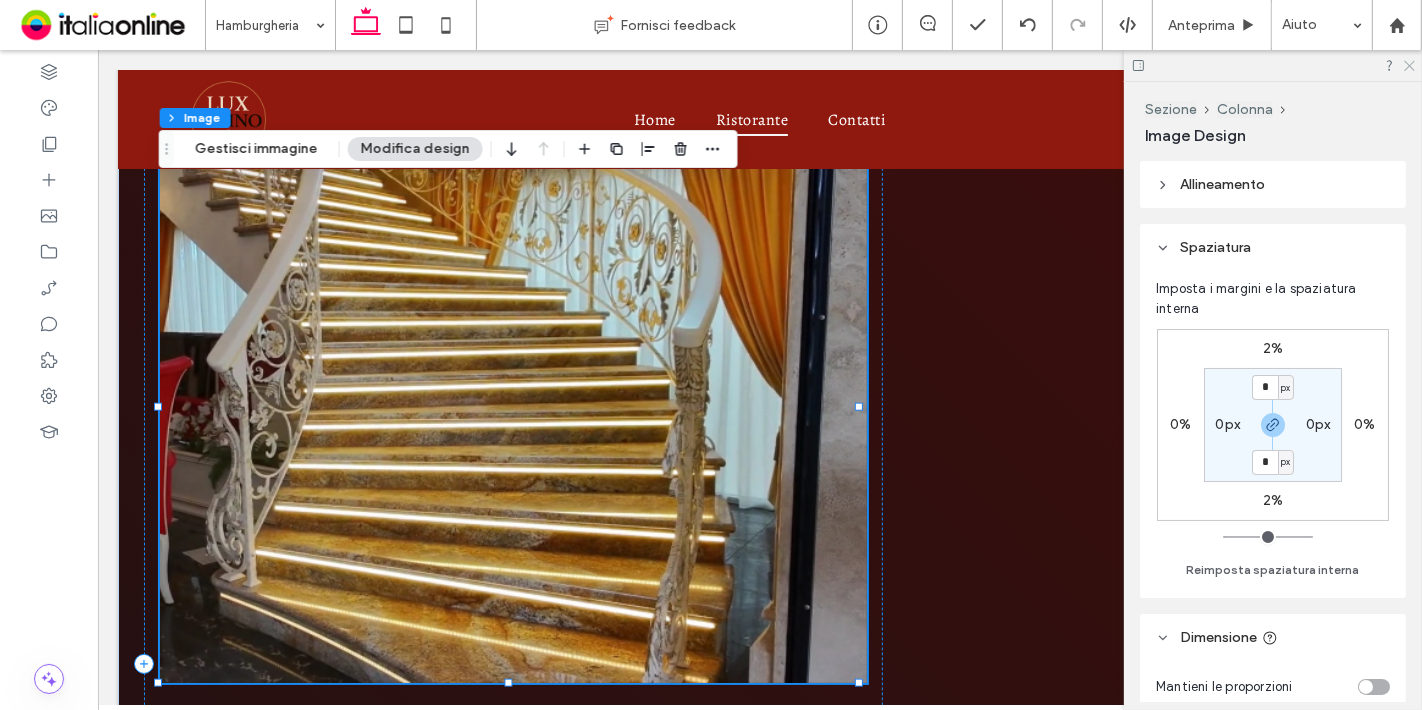 click 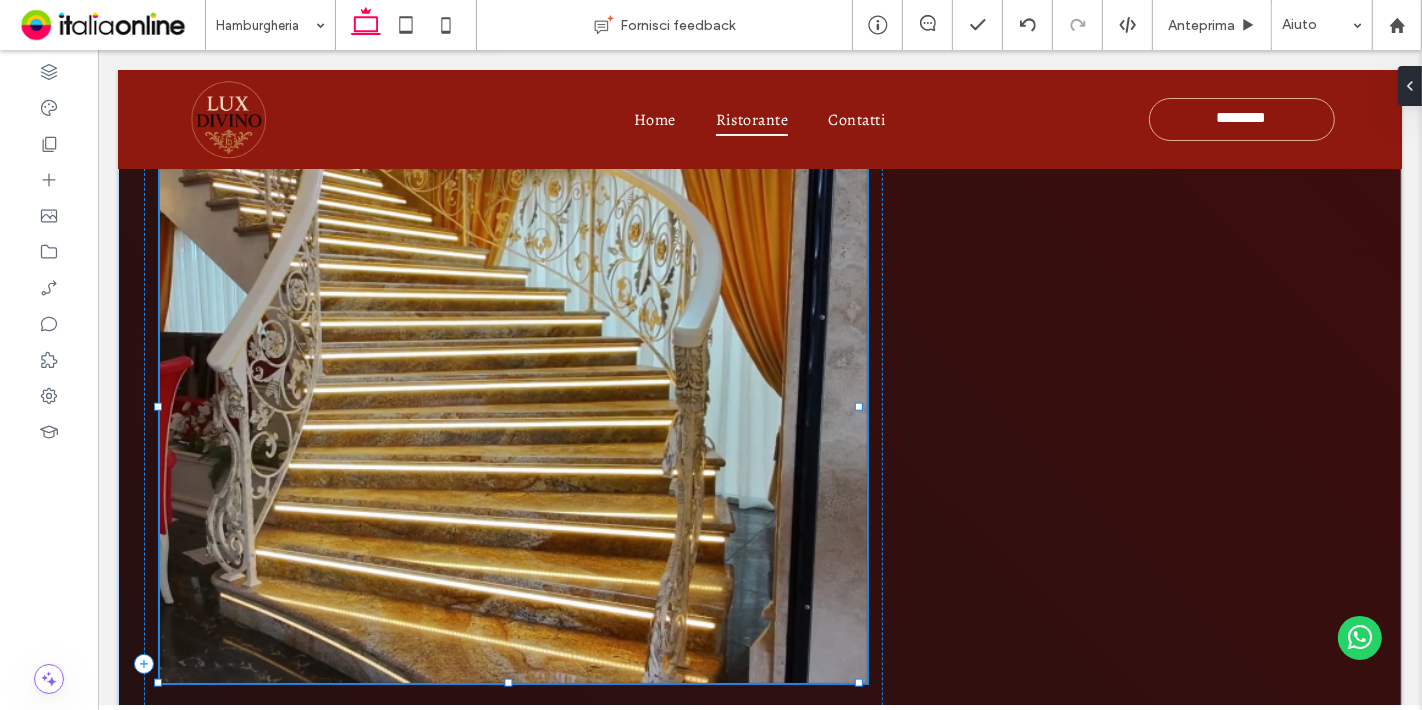 type on "*" 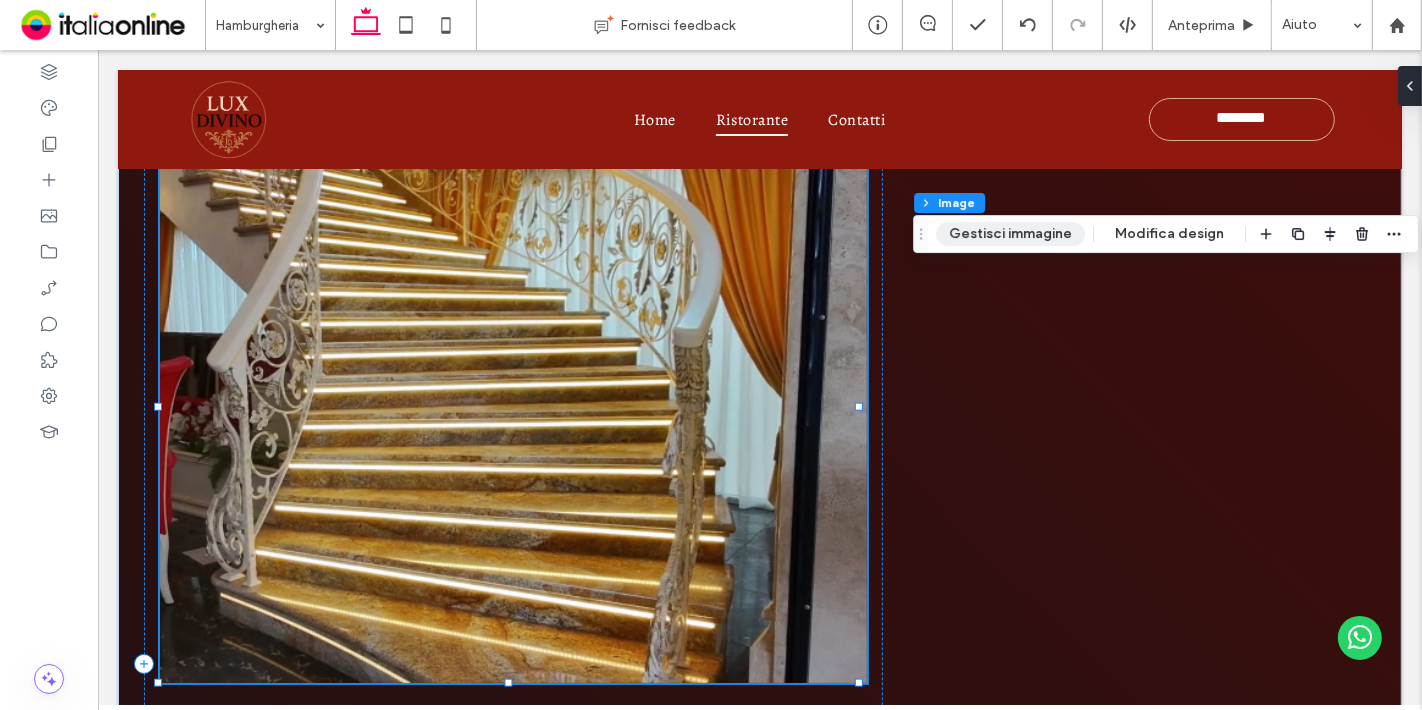 click on "Gestisci immagine" at bounding box center [1010, 234] 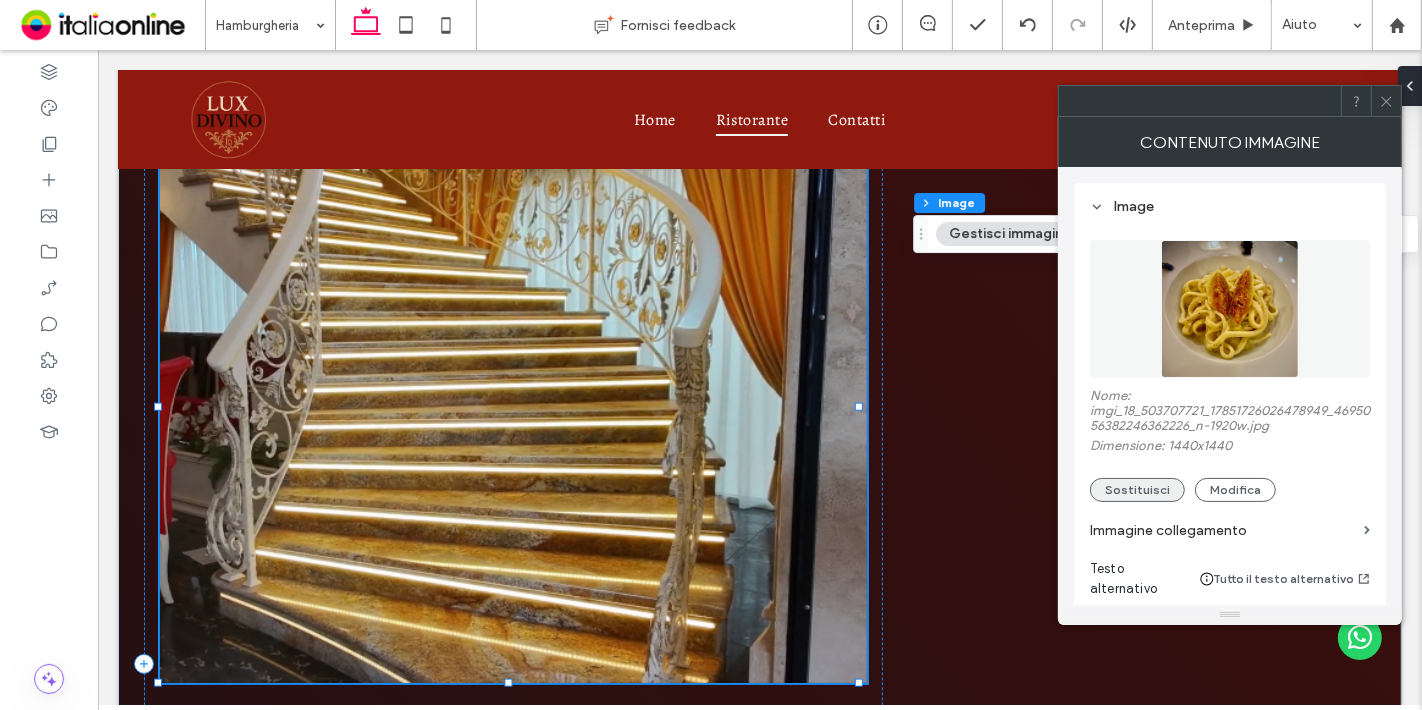 click on "Sostituisci" at bounding box center [1137, 490] 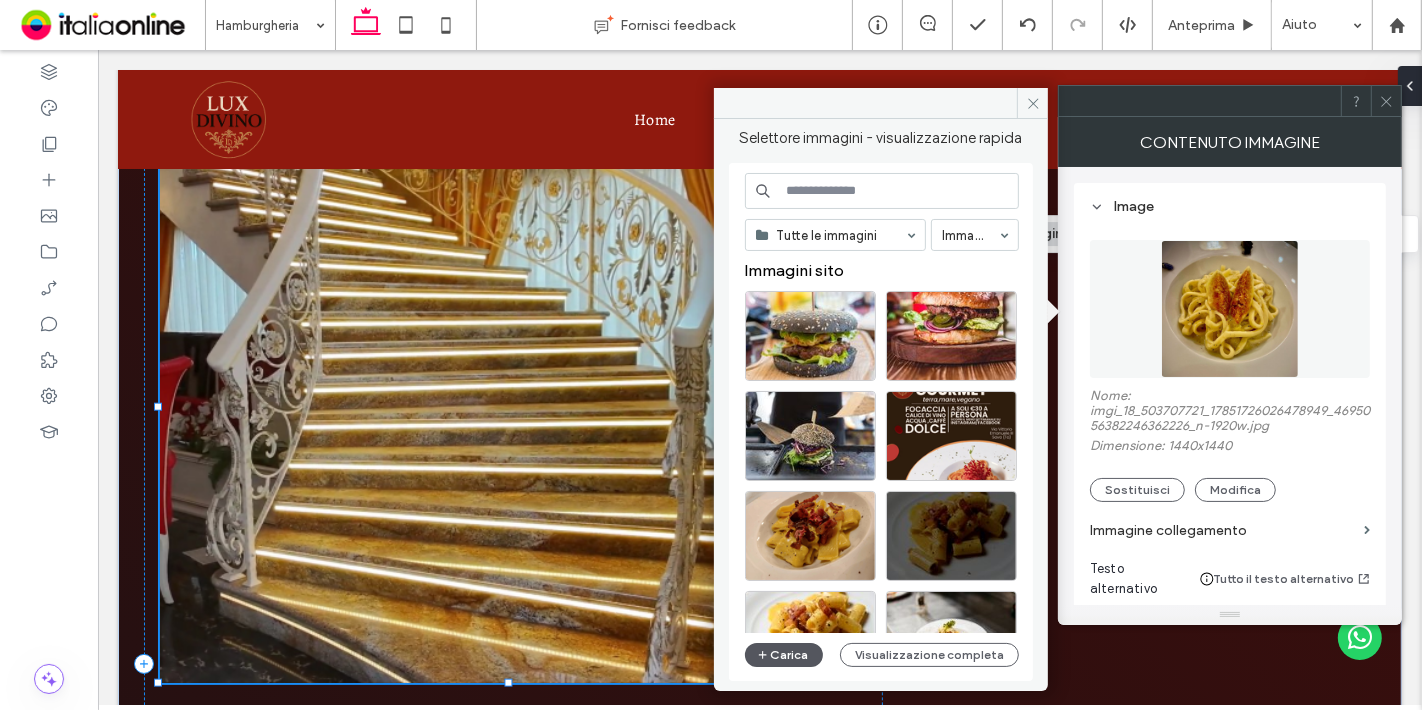 click at bounding box center (764, 655) 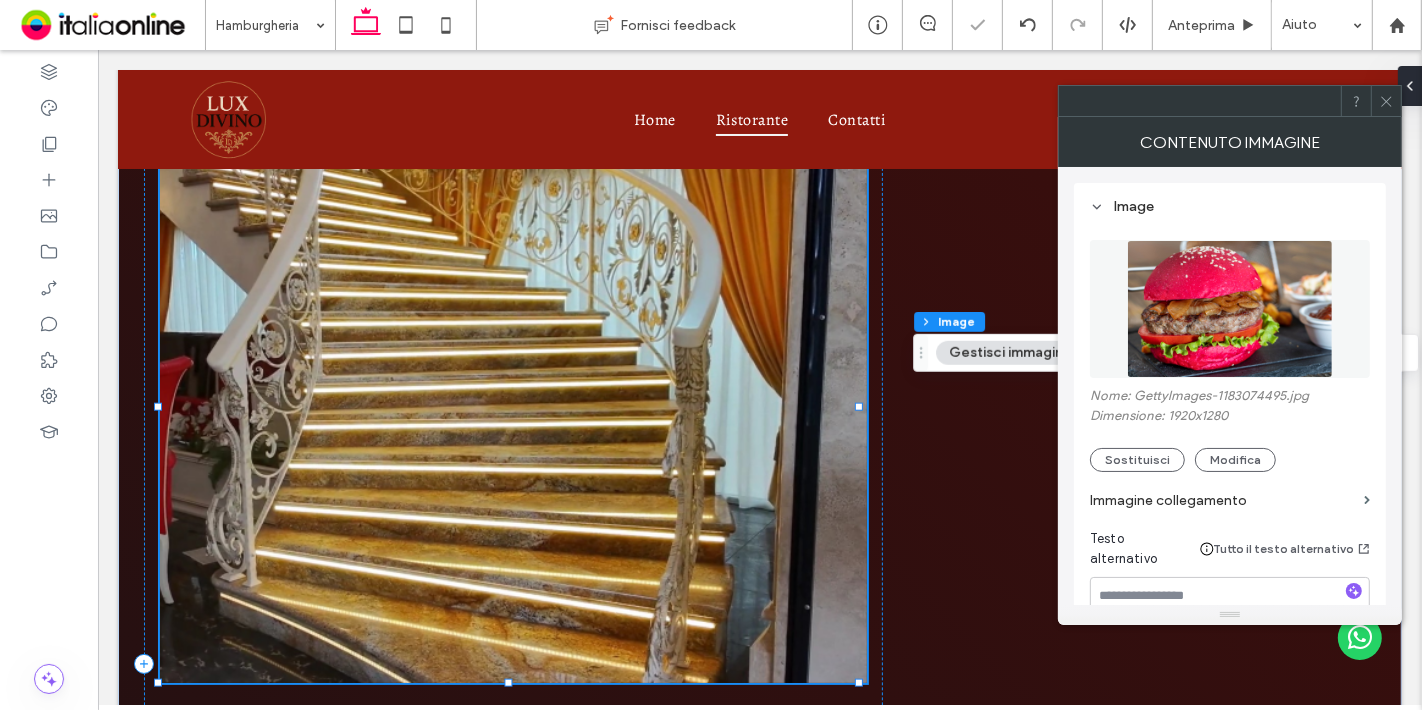 click 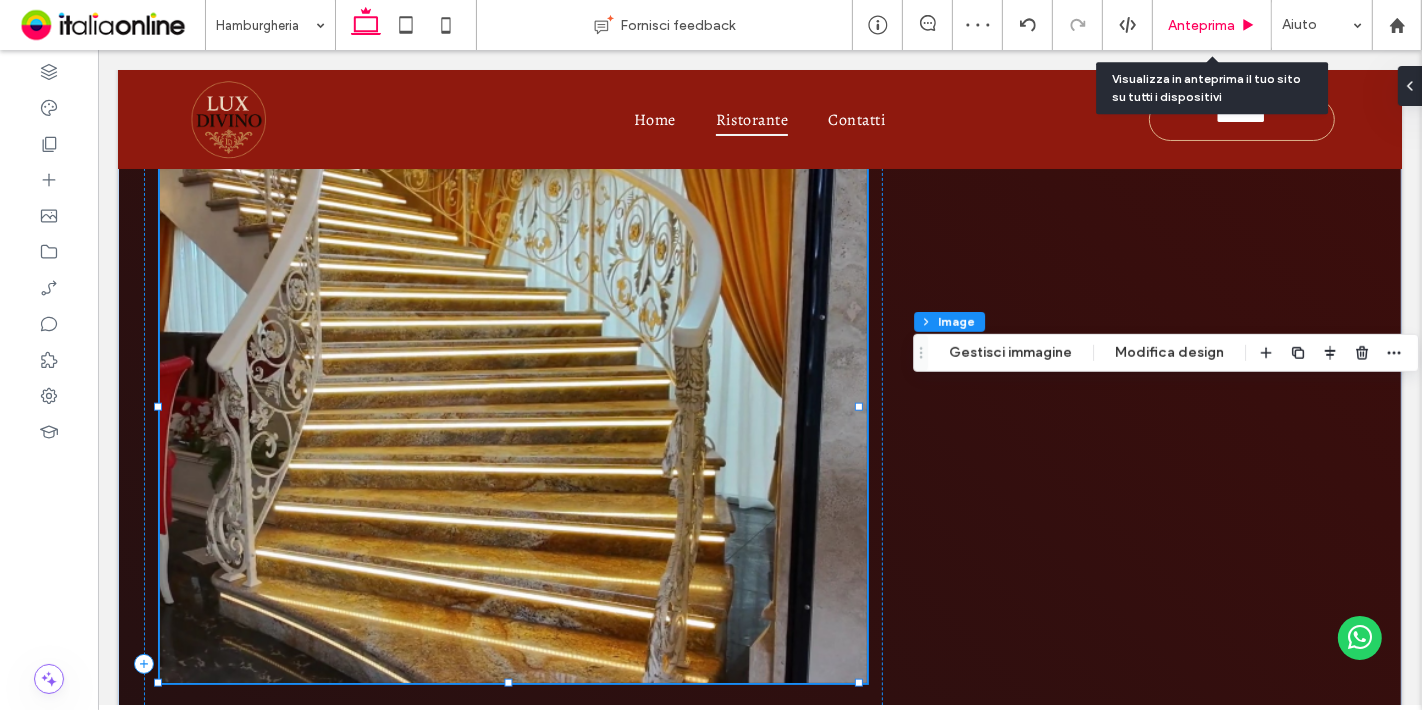 click on "Anteprima" at bounding box center (1212, 25) 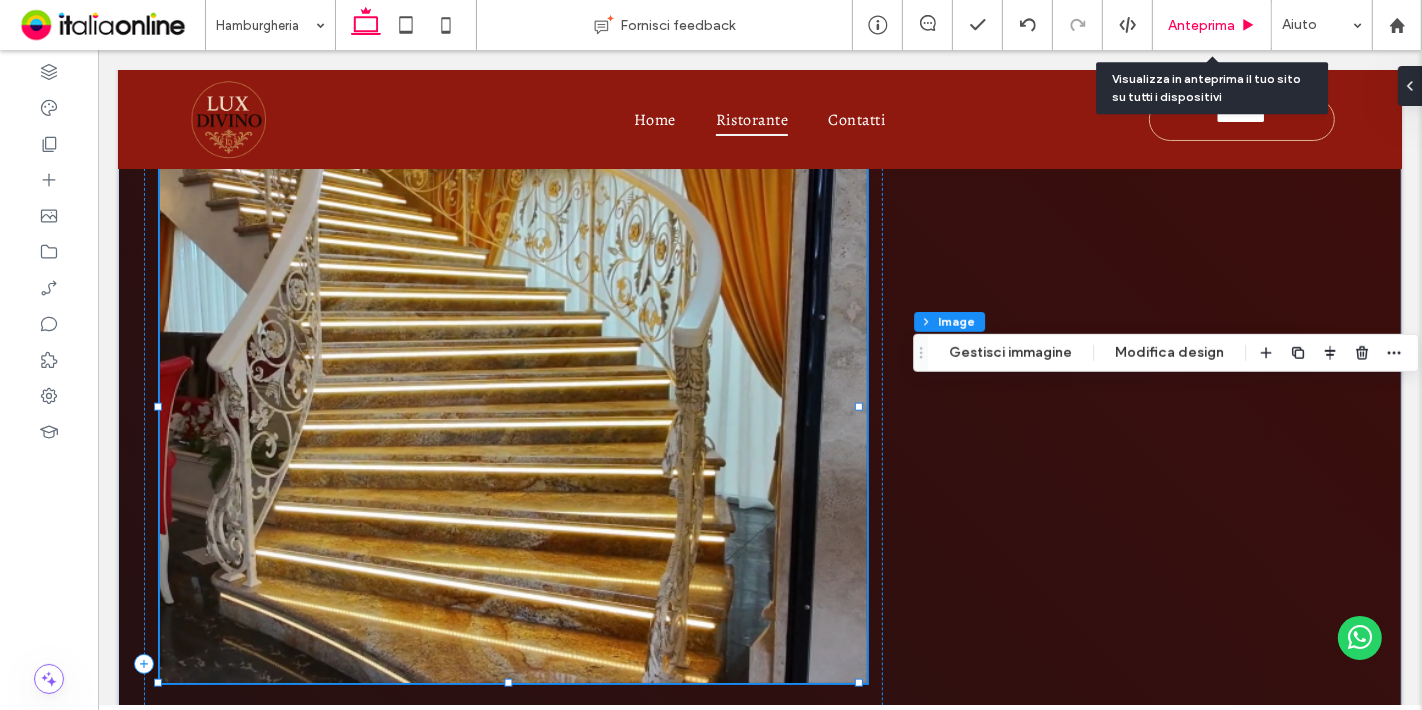 click on "Anteprima" at bounding box center [1201, 25] 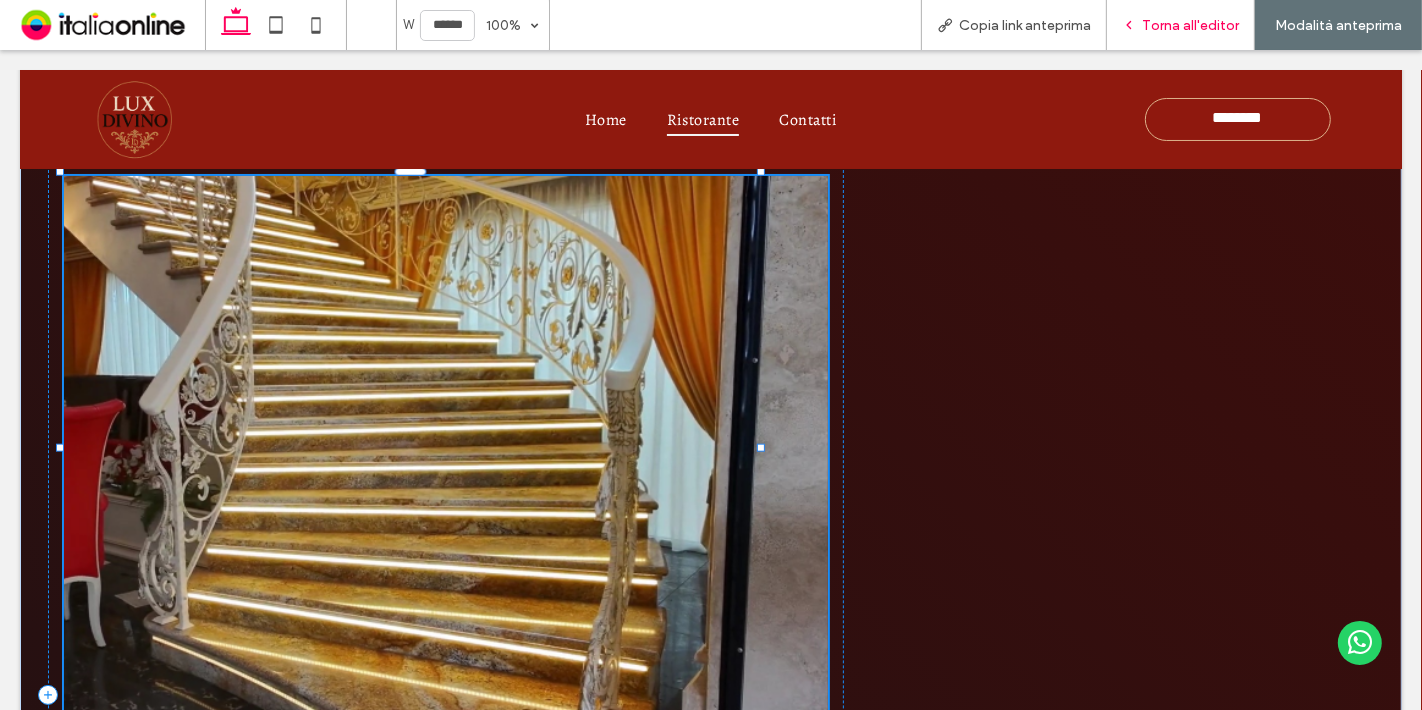 click on "Torna all'editor" at bounding box center (1190, 25) 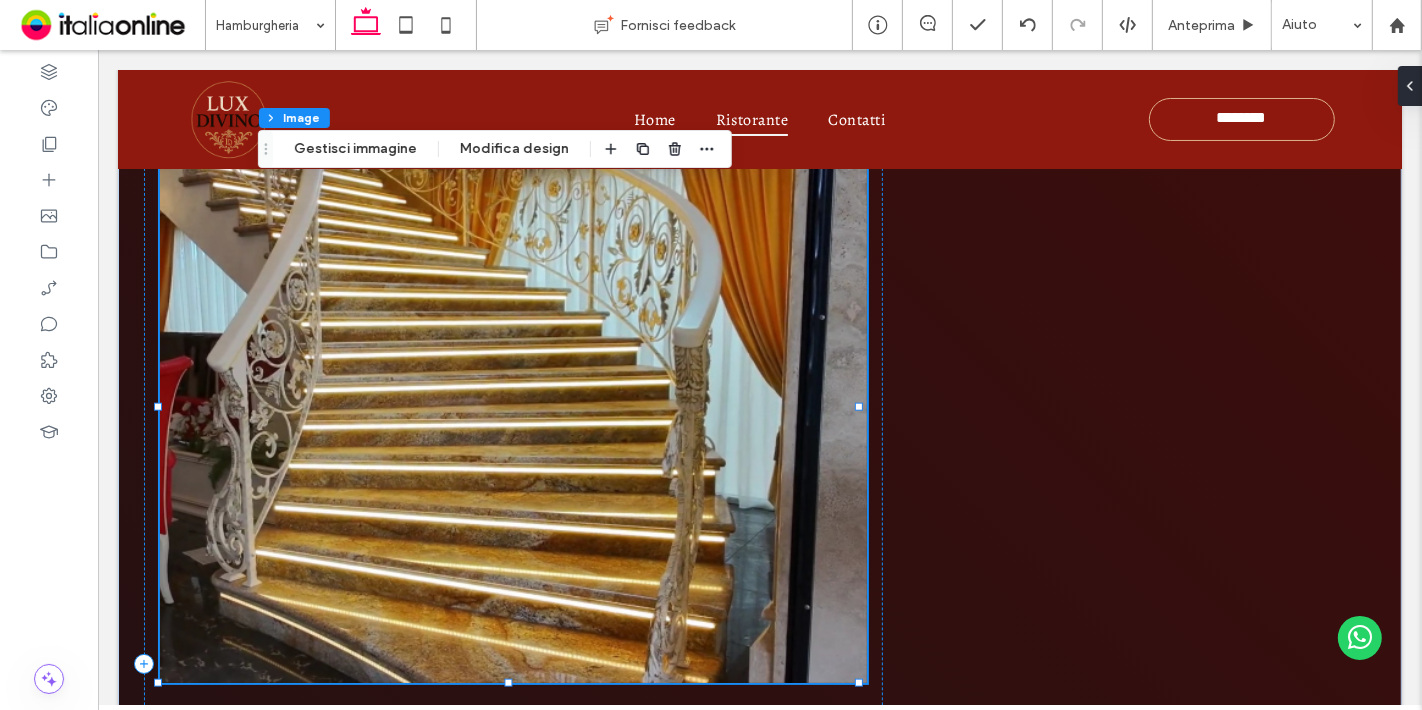 type on "*" 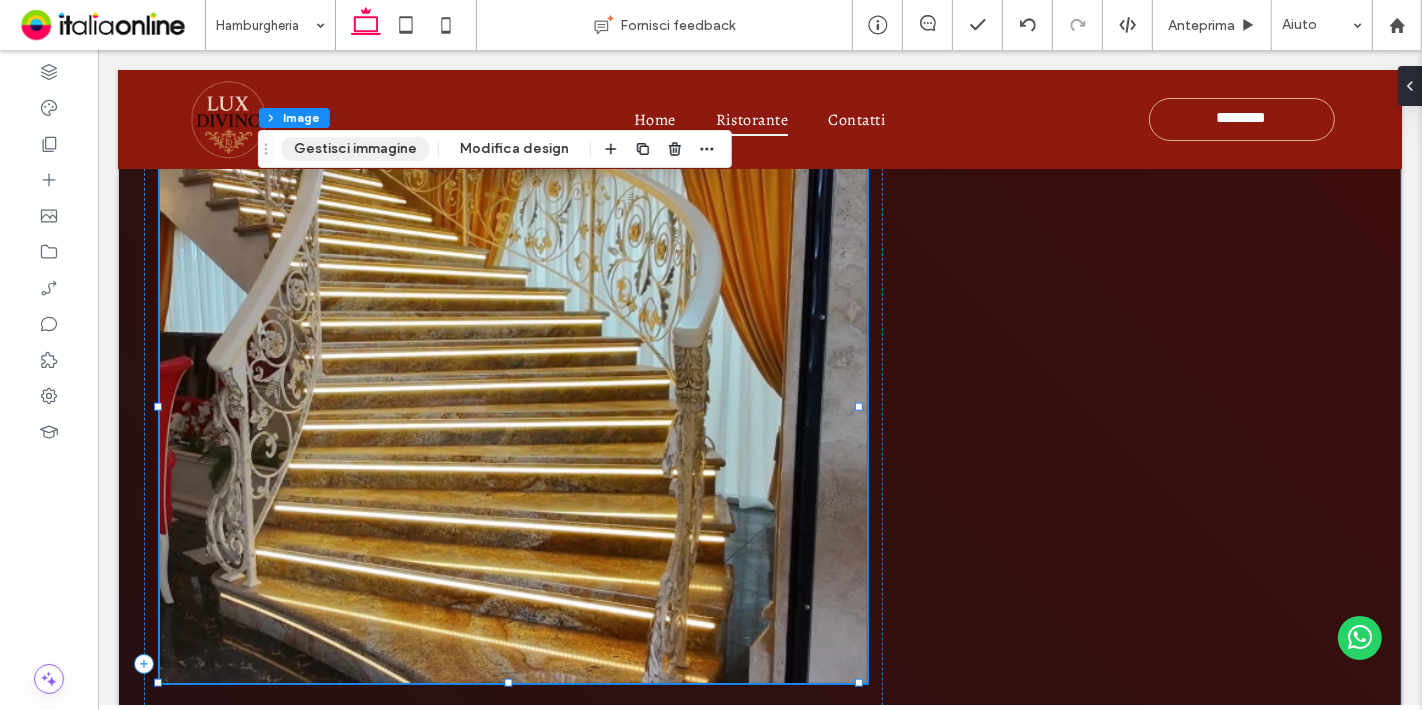 click on "Gestisci immagine" at bounding box center (355, 149) 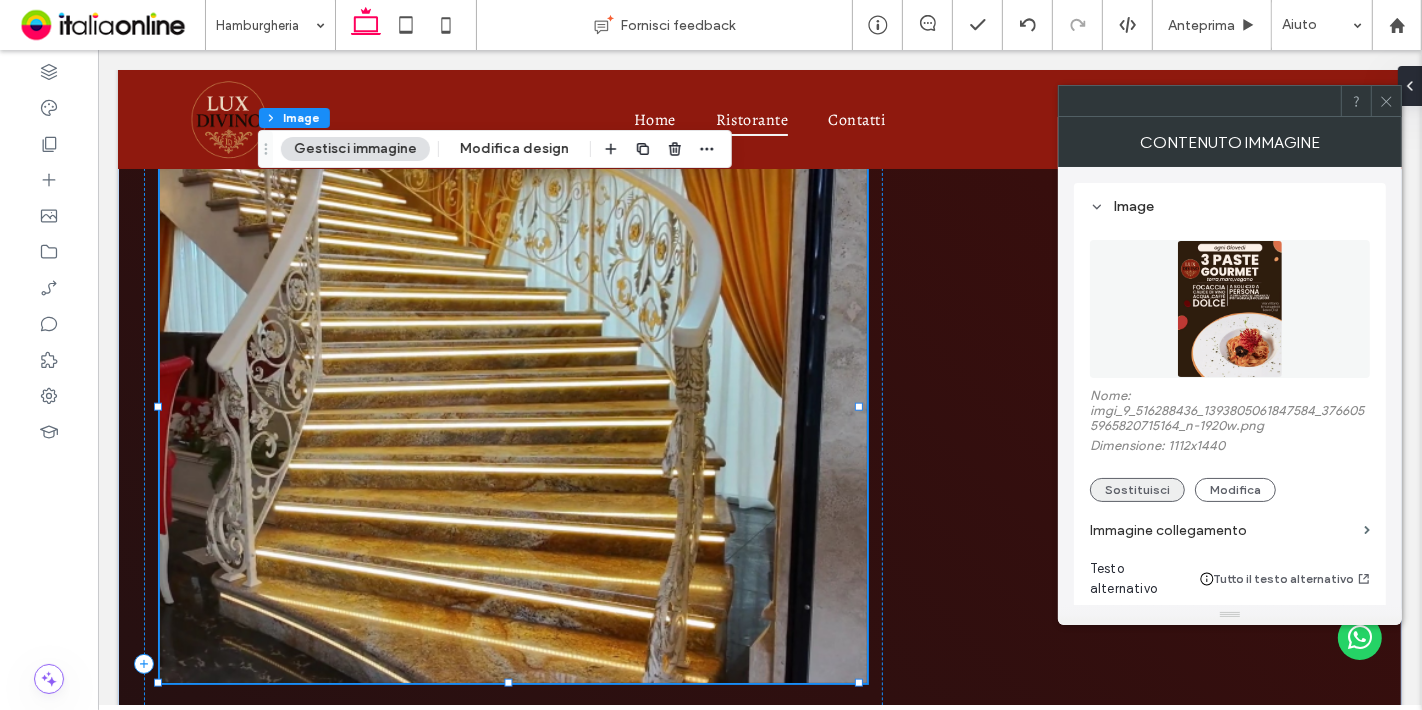 click on "Sostituisci" at bounding box center [1137, 490] 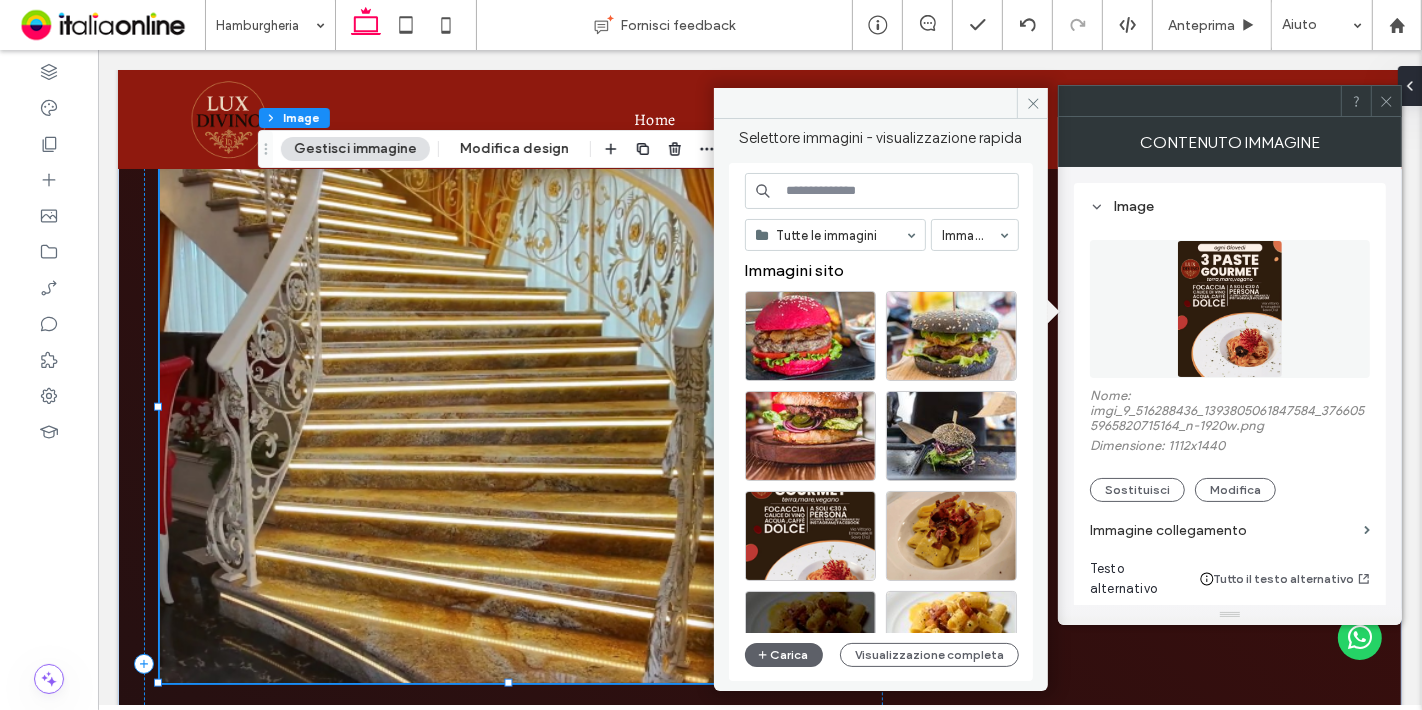 click at bounding box center (882, 191) 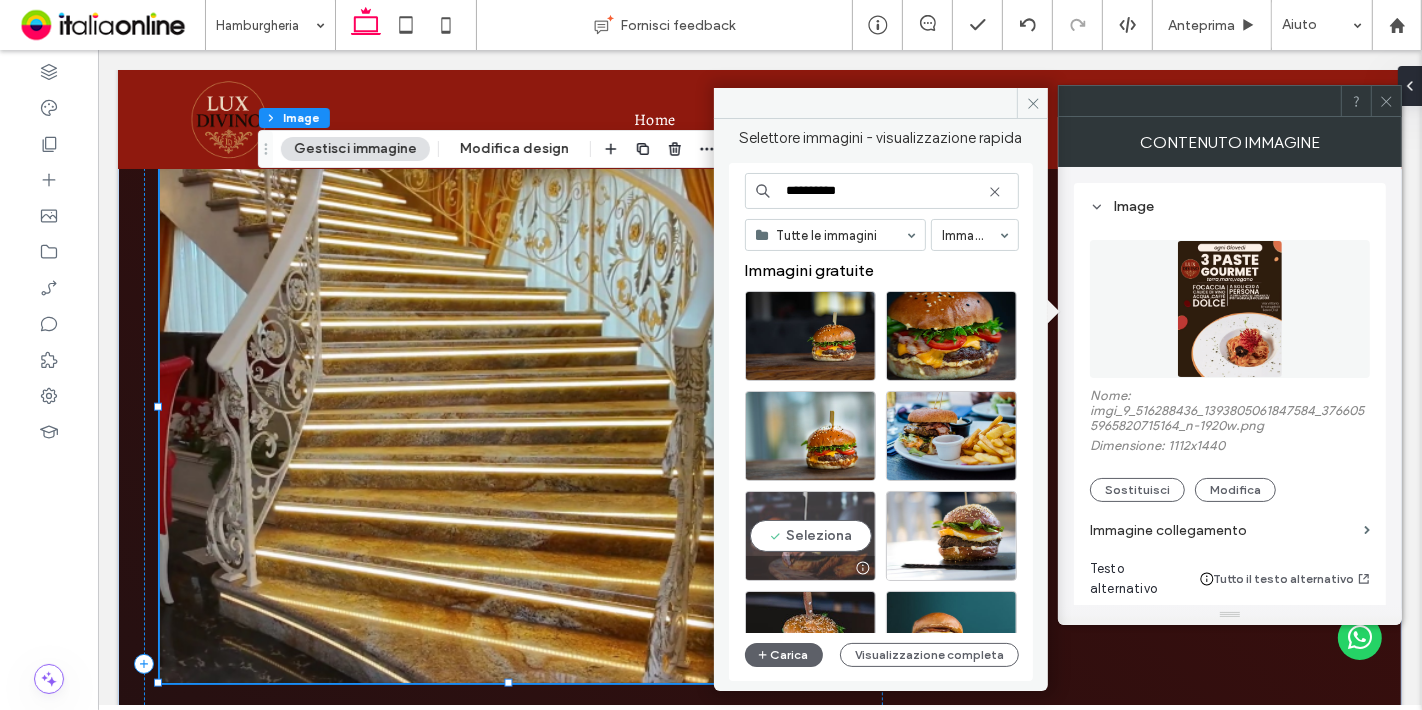 scroll, scrollTop: 111, scrollLeft: 0, axis: vertical 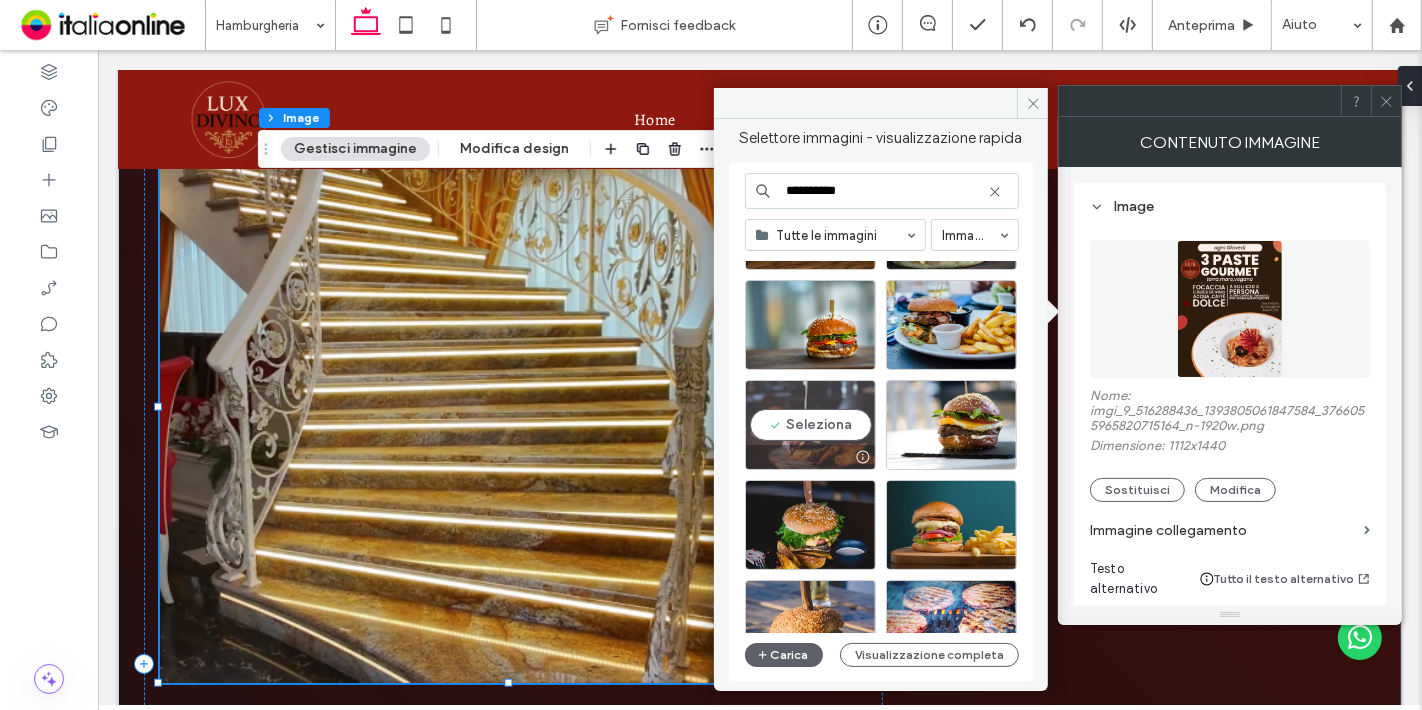 type on "**********" 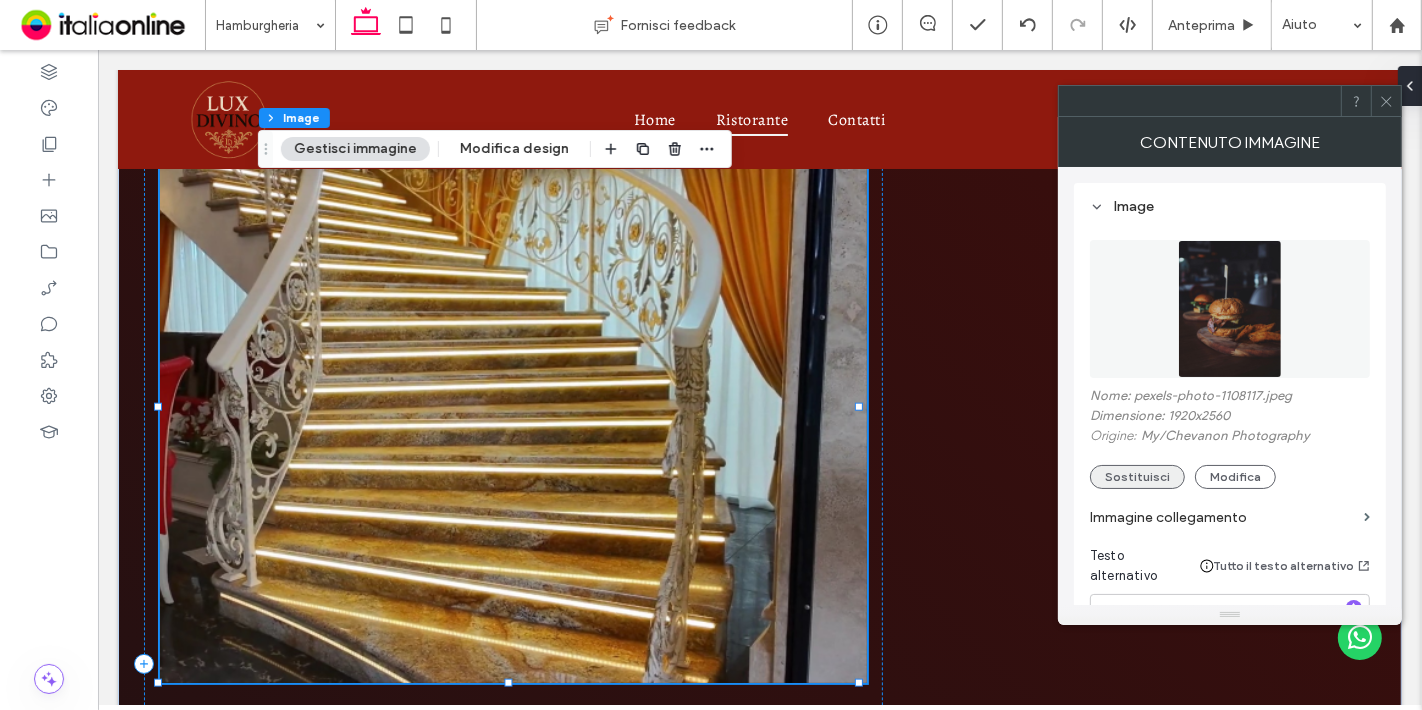 click on "Sostituisci" at bounding box center (1137, 477) 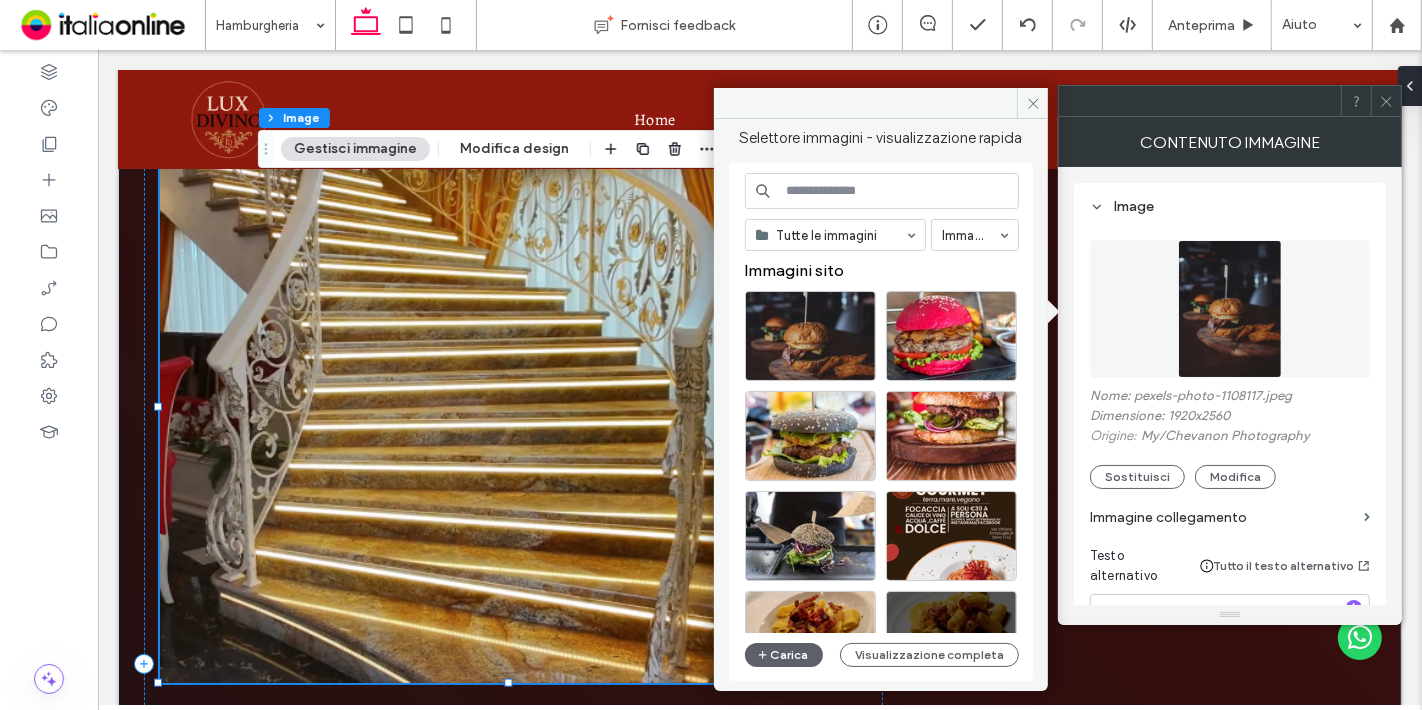 click at bounding box center [882, 191] 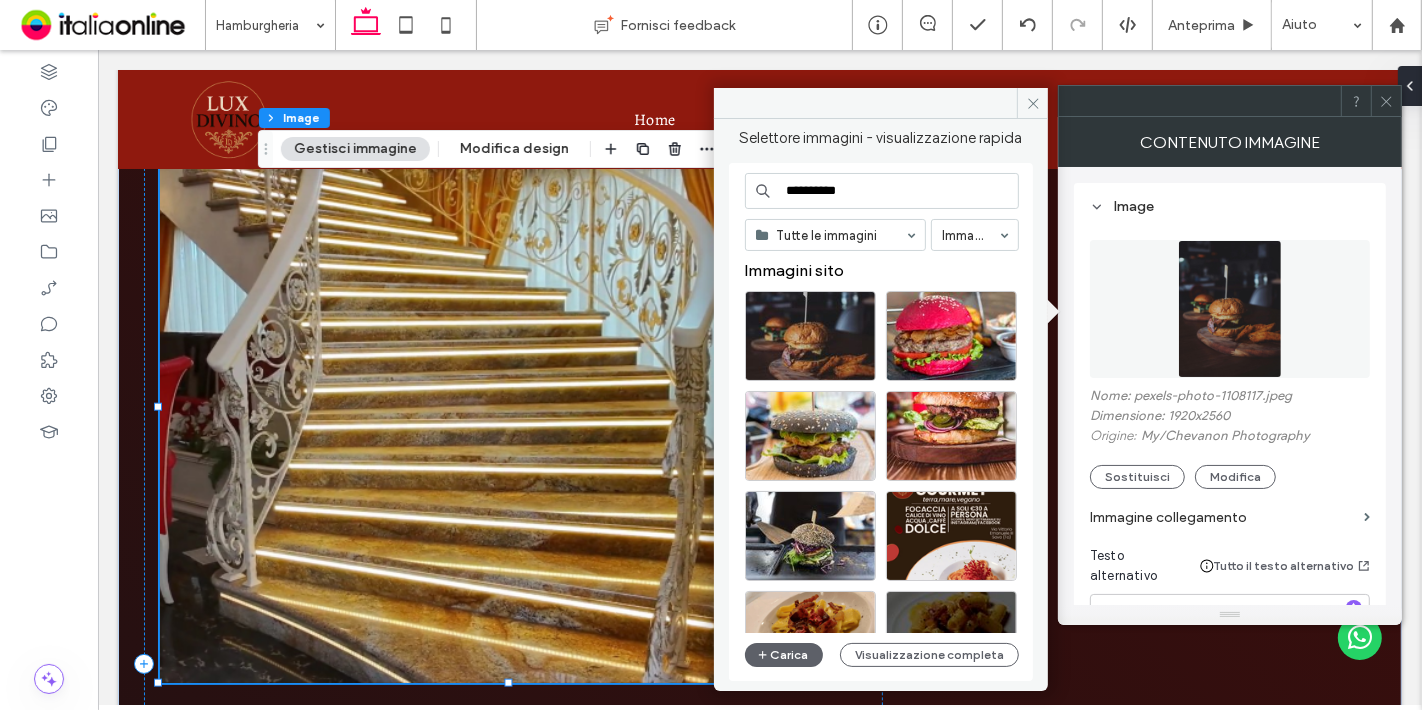 type on "**********" 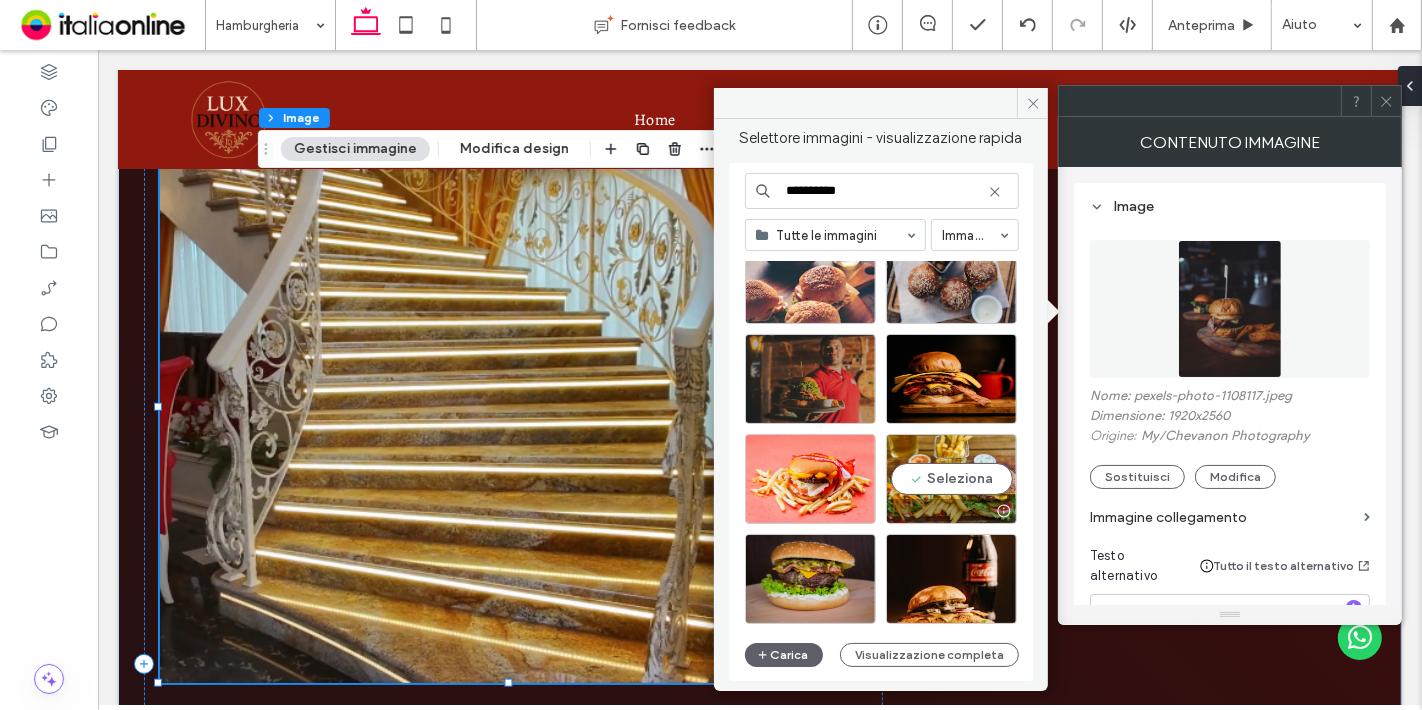 scroll, scrollTop: 2117, scrollLeft: 0, axis: vertical 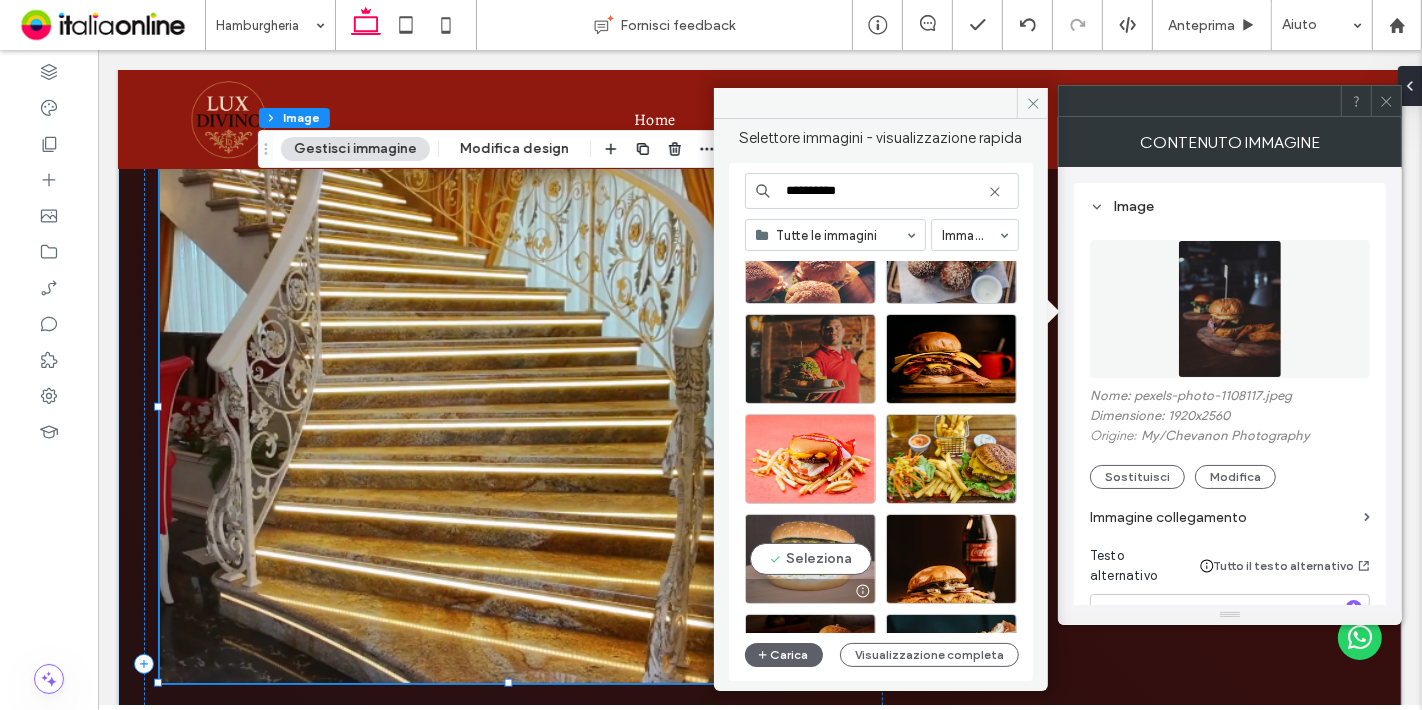 click on "Seleziona" at bounding box center (810, 559) 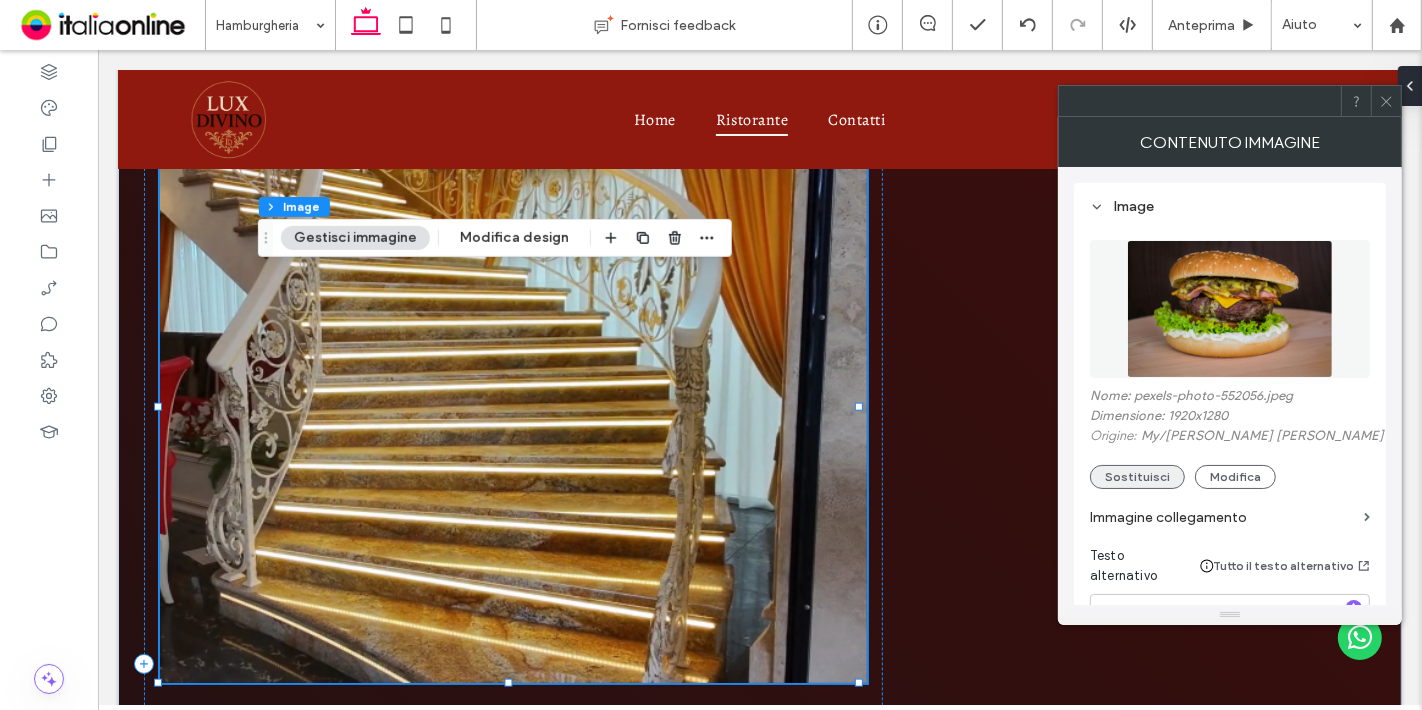 click on "Sostituisci" at bounding box center (1137, 477) 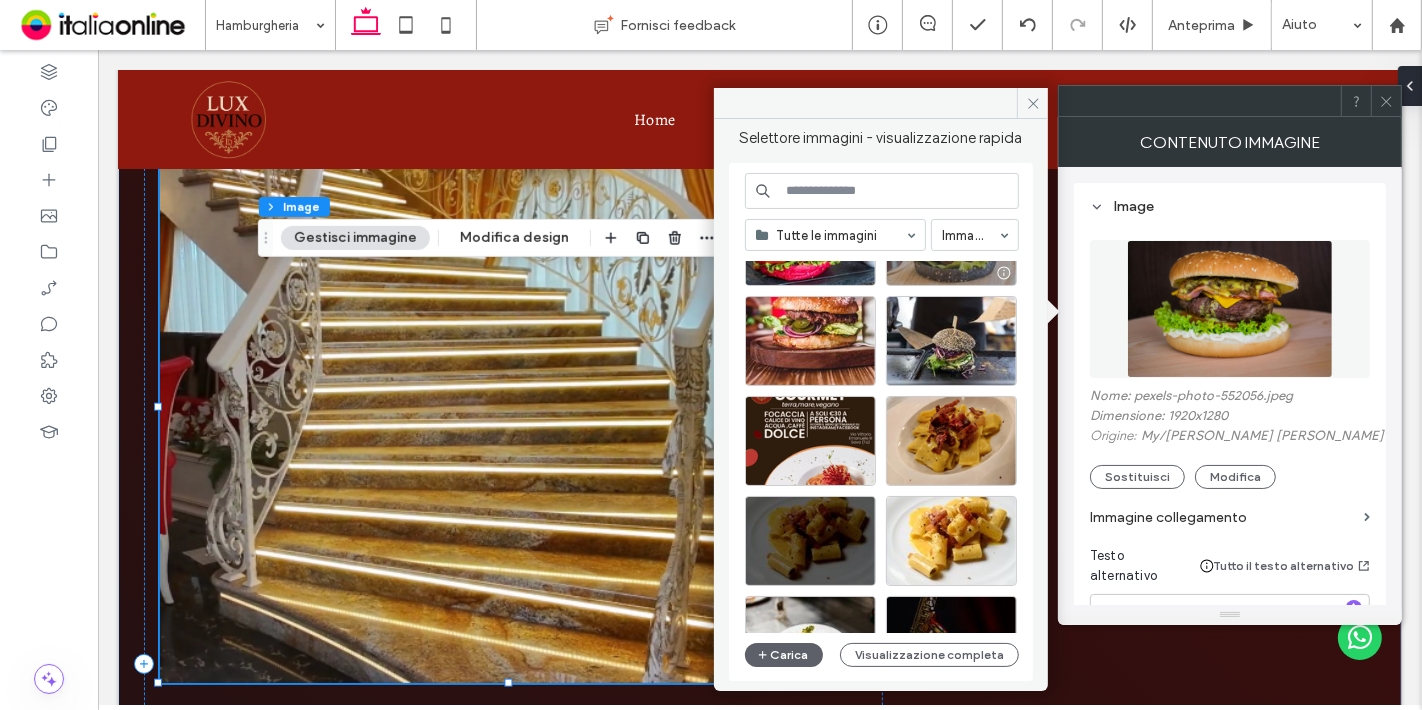 scroll, scrollTop: 333, scrollLeft: 0, axis: vertical 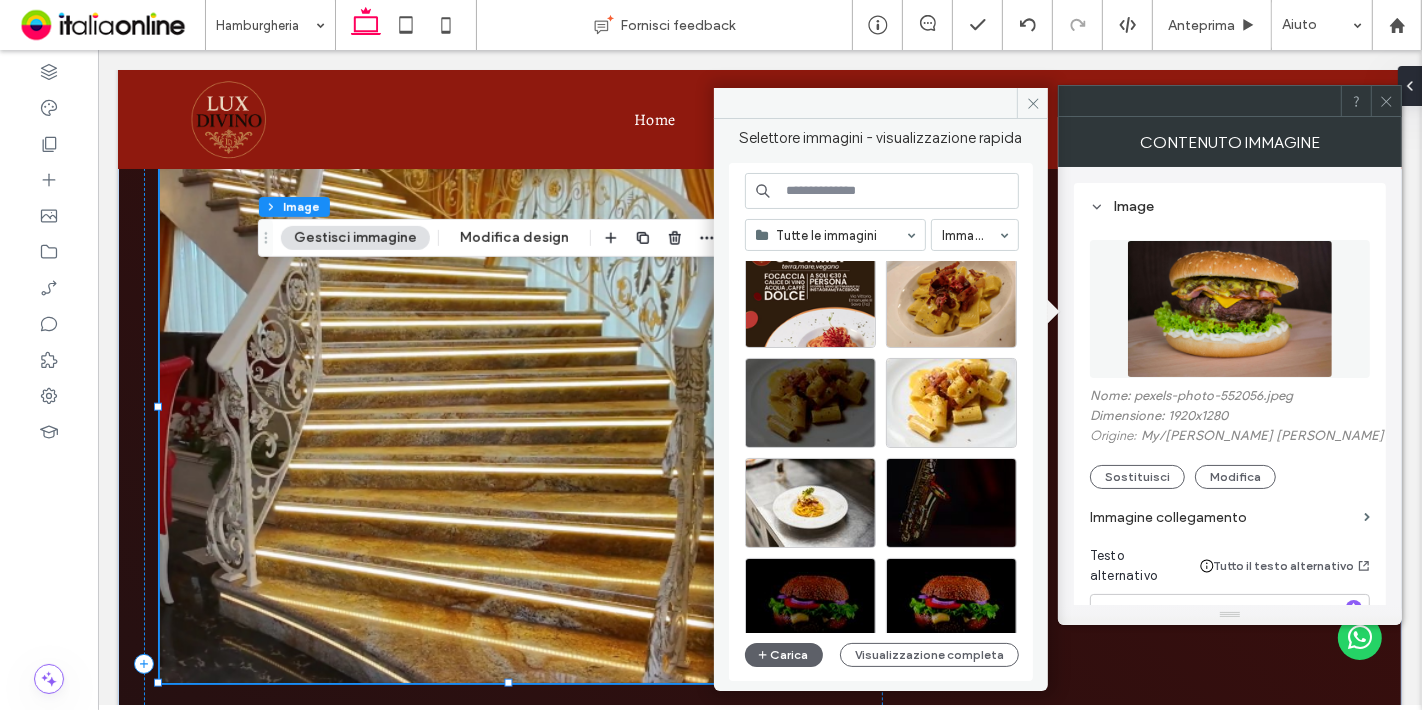 click at bounding box center (882, 191) 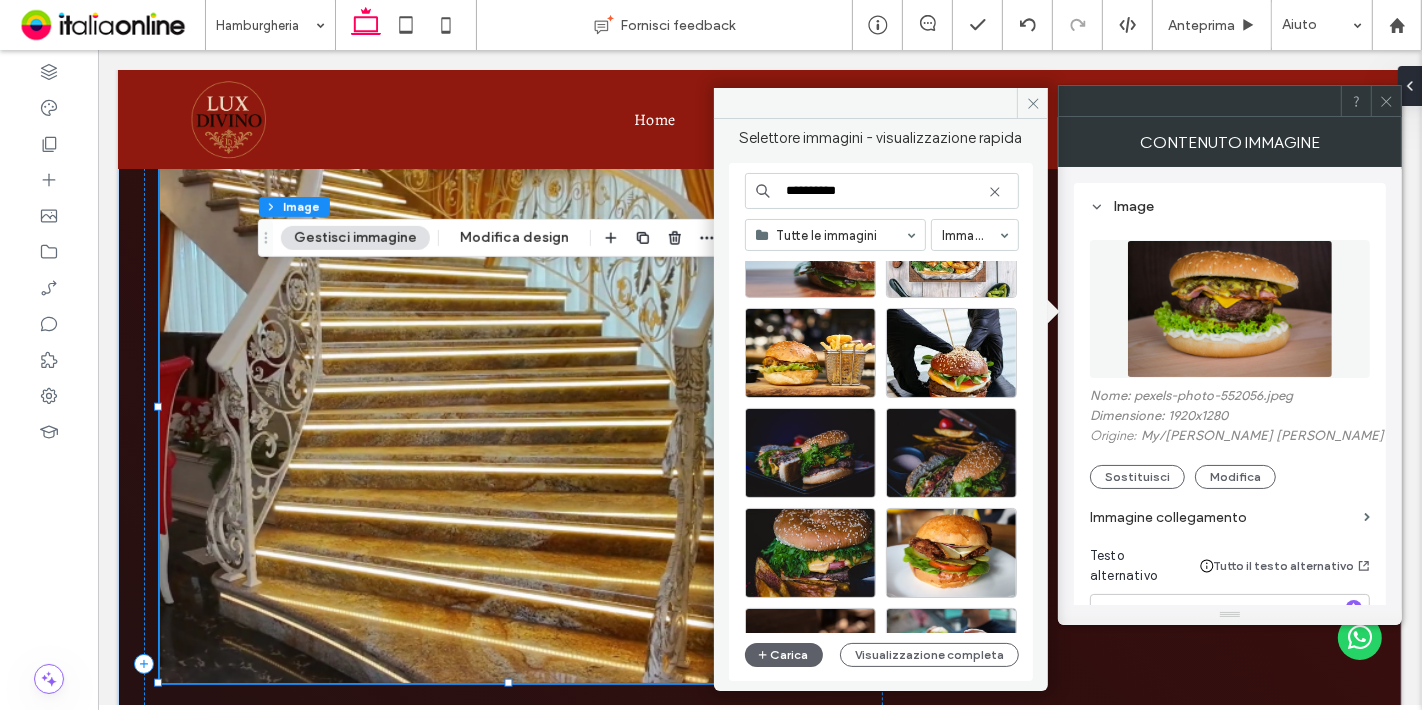 scroll, scrollTop: 1231, scrollLeft: 0, axis: vertical 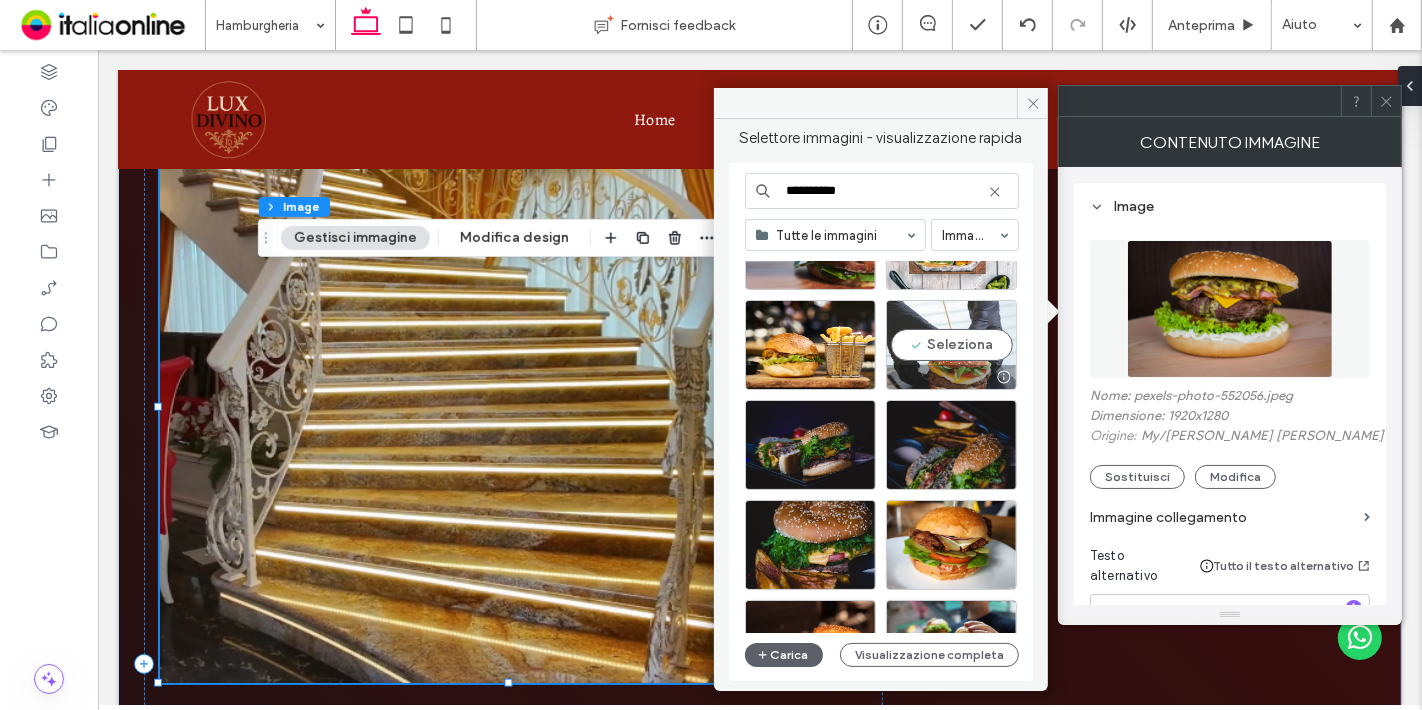 type on "**********" 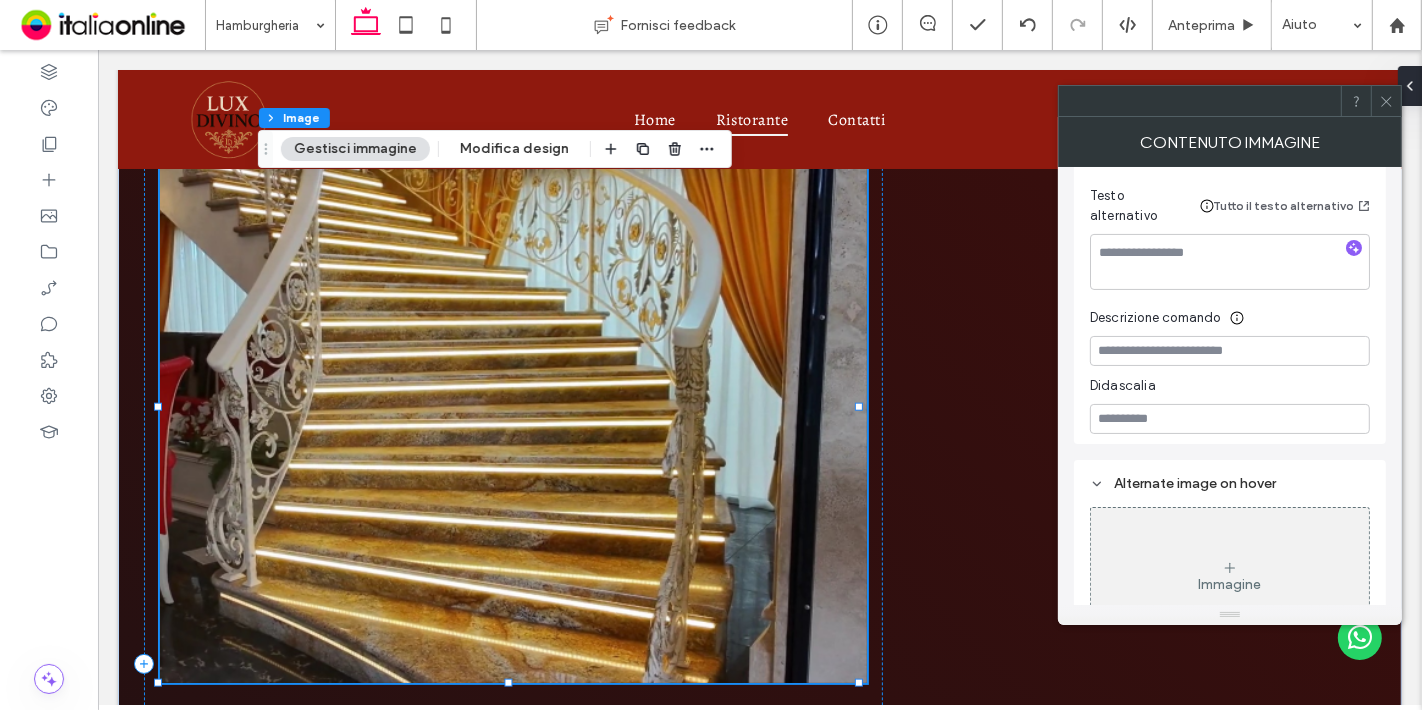 scroll, scrollTop: 394, scrollLeft: 0, axis: vertical 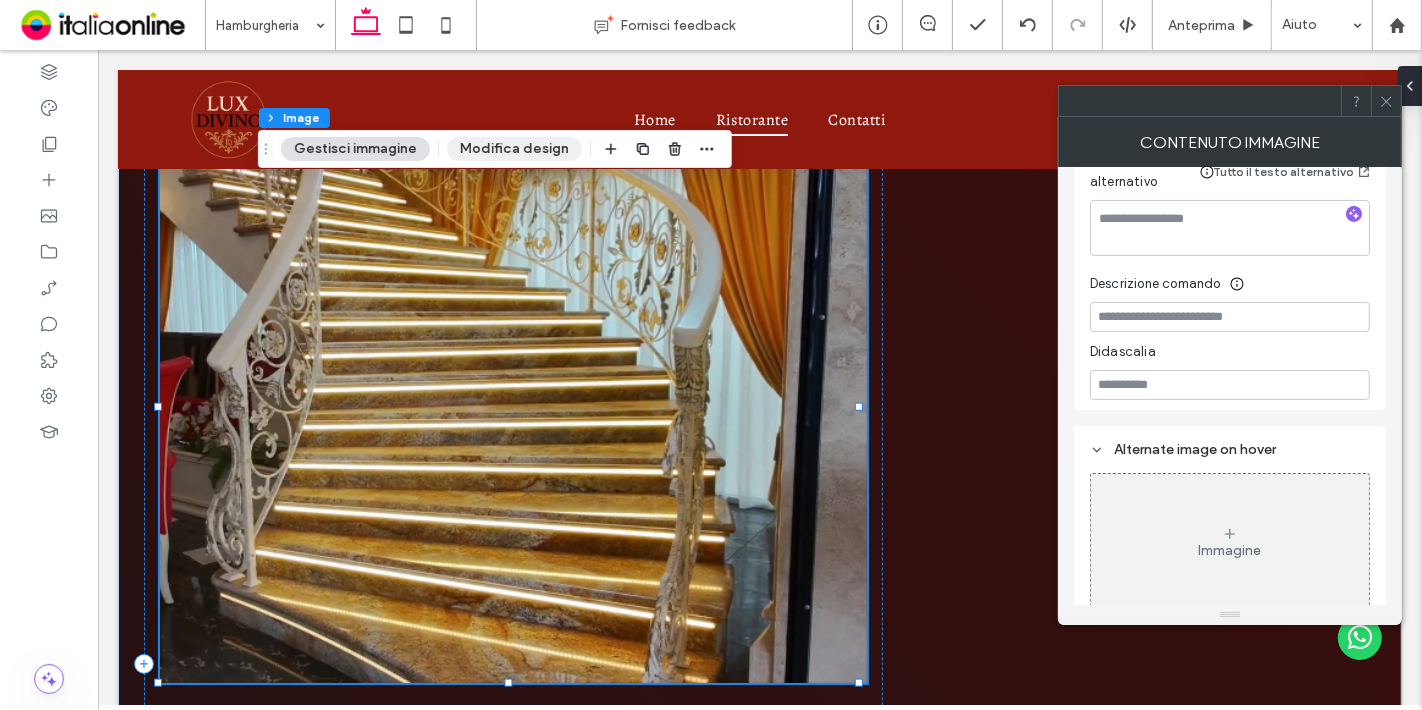 click on "Modifica design" at bounding box center [514, 149] 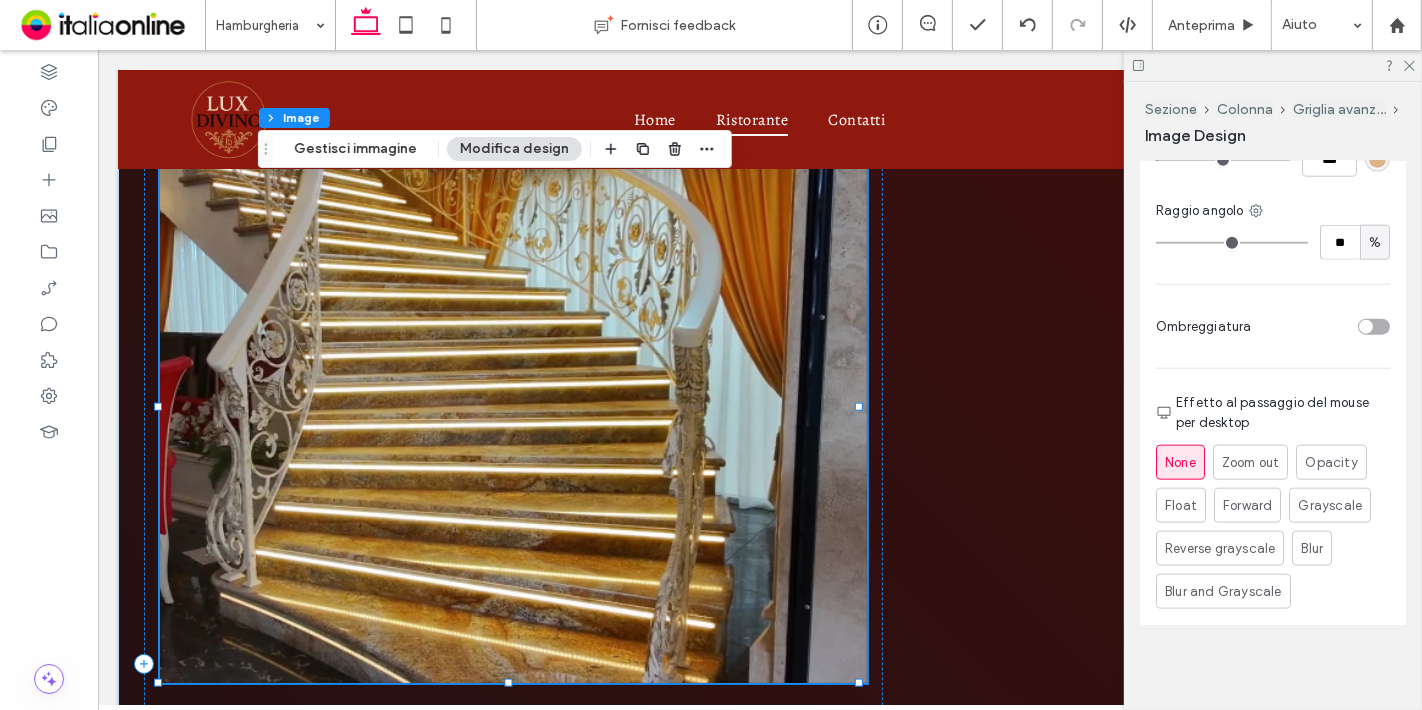 scroll, scrollTop: 1622, scrollLeft: 0, axis: vertical 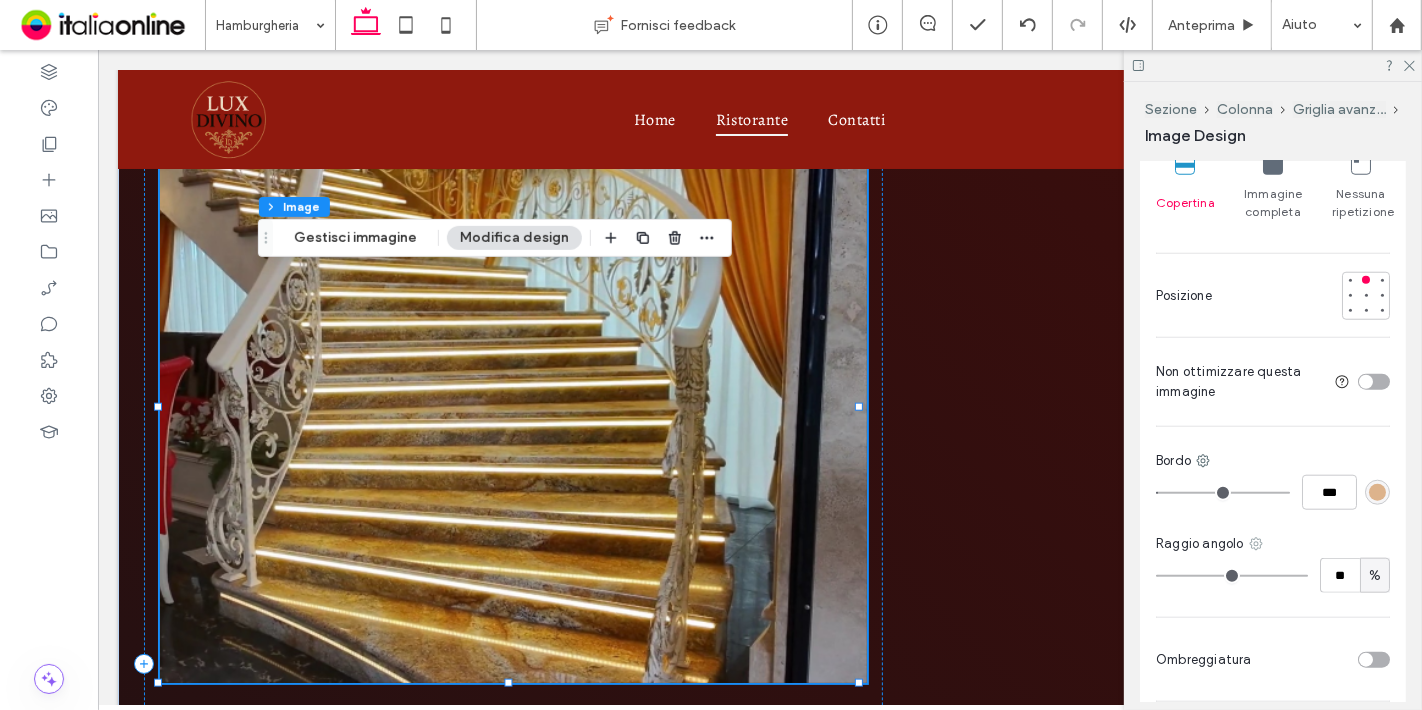 click 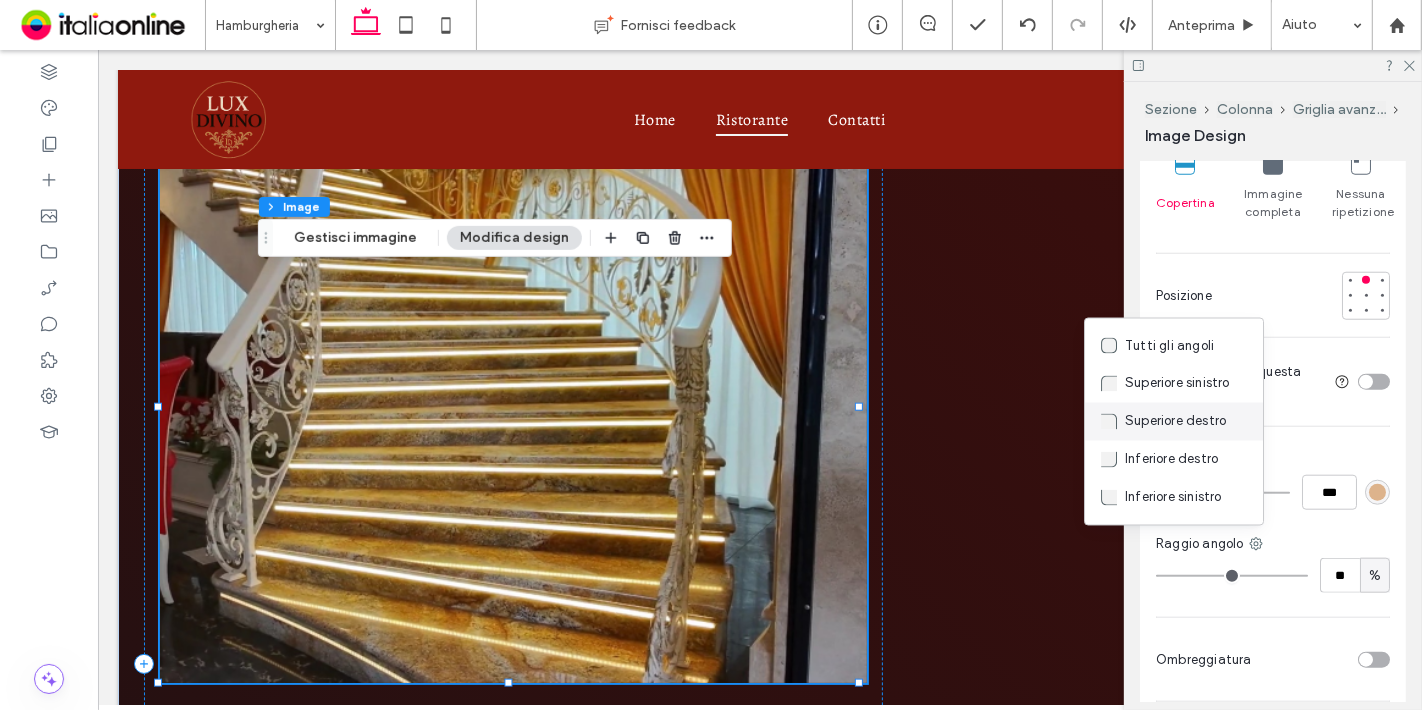 click on "Superiore destro" at bounding box center [1175, 422] 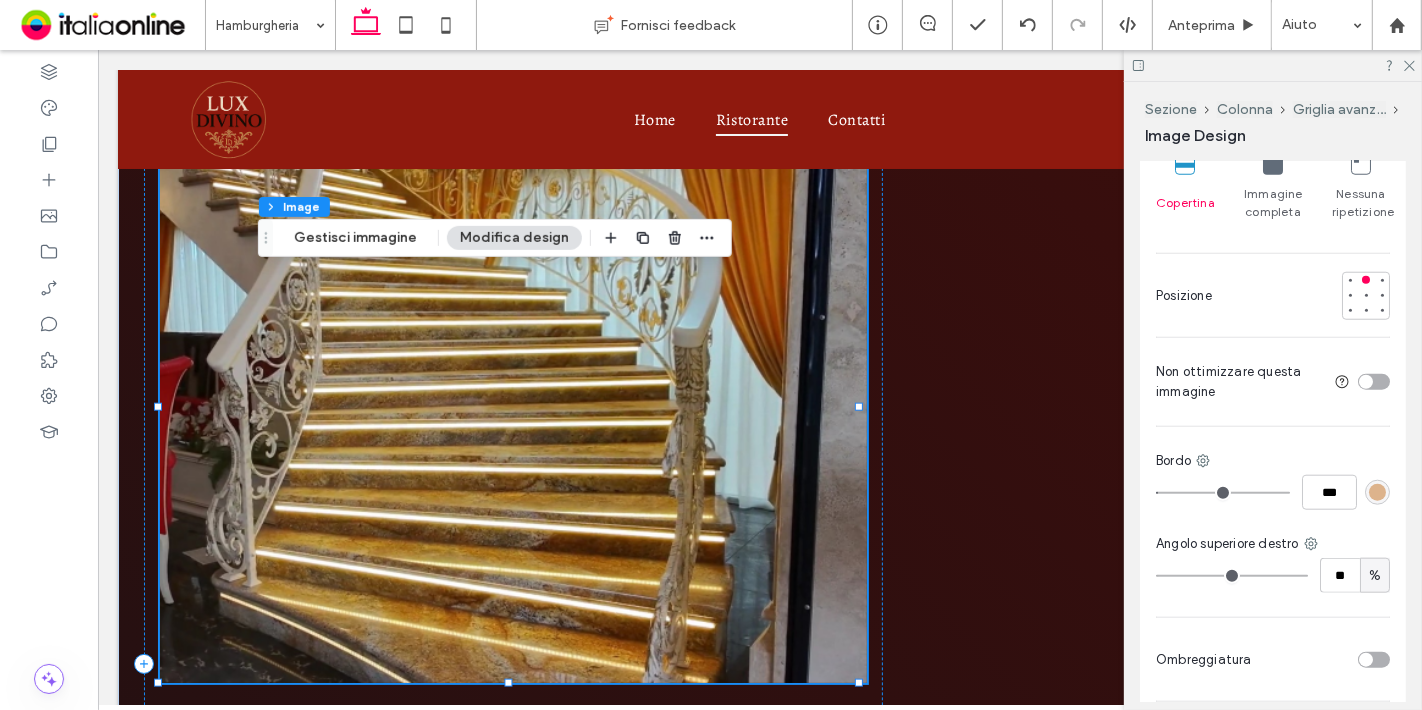 type on "**" 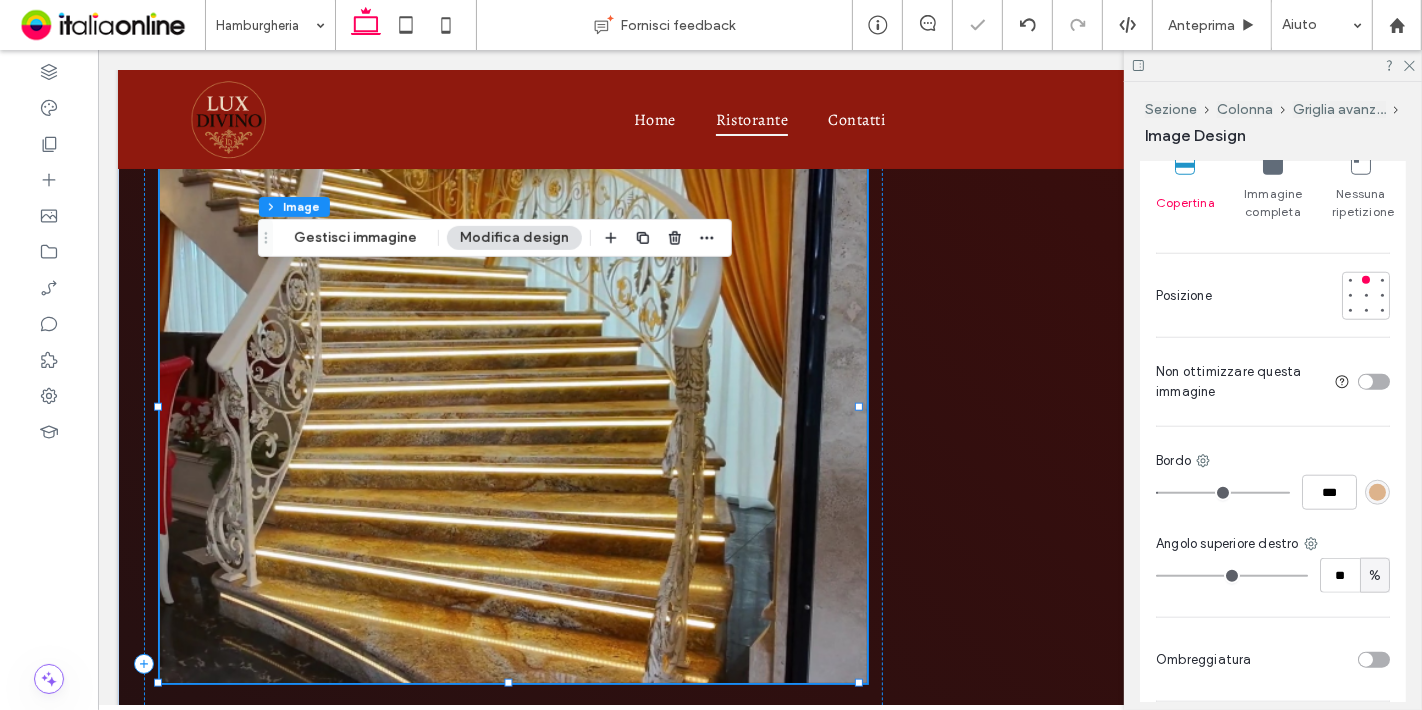 type on "*" 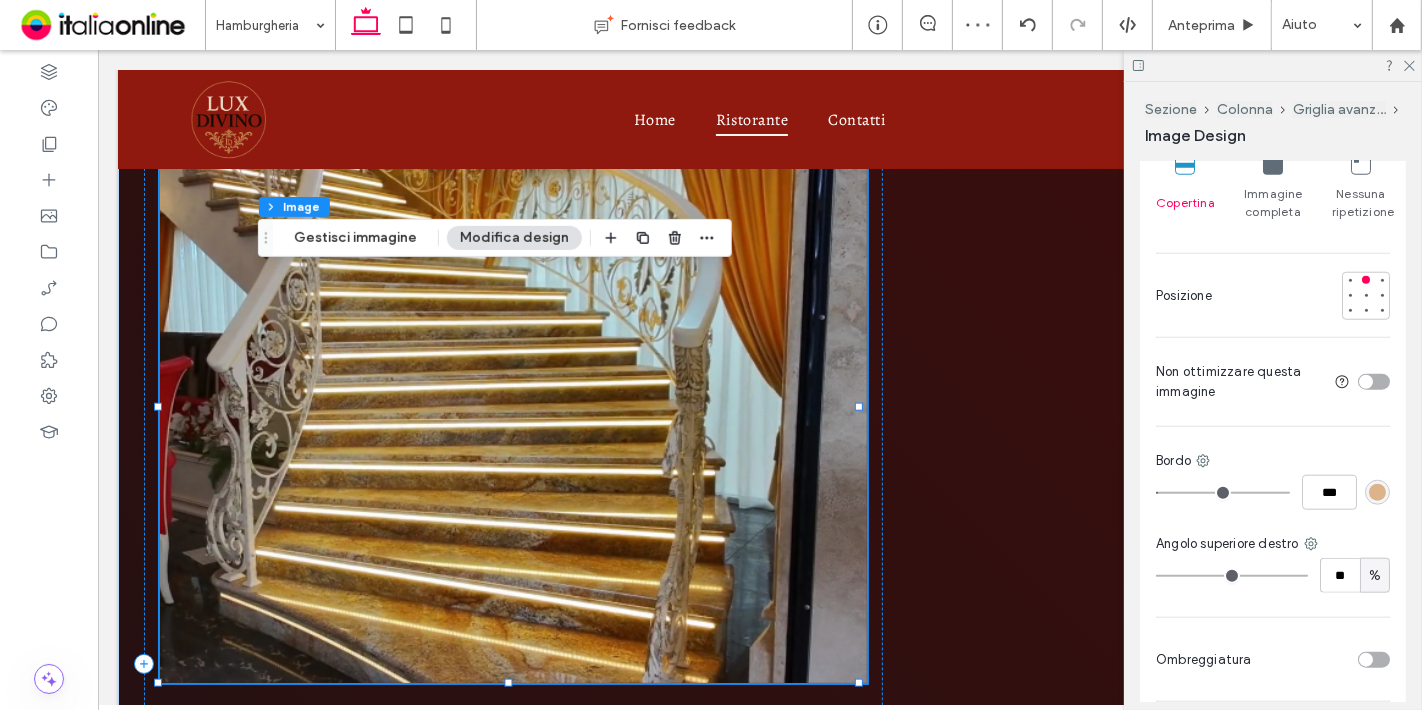 type on "**" 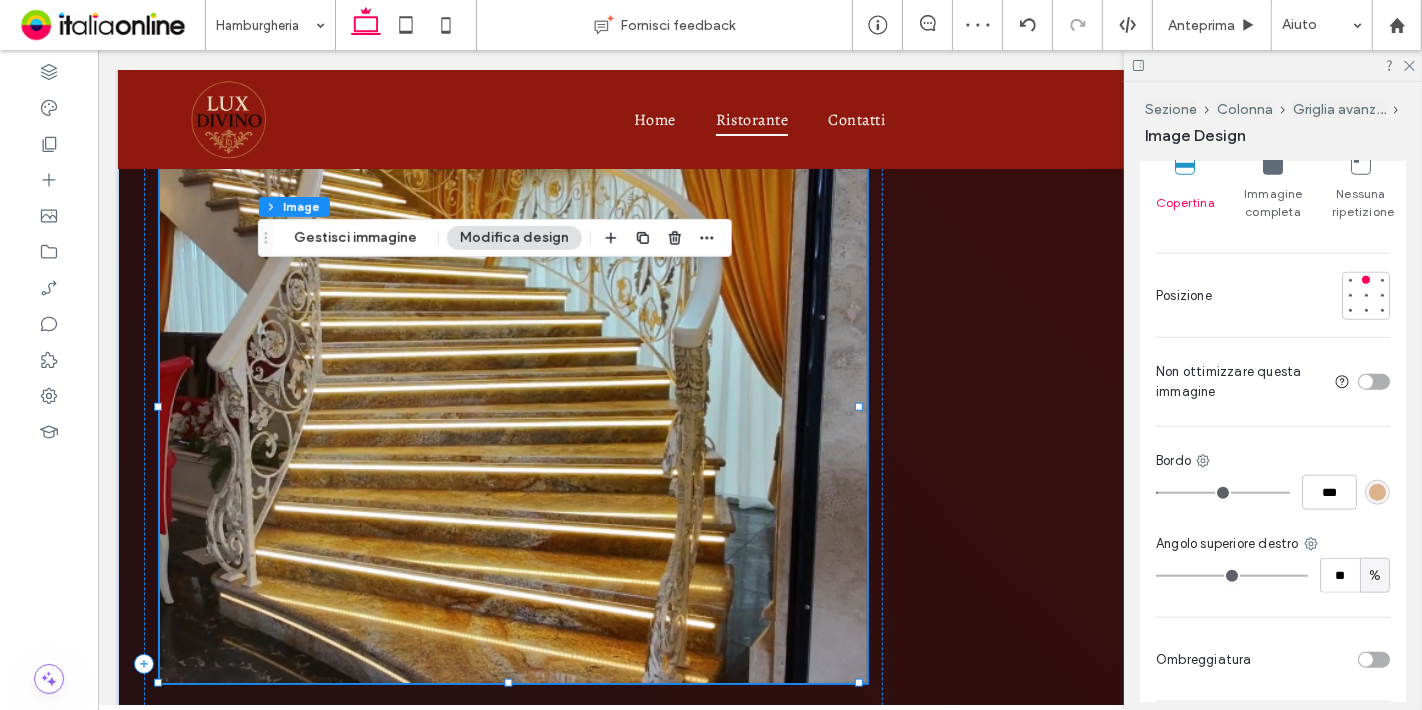 type on "**" 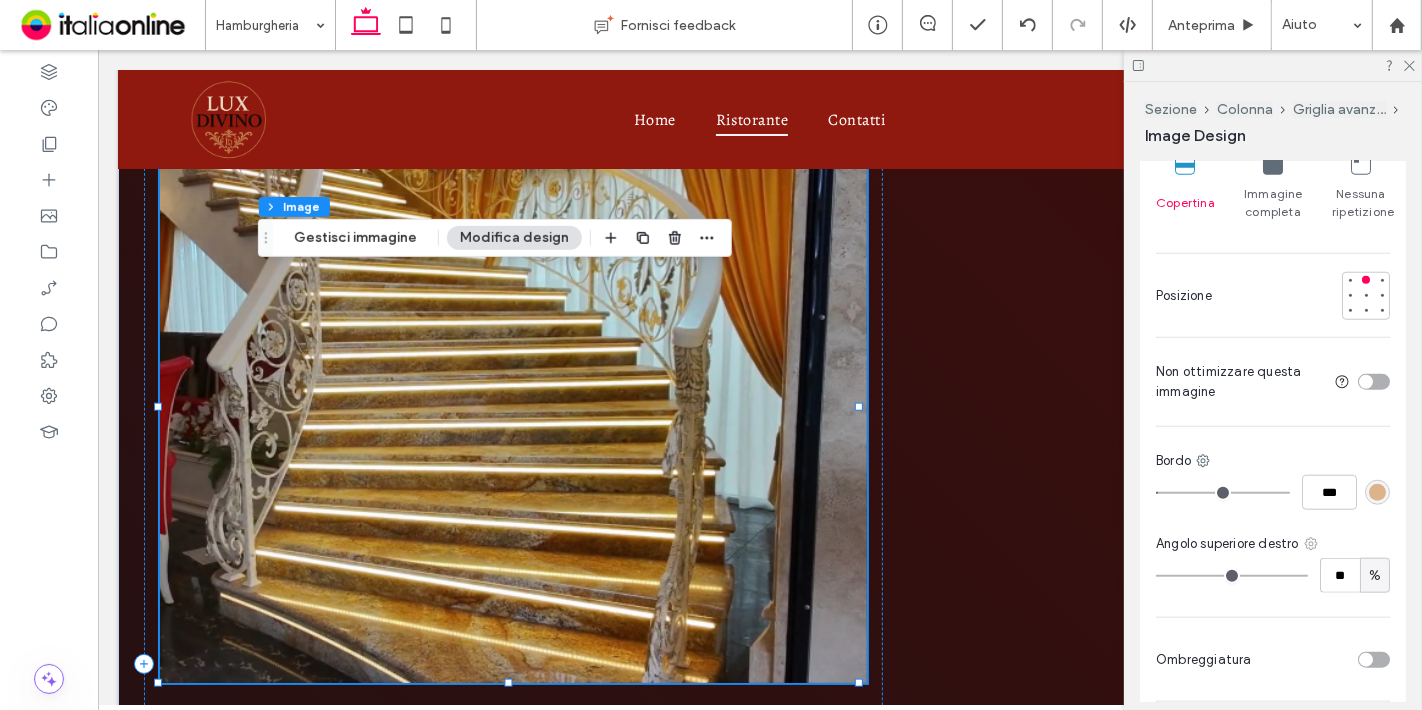 click 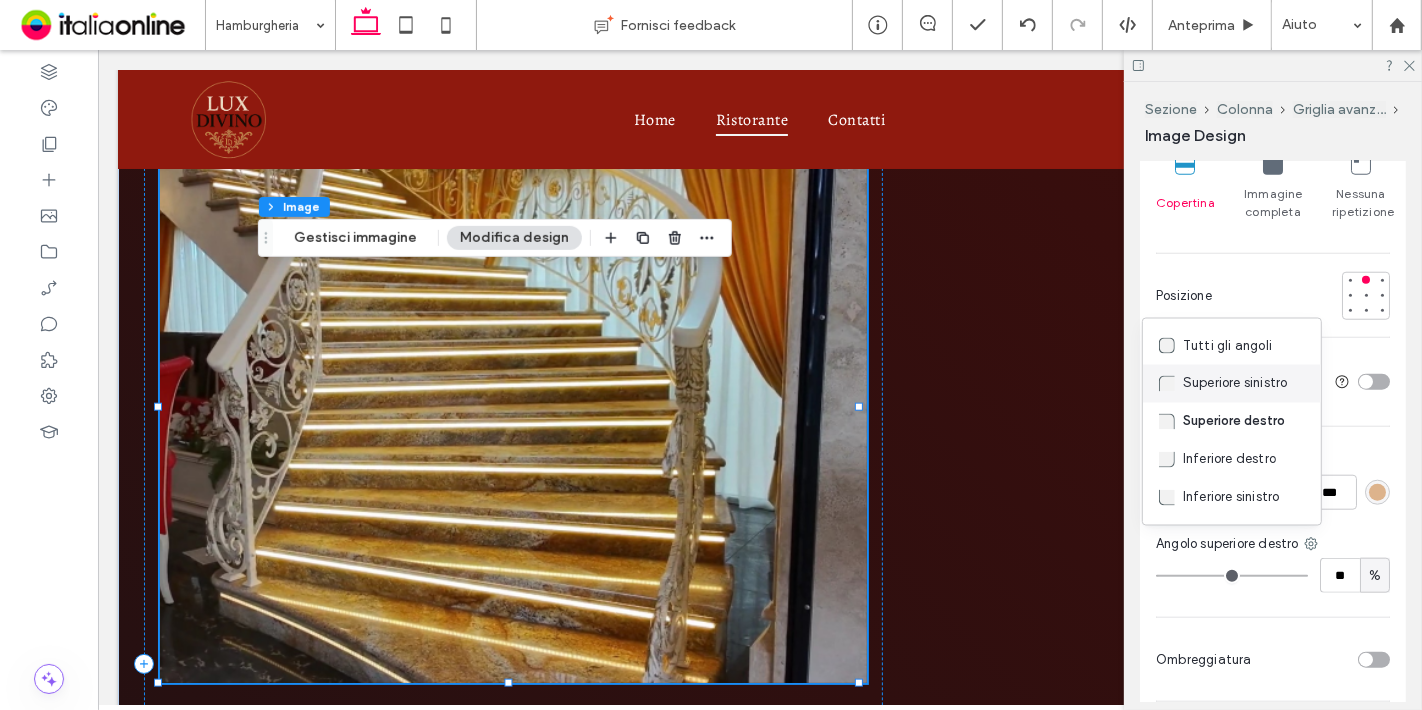 click on "Superiore sinistro" at bounding box center [1235, 384] 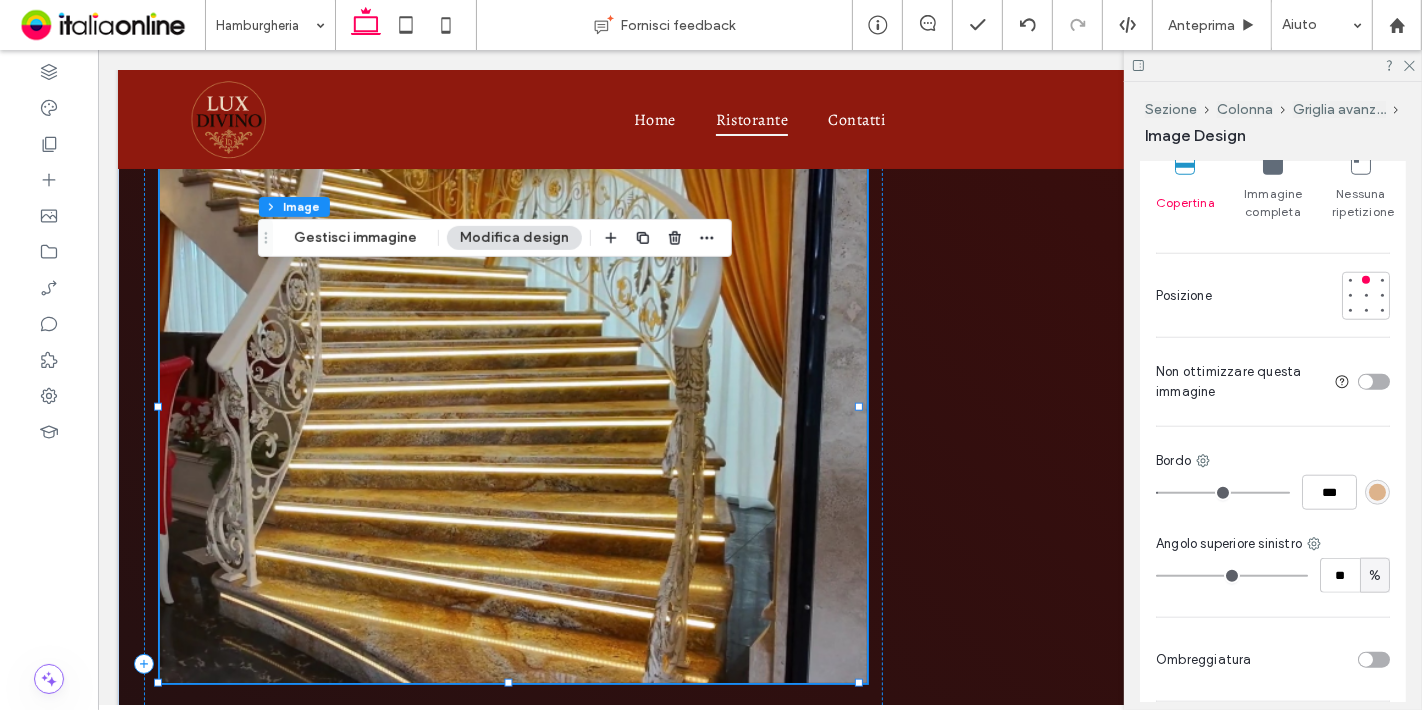 click on "Angolo superiore sinistro ** %" at bounding box center [1273, 563] 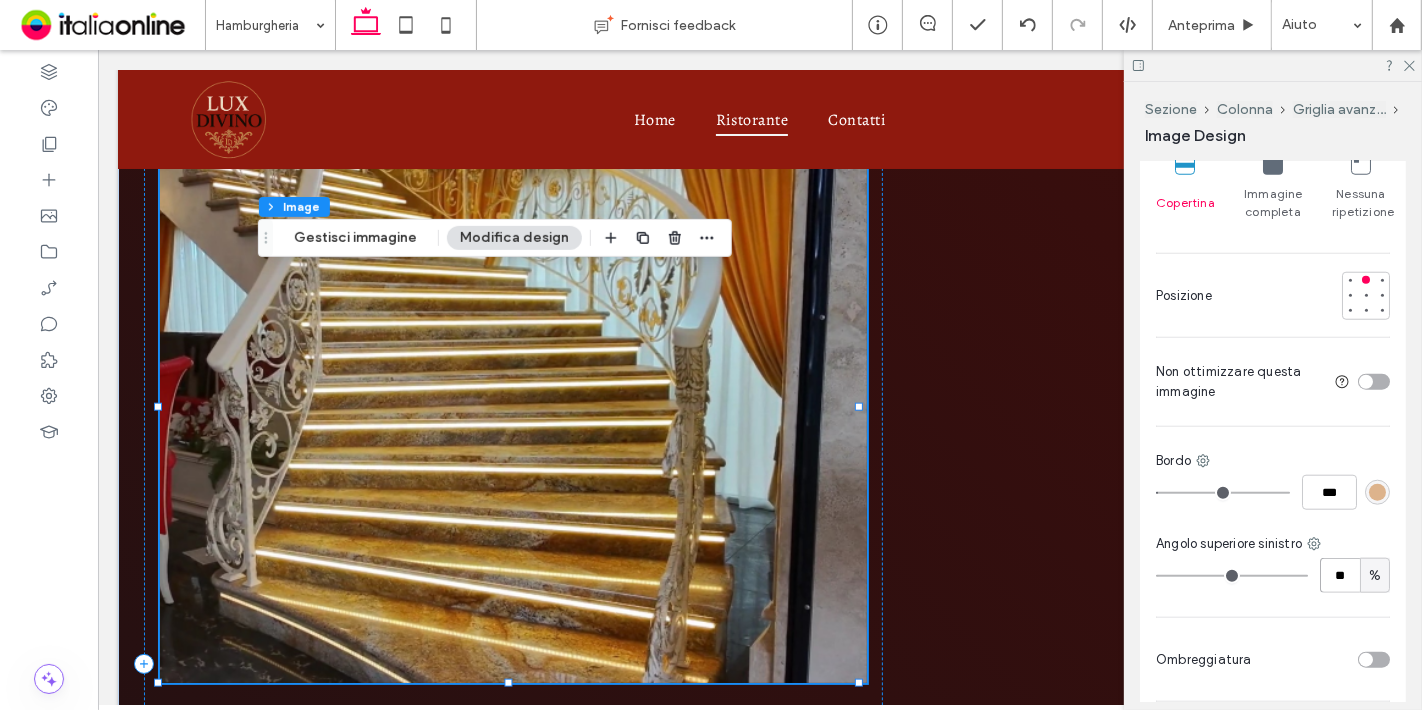 click on "**" at bounding box center (1340, 575) 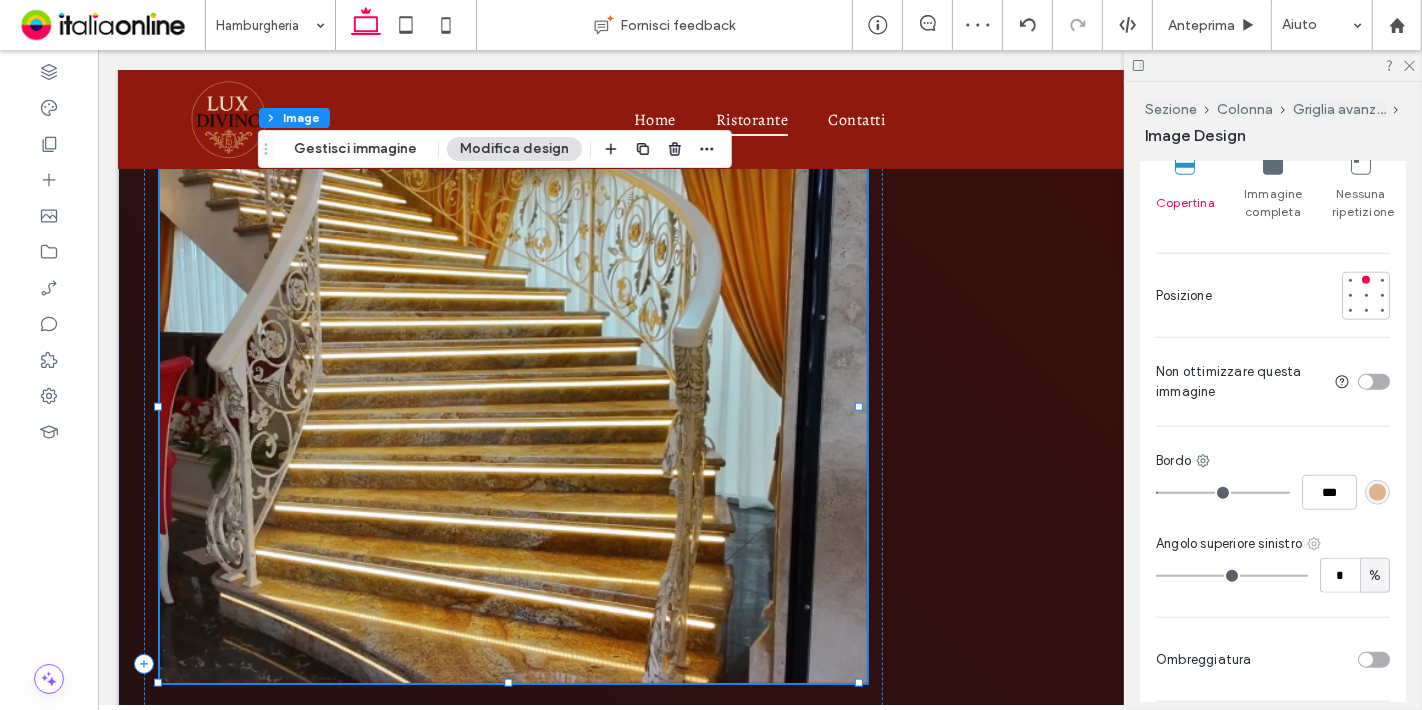 click 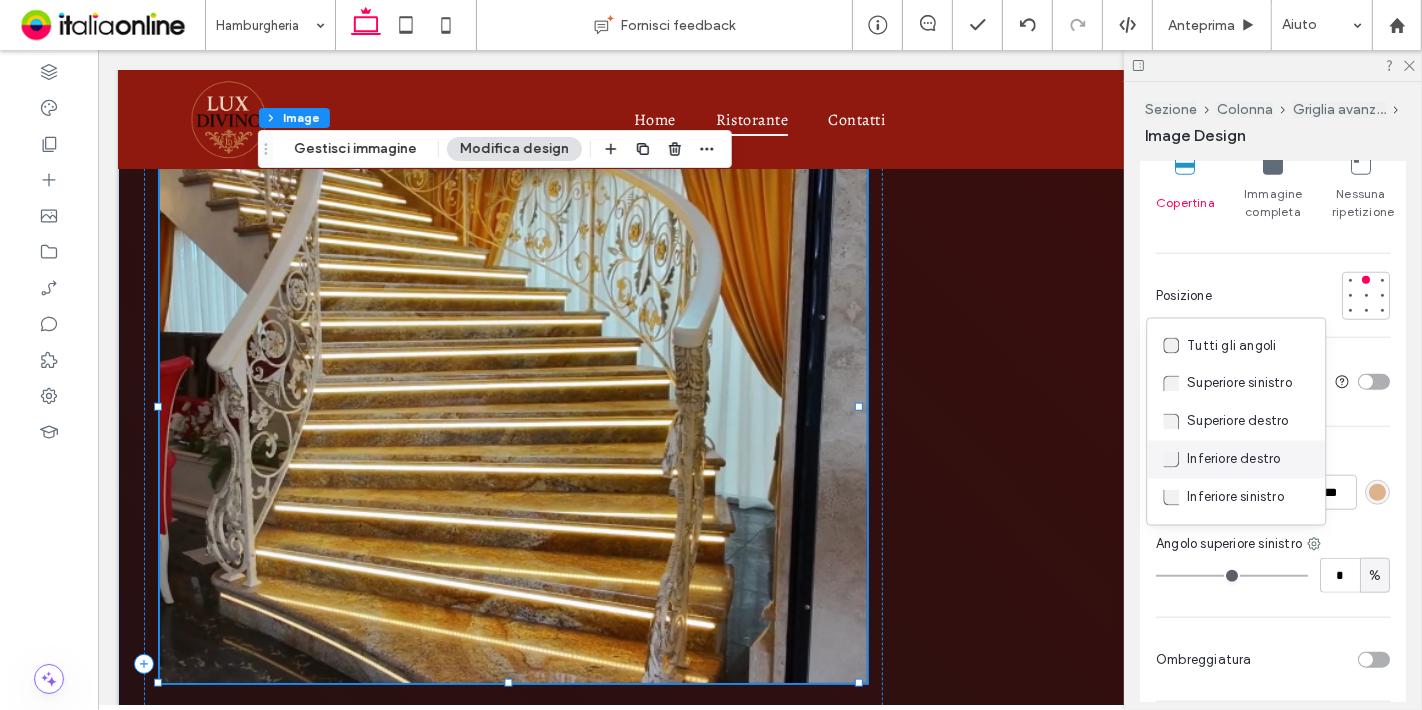 click on "Inferiore destro" at bounding box center (1233, 460) 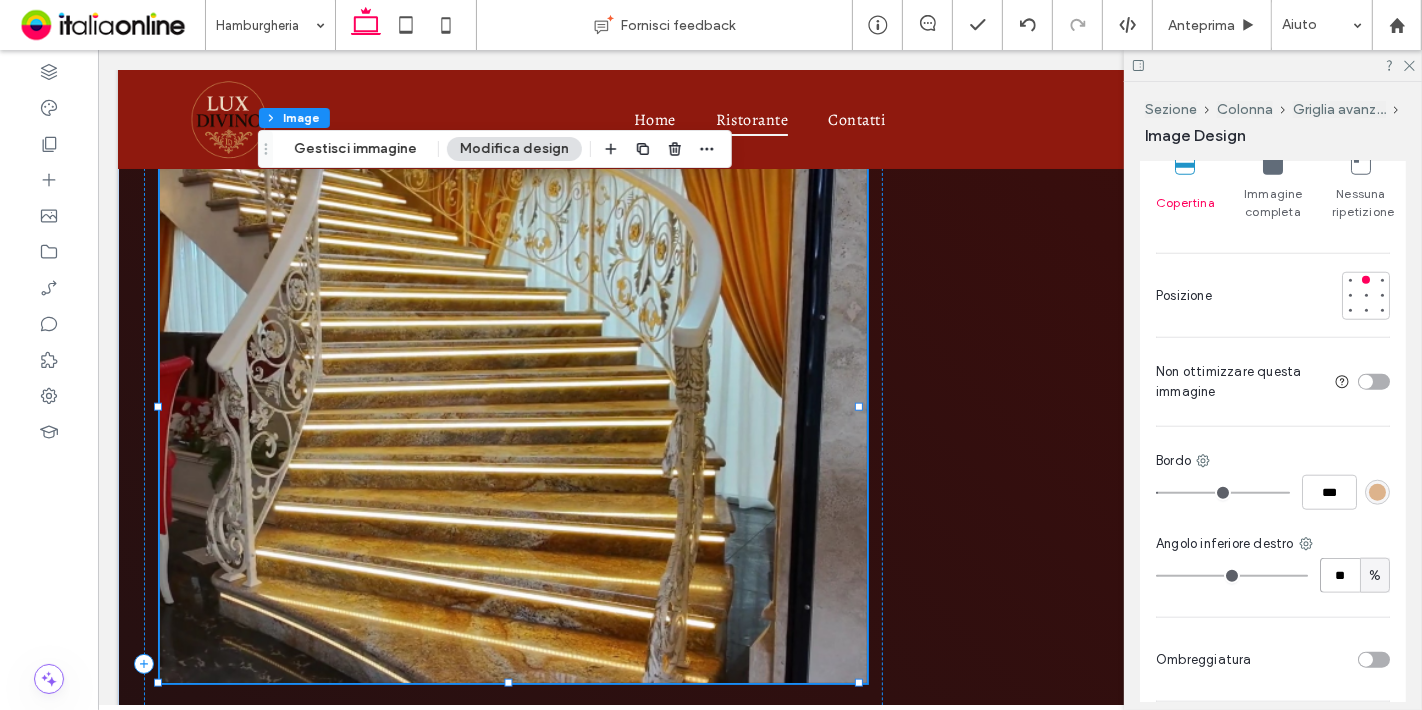 click on "**" at bounding box center (1340, 575) 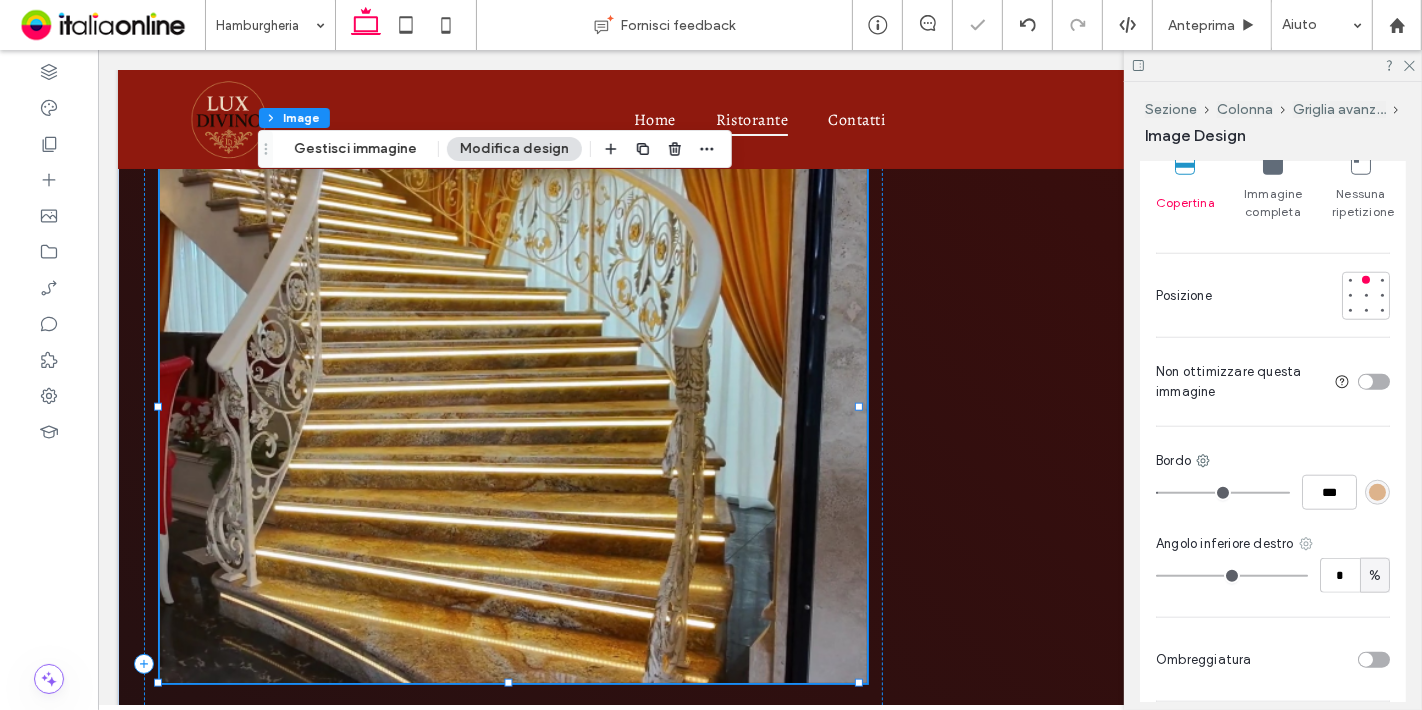 click 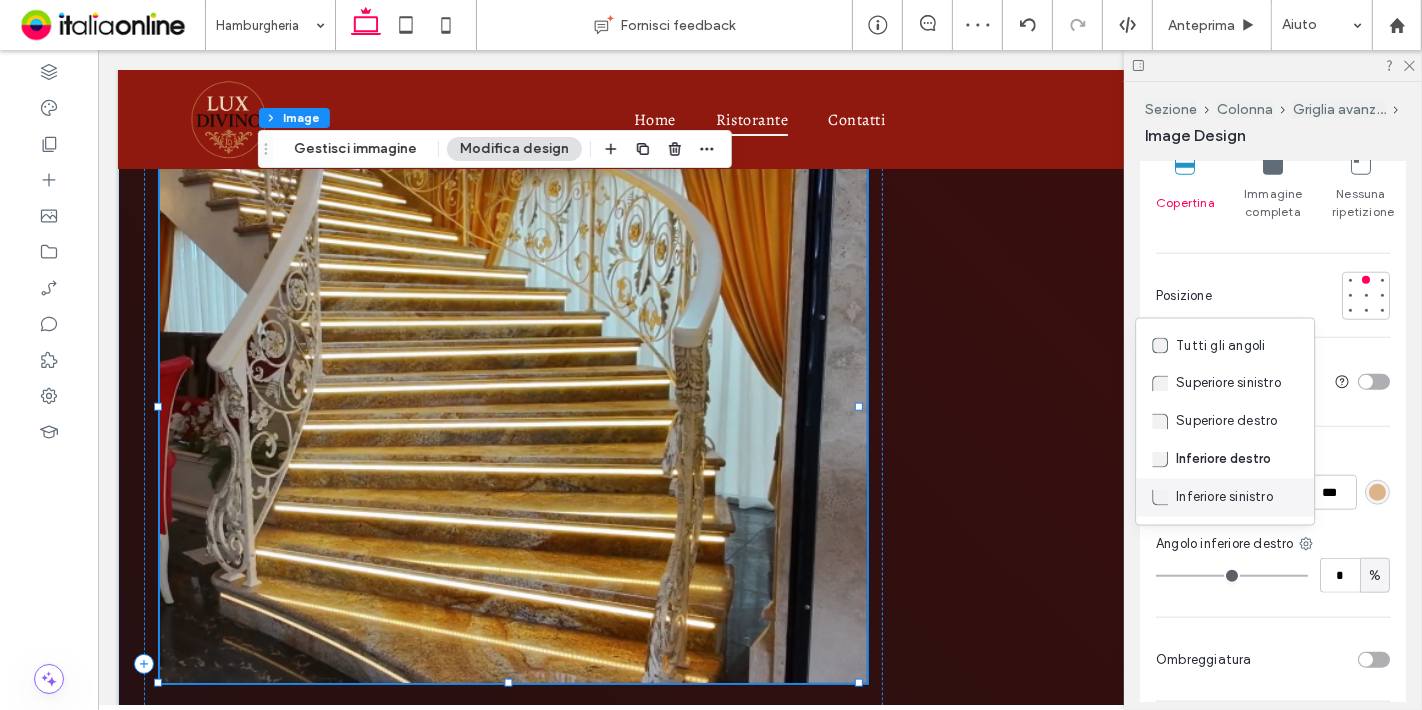 click on "Inferiore sinistro" at bounding box center (1224, 498) 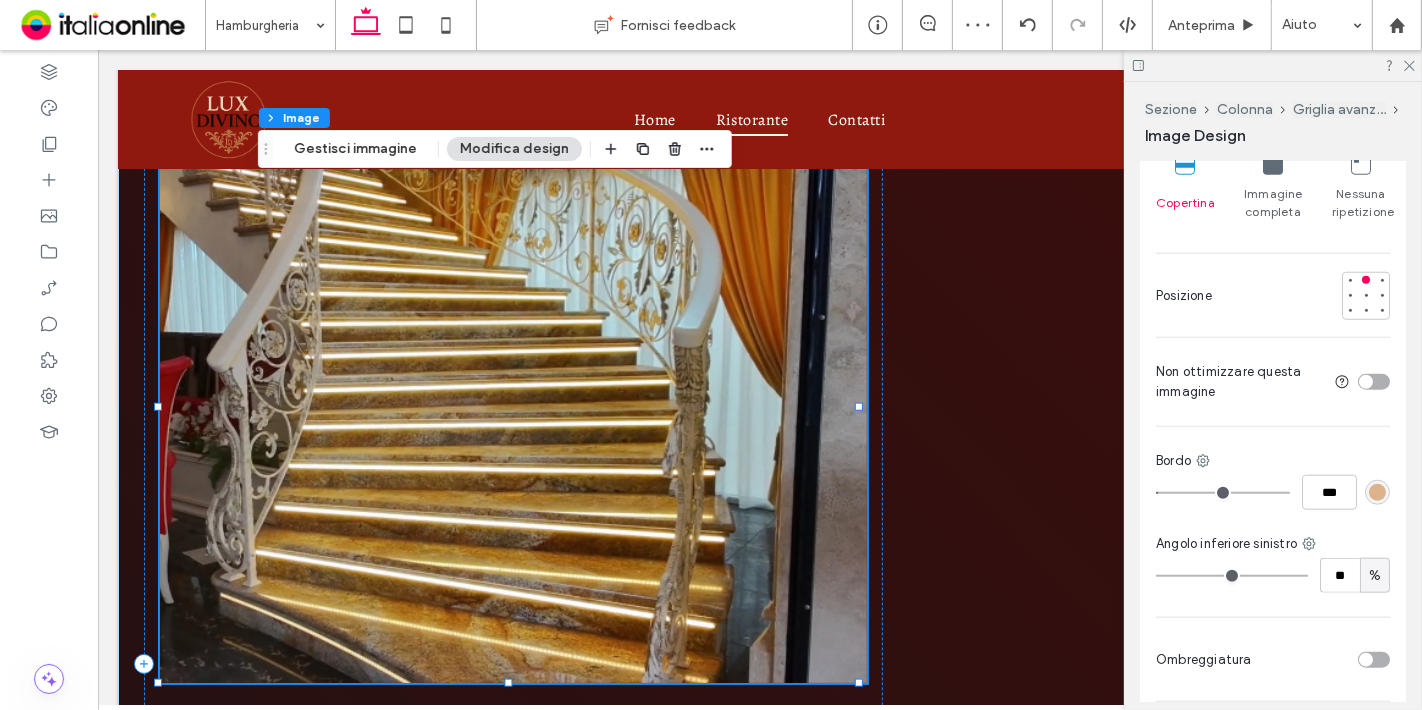 click on "Angolo inferiore sinistro" at bounding box center (1273, 544) 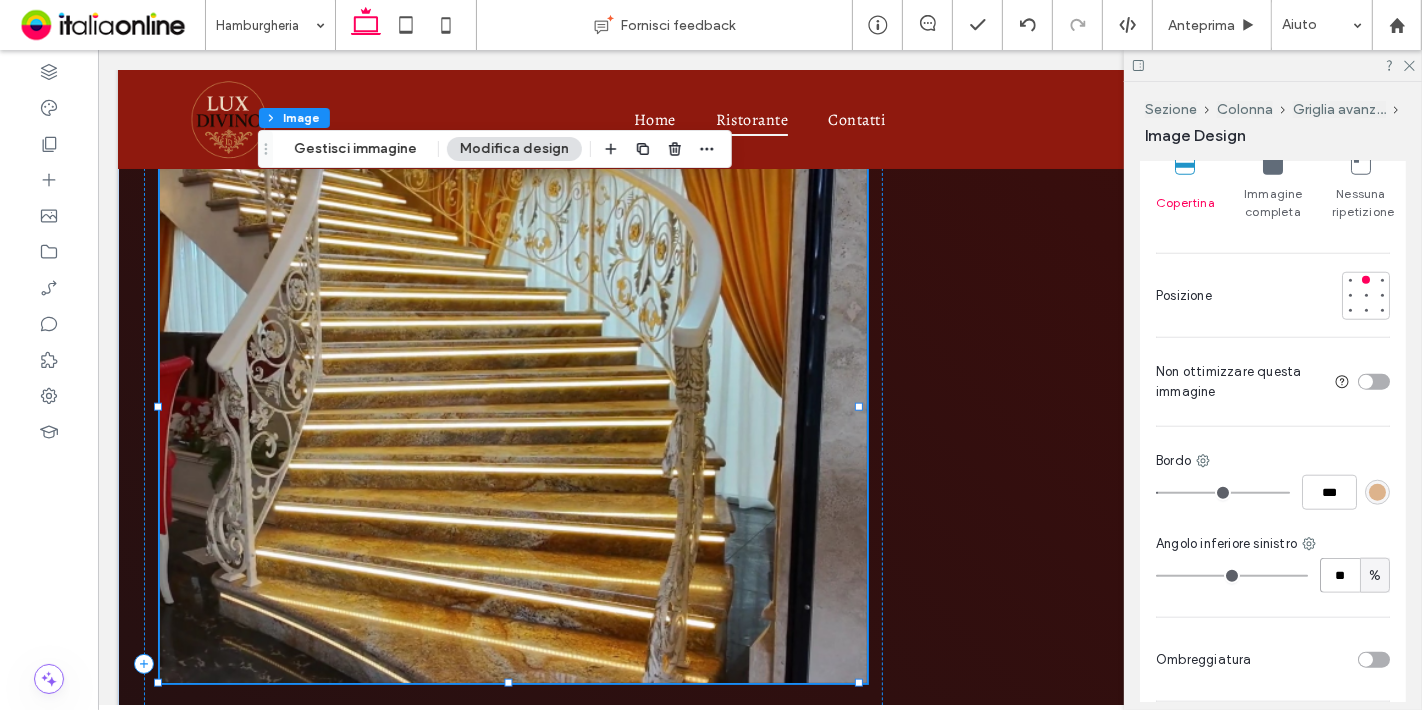 click on "**" at bounding box center (1340, 575) 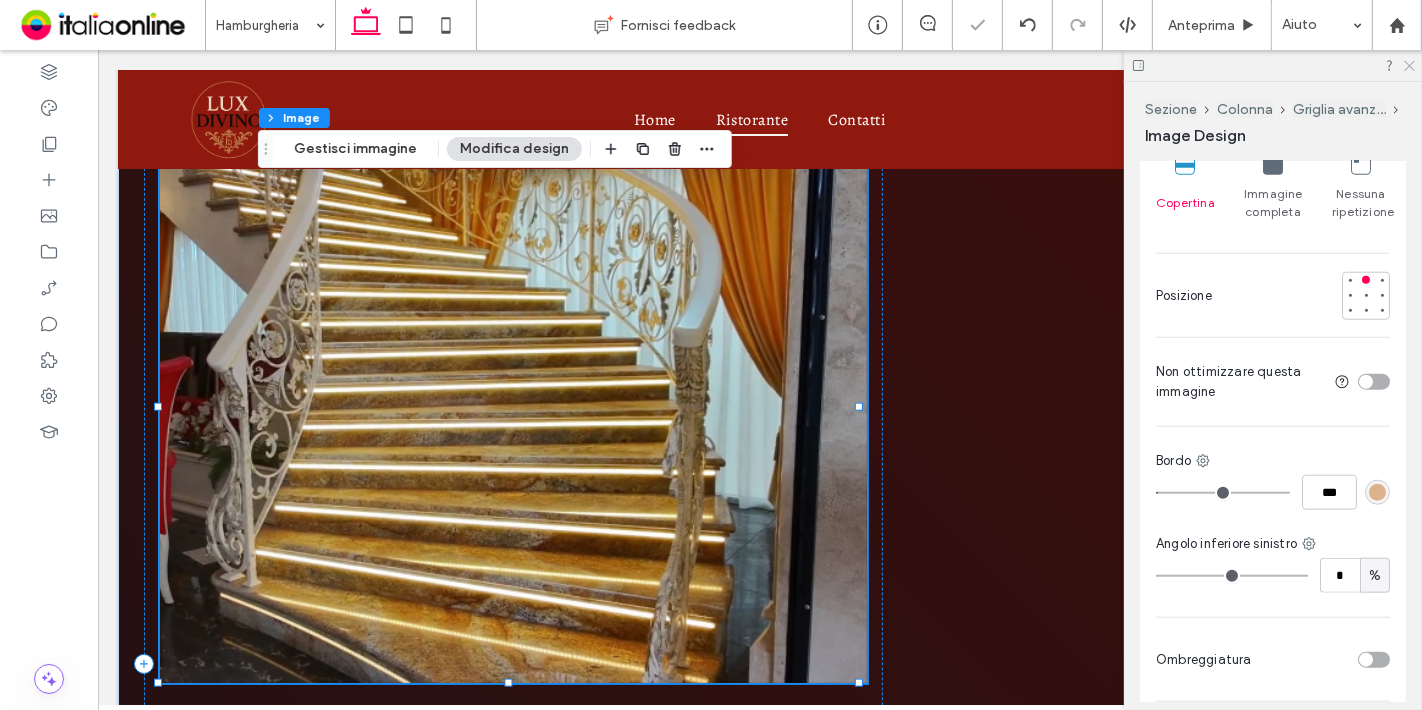 click 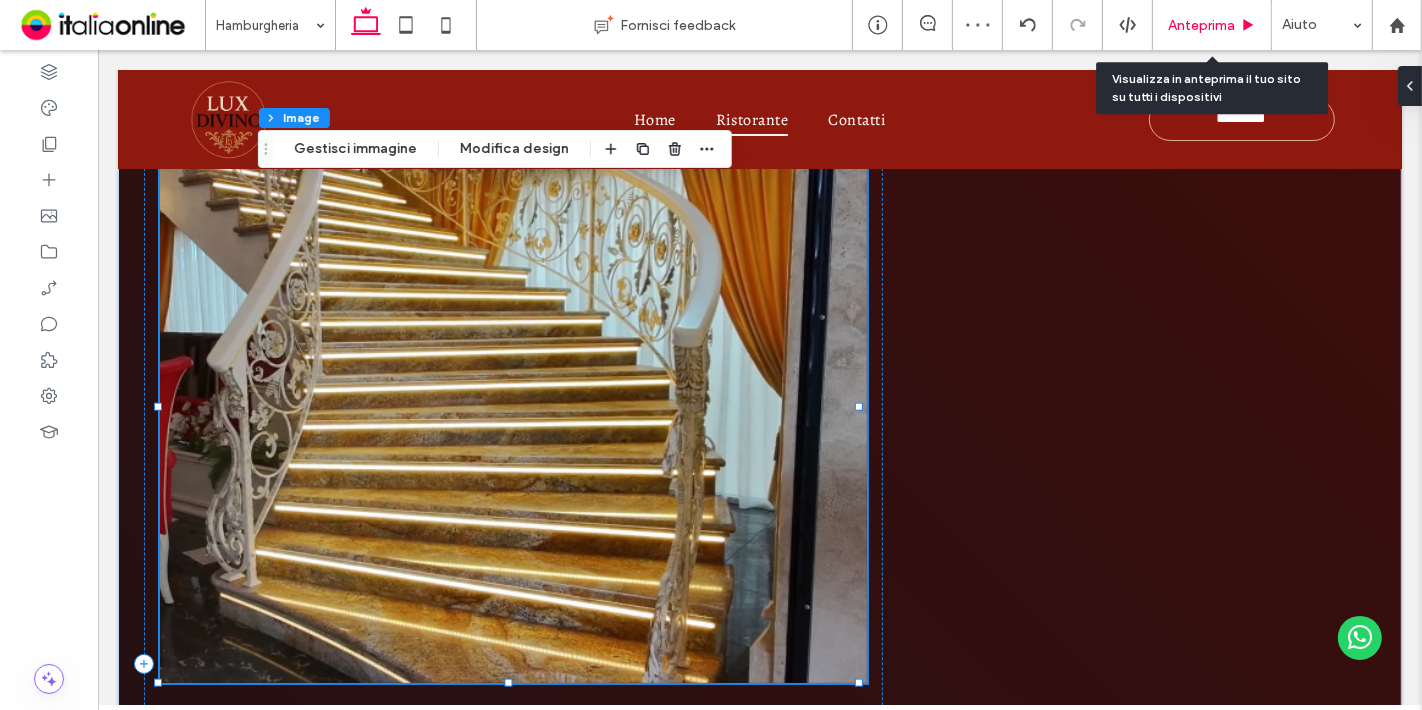 click on "Anteprima" at bounding box center (1201, 25) 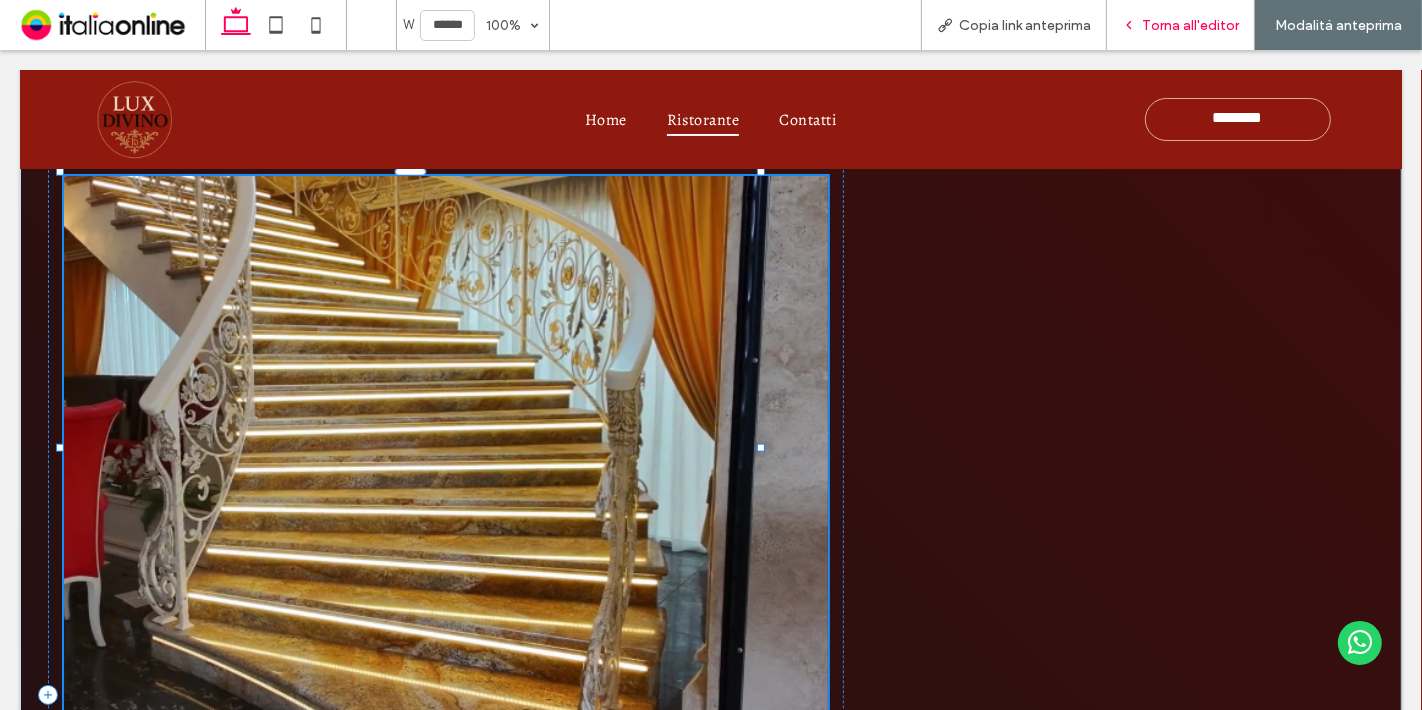 click on "Torna all'editor" at bounding box center [1190, 25] 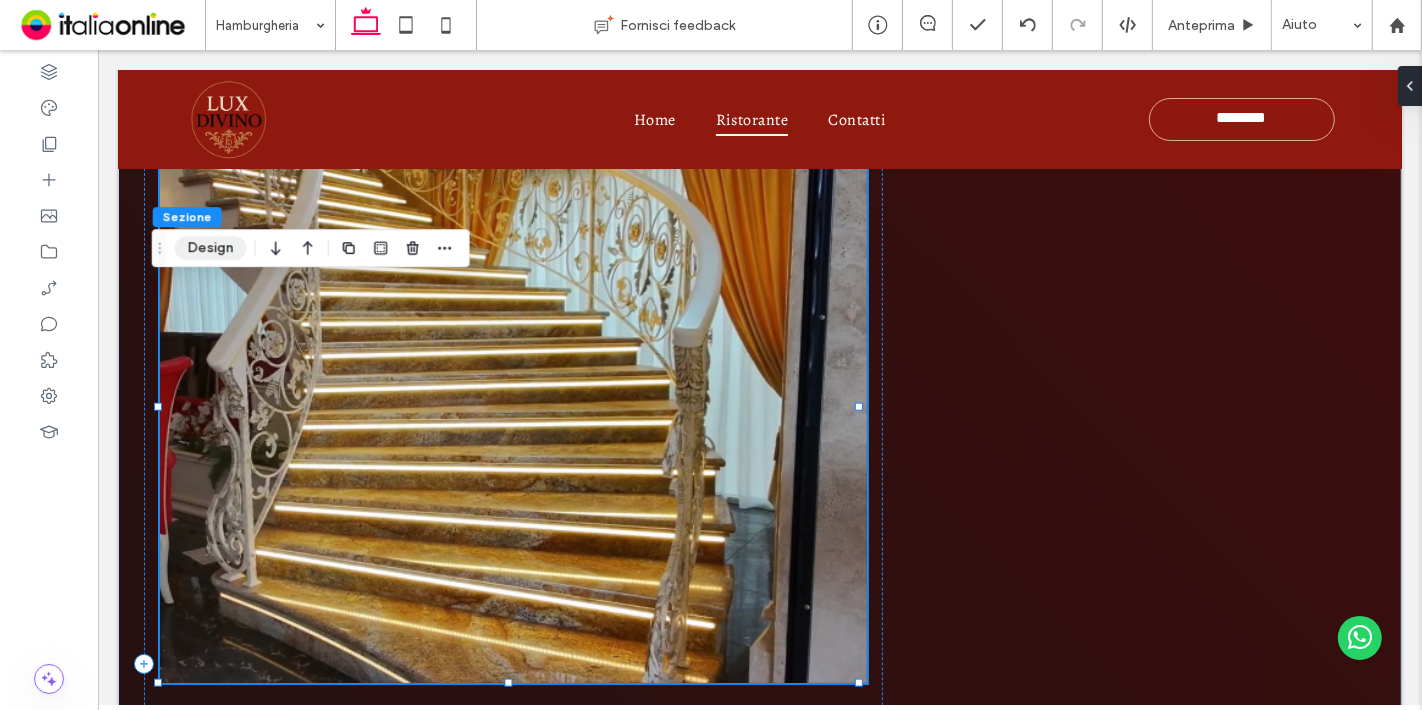 click on "Design" at bounding box center (211, 248) 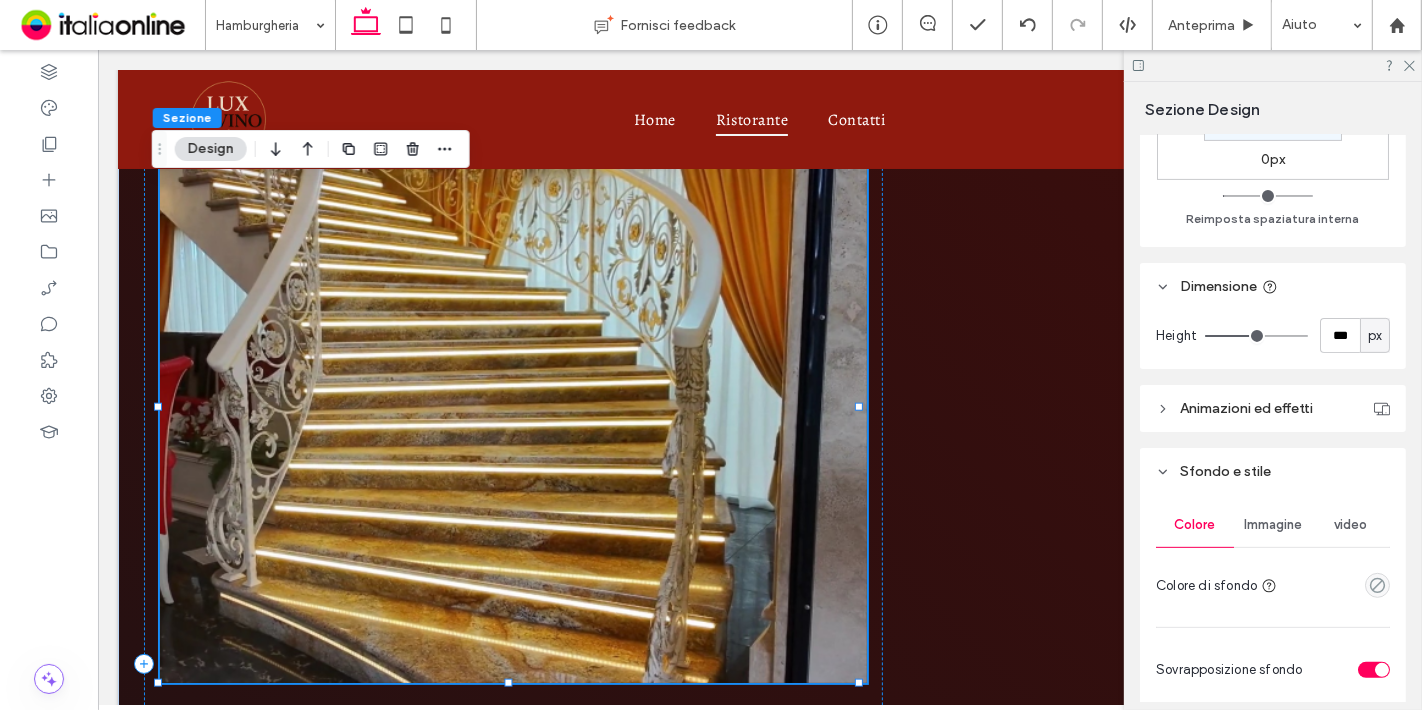 scroll, scrollTop: 555, scrollLeft: 0, axis: vertical 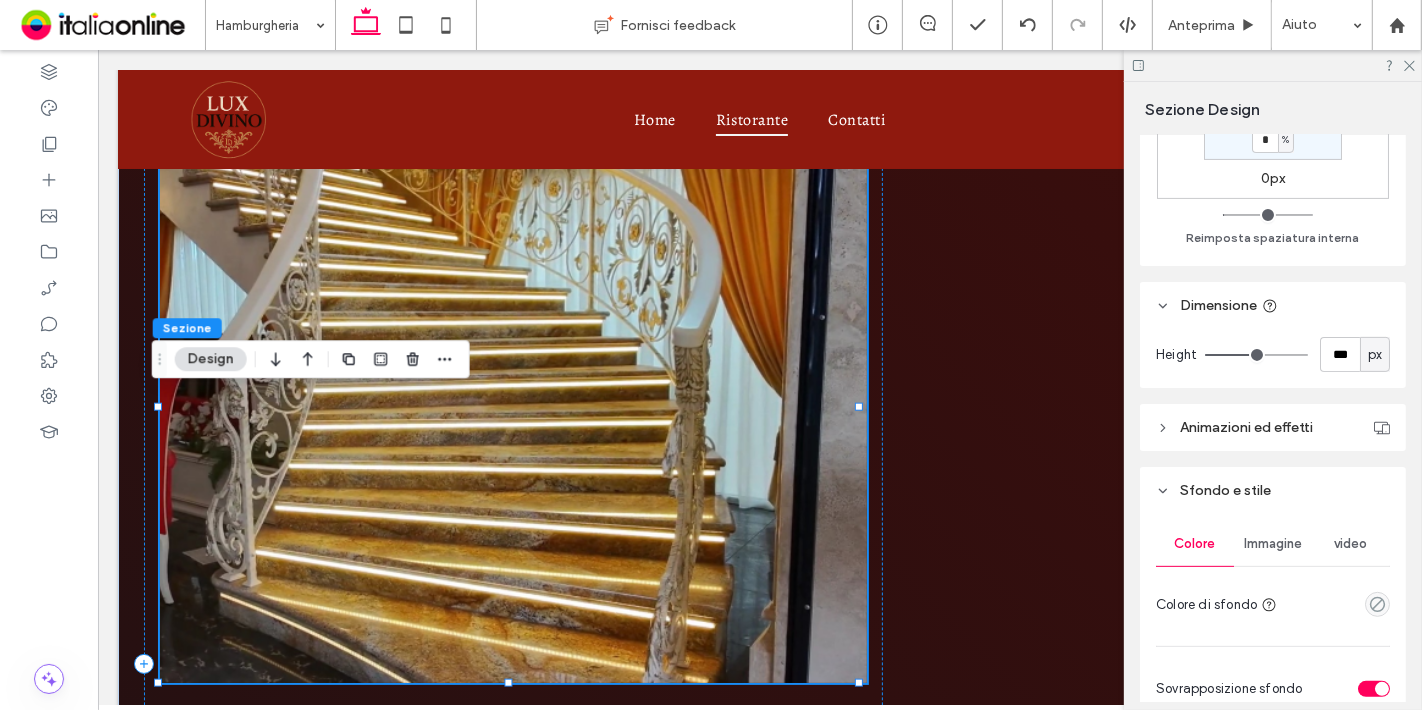 click on "Design" at bounding box center (211, 359) 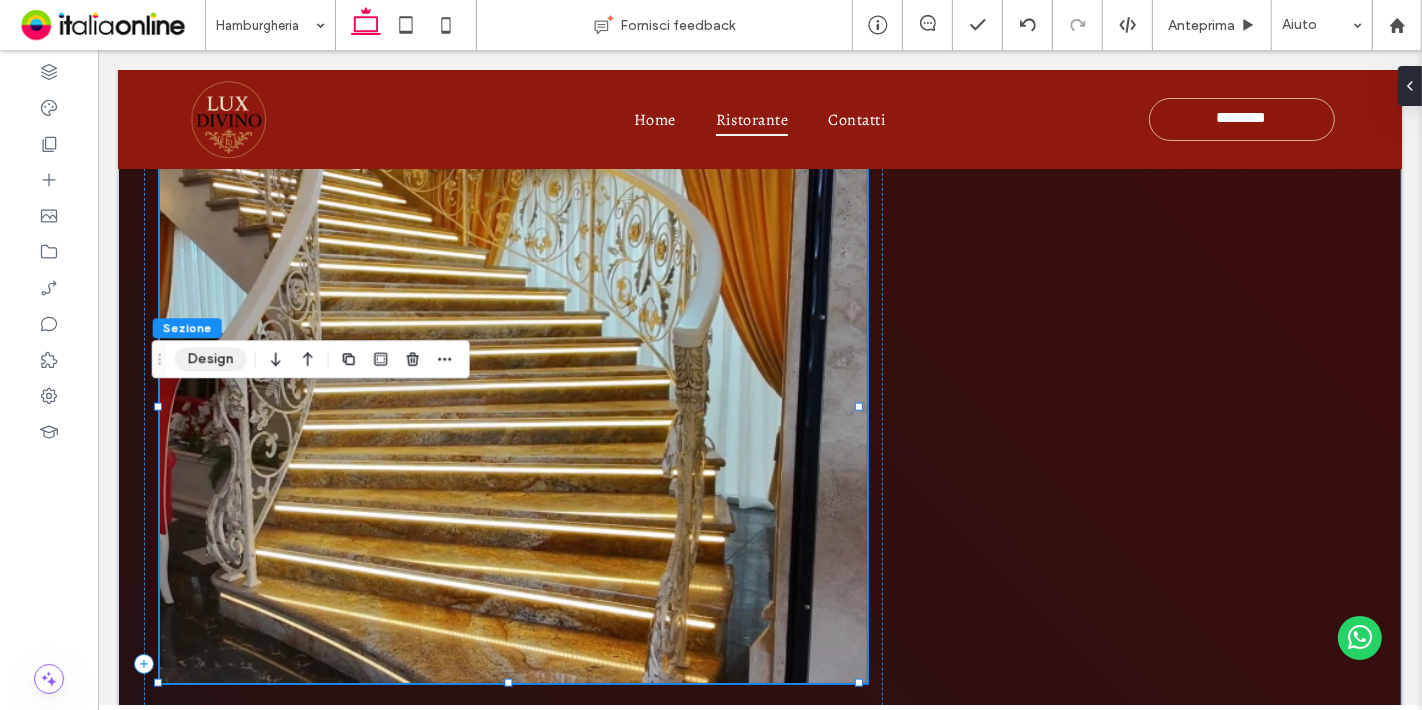 click on "Design" at bounding box center [211, 359] 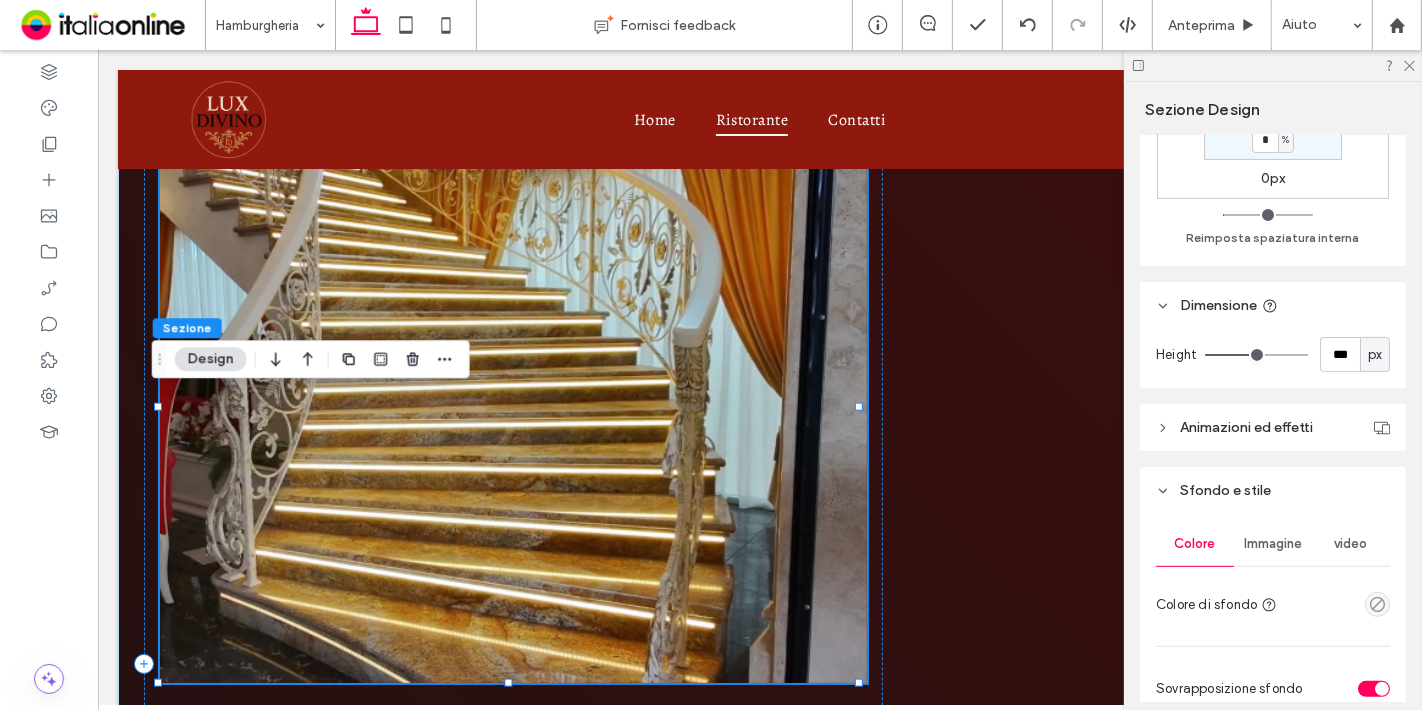 scroll, scrollTop: 888, scrollLeft: 0, axis: vertical 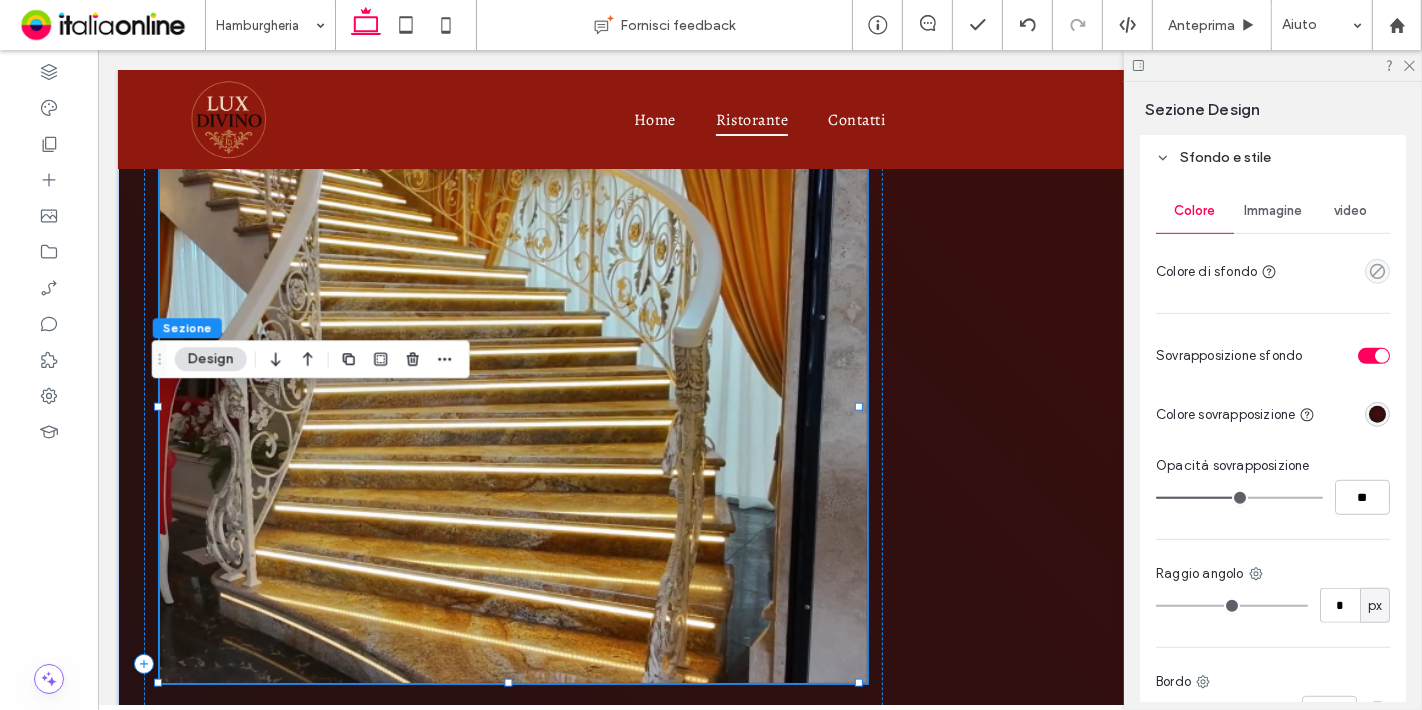 click on "Immagine" at bounding box center [1273, 211] 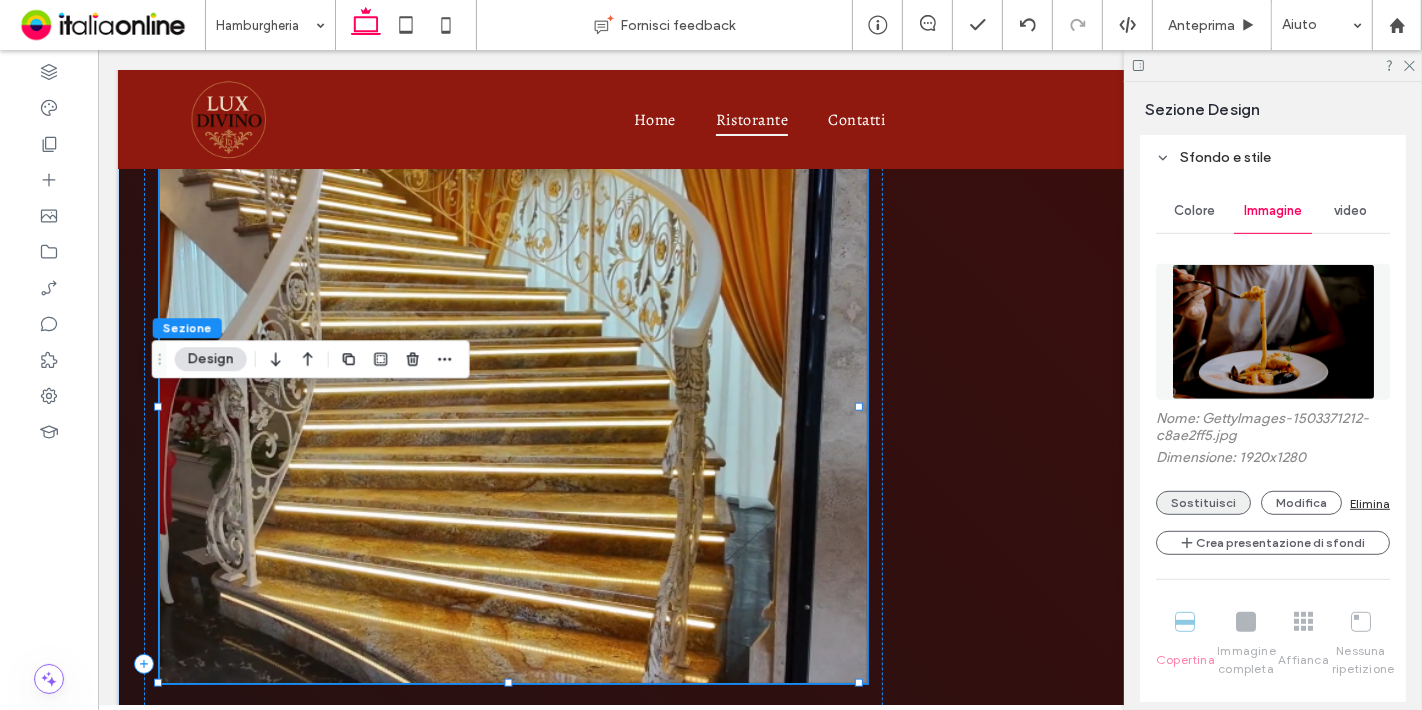 click on "Sostituisci" at bounding box center (1203, 503) 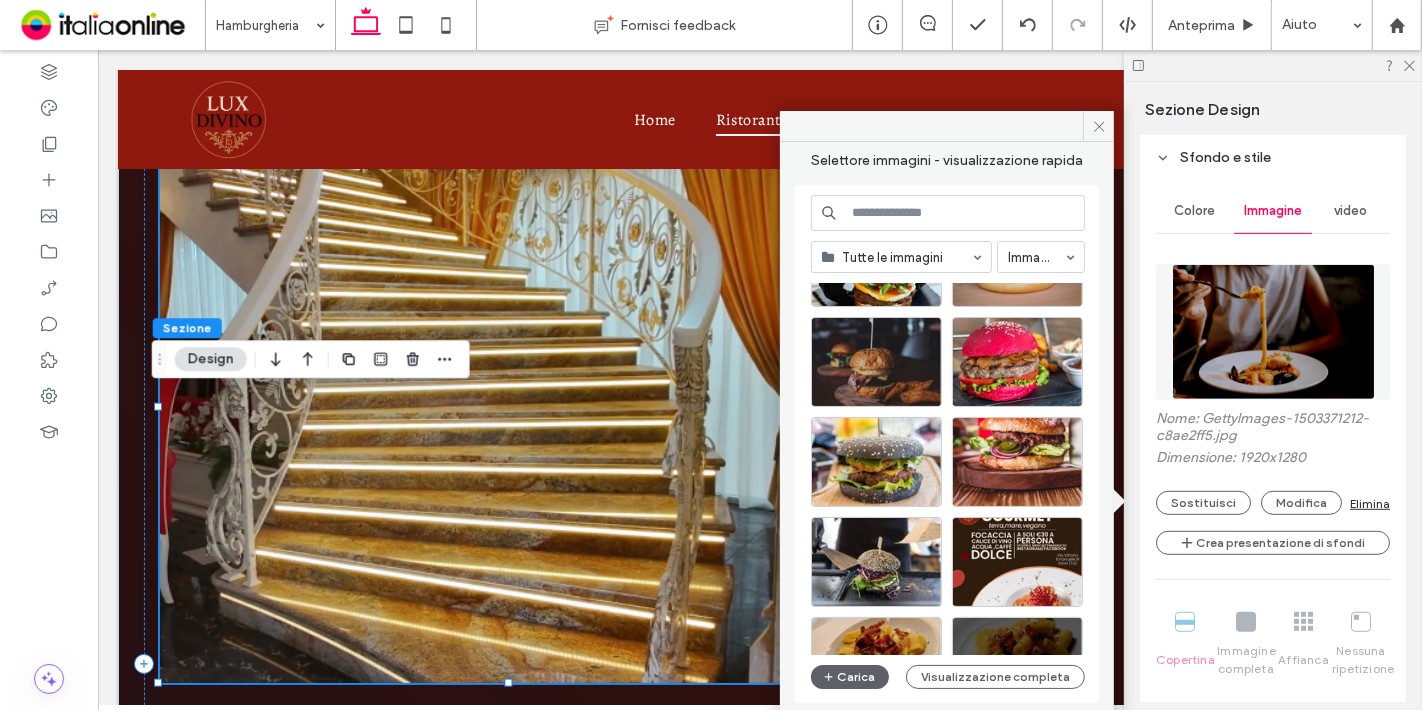 scroll, scrollTop: 222, scrollLeft: 0, axis: vertical 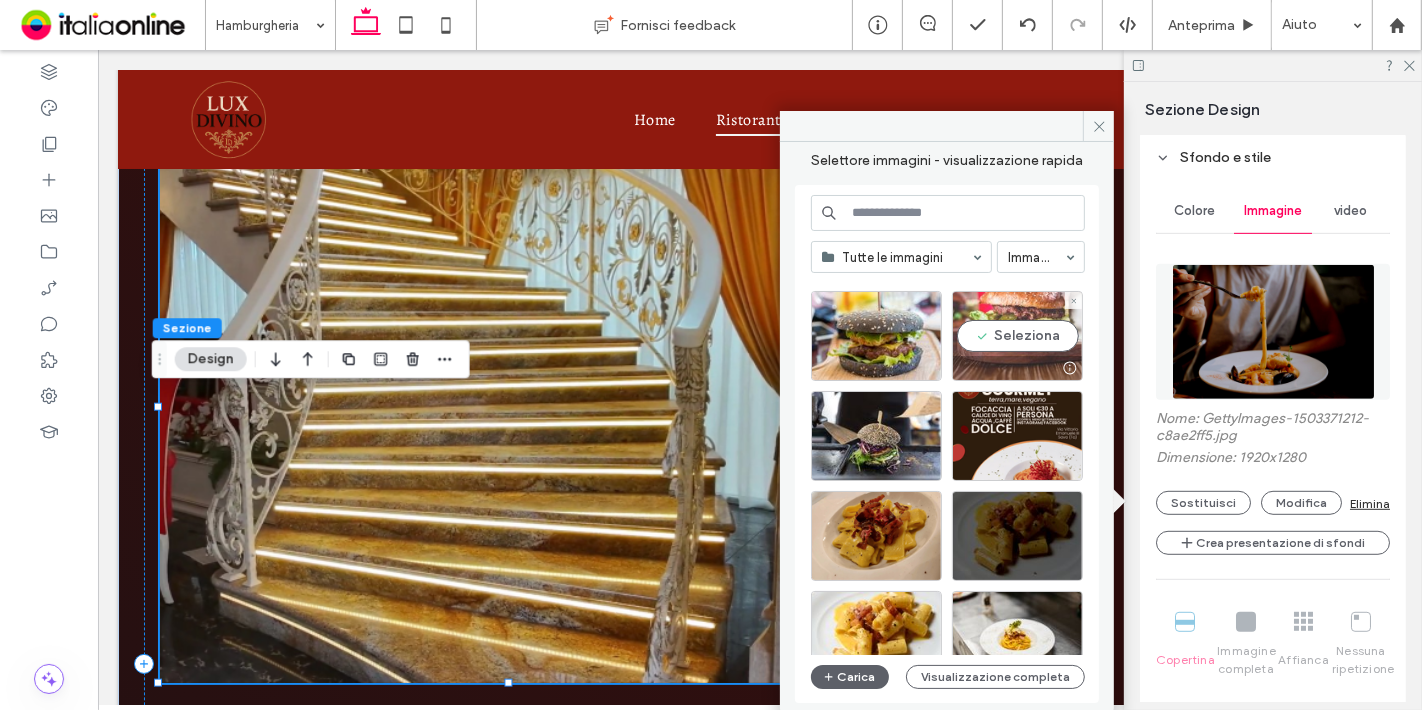 click on "Seleziona" at bounding box center (1017, 336) 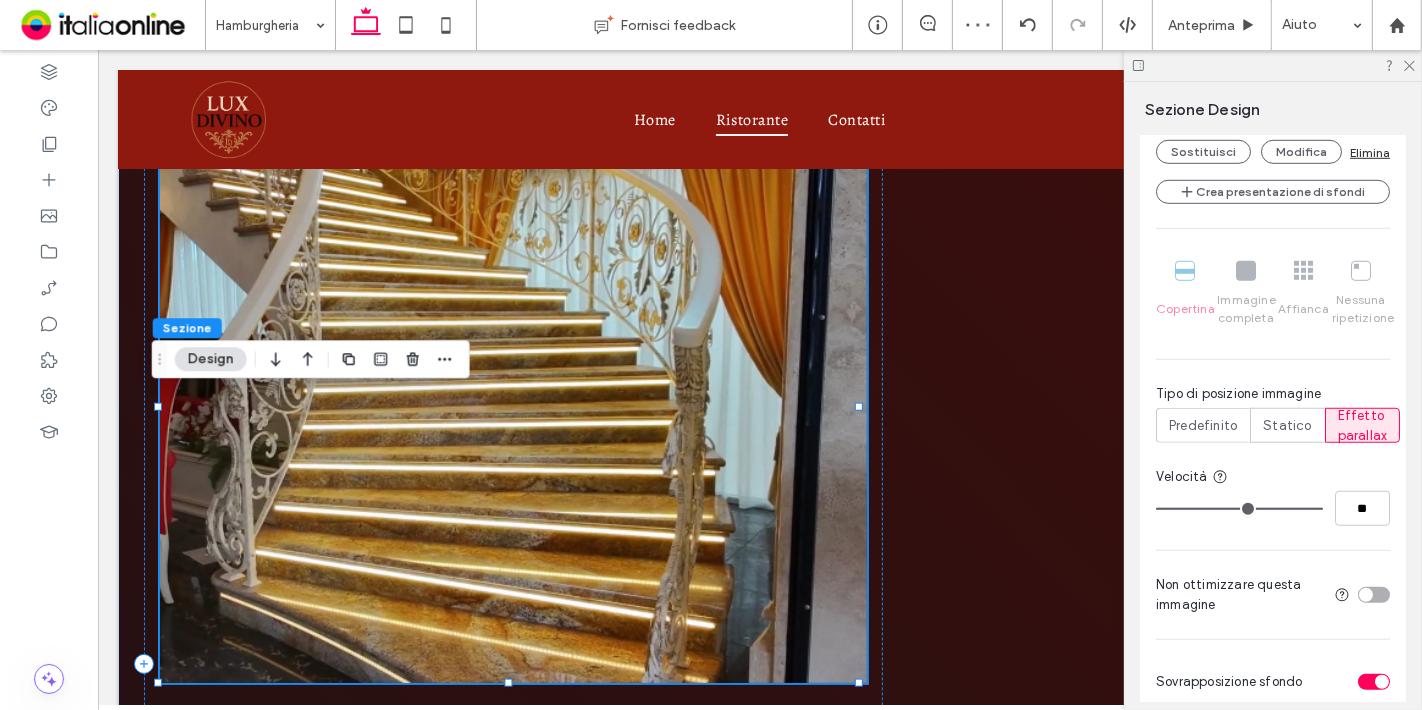 scroll, scrollTop: 1111, scrollLeft: 0, axis: vertical 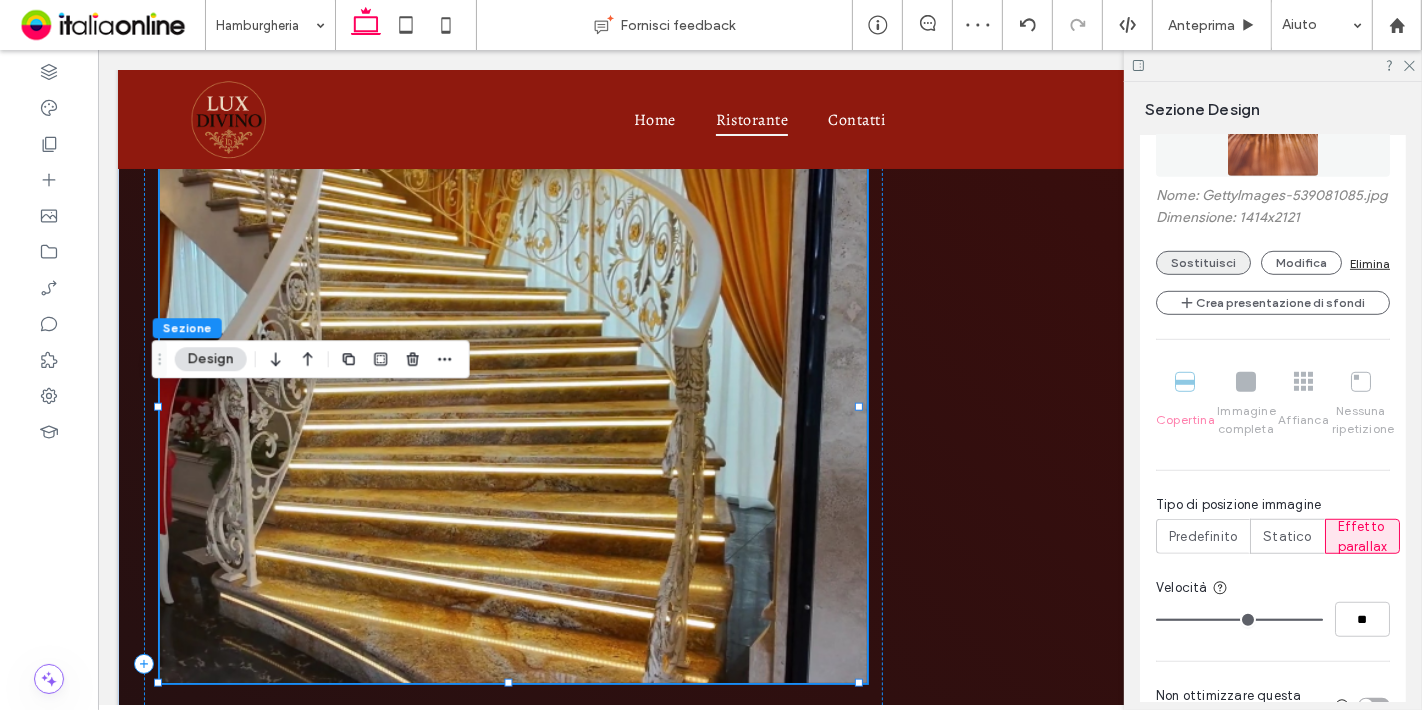 click on "Sostituisci" at bounding box center [1203, 263] 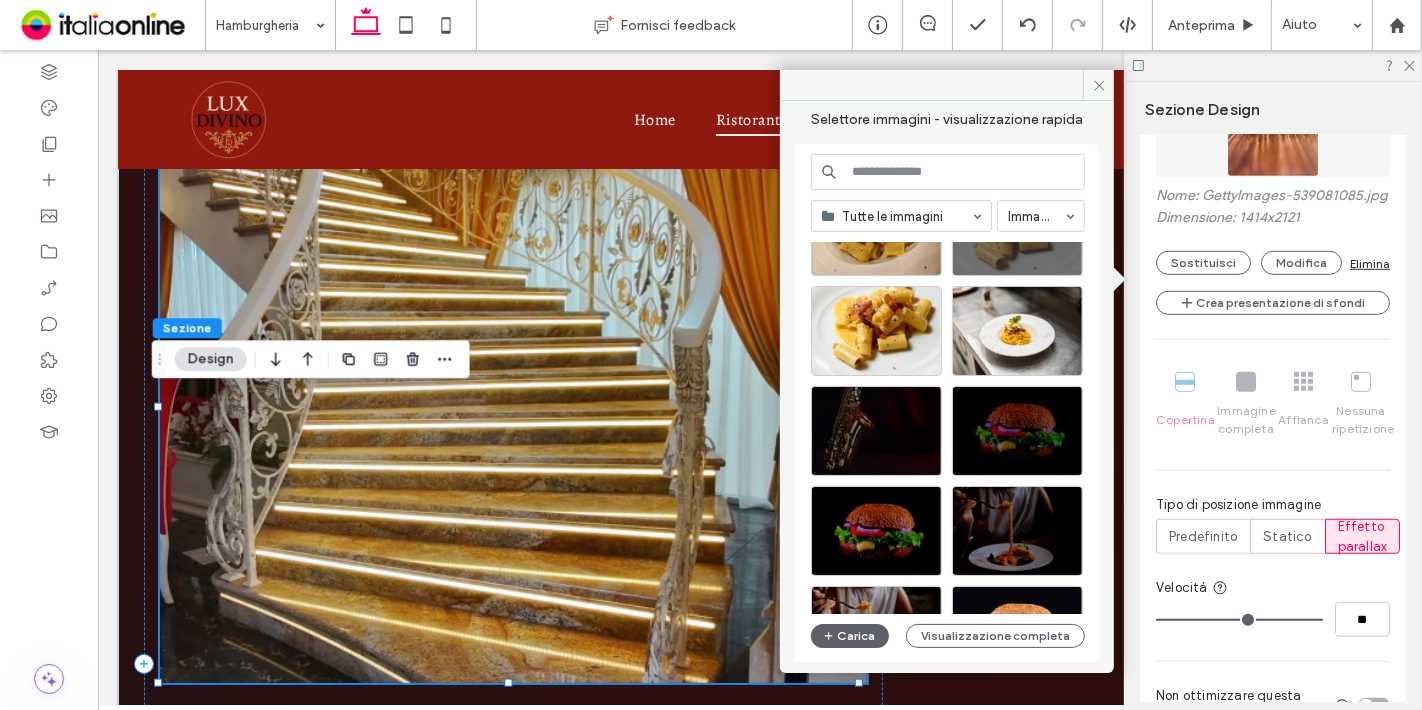 scroll, scrollTop: 555, scrollLeft: 0, axis: vertical 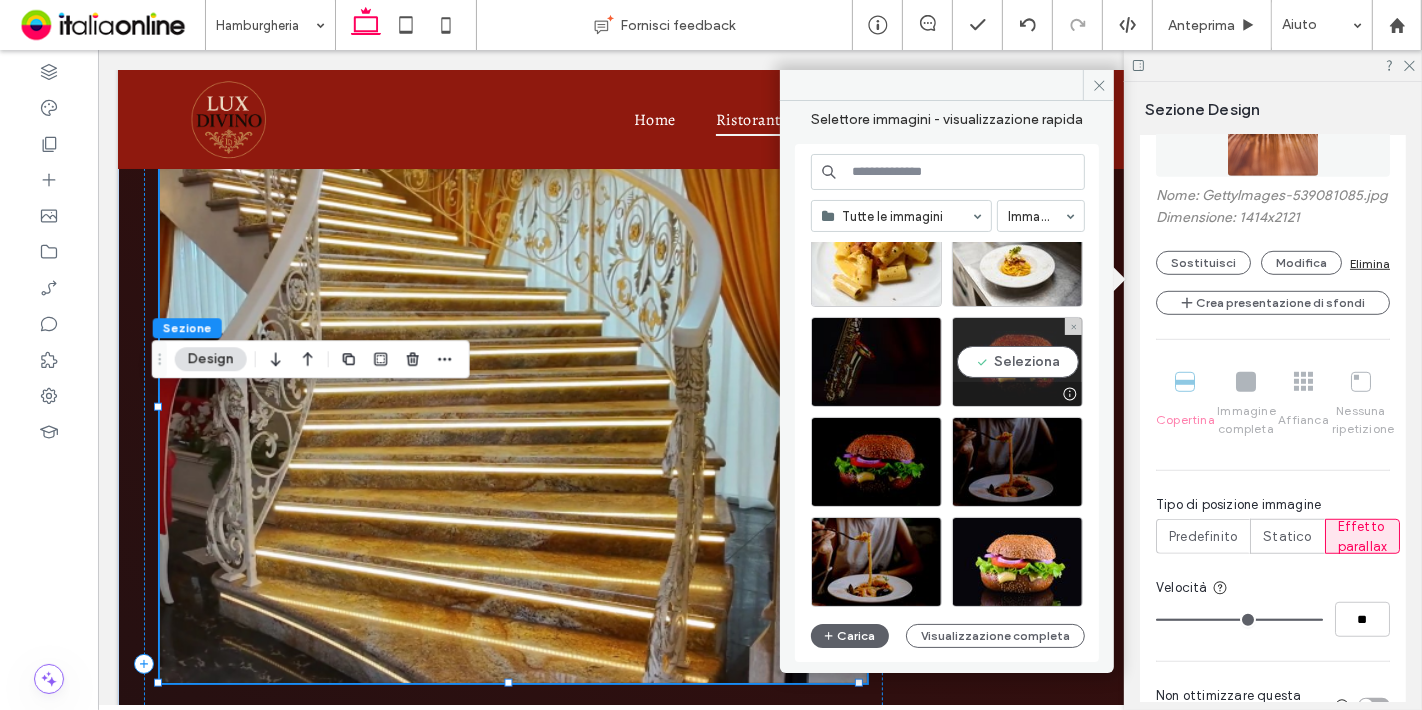 click on "Seleziona" at bounding box center [1017, 362] 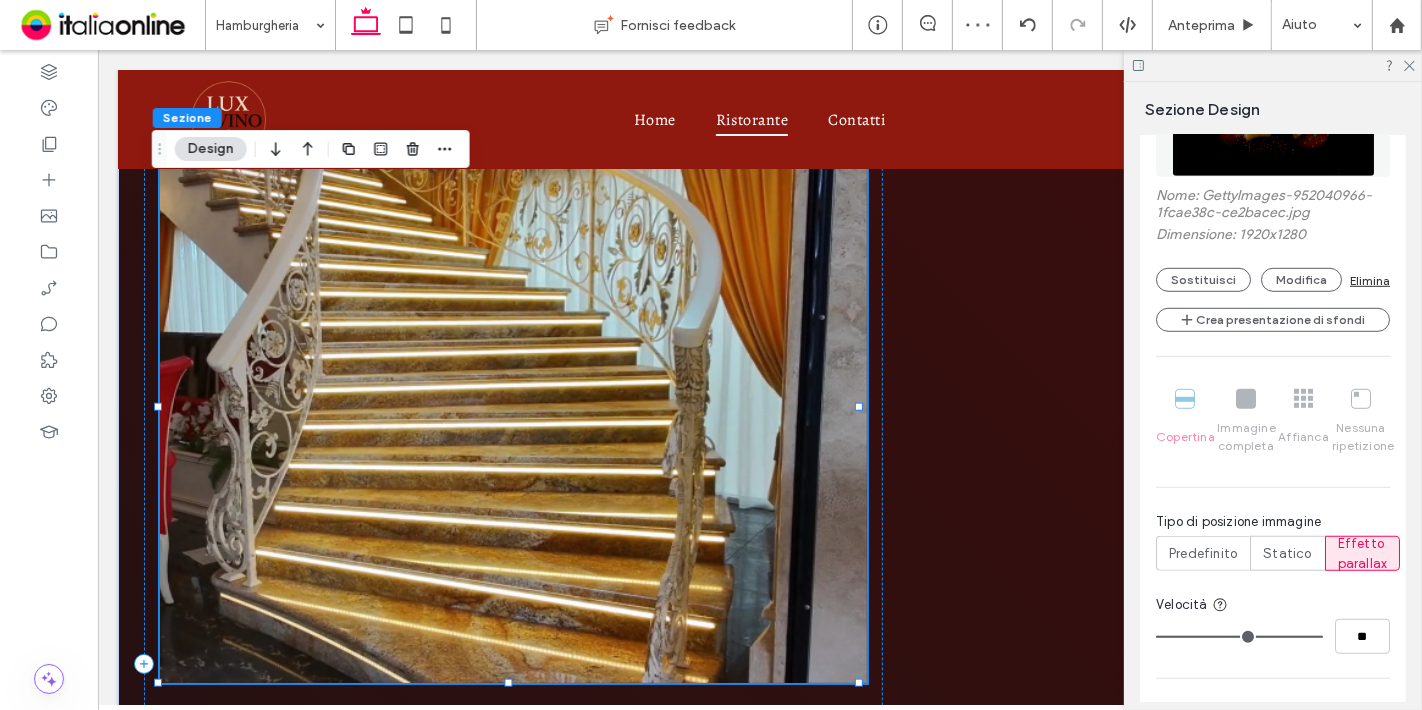 click 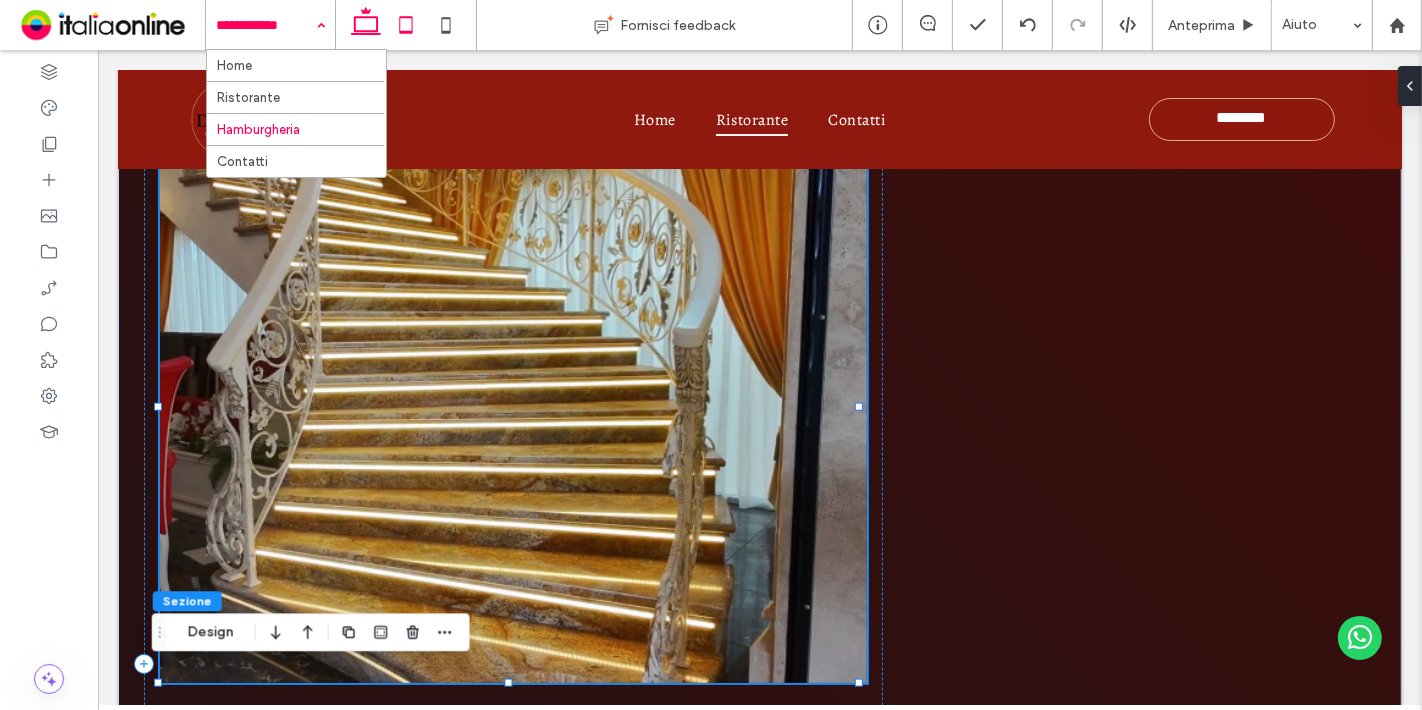 click 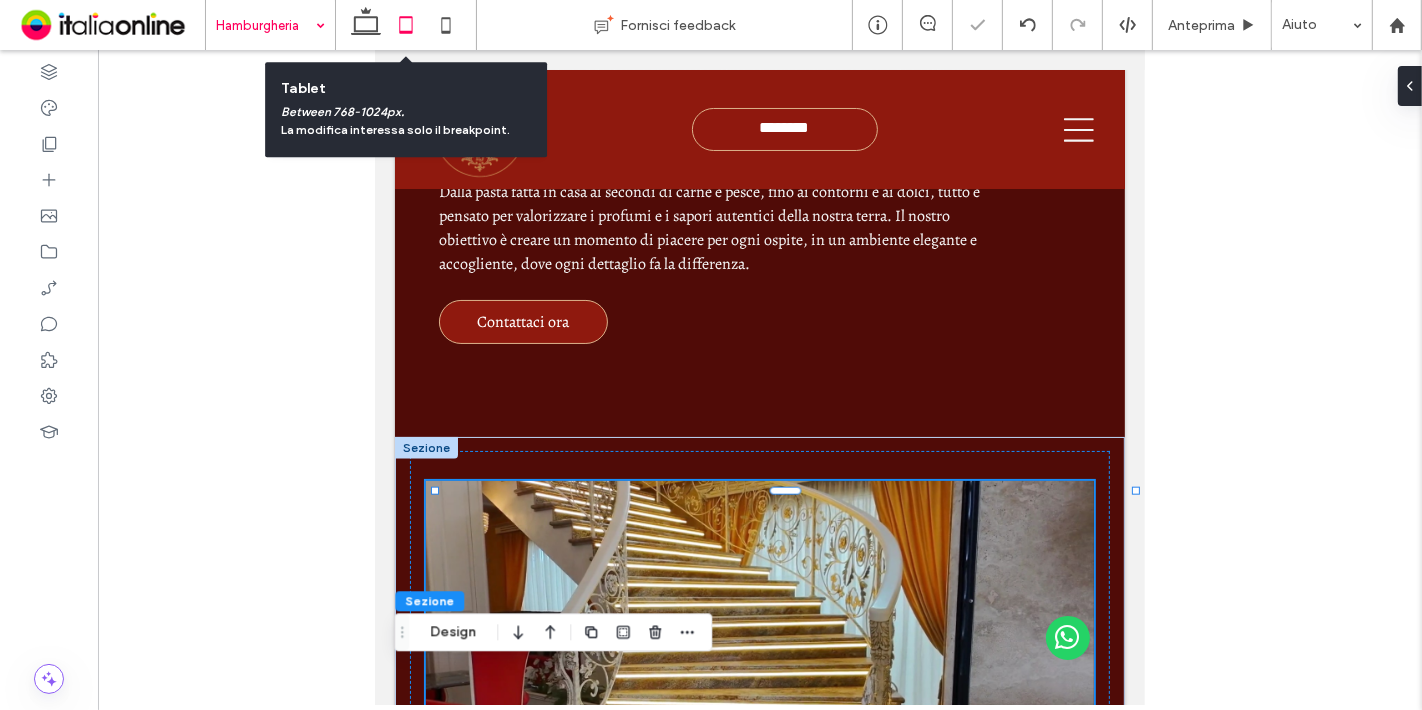 scroll, scrollTop: 1081, scrollLeft: 0, axis: vertical 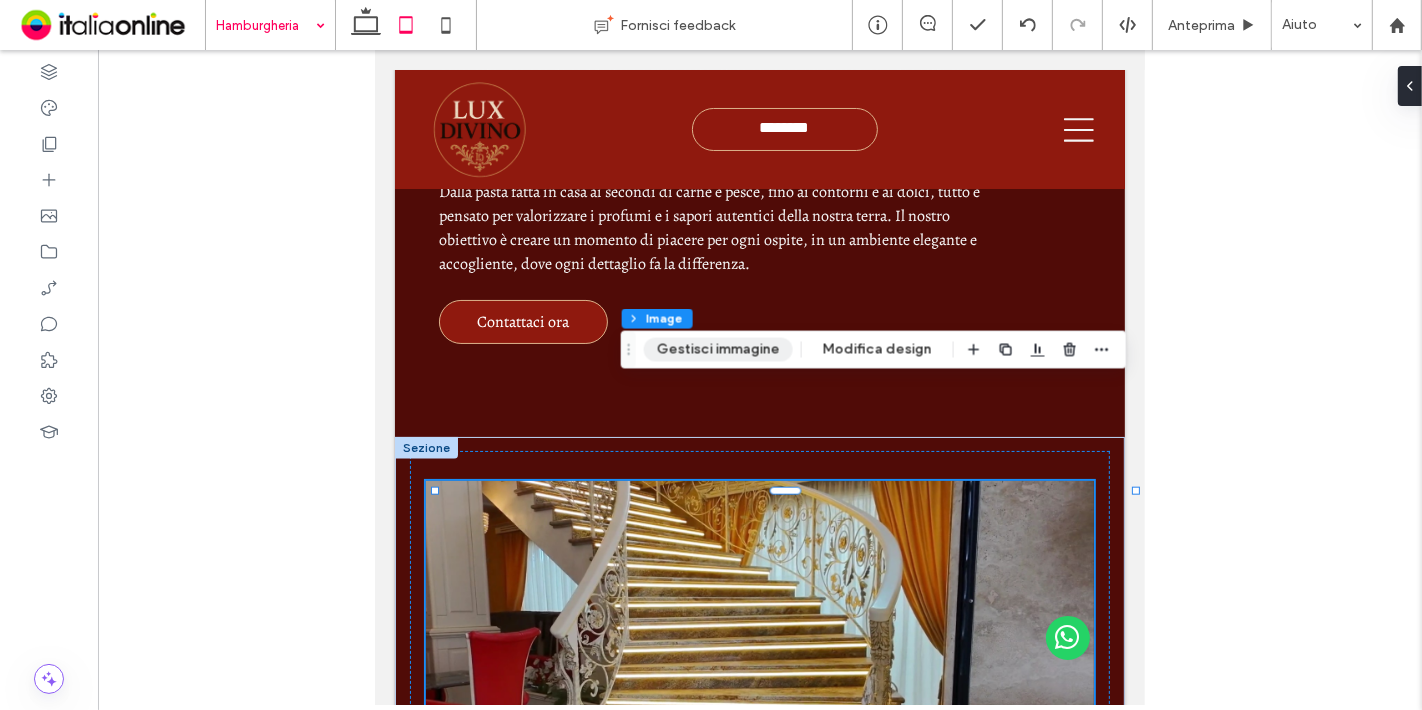 click on "Gestisci immagine" at bounding box center (718, 350) 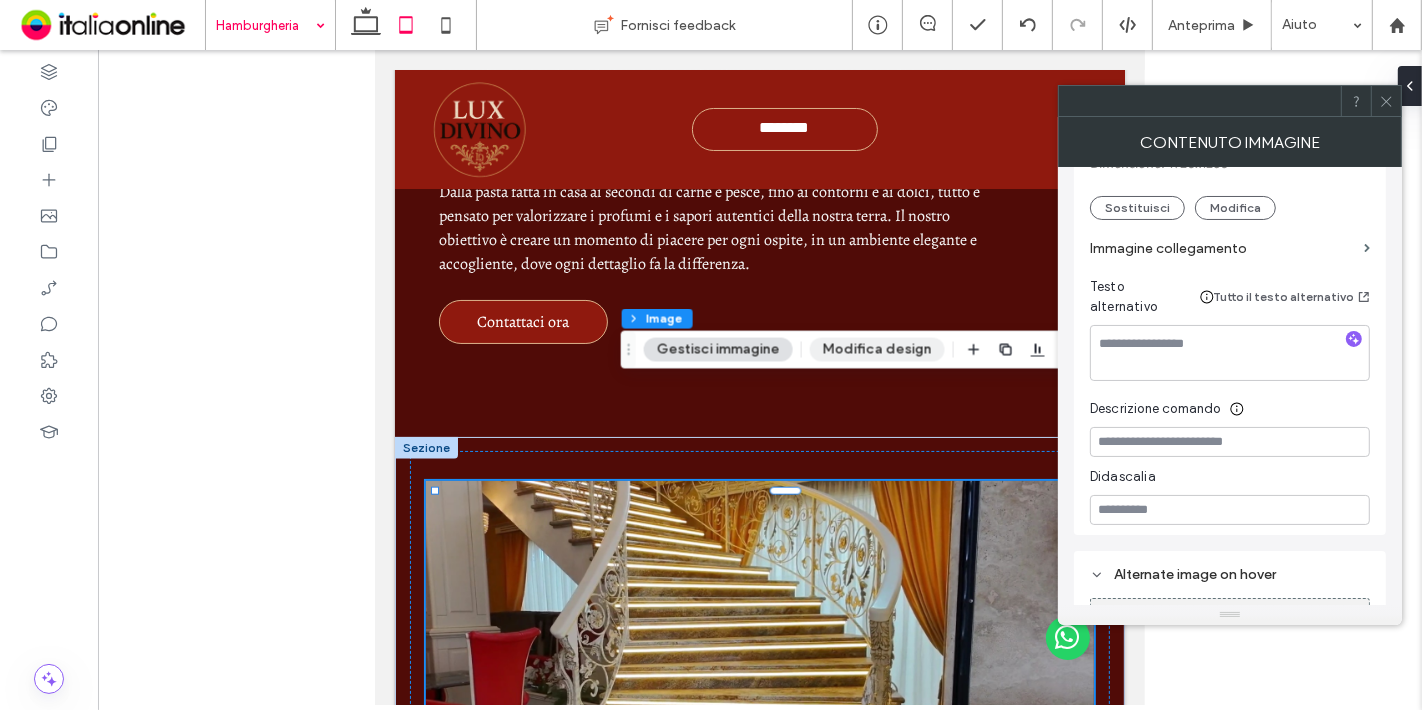 scroll, scrollTop: 333, scrollLeft: 0, axis: vertical 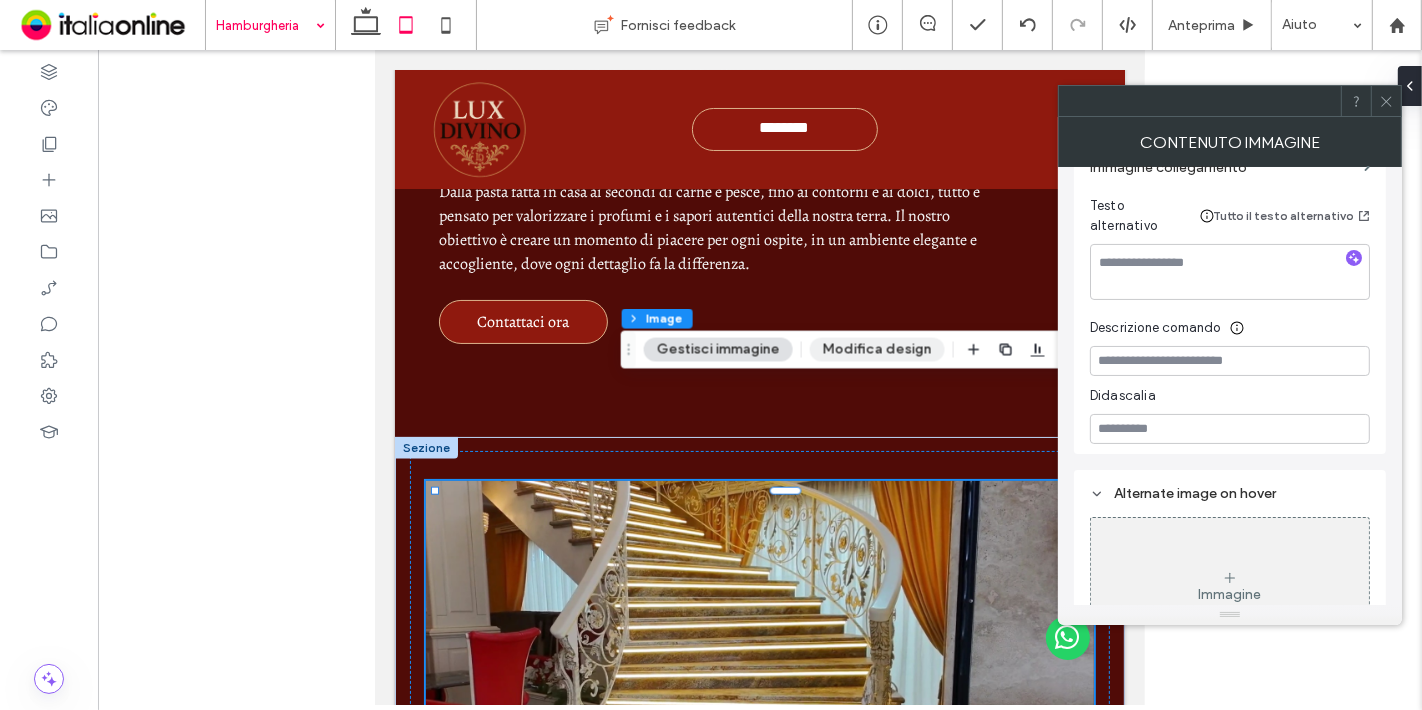 click on "Modifica design" at bounding box center (877, 350) 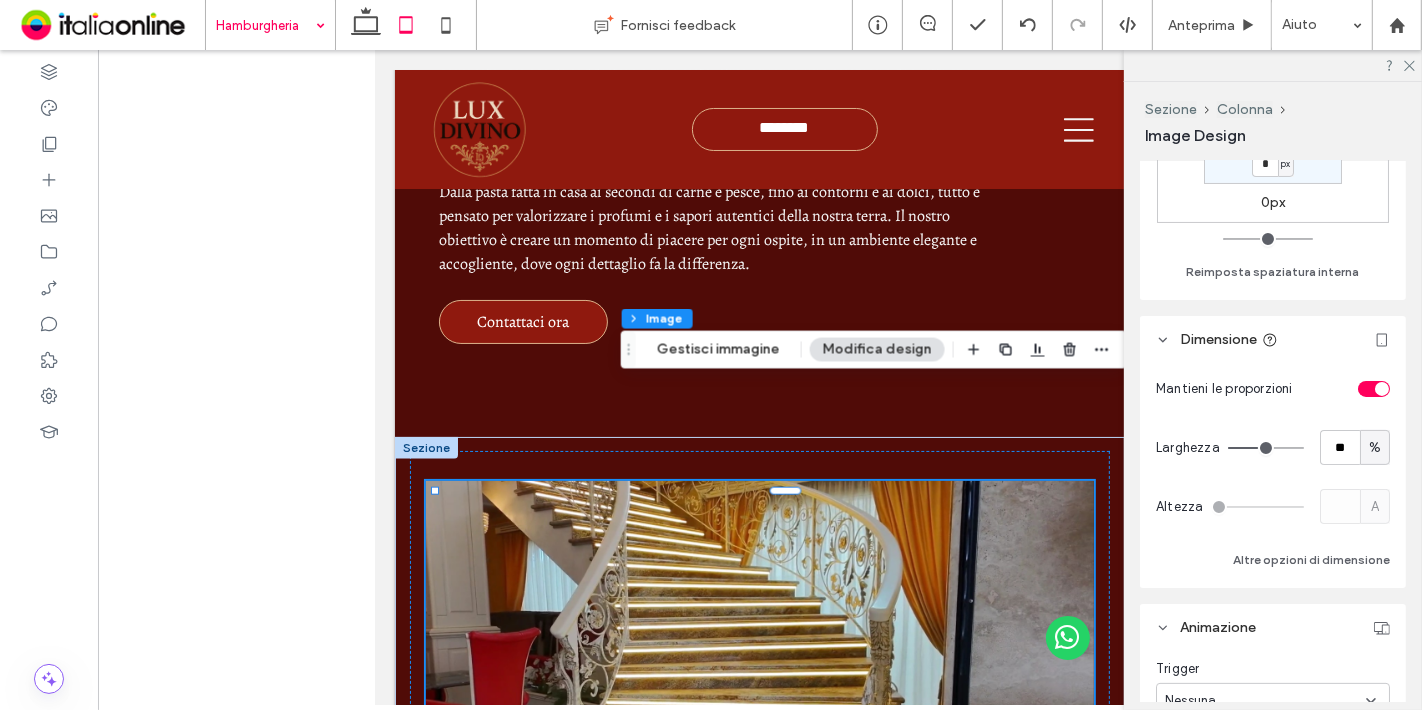 scroll, scrollTop: 333, scrollLeft: 0, axis: vertical 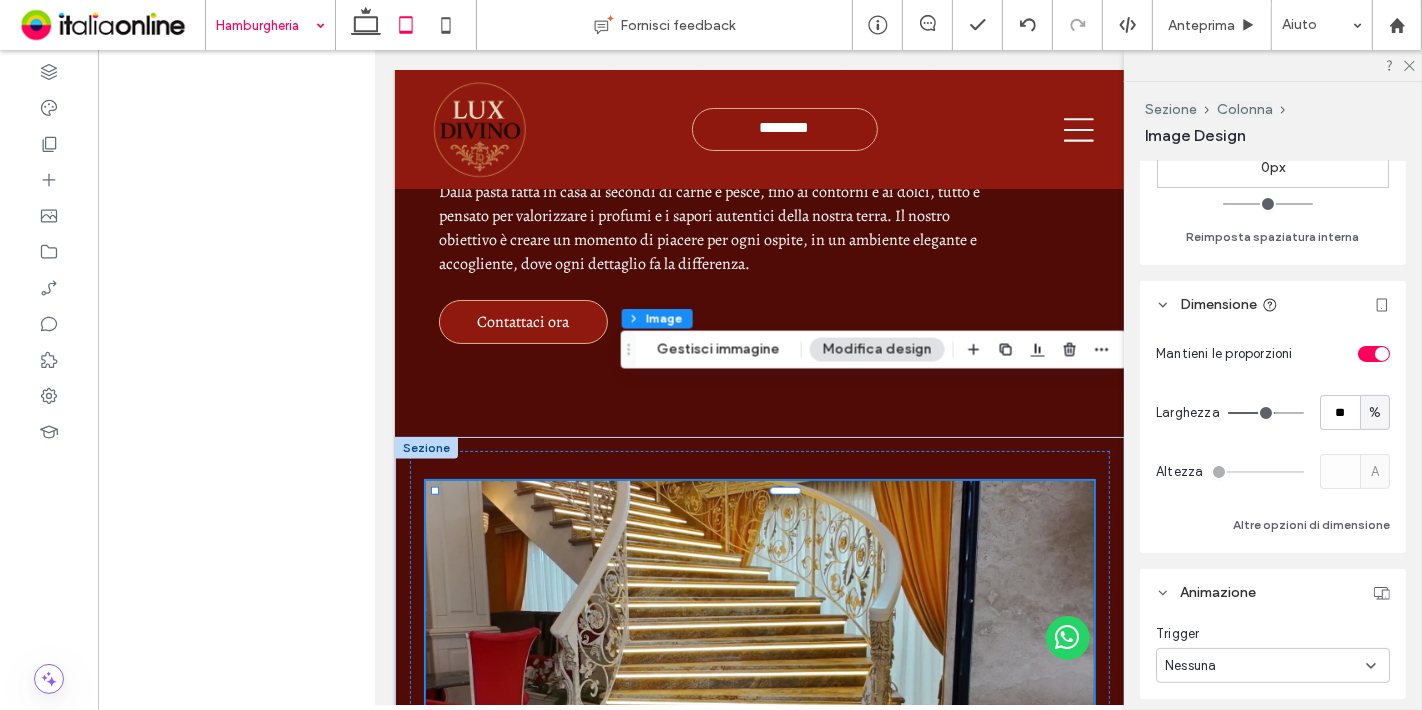 drag, startPoint x: 1257, startPoint y: 415, endPoint x: 1268, endPoint y: 415, distance: 11 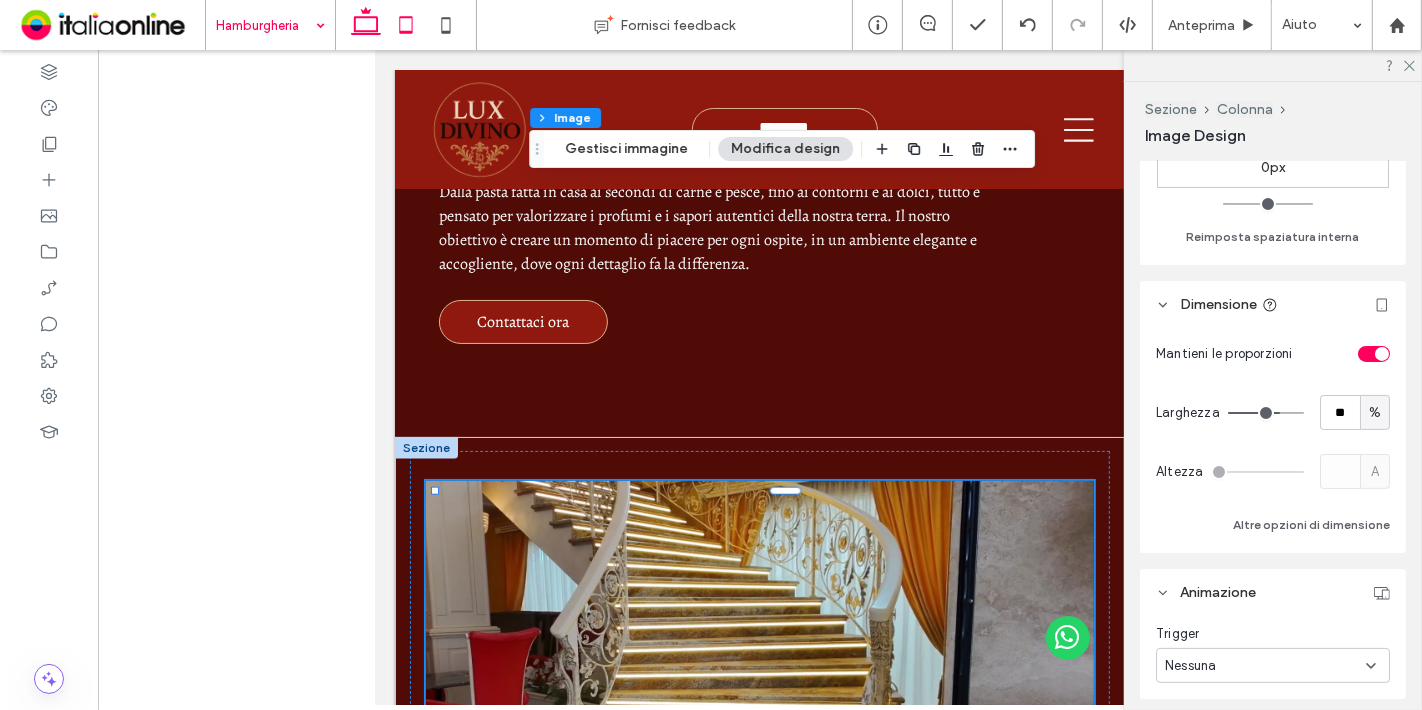 click 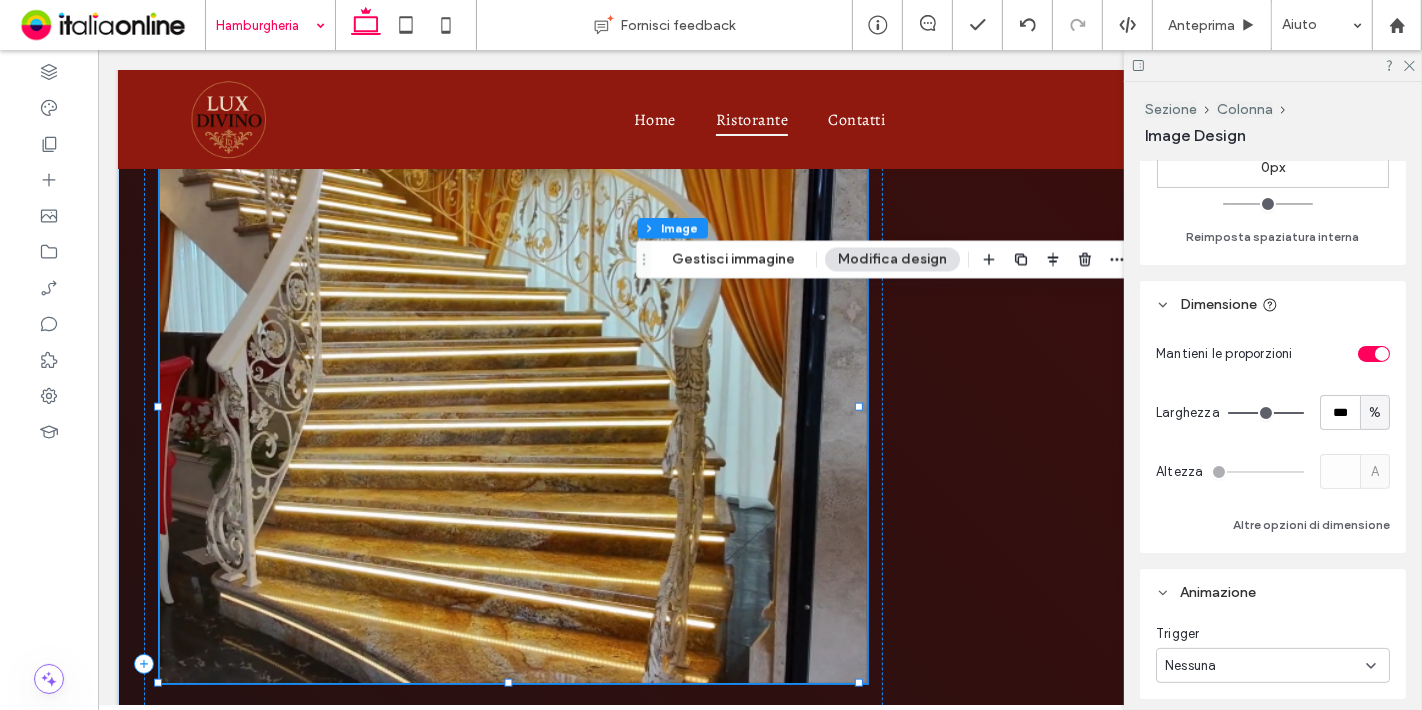 drag, startPoint x: 1285, startPoint y: 414, endPoint x: 1313, endPoint y: 414, distance: 28 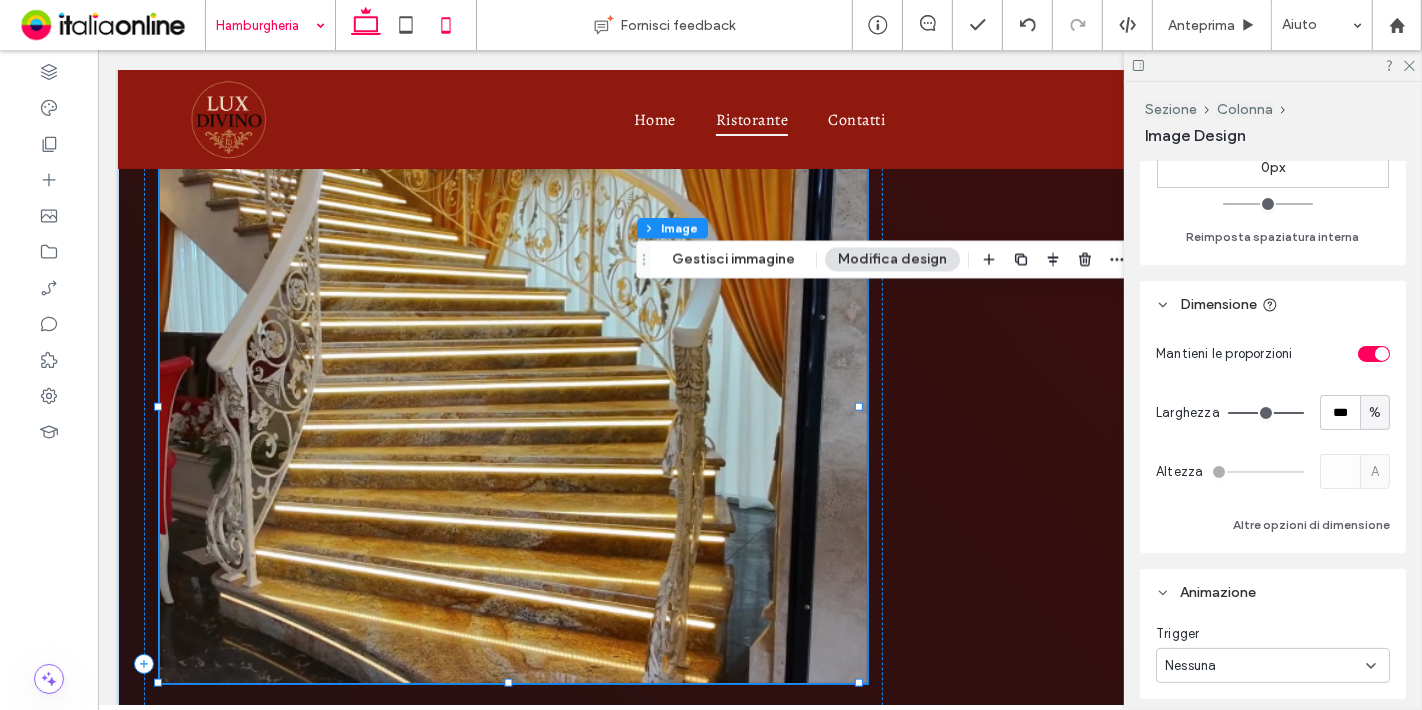 click 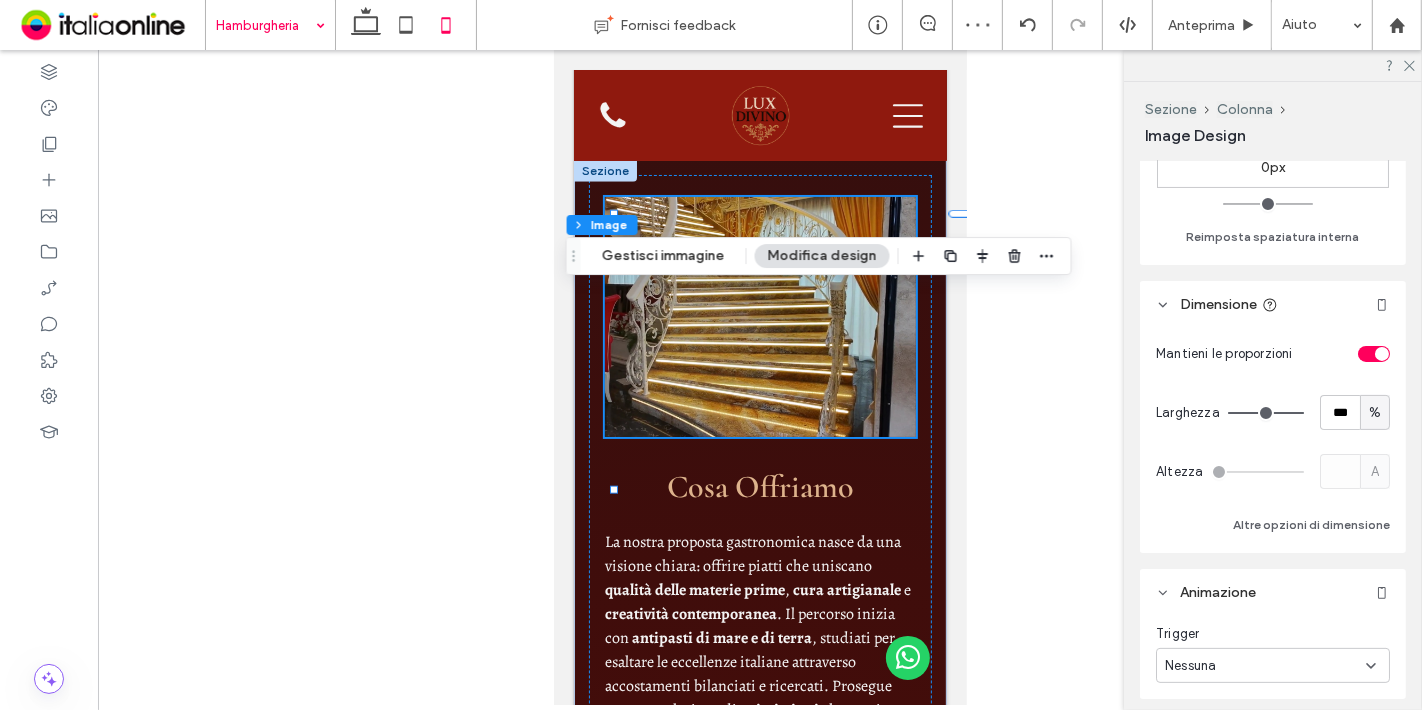 drag, startPoint x: 1275, startPoint y: 410, endPoint x: 1297, endPoint y: 407, distance: 22.203604 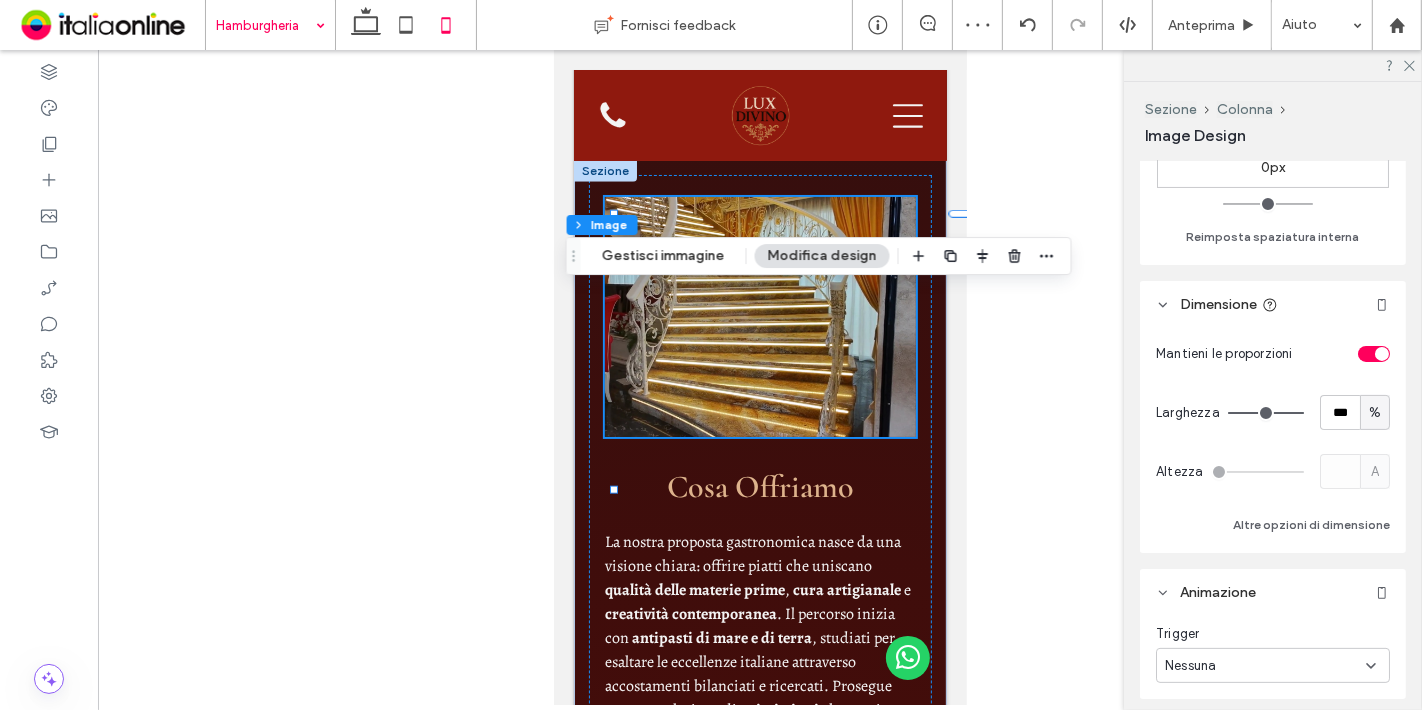 click at bounding box center [1266, 413] 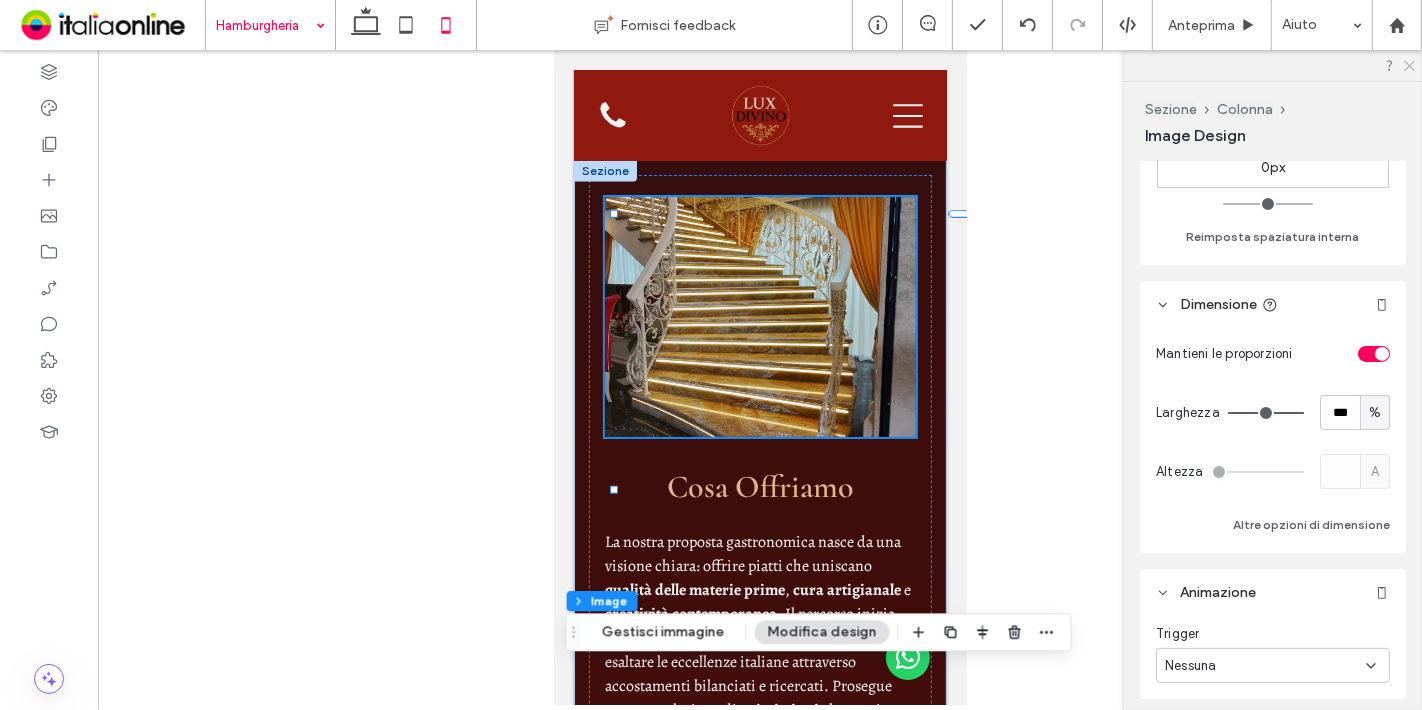 click 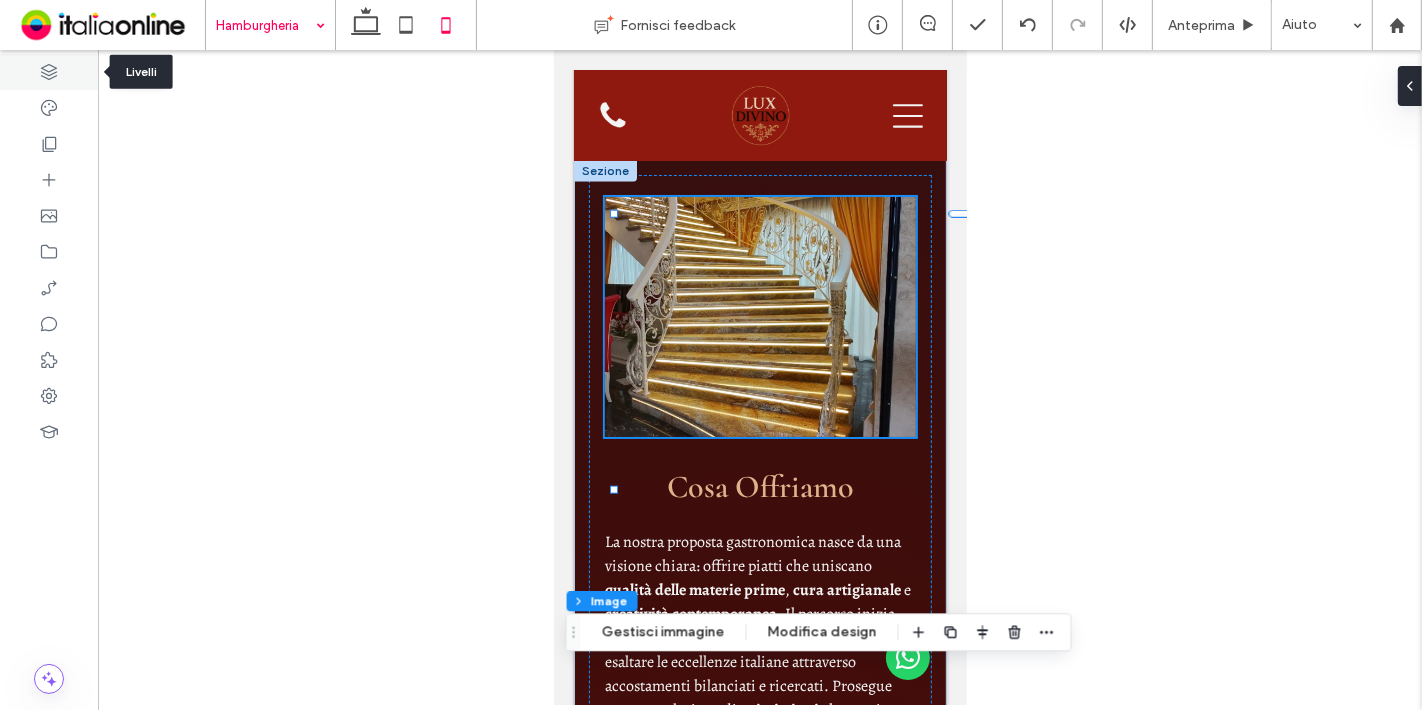 click 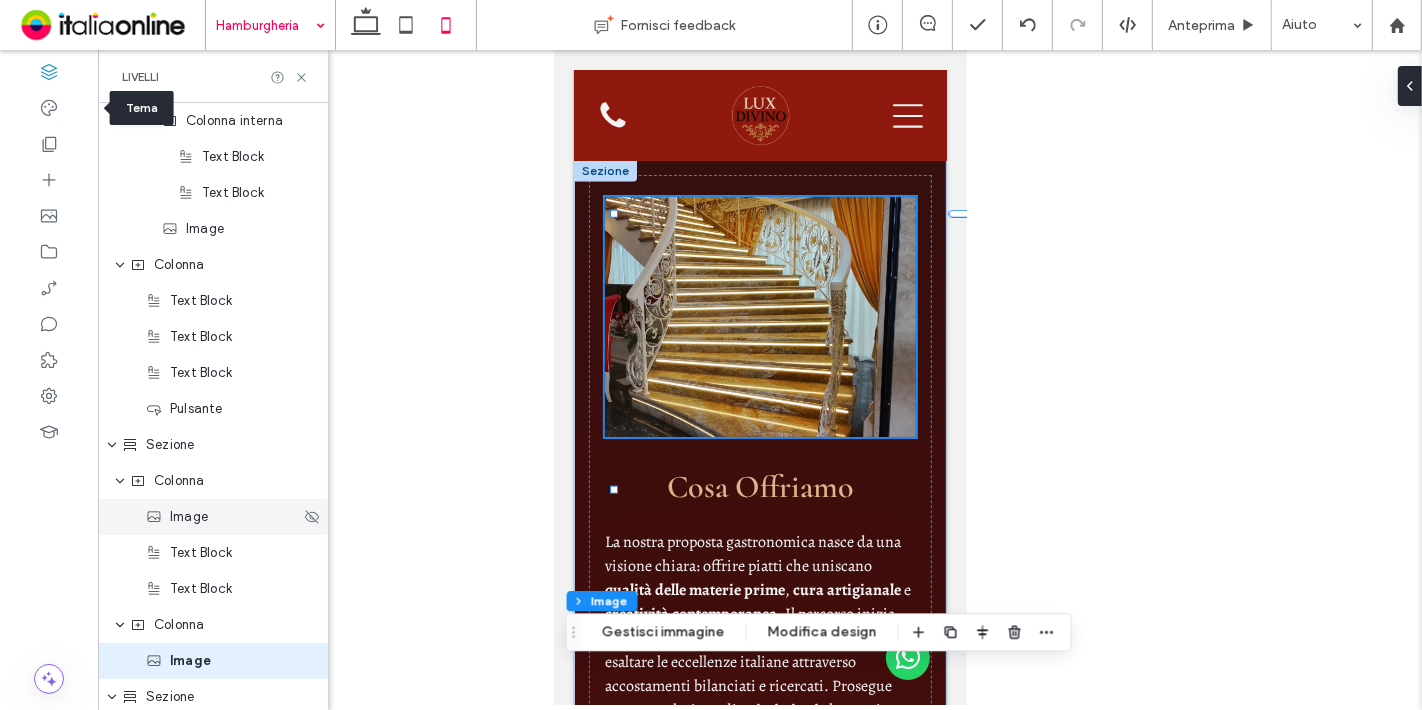 scroll, scrollTop: 1514, scrollLeft: 0, axis: vertical 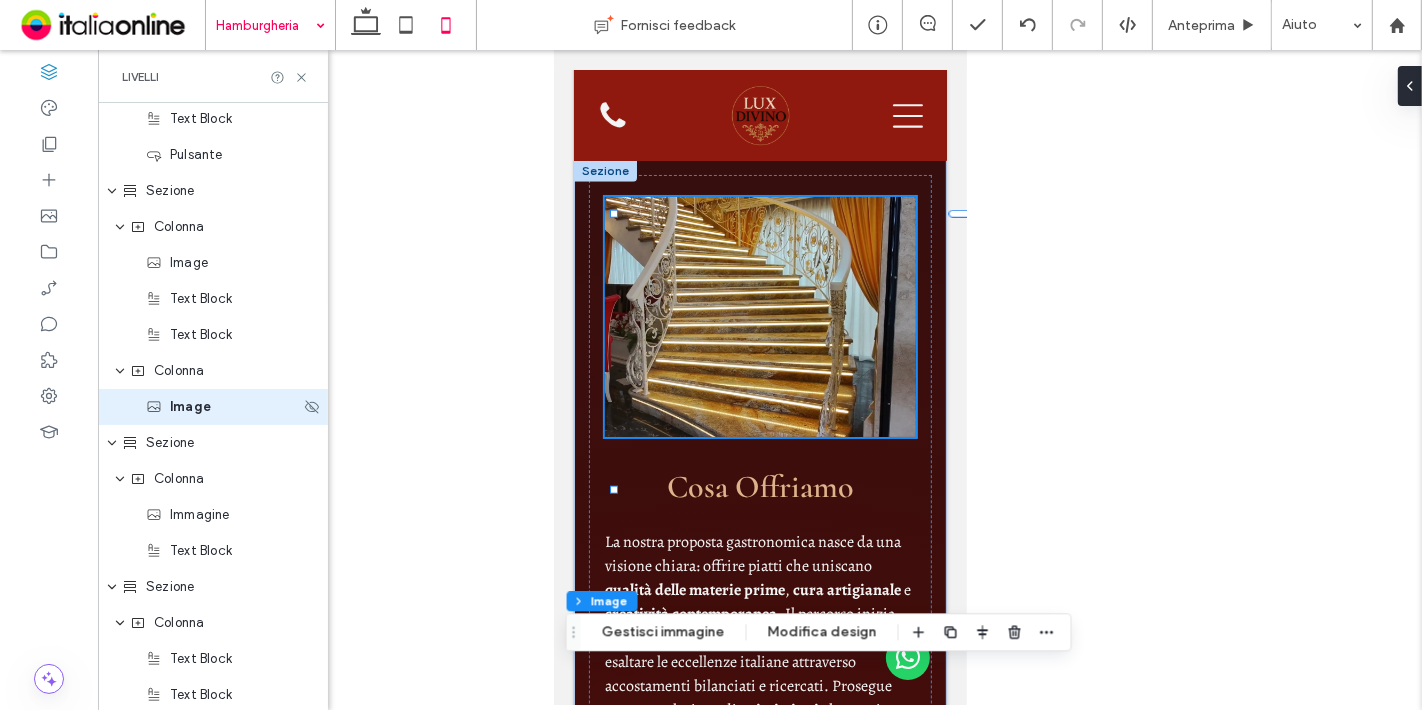 click on "Image" at bounding box center (190, 407) 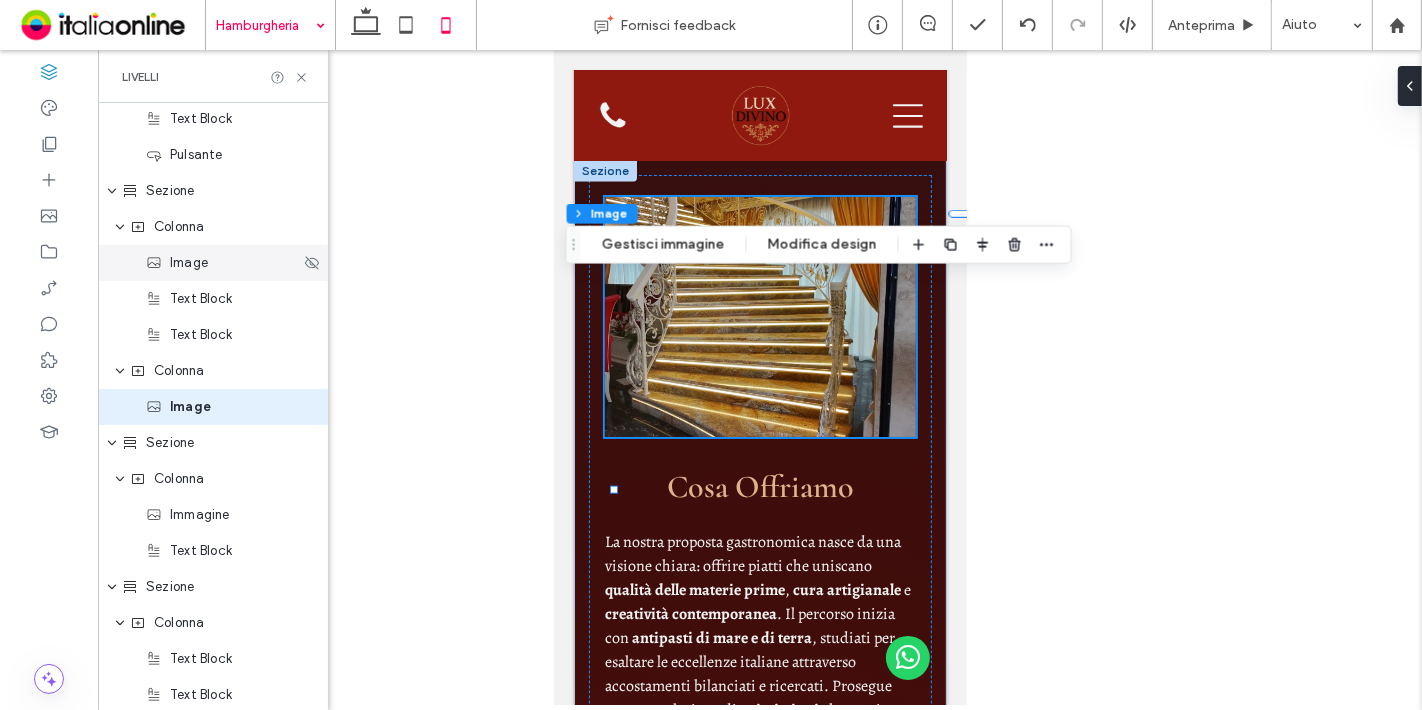 click on "Image" at bounding box center (213, 263) 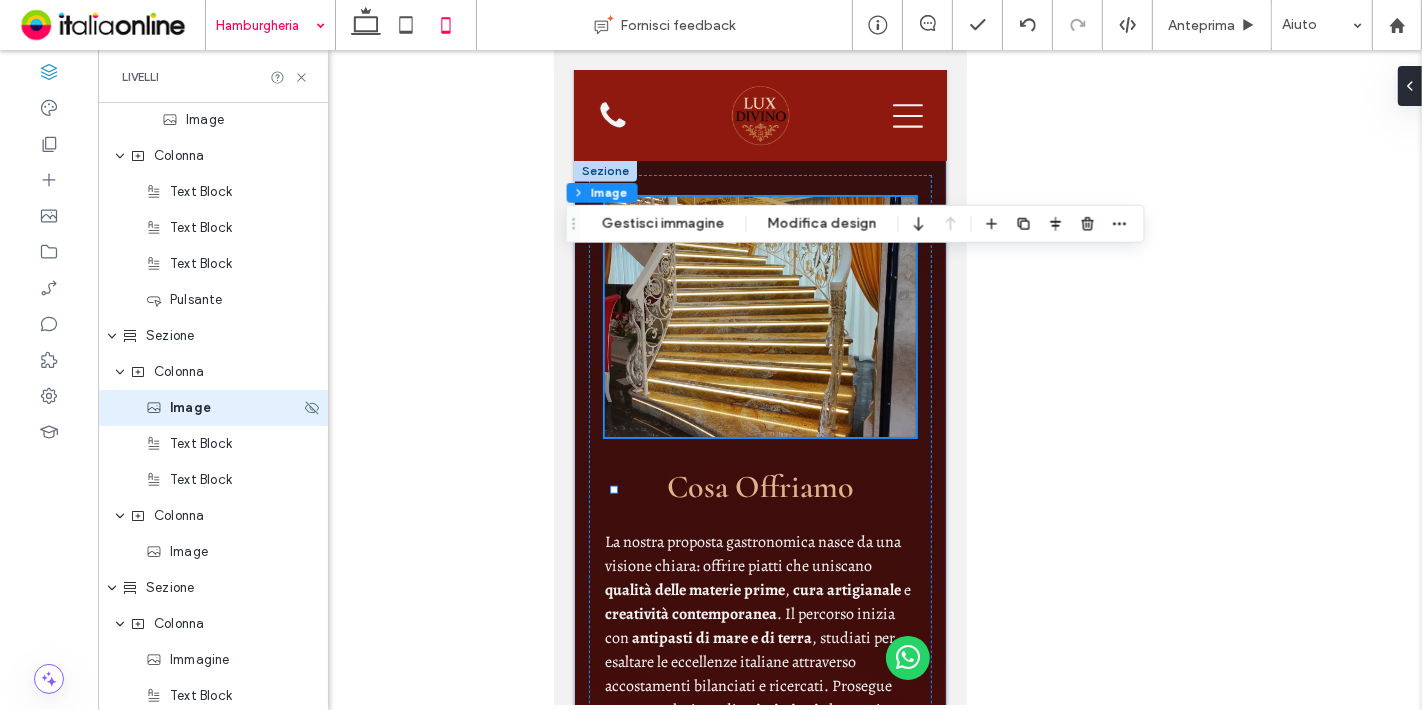 scroll, scrollTop: 1147, scrollLeft: 0, axis: vertical 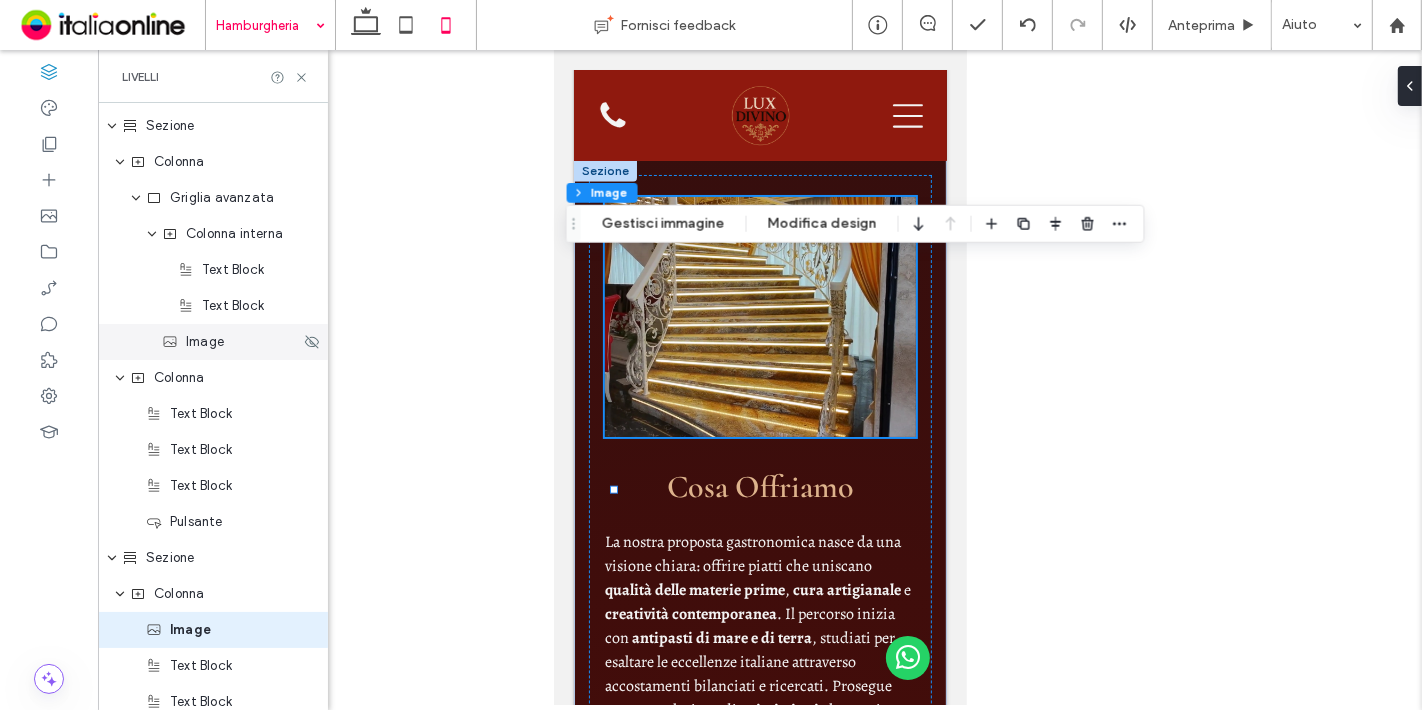 click on "Image" at bounding box center (231, 342) 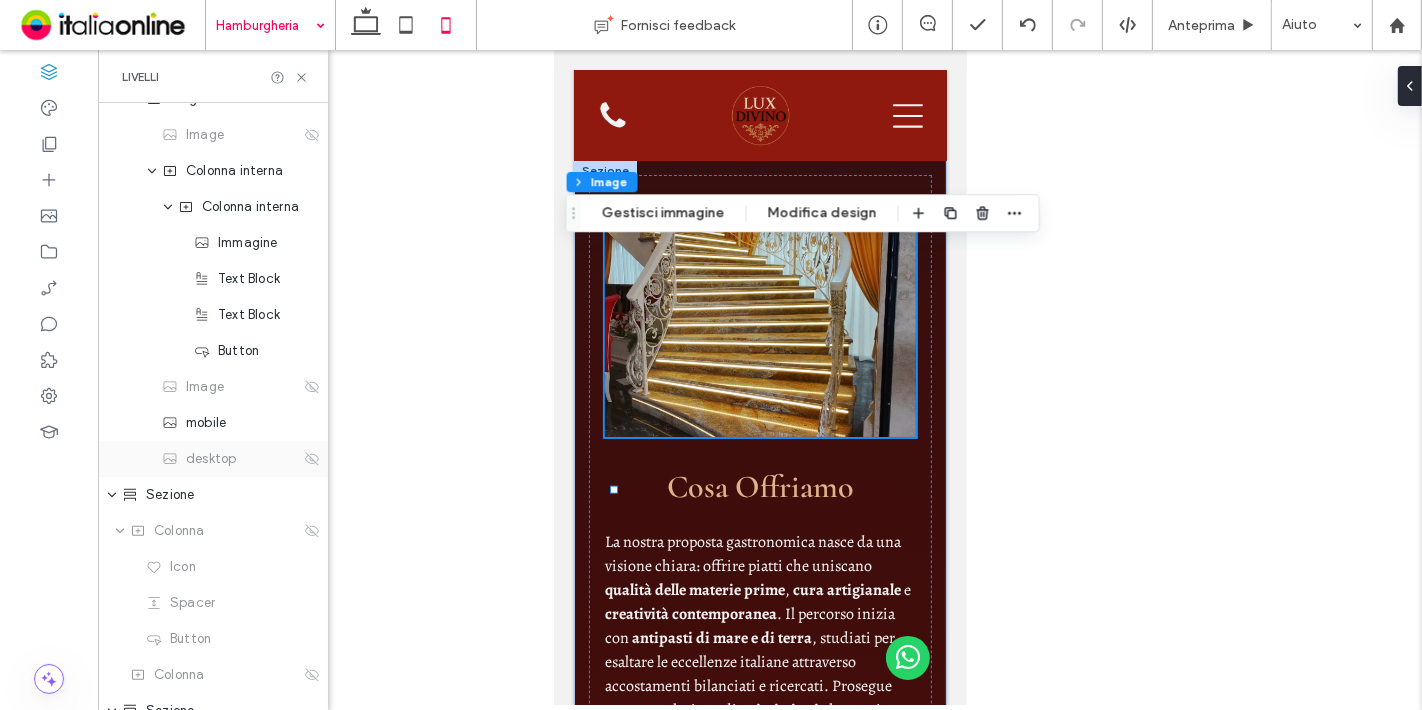 scroll, scrollTop: 526, scrollLeft: 0, axis: vertical 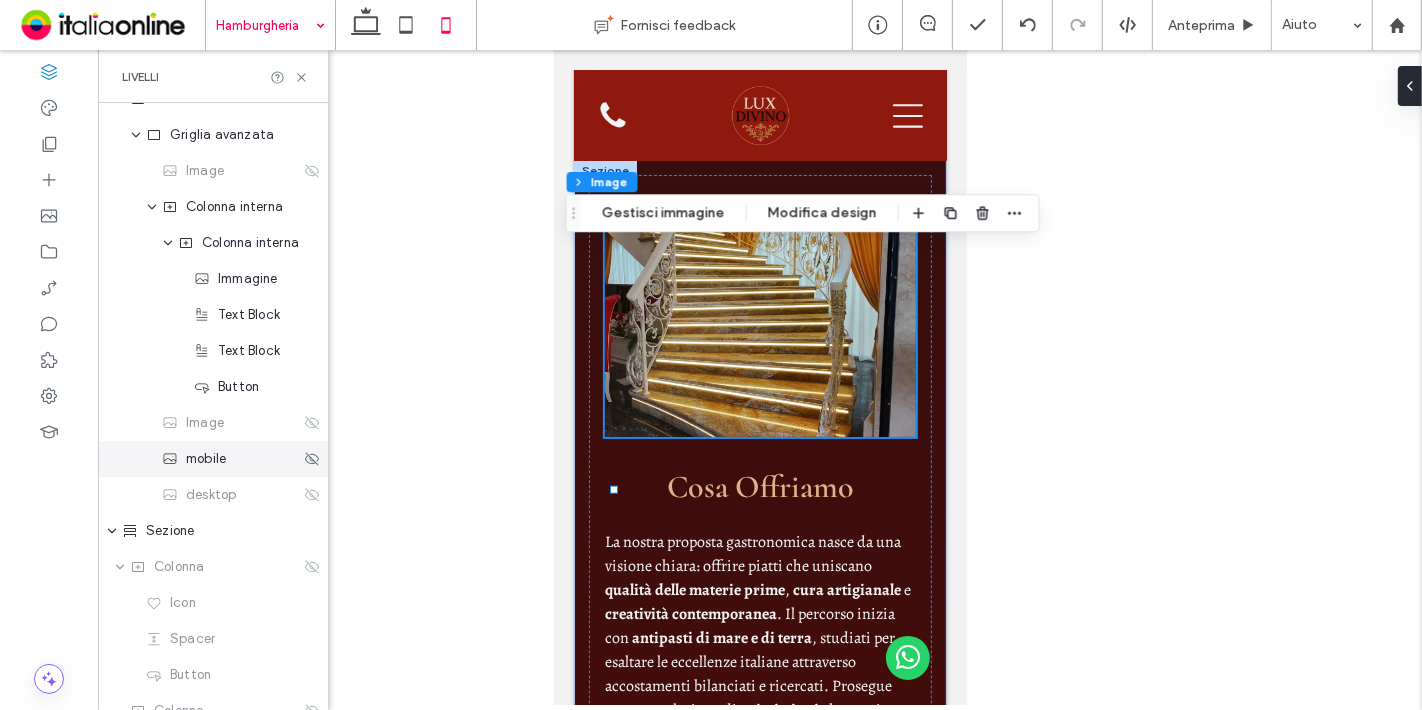 click on "mobile" at bounding box center (206, 459) 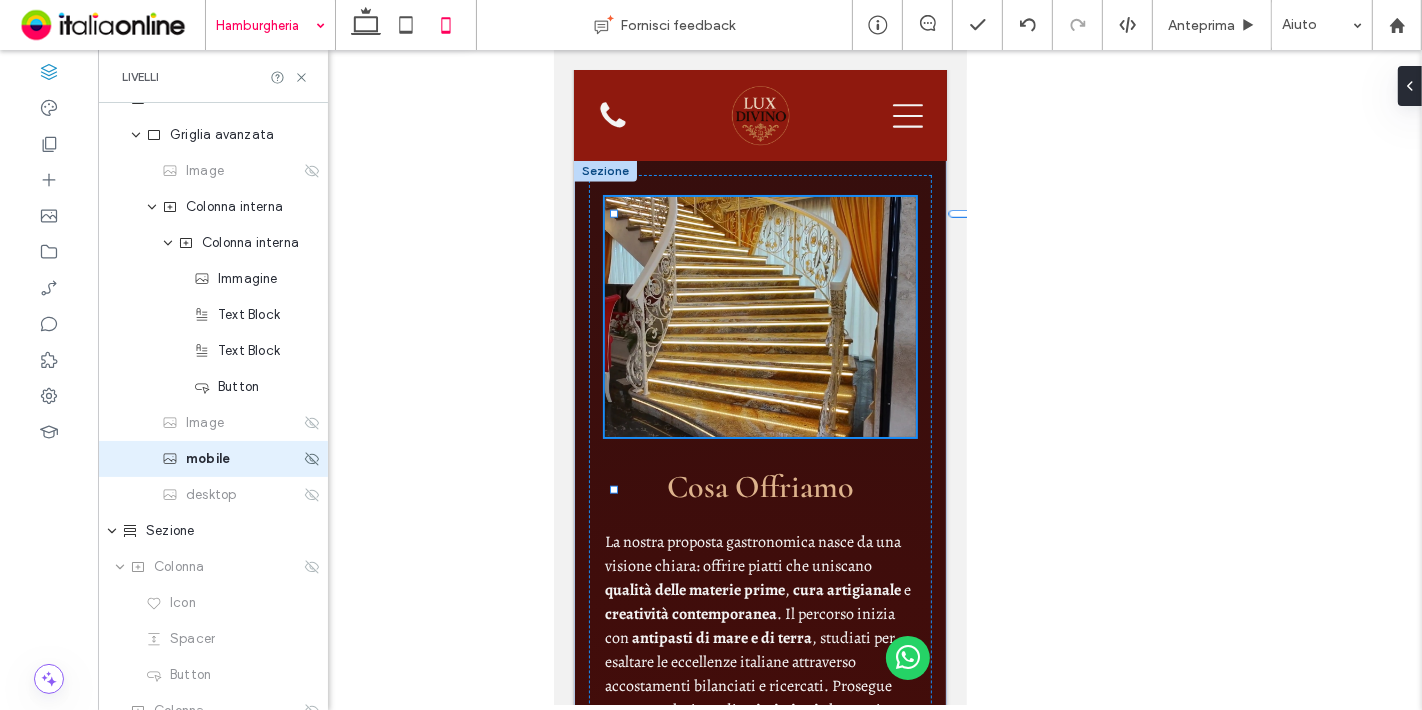 scroll, scrollTop: 577, scrollLeft: 0, axis: vertical 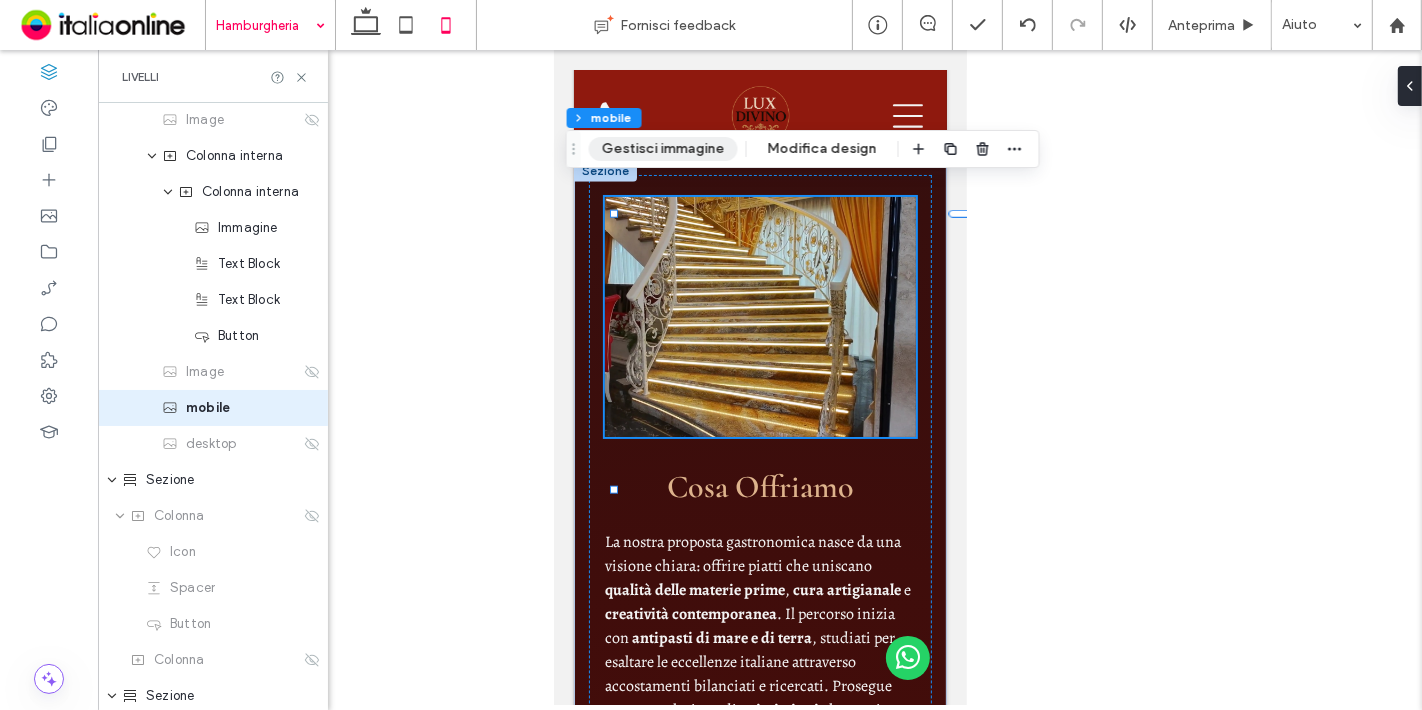 click on "Gestisci immagine" at bounding box center [663, 149] 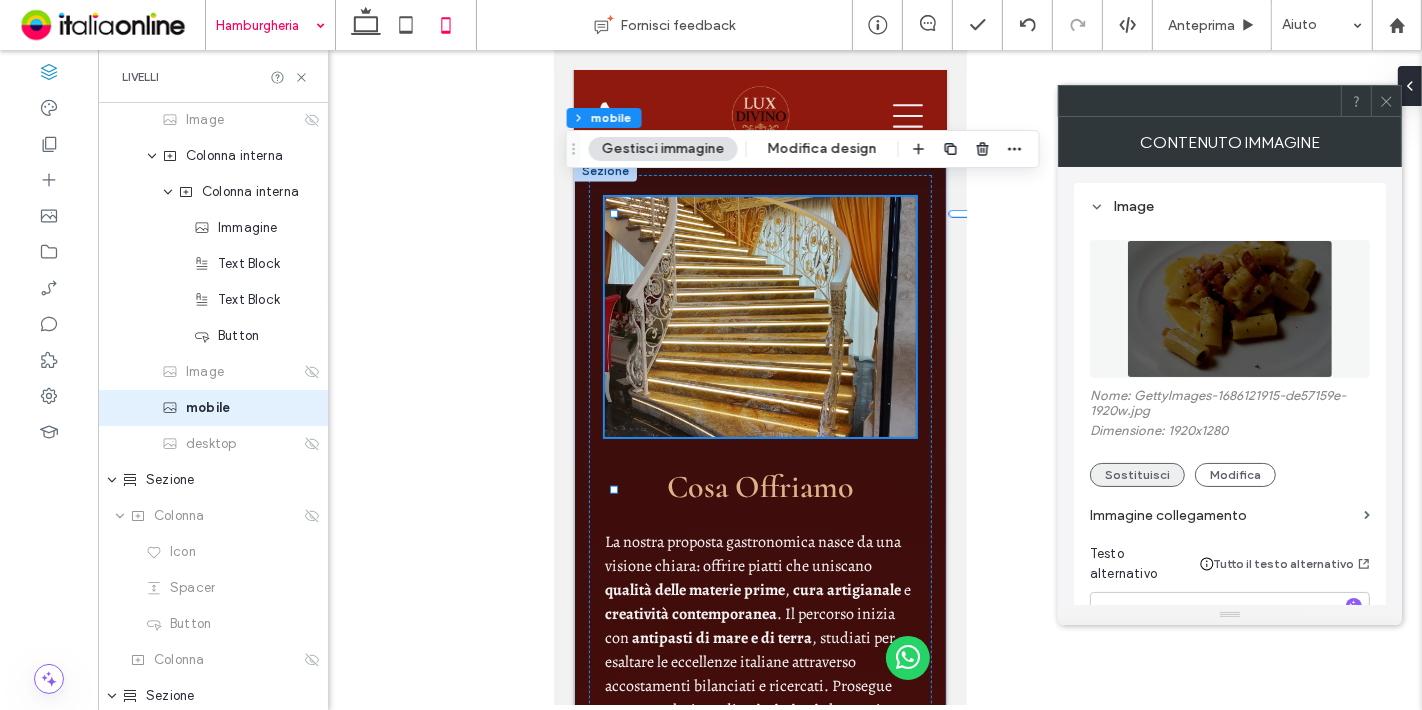 click on "Sostituisci" at bounding box center [1137, 475] 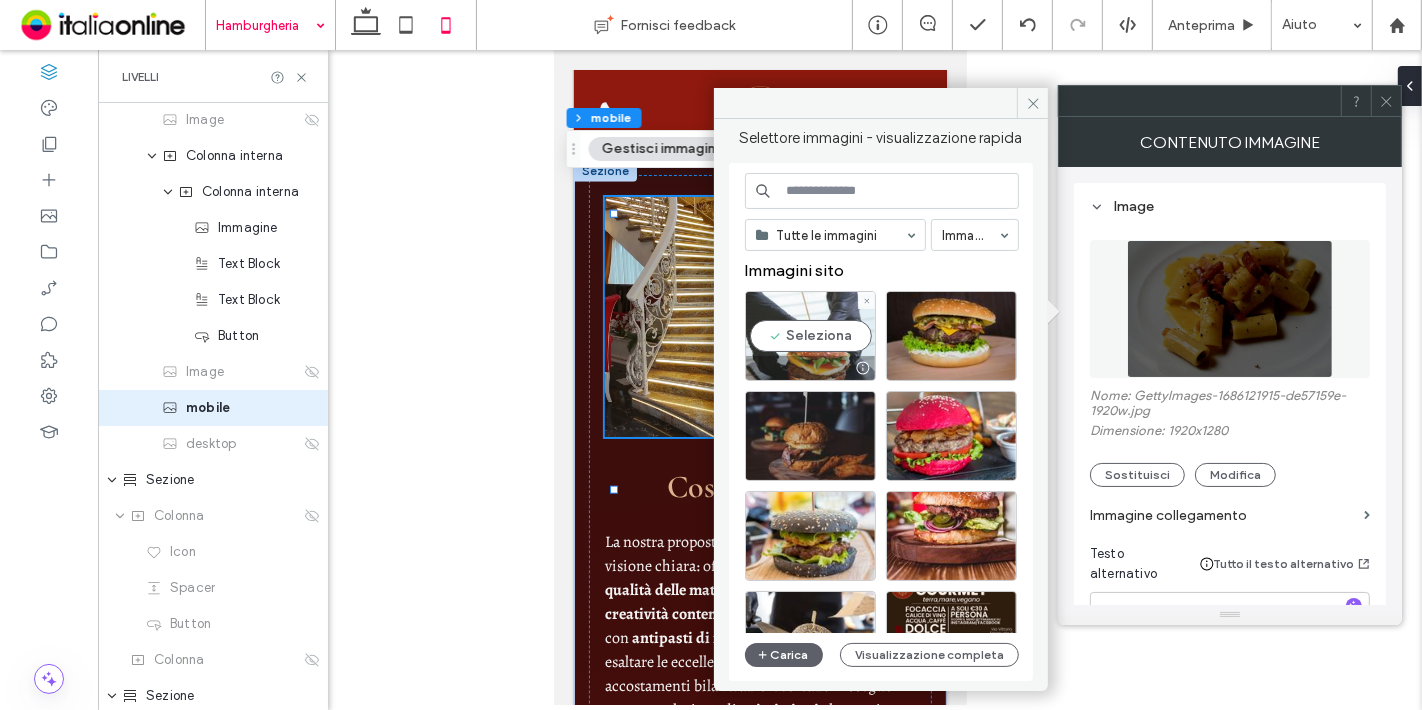 click on "Seleziona" at bounding box center [810, 336] 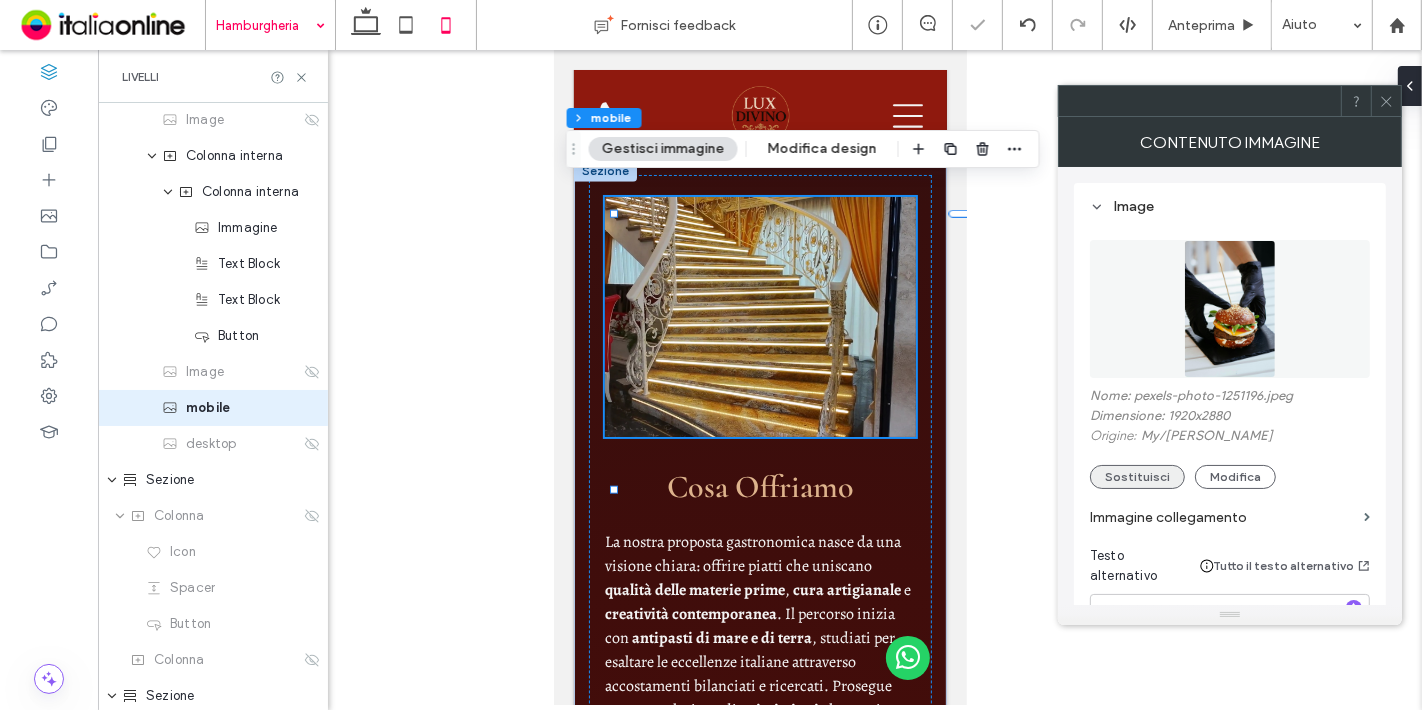 click on "Sostituisci" at bounding box center (1137, 477) 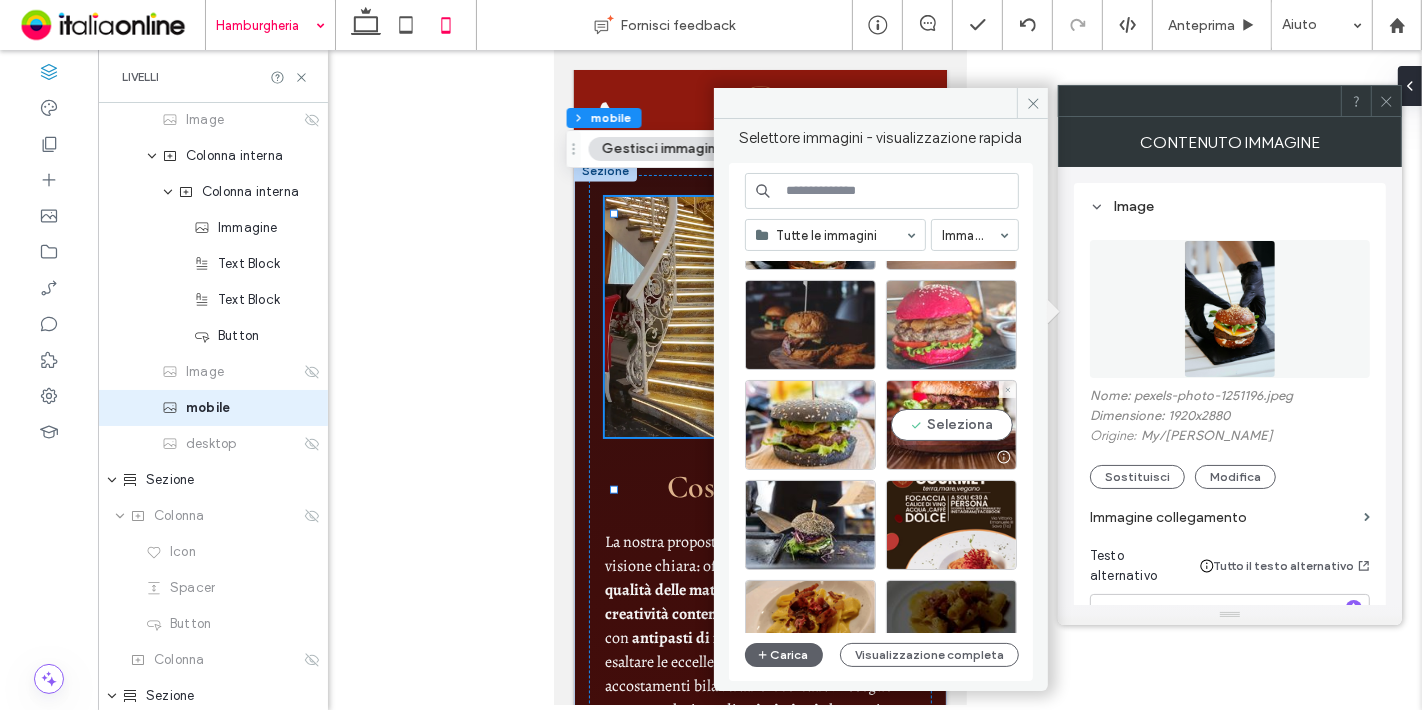 scroll, scrollTop: 222, scrollLeft: 0, axis: vertical 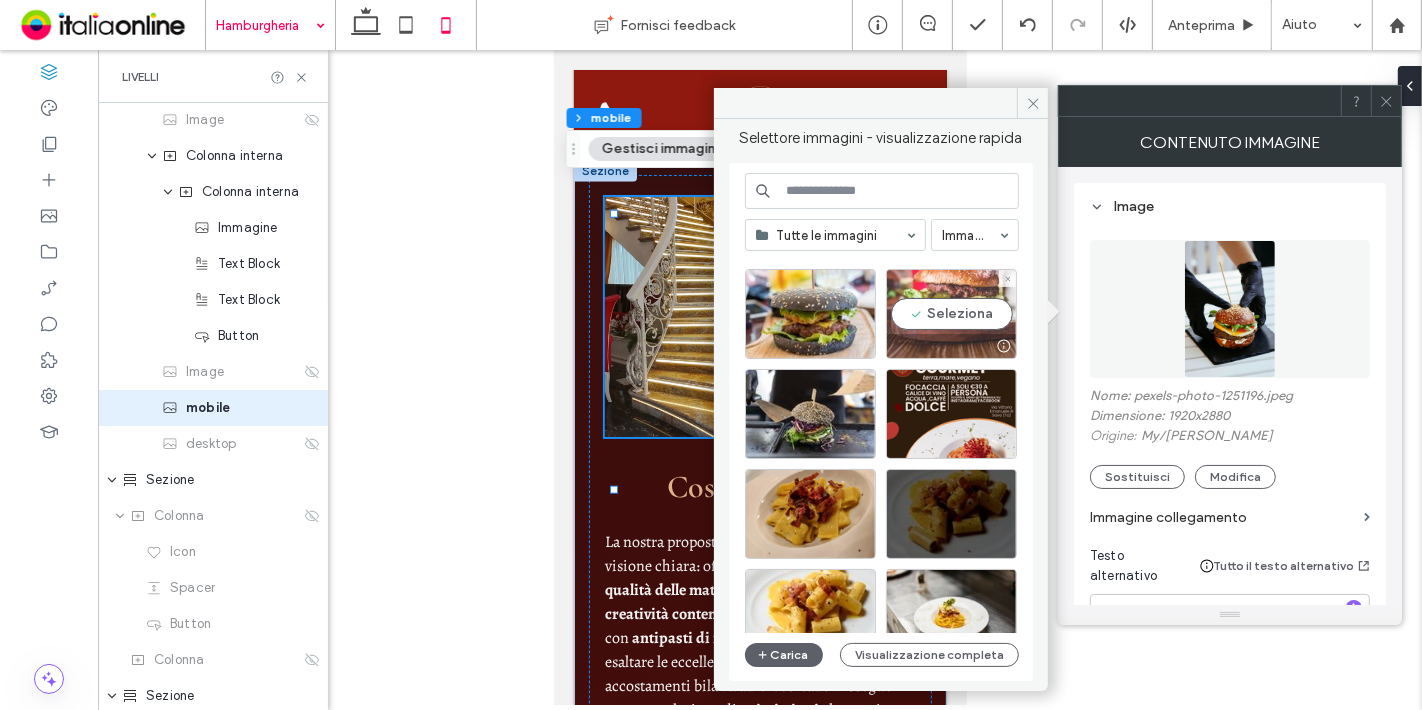 click on "Seleziona" at bounding box center (951, 314) 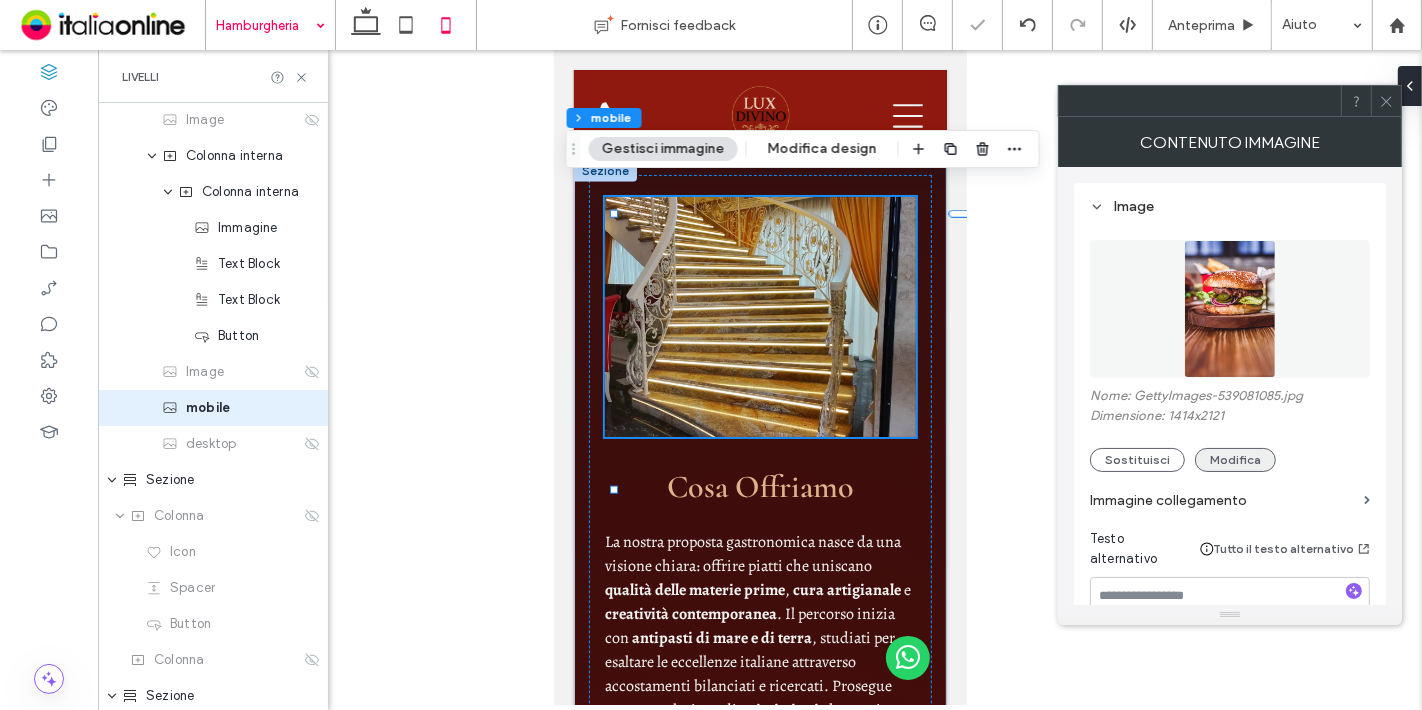 click on "Modifica" at bounding box center [1235, 460] 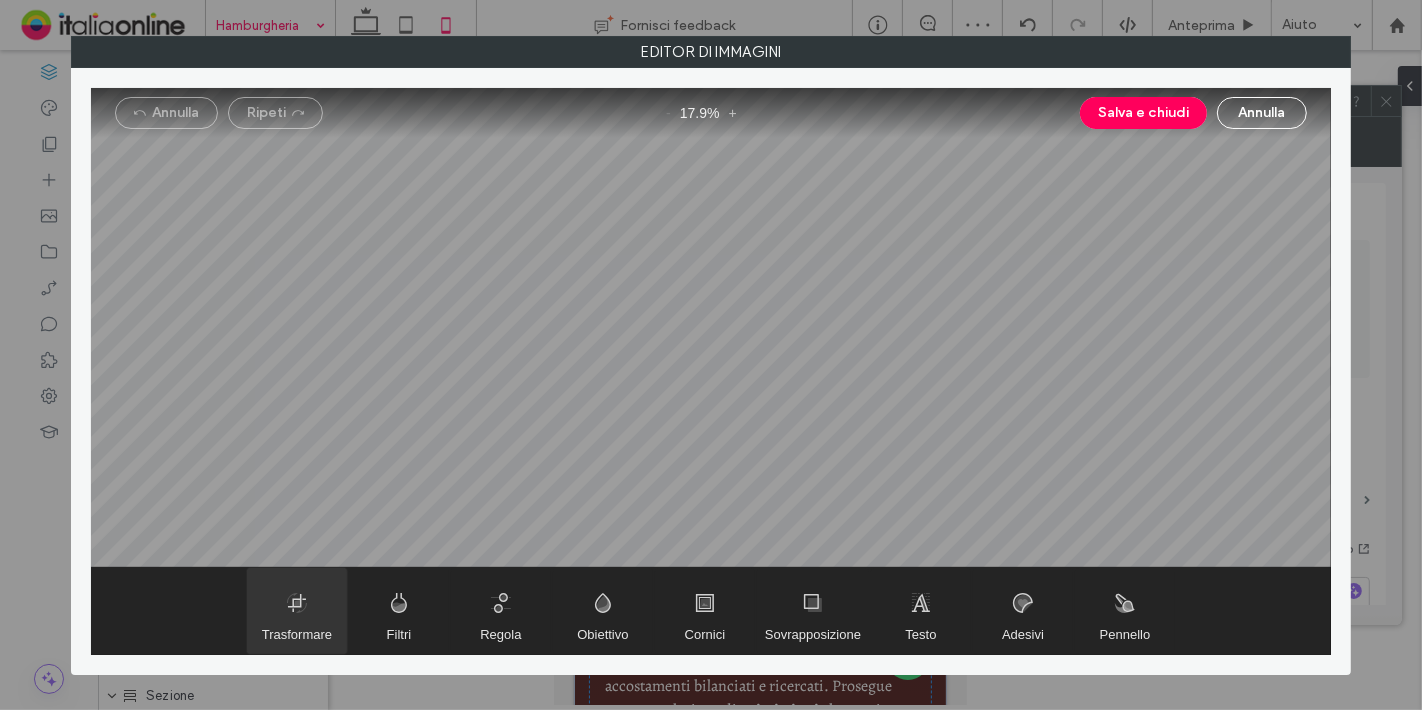 click at bounding box center (297, 611) 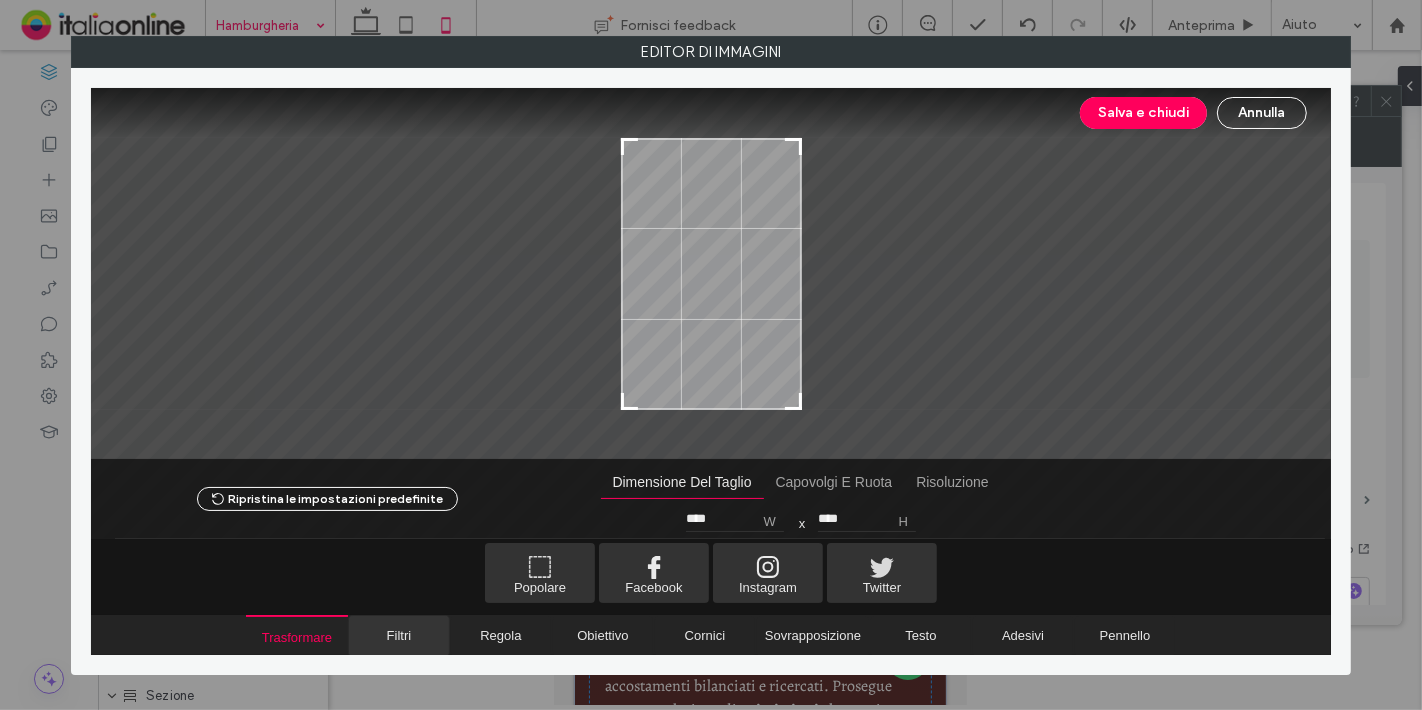 click on "Filtri" at bounding box center (399, 635) 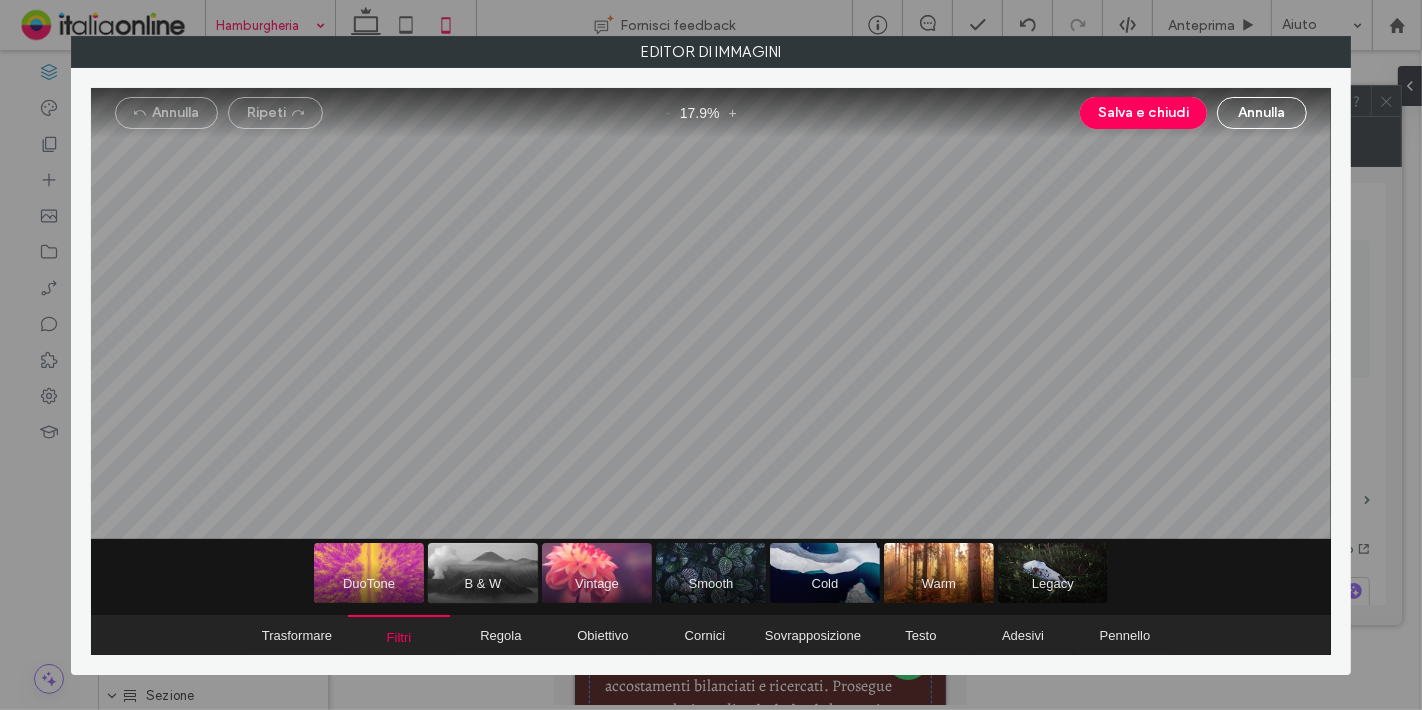 click at bounding box center [483, 573] 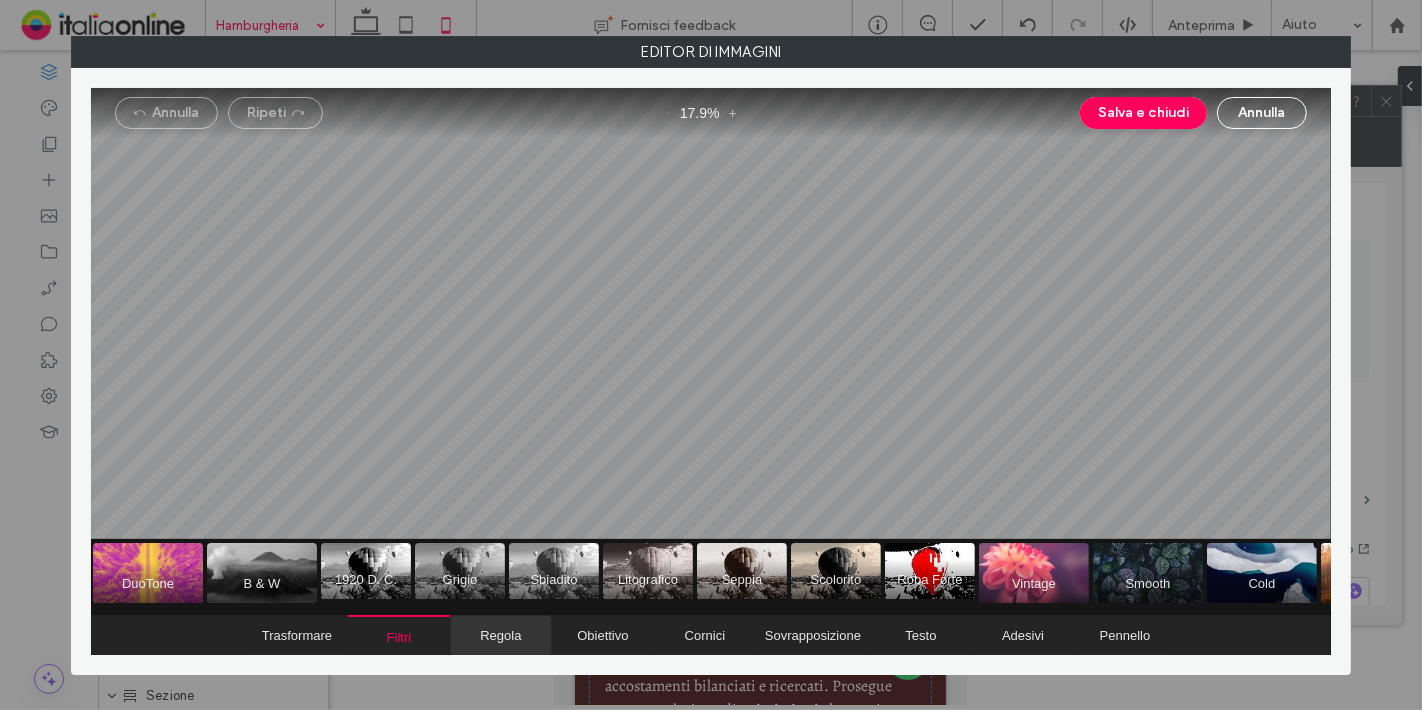 click on "Regola" at bounding box center [500, 635] 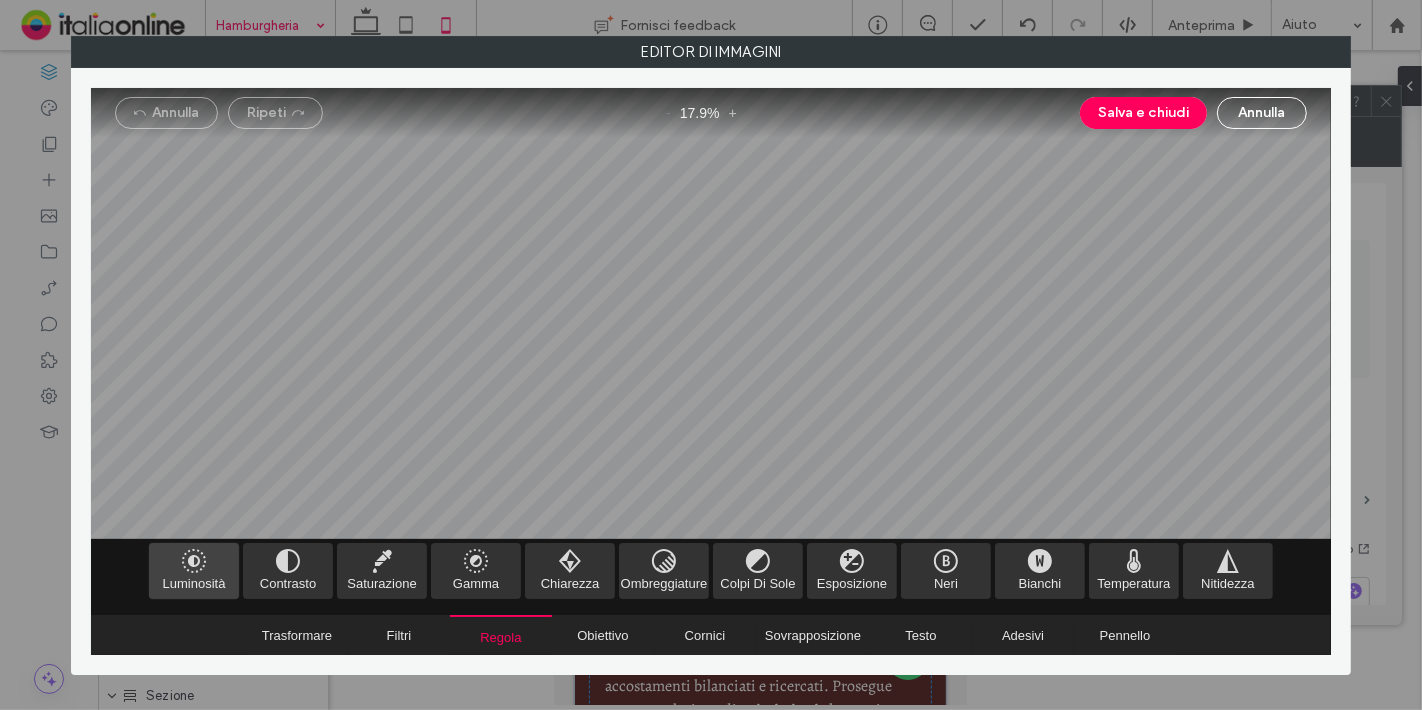 click at bounding box center (194, 571) 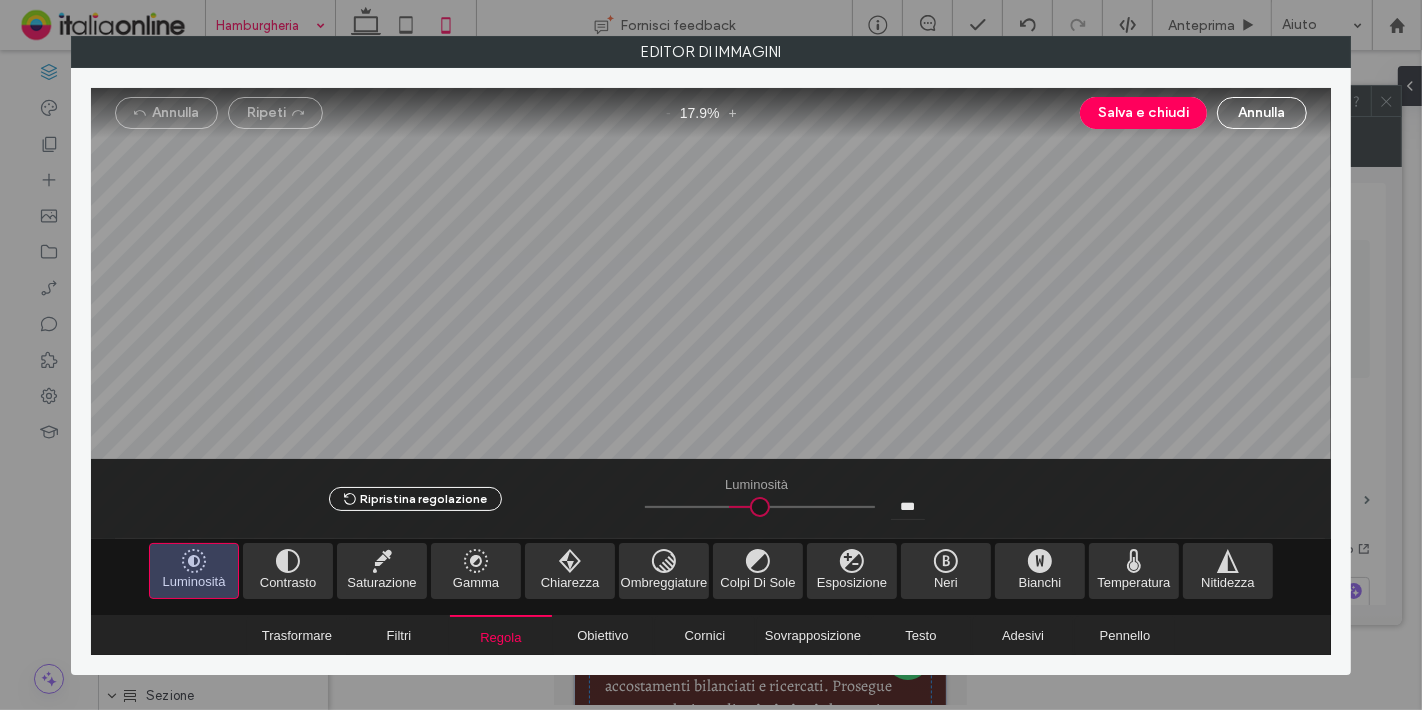 drag, startPoint x: 752, startPoint y: 508, endPoint x: 728, endPoint y: 521, distance: 27.294687 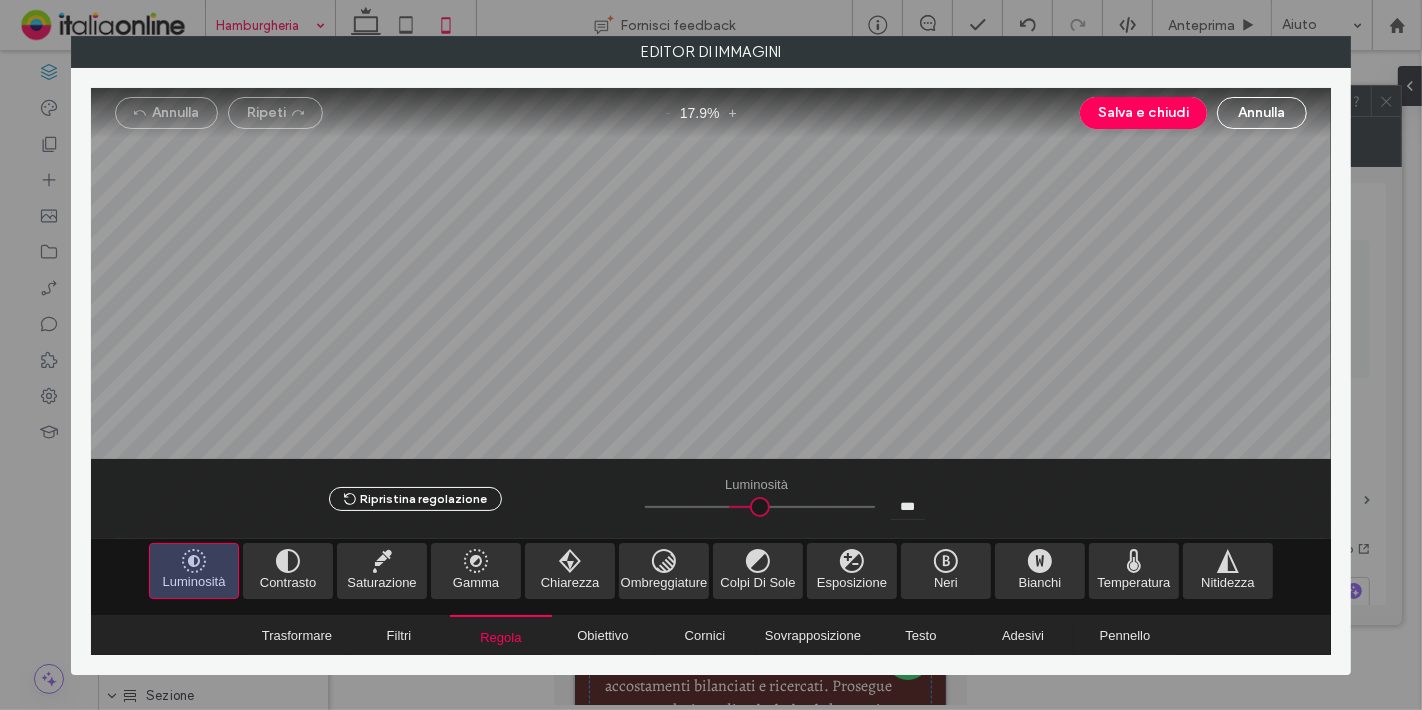 click at bounding box center (760, 507) 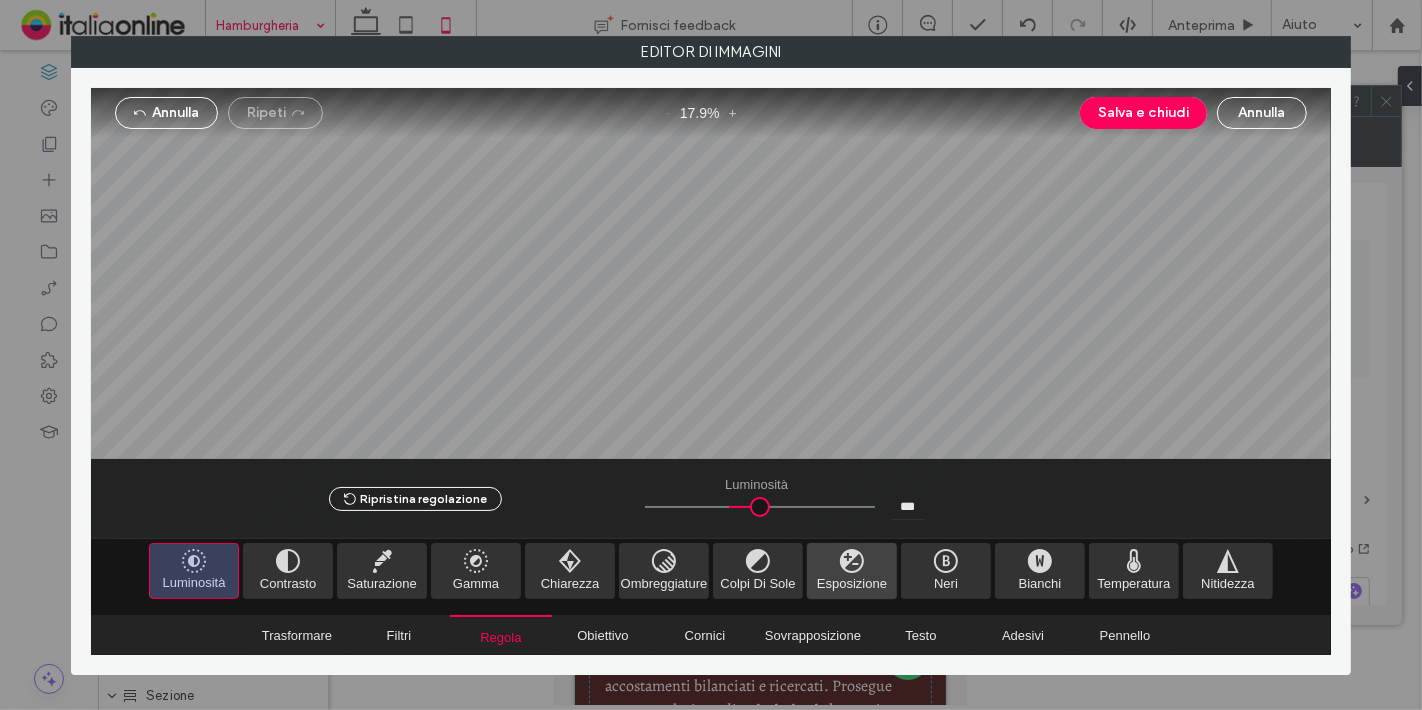 click at bounding box center (852, 571) 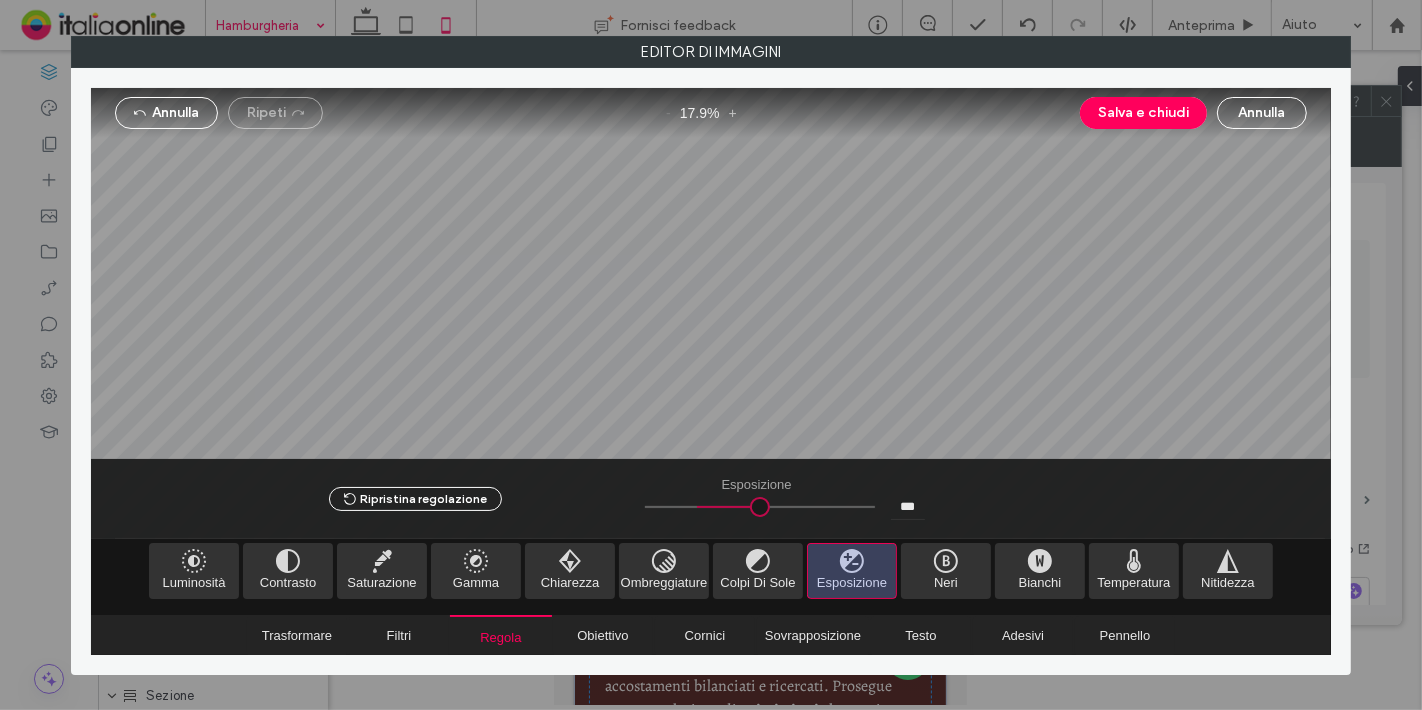 drag, startPoint x: 743, startPoint y: 514, endPoint x: 698, endPoint y: 487, distance: 52.478565 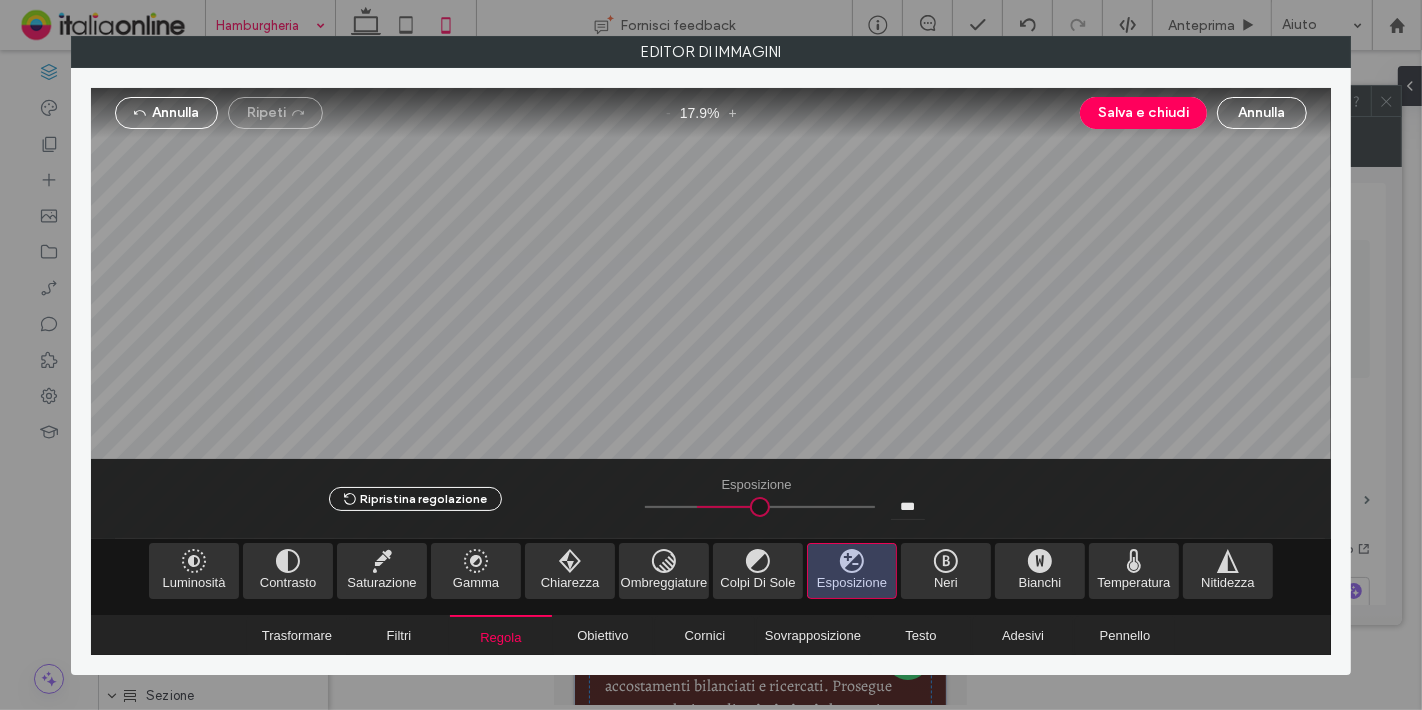 click at bounding box center (760, 507) 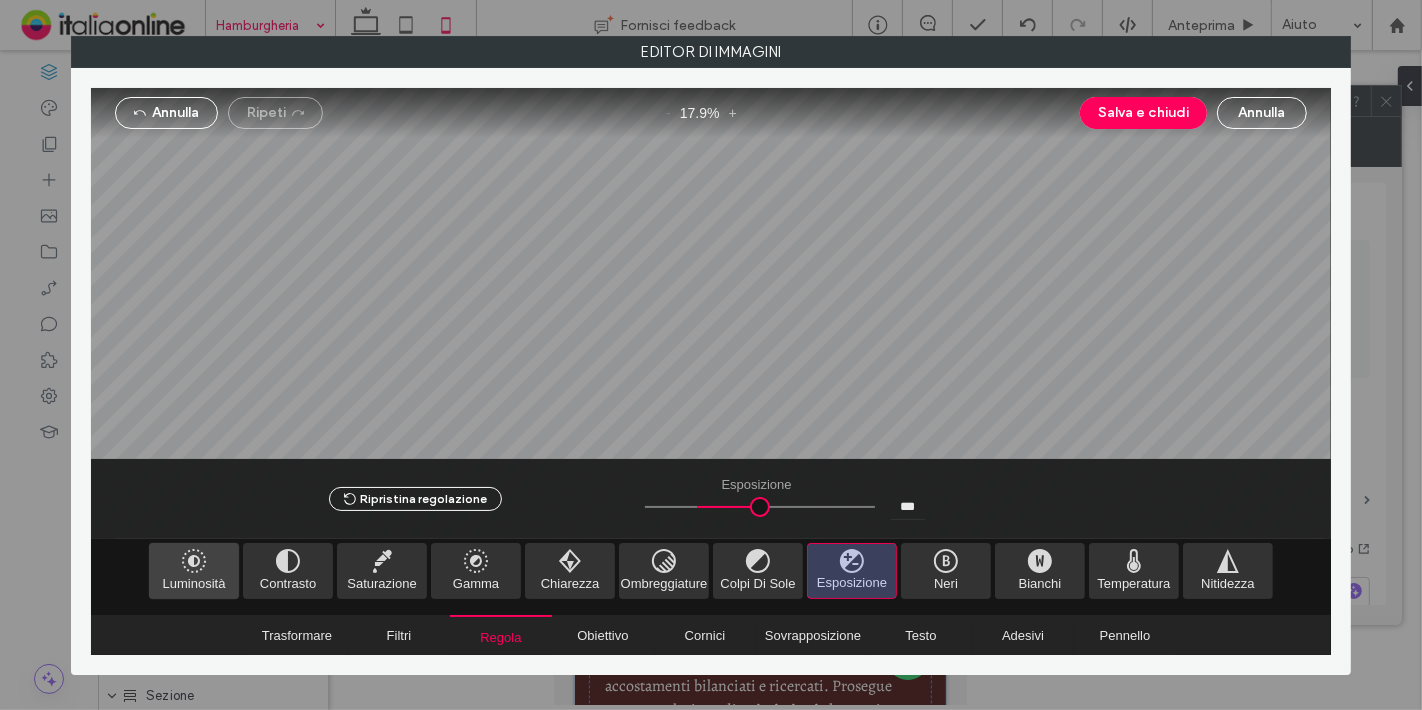 click at bounding box center (194, 571) 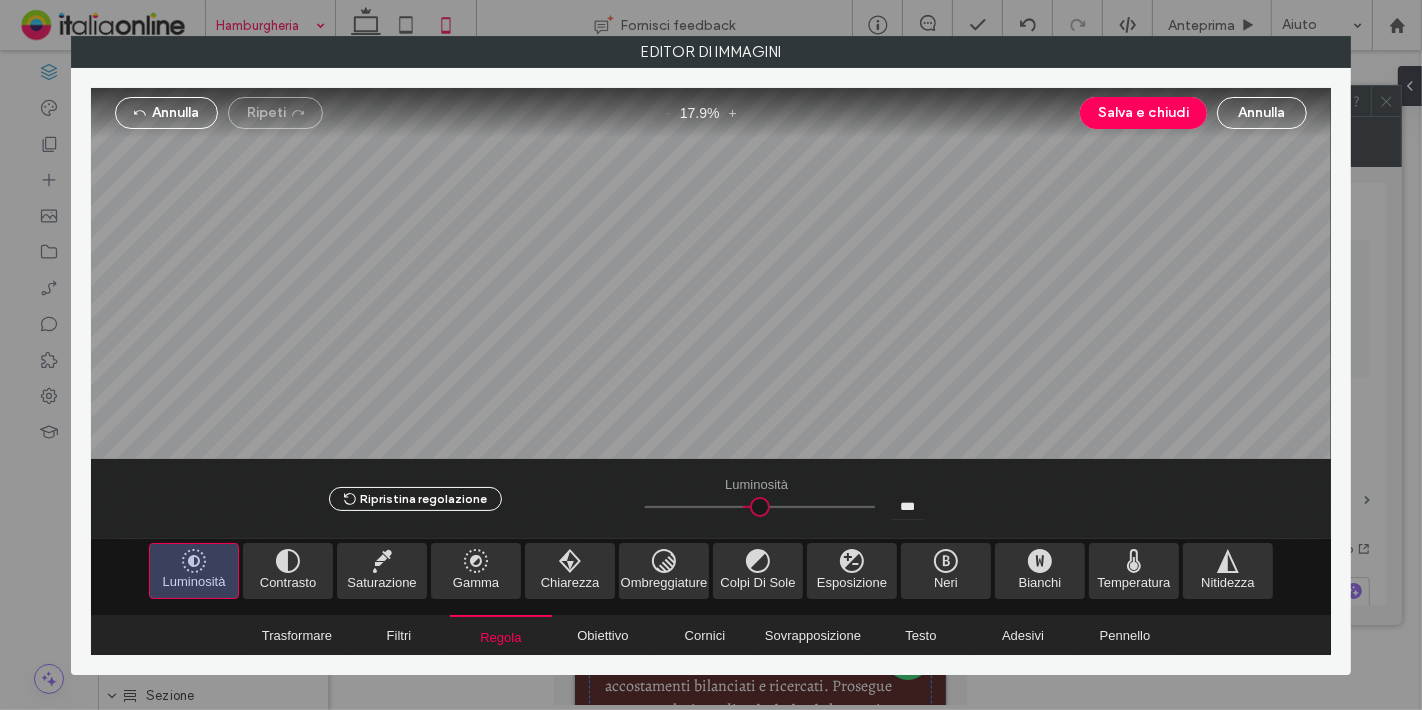 drag, startPoint x: 722, startPoint y: 507, endPoint x: 740, endPoint y: 515, distance: 19.697716 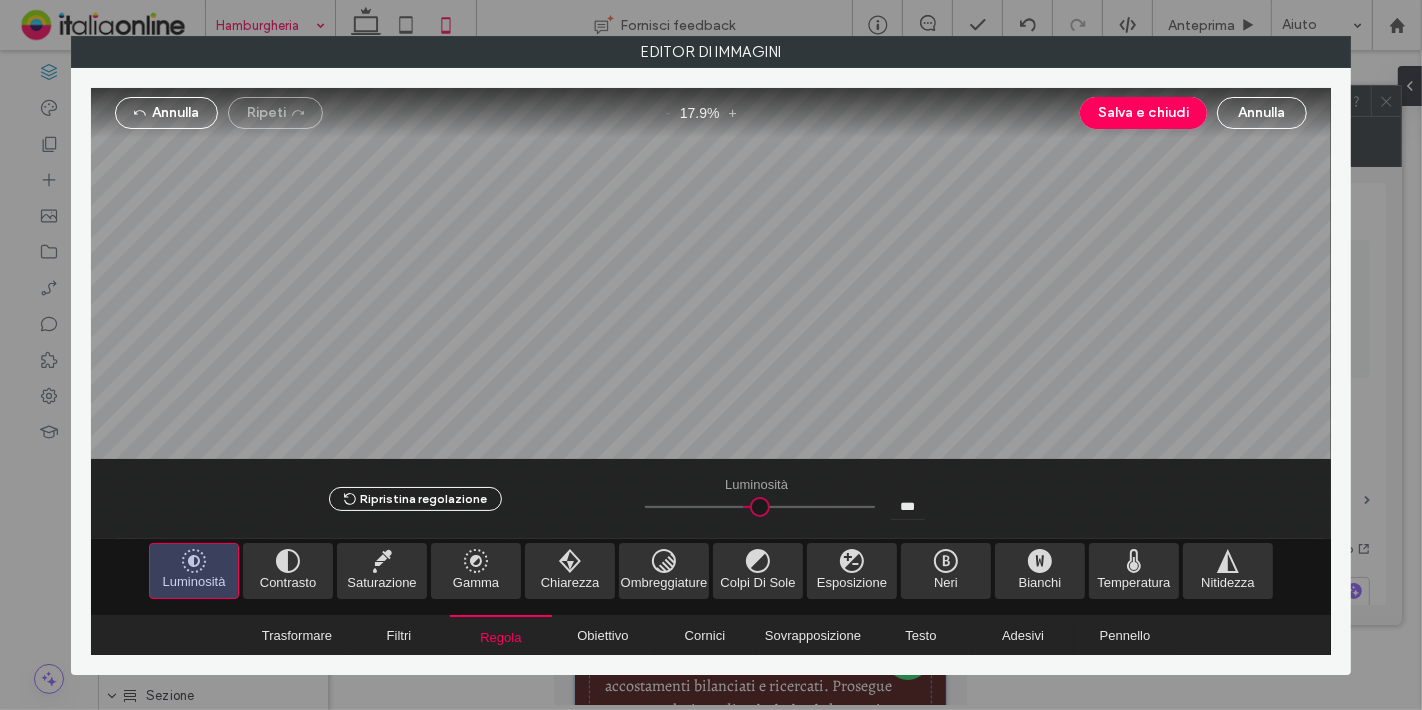 click at bounding box center (760, 507) 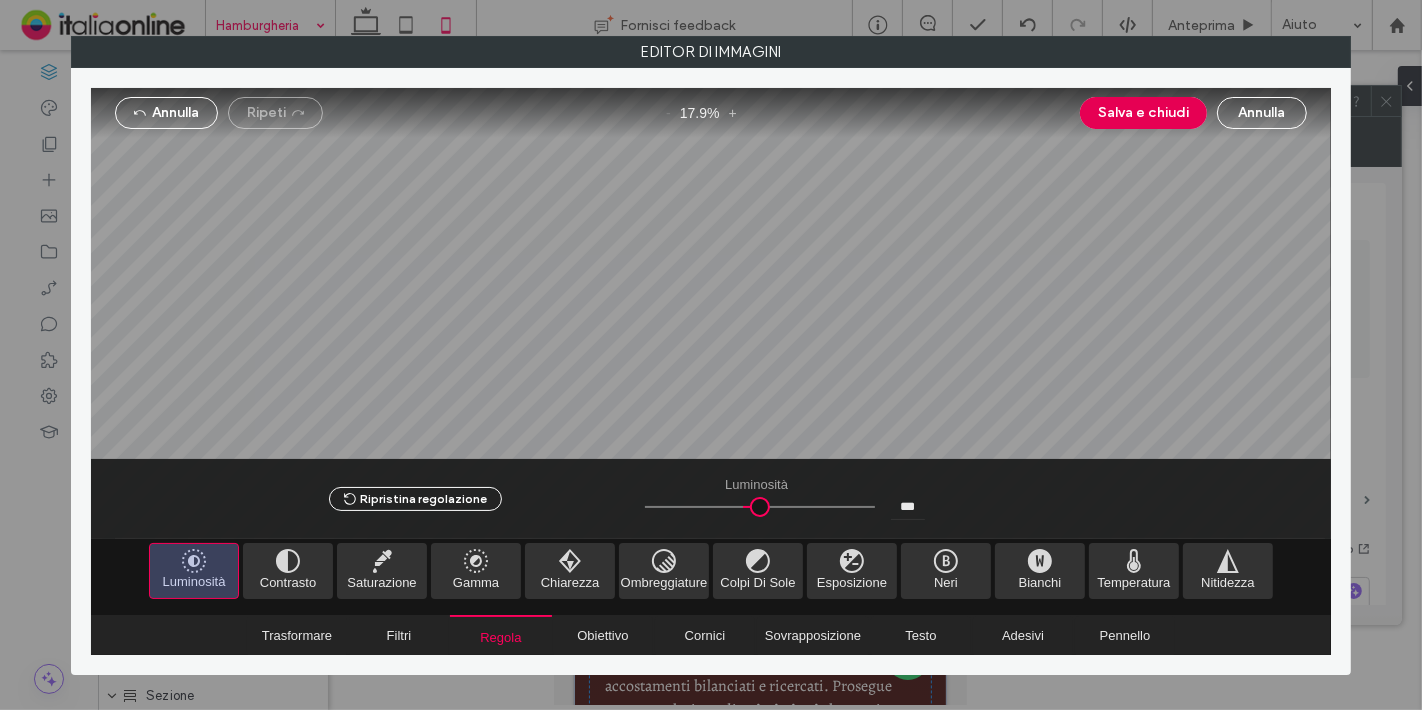 click on "Salva e chiudi" at bounding box center [1143, 113] 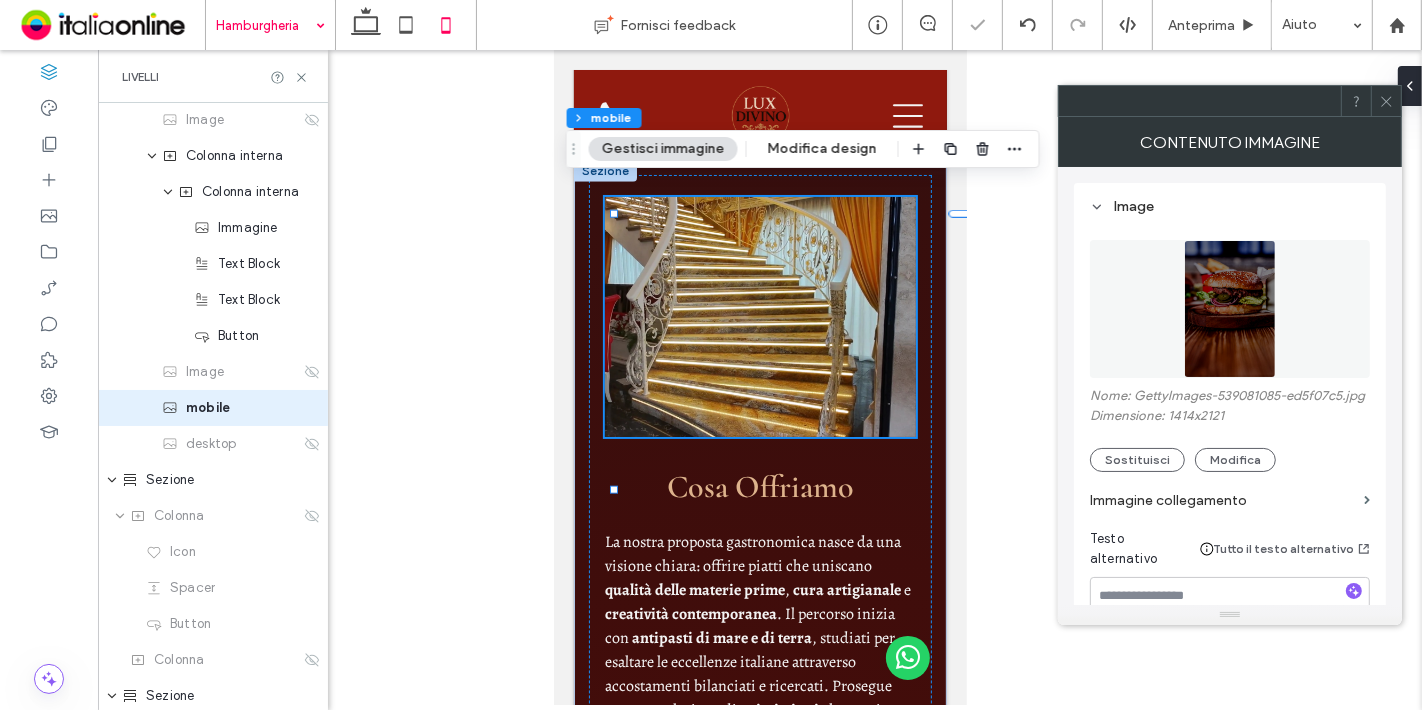 click at bounding box center [1386, 101] 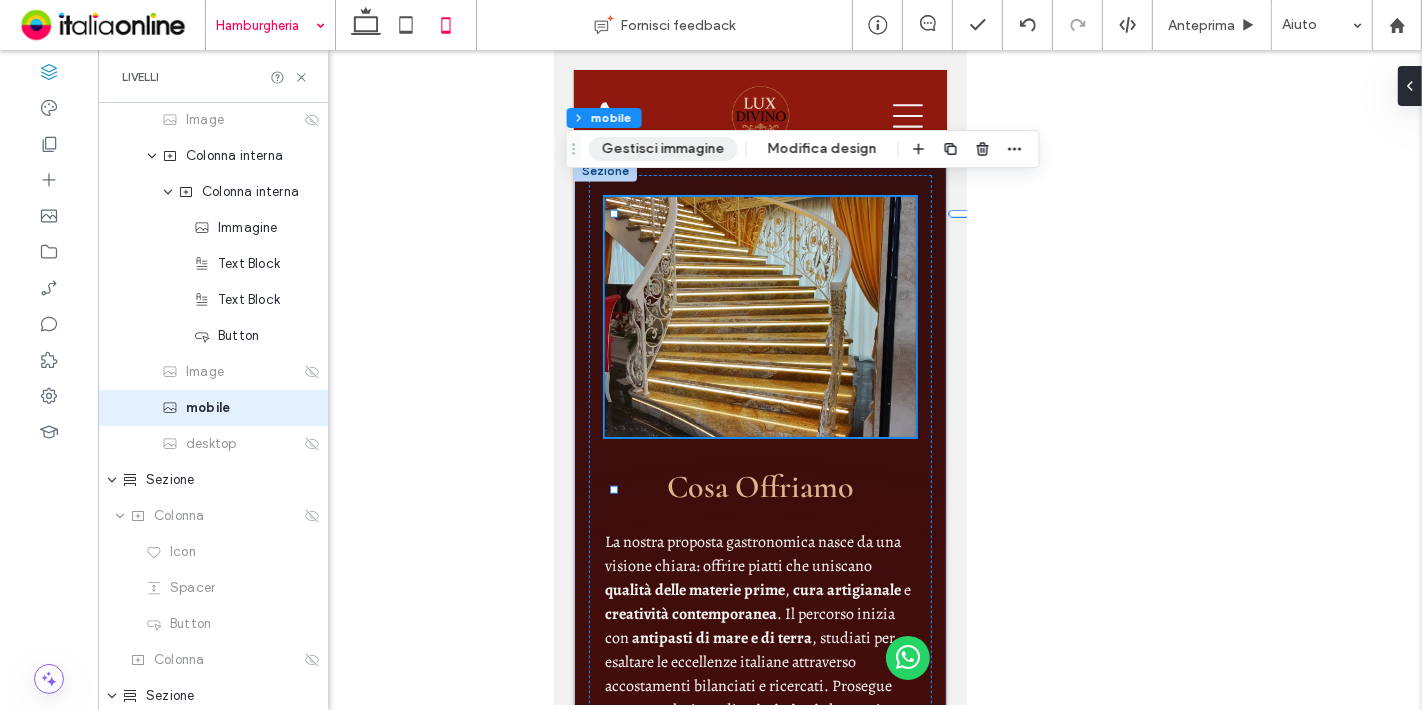 click on "Gestisci immagine" at bounding box center (663, 149) 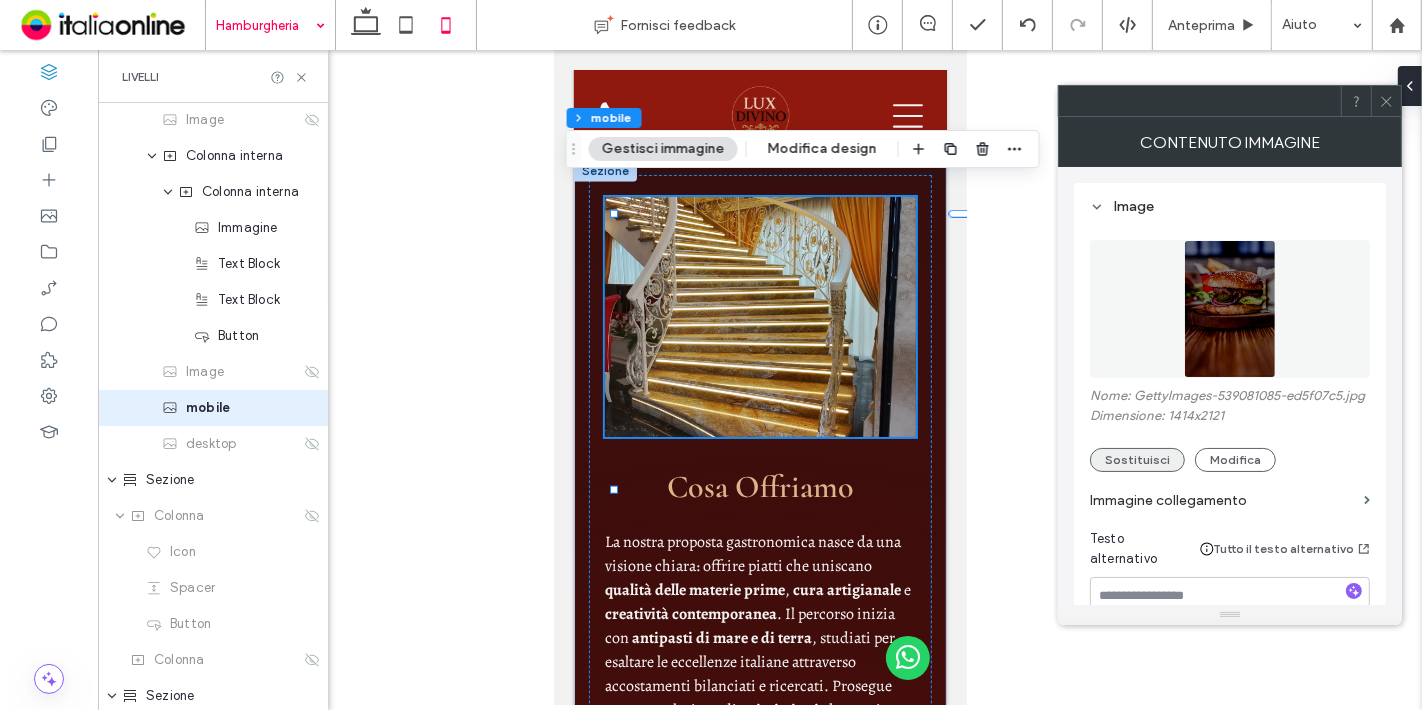 click on "Sostituisci" at bounding box center [1137, 460] 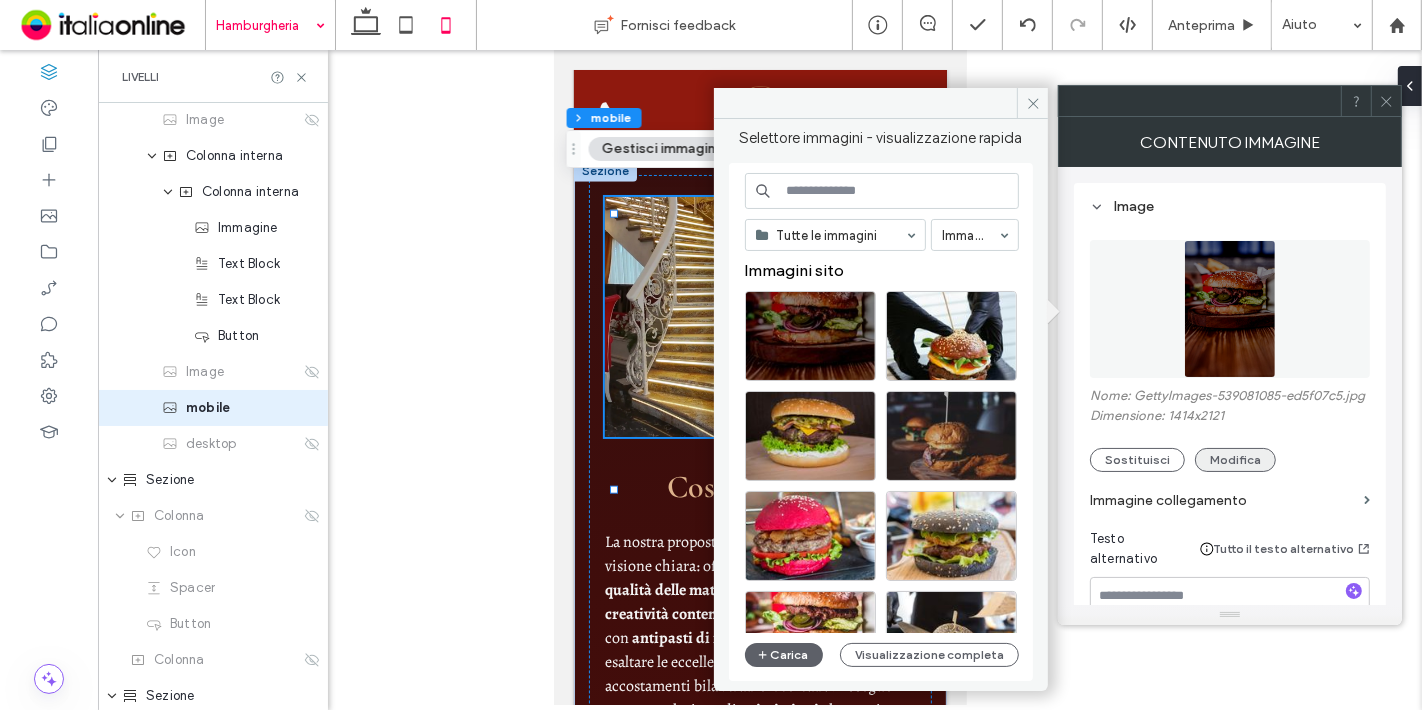 click on "Modifica" at bounding box center [1235, 460] 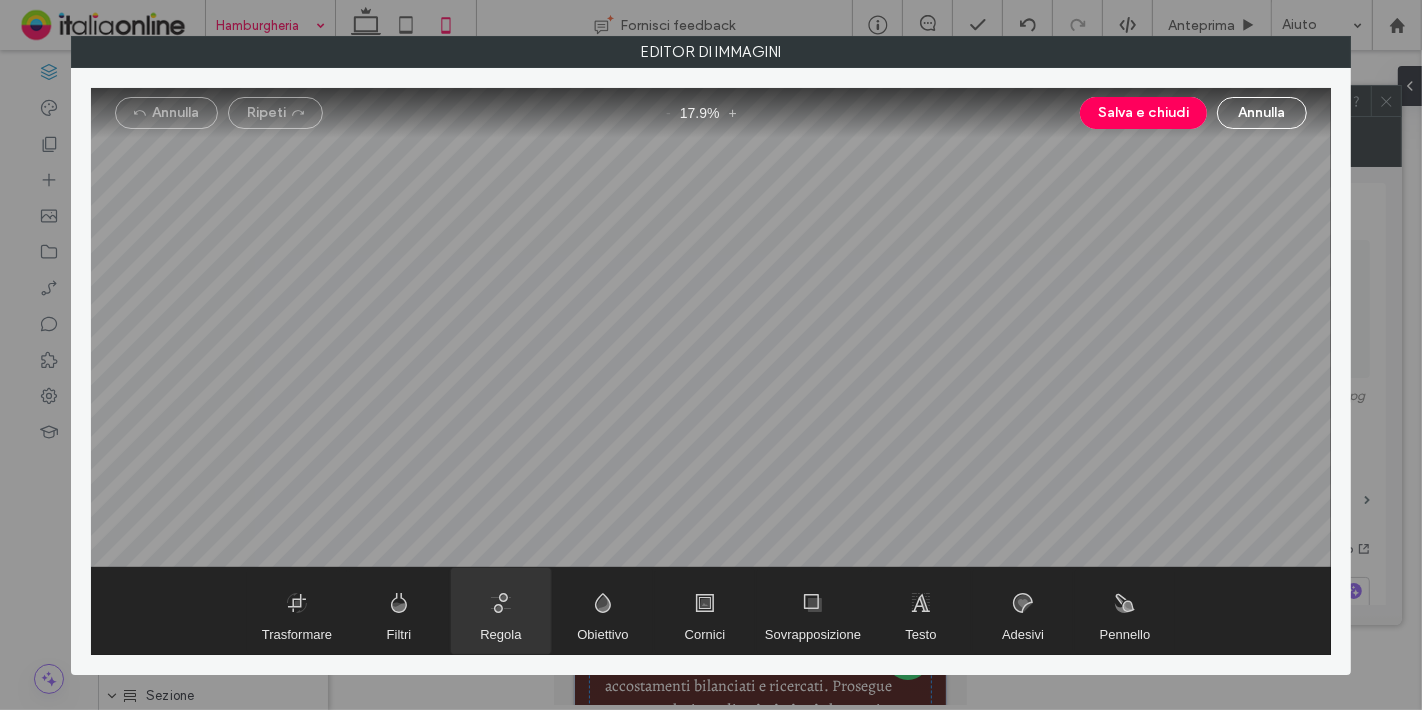 click at bounding box center [501, 611] 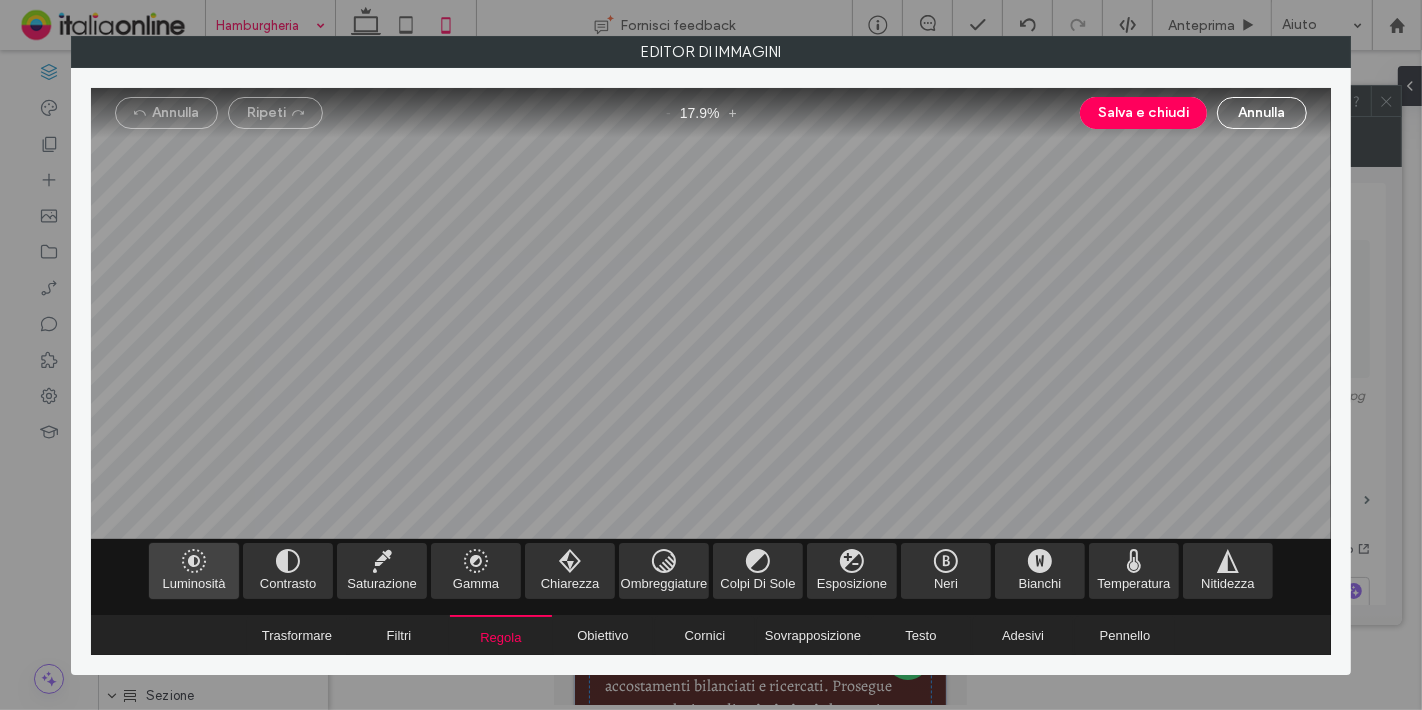 click at bounding box center (194, 571) 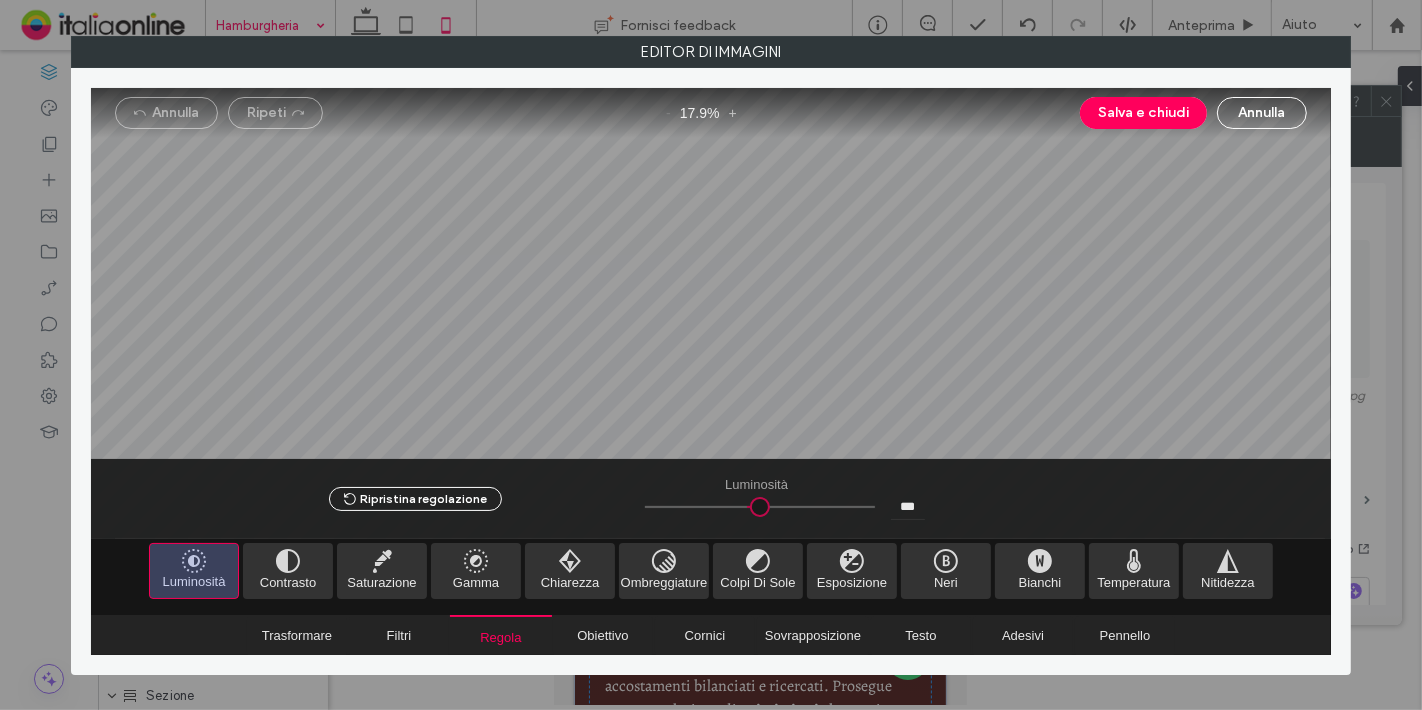 drag, startPoint x: 760, startPoint y: 502, endPoint x: 744, endPoint y: 515, distance: 20.615528 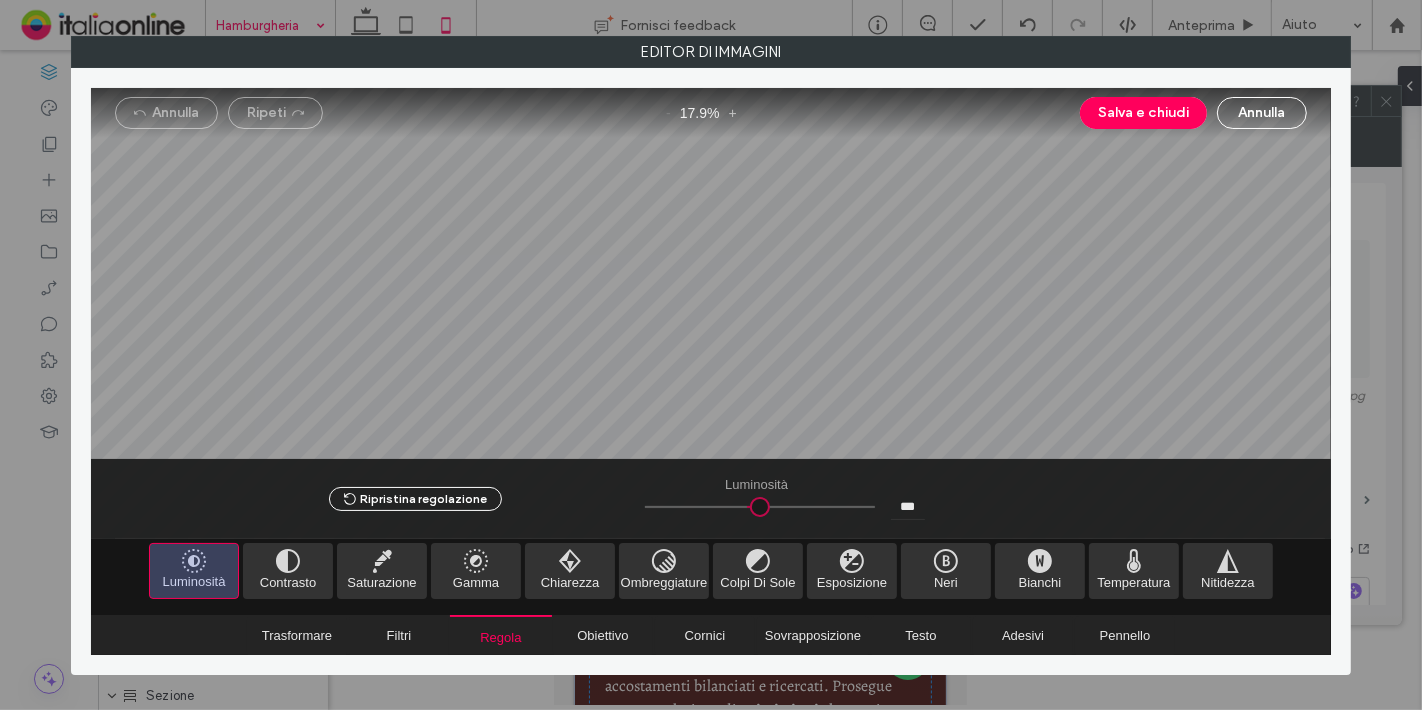 click at bounding box center (760, 507) 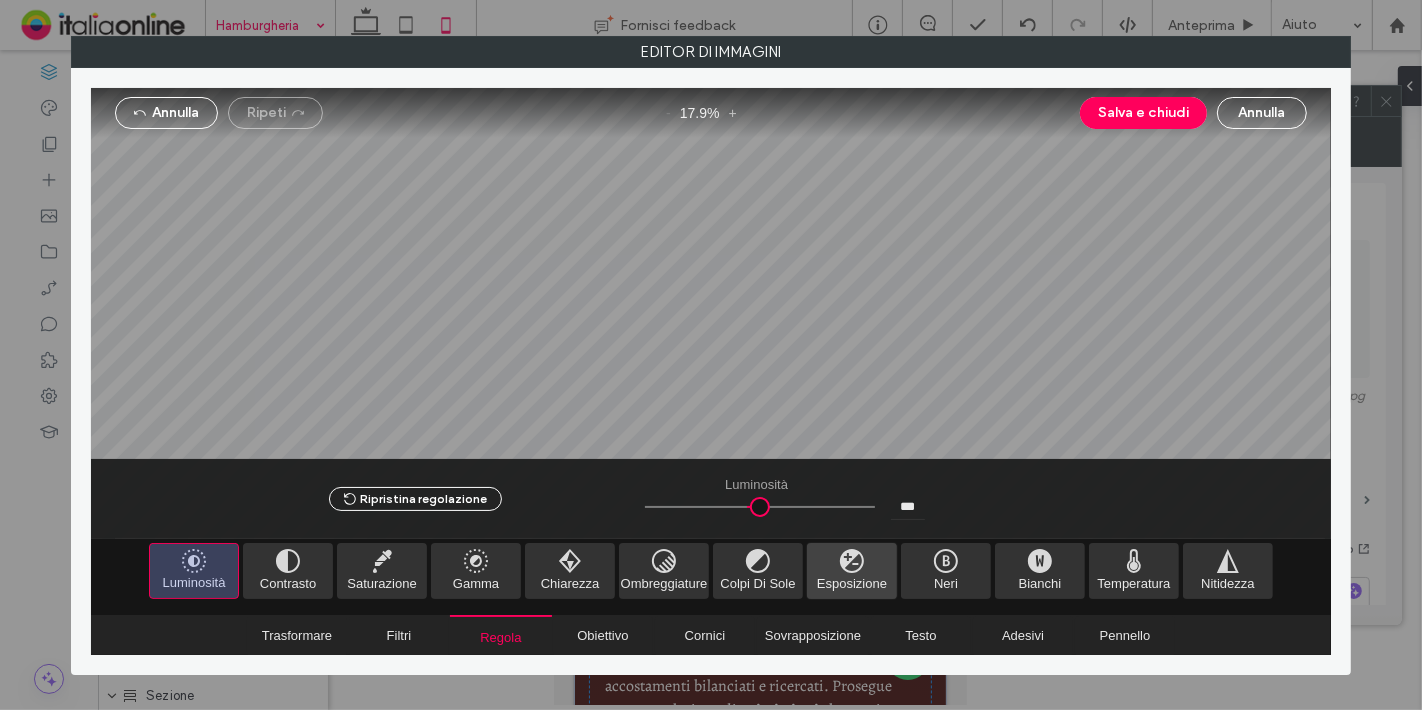 click at bounding box center (852, 571) 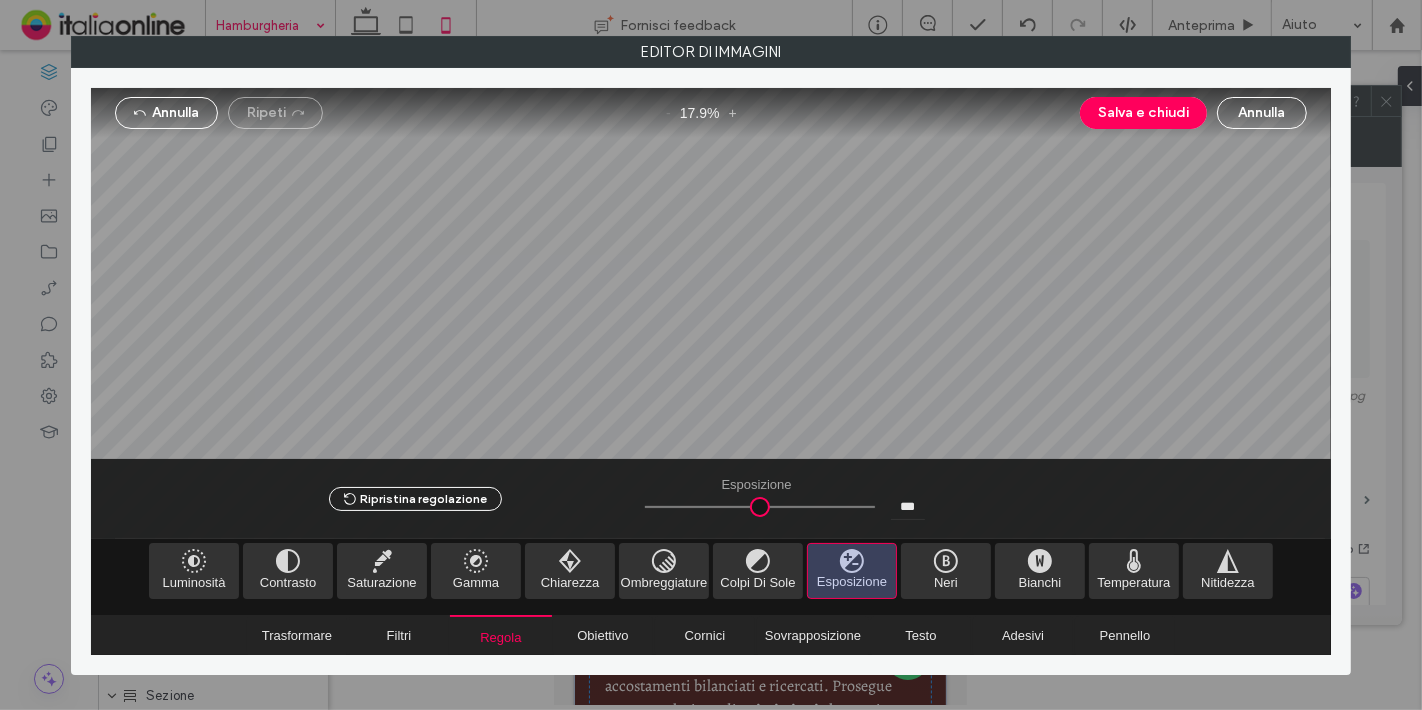 drag, startPoint x: 751, startPoint y: 515, endPoint x: 731, endPoint y: 518, distance: 20.22375 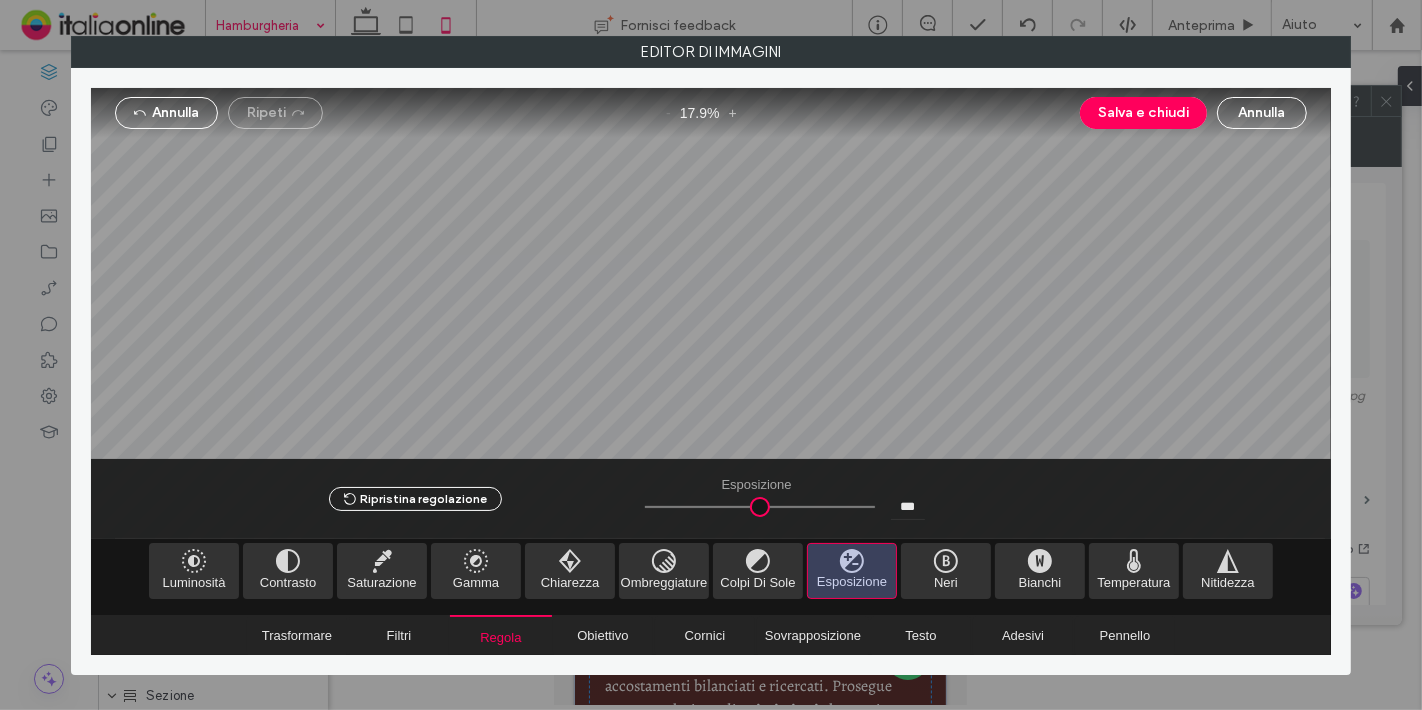 click at bounding box center [760, 507] 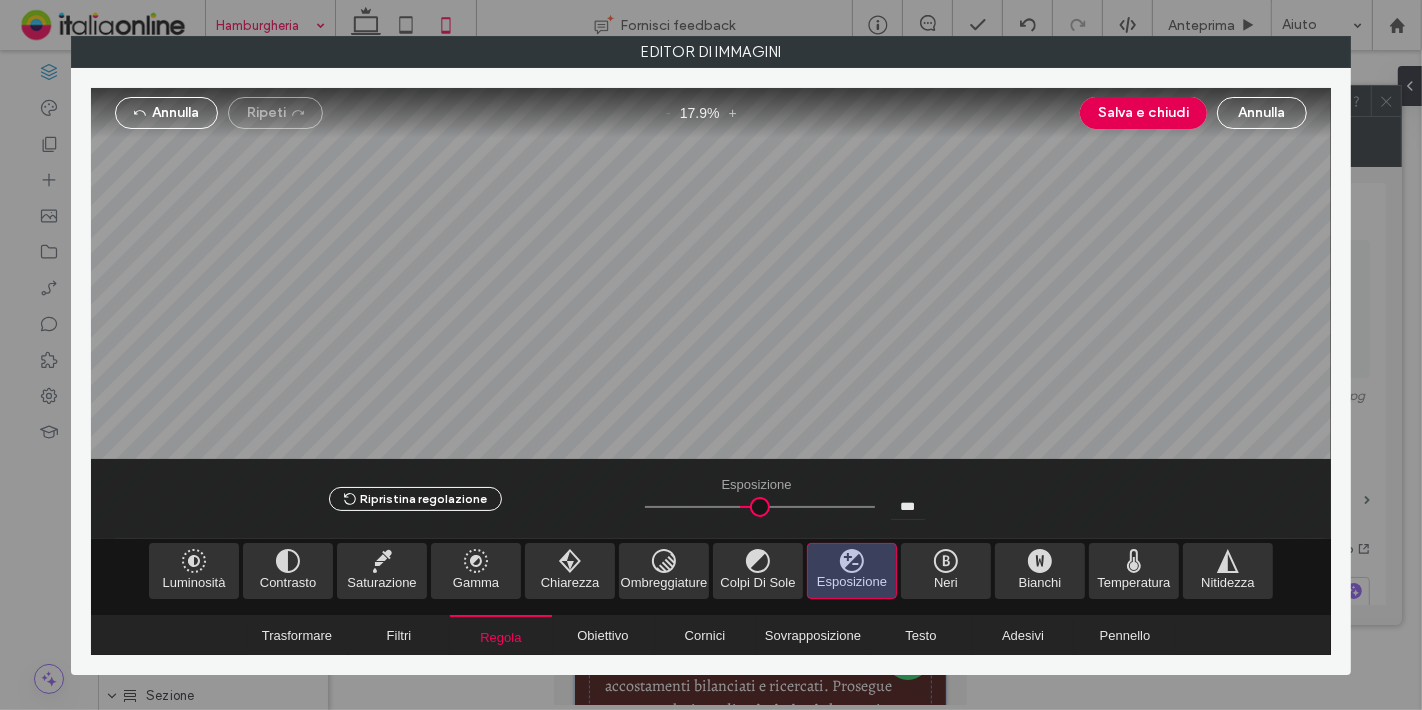 click on "Salva e chiudi" at bounding box center [1143, 113] 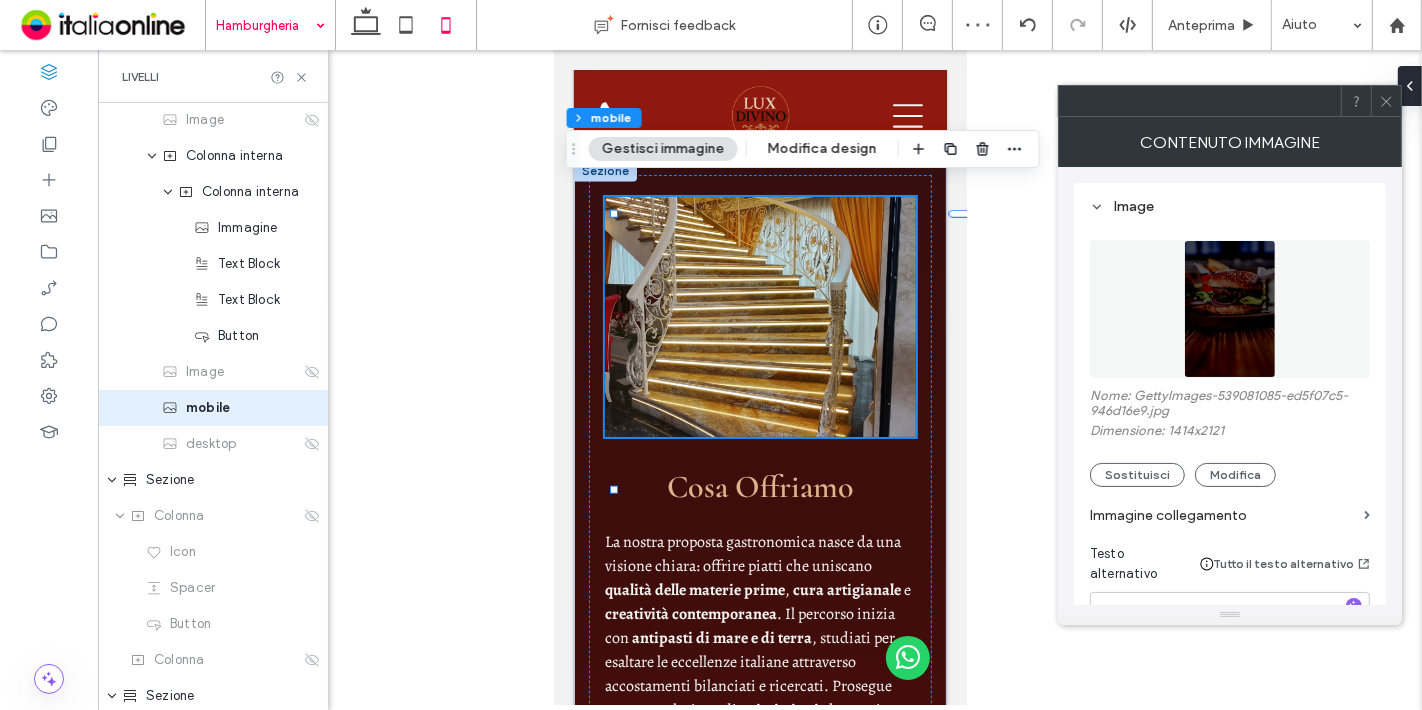 click 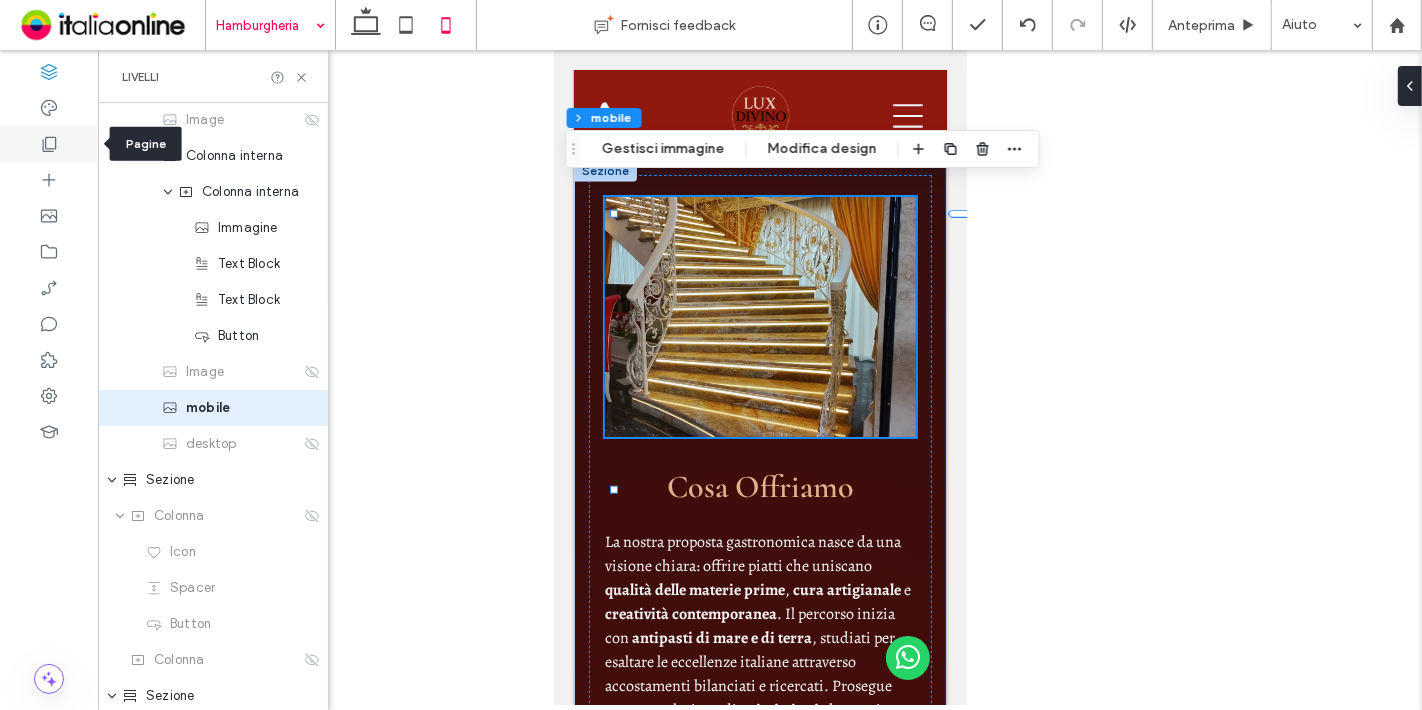 click at bounding box center [49, 144] 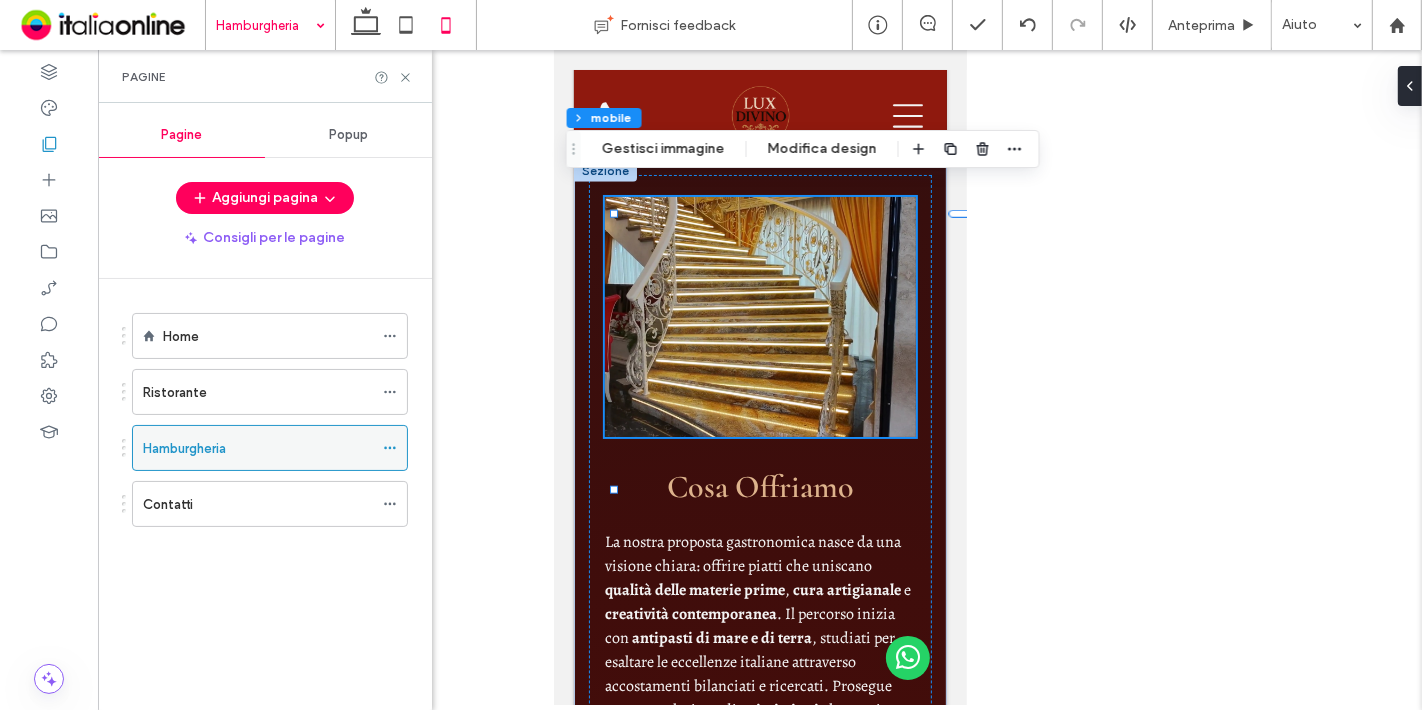 click at bounding box center [395, 448] 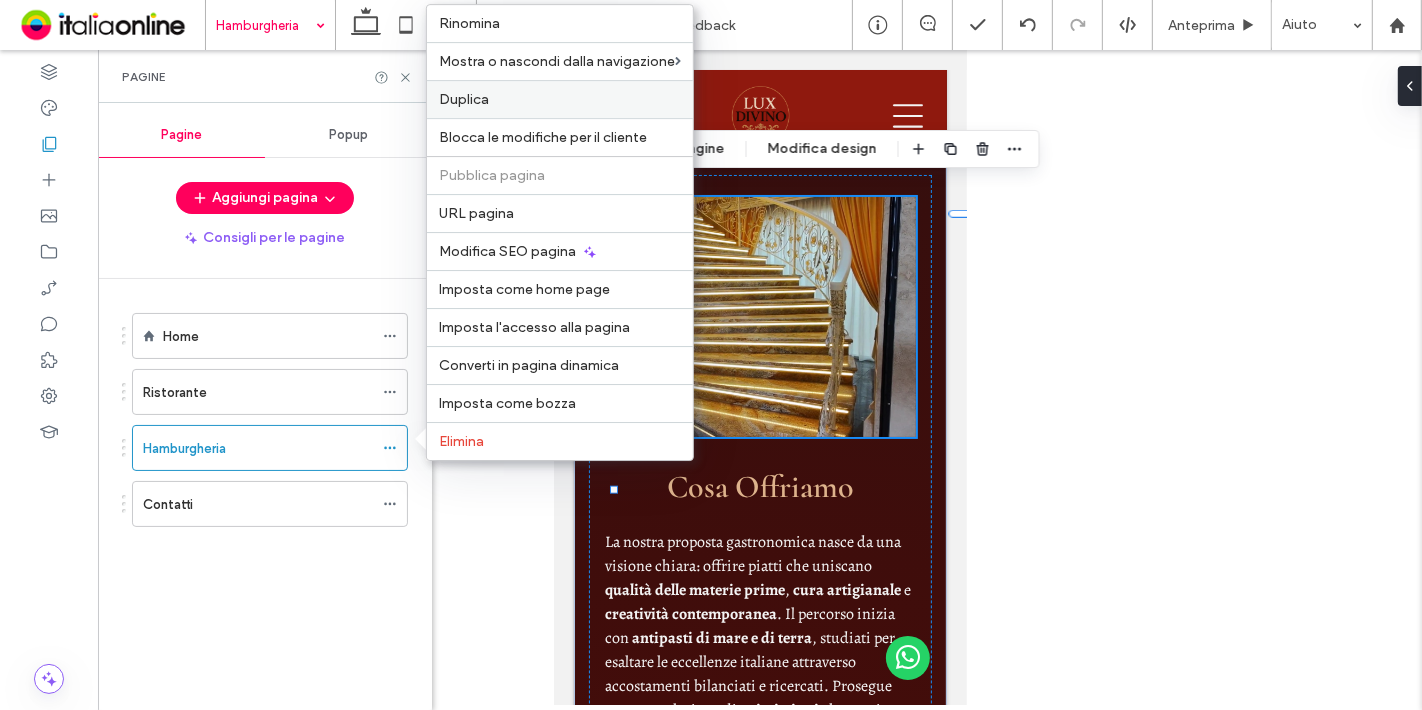 click on "Duplica" at bounding box center (560, 99) 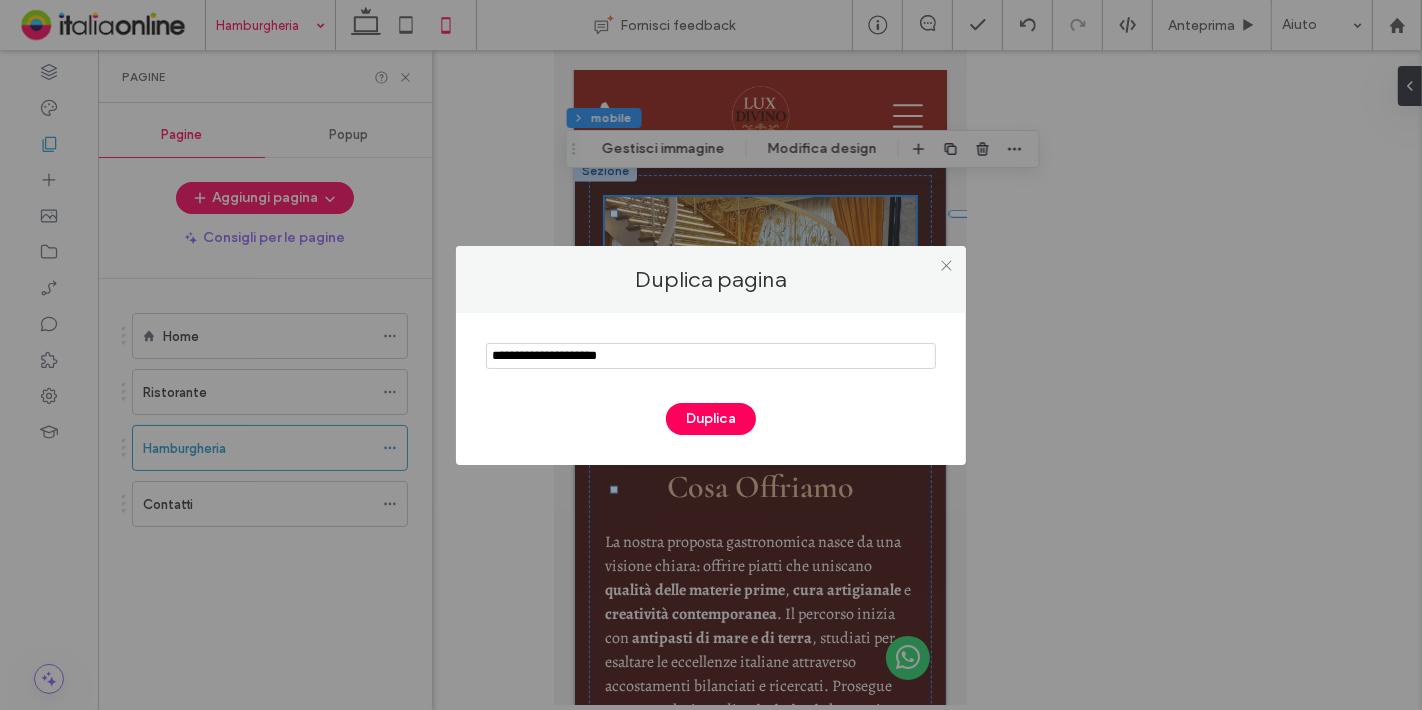 click at bounding box center (711, 356) 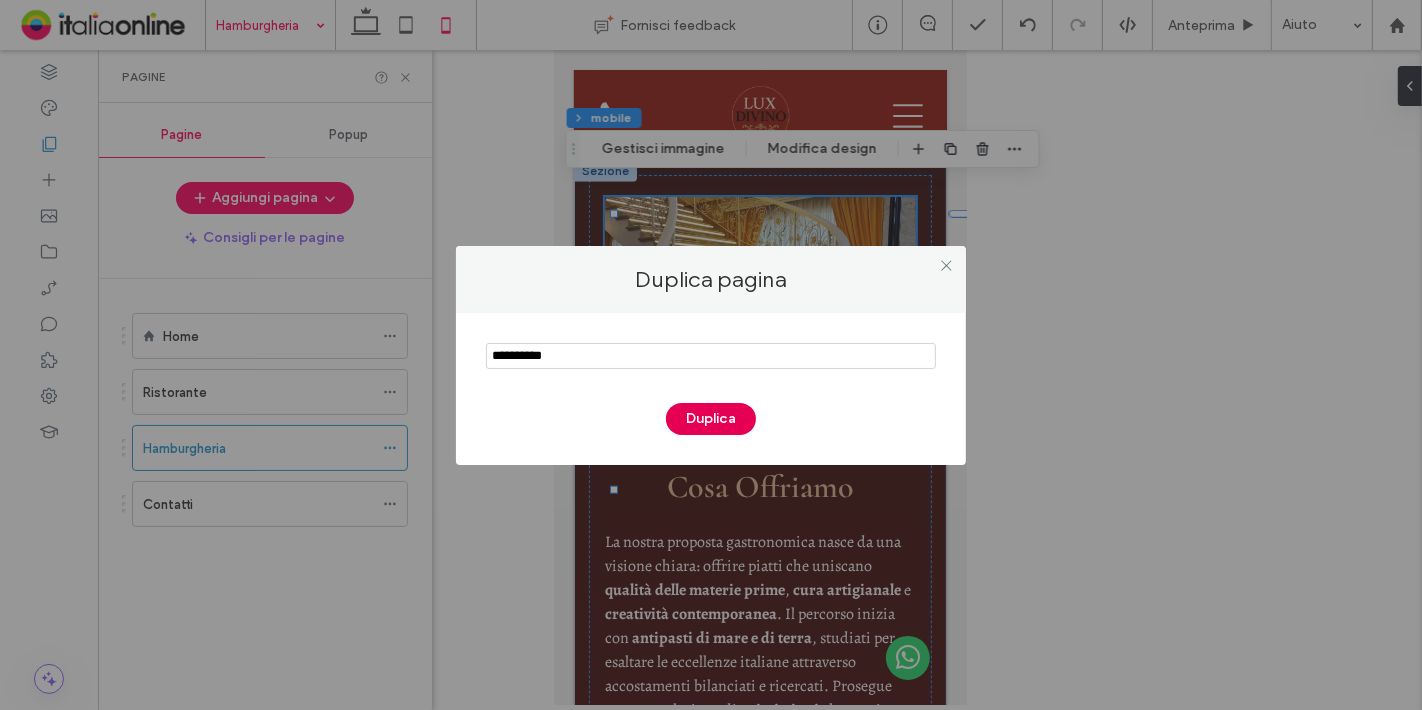 click on "Duplica" at bounding box center [711, 419] 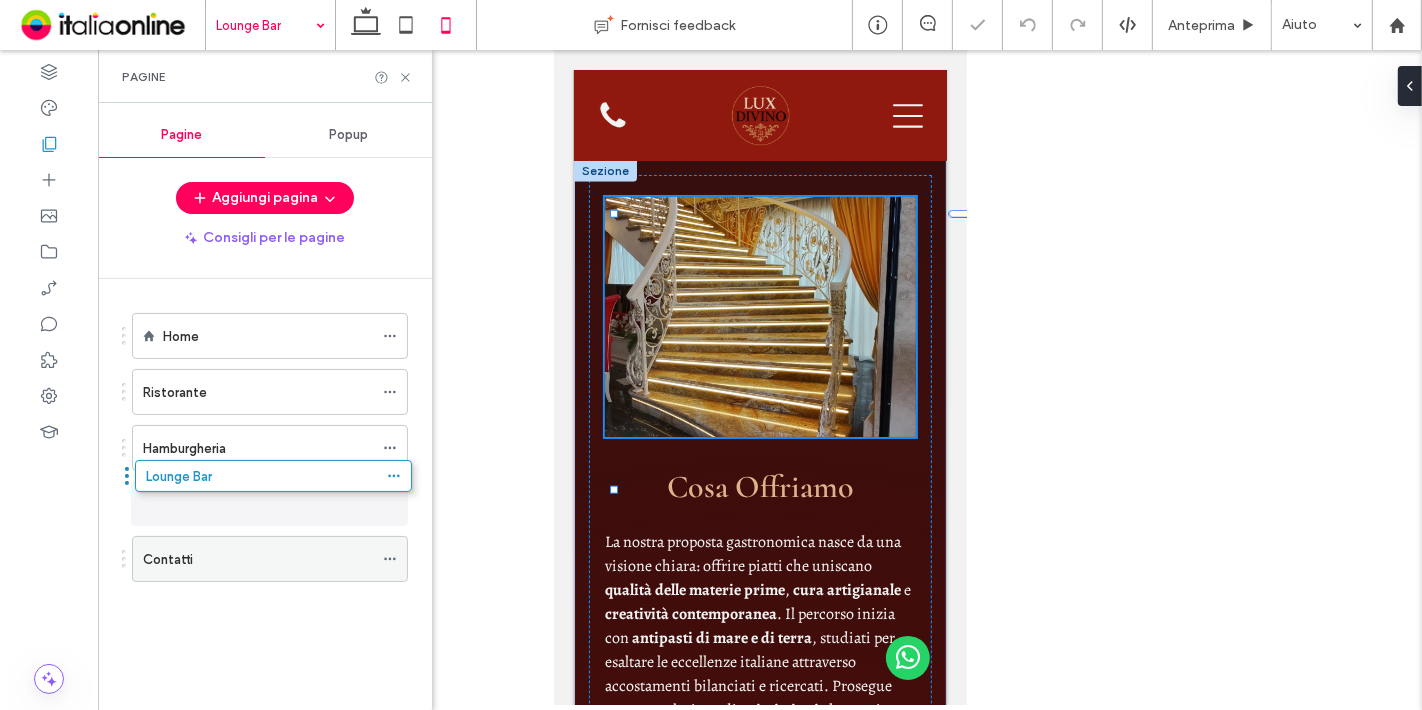 drag, startPoint x: 250, startPoint y: 552, endPoint x: 253, endPoint y: 480, distance: 72.06247 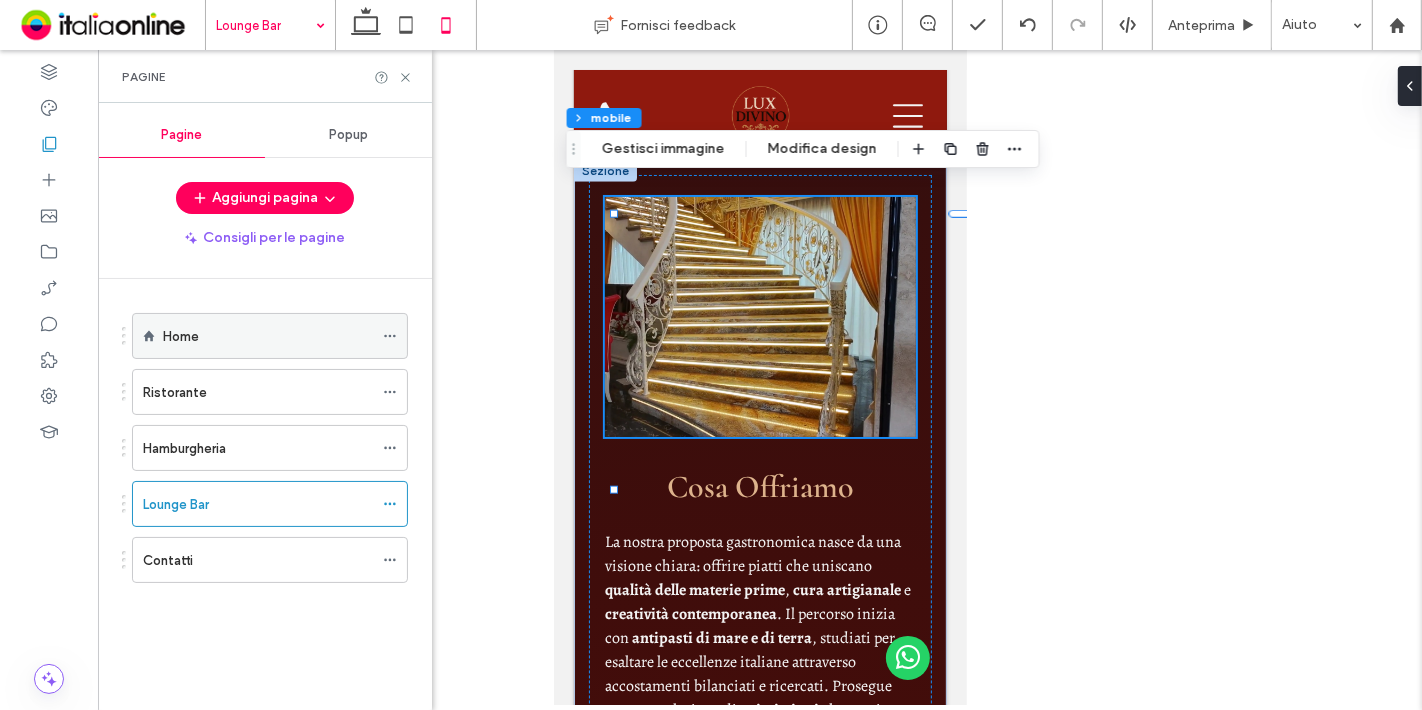 click on "Home" at bounding box center (268, 336) 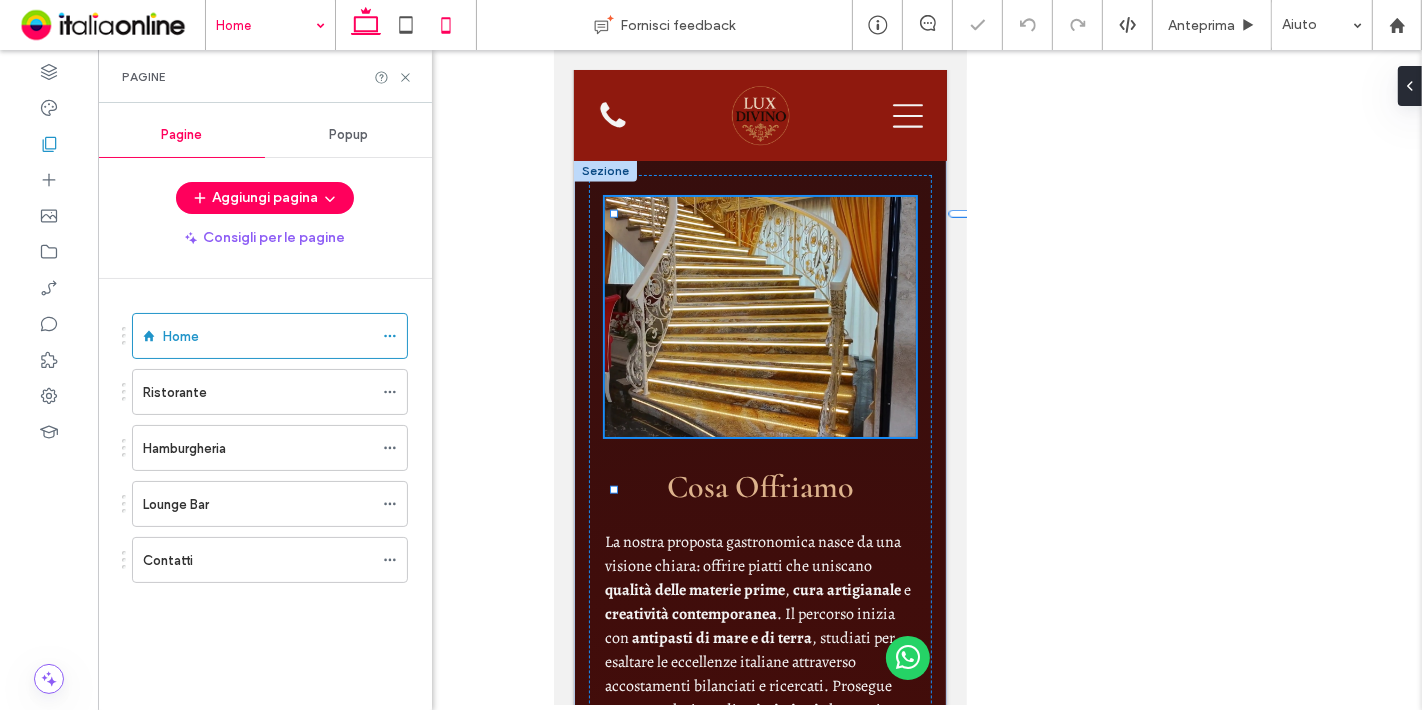 click 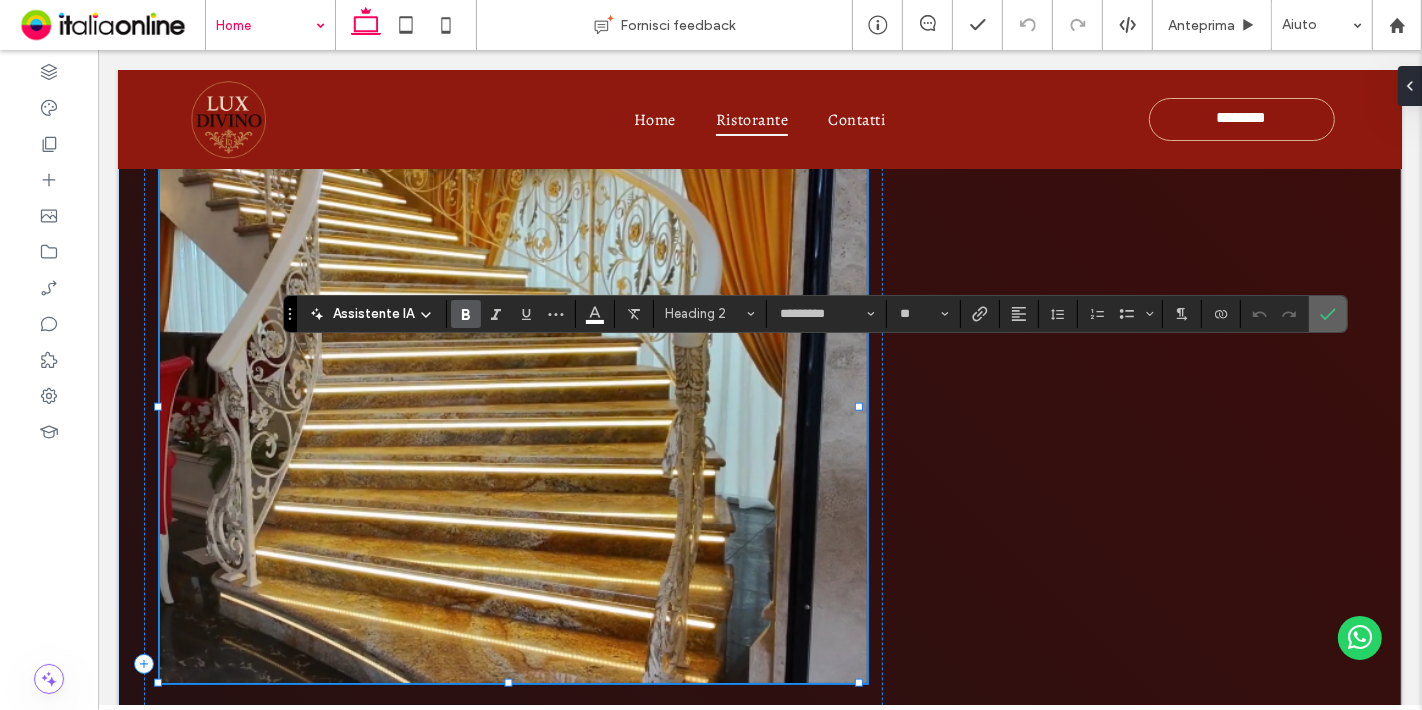 click 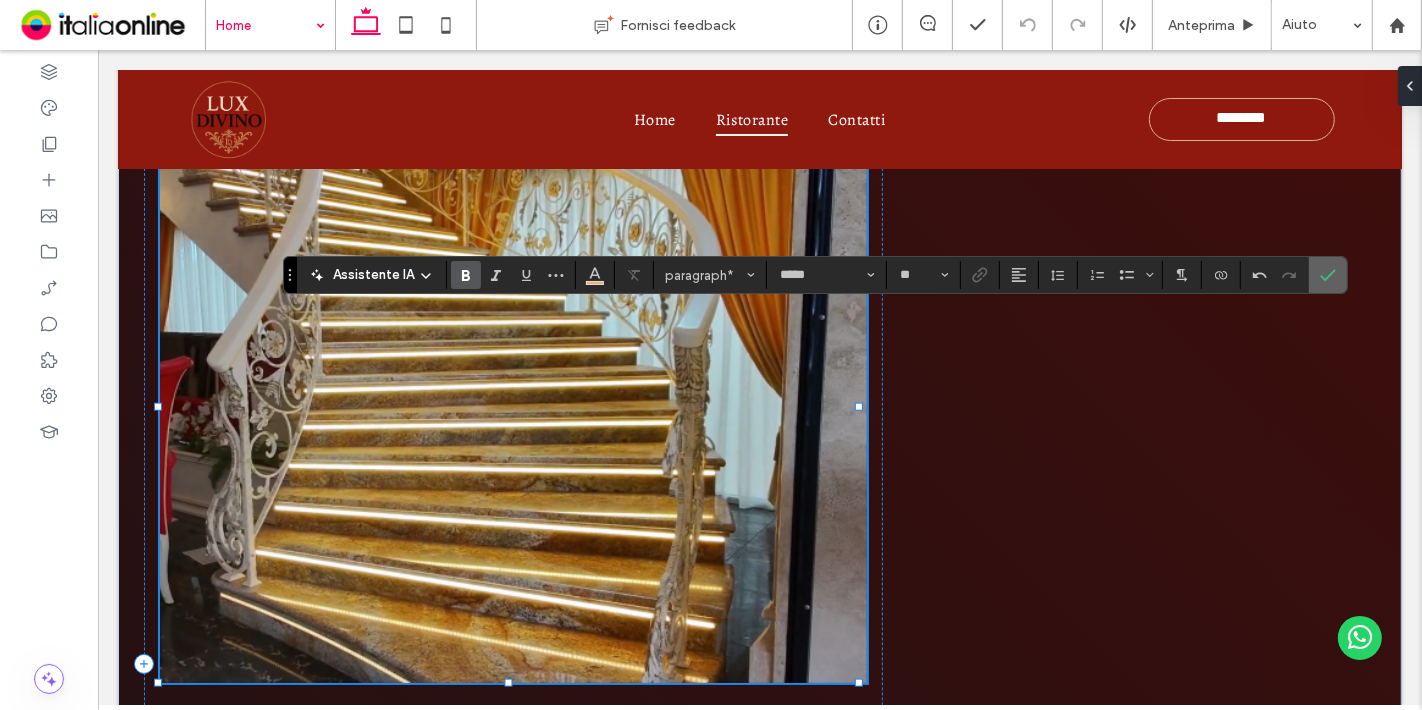 click at bounding box center (1328, 275) 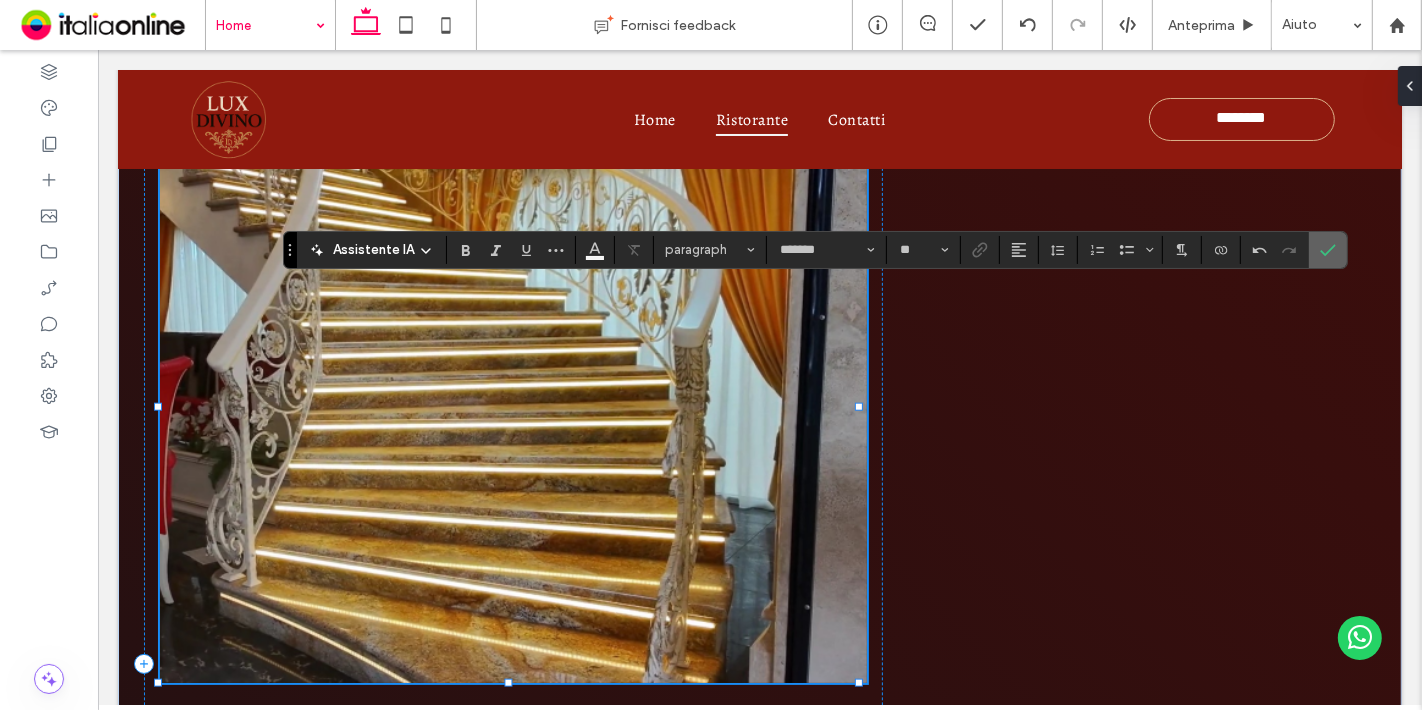 click 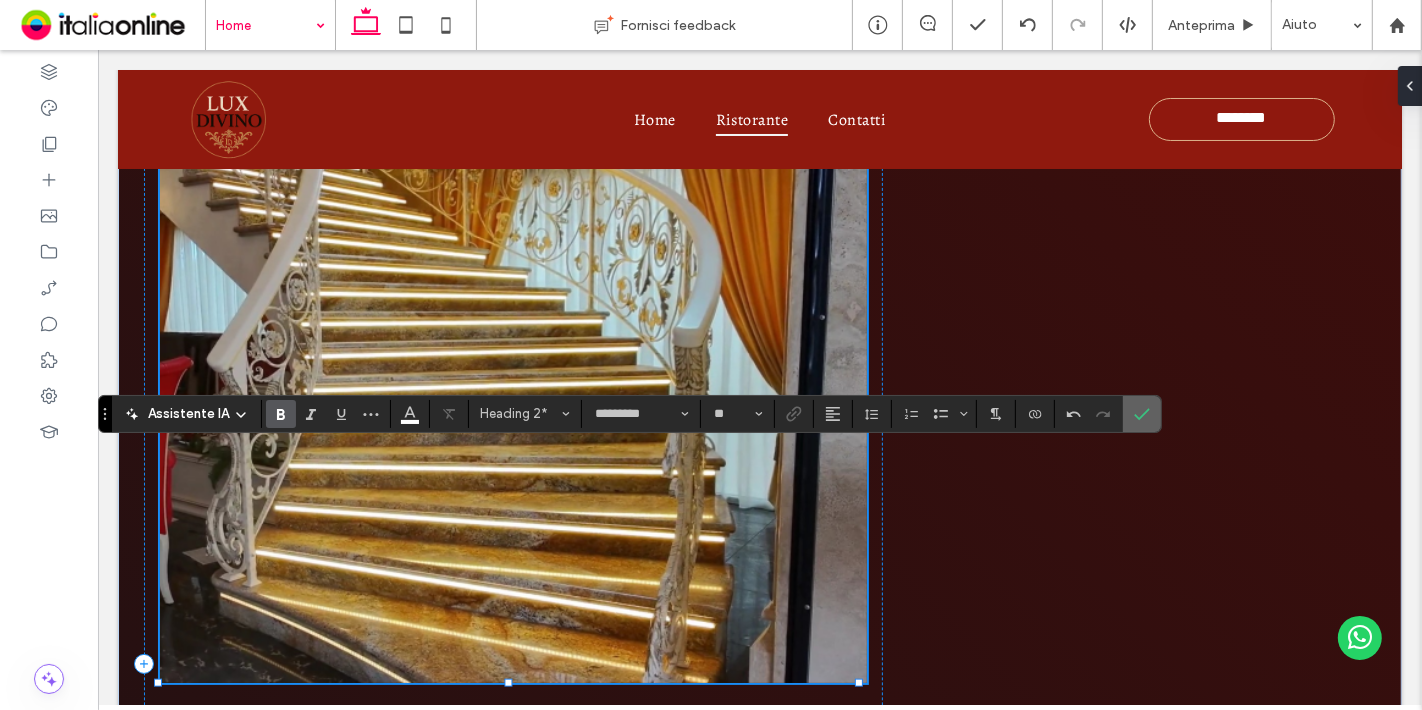 click 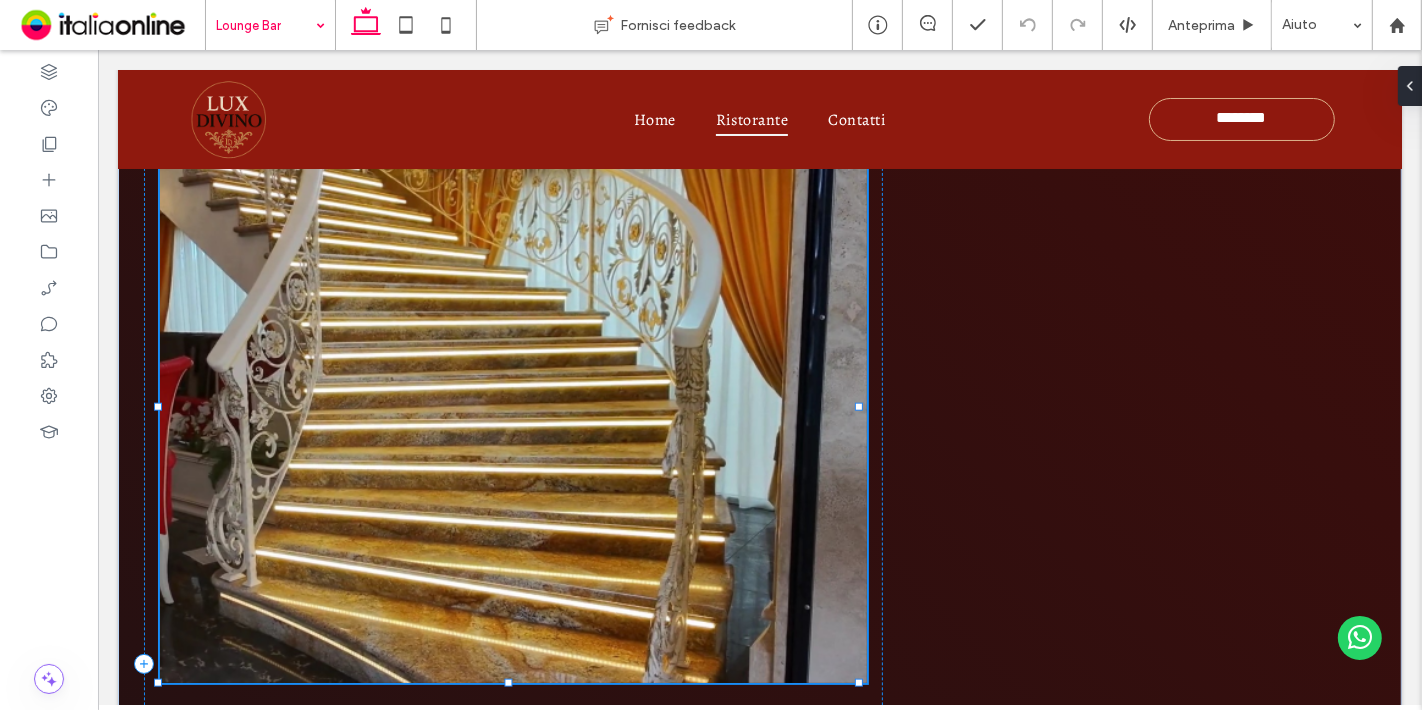 click at bounding box center [265, 25] 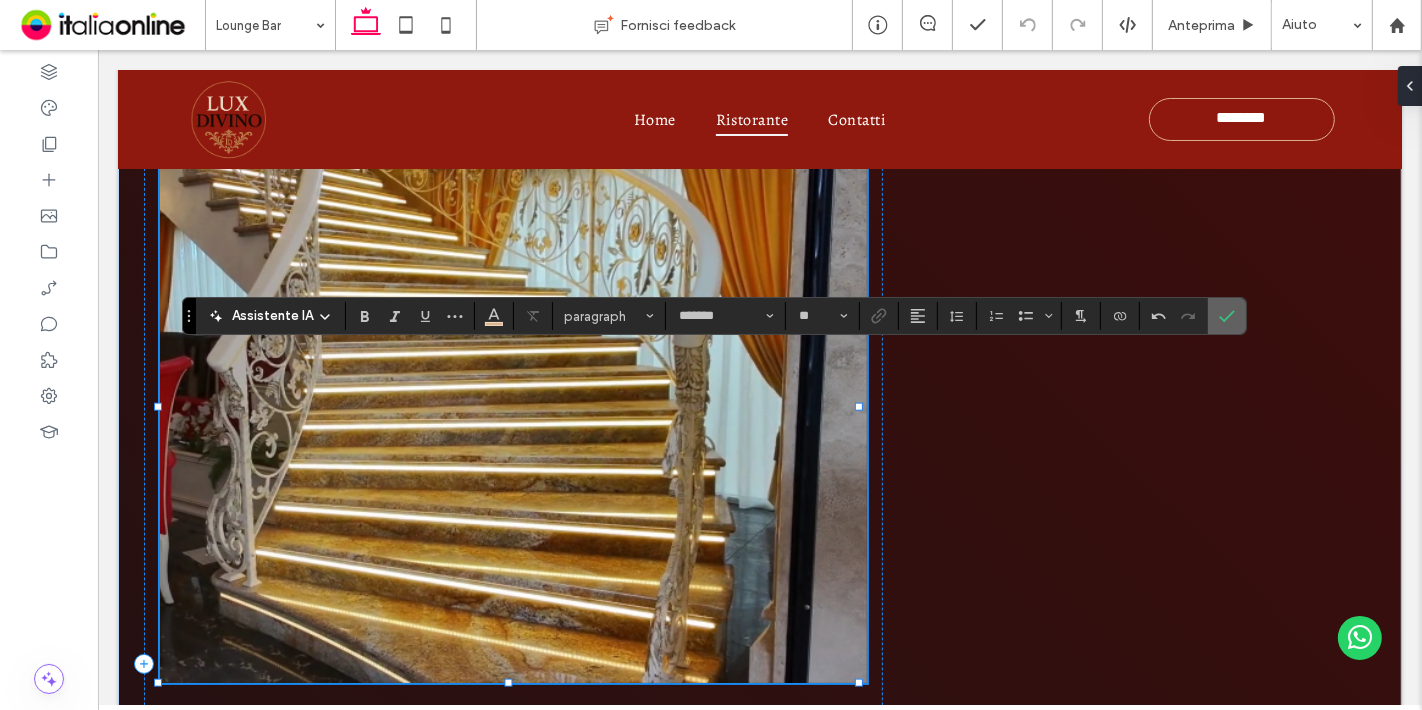 click at bounding box center [1223, 316] 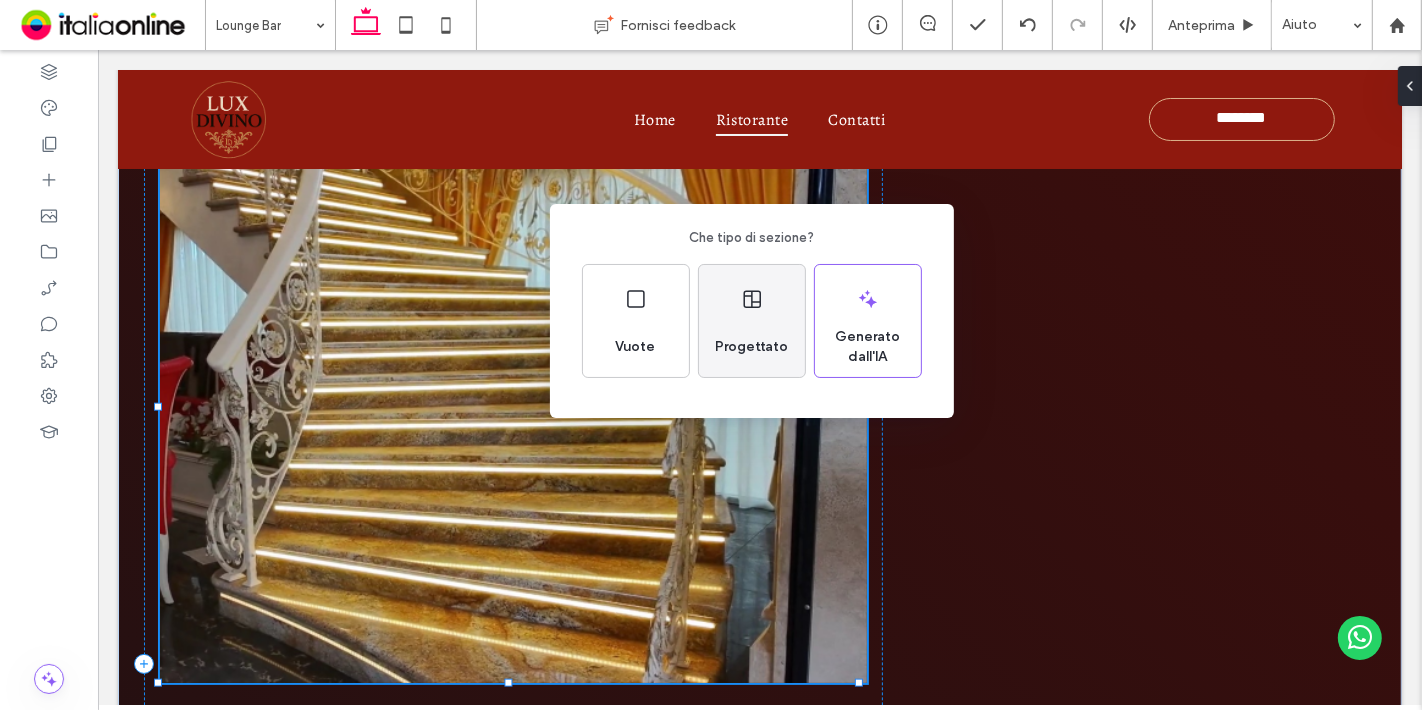 click on "Progettato" at bounding box center [751, 347] 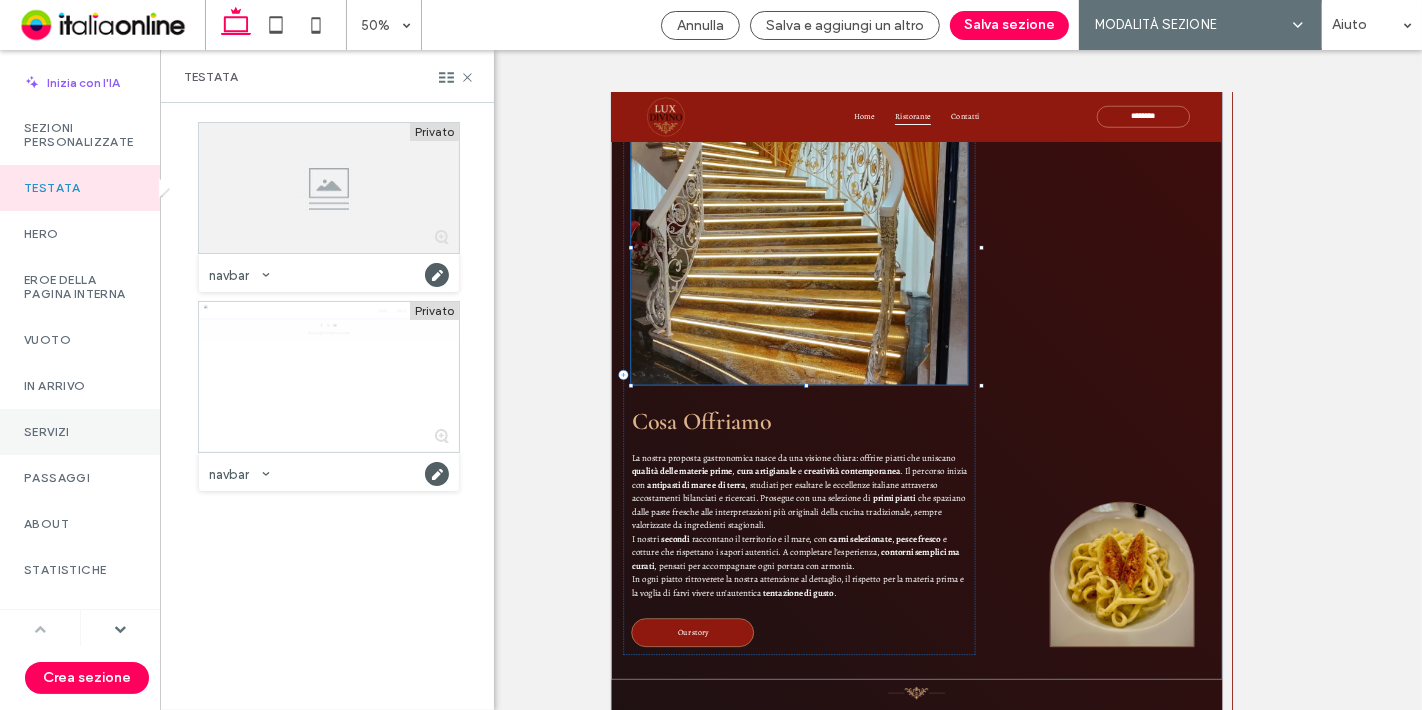 click on "Servizi" at bounding box center [80, 432] 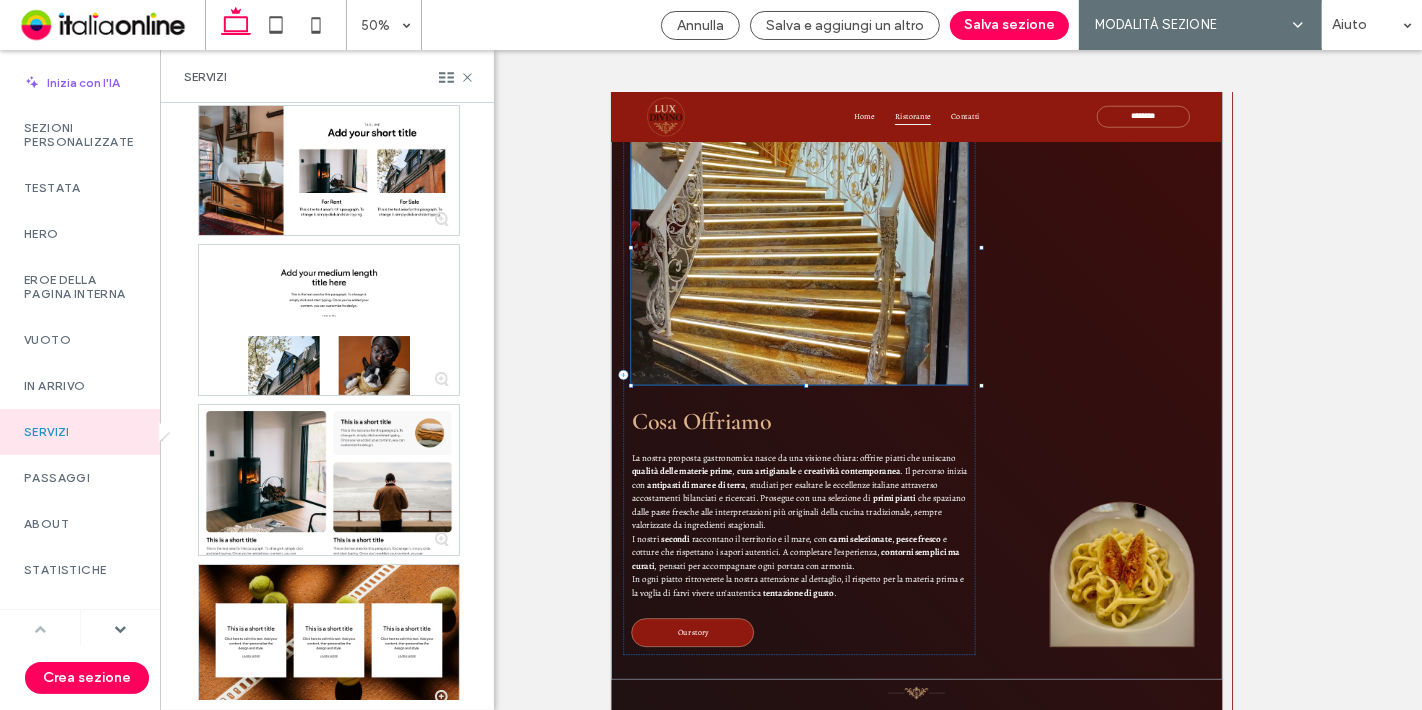 scroll, scrollTop: 0, scrollLeft: 0, axis: both 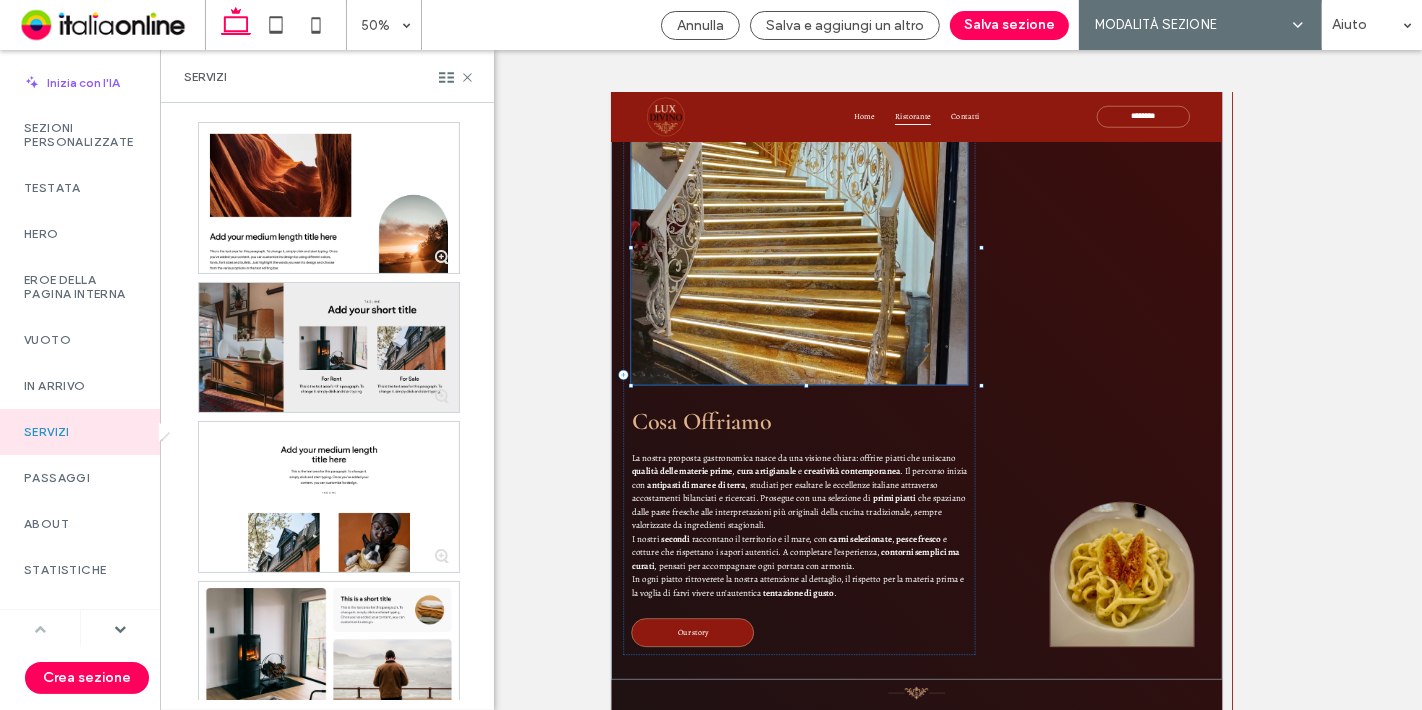 click at bounding box center [329, 347] 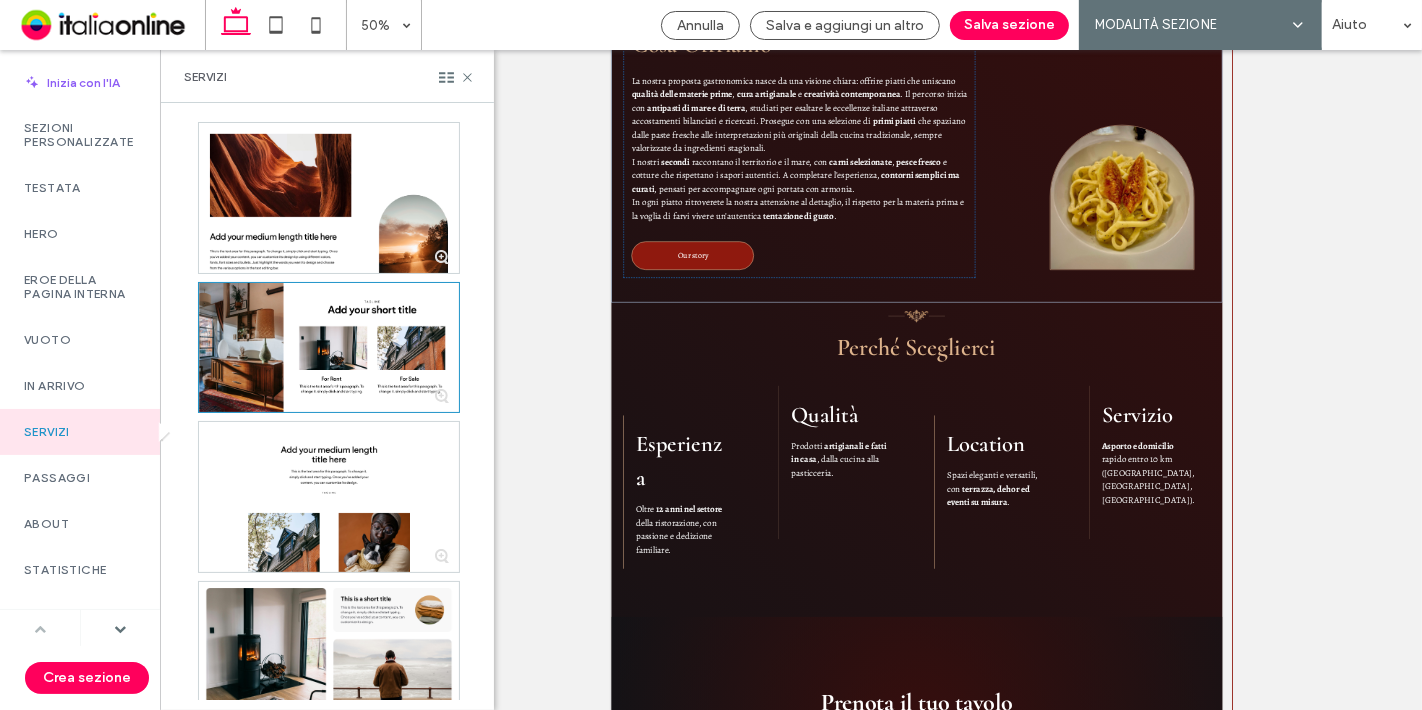 scroll, scrollTop: 390, scrollLeft: 0, axis: vertical 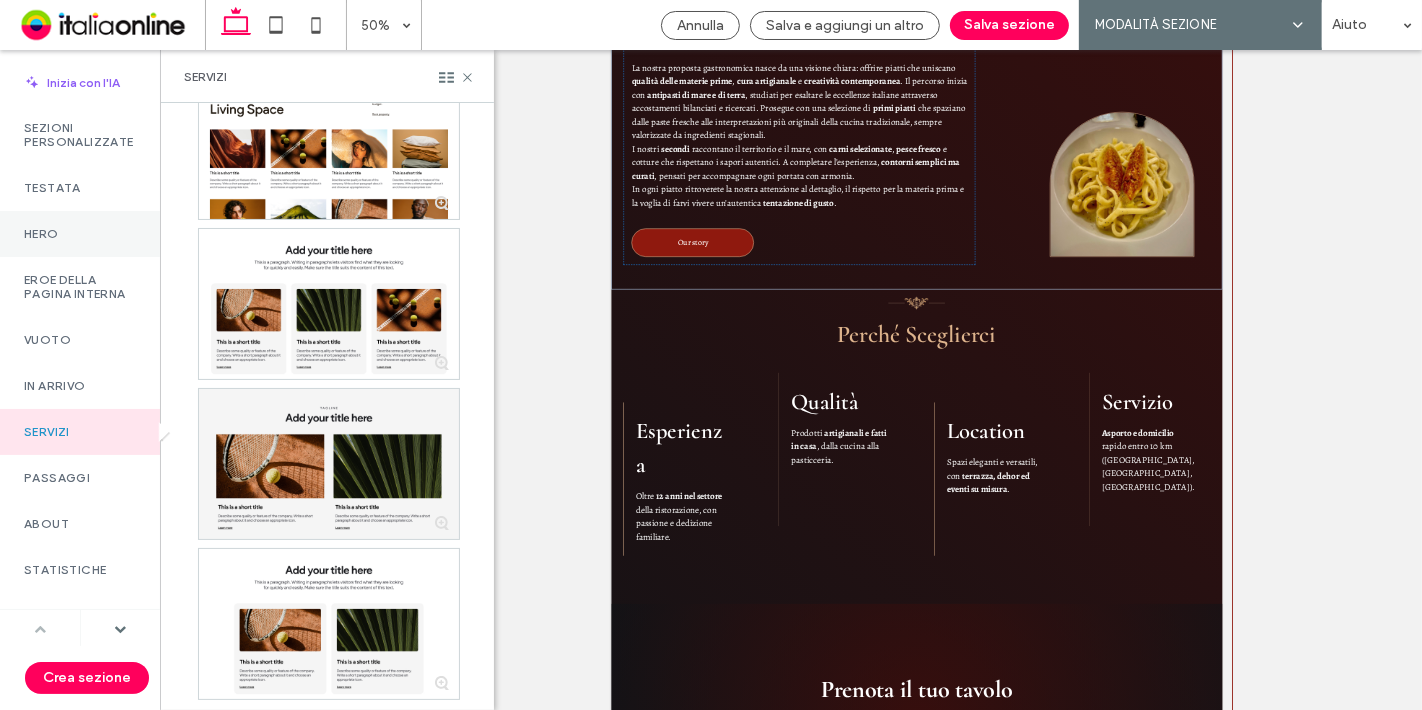 click on "Hero" at bounding box center [80, 234] 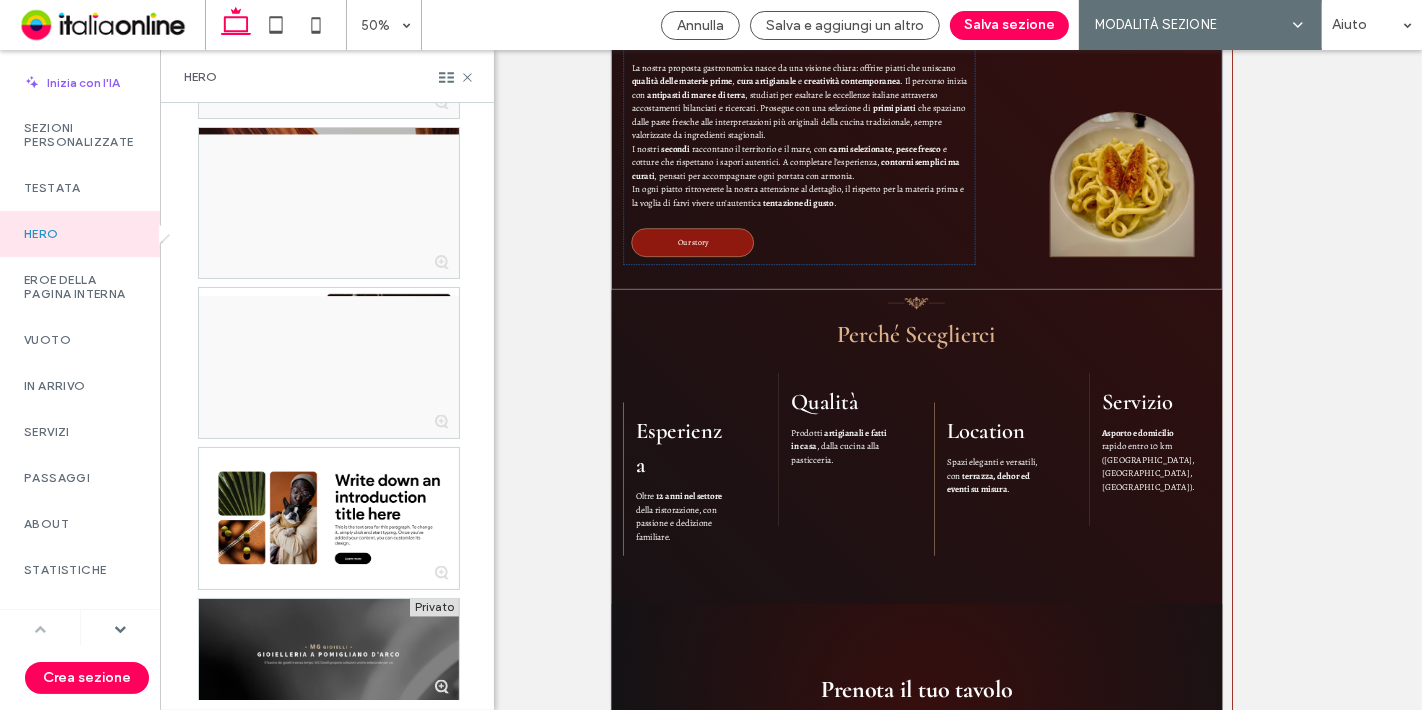 scroll, scrollTop: 3378, scrollLeft: 0, axis: vertical 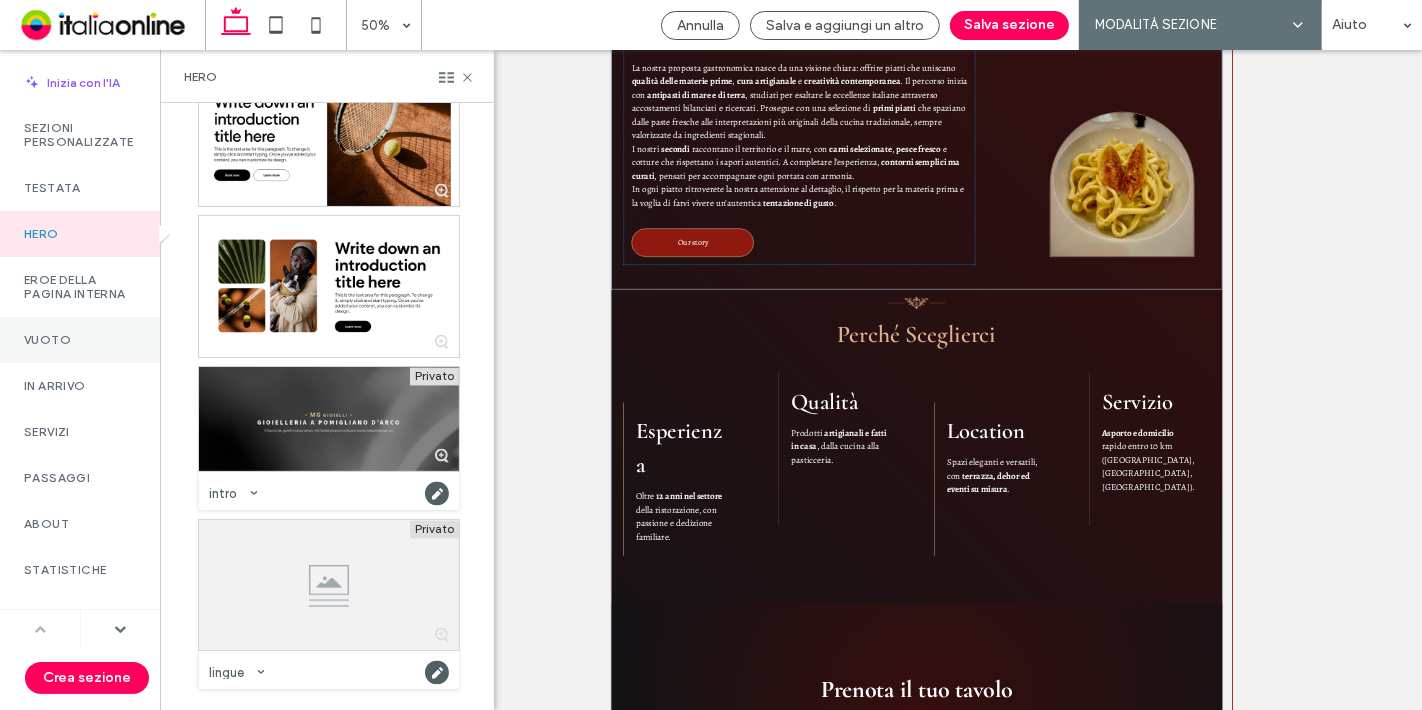 click on "Vuoto" at bounding box center (80, 340) 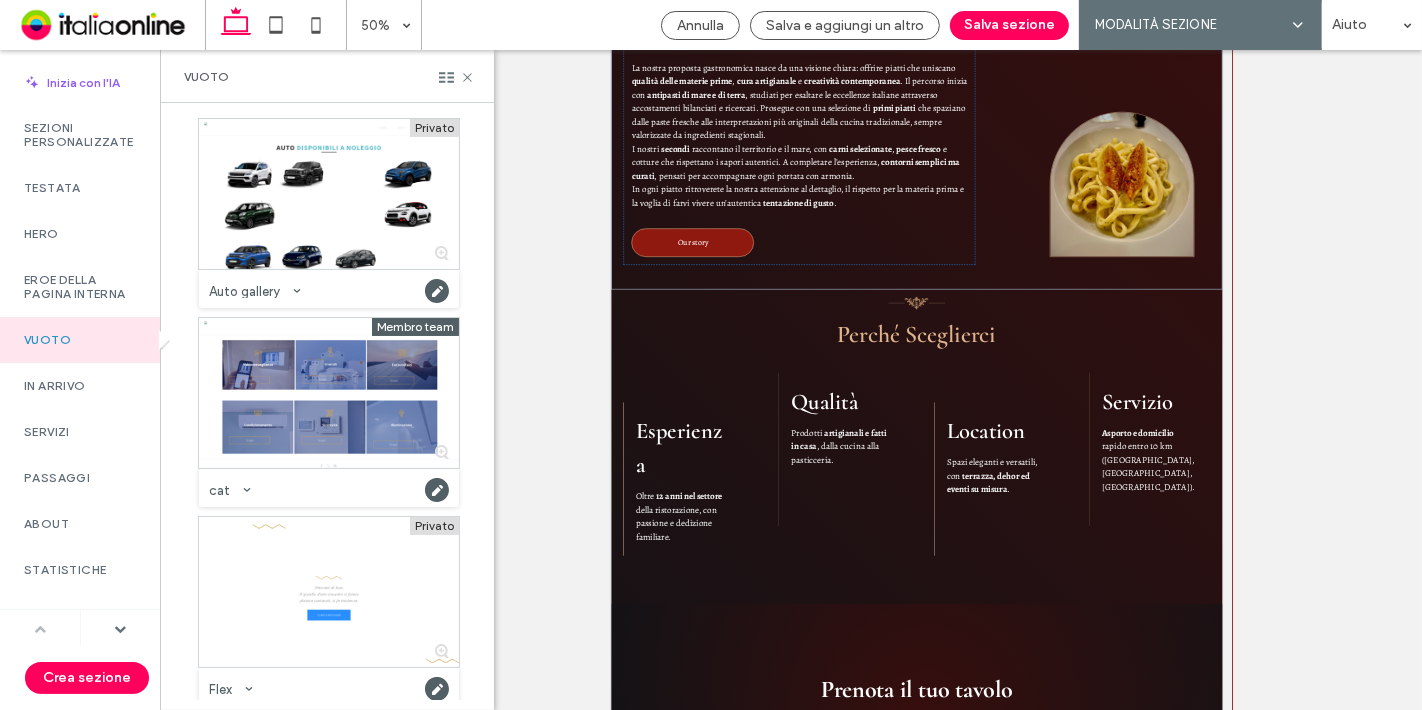 scroll, scrollTop: 0, scrollLeft: 0, axis: both 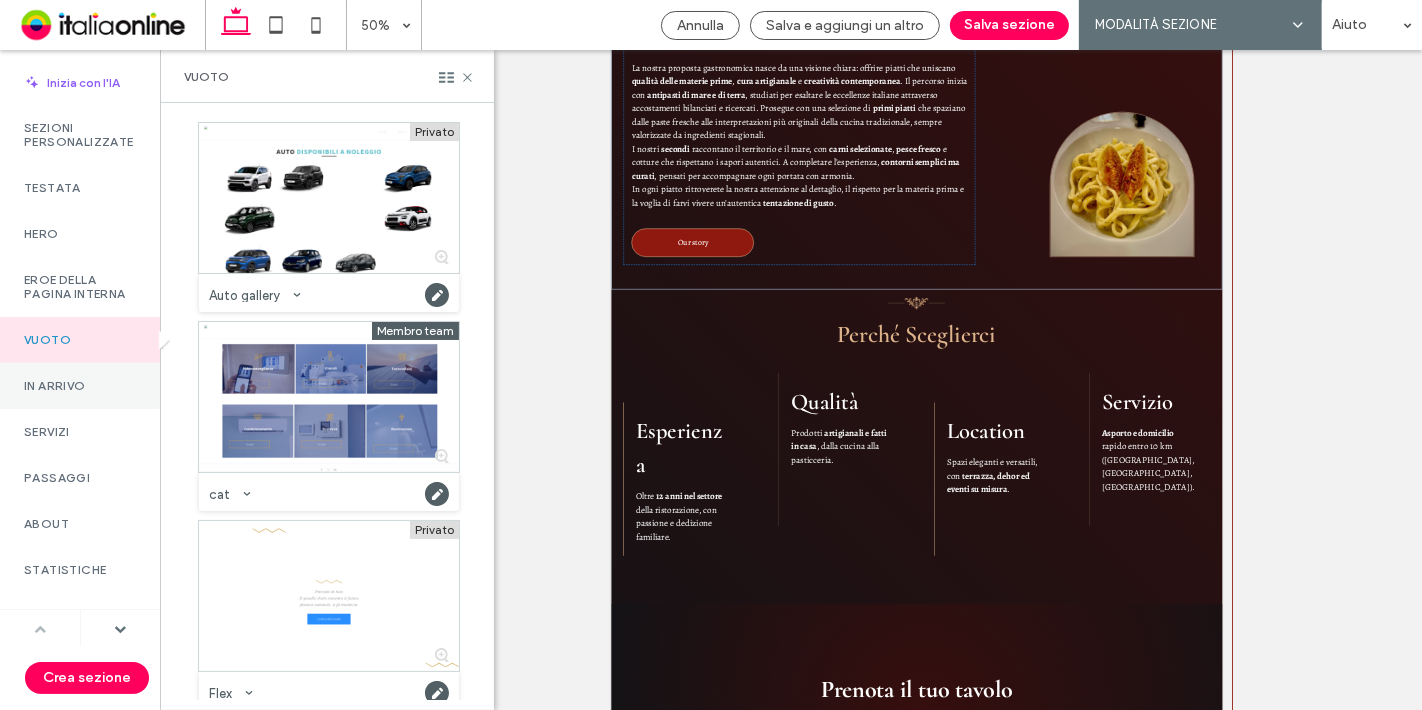 click on "In arrivo" at bounding box center [80, 386] 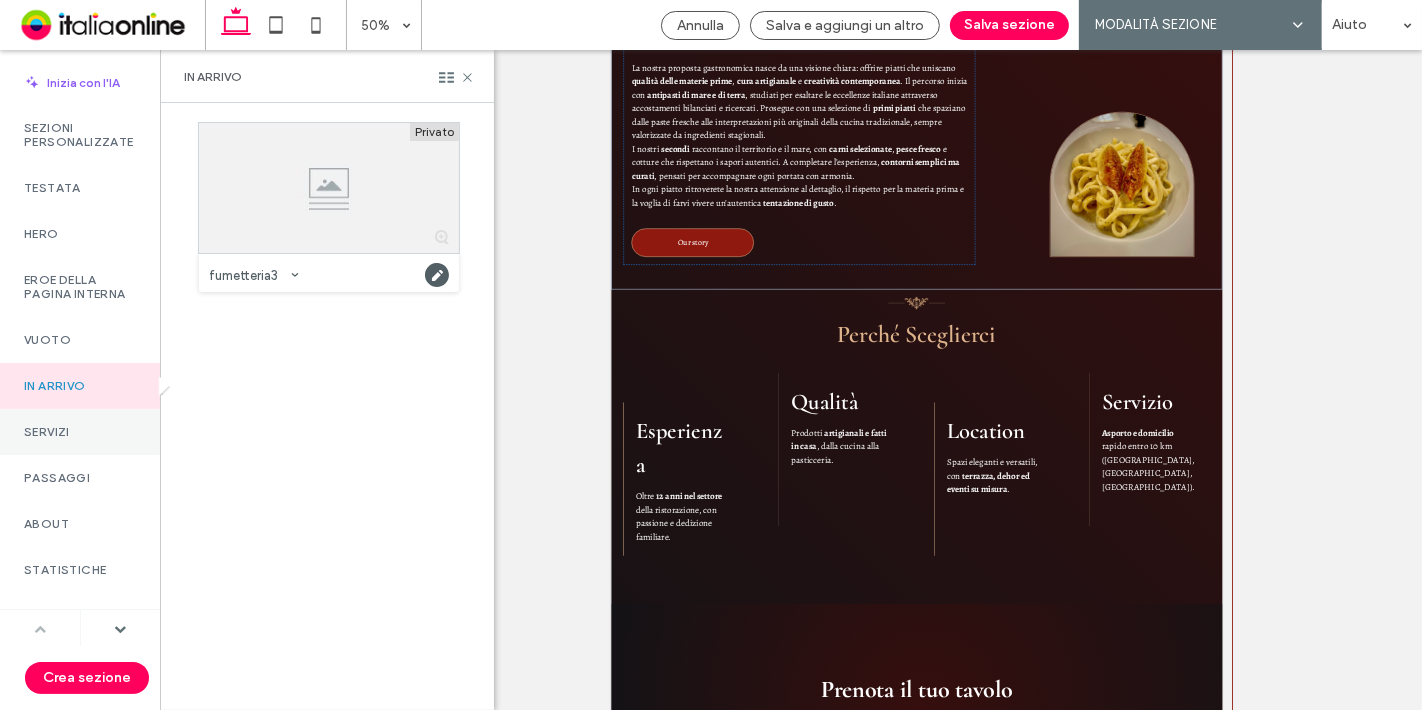 click on "Servizi" at bounding box center (80, 432) 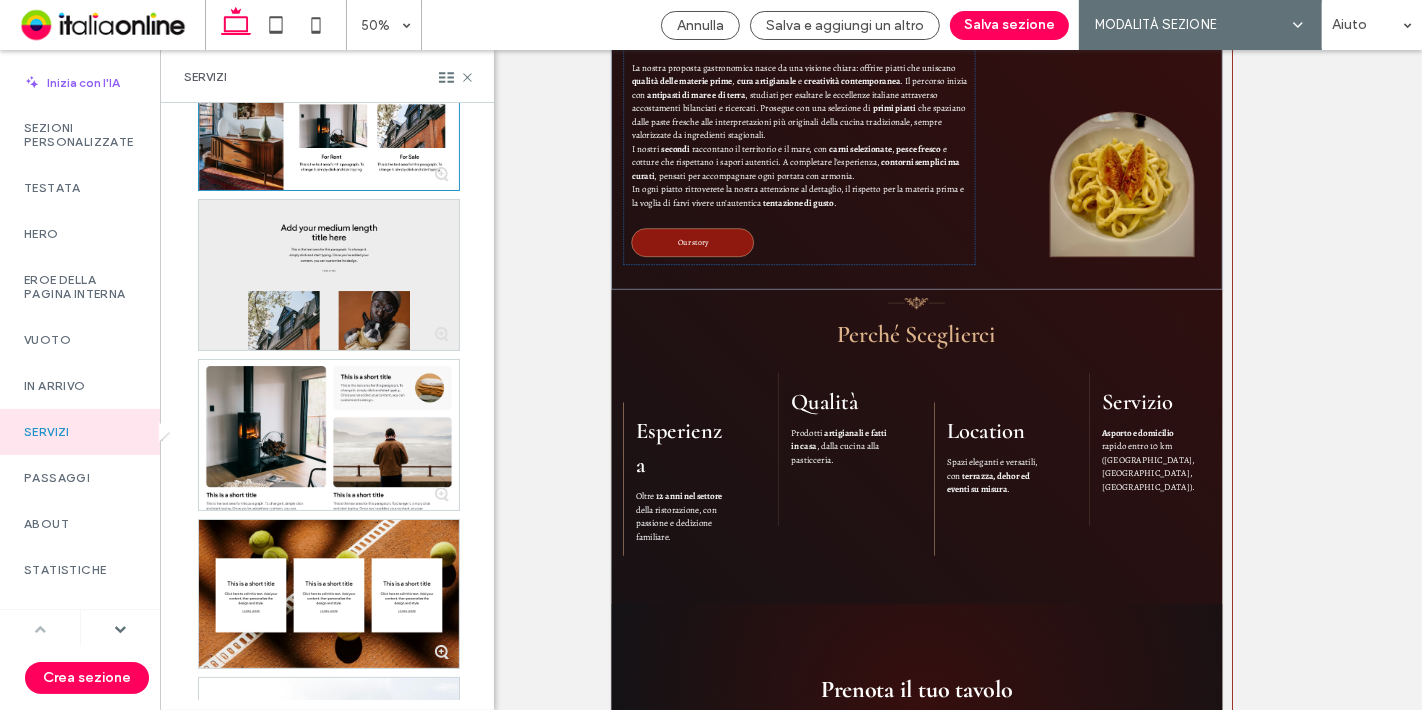 scroll, scrollTop: 231, scrollLeft: 0, axis: vertical 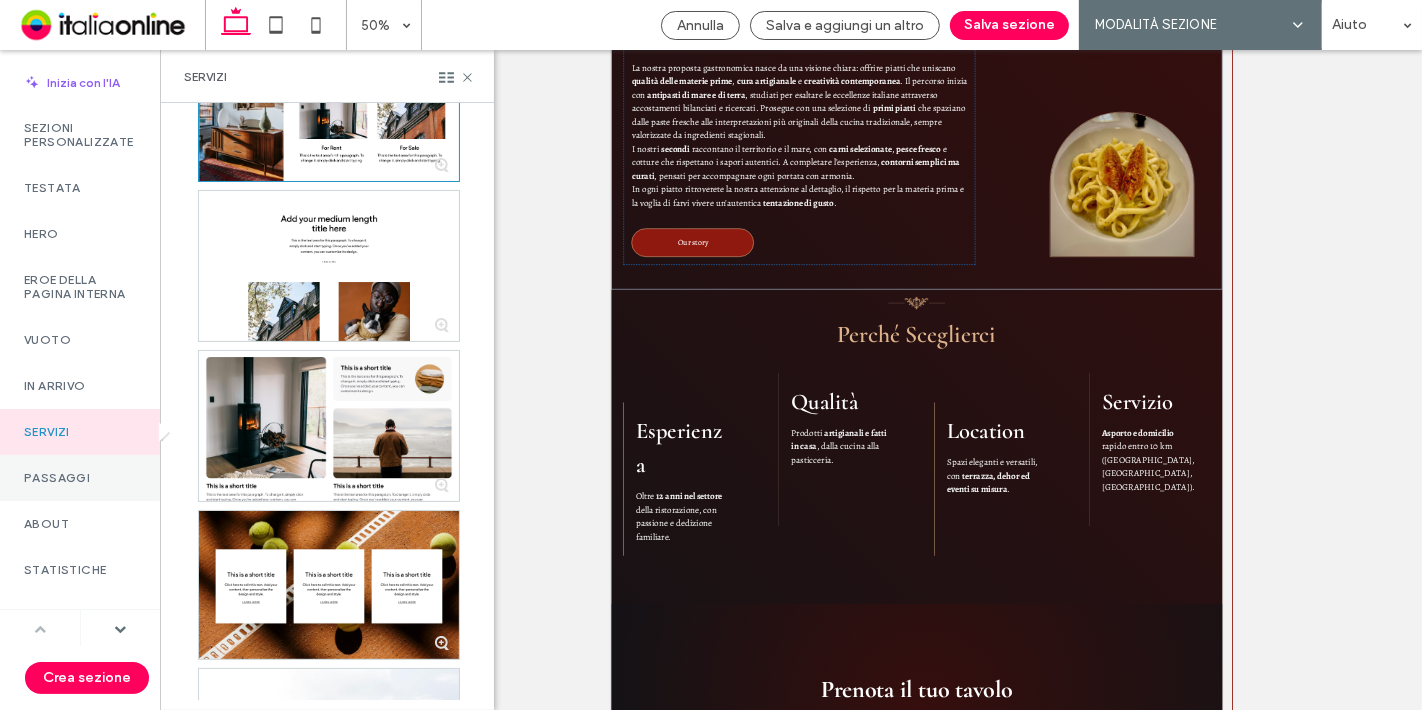 click on "Passaggi" at bounding box center (80, 478) 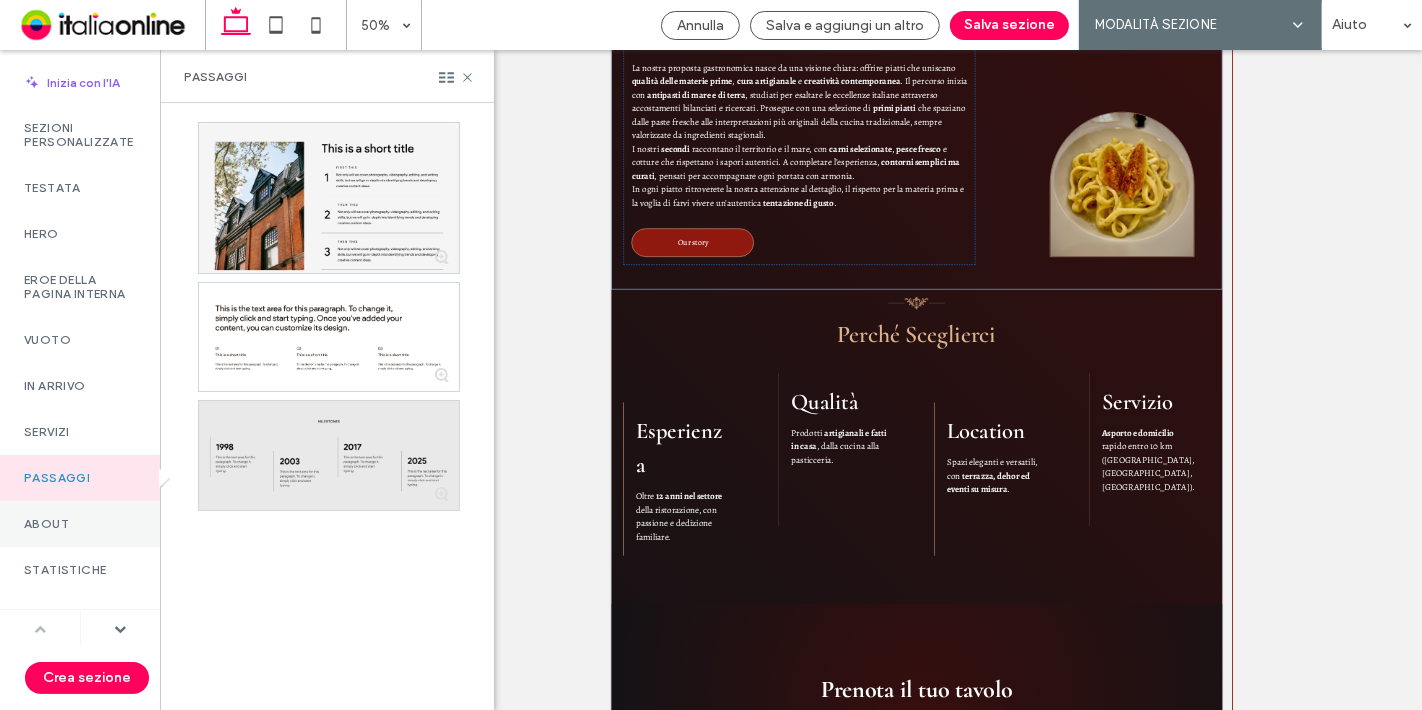 click on "About" at bounding box center (80, 524) 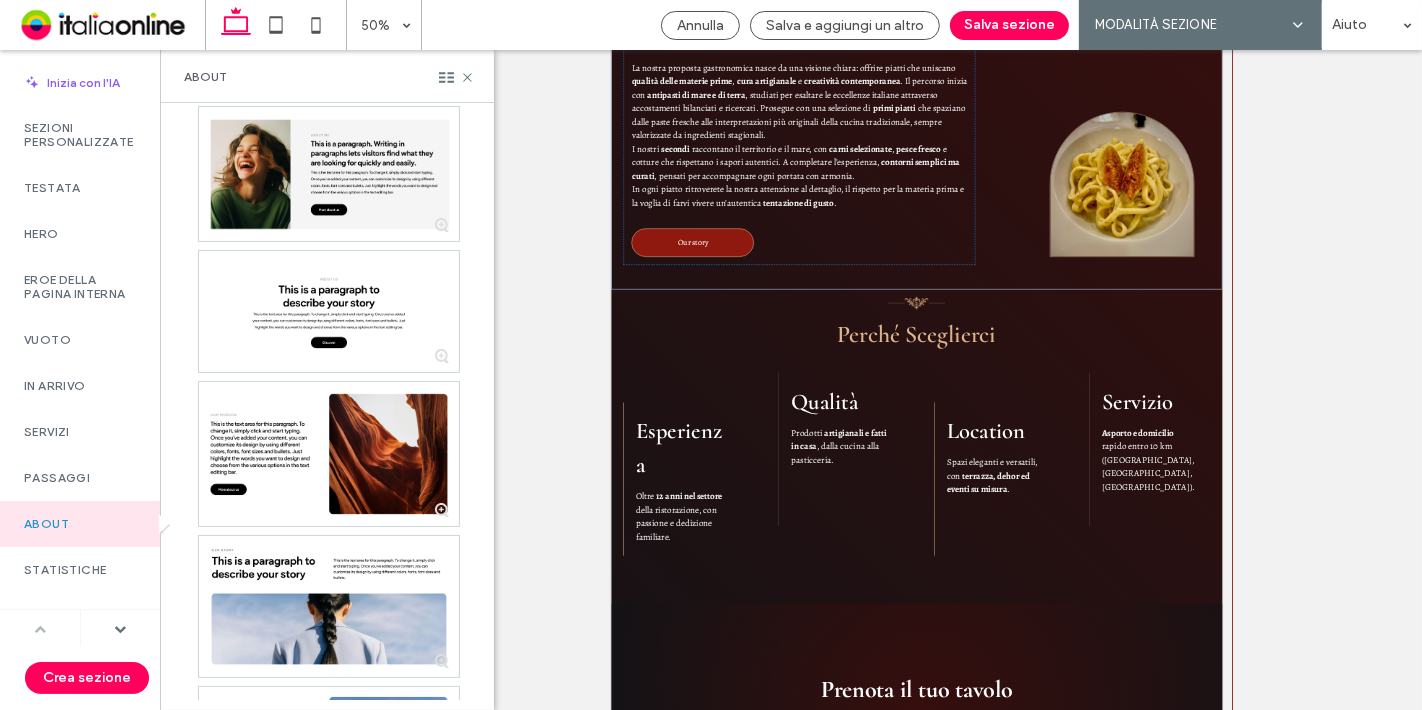 scroll, scrollTop: 1716, scrollLeft: 0, axis: vertical 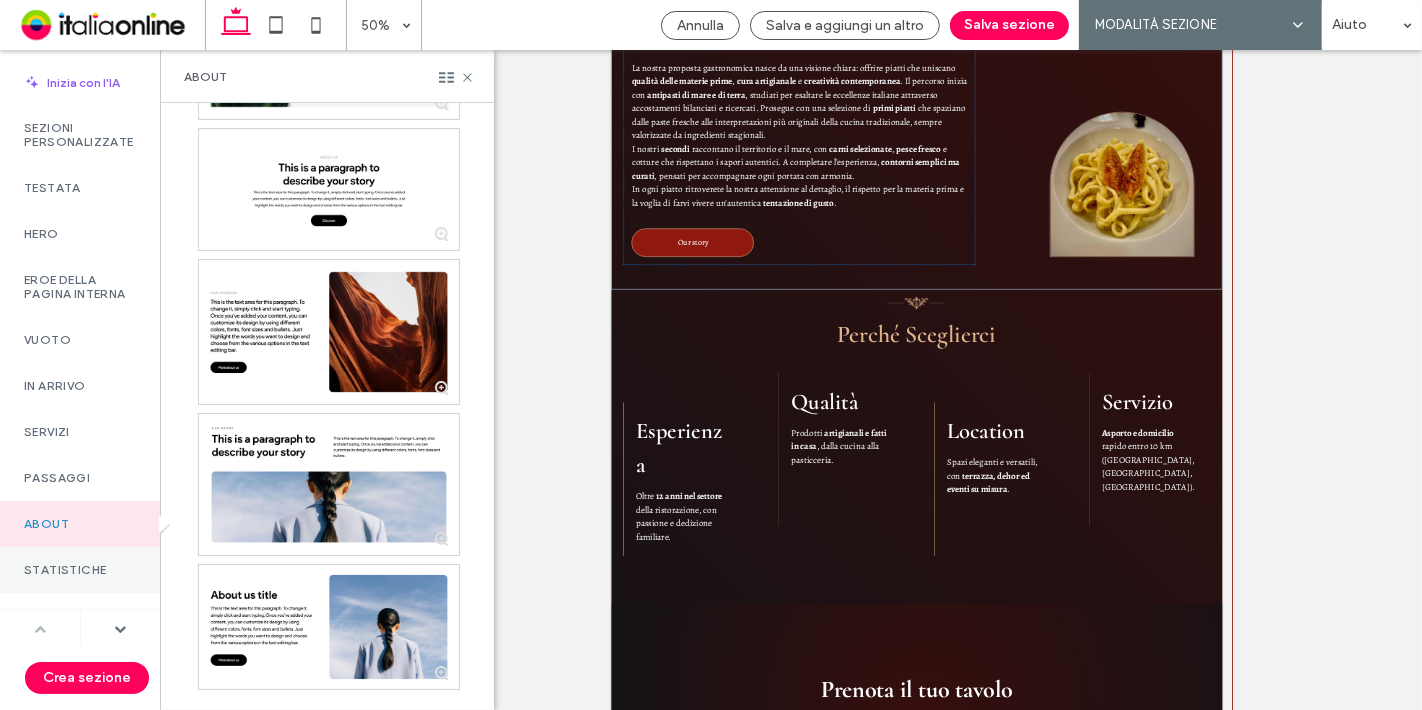 click on "Statistiche" at bounding box center [80, 570] 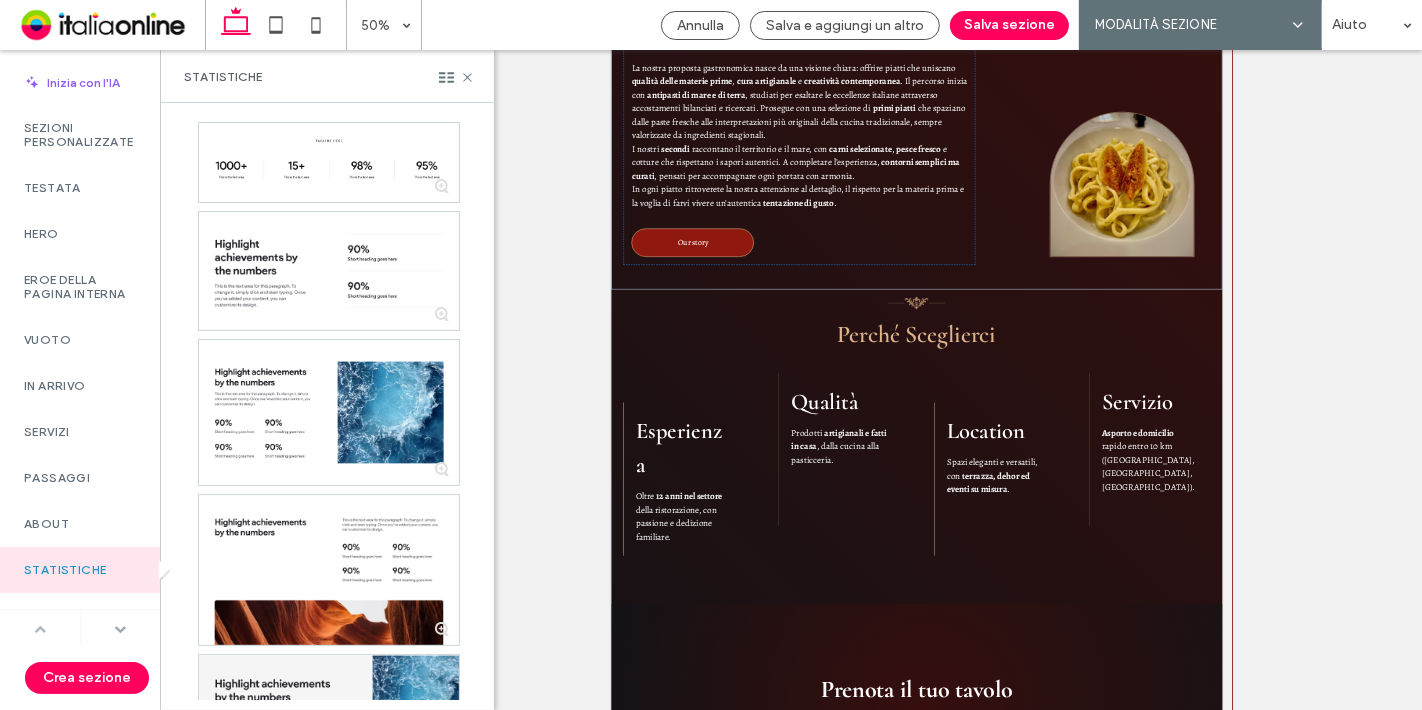 click at bounding box center (120, 629) 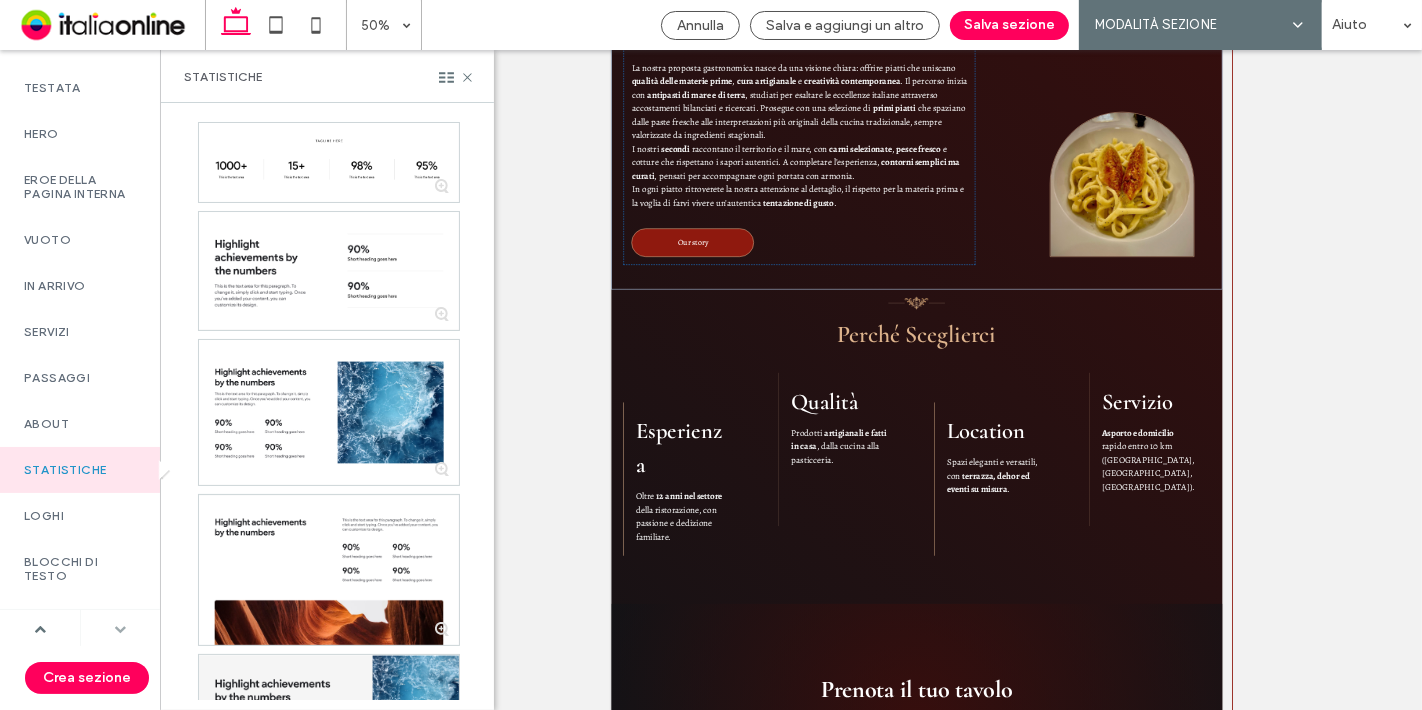 click at bounding box center [120, 629] 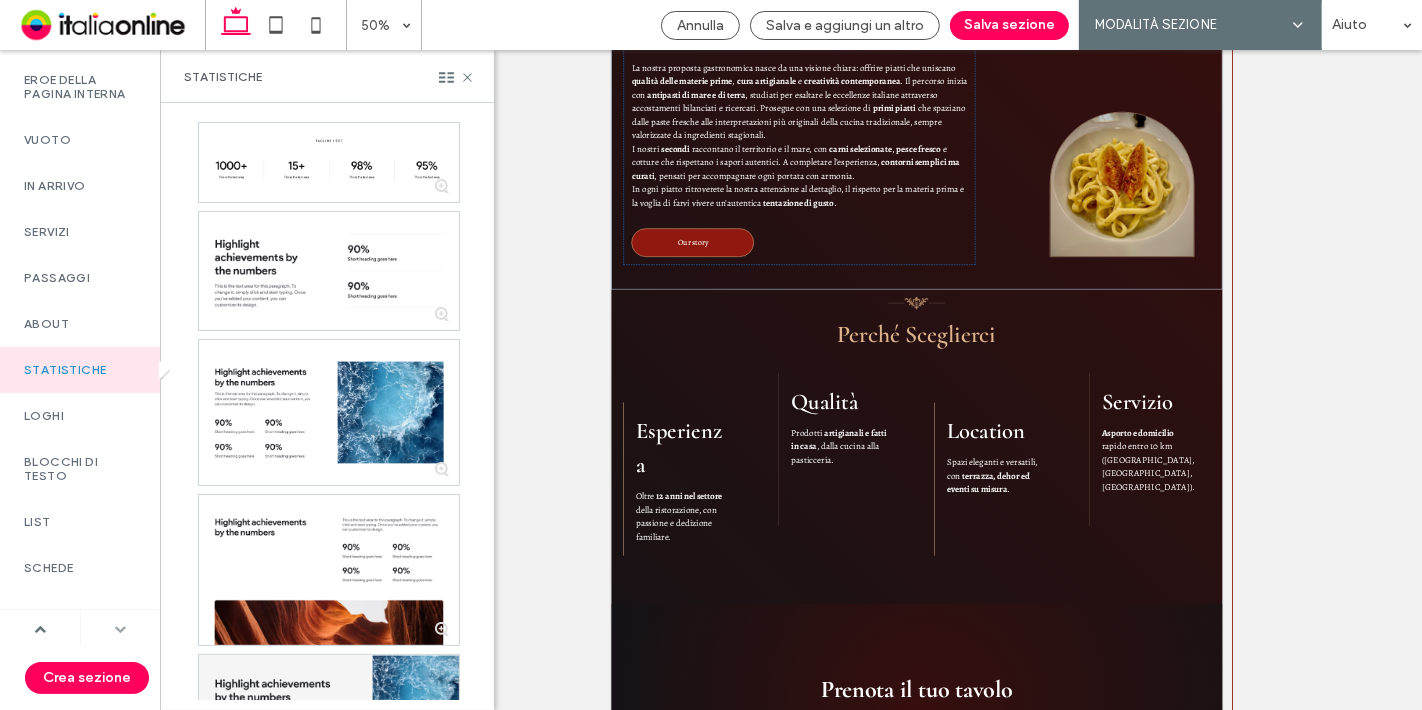 click at bounding box center [120, 629] 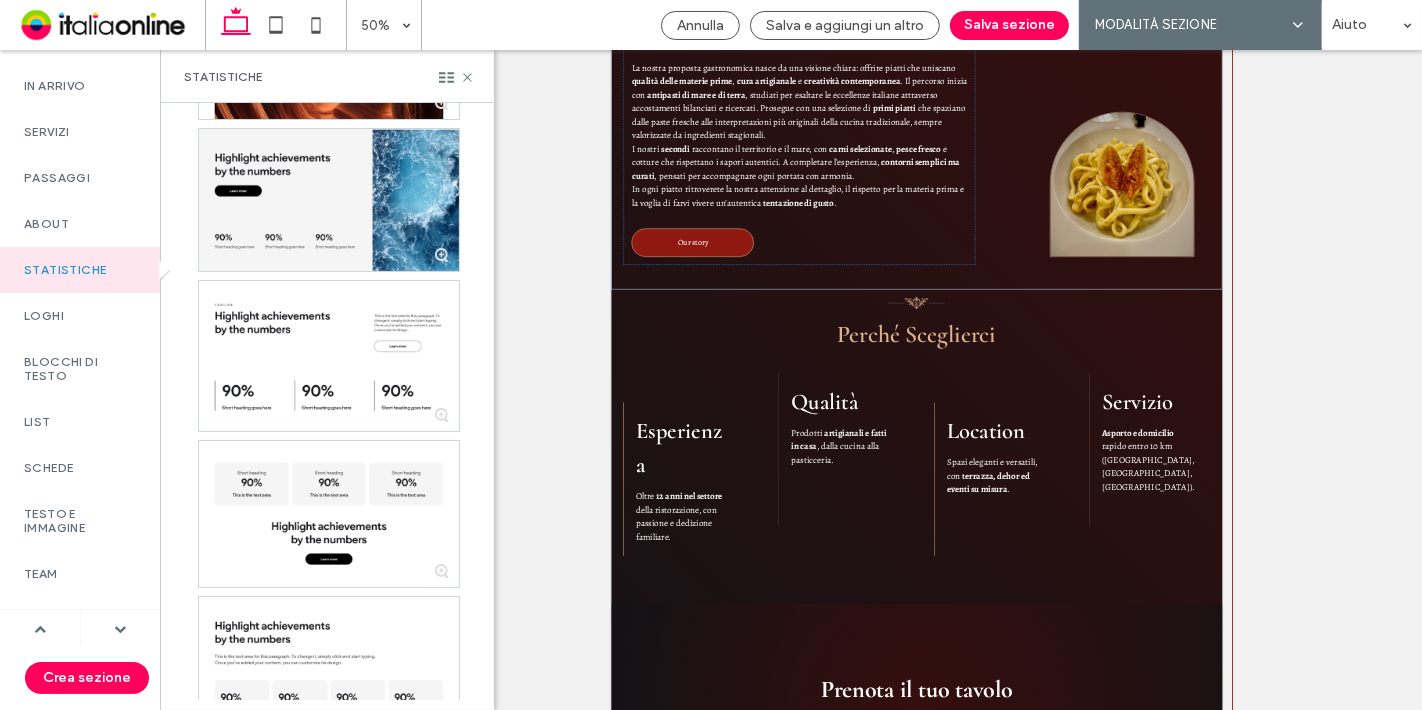 scroll, scrollTop: 585, scrollLeft: 0, axis: vertical 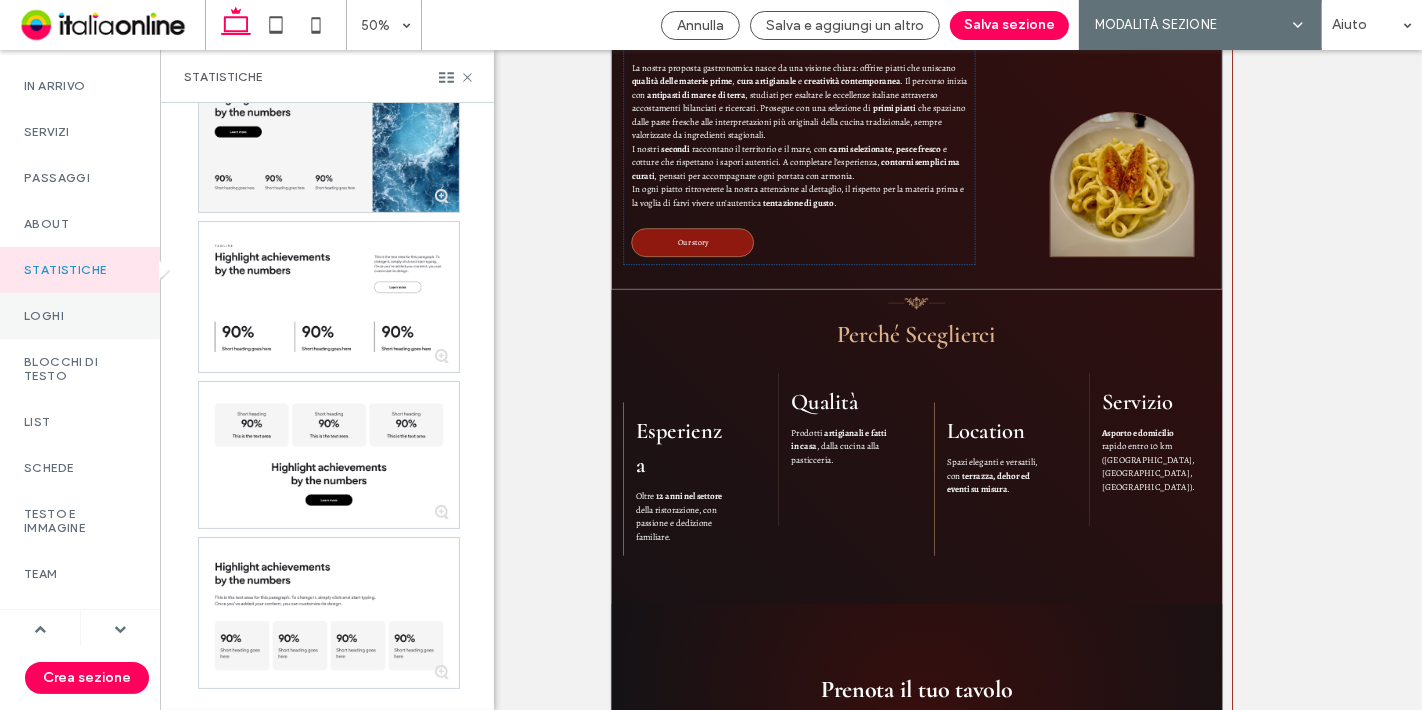 click on "Loghi" at bounding box center [80, 316] 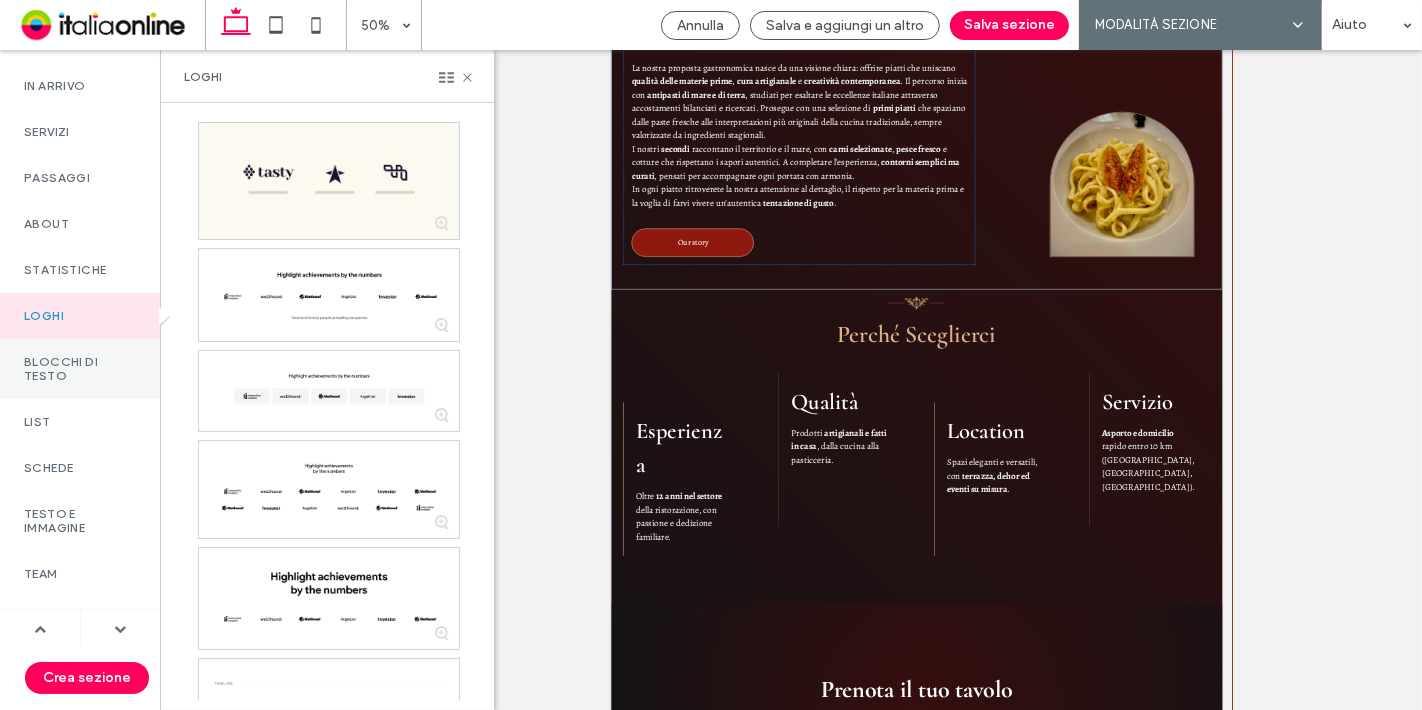 click on "Blocchi di testo" at bounding box center [80, 369] 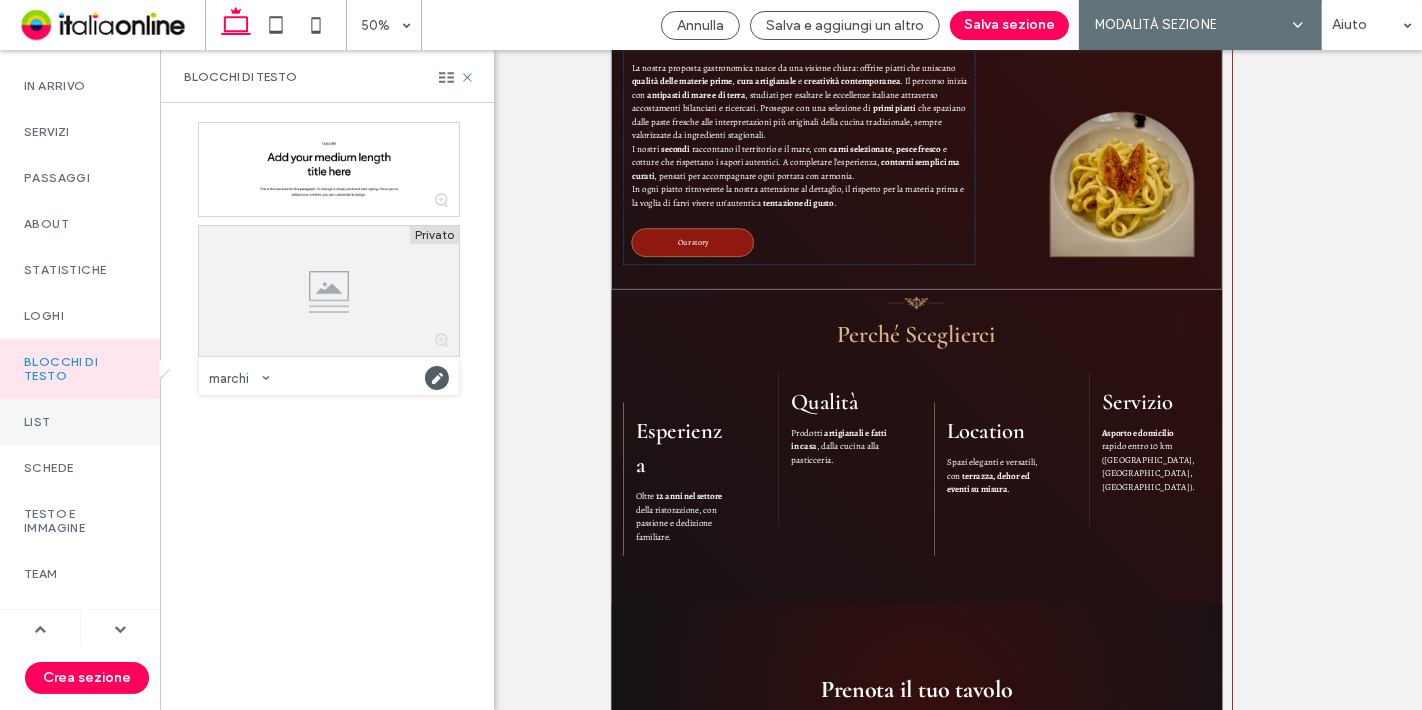 click on "List" at bounding box center (80, 422) 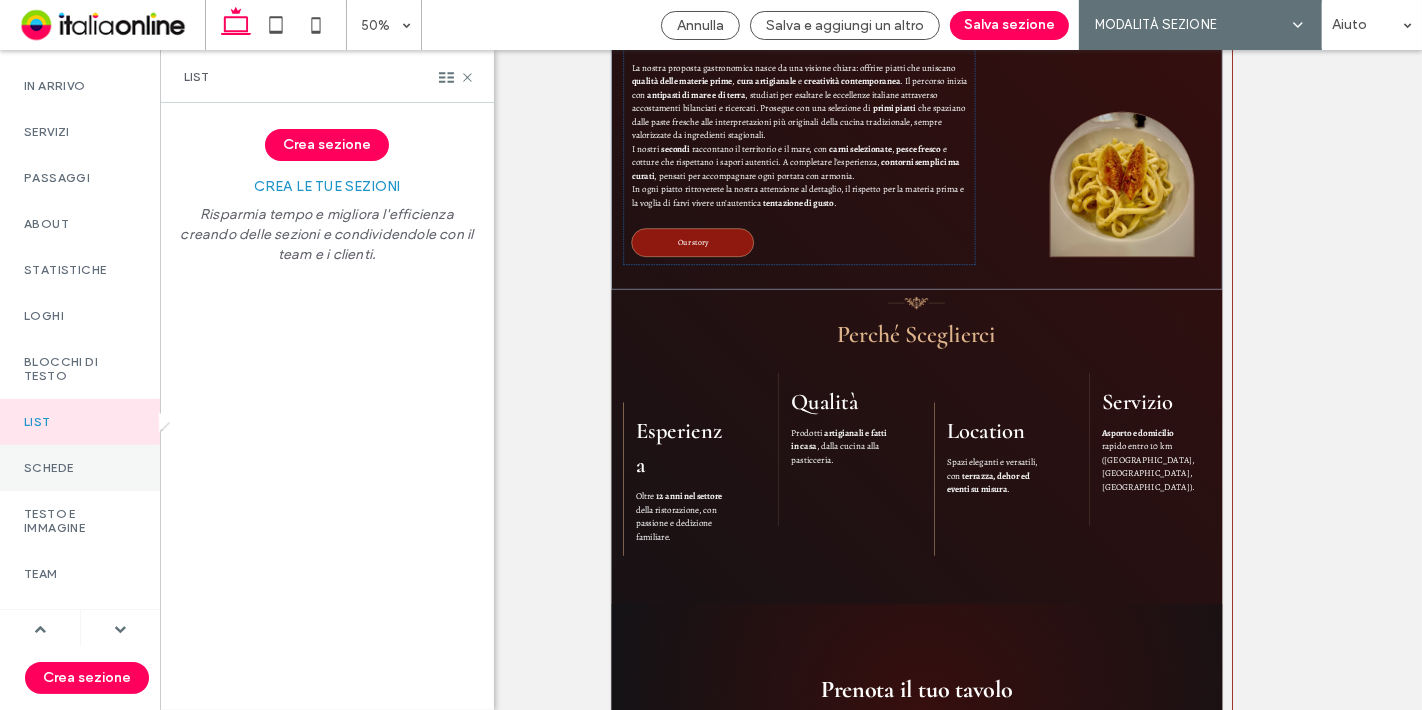 click on "Schede" at bounding box center [80, 468] 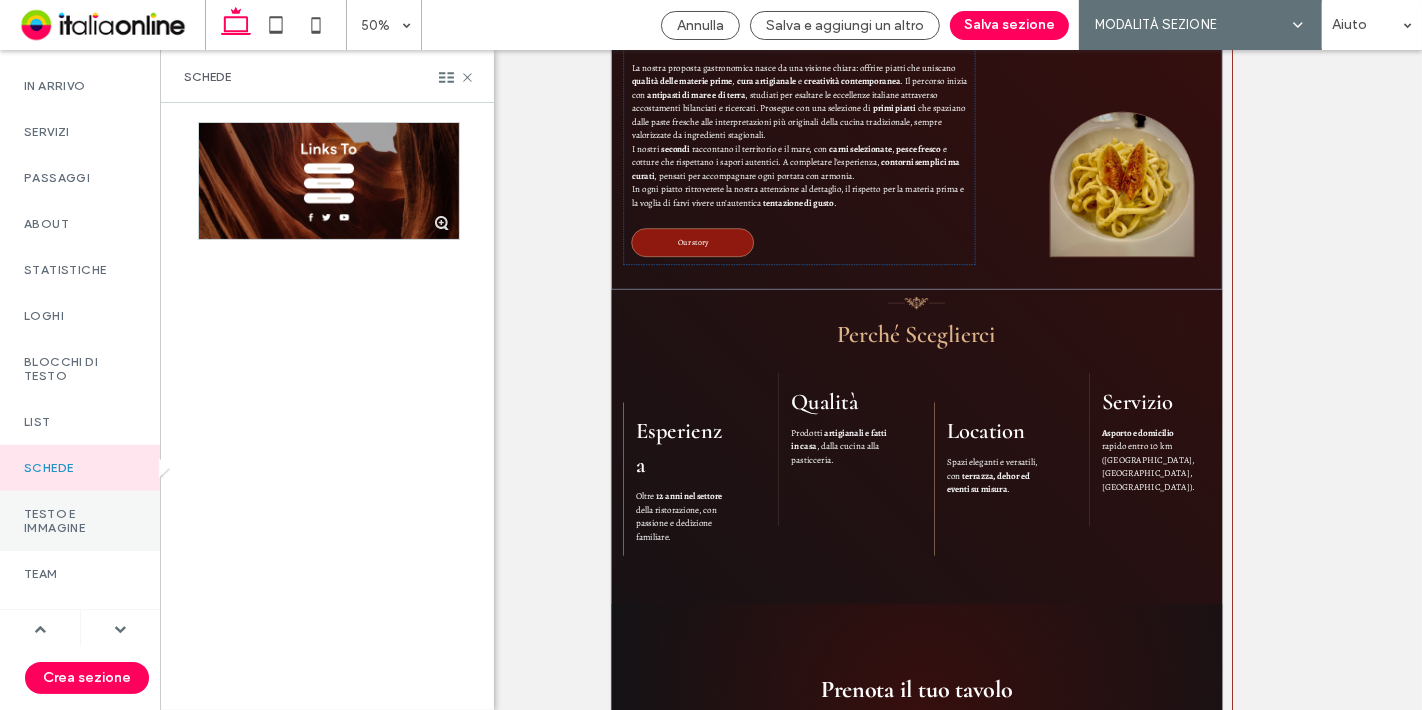 click on "Testo e immagine" at bounding box center (80, 521) 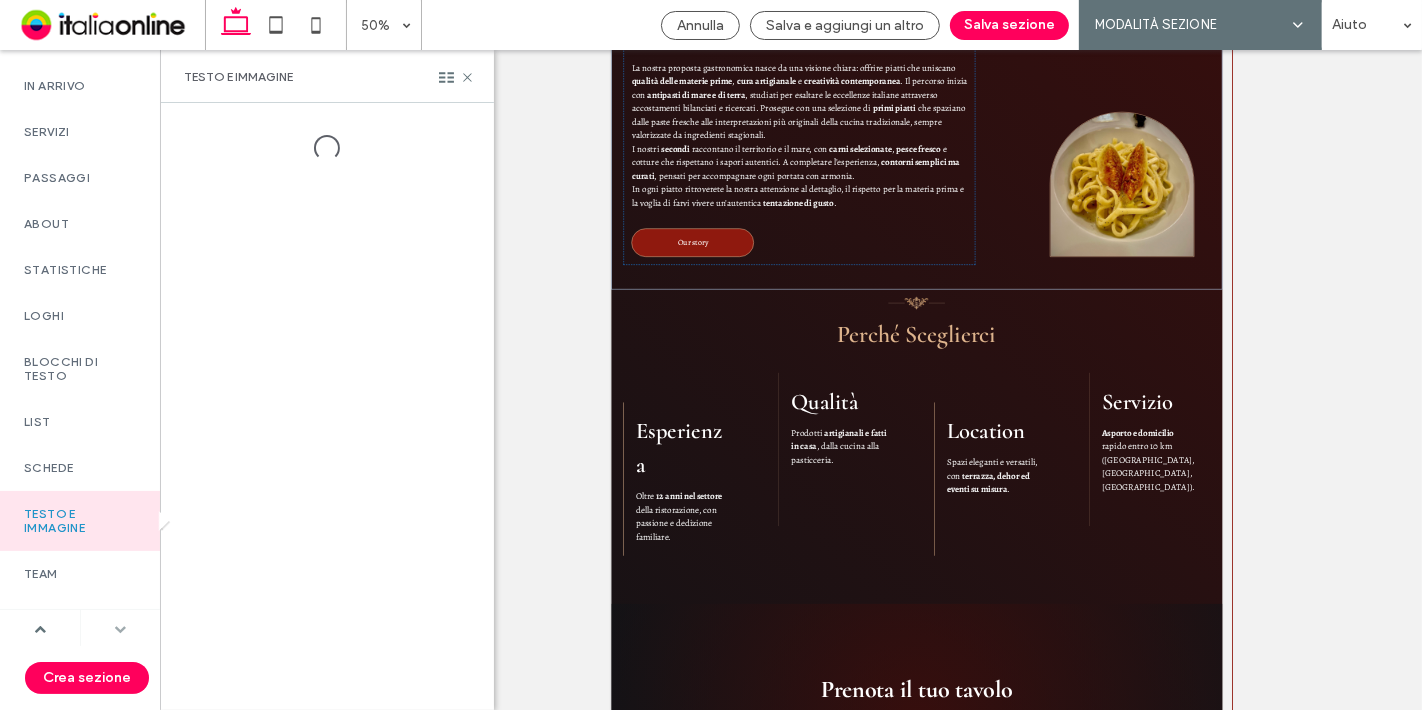 click at bounding box center (120, 629) 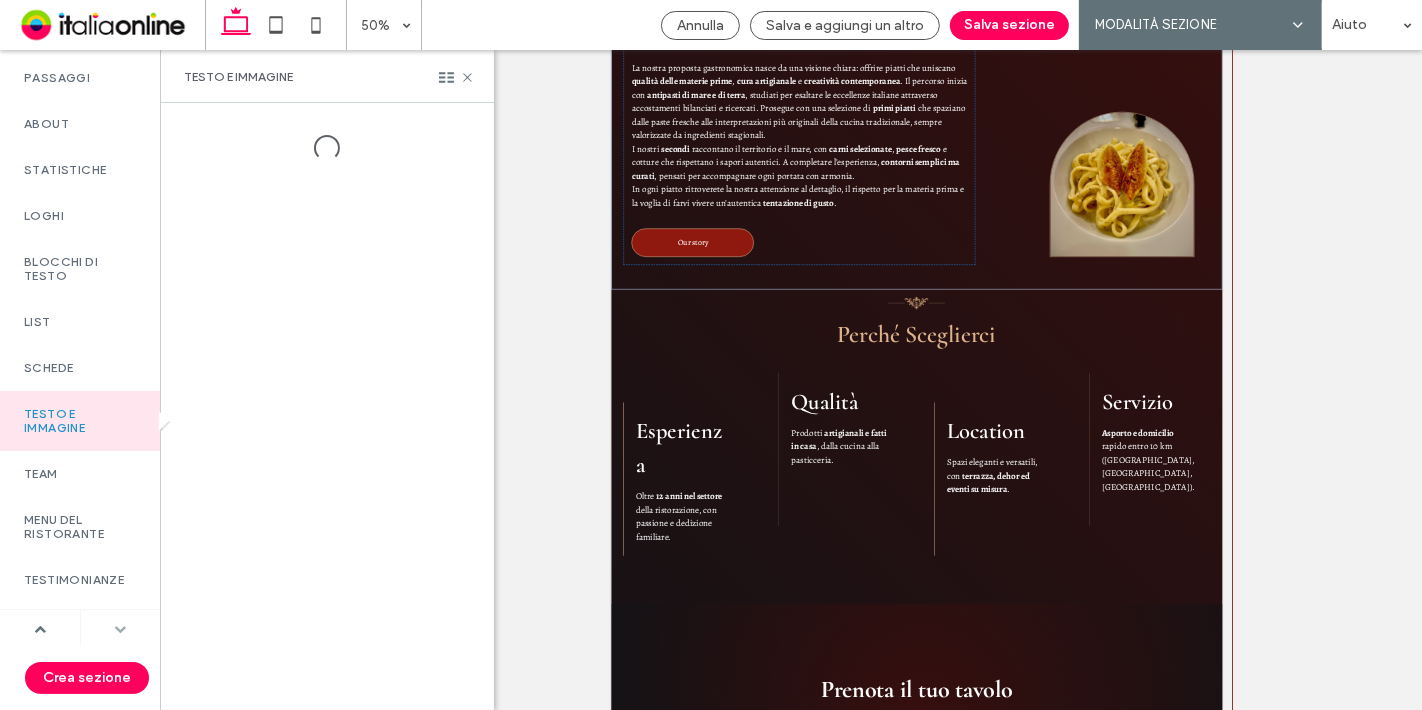 click at bounding box center [120, 629] 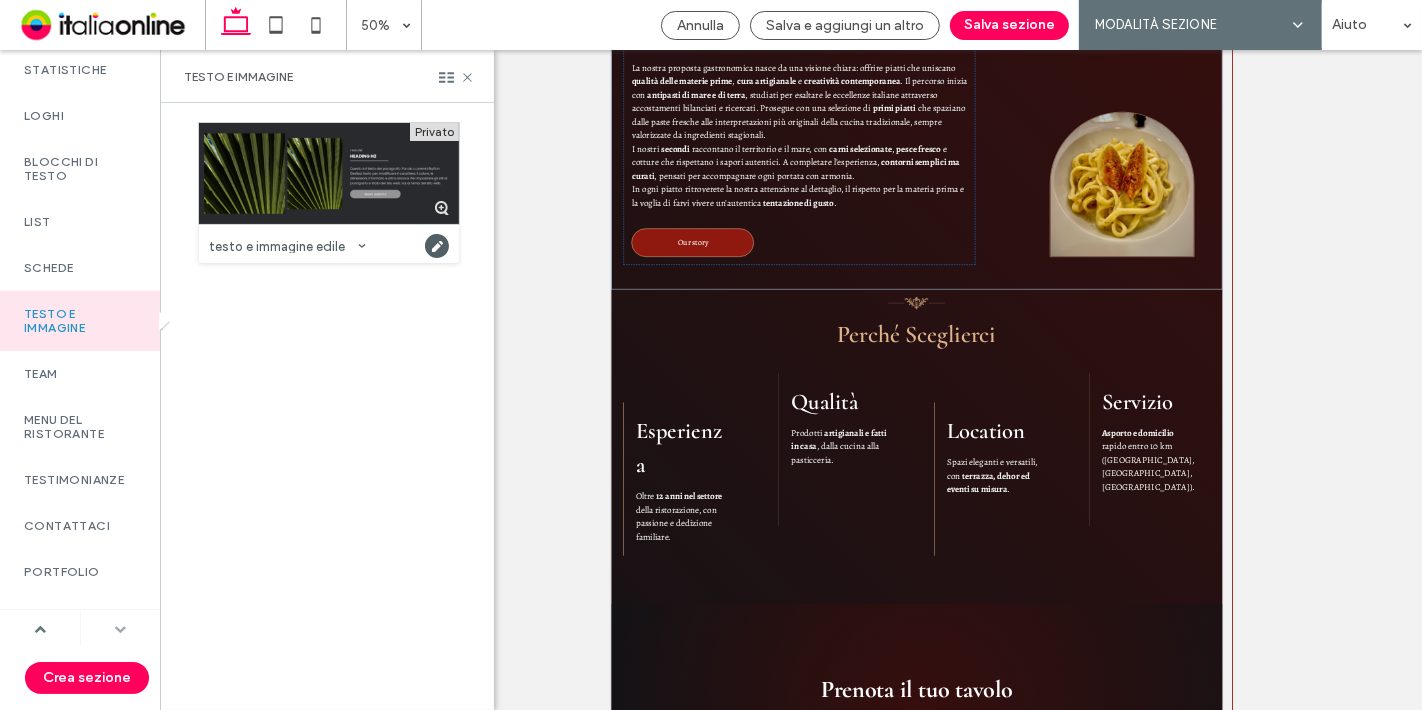 click at bounding box center (120, 629) 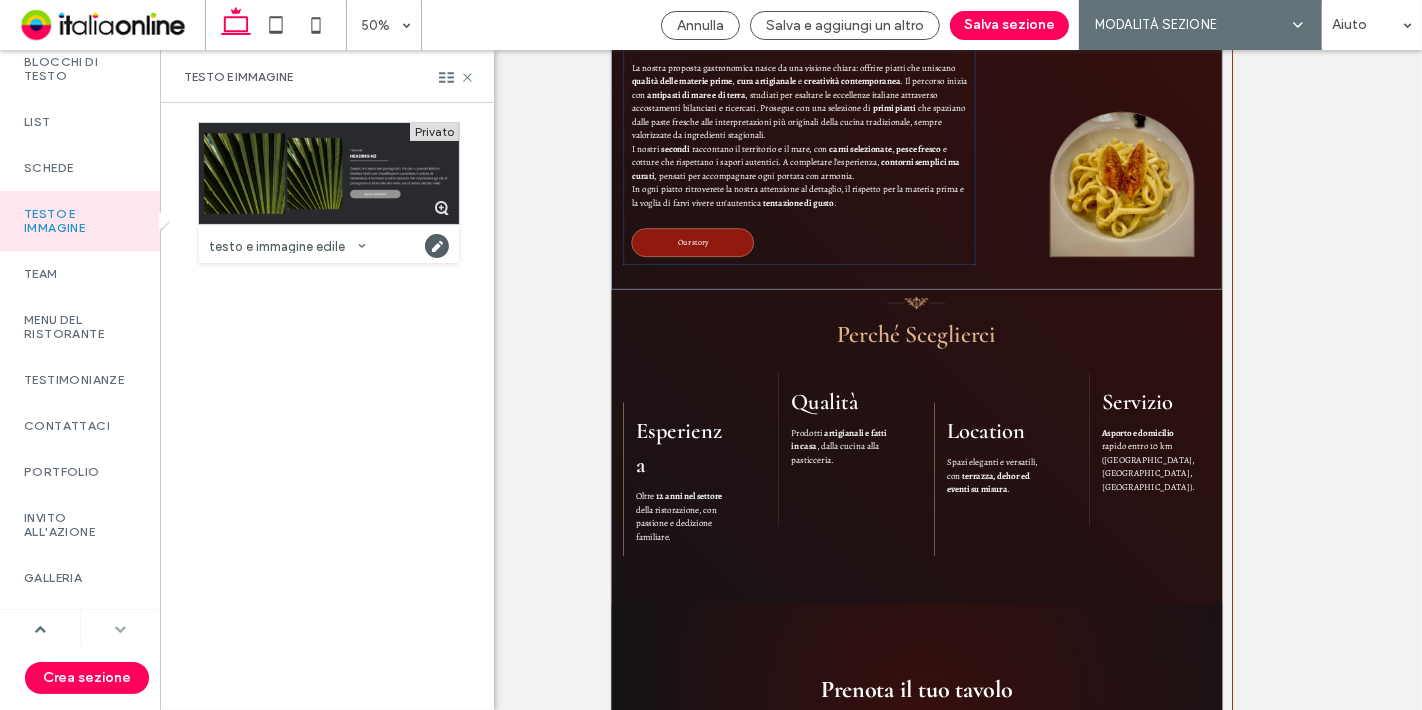 click at bounding box center [120, 629] 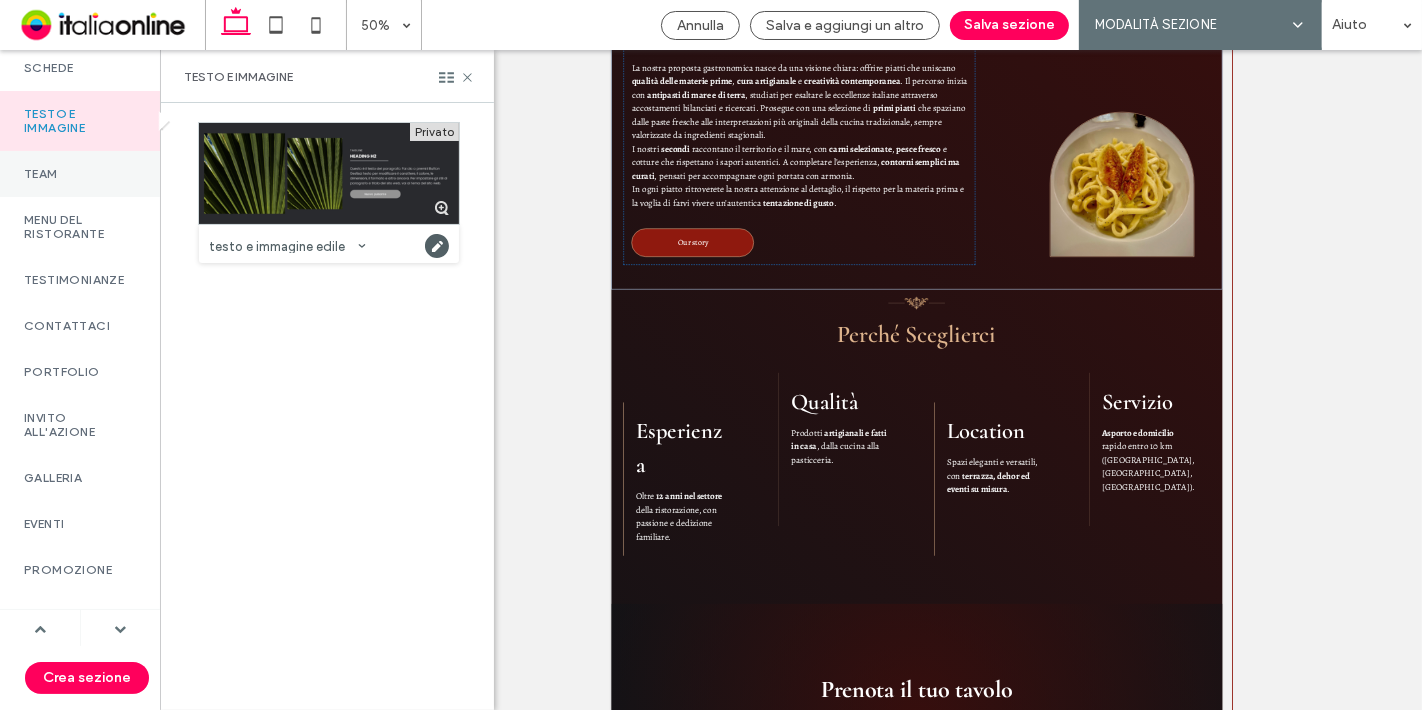 click on "Team" at bounding box center [80, 174] 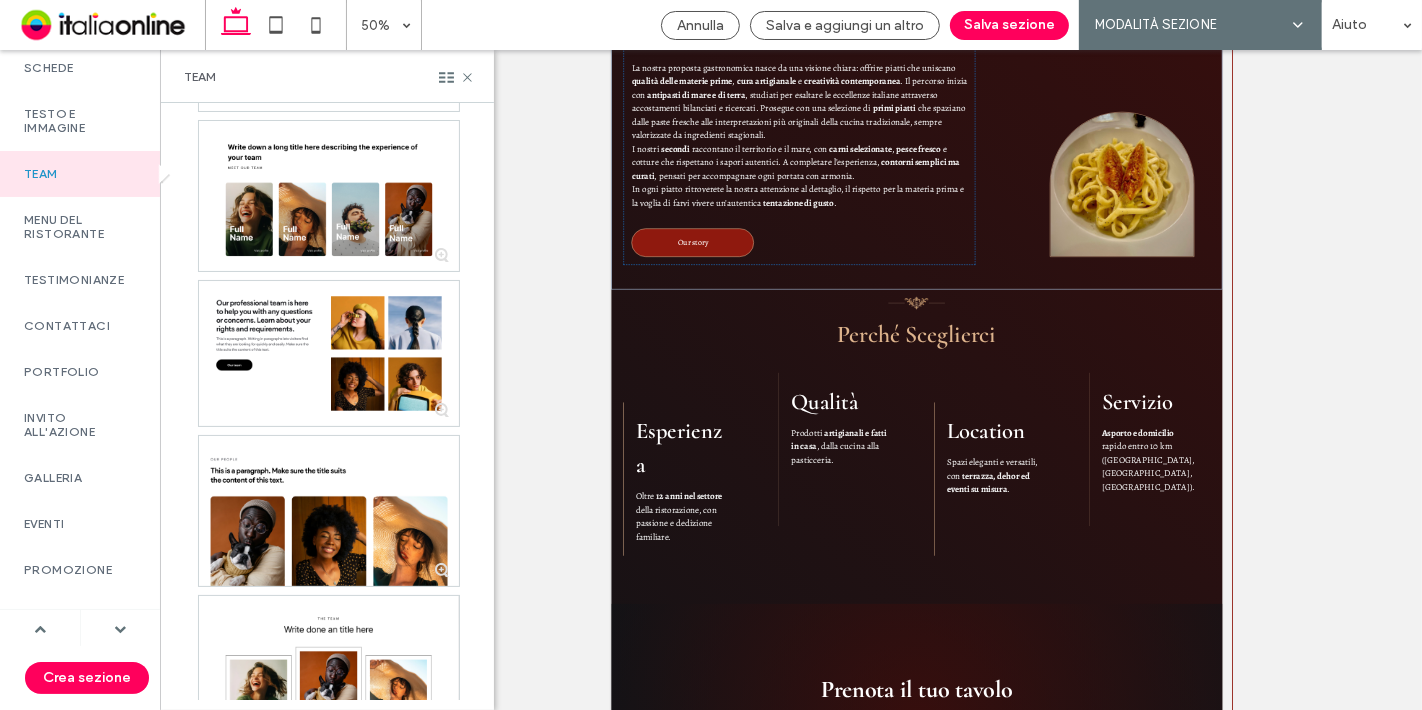 scroll, scrollTop: 1105, scrollLeft: 0, axis: vertical 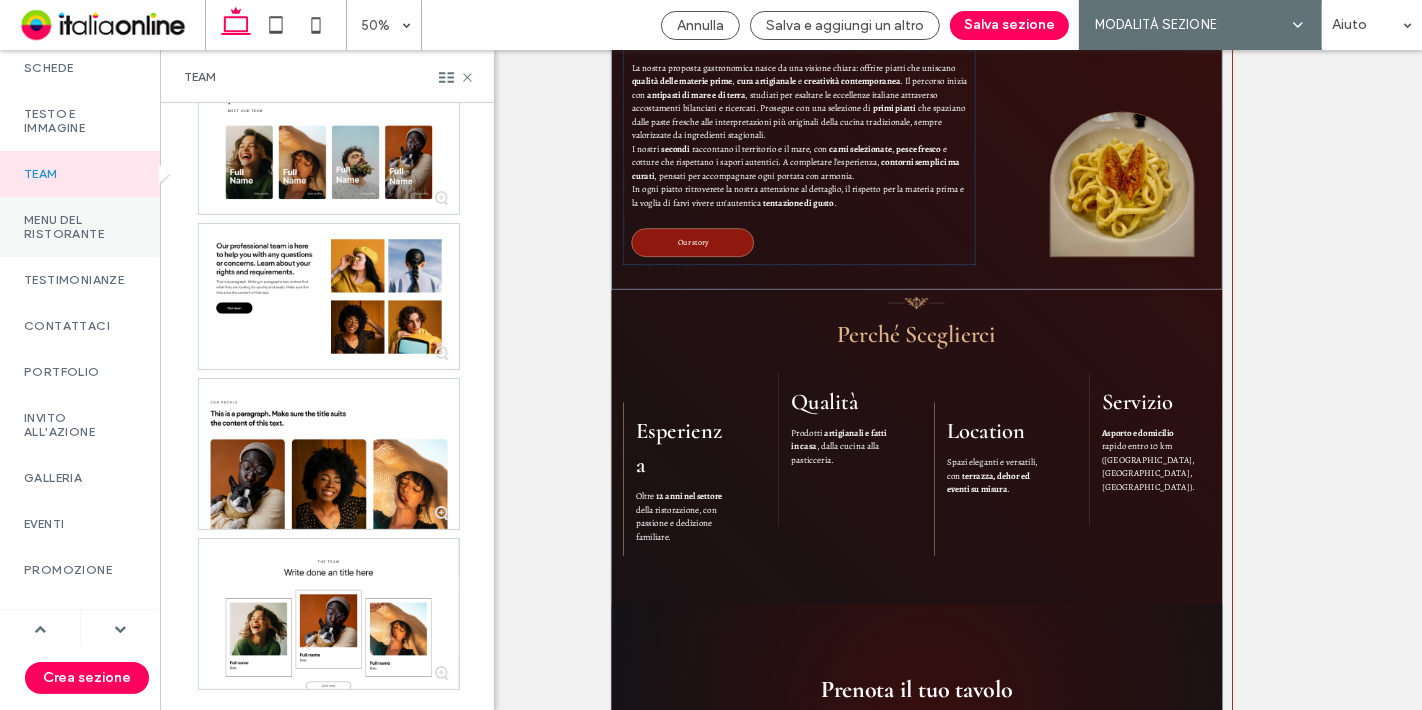 click on "Menu del ristorante" at bounding box center [80, 227] 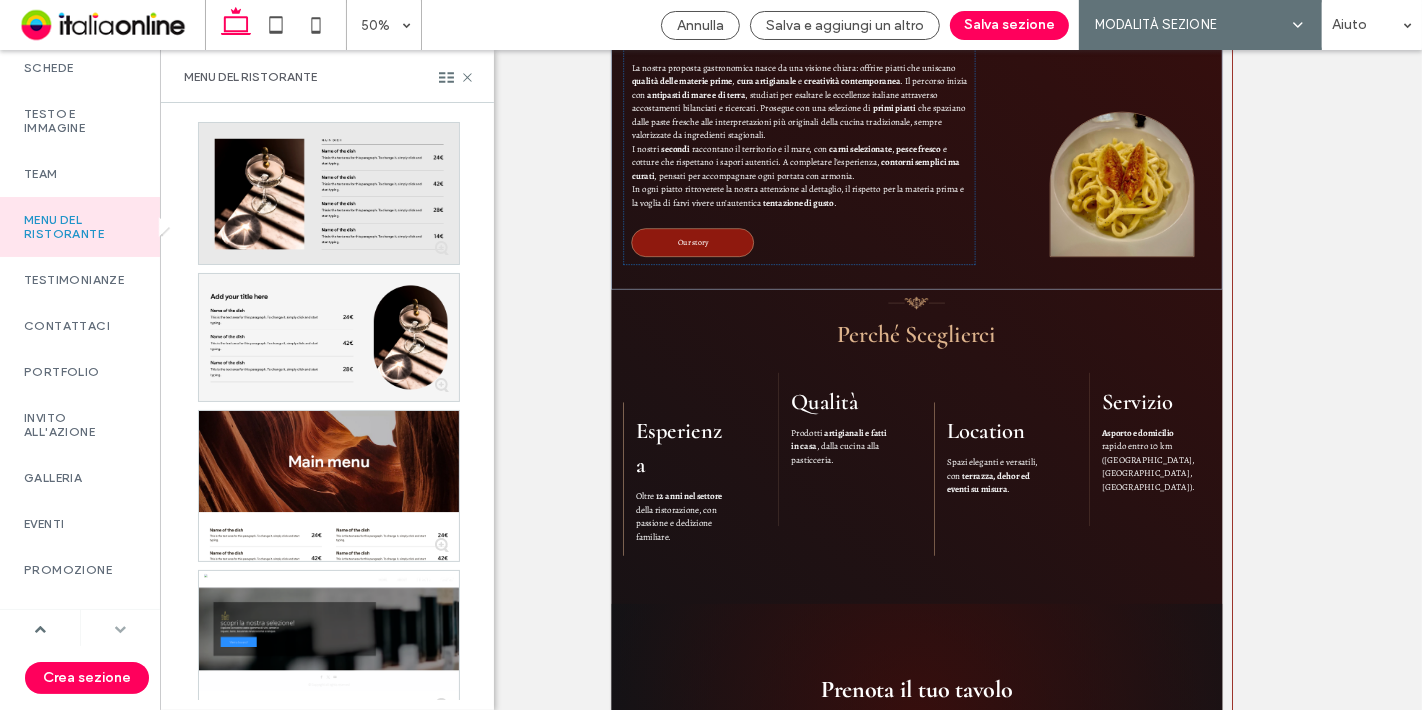 click at bounding box center [120, 629] 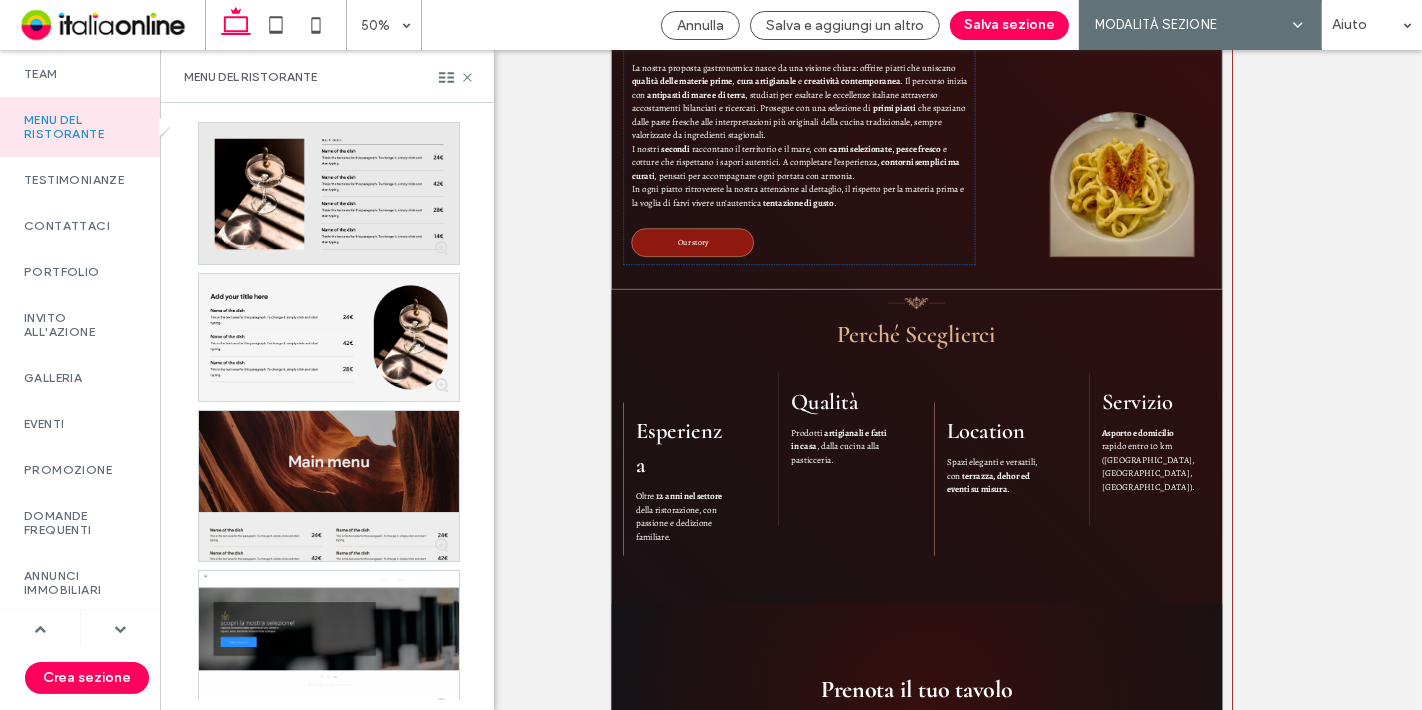 scroll, scrollTop: 271, scrollLeft: 0, axis: vertical 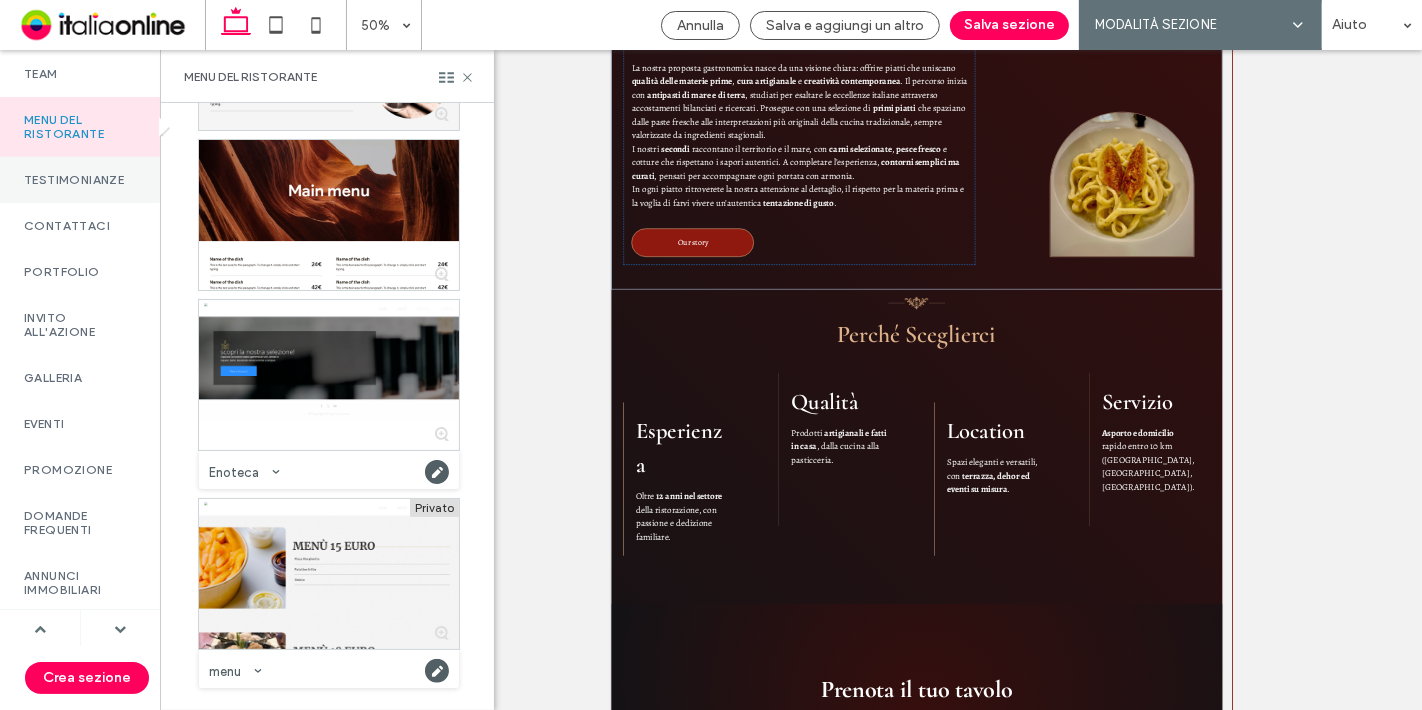 click on "Testimonianze" at bounding box center (80, 180) 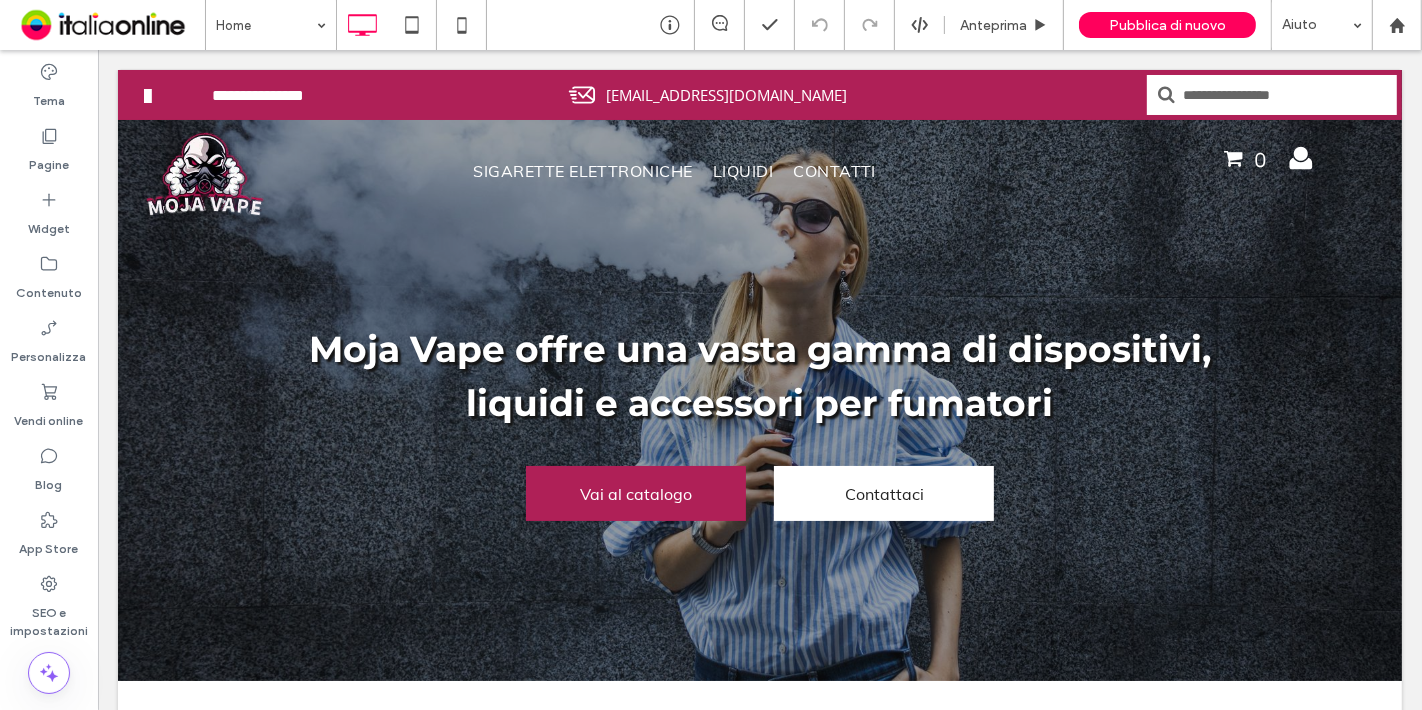 scroll, scrollTop: 0, scrollLeft: 0, axis: both 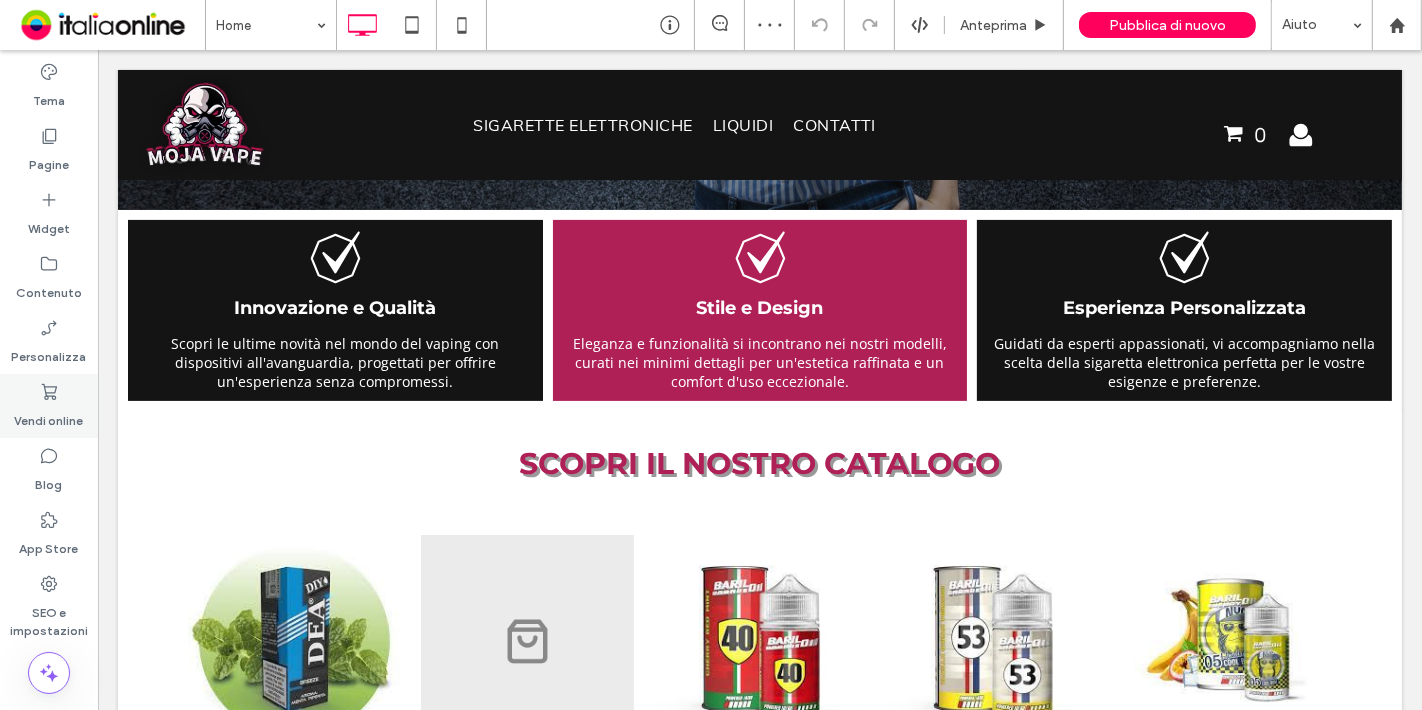click on "Vendi online" at bounding box center [49, 416] 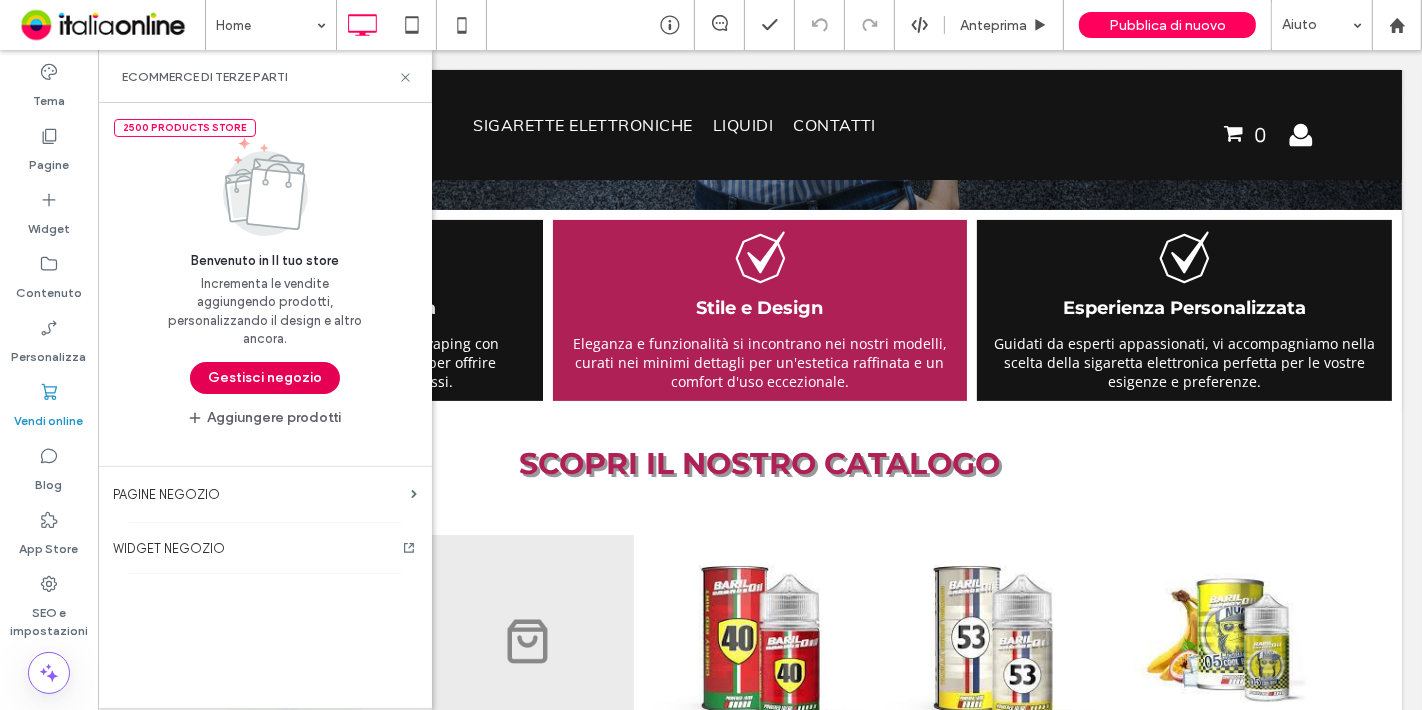 click on "Gestisci negozio" at bounding box center [265, 378] 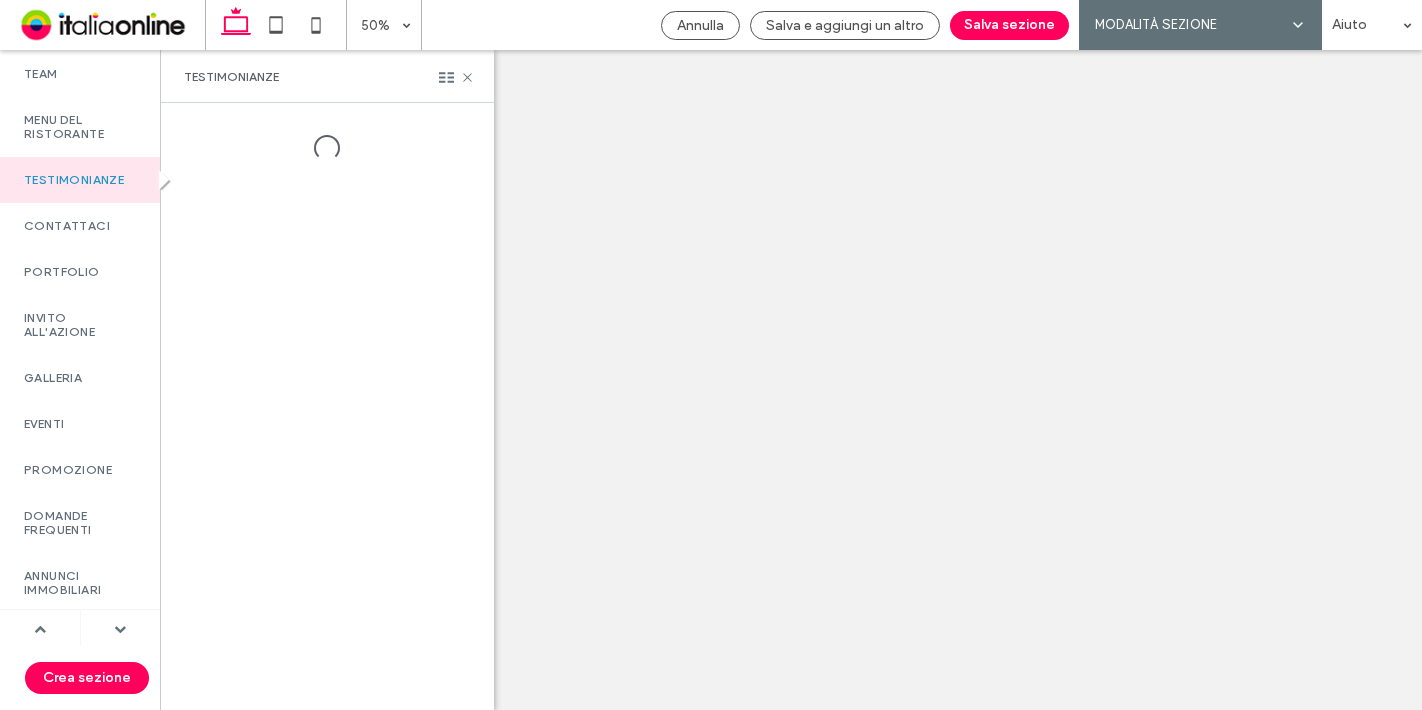scroll, scrollTop: 0, scrollLeft: 0, axis: both 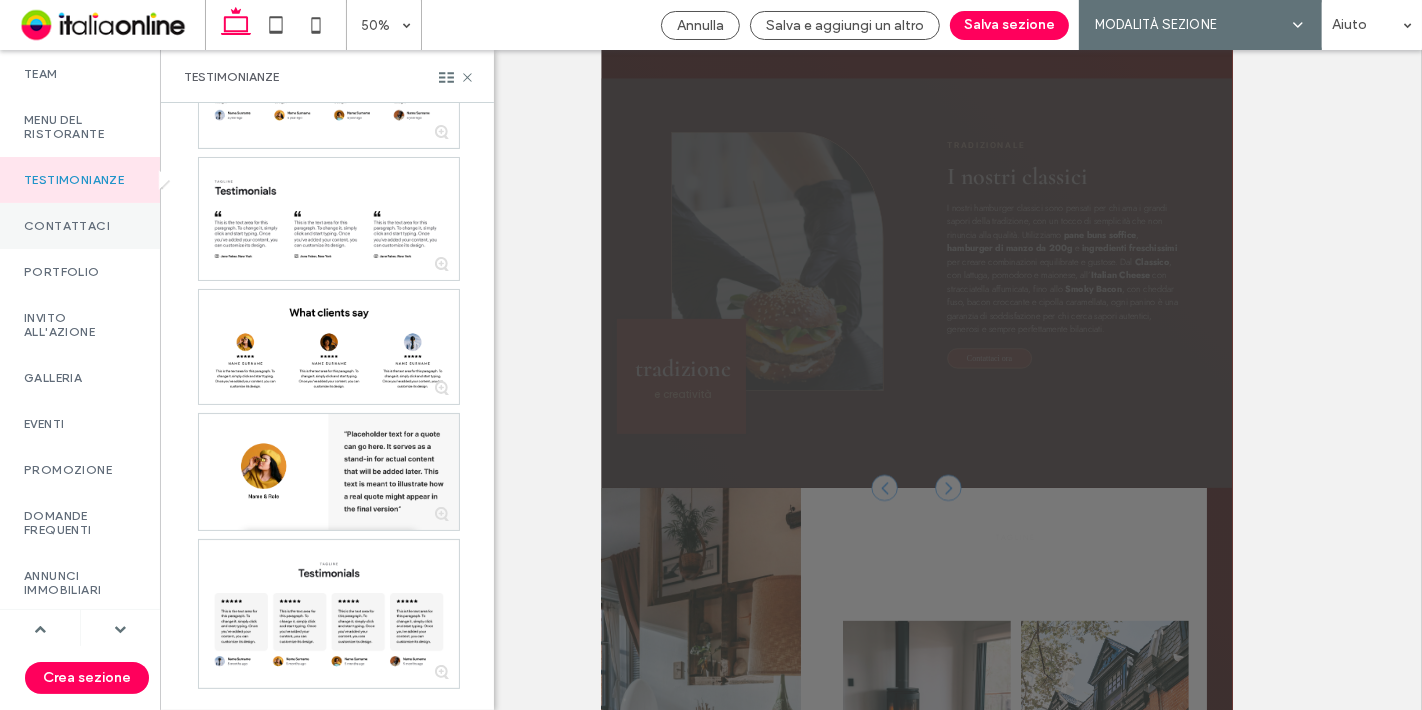 click on "Contattaci" at bounding box center (80, 226) 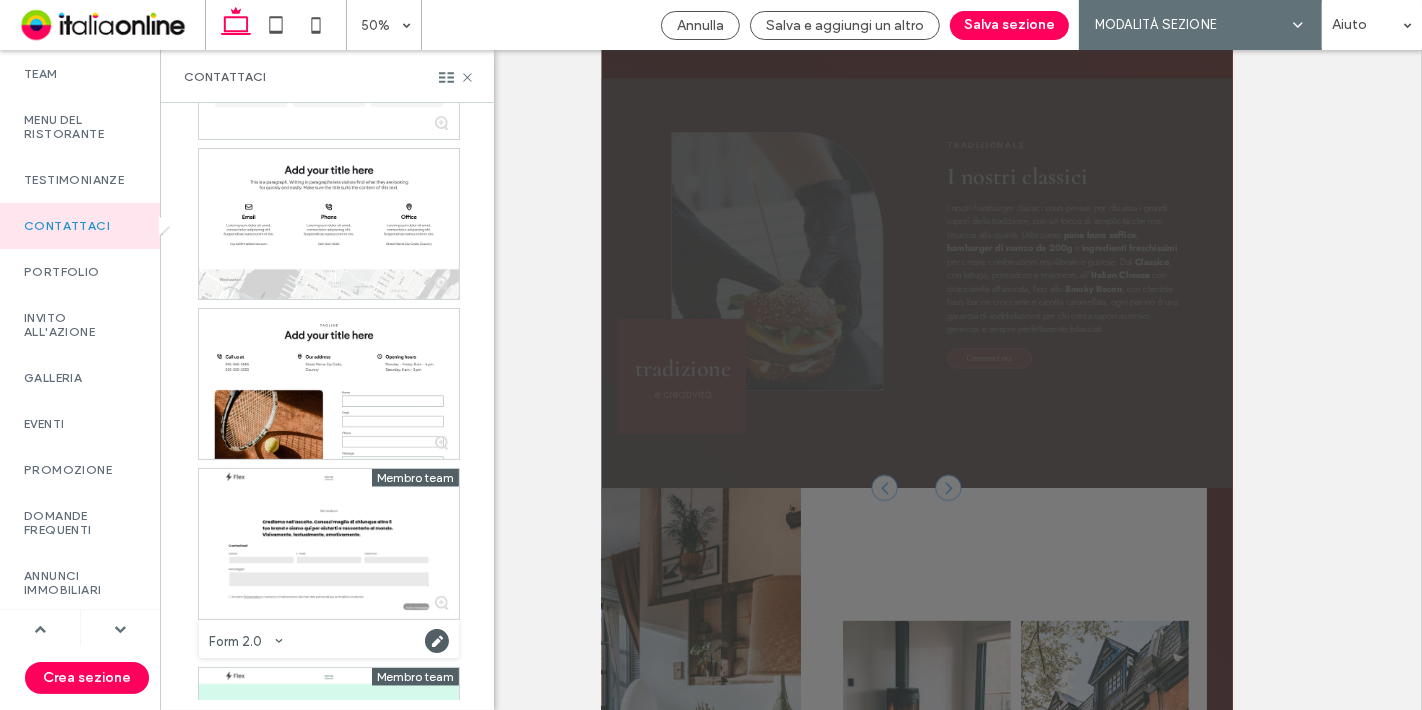 scroll, scrollTop: 1696, scrollLeft: 0, axis: vertical 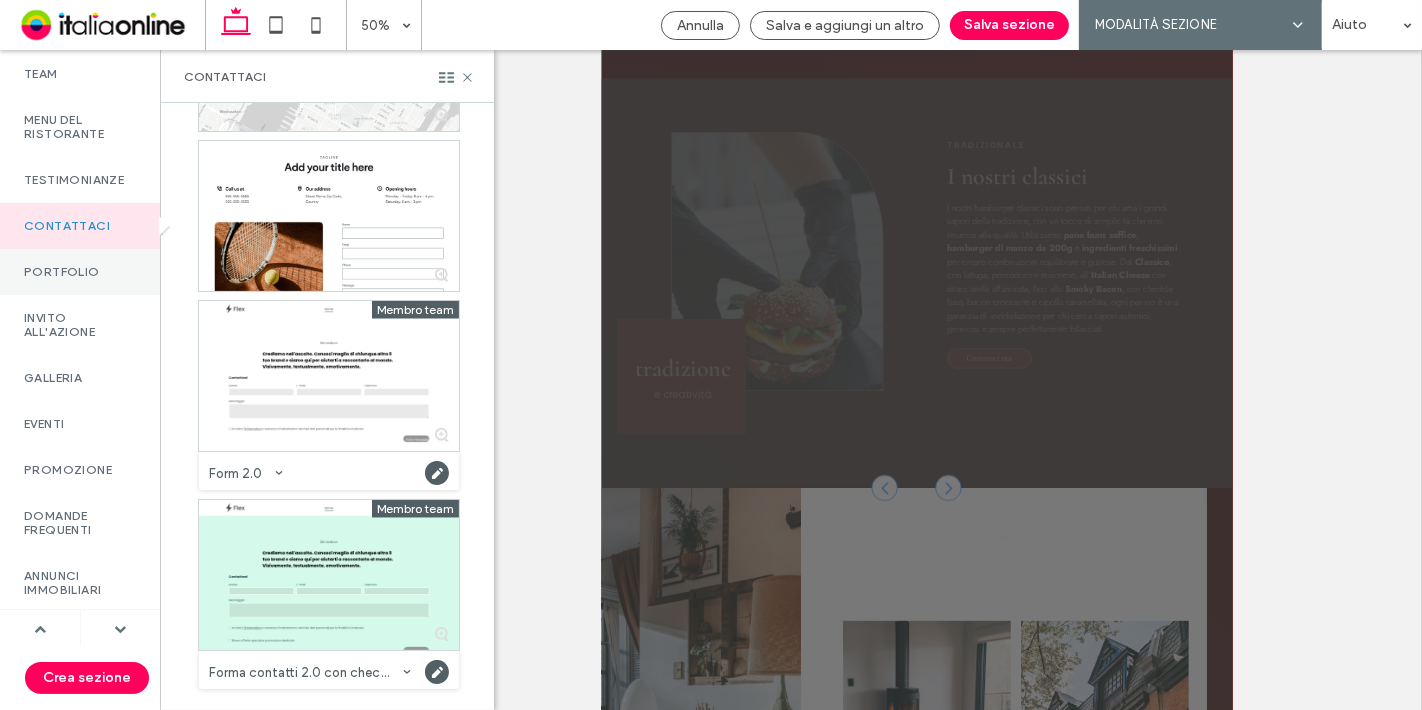 click on "Portfolio" at bounding box center [80, 272] 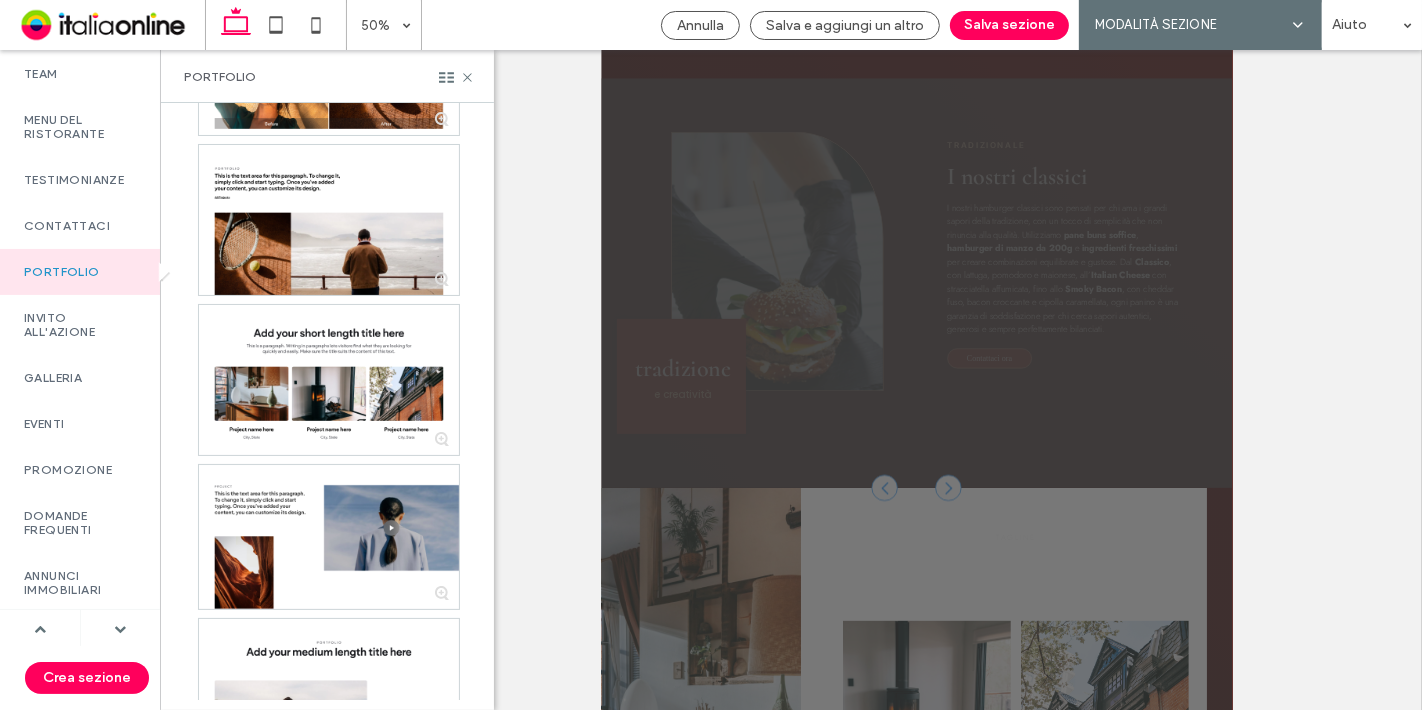 scroll, scrollTop: 1654, scrollLeft: 0, axis: vertical 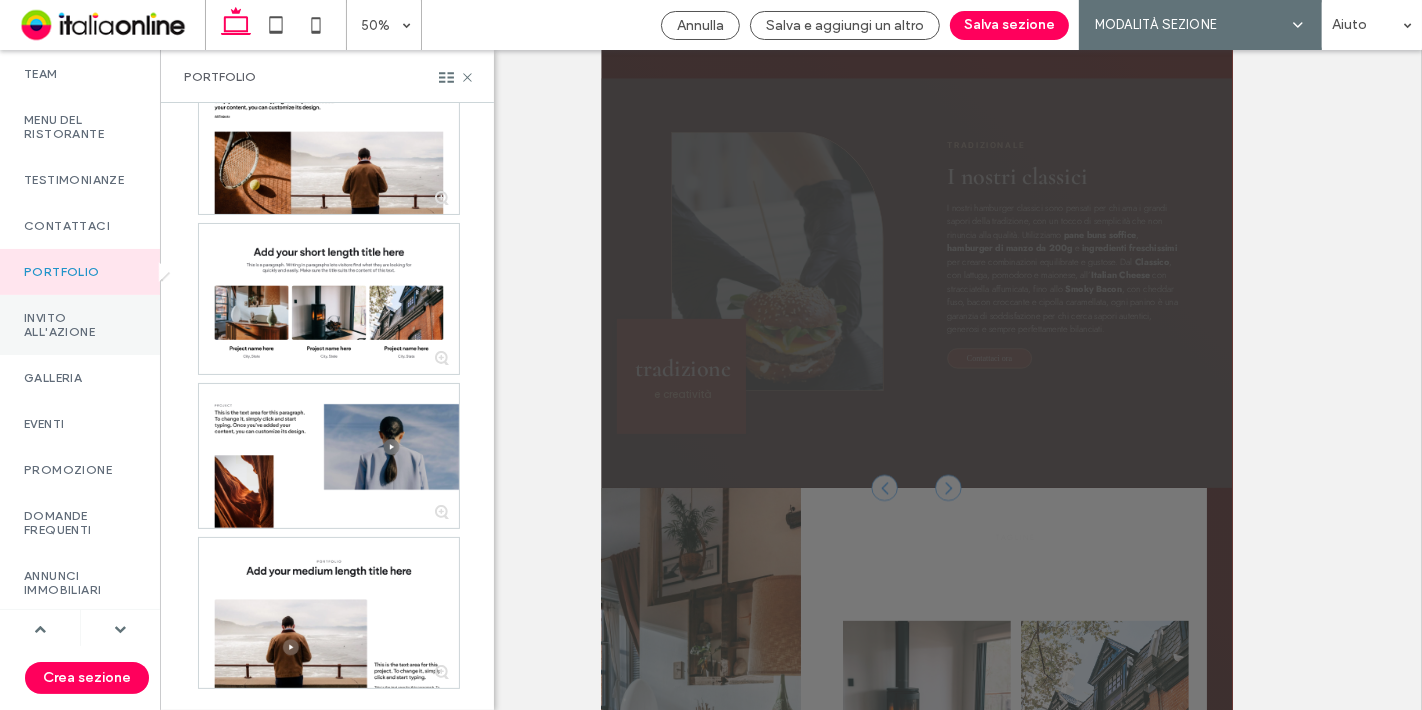 click on "Invito all'azione" at bounding box center [80, 325] 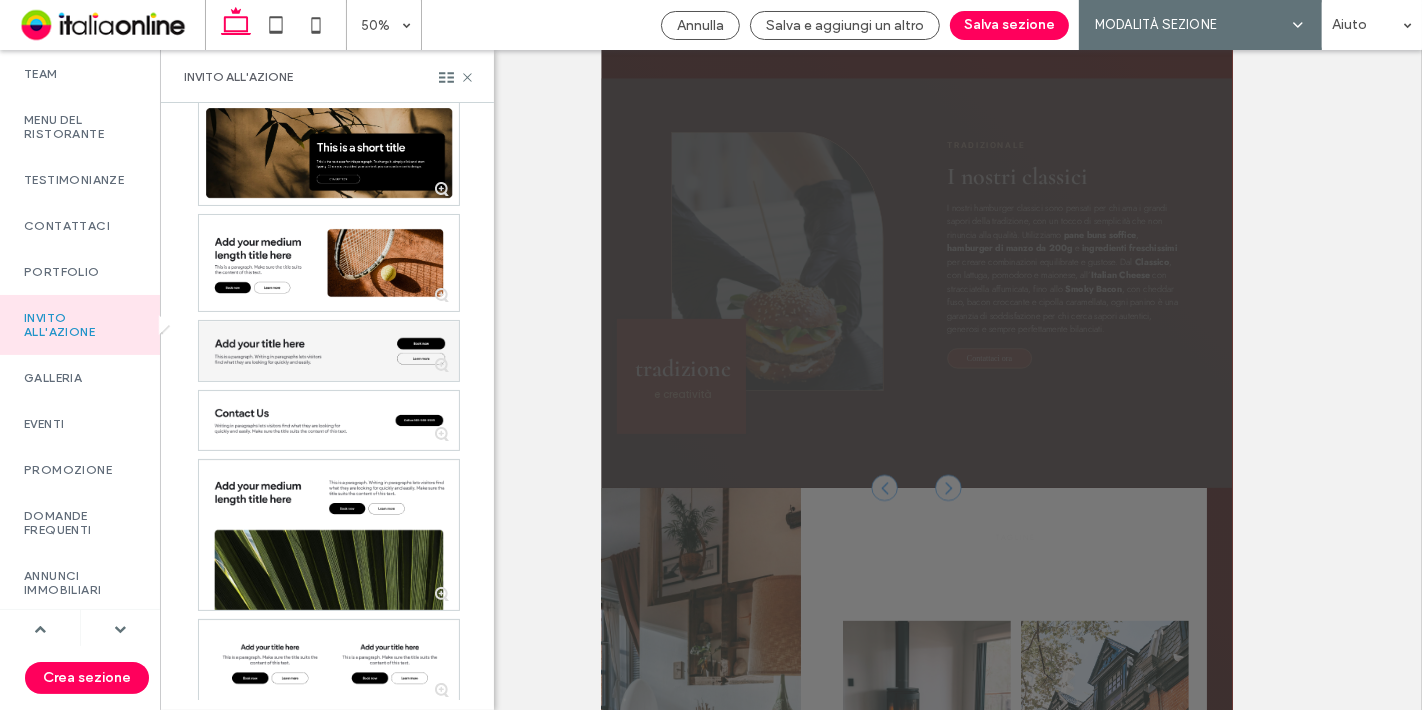 scroll, scrollTop: 1575, scrollLeft: 0, axis: vertical 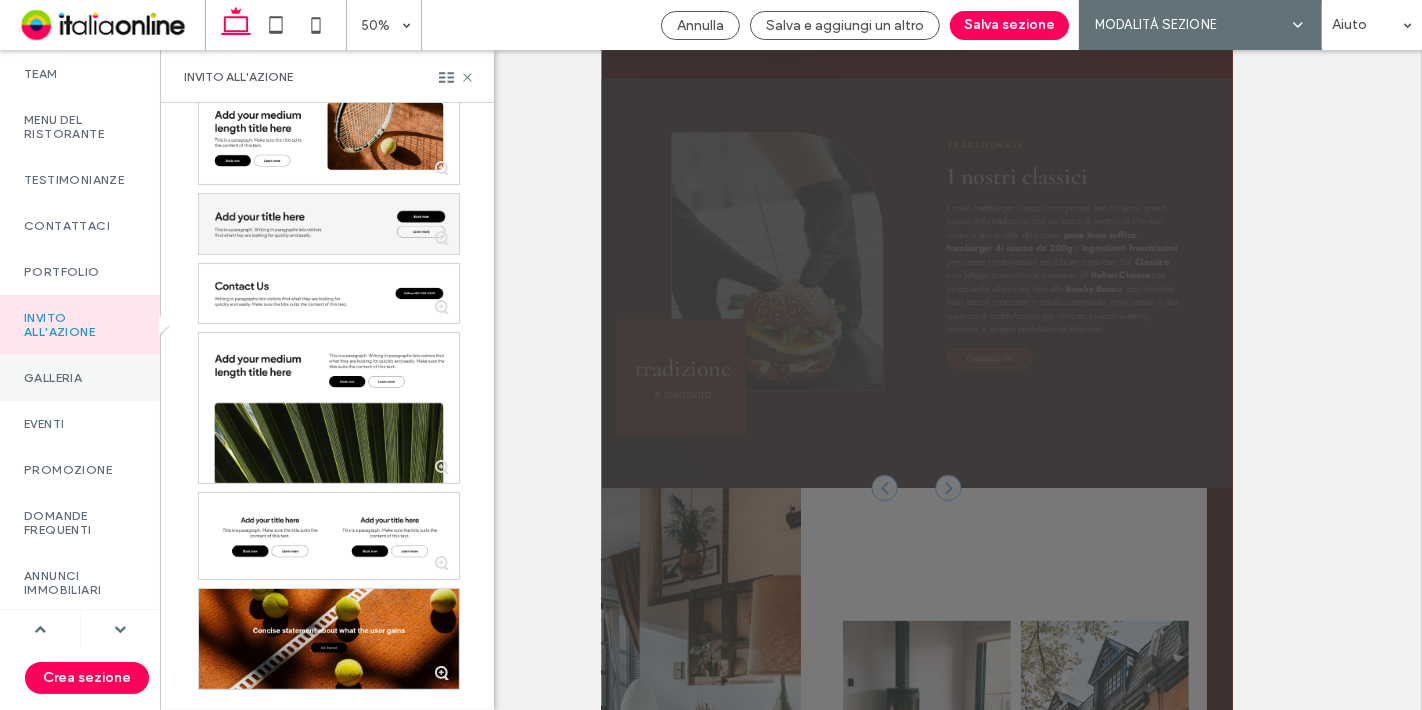 click on "Galleria" at bounding box center [80, 378] 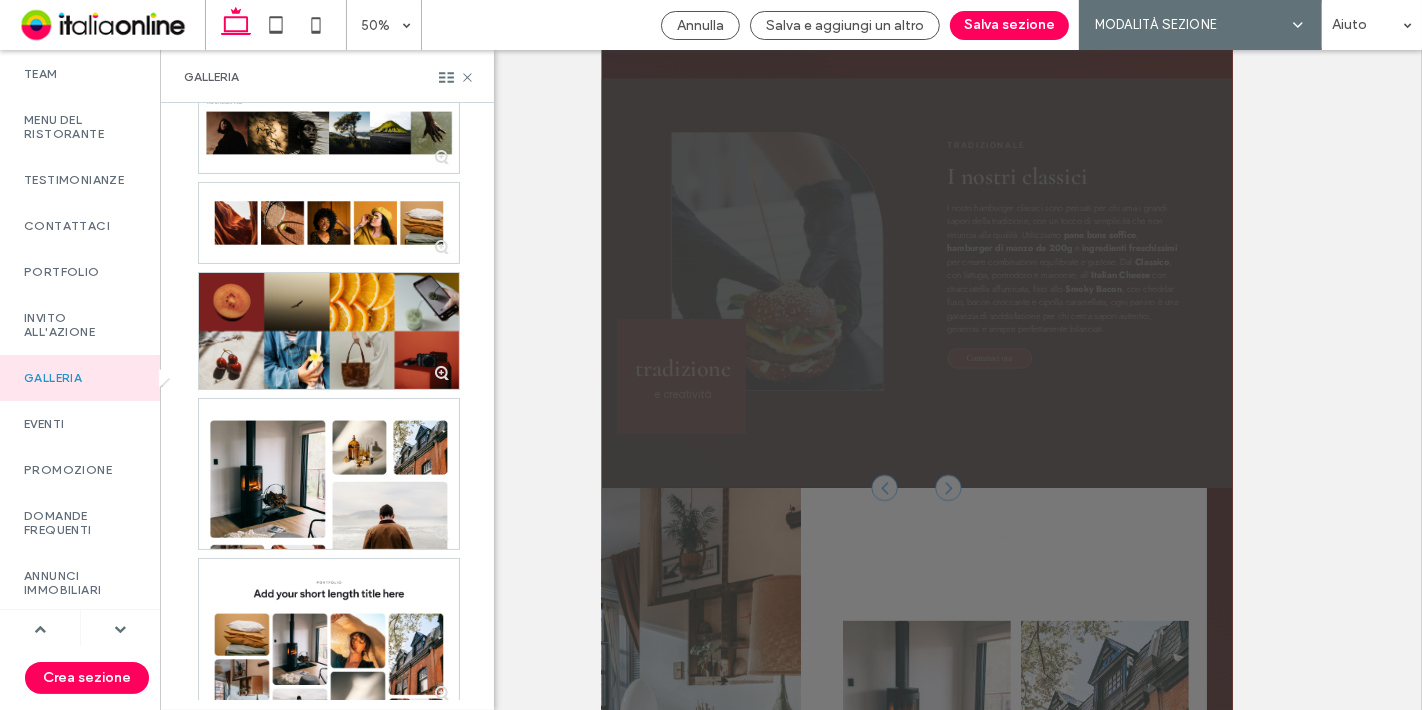 scroll, scrollTop: 783, scrollLeft: 0, axis: vertical 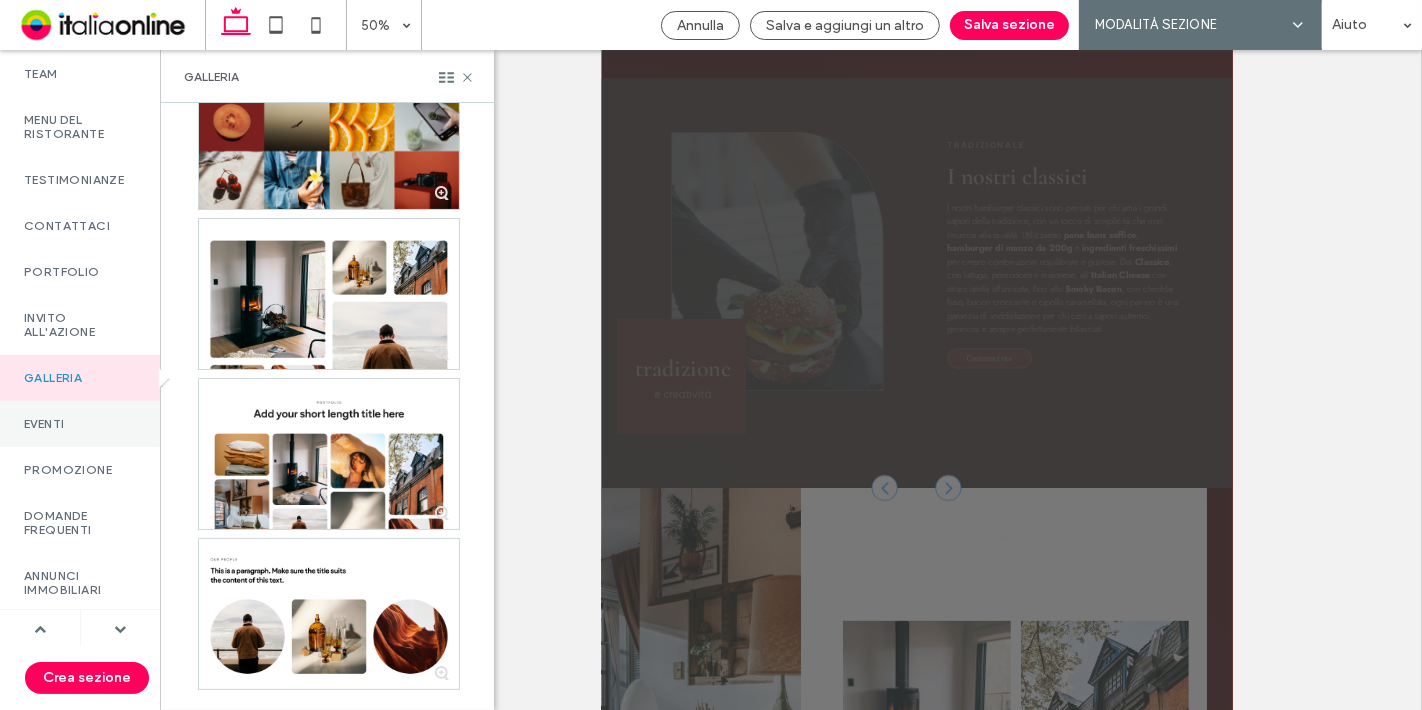 click on "Eventi" at bounding box center [80, 424] 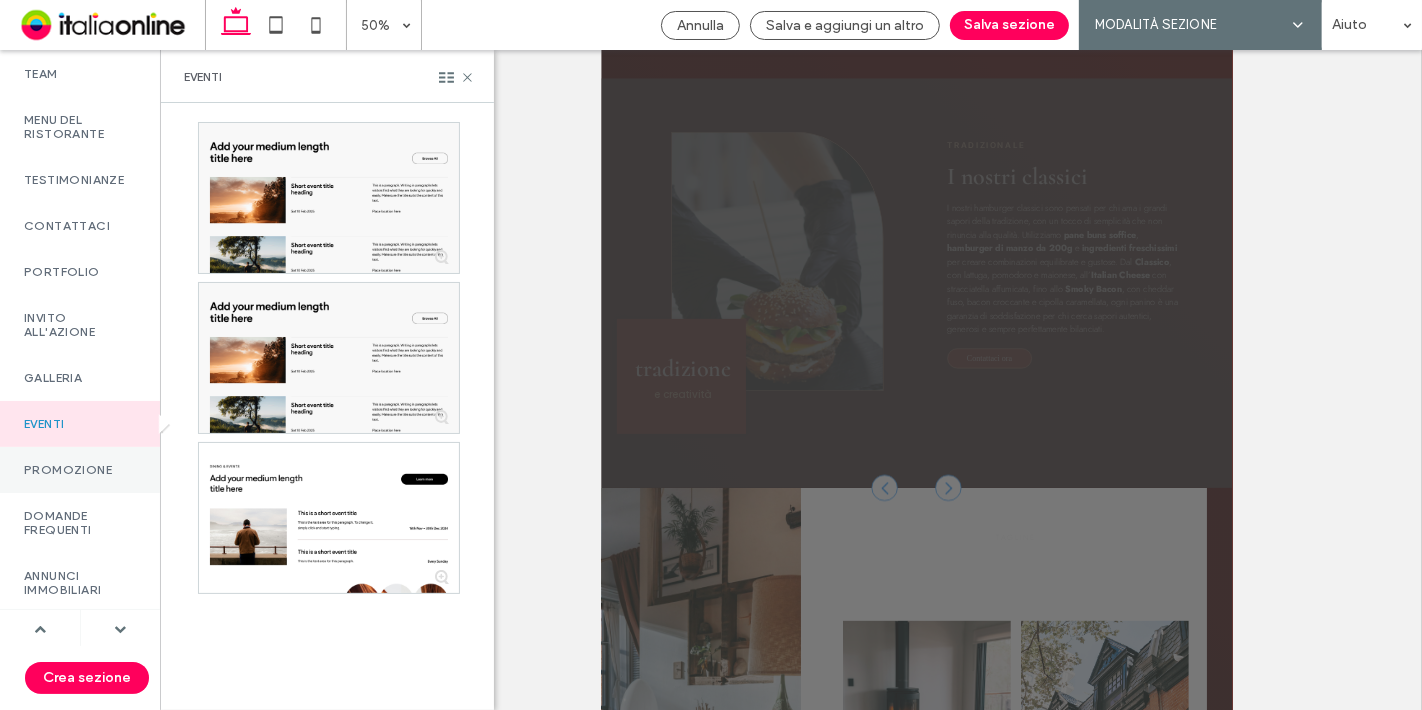click on "promozione" at bounding box center [80, 470] 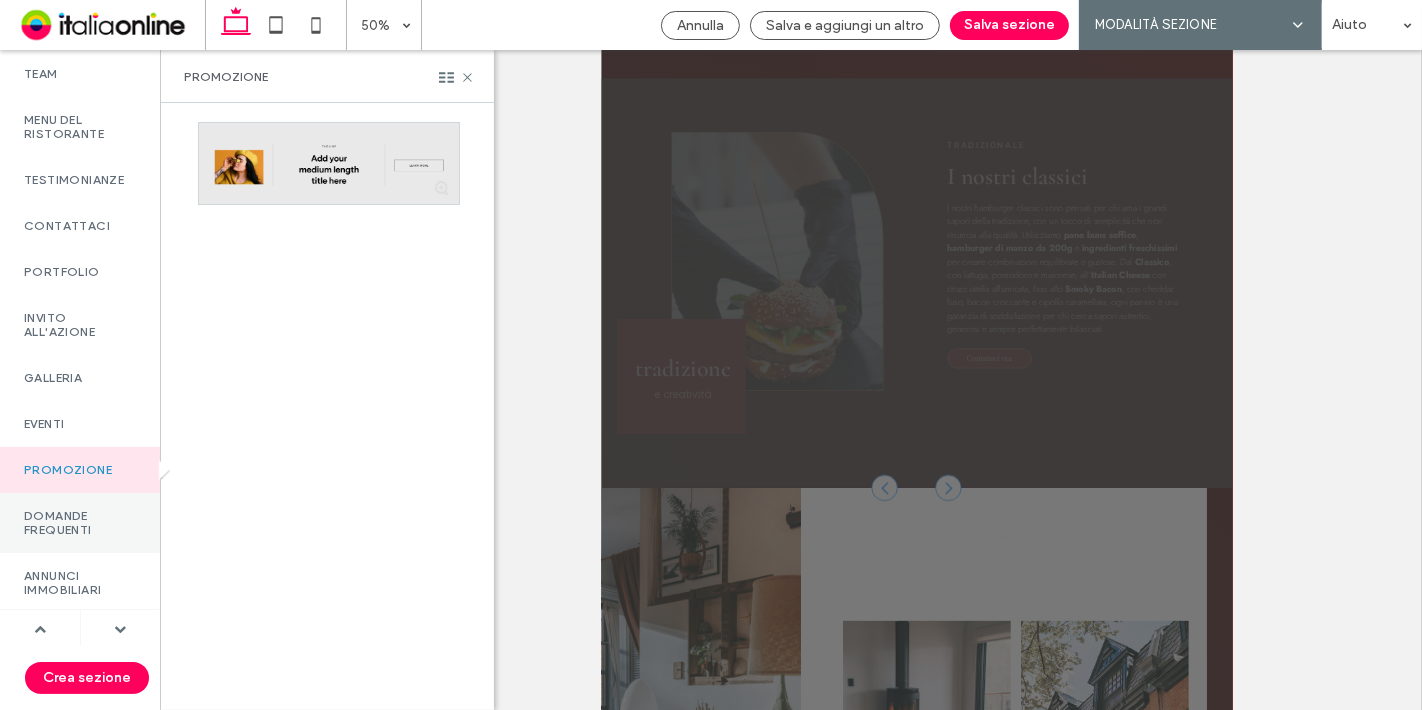 click on "Domande frequenti" at bounding box center (80, 523) 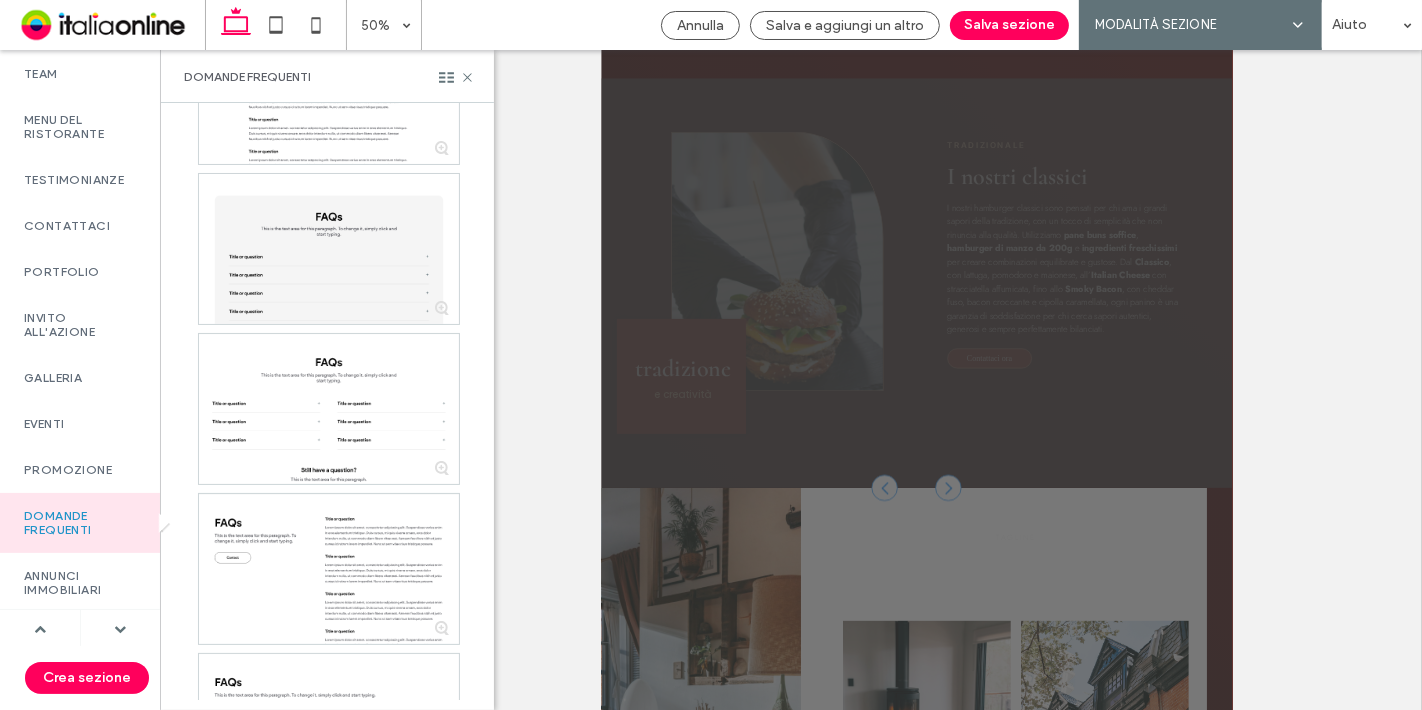 scroll, scrollTop: 1151, scrollLeft: 0, axis: vertical 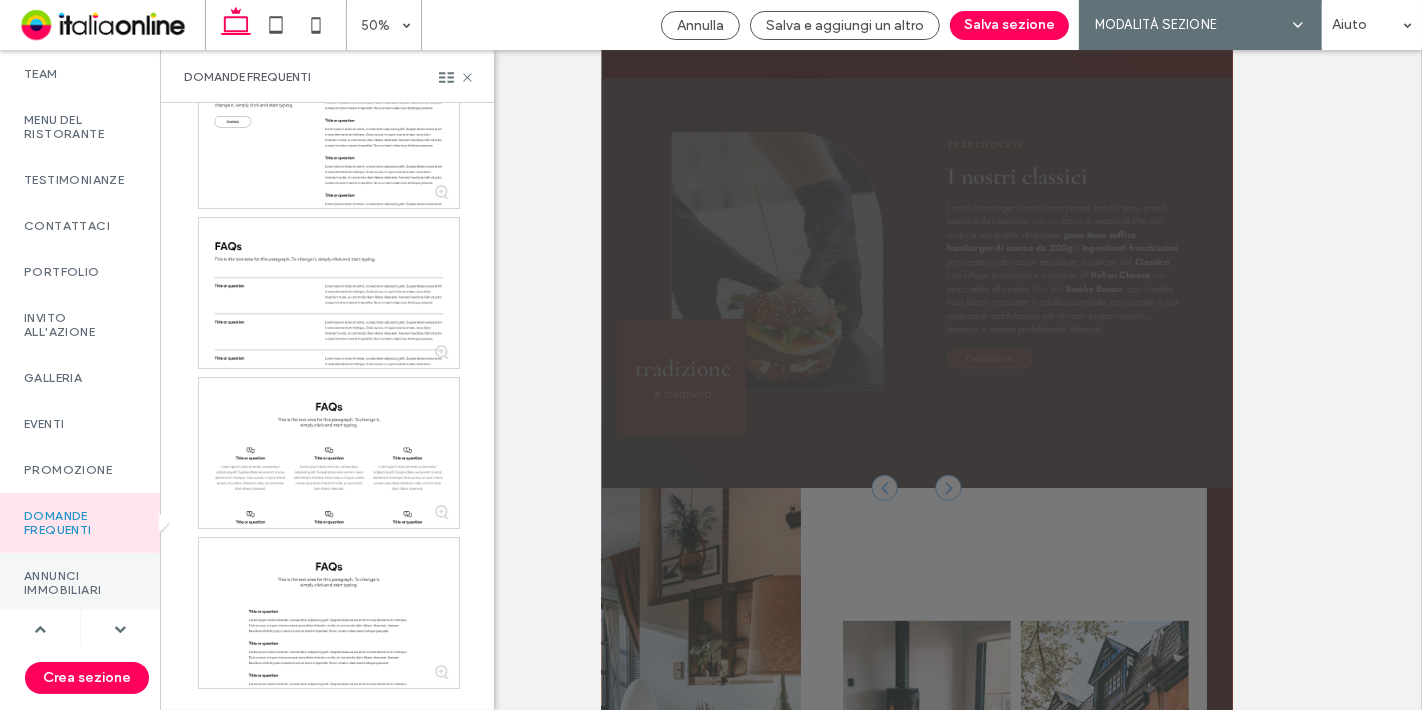 click on "Annunci immobiliari" at bounding box center [80, 583] 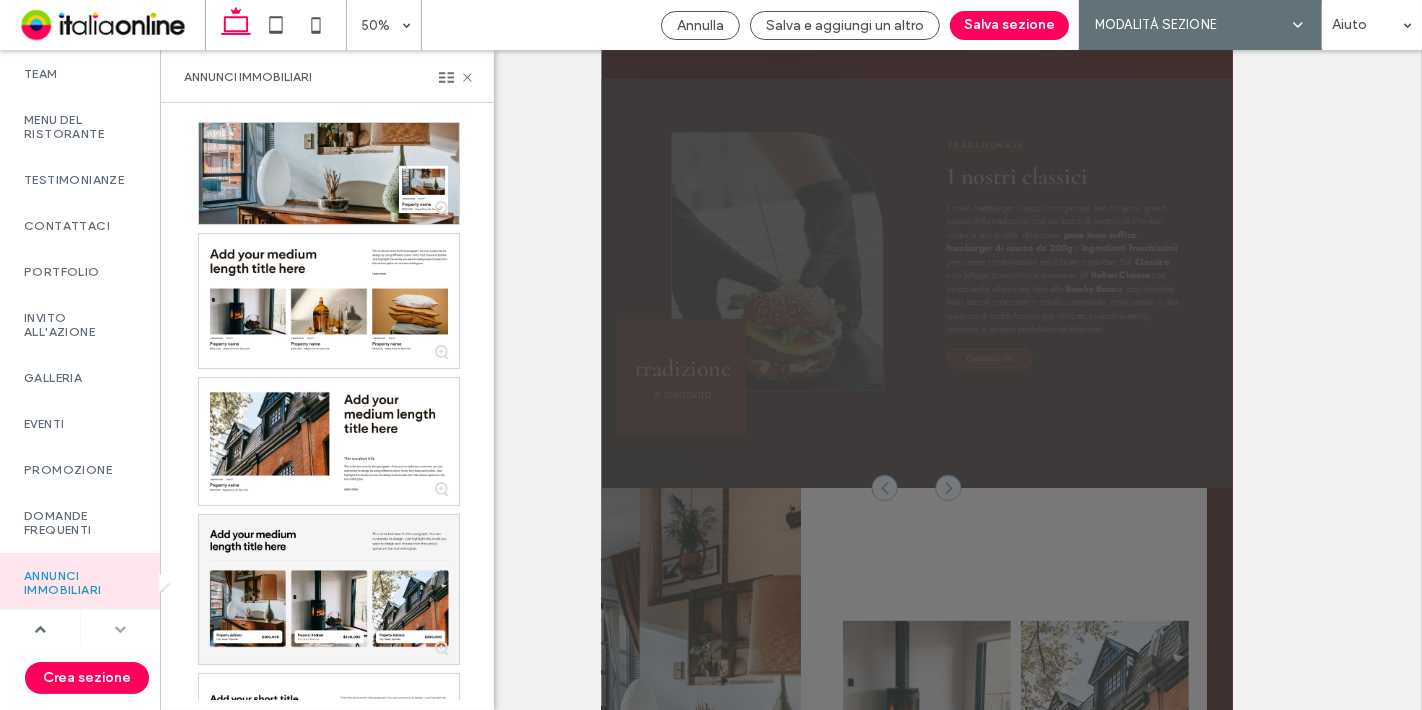 click at bounding box center (120, 629) 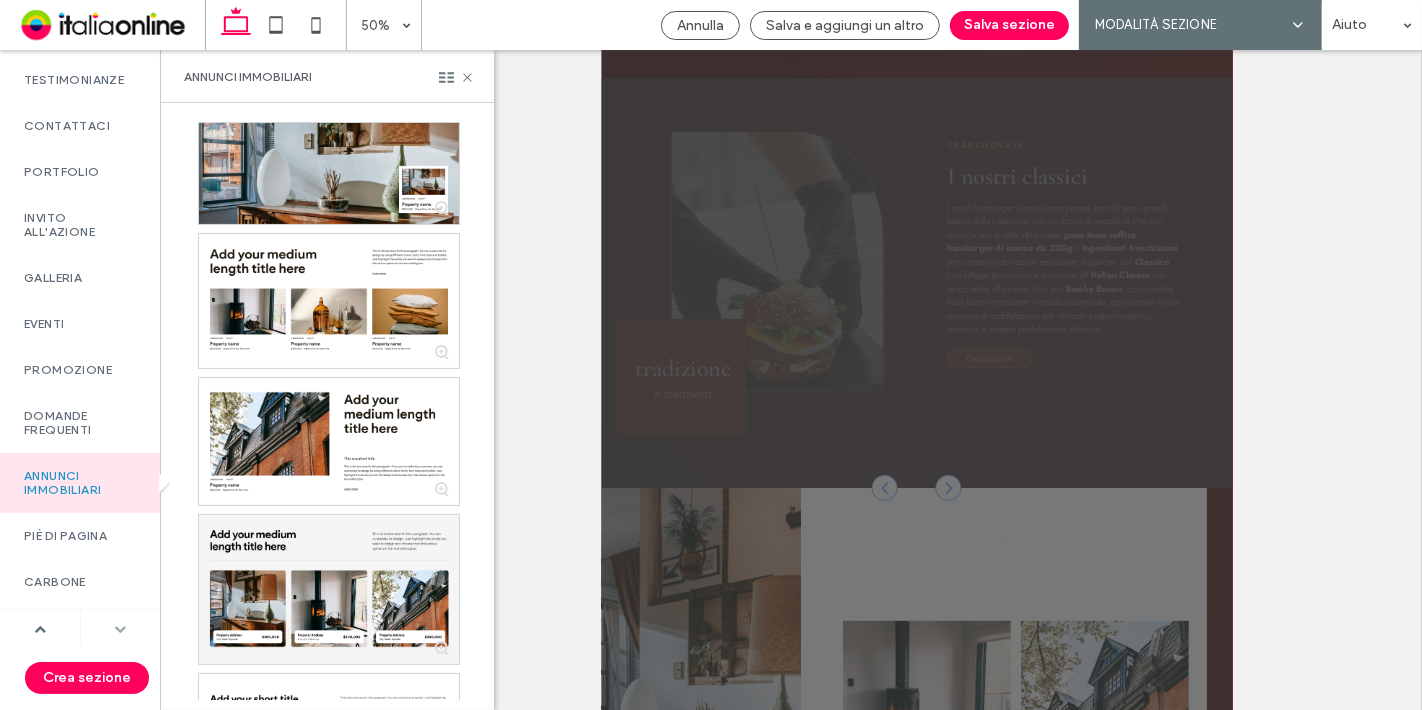 click at bounding box center (120, 629) 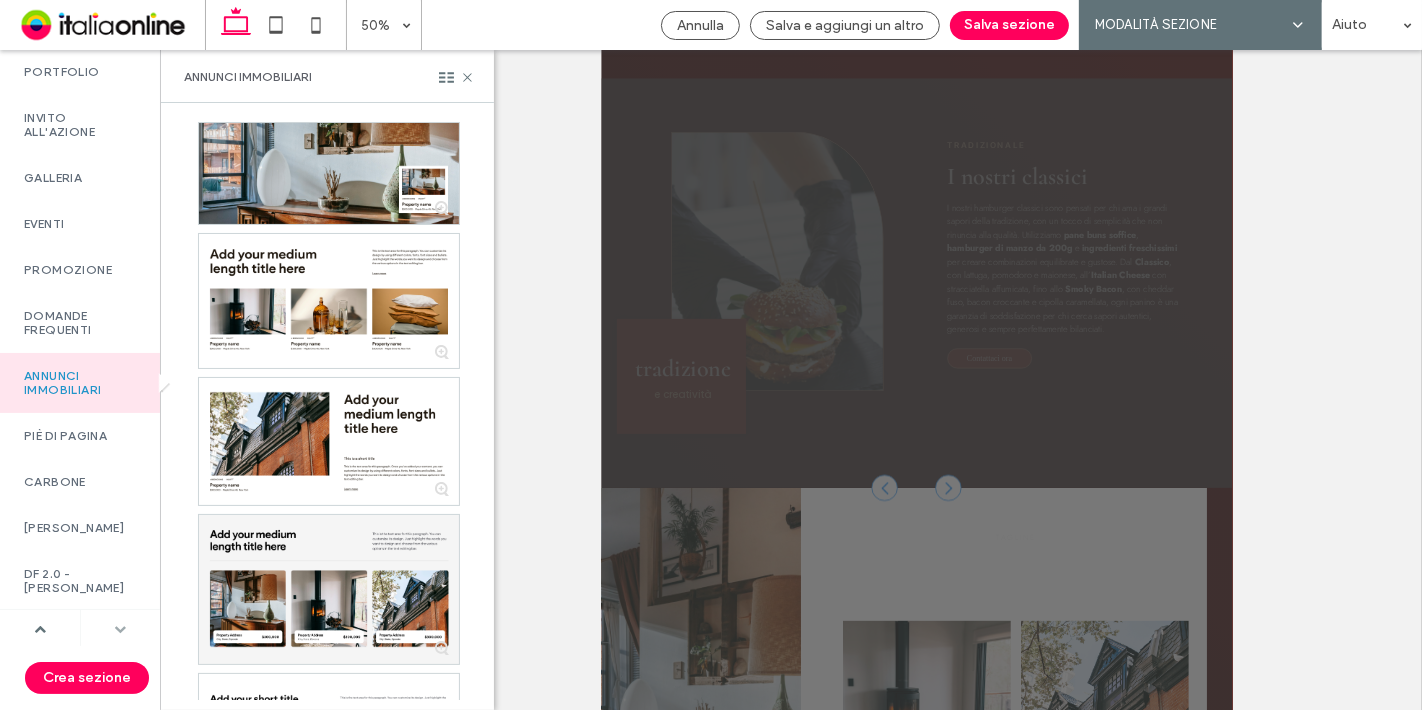click at bounding box center (120, 629) 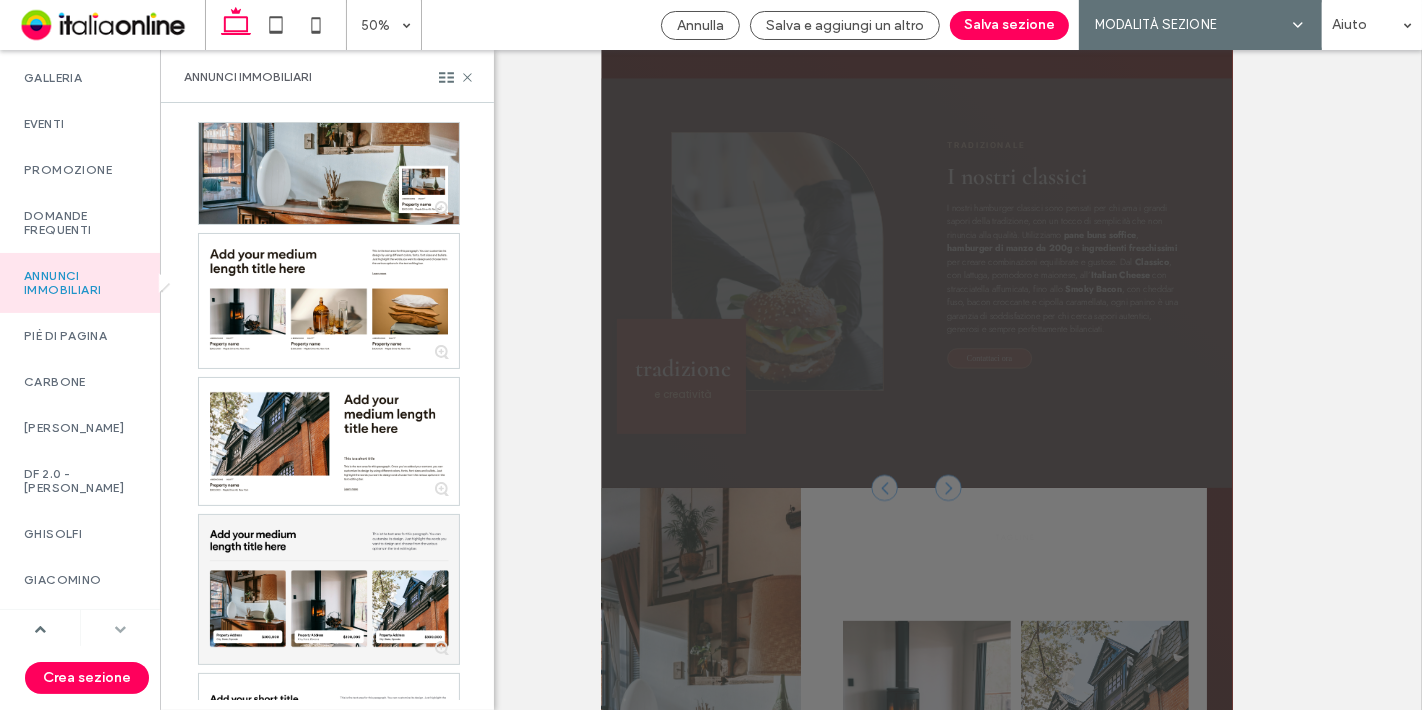 click at bounding box center [120, 629] 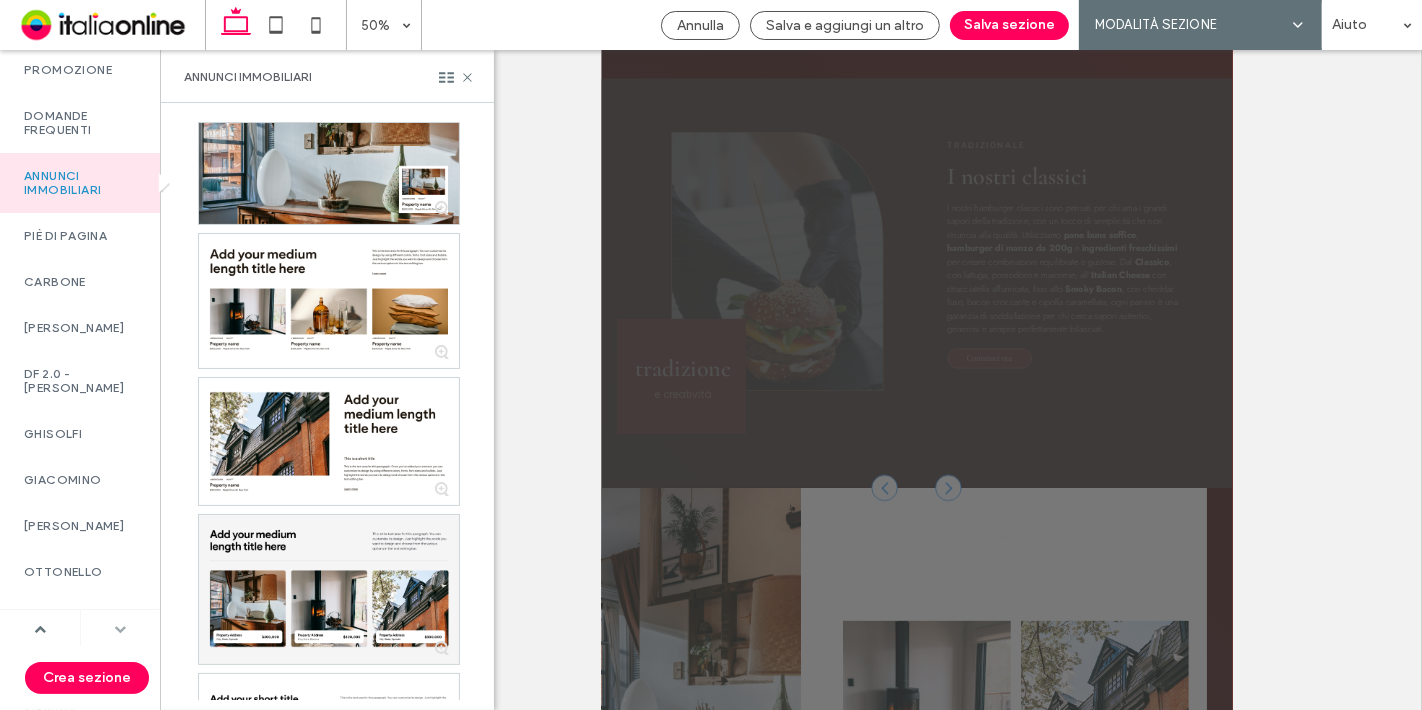 click at bounding box center [120, 629] 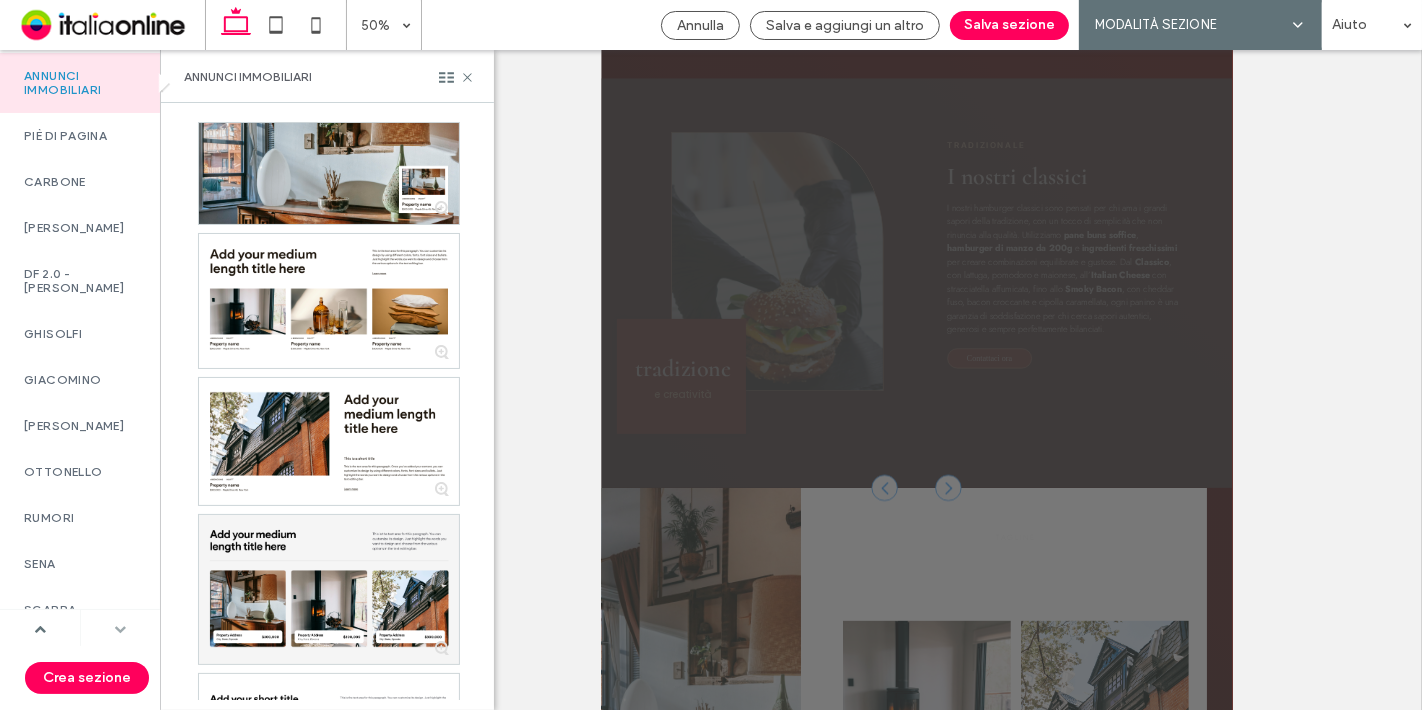 click at bounding box center [120, 629] 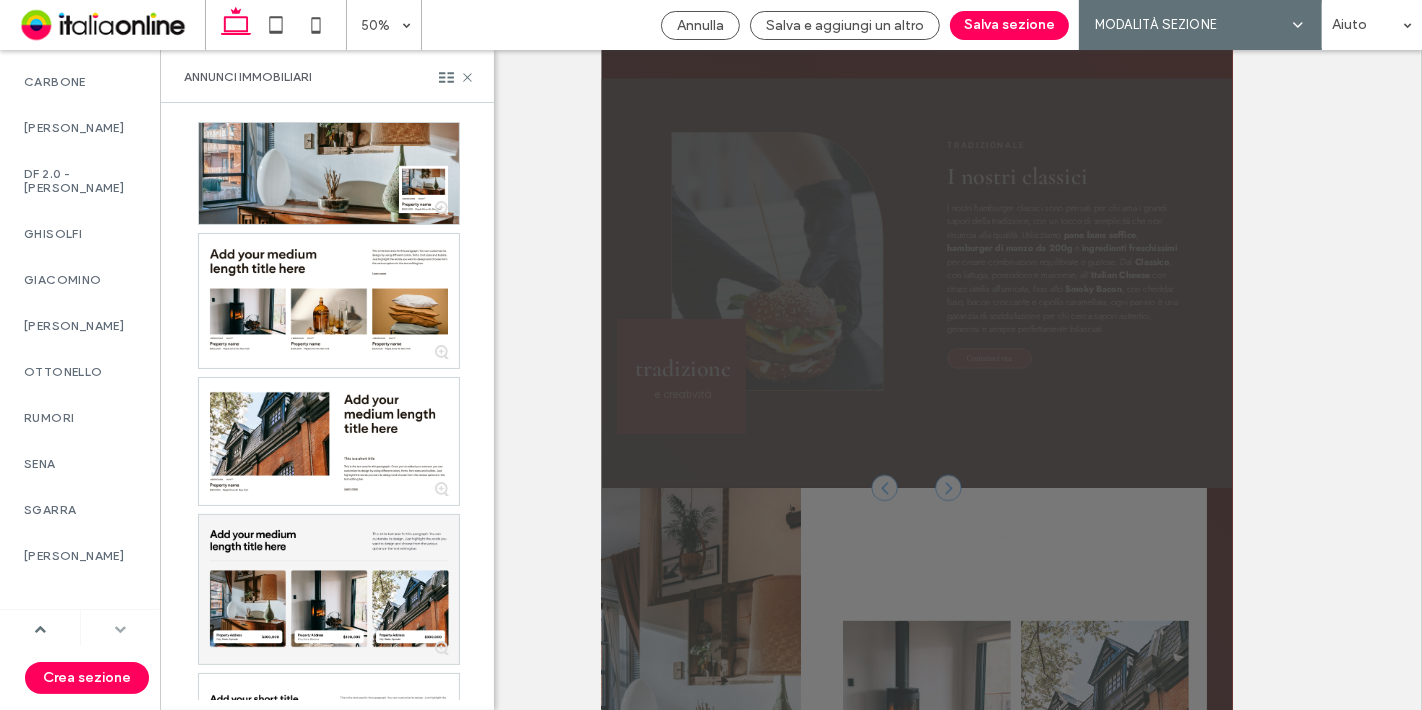 click at bounding box center [121, 628] 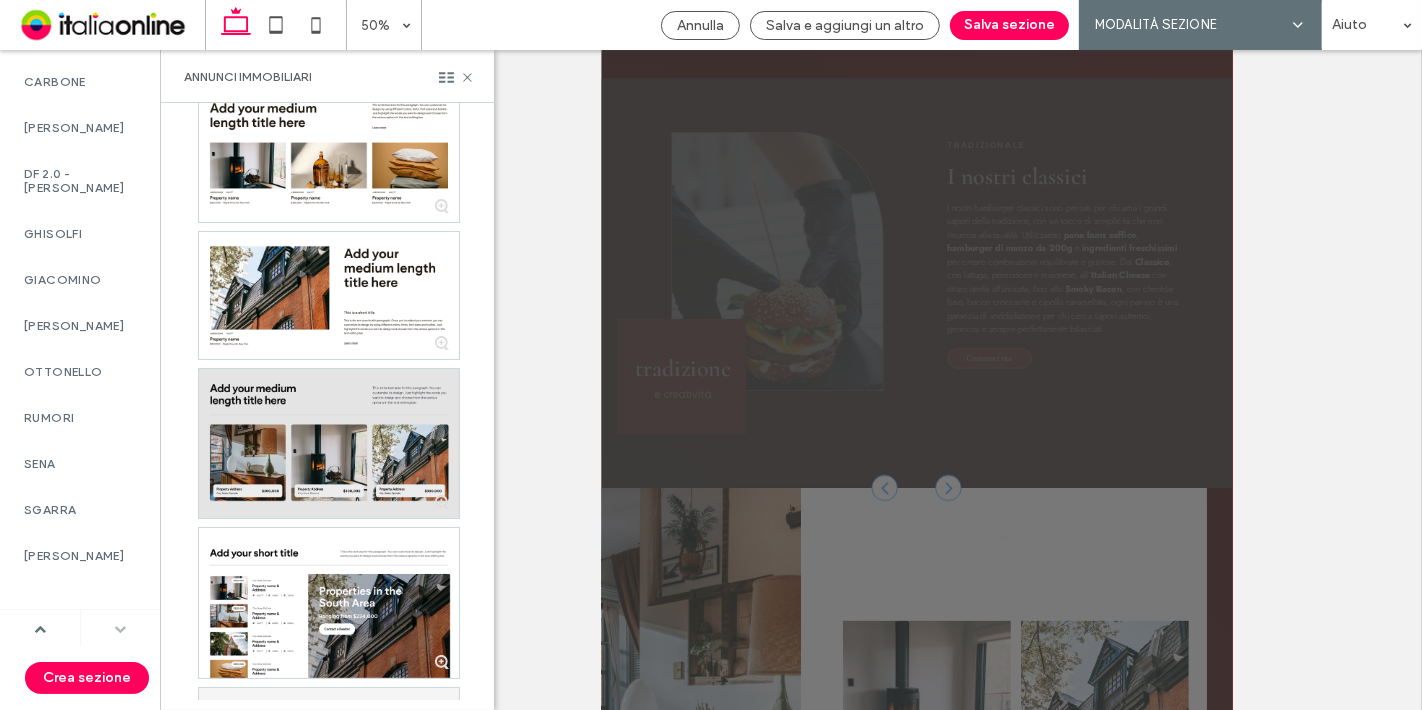 scroll, scrollTop: 285, scrollLeft: 0, axis: vertical 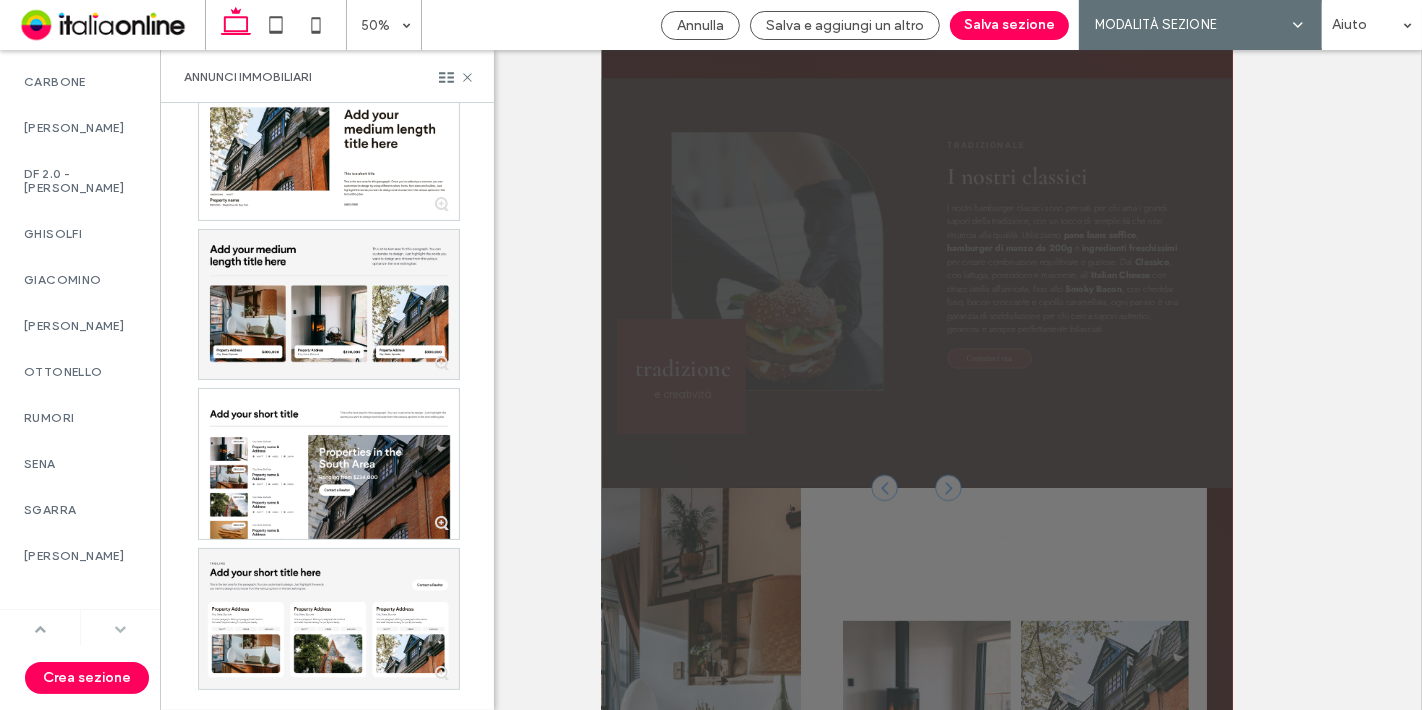 click at bounding box center [40, 629] 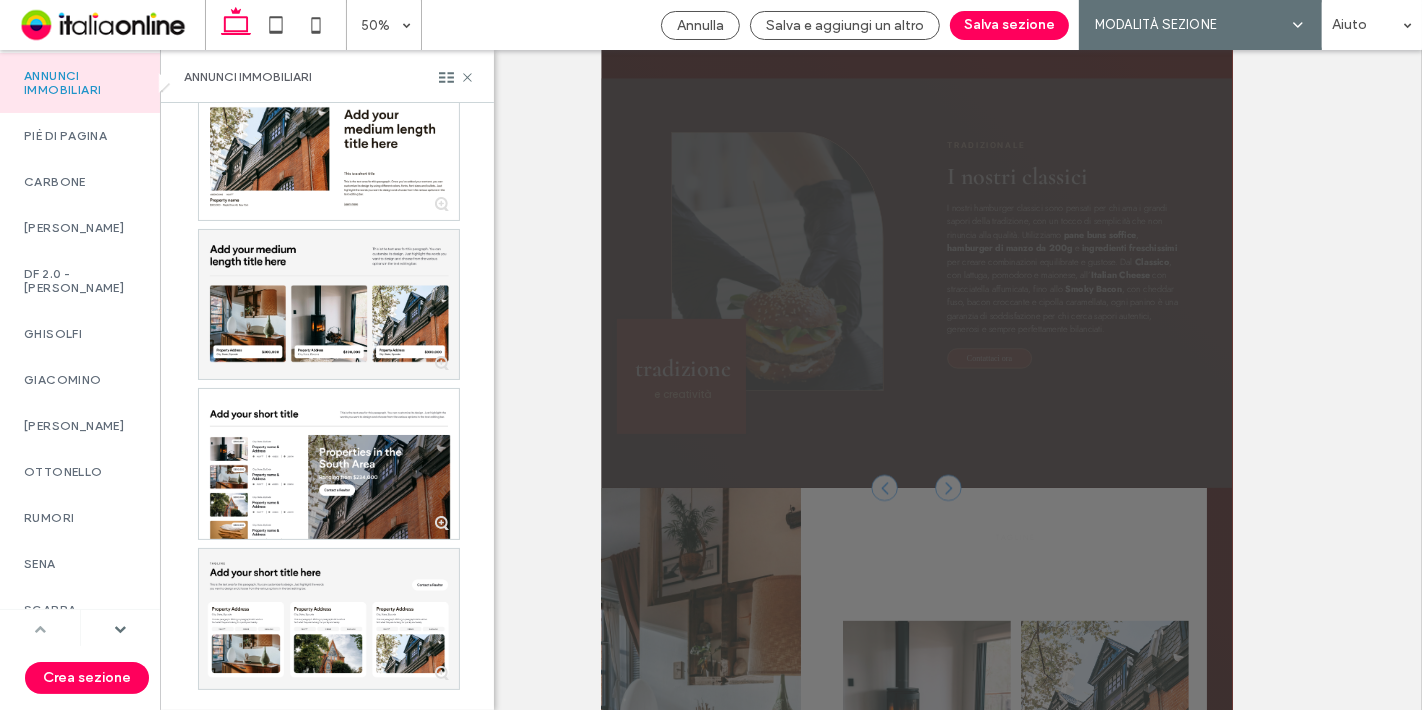 click at bounding box center (40, 629) 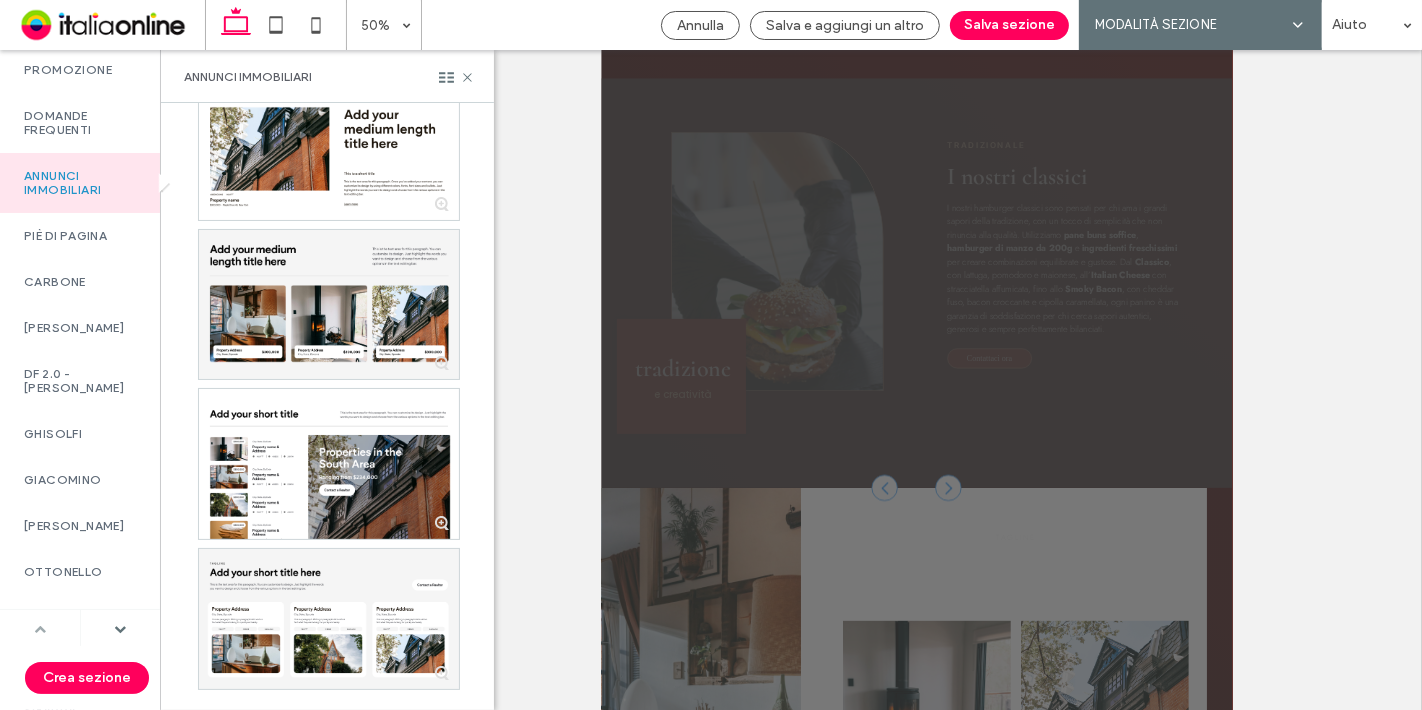 click at bounding box center (40, 629) 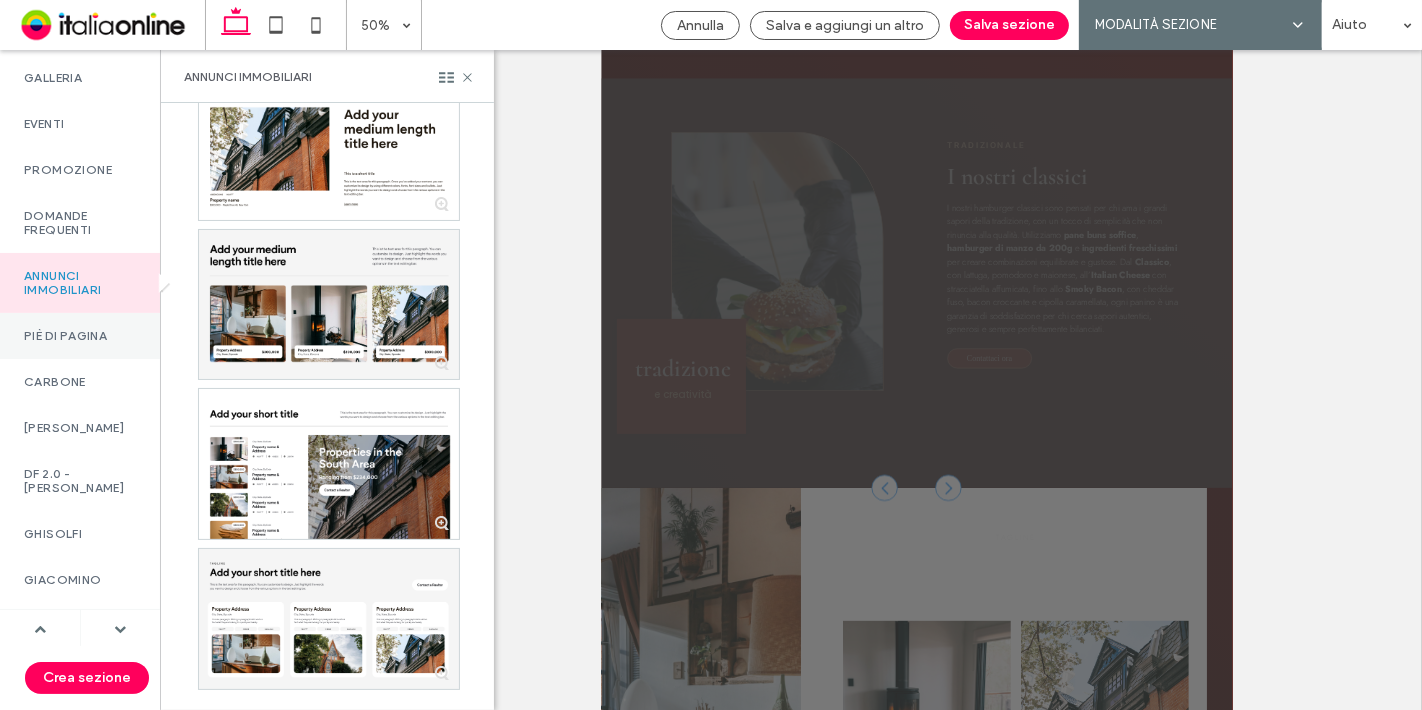 click on "Piè di pagina" at bounding box center [80, 336] 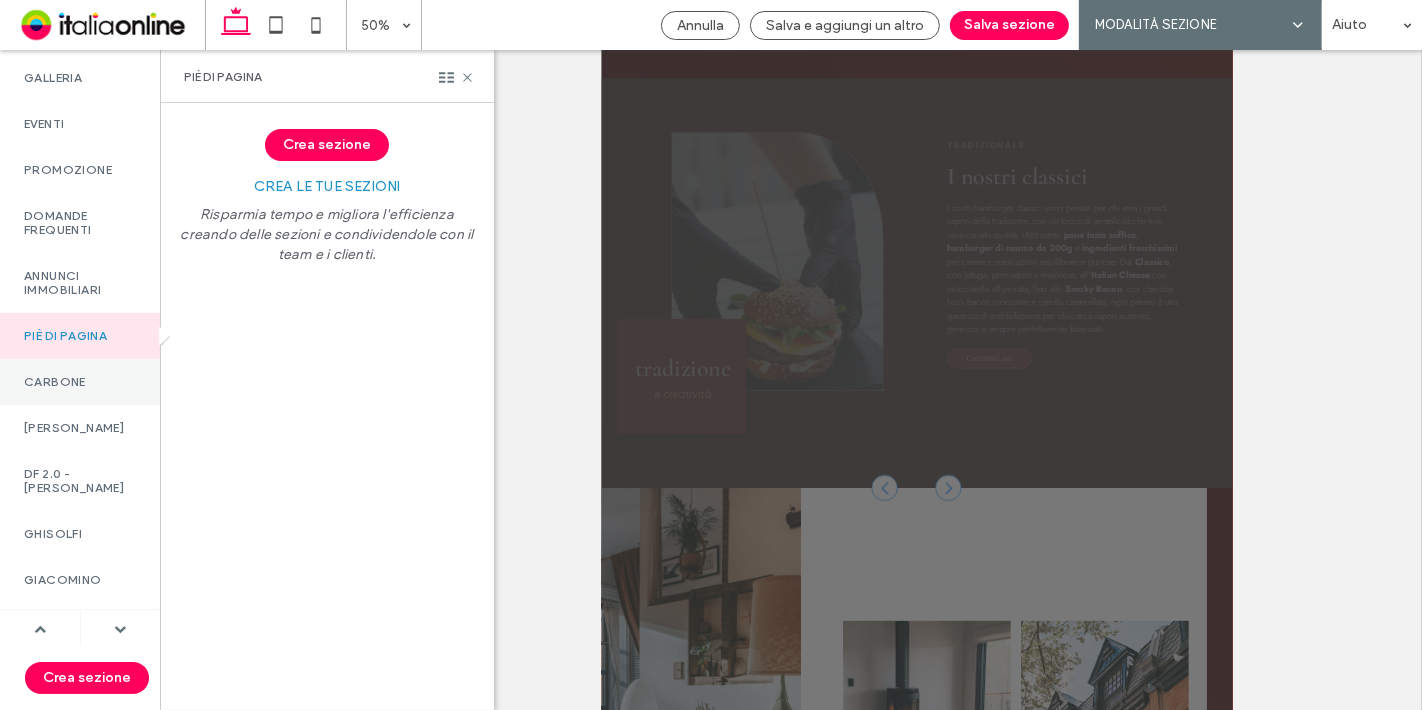 click on "CARBONE" at bounding box center (80, 382) 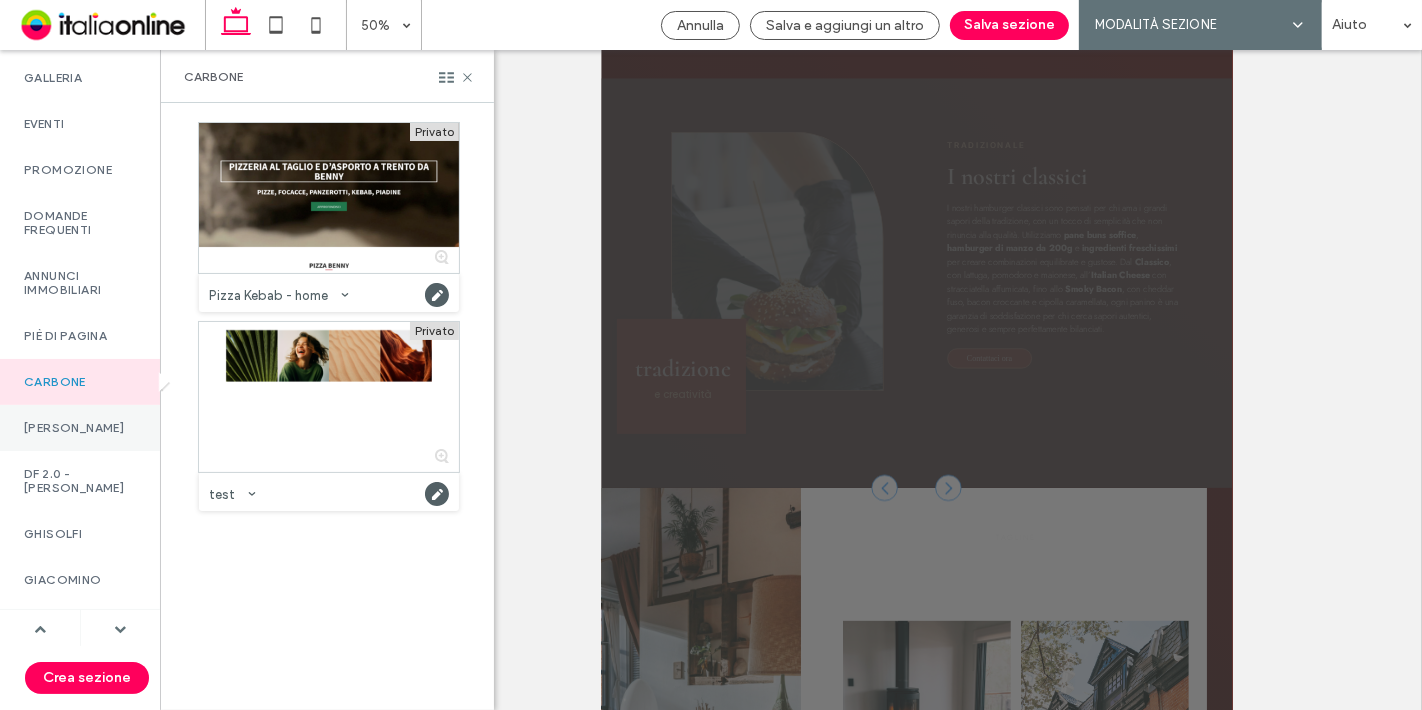 click on "[PERSON_NAME]" at bounding box center (80, 428) 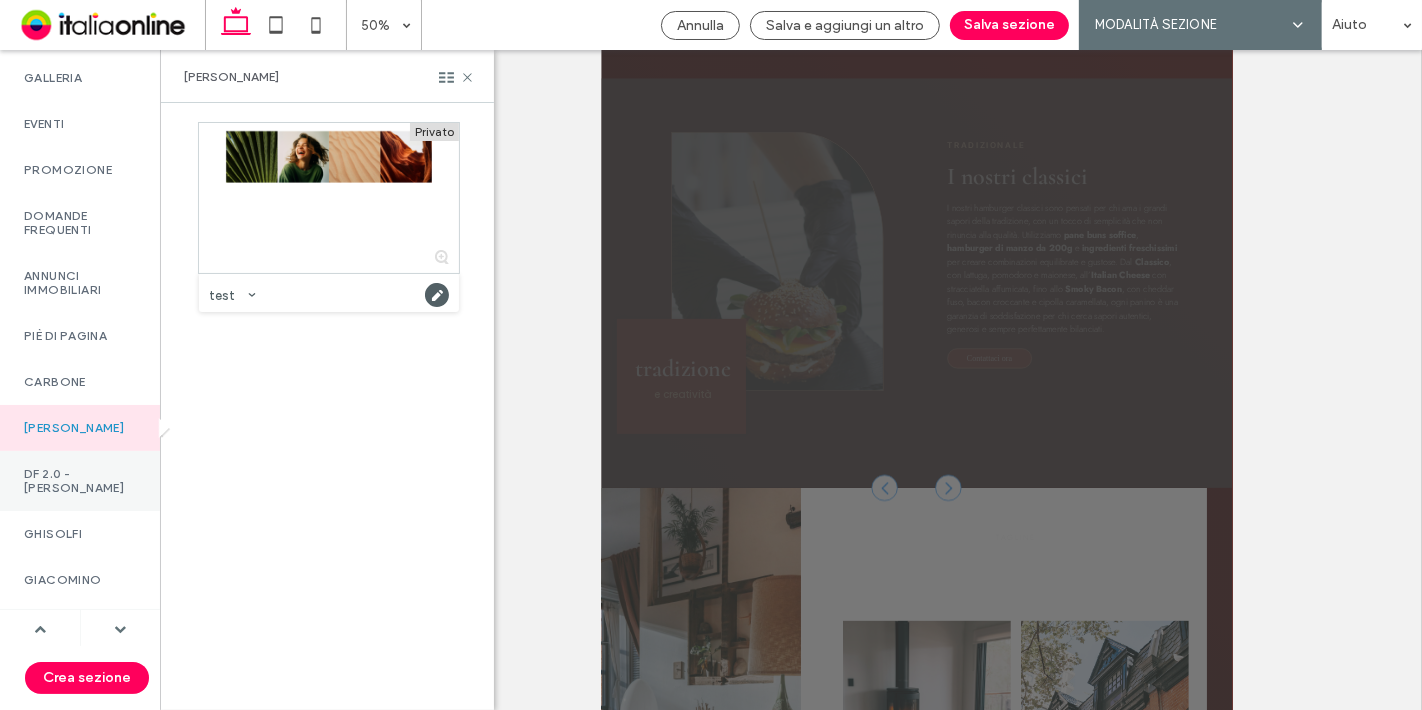 click on "DF 2.0 - [PERSON_NAME]" at bounding box center [80, 481] 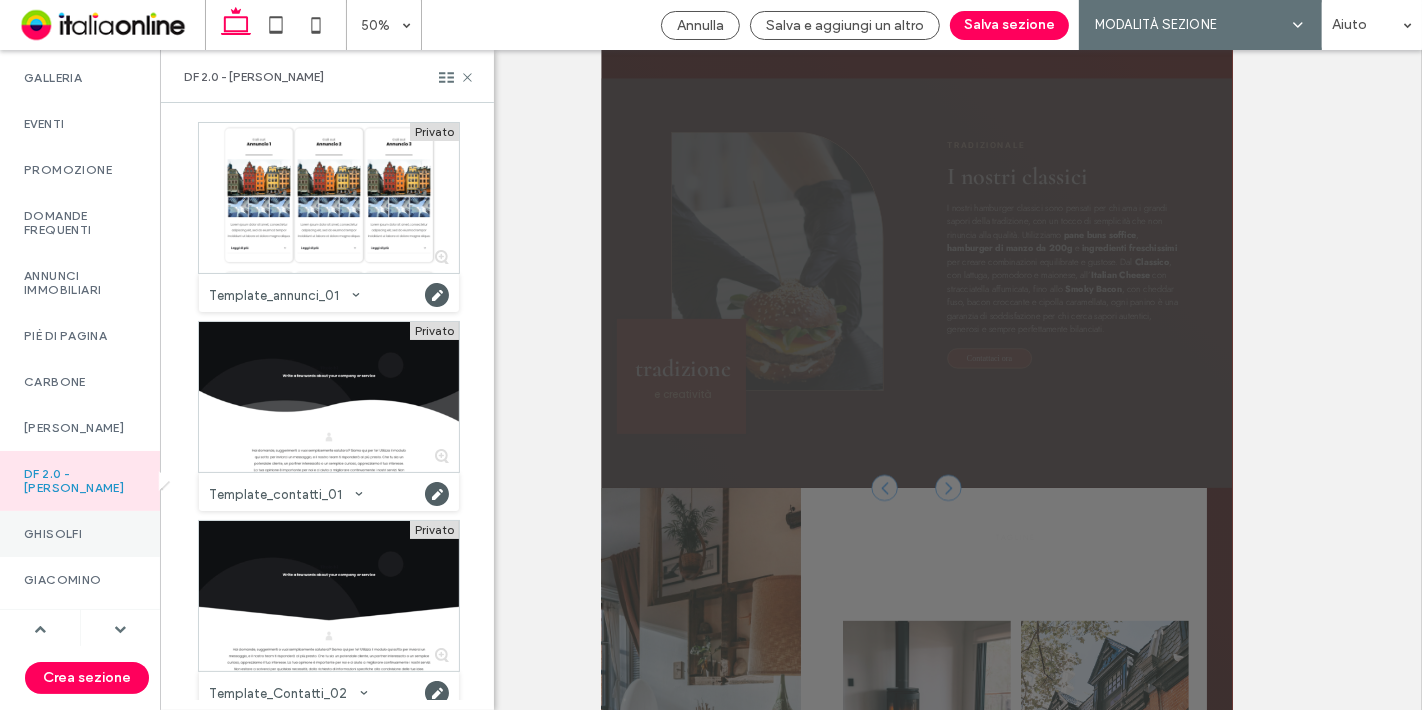 click on "GHISOLFI" at bounding box center (80, 534) 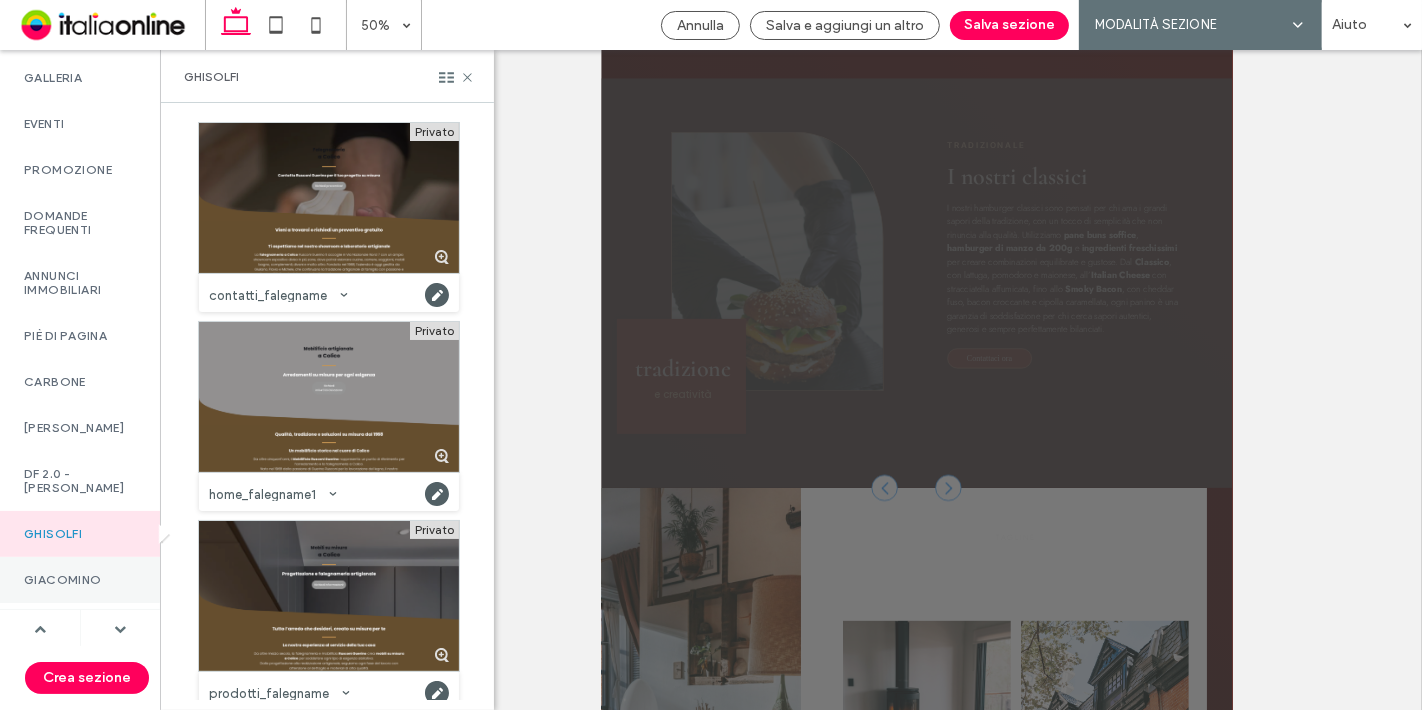 click on "GIACOMINO" at bounding box center (80, 580) 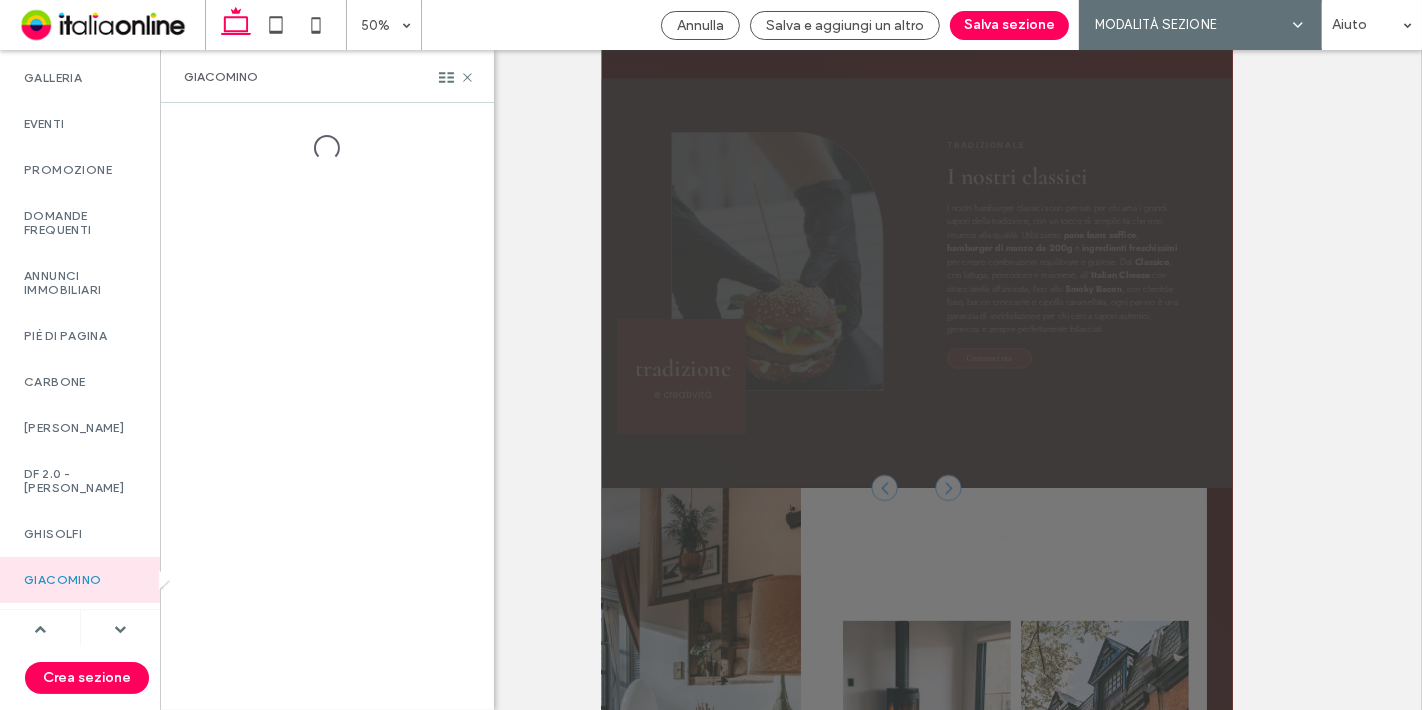 click at bounding box center (121, 628) 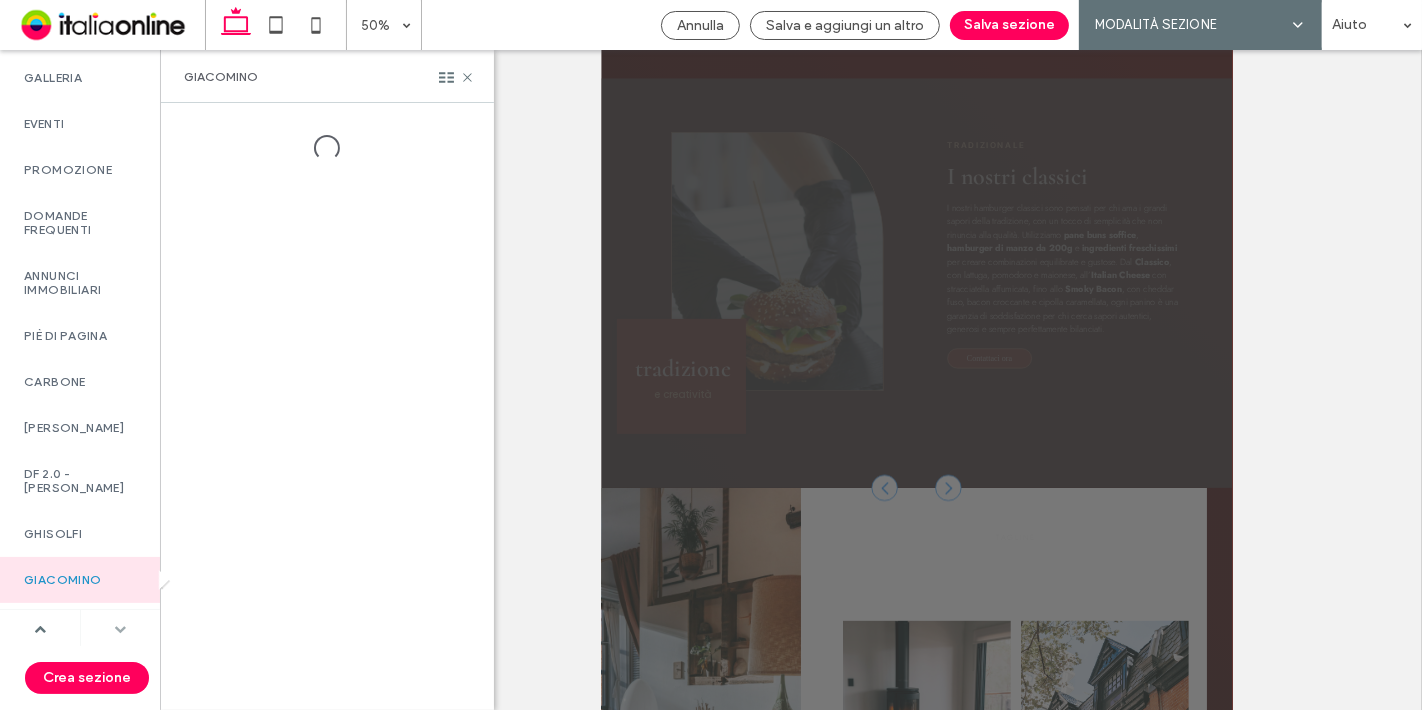 click at bounding box center [120, 629] 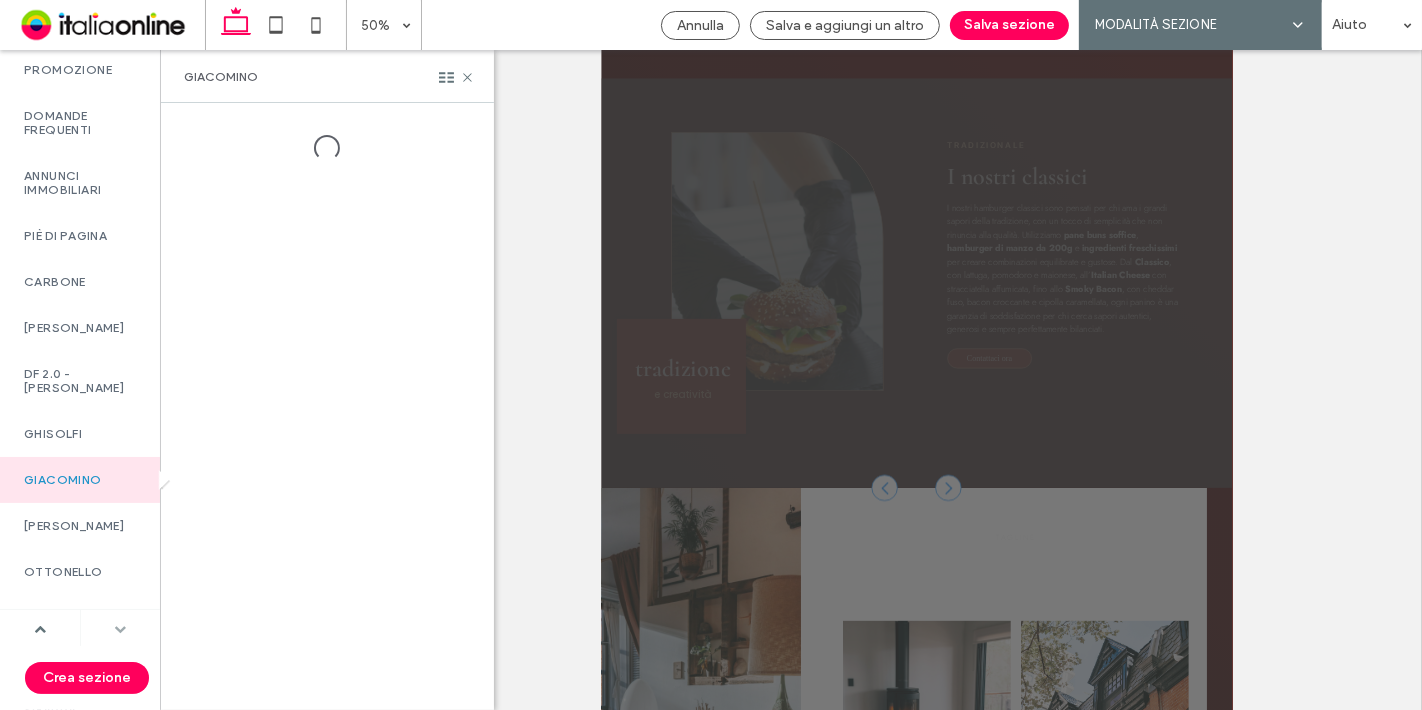 click at bounding box center [120, 629] 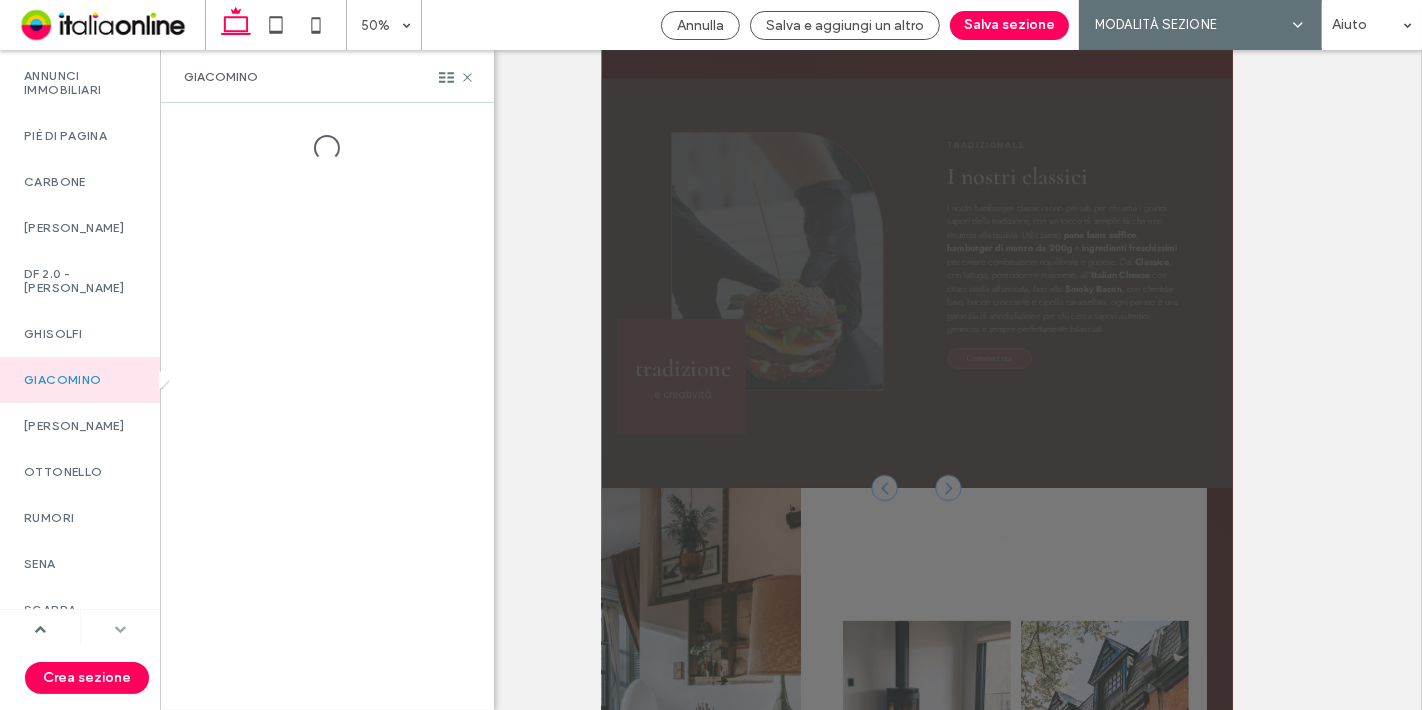 click at bounding box center (120, 629) 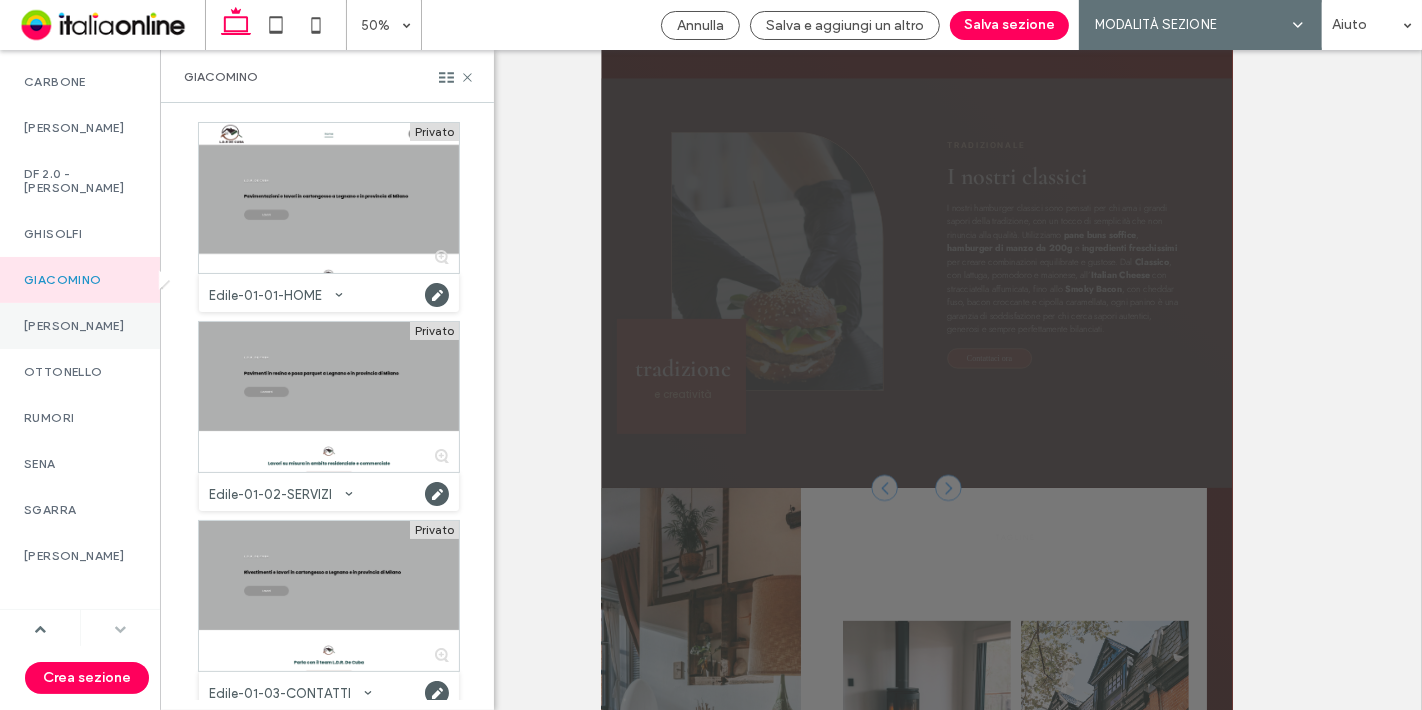 click on "[PERSON_NAME]" at bounding box center (80, 326) 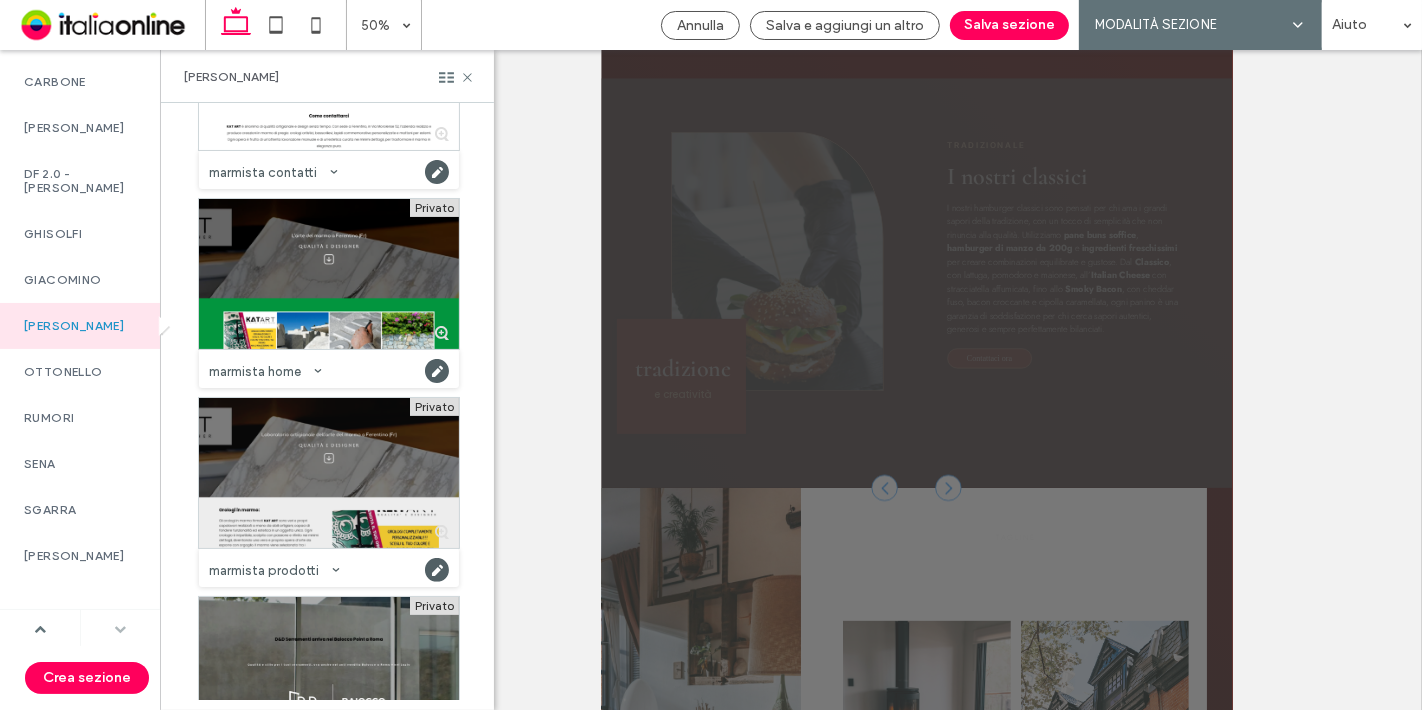 scroll, scrollTop: 420, scrollLeft: 0, axis: vertical 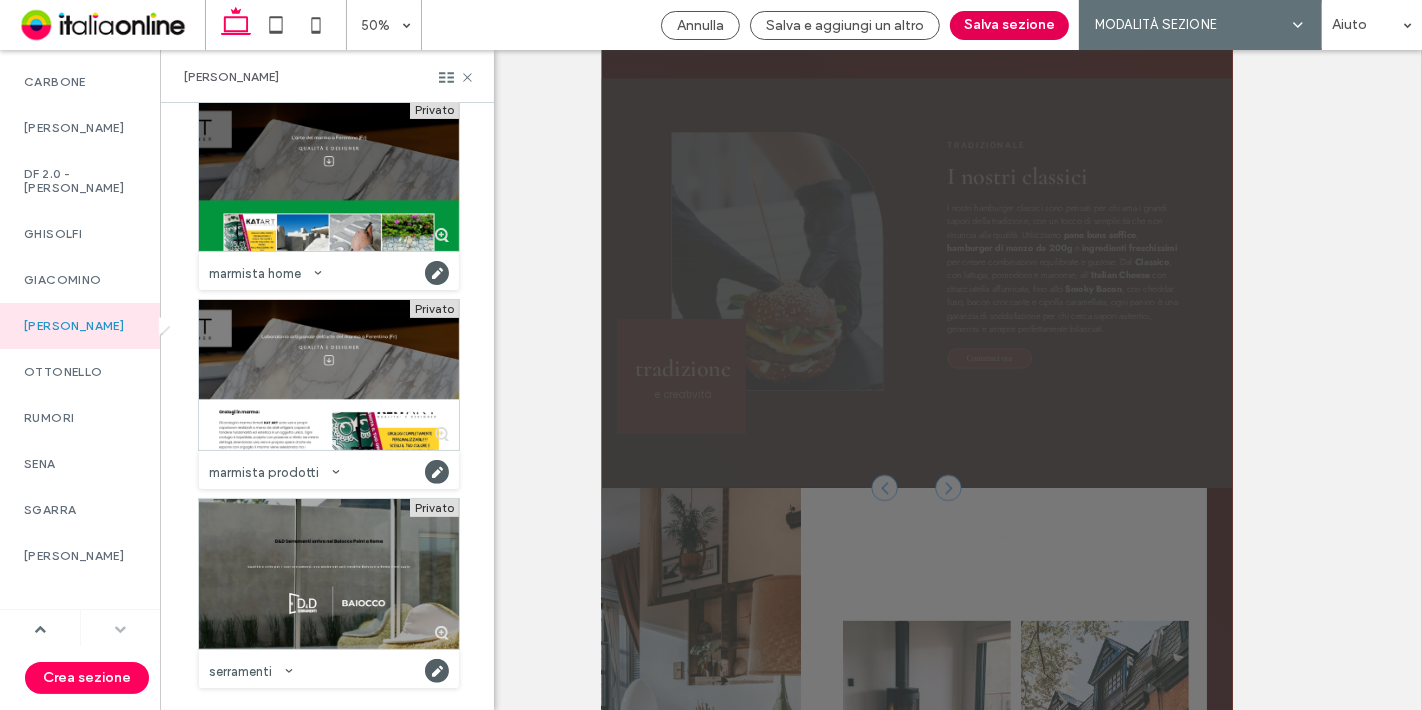 click on "Salva sezione" at bounding box center (1009, 25) 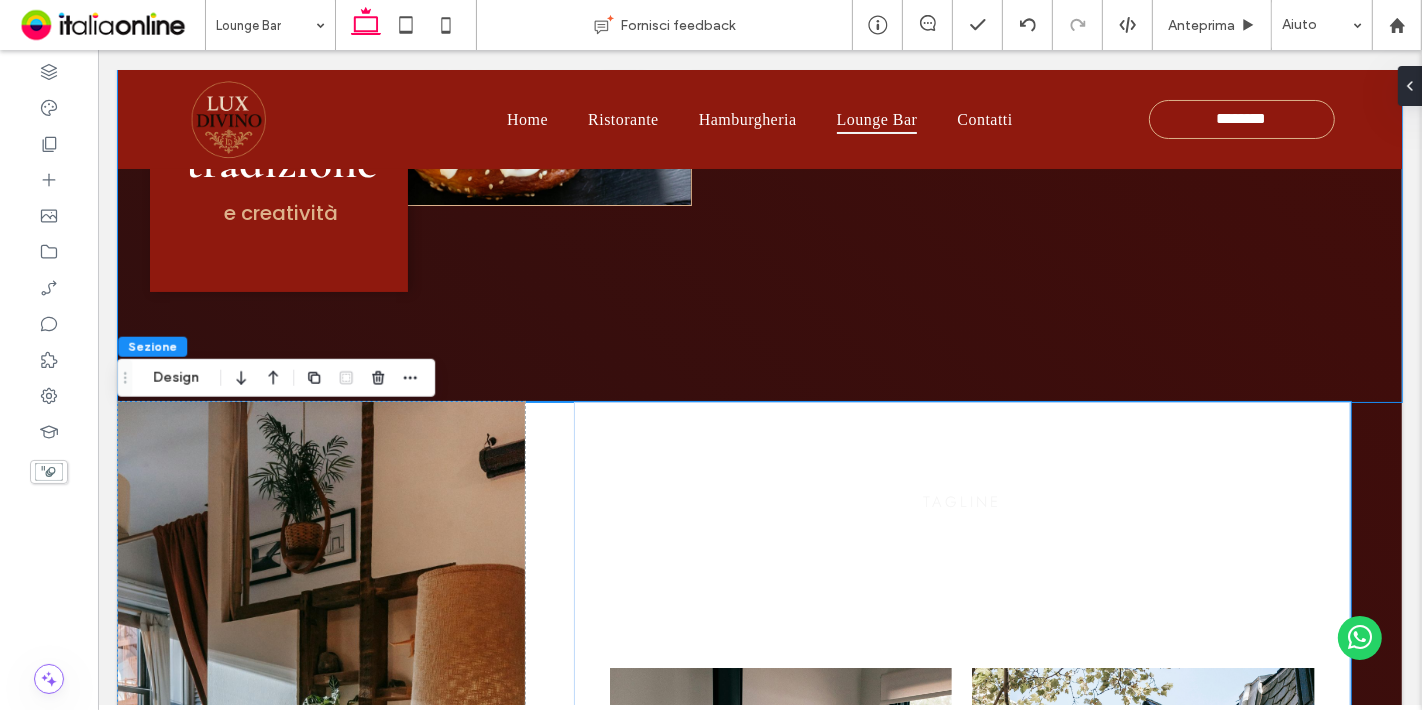 scroll, scrollTop: 1240, scrollLeft: 0, axis: vertical 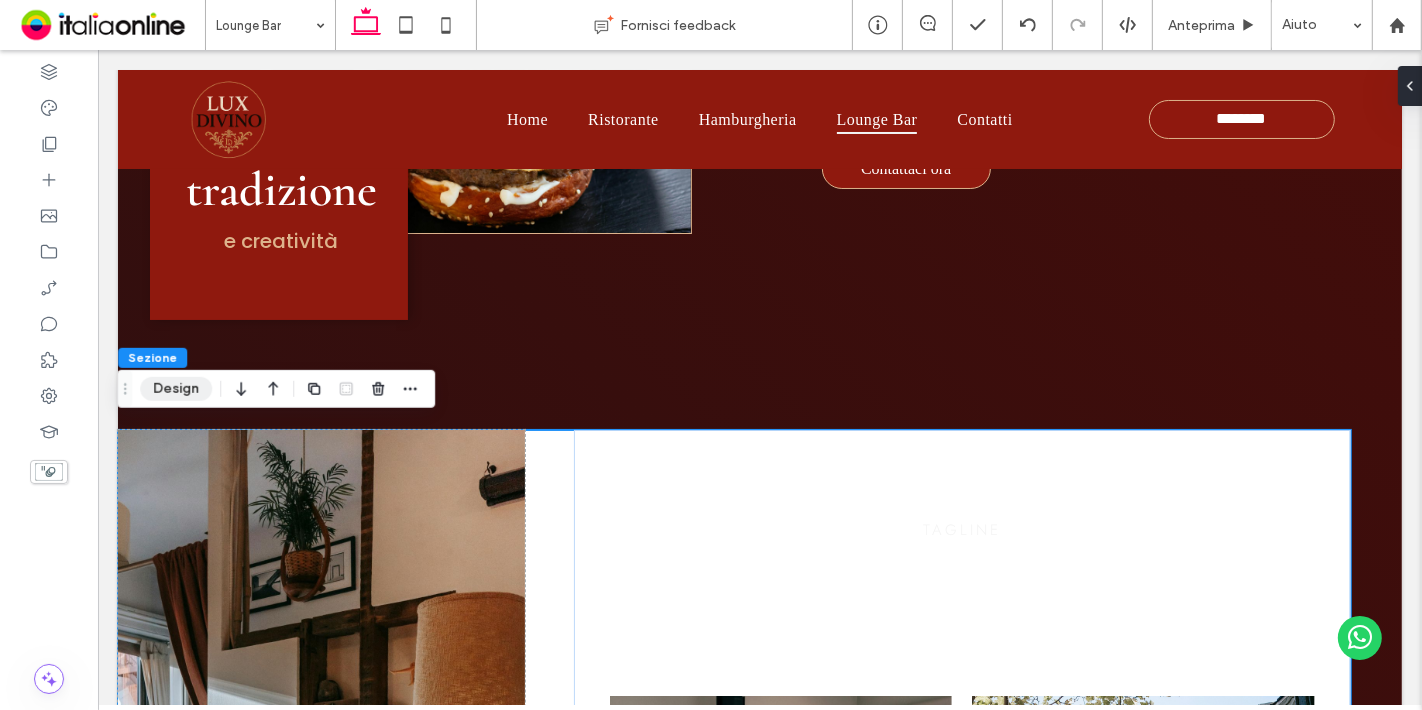 click on "Design" at bounding box center [176, 389] 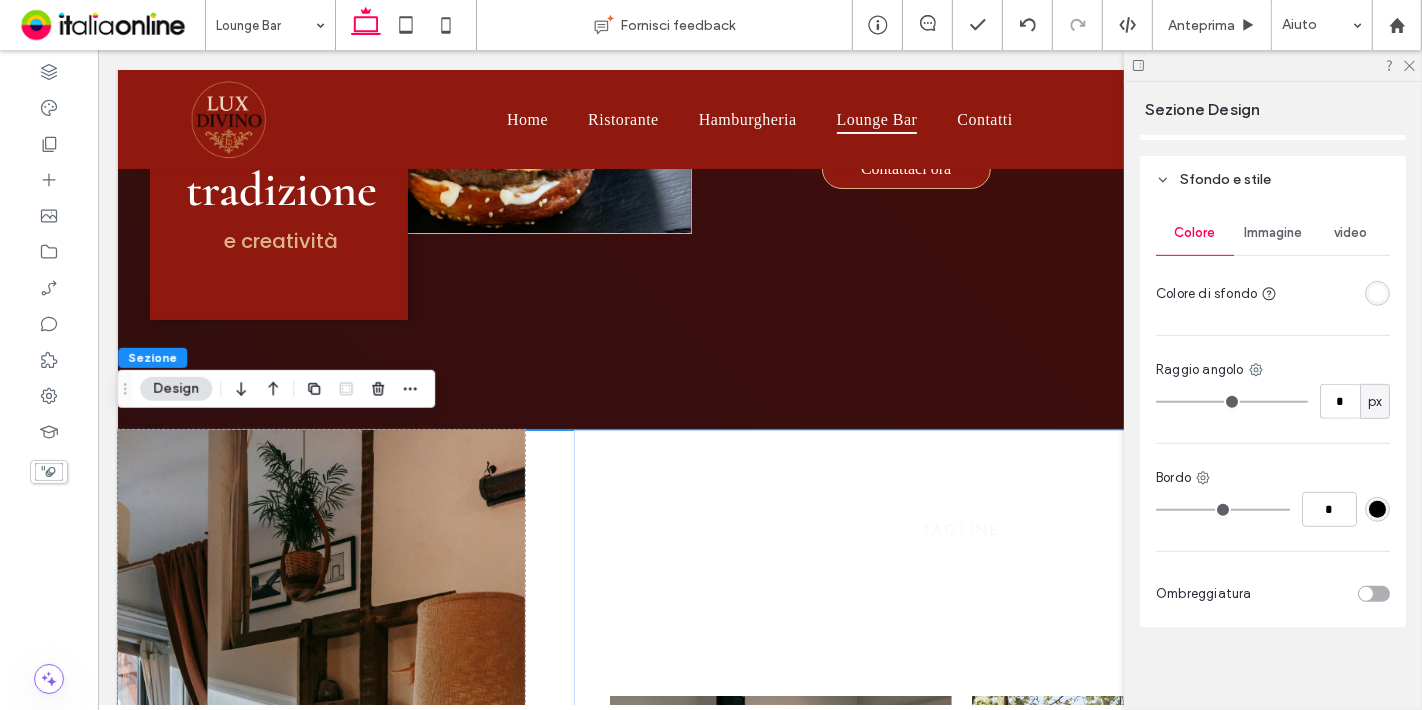 scroll, scrollTop: 848, scrollLeft: 0, axis: vertical 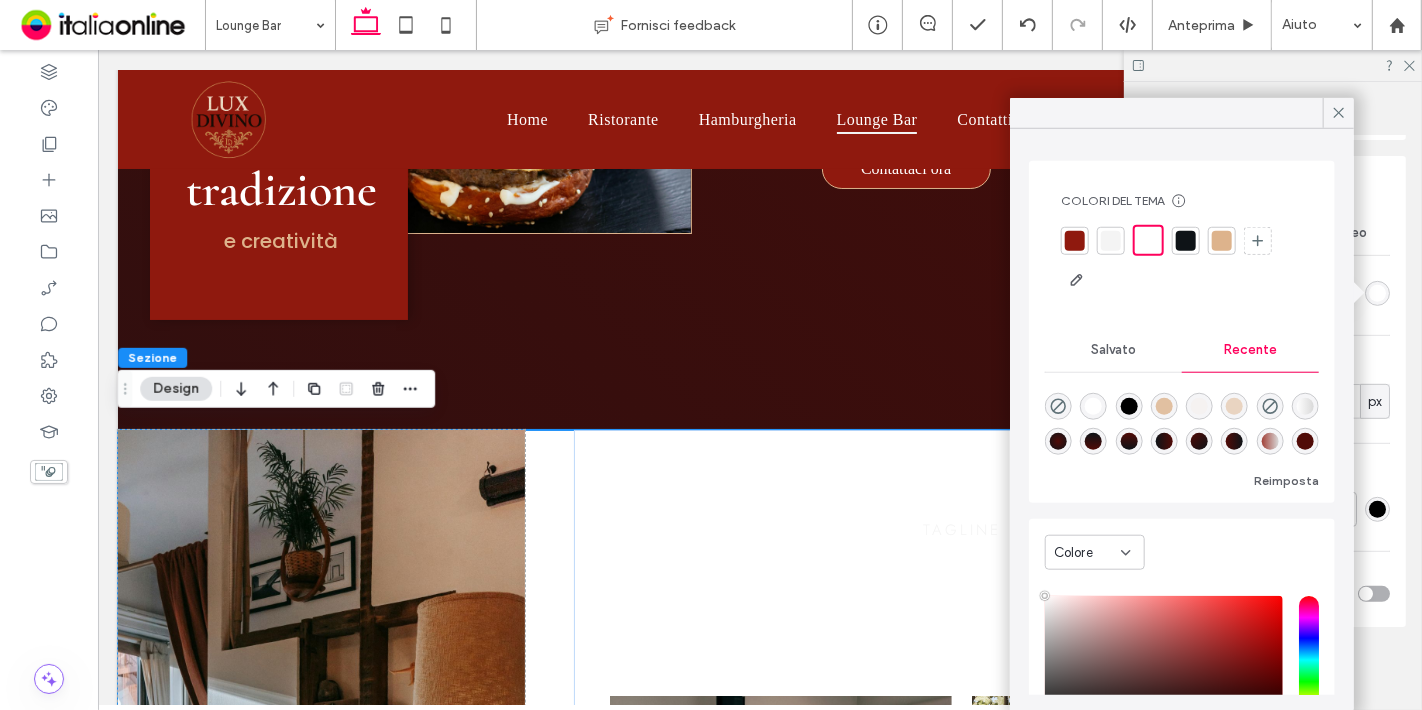 click at bounding box center [1075, 240] 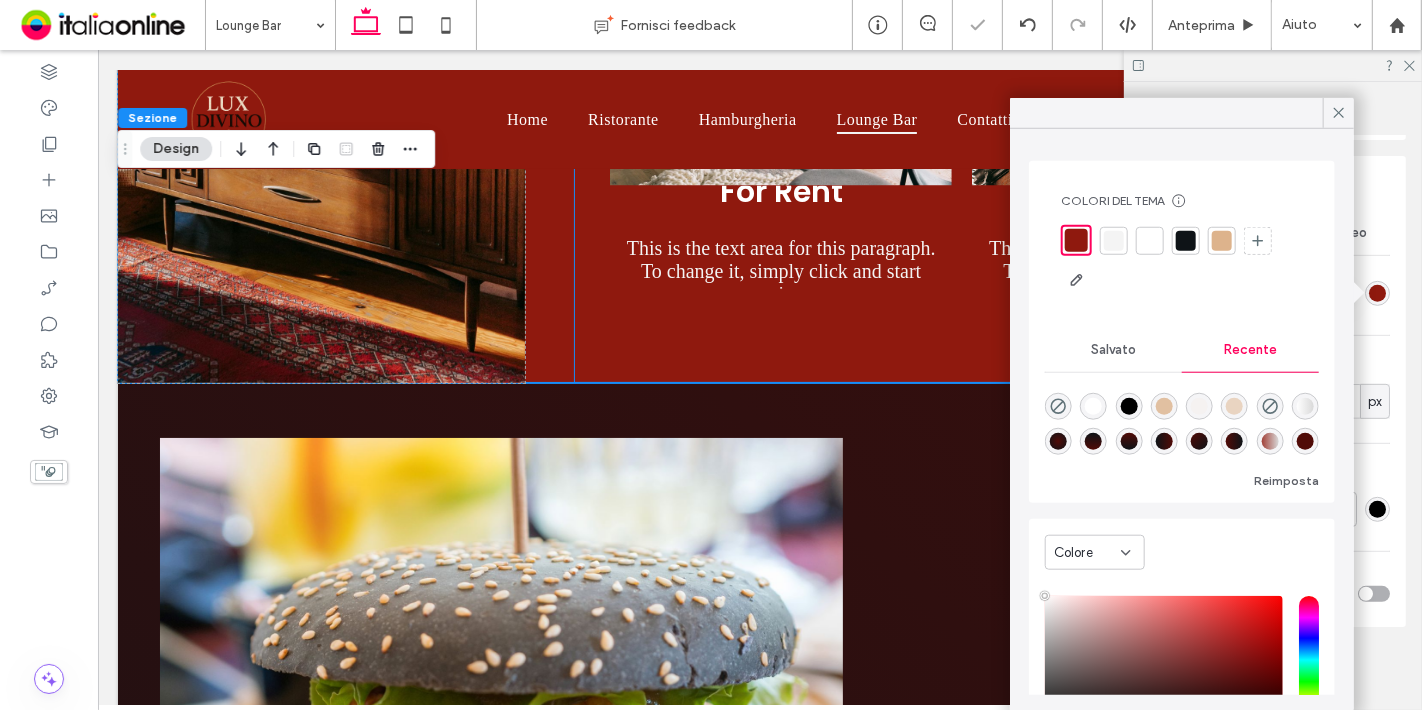 scroll, scrollTop: 2100, scrollLeft: 0, axis: vertical 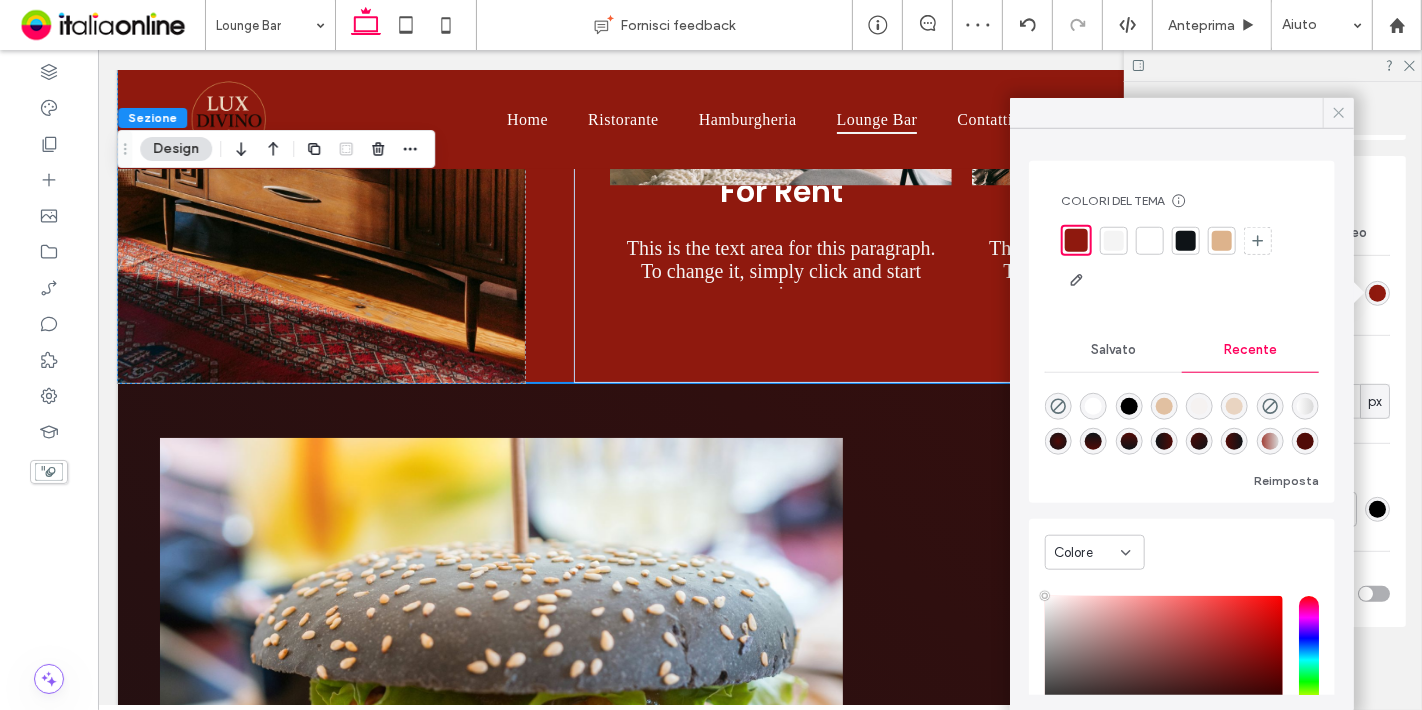 click 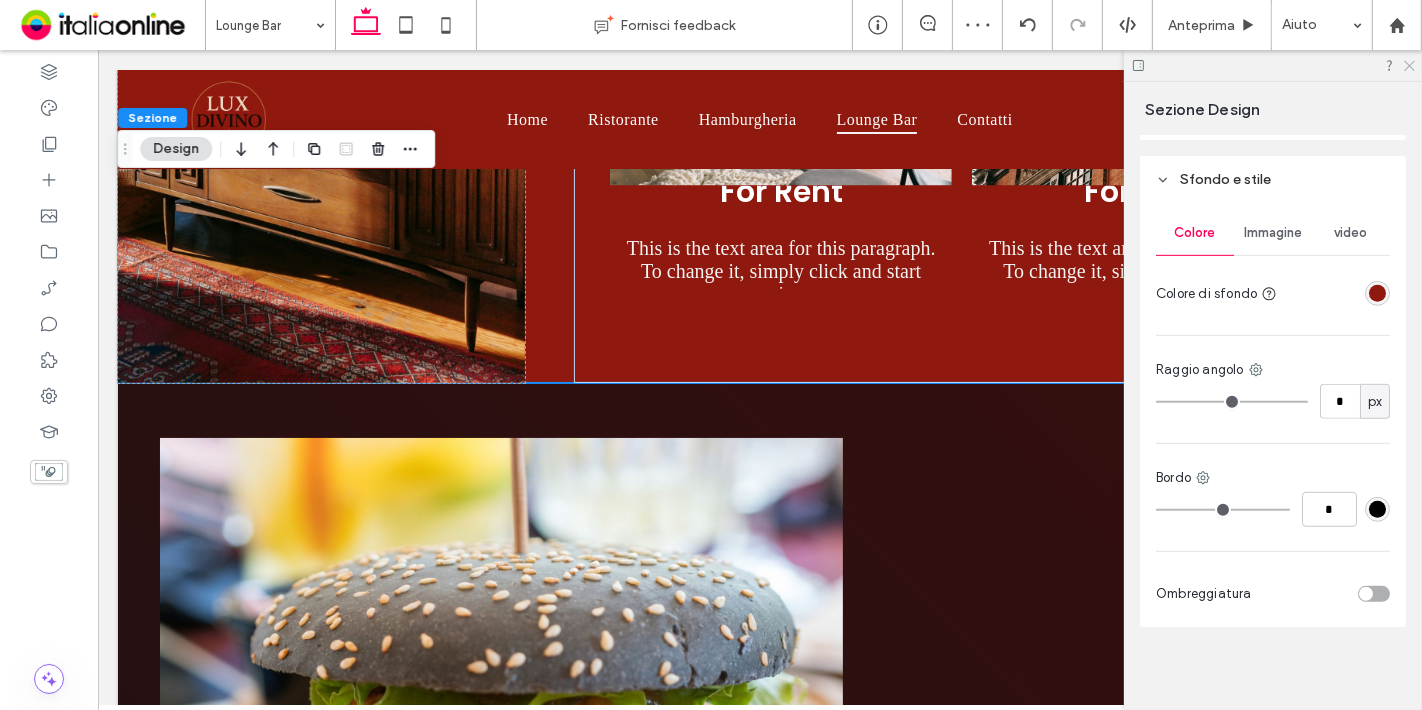 click 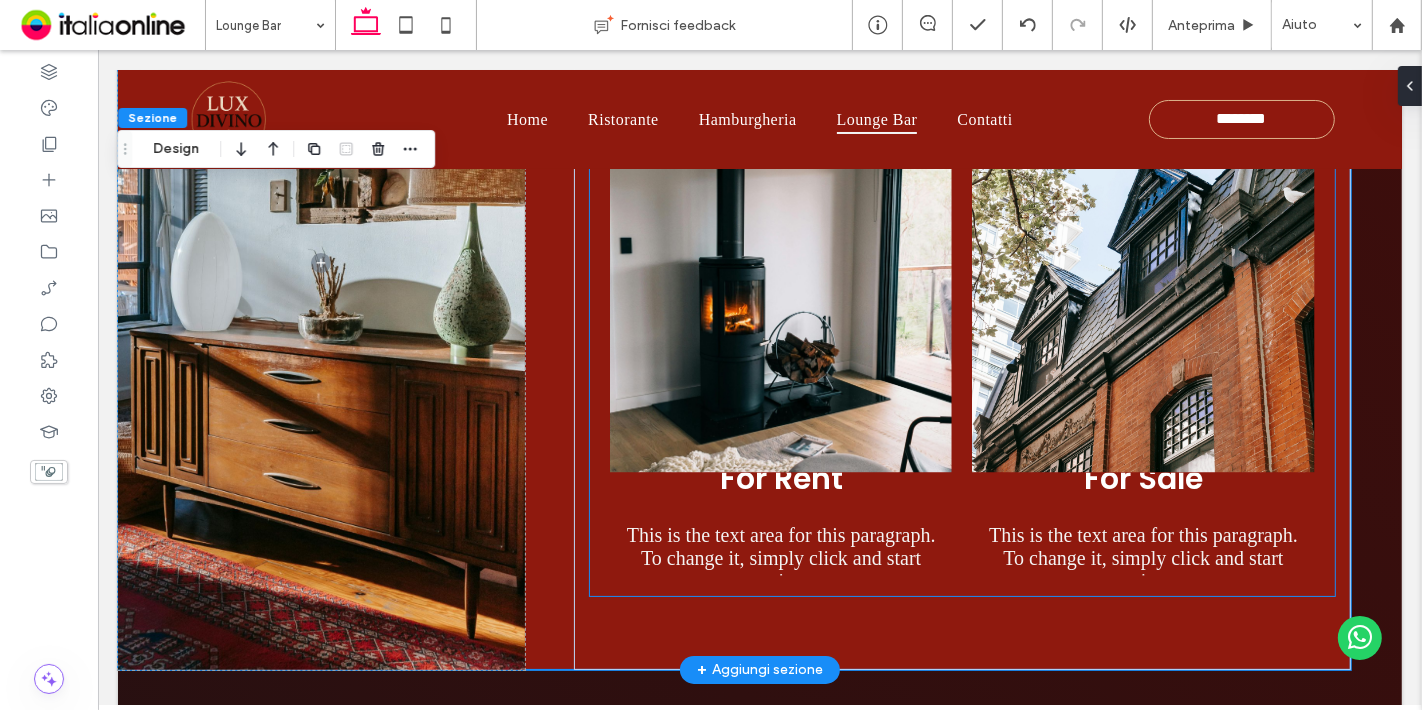 scroll, scrollTop: 1817, scrollLeft: 0, axis: vertical 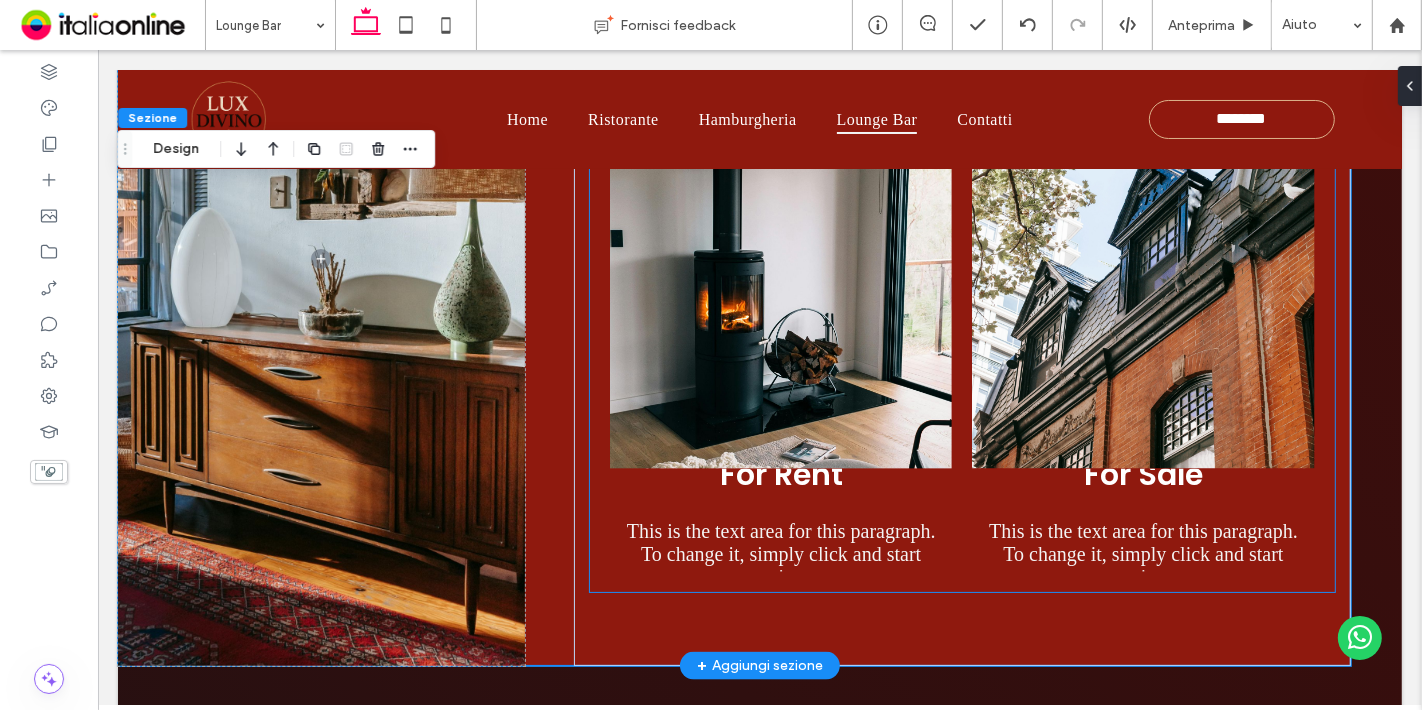 click on "For Rent" at bounding box center (780, 474) 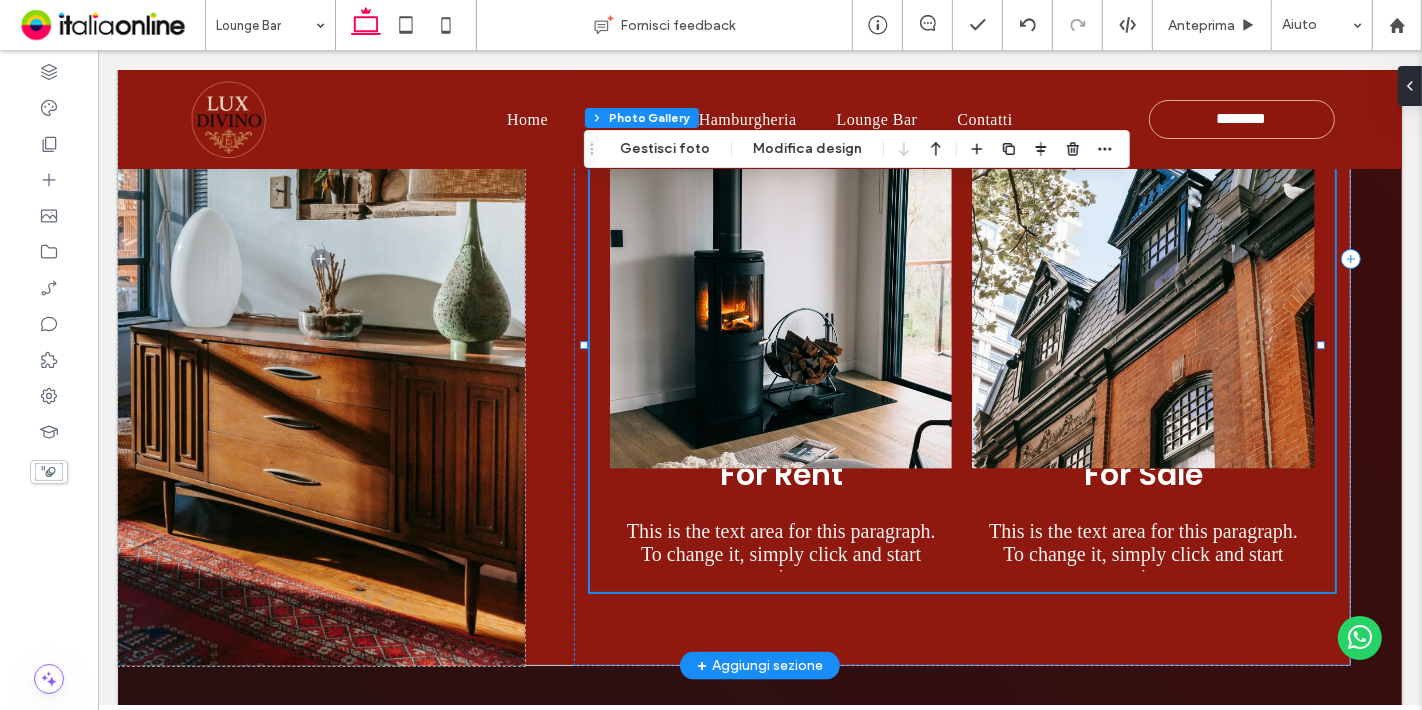 click on "For Rent" at bounding box center [780, 474] 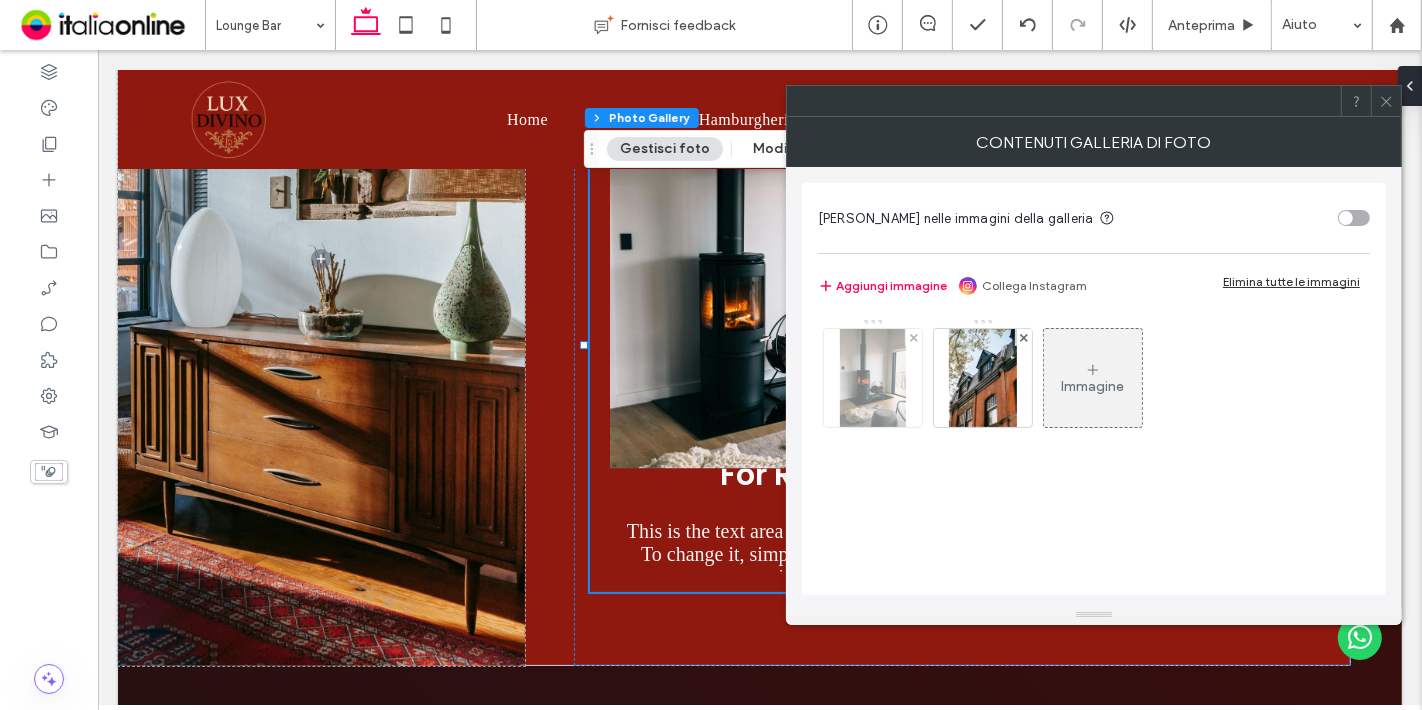 click at bounding box center [873, 378] 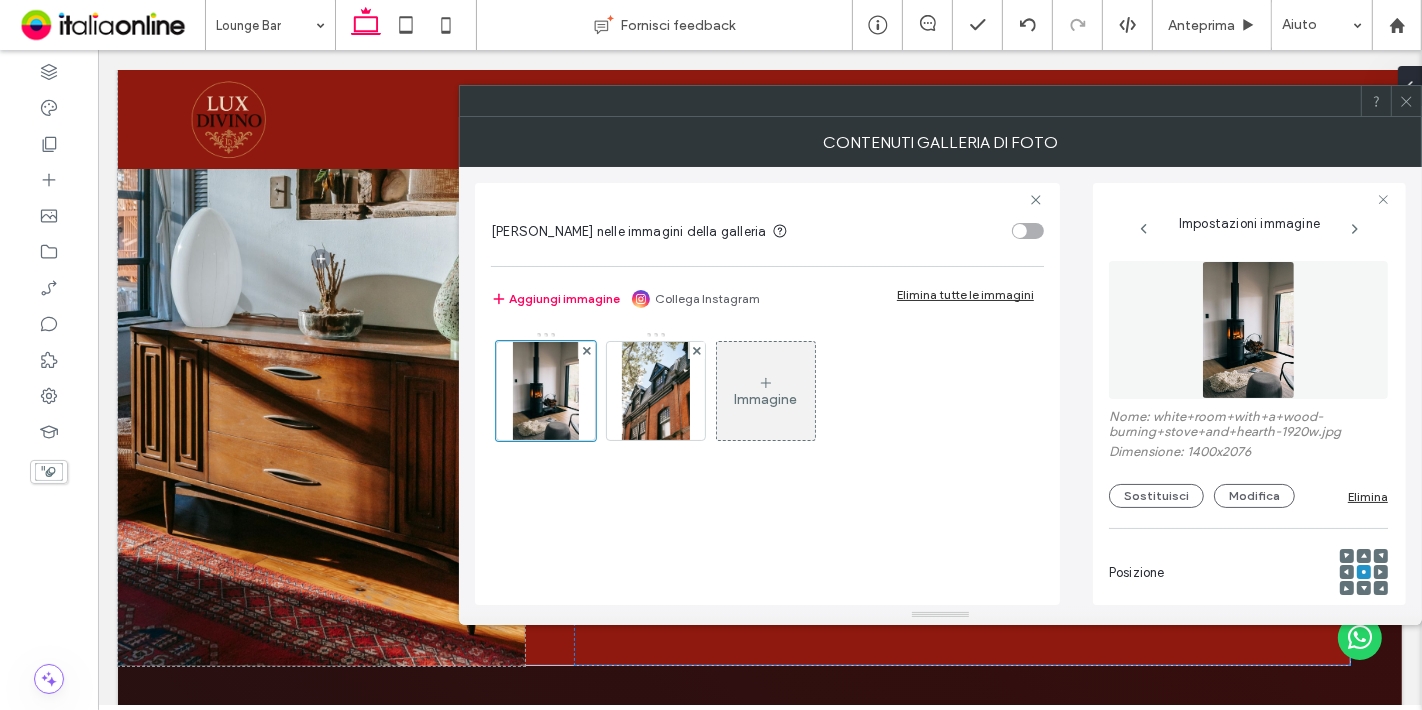 scroll, scrollTop: 0, scrollLeft: 10, axis: horizontal 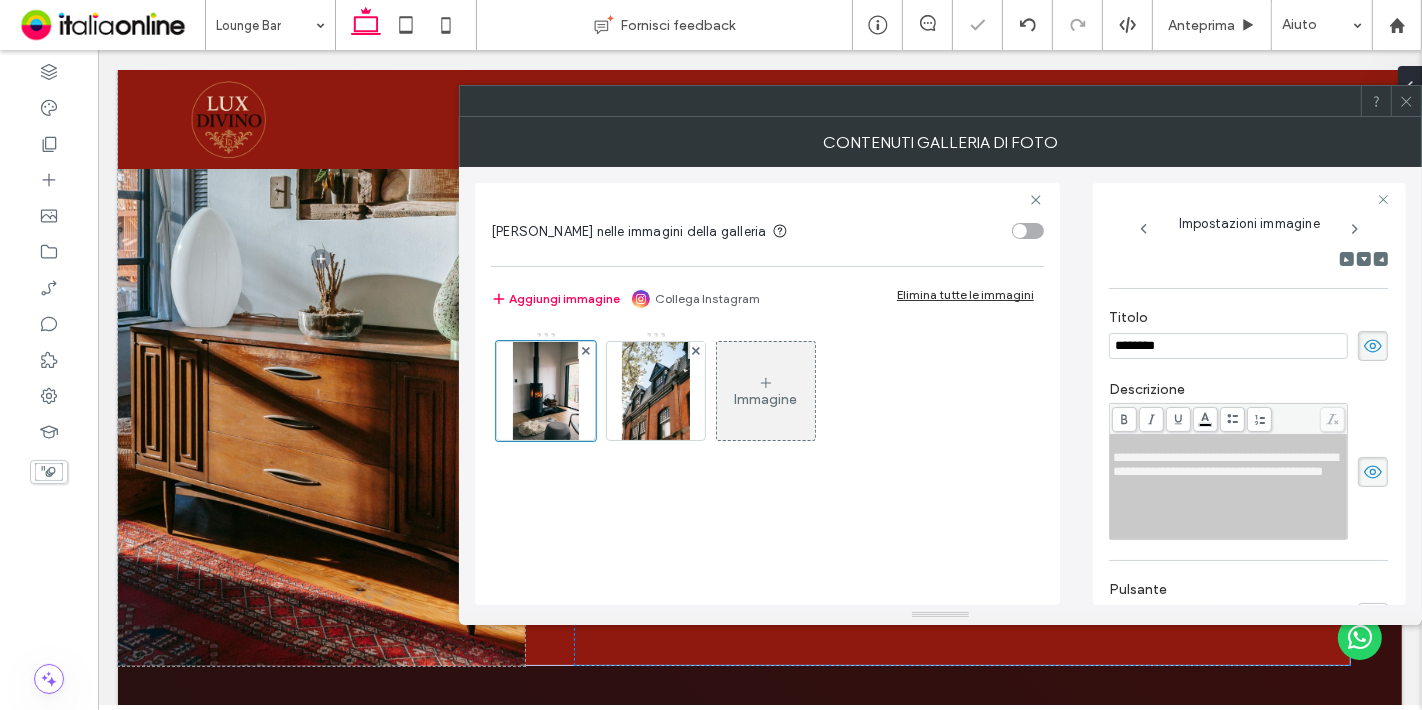 click at bounding box center (1406, 101) 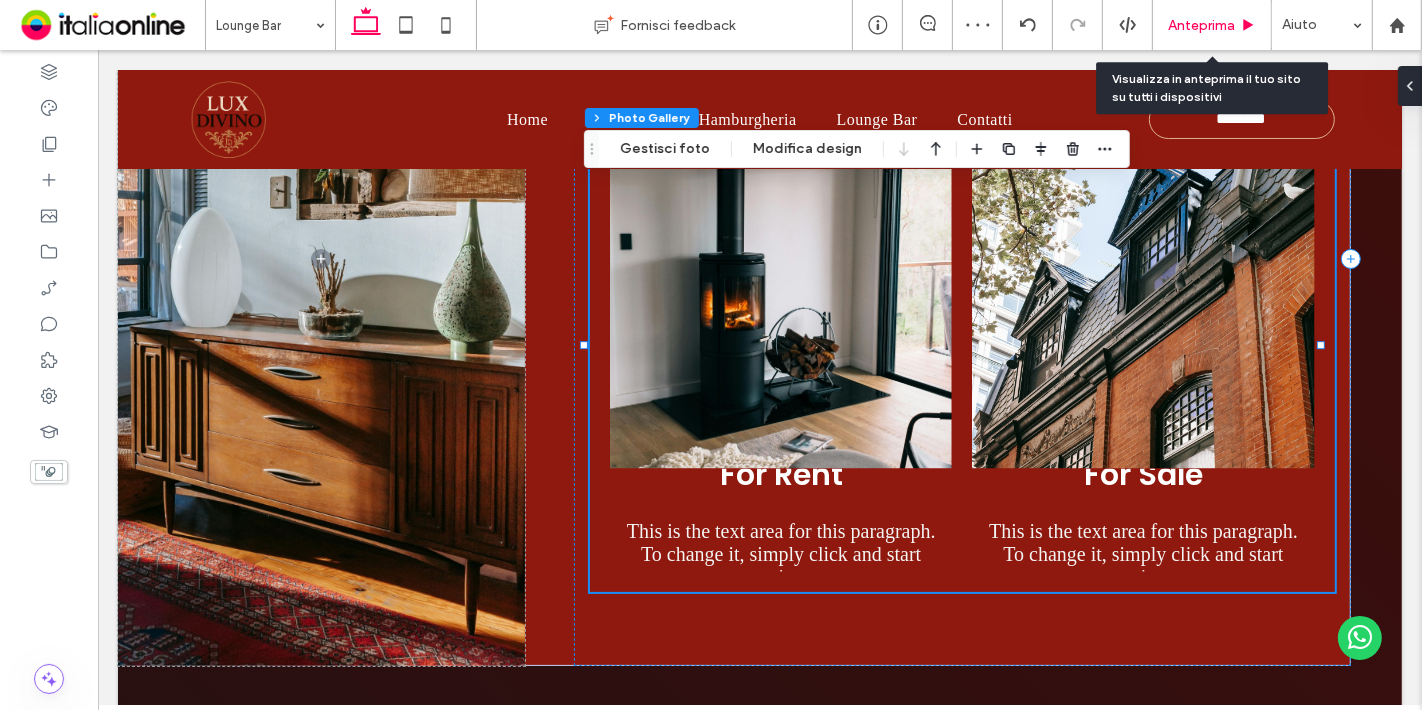 click on "Anteprima" at bounding box center [1201, 25] 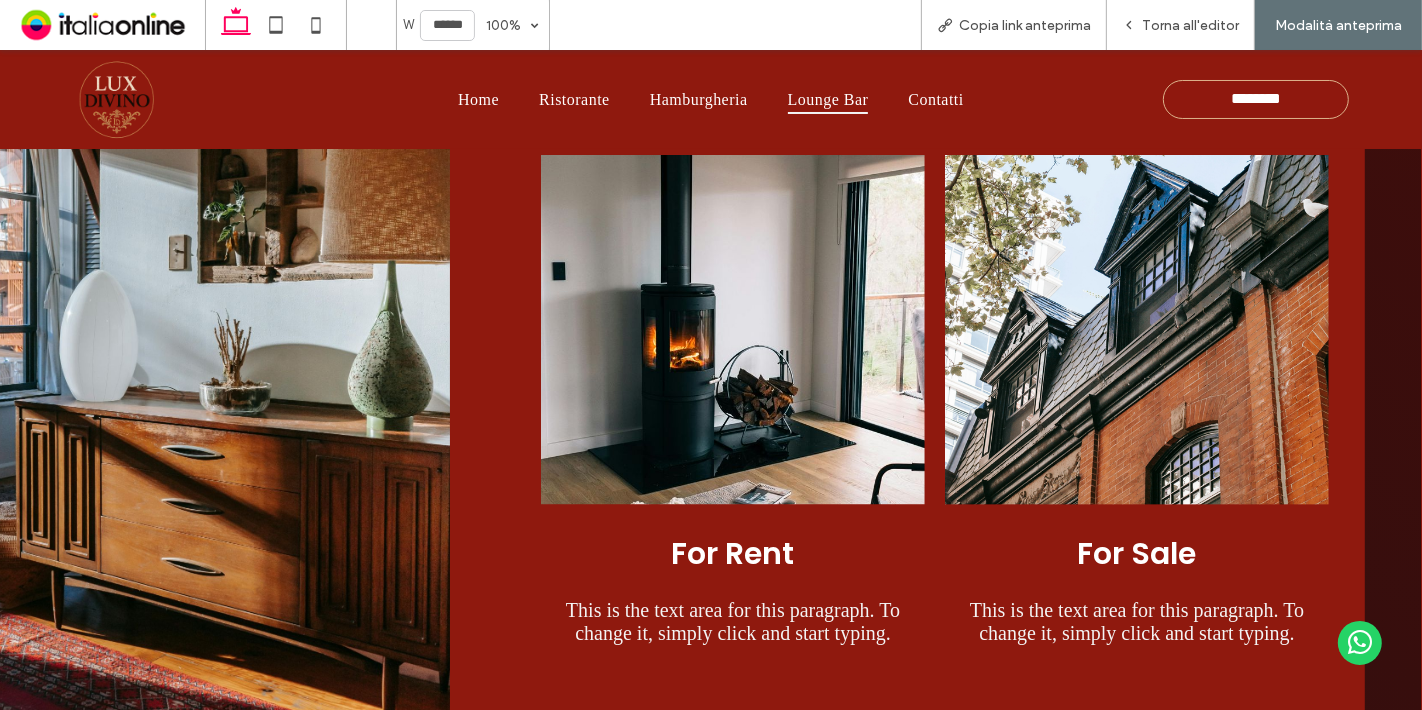 scroll, scrollTop: 1966, scrollLeft: 0, axis: vertical 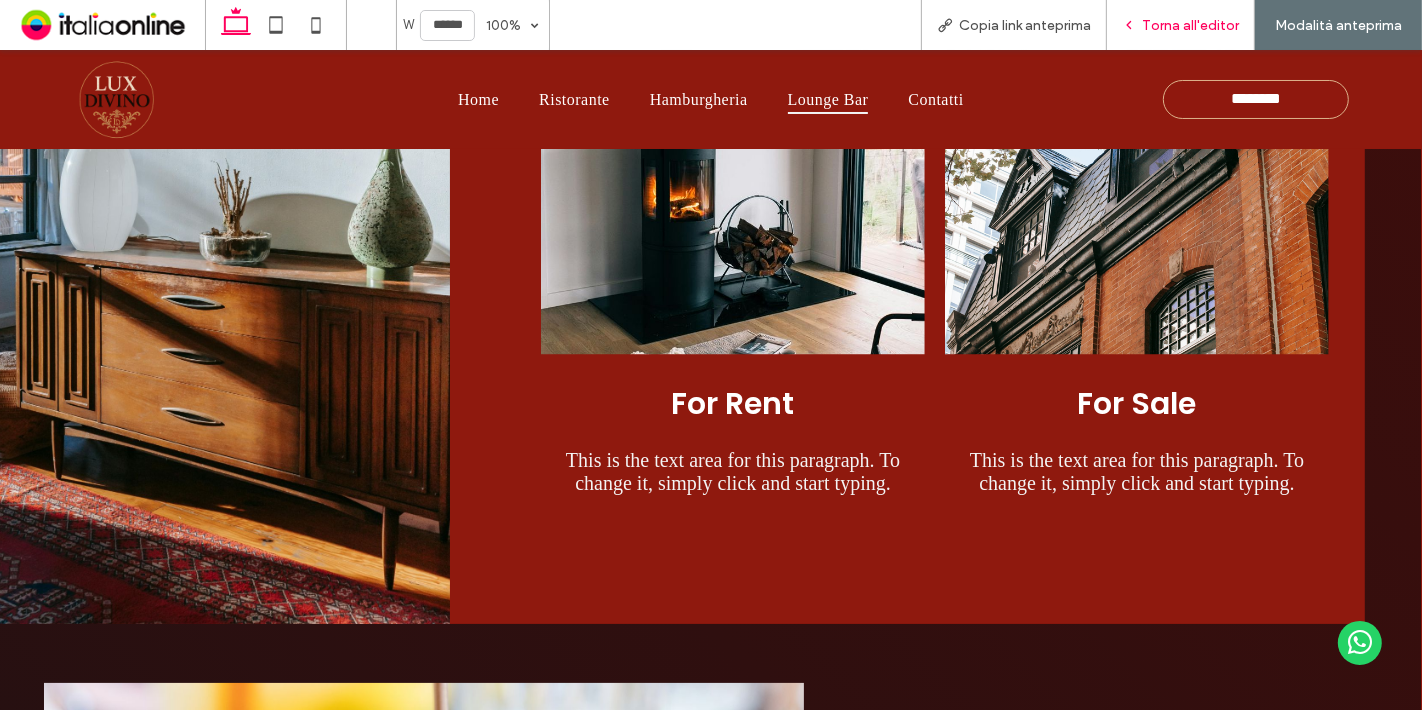 click on "Torna all'editor" at bounding box center [1190, 25] 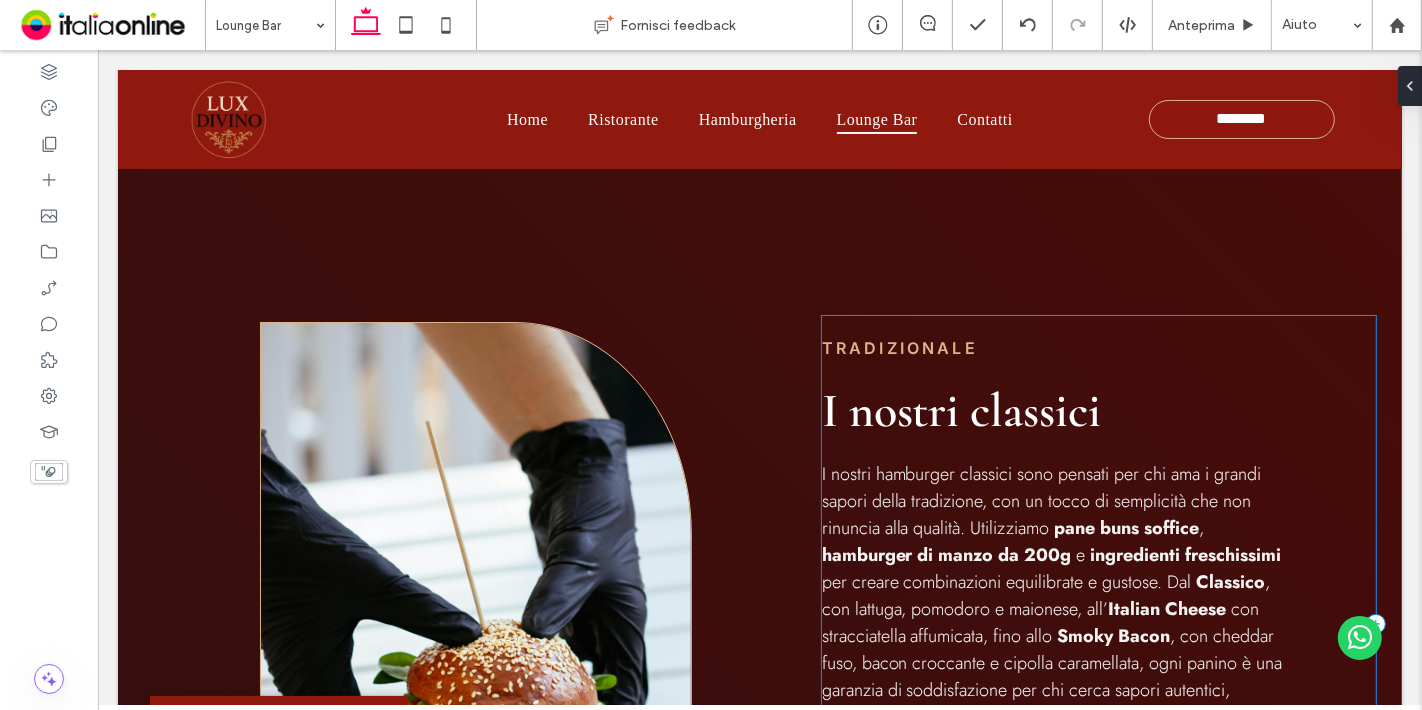 scroll, scrollTop: 731, scrollLeft: 0, axis: vertical 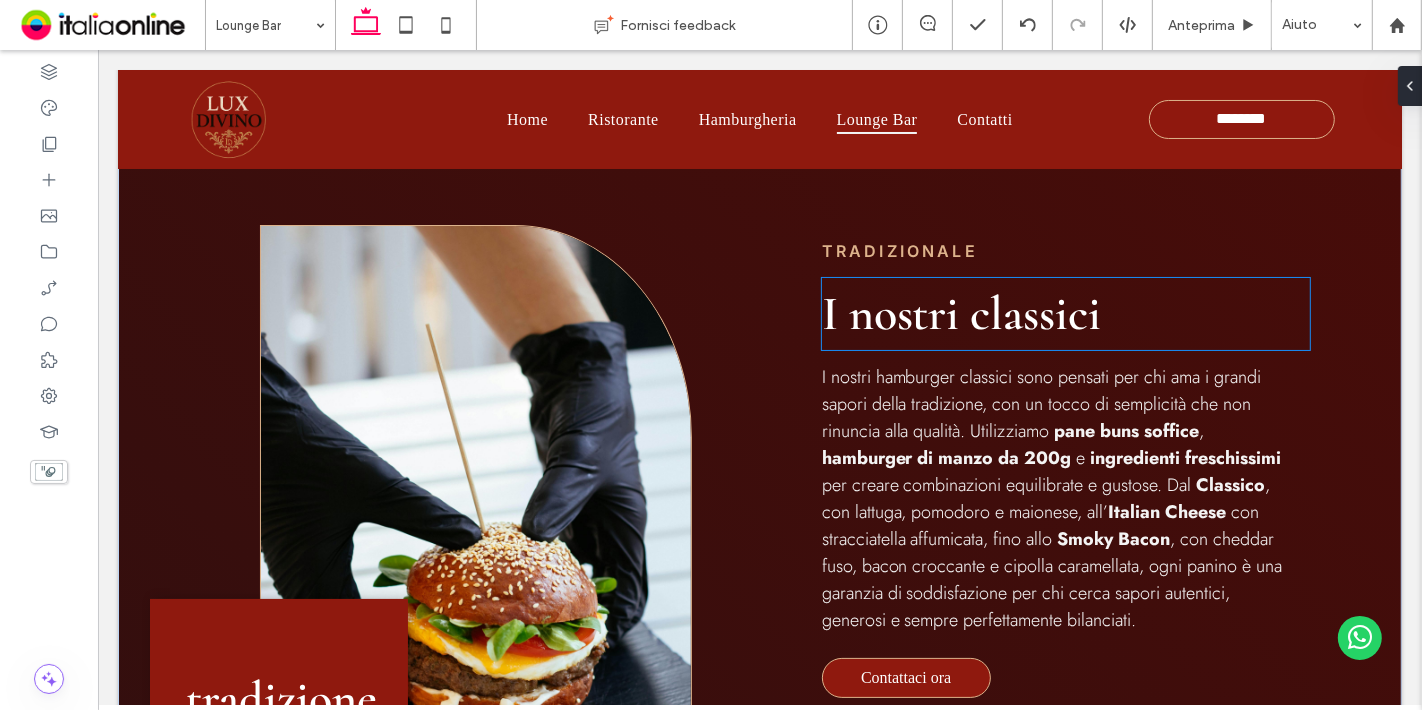 click on "I nostri classici" at bounding box center [961, 314] 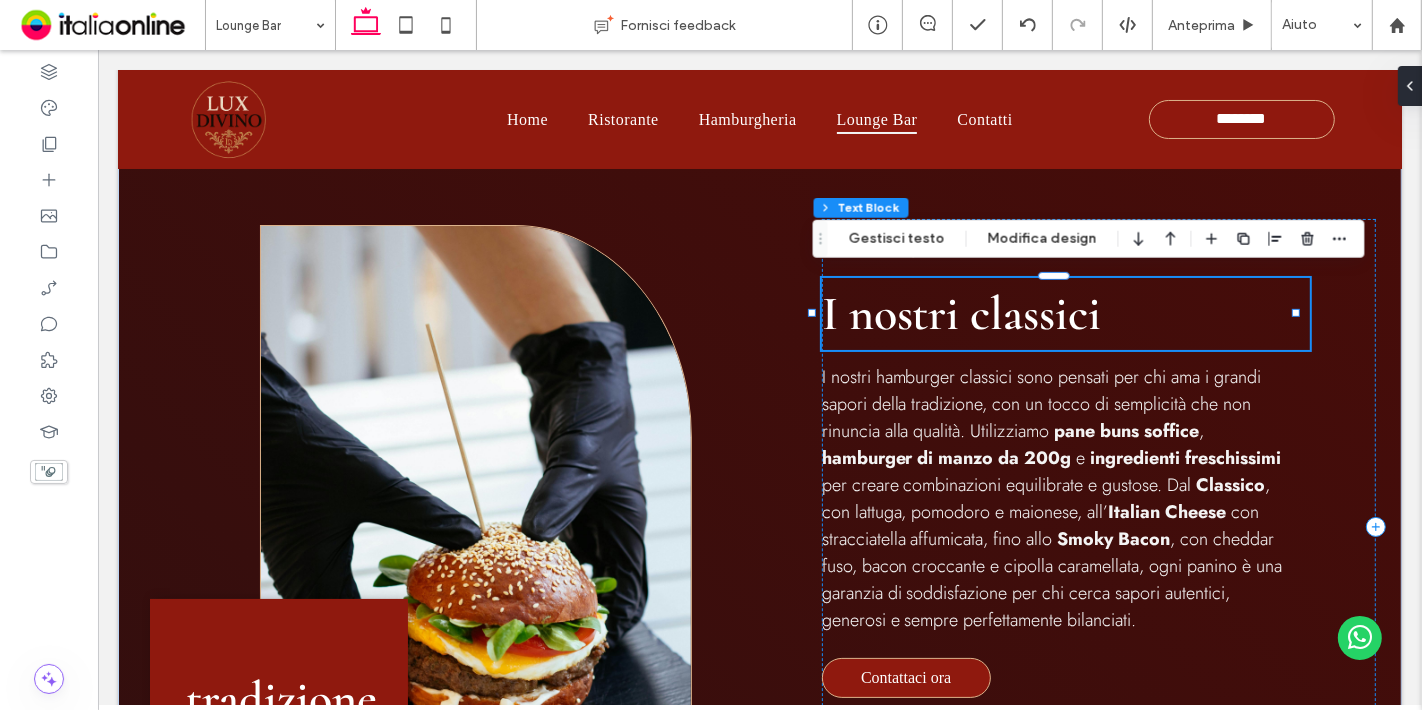 click on "I nostri classici" at bounding box center (961, 314) 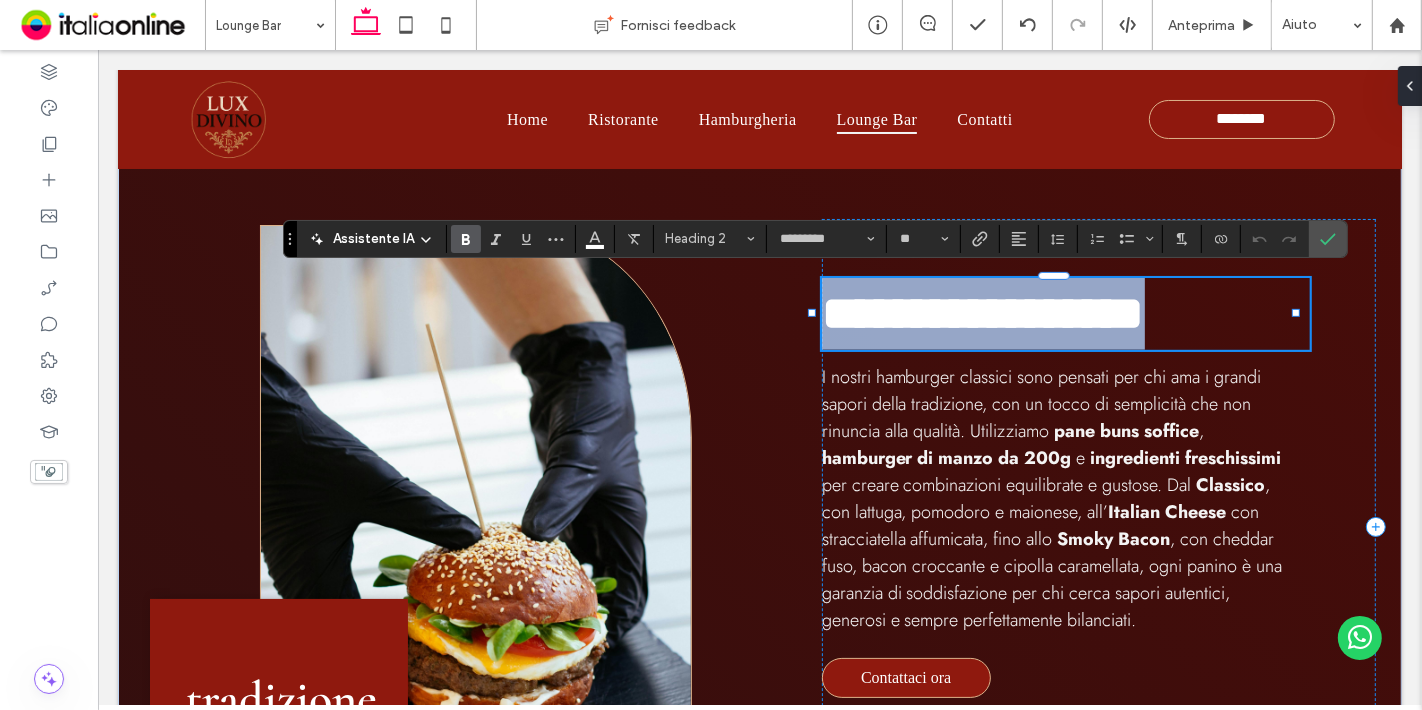 click on "**********" at bounding box center (982, 313) 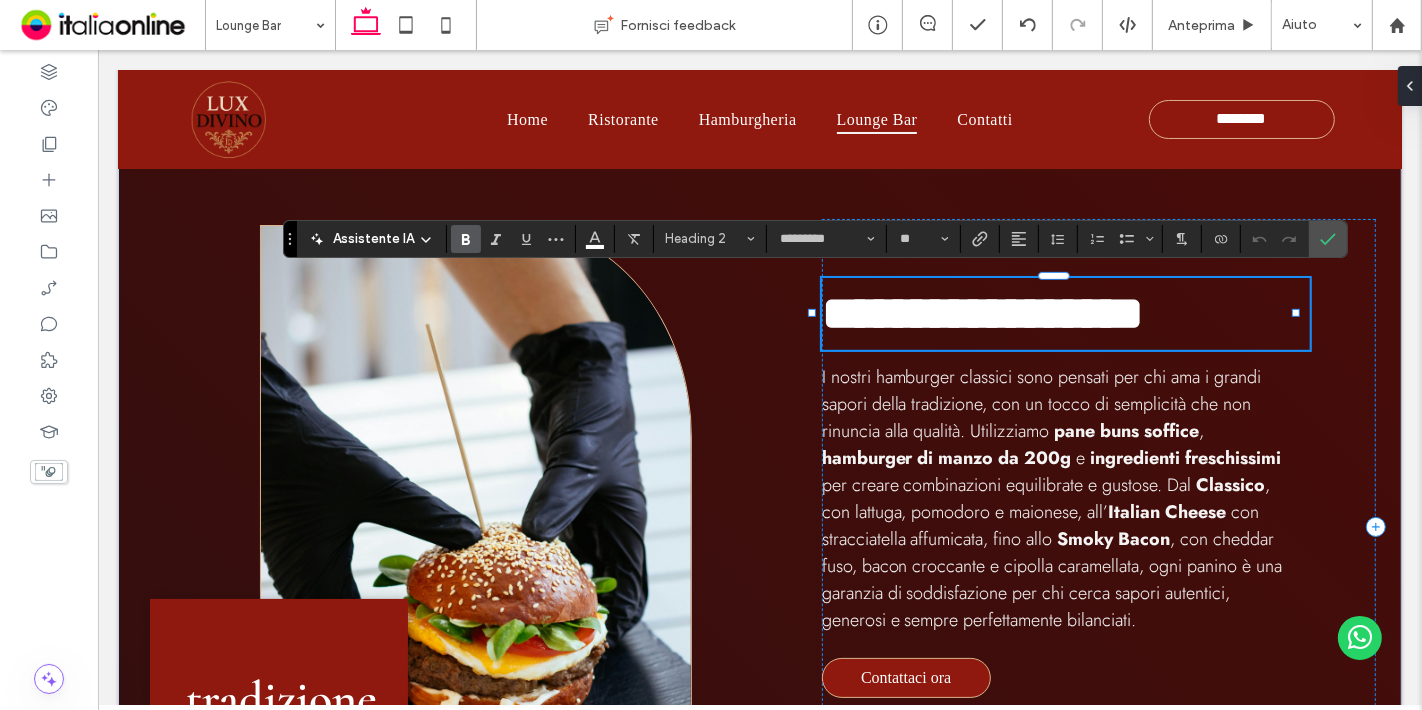 type on "*******" 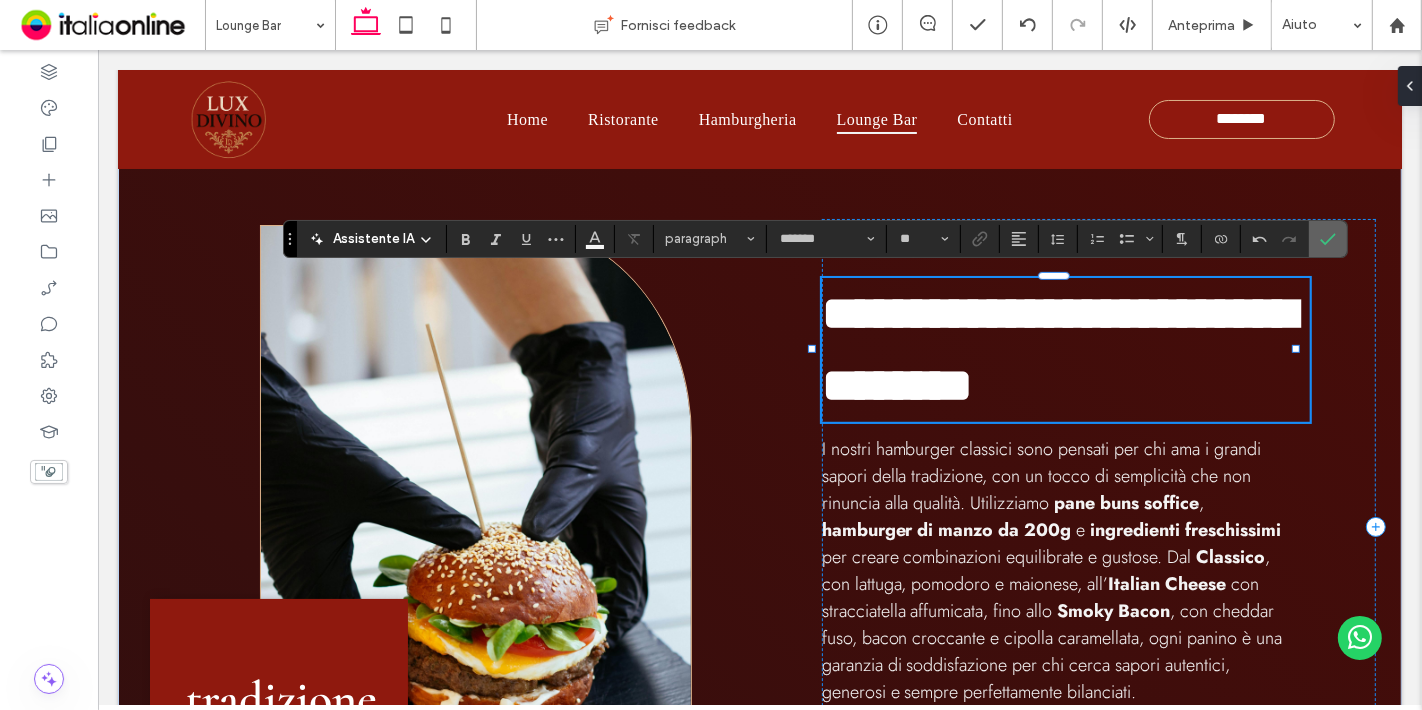 click 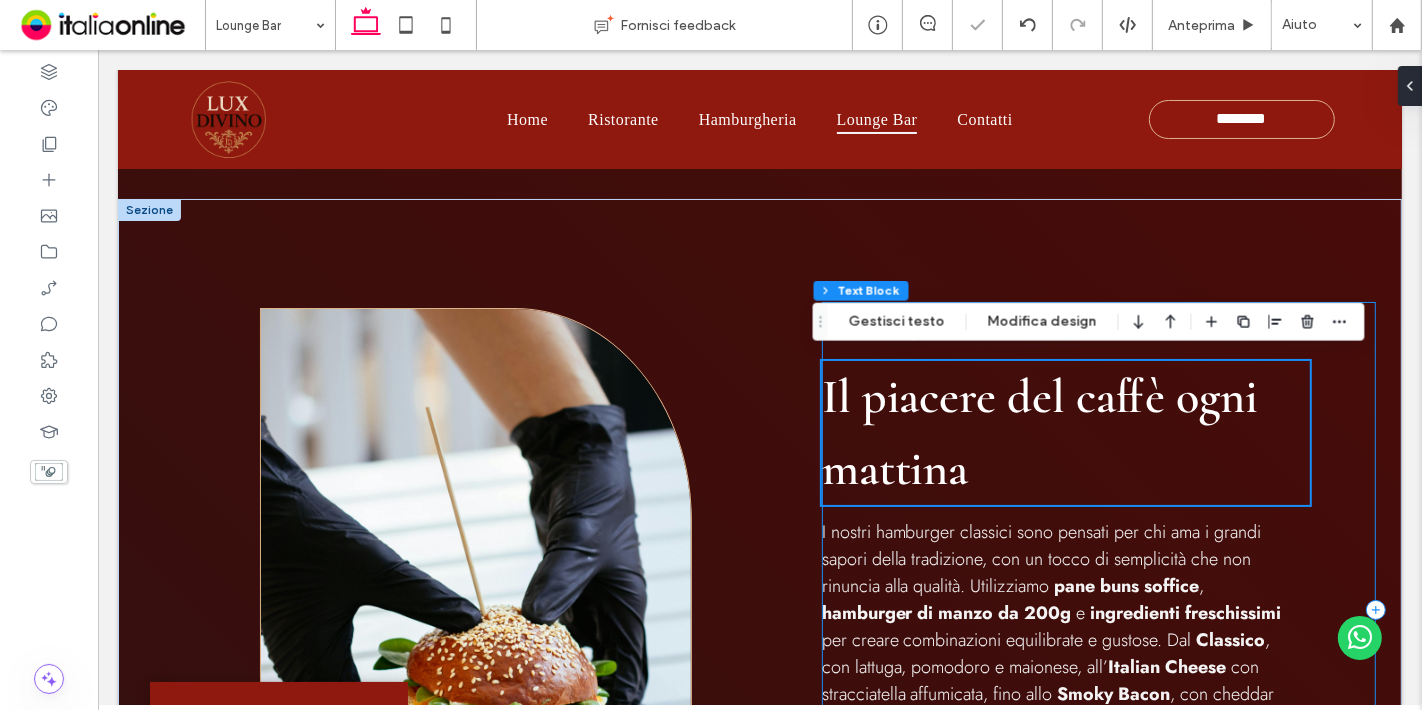 scroll, scrollTop: 646, scrollLeft: 0, axis: vertical 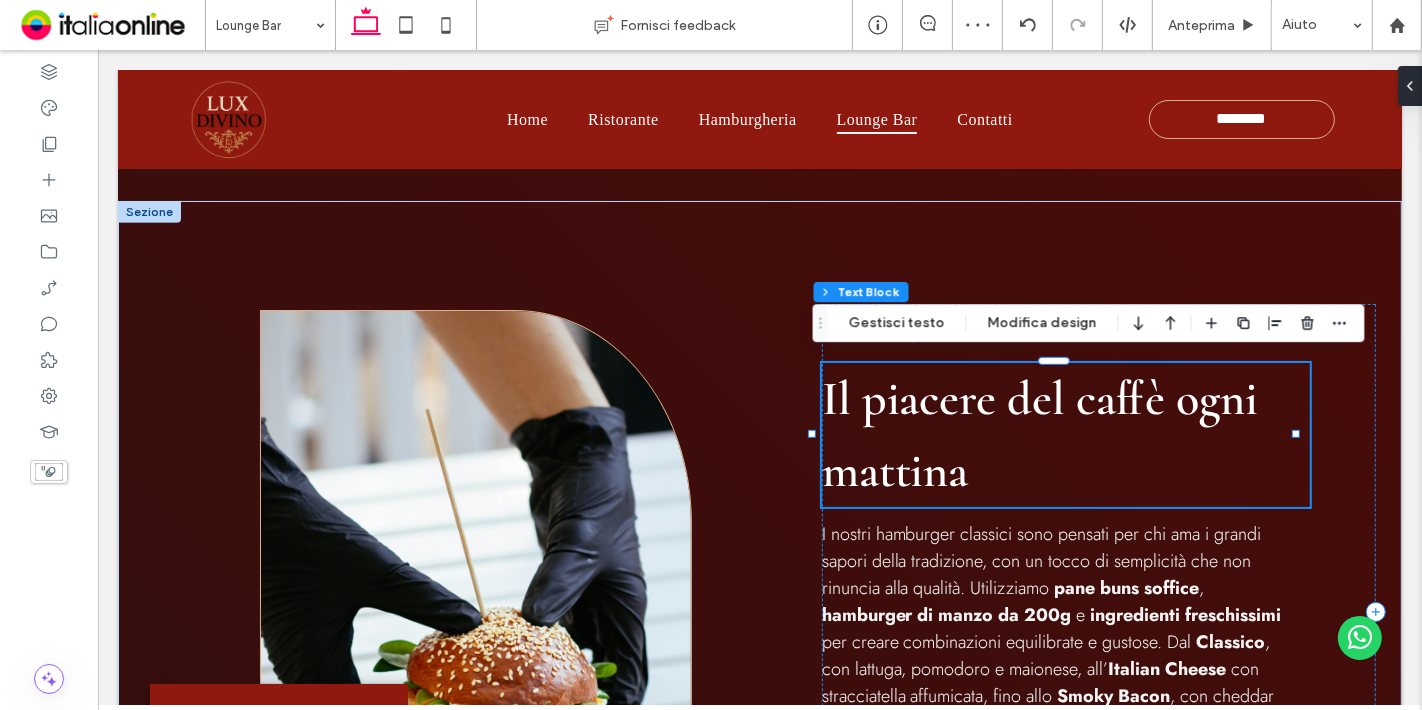 click on "Il piacere del caffè ogni mattina" at bounding box center (1039, 435) 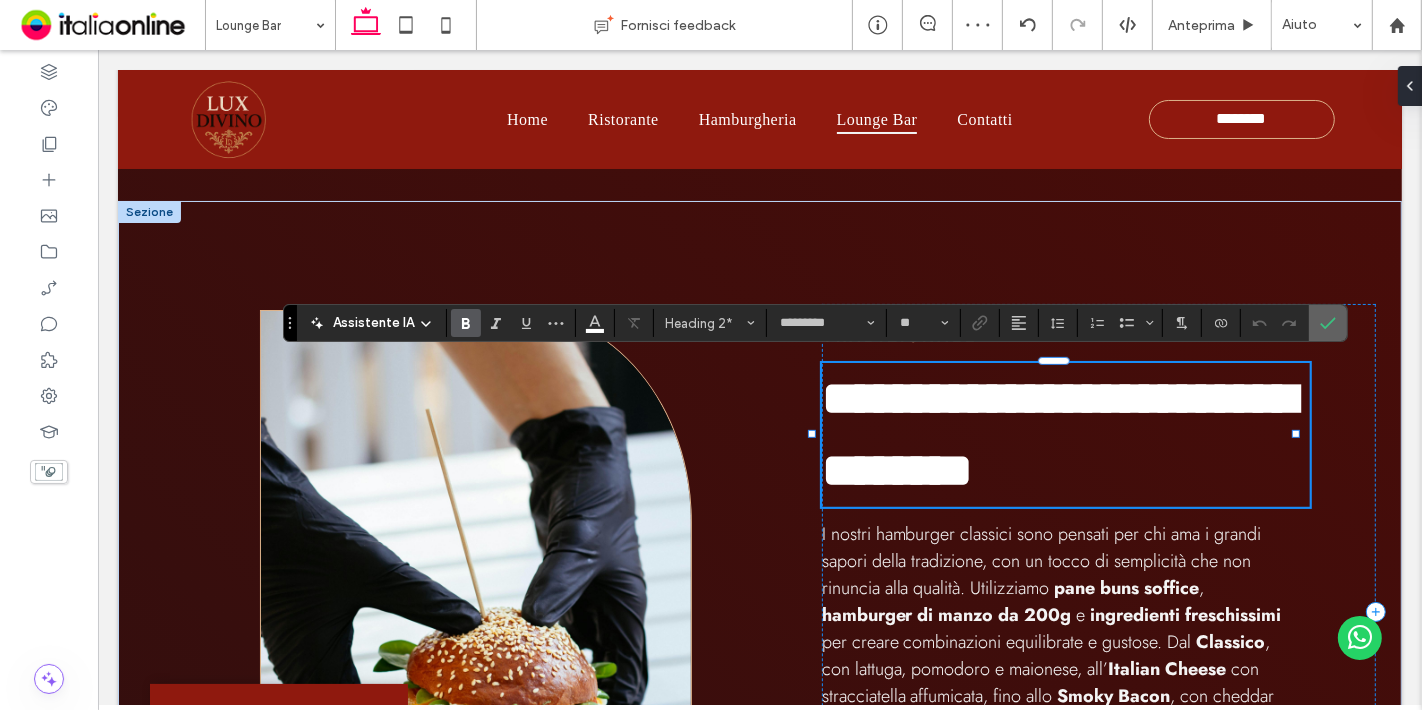 click 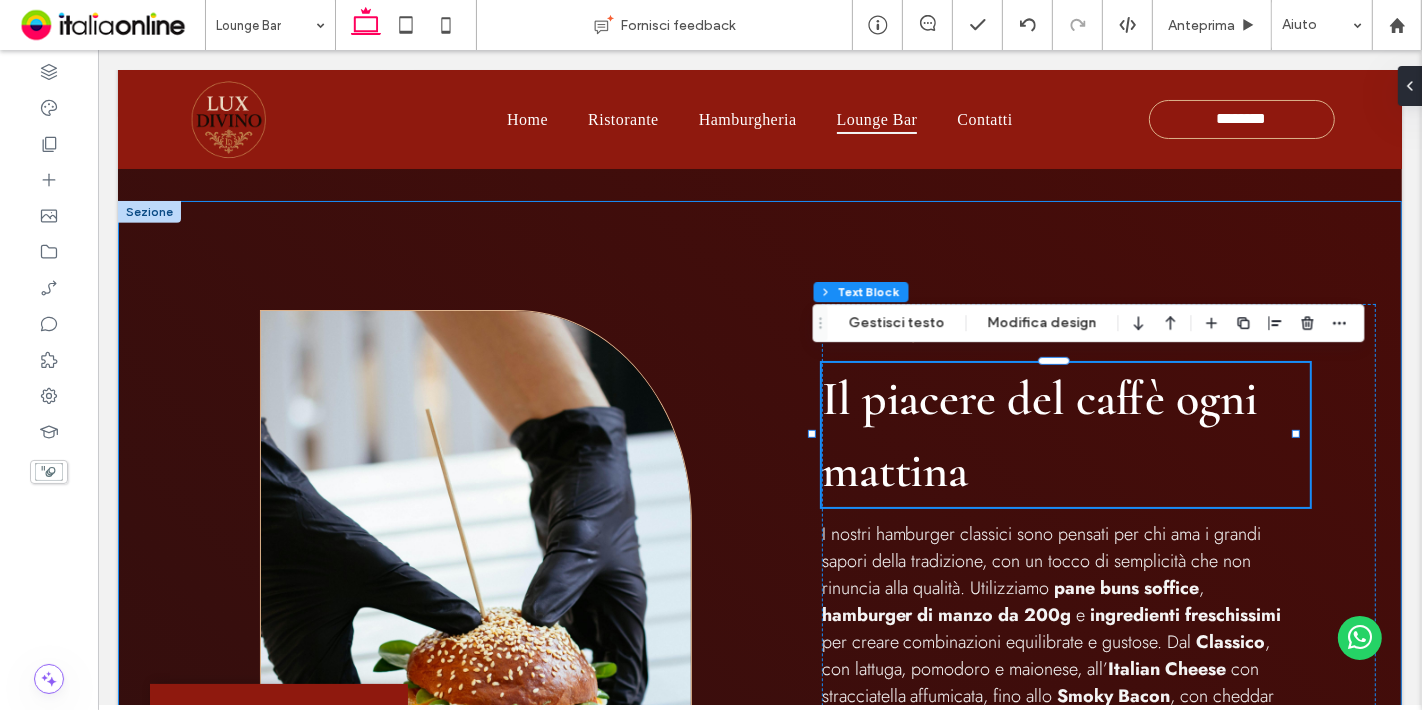 click on "tradizione
e
creati ﻿ vità
TRADIZIONALE
Il piacere del caffè ogni mattina
I nostri hamburger classici sono pensati per chi ama i grandi sapori della tradizione, con un tocco di semplicità che non rinuncia alla qualità. Utilizziamo
pane buns soffice ,
hamburger di manzo da 200g   e
ingredienti freschissimi   per creare combinazioni equilibrate e gustose. Dal
Classico , con lattuga, pomodoro e maionese, all’ Italian Cheese   con stracciatella affumicata, fino allo
Smoky Bacon , con cheddar fuso, bacon croccante e cipolla caramellata, ogni panino è una garanzia di soddisfazione per chi cerca sapori autentici, generosi e sempre perfettamente bilanciati.
Contattaci ora" at bounding box center [759, 612] 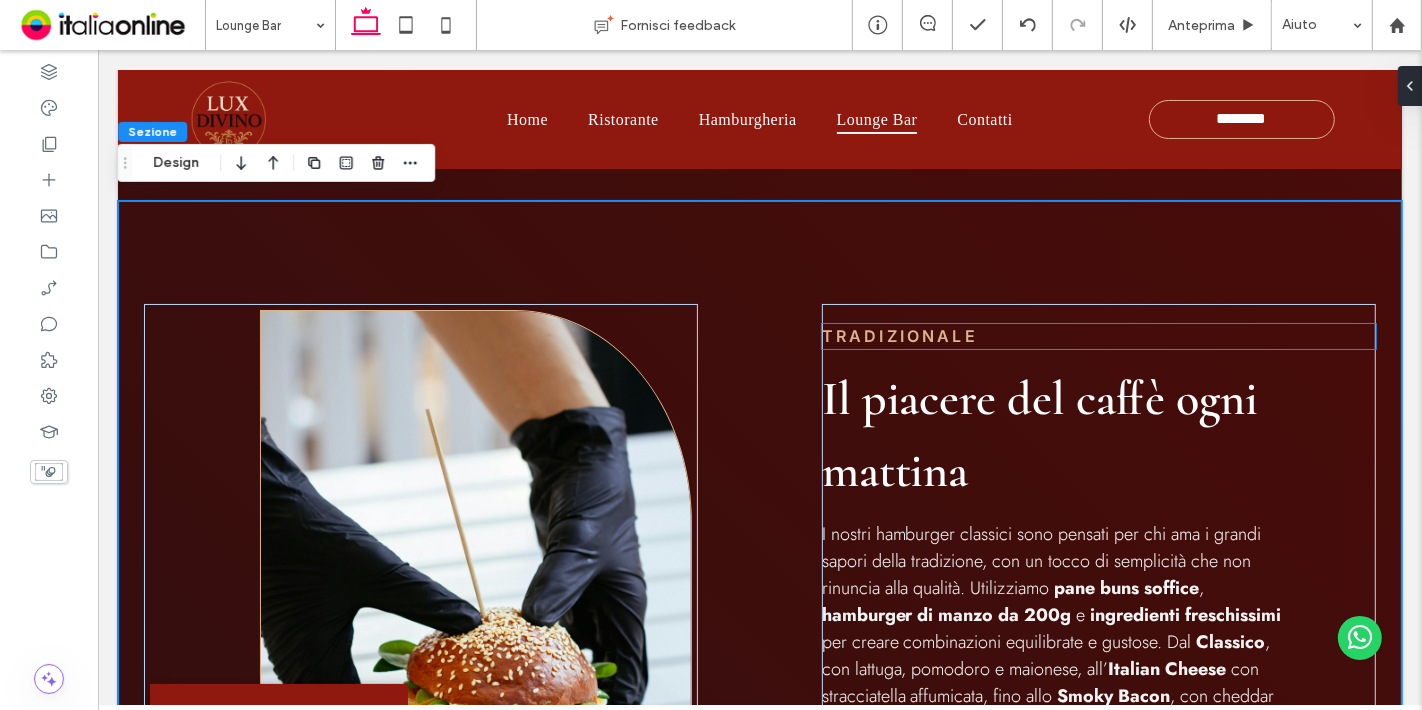 click on "TRADIZIONALE" at bounding box center [899, 336] 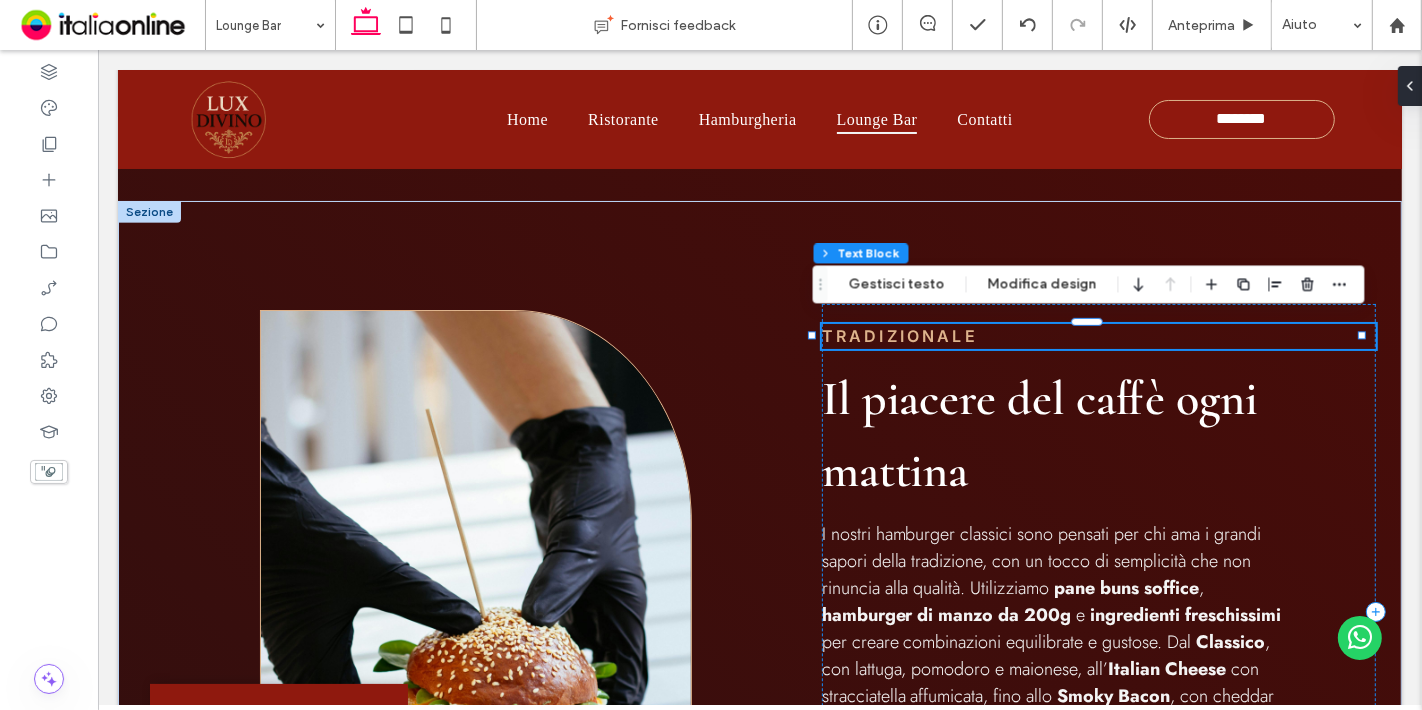 click on "TRADIZIONALE" at bounding box center [1098, 336] 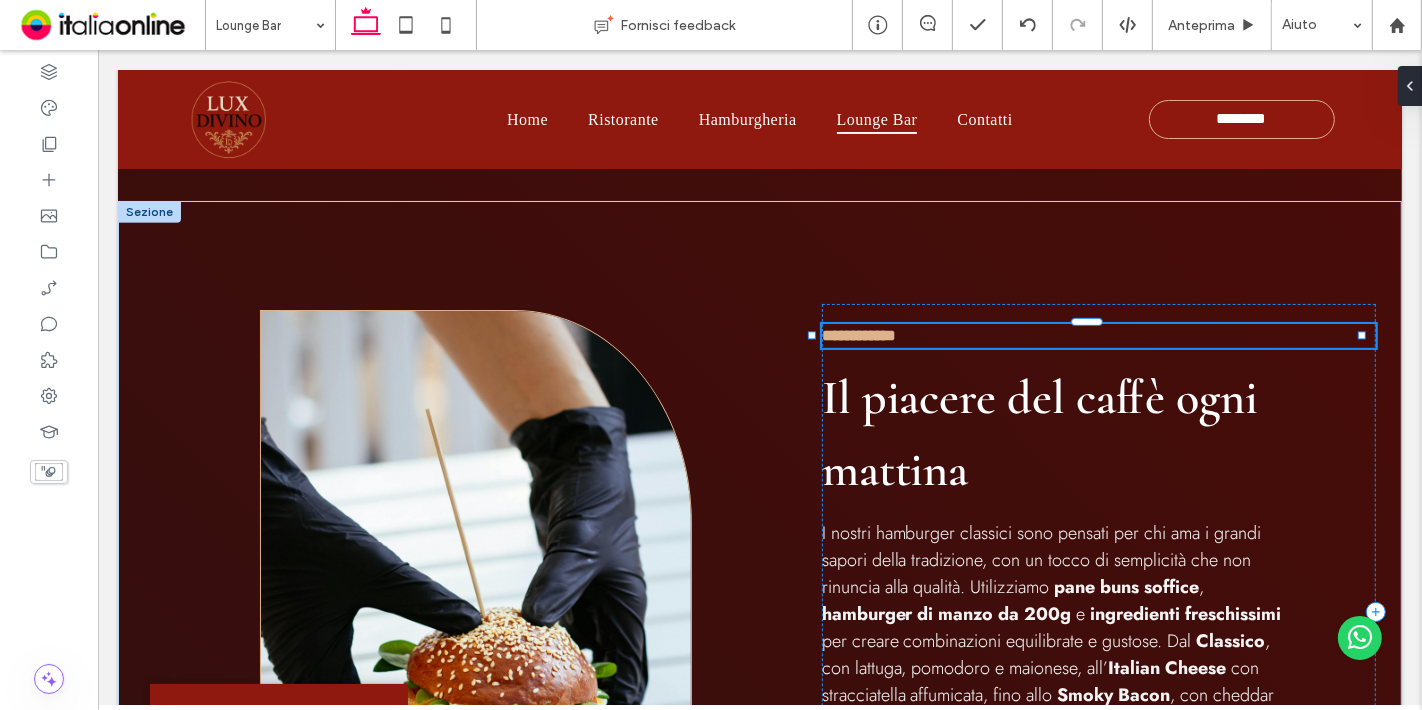 type on "*****" 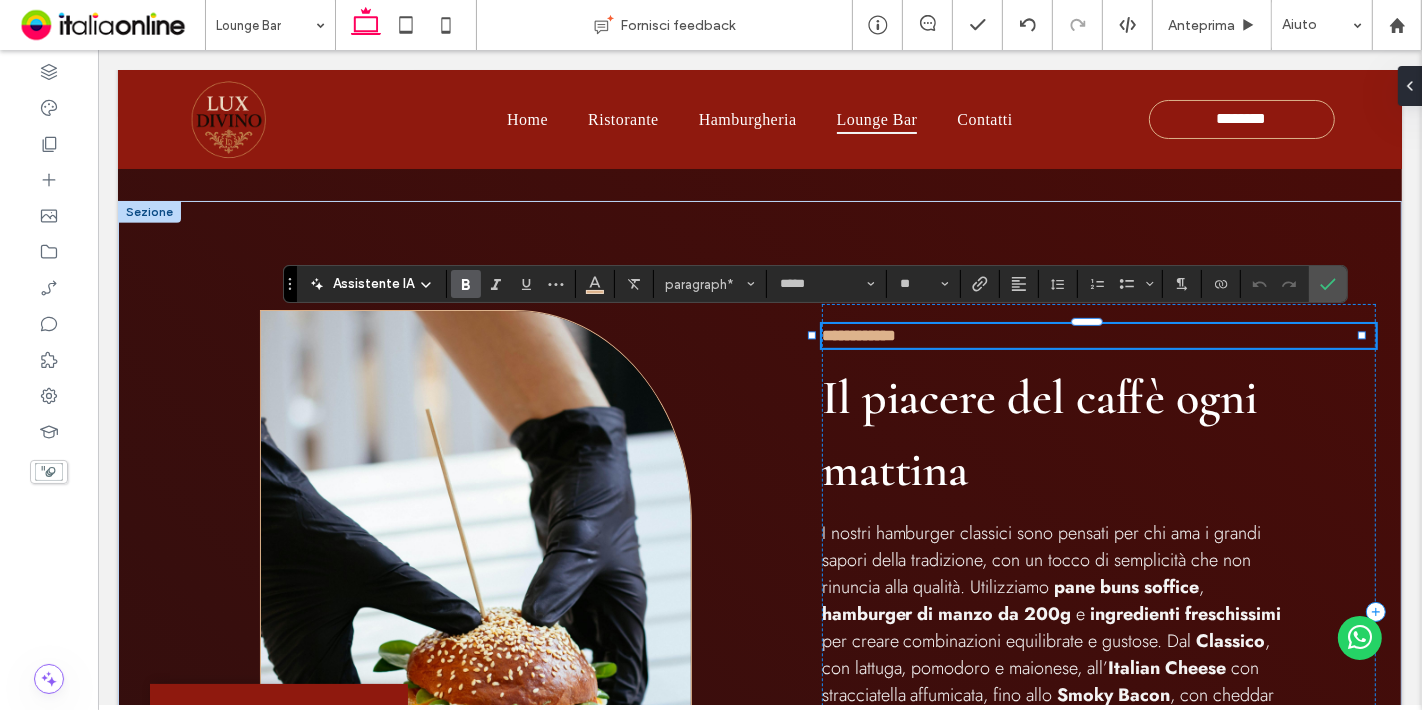 type 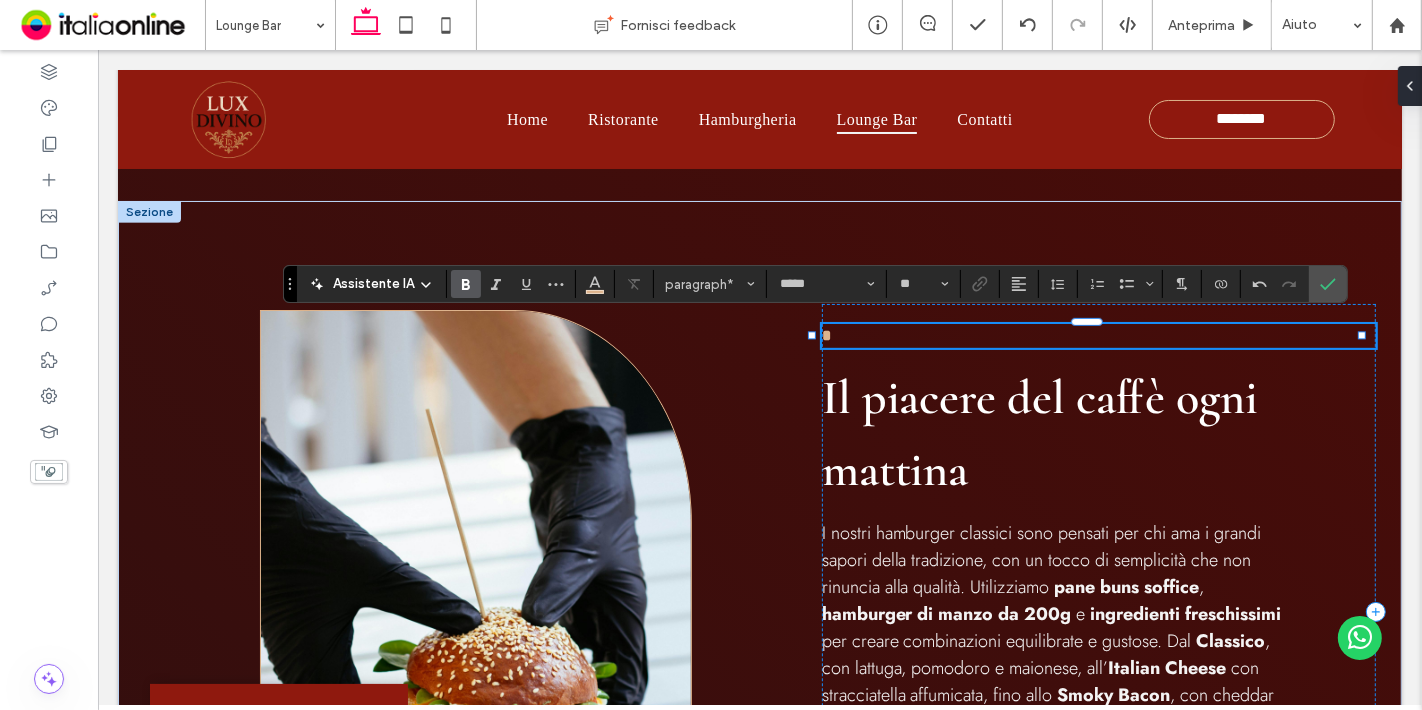 type on "****" 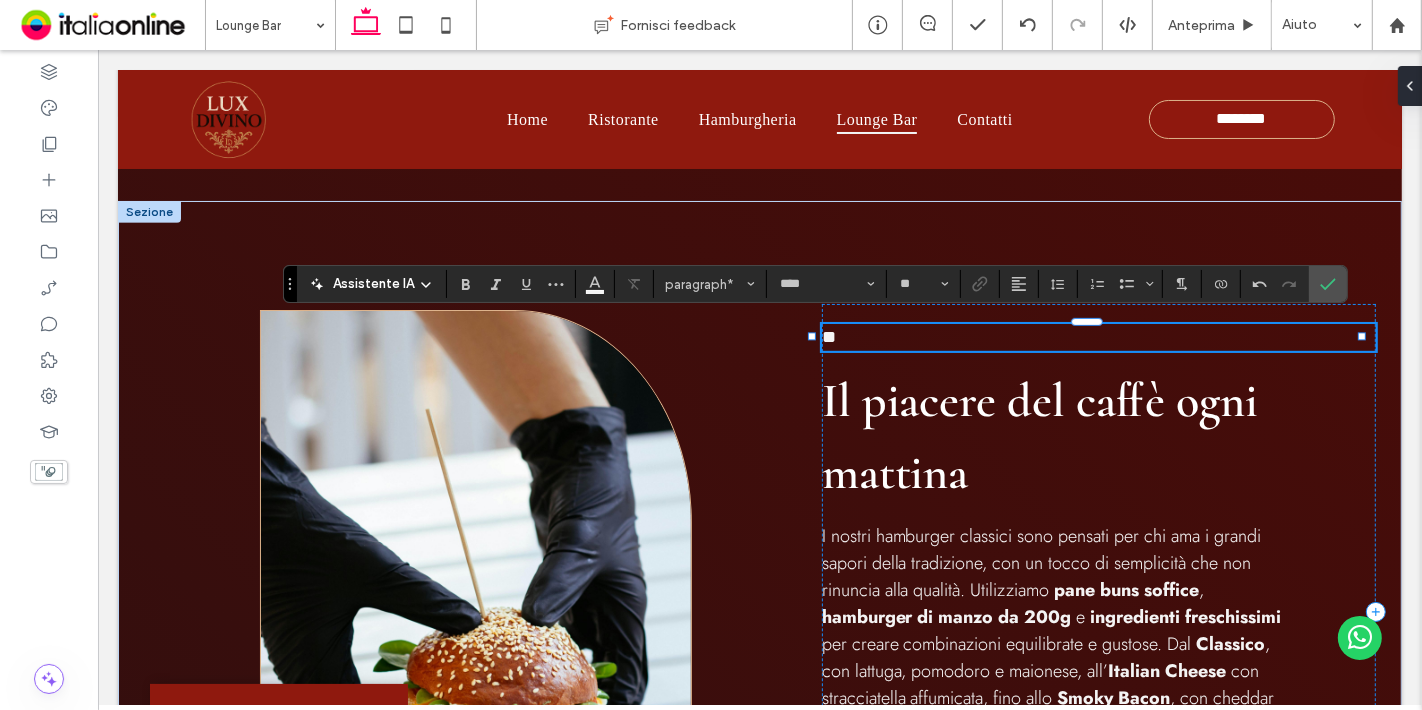 type on "*****" 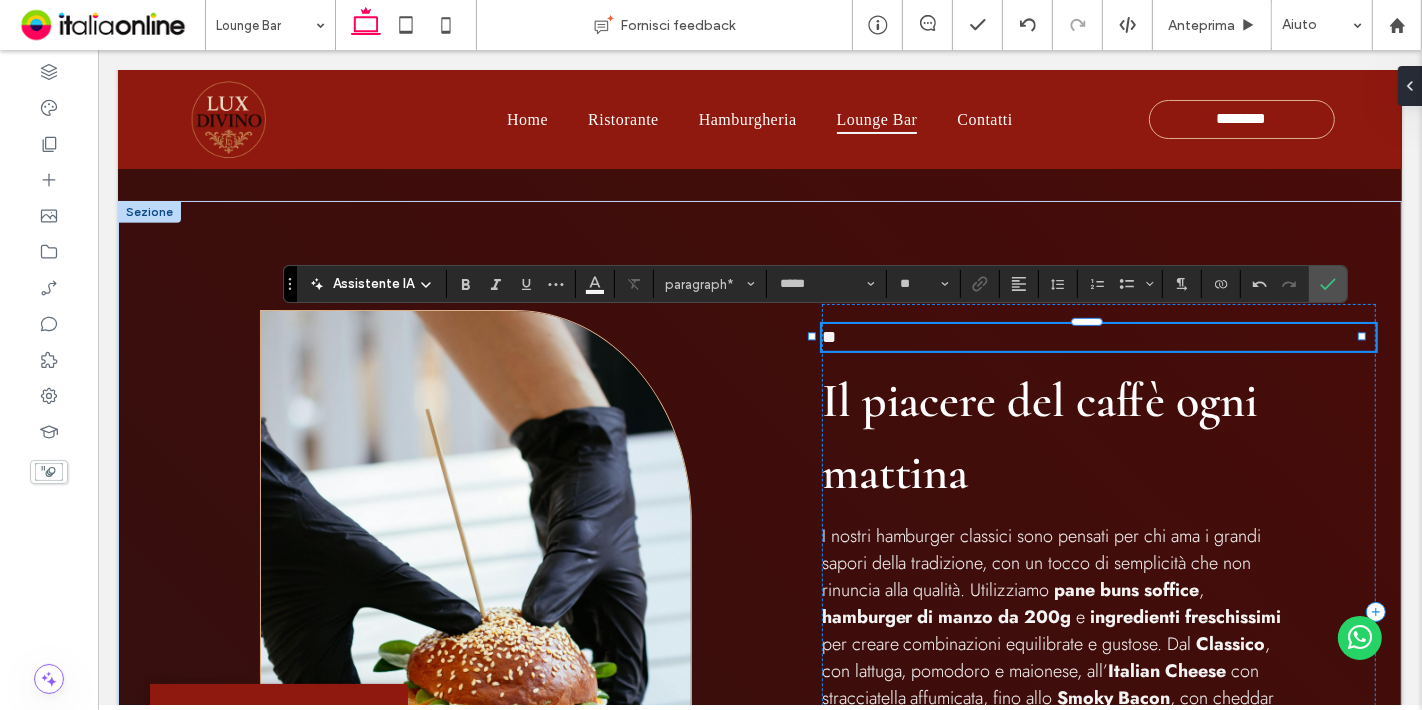 type on "**" 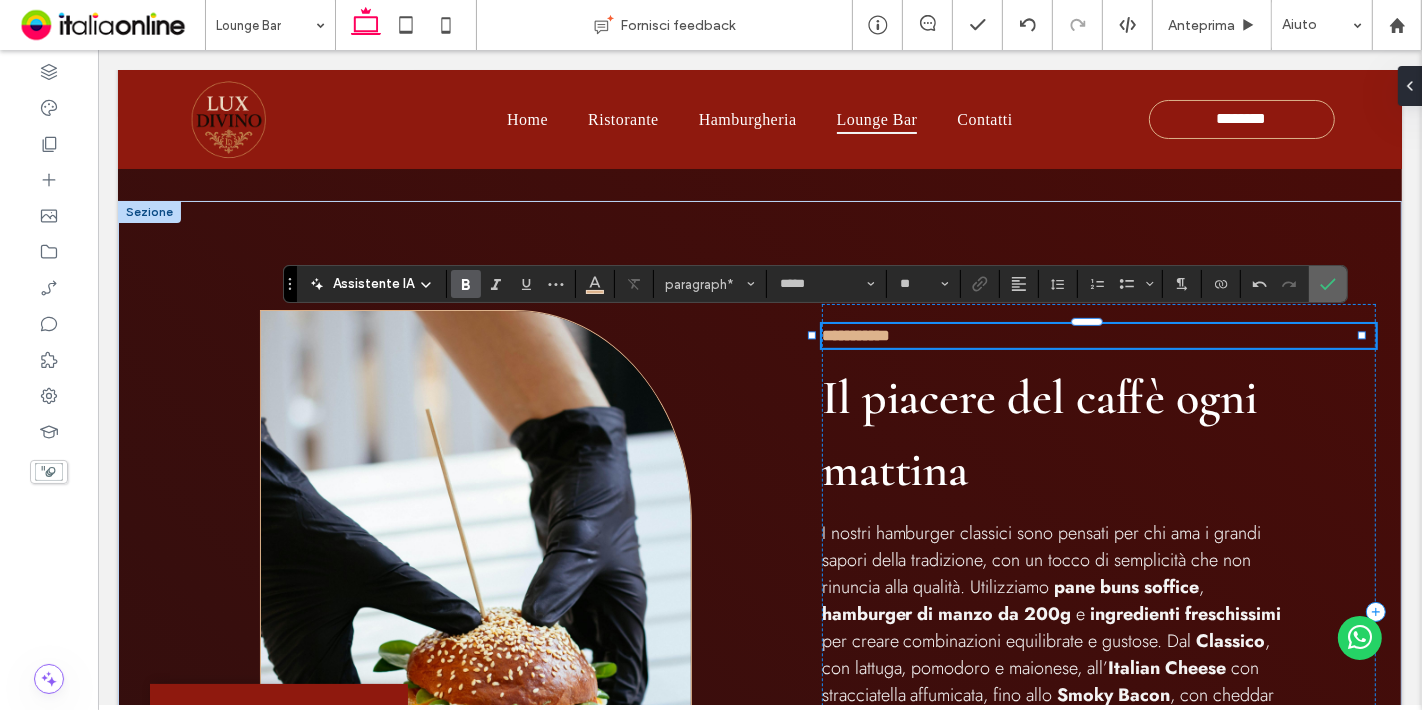 click 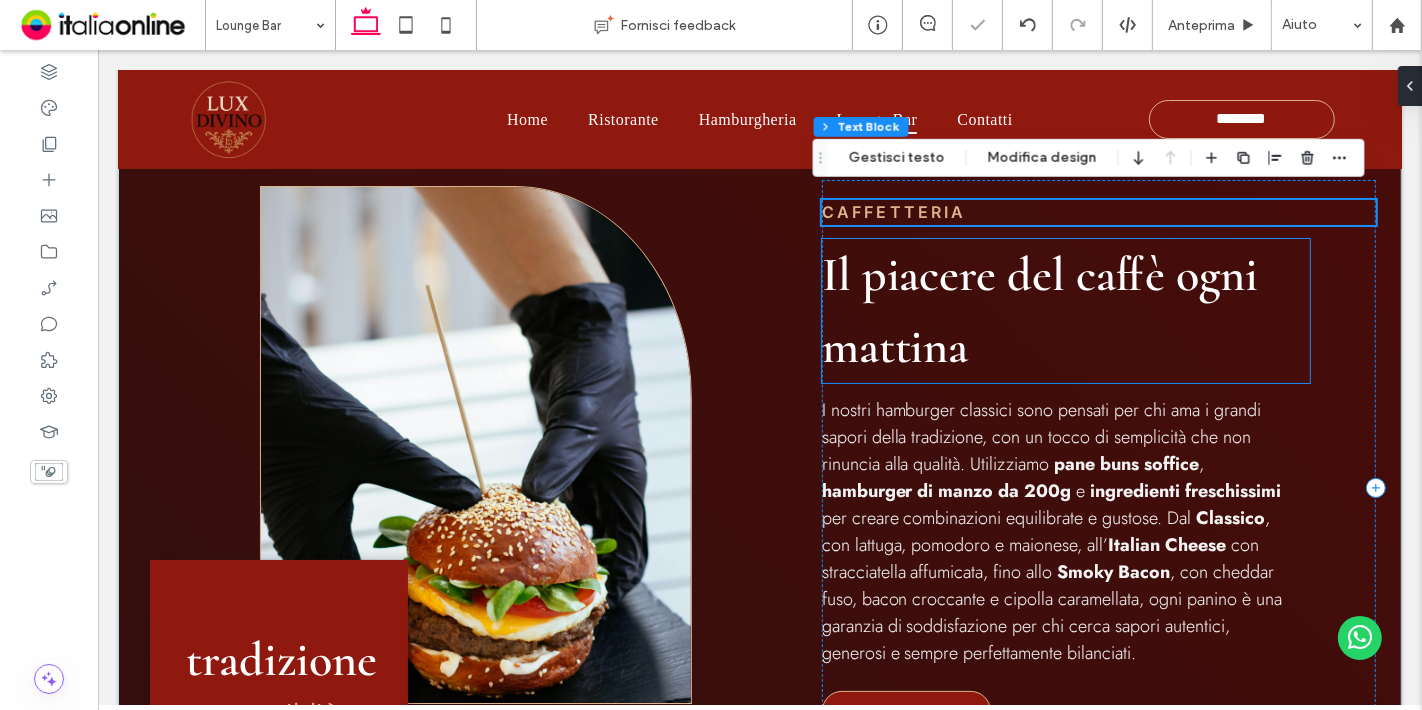 scroll, scrollTop: 773, scrollLeft: 0, axis: vertical 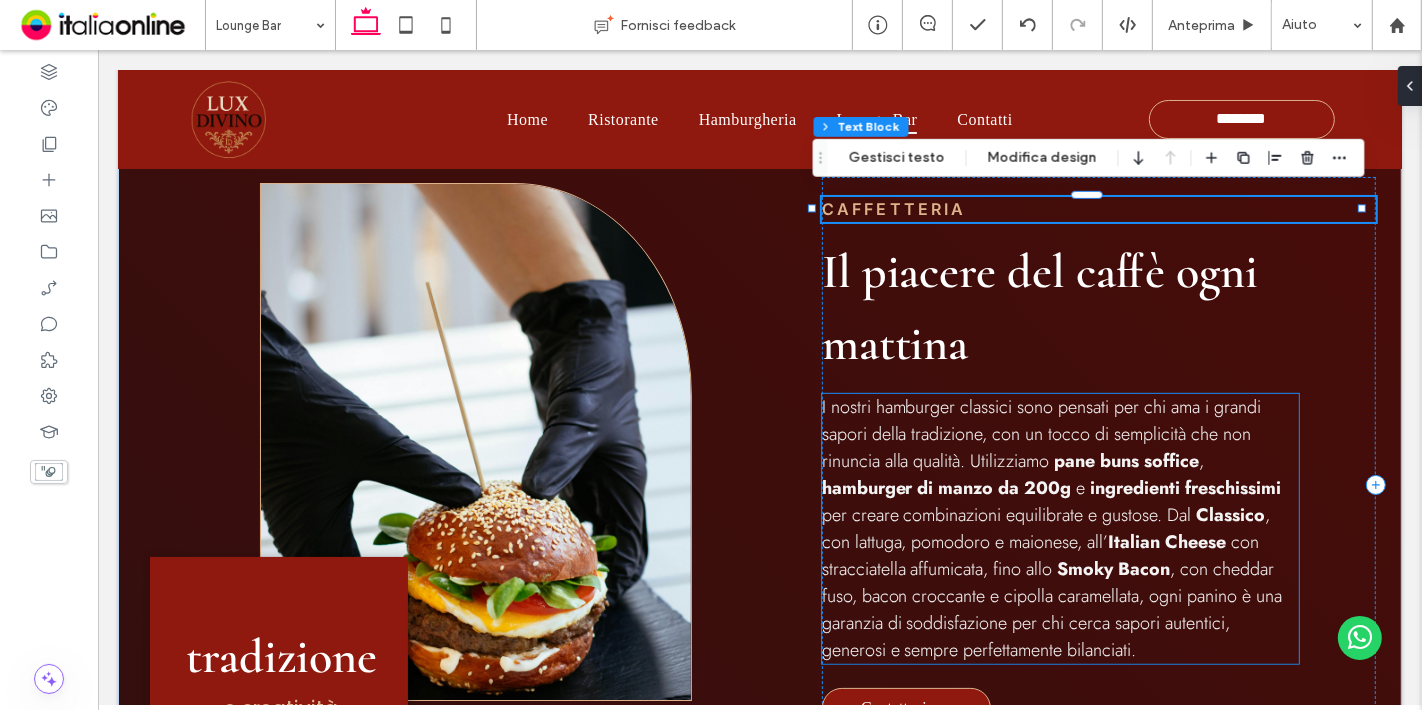 click on "I nostri hamburger classici sono pensati per chi ama i grandi sapori della tradizione, con un tocco di semplicità che non rinuncia alla qualità. Utilizziamo" at bounding box center (1041, 434) 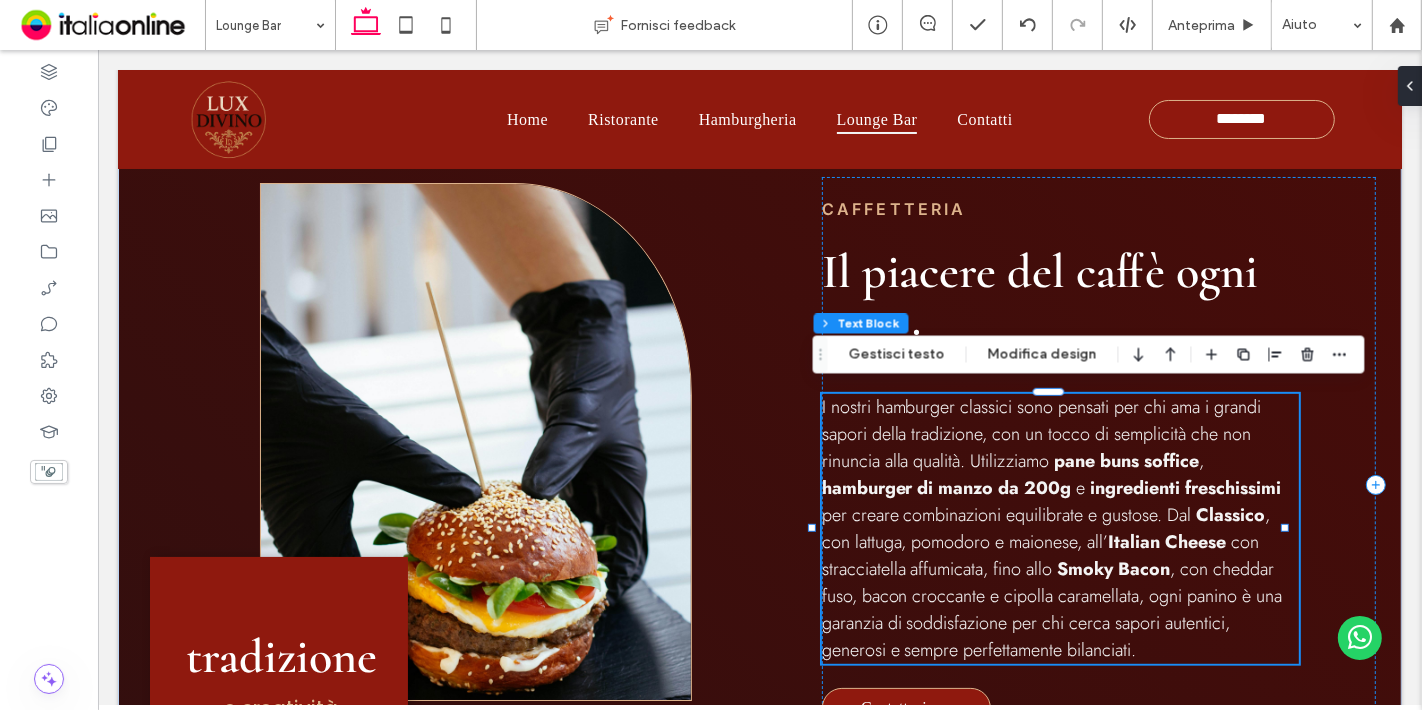 click on "I nostri hamburger classici sono pensati per chi ama i grandi sapori della tradizione, con un tocco di semplicità che non rinuncia alla qualità. Utilizziamo" at bounding box center [1041, 434] 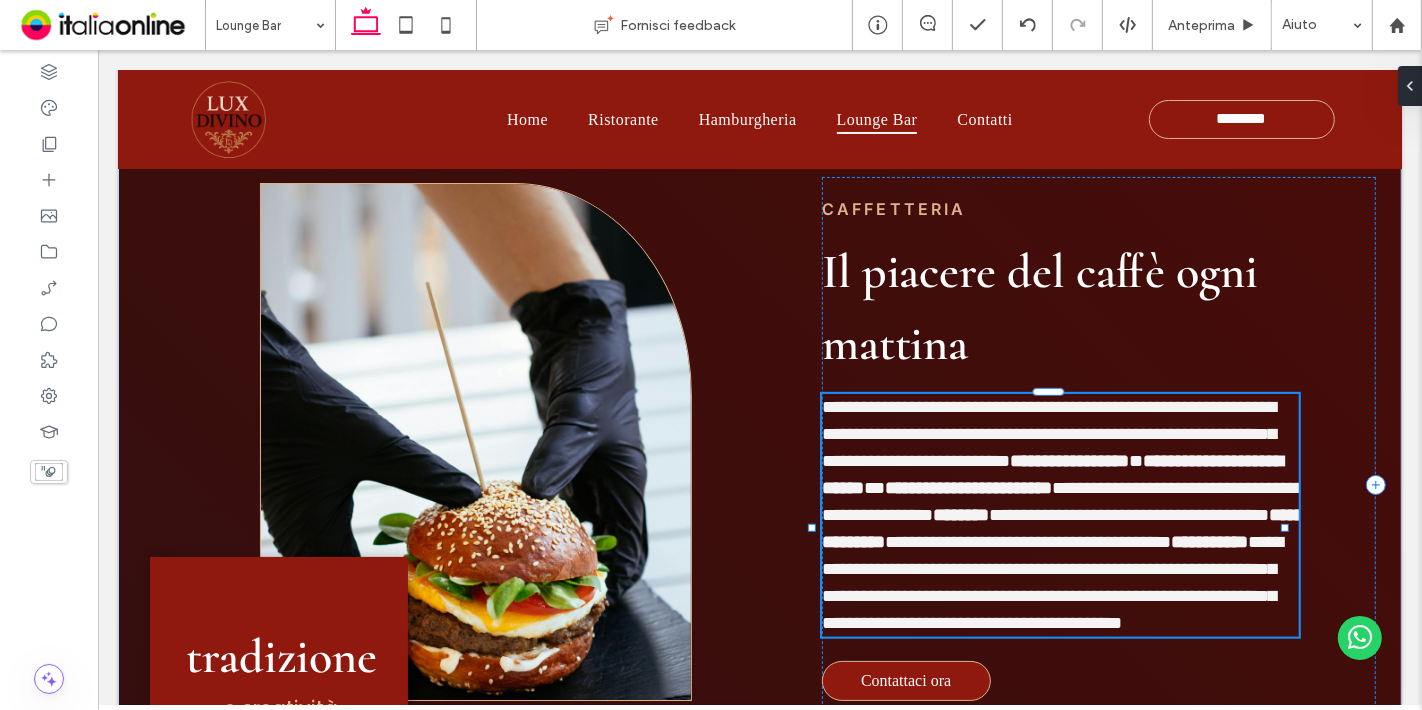click on "**********" at bounding box center [1048, 434] 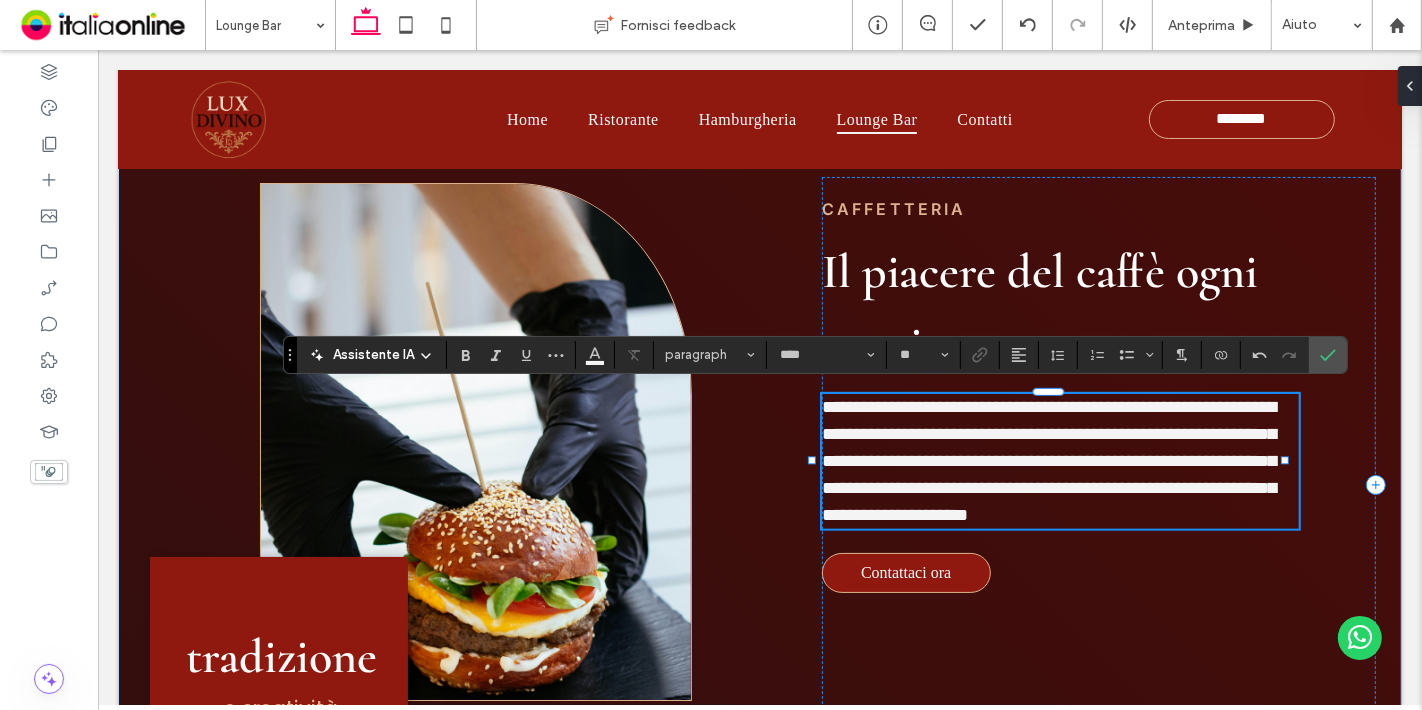 click on "**********" at bounding box center [1048, 461] 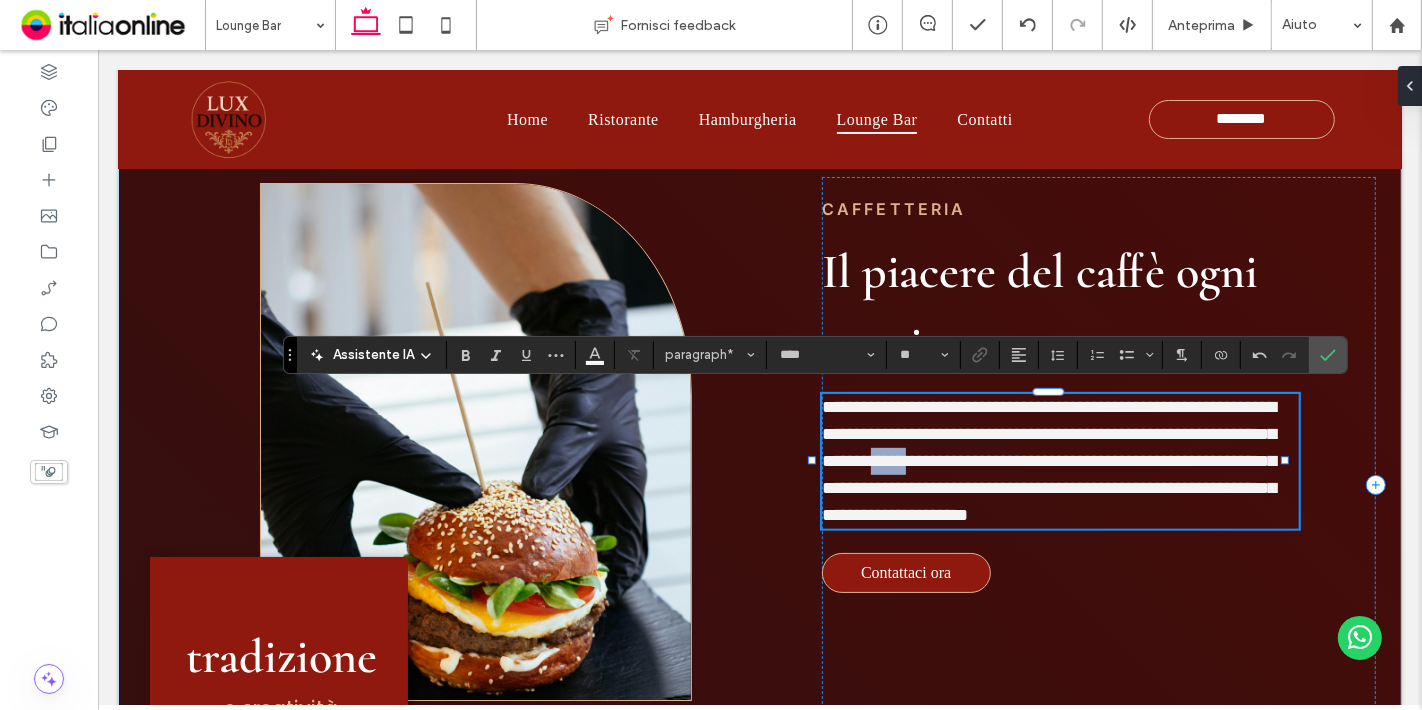 click on "**********" at bounding box center [1048, 461] 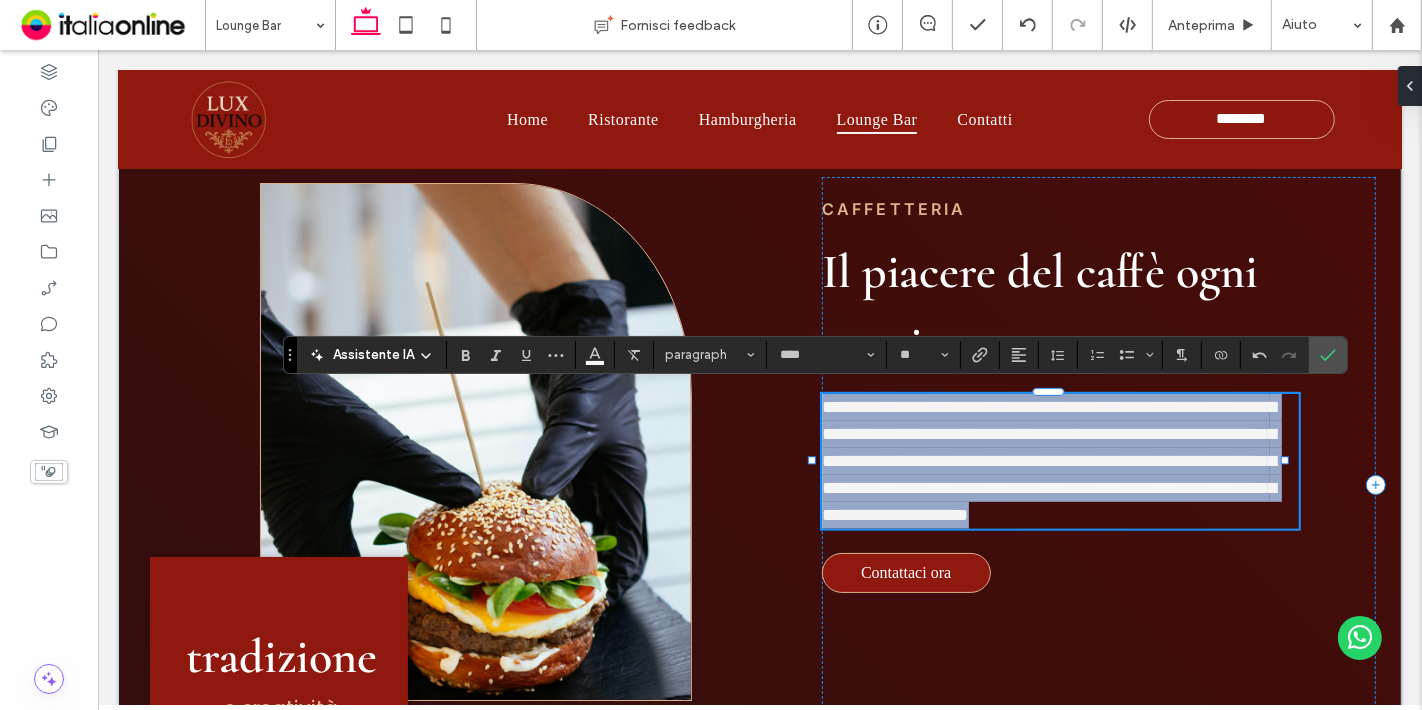 click on "**********" at bounding box center (1048, 461) 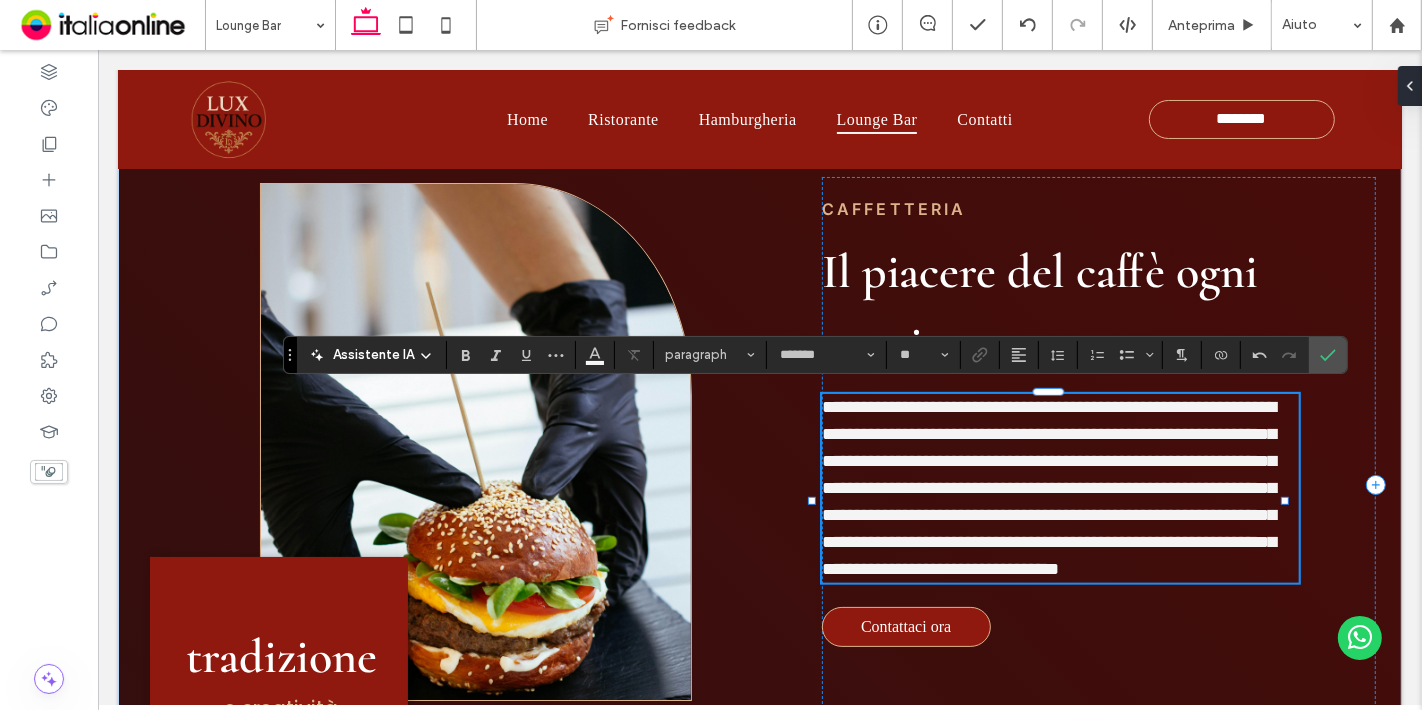 type on "****" 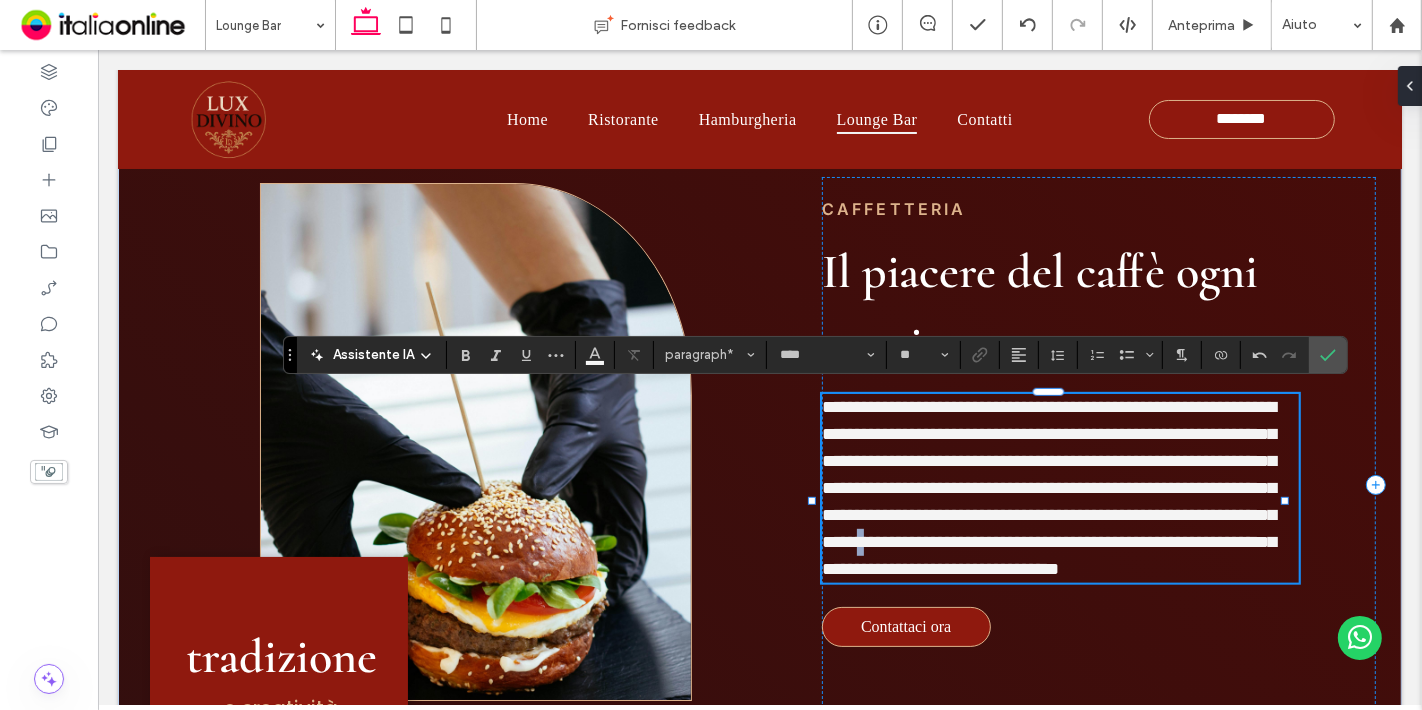 click on "**********" at bounding box center (1048, 488) 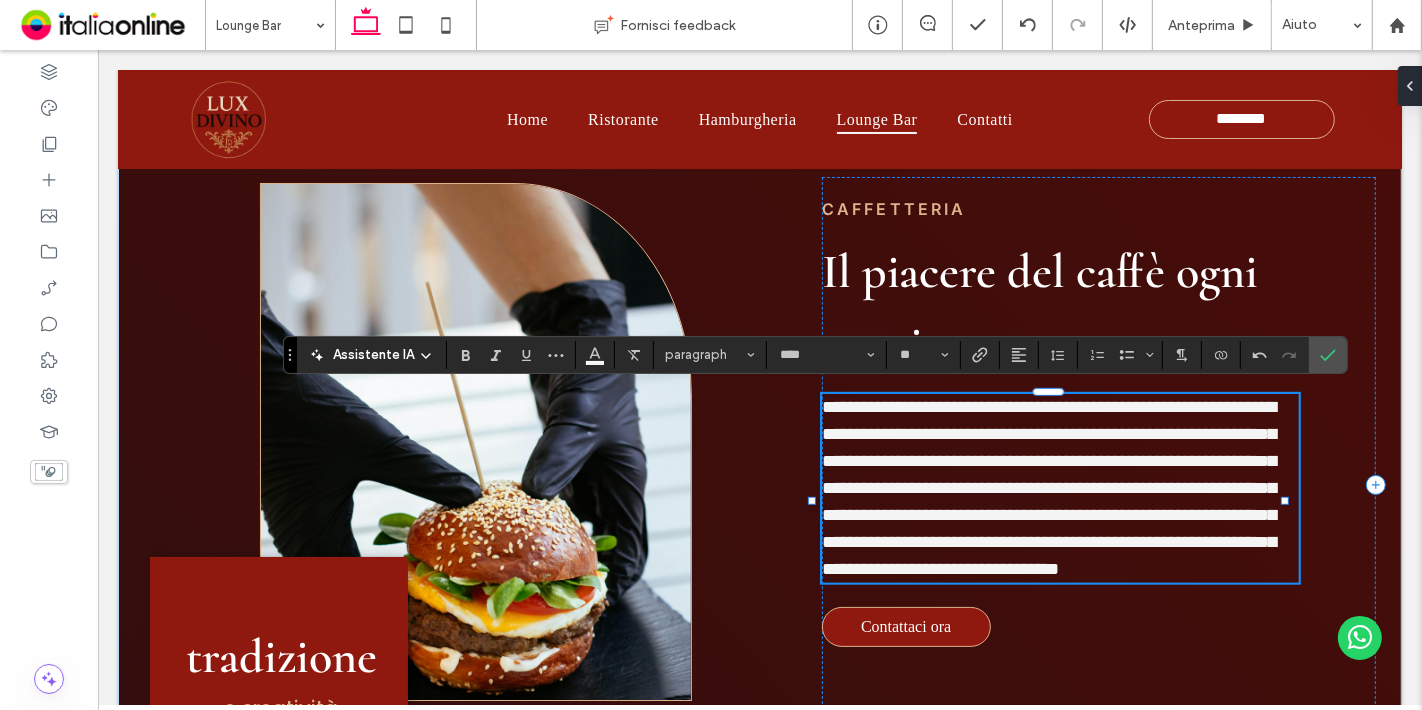click on "**********" at bounding box center [1048, 488] 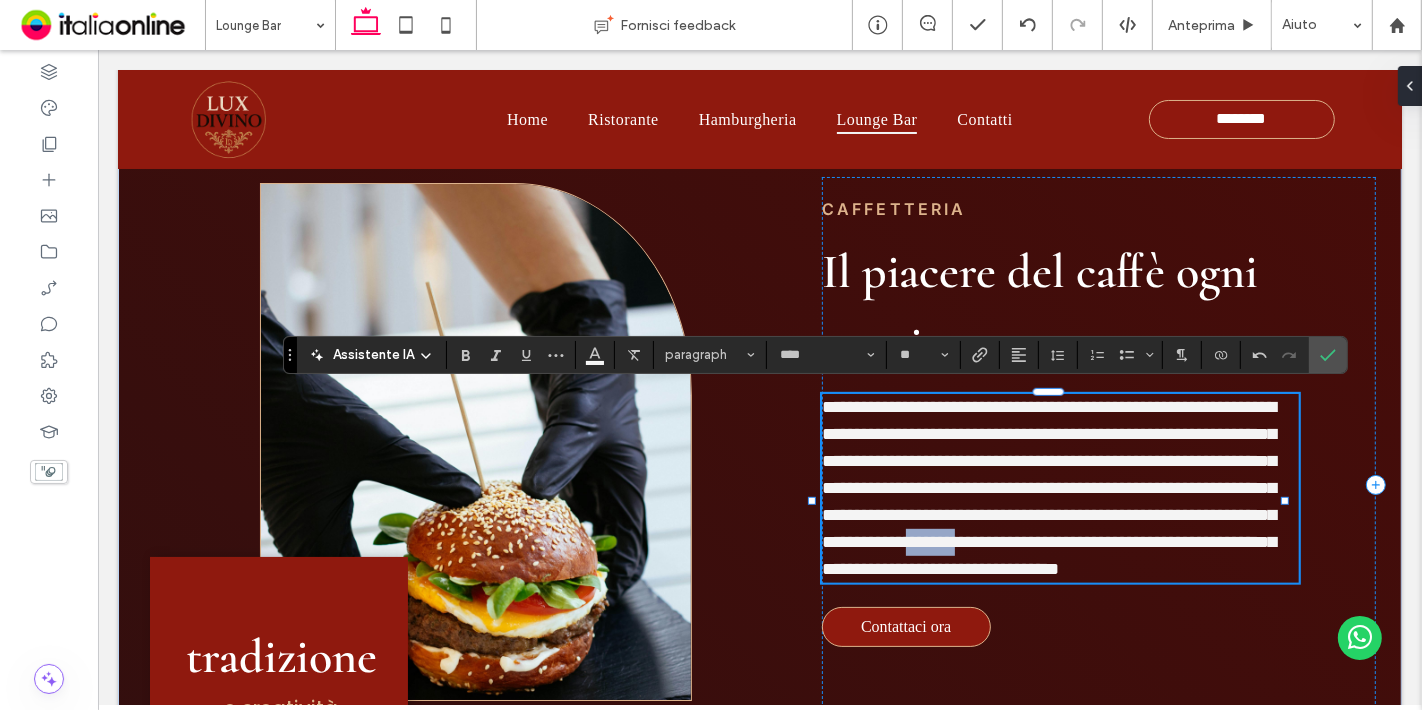 drag, startPoint x: 1128, startPoint y: 538, endPoint x: 1180, endPoint y: 537, distance: 52.009613 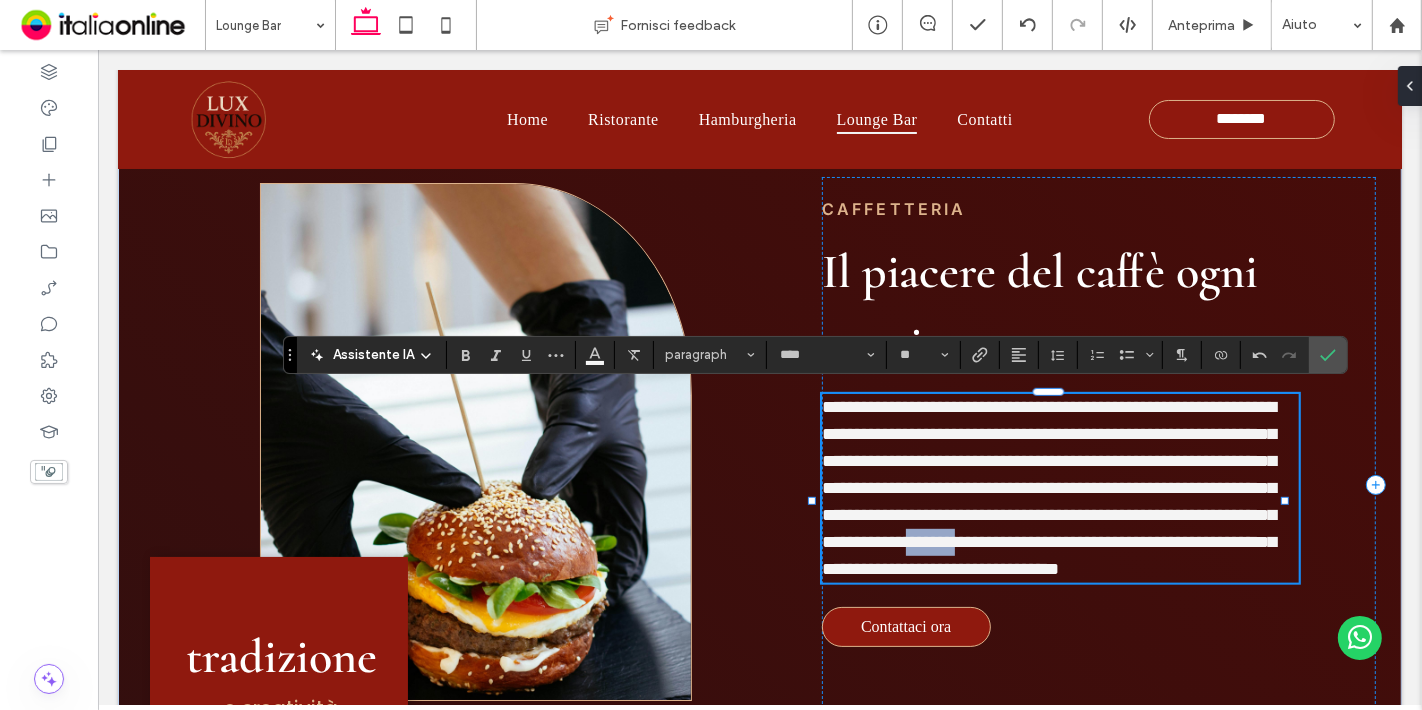click on "**********" at bounding box center (1048, 488) 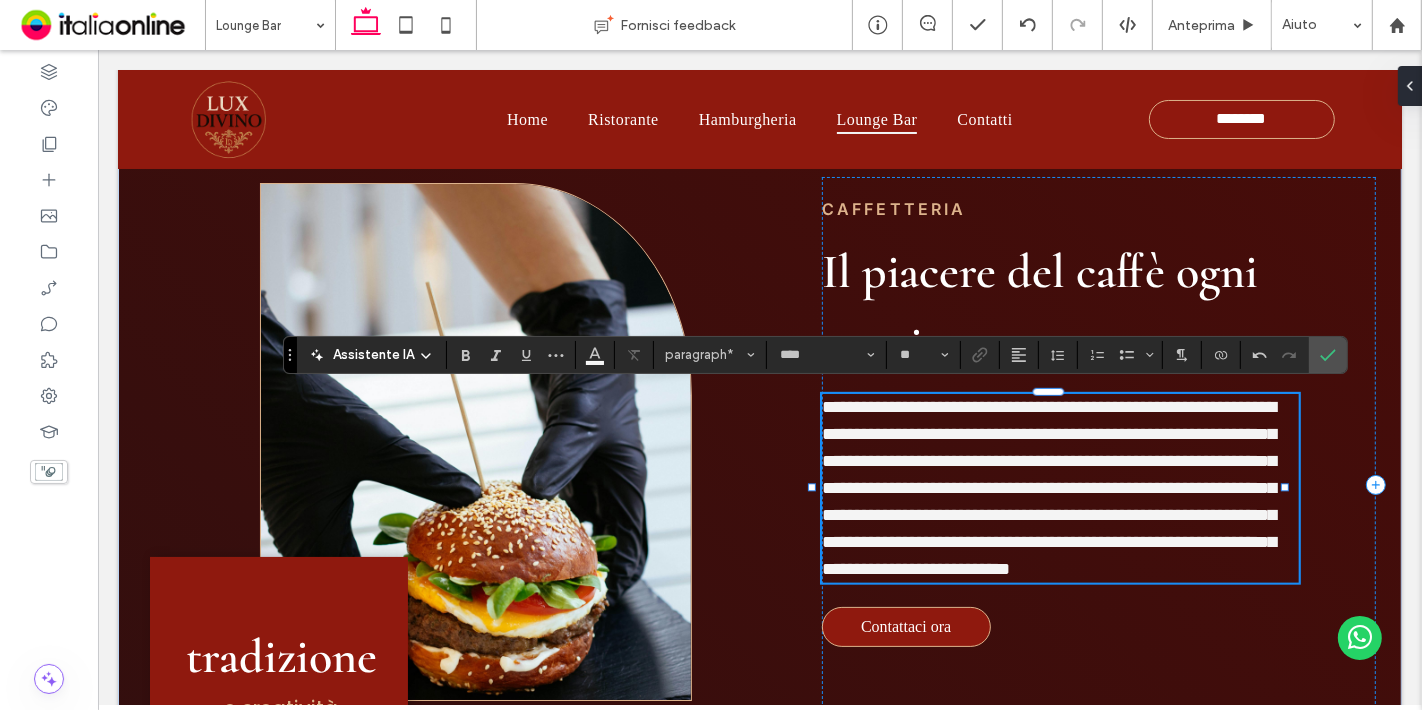 type 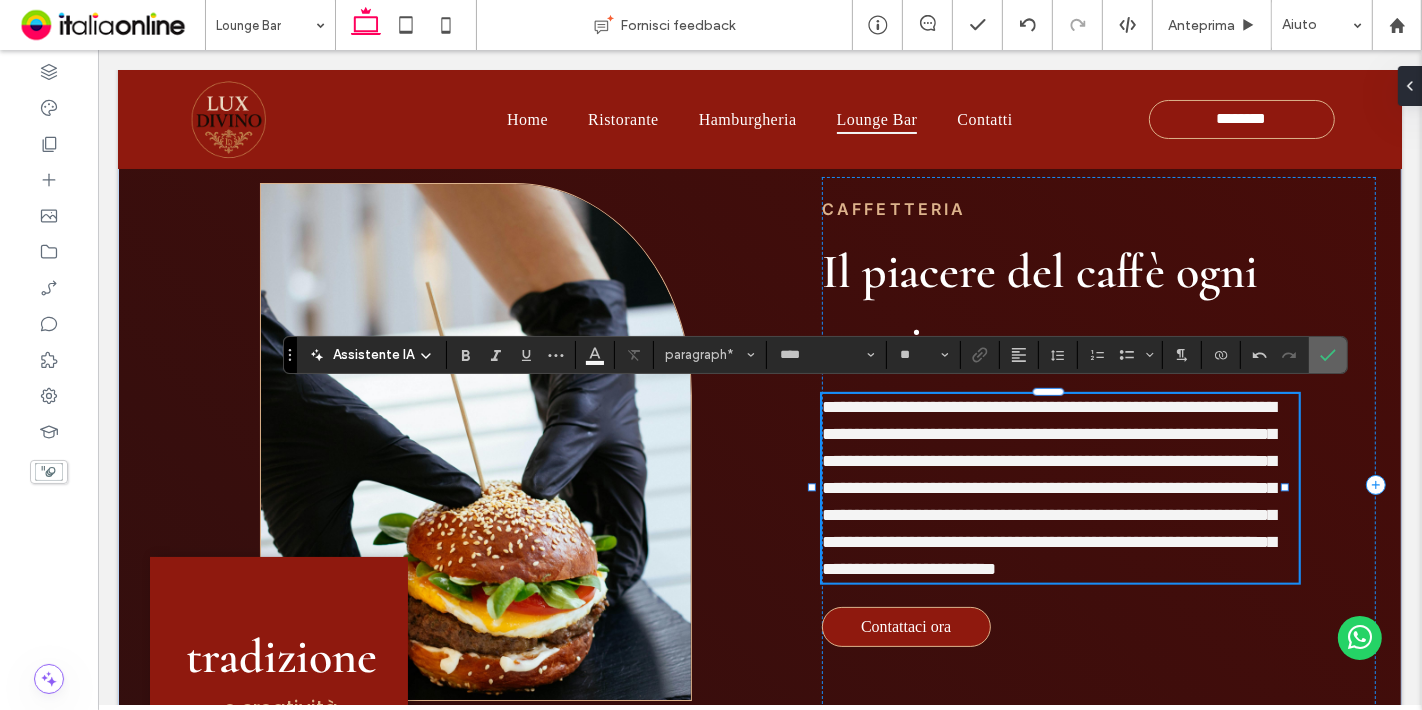 click at bounding box center [1328, 355] 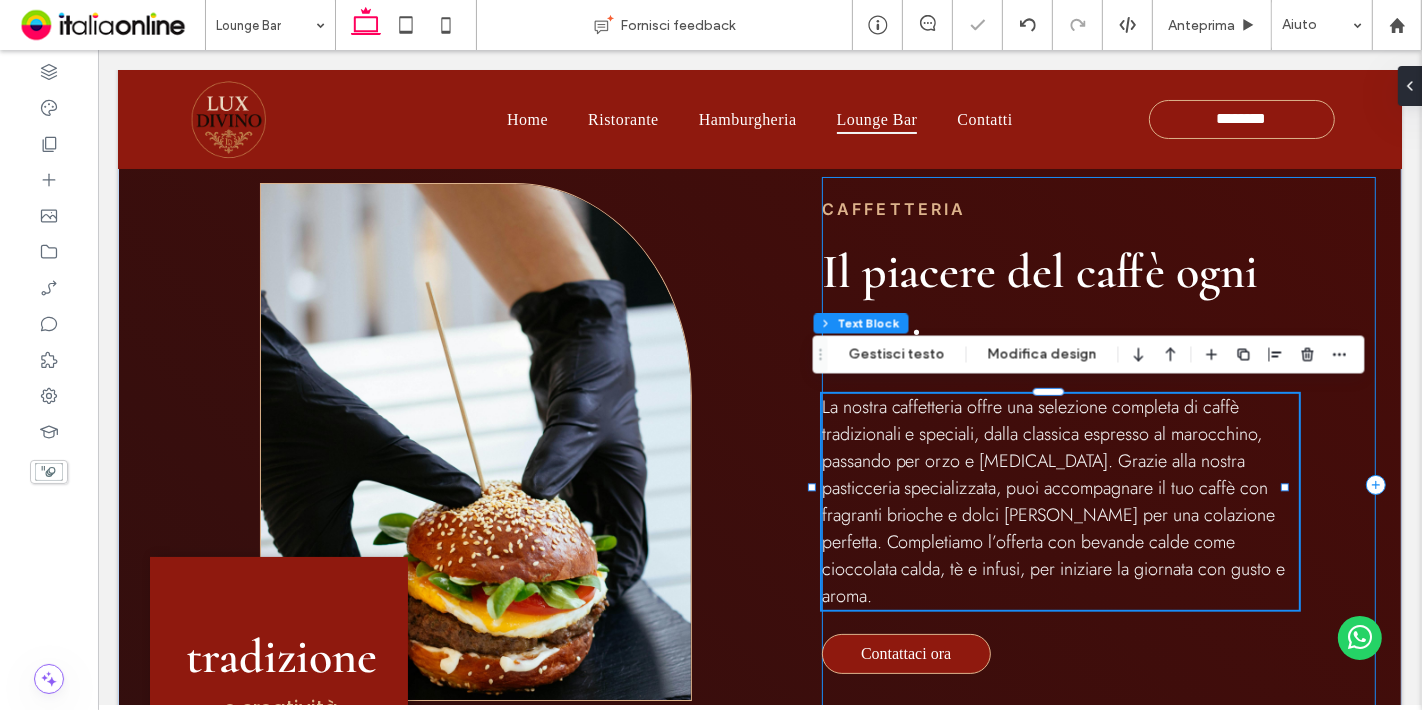 click on "CAFFETTERIA
Il piacere del caffè ogni [PERSON_NAME]
La nostra caffetteria offre una selezione completa di caffè tradizionali e speciali, dalla classica espresso al marocchino, passando per orzo e [MEDICAL_DATA]. Grazie alla nostra pasticceria specializzata, puoi accompagnare il tuo caffè con fragranti brioche e dolci [PERSON_NAME] per una colazione perfetta. Completiamo l’offerta con bevande calde come cioccolata calda, tè e infusi, per iniziare la giornata con gusto e aroma.
Contattaci ora" at bounding box center (1098, 485) 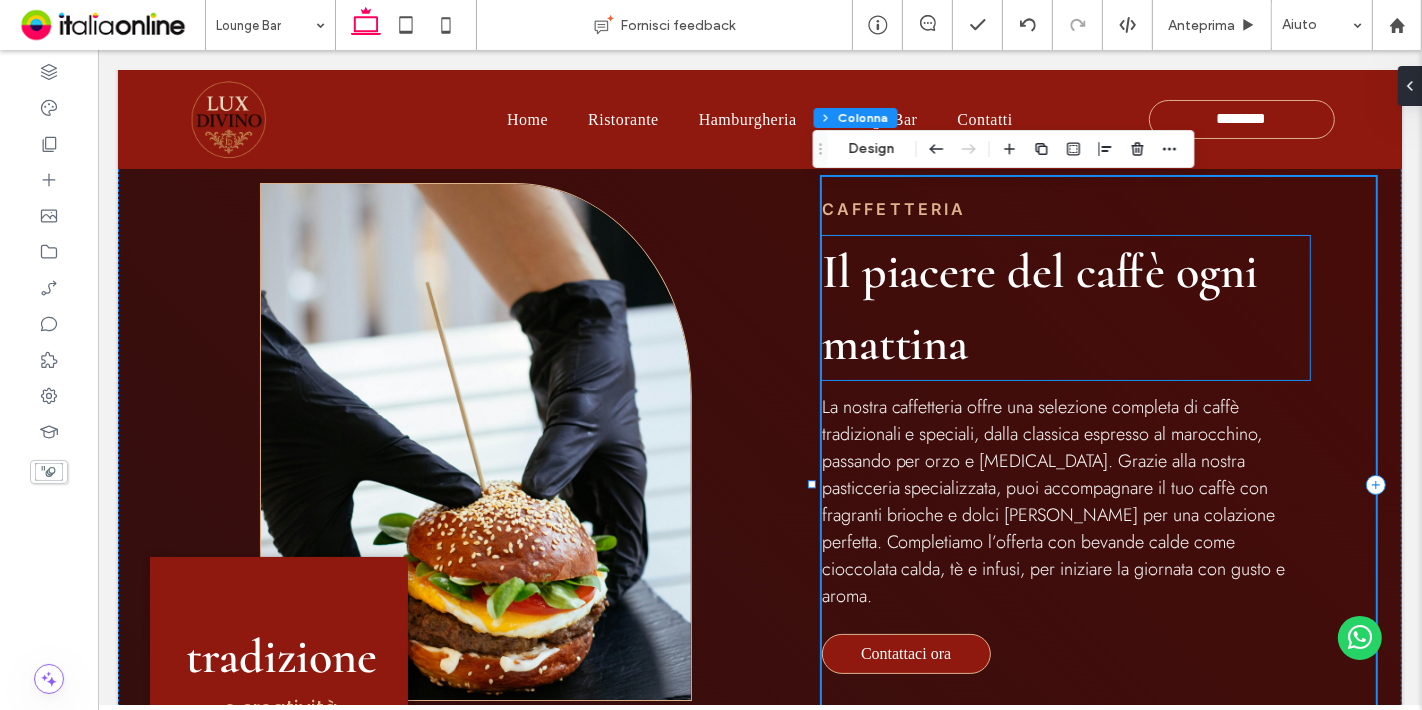 click on "Il piacere del caffè ogni mattina" at bounding box center [1065, 308] 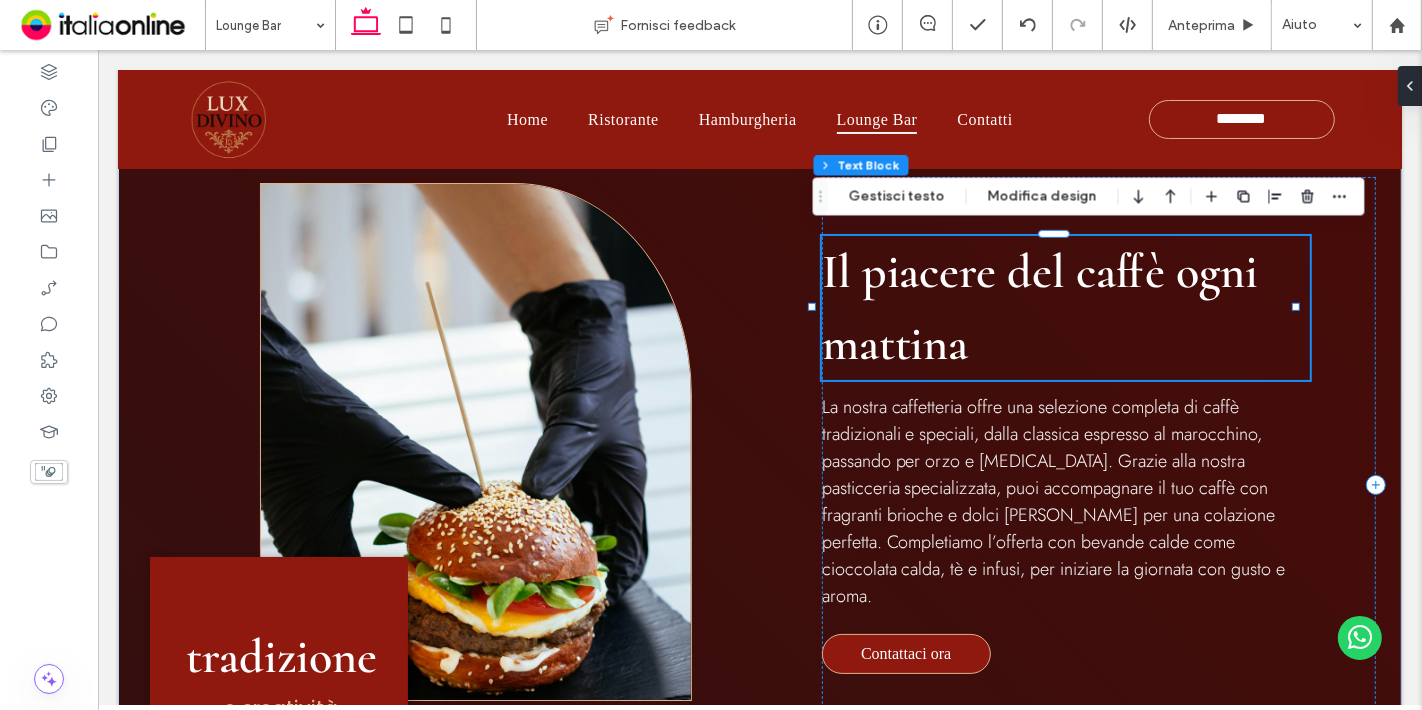 click on "Il piacere del caffè ogni mattina" at bounding box center (1065, 308) 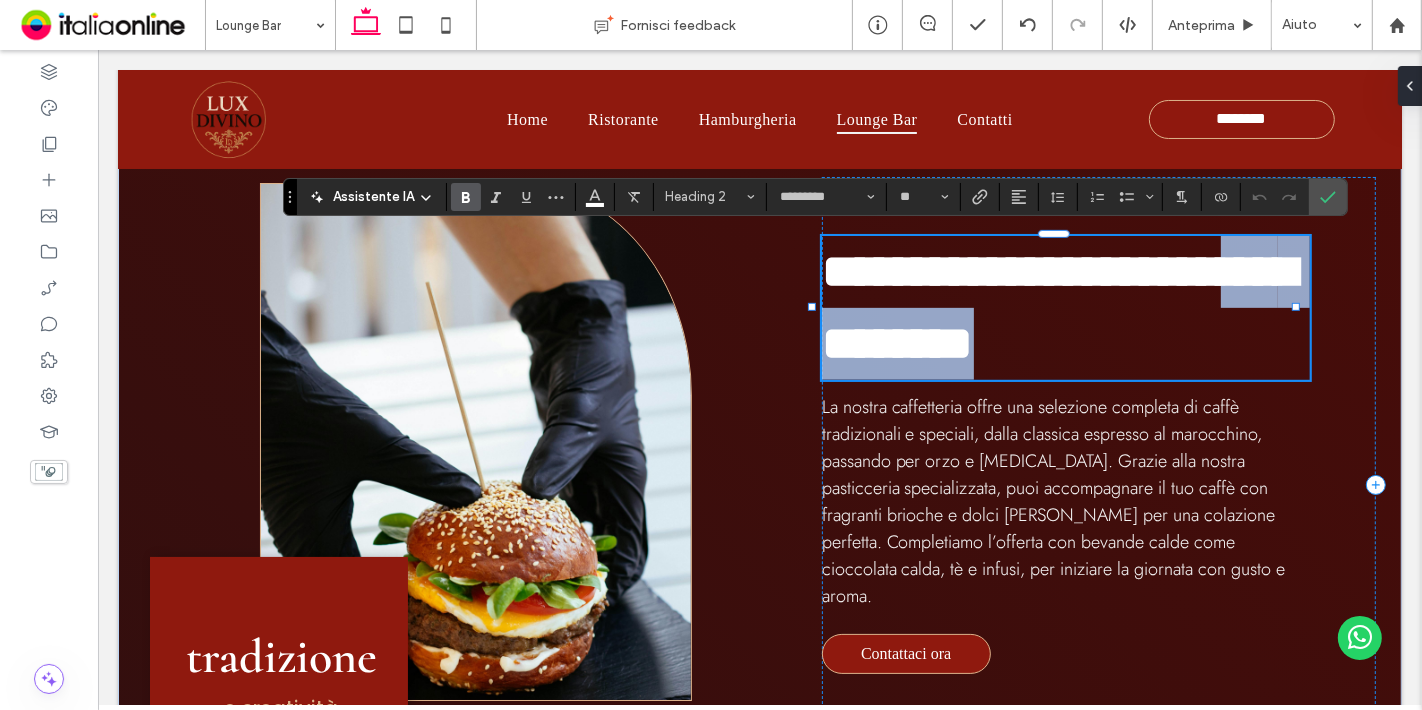 drag, startPoint x: 1175, startPoint y: 275, endPoint x: 1181, endPoint y: 319, distance: 44.407207 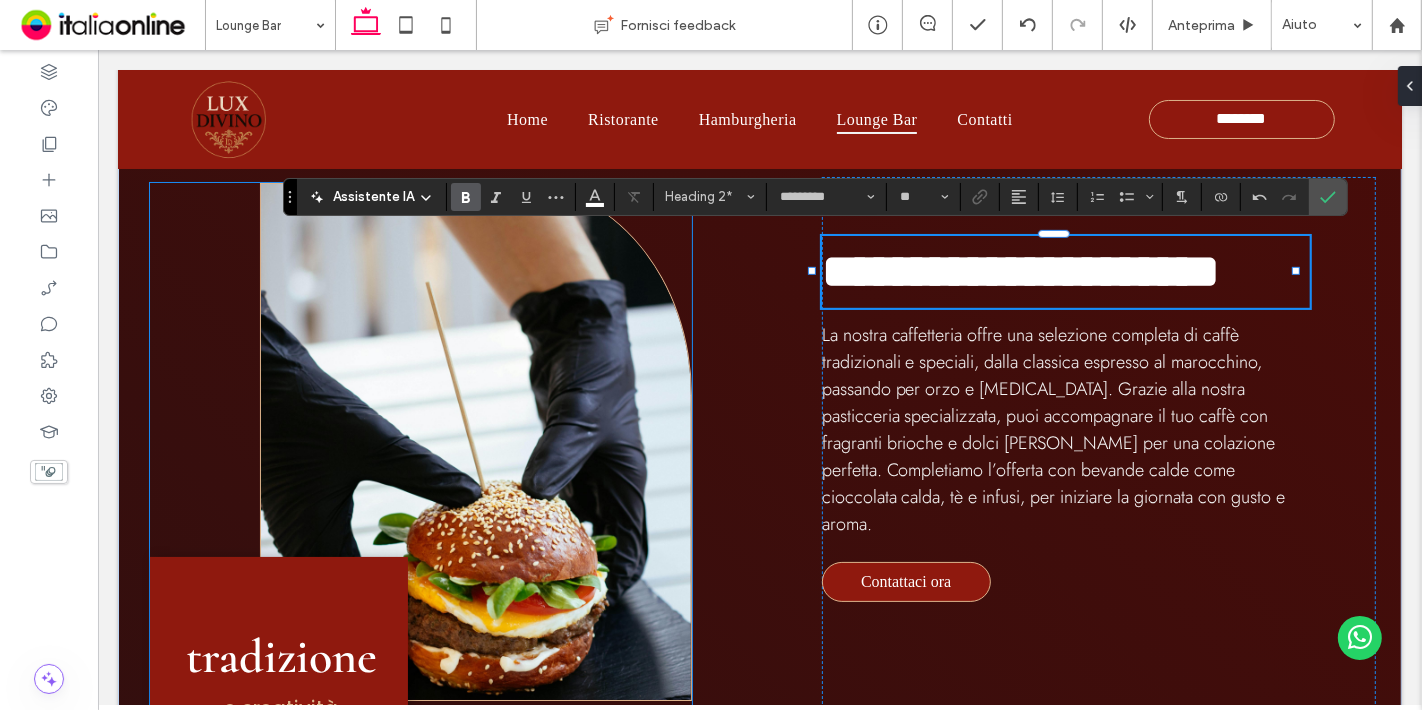 click at bounding box center [475, 442] 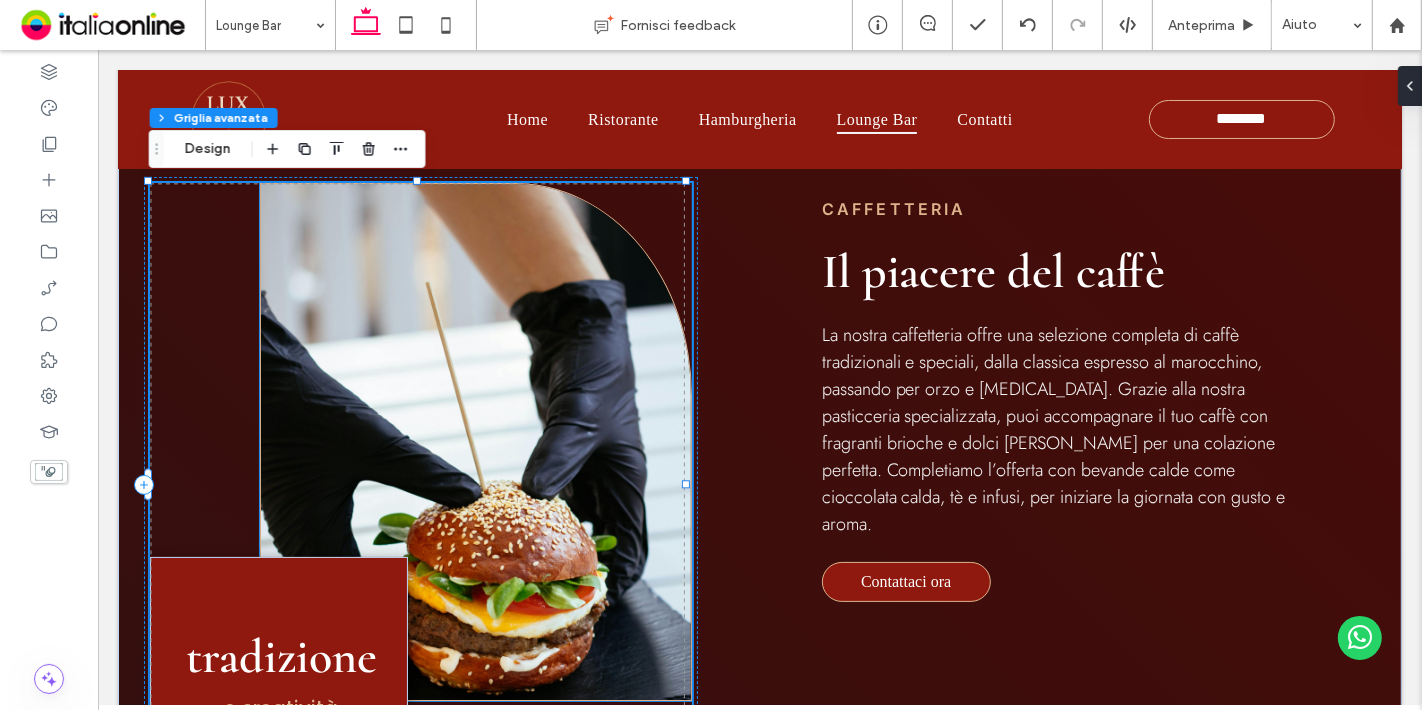 click at bounding box center [475, 442] 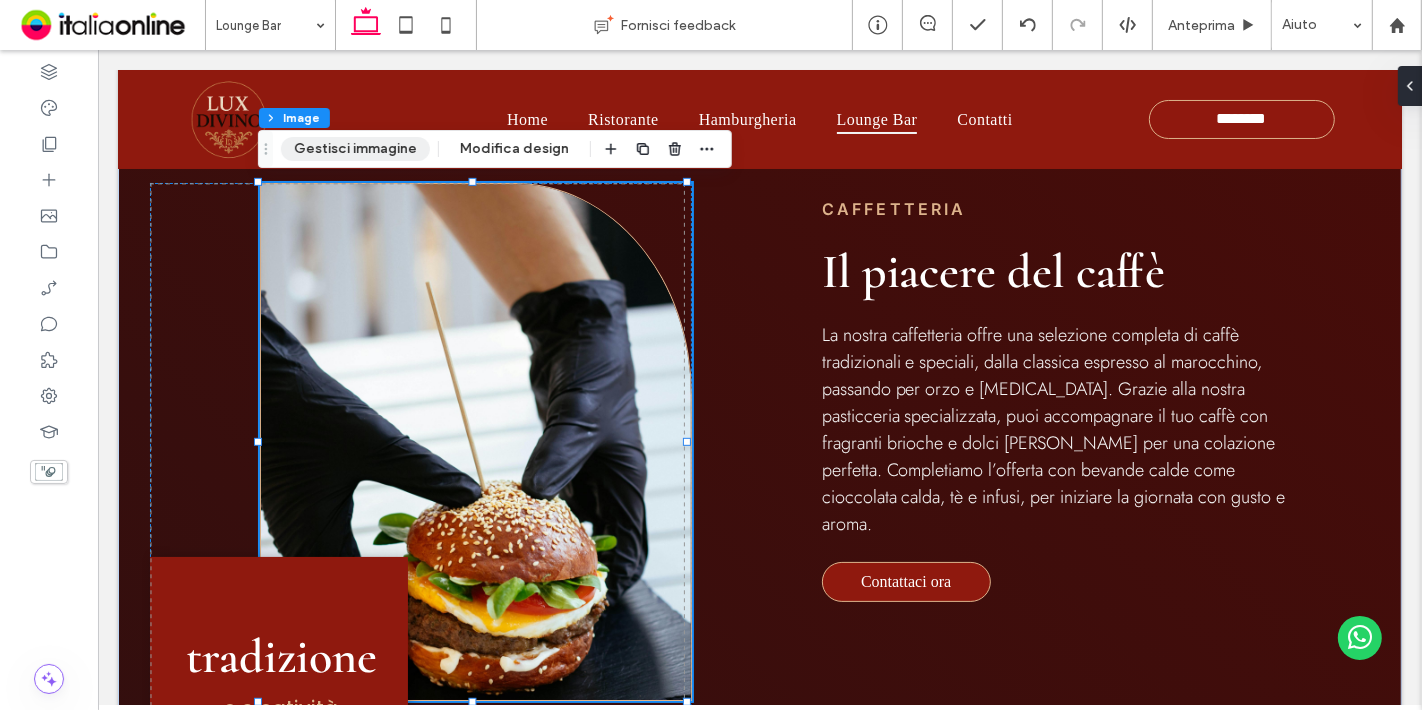 click on "Gestisci immagine" at bounding box center [355, 149] 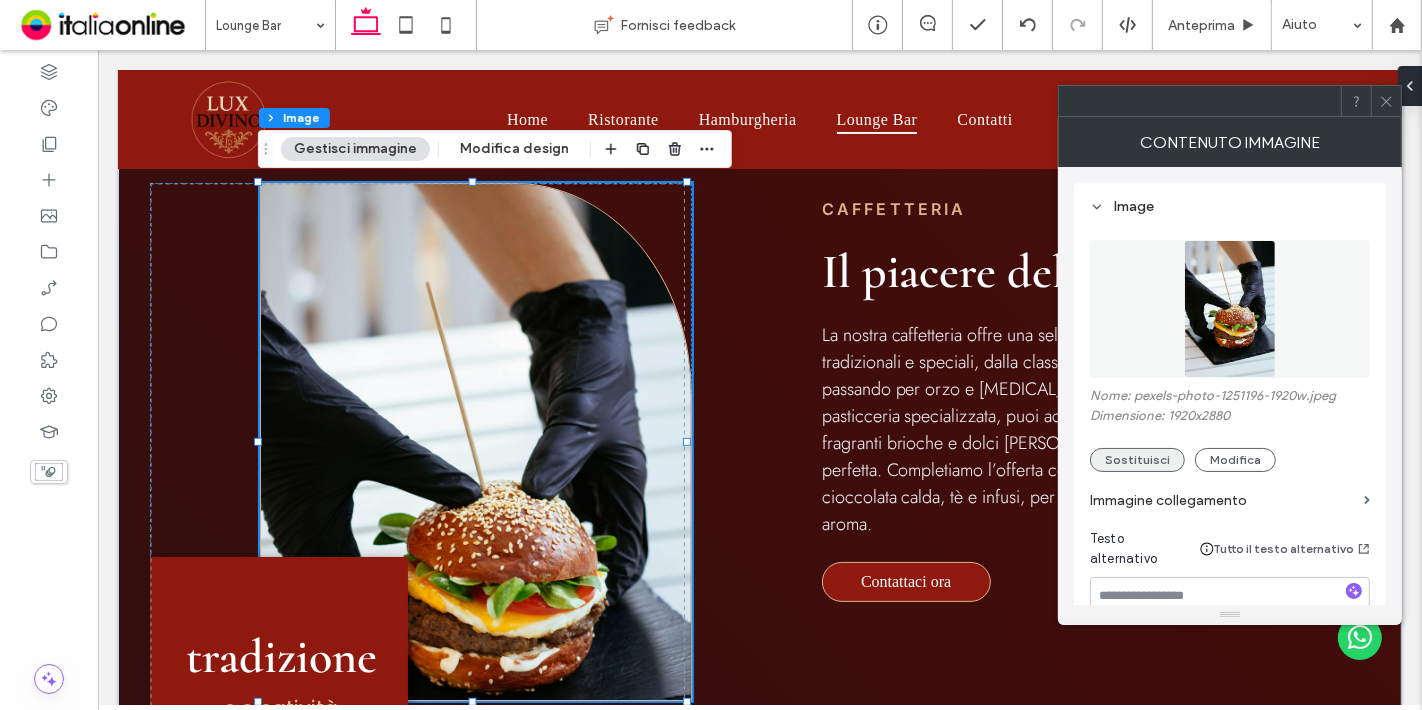 click on "Sostituisci" at bounding box center [1137, 460] 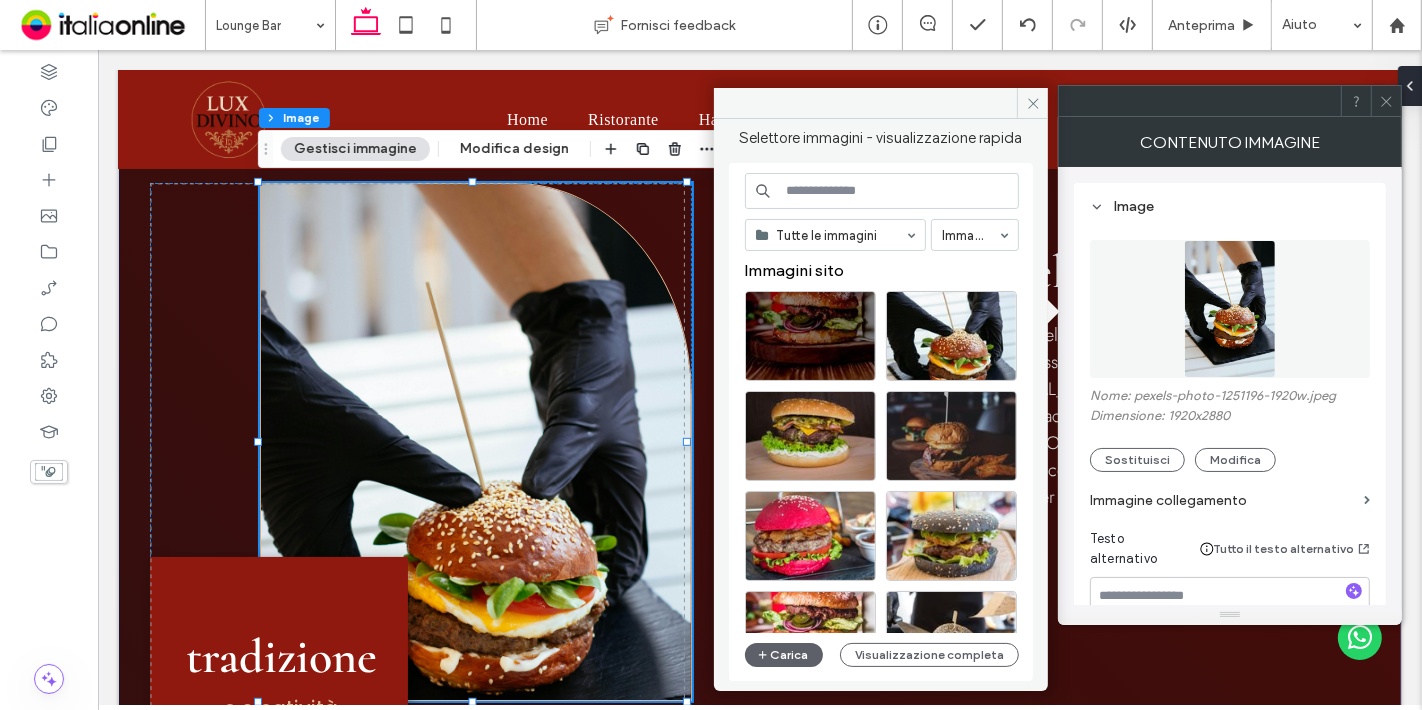 click on "Tutte le immagini Immagini Immagini sito Carica Visualizzazione completa" at bounding box center [882, 422] 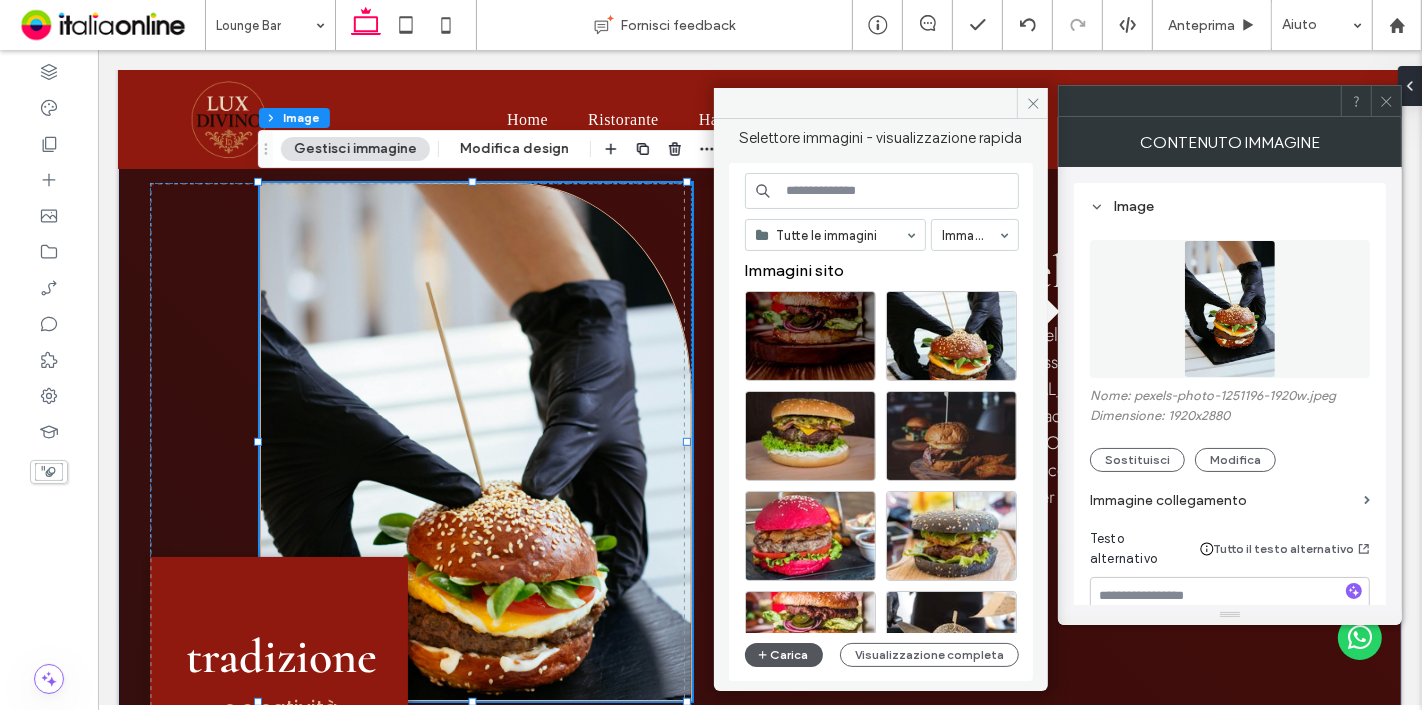click on "Carica" at bounding box center [784, 655] 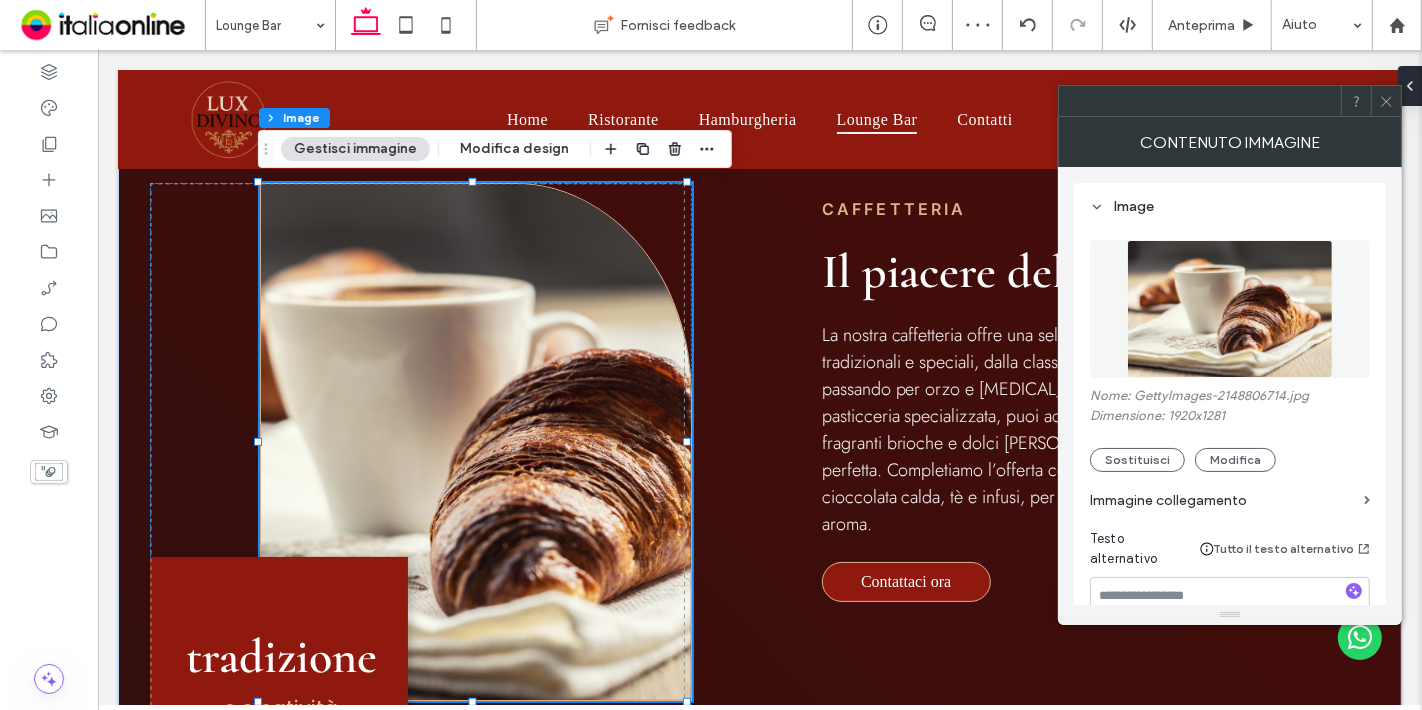 click 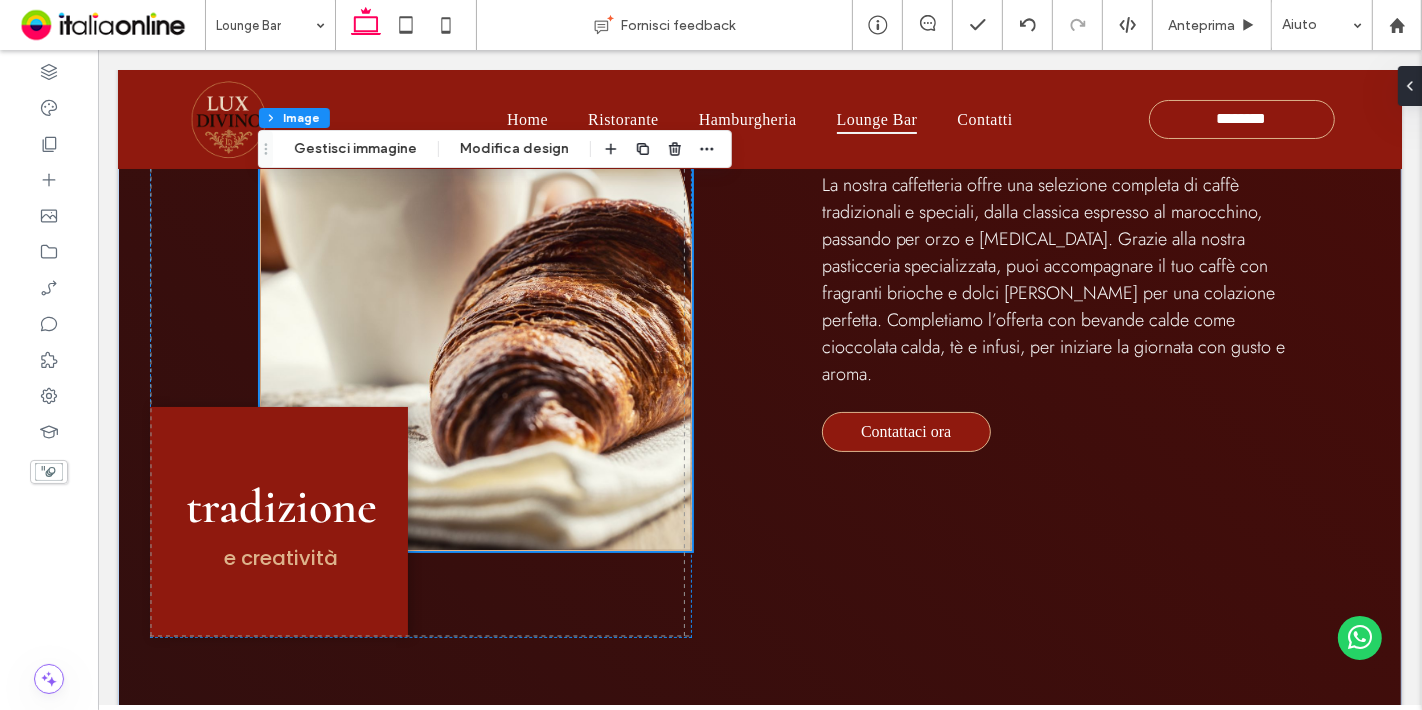 scroll, scrollTop: 926, scrollLeft: 0, axis: vertical 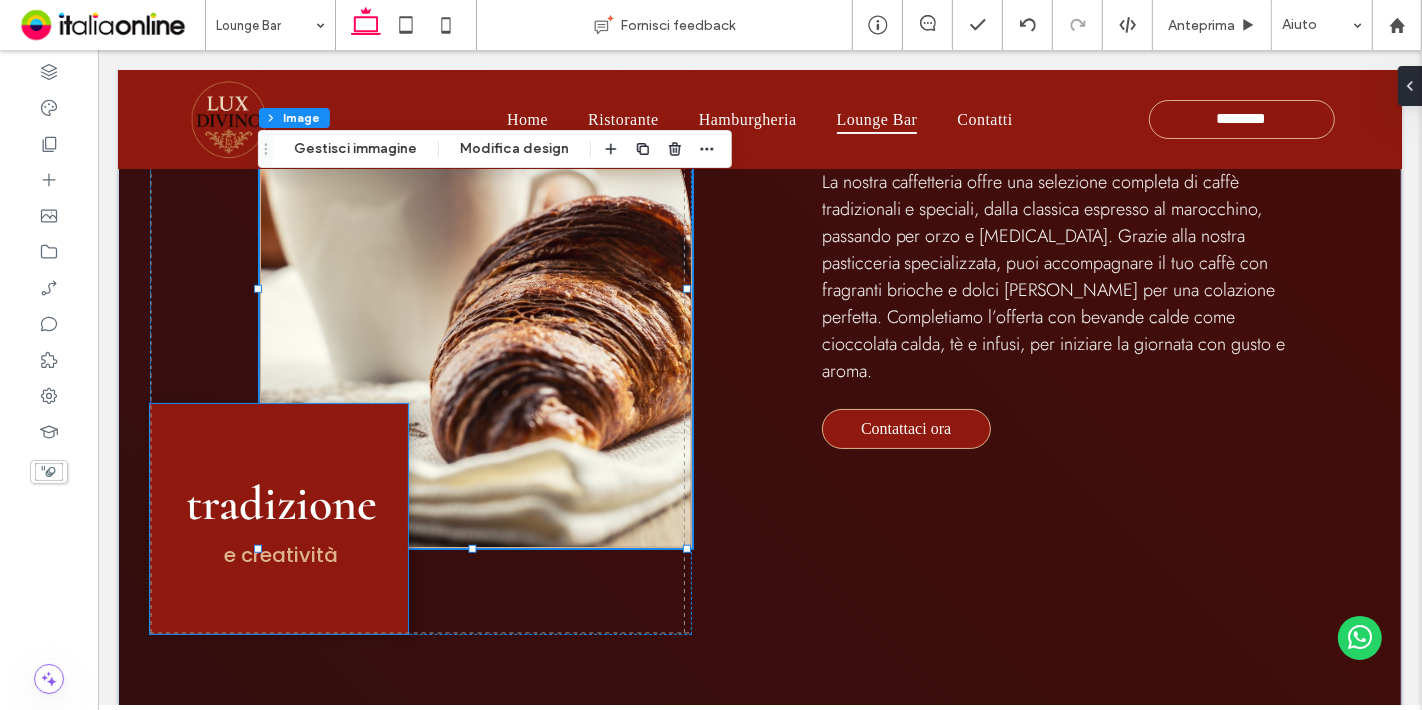 click on "tradizione" at bounding box center [280, 504] 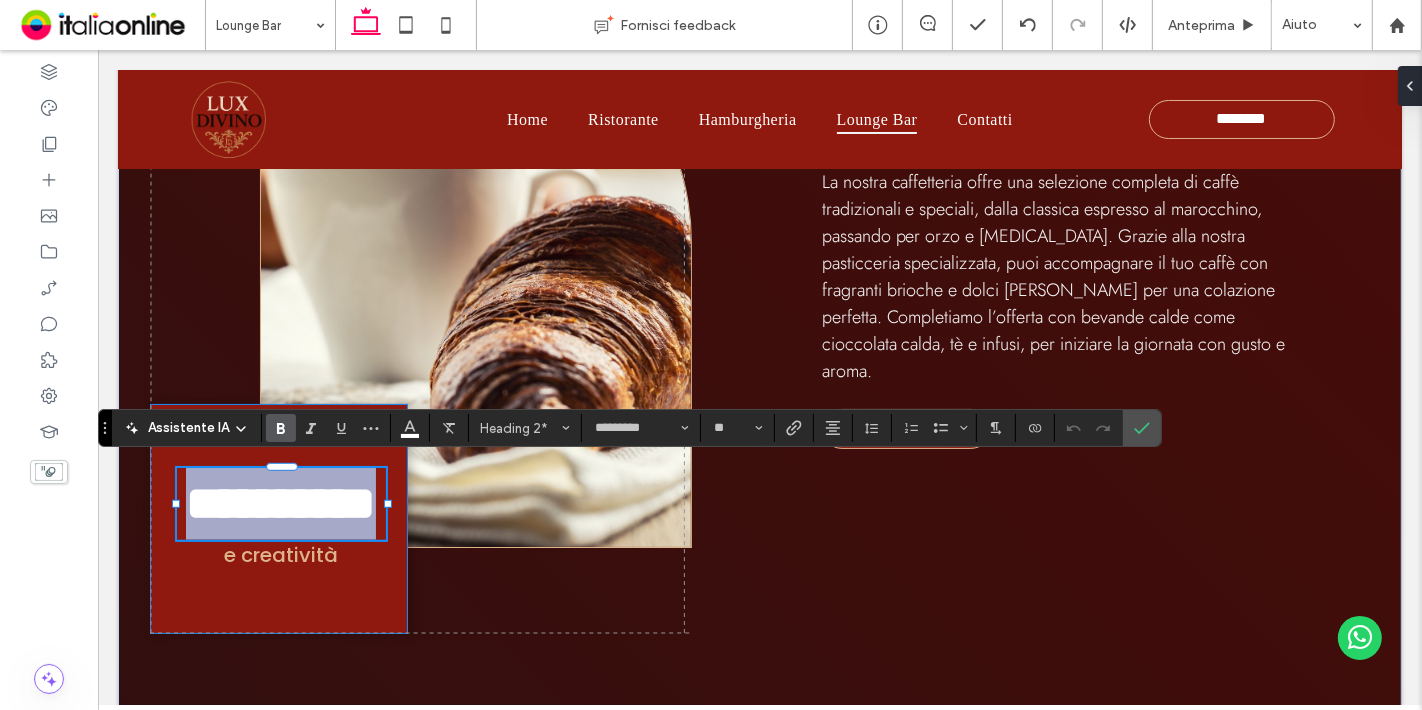 type 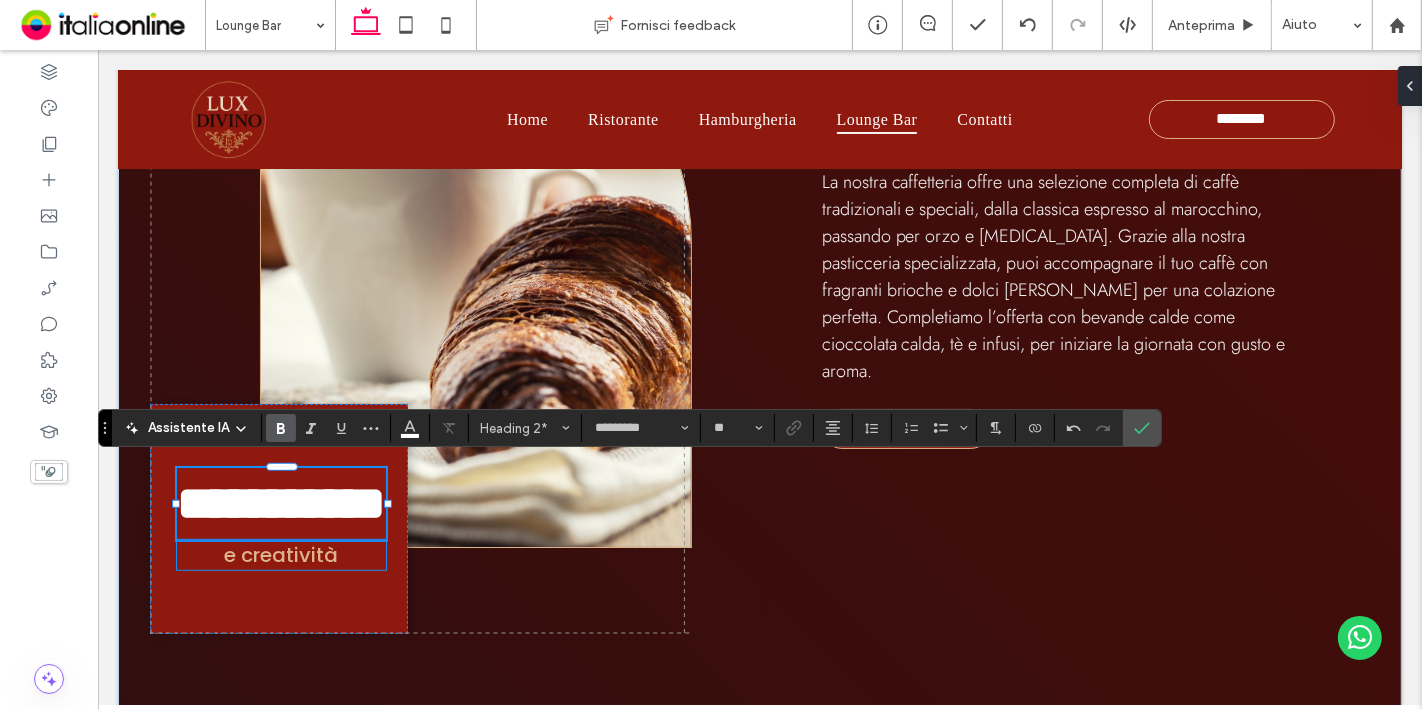 click on "e
creati ﻿ vità" at bounding box center [280, 555] 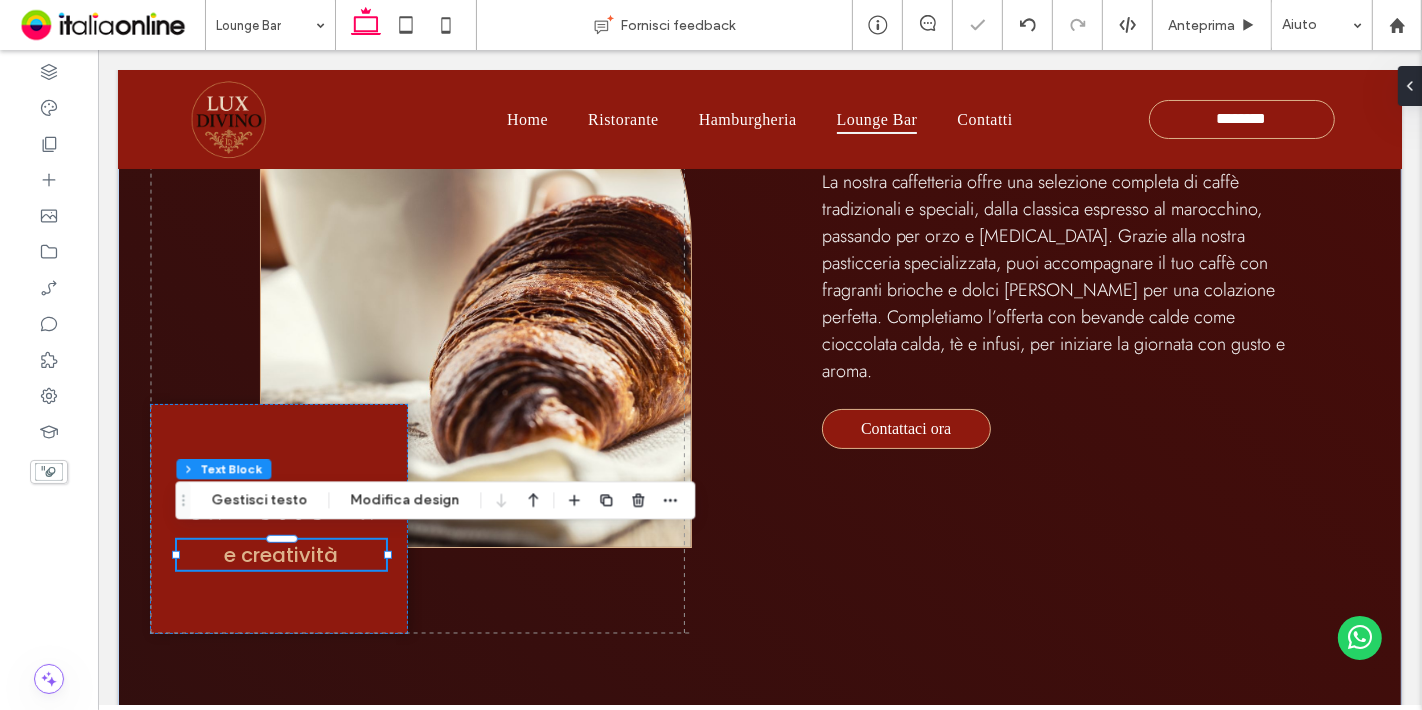 click on "e
creati ﻿ vità" at bounding box center [280, 555] 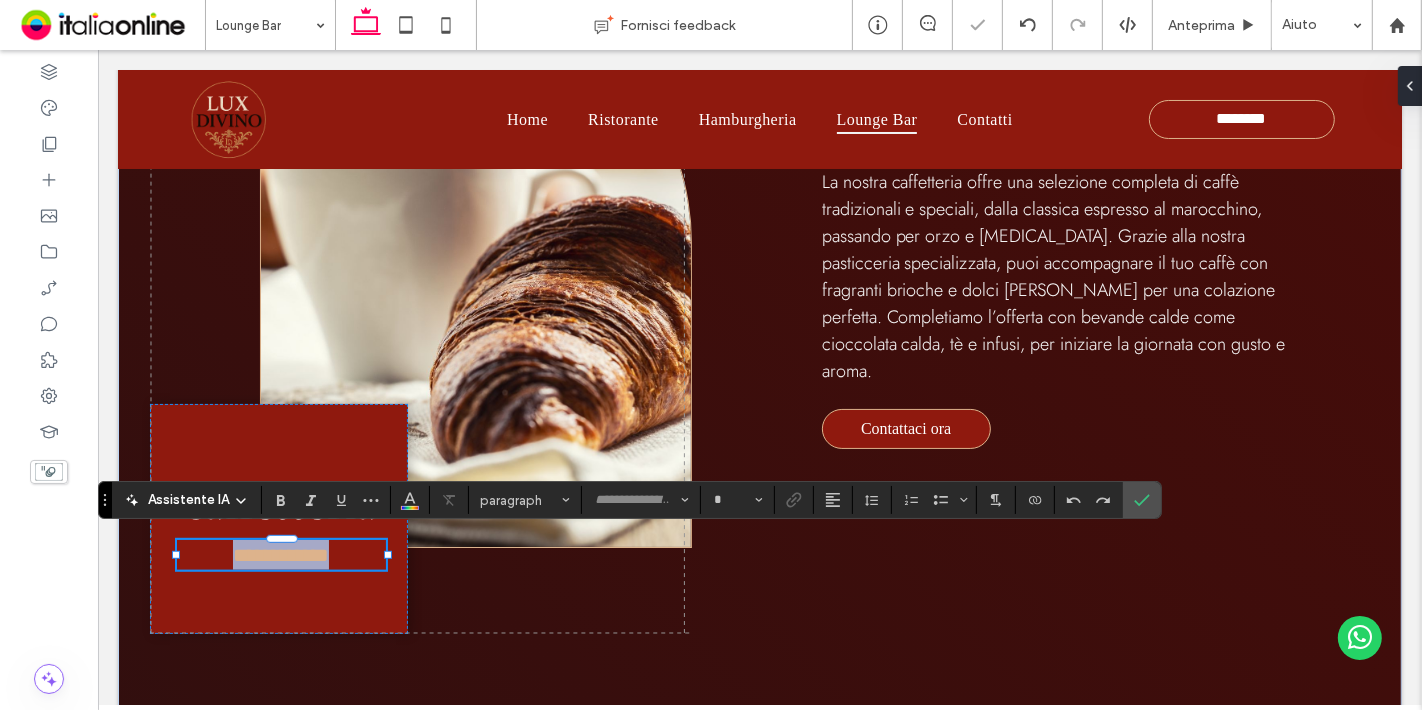 type on "*******" 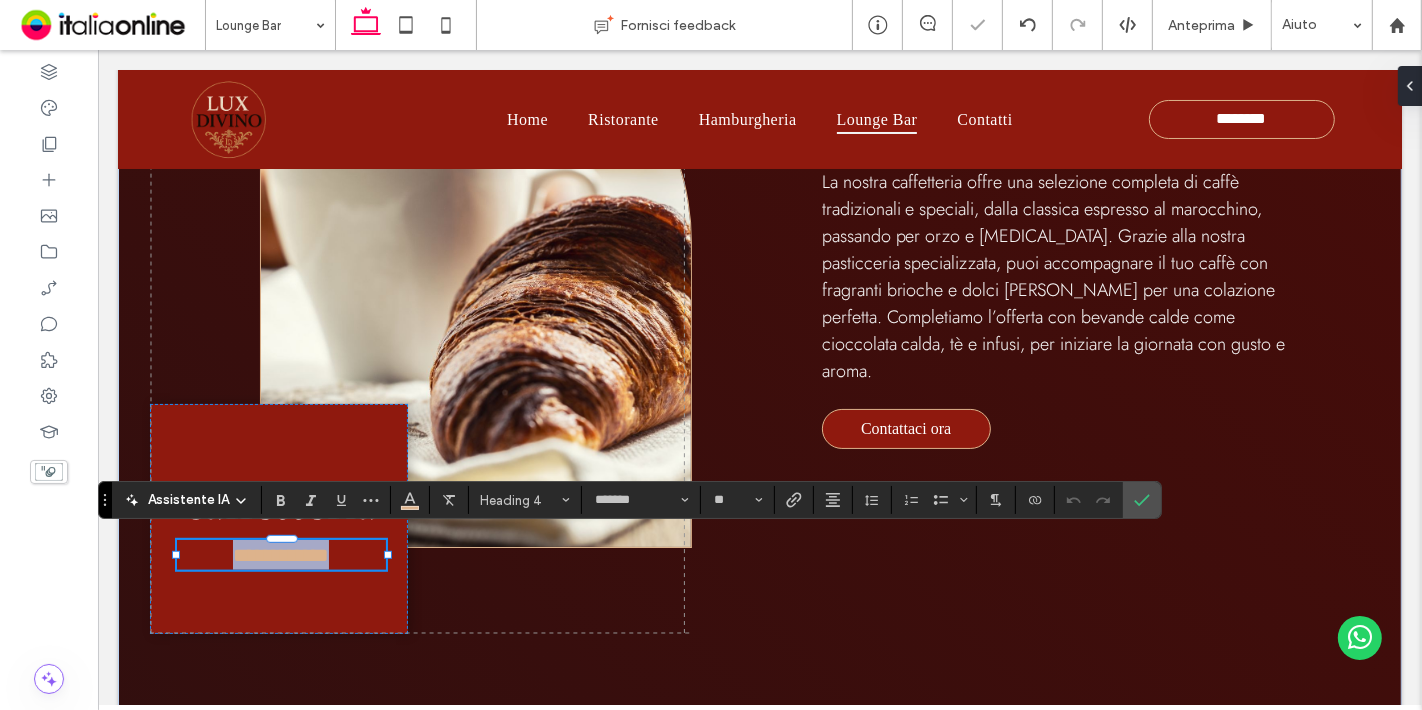 click on "**********" at bounding box center [280, 555] 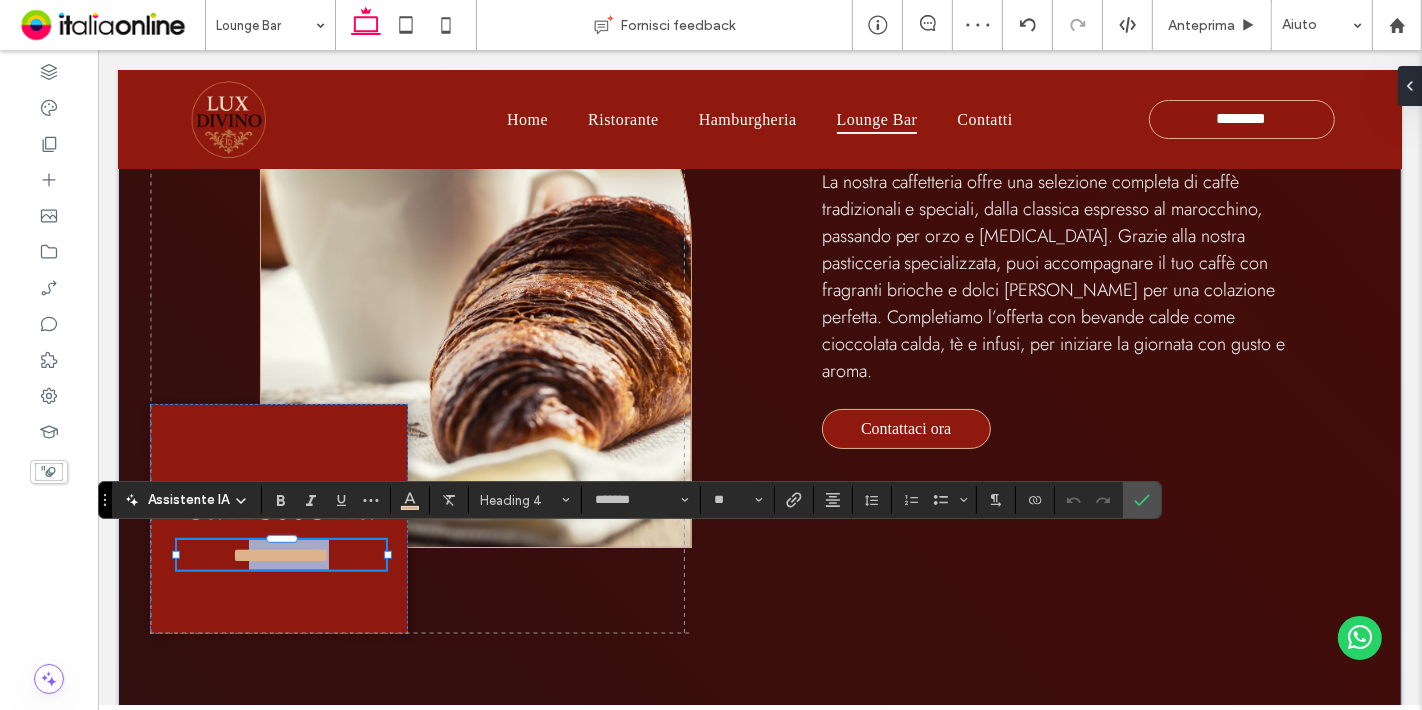 drag, startPoint x: 347, startPoint y: 541, endPoint x: 238, endPoint y: 552, distance: 109.55364 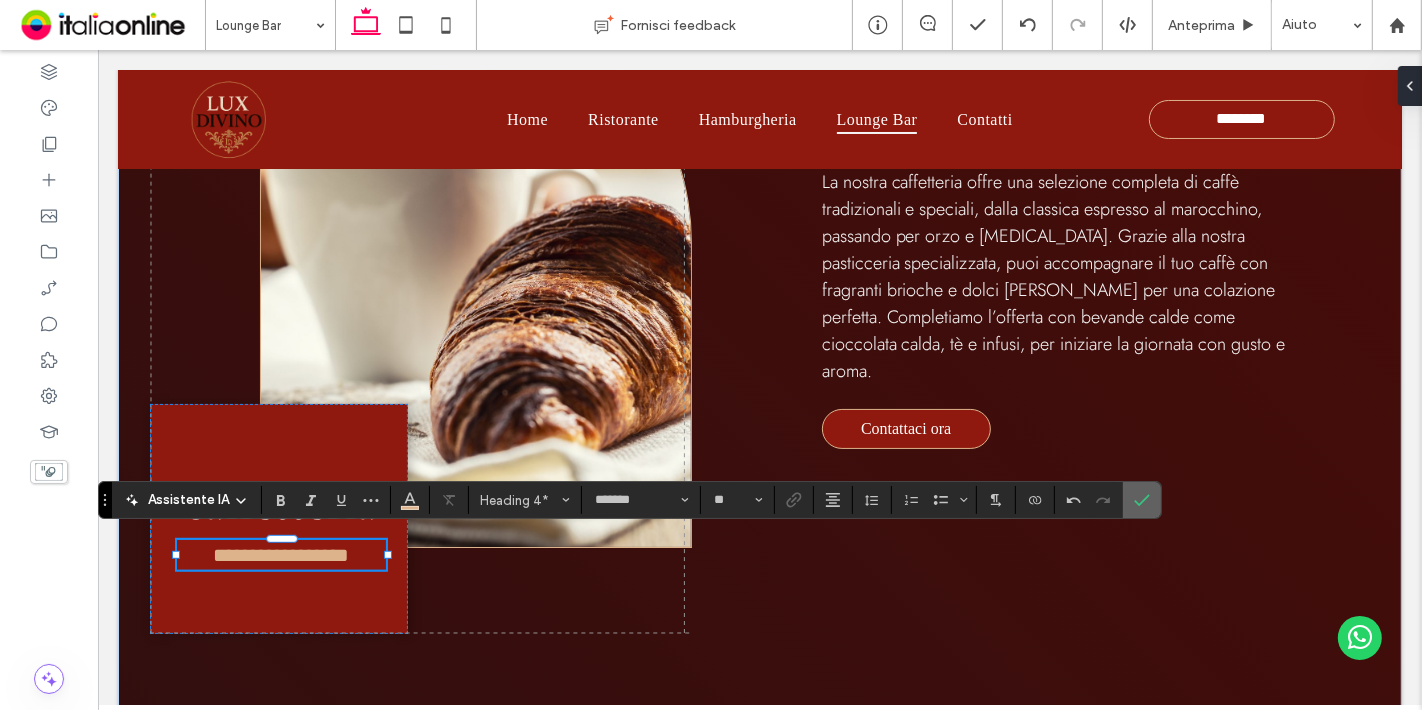 click 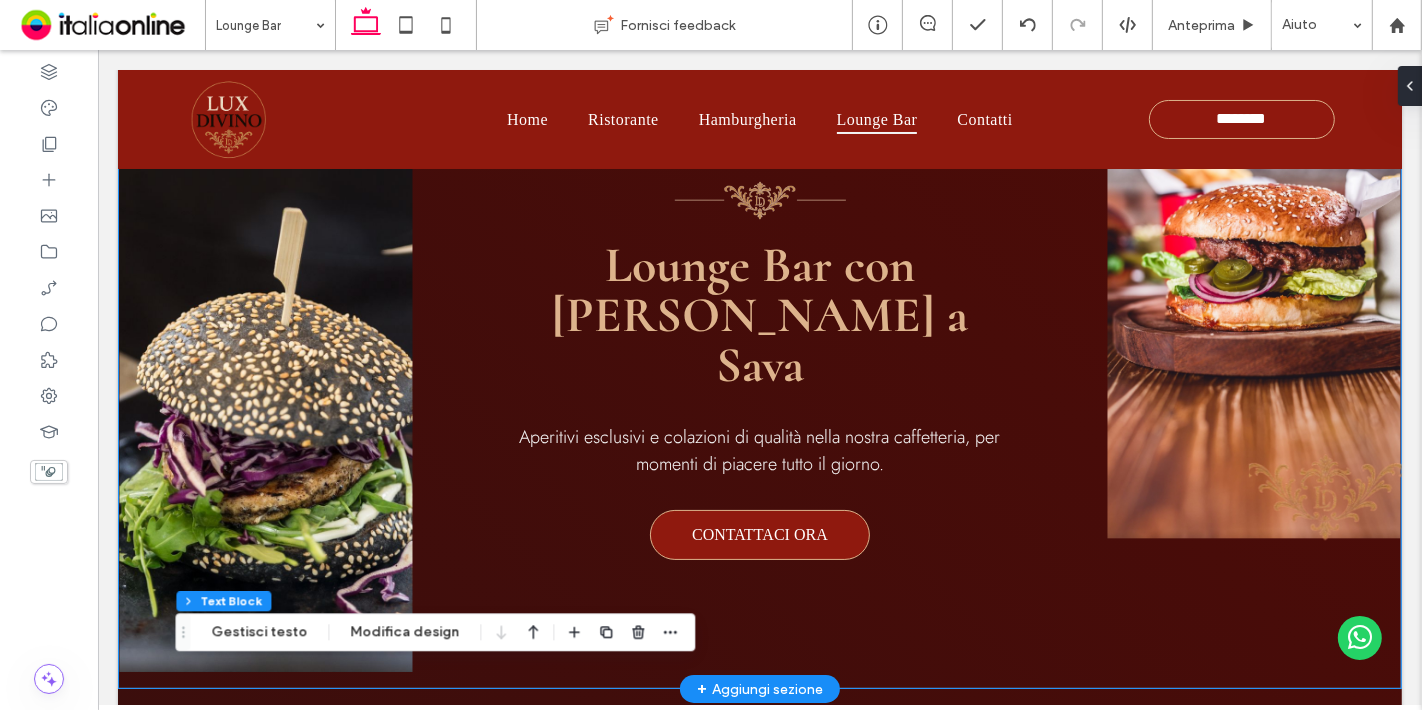 scroll, scrollTop: 88, scrollLeft: 0, axis: vertical 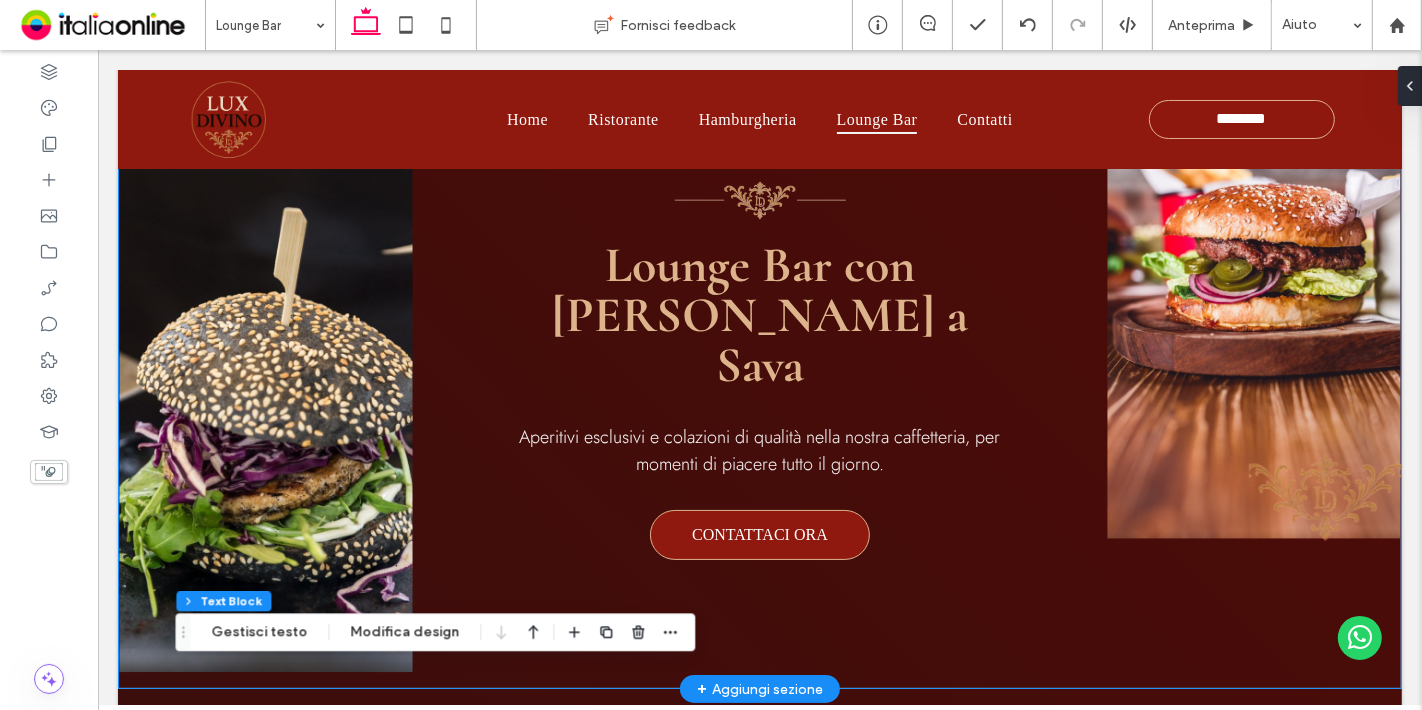 click on "Lounge Bar con [PERSON_NAME] a Sava
Aperitivi esclusivi e colazioni di qualità nella nostra caffetteria, per momenti di piacere tutto il giorno.
CONTATTACI ORA" at bounding box center [759, 360] 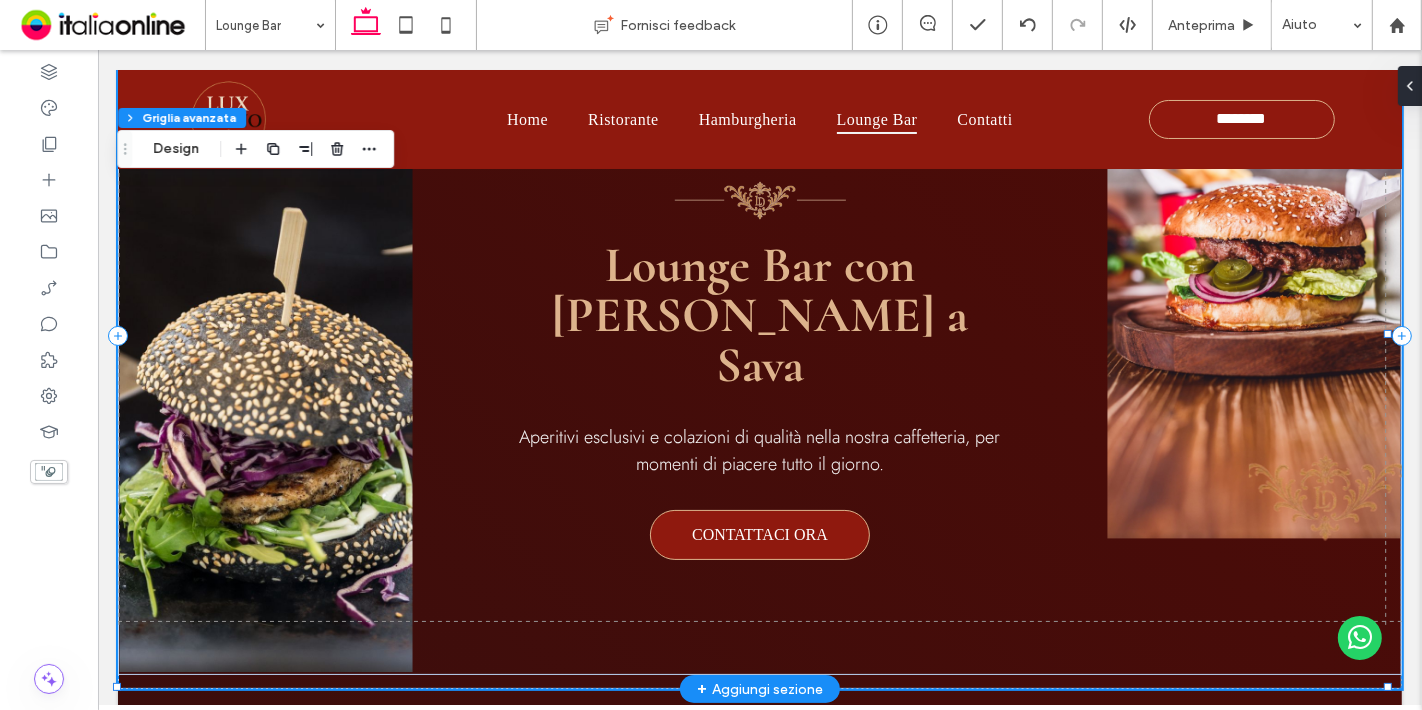 click on "Lounge Bar con [PERSON_NAME] a Sava
Aperitivi esclusivi e colazioni di qualità nella nostra caffetteria, per momenti di piacere tutto il giorno.
CONTATTACI ORA" at bounding box center [759, 360] 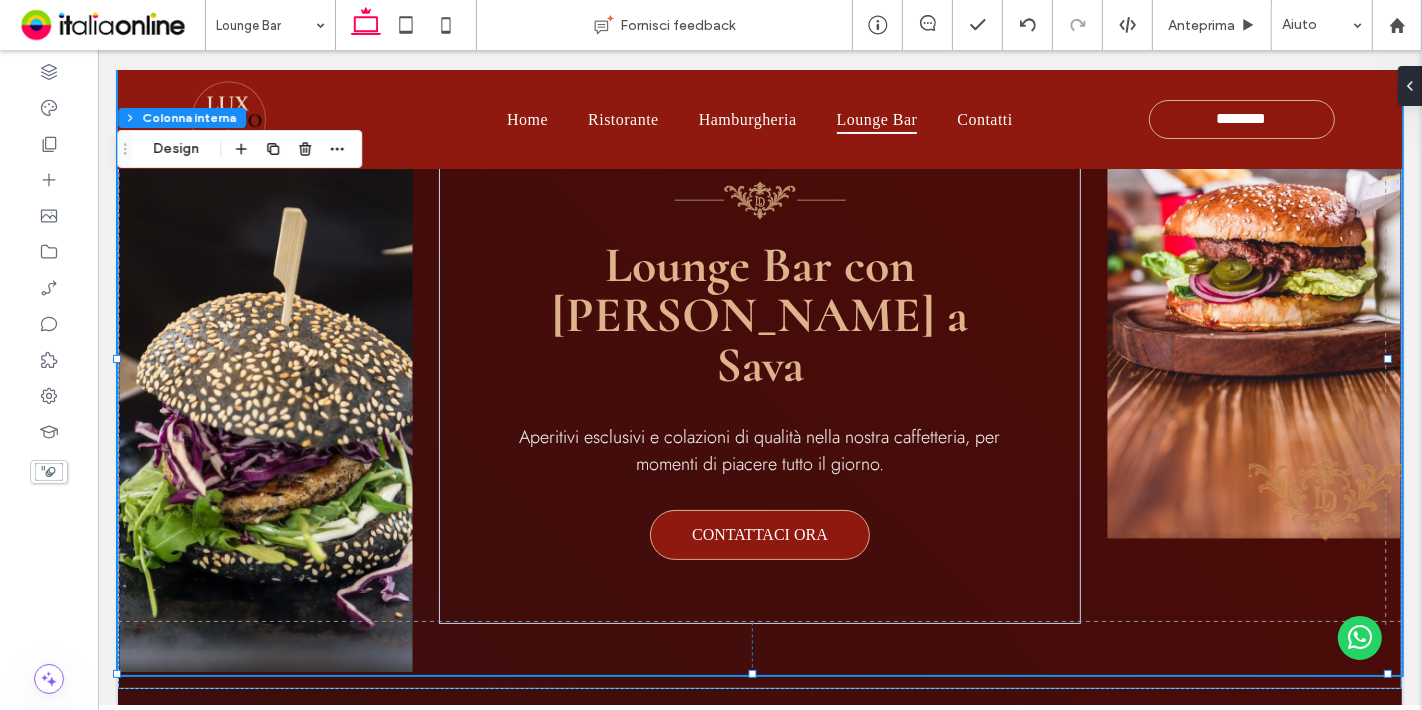 click on "Sezione Colonna Griglia avanzata Colonna interna Design" at bounding box center [239, 149] 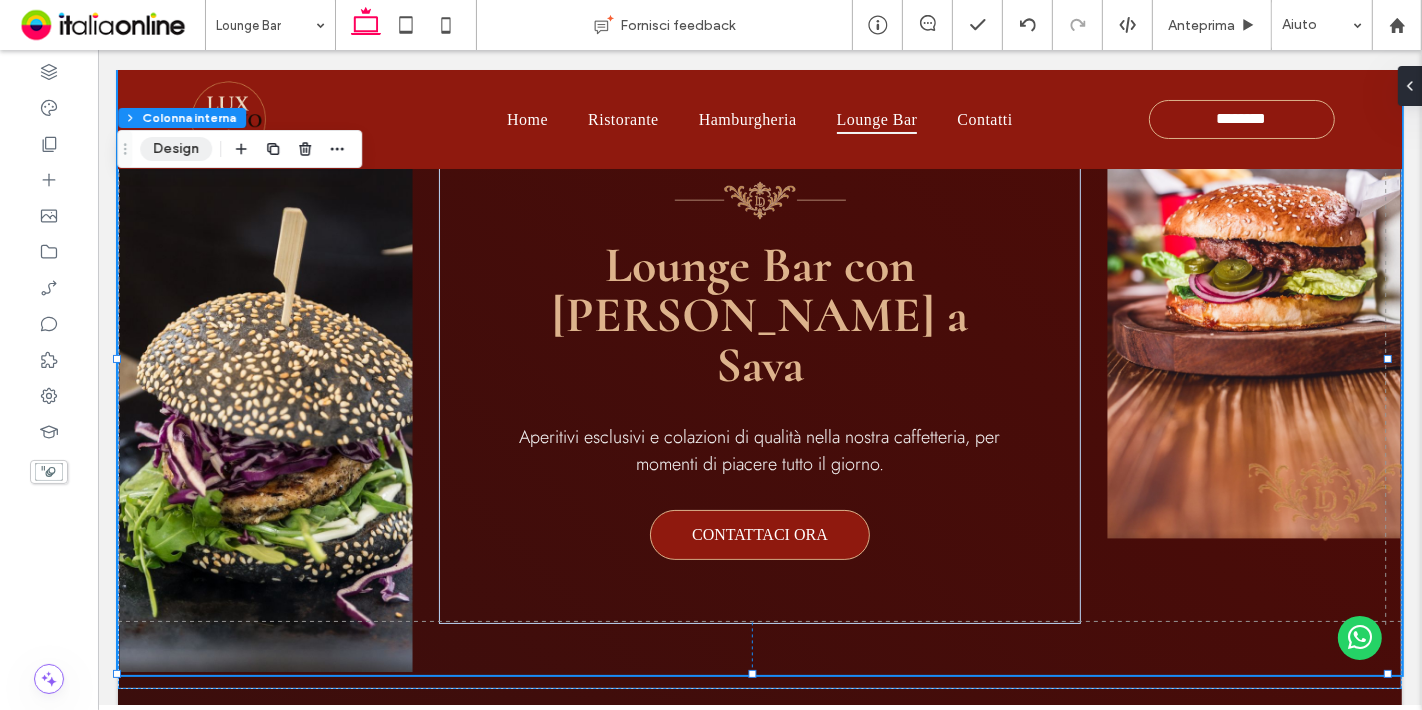 click on "Design" at bounding box center [176, 149] 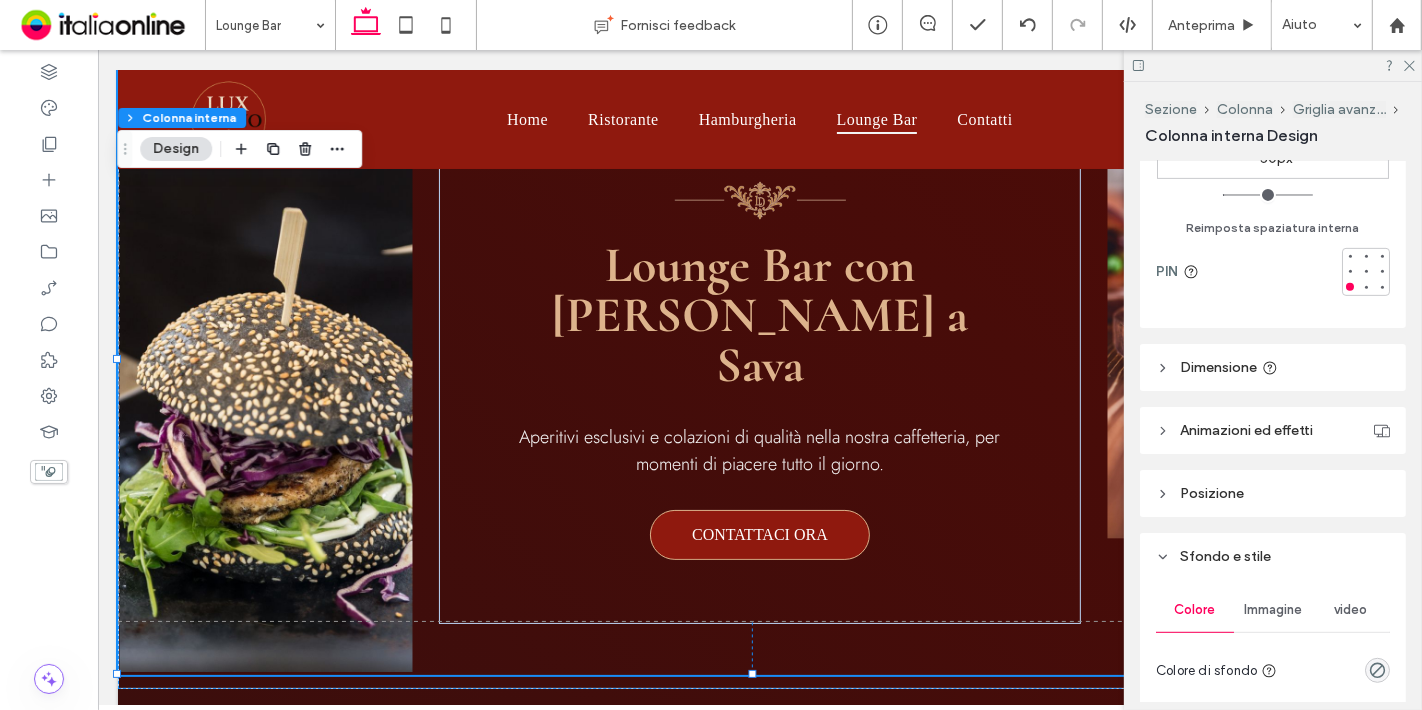 scroll, scrollTop: 823, scrollLeft: 0, axis: vertical 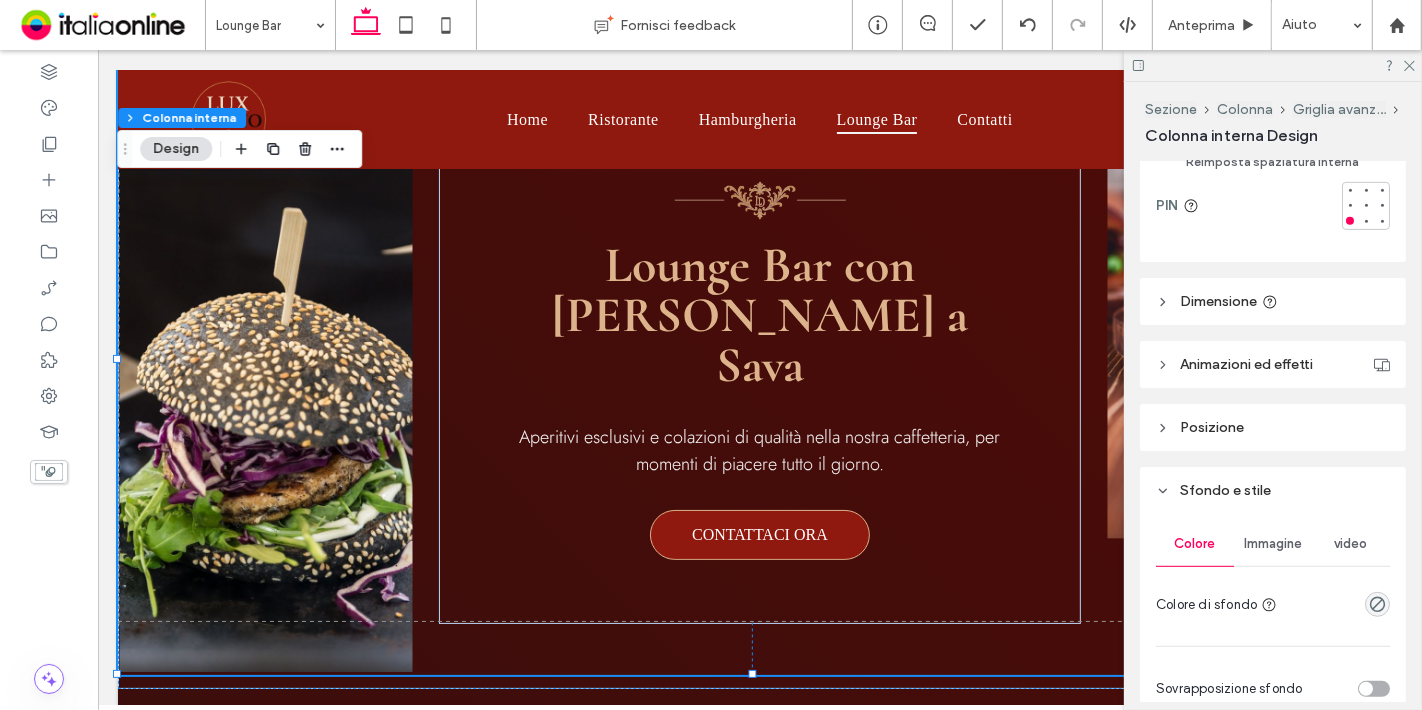 click on "Immagine" at bounding box center (1273, 544) 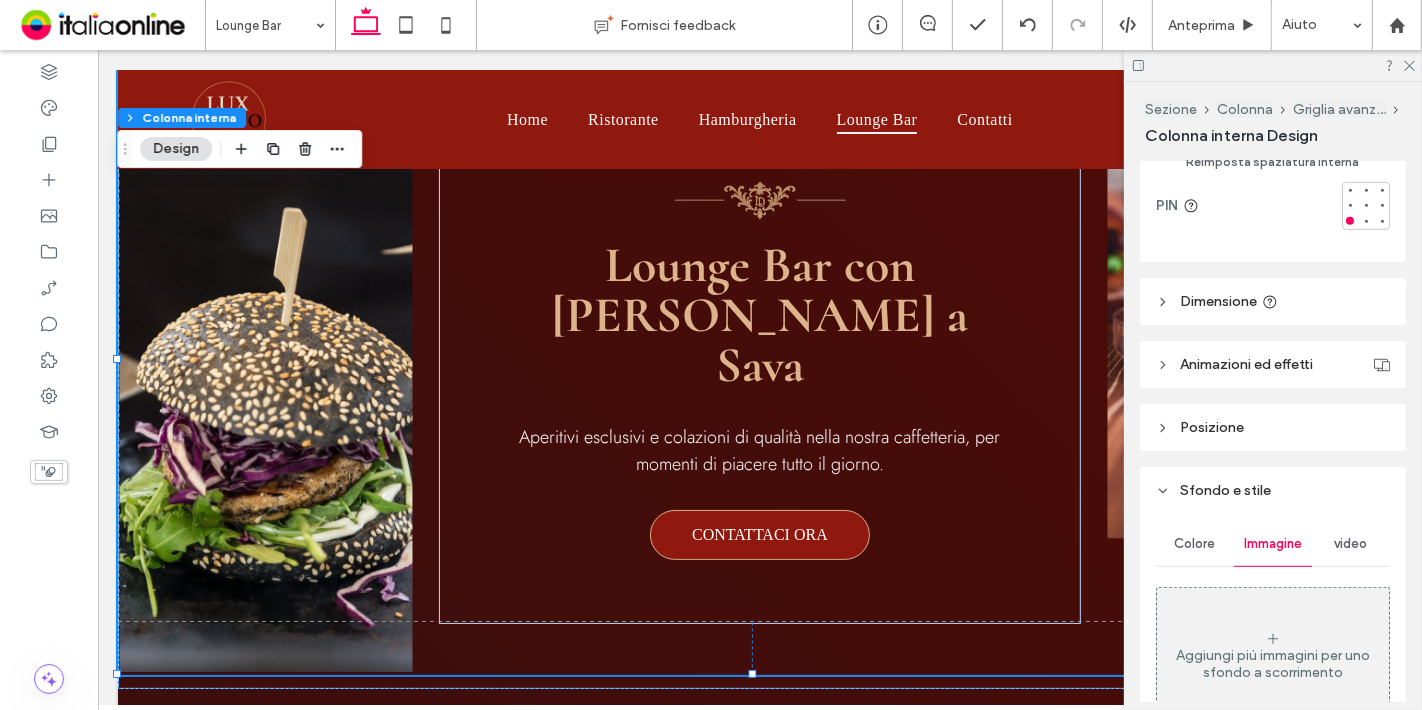 click on "Aggiungi più immagini per uno sfondo a scorrimento" at bounding box center (1273, 656) 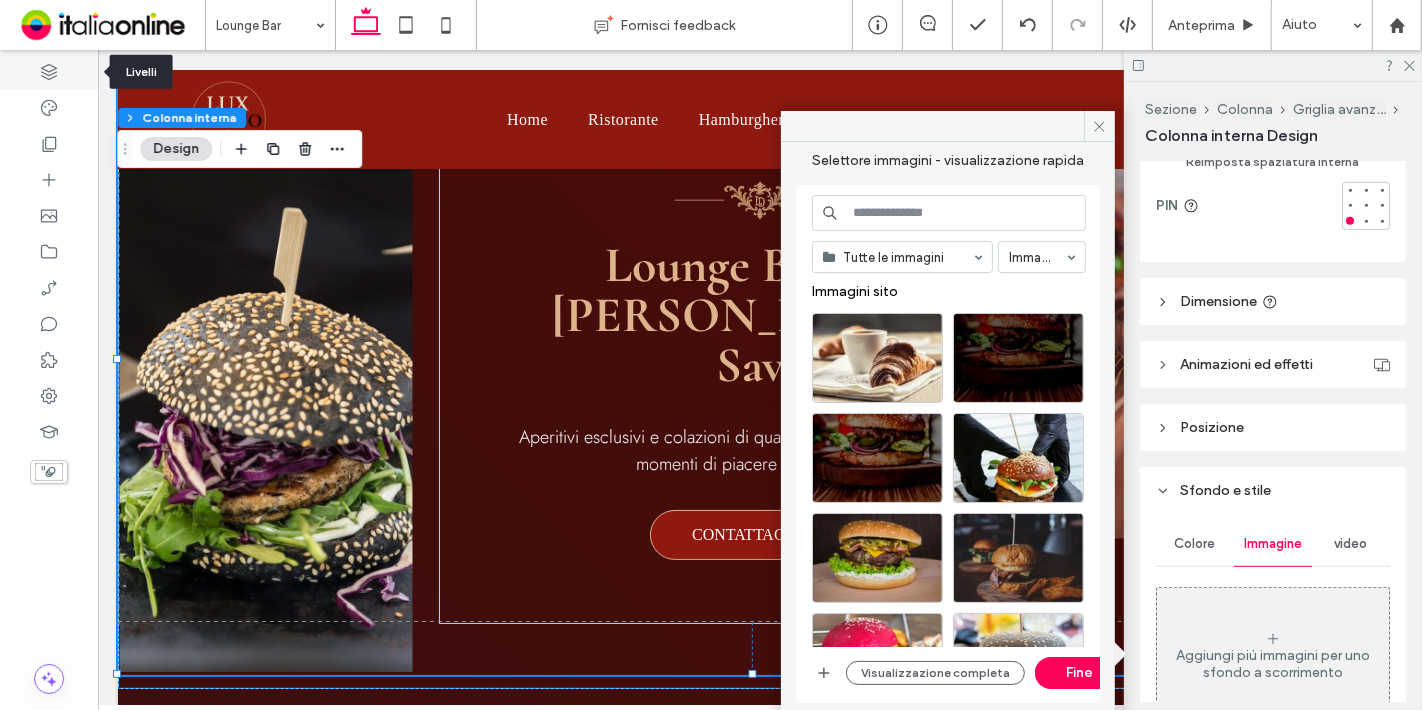 click 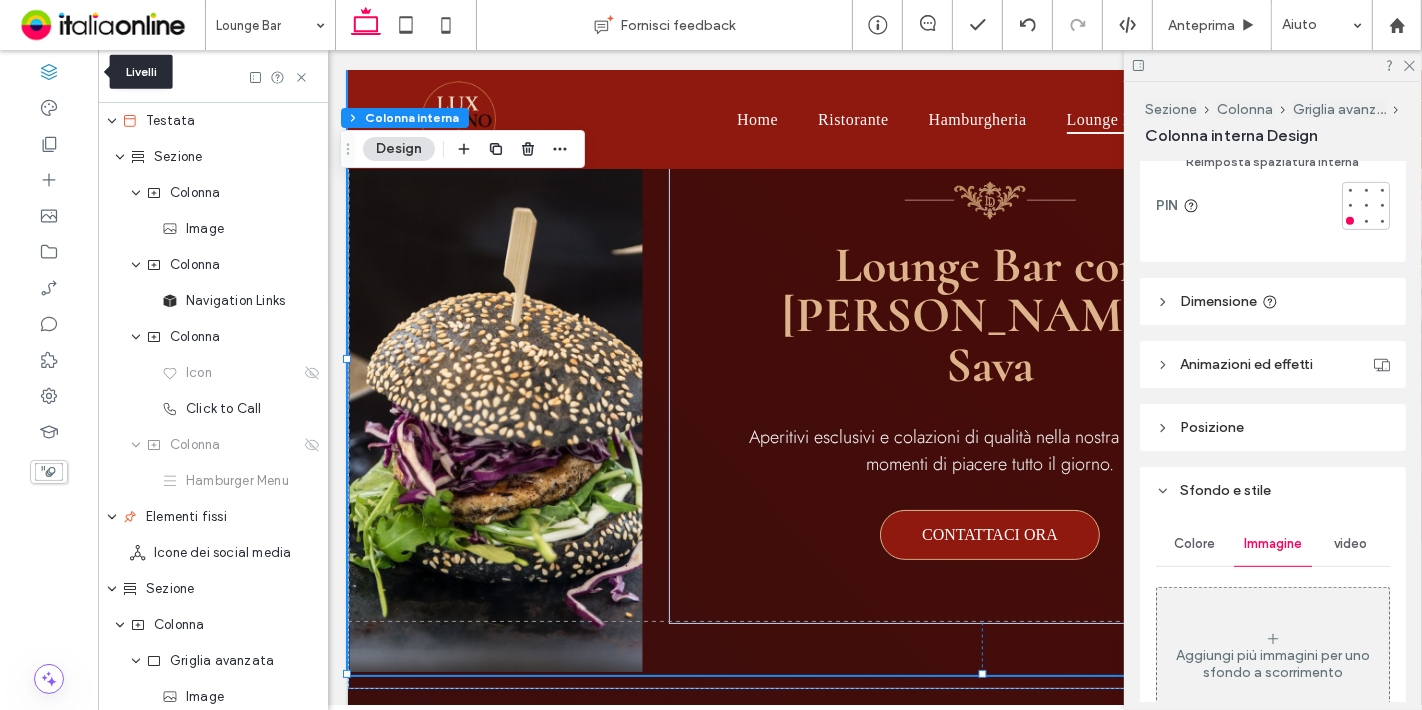 scroll, scrollTop: 0, scrollLeft: 527, axis: horizontal 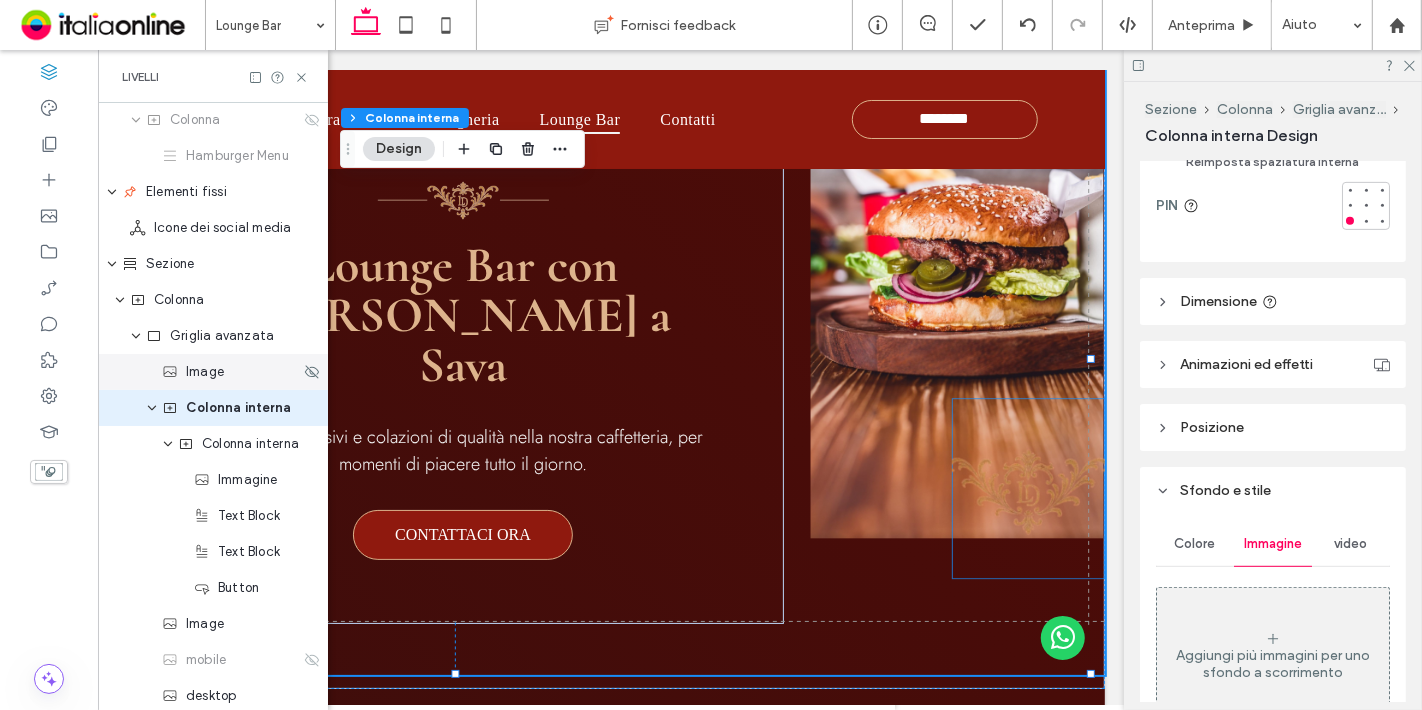 click on "Image" at bounding box center [231, 372] 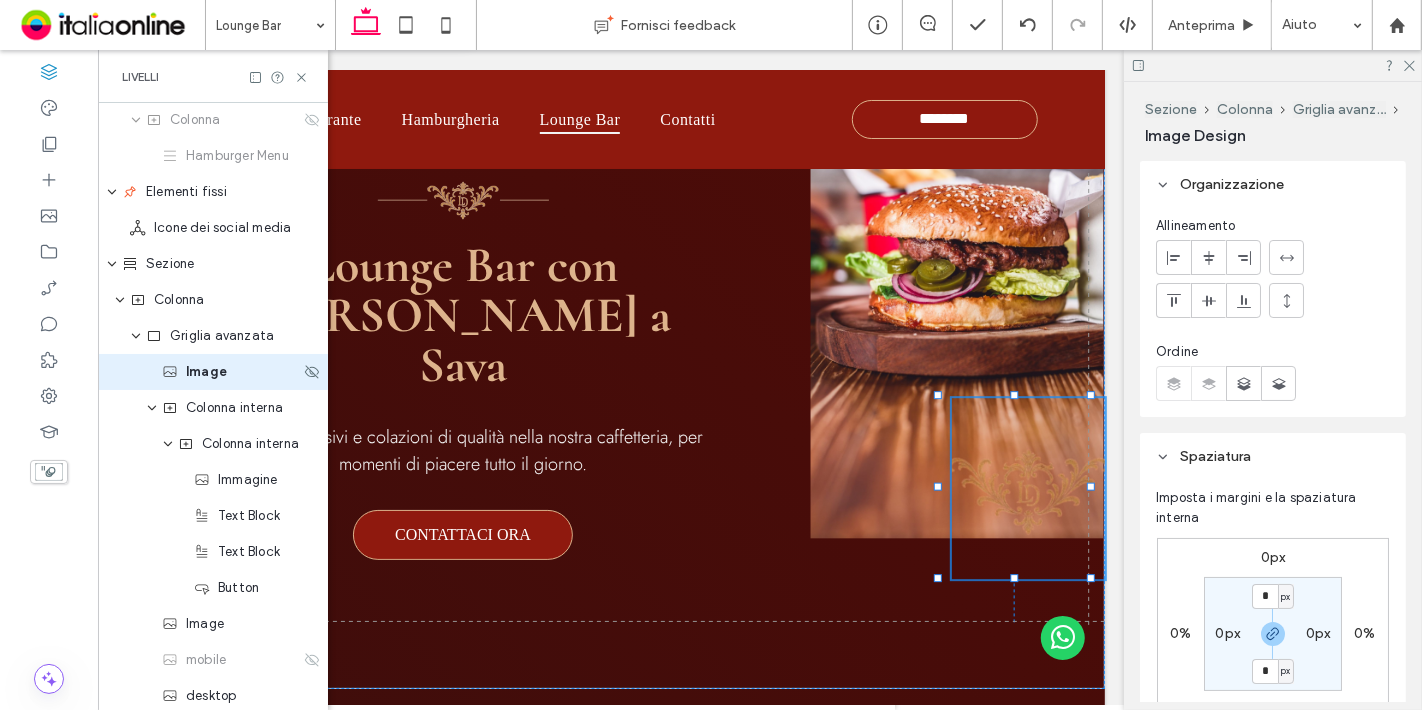 scroll, scrollTop: 290, scrollLeft: 0, axis: vertical 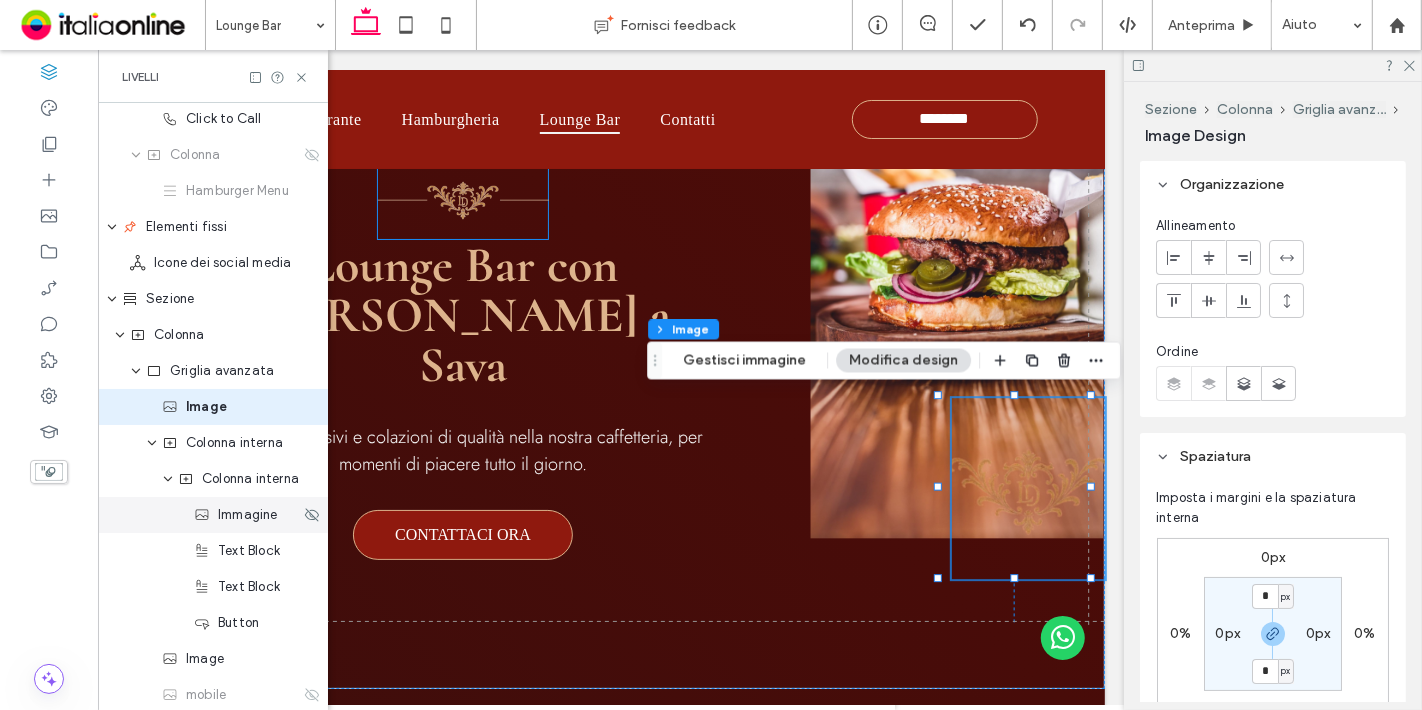 click on "Immagine" at bounding box center (248, 515) 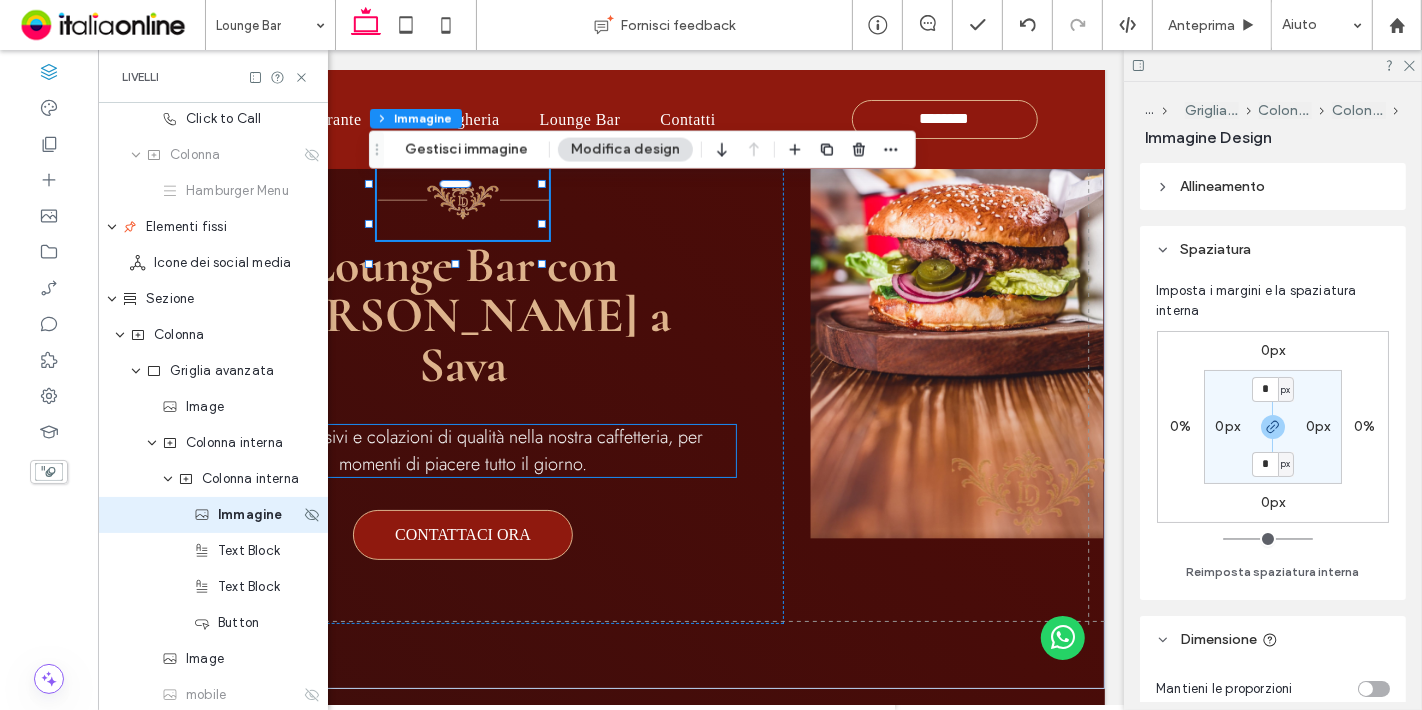 scroll, scrollTop: 397, scrollLeft: 0, axis: vertical 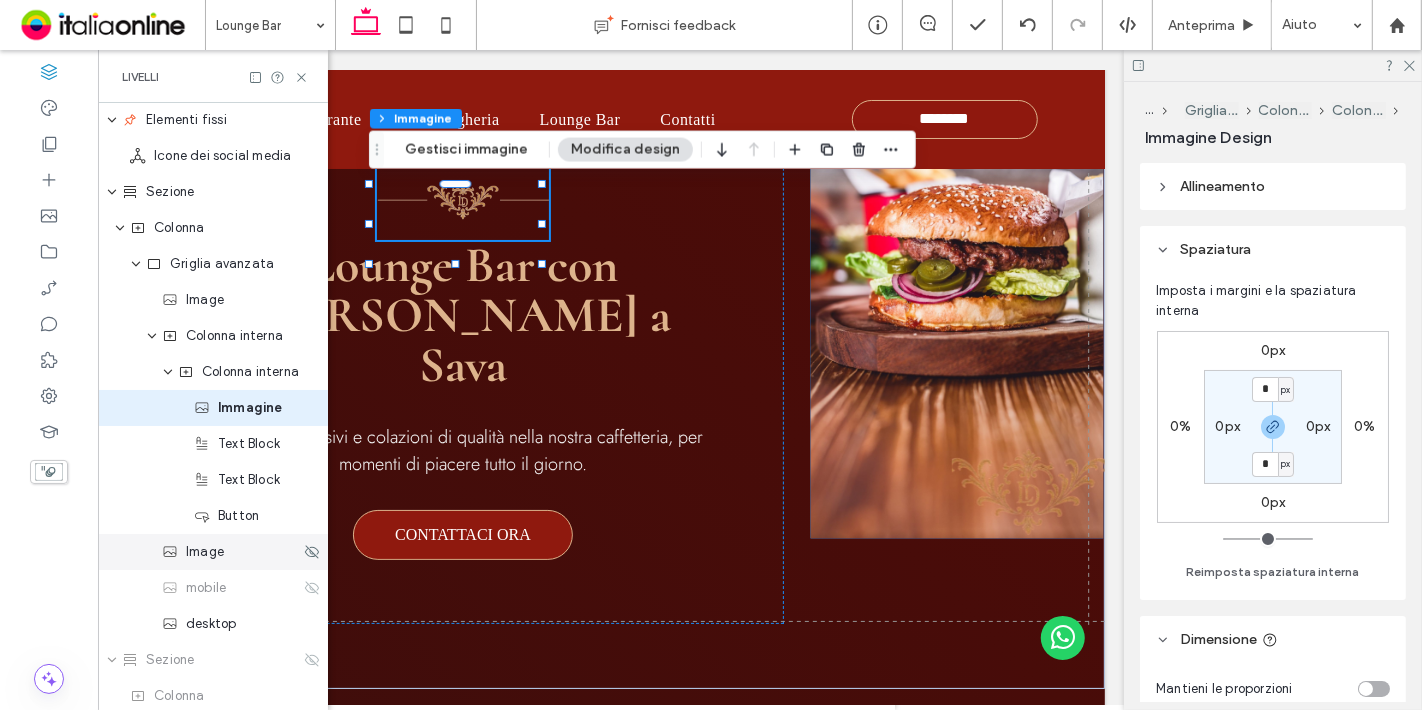 click on "Image" at bounding box center (213, 552) 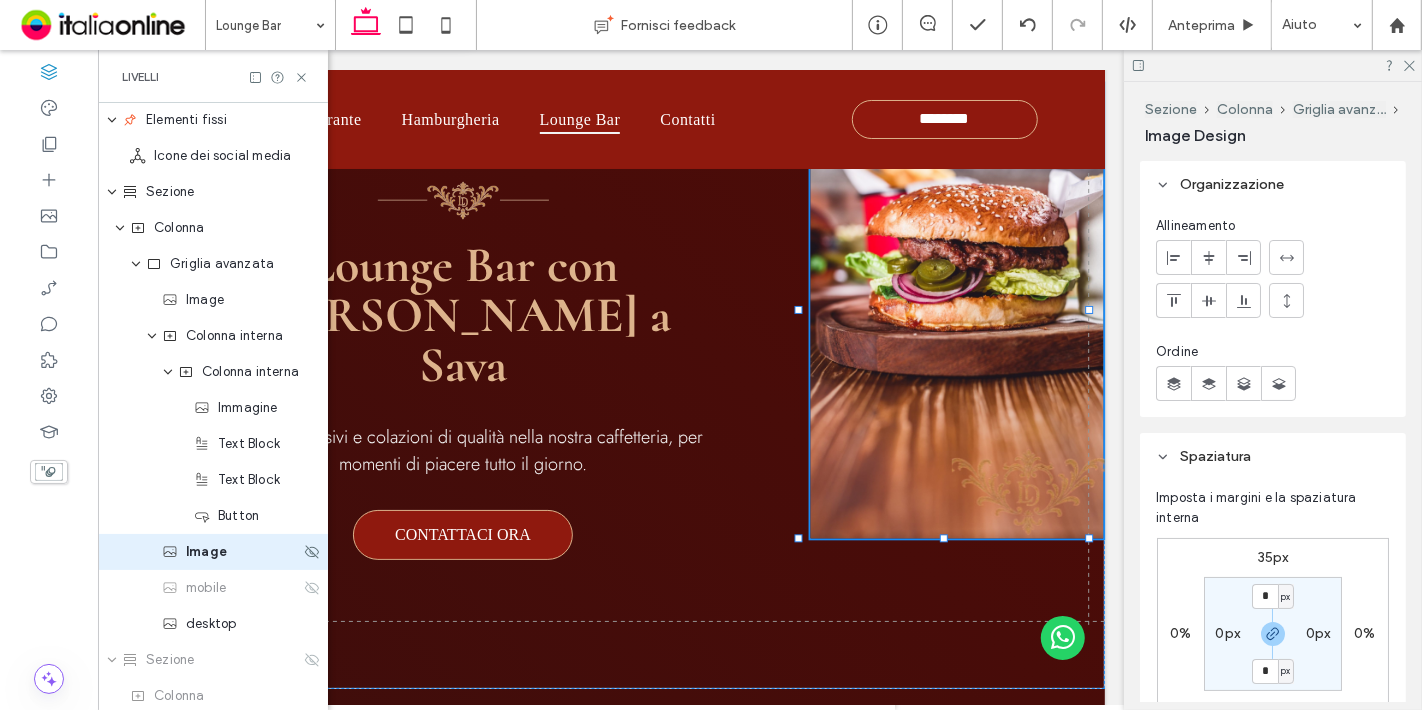 scroll, scrollTop: 542, scrollLeft: 0, axis: vertical 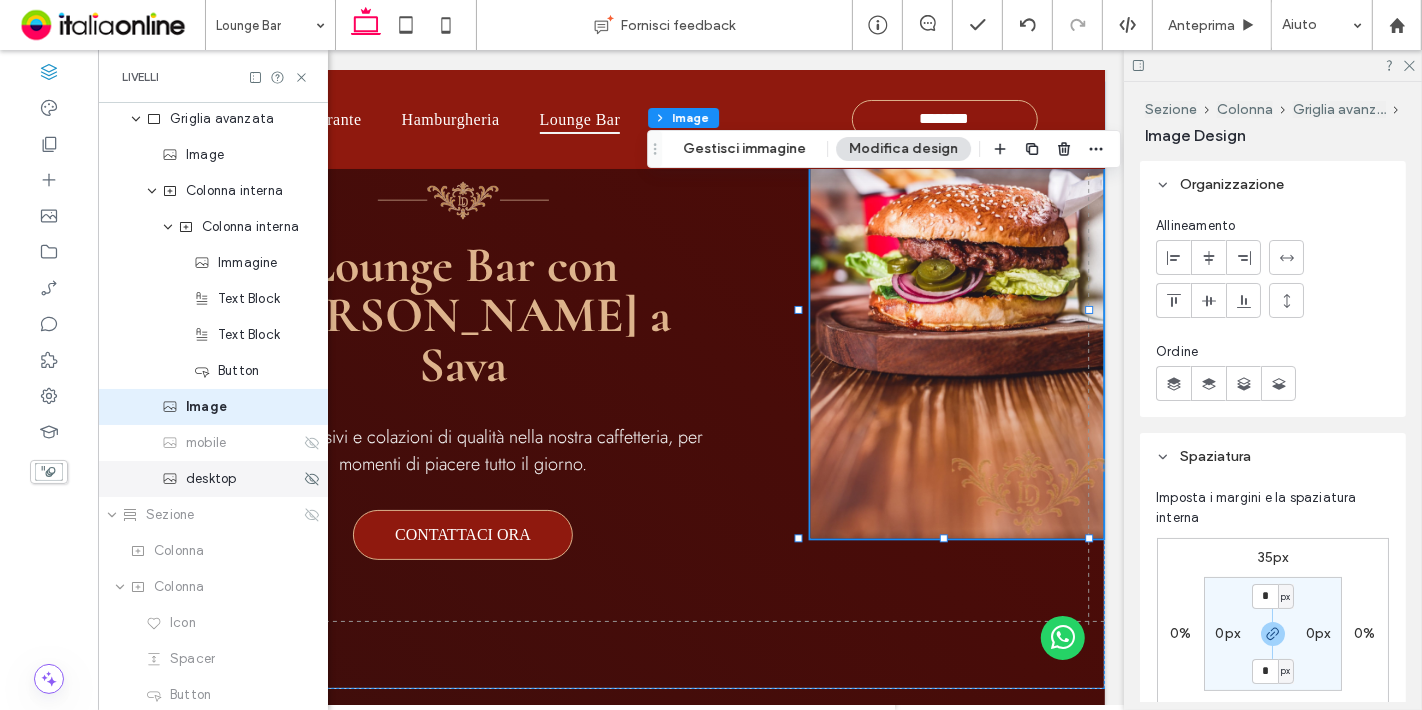 click on "desktop" at bounding box center [231, 479] 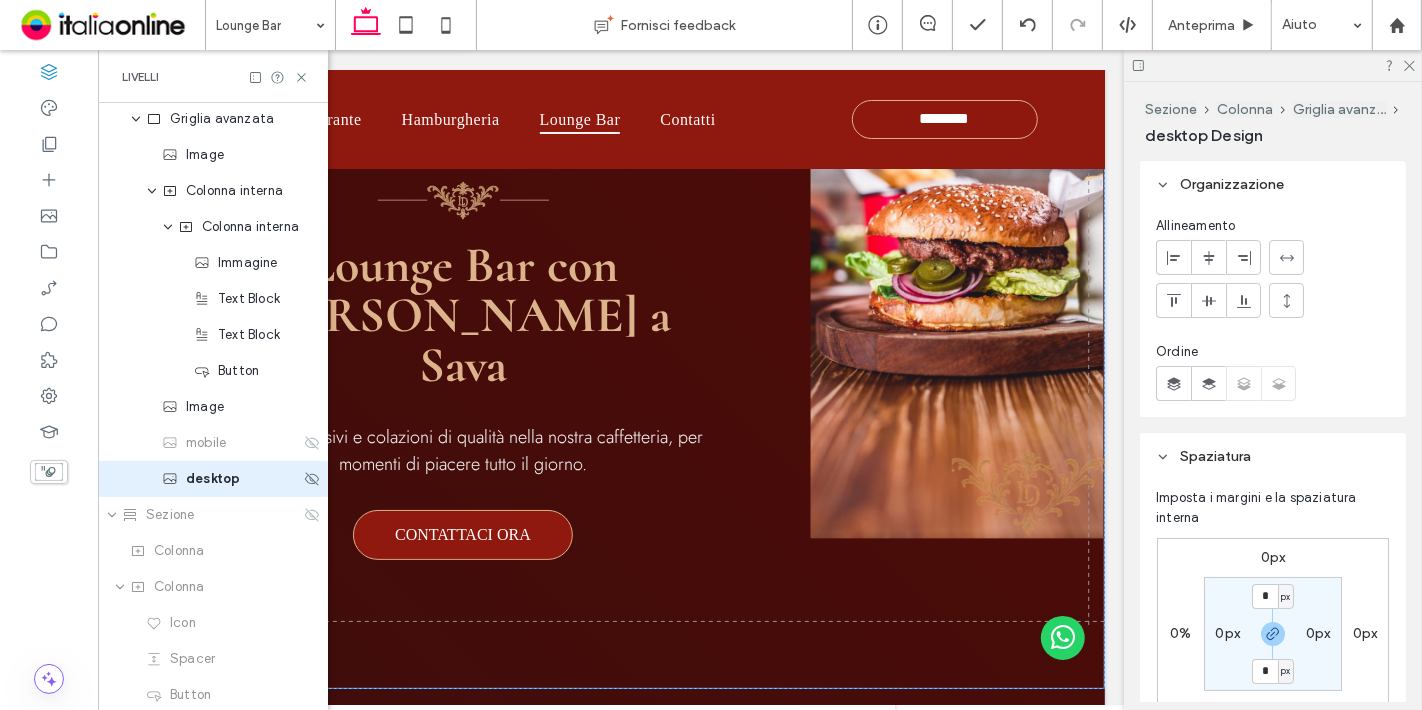 scroll, scrollTop: 614, scrollLeft: 0, axis: vertical 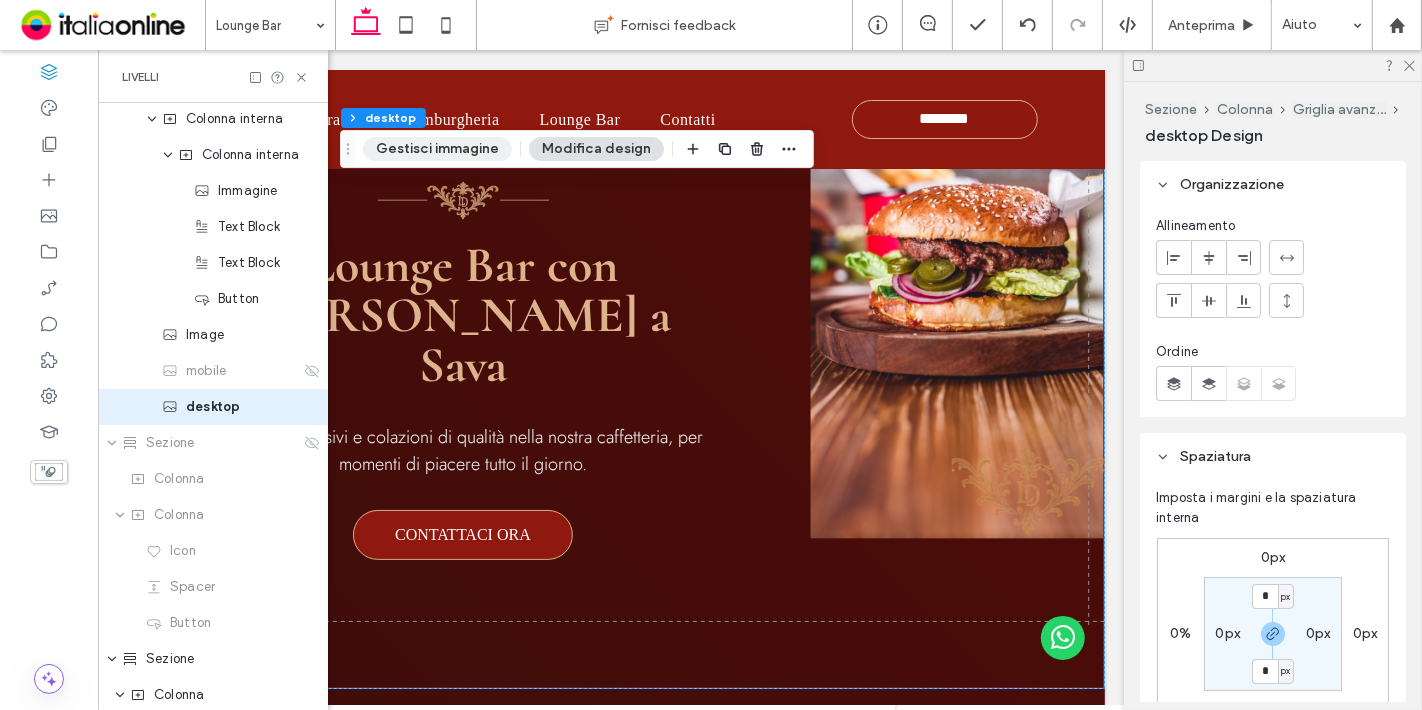 click on "Gestisci immagine" at bounding box center (437, 149) 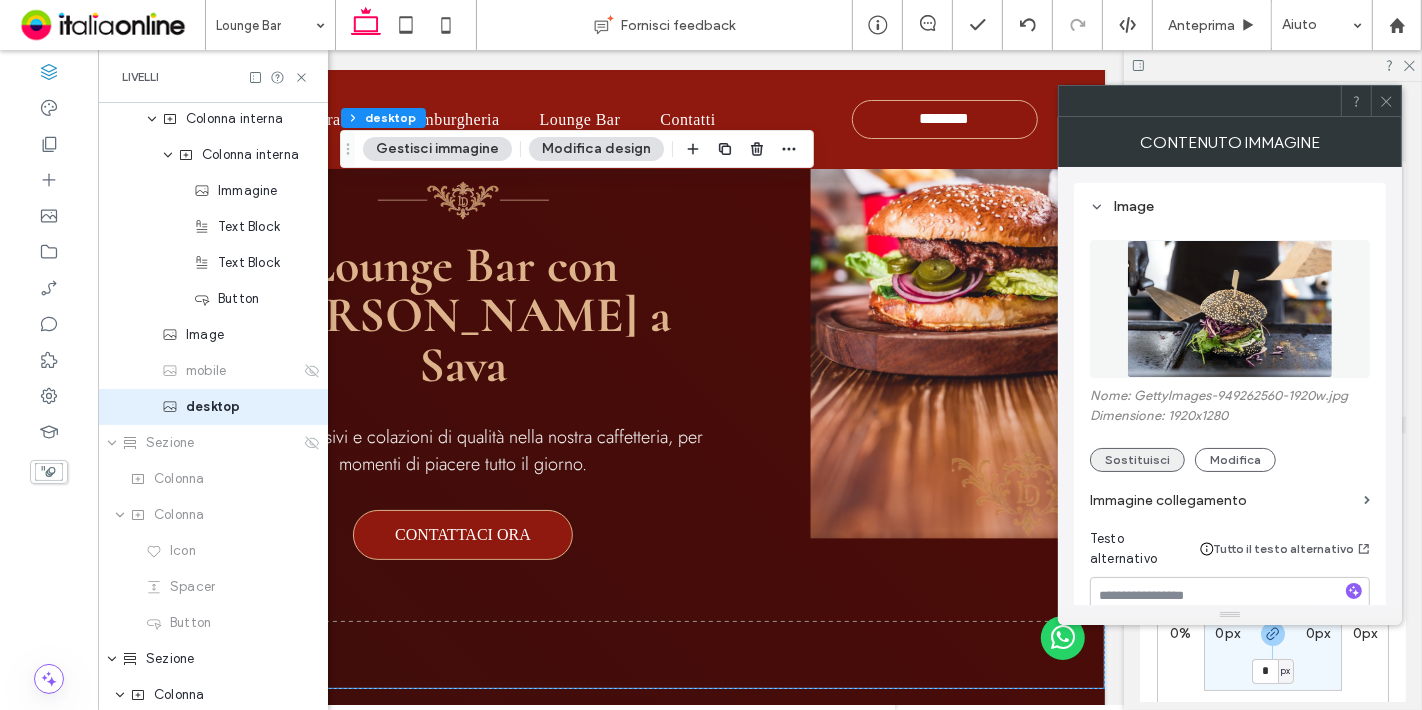 click on "Sostituisci" at bounding box center [1137, 460] 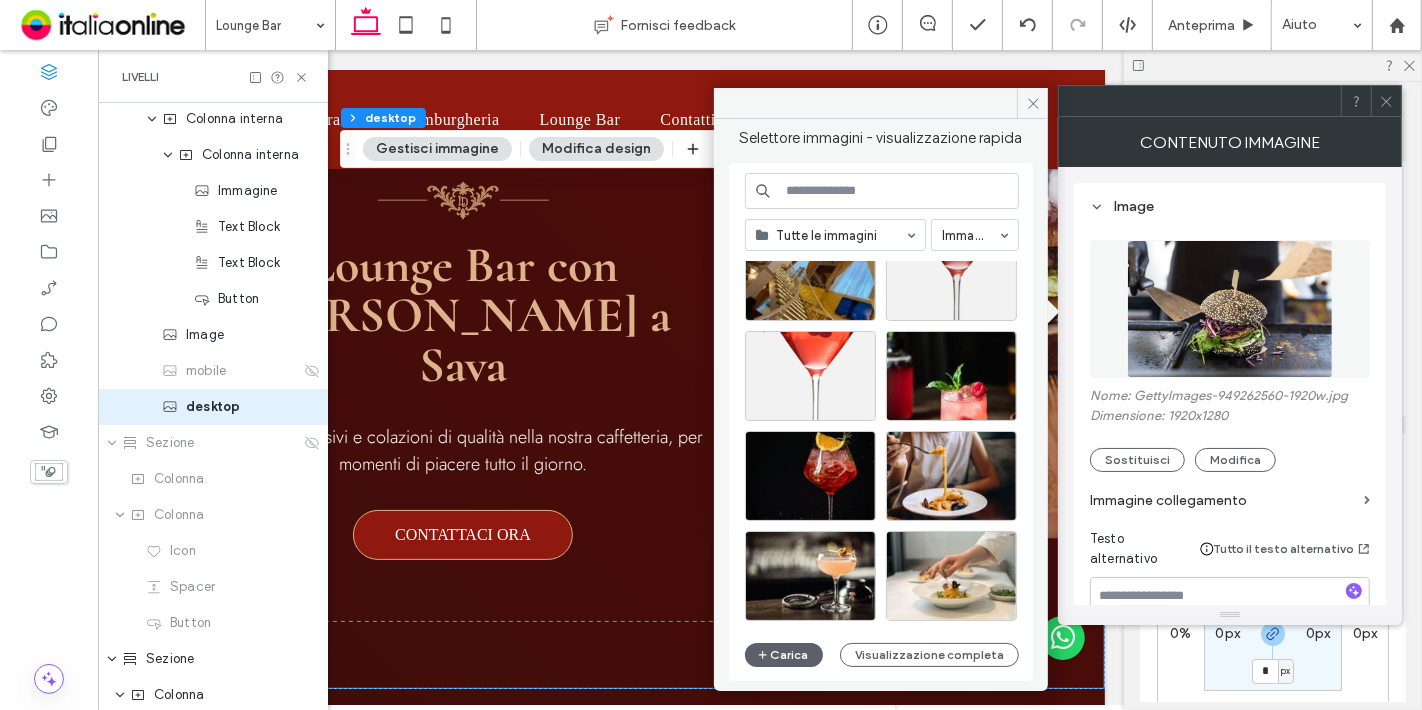 scroll, scrollTop: 2076, scrollLeft: 0, axis: vertical 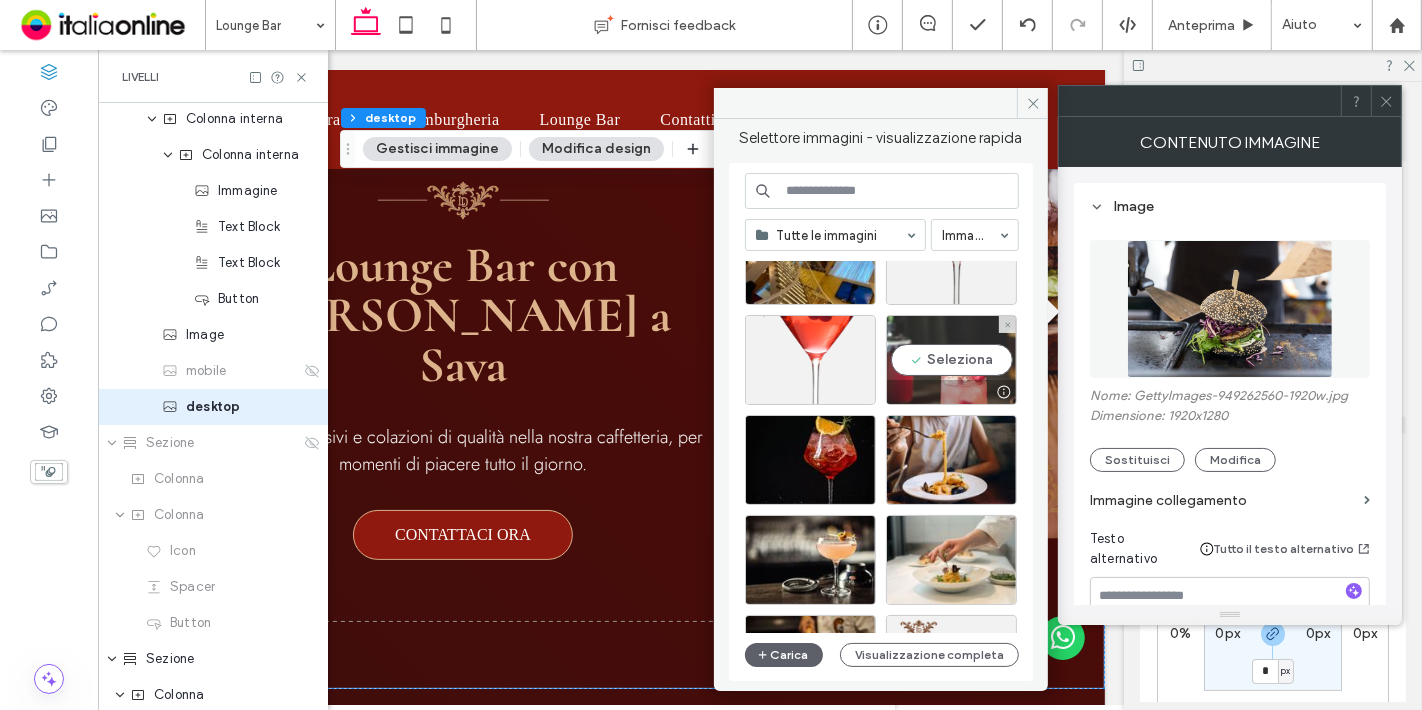 click on "Seleziona" at bounding box center [951, 360] 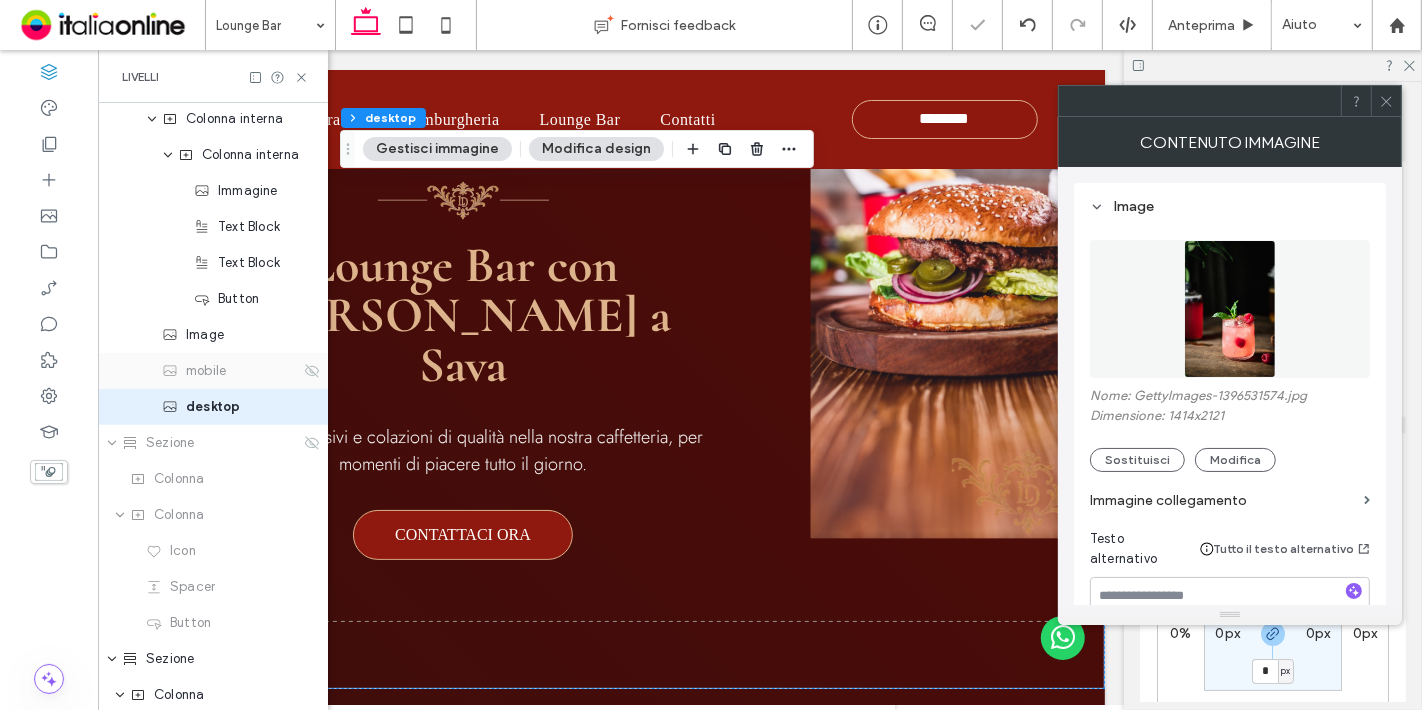 click on "mobile" at bounding box center [206, 371] 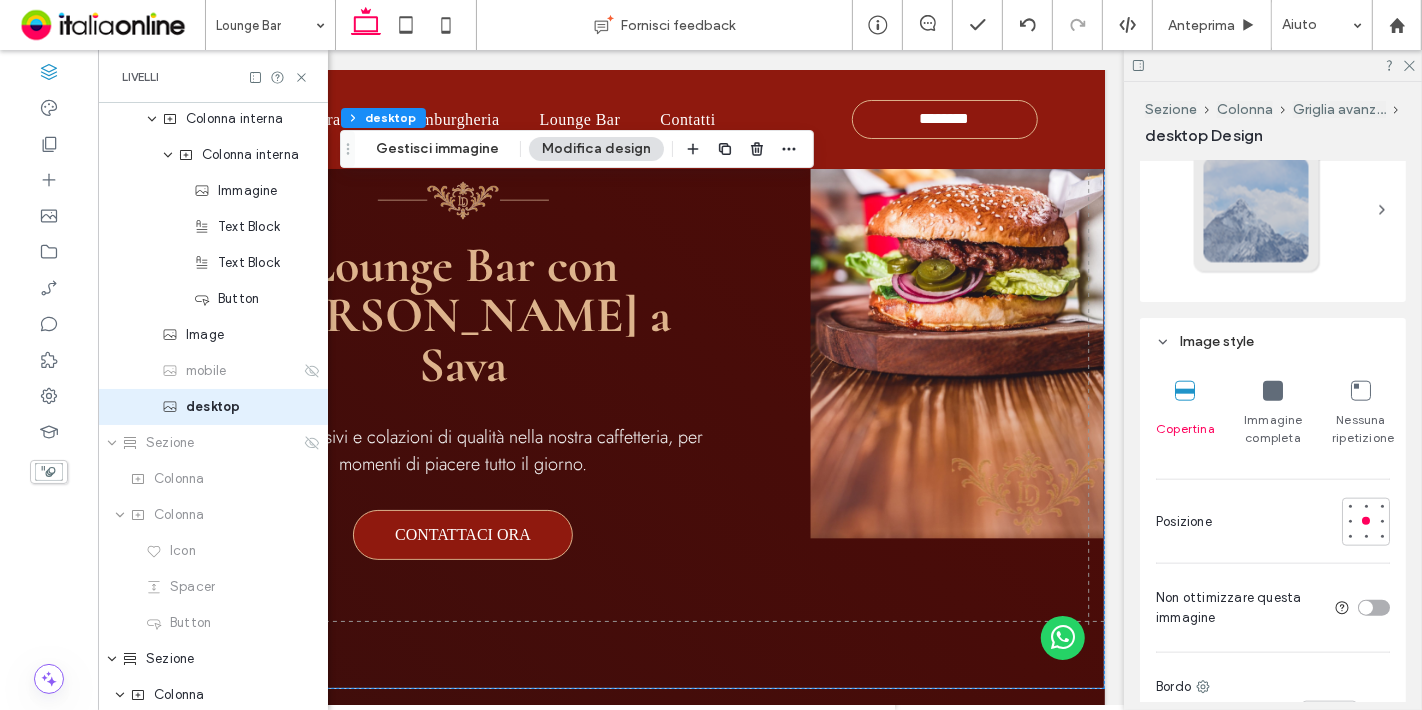 scroll, scrollTop: 1851, scrollLeft: 0, axis: vertical 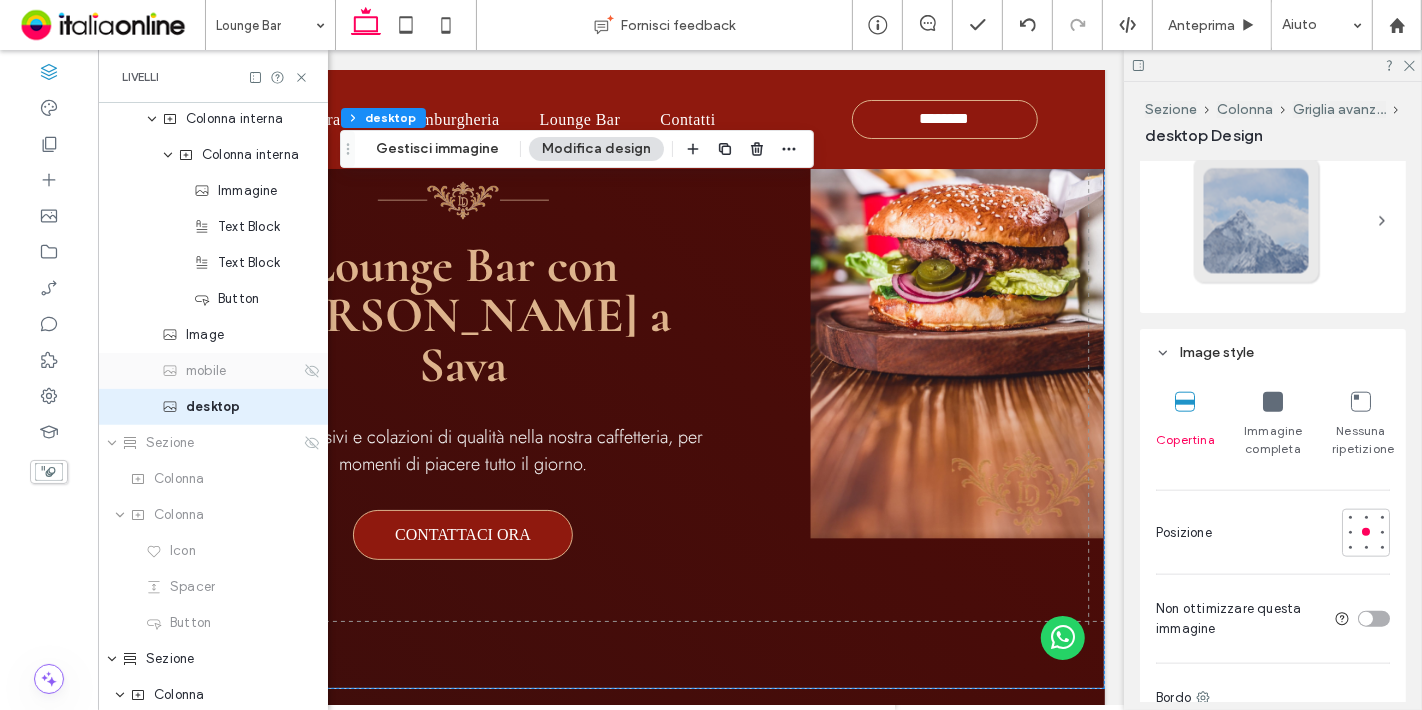 click on "mobile" at bounding box center [206, 371] 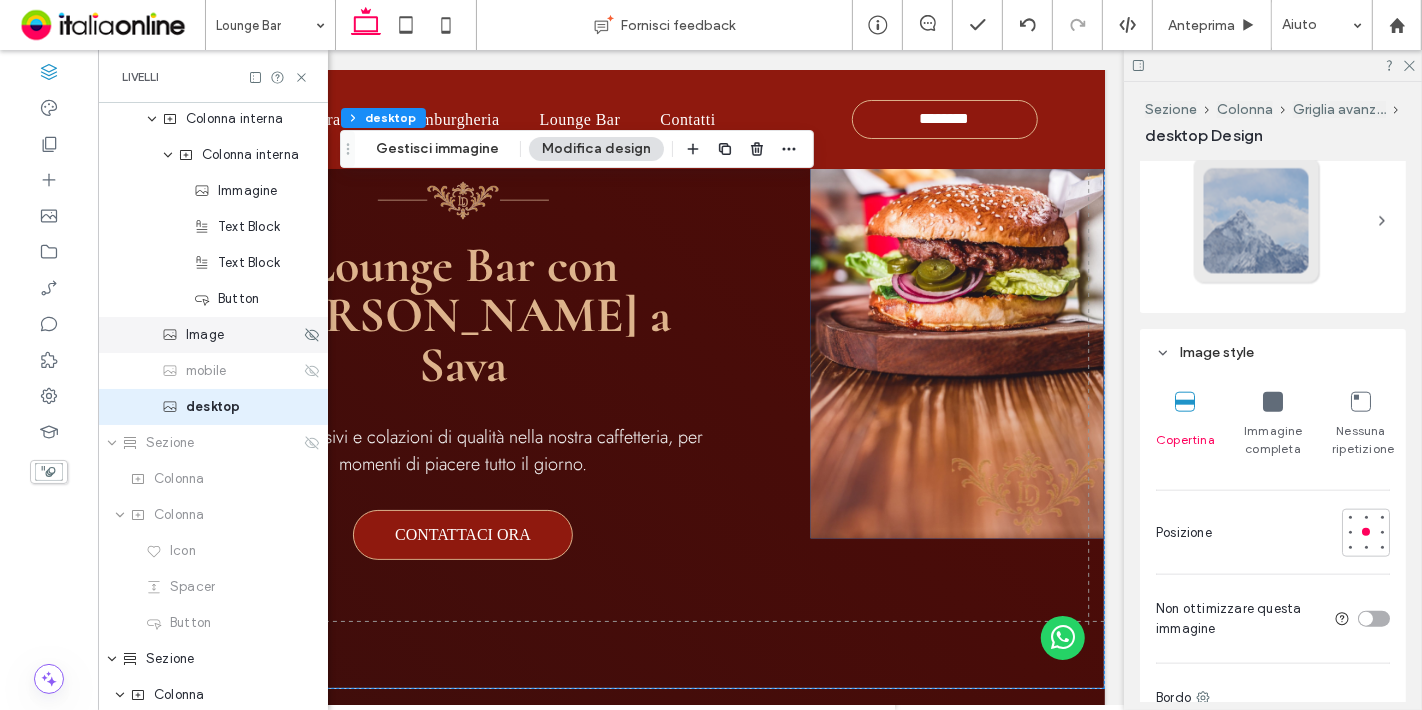 click on "Image" at bounding box center [205, 335] 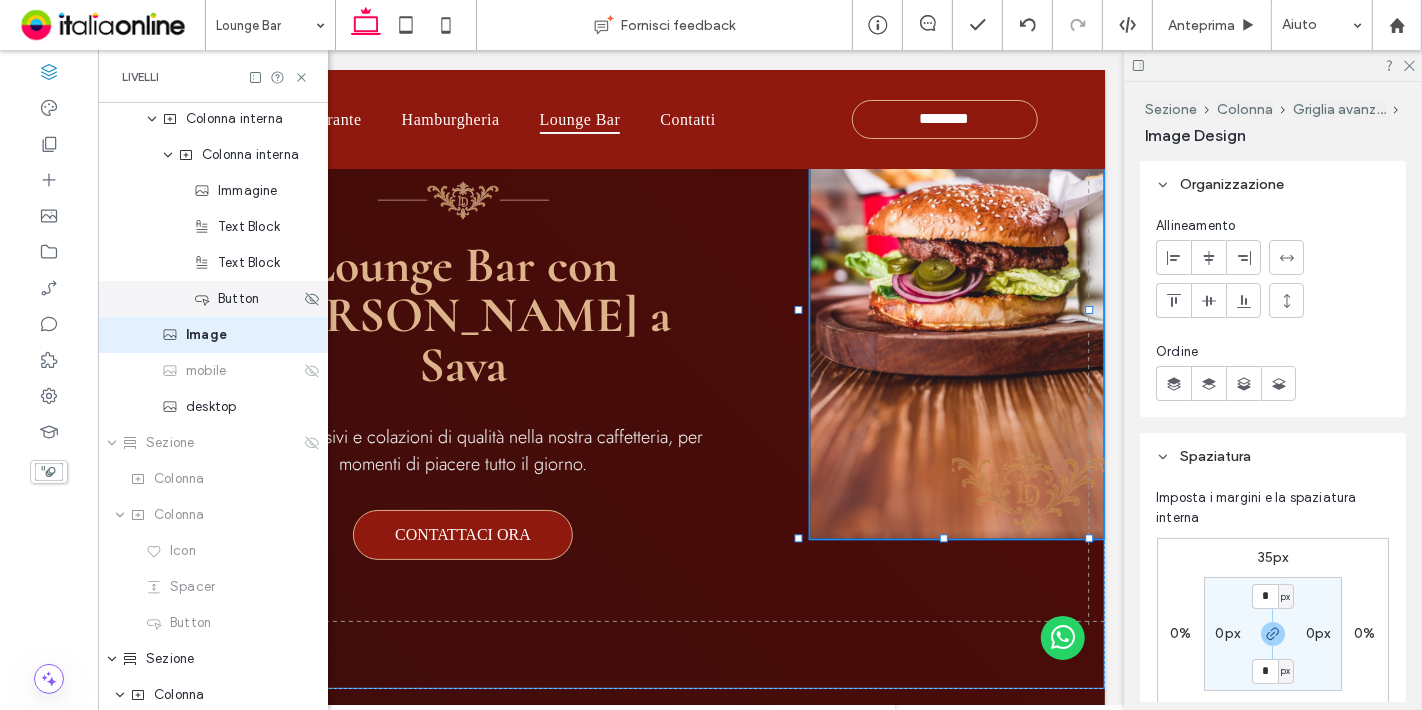 scroll, scrollTop: 542, scrollLeft: 0, axis: vertical 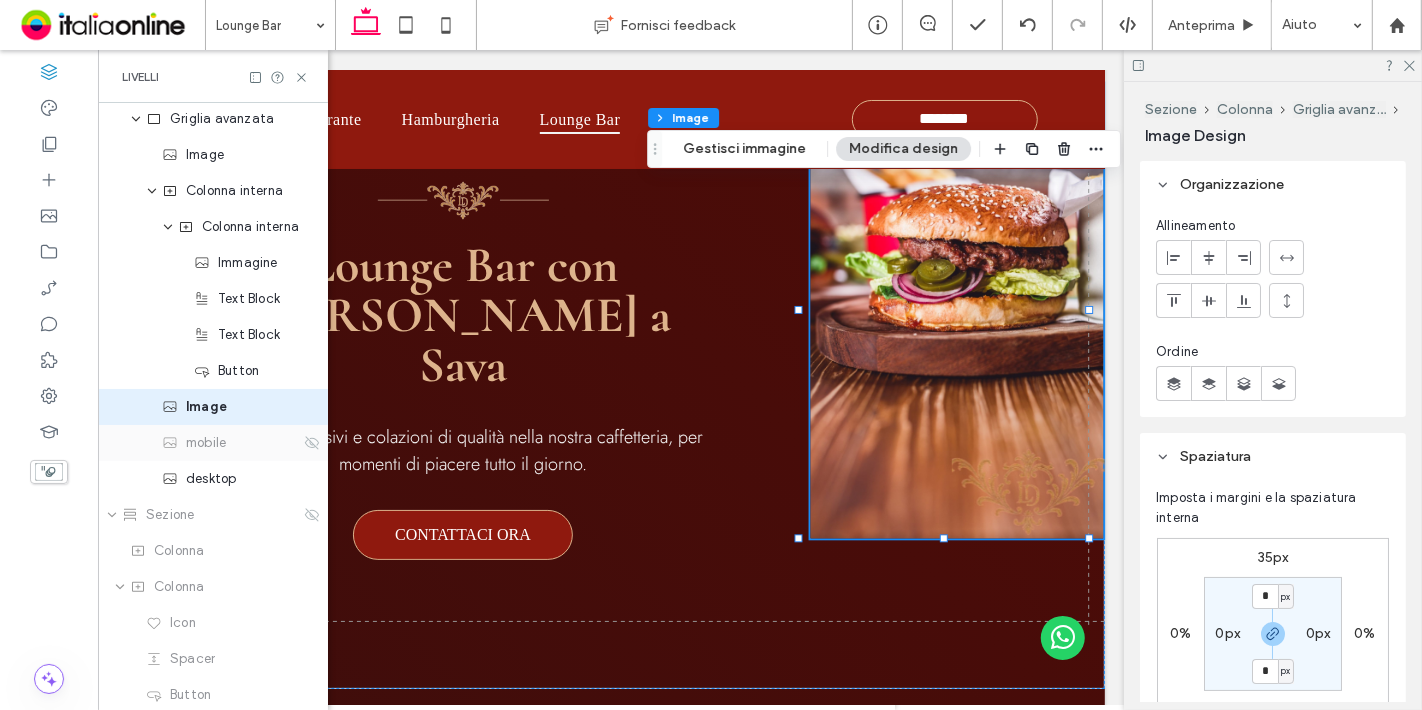 click on "mobile" at bounding box center (206, 443) 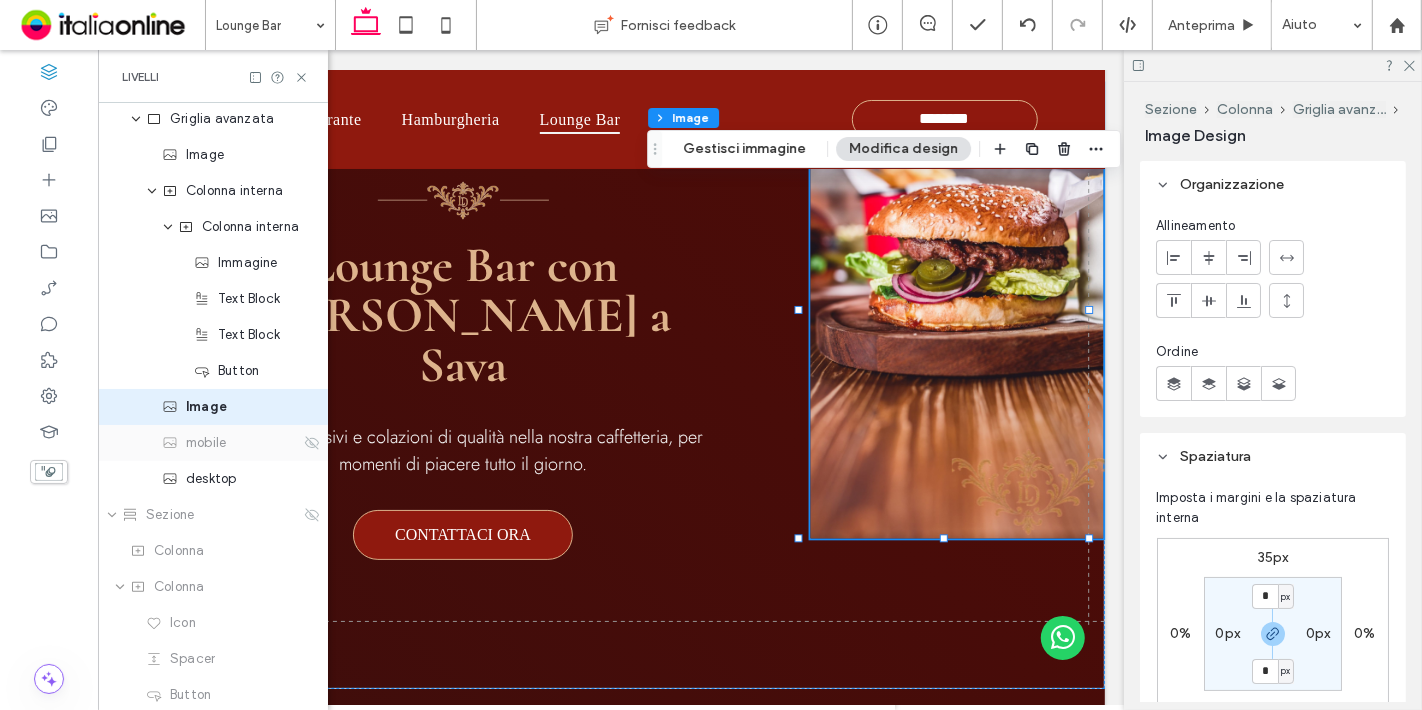click on "mobile" at bounding box center (231, 443) 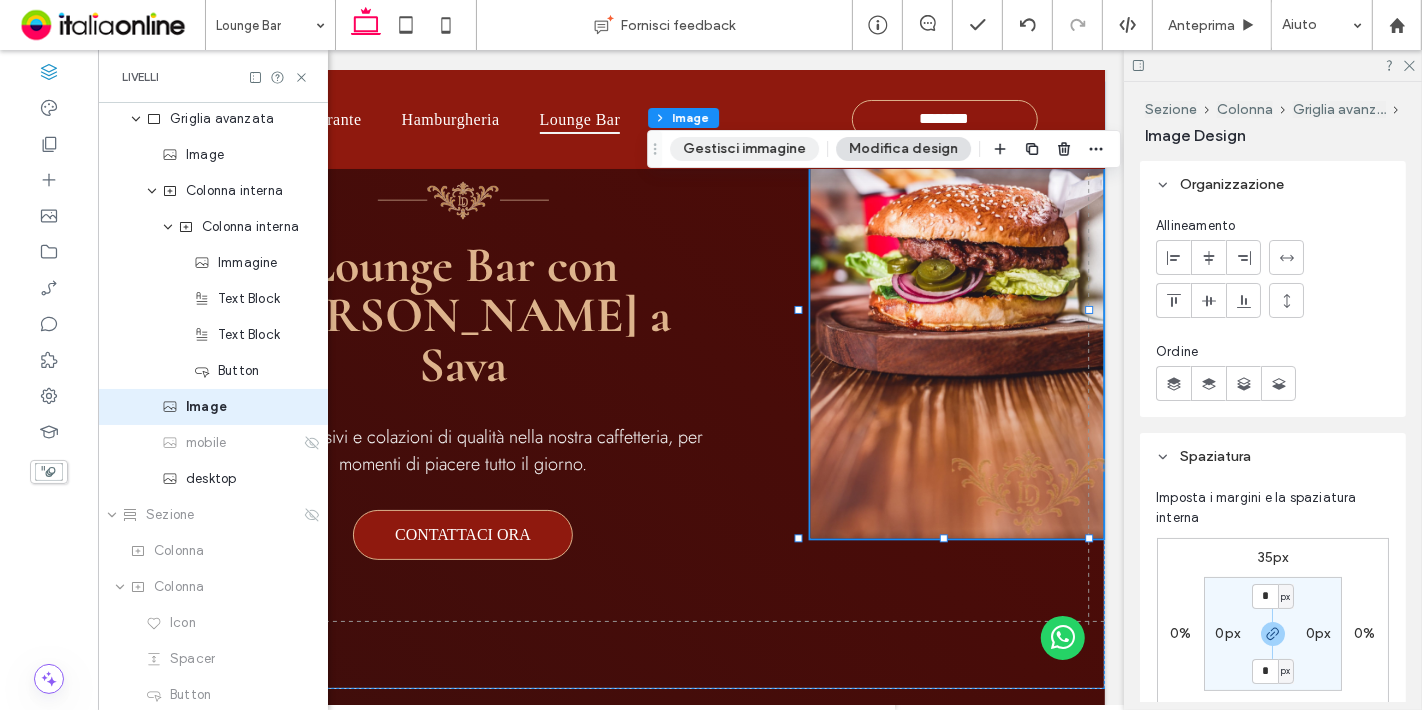 click on "Gestisci immagine" at bounding box center (744, 149) 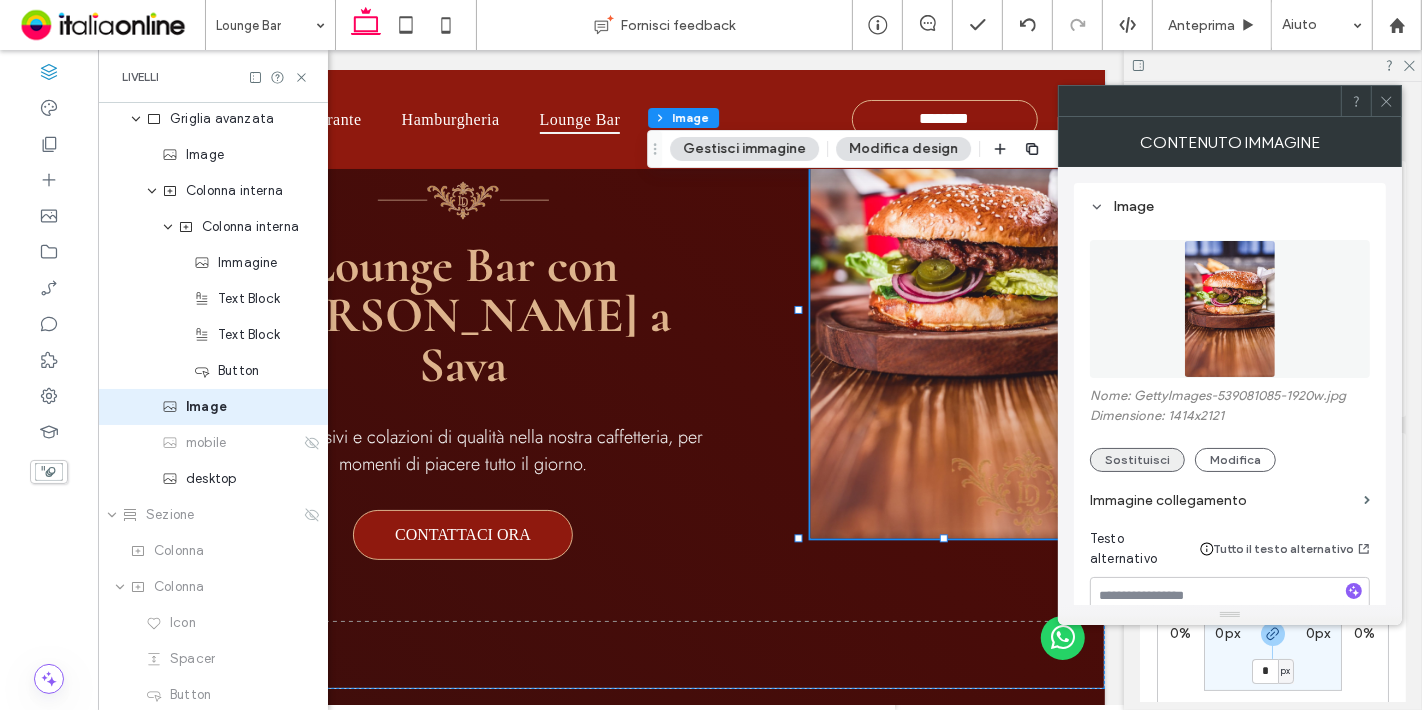 click on "Sostituisci" at bounding box center (1137, 460) 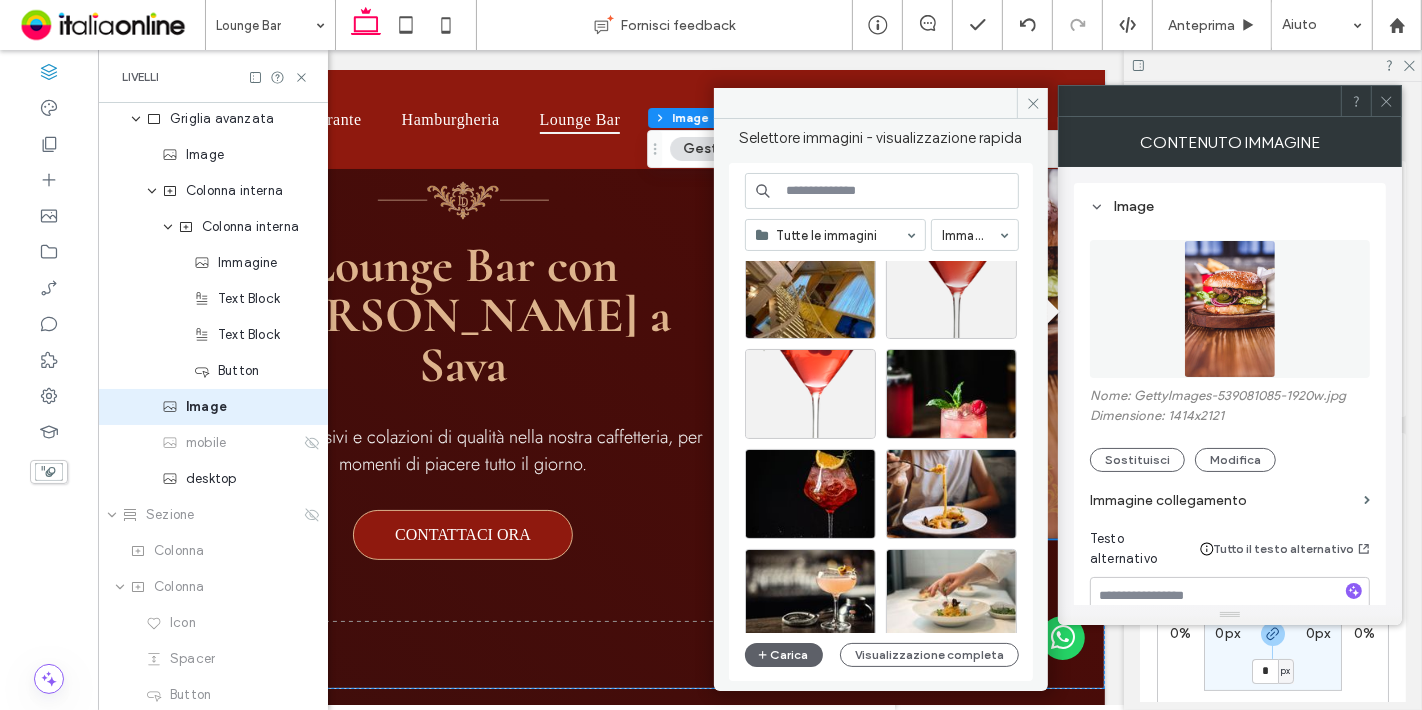 scroll, scrollTop: 2044, scrollLeft: 0, axis: vertical 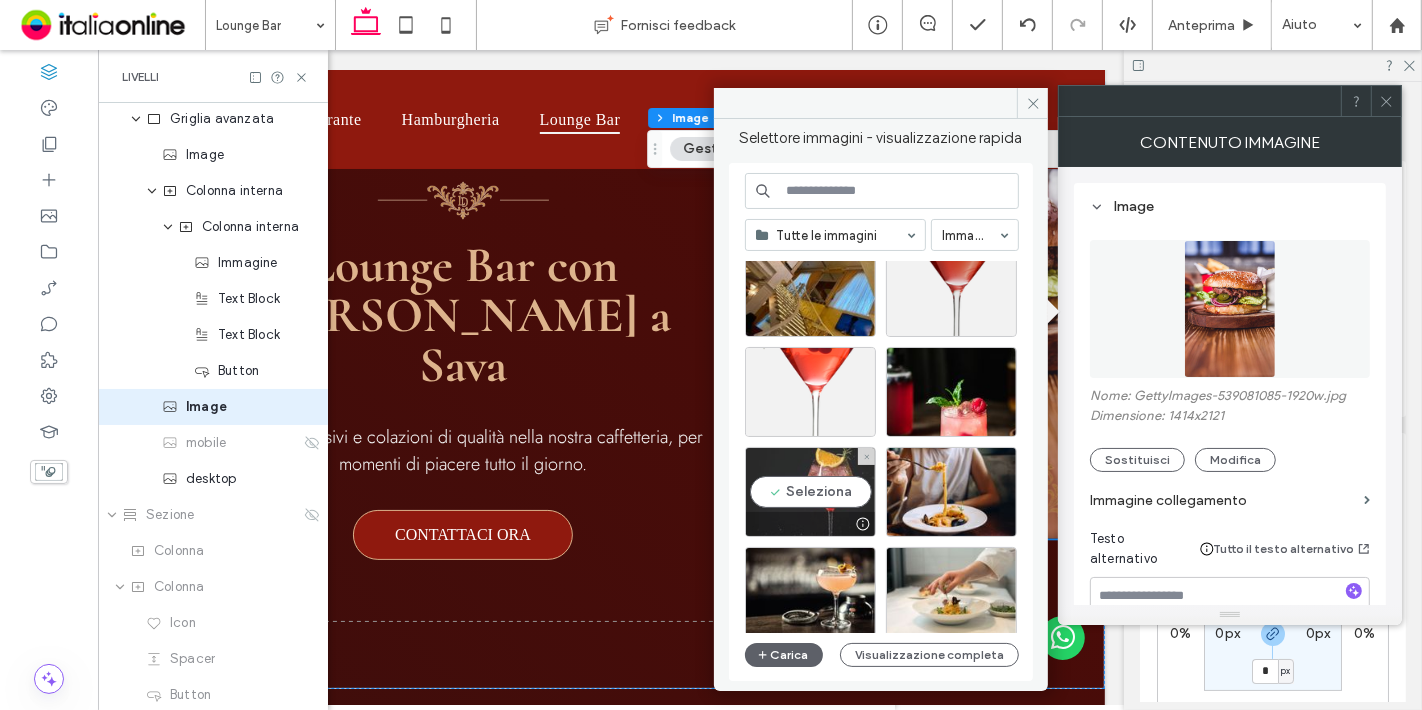 click on "Seleziona" at bounding box center (810, 492) 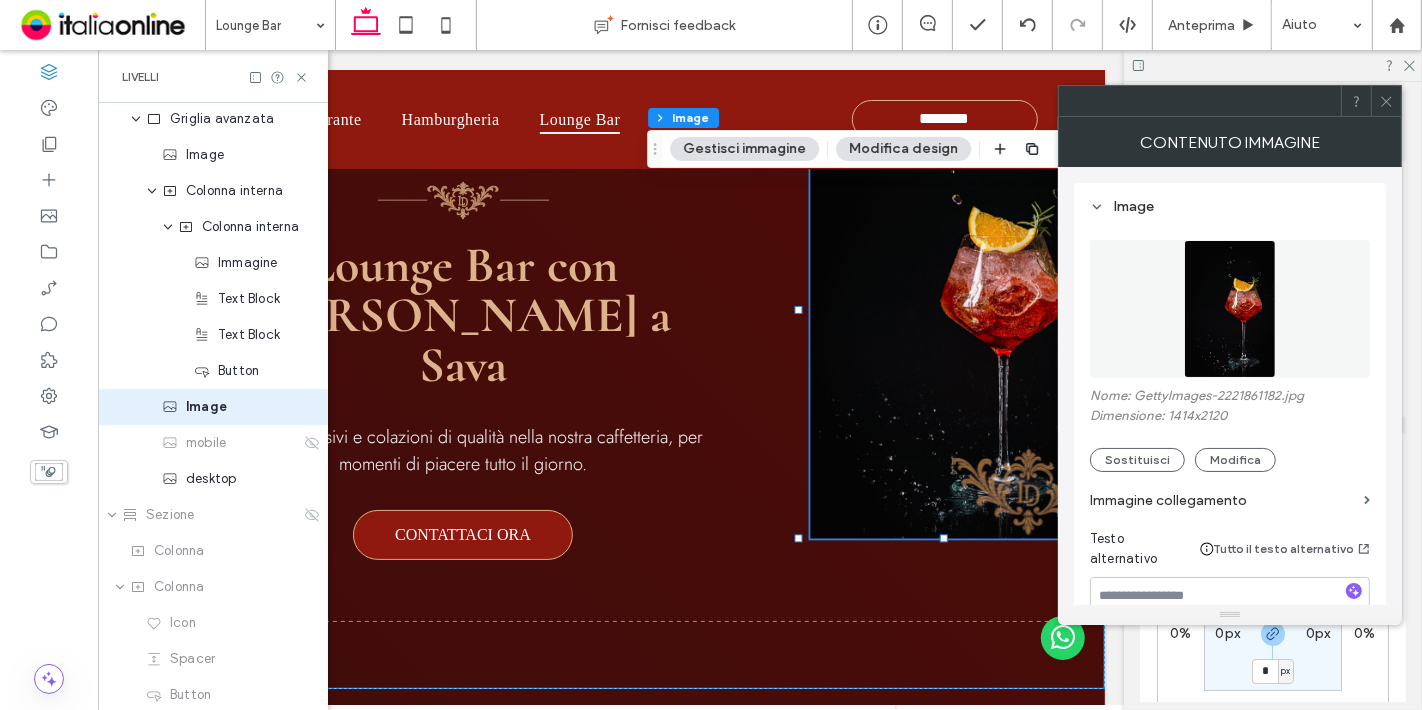 click on "Immagine collegamento" at bounding box center (1223, 500) 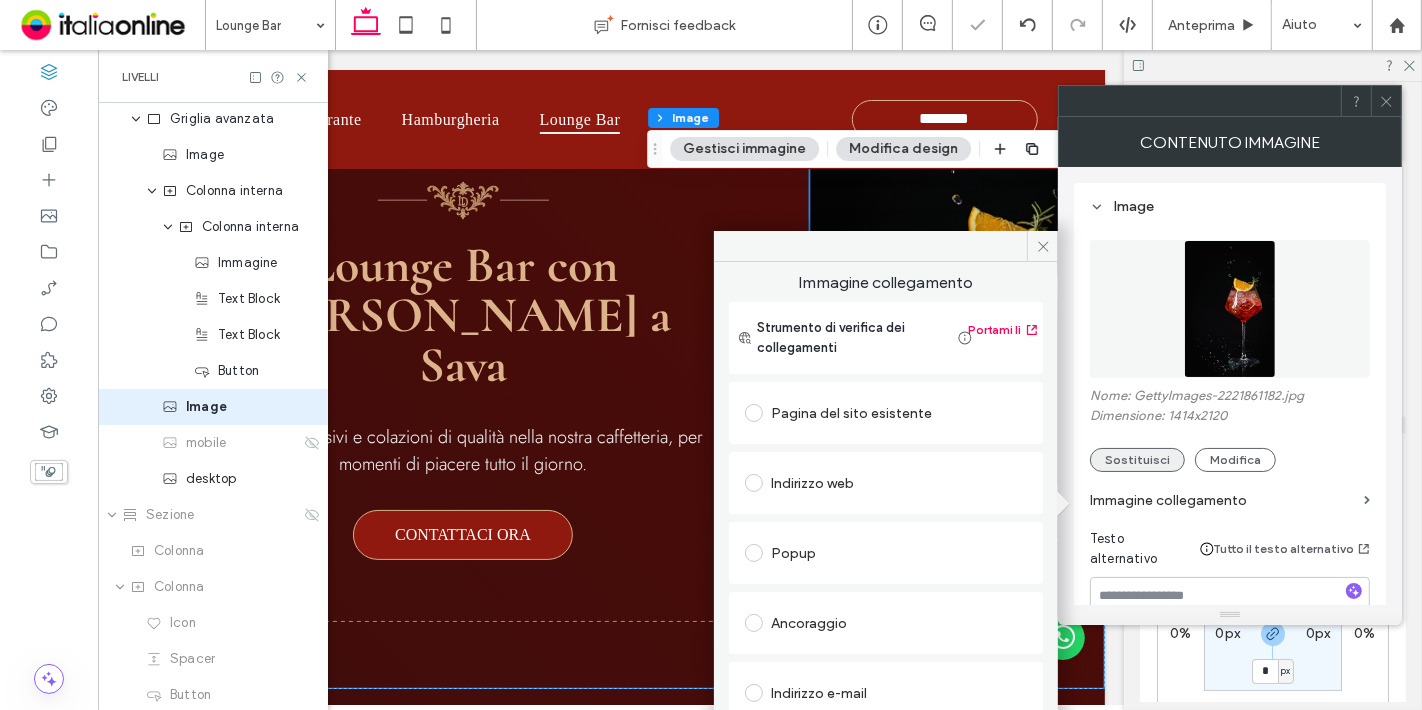 click on "Sostituisci" at bounding box center (1137, 460) 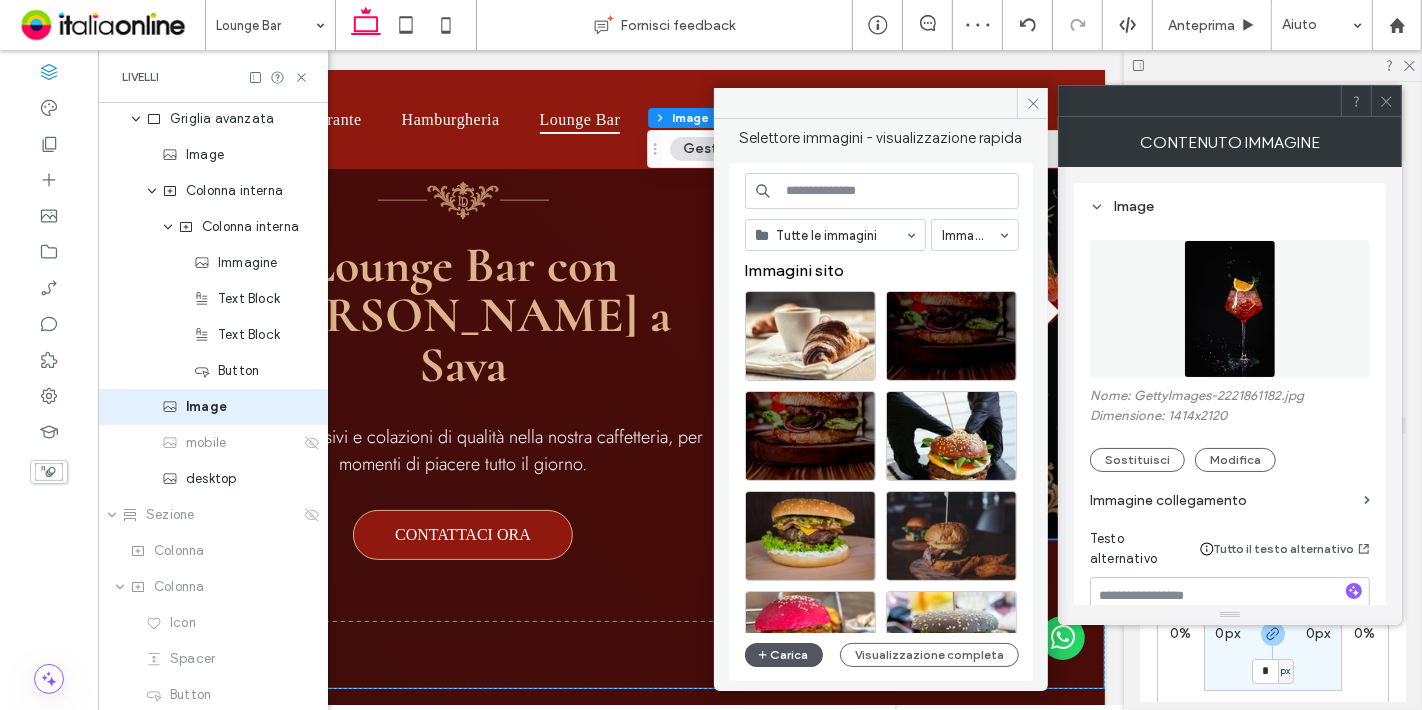 click on "Carica" at bounding box center [784, 655] 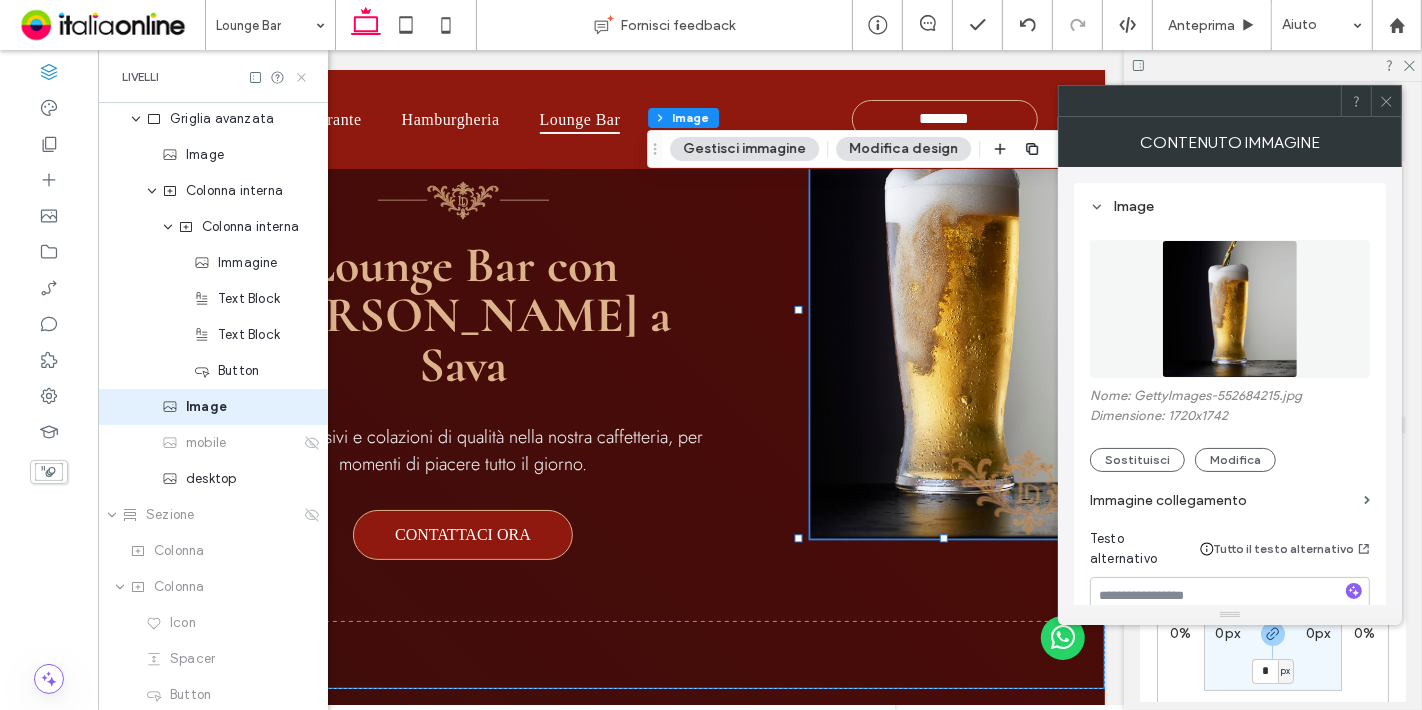 click 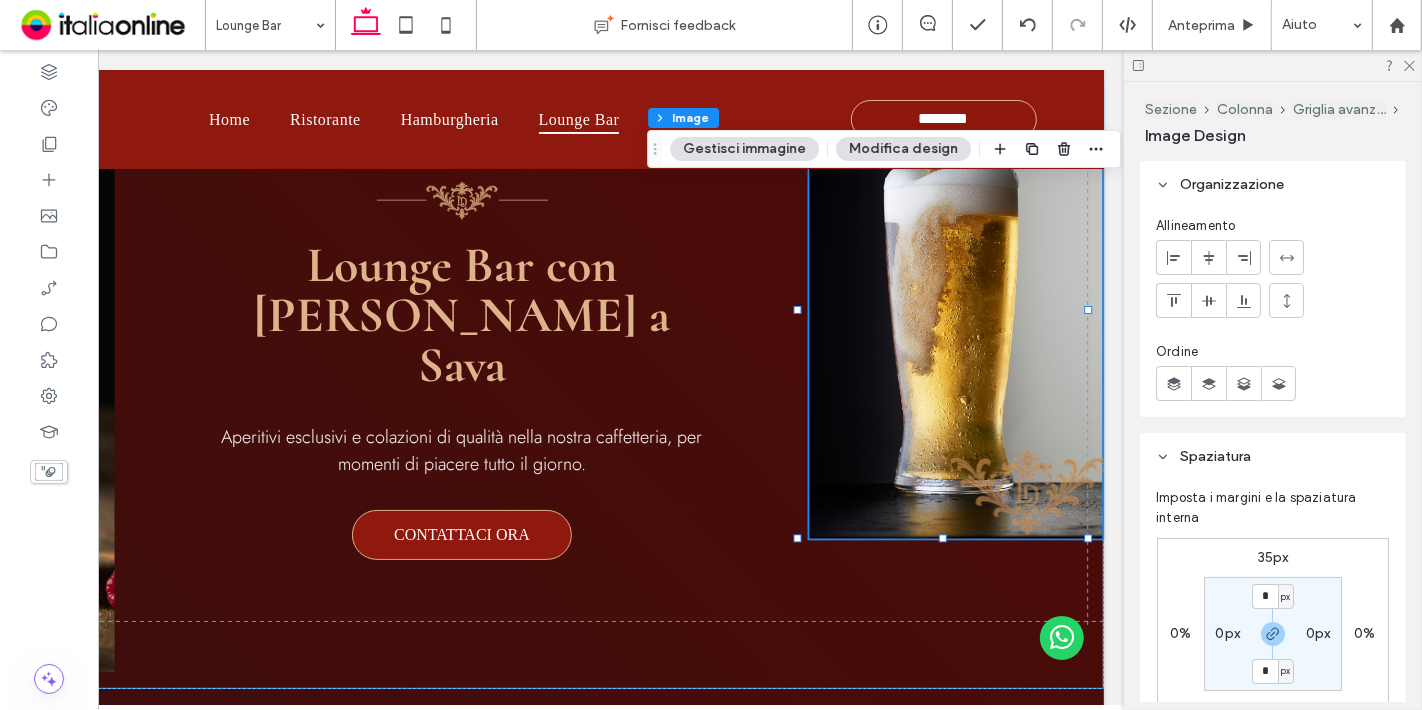 scroll, scrollTop: 0, scrollLeft: 297, axis: horizontal 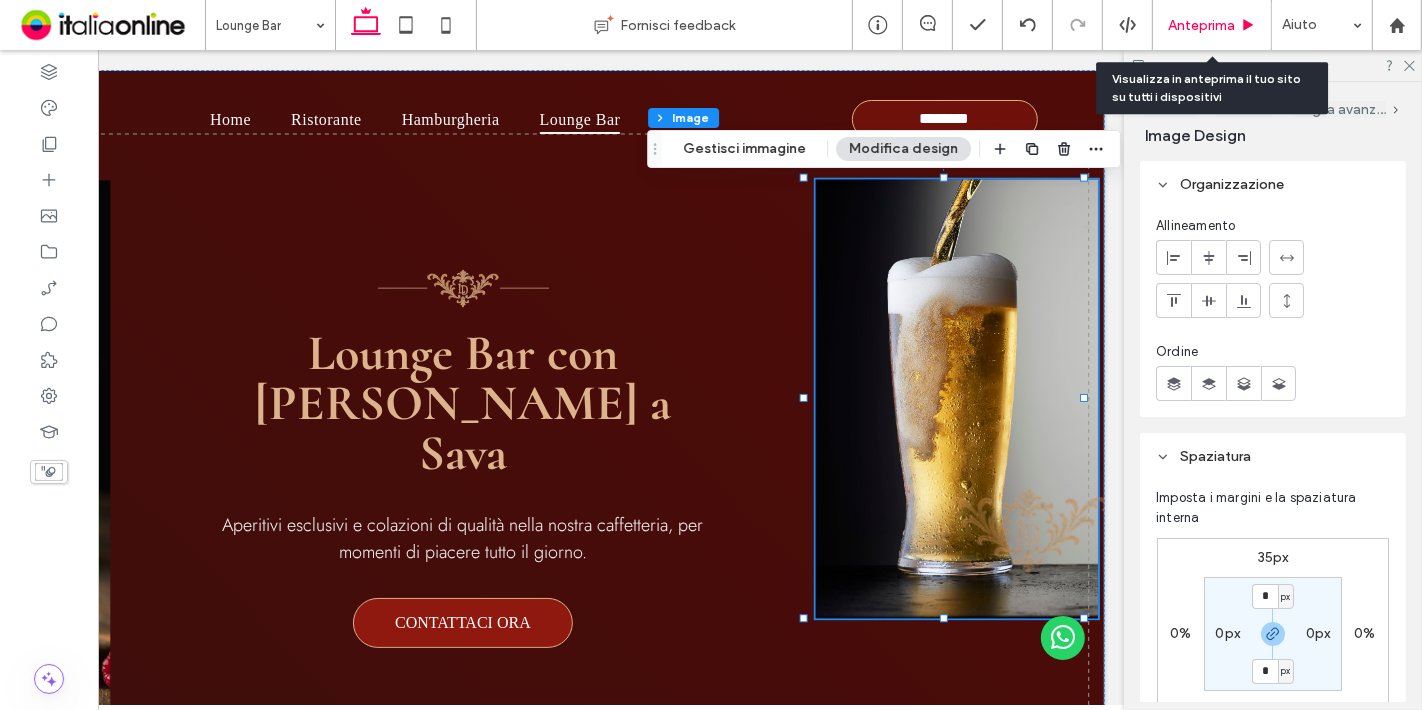click on "Anteprima" at bounding box center (1201, 25) 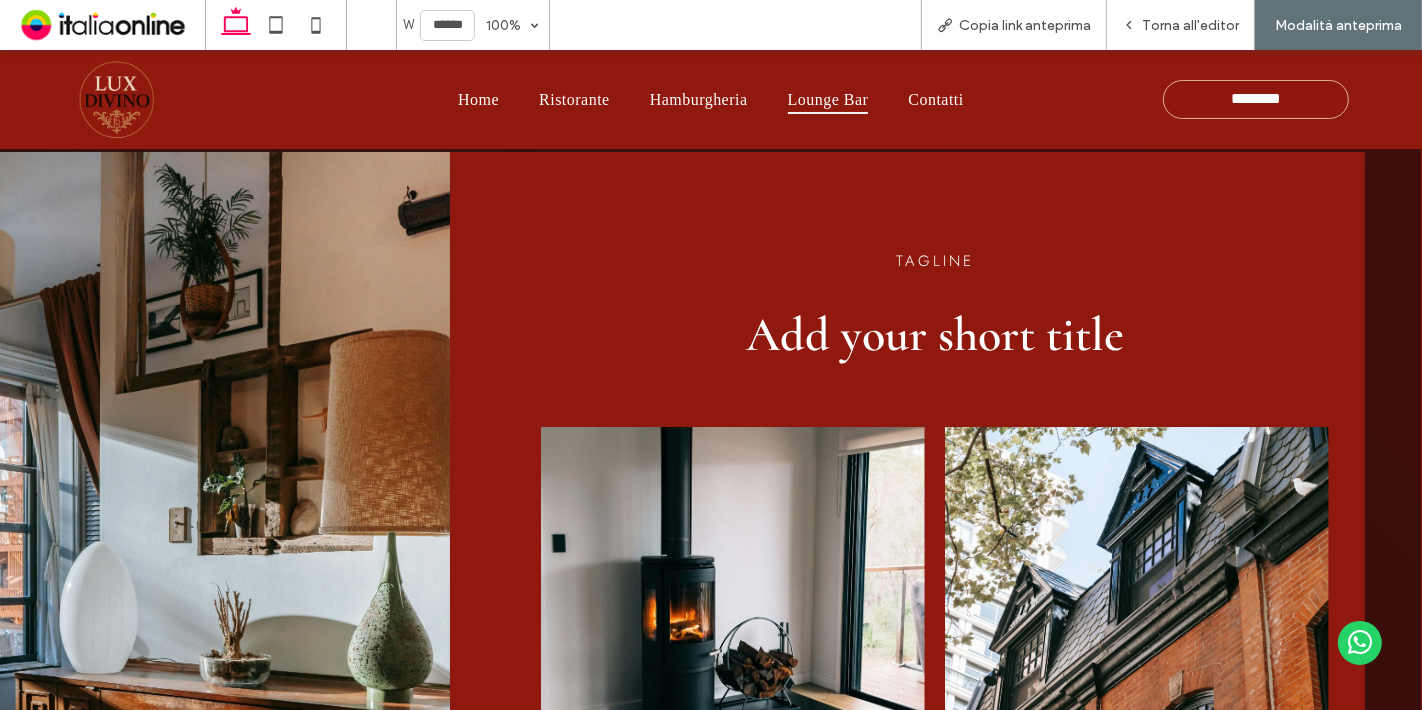 scroll, scrollTop: 1543, scrollLeft: 0, axis: vertical 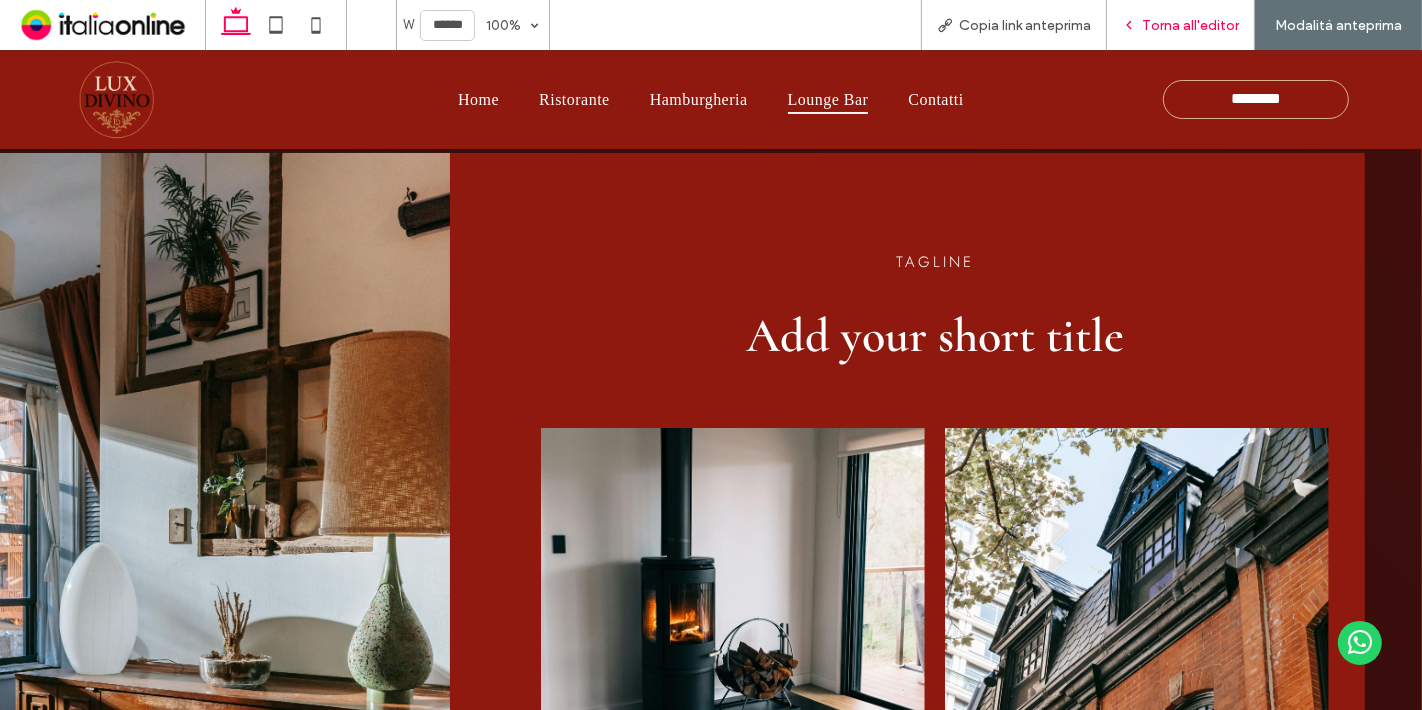 click on "Torna all'editor" at bounding box center (1190, 25) 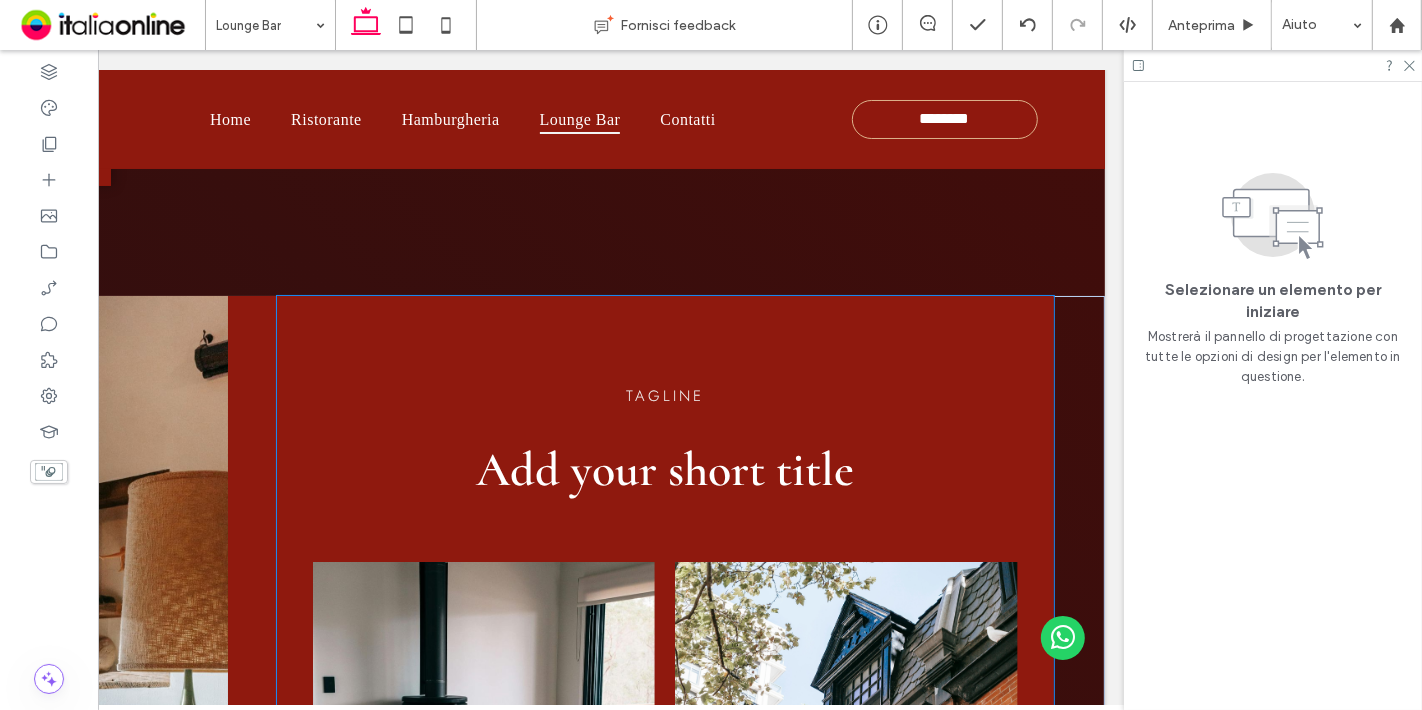 scroll, scrollTop: 1364, scrollLeft: 0, axis: vertical 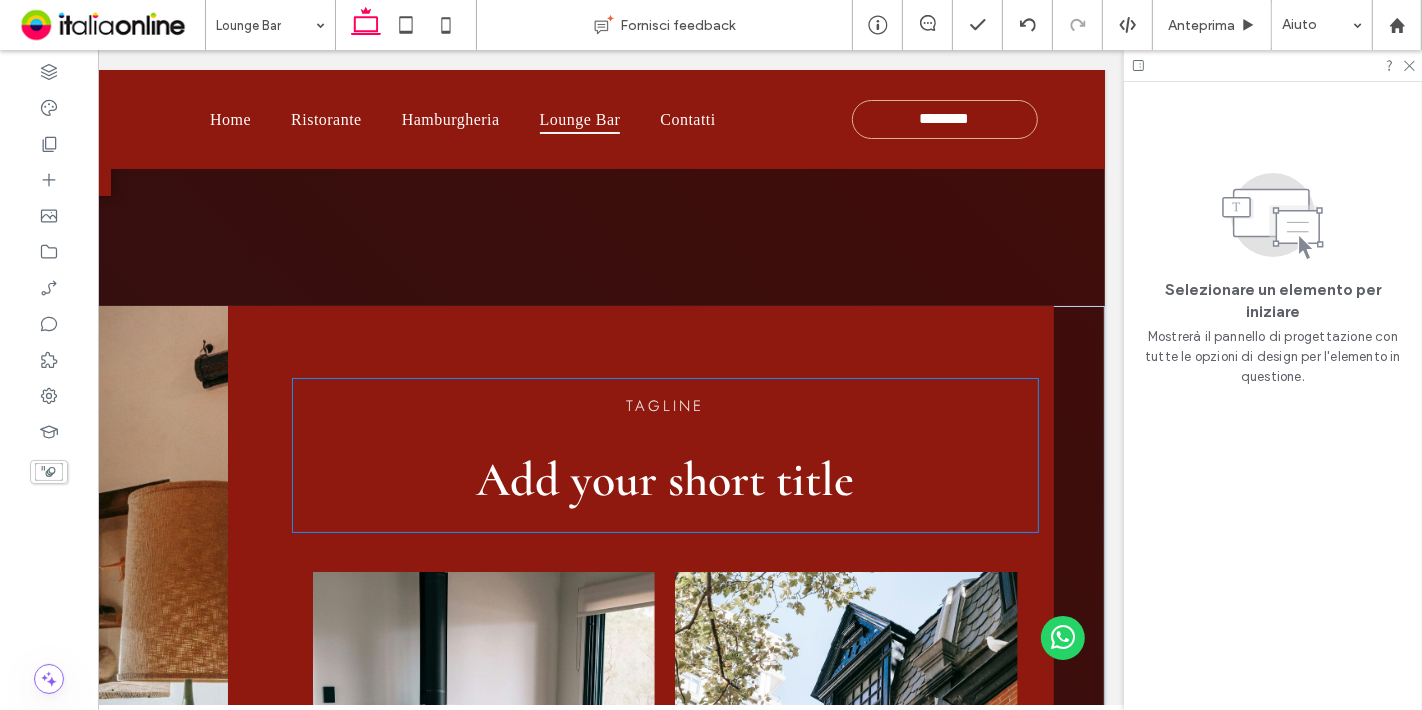 click on "Add your short title" at bounding box center [666, 480] 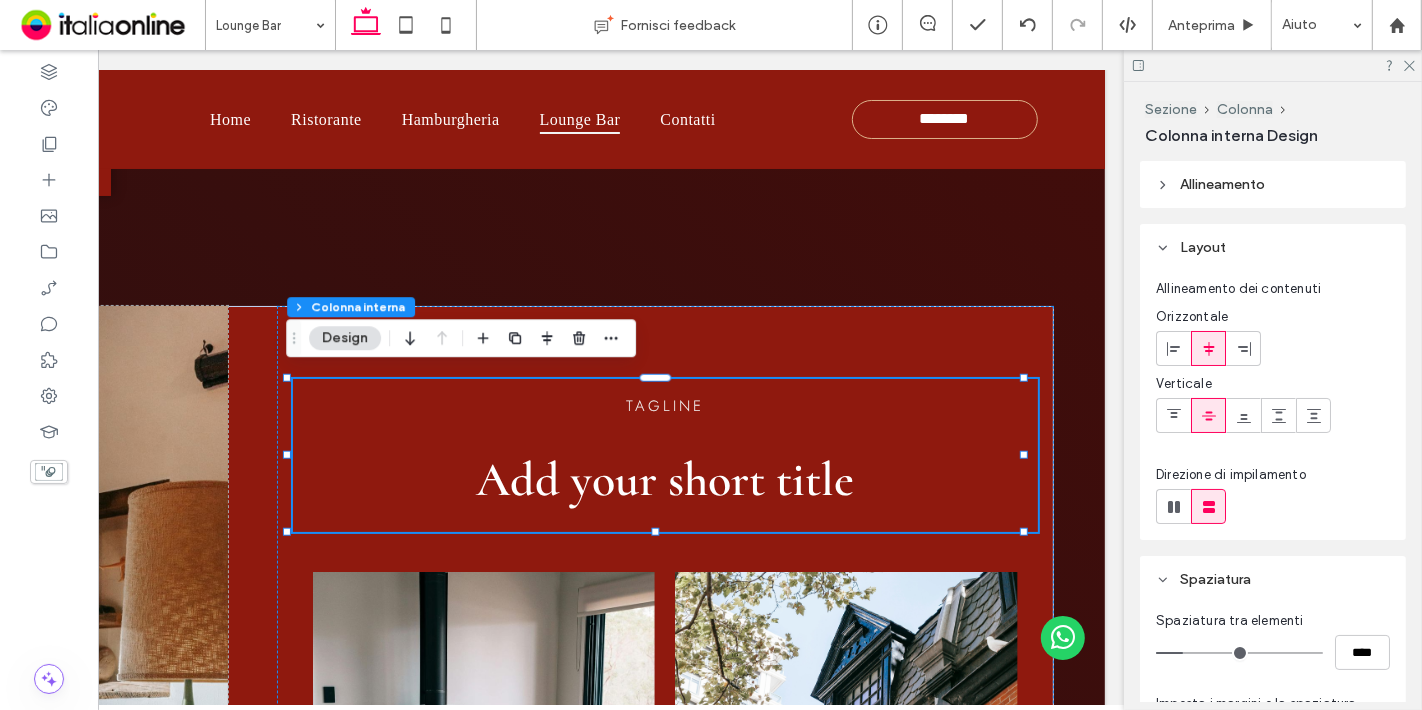 click on "Add your short title" at bounding box center (666, 480) 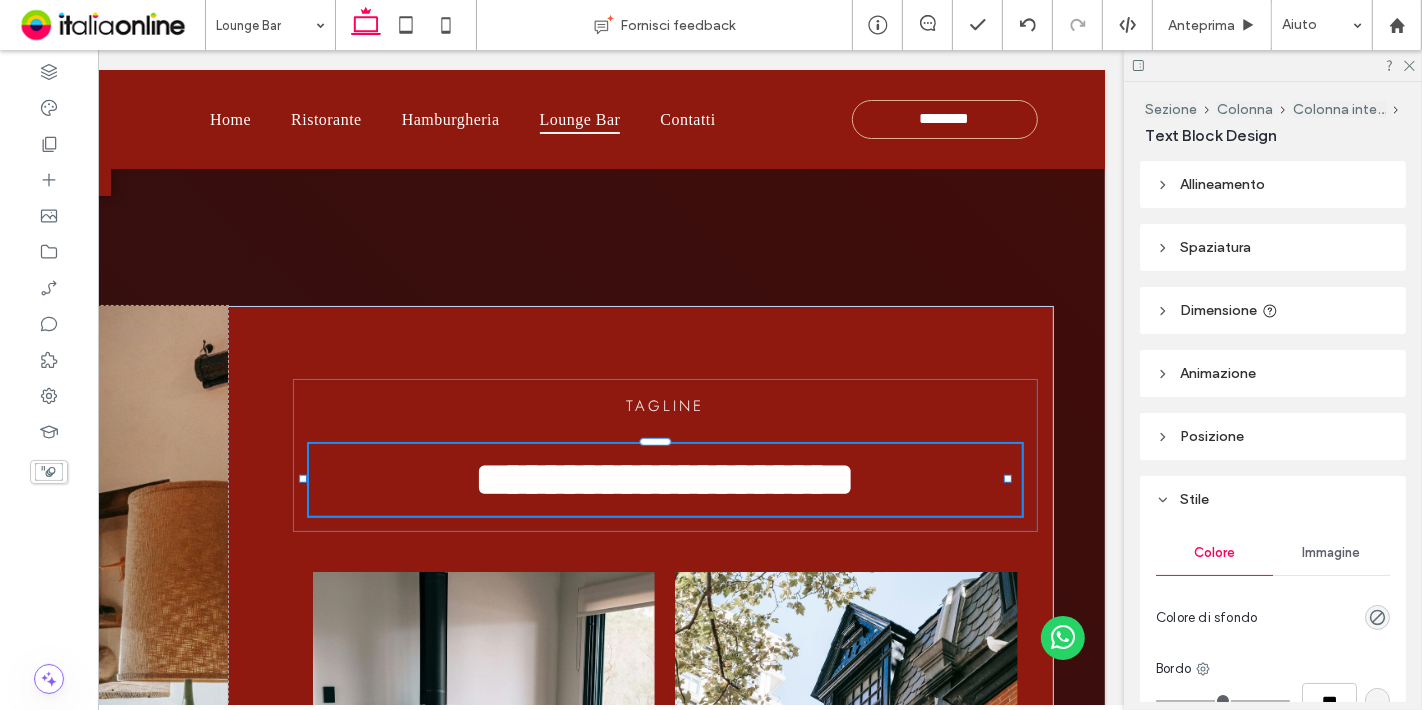 type on "*********" 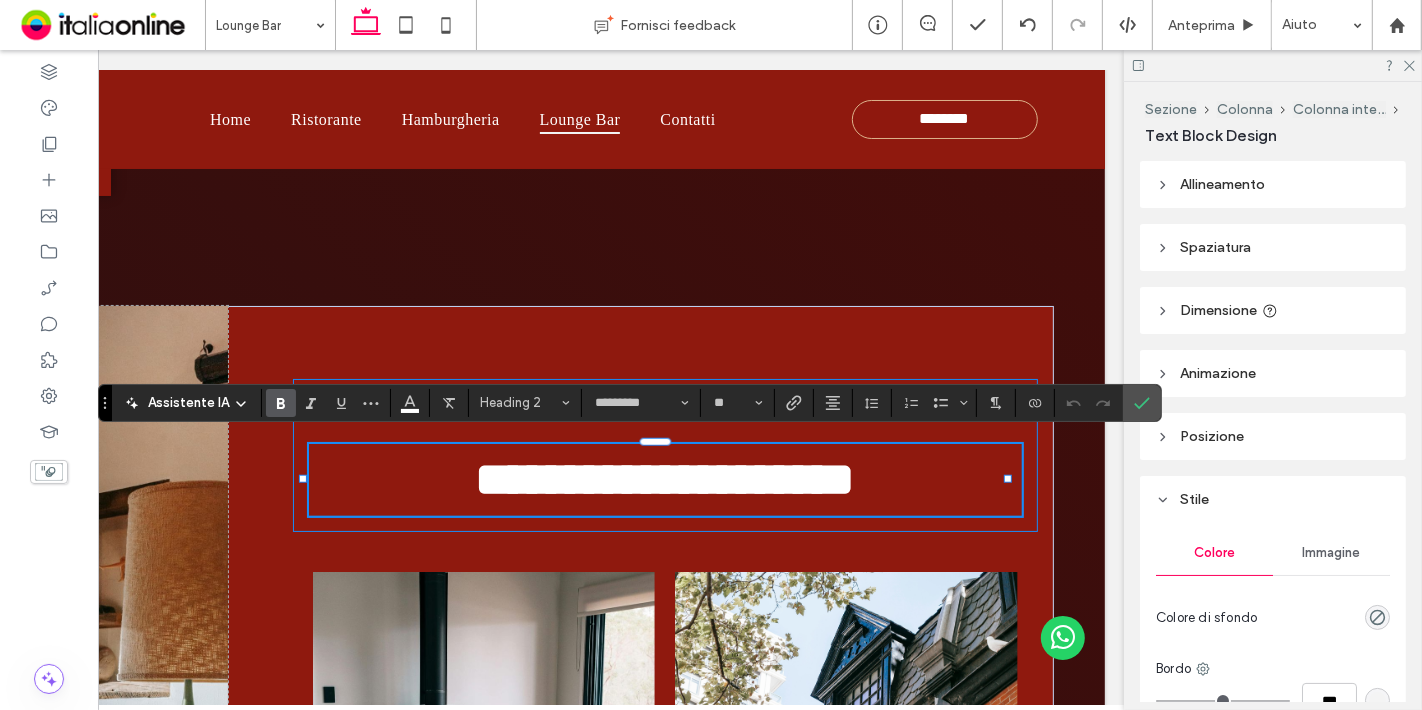 type on "*******" 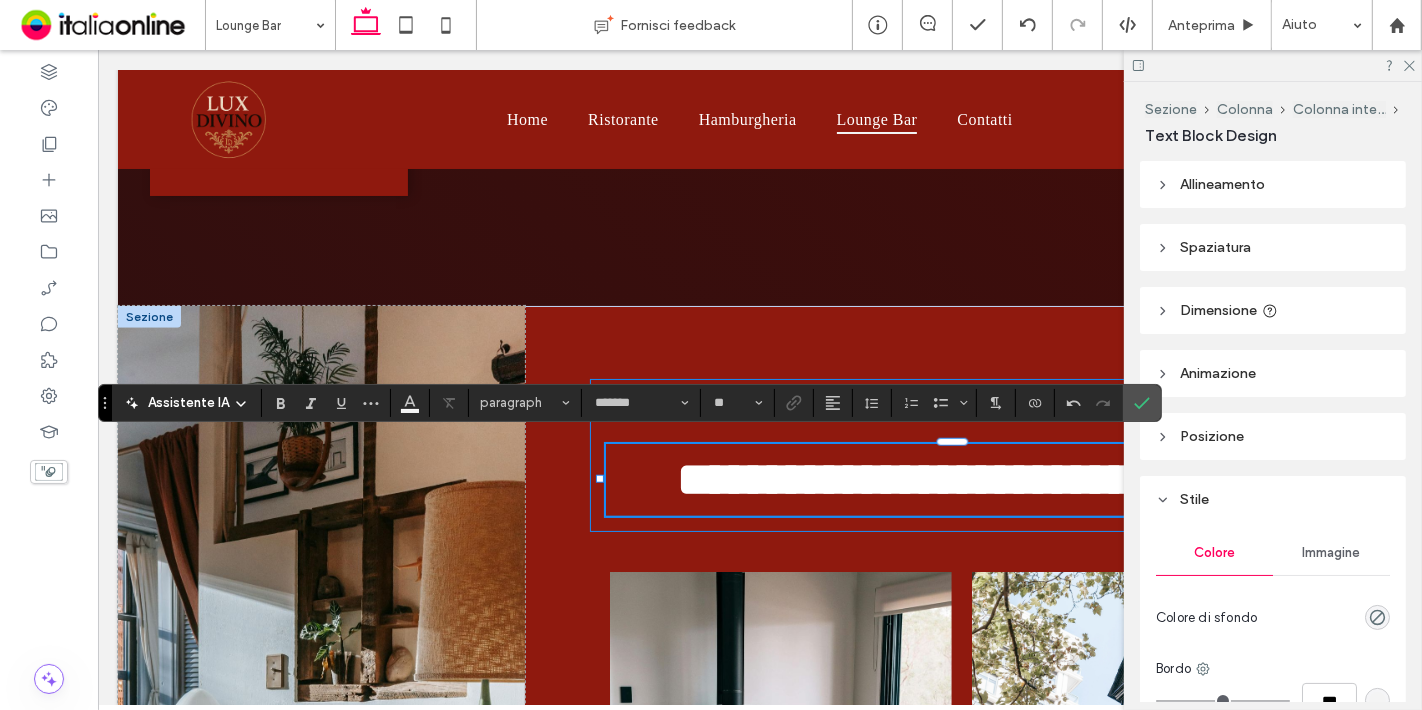 scroll, scrollTop: 0, scrollLeft: 297, axis: horizontal 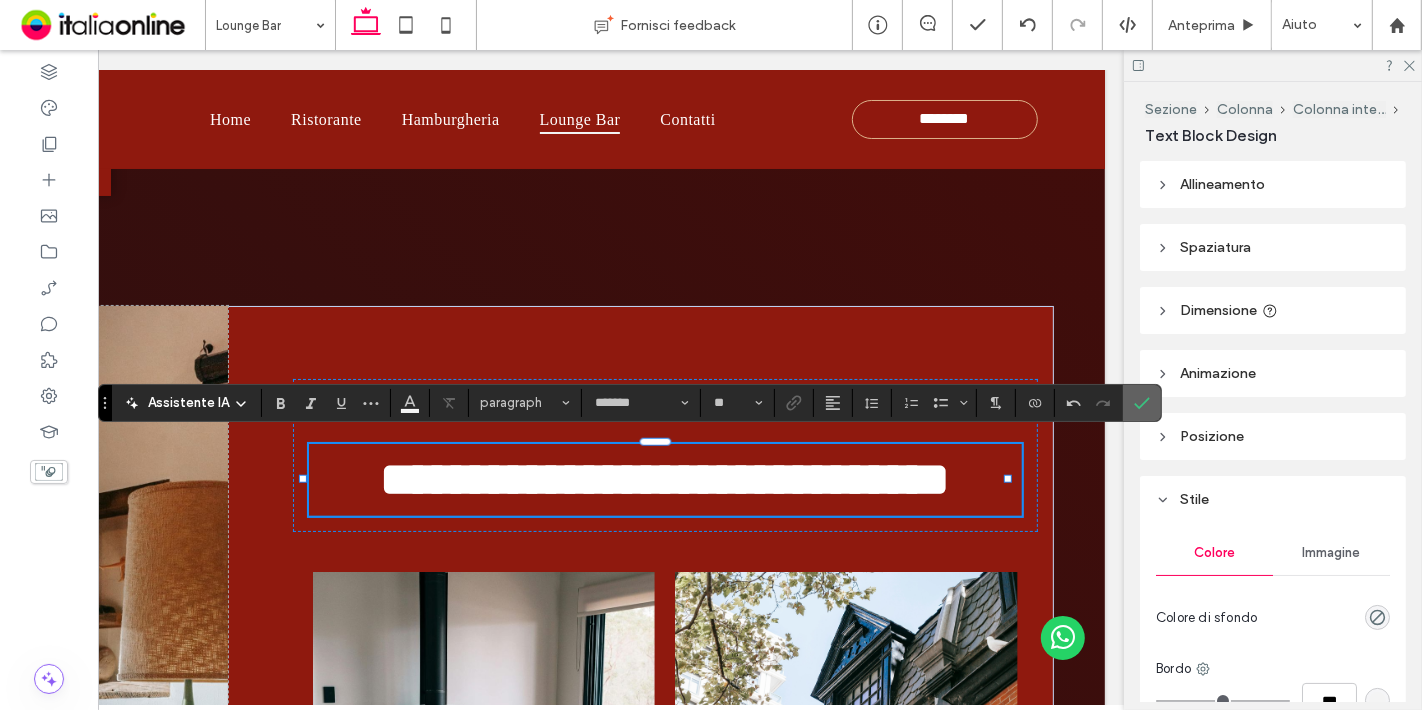 click 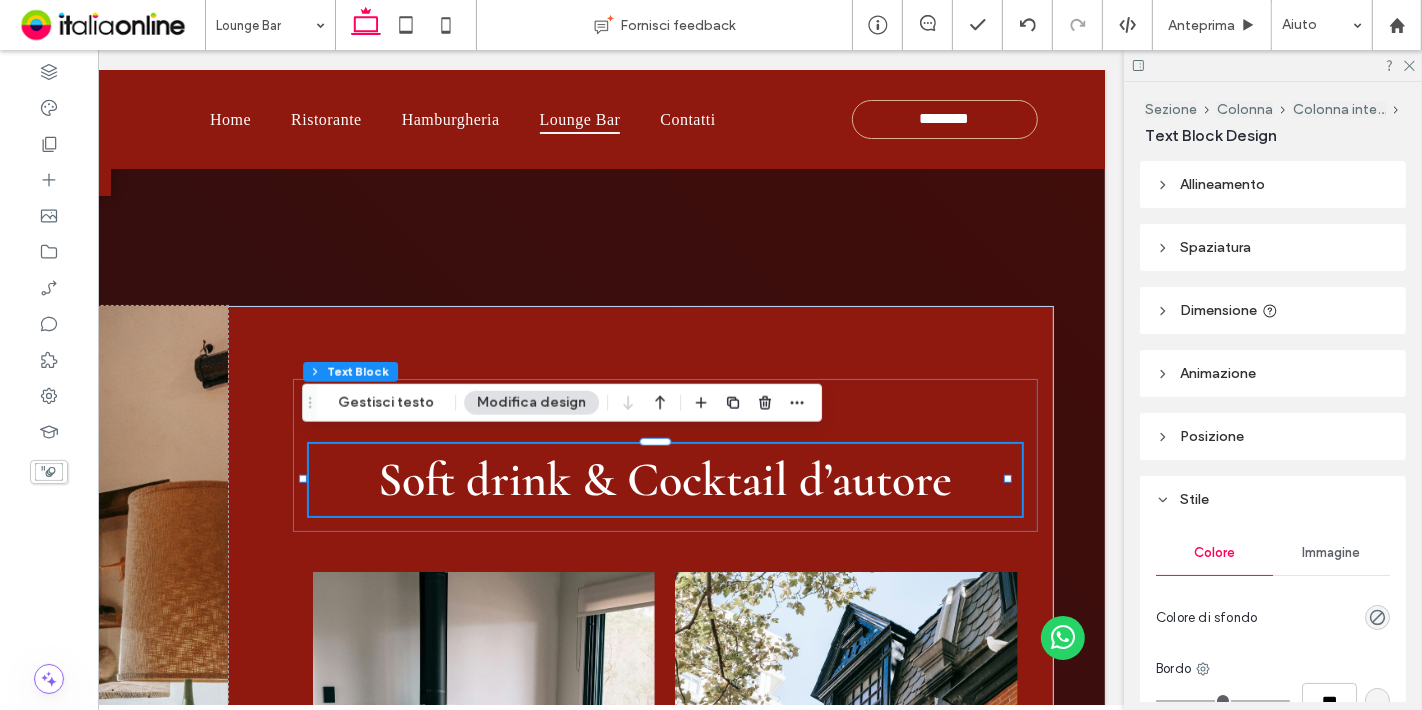 click on "Tagline
Soft drink & Cocktail d’autore" at bounding box center [666, 455] 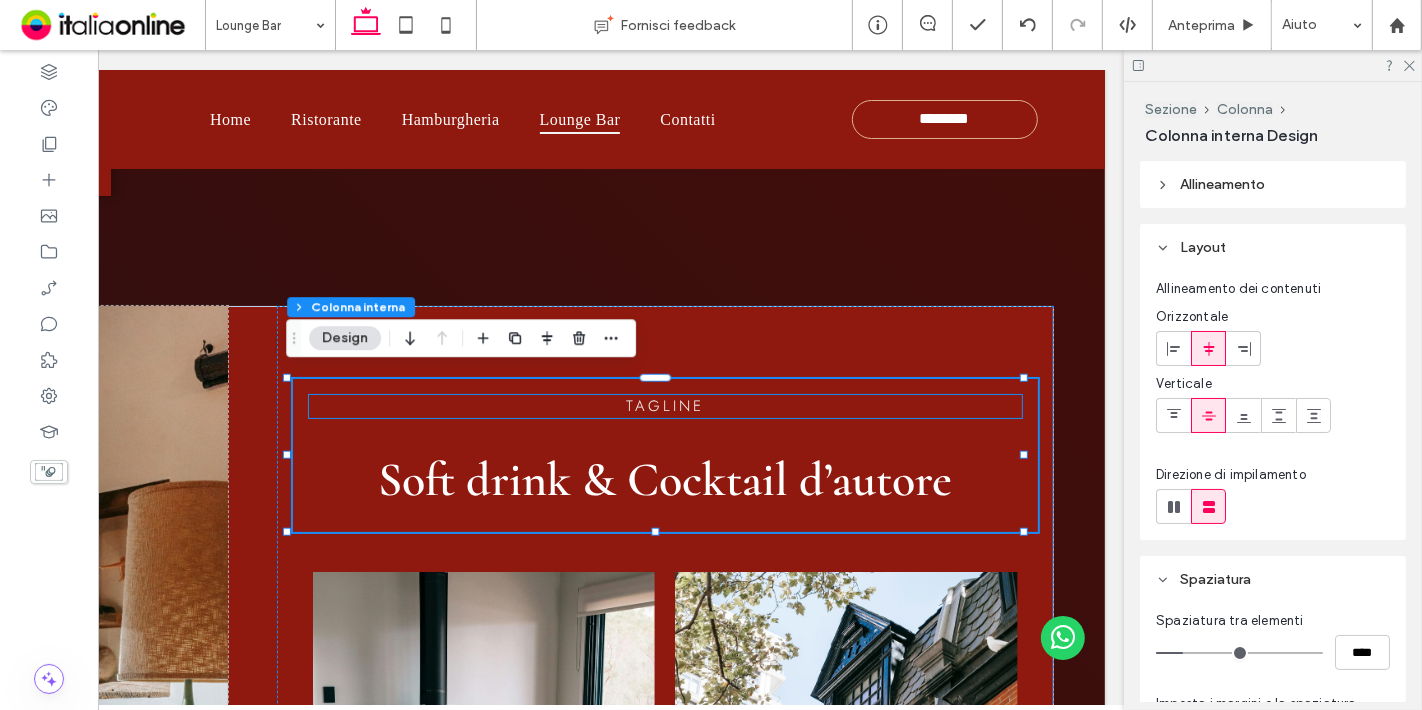 click on "Tagline" at bounding box center [666, 406] 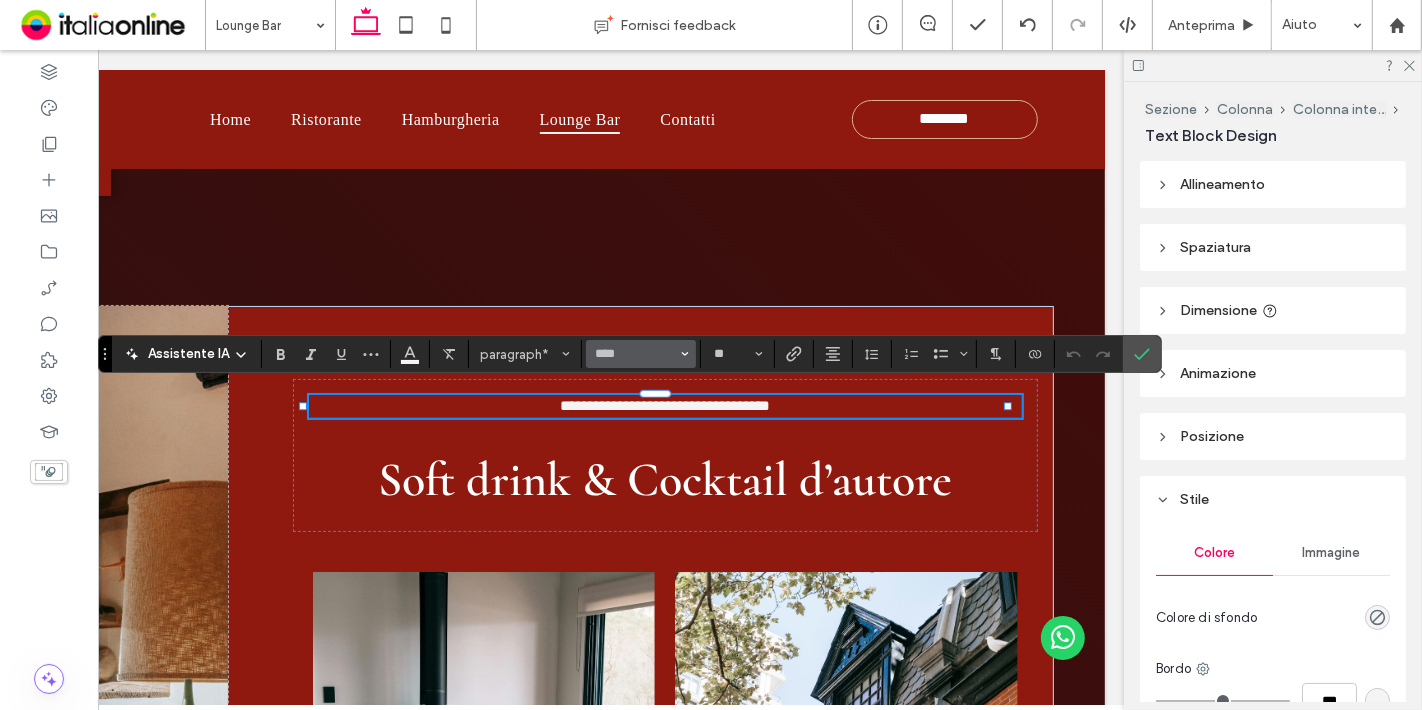 type on "*******" 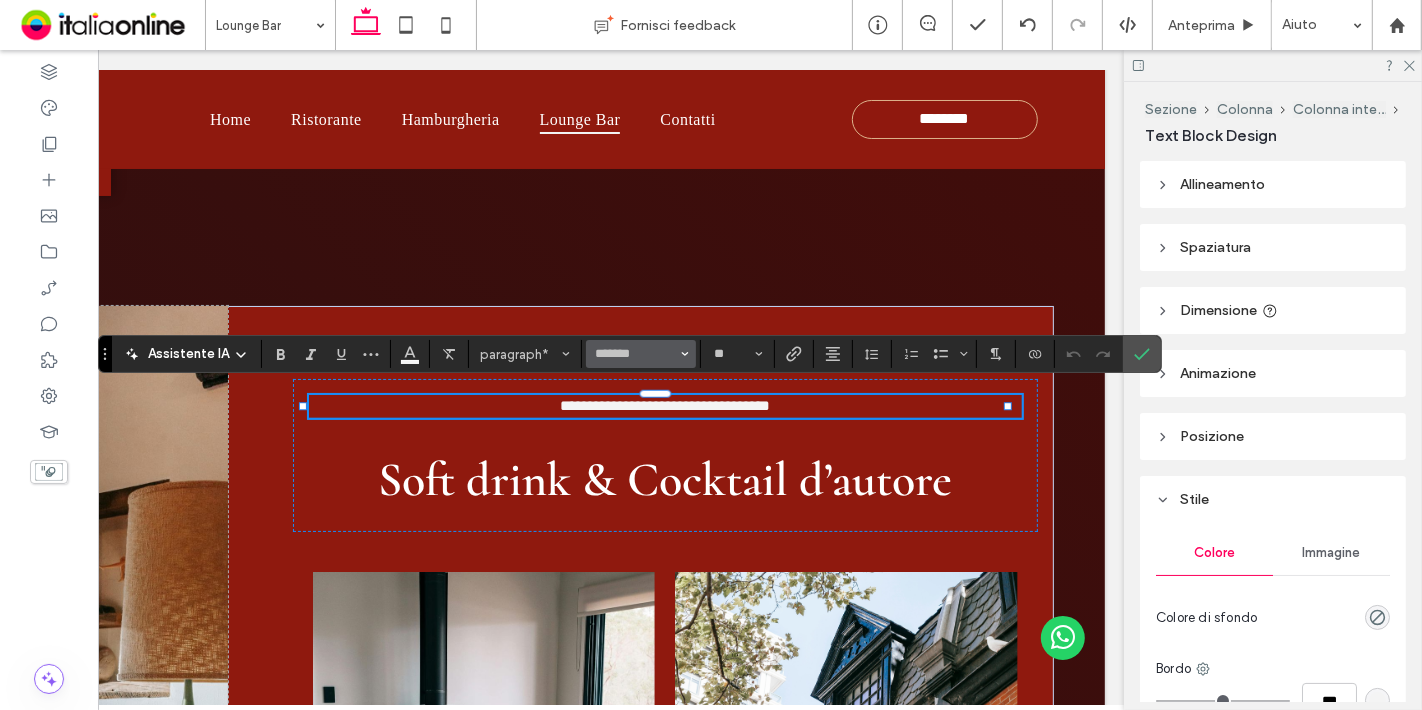 scroll, scrollTop: 0, scrollLeft: 0, axis: both 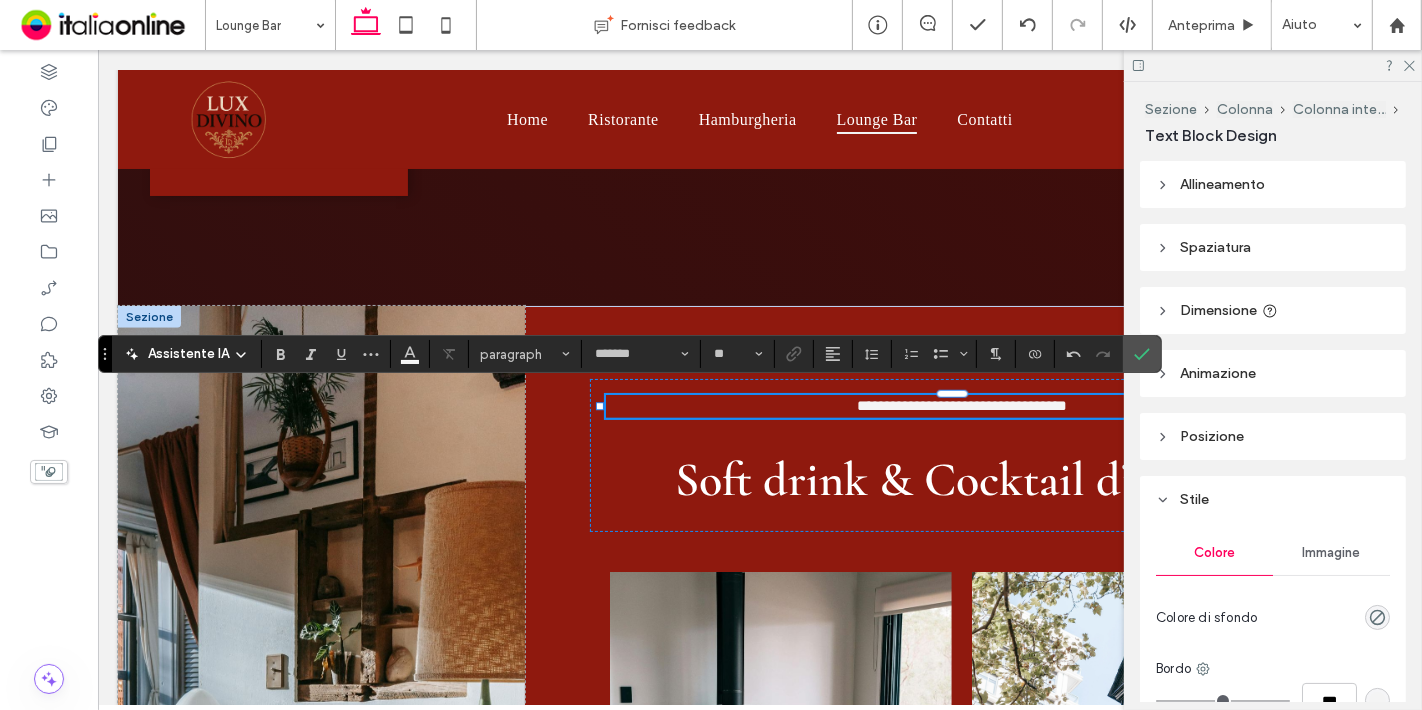 type on "****" 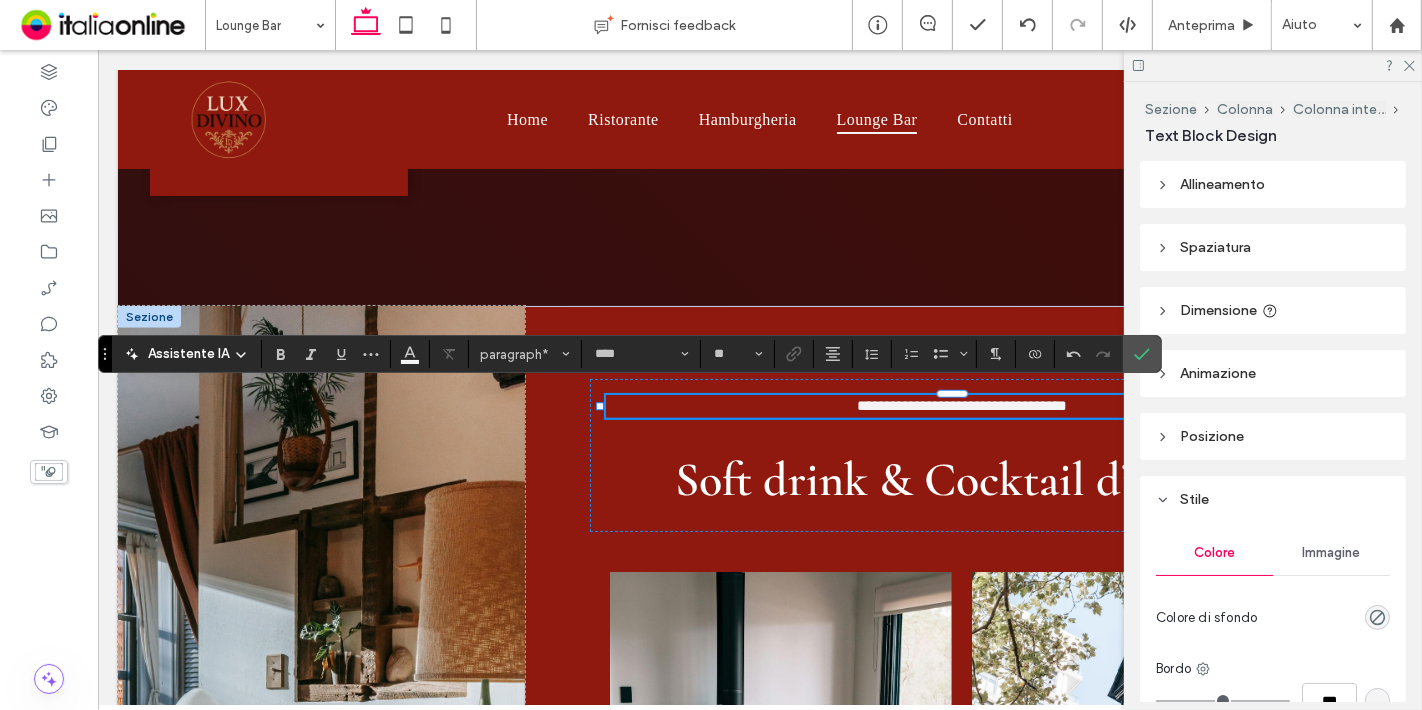 click on "**********" at bounding box center (961, 406) 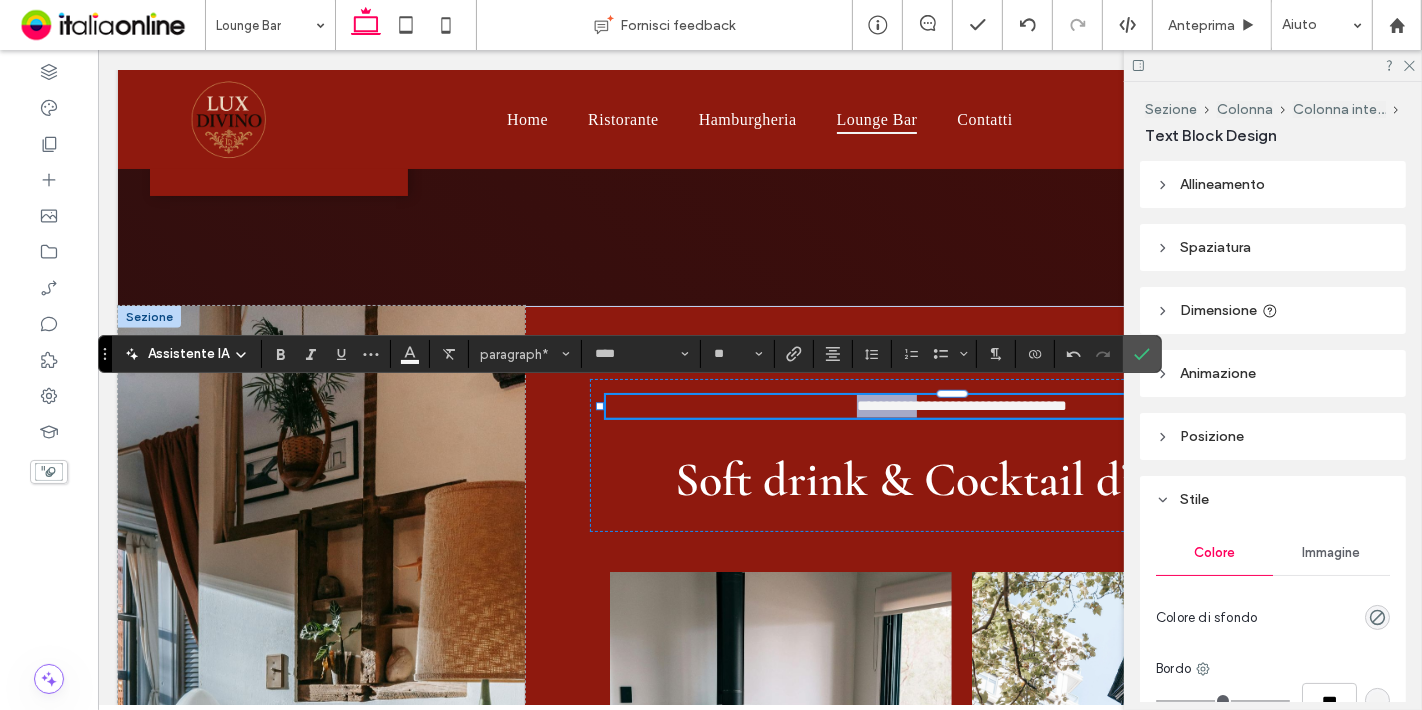 click on "**********" at bounding box center (961, 406) 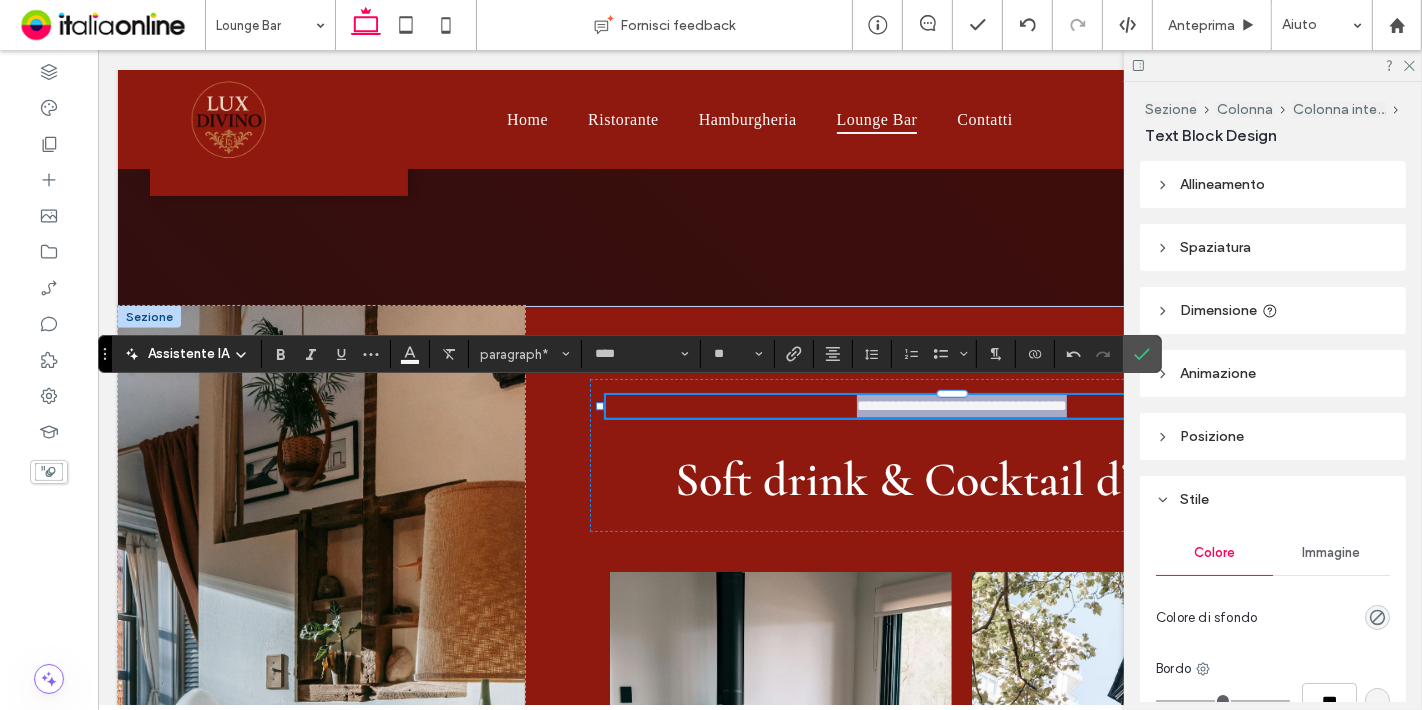 click on "**********" at bounding box center [961, 406] 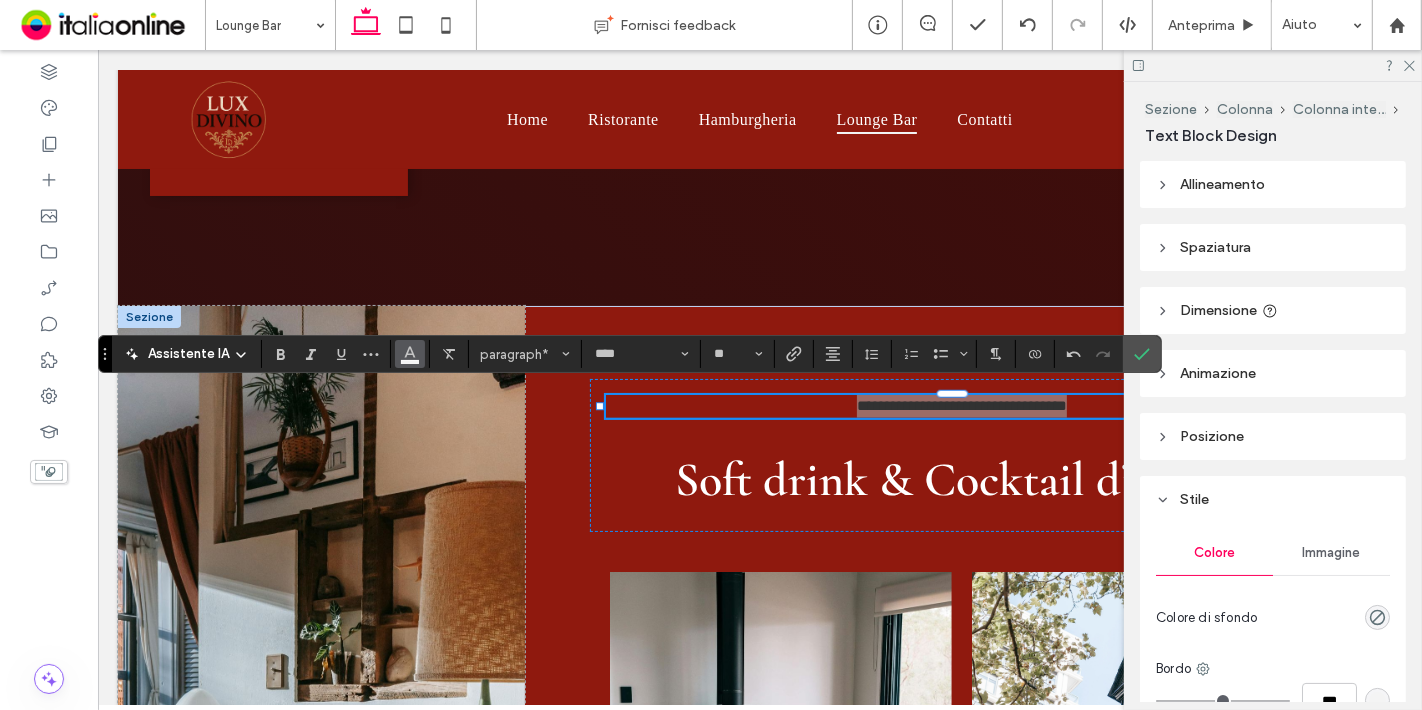 click 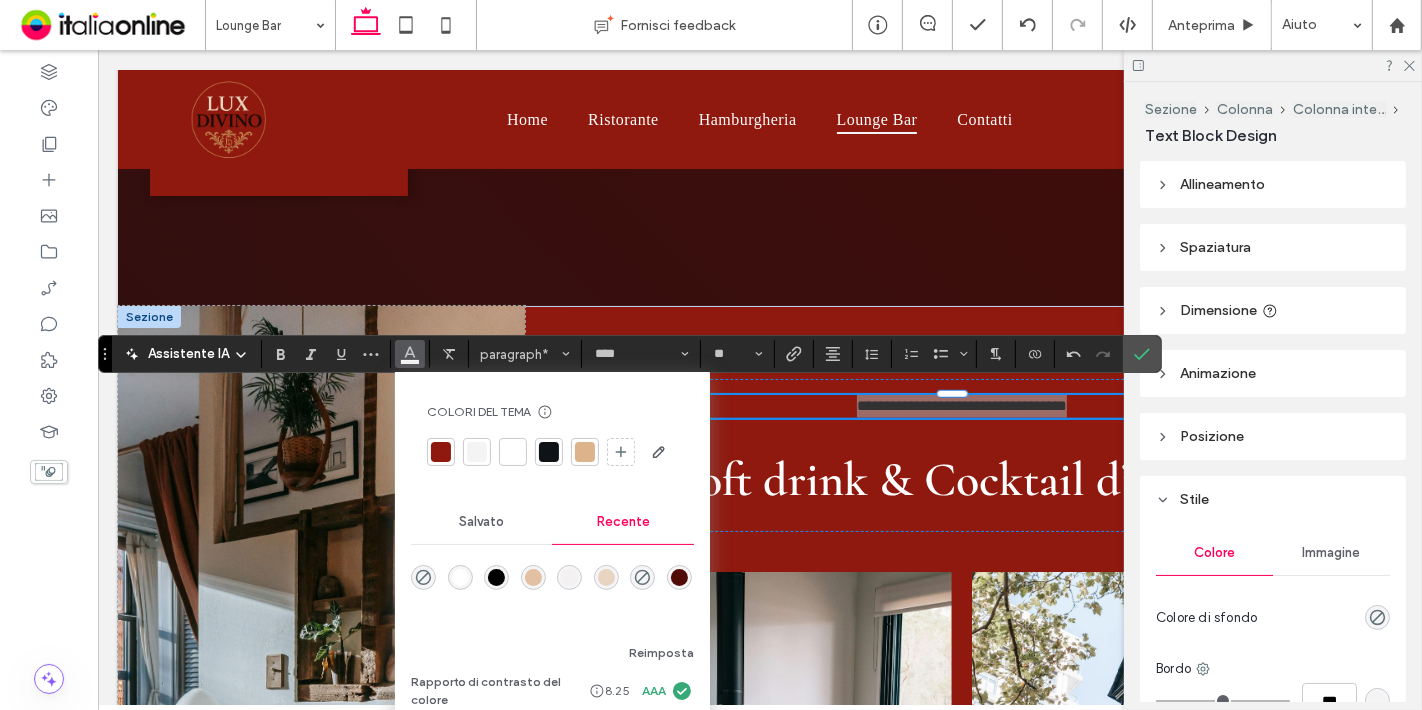 click at bounding box center (585, 452) 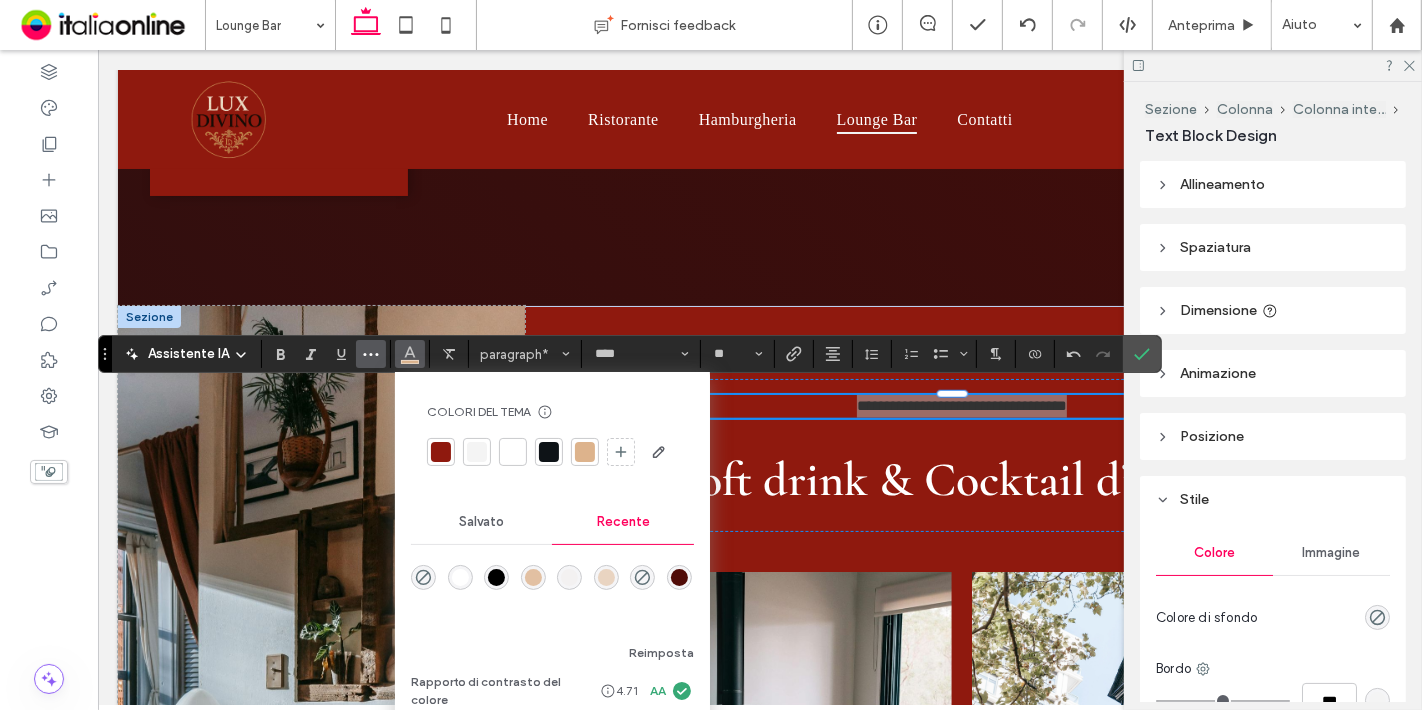 click 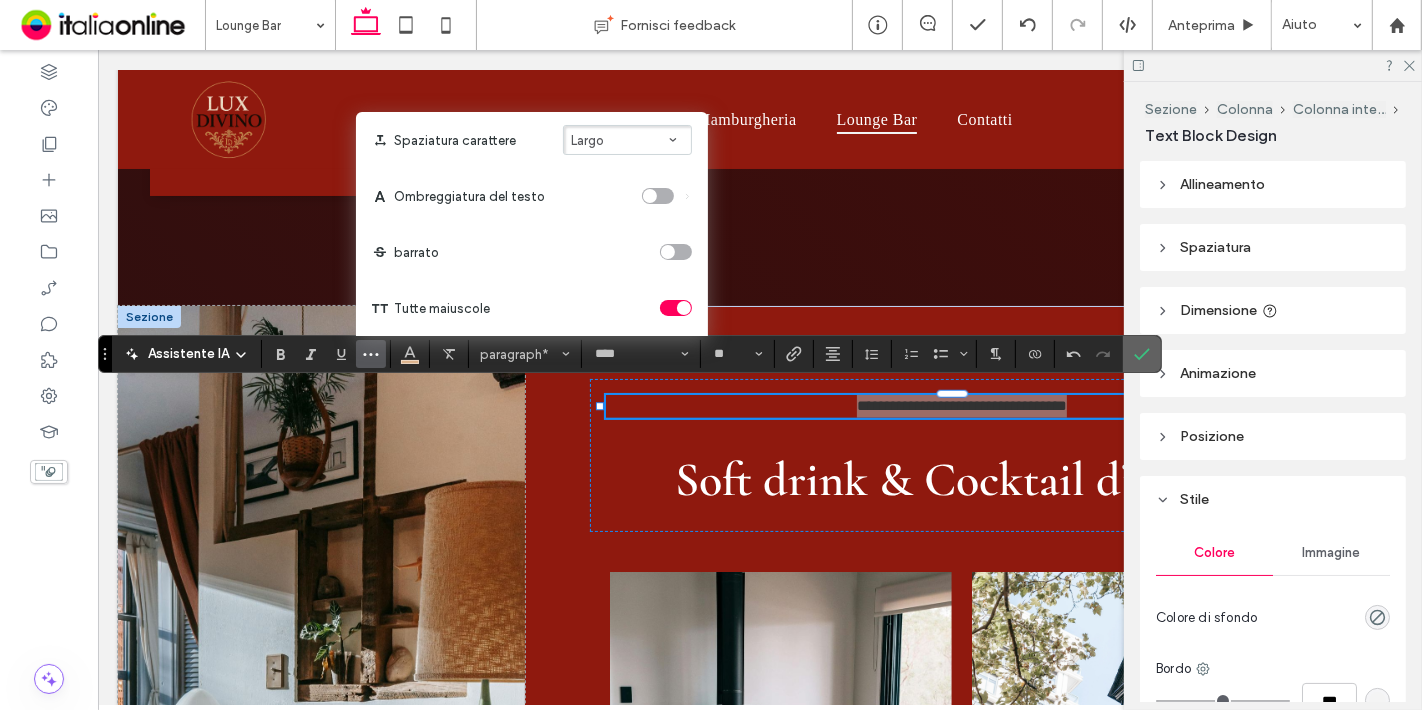 click 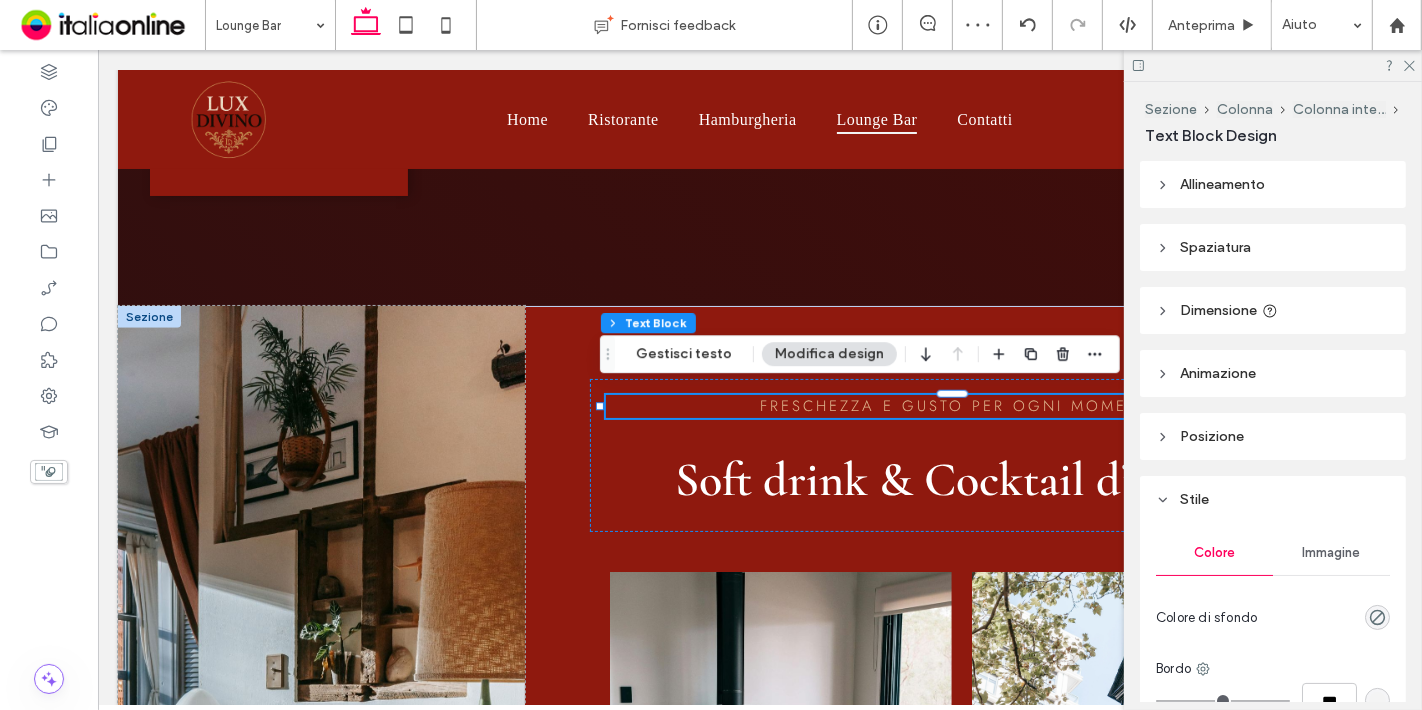 click on "Freschezza e gusto per ogni momento" at bounding box center [961, 406] 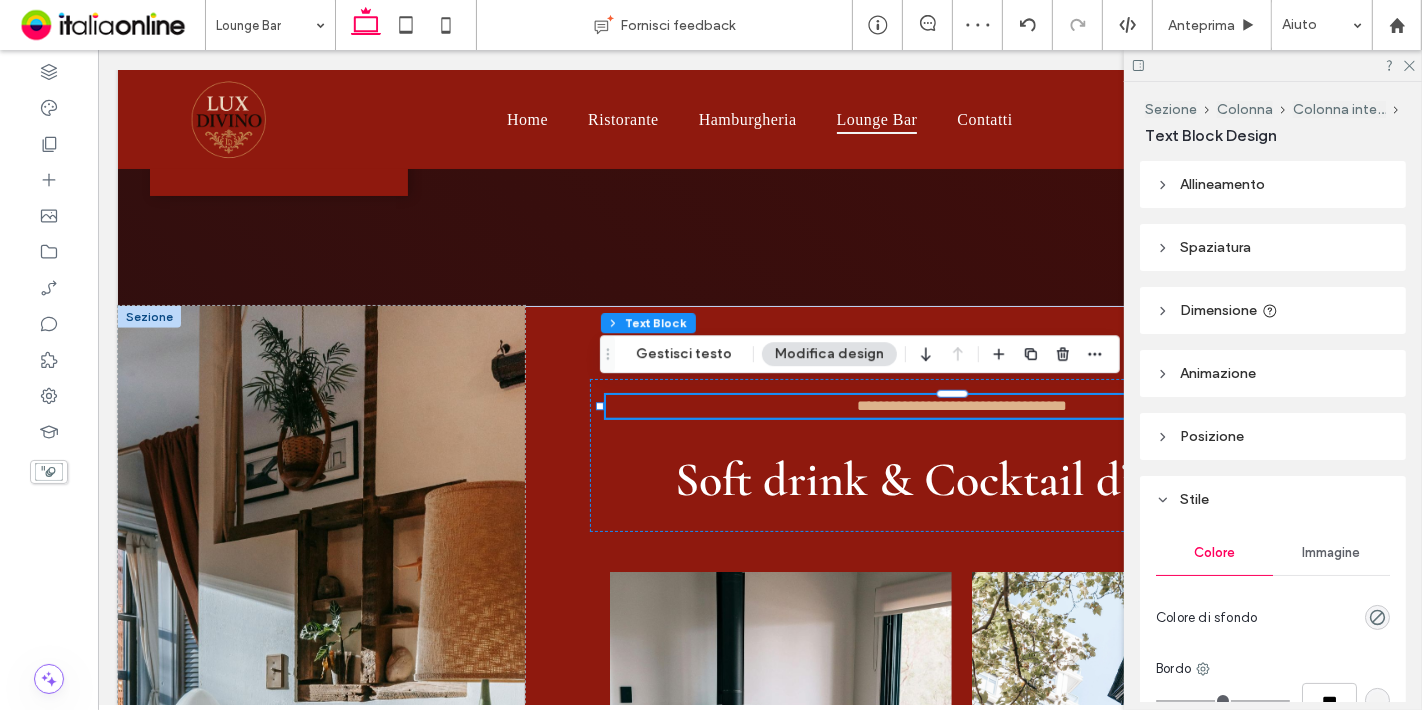 click on "**********" at bounding box center [961, 405] 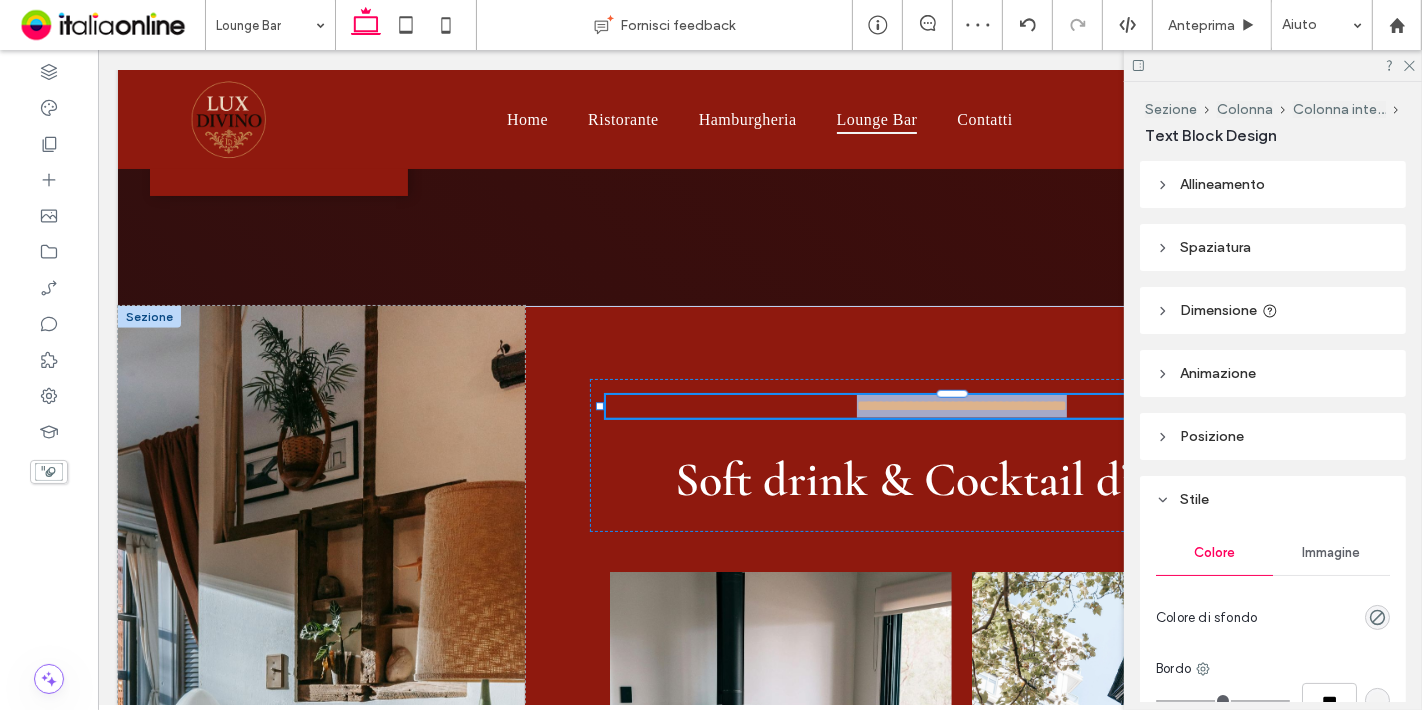 type on "****" 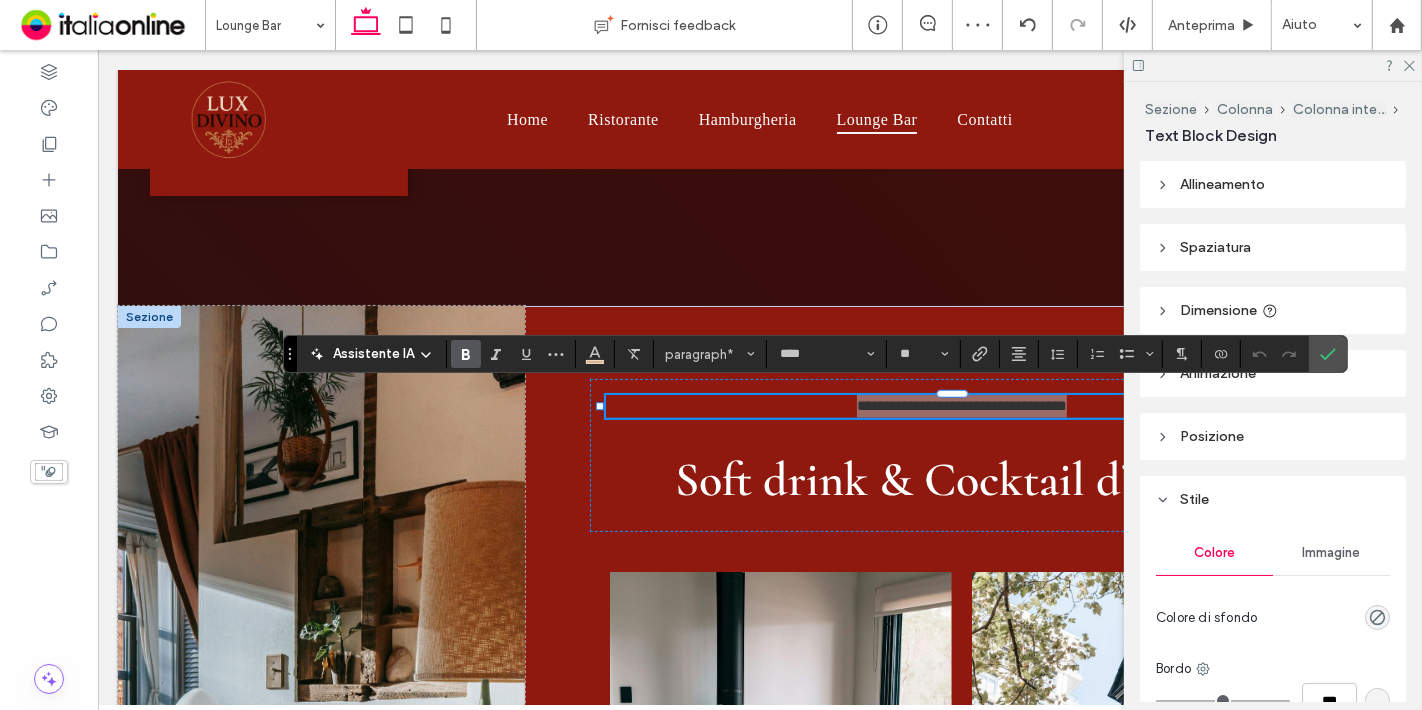 click 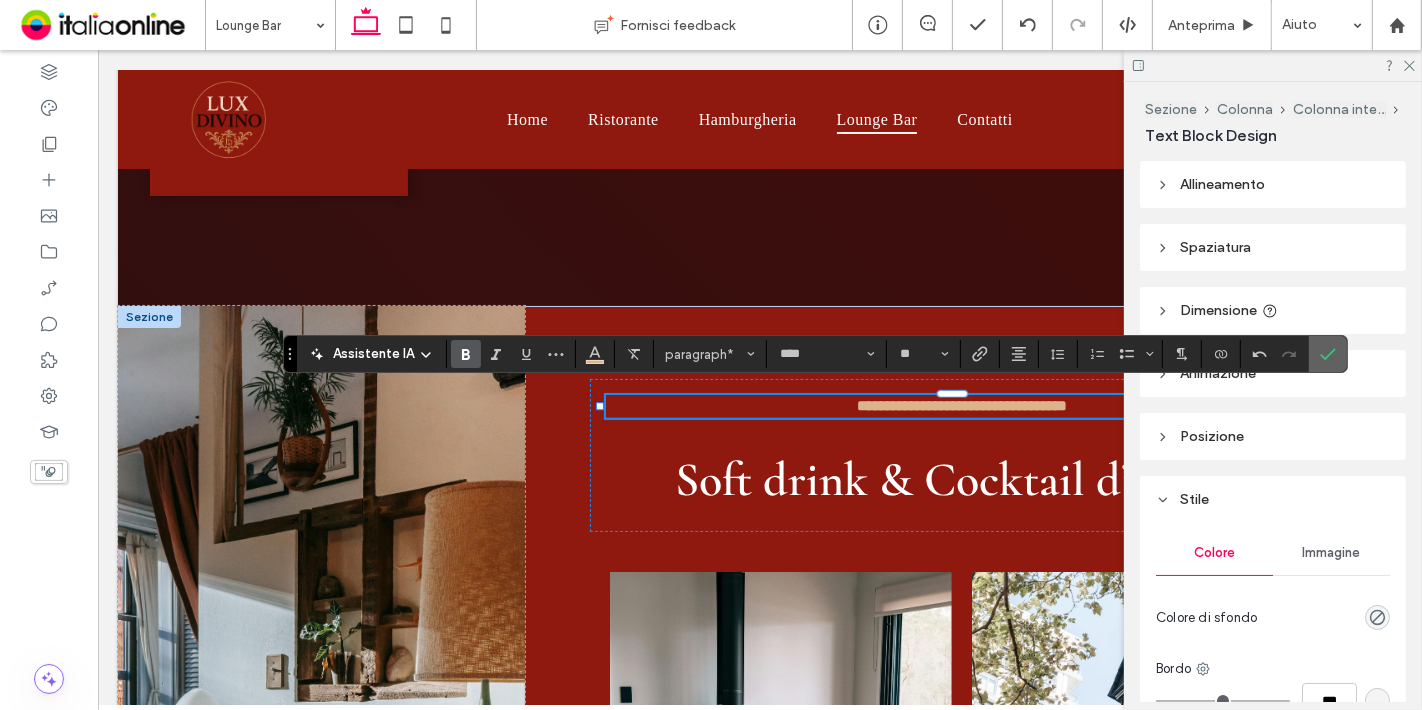 click at bounding box center (1328, 354) 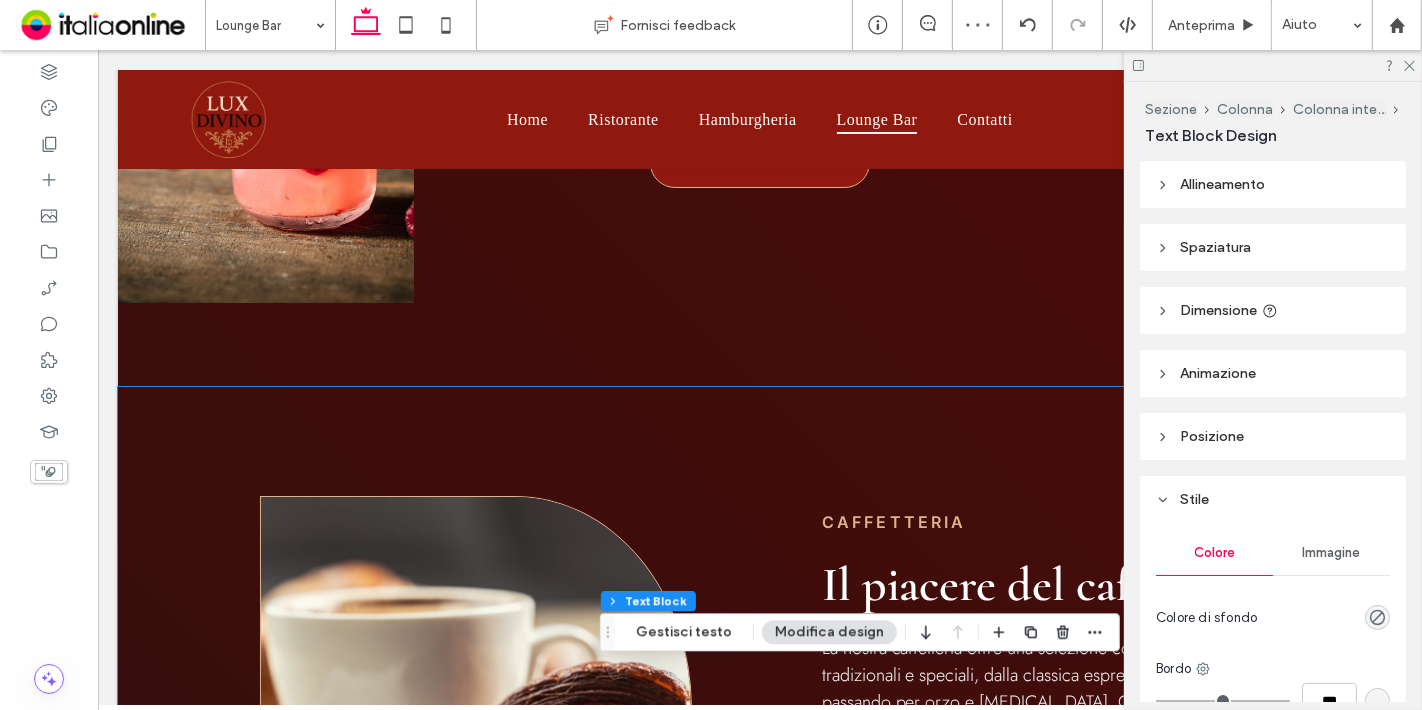 scroll, scrollTop: 457, scrollLeft: 0, axis: vertical 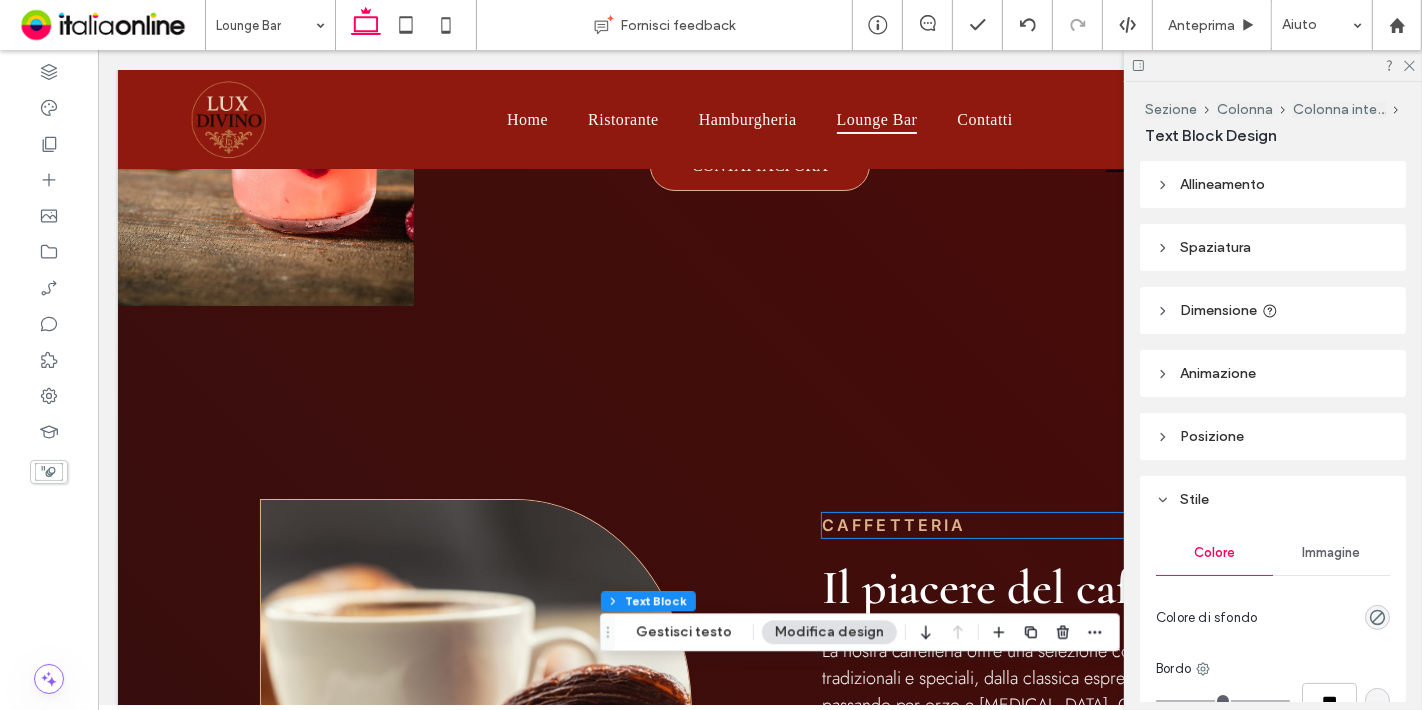 click on "CAFFETTERIA" at bounding box center [1098, 525] 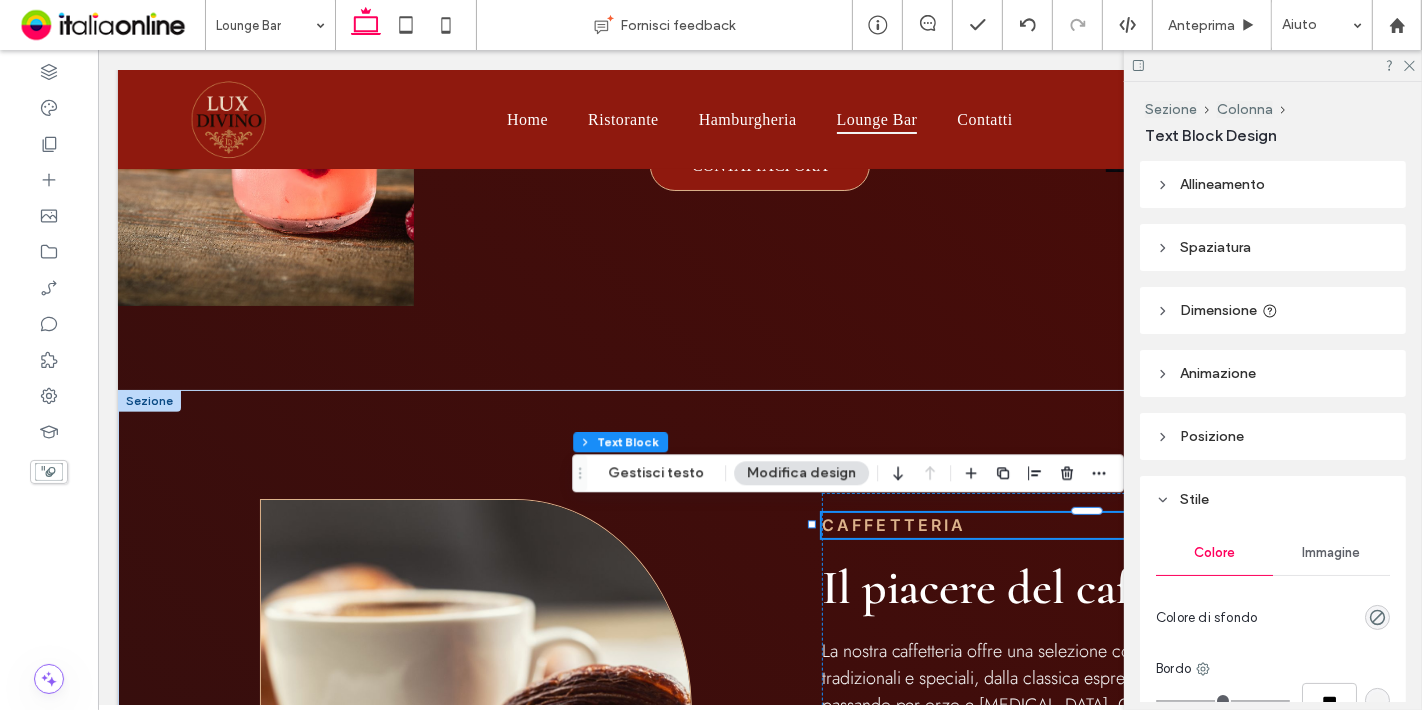 click on "CAFFETTERIA" at bounding box center [1098, 525] 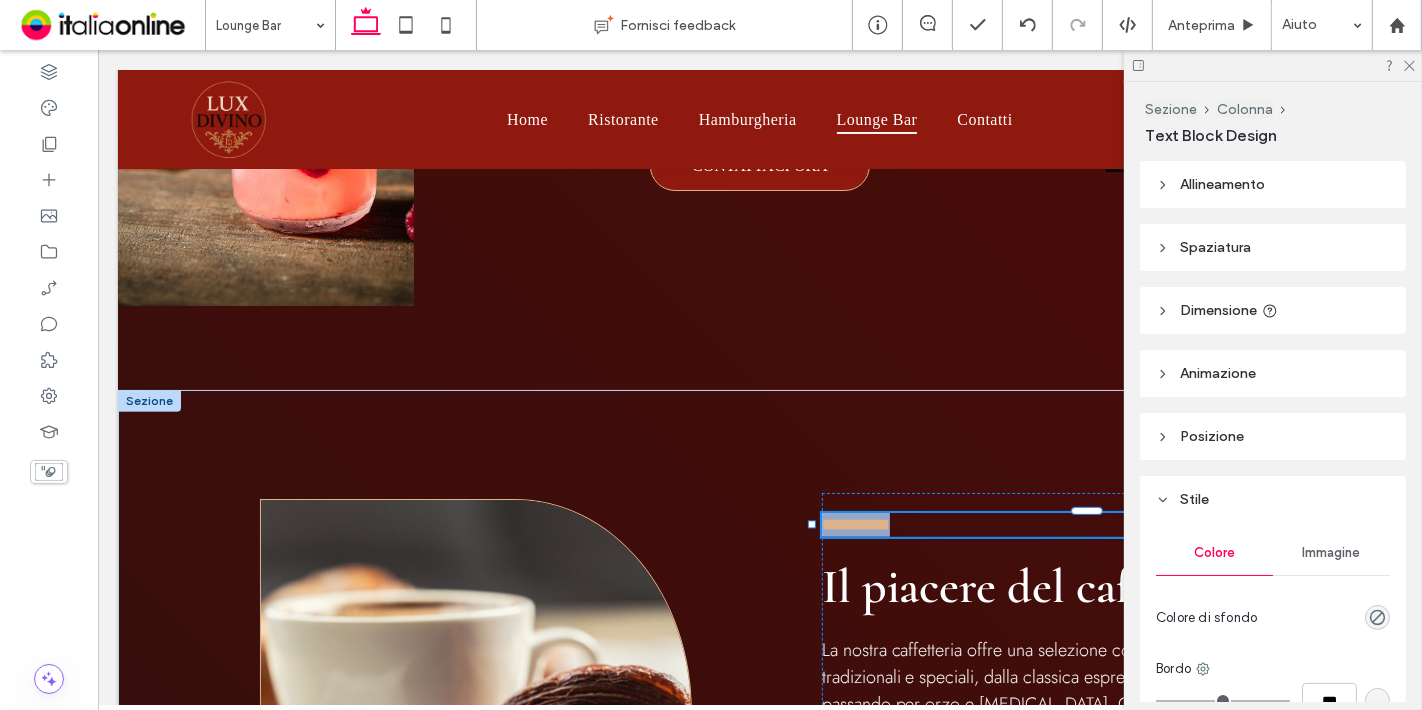 click on "**********" at bounding box center (1098, 525) 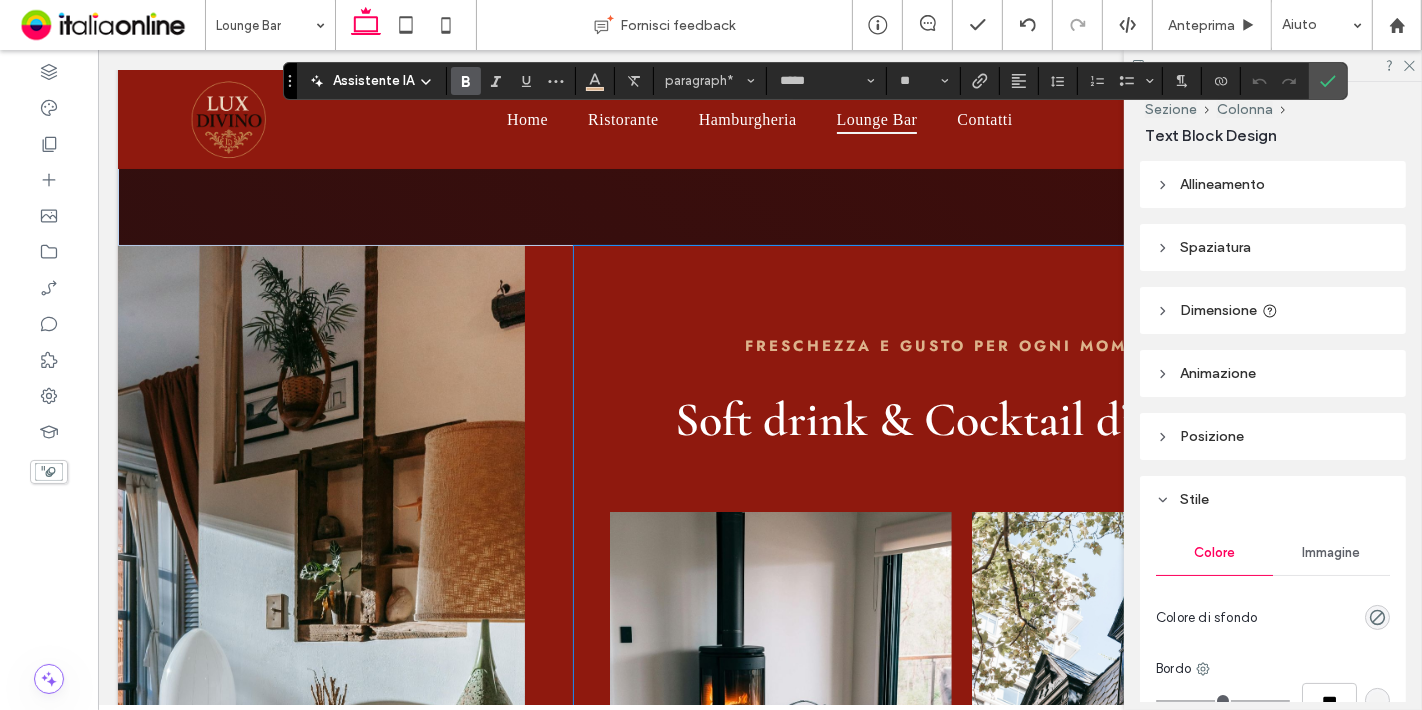 scroll, scrollTop: 1426, scrollLeft: 0, axis: vertical 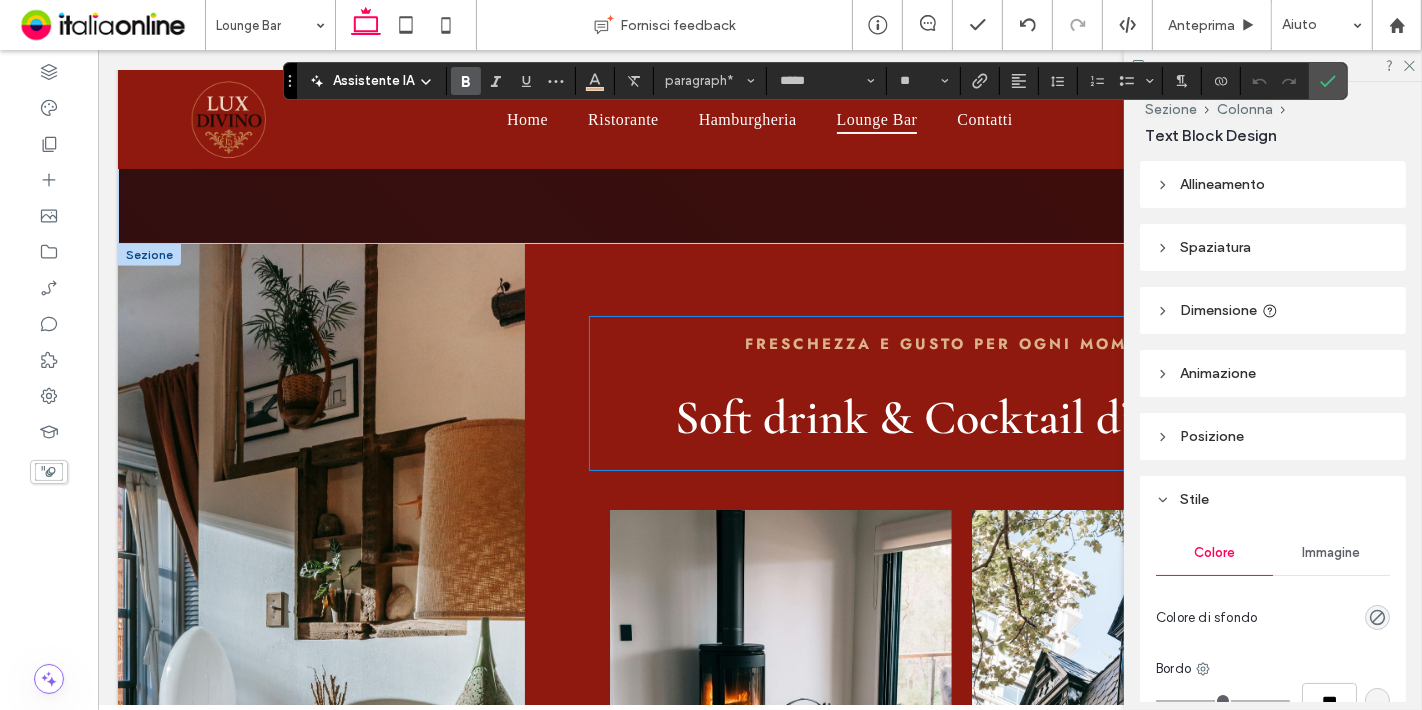 click on "Freschezza e gusto per ogni momento" at bounding box center [961, 344] 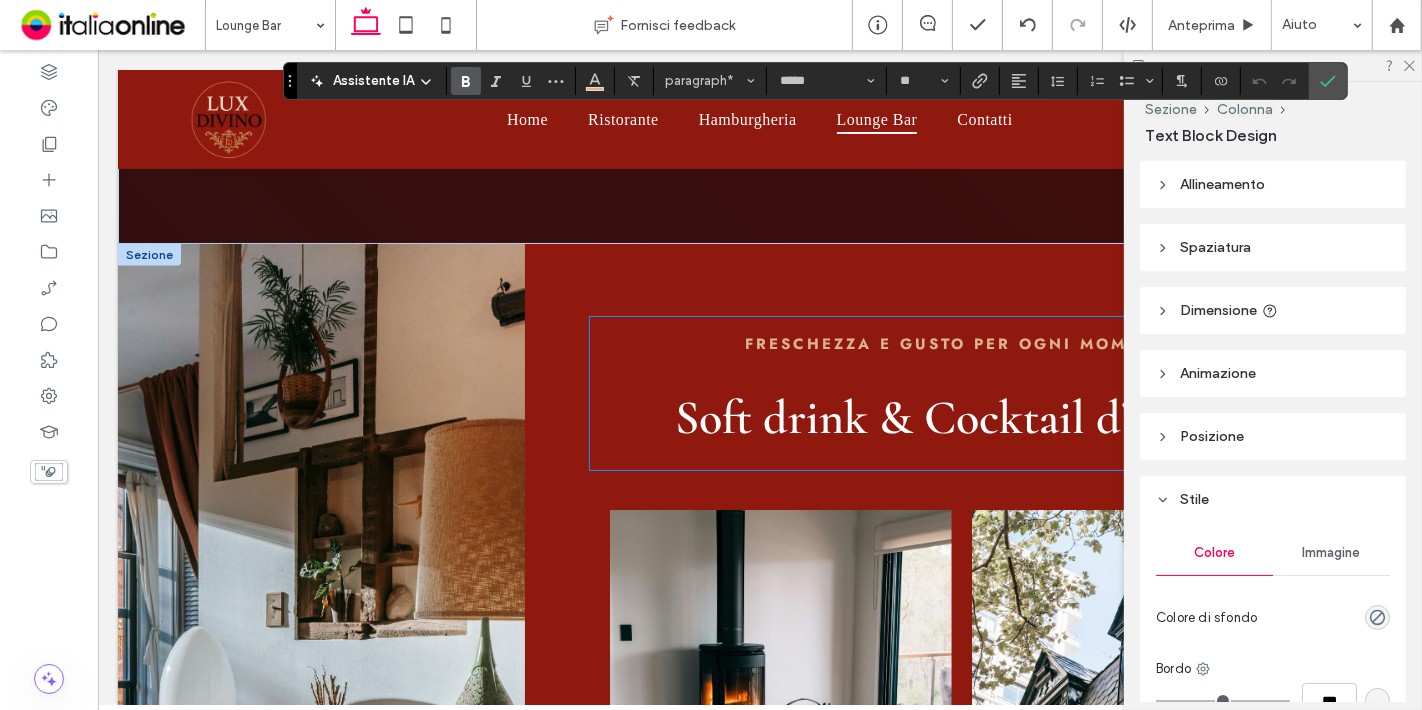 click on "Freschezza e gusto per ogni momento" at bounding box center (961, 344) 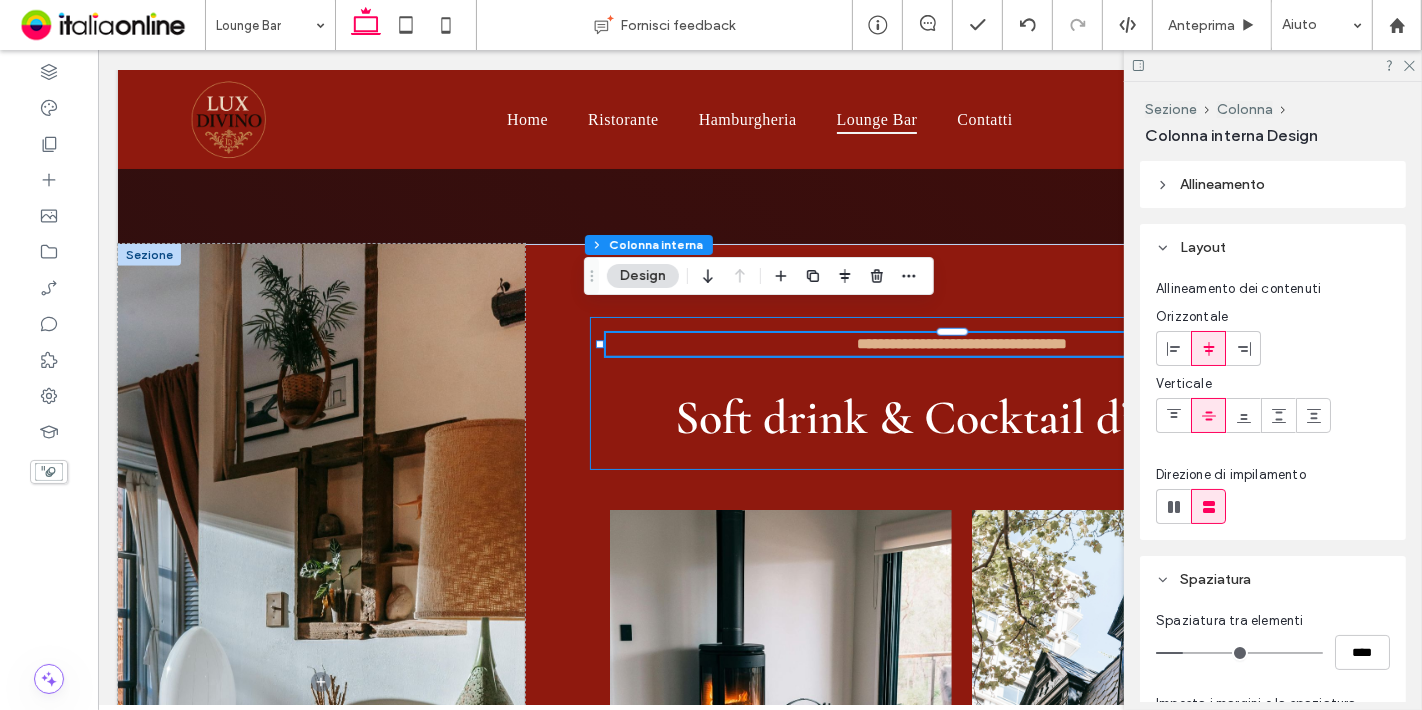 click on "**********" at bounding box center (961, 344) 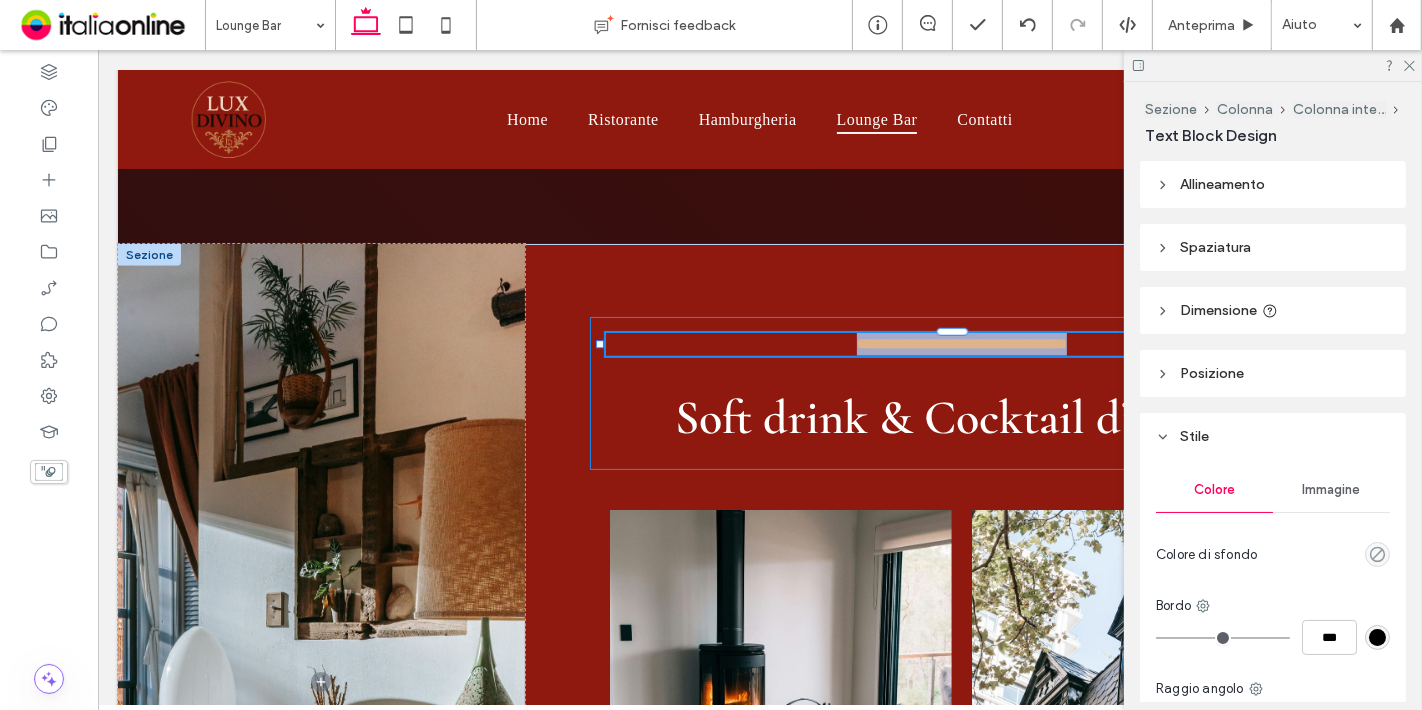 type on "****" 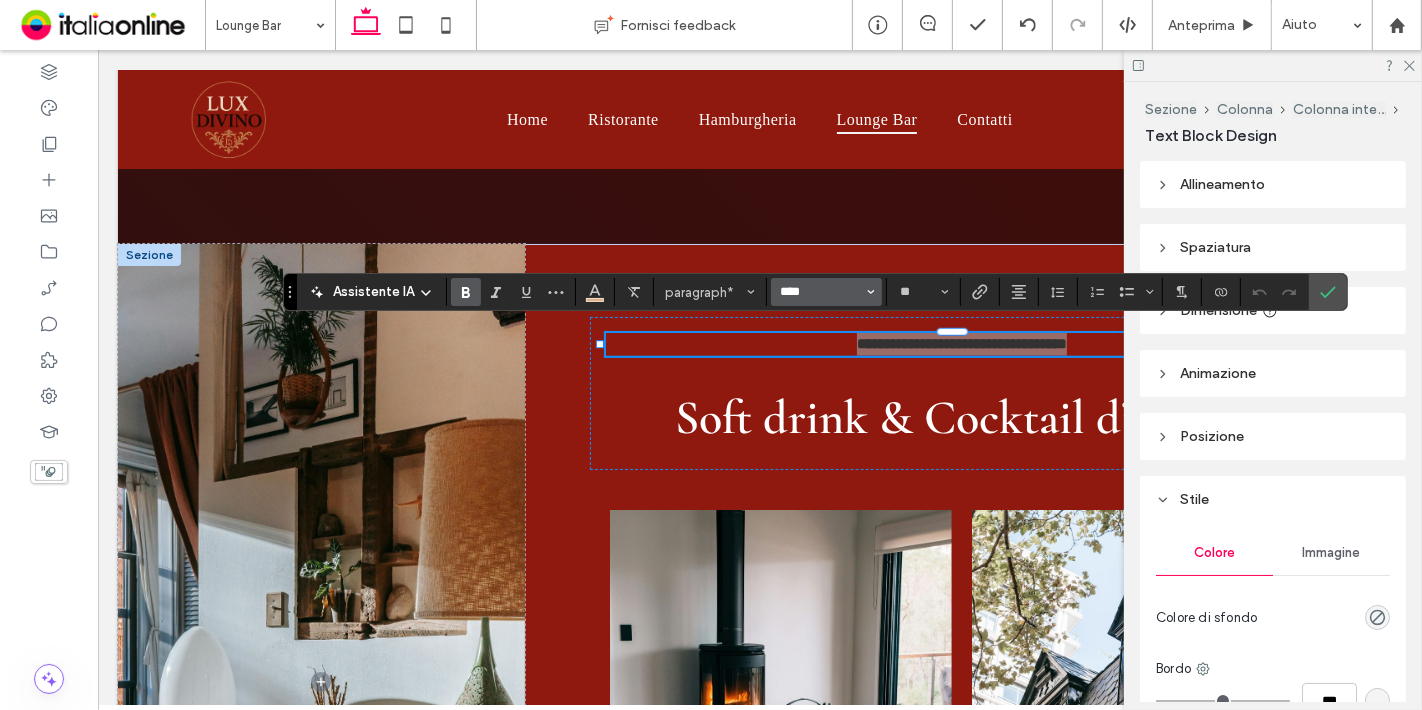 click on "****" at bounding box center (820, 292) 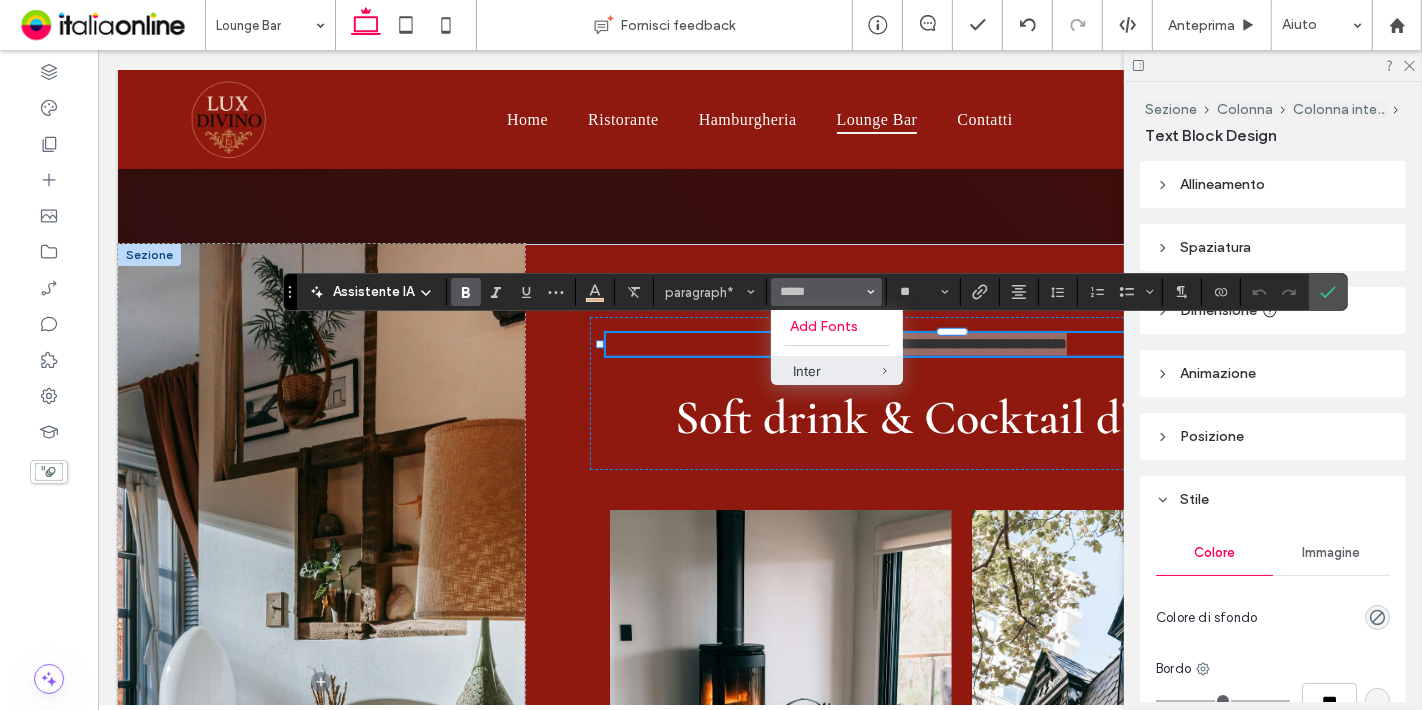 click on "Inter" at bounding box center (837, 371) 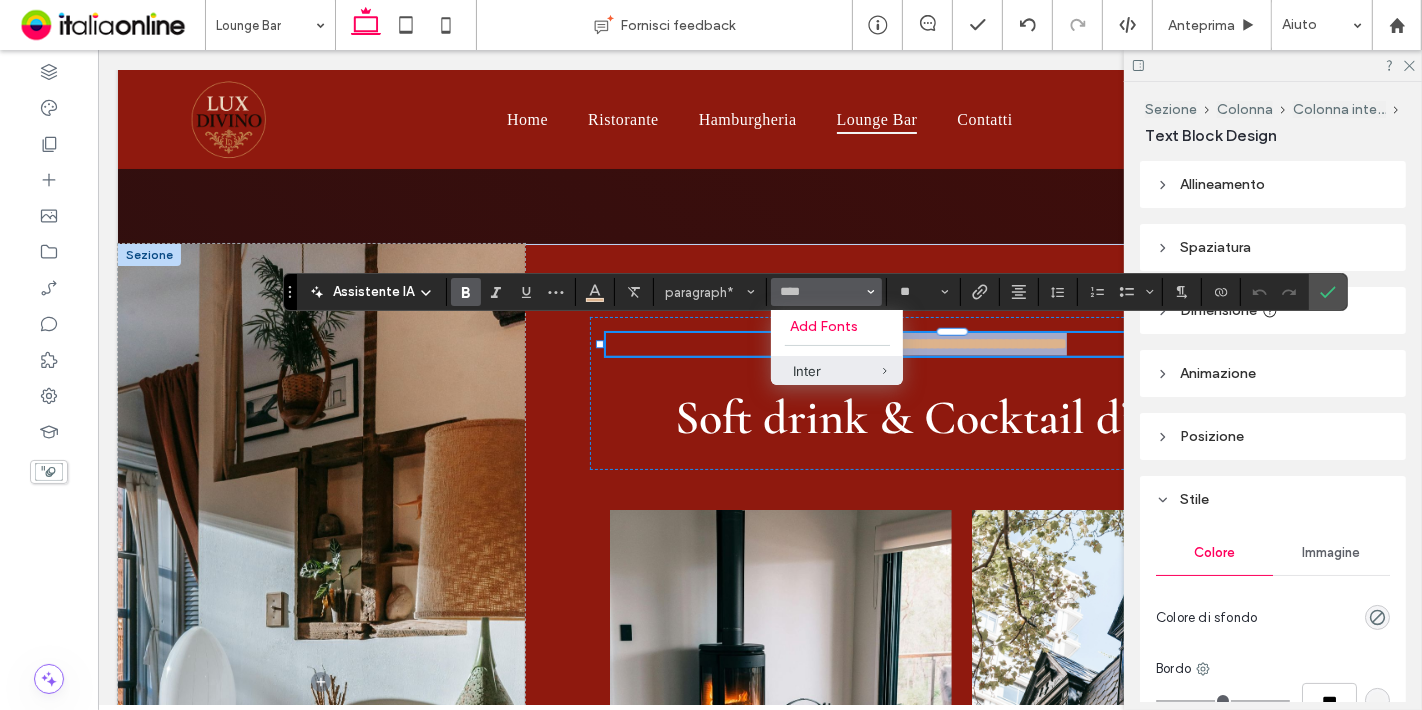 type on "*****" 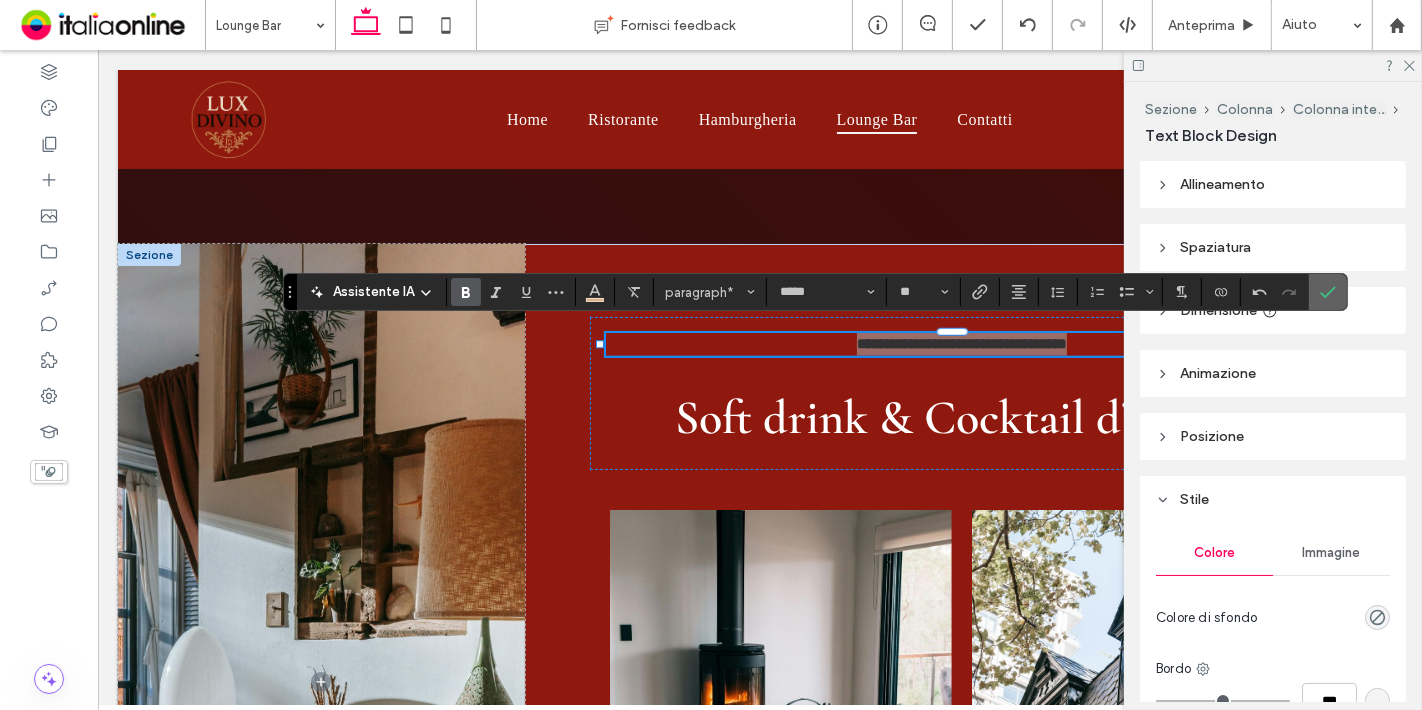click 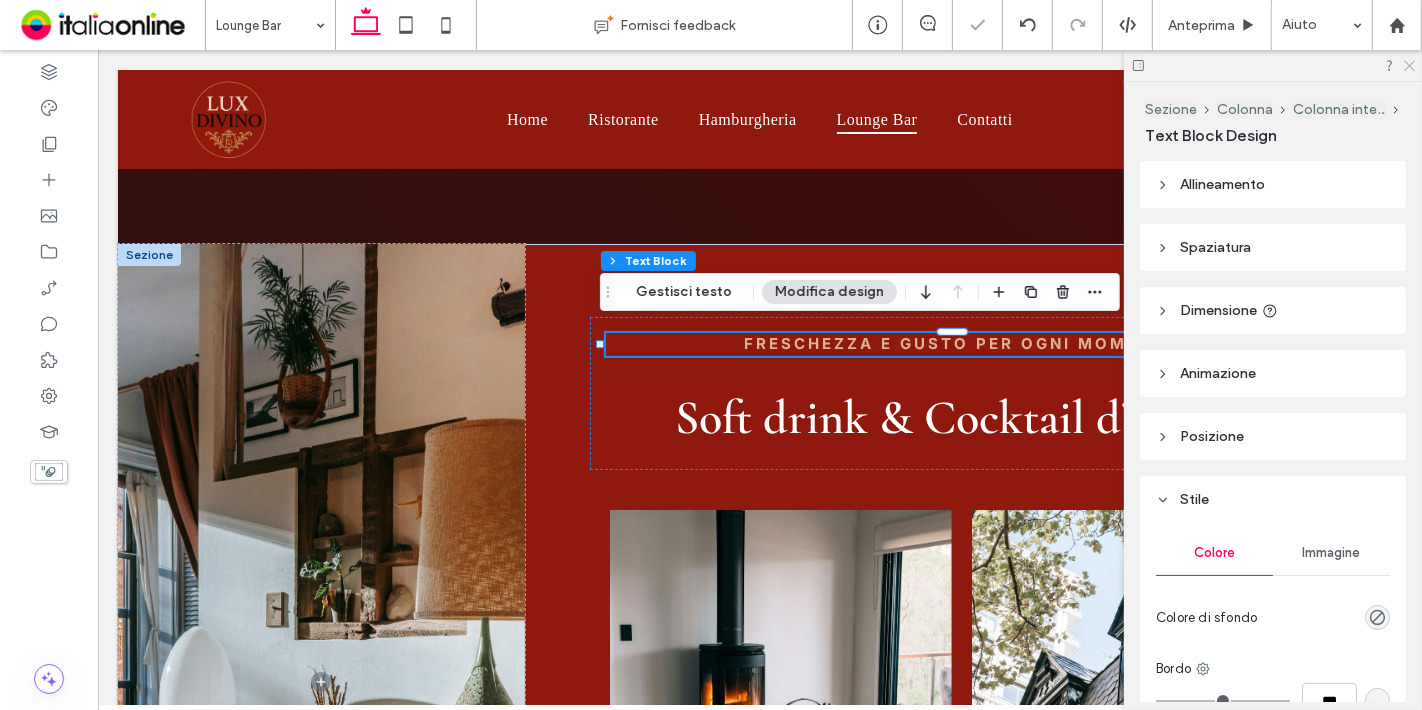 click 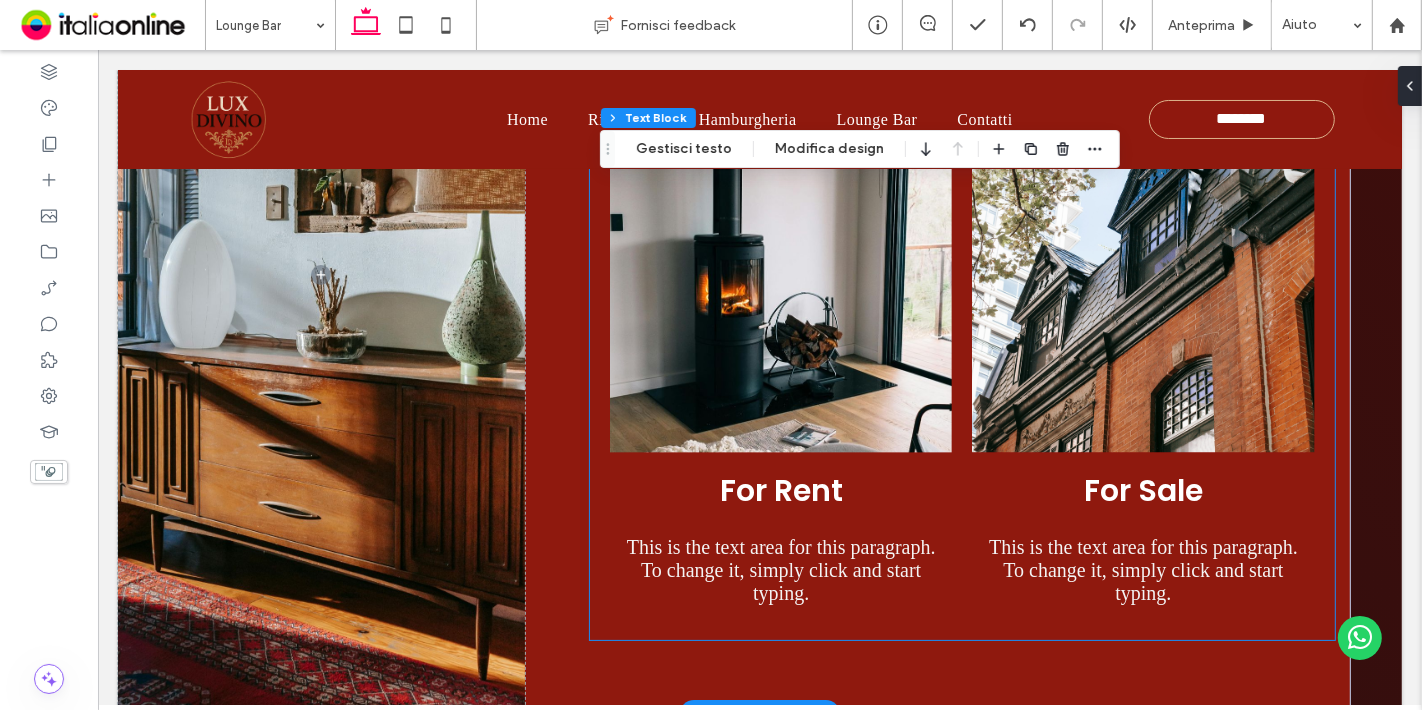 scroll, scrollTop: 1900, scrollLeft: 0, axis: vertical 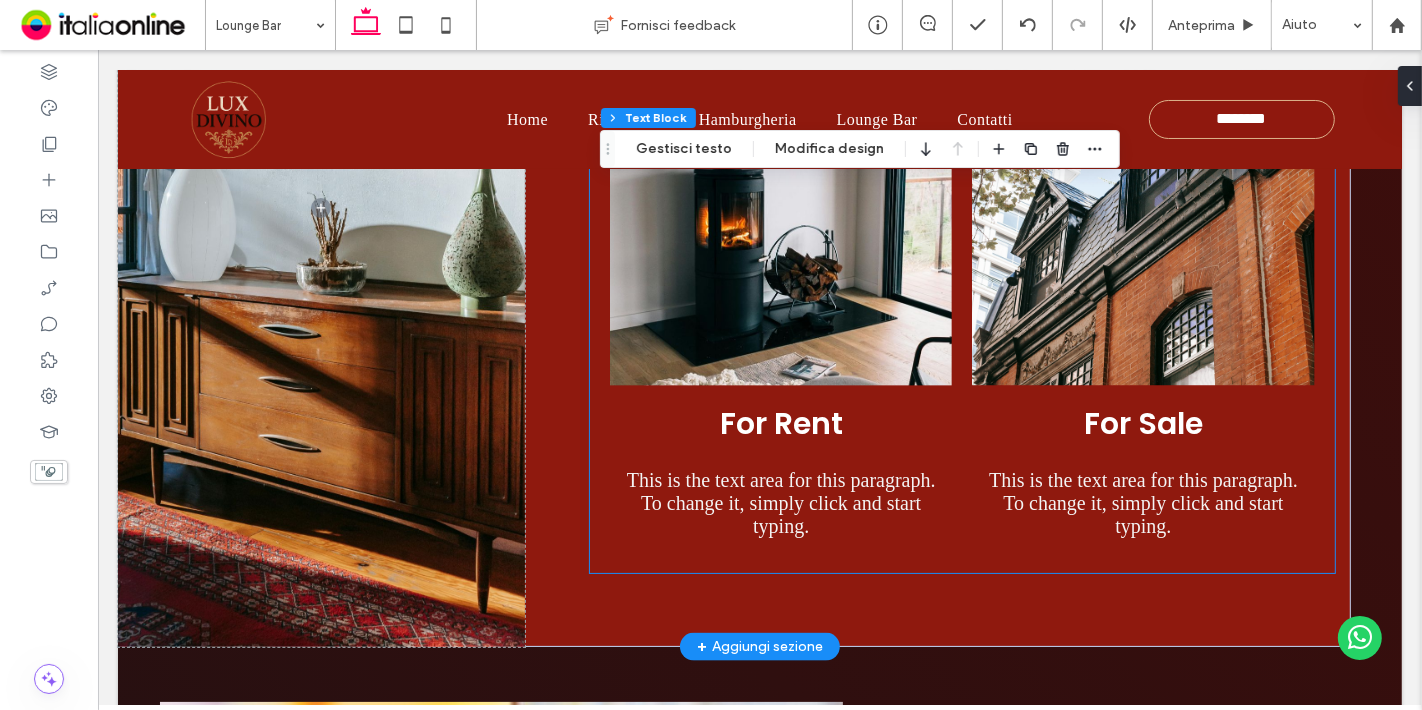 click on "For Rent" at bounding box center [780, 423] 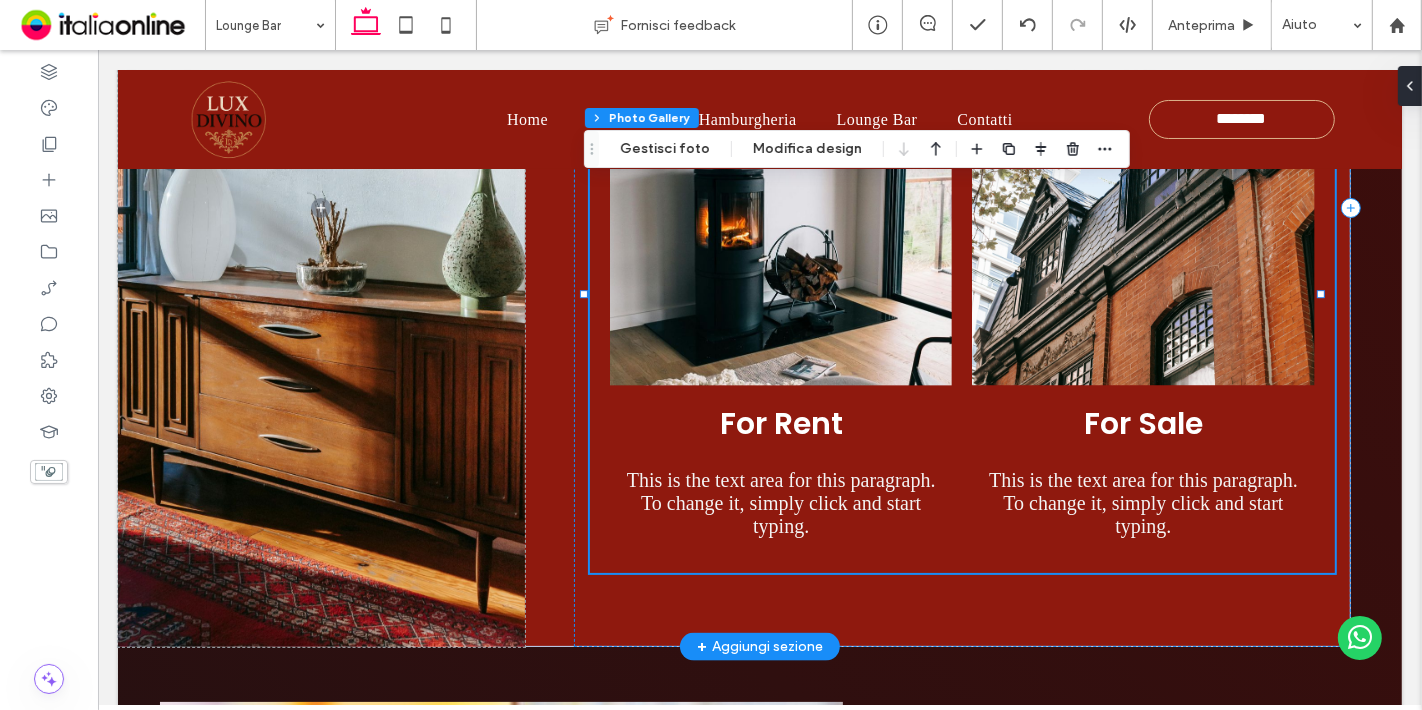 click at bounding box center [780, 210] 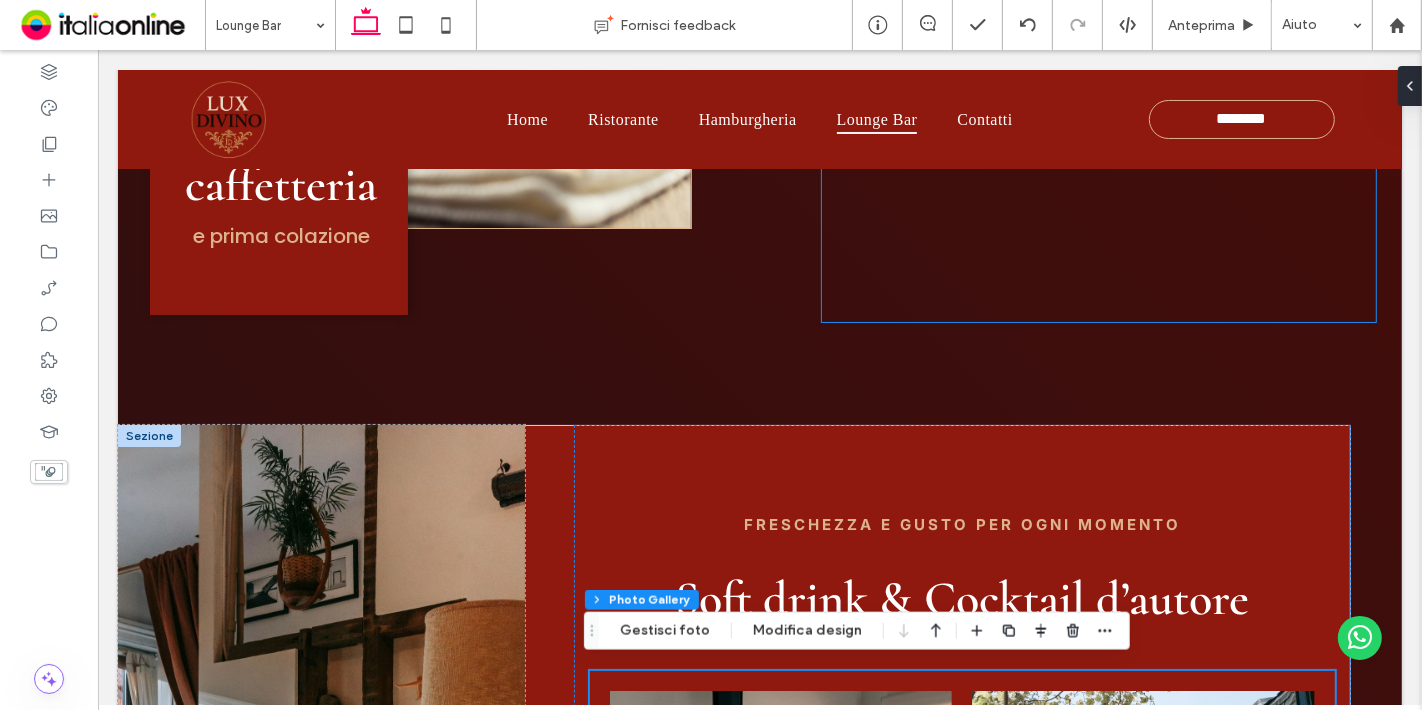 scroll, scrollTop: 1244, scrollLeft: 0, axis: vertical 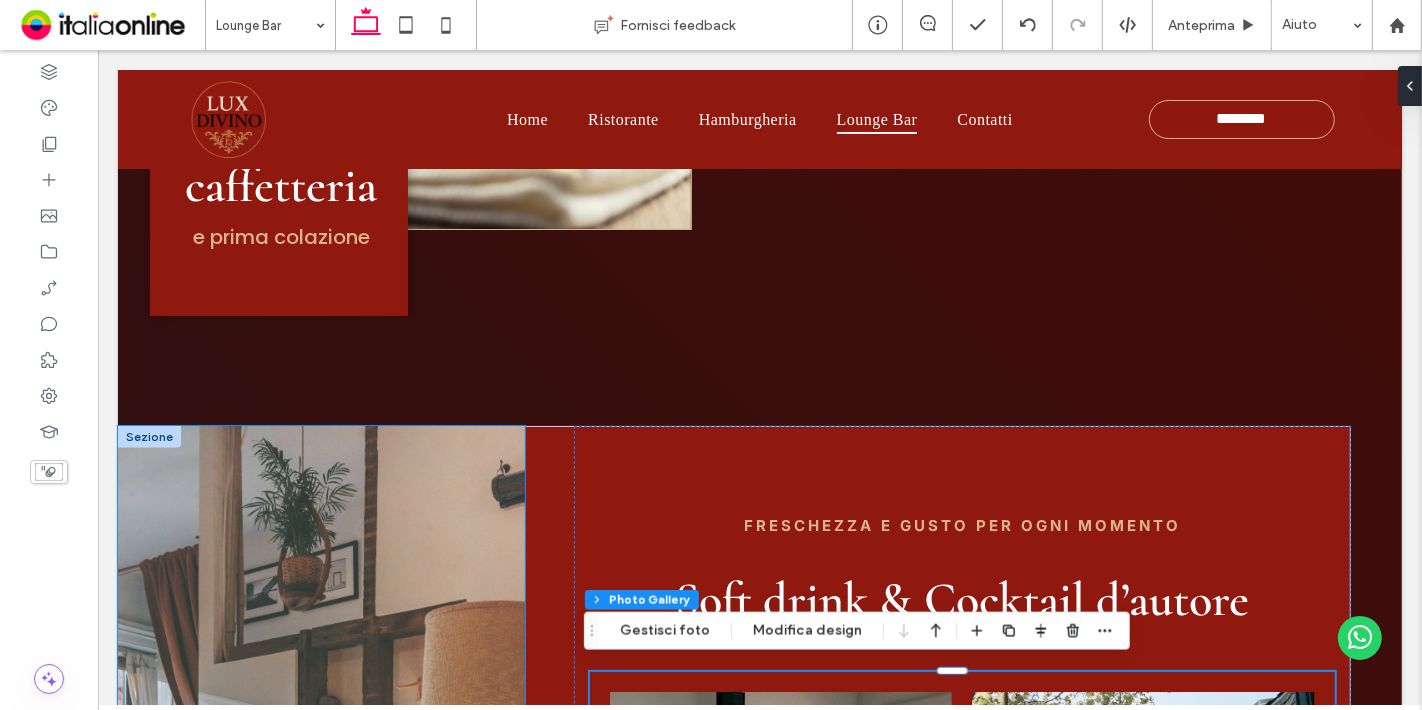 click at bounding box center (320, 864) 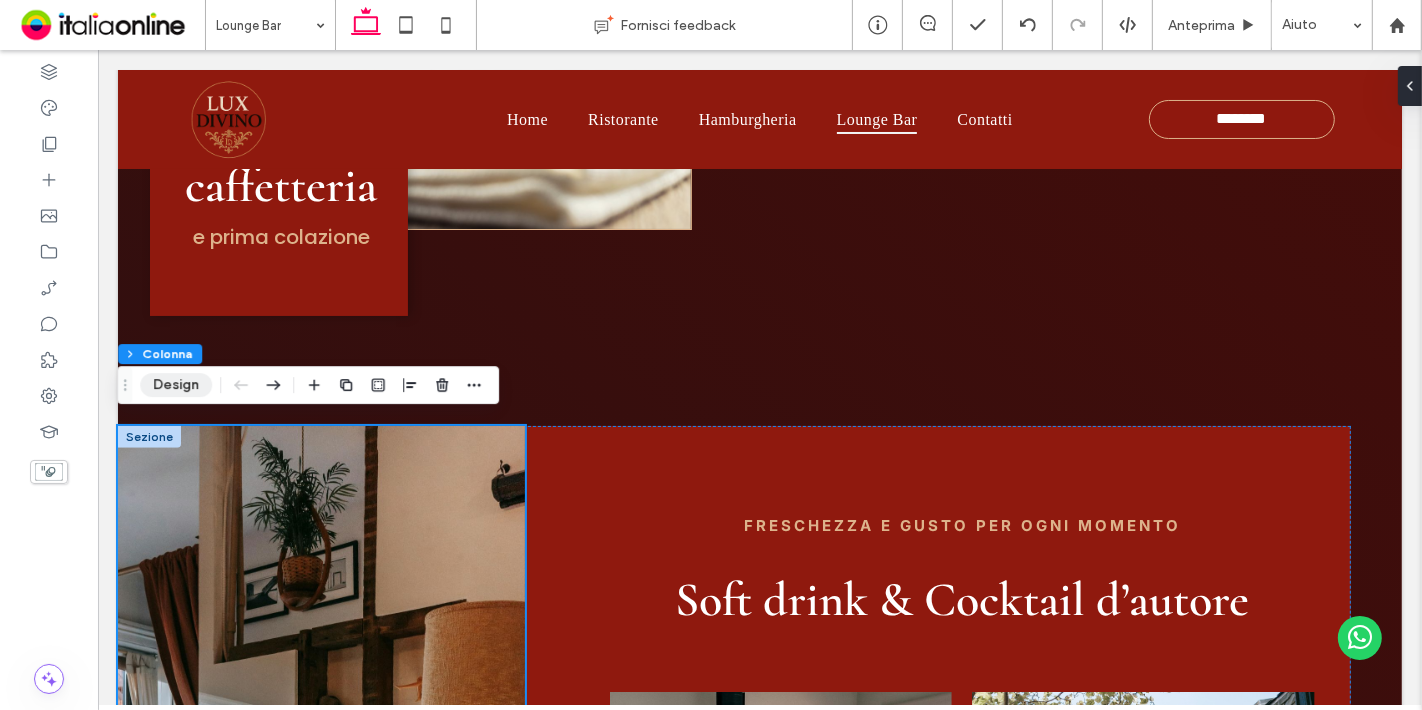 click on "Design" at bounding box center (176, 385) 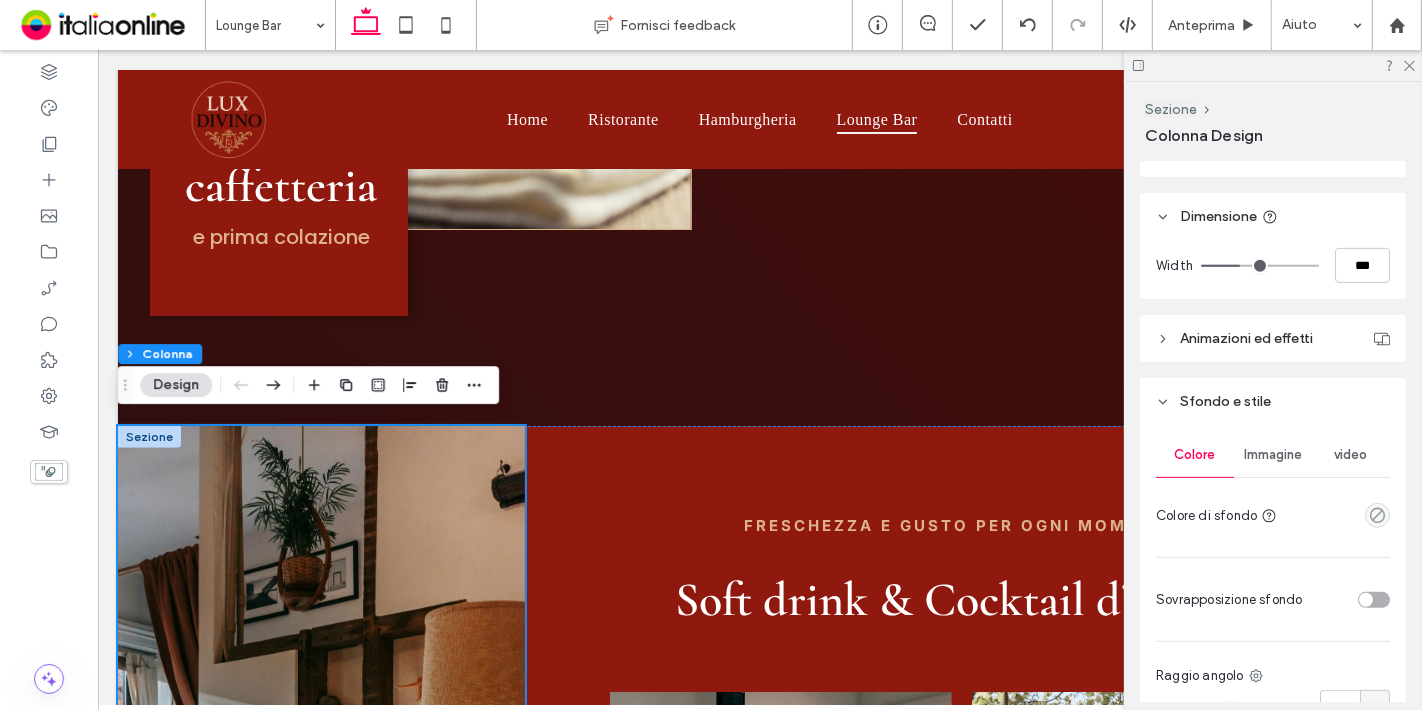 scroll, scrollTop: 779, scrollLeft: 0, axis: vertical 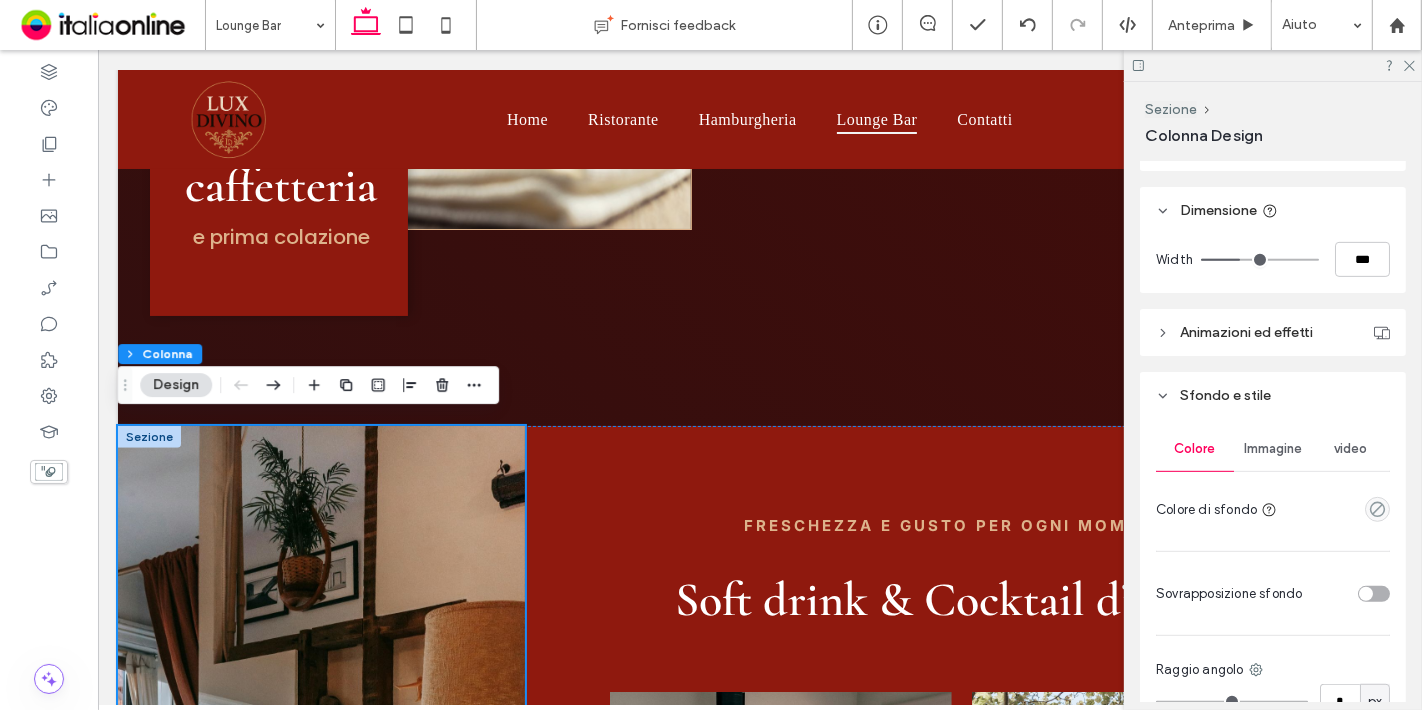 click on "Immagine" at bounding box center [1273, 449] 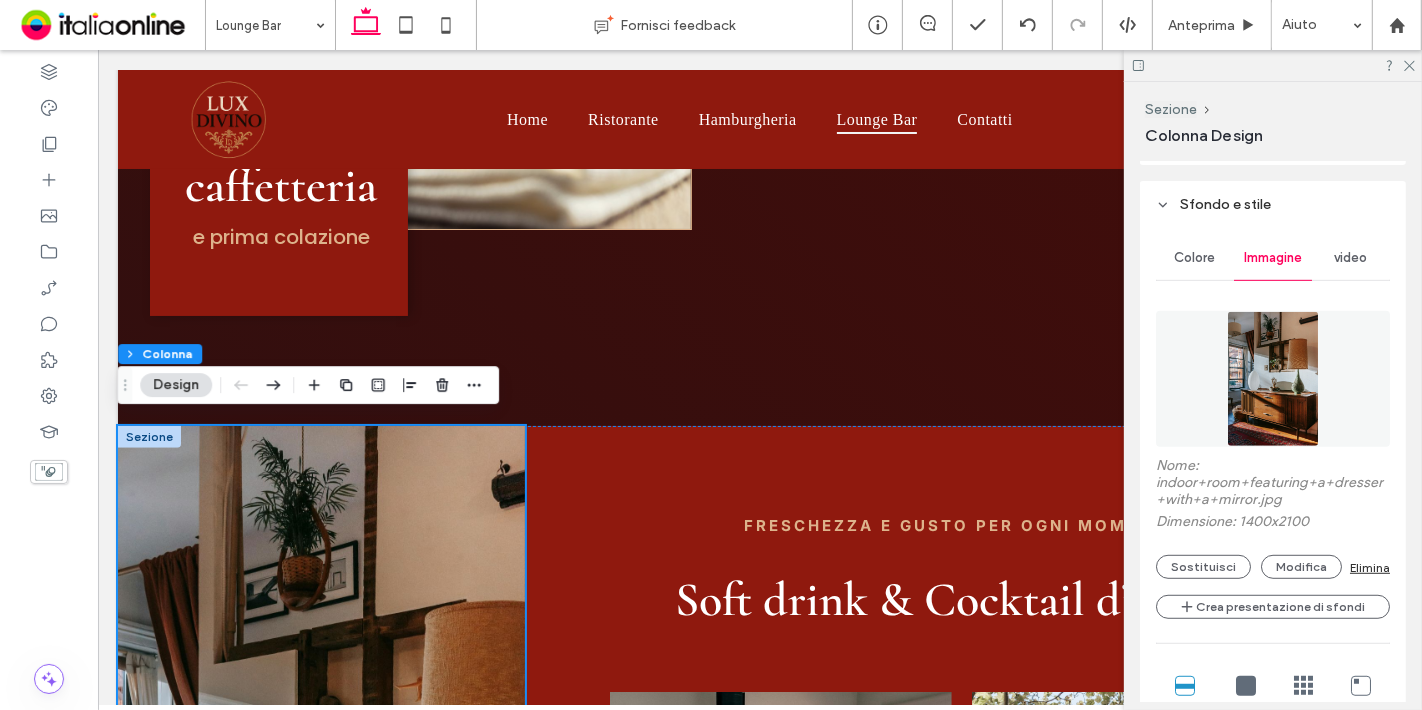 scroll, scrollTop: 971, scrollLeft: 0, axis: vertical 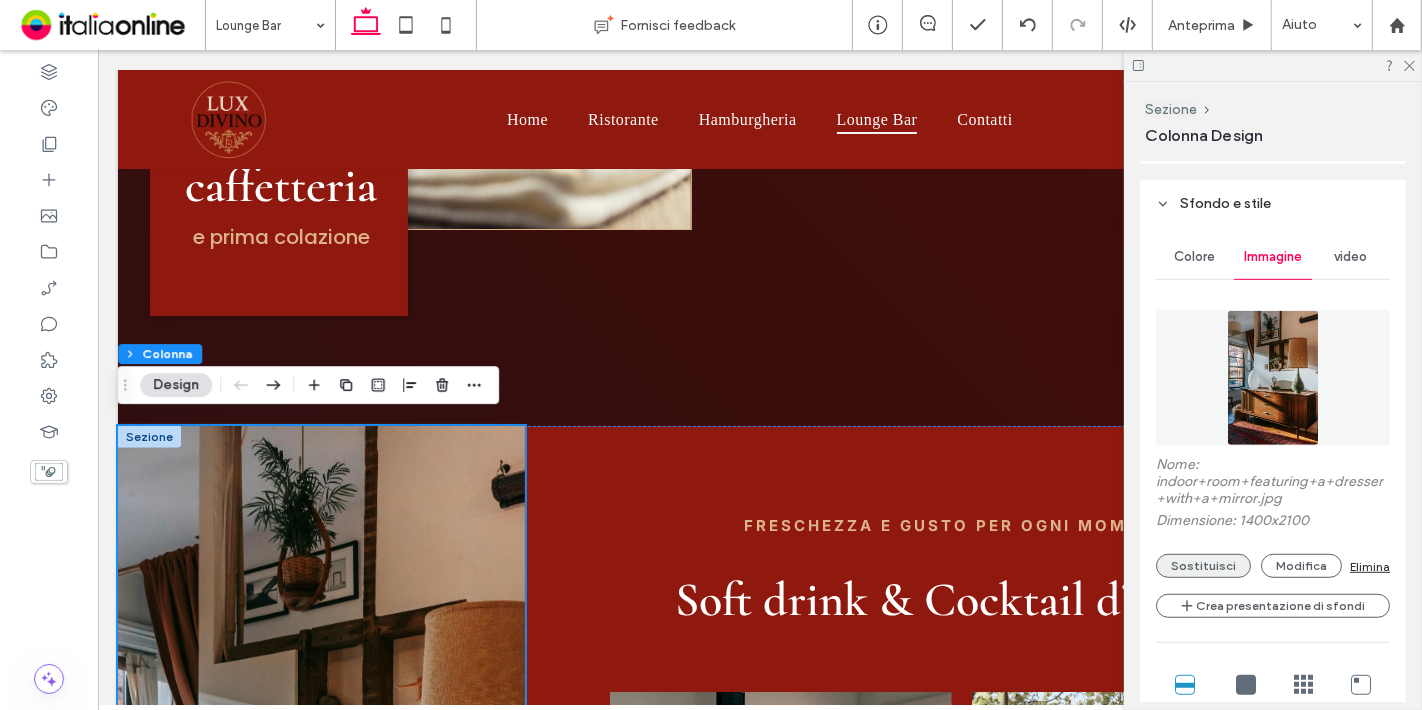 click on "Sostituisci" at bounding box center [1203, 566] 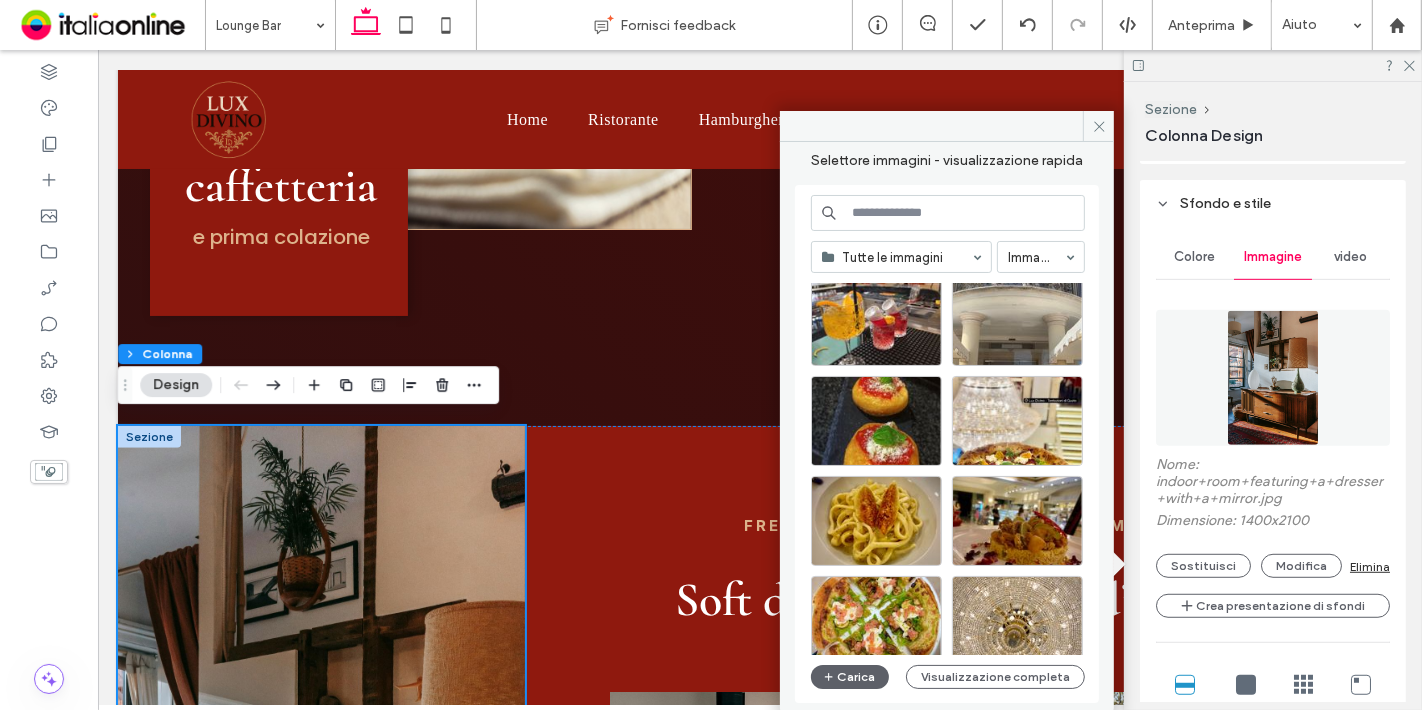 scroll, scrollTop: 1642, scrollLeft: 0, axis: vertical 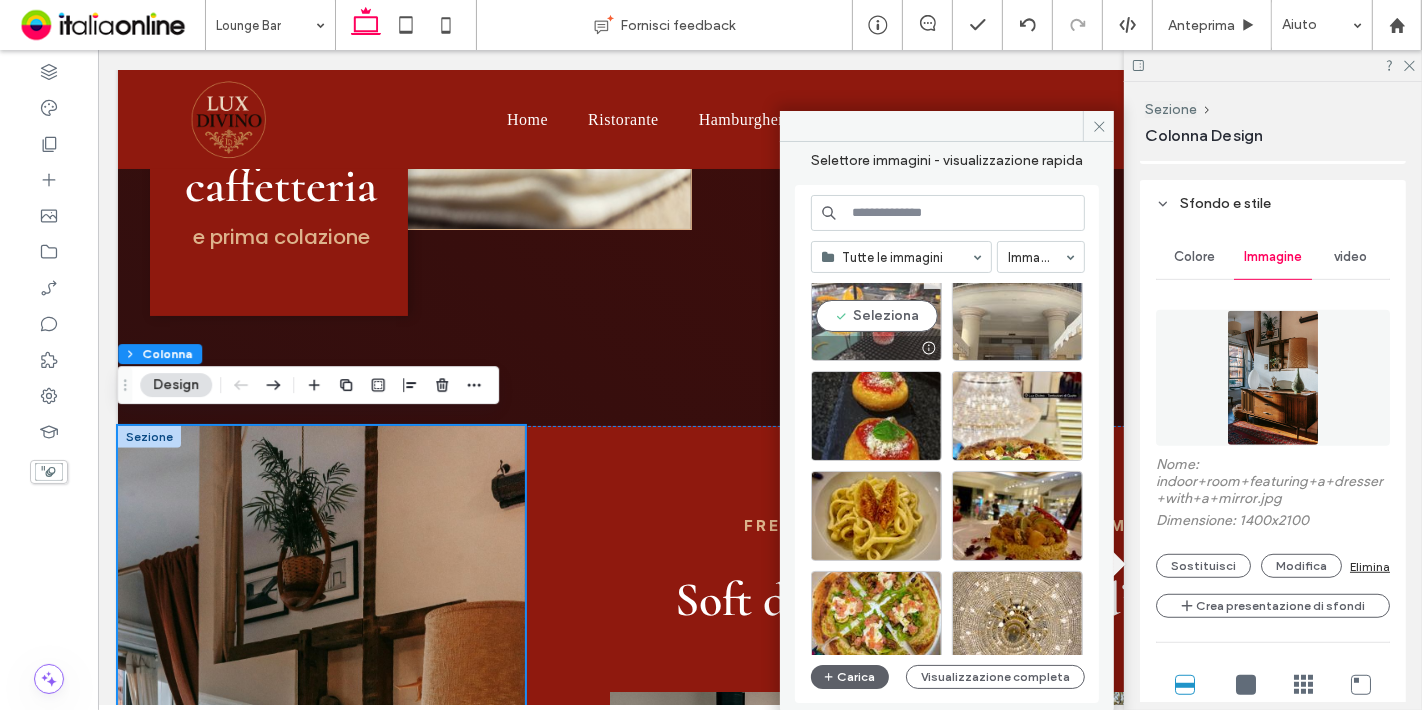 click on "Seleziona" at bounding box center [876, 316] 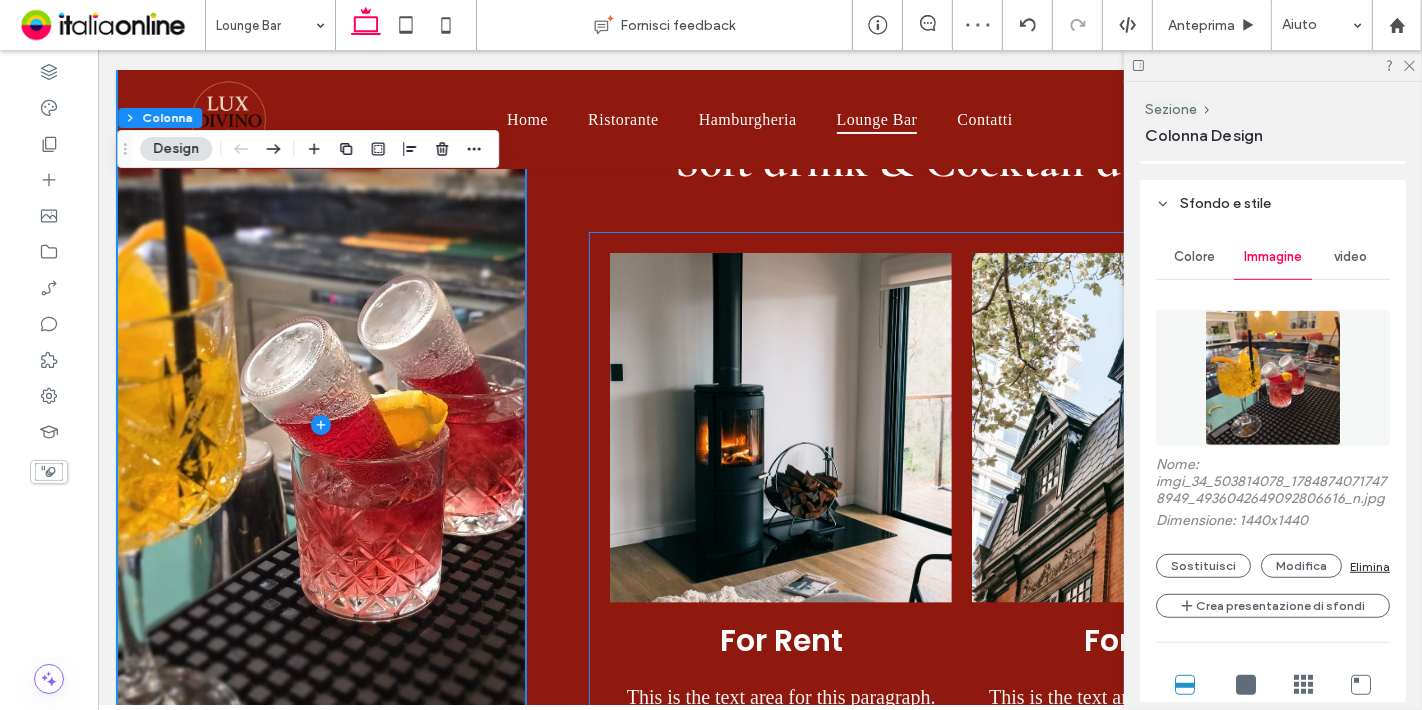 scroll, scrollTop: 1751, scrollLeft: 0, axis: vertical 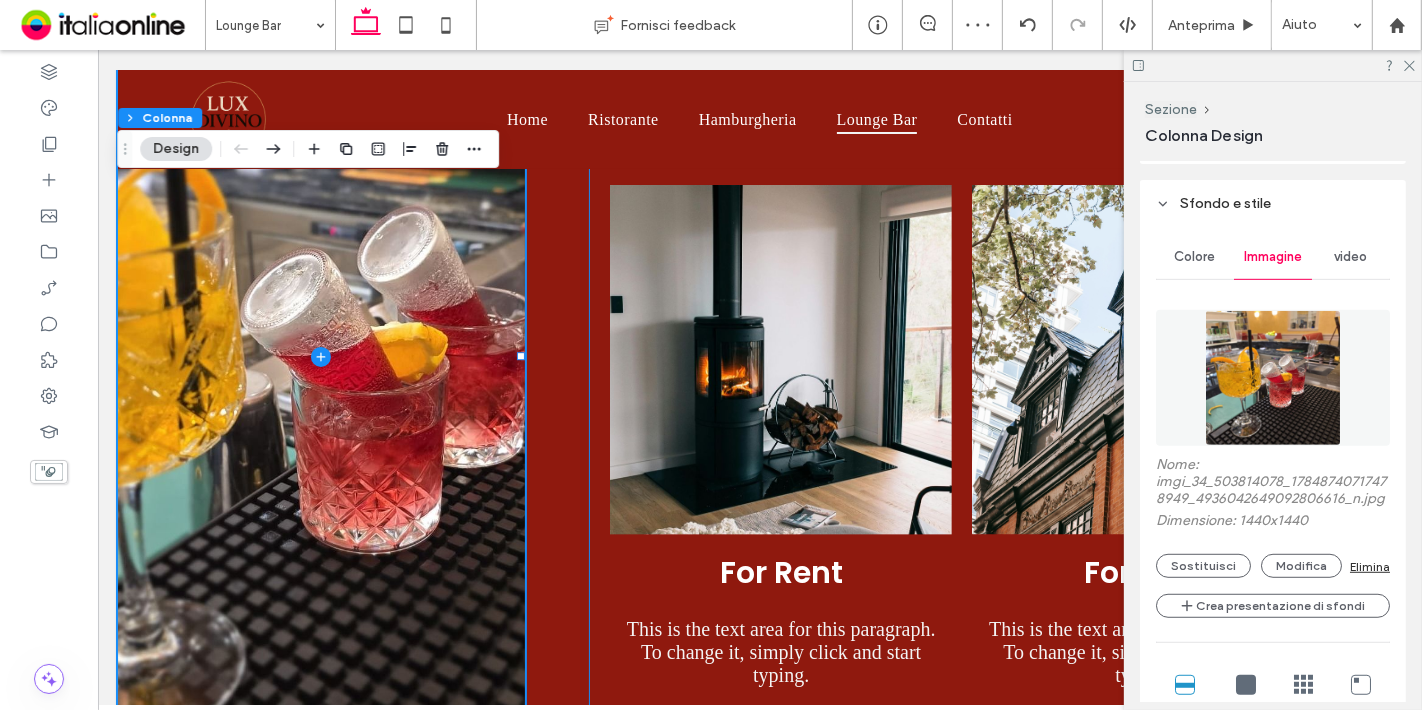 click at bounding box center (780, 359) 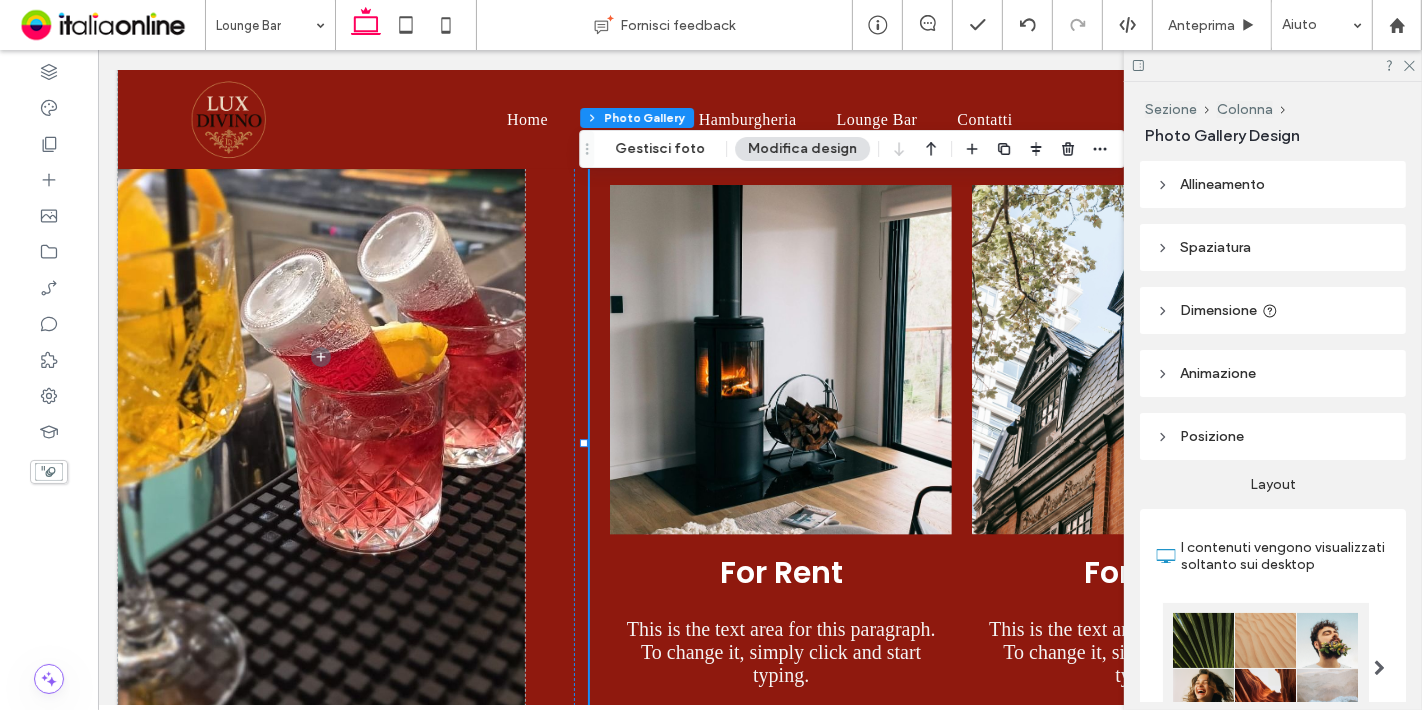 click at bounding box center [780, 359] 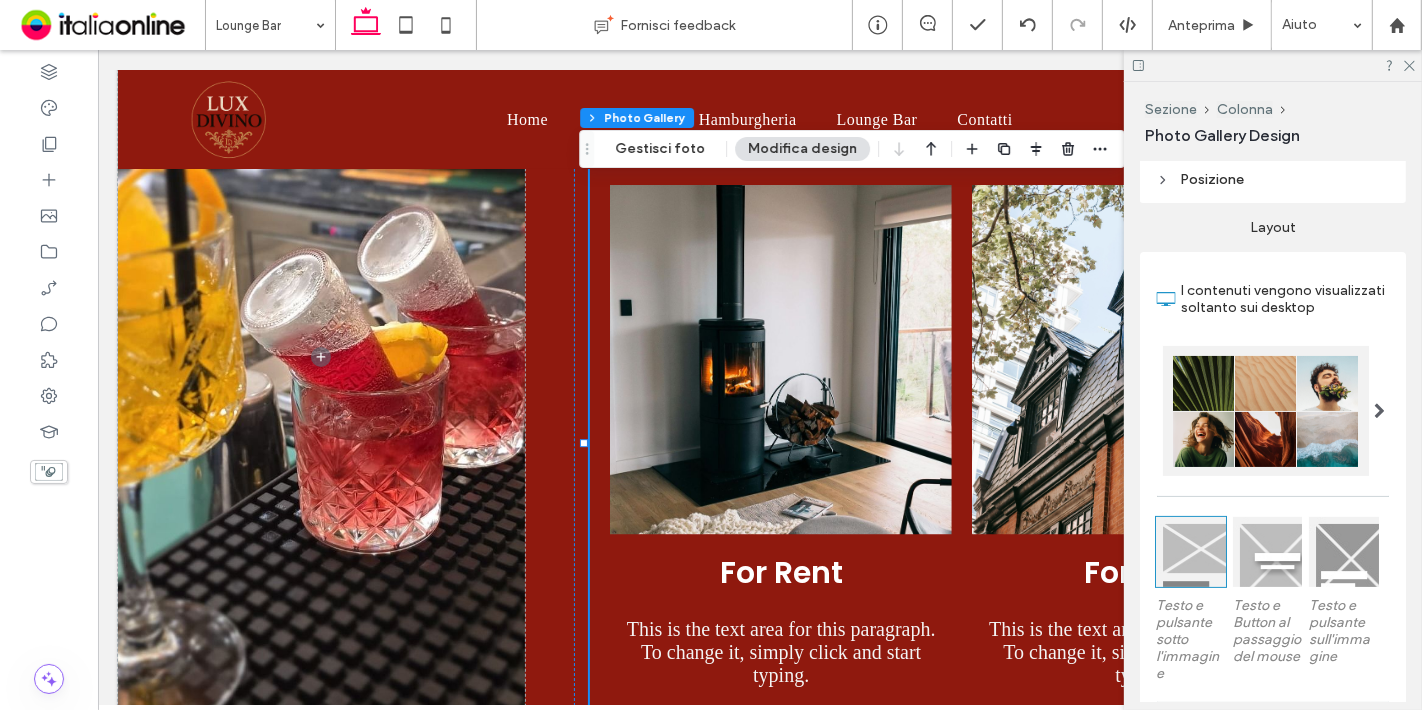 scroll, scrollTop: 350, scrollLeft: 0, axis: vertical 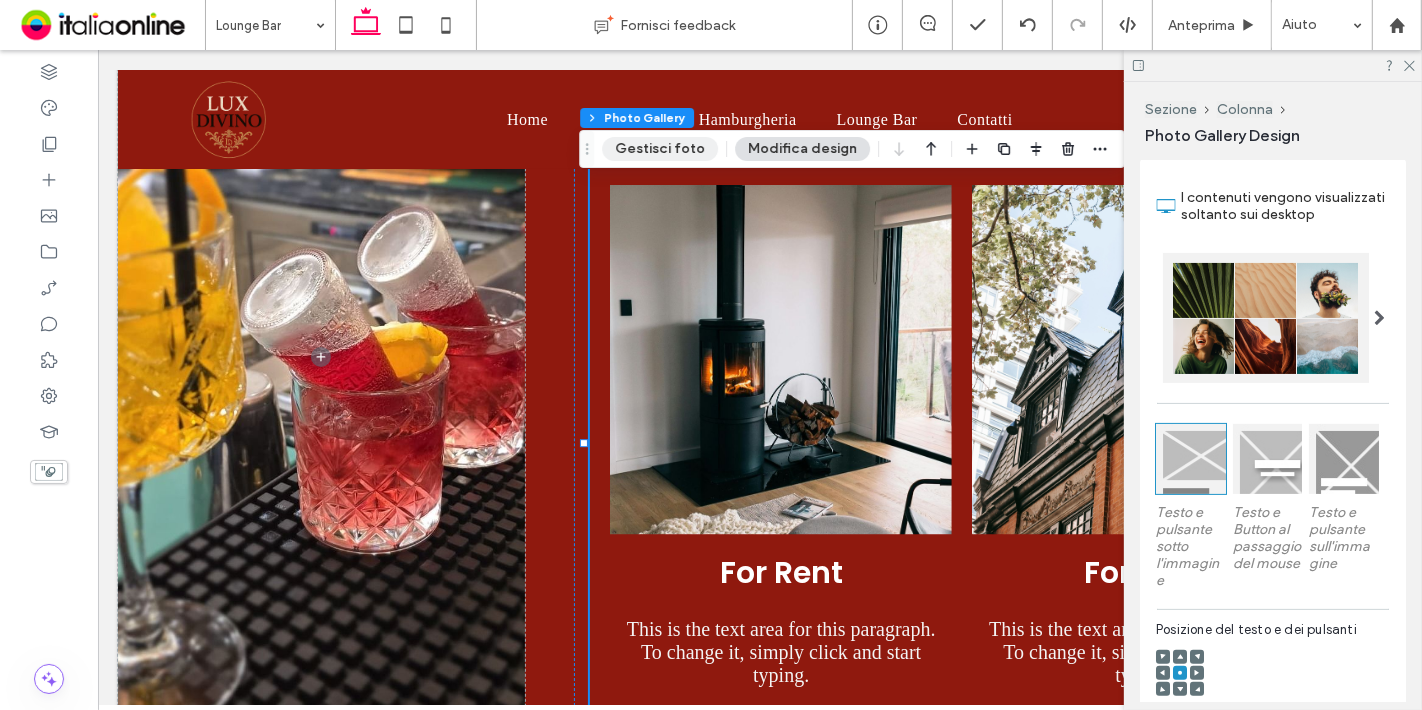 click on "Gestisci foto" at bounding box center (660, 149) 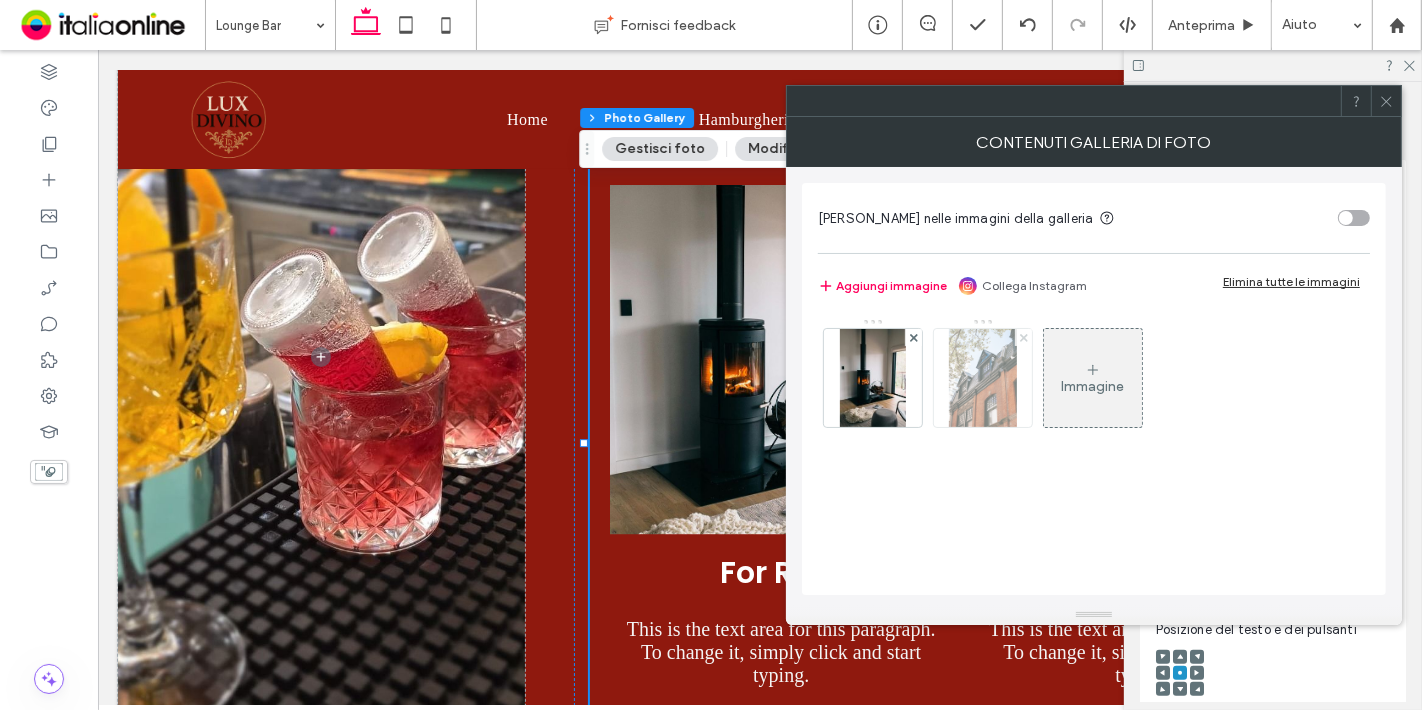 click 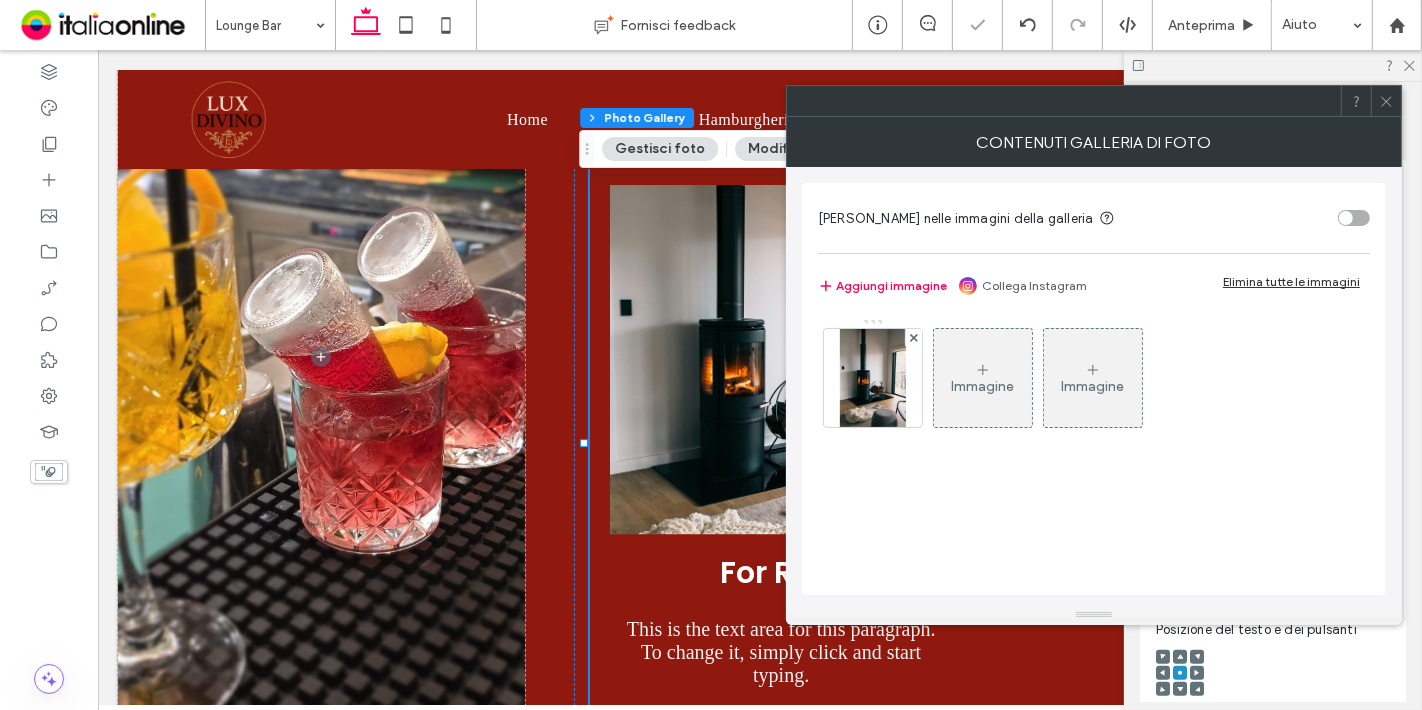 click on "Immagine" at bounding box center [983, 378] 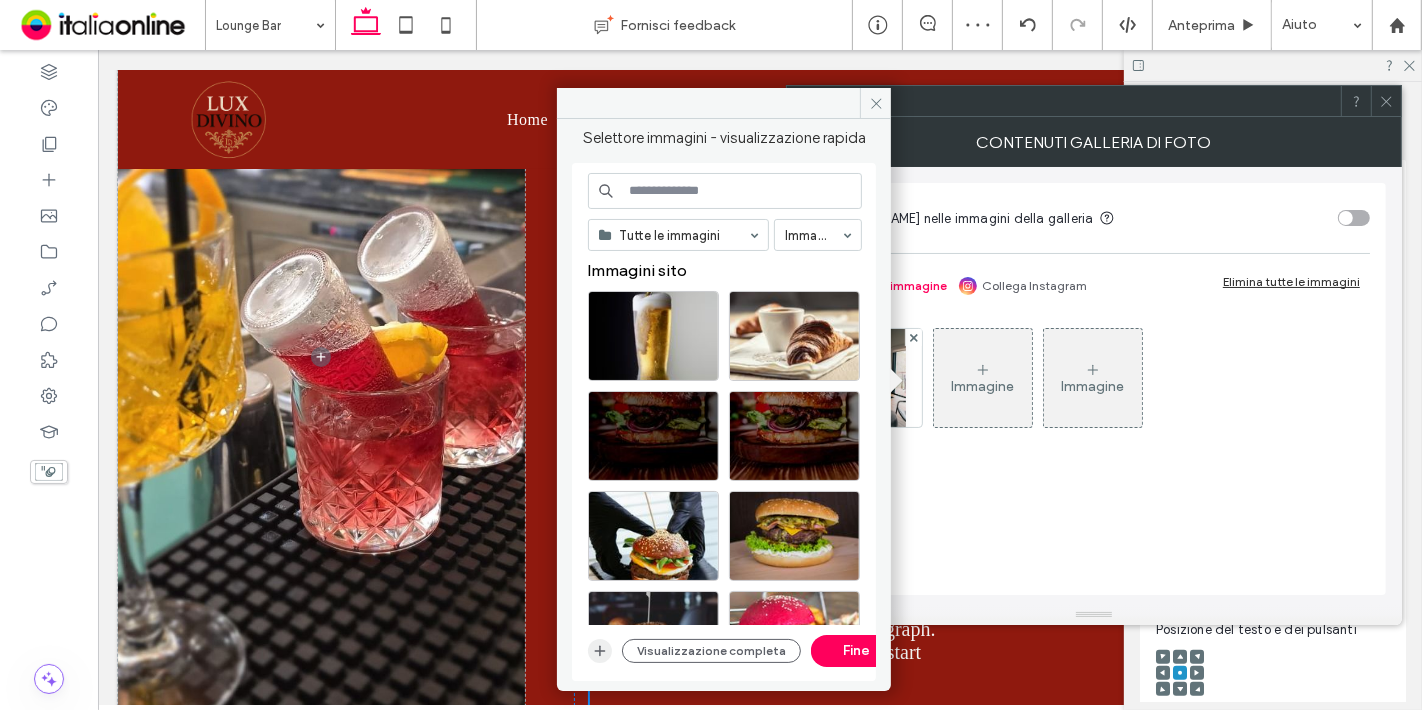 click at bounding box center [600, 651] 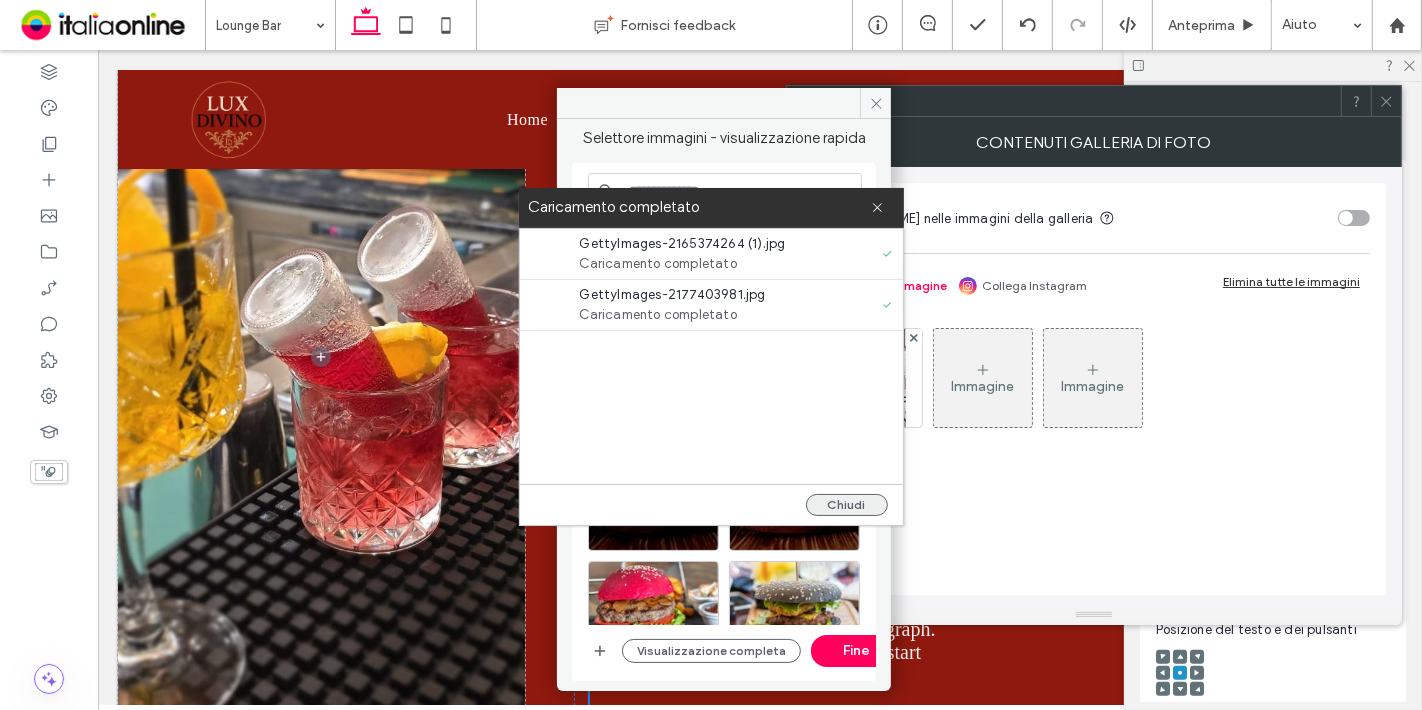 click on "Chiudi" at bounding box center [847, 505] 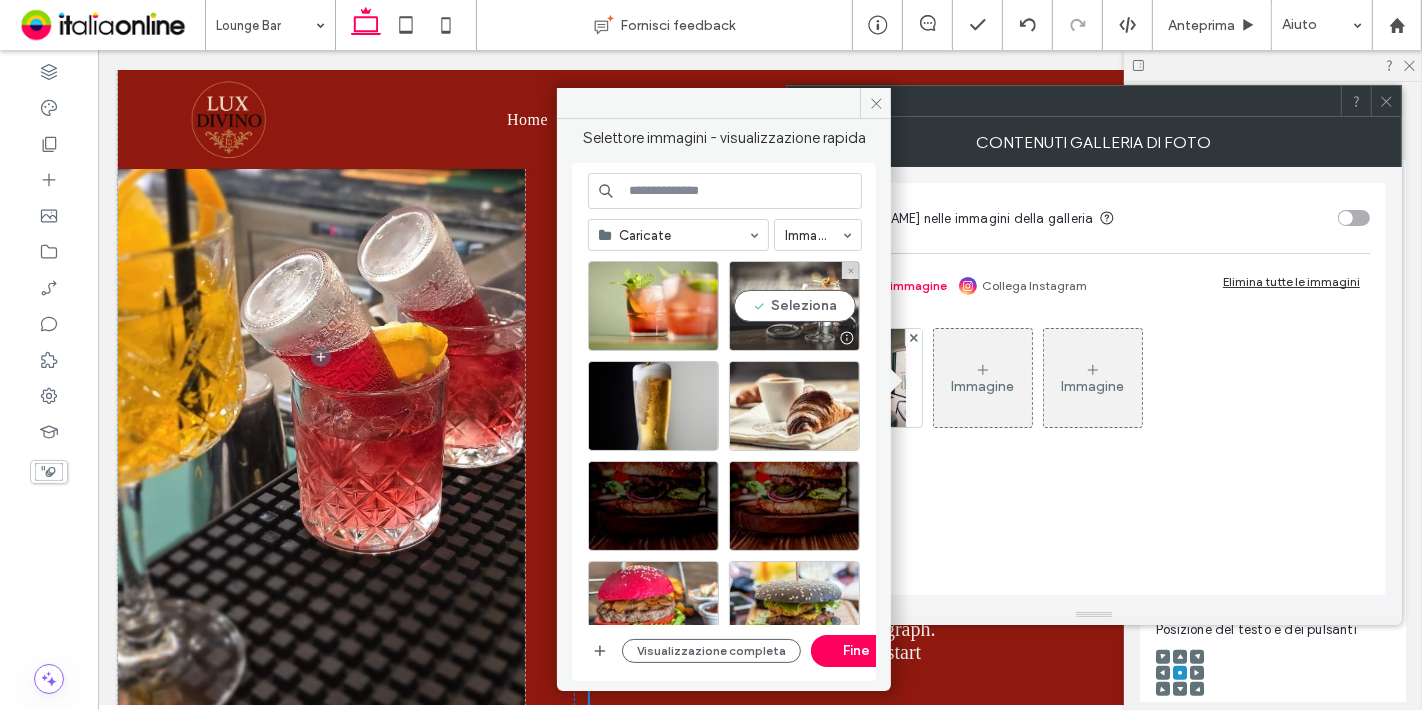 click on "Seleziona" at bounding box center (794, 306) 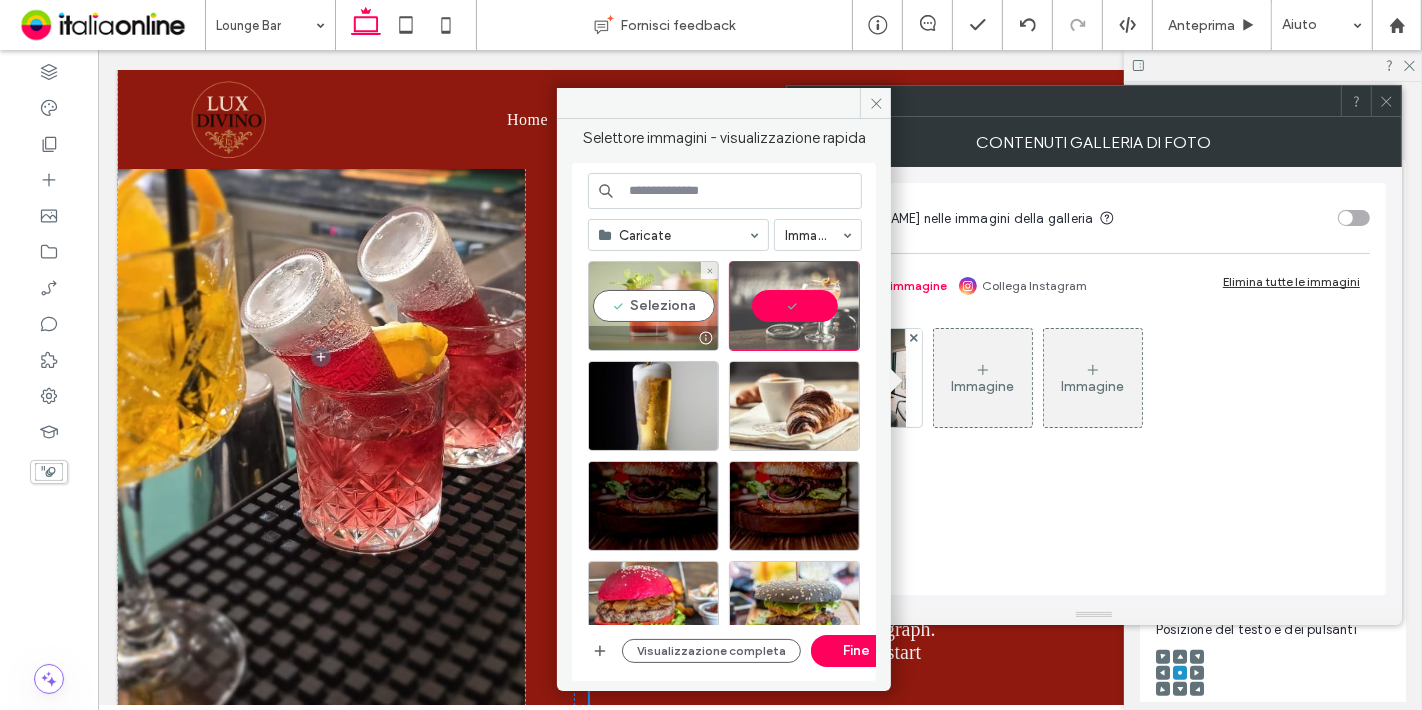 click on "Seleziona" at bounding box center (653, 306) 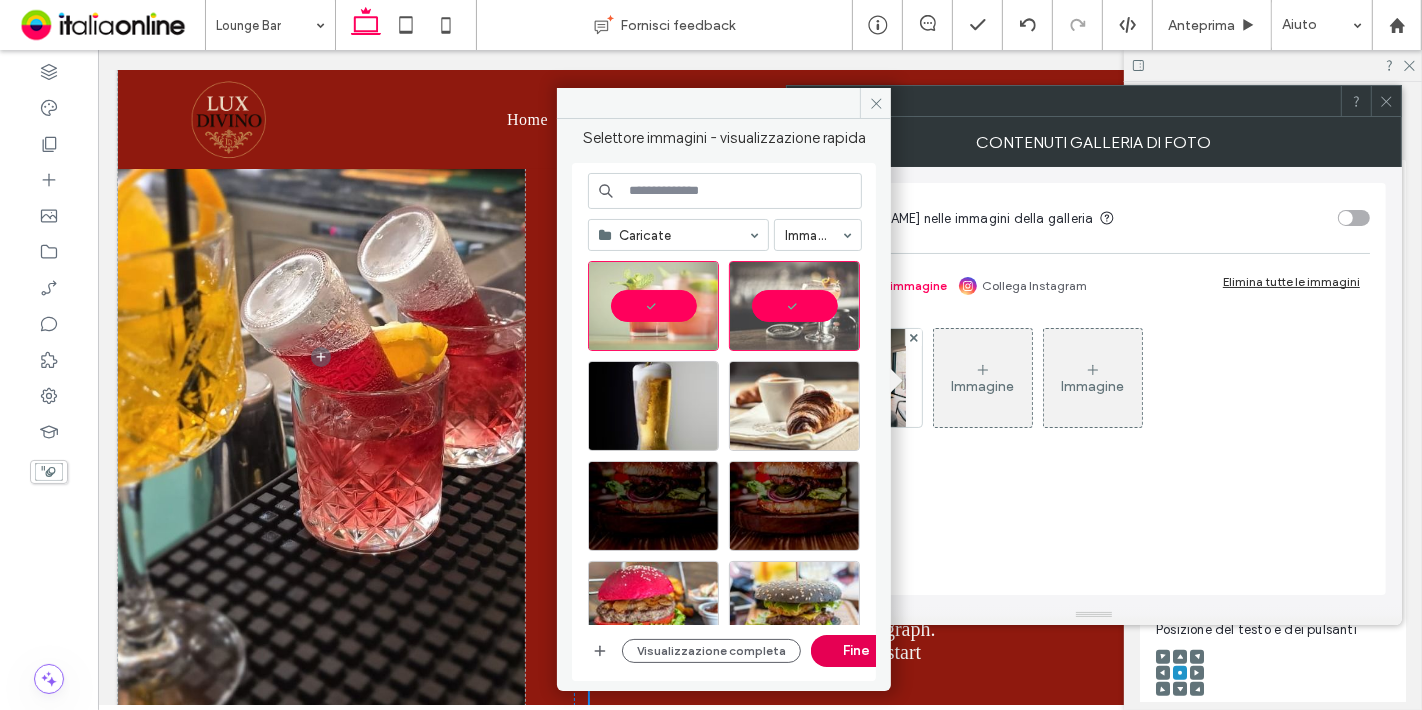 click on "Fine" at bounding box center (856, 651) 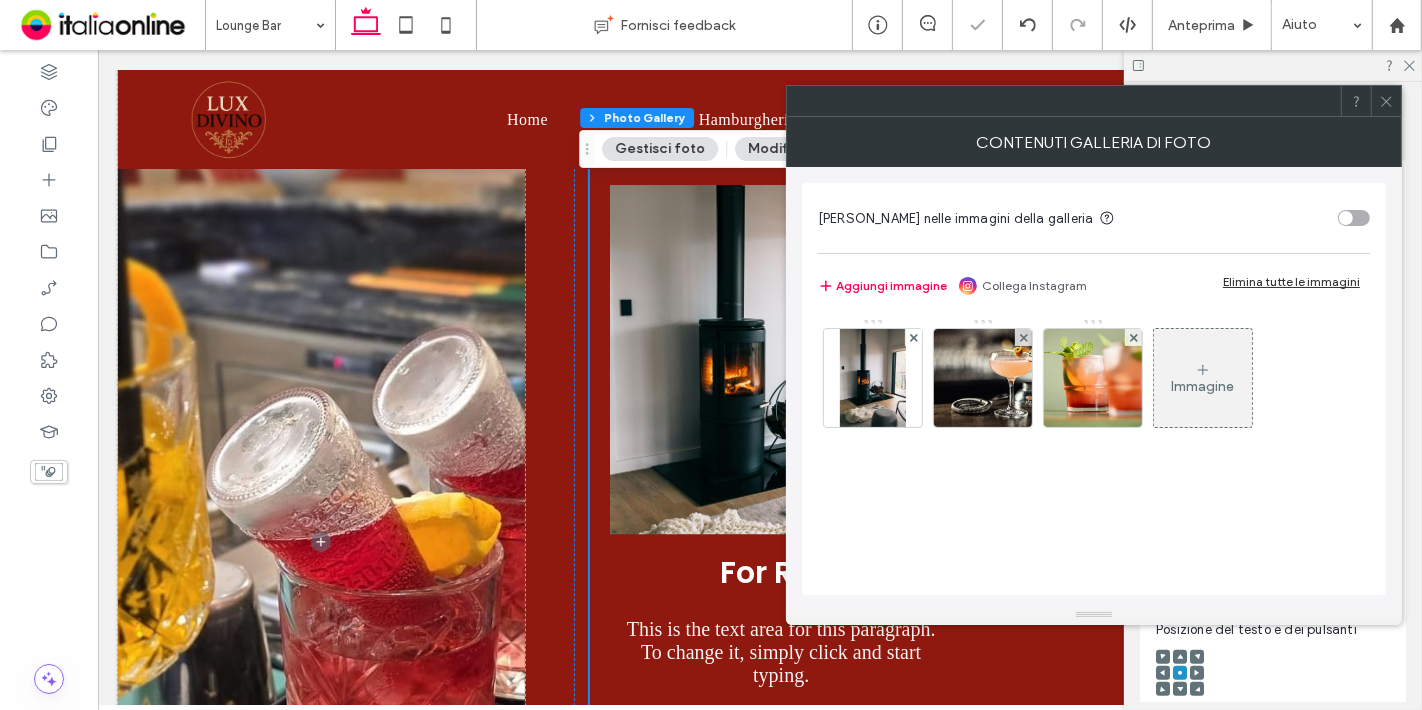 scroll, scrollTop: 1936, scrollLeft: 0, axis: vertical 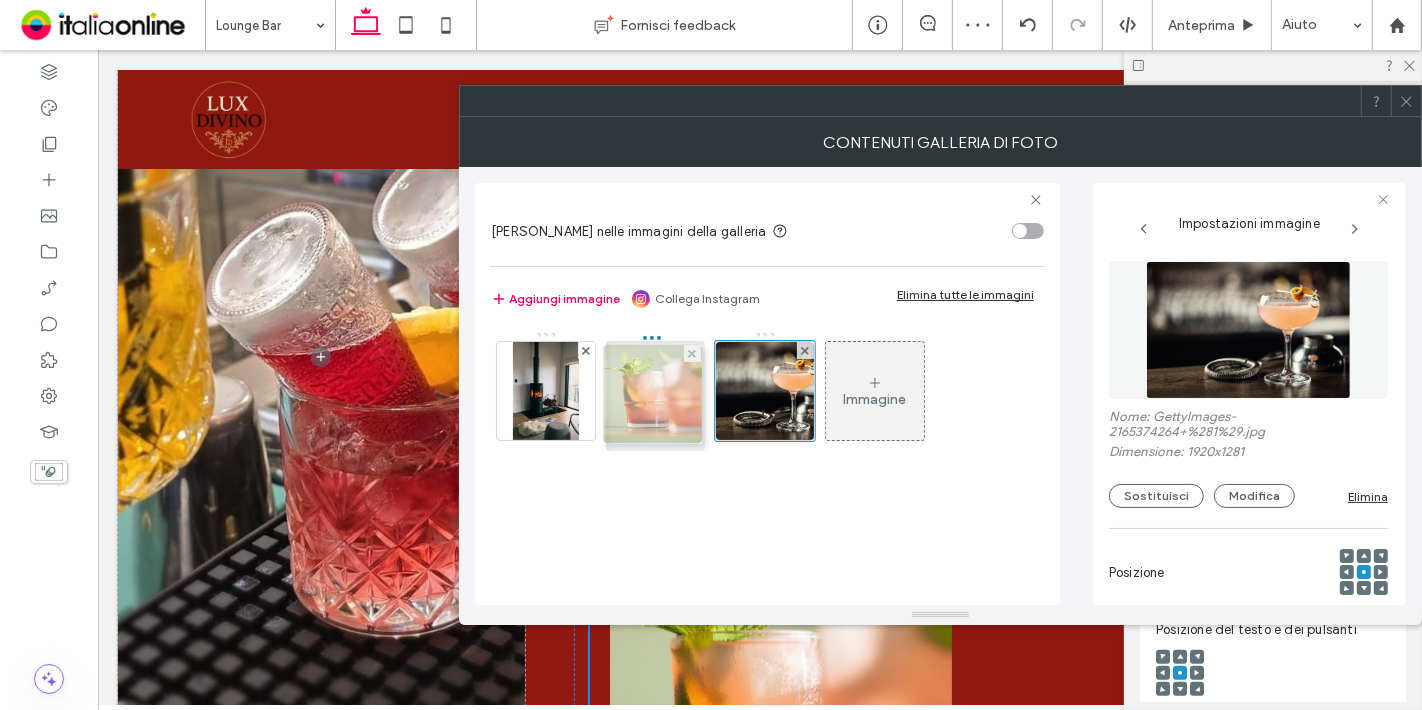 drag, startPoint x: 781, startPoint y: 404, endPoint x: 664, endPoint y: 407, distance: 117.03845 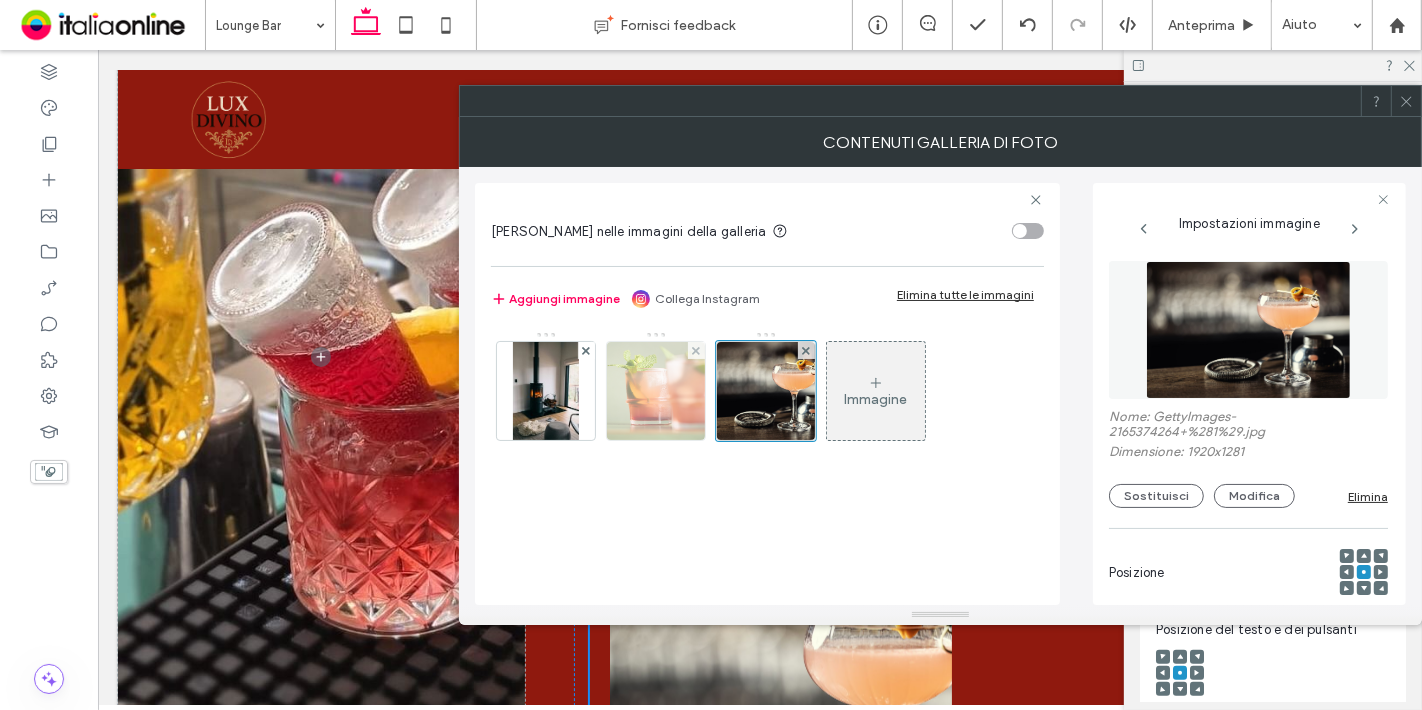 click at bounding box center [656, 391] 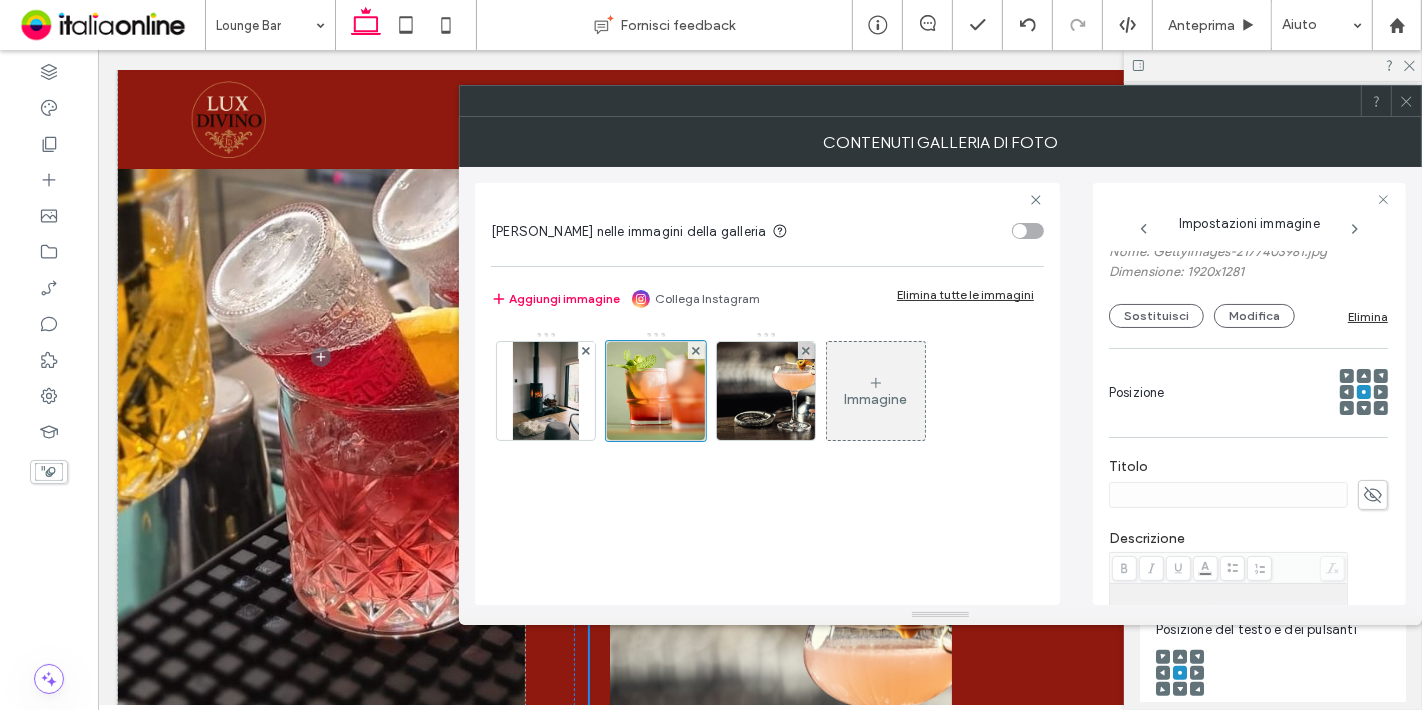 scroll, scrollTop: 226, scrollLeft: 0, axis: vertical 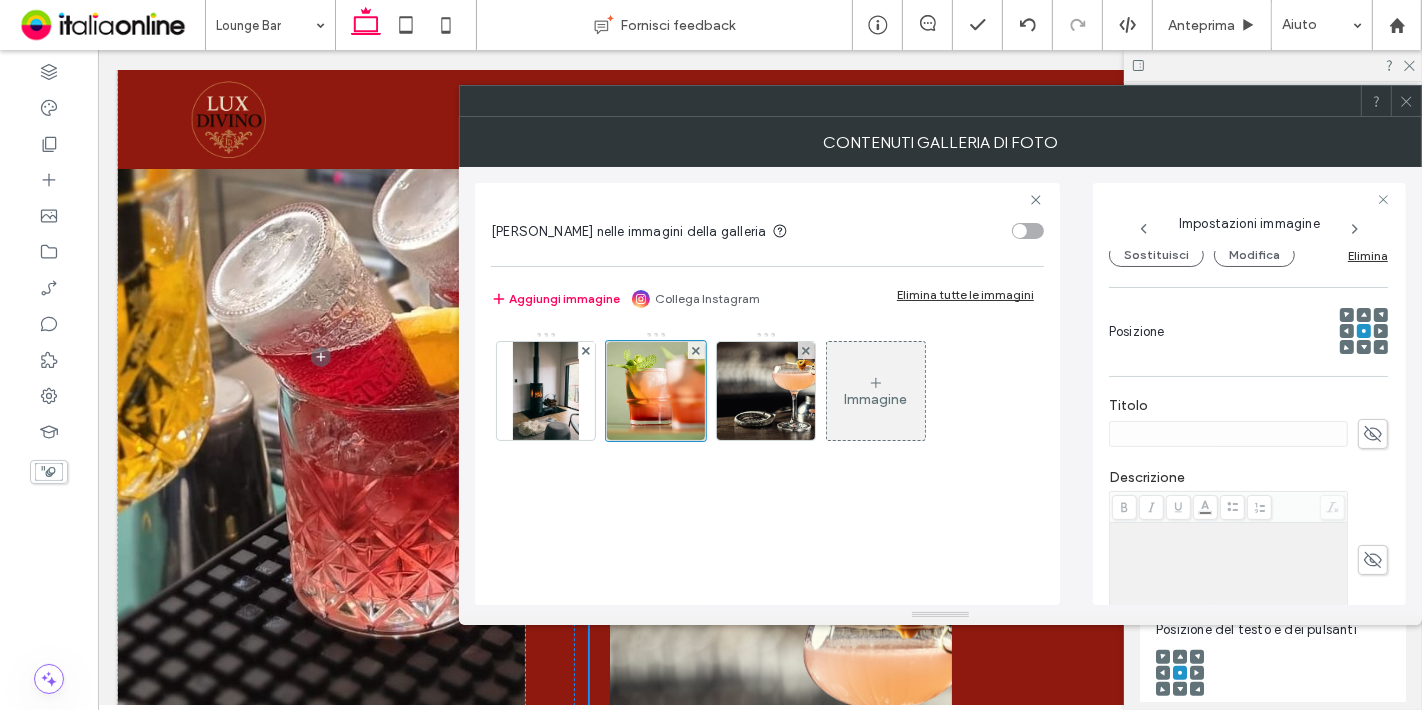 click 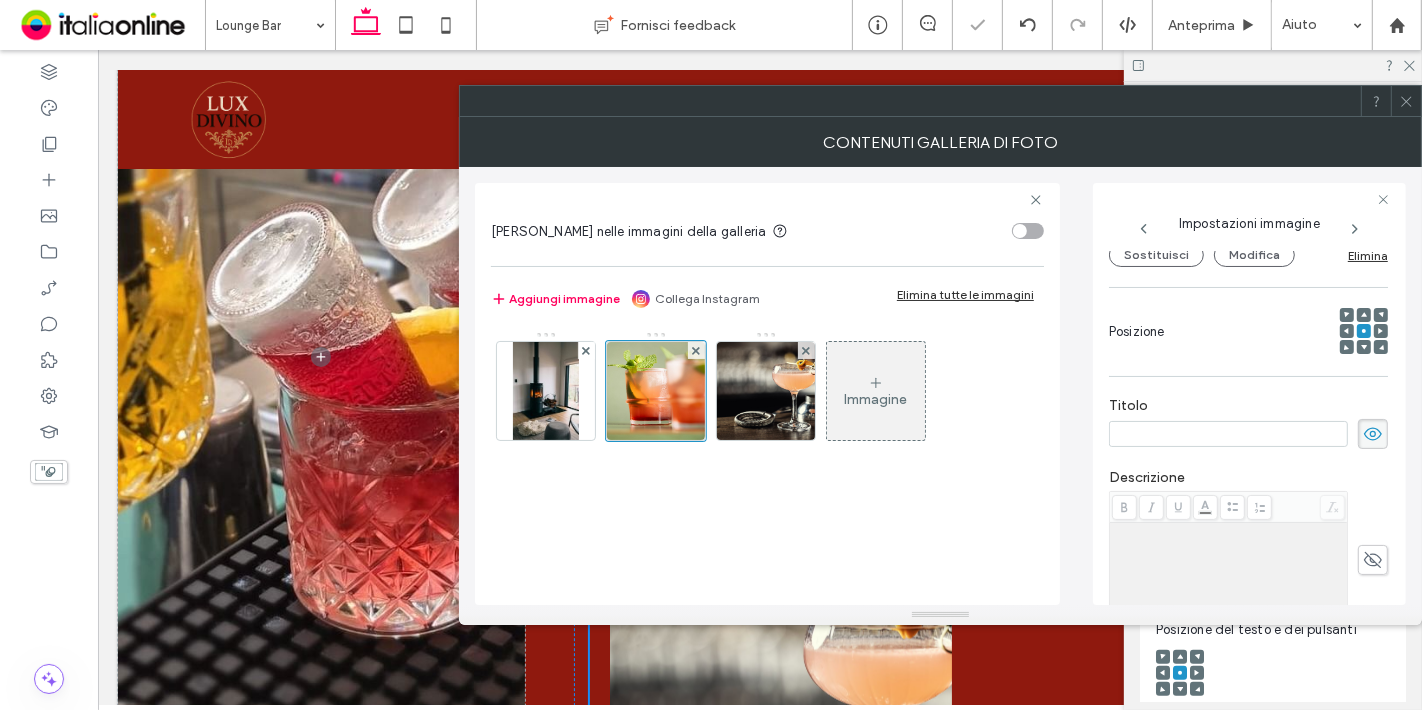 paste on "**********" 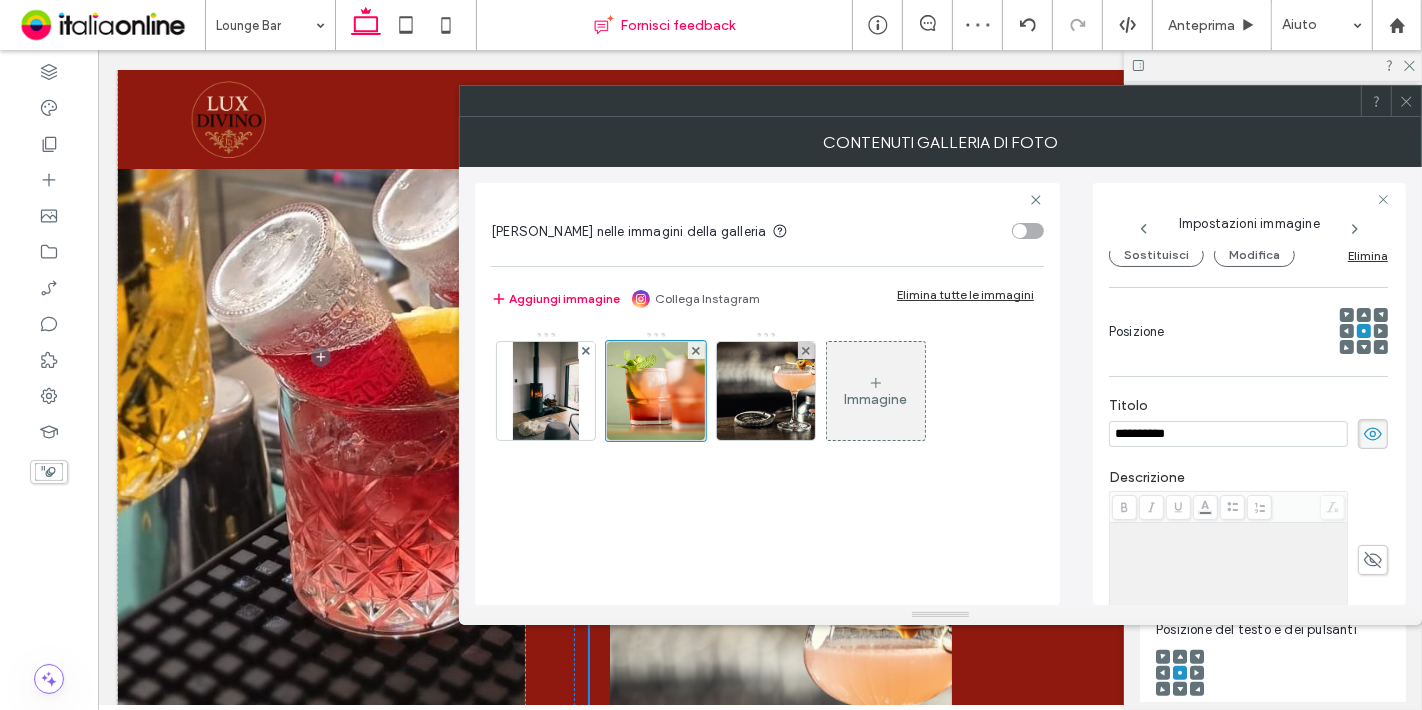 type on "**********" 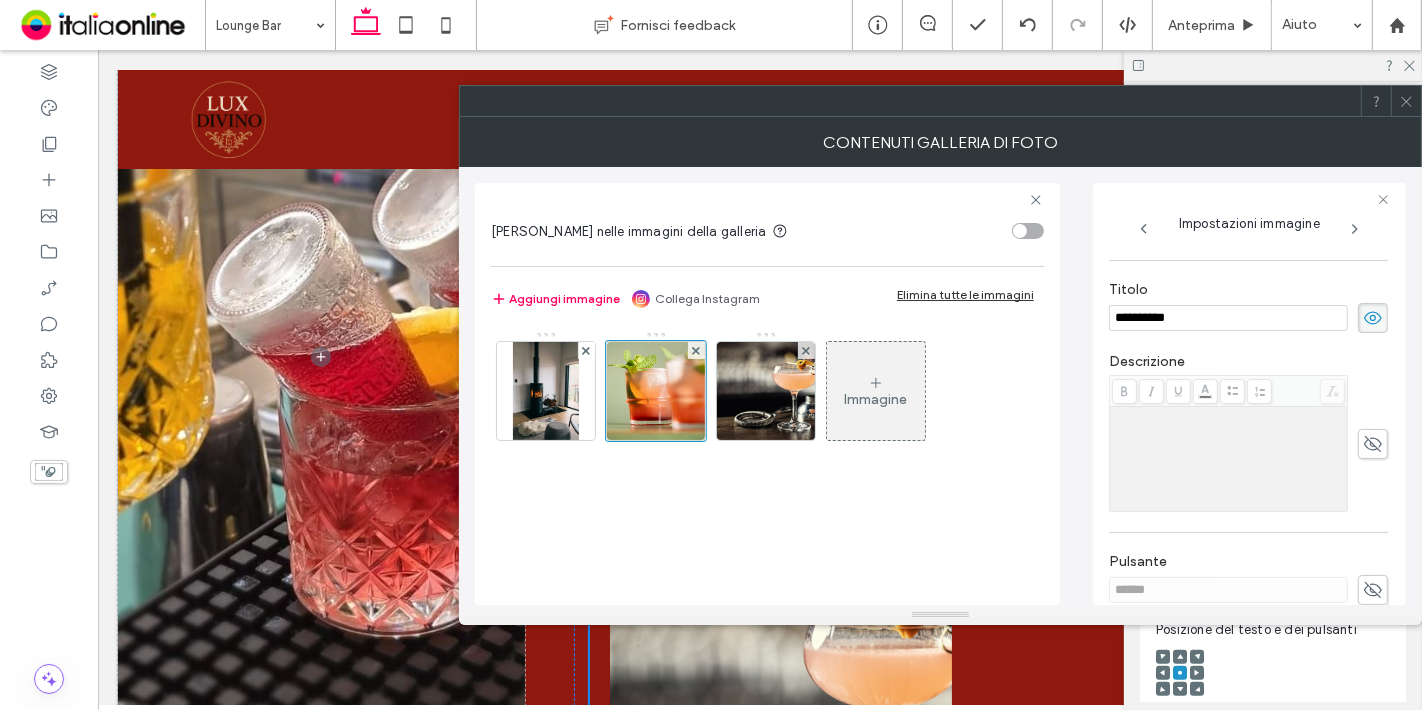 scroll, scrollTop: 431, scrollLeft: 0, axis: vertical 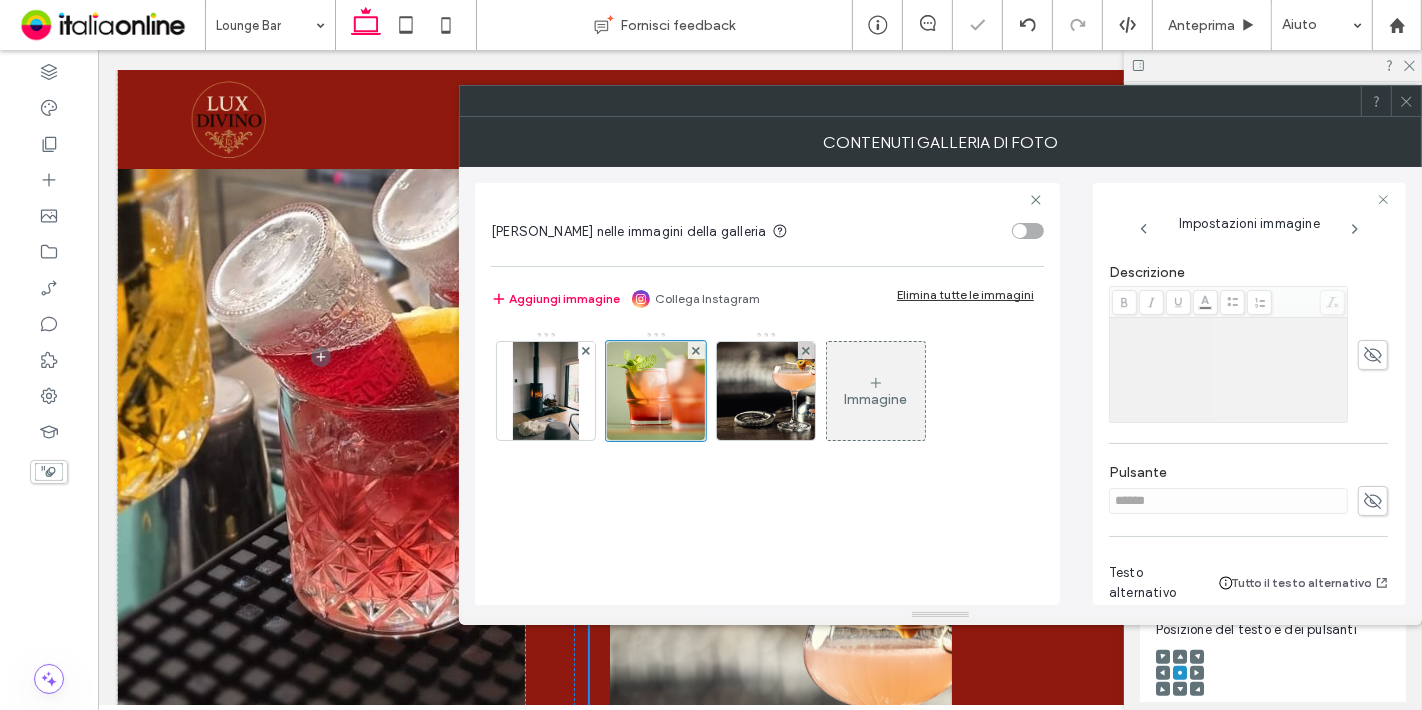 click at bounding box center [1229, 370] 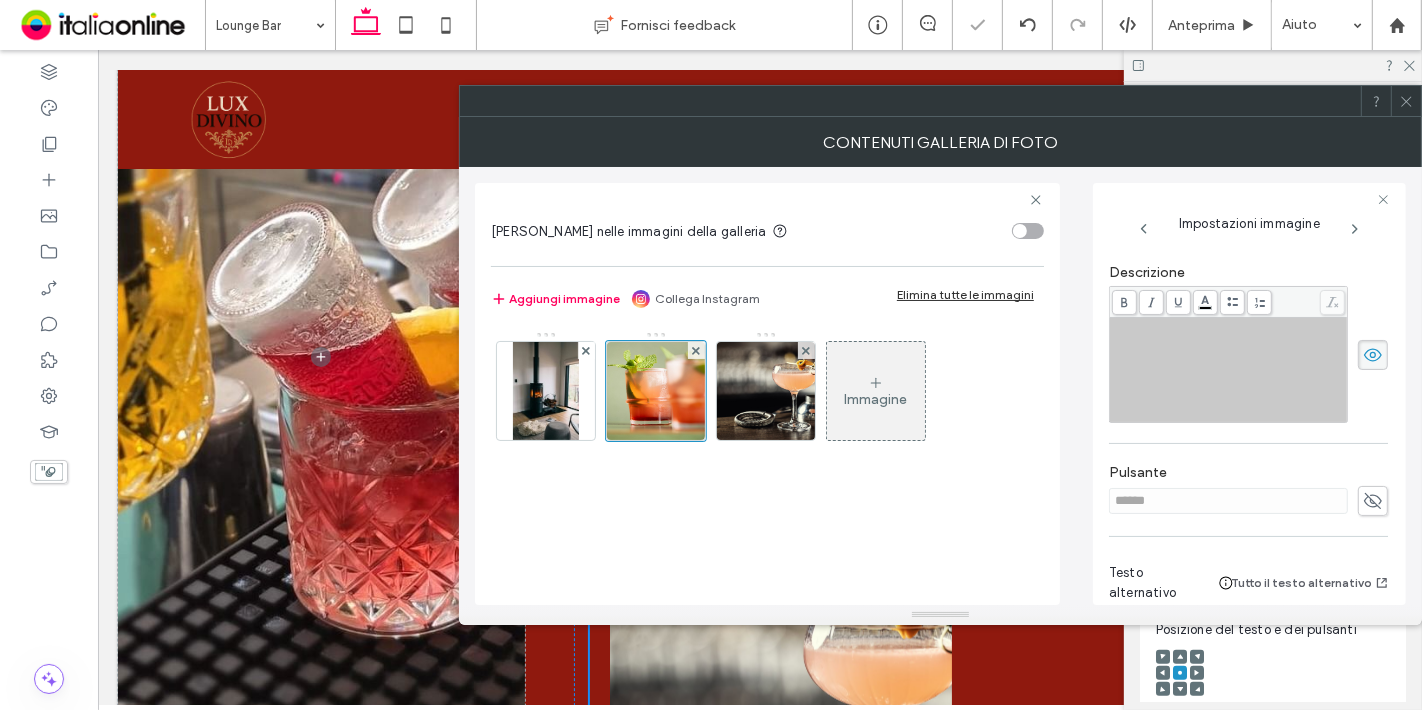 click at bounding box center [1229, 370] 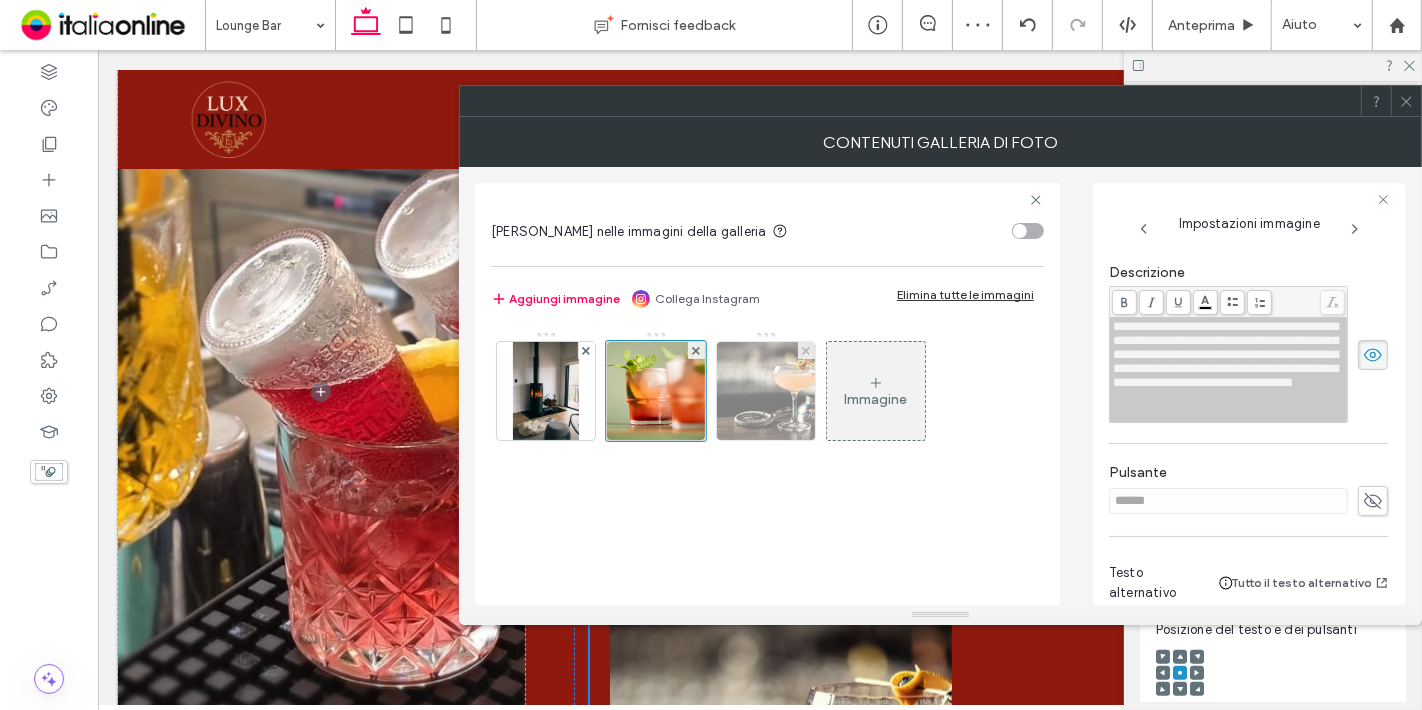 scroll, scrollTop: 1970, scrollLeft: 0, axis: vertical 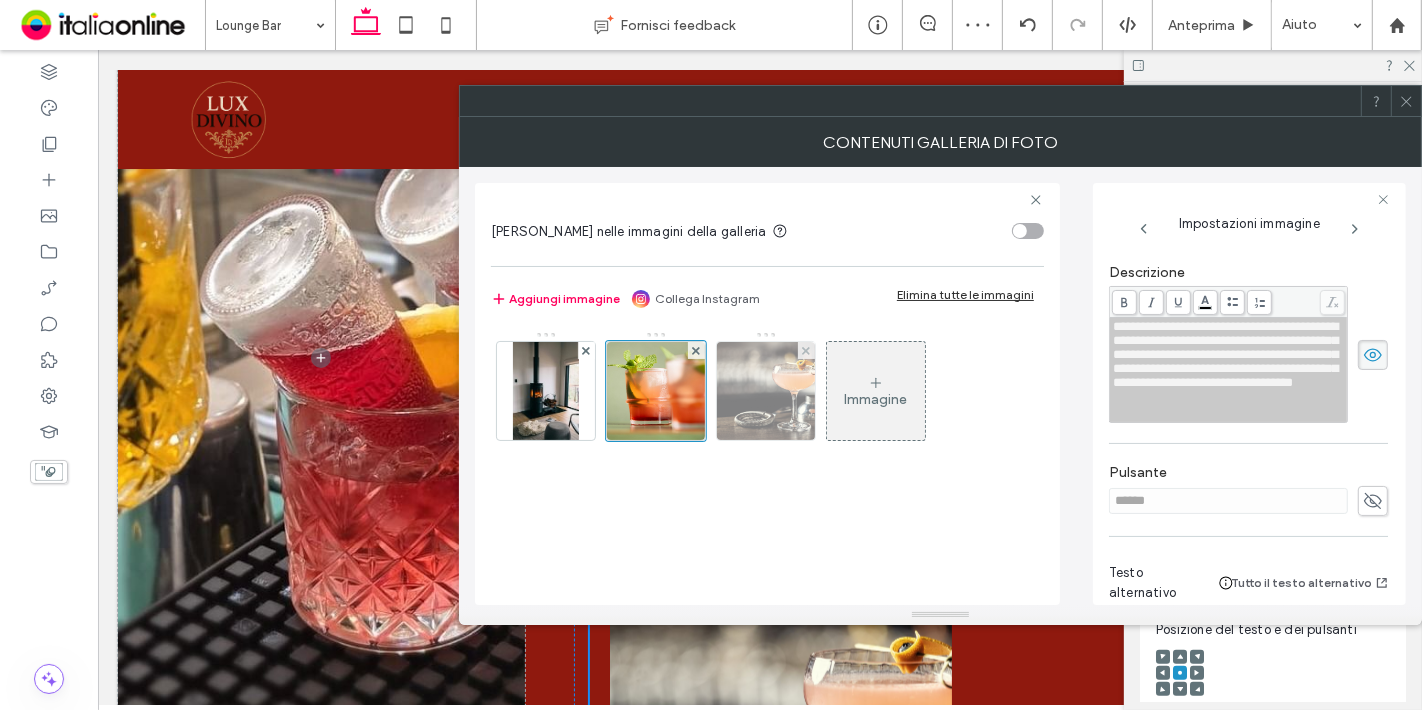 click at bounding box center (766, 391) 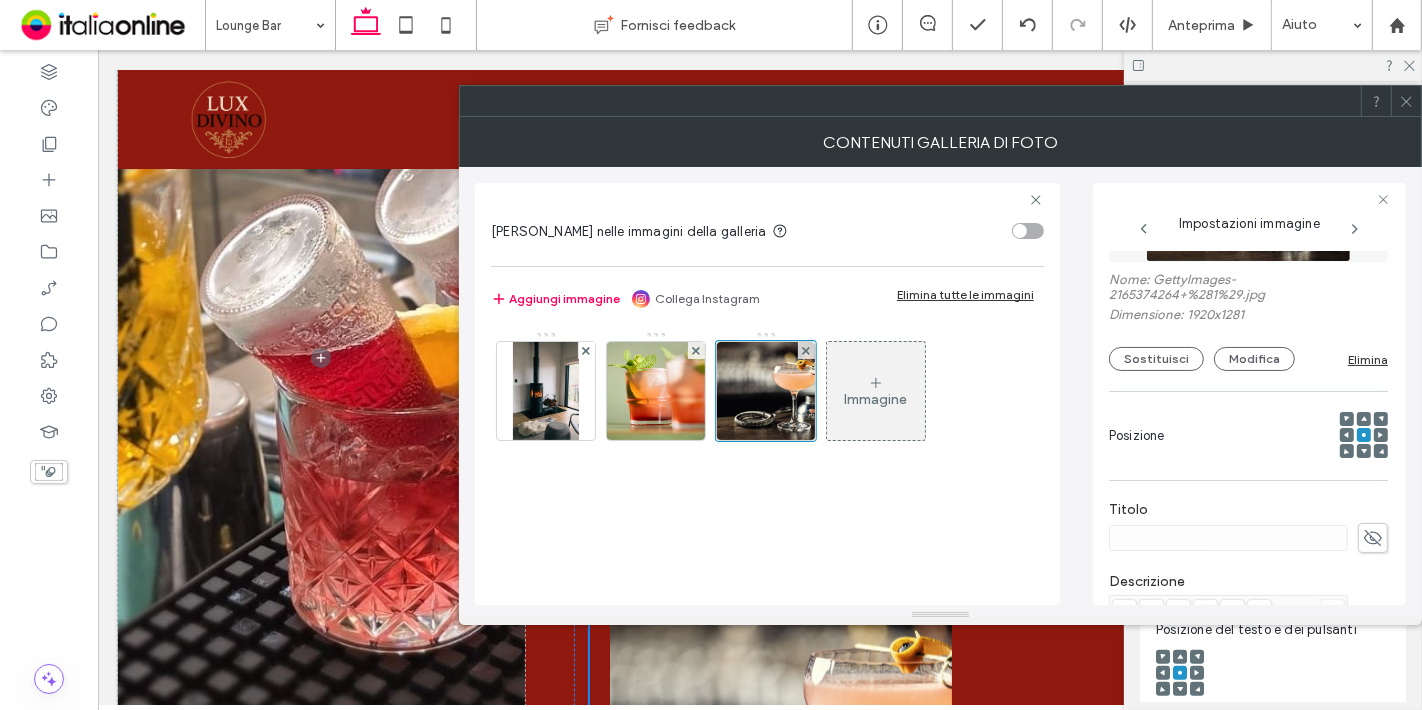 scroll, scrollTop: 139, scrollLeft: 0, axis: vertical 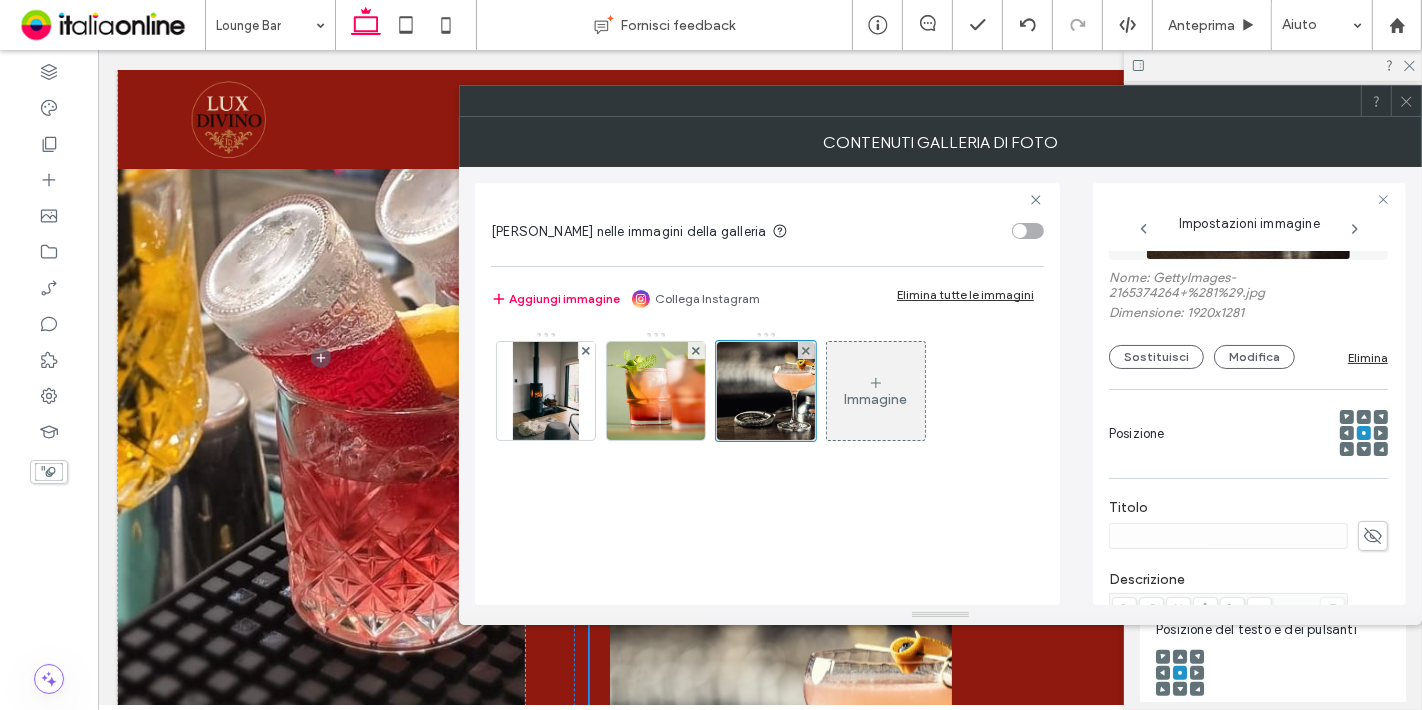 click 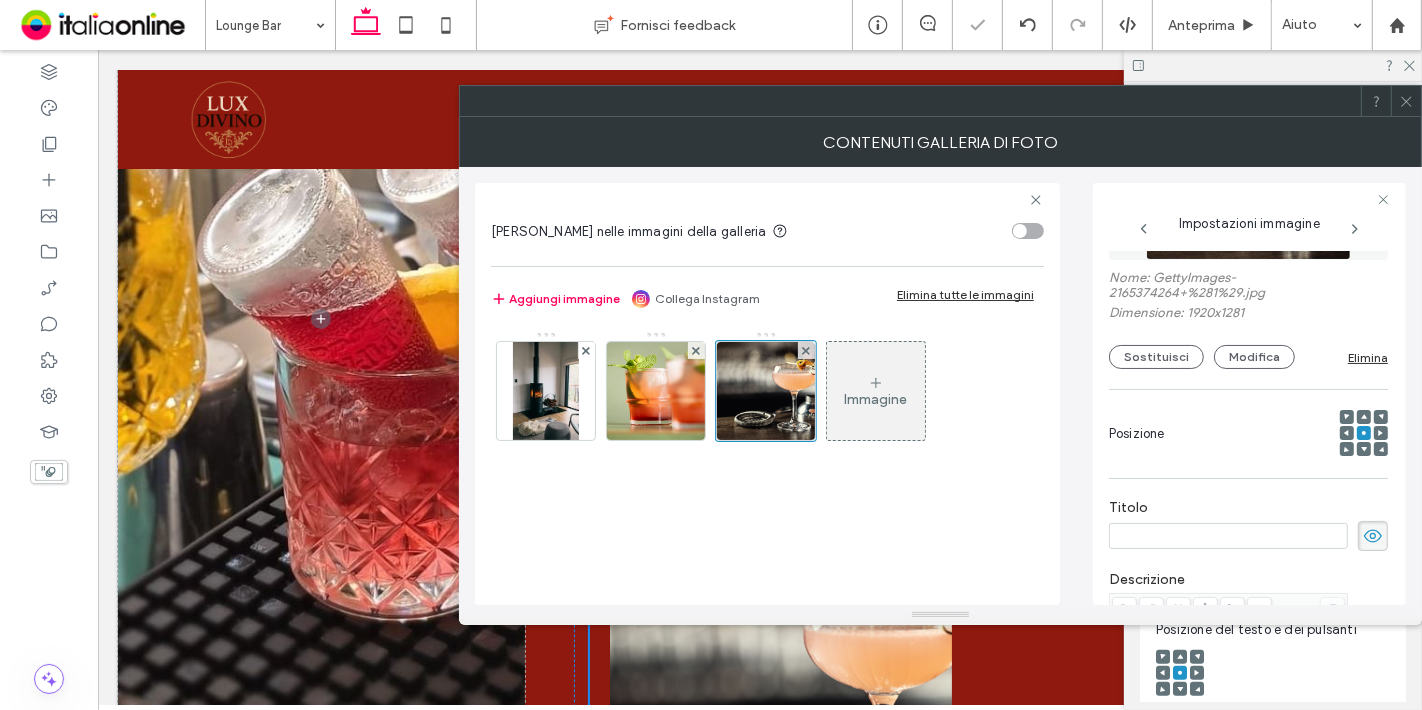 scroll, scrollTop: 1985, scrollLeft: 0, axis: vertical 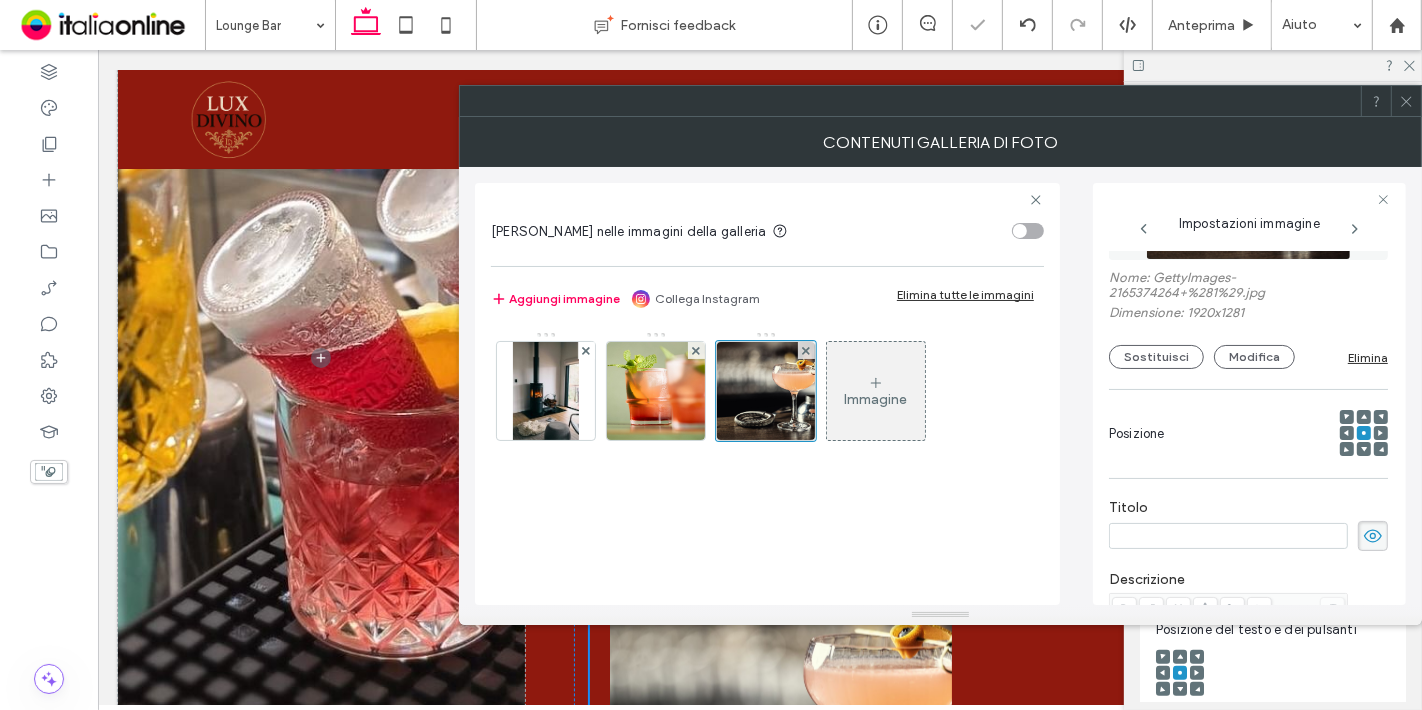 click at bounding box center (1228, 536) 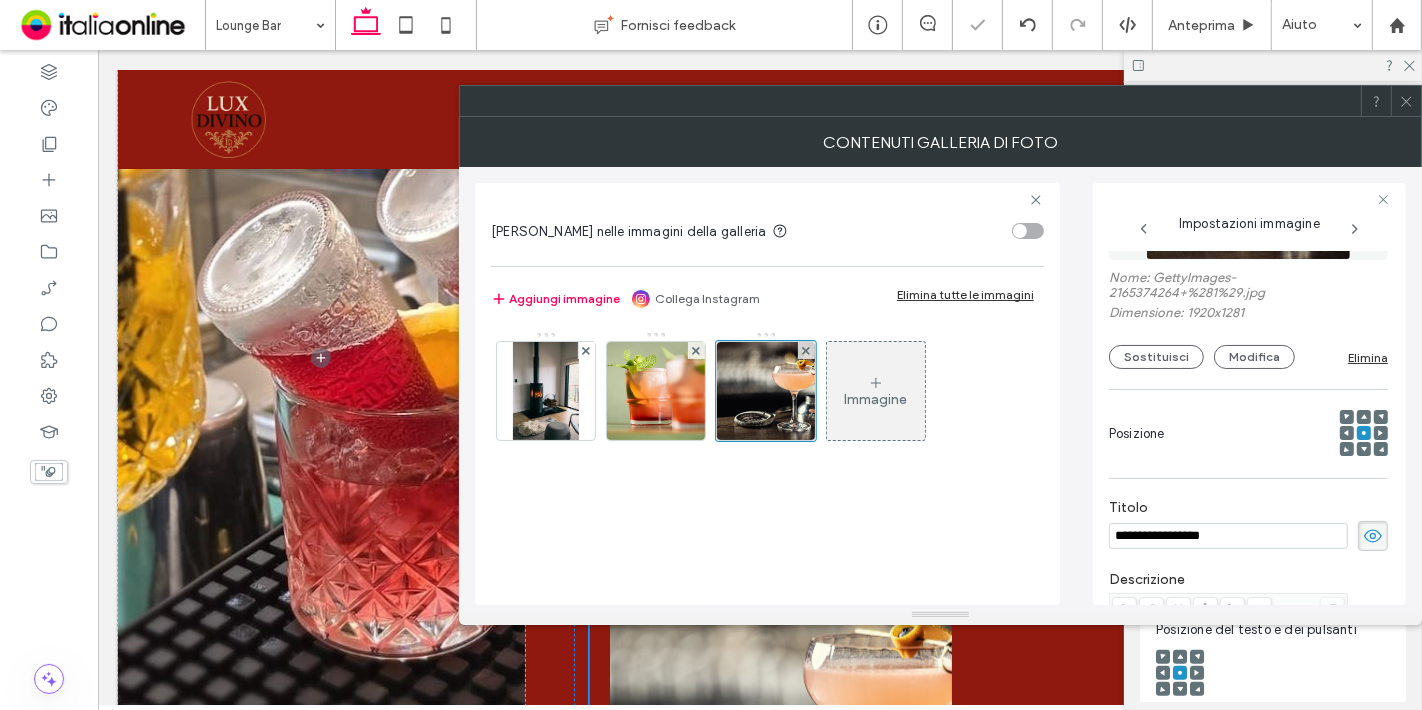 scroll, scrollTop: 2008, scrollLeft: 0, axis: vertical 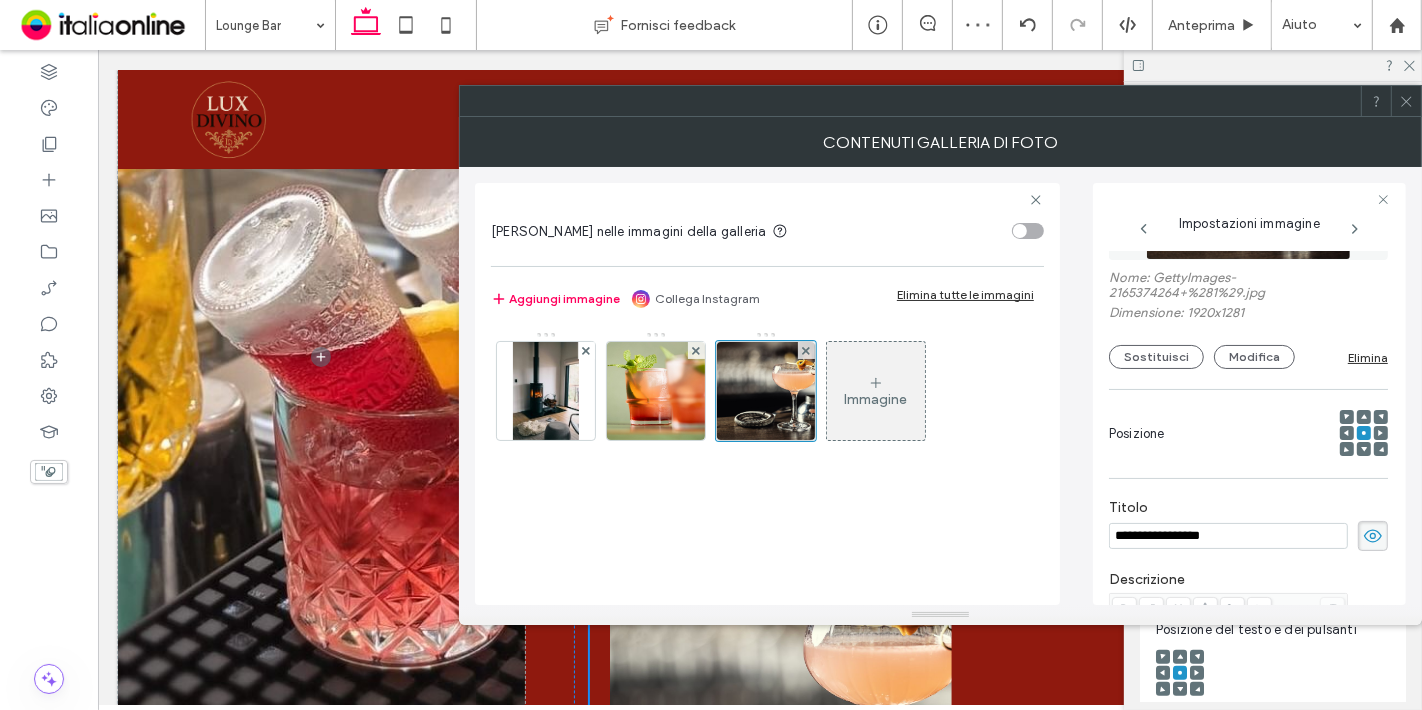 type on "**********" 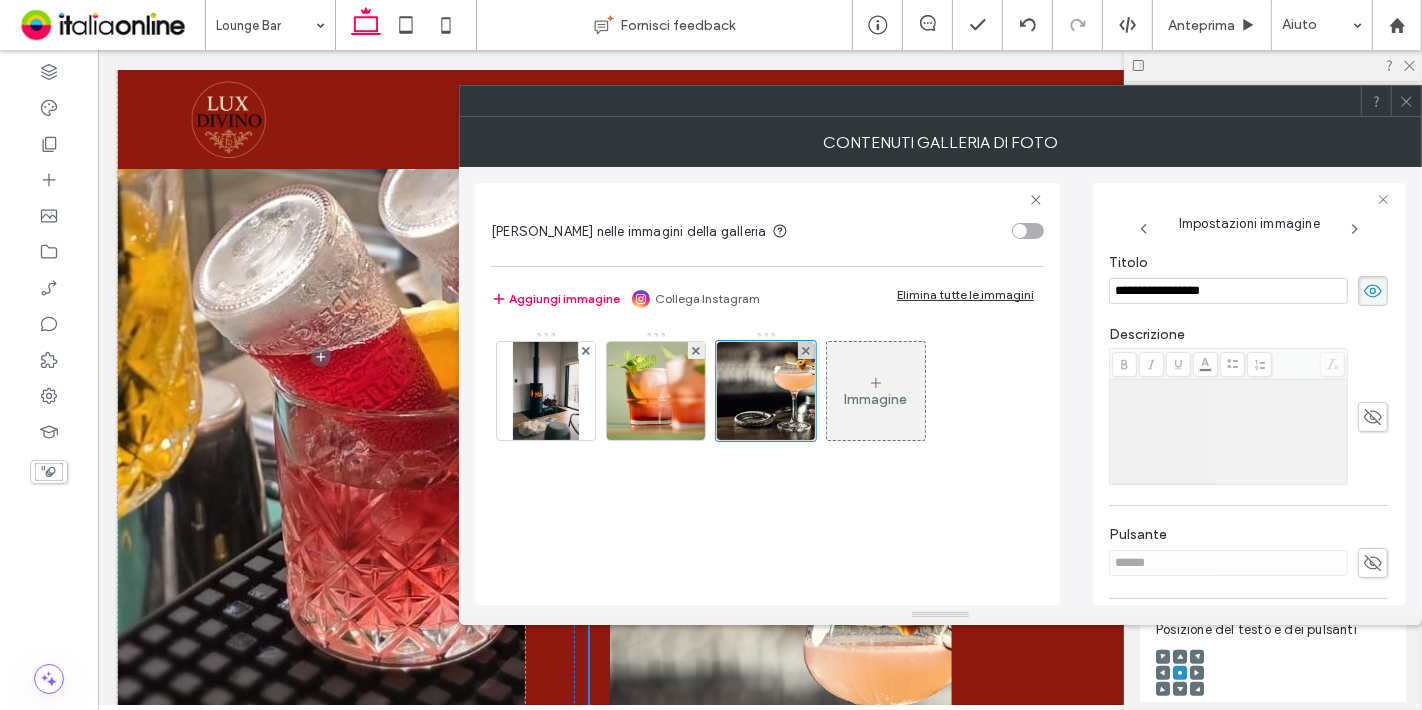 scroll, scrollTop: 388, scrollLeft: 0, axis: vertical 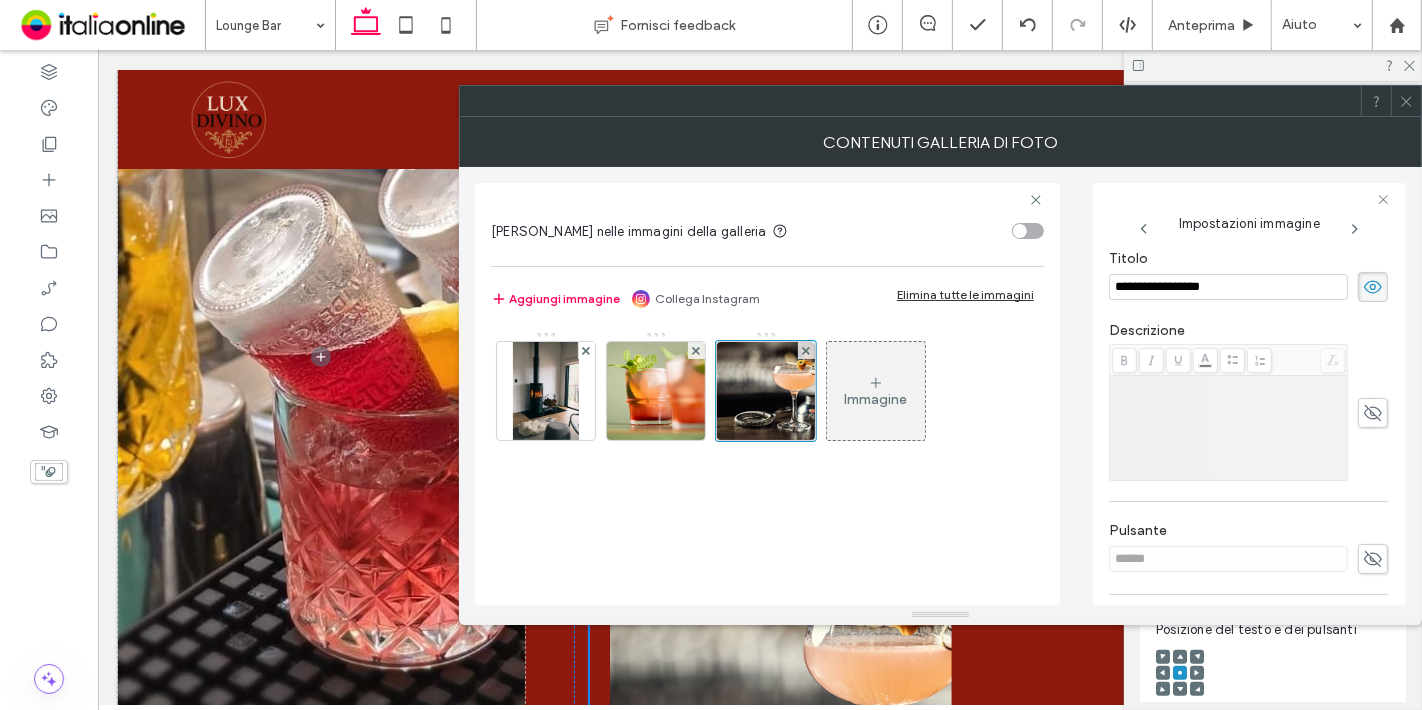 click at bounding box center (1229, 428) 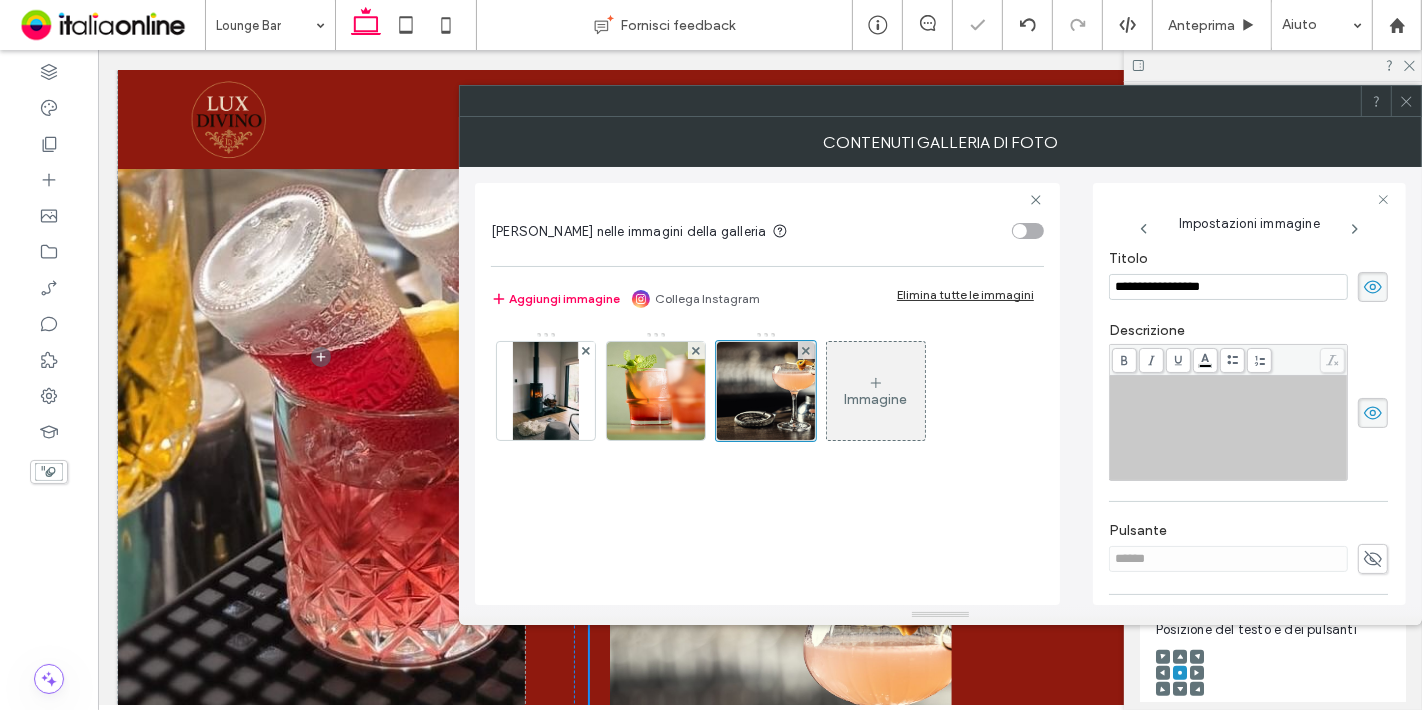 click at bounding box center [1229, 428] 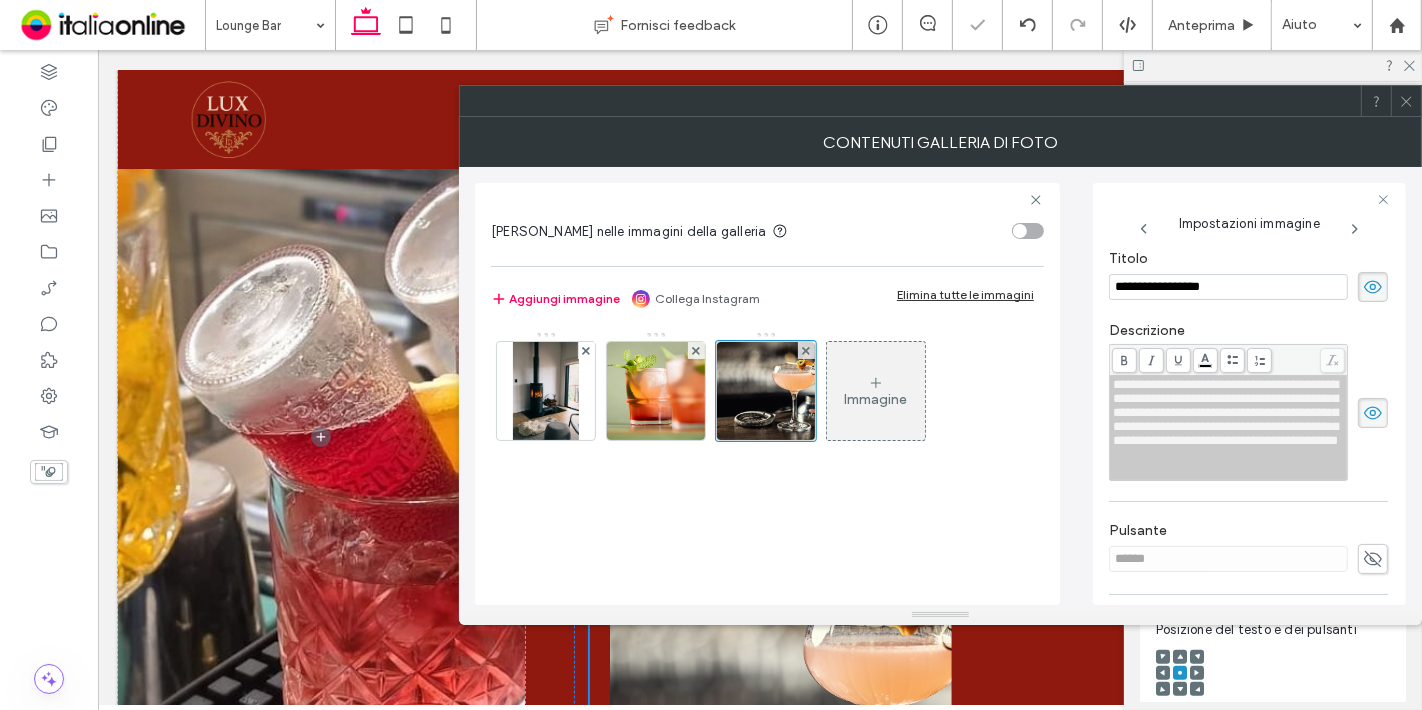 scroll, scrollTop: 2088, scrollLeft: 0, axis: vertical 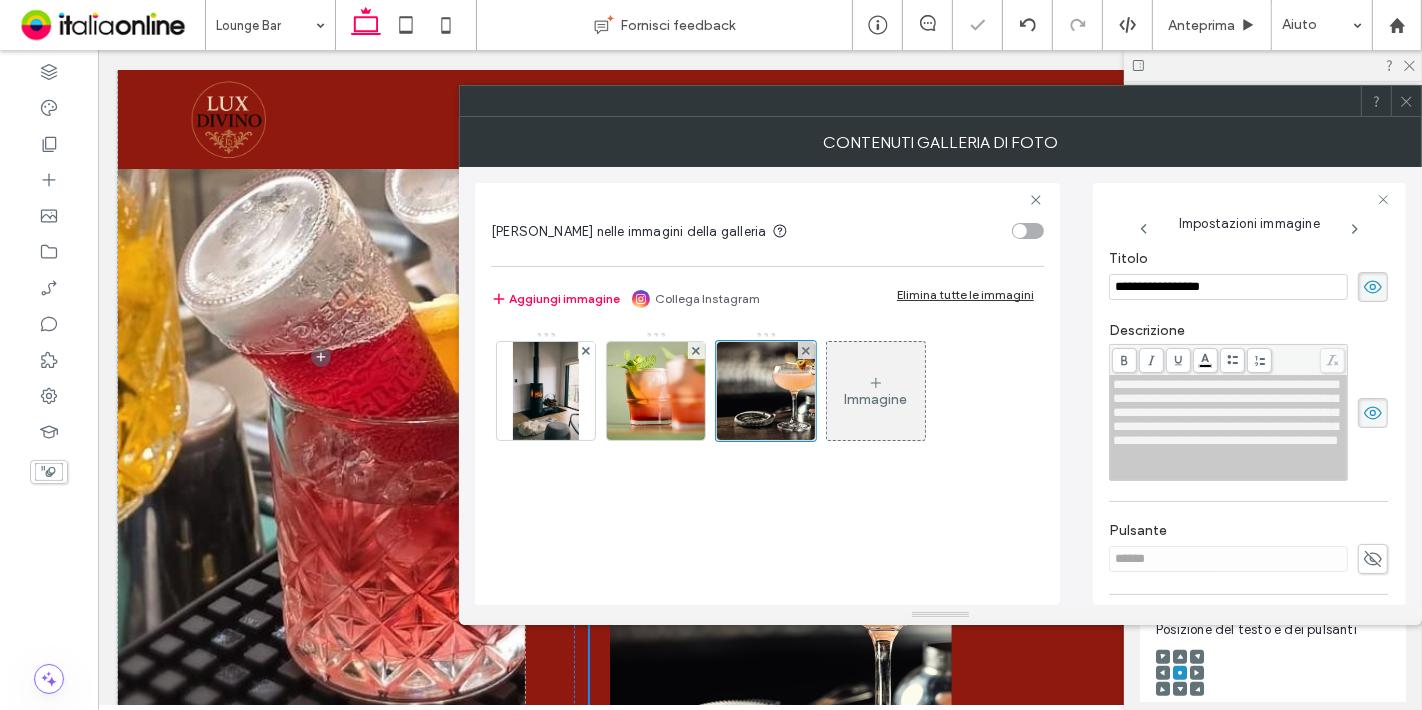 click 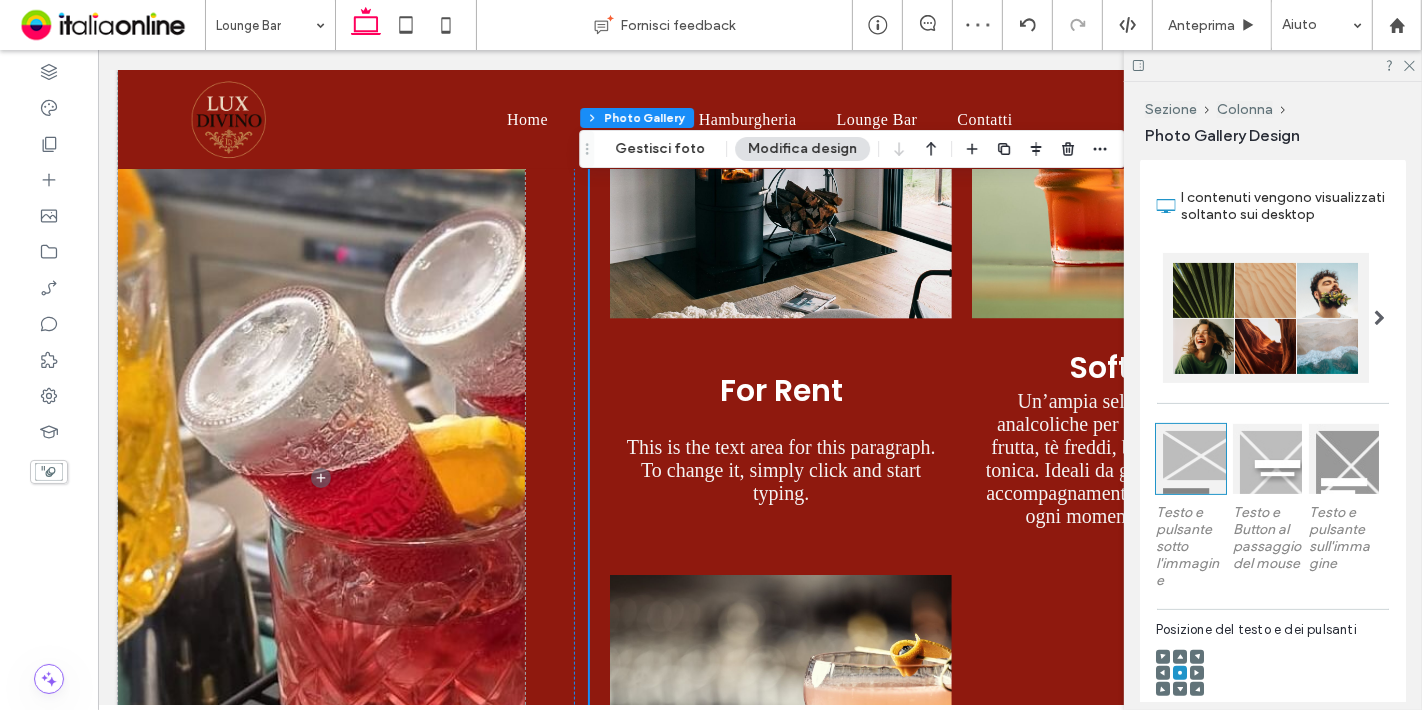 scroll, scrollTop: 1830, scrollLeft: 0, axis: vertical 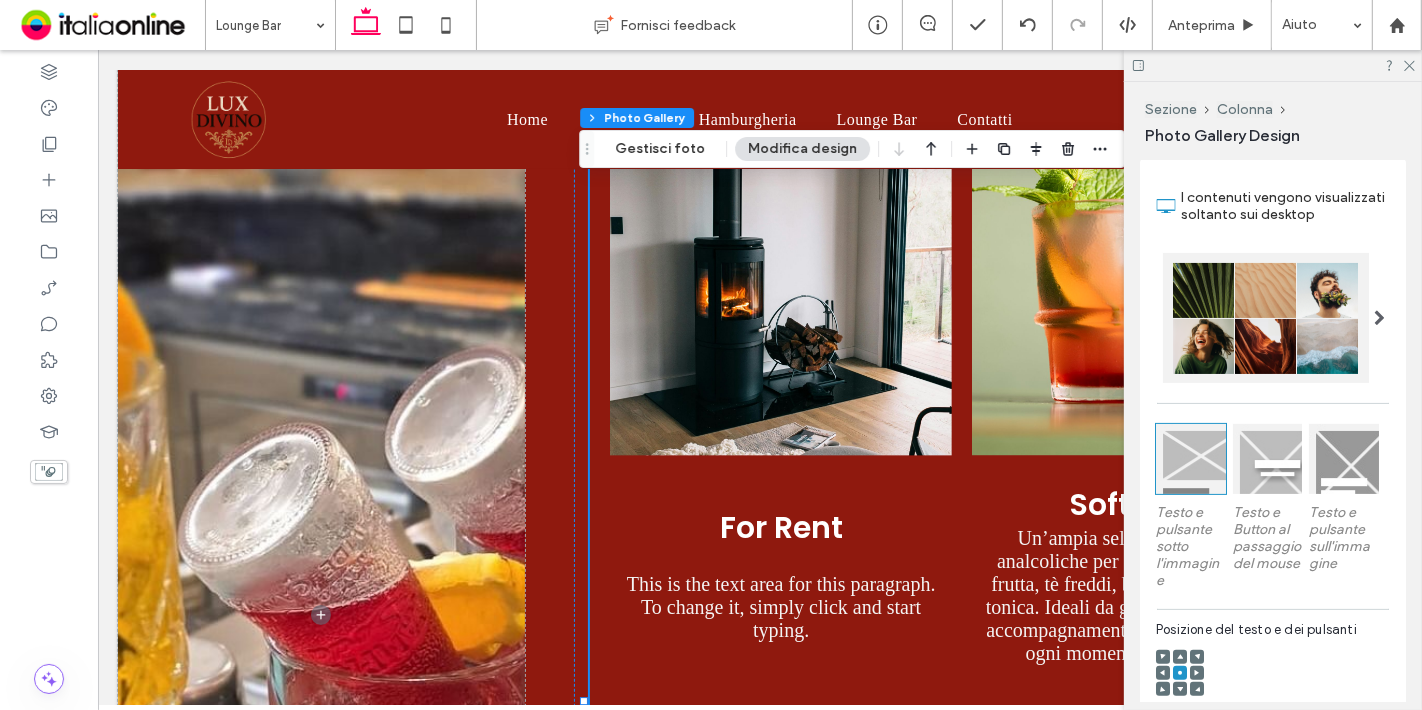 click at bounding box center [780, 280] 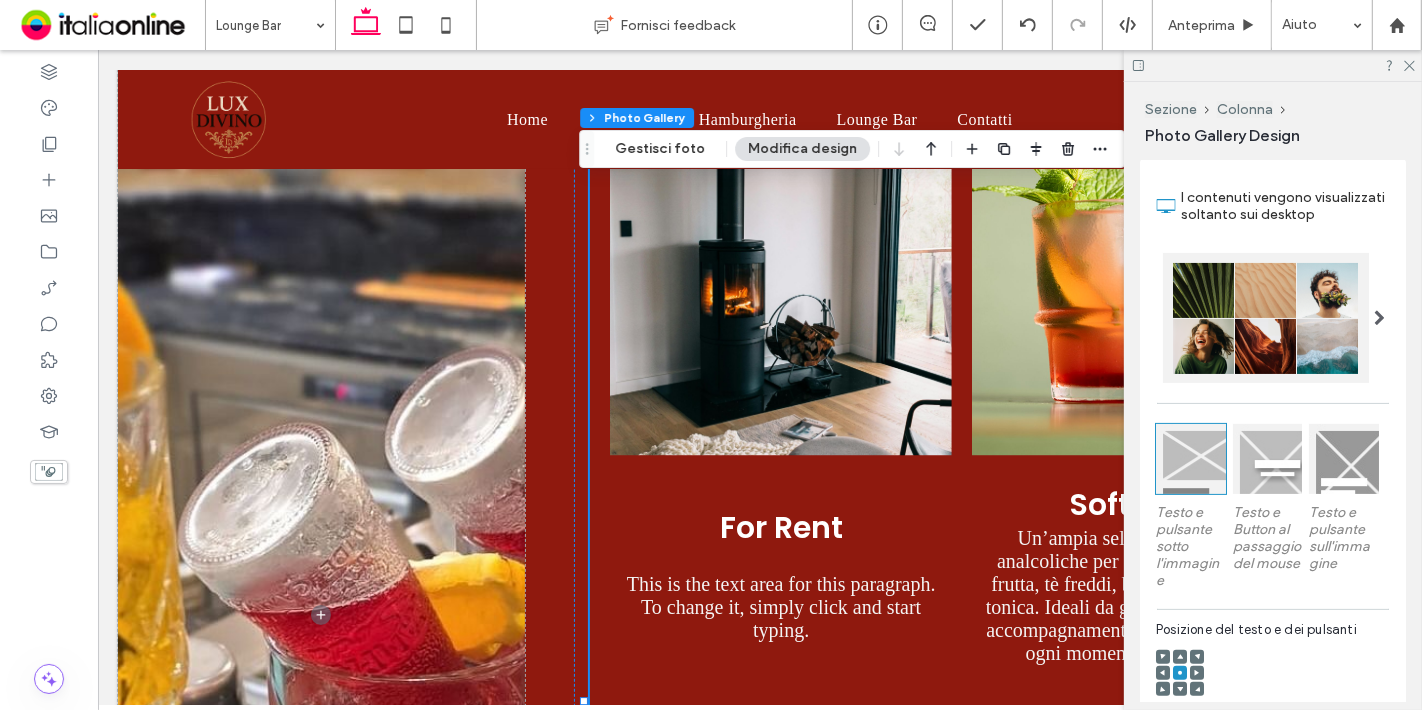 click on "Modifica design" at bounding box center [802, 149] 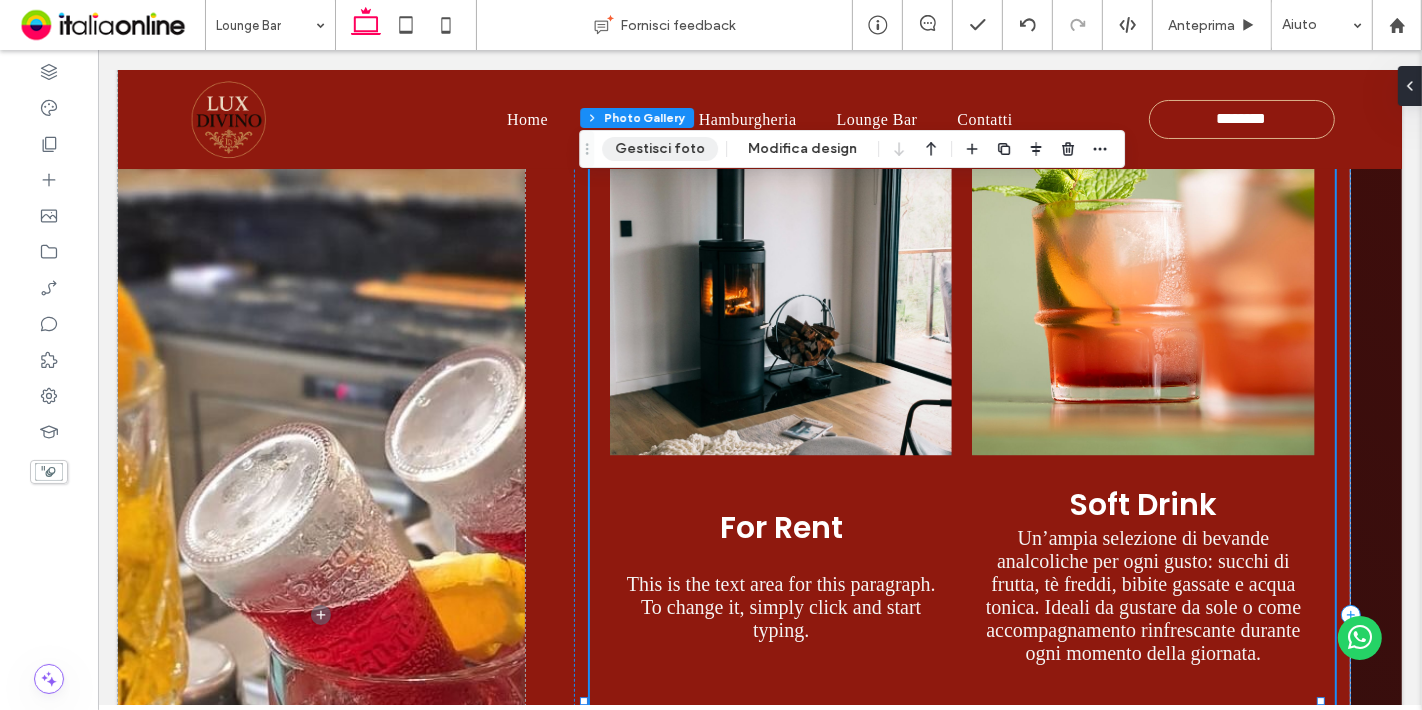 click on "Gestisci foto" at bounding box center (660, 149) 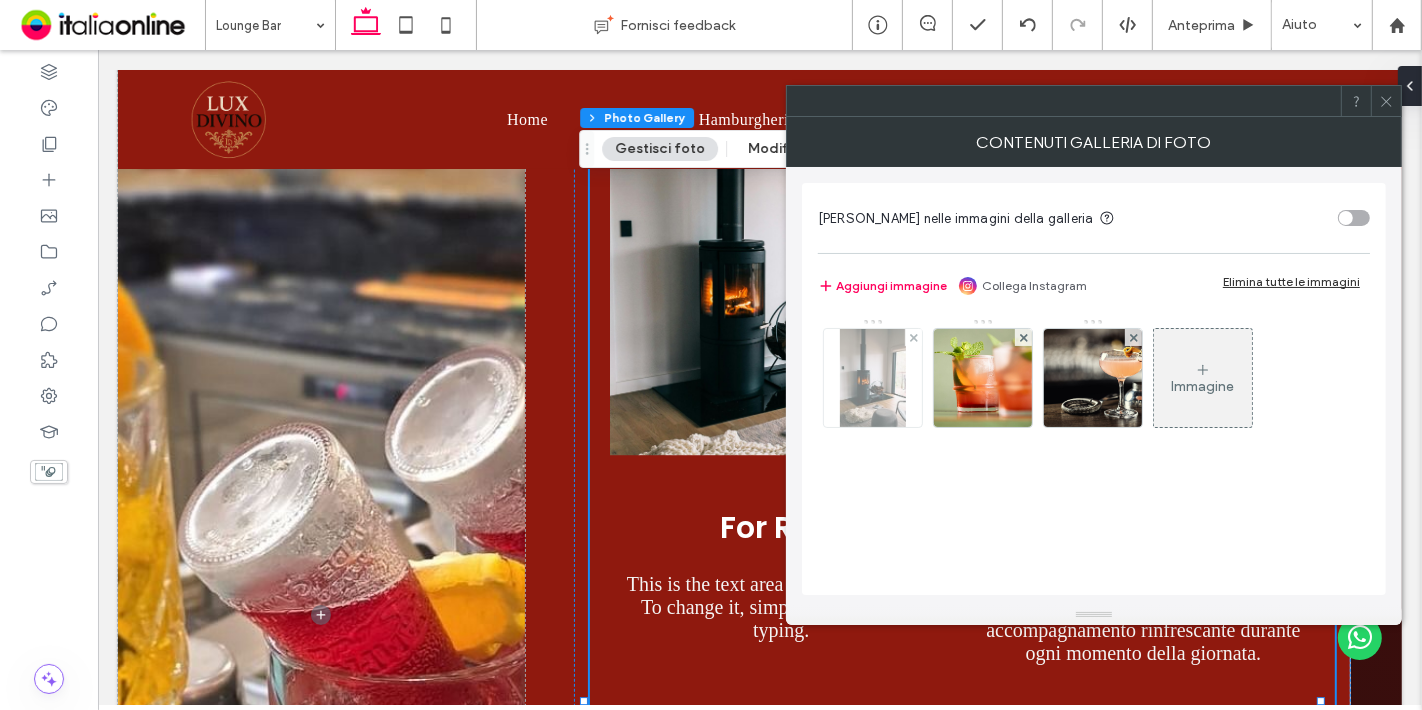 click at bounding box center (873, 378) 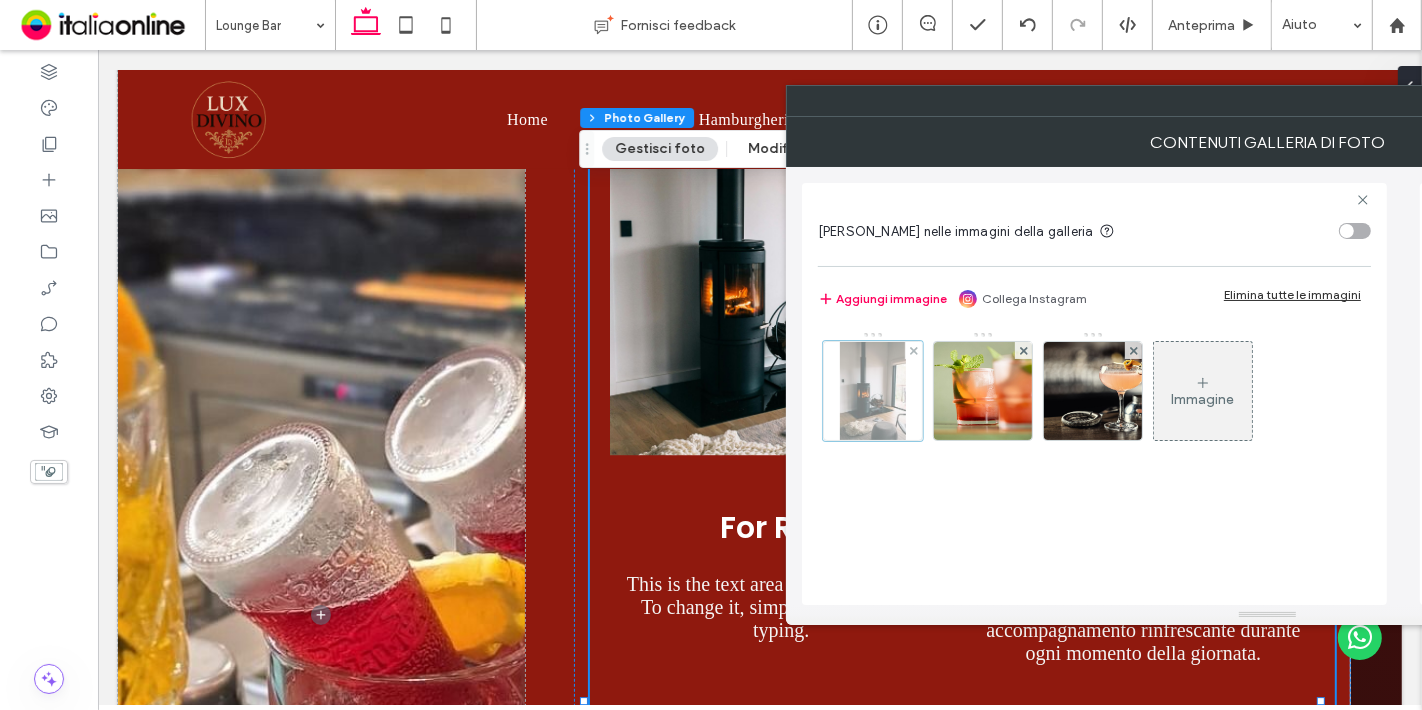 scroll, scrollTop: 0, scrollLeft: 89, axis: horizontal 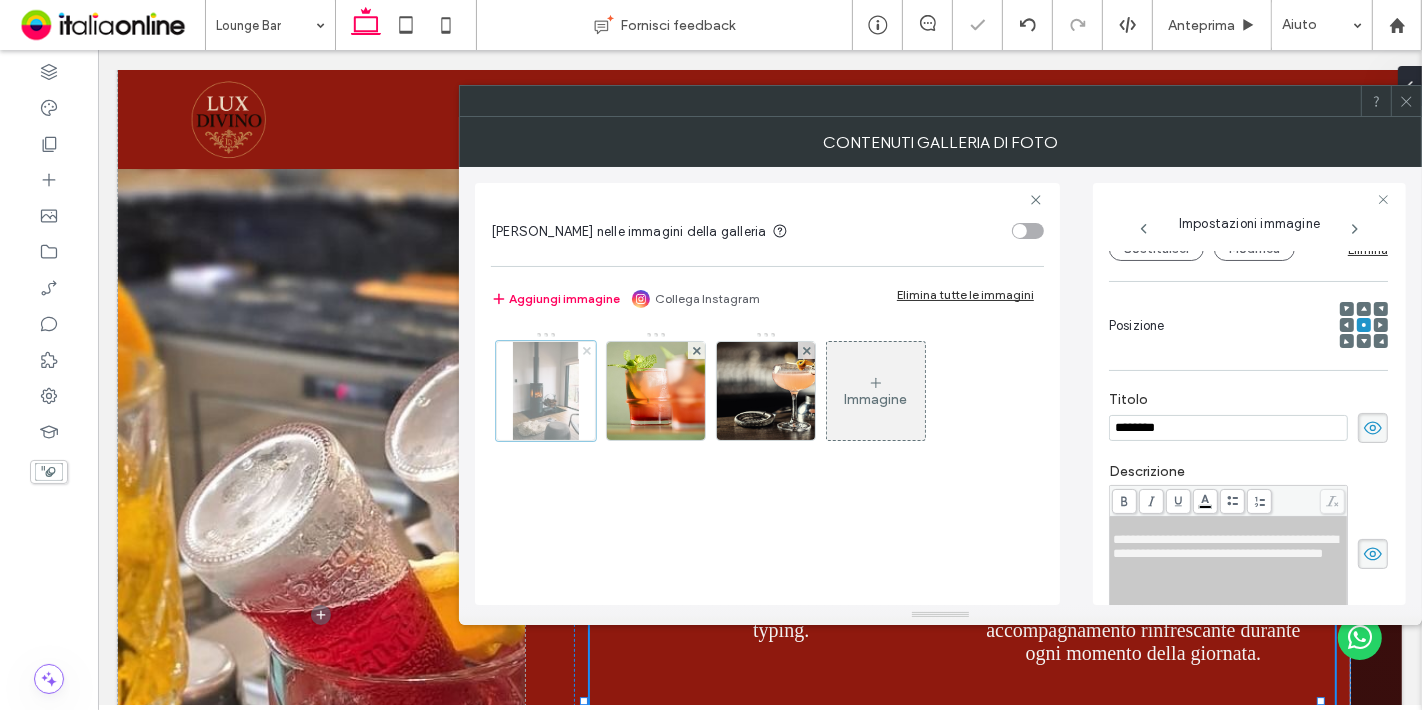click at bounding box center [587, 350] 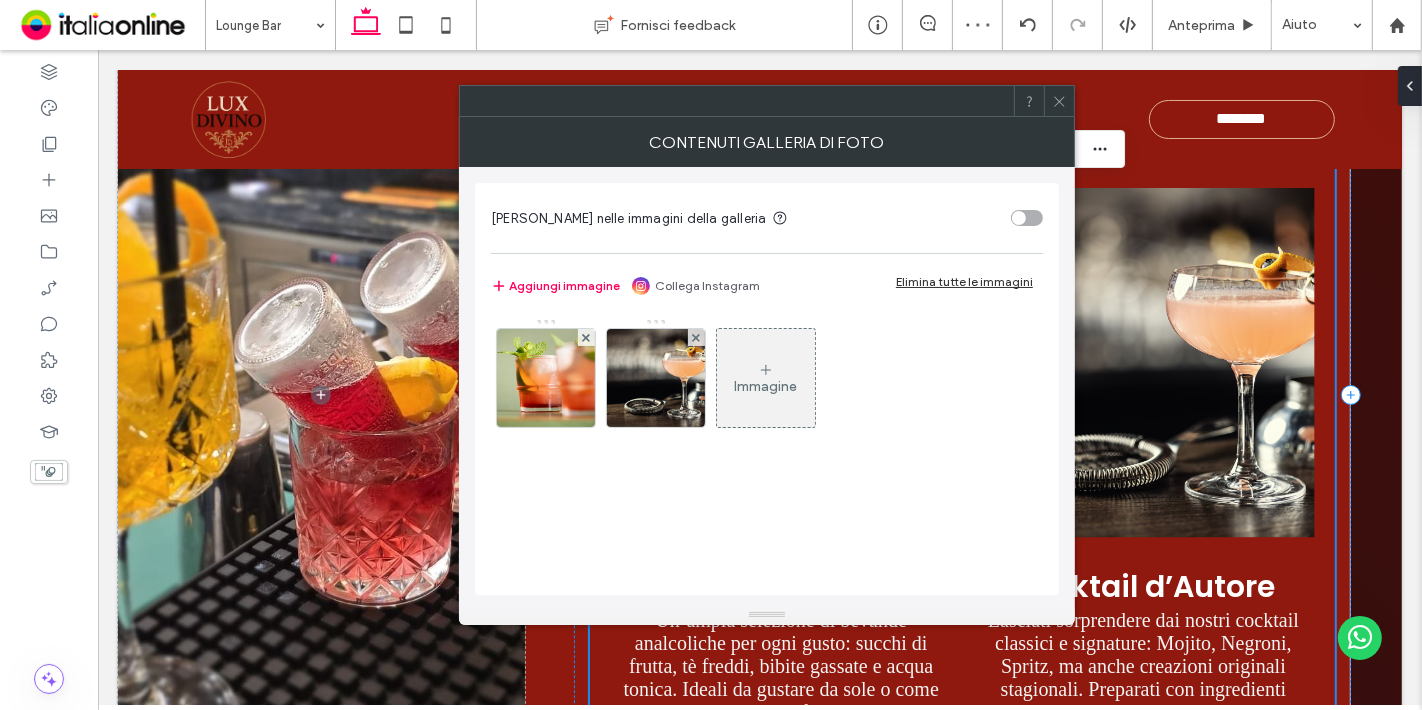 scroll, scrollTop: 1747, scrollLeft: 0, axis: vertical 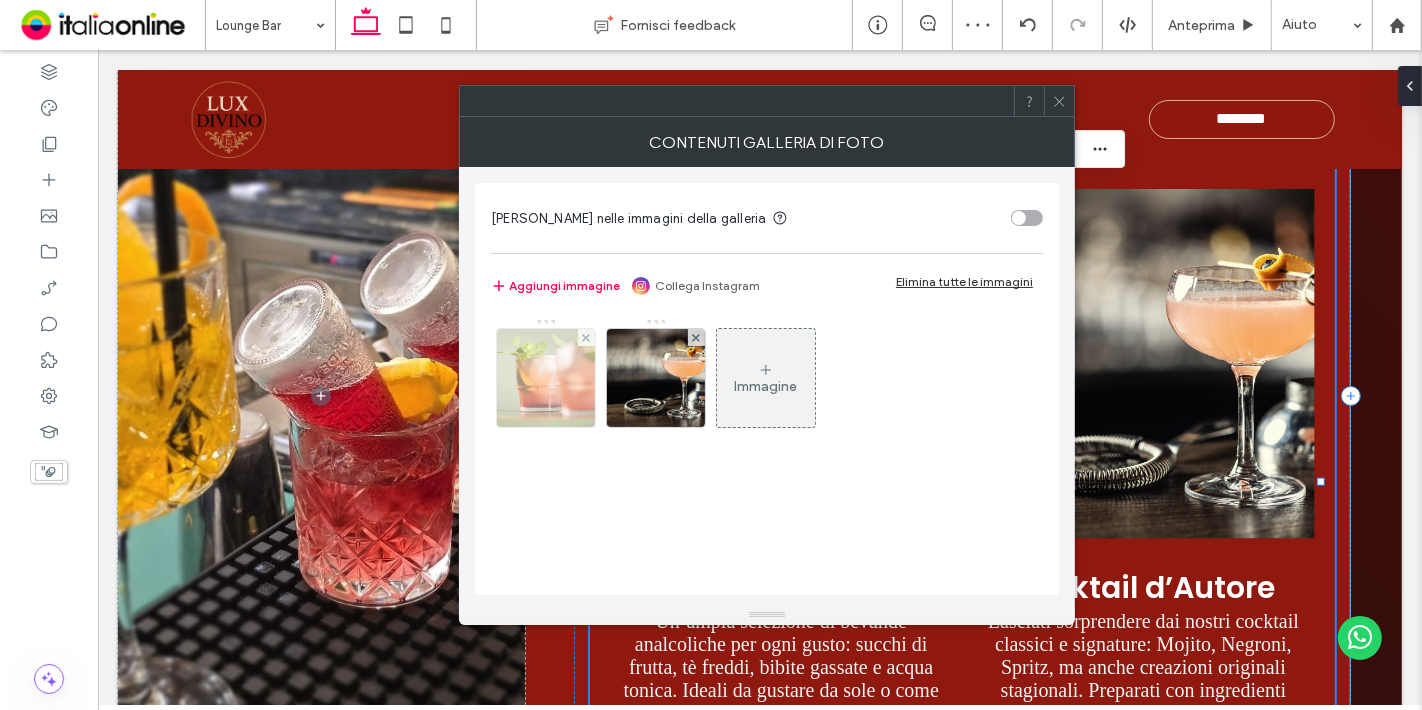 click at bounding box center [546, 378] 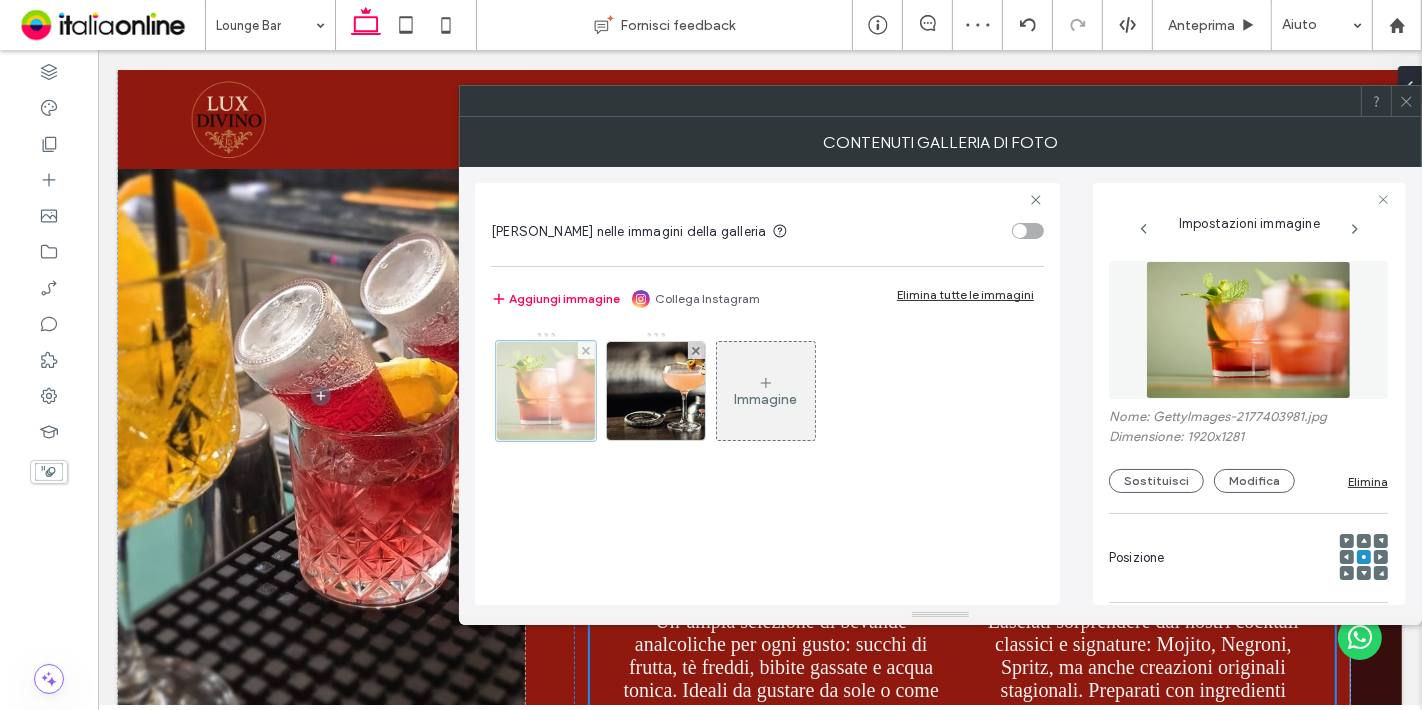 scroll, scrollTop: 0, scrollLeft: 17, axis: horizontal 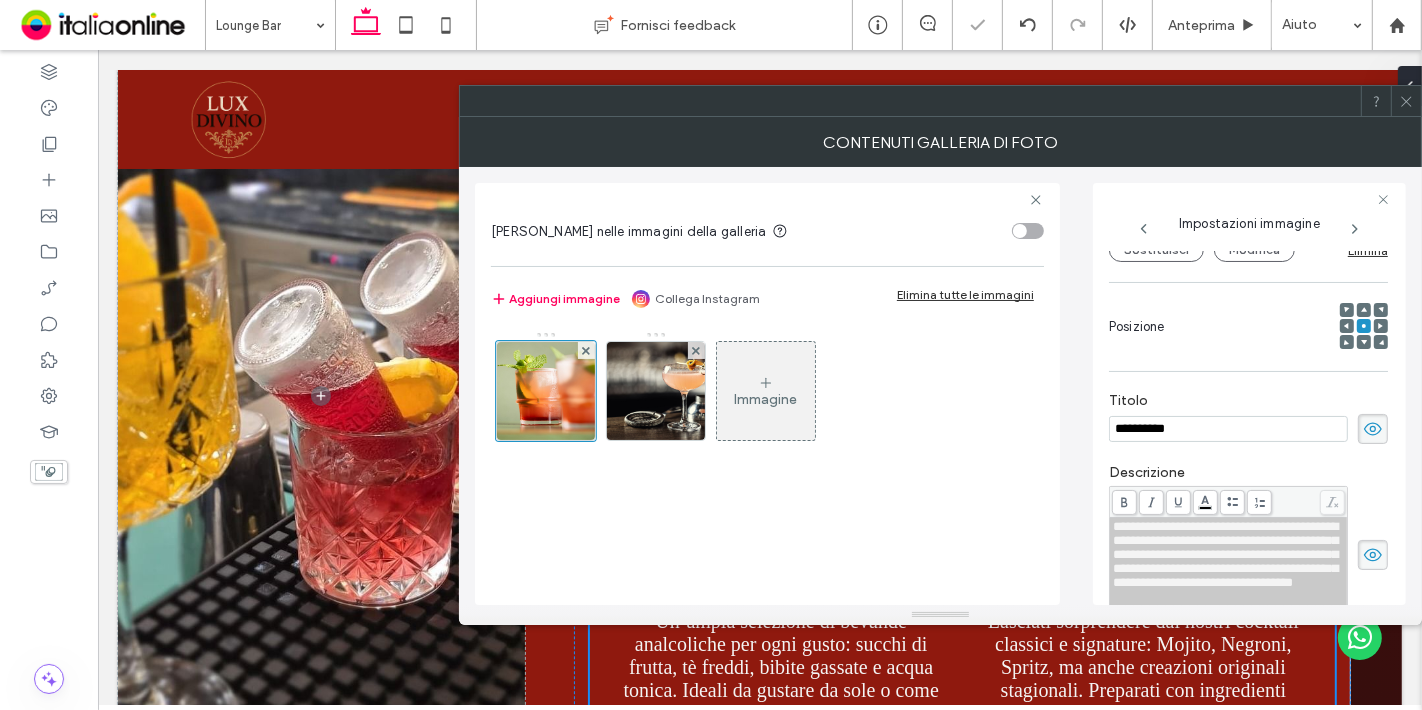 click on "**********" at bounding box center [1225, 554] 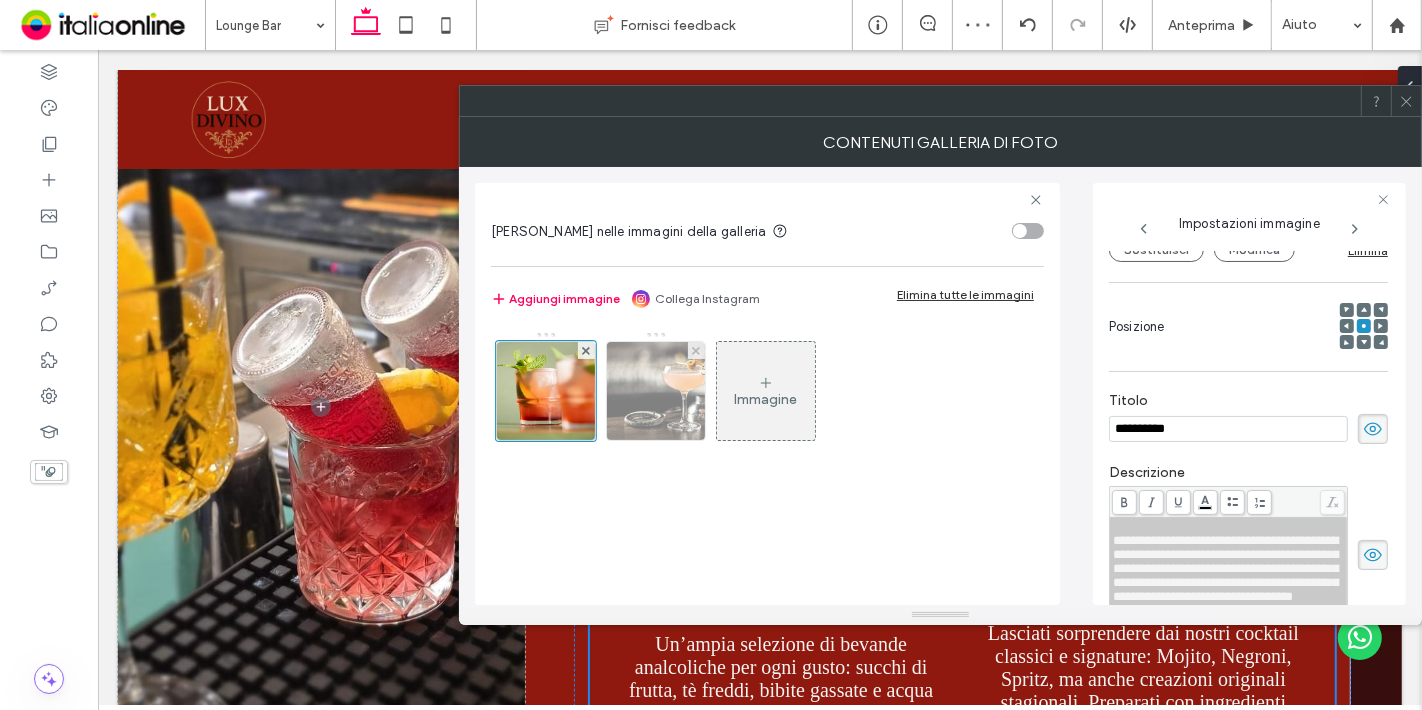 scroll, scrollTop: 1759, scrollLeft: 0, axis: vertical 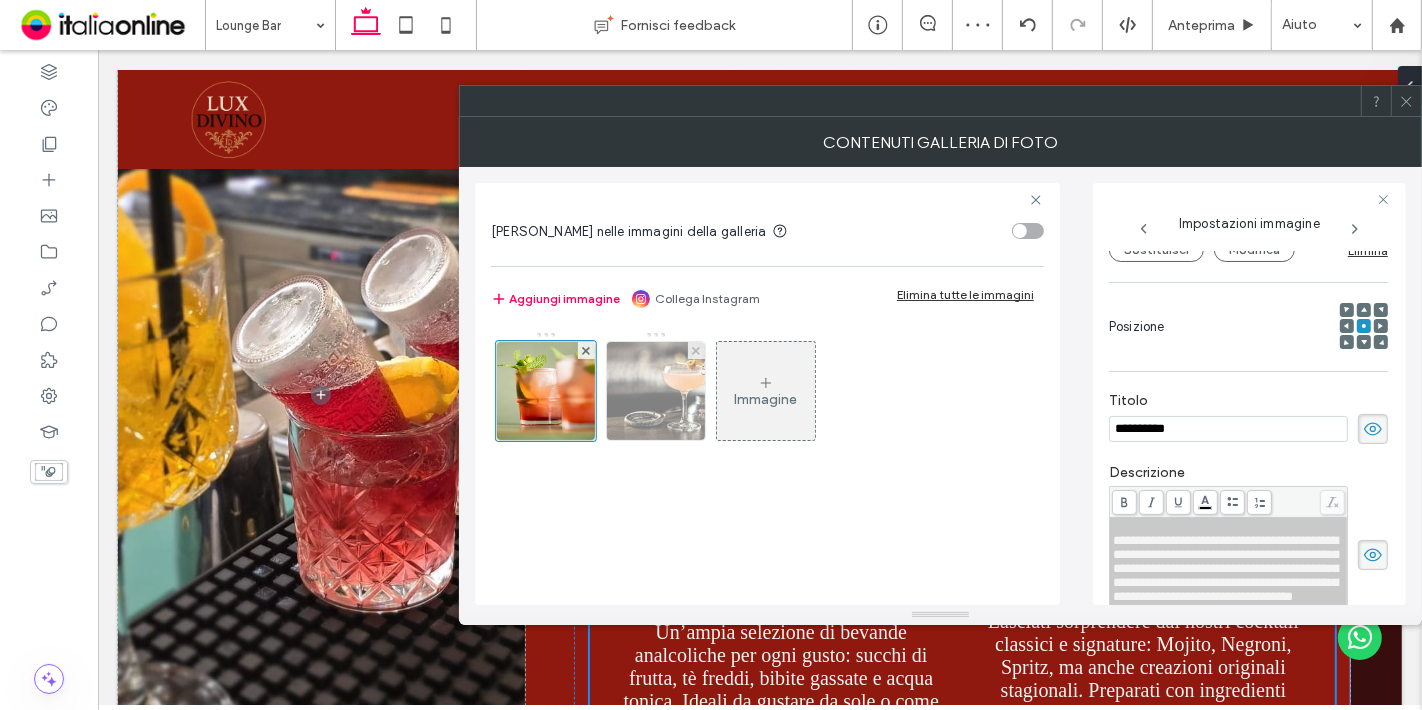 click at bounding box center (656, 391) 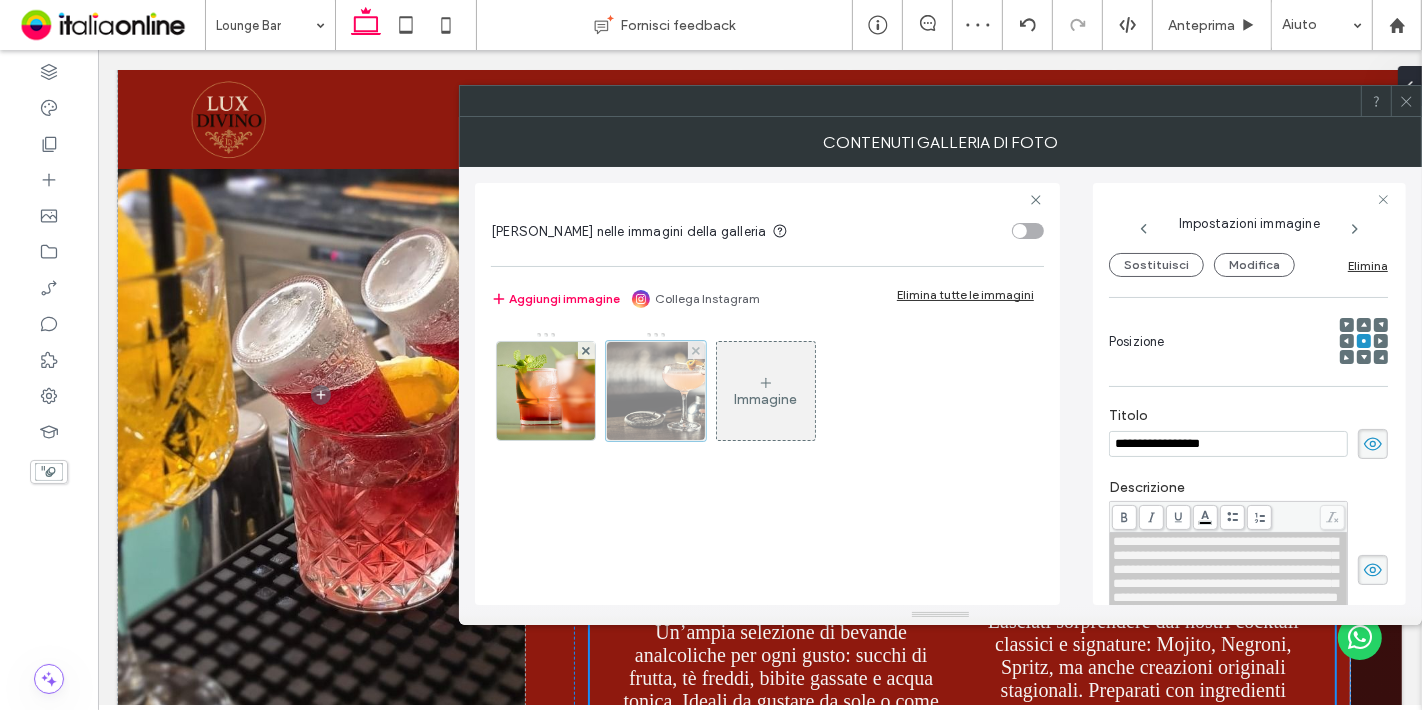 scroll, scrollTop: 247, scrollLeft: 0, axis: vertical 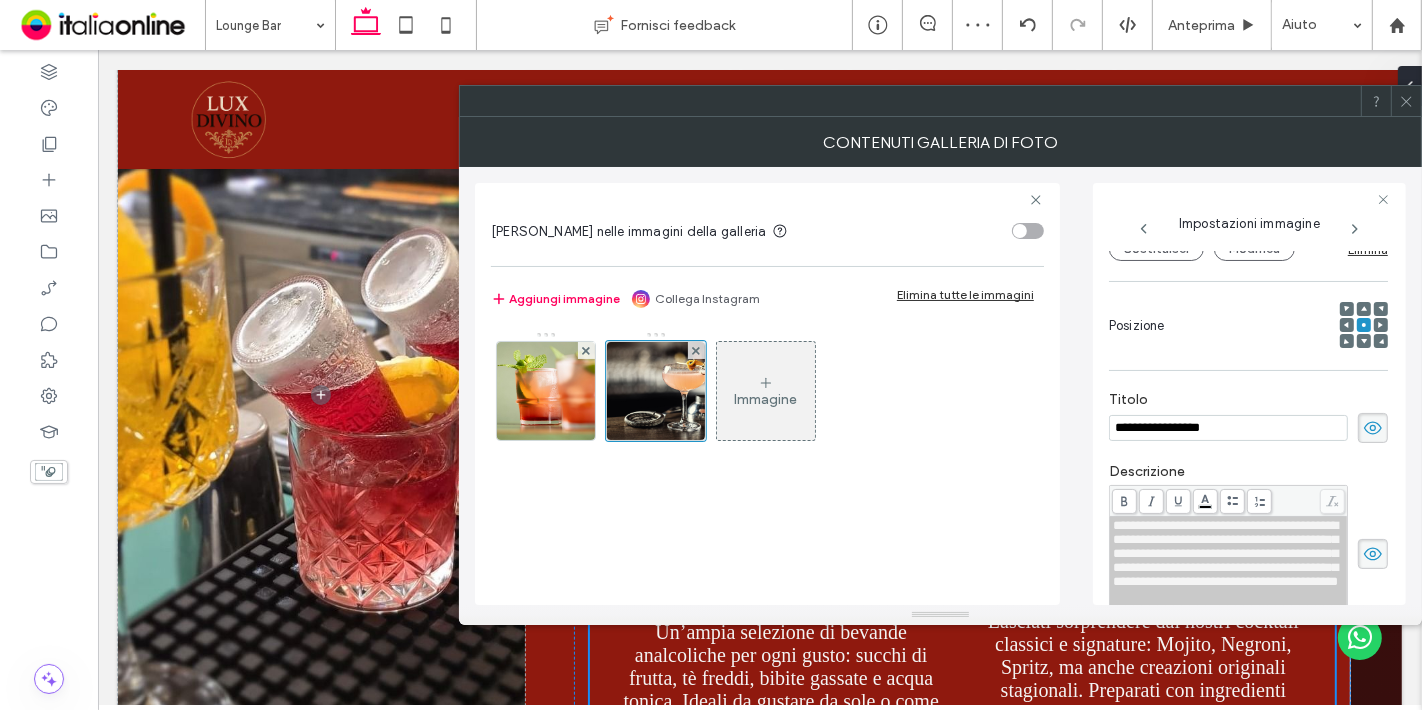 click on "**********" at bounding box center (1225, 553) 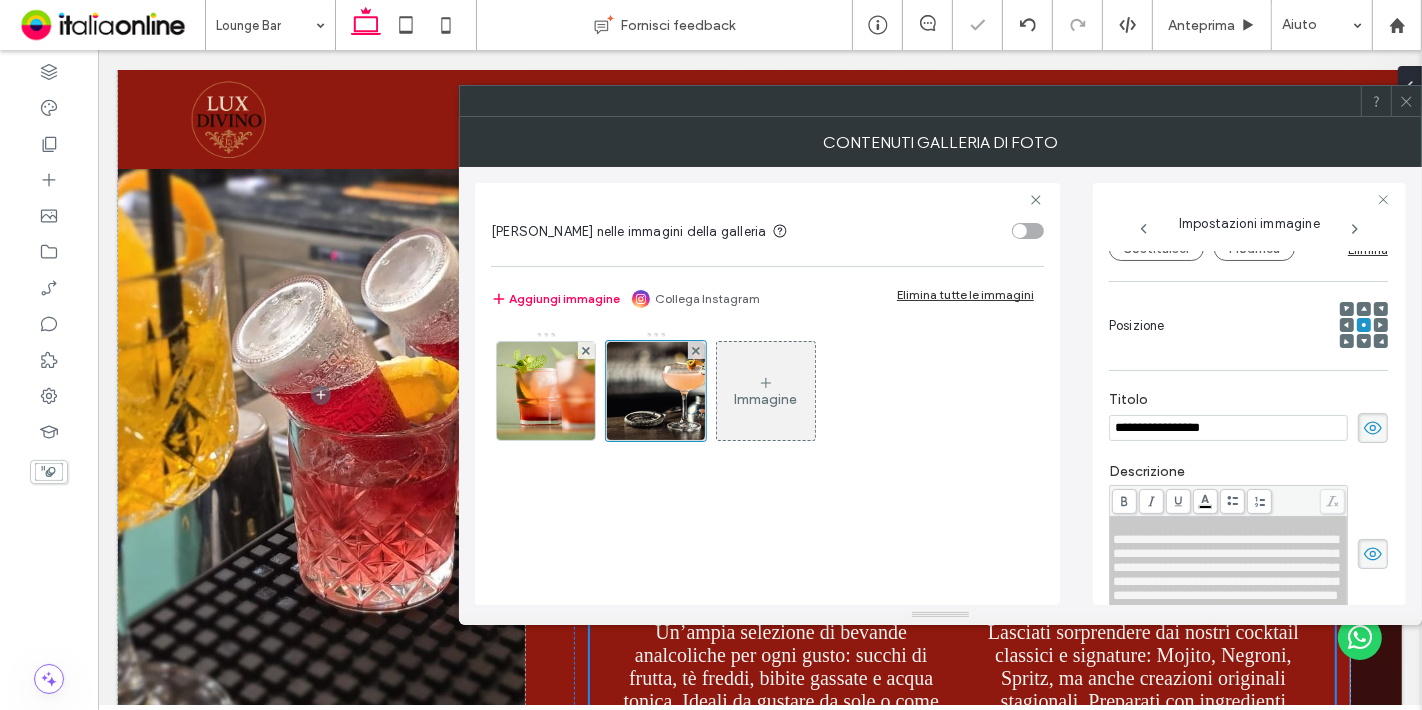 click 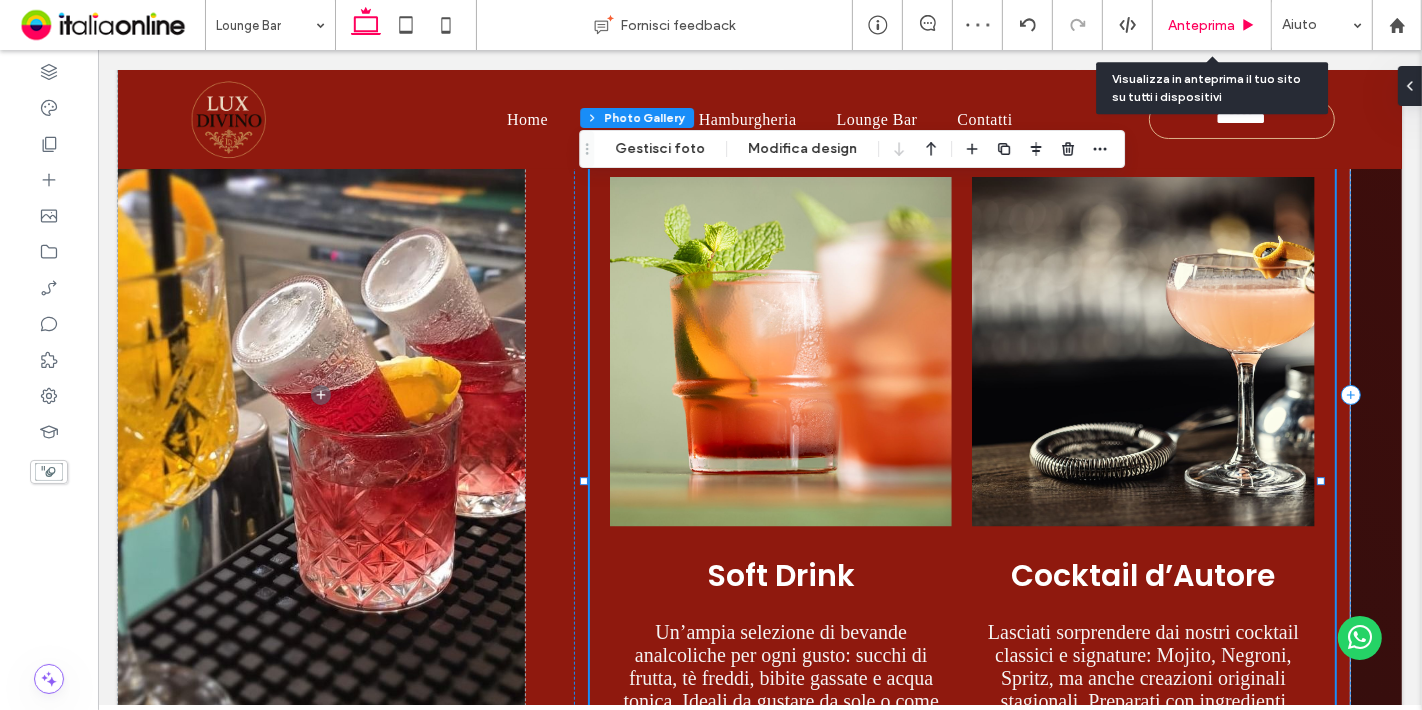 click on "Anteprima" at bounding box center [1212, 25] 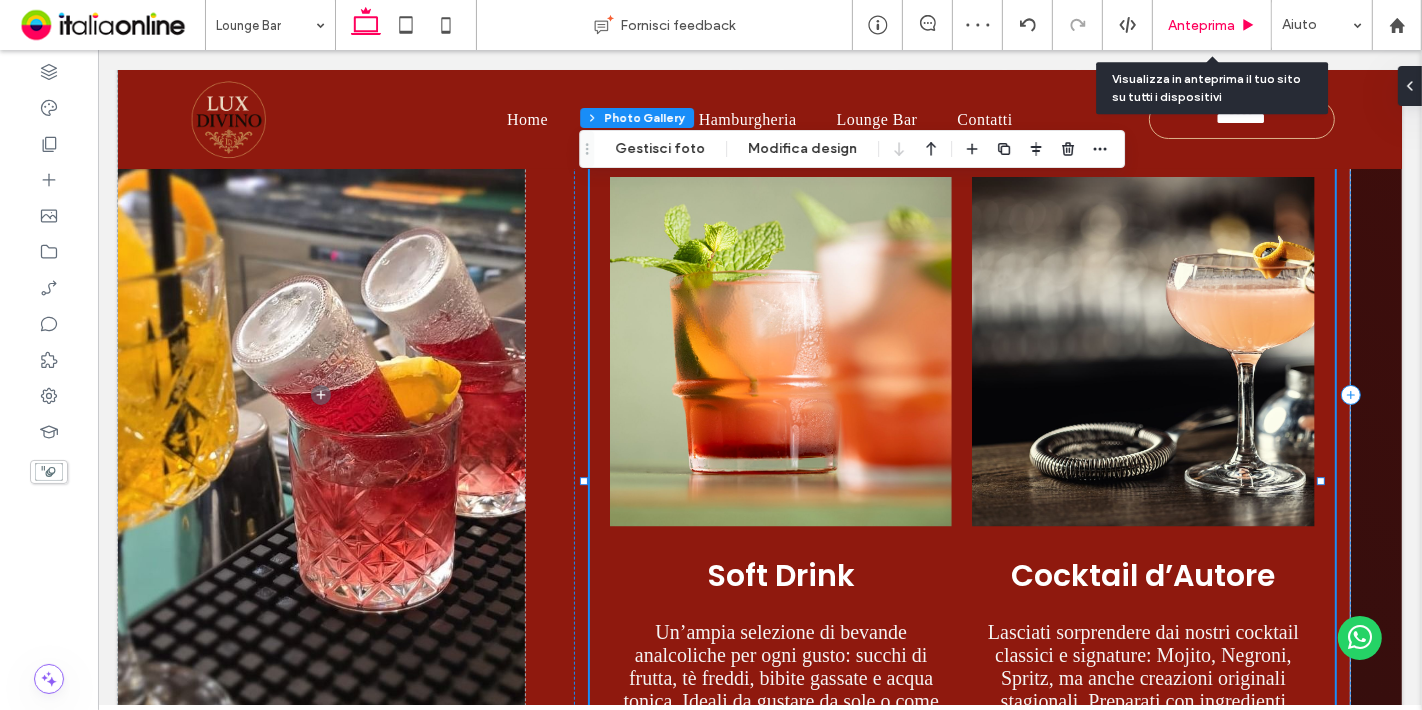 click on "Anteprima" at bounding box center (1212, 25) 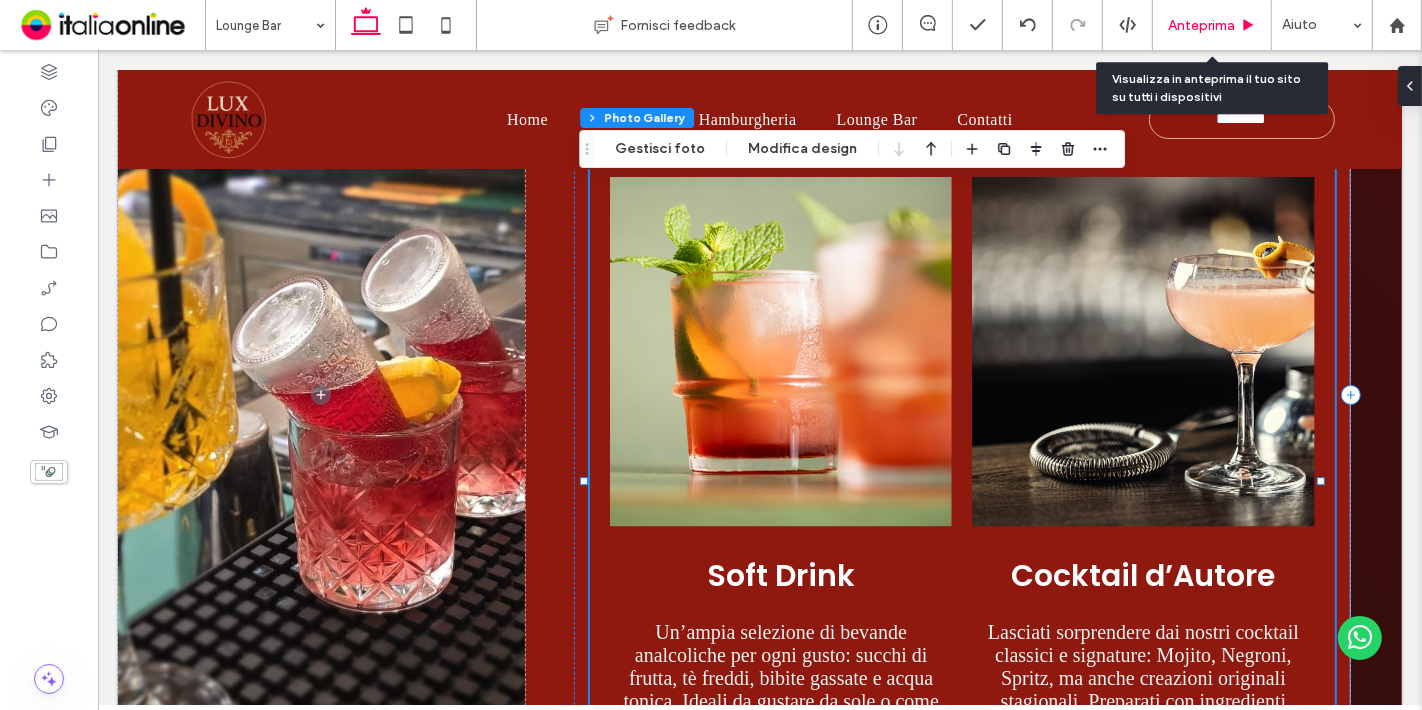 click on "Anteprima" at bounding box center [1201, 25] 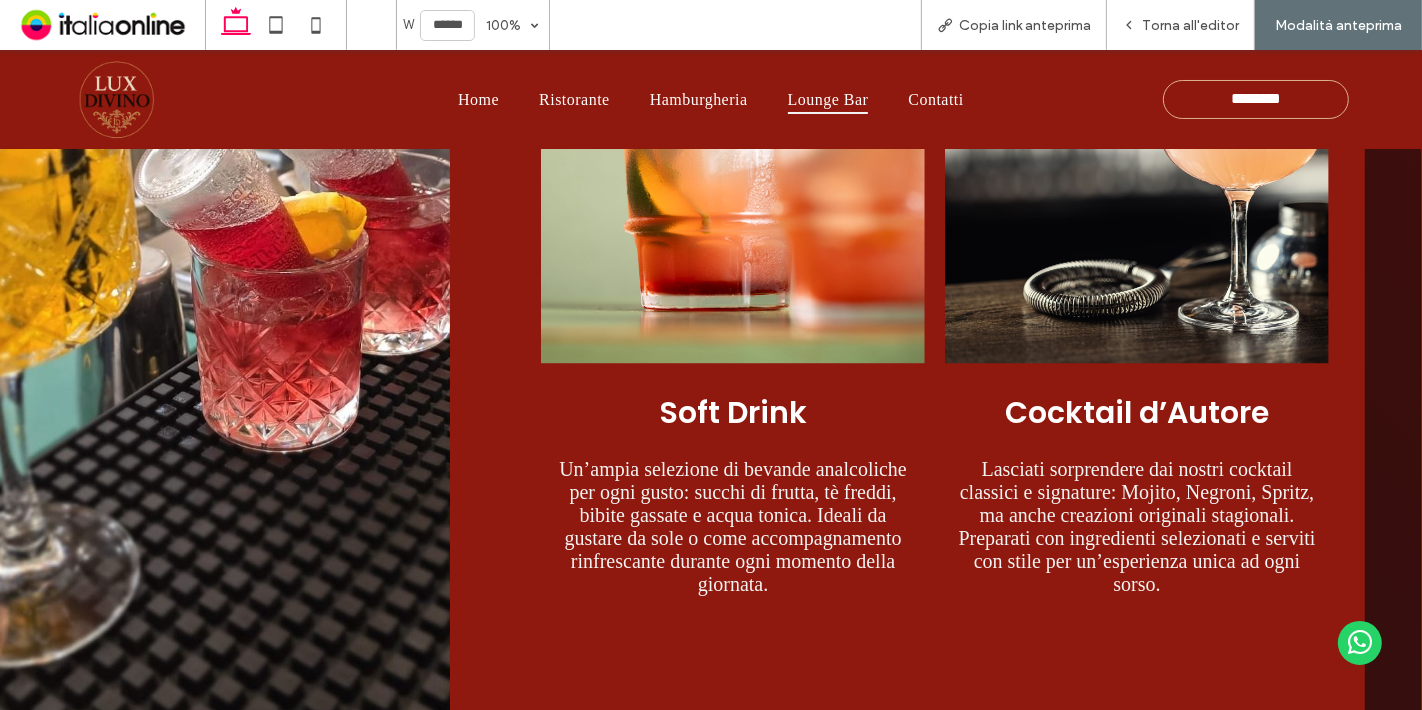 scroll, scrollTop: 1954, scrollLeft: 0, axis: vertical 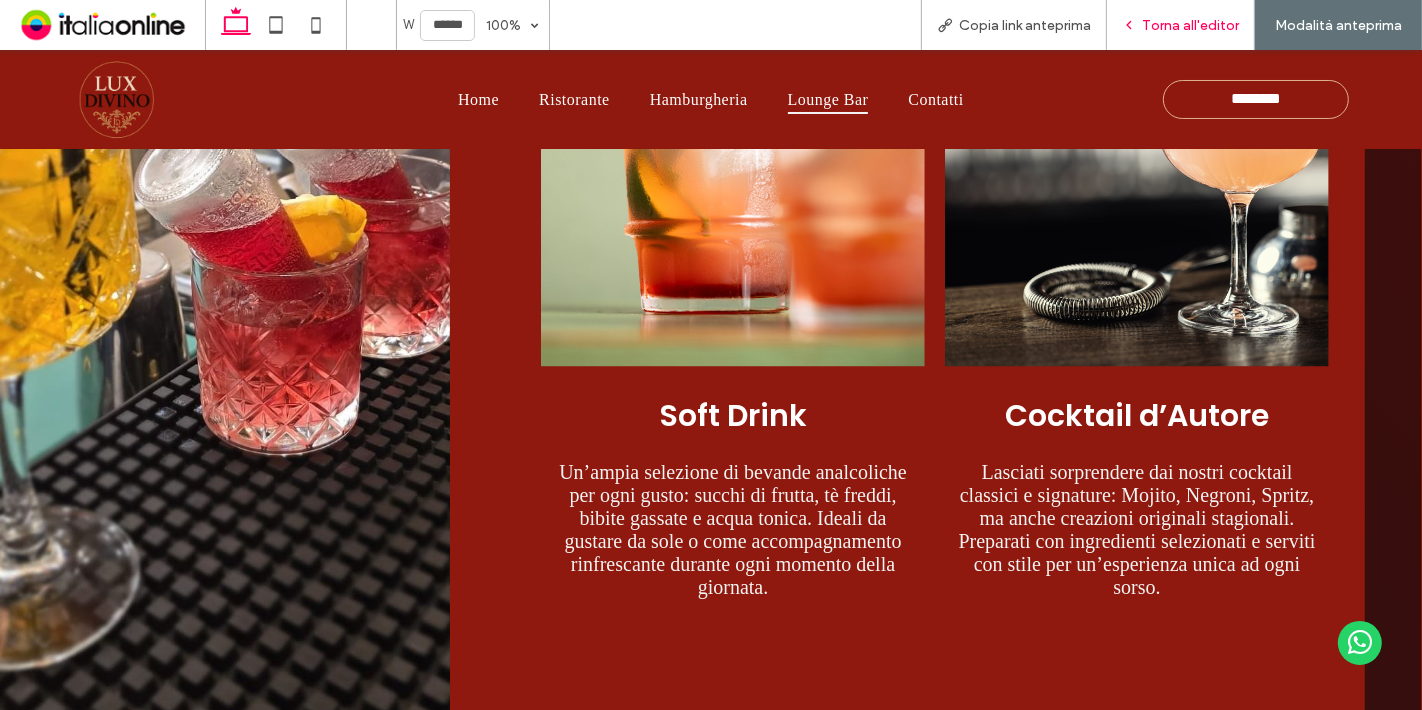 click on "Torna all'editor" at bounding box center (1181, 25) 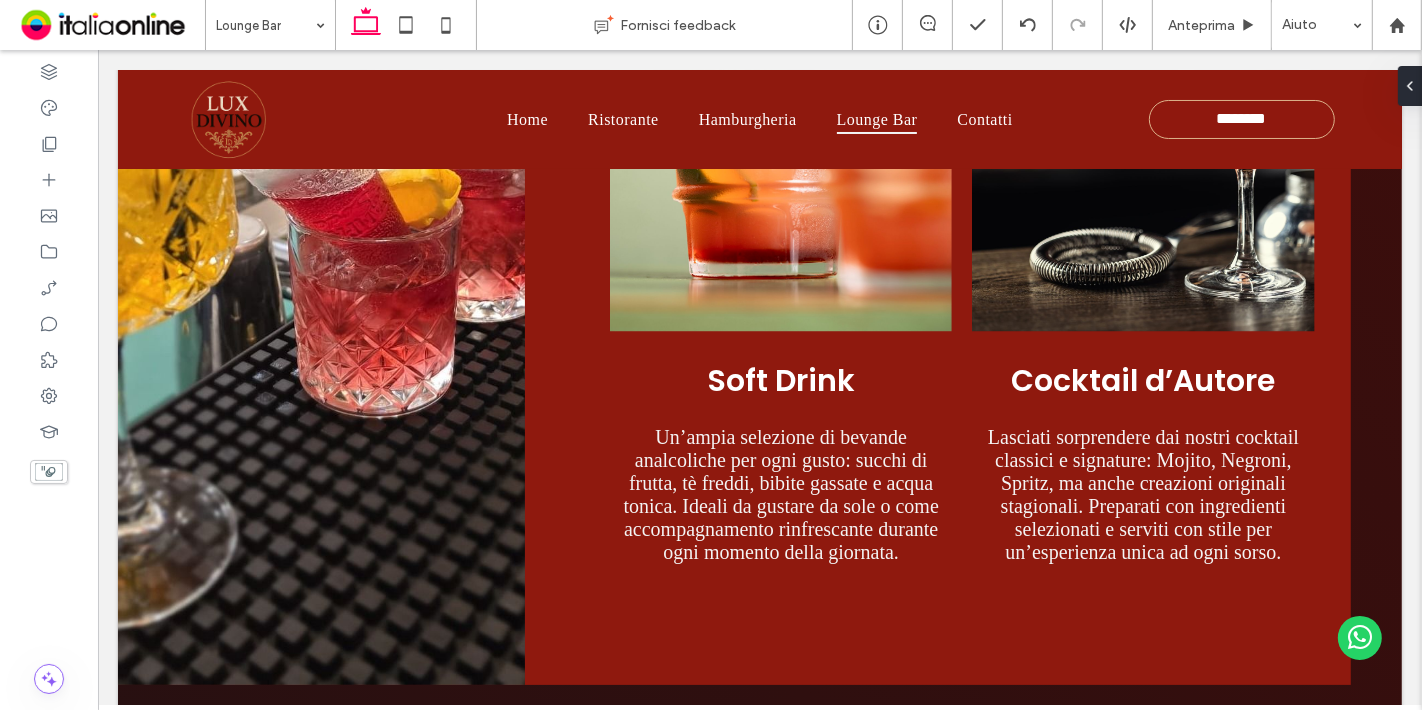scroll, scrollTop: 1916, scrollLeft: 0, axis: vertical 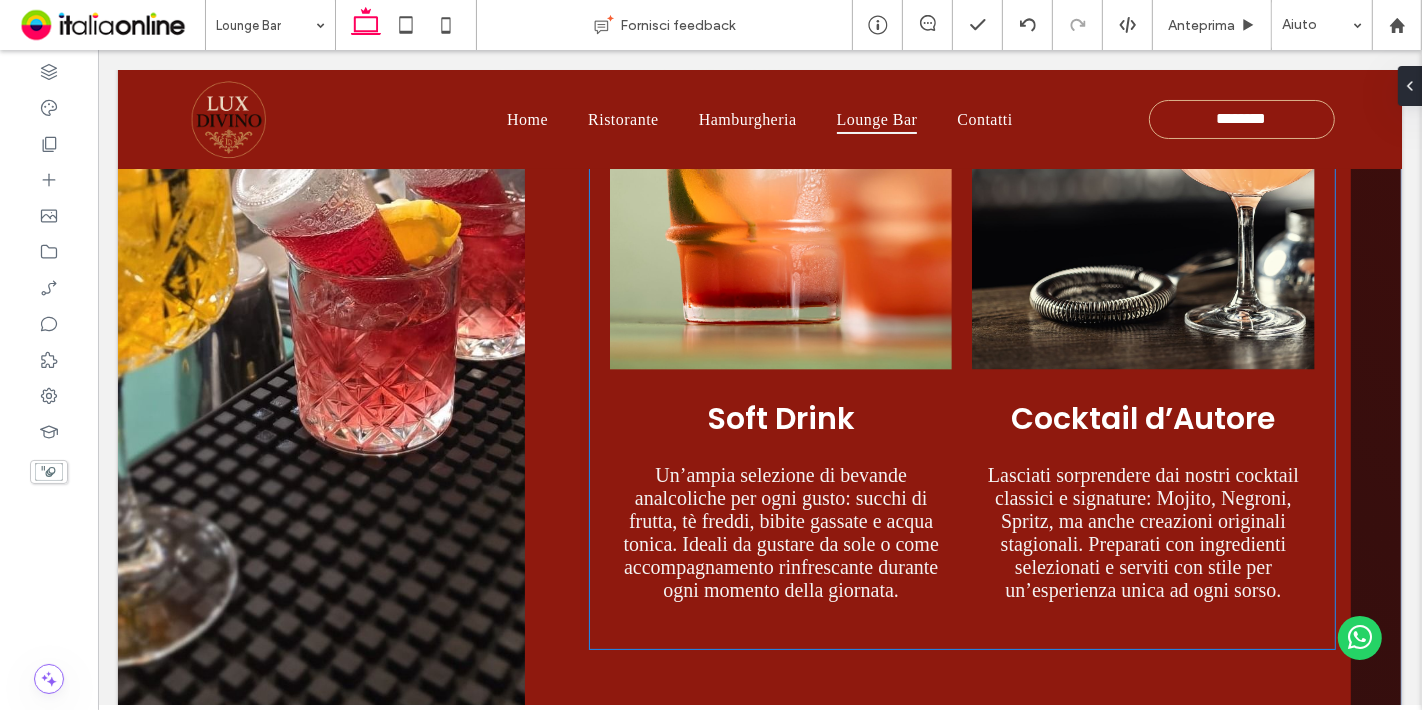 click on "Soft Drink" at bounding box center [780, 418] 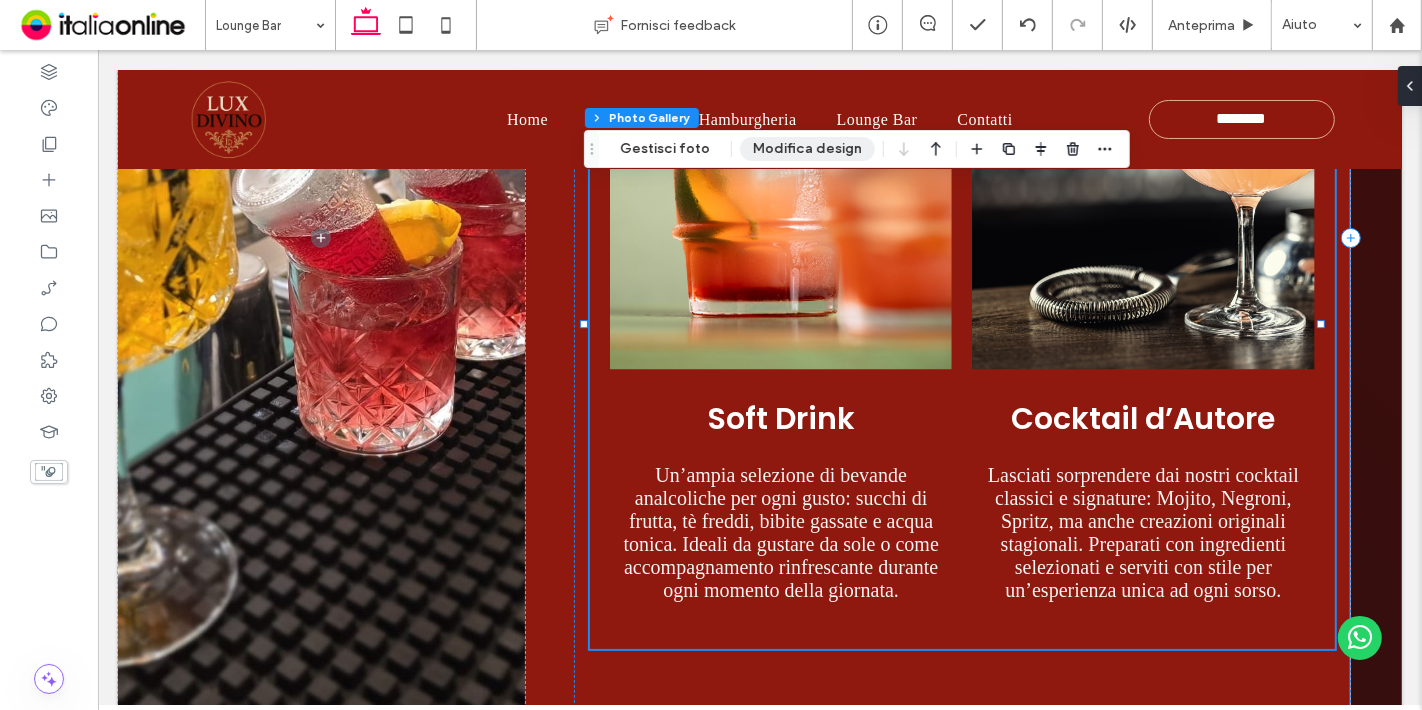 click on "Modifica design" at bounding box center (807, 149) 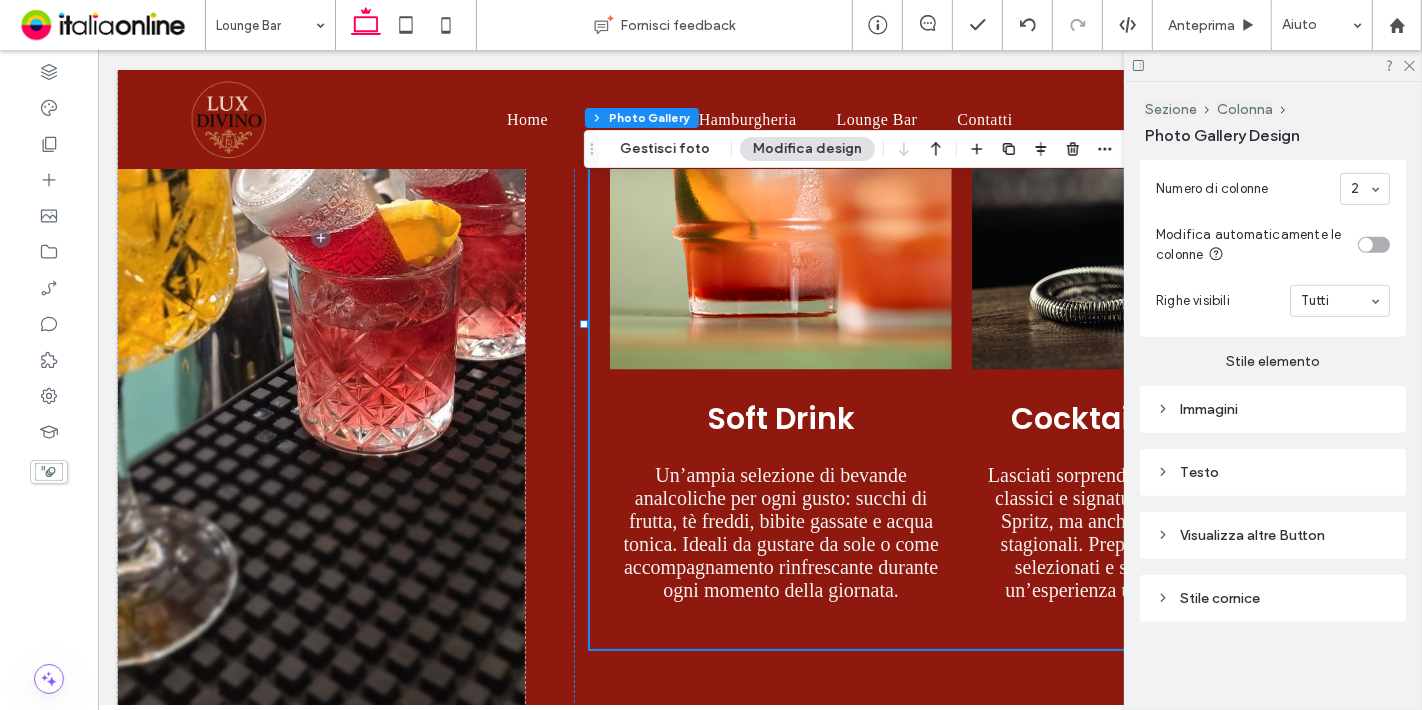 scroll, scrollTop: 927, scrollLeft: 0, axis: vertical 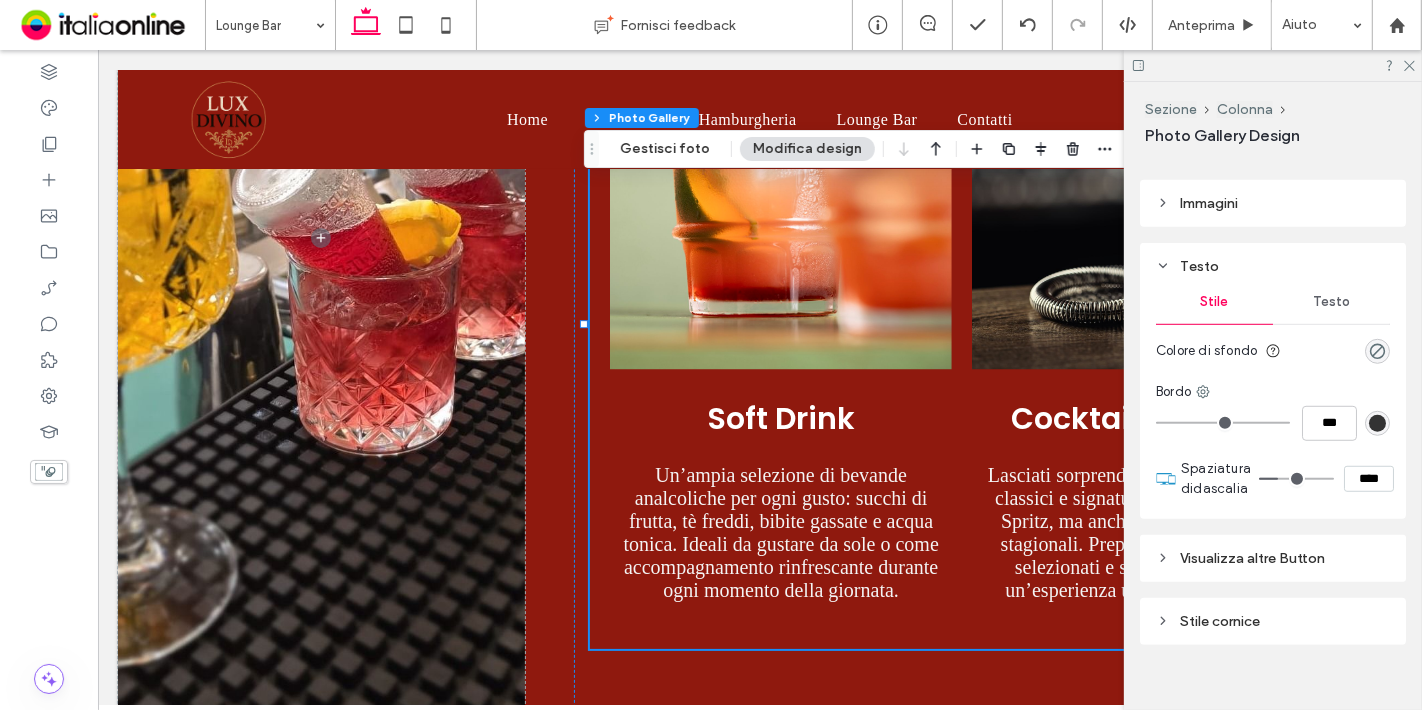 click on "Testo" at bounding box center (1331, 302) 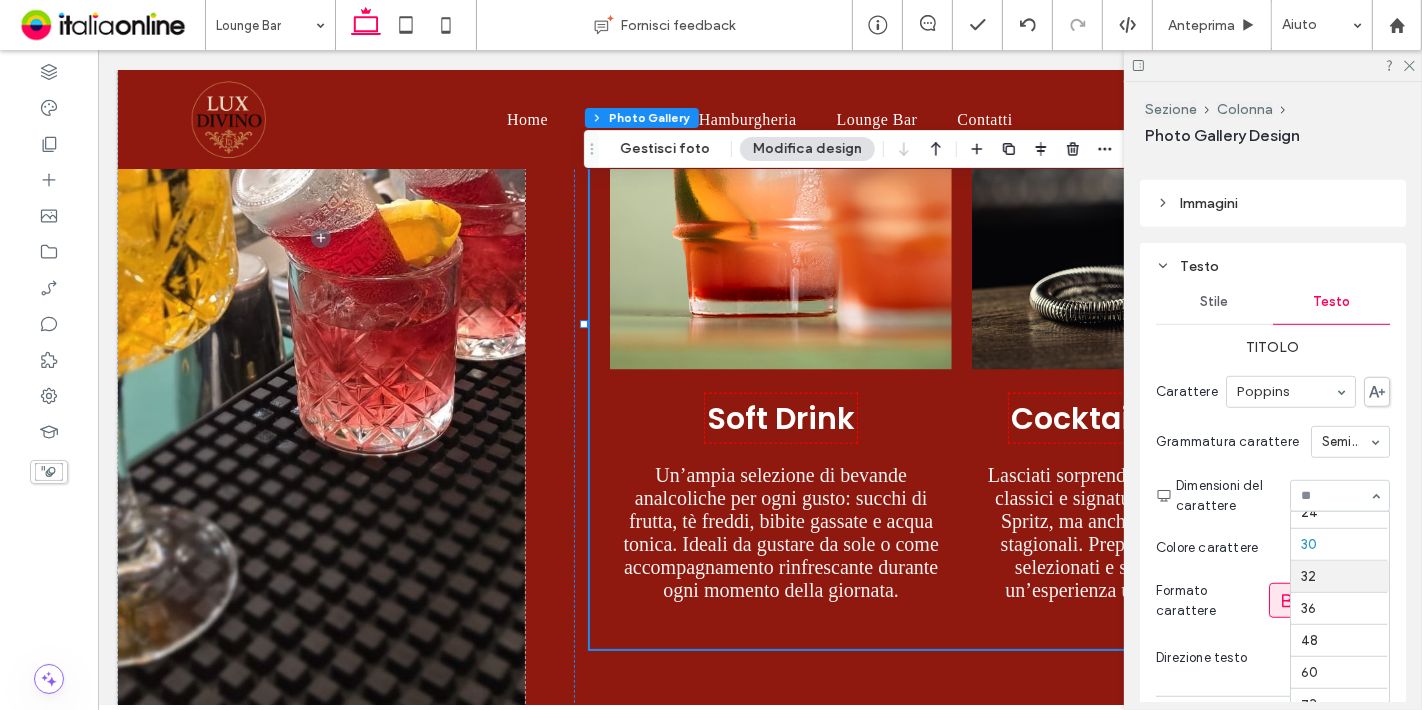 scroll, scrollTop: 264, scrollLeft: 0, axis: vertical 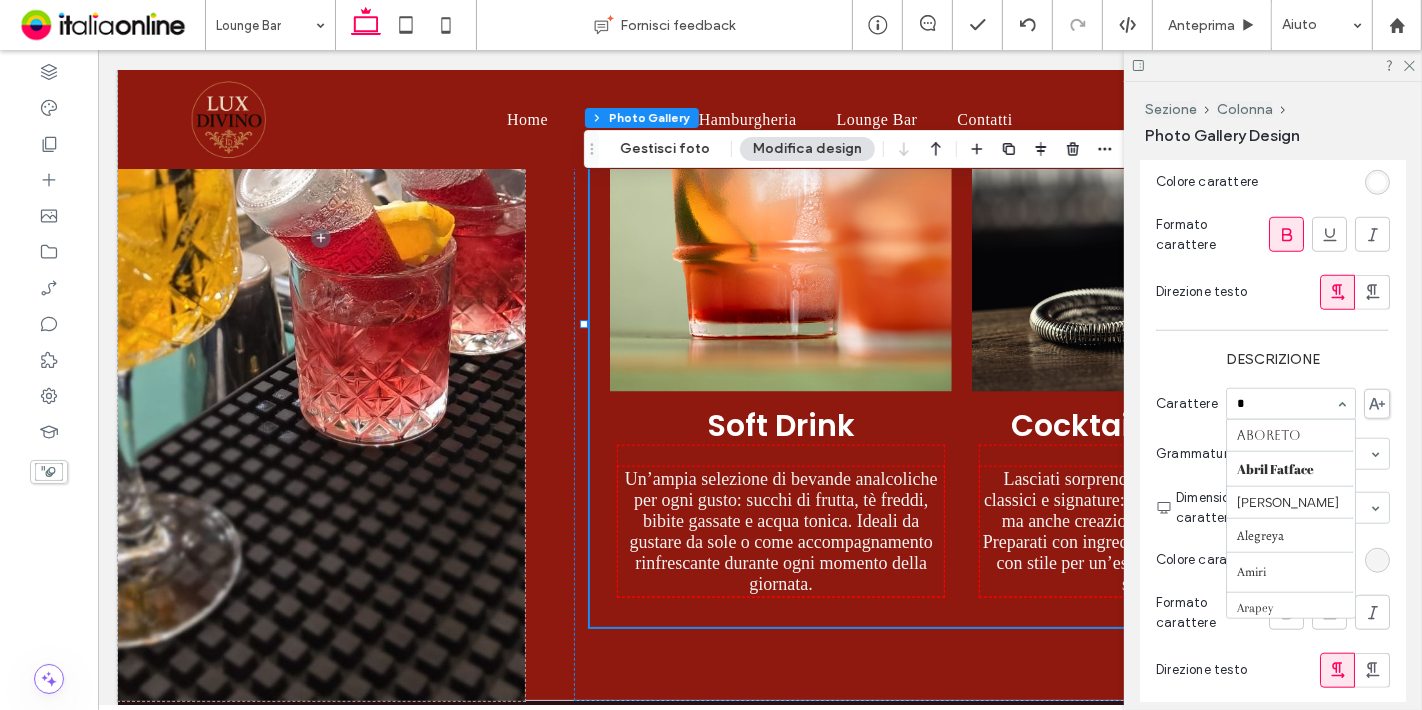 type on "**" 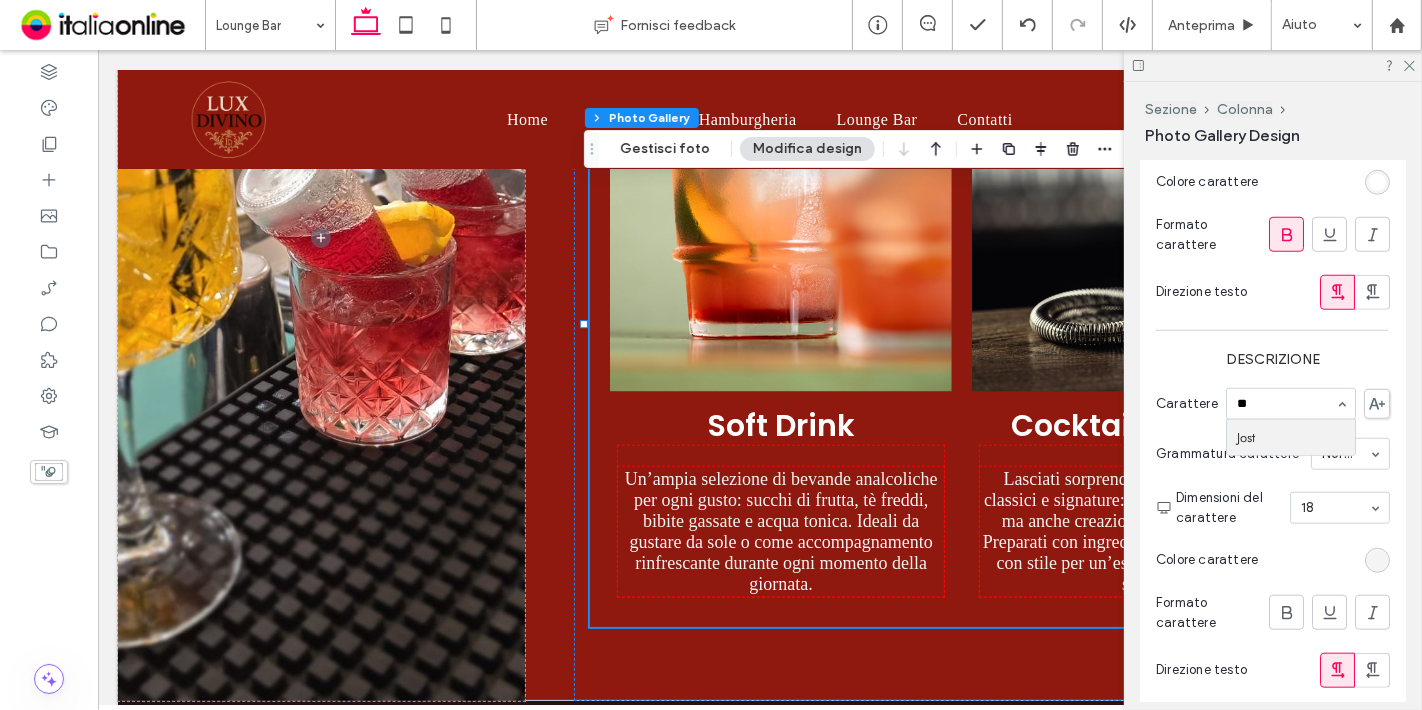 type 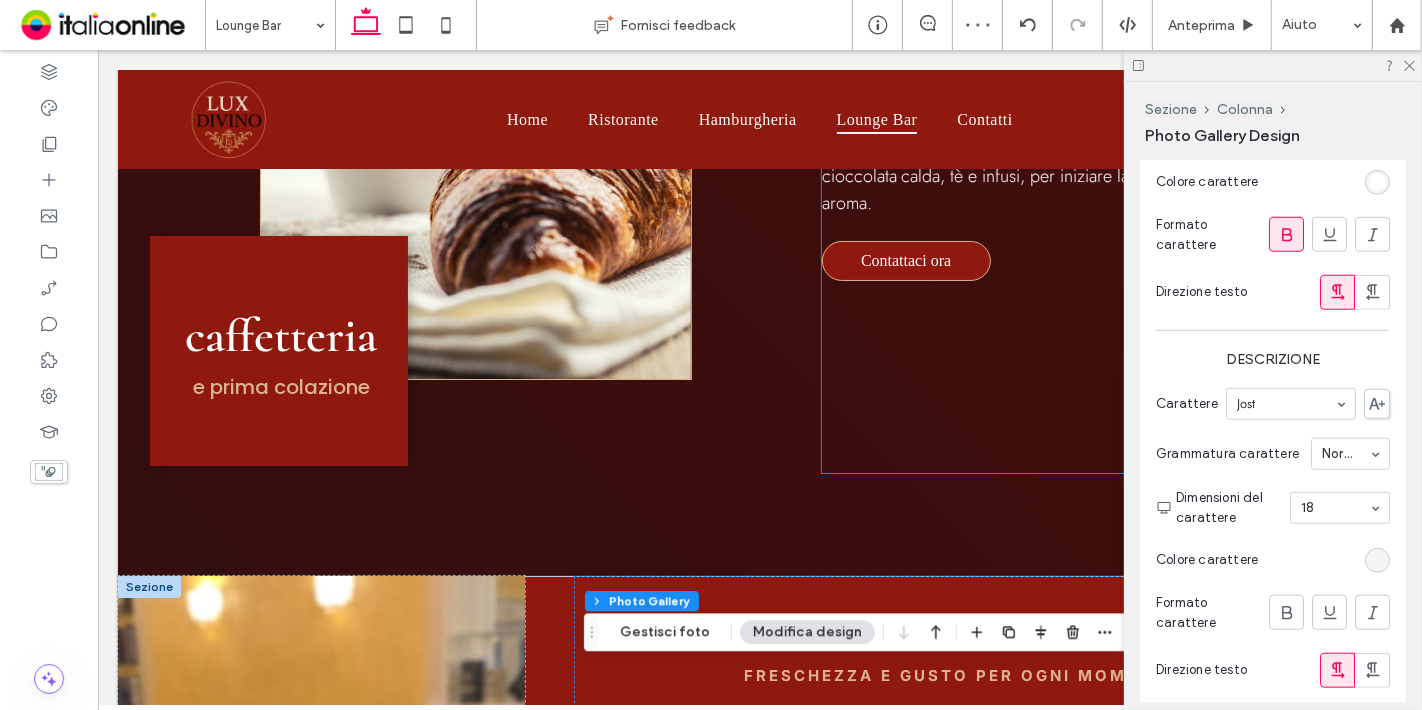 scroll, scrollTop: 861, scrollLeft: 0, axis: vertical 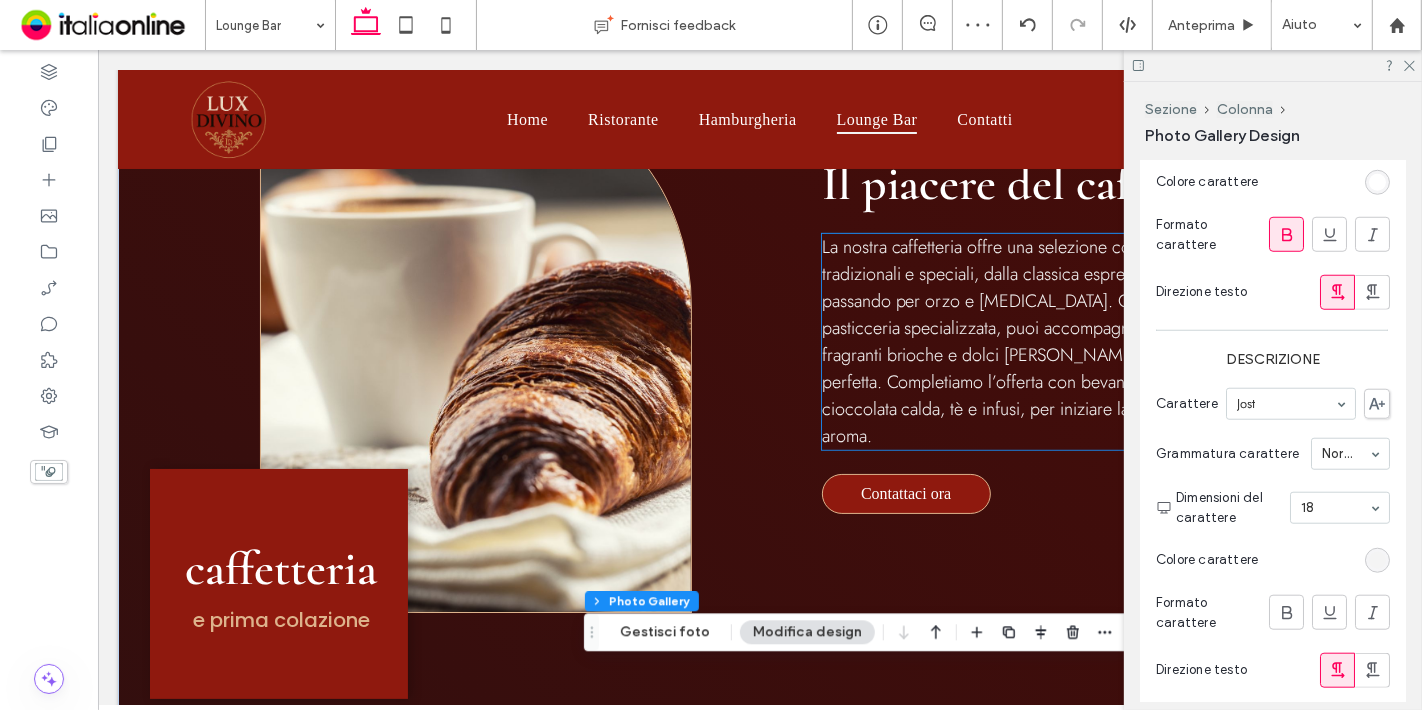 click on "La nostra caffetteria offre una selezione completa di caffè tradizionali e speciali, dalla classica espresso al marocchino, passando per orzo e [MEDICAL_DATA]. Grazie alla nostra pasticceria specializzata, puoi accompagnare il tuo caffè con fragranti brioche e dolci [PERSON_NAME] per una colazione perfetta. Completiamo l’offerta con bevande calde come cioccolata calda, tè e infusi, per iniziare la giornata con gusto e aroma." at bounding box center [1053, 341] 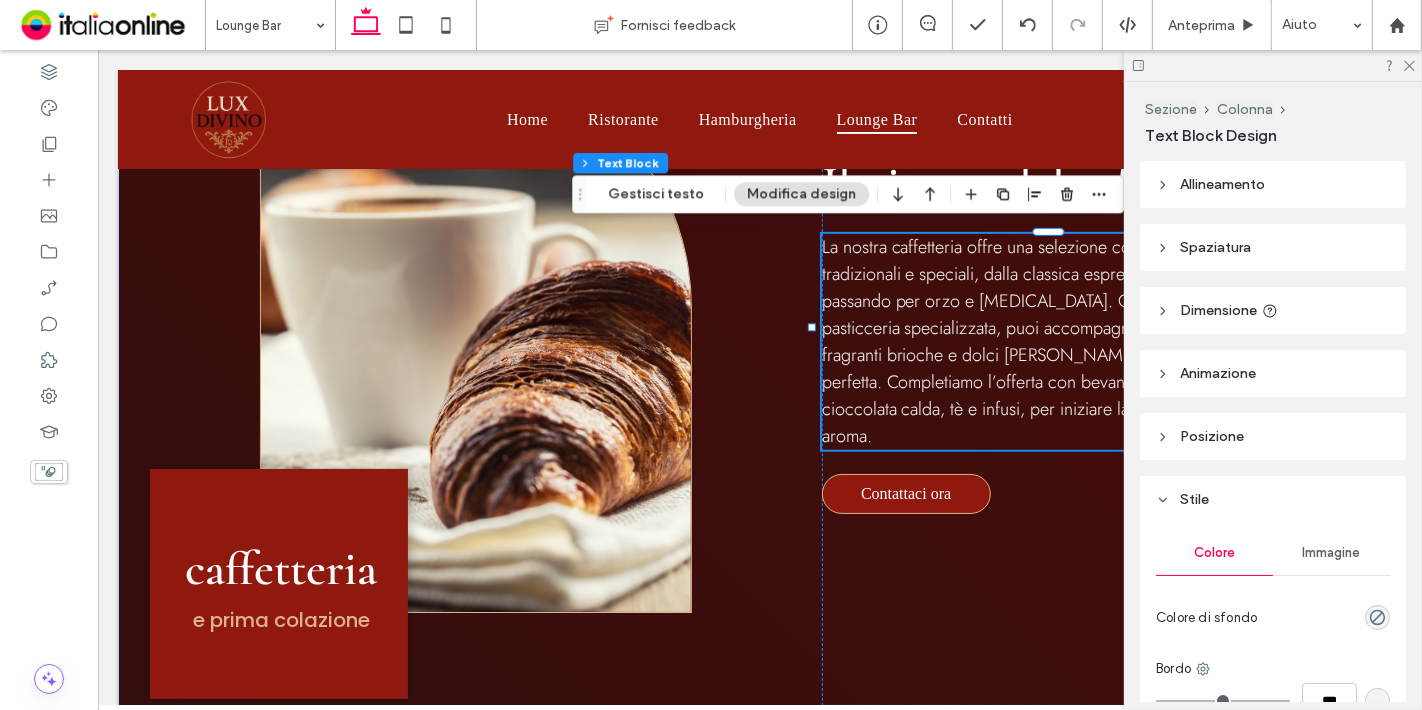 click on "La nostra caffetteria offre una selezione completa di caffè tradizionali e speciali, dalla classica espresso al marocchino, passando per orzo e [MEDICAL_DATA]. Grazie alla nostra pasticceria specializzata, puoi accompagnare il tuo caffè con fragranti brioche e dolci [PERSON_NAME] per una colazione perfetta. Completiamo l’offerta con bevande calde come cioccolata calda, tè e infusi, per iniziare la giornata con gusto e aroma." at bounding box center (1053, 341) 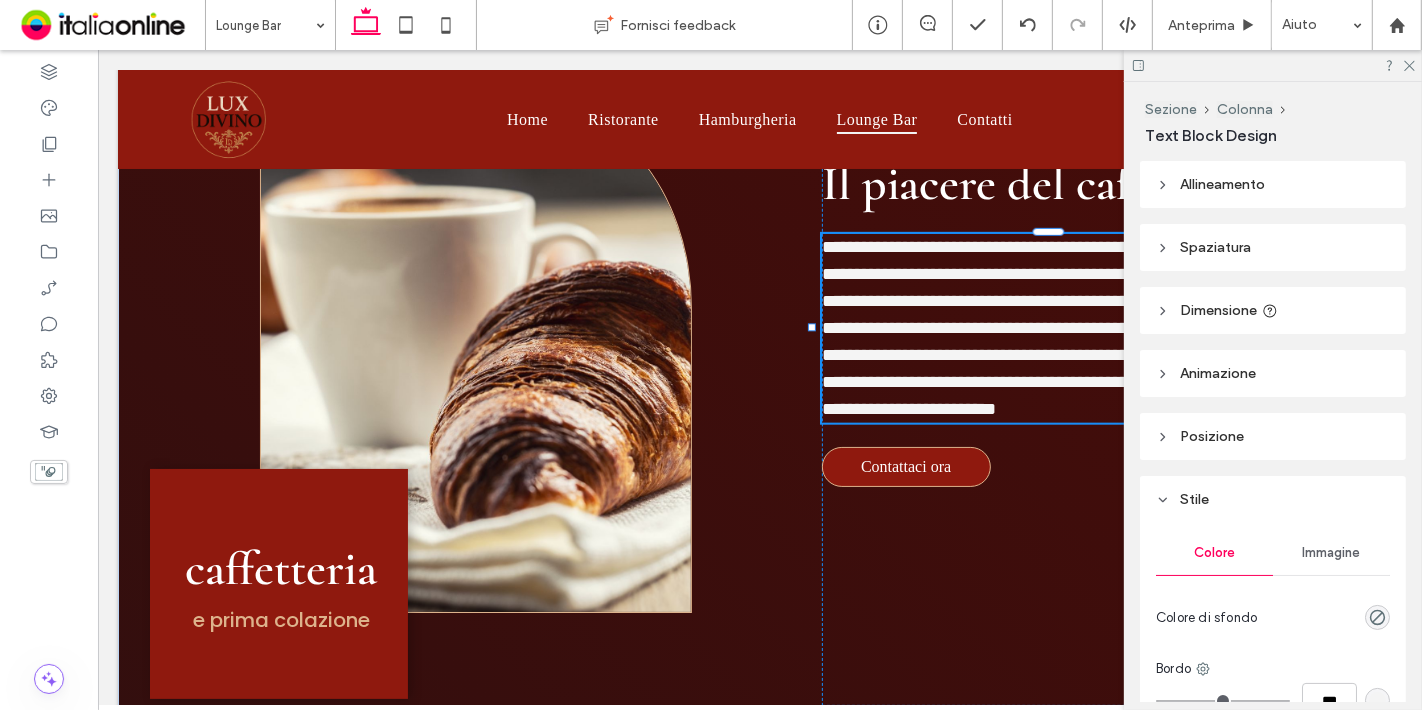 click on "**********" at bounding box center (1048, 328) 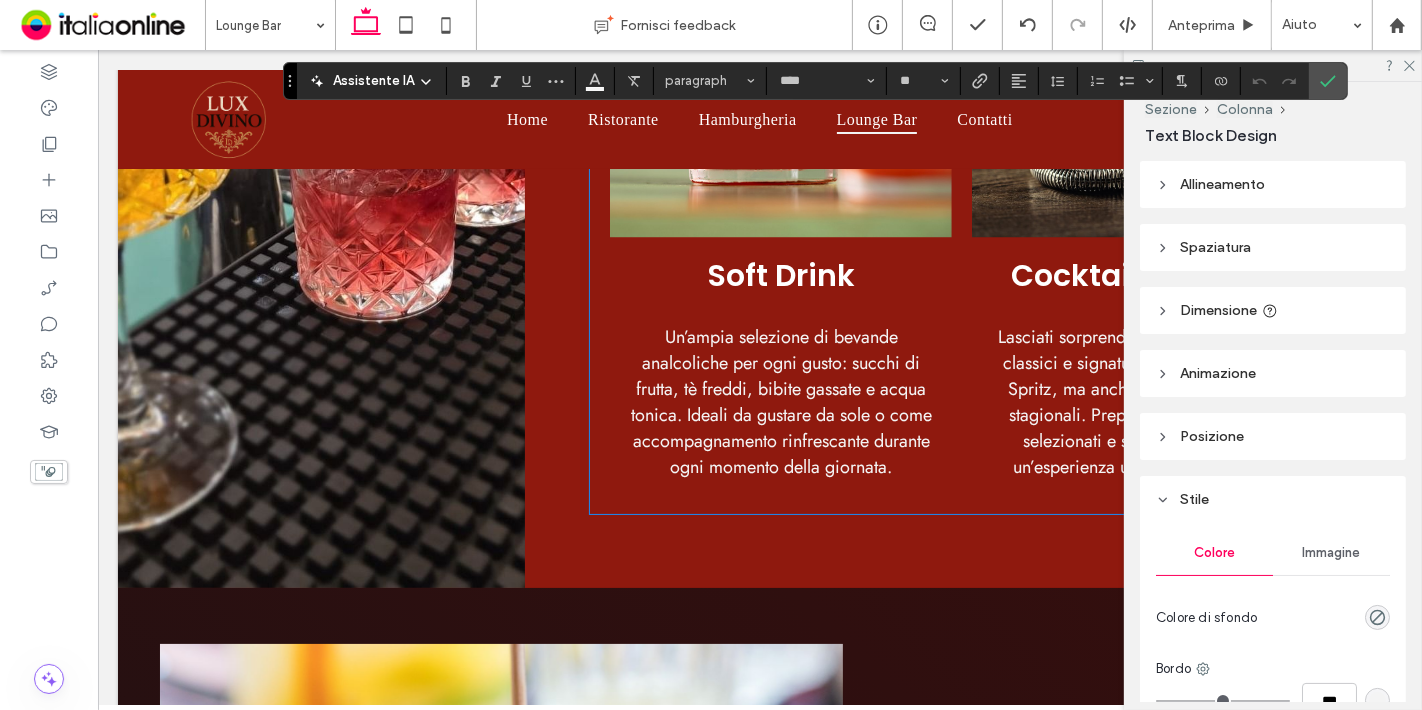 scroll, scrollTop: 2026, scrollLeft: 0, axis: vertical 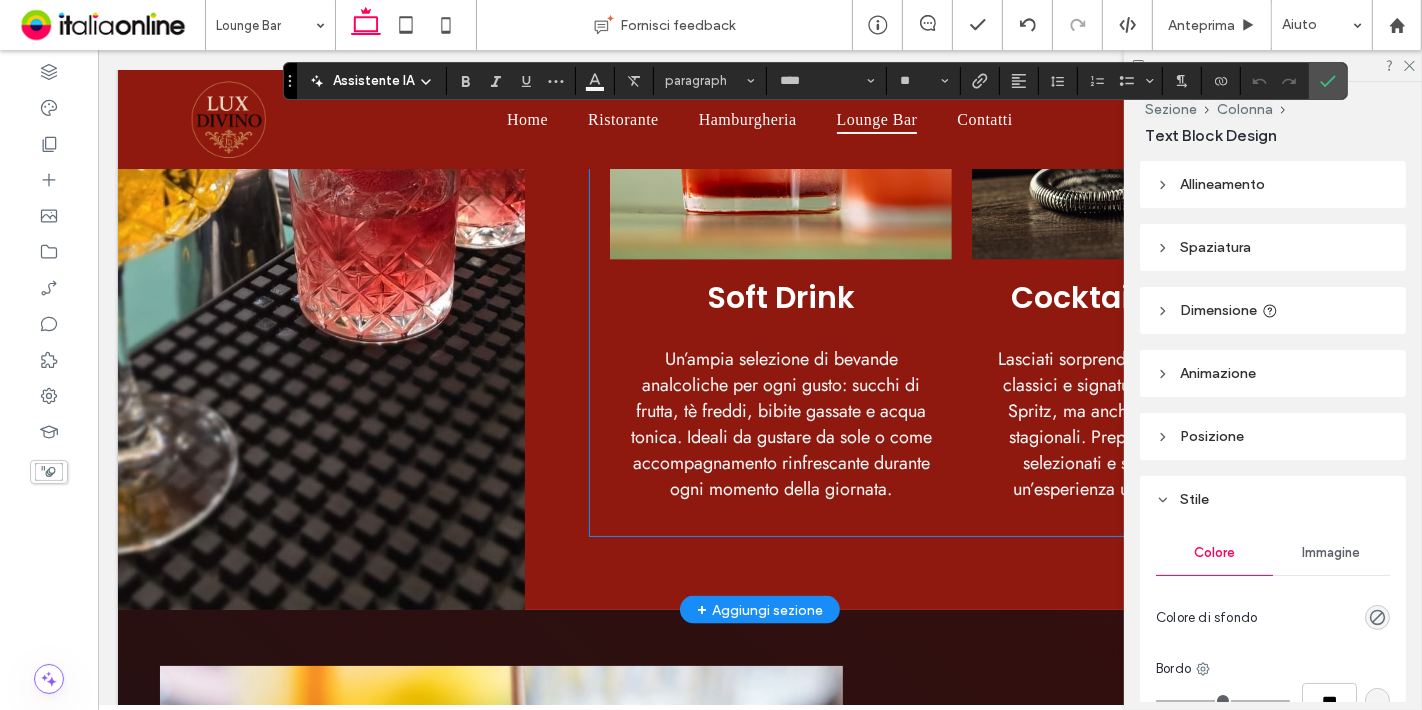 click on "Soft Drink" at bounding box center (780, 297) 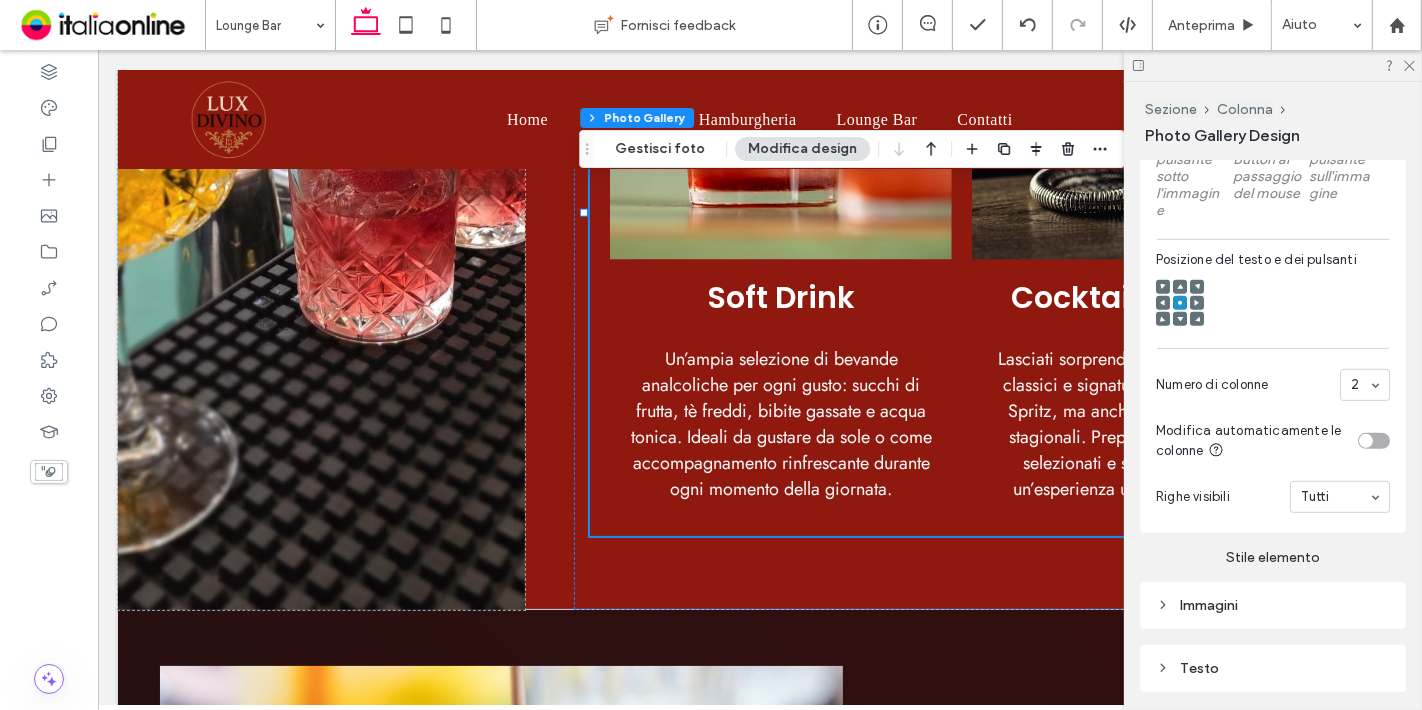 scroll, scrollTop: 764, scrollLeft: 0, axis: vertical 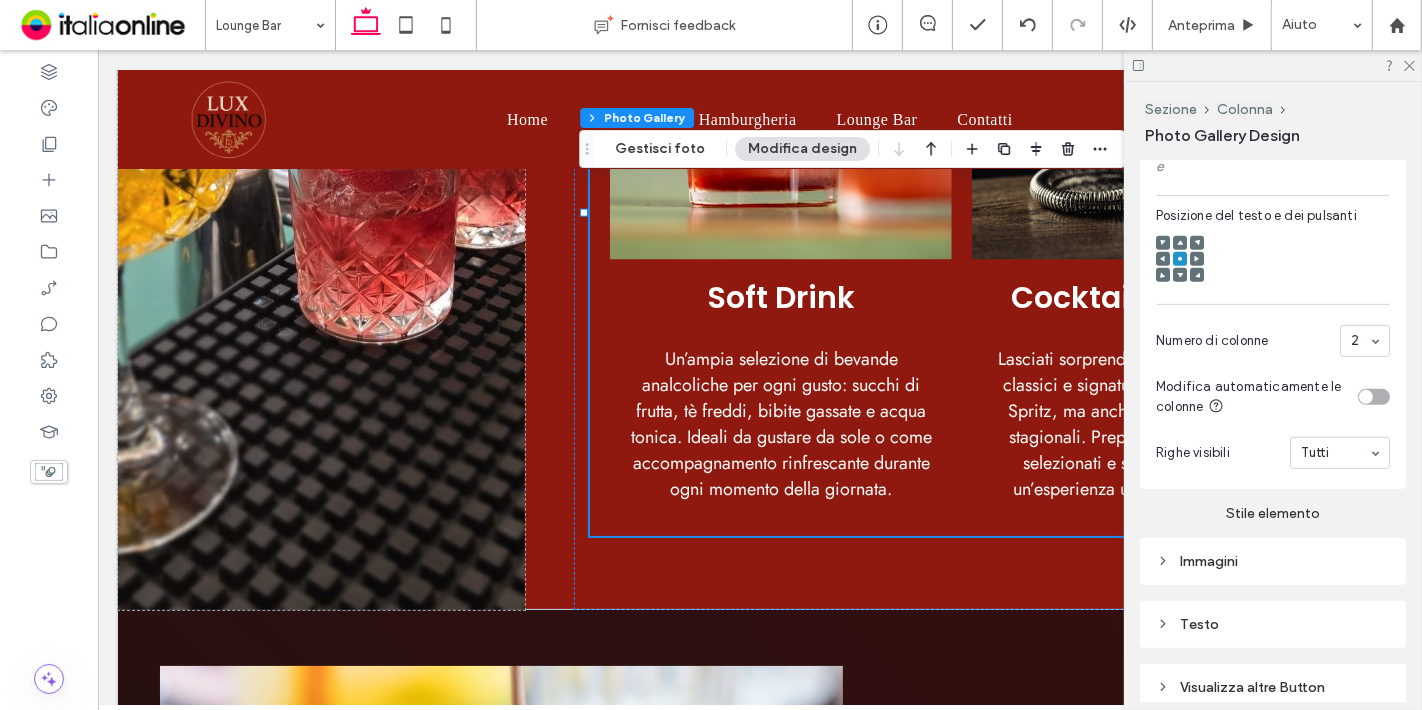 click on "Testo" at bounding box center [1273, 624] 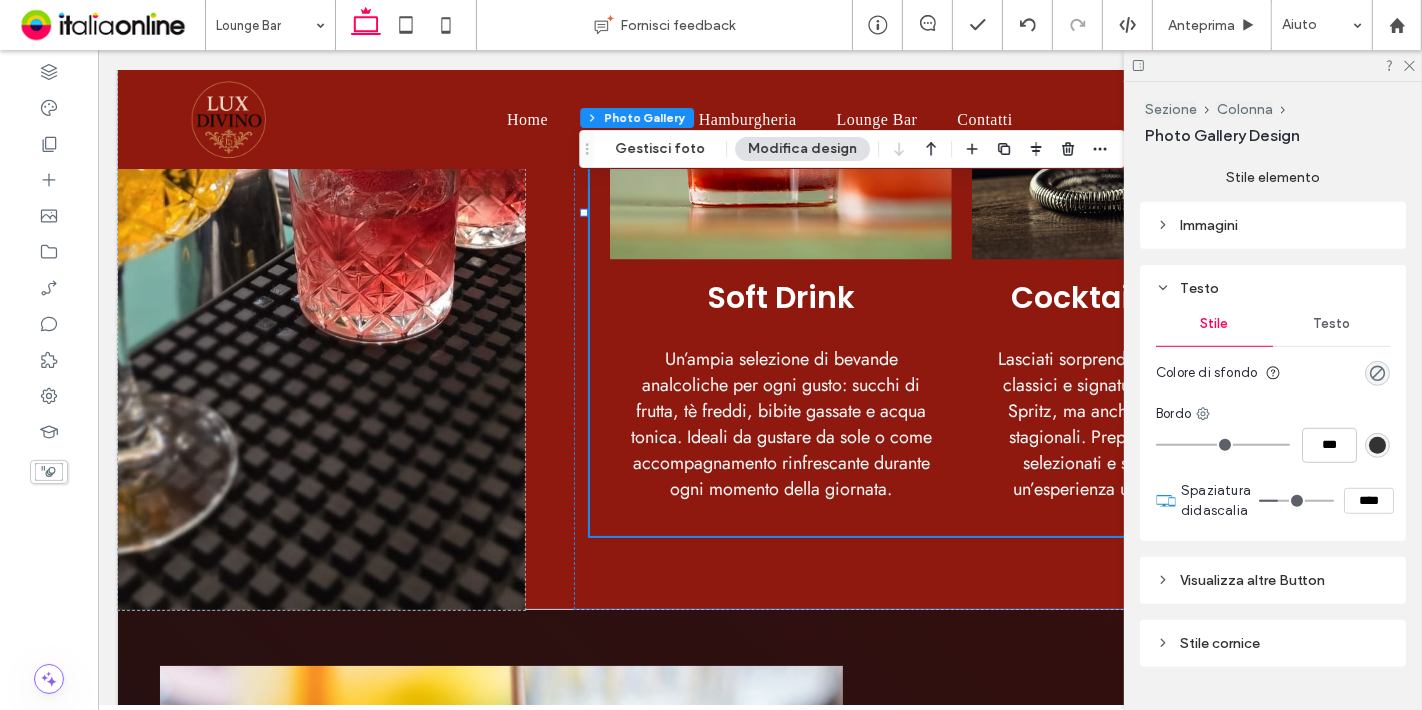 scroll, scrollTop: 1155, scrollLeft: 0, axis: vertical 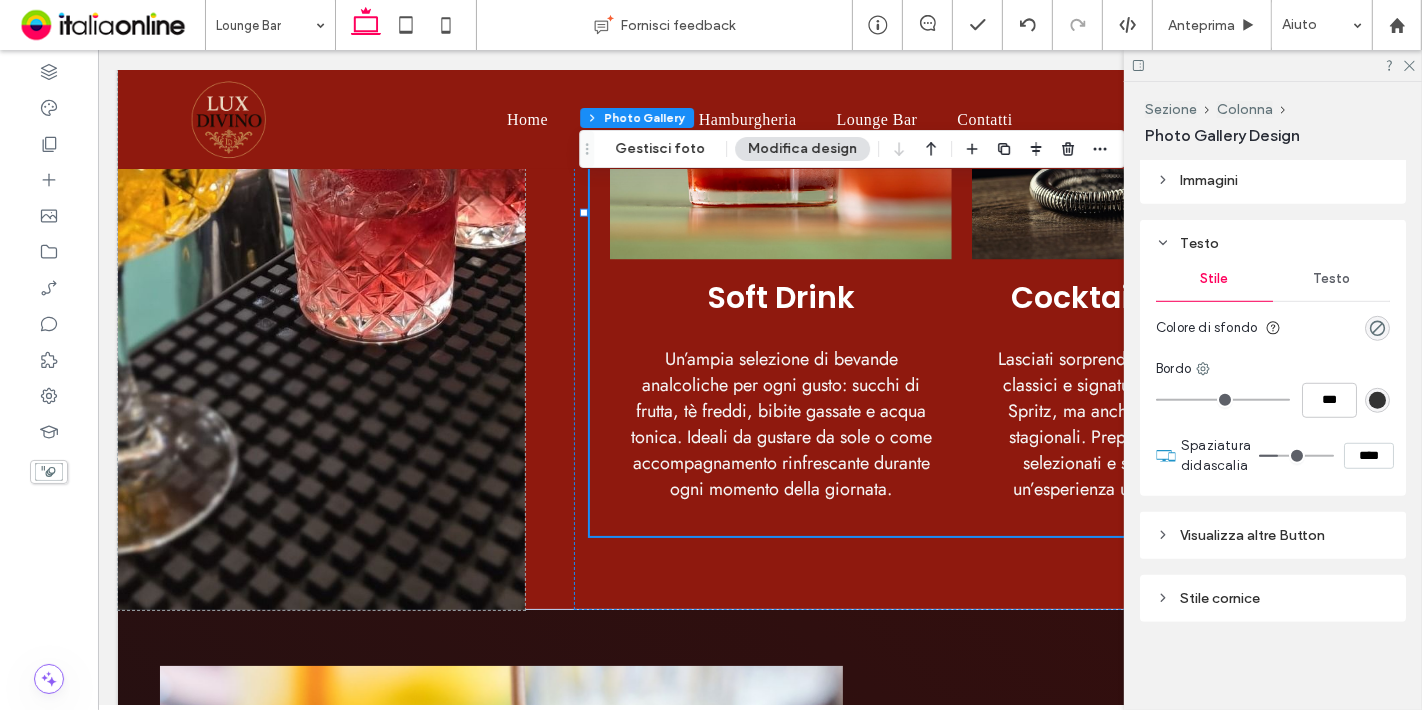 click on "Testo" at bounding box center [1331, 279] 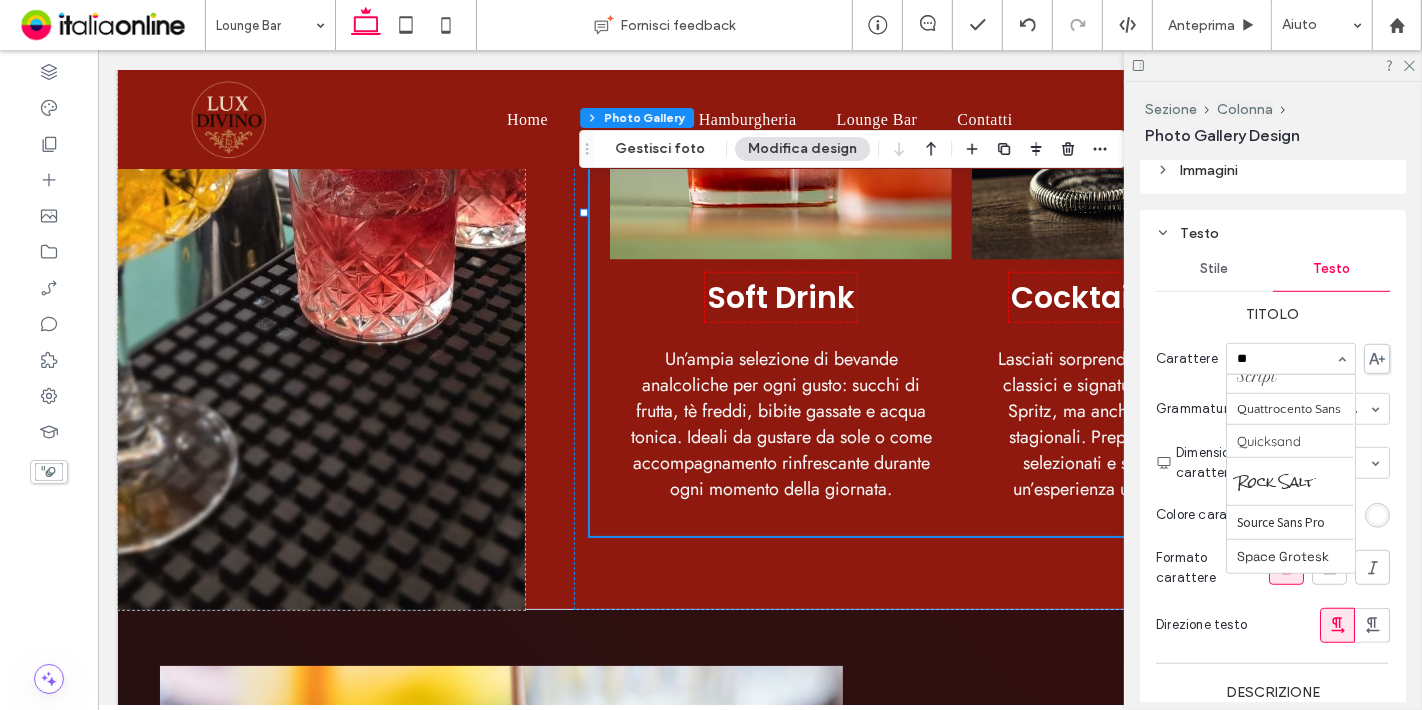 scroll, scrollTop: 0, scrollLeft: 0, axis: both 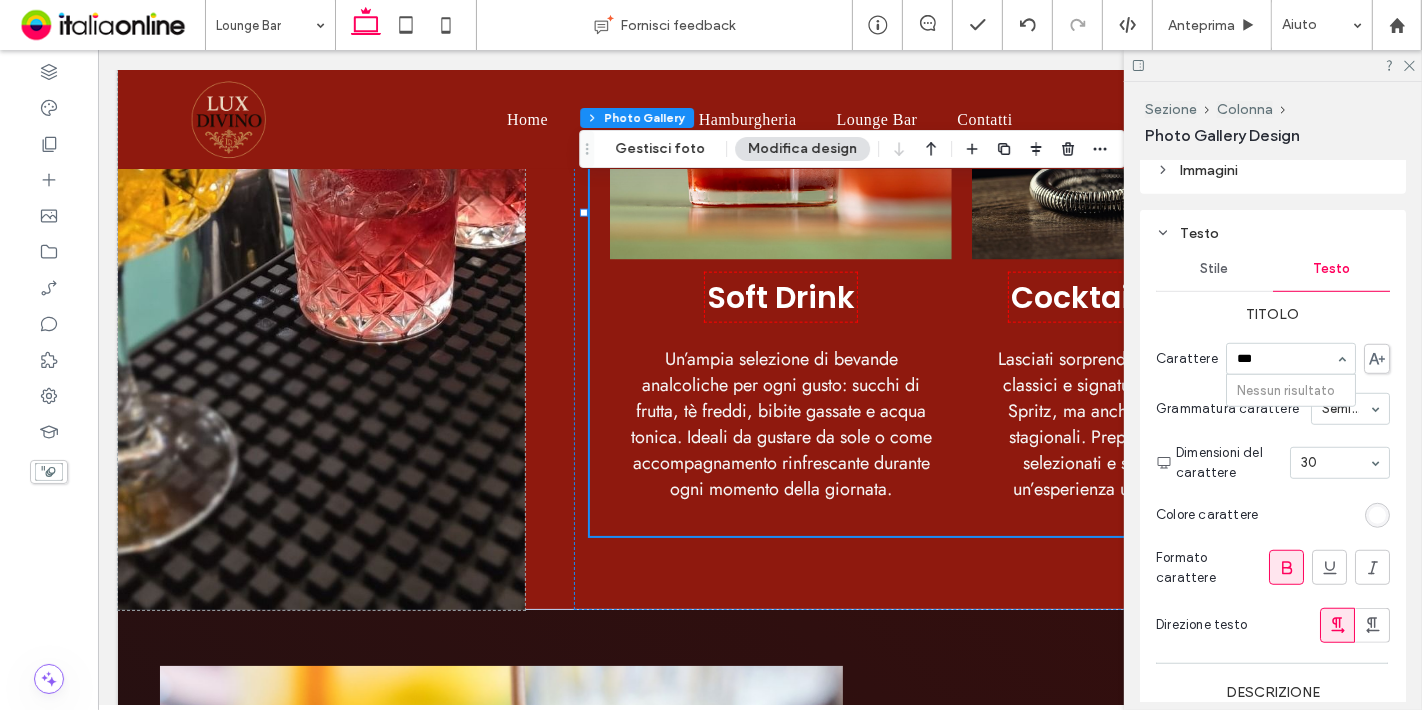 type on "**" 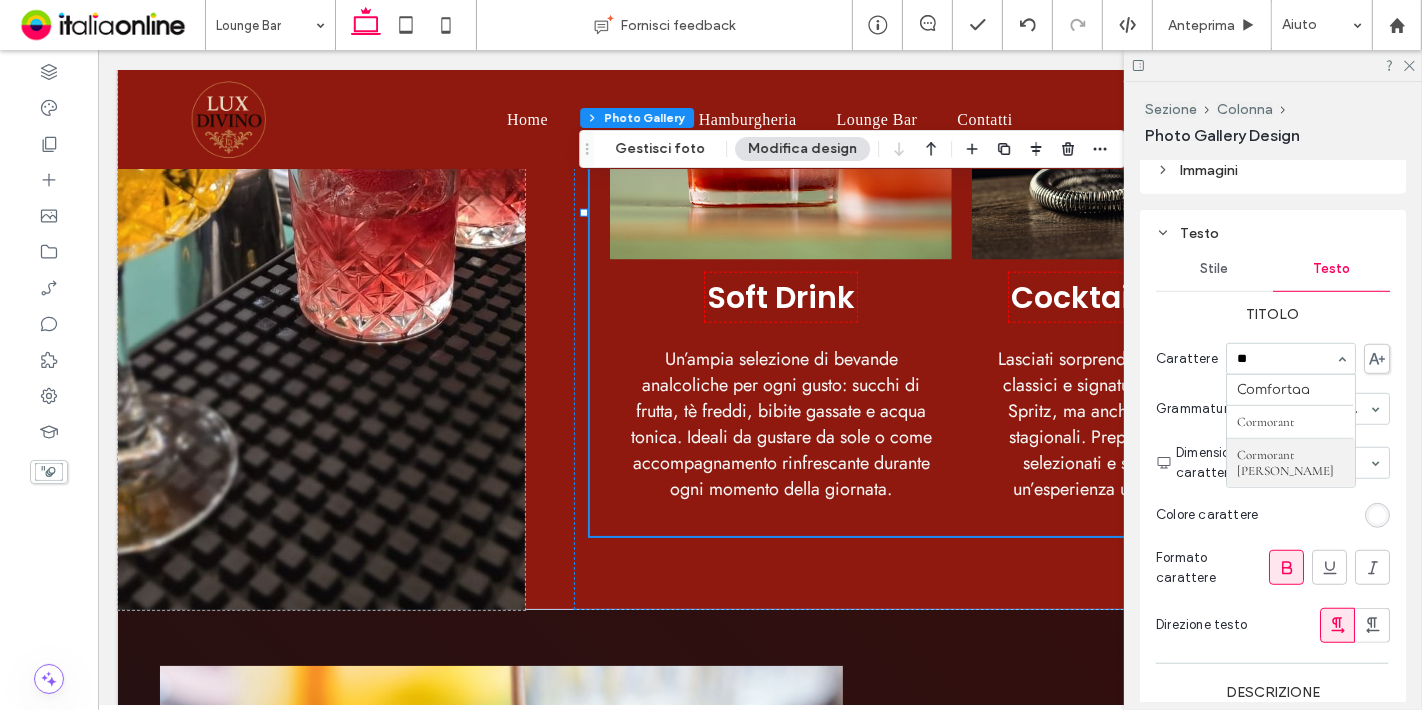 type 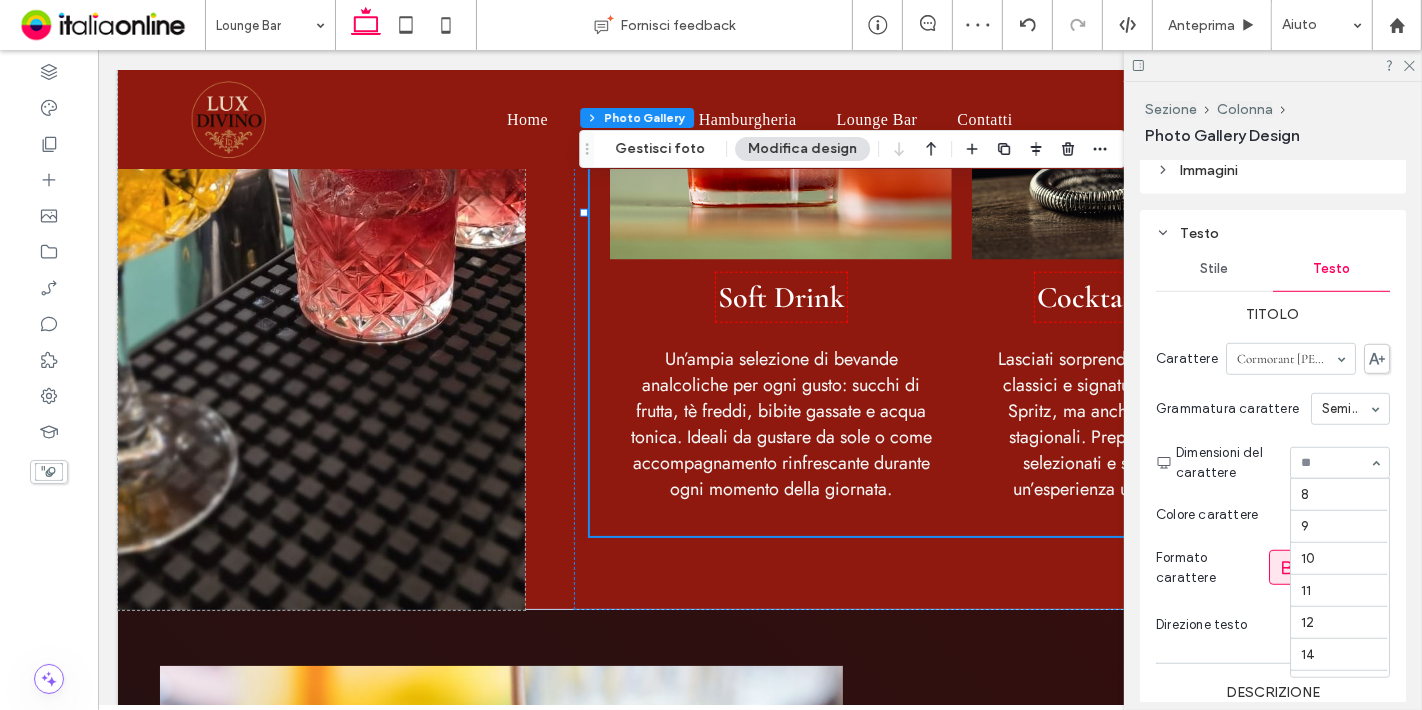 scroll, scrollTop: 322, scrollLeft: 0, axis: vertical 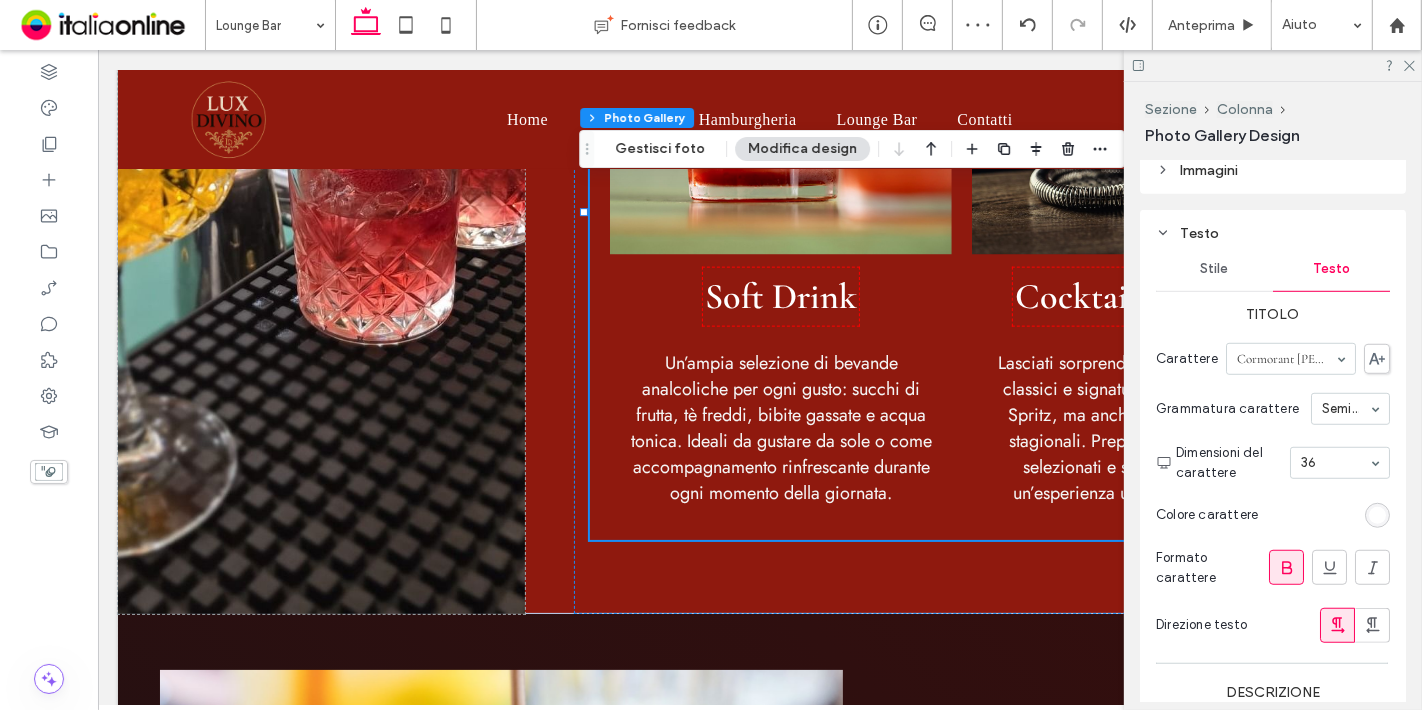 click at bounding box center (1335, 463) 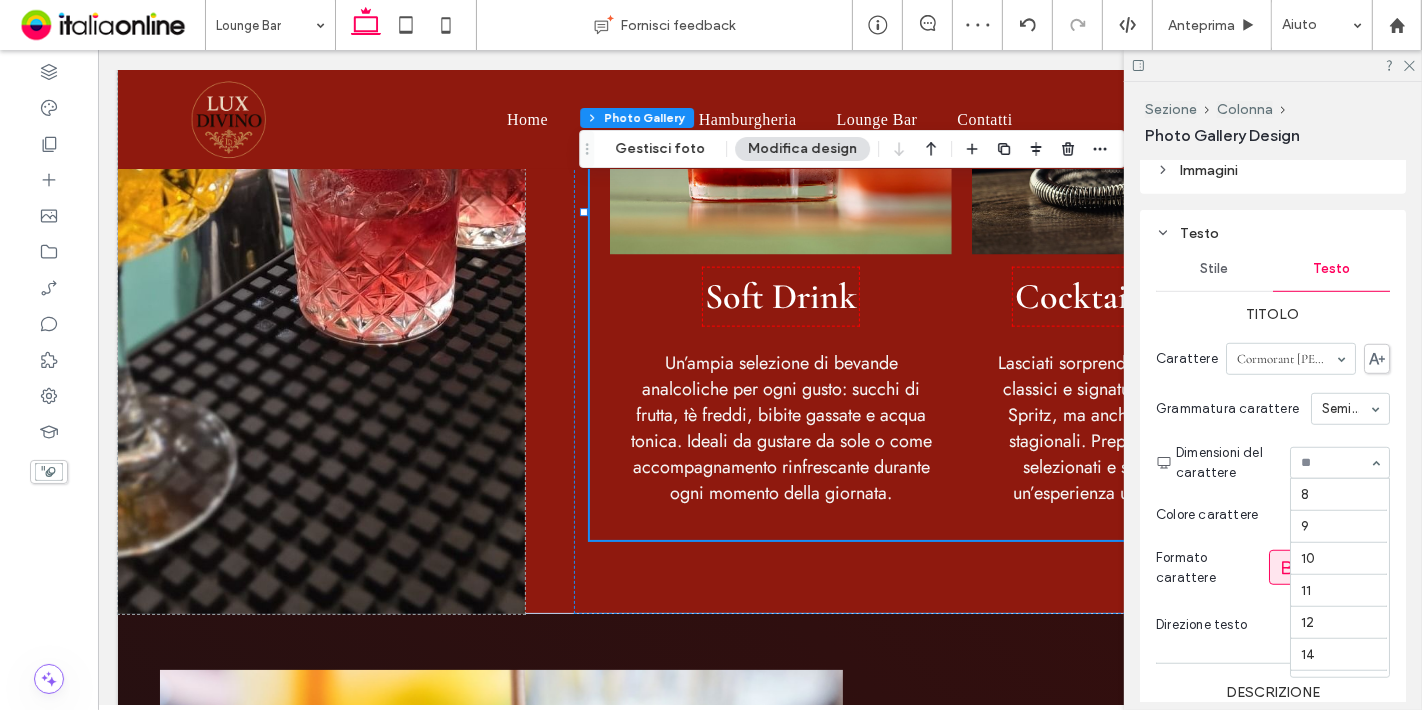 scroll, scrollTop: 350, scrollLeft: 0, axis: vertical 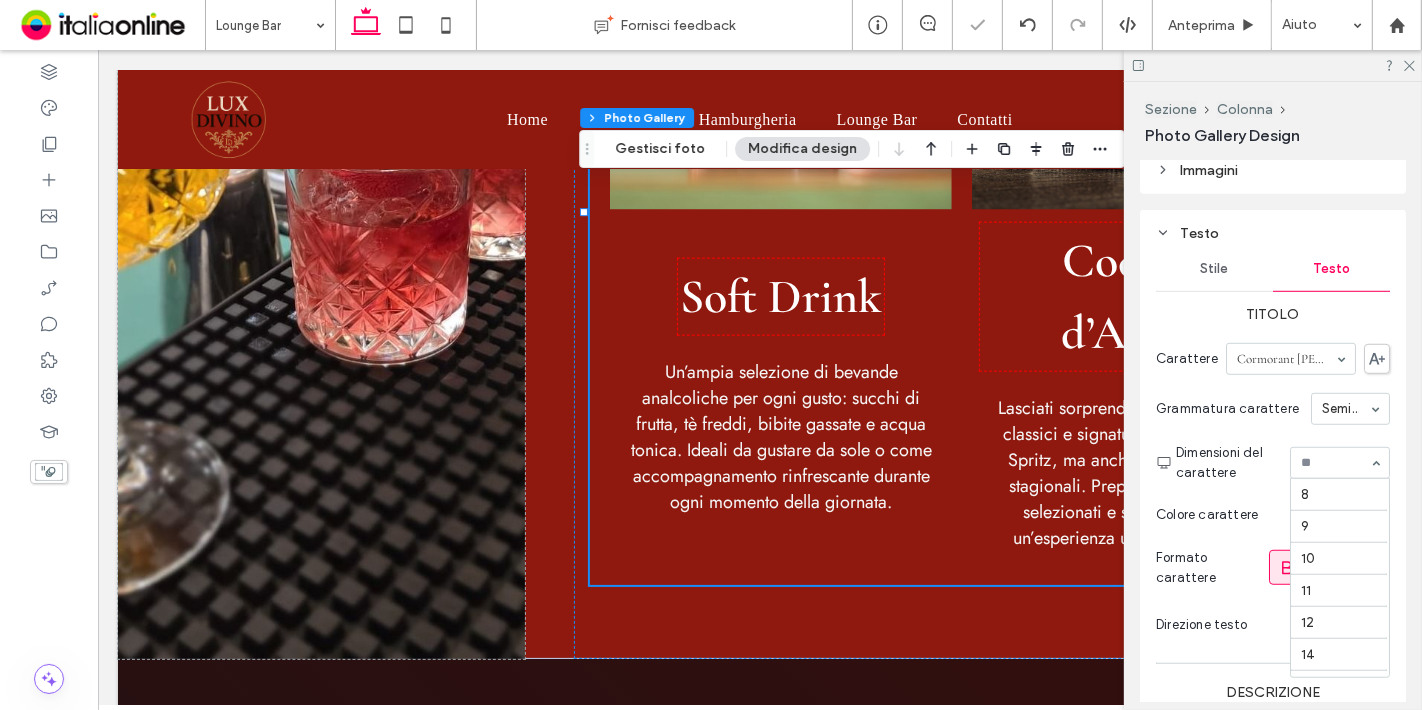 click at bounding box center (1335, 463) 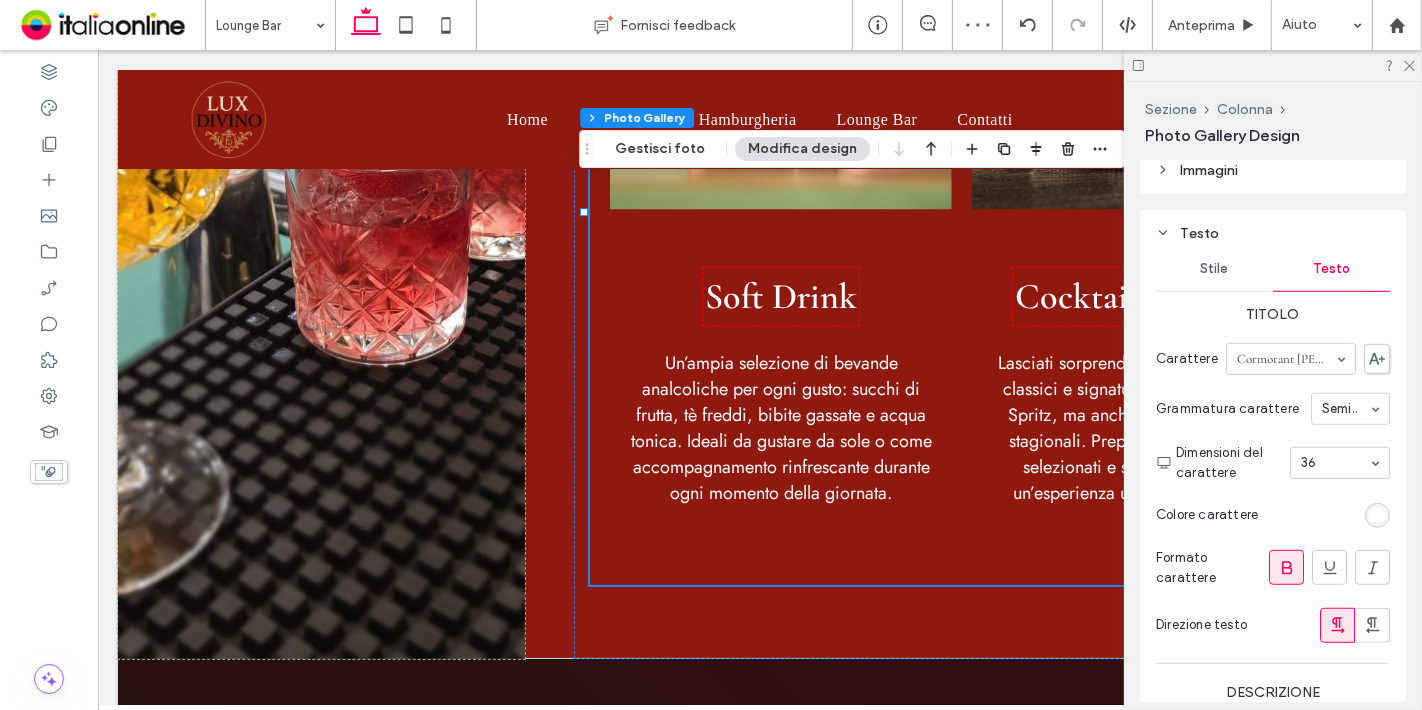 scroll, scrollTop: 2031, scrollLeft: 0, axis: vertical 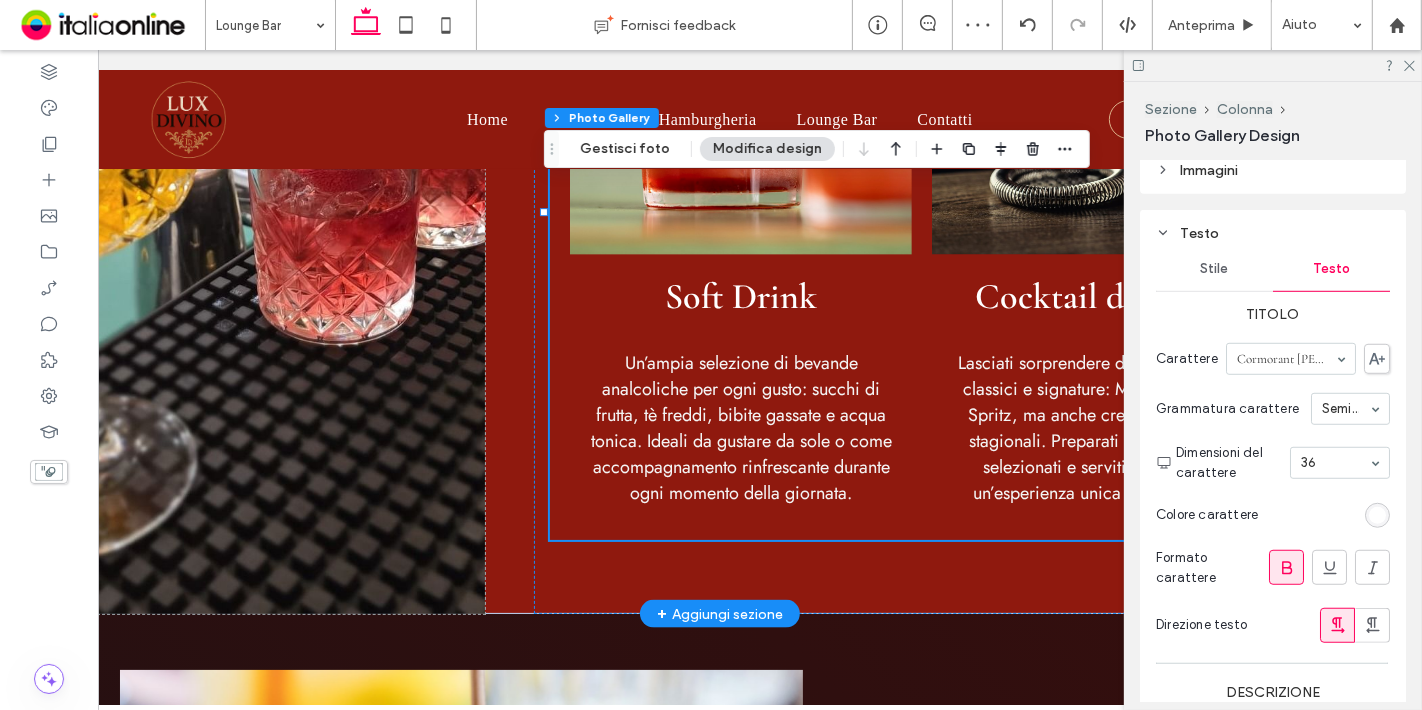 click on "Un’ampia selezione di bevande analcoliche per ogni gusto: succhi di frutta, tè freddi, bibite gassate e acqua tonica. Ideali da gustare da sole o come accompagnamento rinfrescante durante ogni momento della giornata." at bounding box center (740, 428) 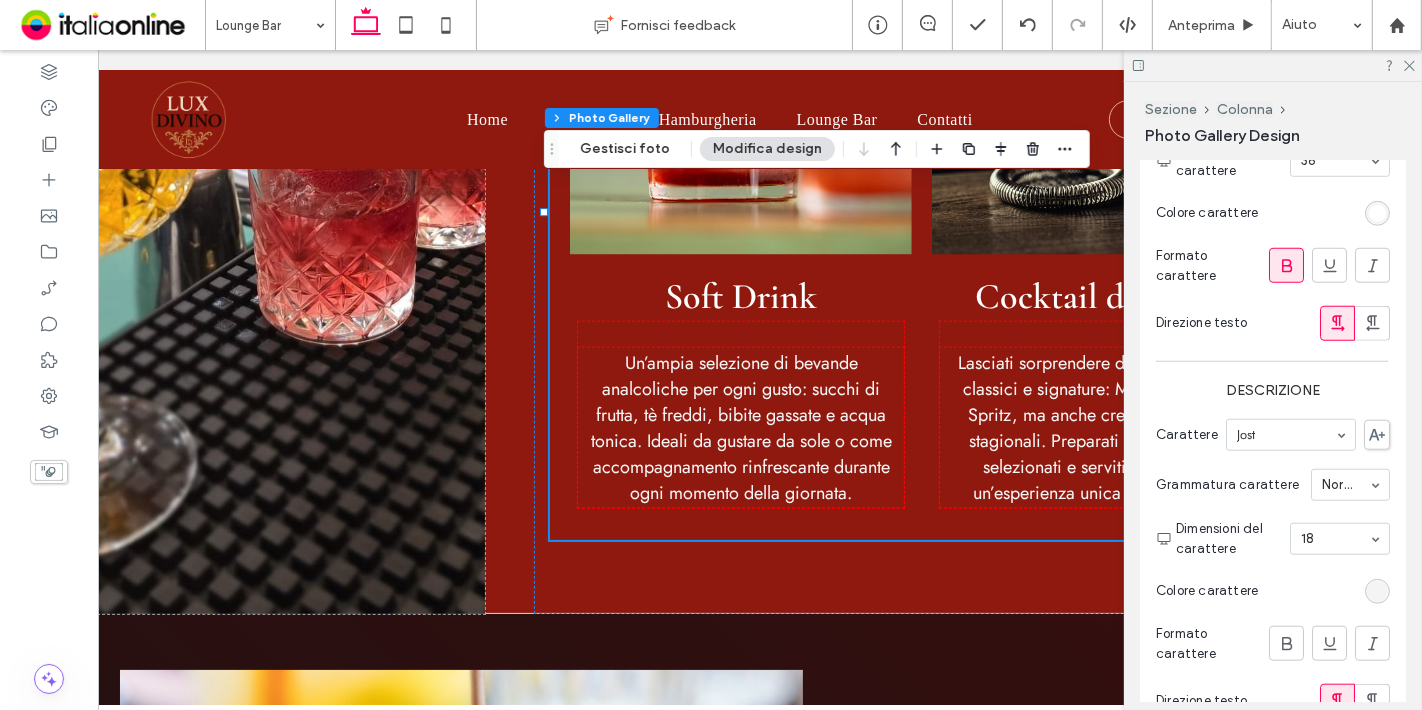 scroll, scrollTop: 1497, scrollLeft: 0, axis: vertical 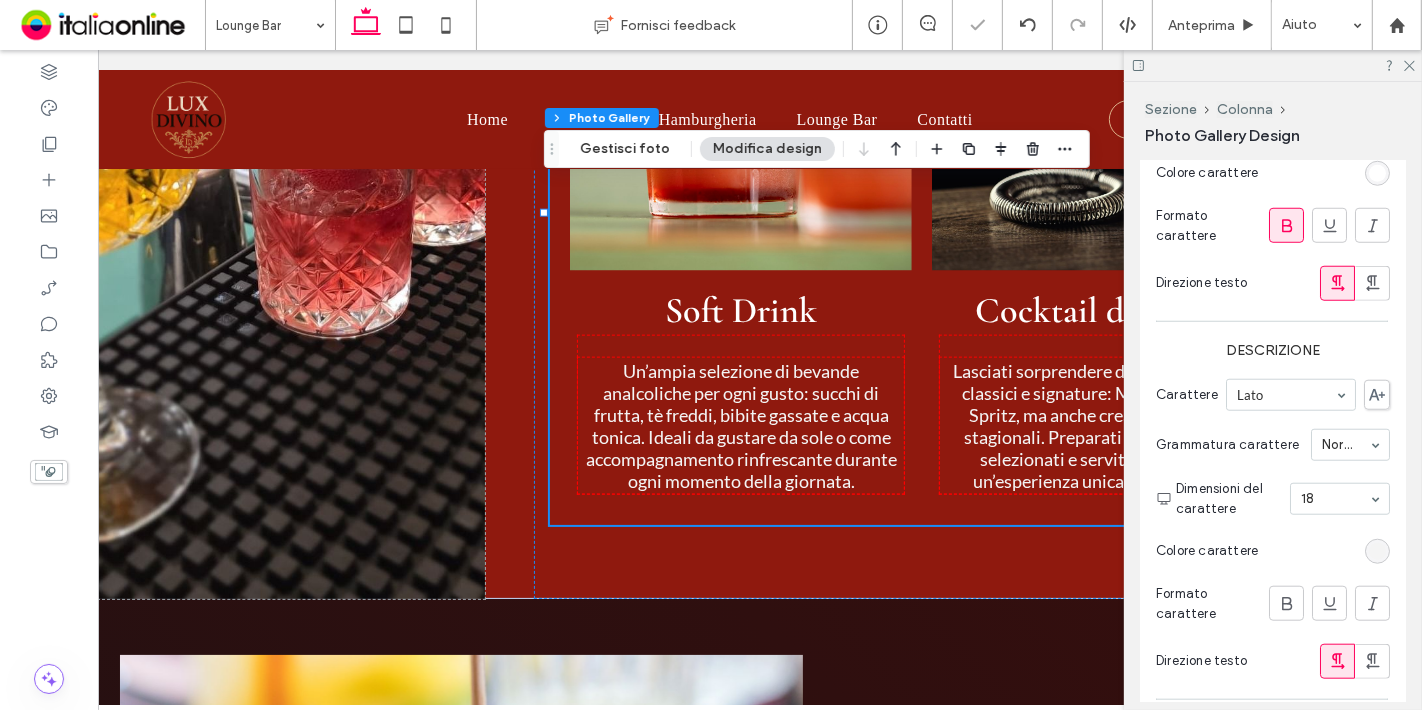 click at bounding box center [1286, 395] 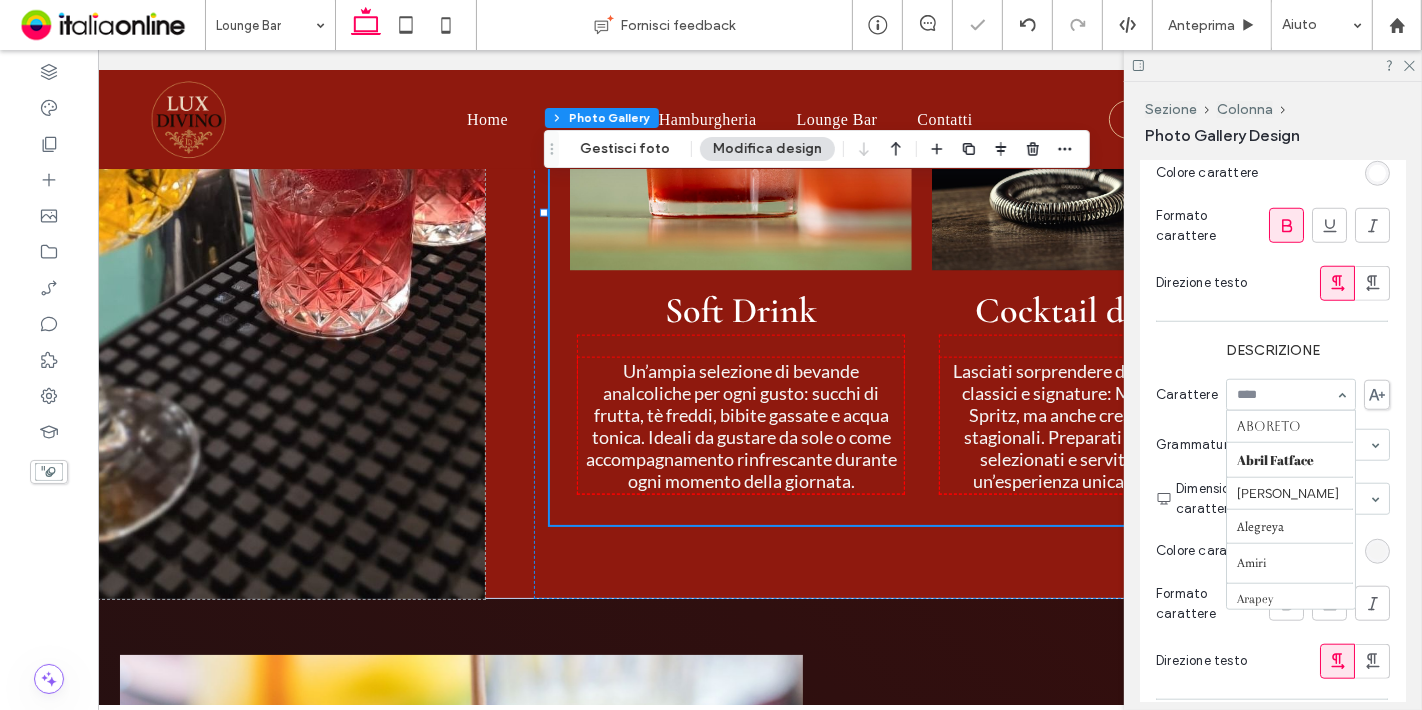 scroll, scrollTop: 1063, scrollLeft: 0, axis: vertical 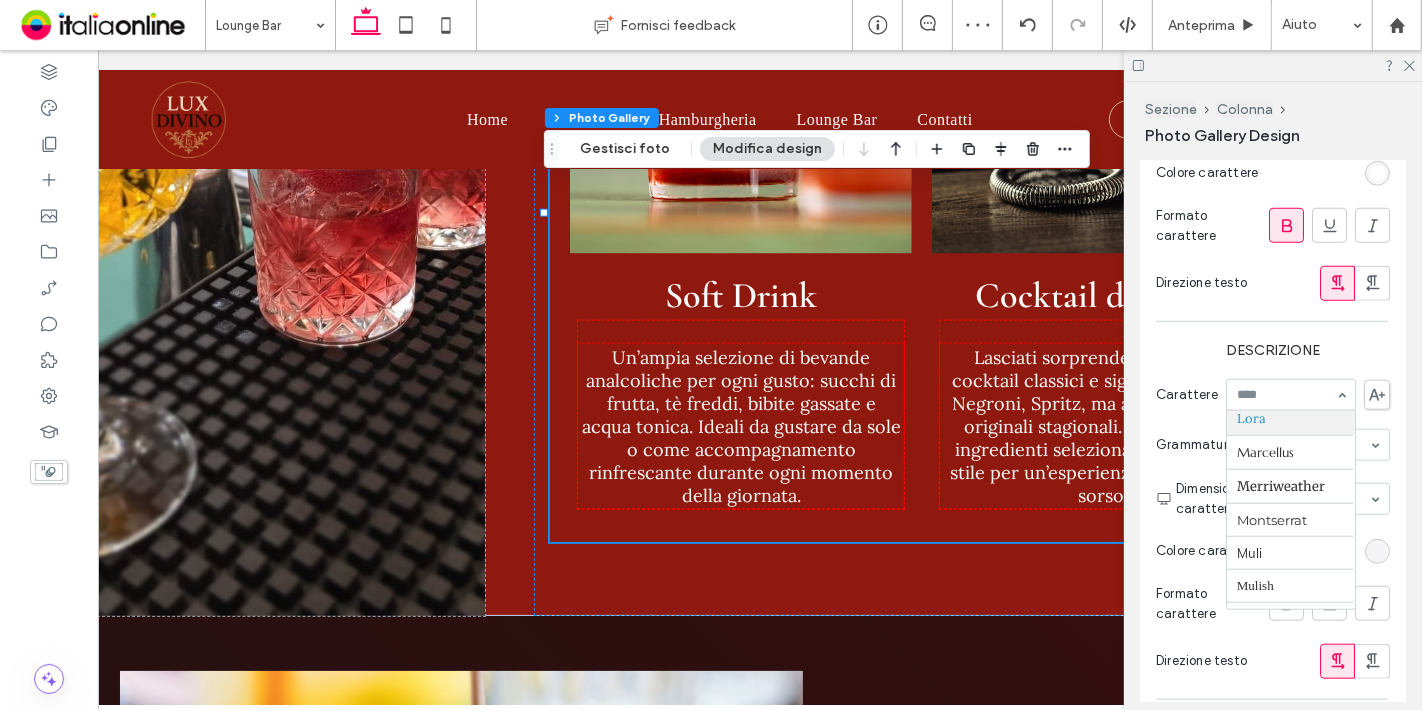 click at bounding box center (1286, 395) 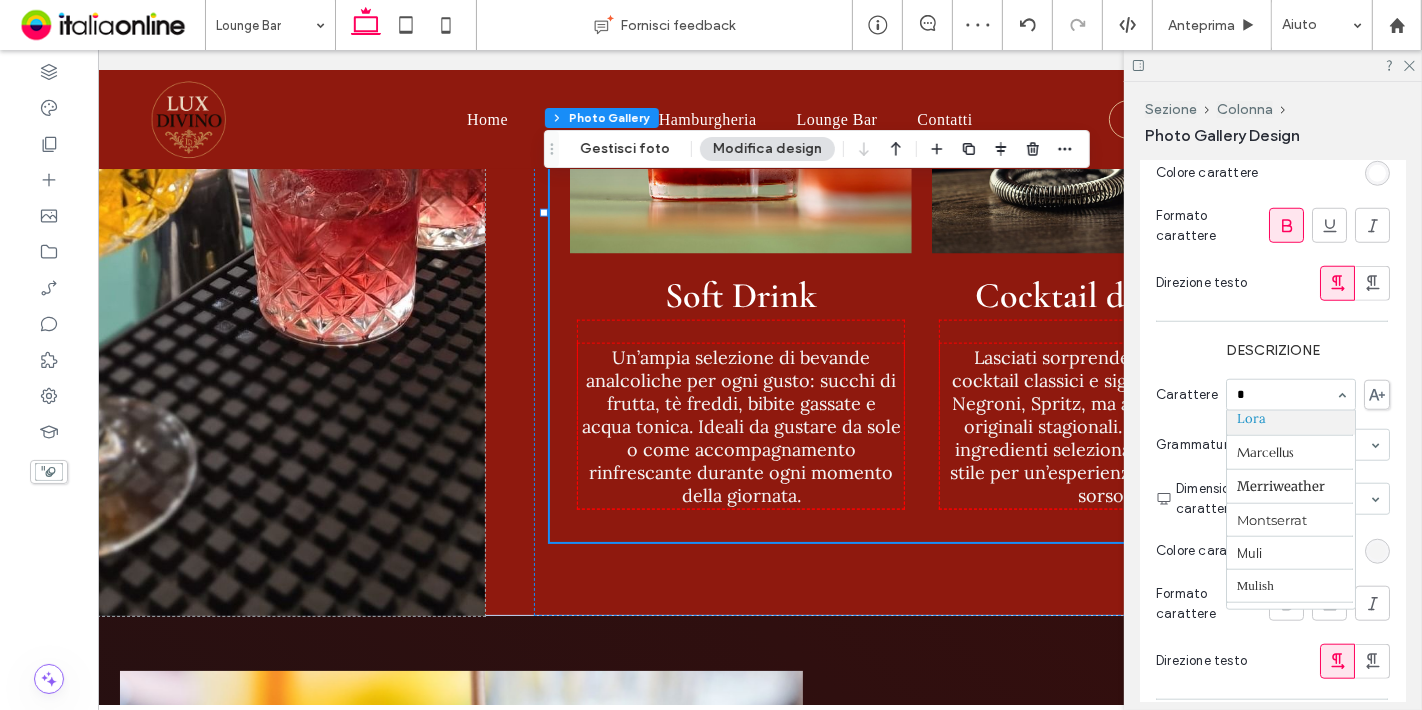 scroll, scrollTop: 0, scrollLeft: 0, axis: both 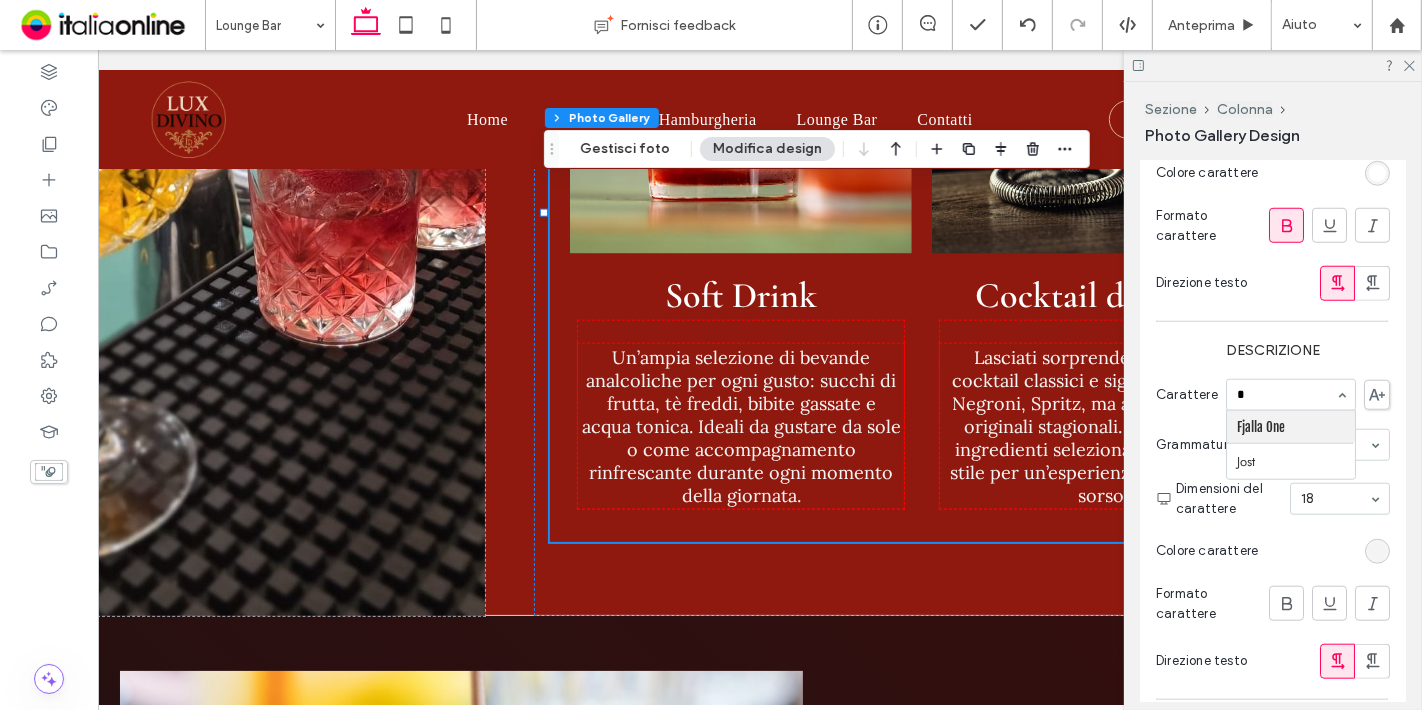 type on "**" 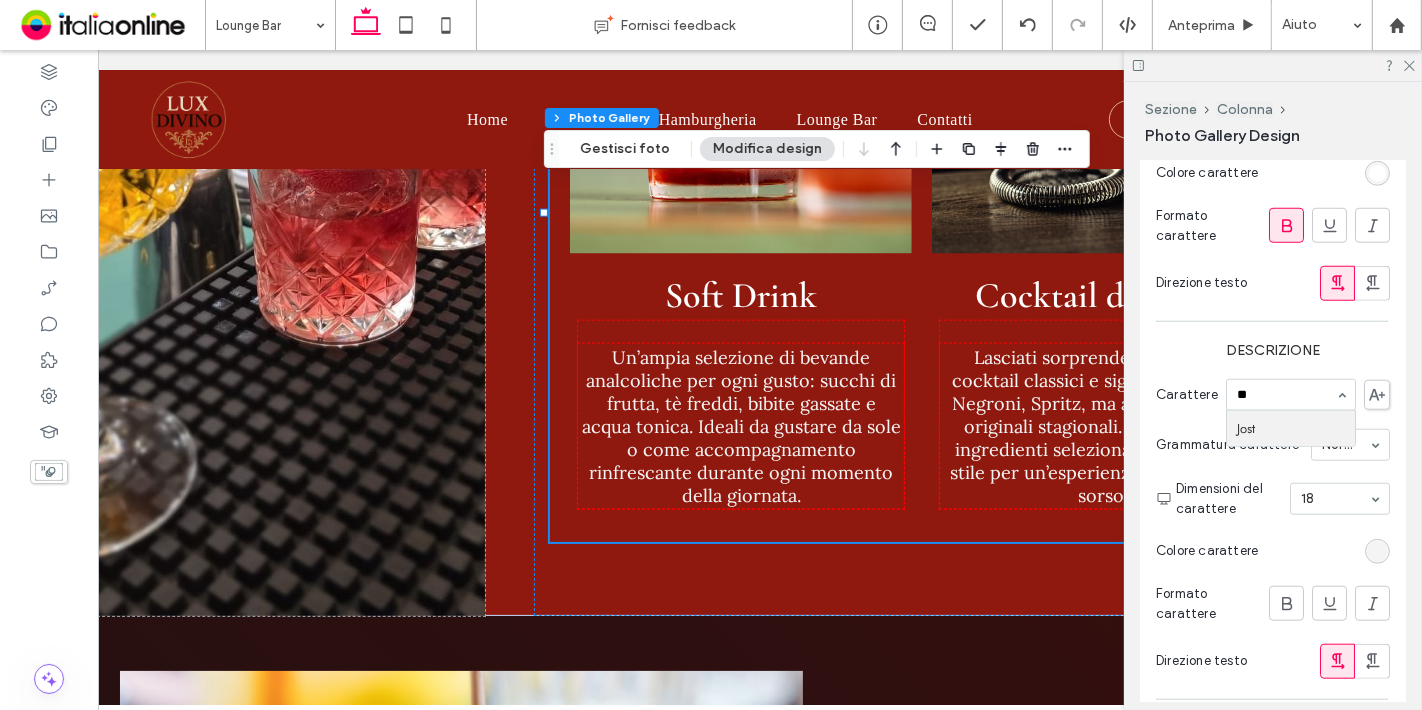 type 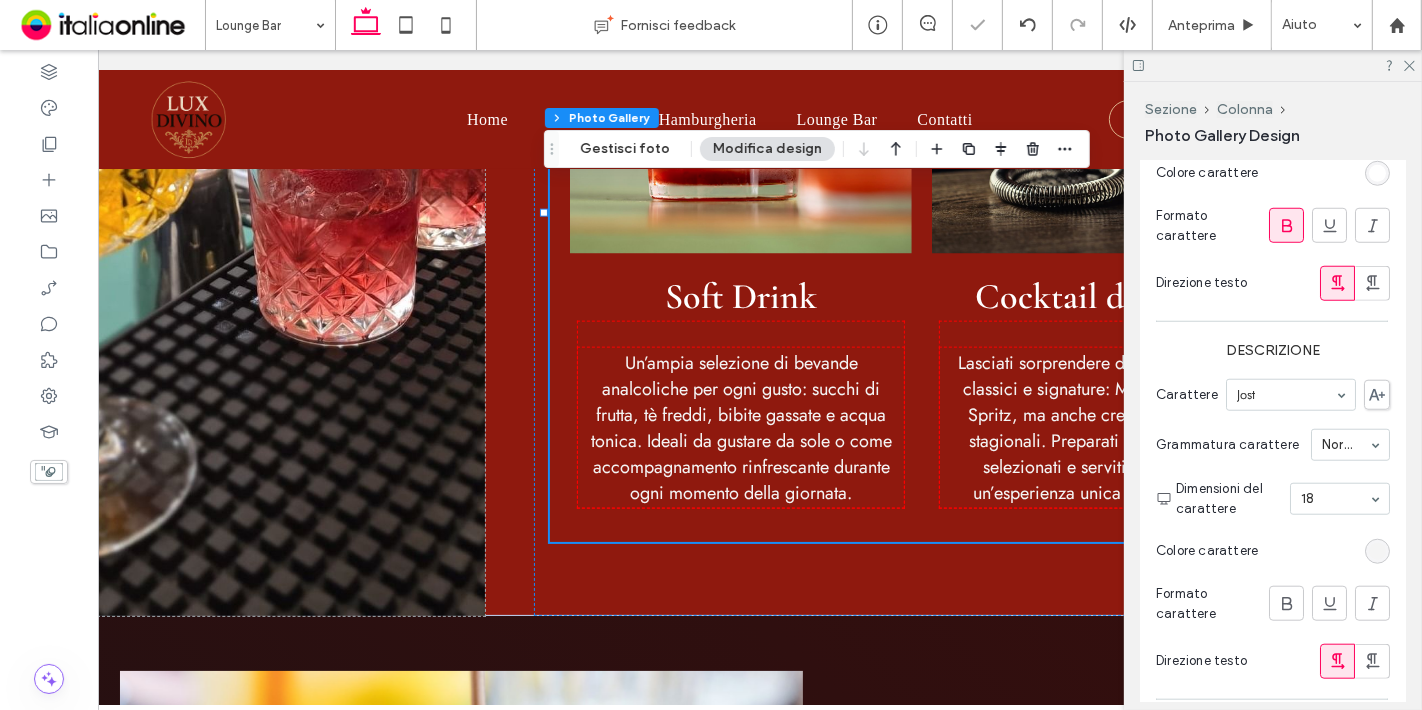 scroll, scrollTop: 2031, scrollLeft: 0, axis: vertical 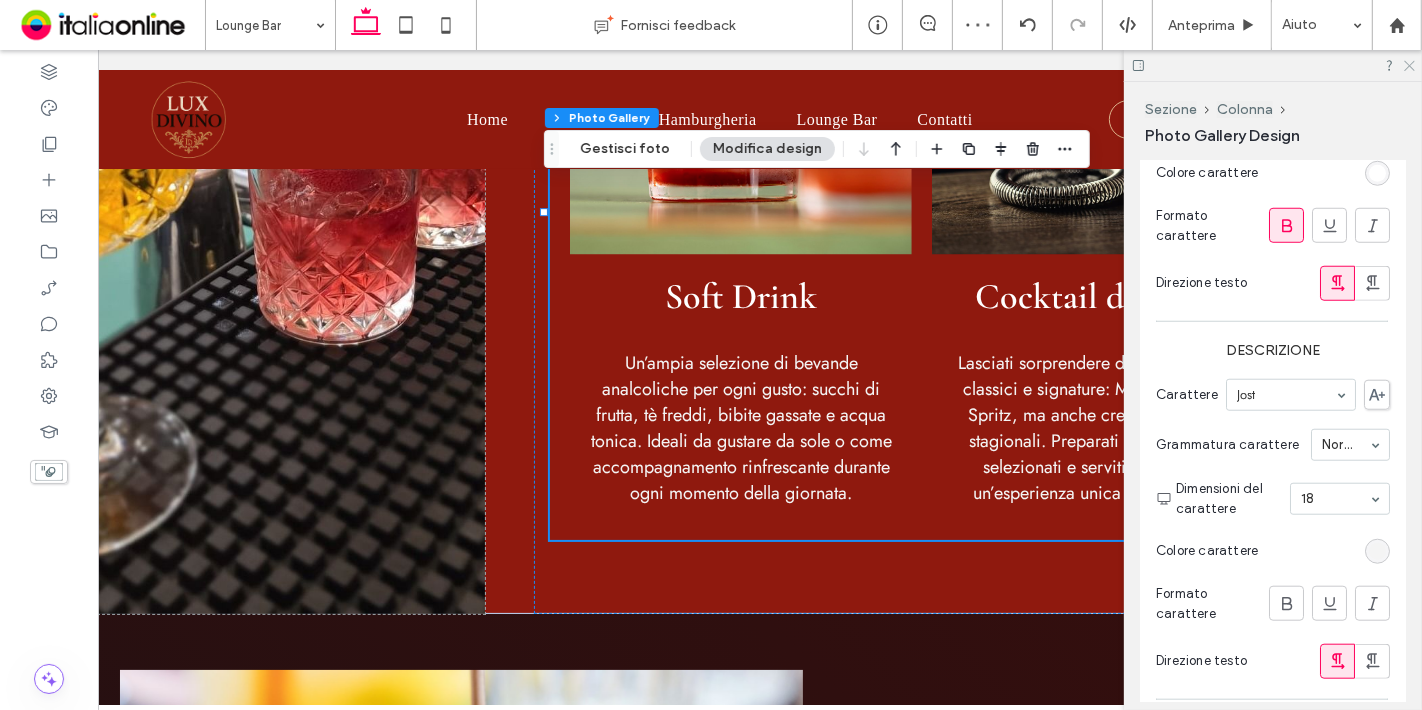 click 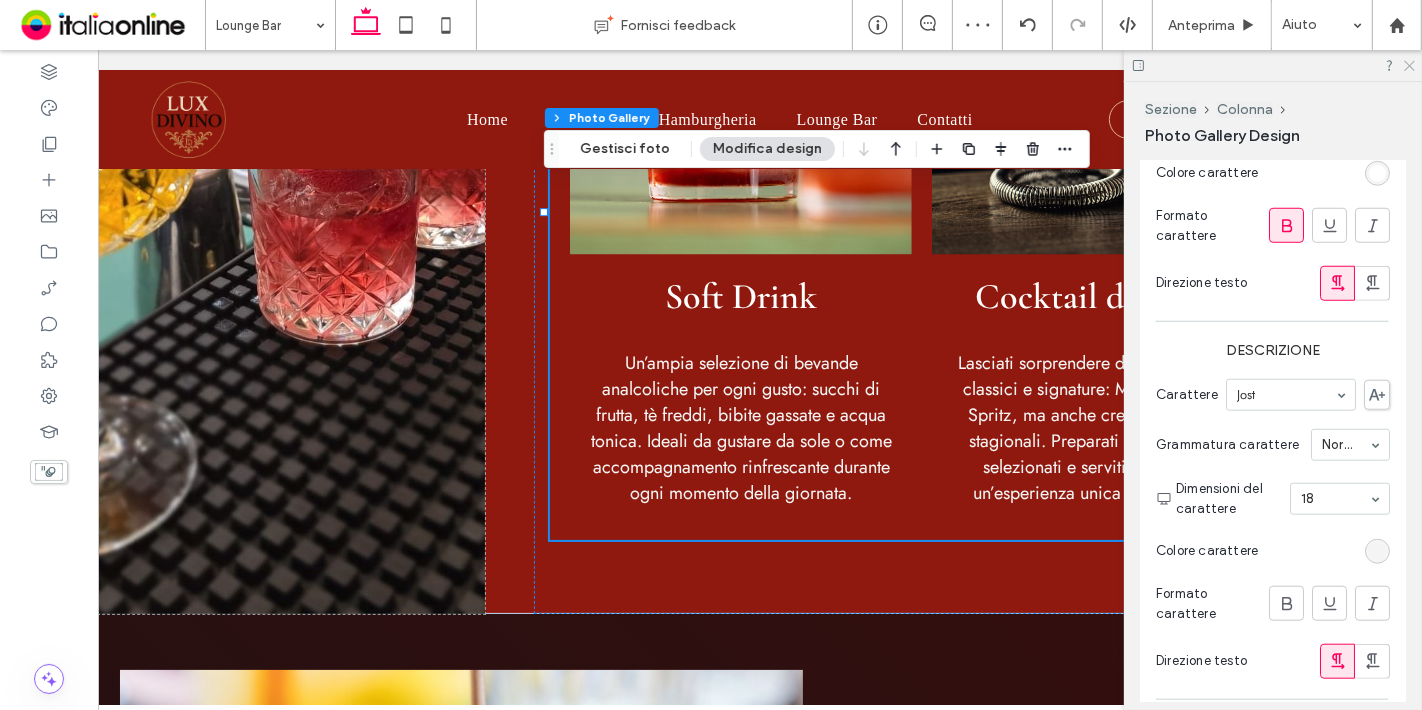 scroll, scrollTop: 0, scrollLeft: 0, axis: both 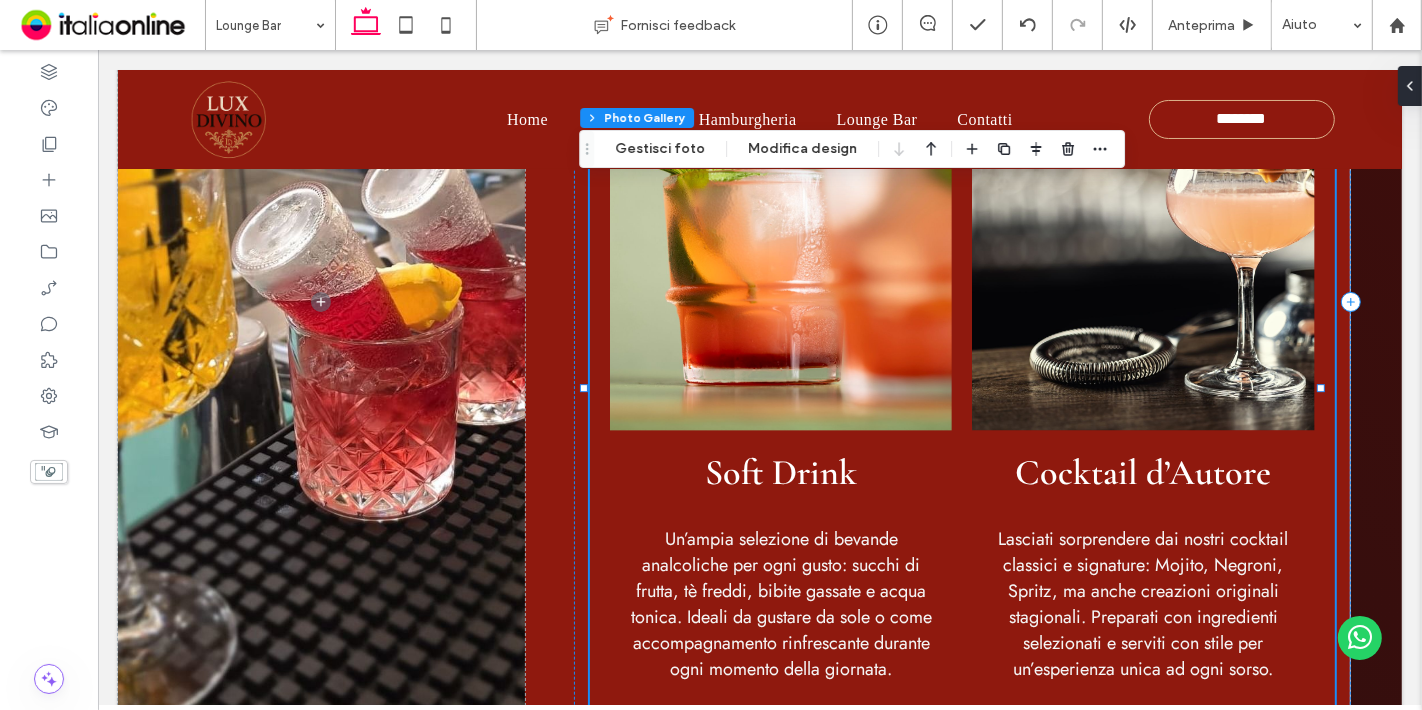 click on "Soft Drink
Un’ampia selezione di bevande analcoliche per ogni gusto: succhi di frutta, tè freddi, bibite gassate e acqua tonica. Ideali da gustare da sole o come accompagnamento rinfrescante durante ogni momento della giornata.
Button" at bounding box center (780, 563) 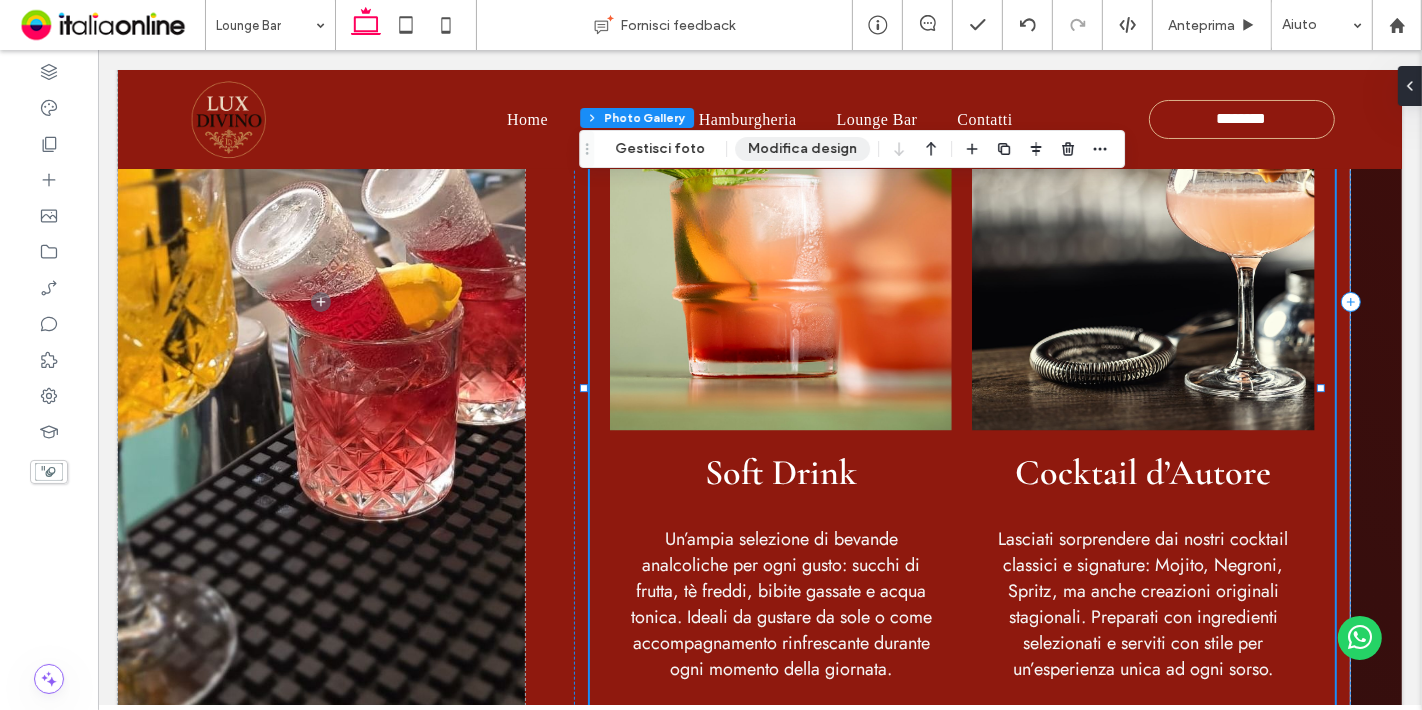 click on "Modifica design" at bounding box center [802, 149] 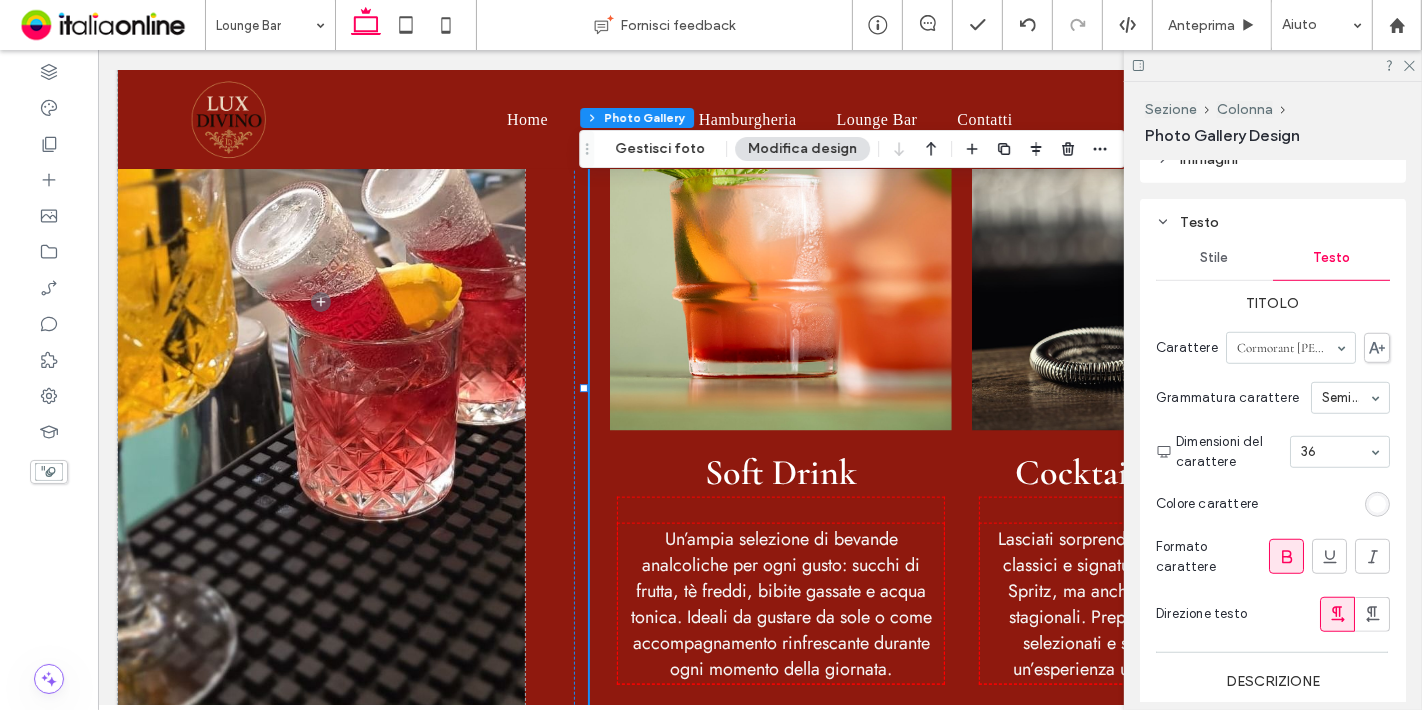 scroll, scrollTop: 1164, scrollLeft: 0, axis: vertical 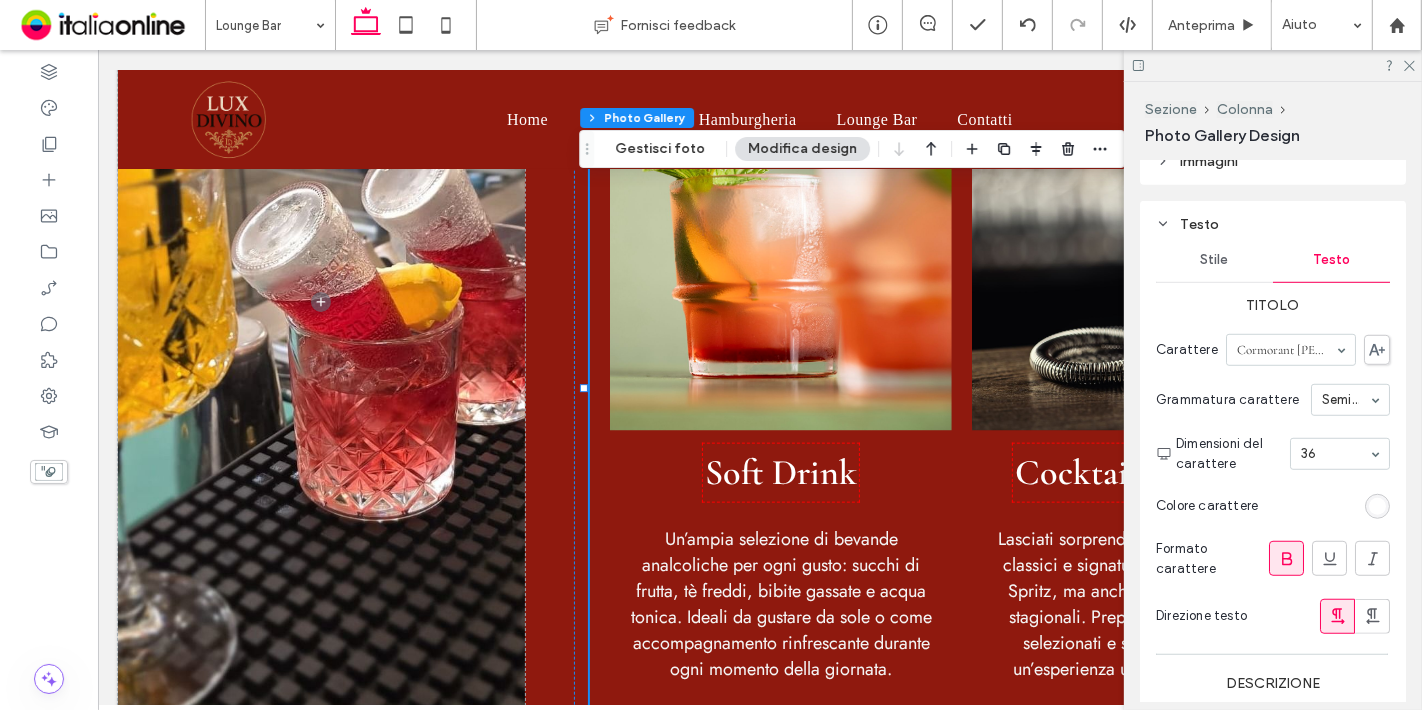 click at bounding box center [1377, 506] 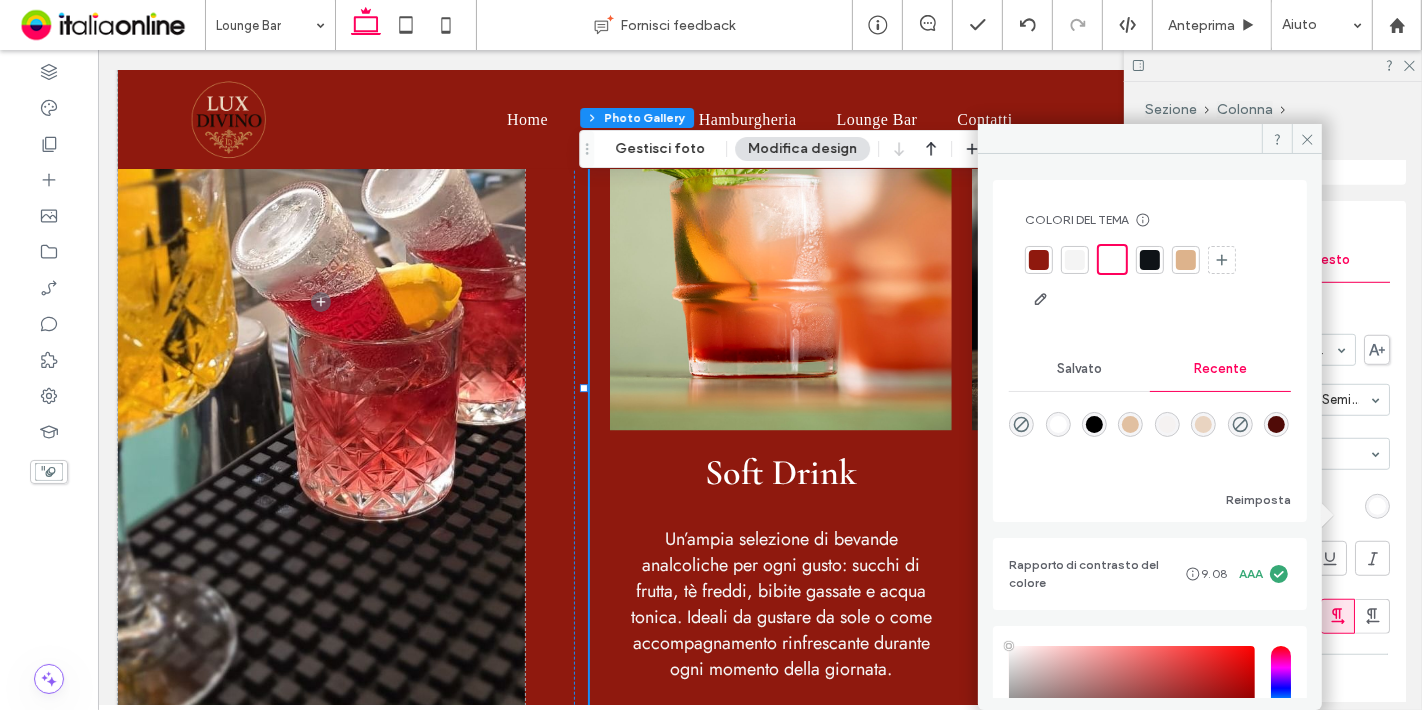 drag, startPoint x: 1188, startPoint y: 274, endPoint x: 1188, endPoint y: 263, distance: 11 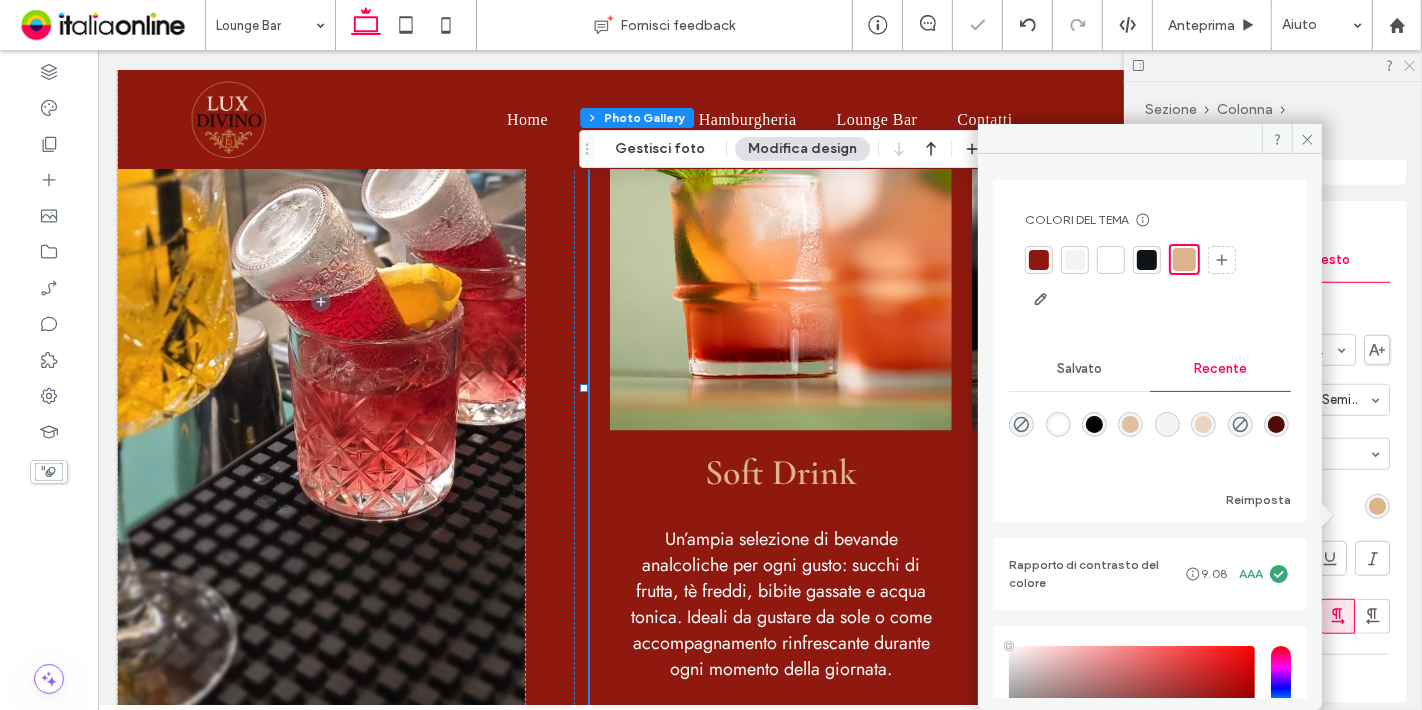 click 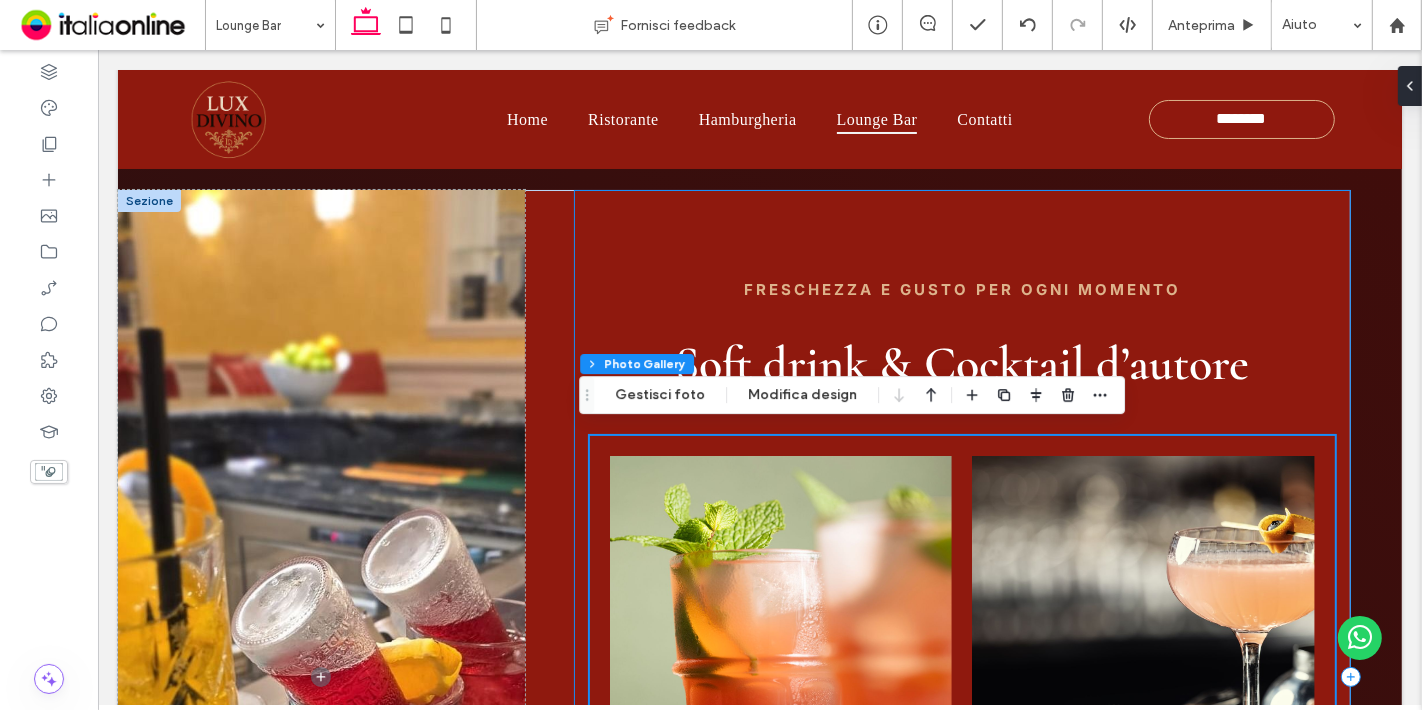 scroll, scrollTop: 1479, scrollLeft: 0, axis: vertical 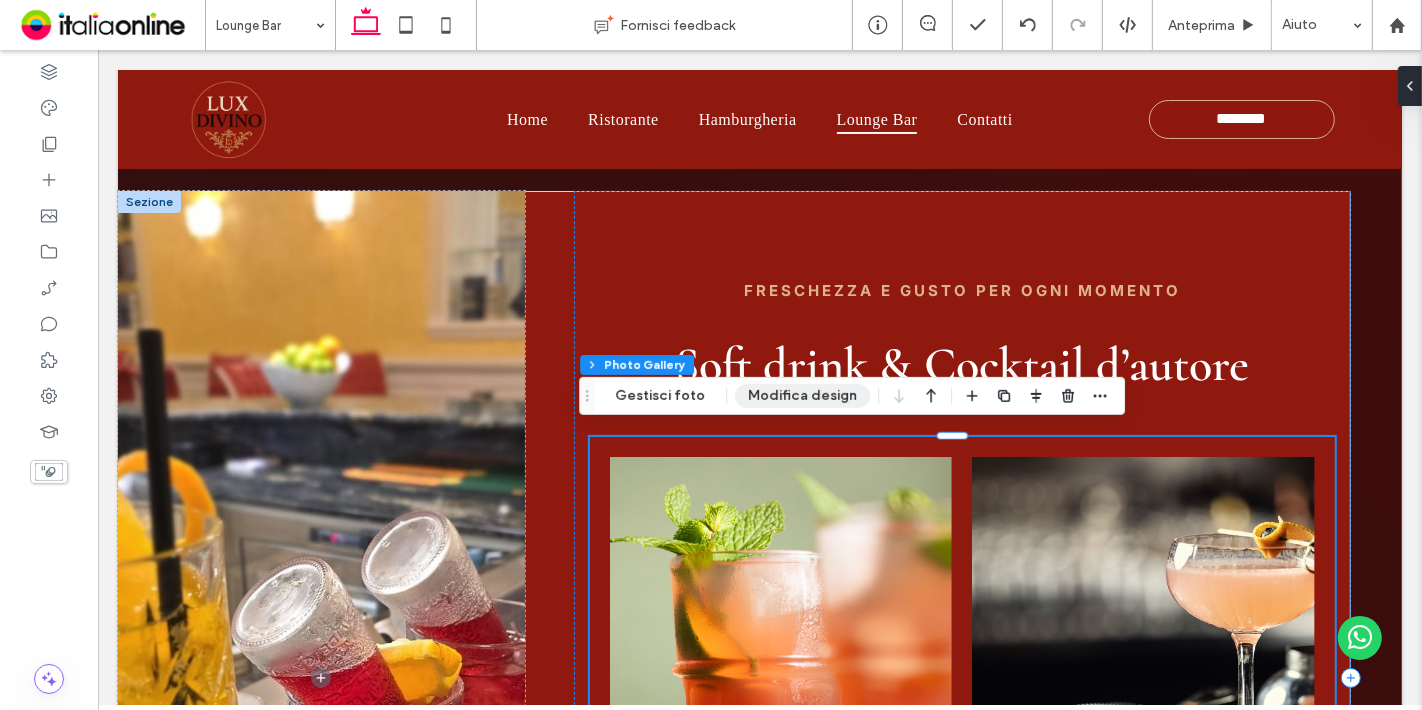 click on "Modifica design" at bounding box center (802, 396) 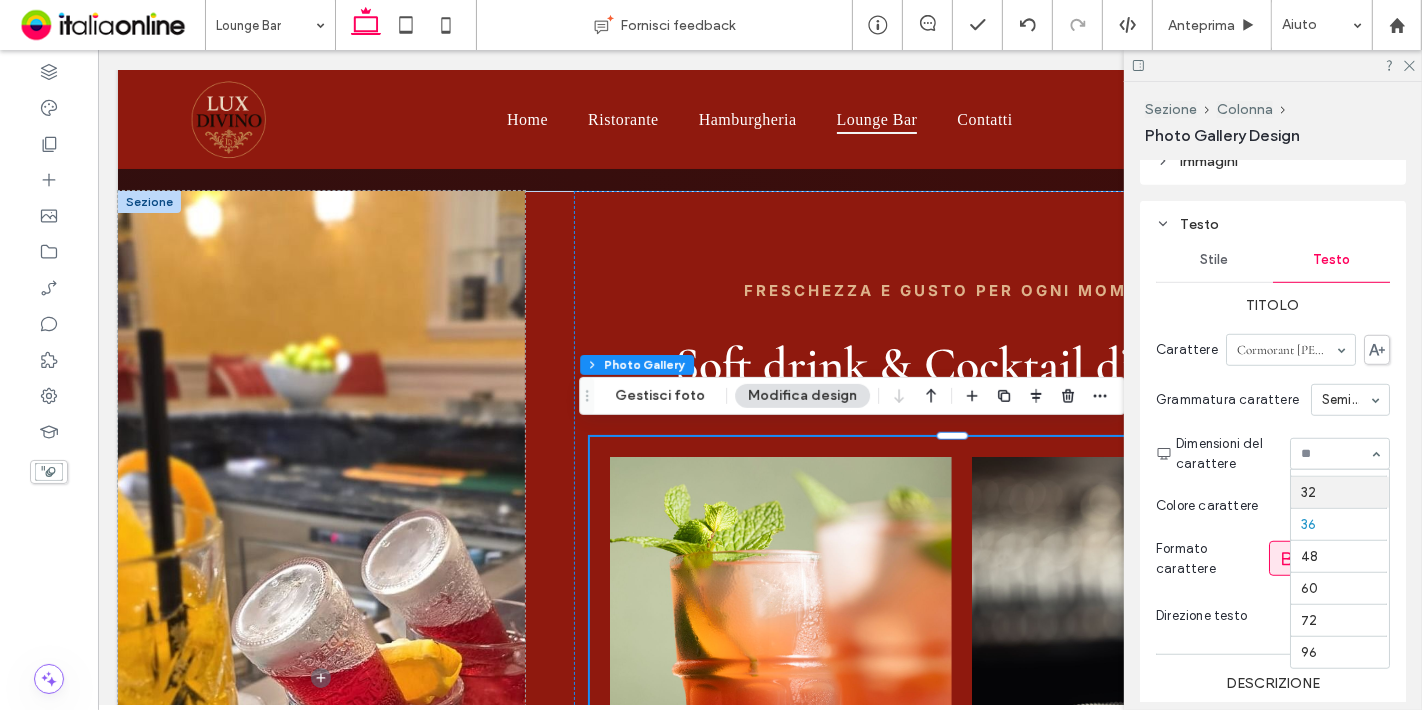 scroll, scrollTop: 348, scrollLeft: 0, axis: vertical 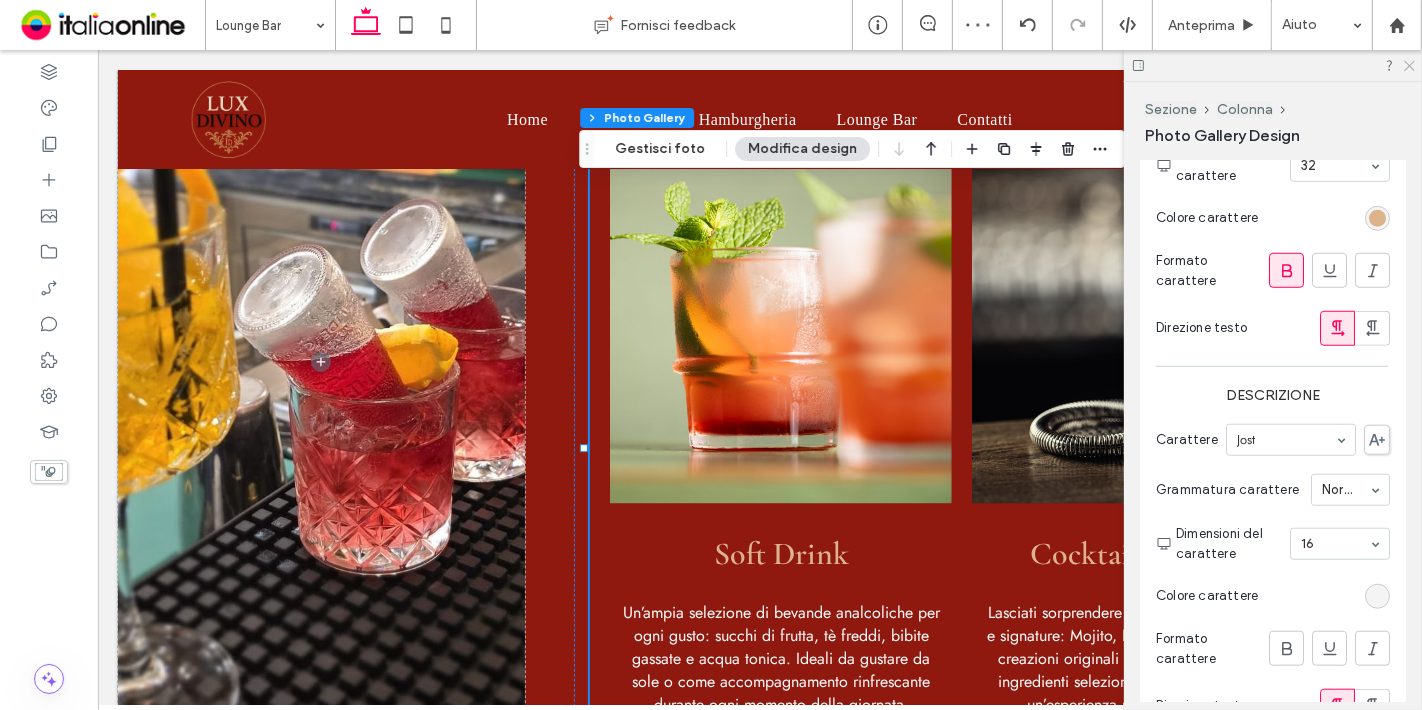 click at bounding box center [1273, 65] 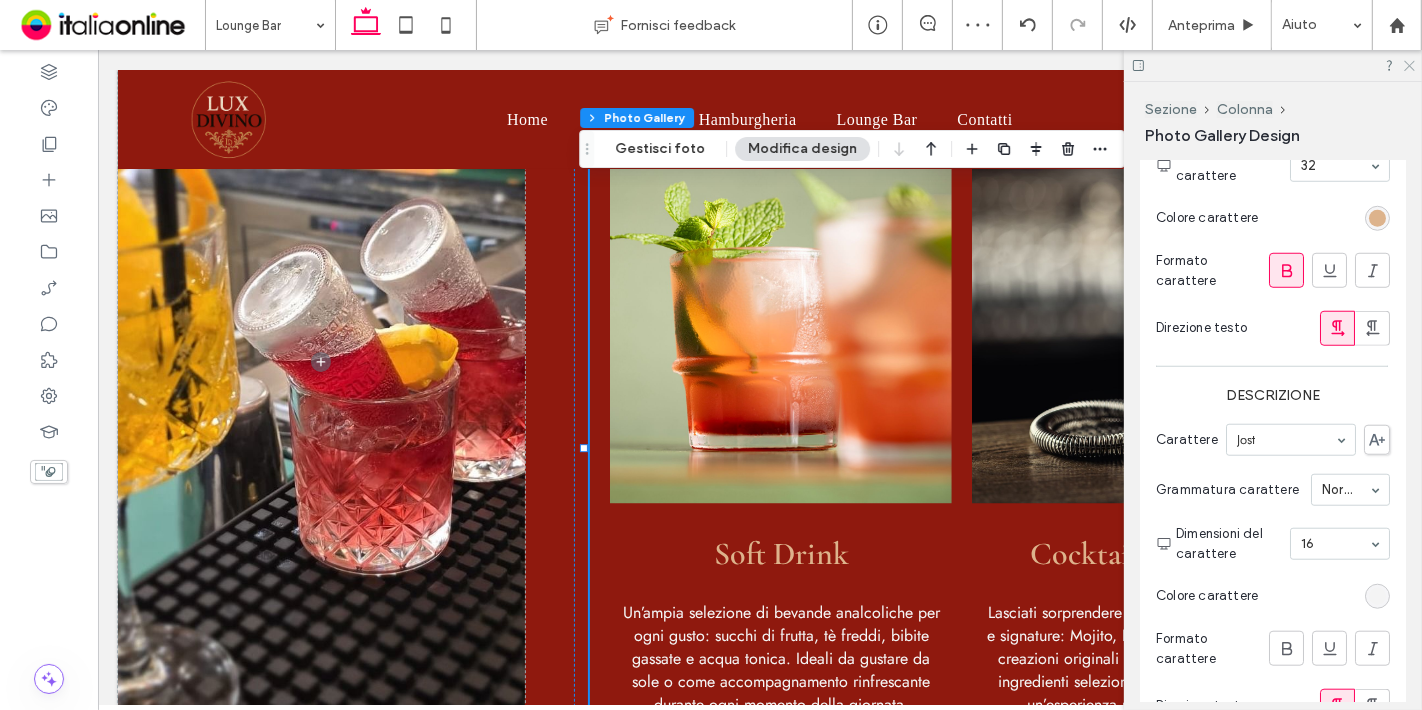click 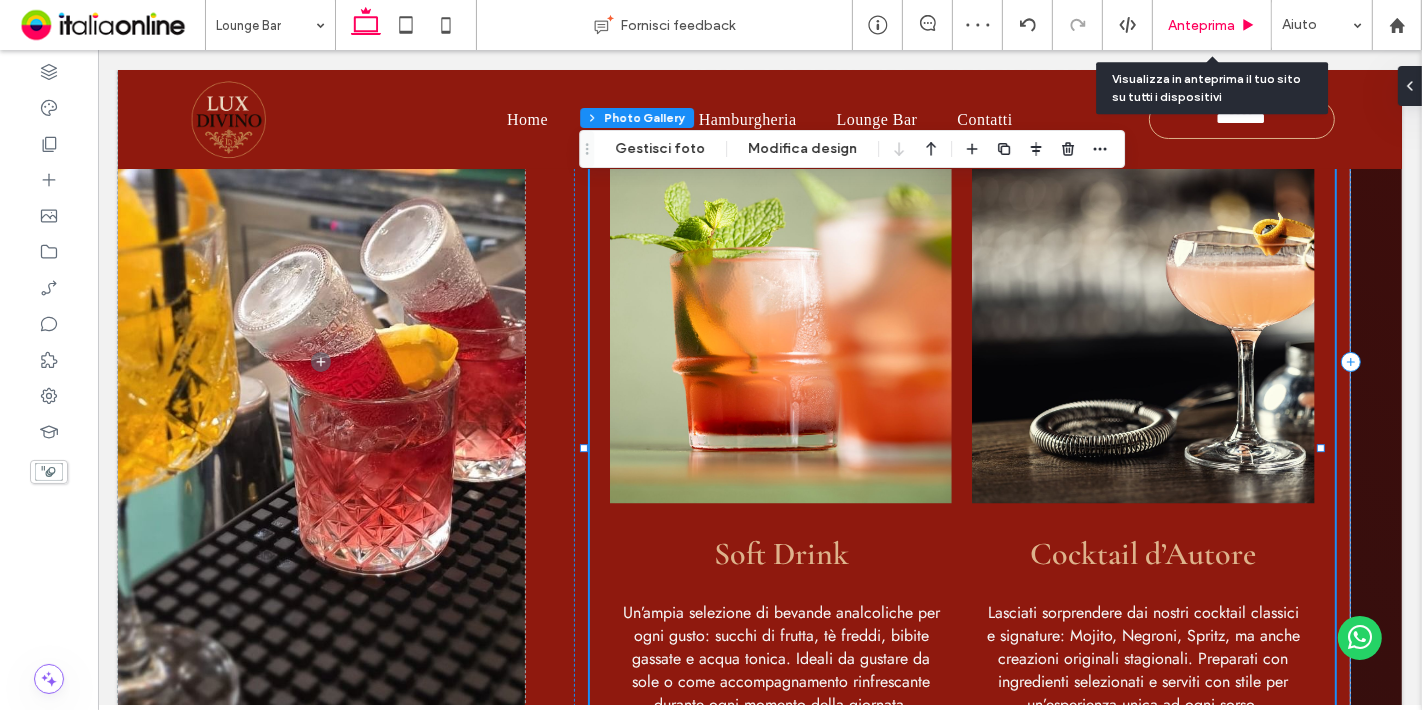 click on "Anteprima" at bounding box center (1201, 25) 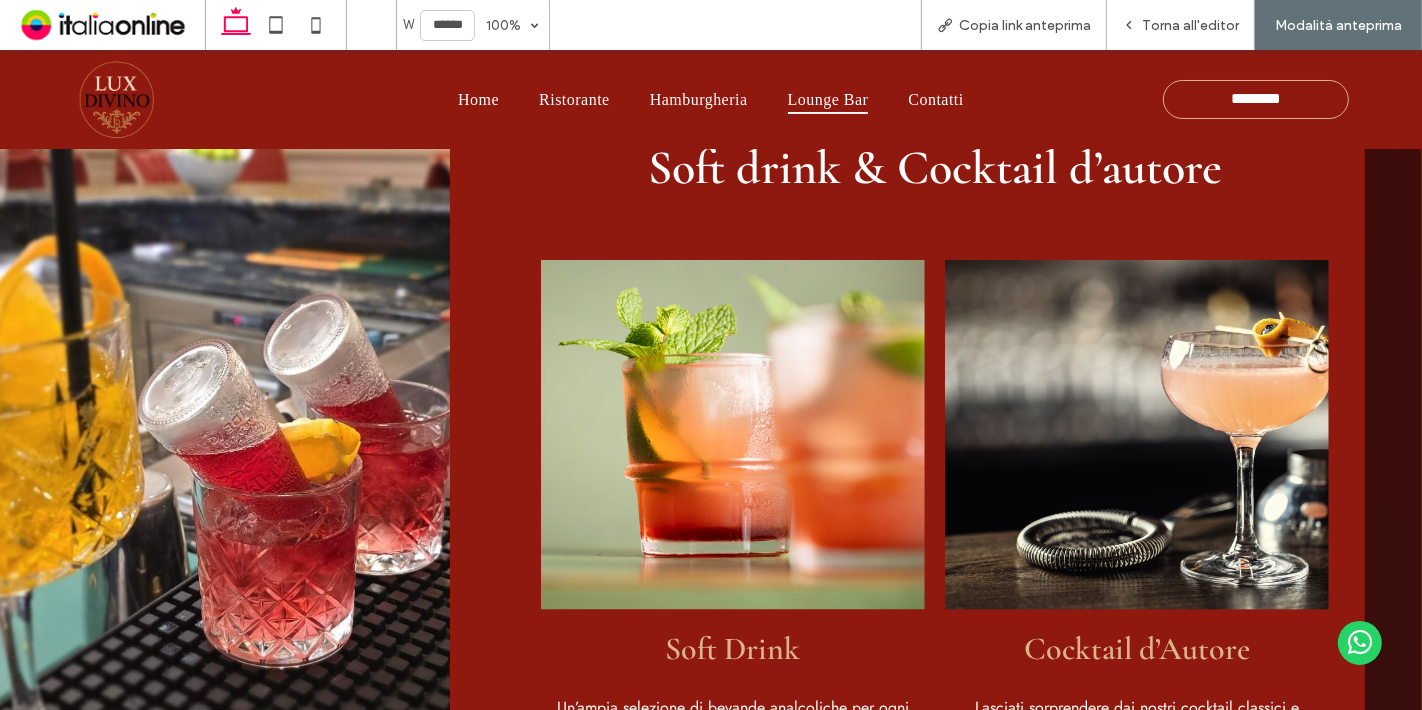 scroll, scrollTop: 1710, scrollLeft: 0, axis: vertical 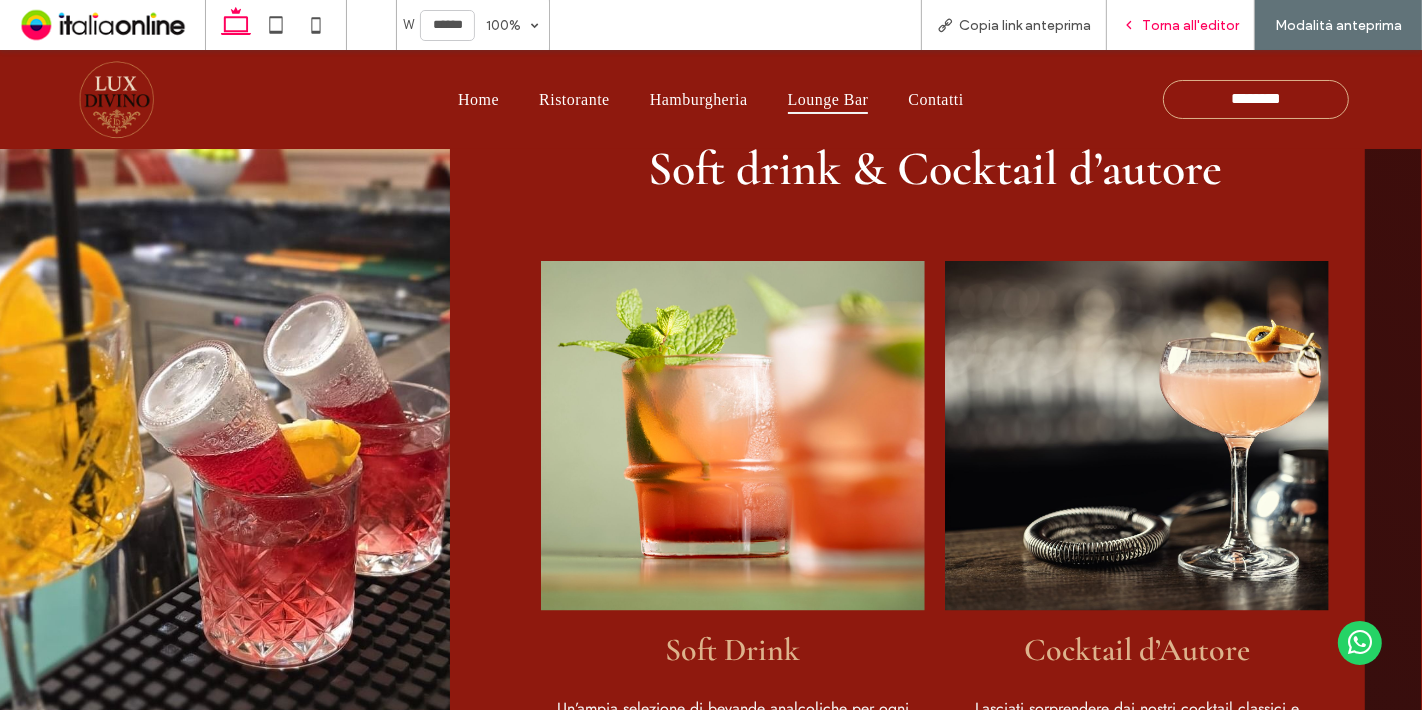 click on "Torna all'editor" at bounding box center (1190, 25) 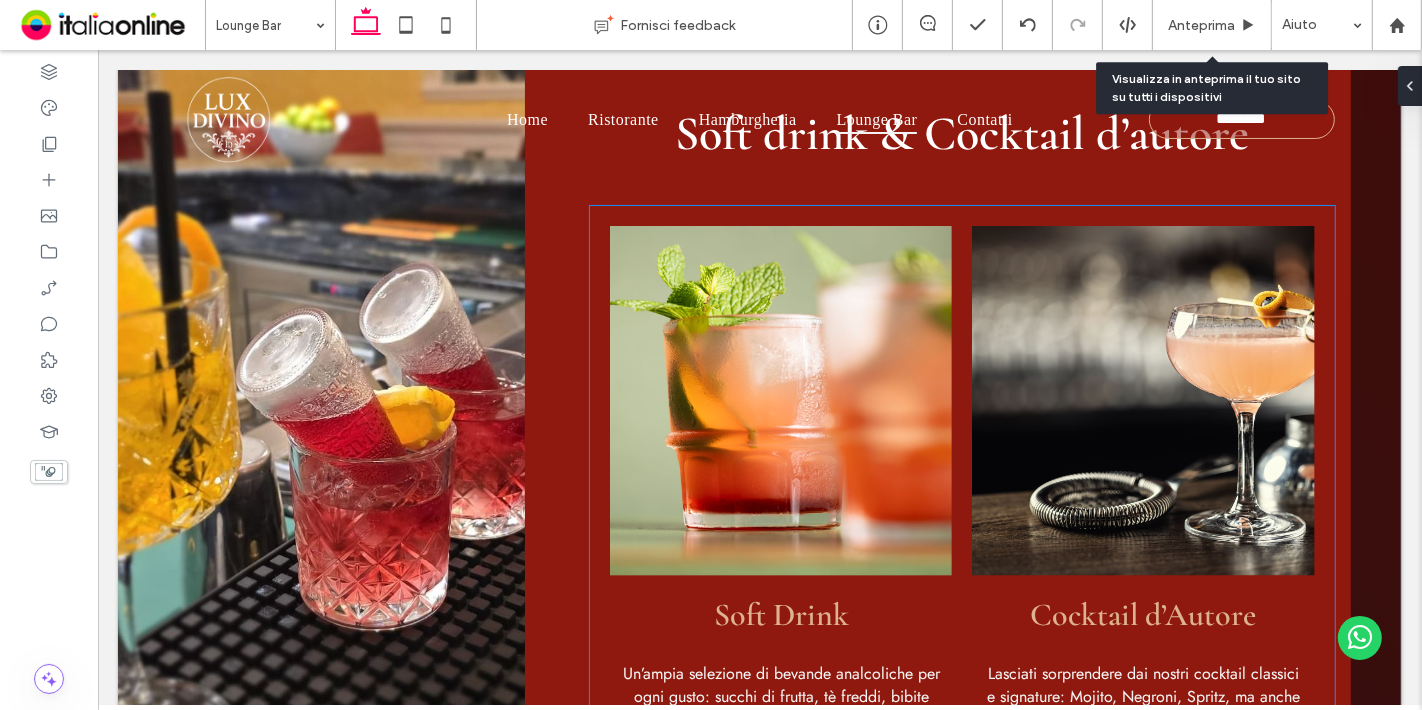 scroll, scrollTop: 1671, scrollLeft: 0, axis: vertical 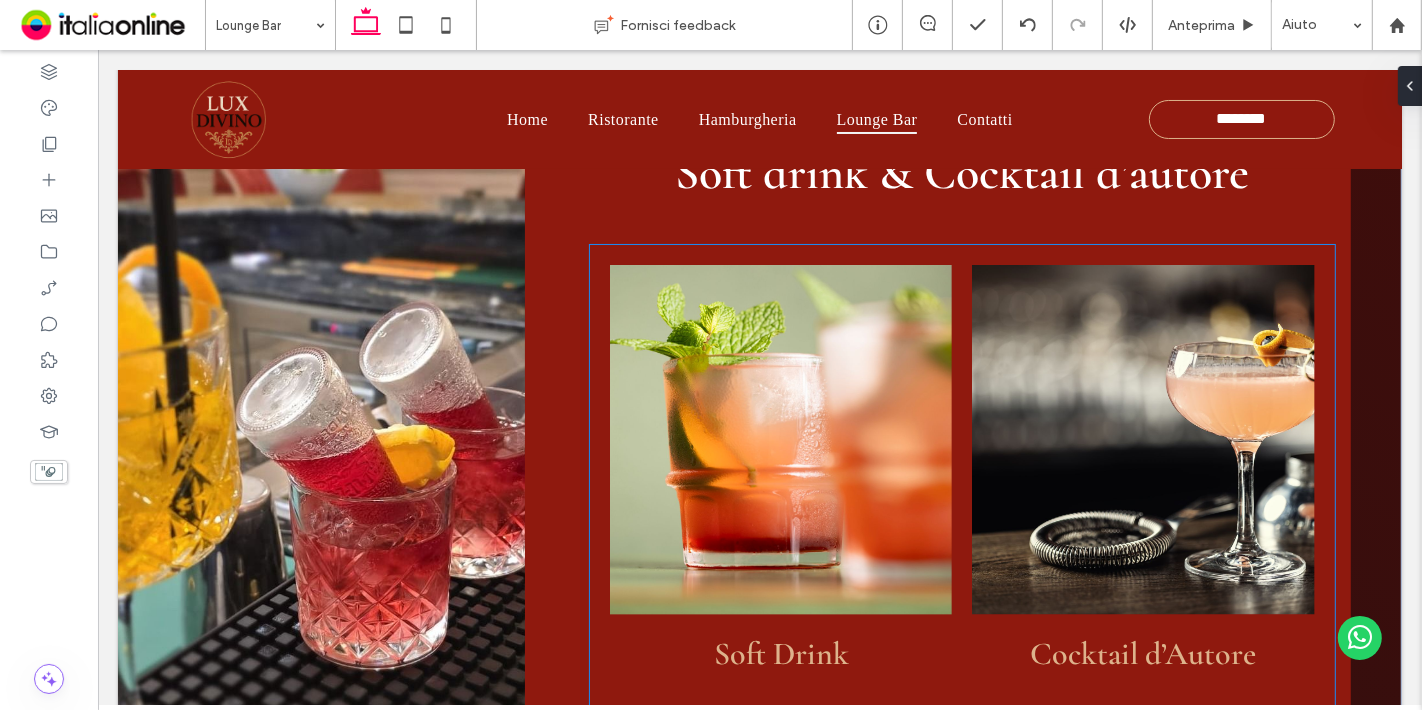 click at bounding box center [780, 439] 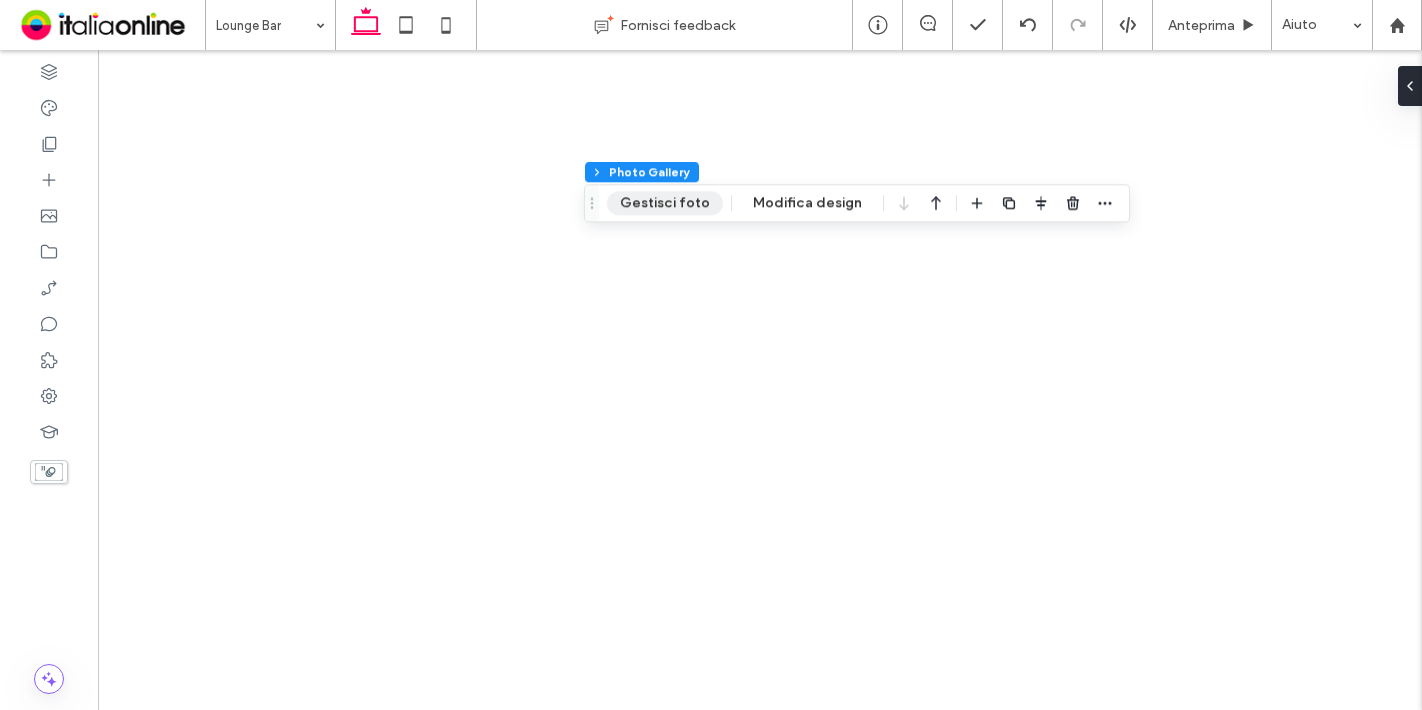 click on "Gestisci foto" at bounding box center (665, 203) 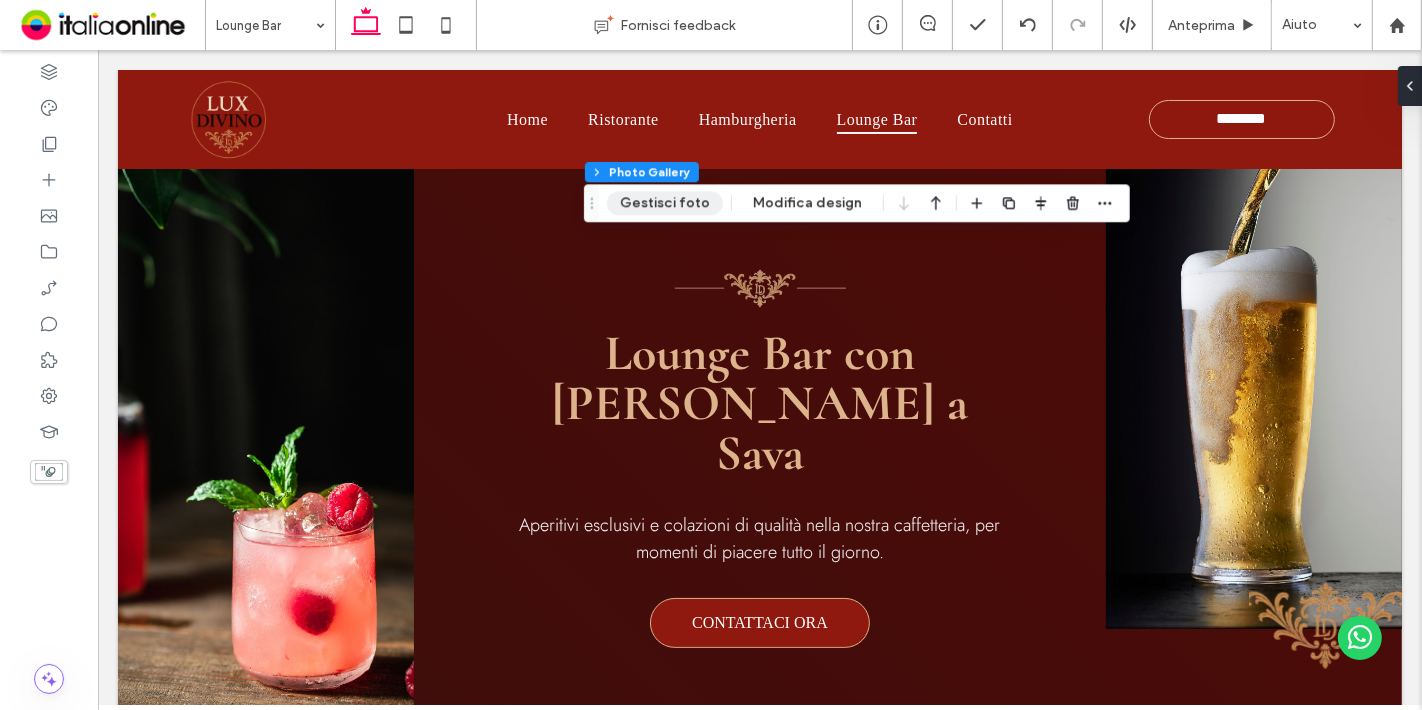 scroll, scrollTop: 1671, scrollLeft: 0, axis: vertical 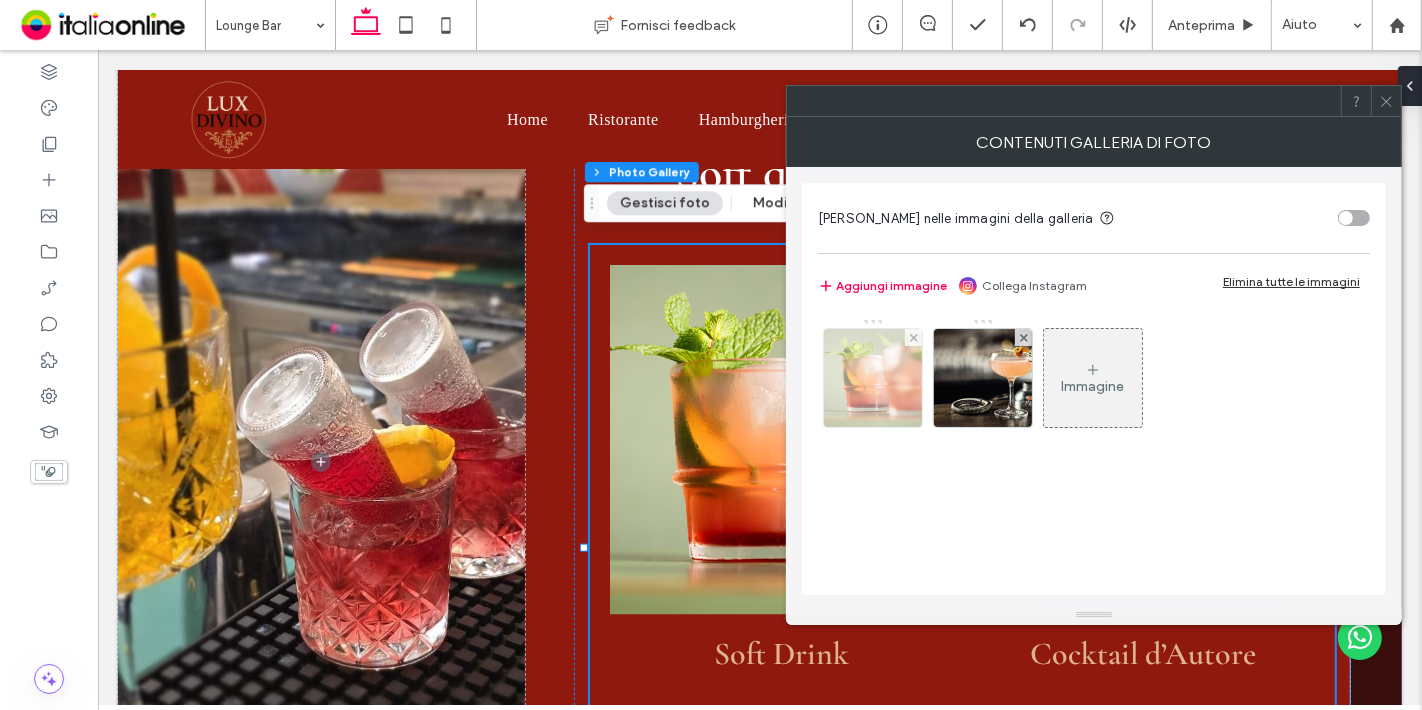 click at bounding box center (873, 378) 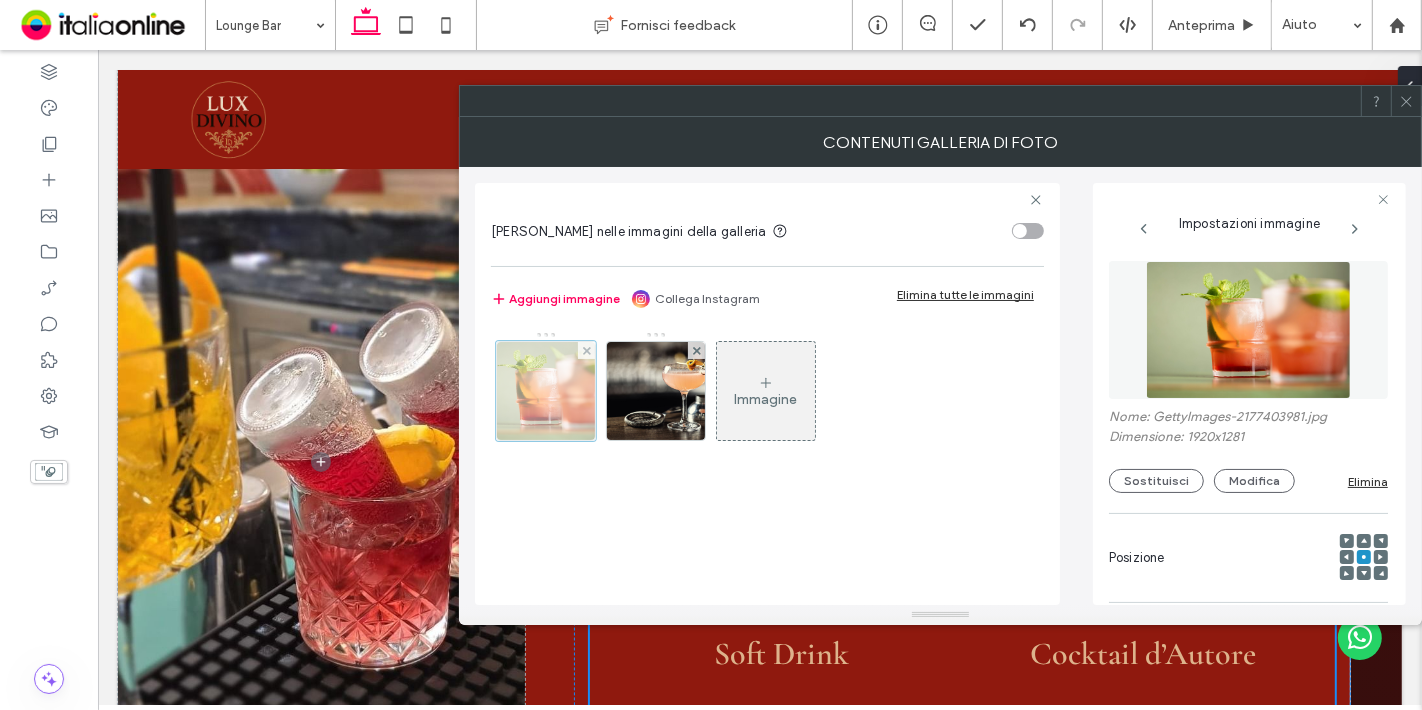 scroll, scrollTop: 0, scrollLeft: 10, axis: horizontal 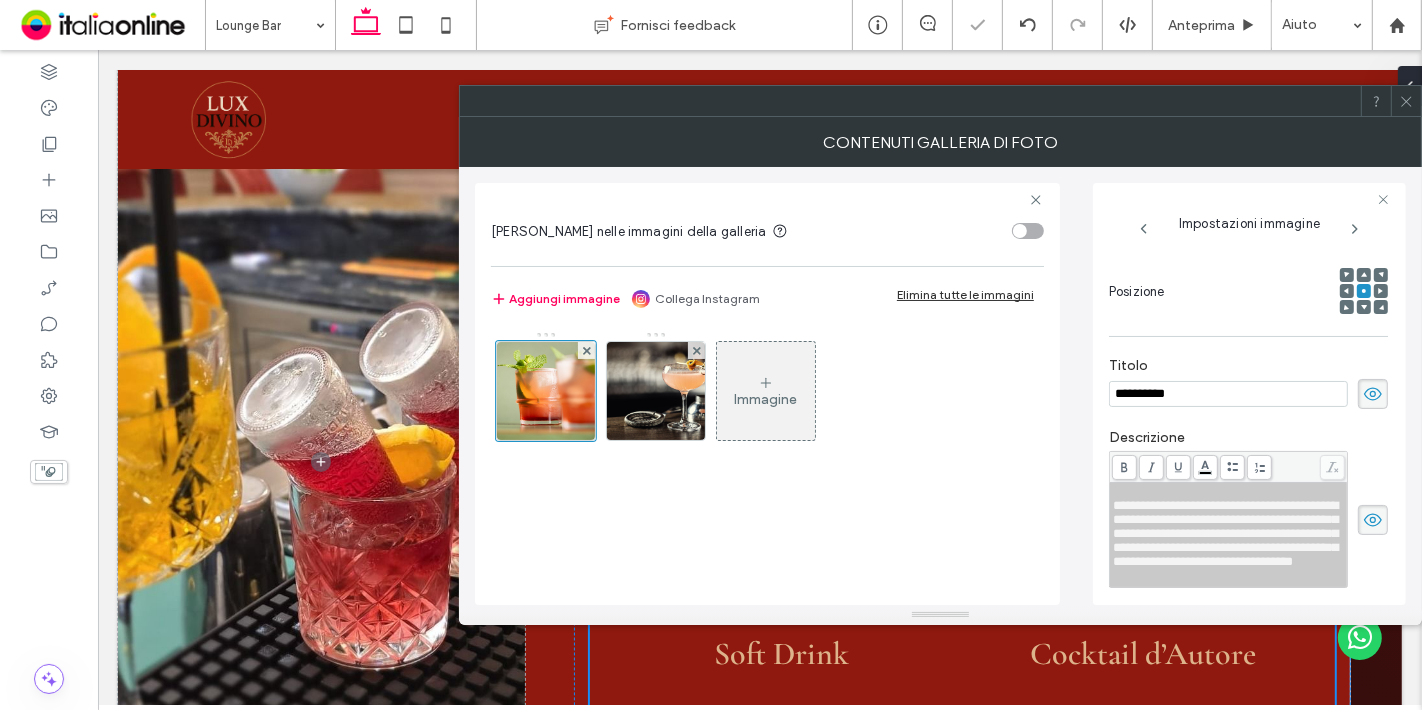 click 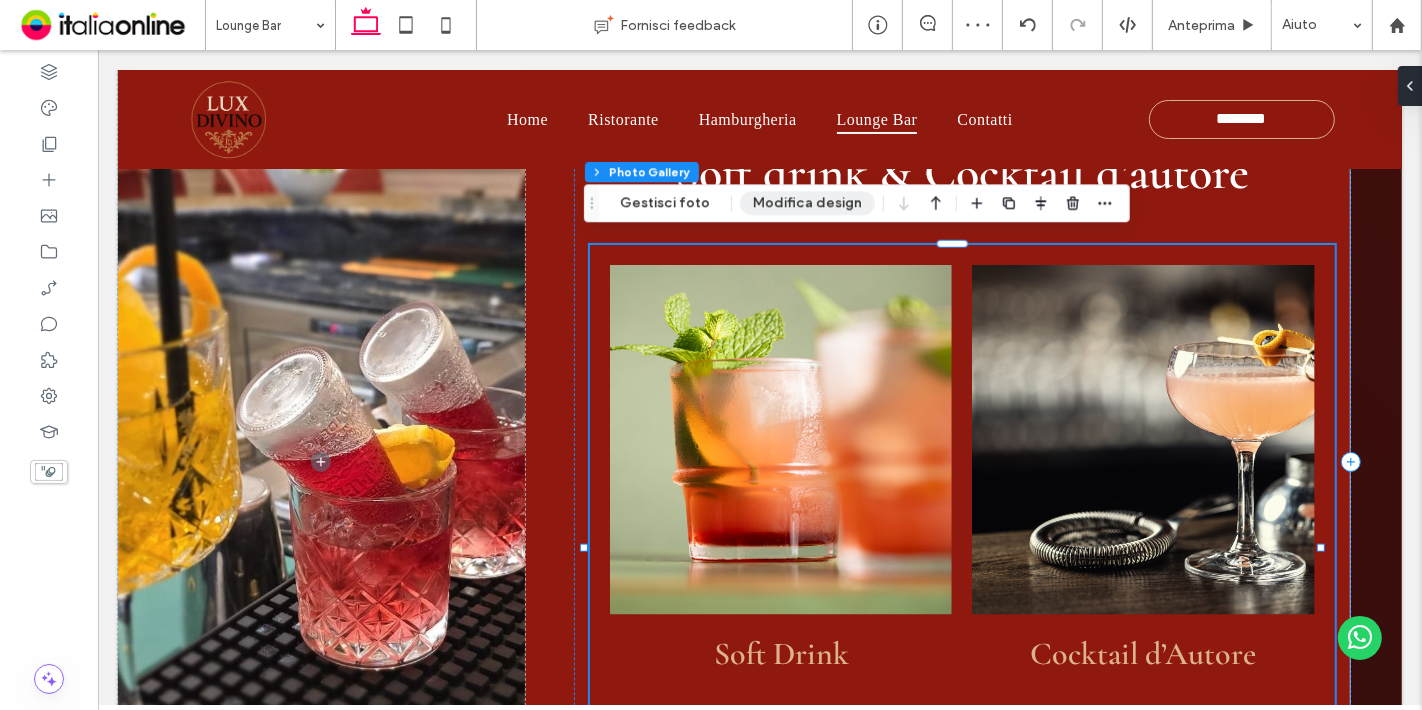 click on "Modifica design" at bounding box center [807, 203] 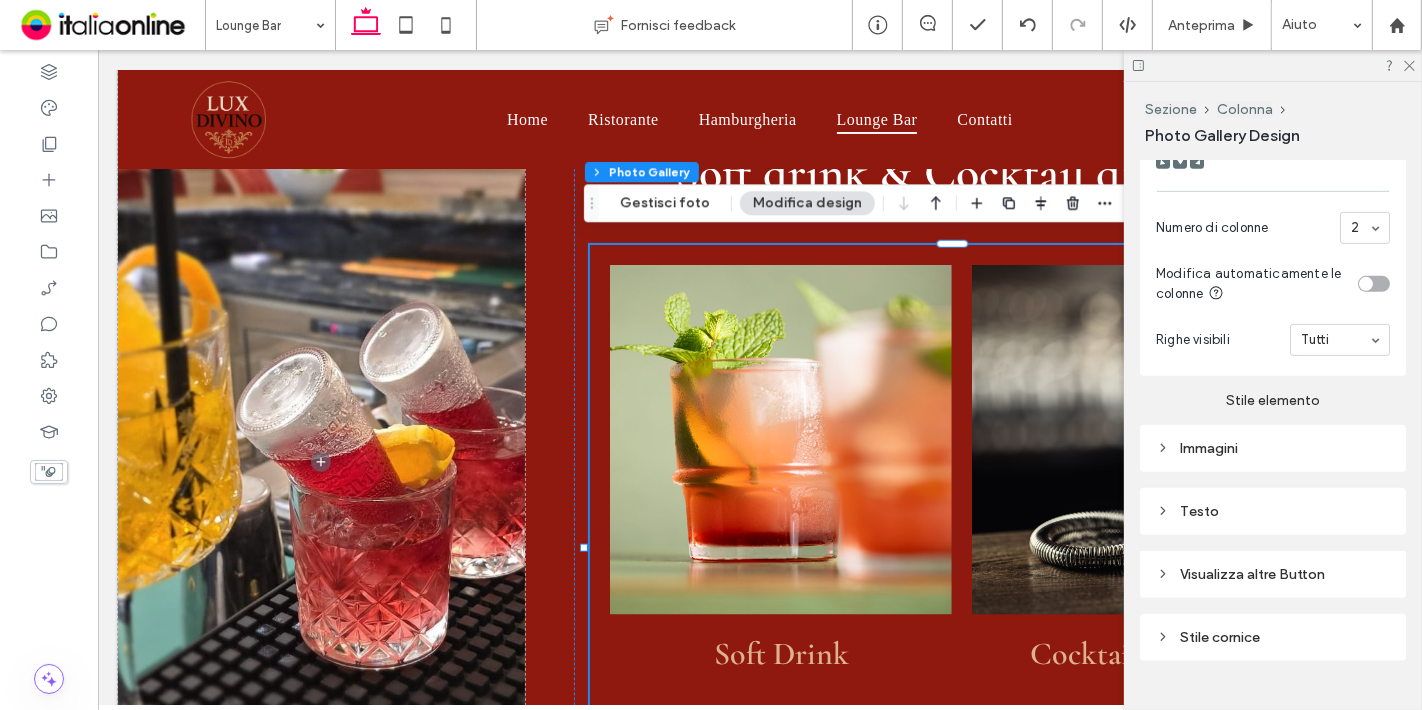 scroll, scrollTop: 877, scrollLeft: 0, axis: vertical 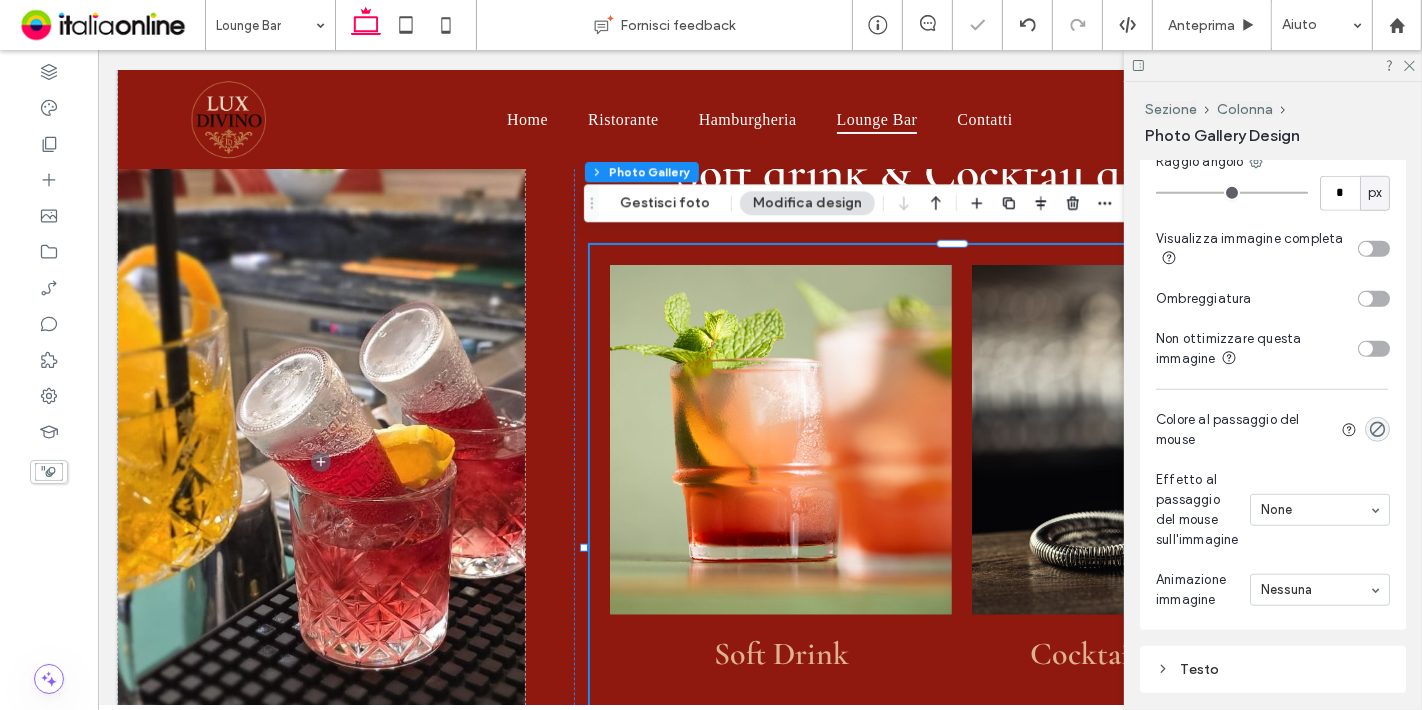 click on "Animazione immagine Nessuna" at bounding box center (1273, 590) 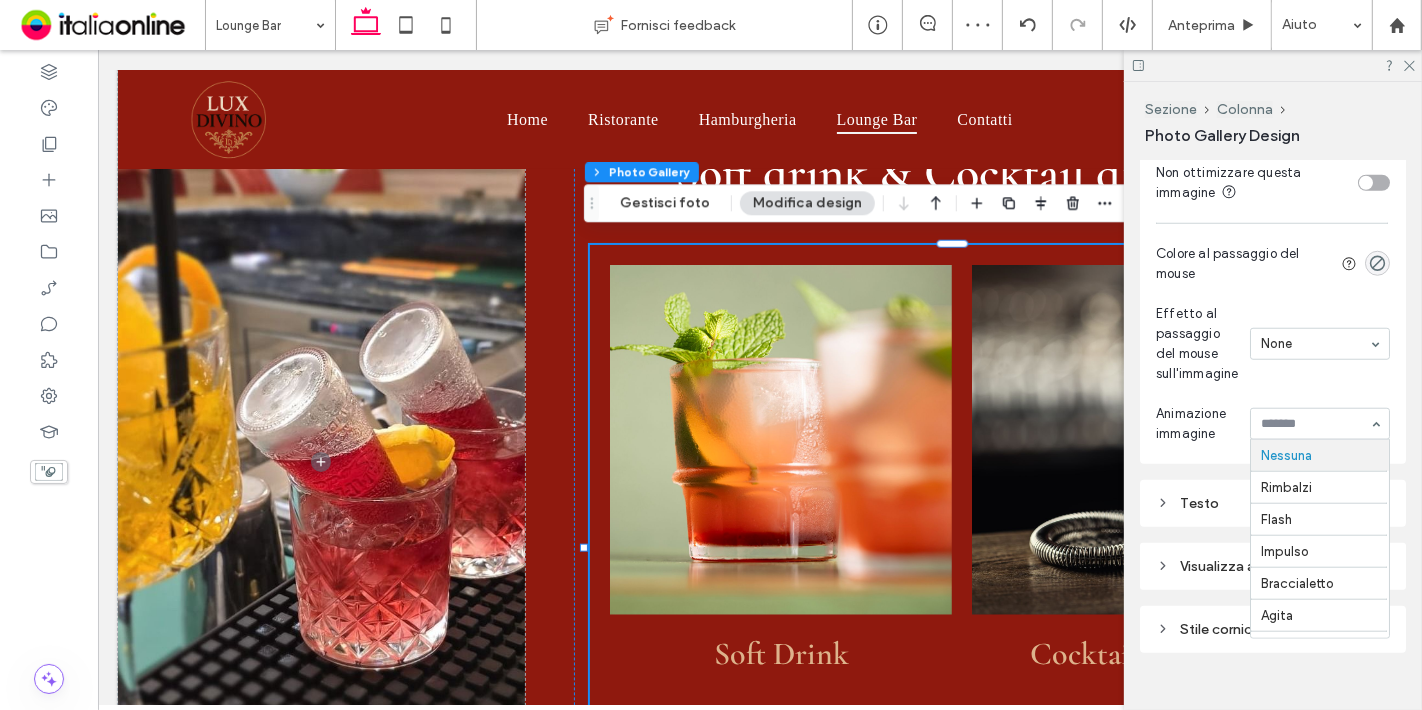 scroll, scrollTop: 1542, scrollLeft: 0, axis: vertical 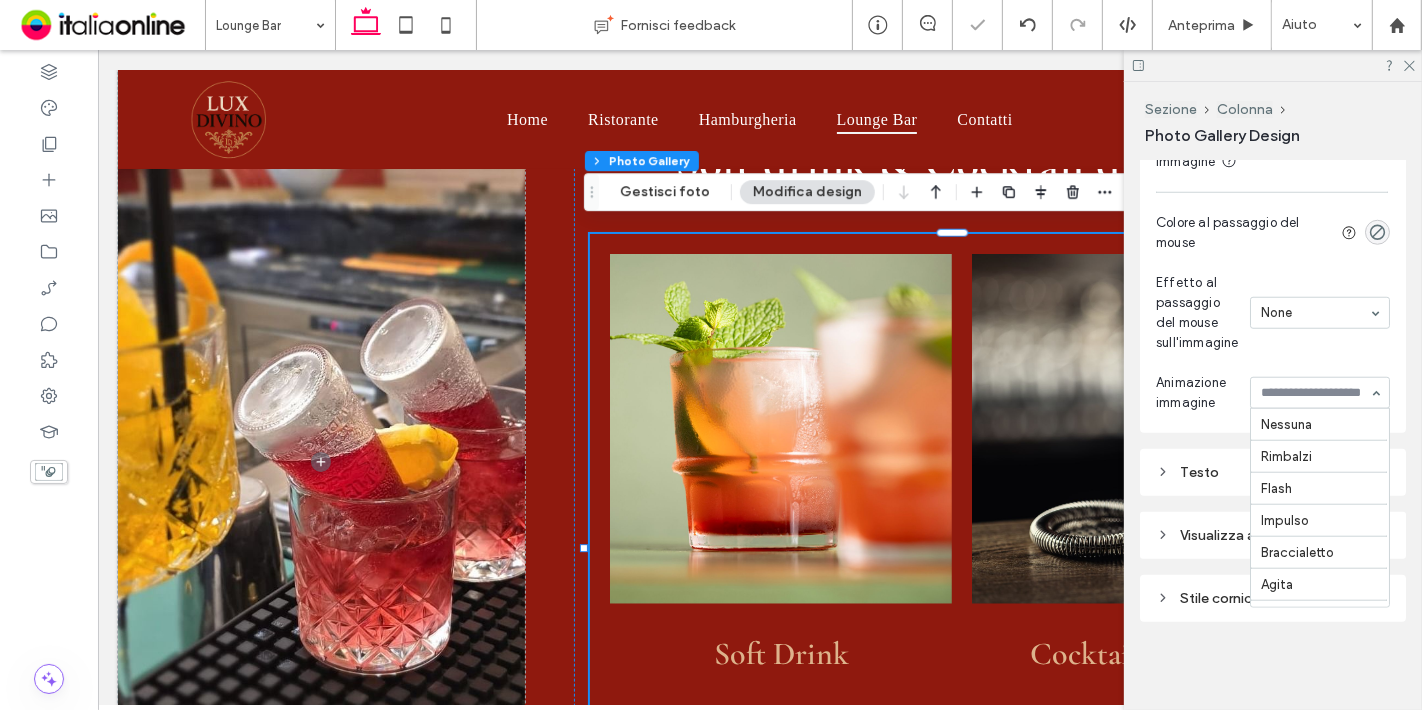 click at bounding box center (1315, 393) 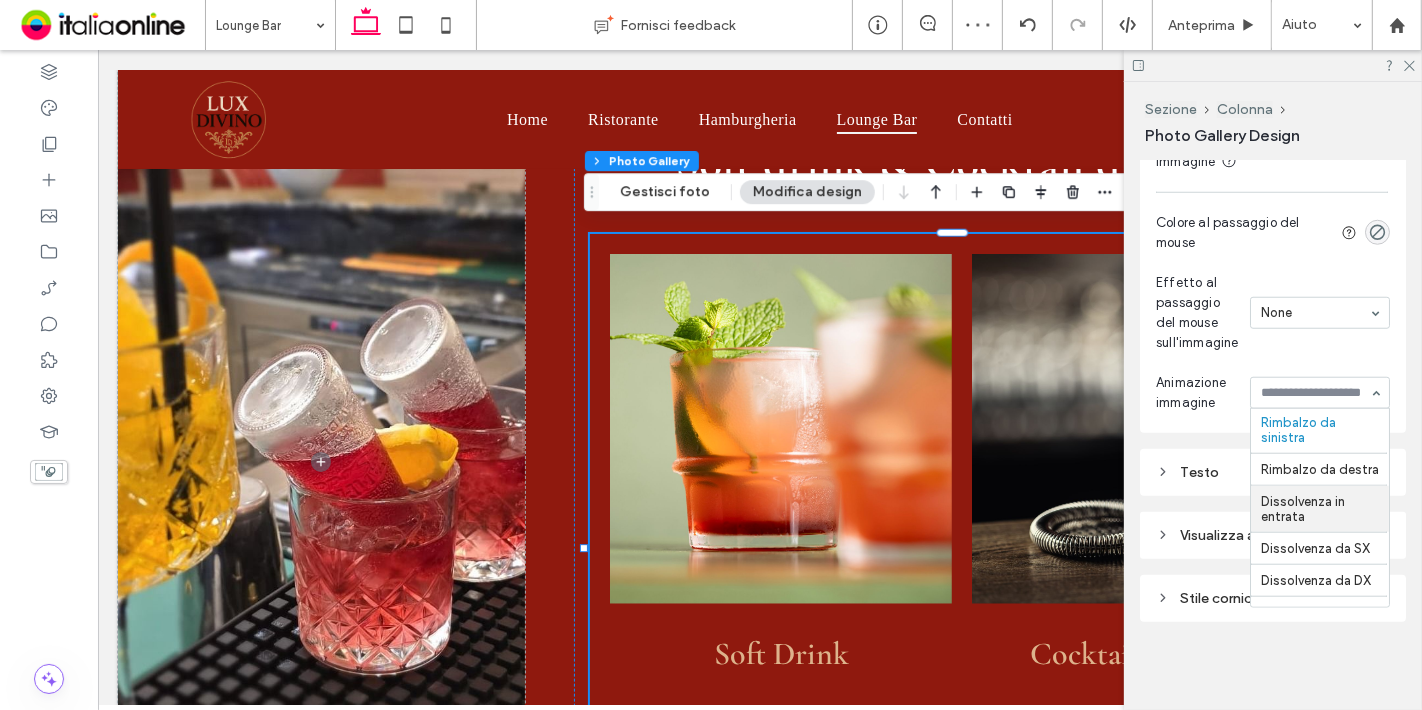 scroll, scrollTop: 358, scrollLeft: 0, axis: vertical 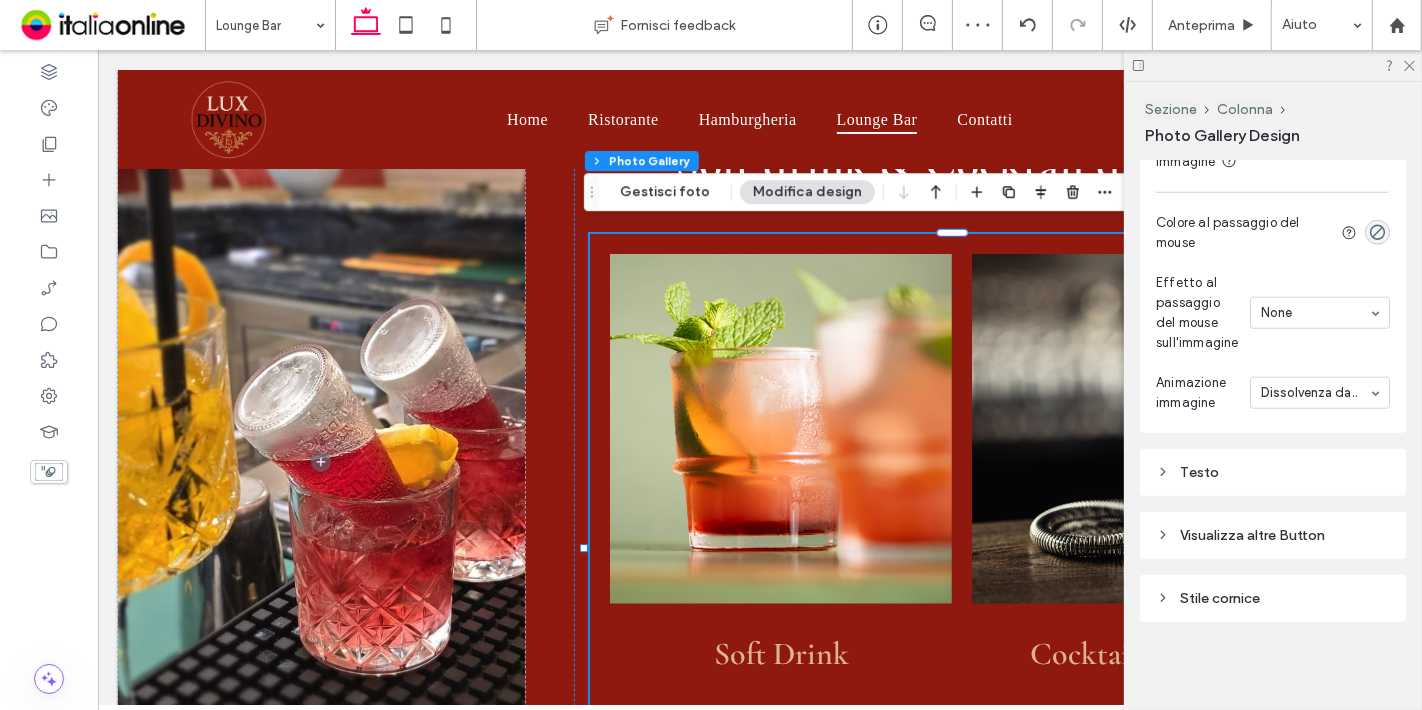 click at bounding box center (1315, 393) 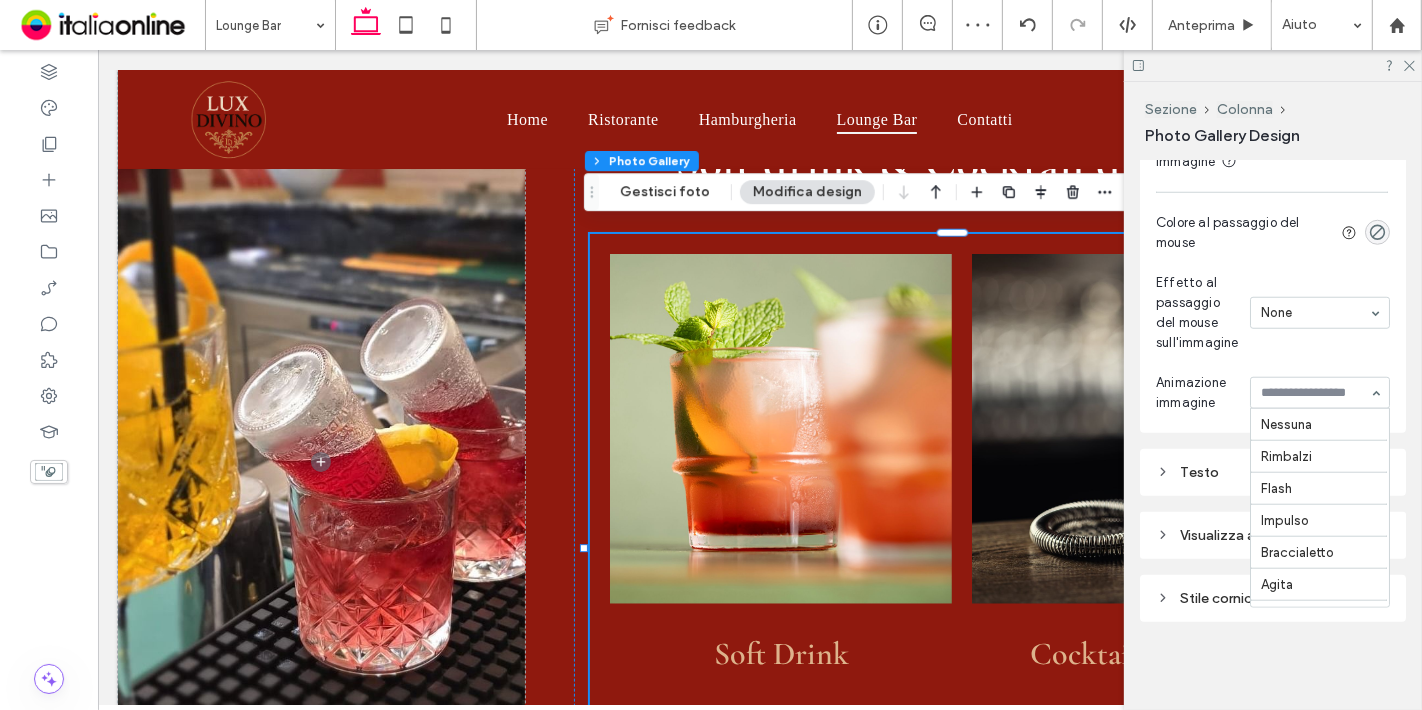 scroll, scrollTop: 465, scrollLeft: 0, axis: vertical 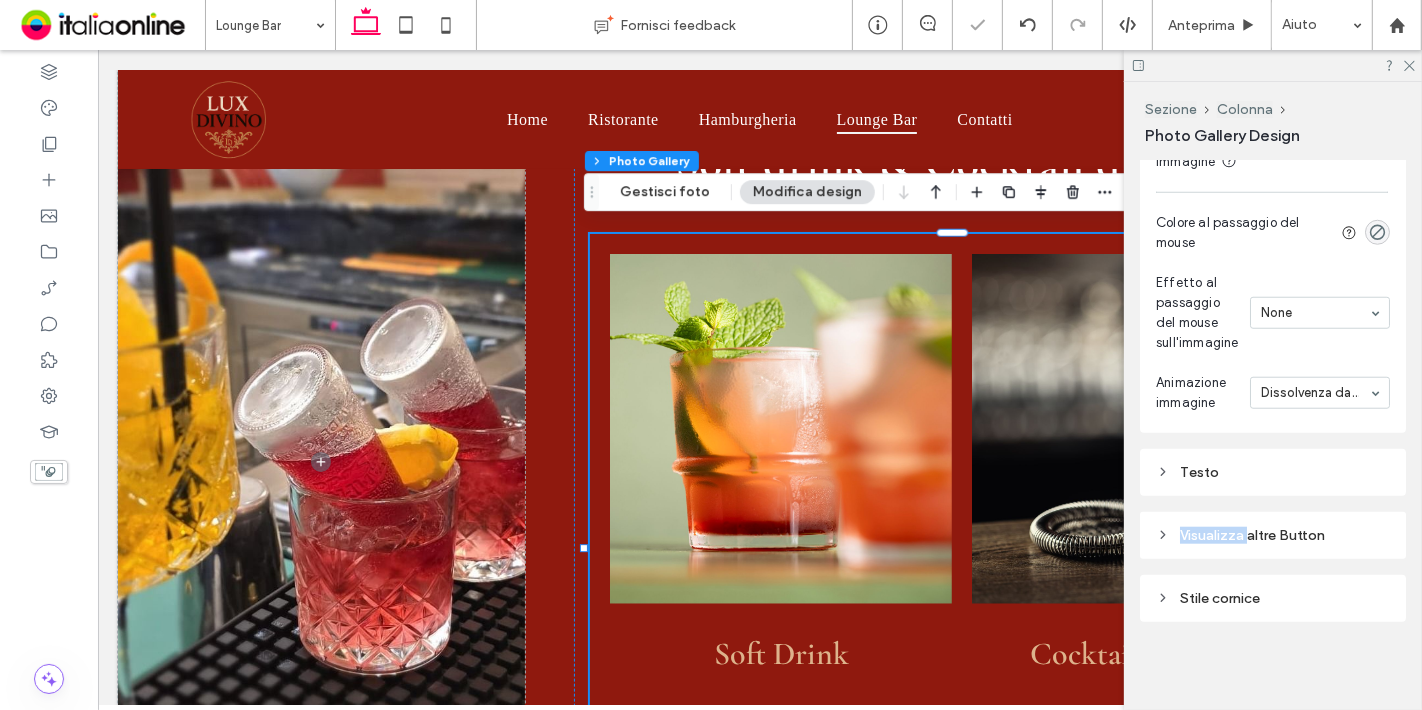 click on "Testo" at bounding box center (1273, 472) 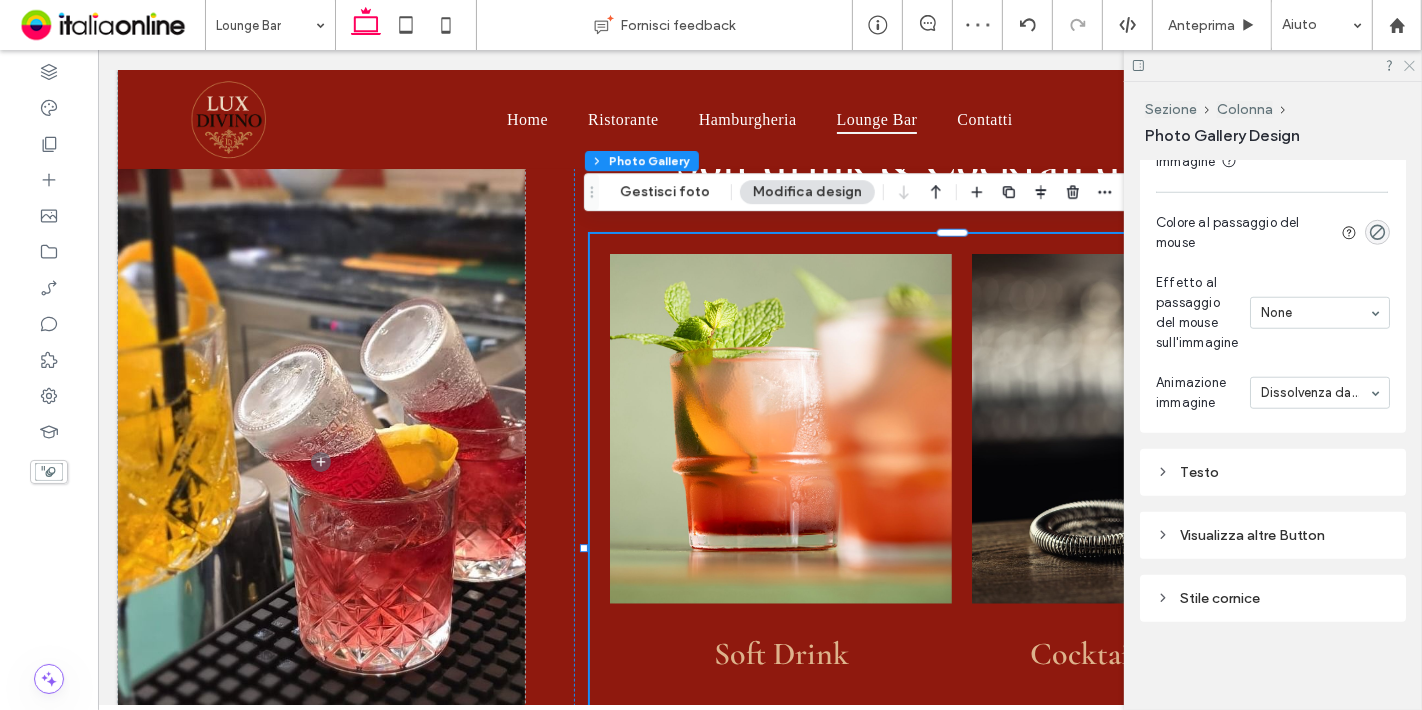 click 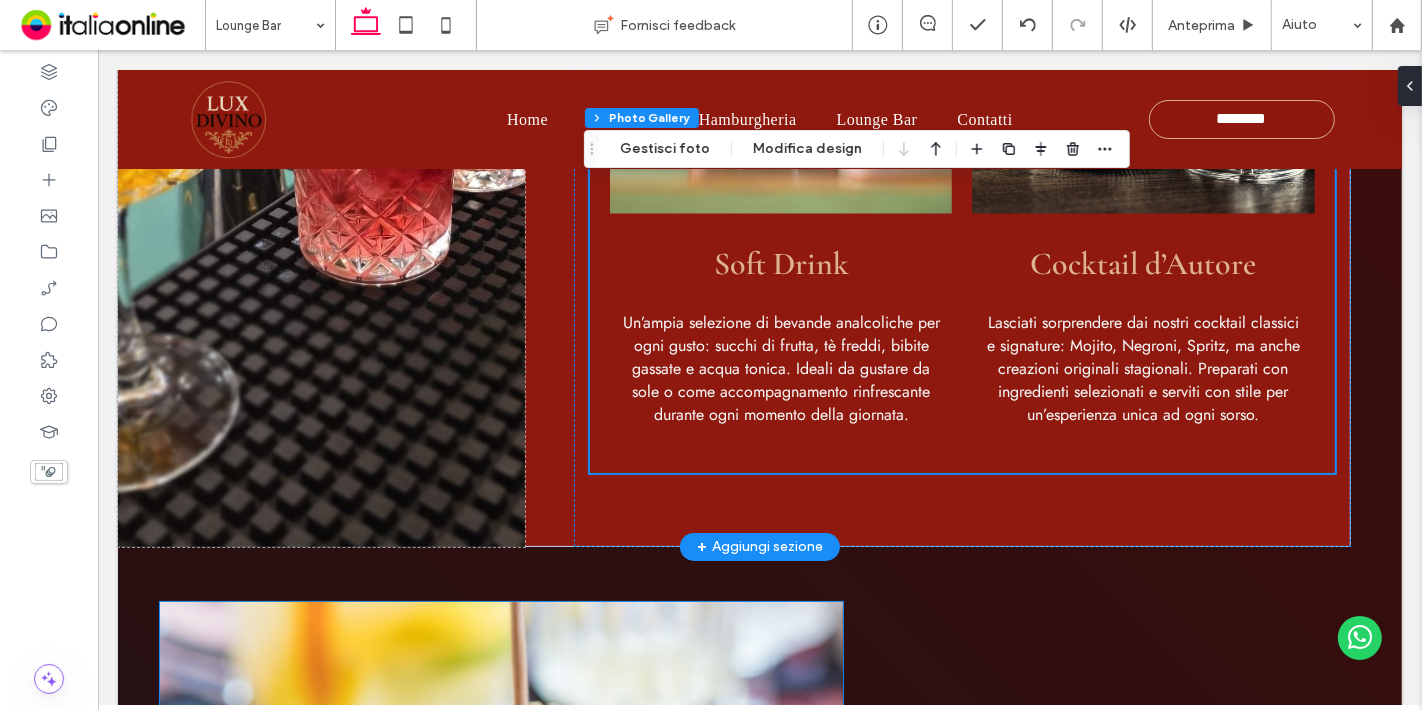 scroll, scrollTop: 2068, scrollLeft: 0, axis: vertical 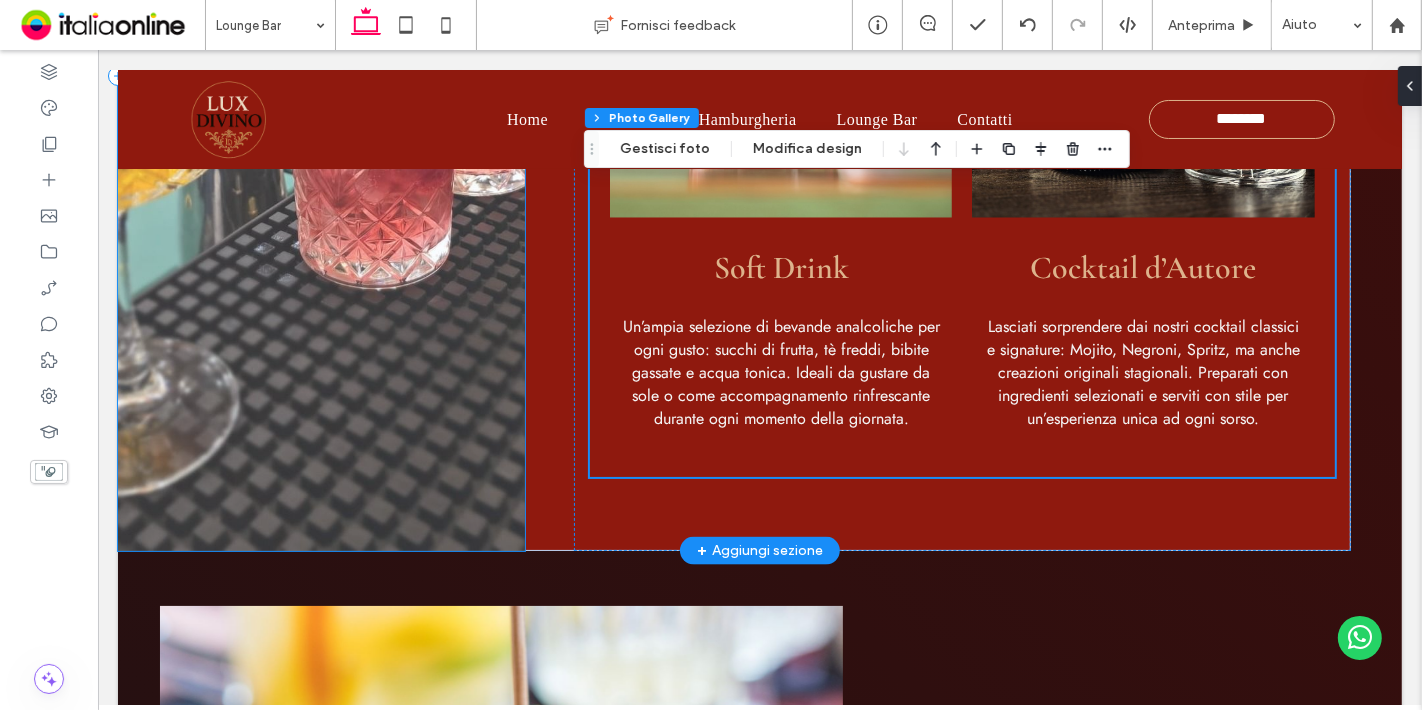click at bounding box center (320, 76) 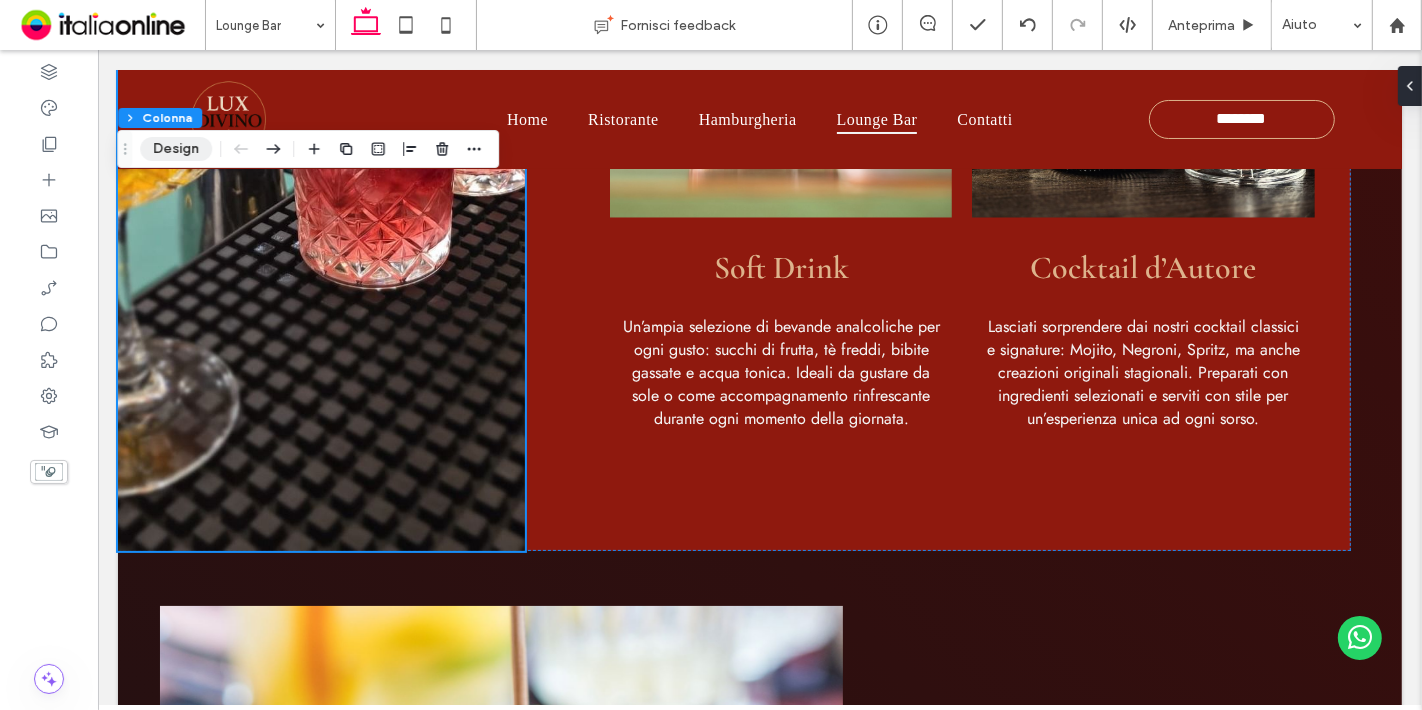 click on "Design" at bounding box center [176, 149] 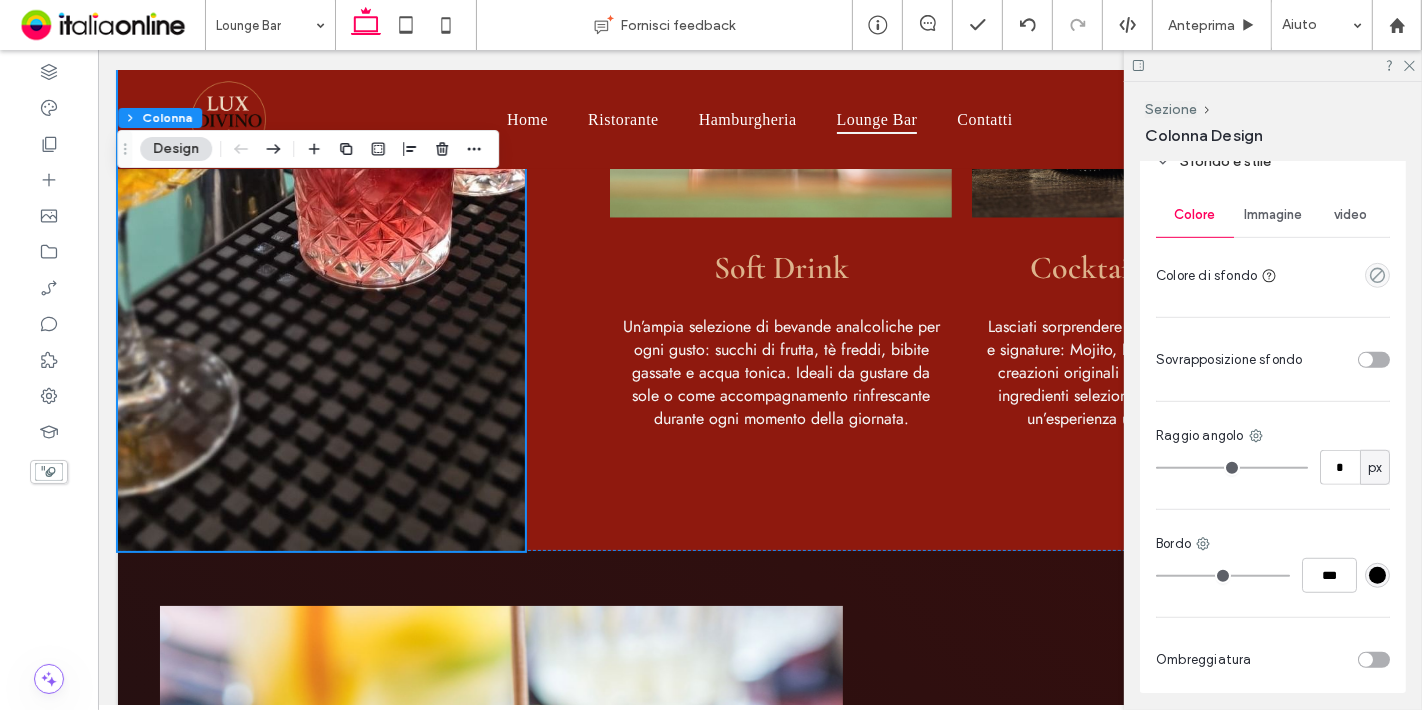 scroll, scrollTop: 1010, scrollLeft: 0, axis: vertical 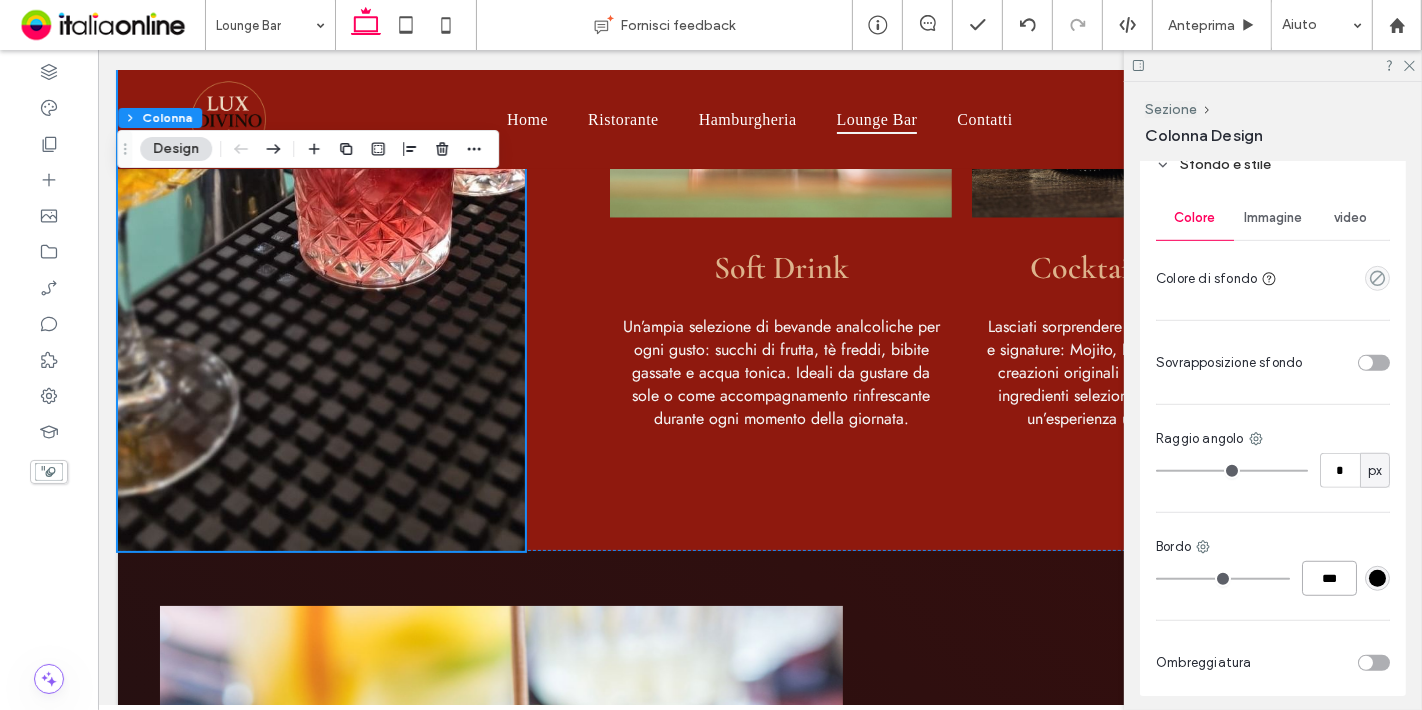 click on "***" at bounding box center (1329, 578) 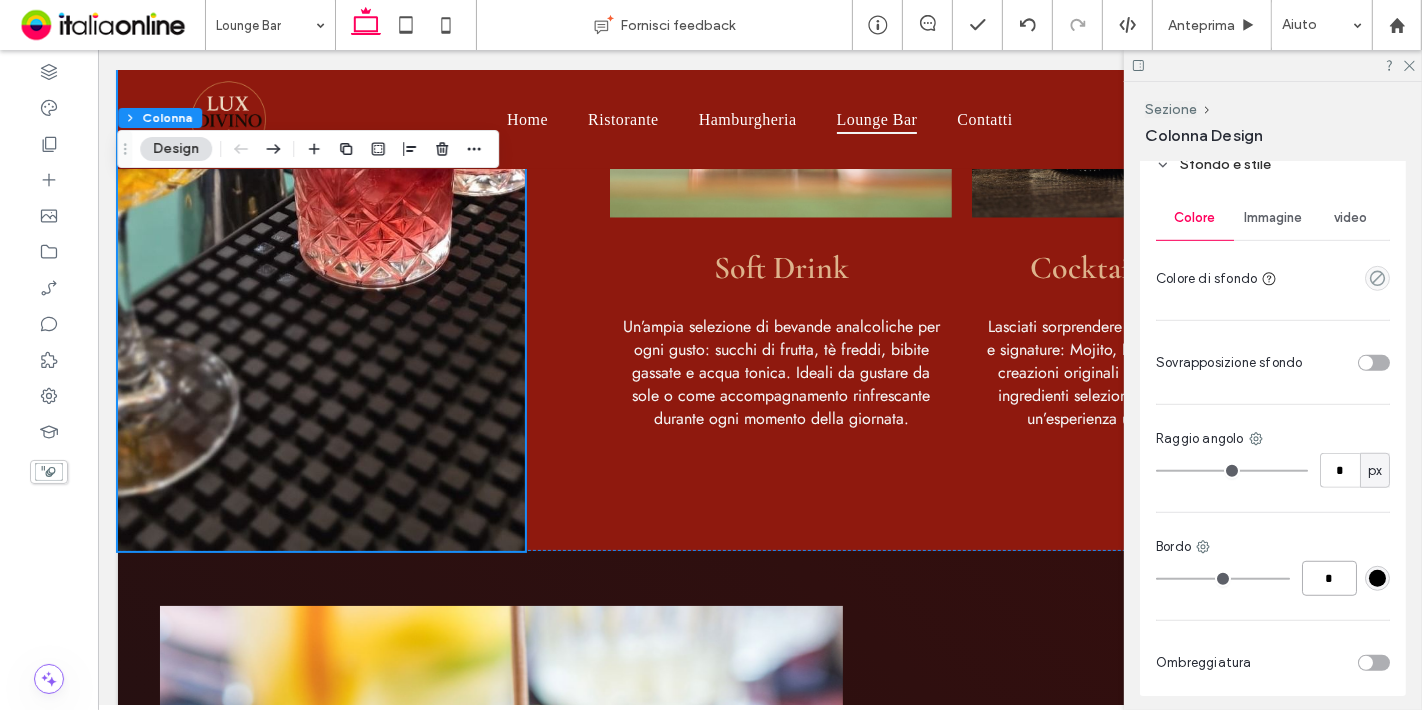 type on "*" 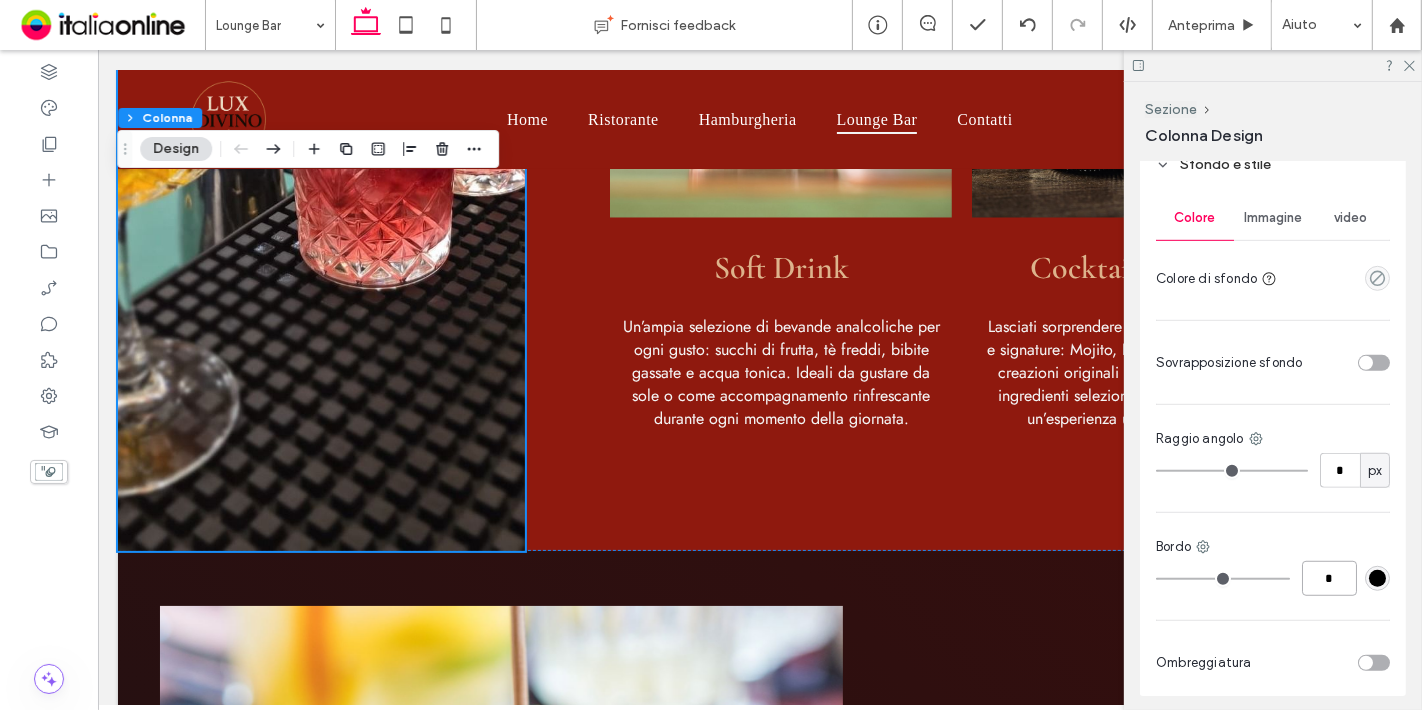 type on "*" 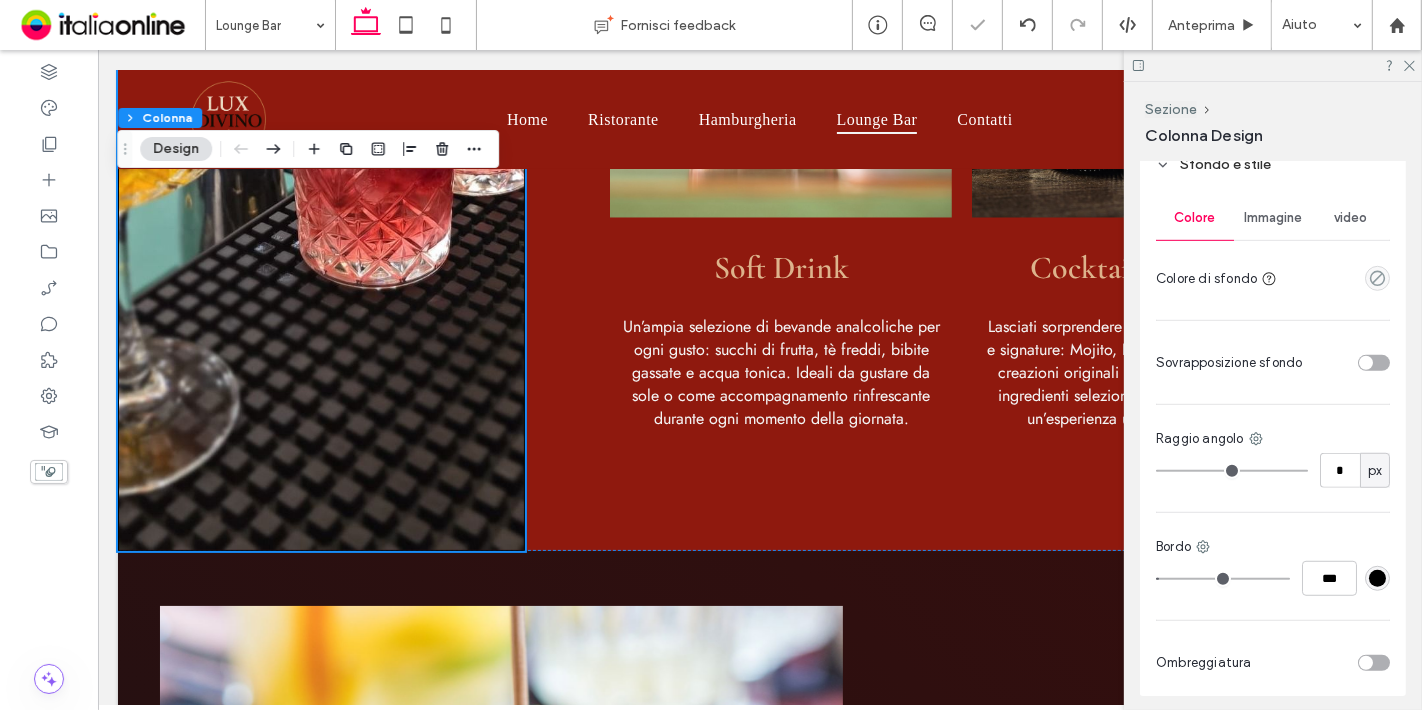 click at bounding box center [1377, 578] 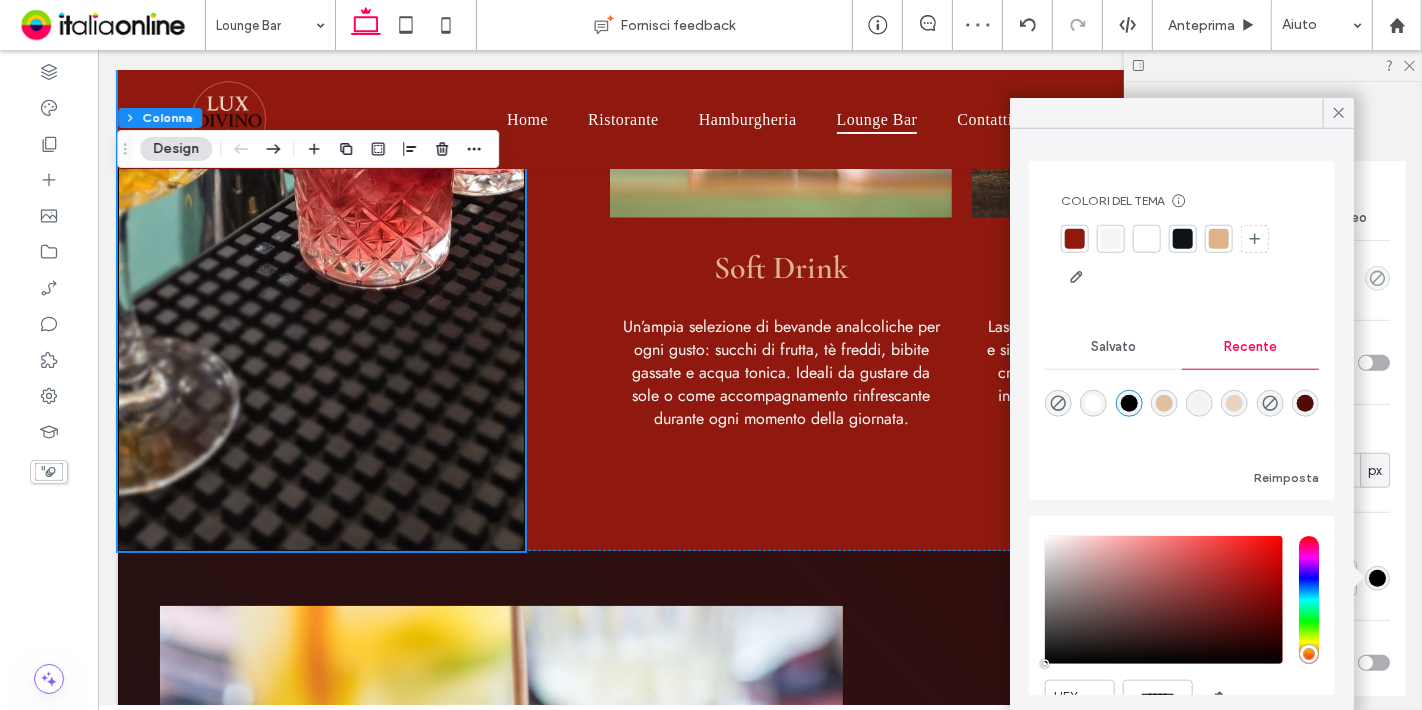 click at bounding box center (1219, 239) 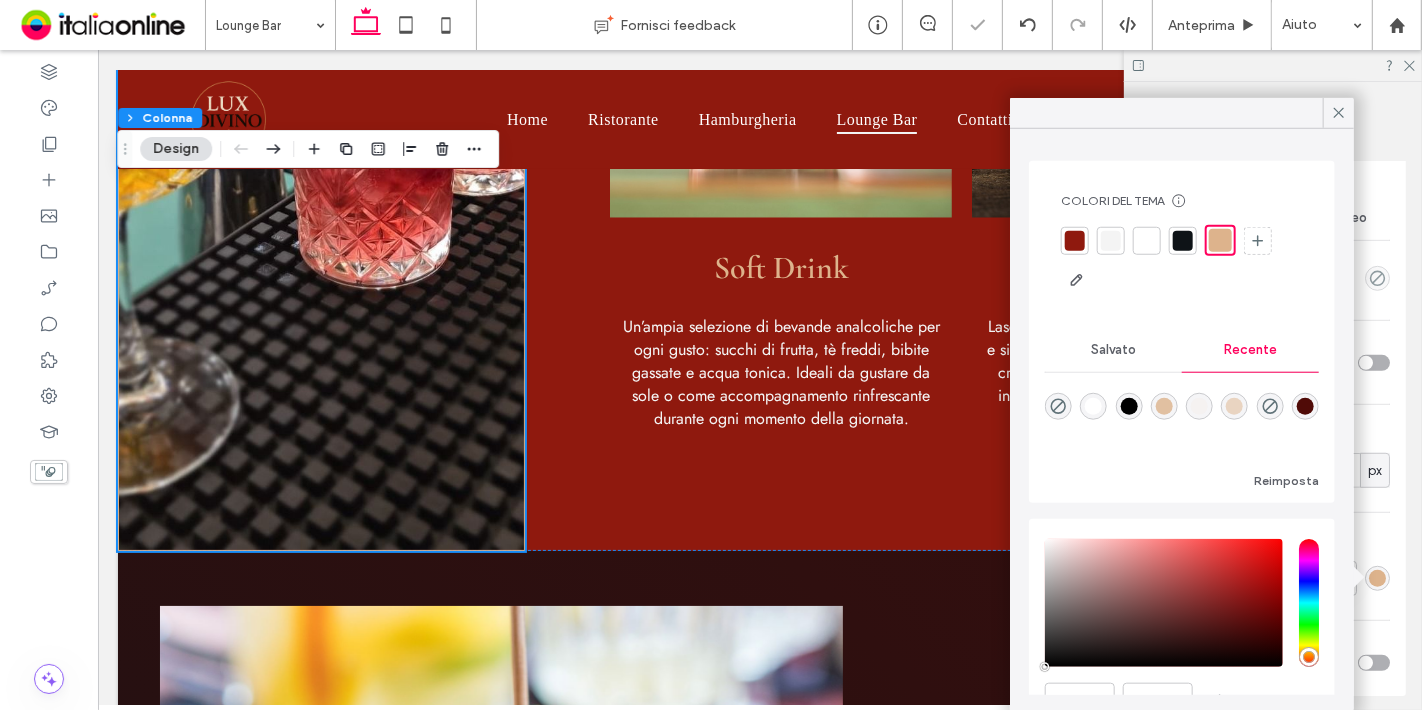 click on "Colore Immagine video Colore di sfondo Sovrapposizione sfondo Raggio angolo * px Bordo *** Ombreggiatura" at bounding box center [1273, 442] 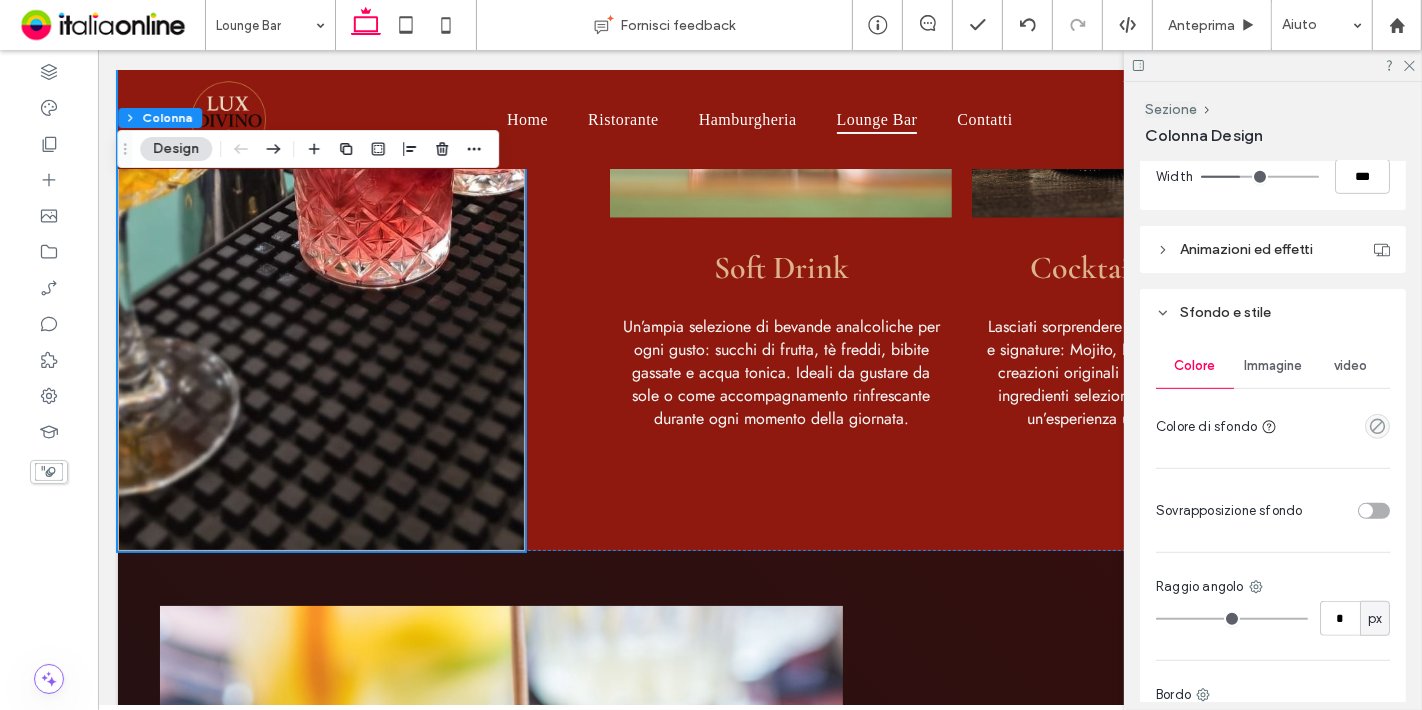 scroll, scrollTop: 864, scrollLeft: 0, axis: vertical 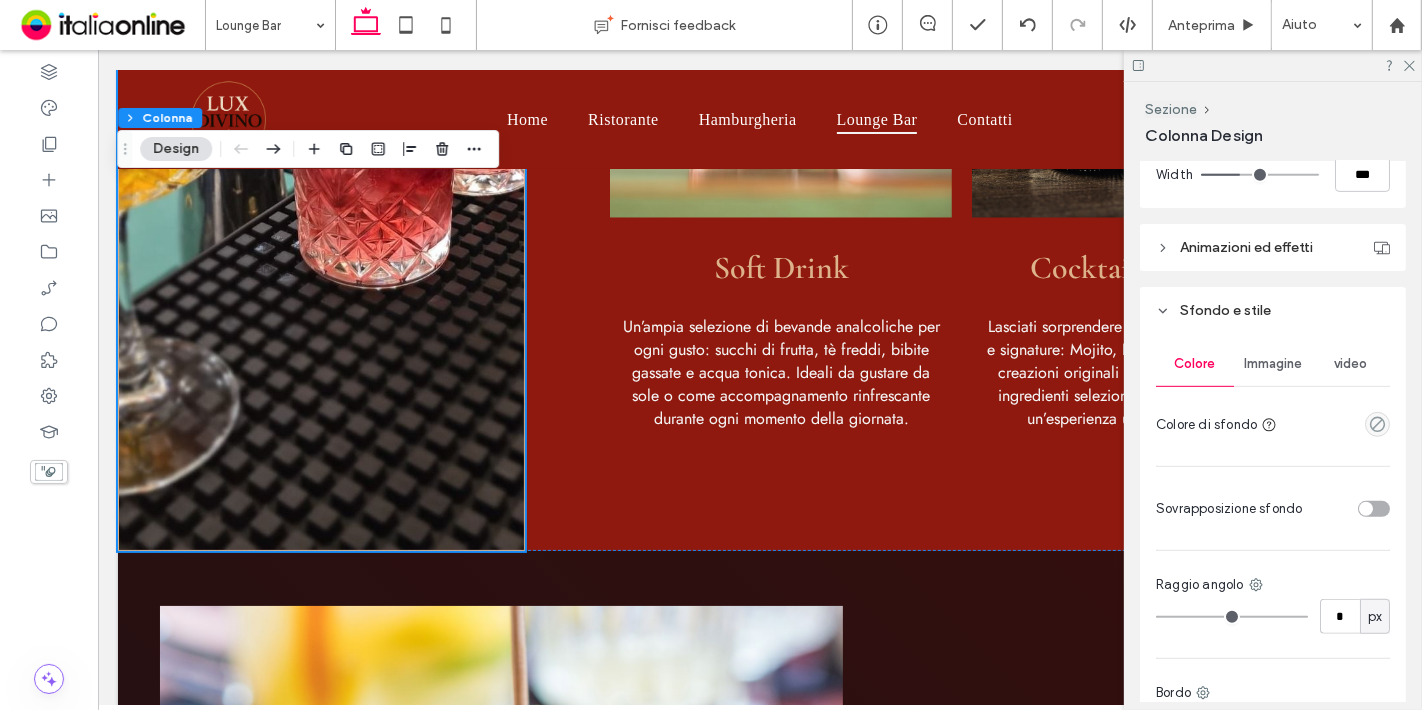click on "Animazioni ed effetti" at bounding box center [1273, 247] 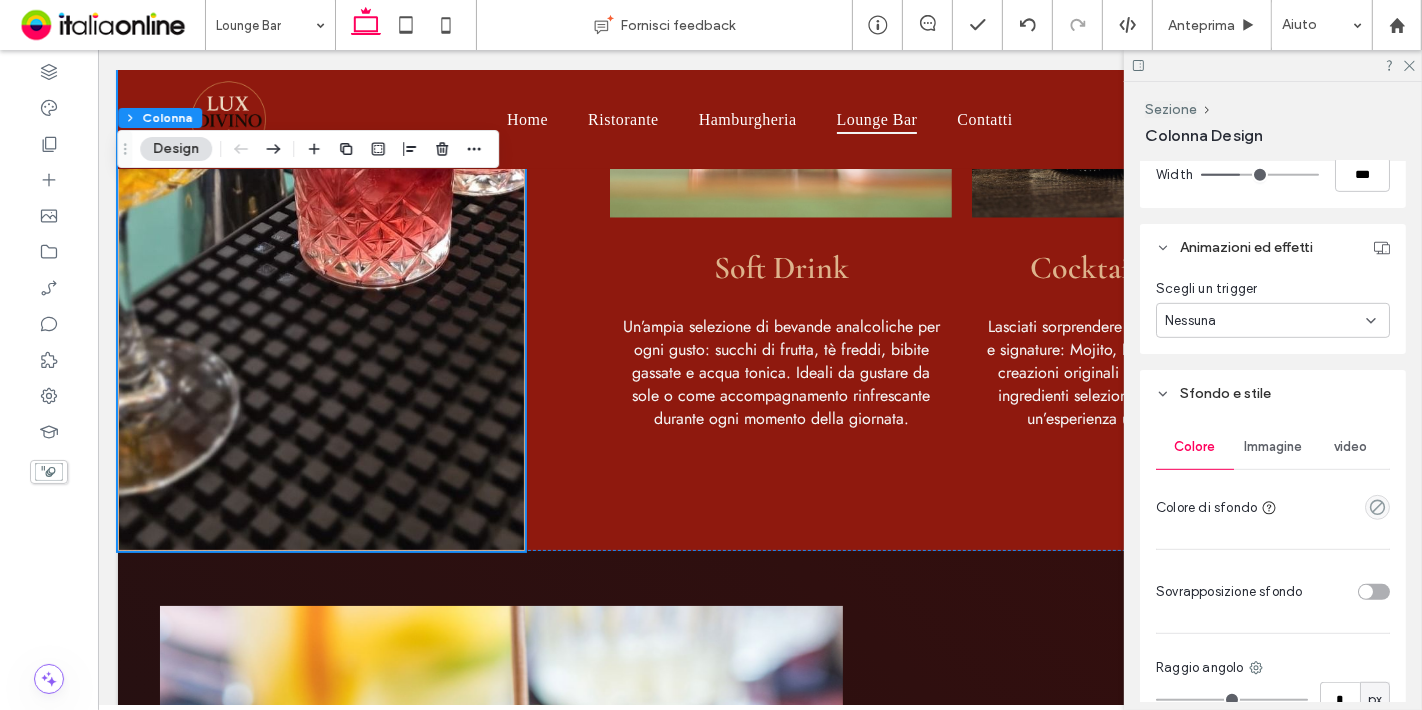 scroll, scrollTop: 1165, scrollLeft: 0, axis: vertical 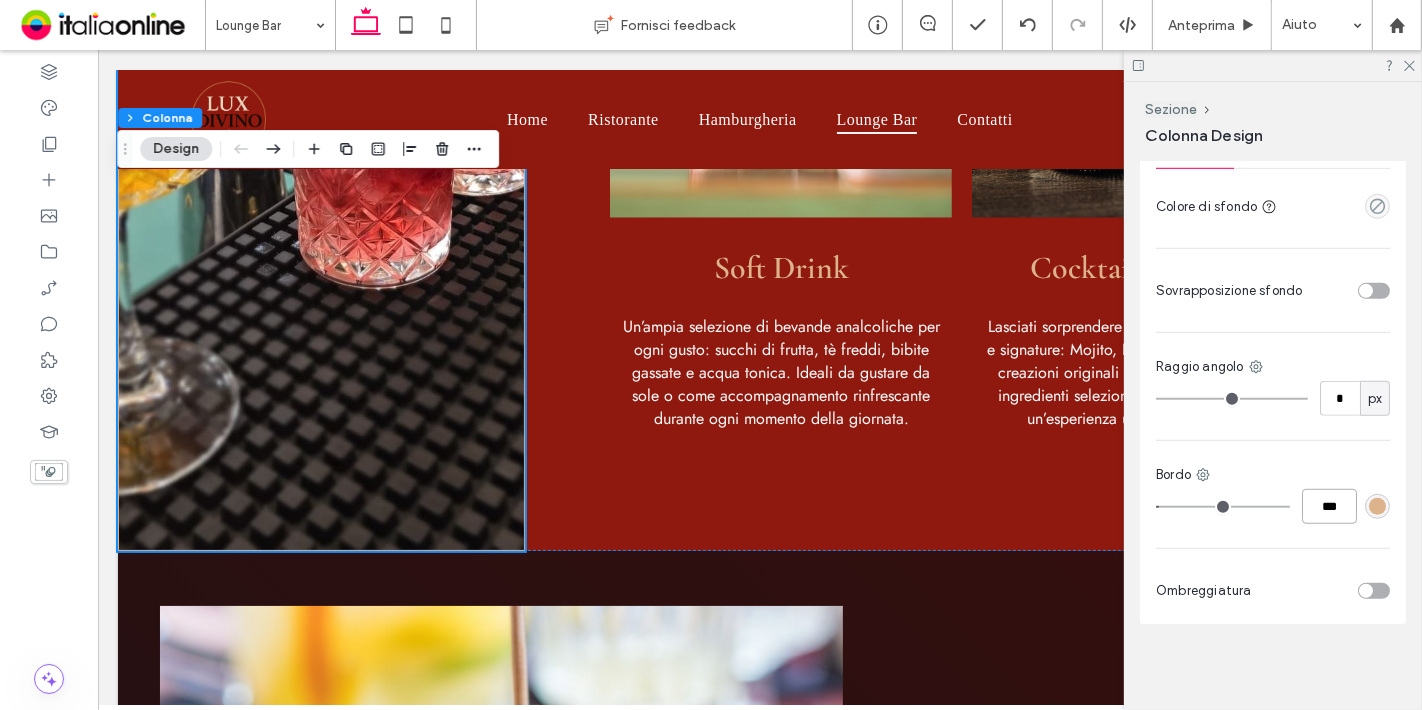 click on "***" at bounding box center (1329, 506) 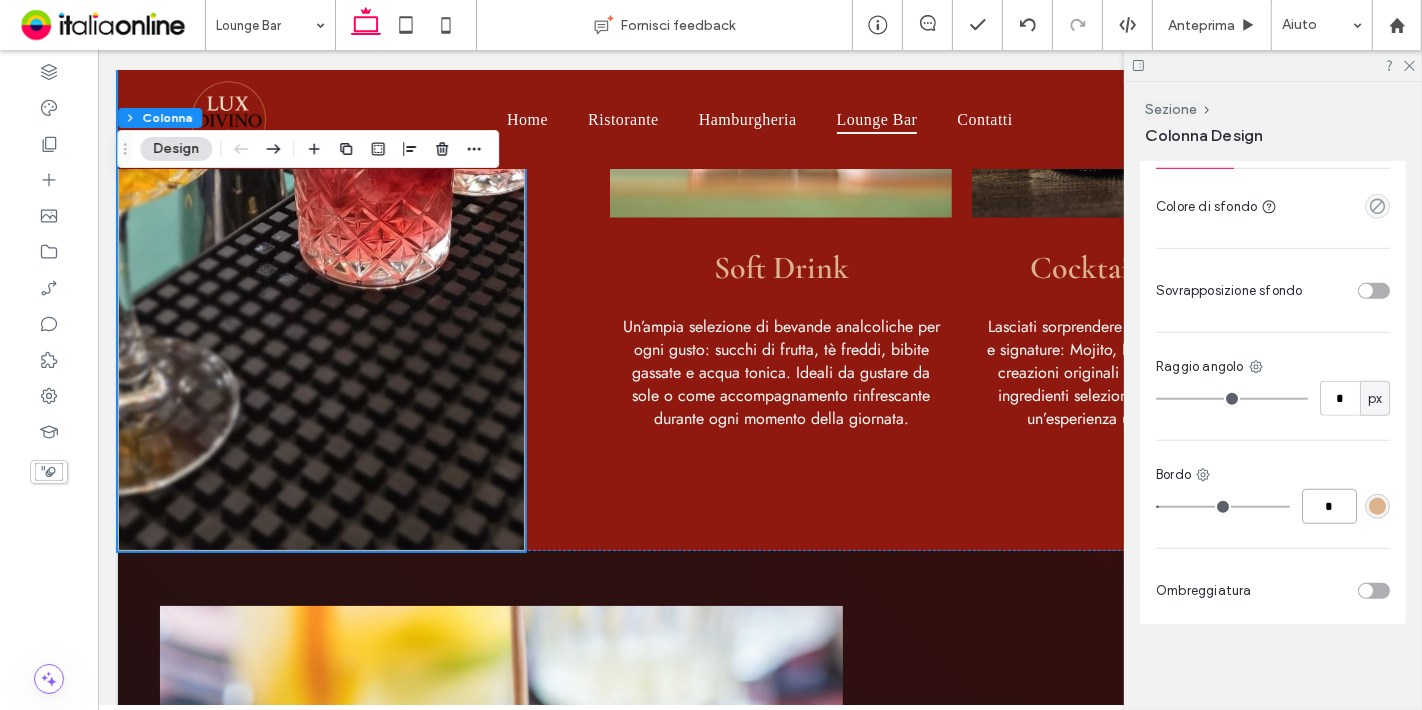 type on "*" 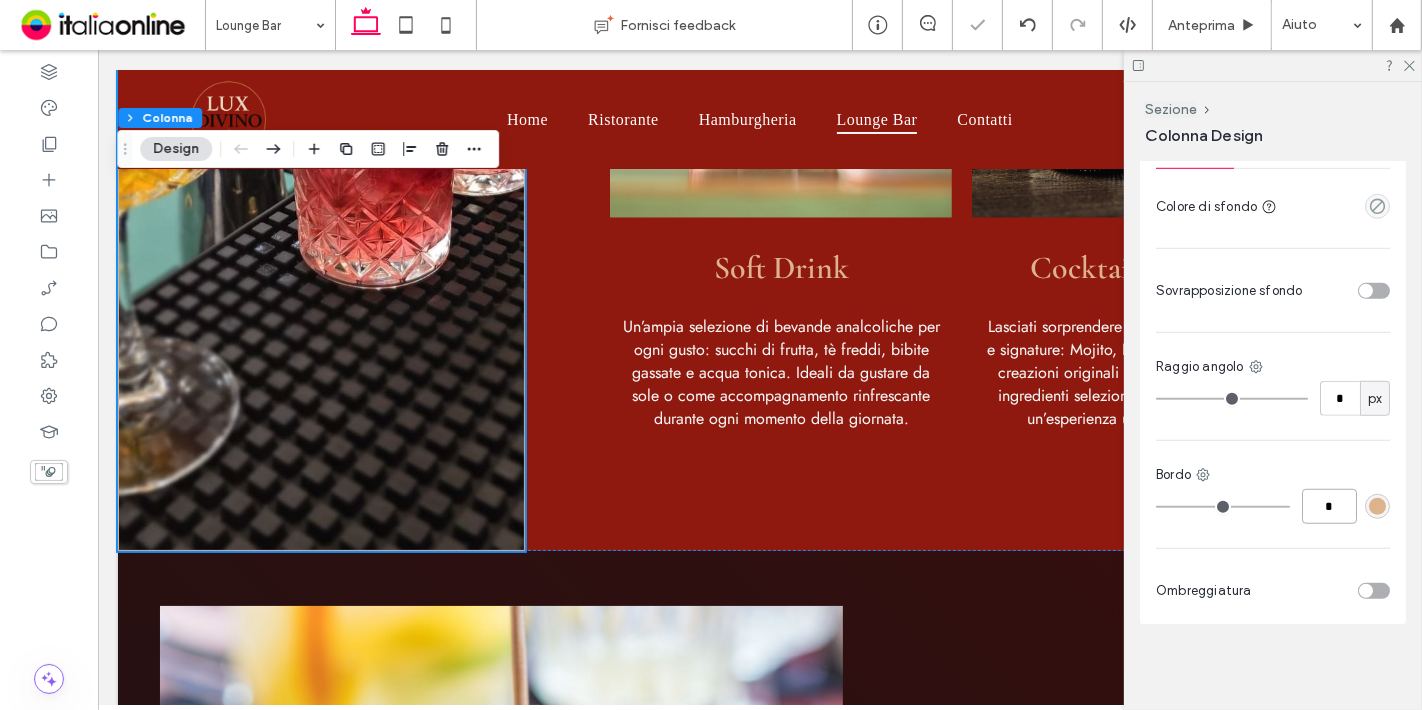 type on "*" 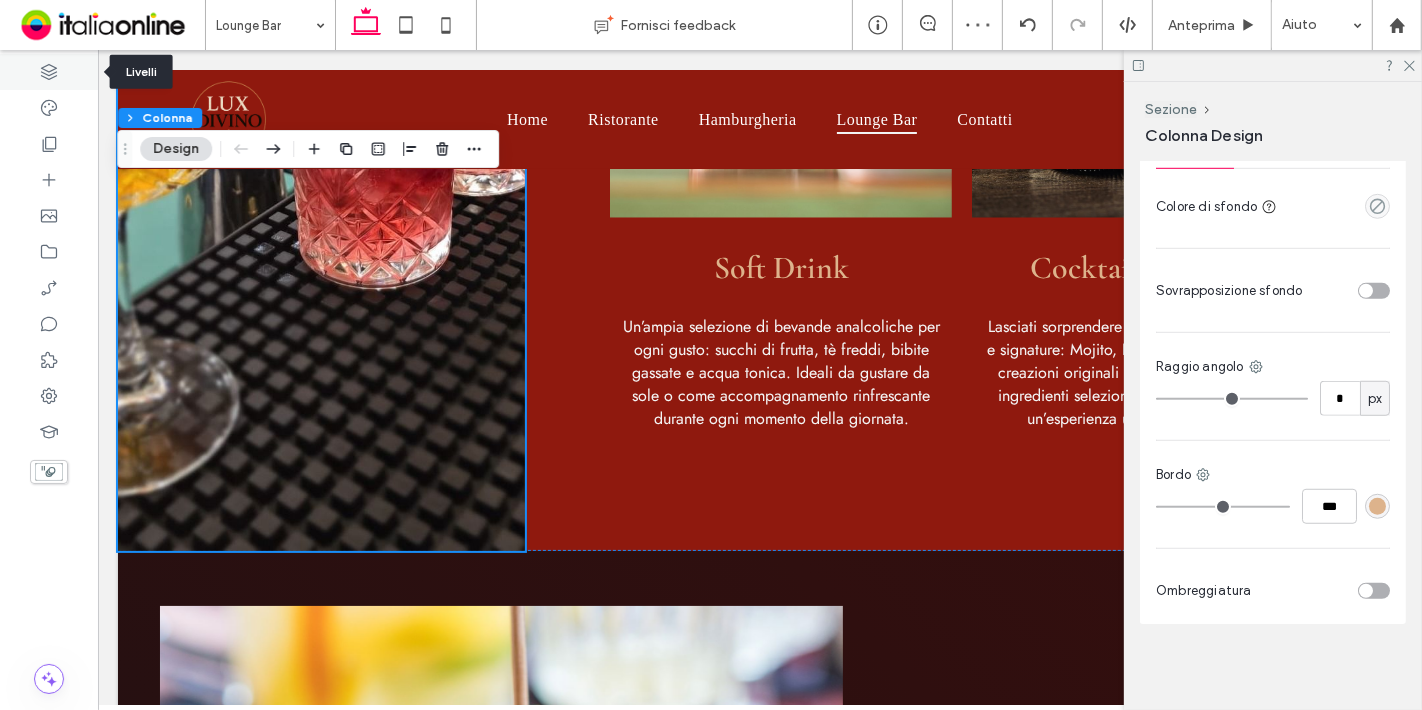 click 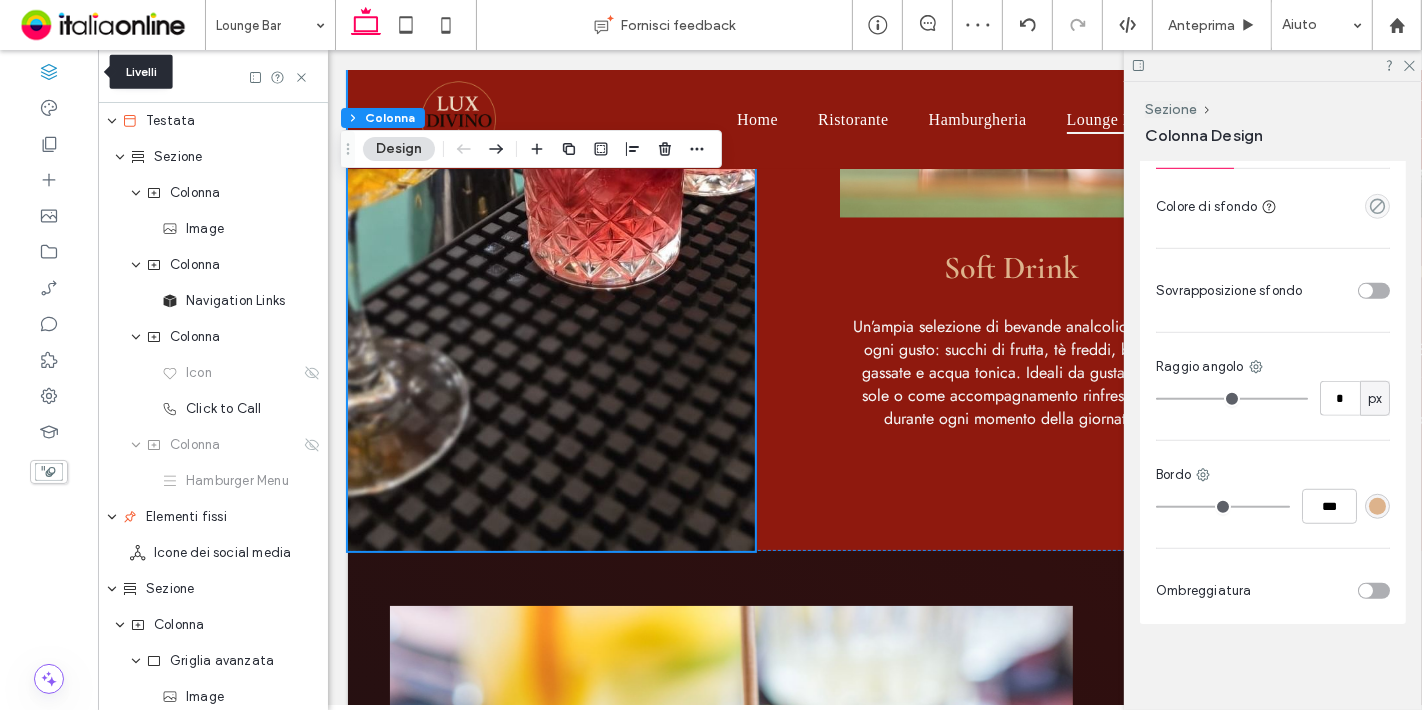 scroll, scrollTop: 0, scrollLeft: 527, axis: horizontal 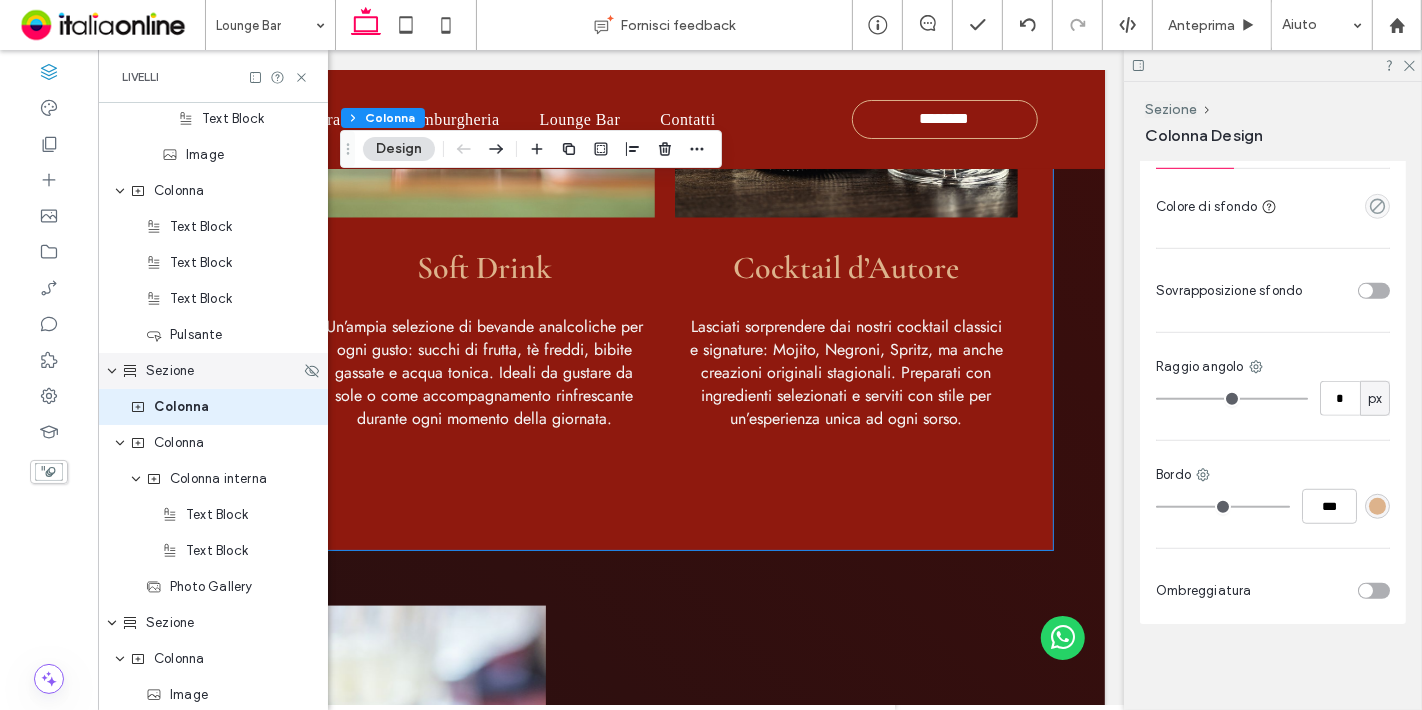 click on "Sezione" at bounding box center (213, 371) 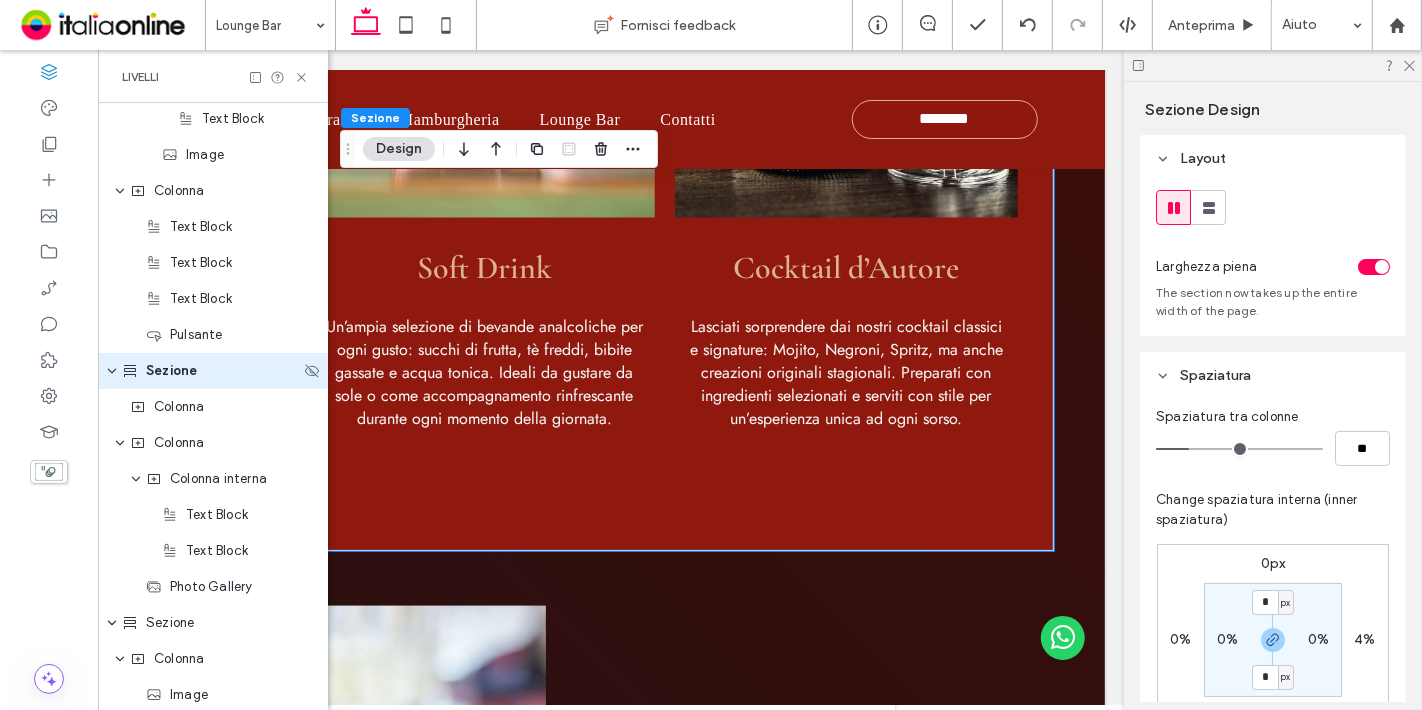 scroll, scrollTop: 1297, scrollLeft: 0, axis: vertical 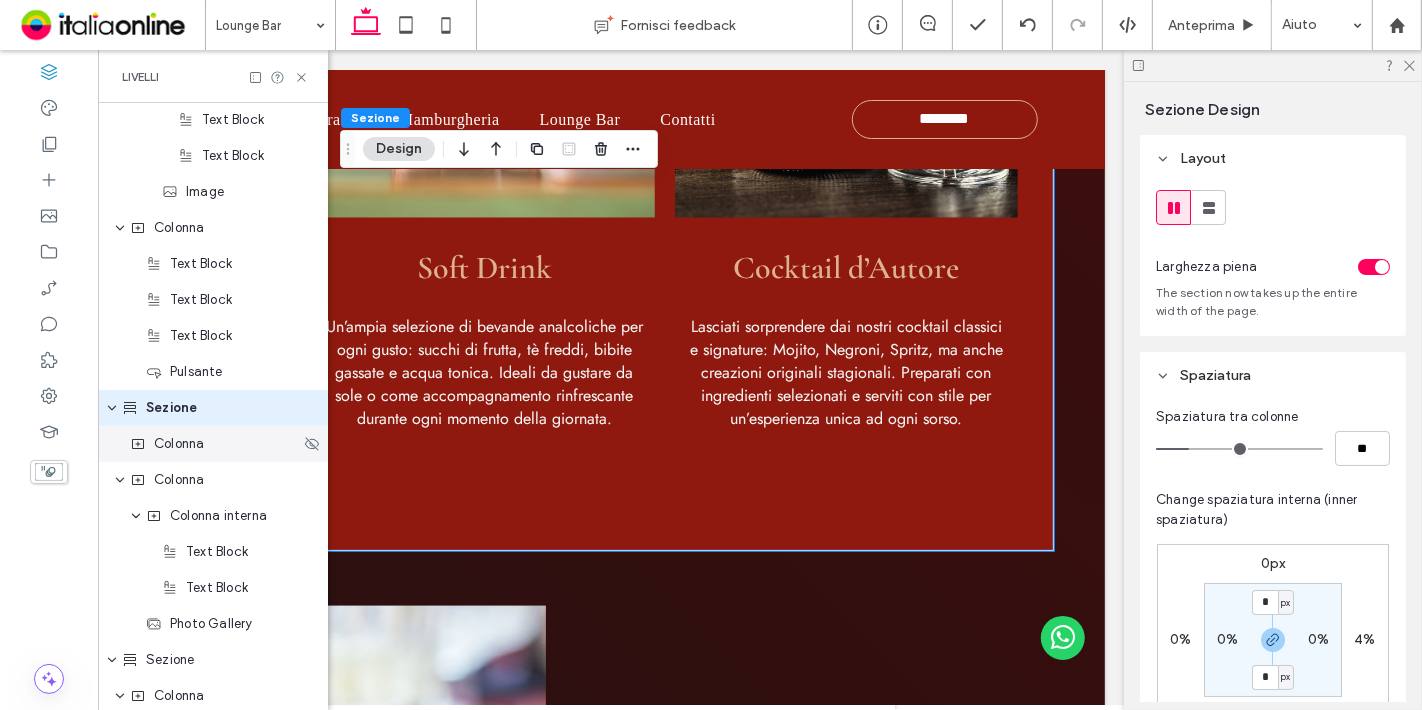 click on "Colonna" at bounding box center [179, 444] 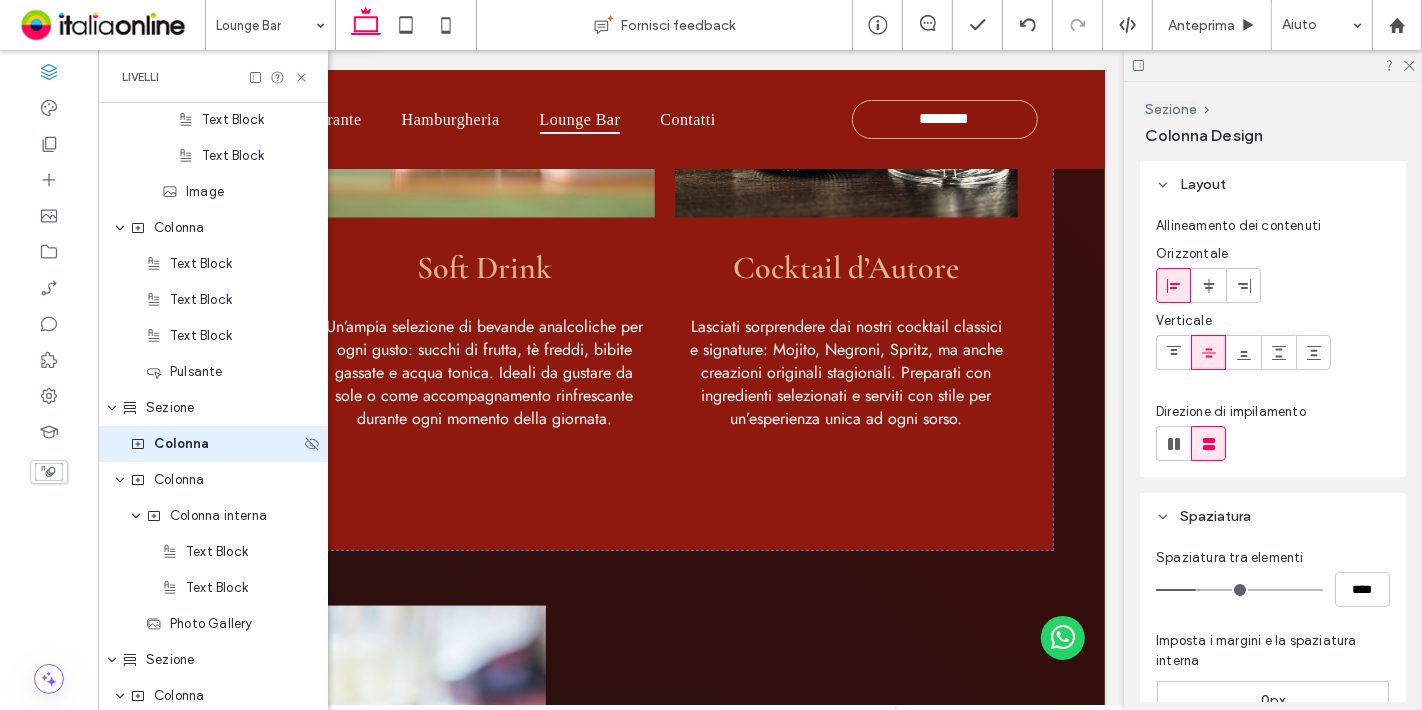 scroll, scrollTop: 1334, scrollLeft: 0, axis: vertical 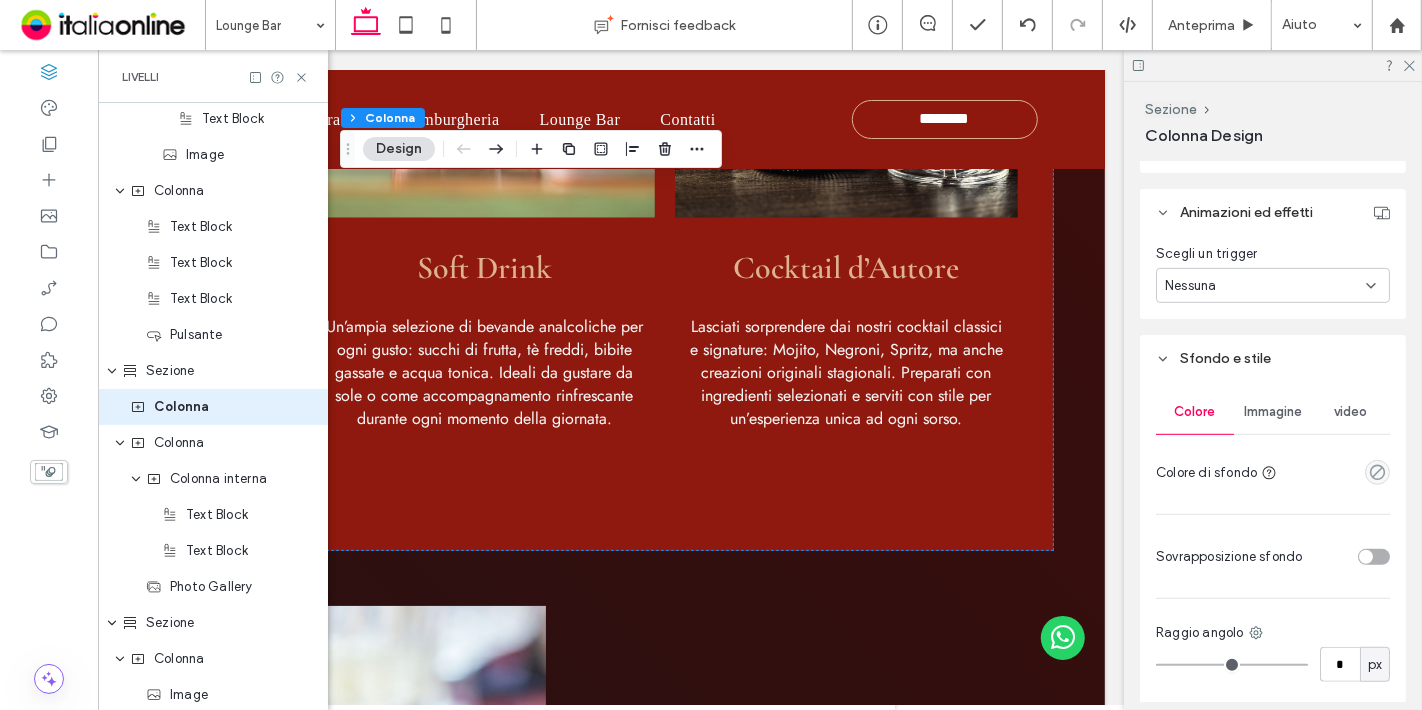 click on "Immagine" at bounding box center (1273, 412) 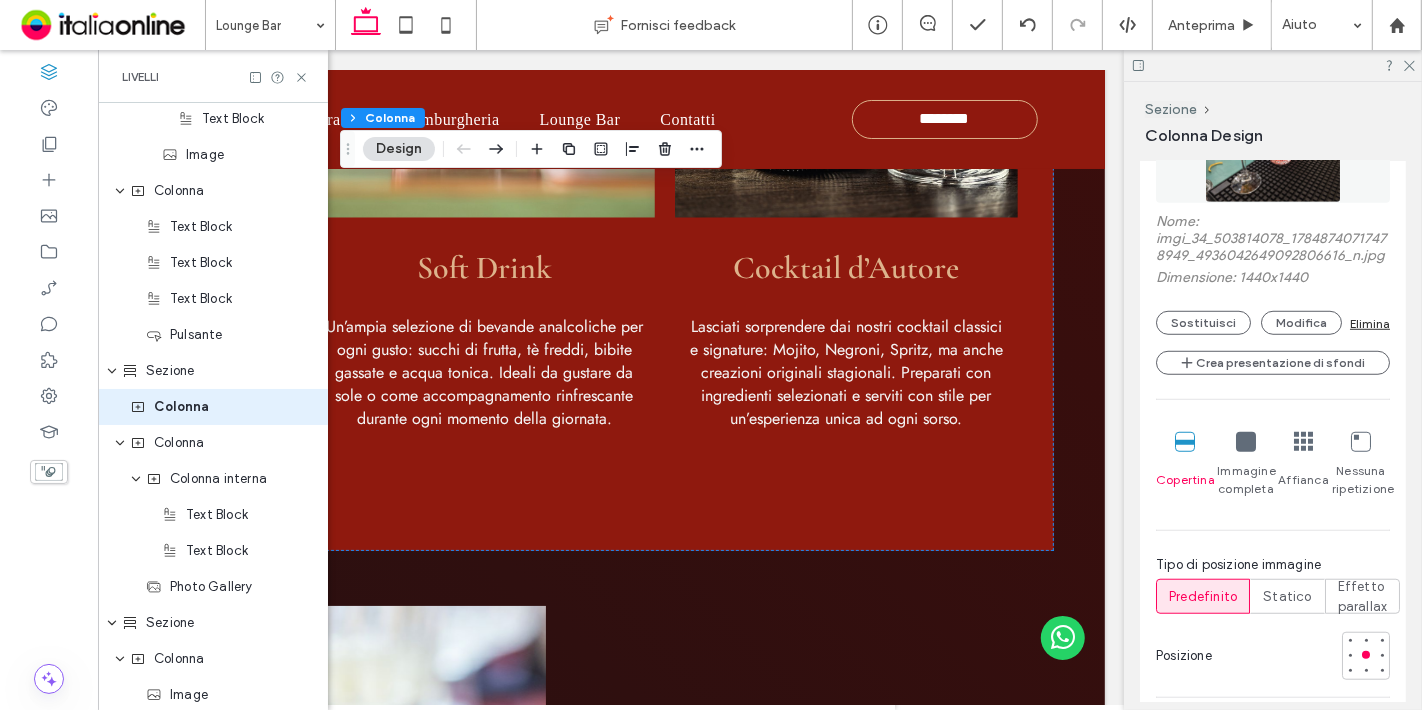 scroll, scrollTop: 1299, scrollLeft: 0, axis: vertical 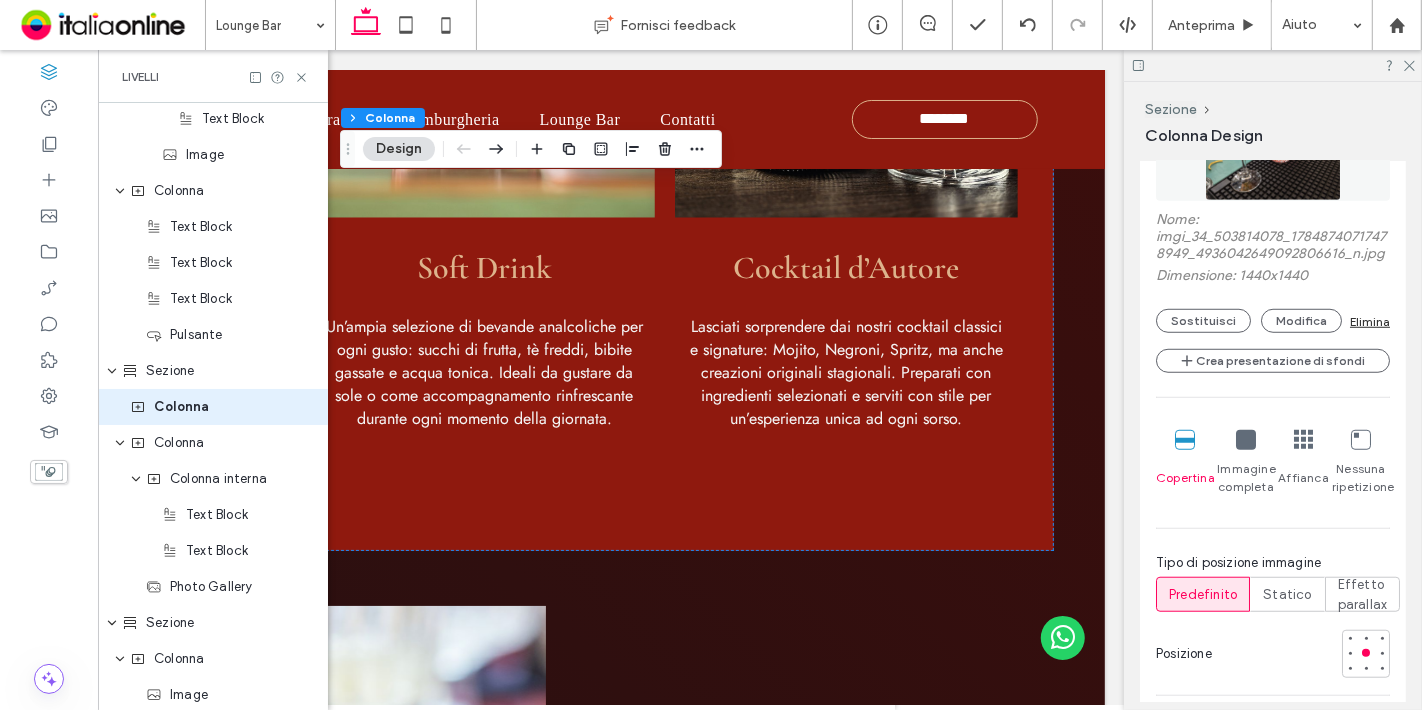 click on "Effetto parallax" at bounding box center (1363, 595) 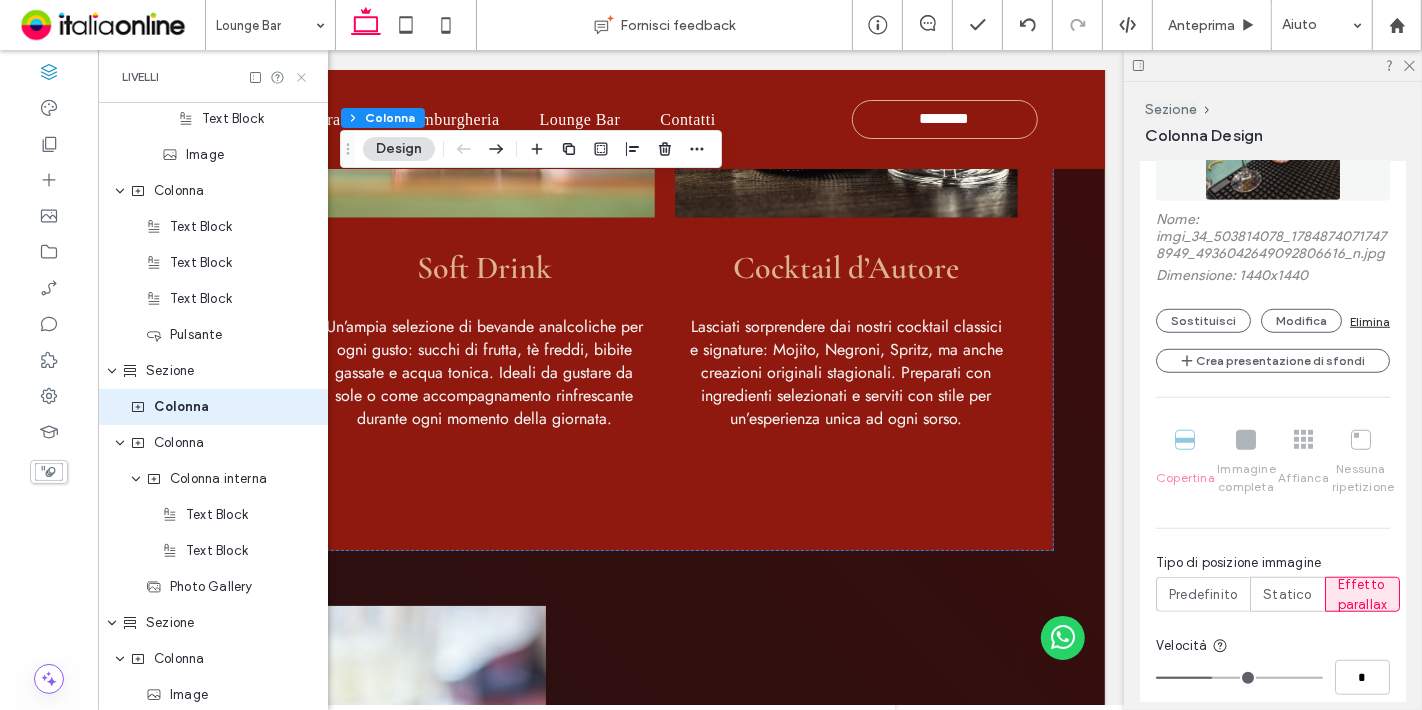 click 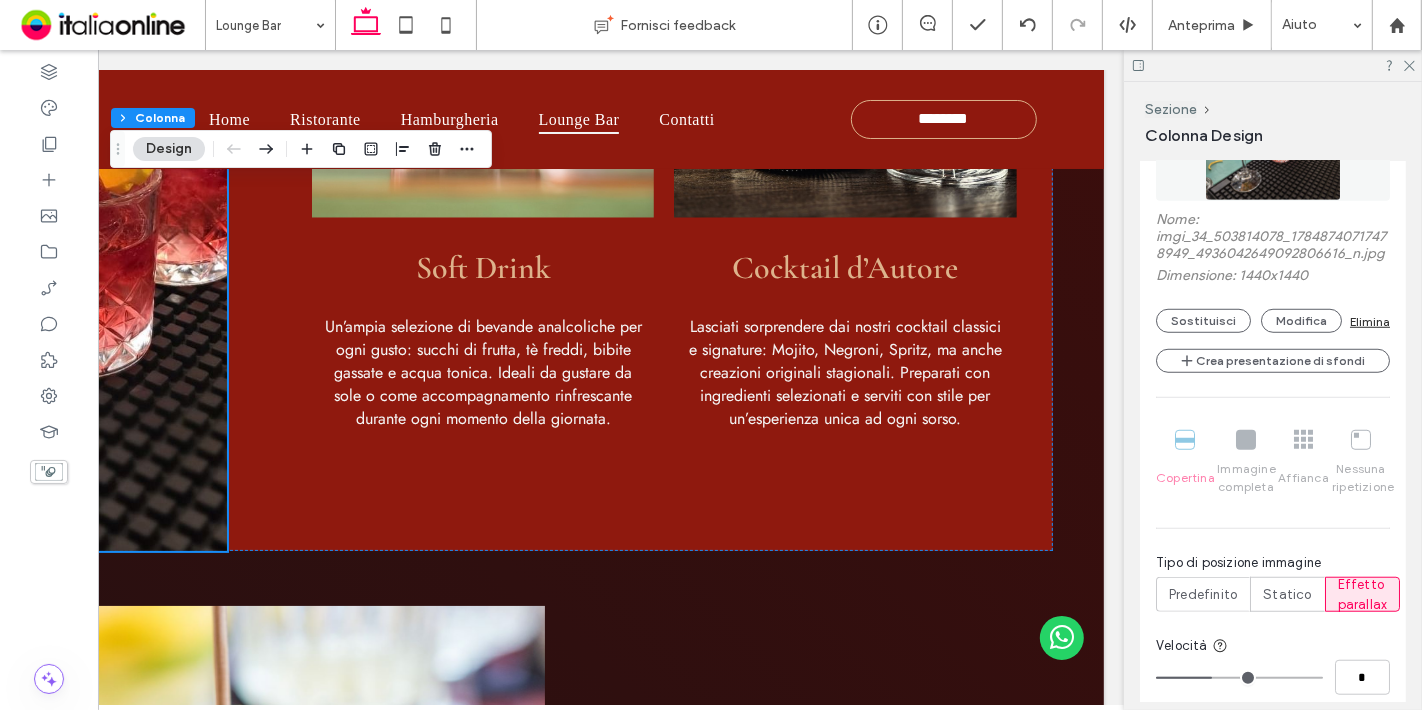 scroll, scrollTop: 0, scrollLeft: 297, axis: horizontal 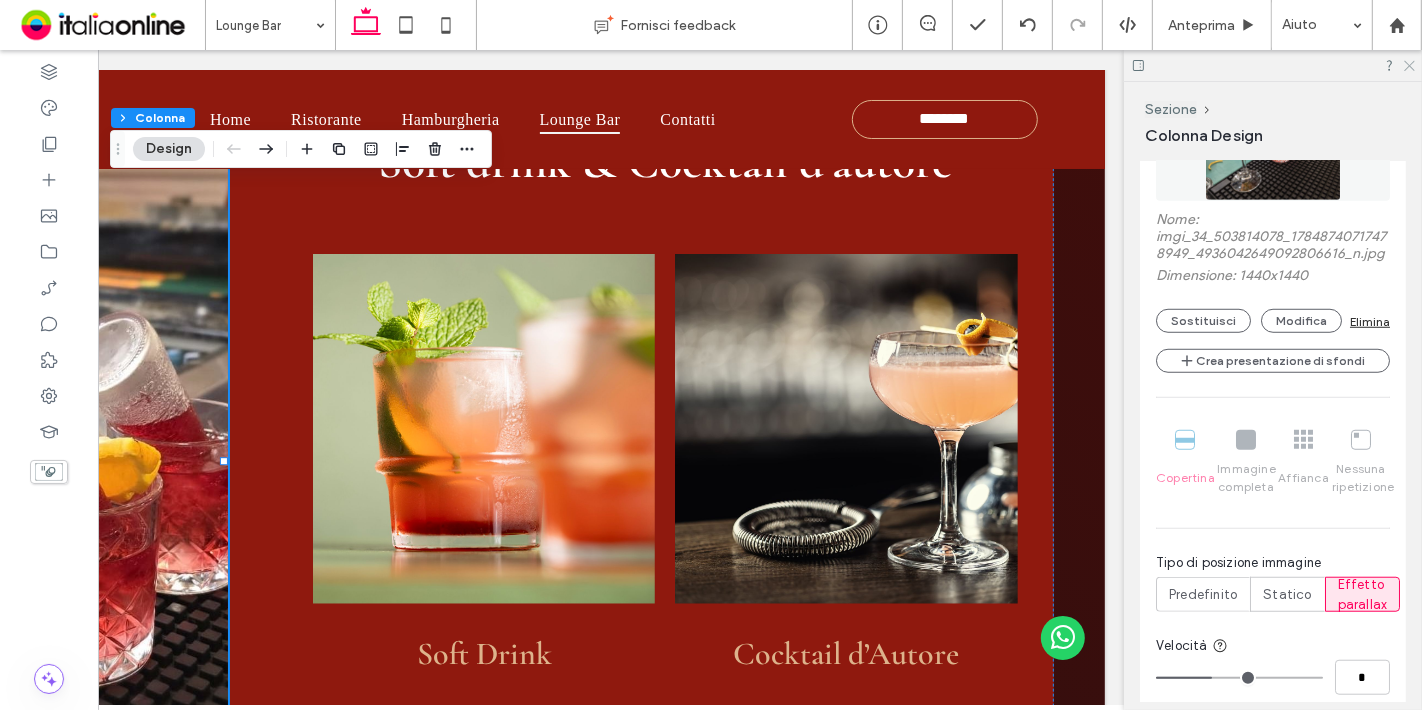 click 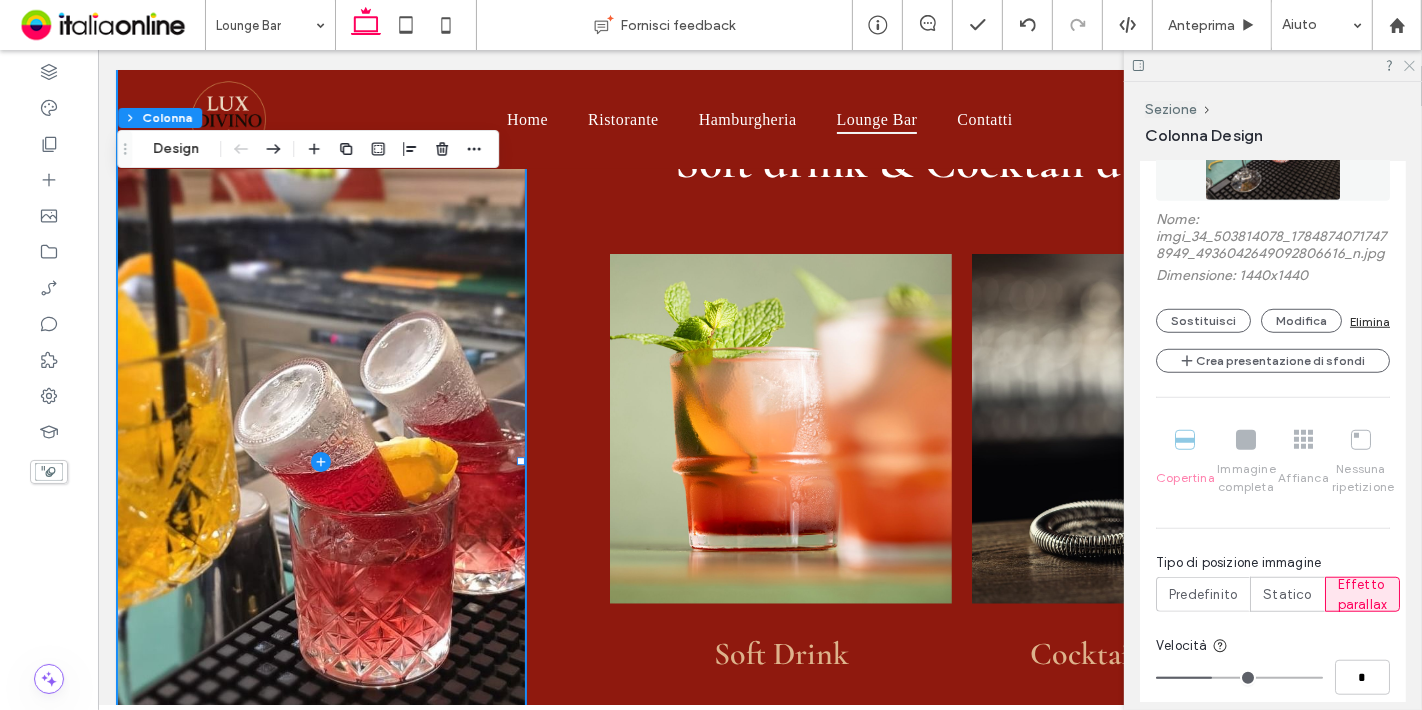 scroll, scrollTop: 0, scrollLeft: 0, axis: both 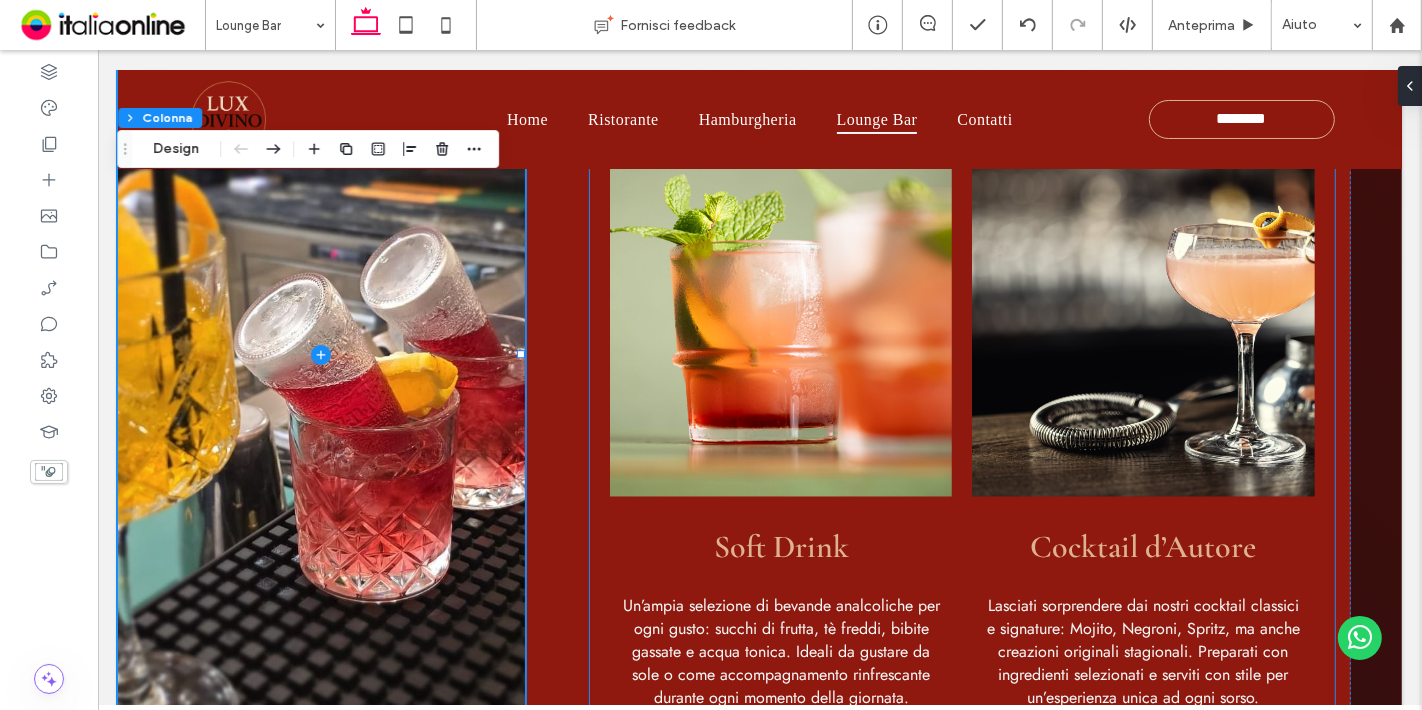 click on "Soft Drink
Un’ampia selezione di bevande analcoliche per ogni gusto: succhi di frutta, tè freddi, bibite gassate e acqua tonica. Ideali da gustare da sole o come accompagnamento rinfrescante durante ogni momento della giornata.
Button" at bounding box center [780, 441] 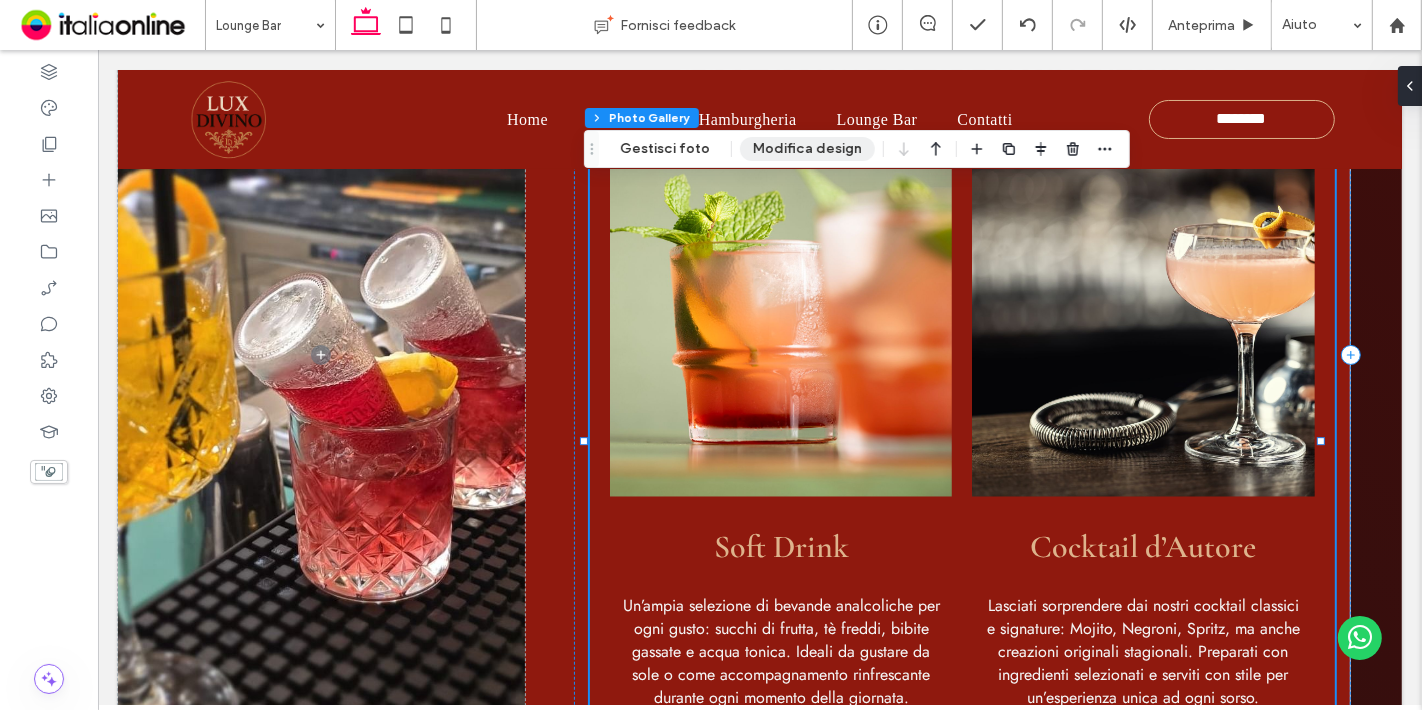 click on "Modifica design" at bounding box center (807, 149) 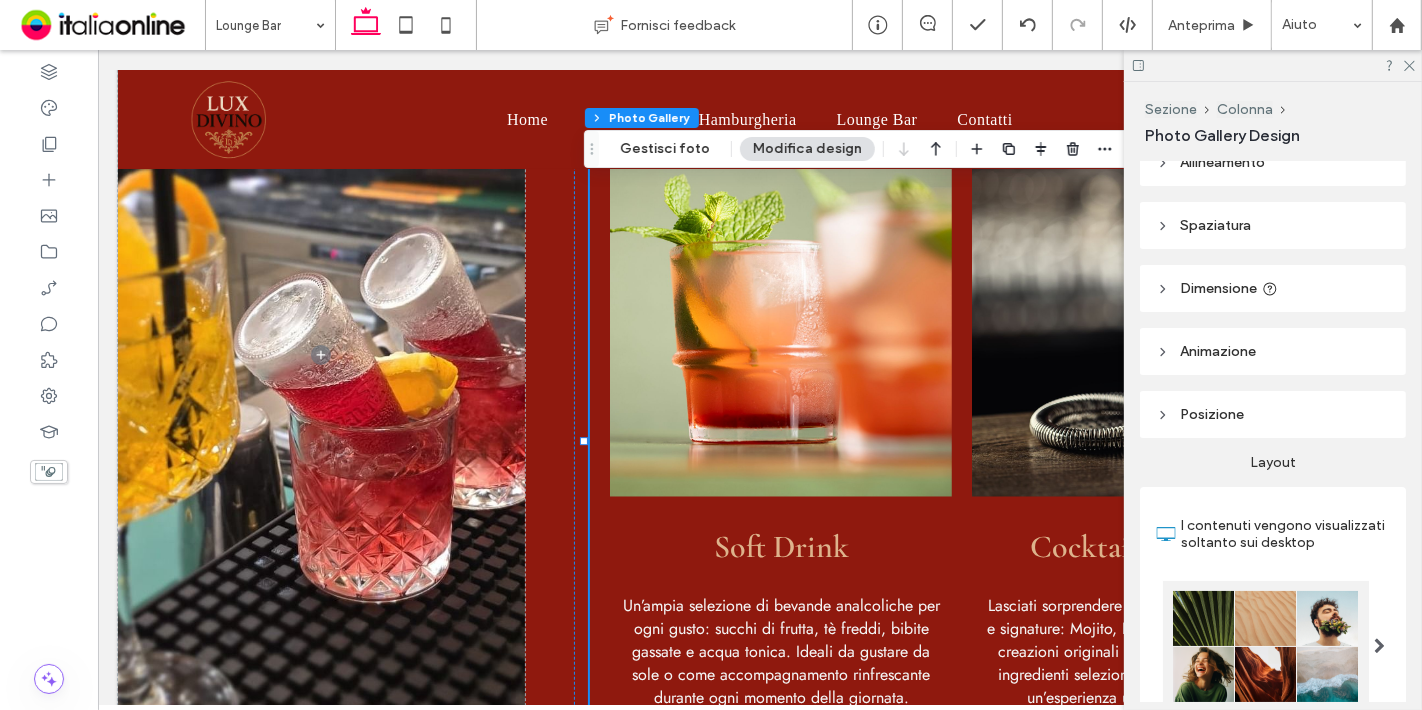 scroll, scrollTop: 22, scrollLeft: 0, axis: vertical 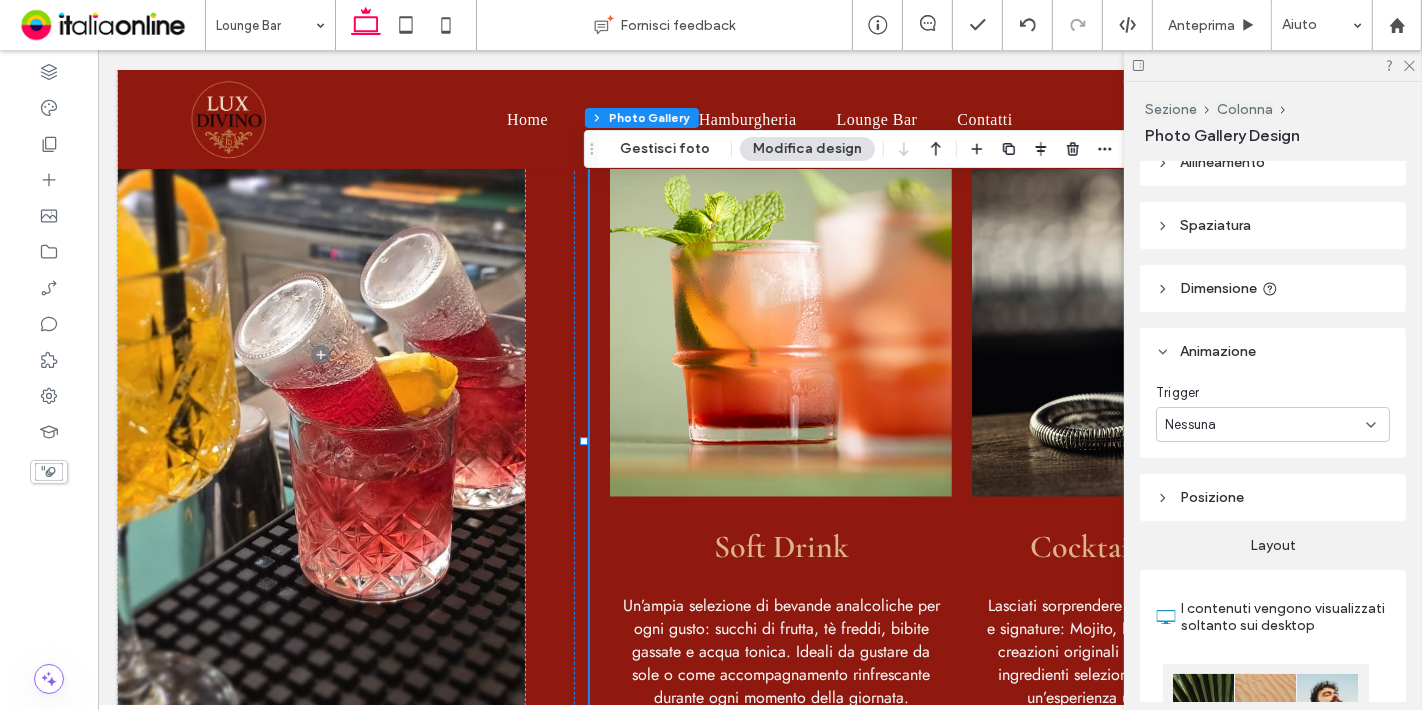 click on "Nessuna" at bounding box center [1265, 425] 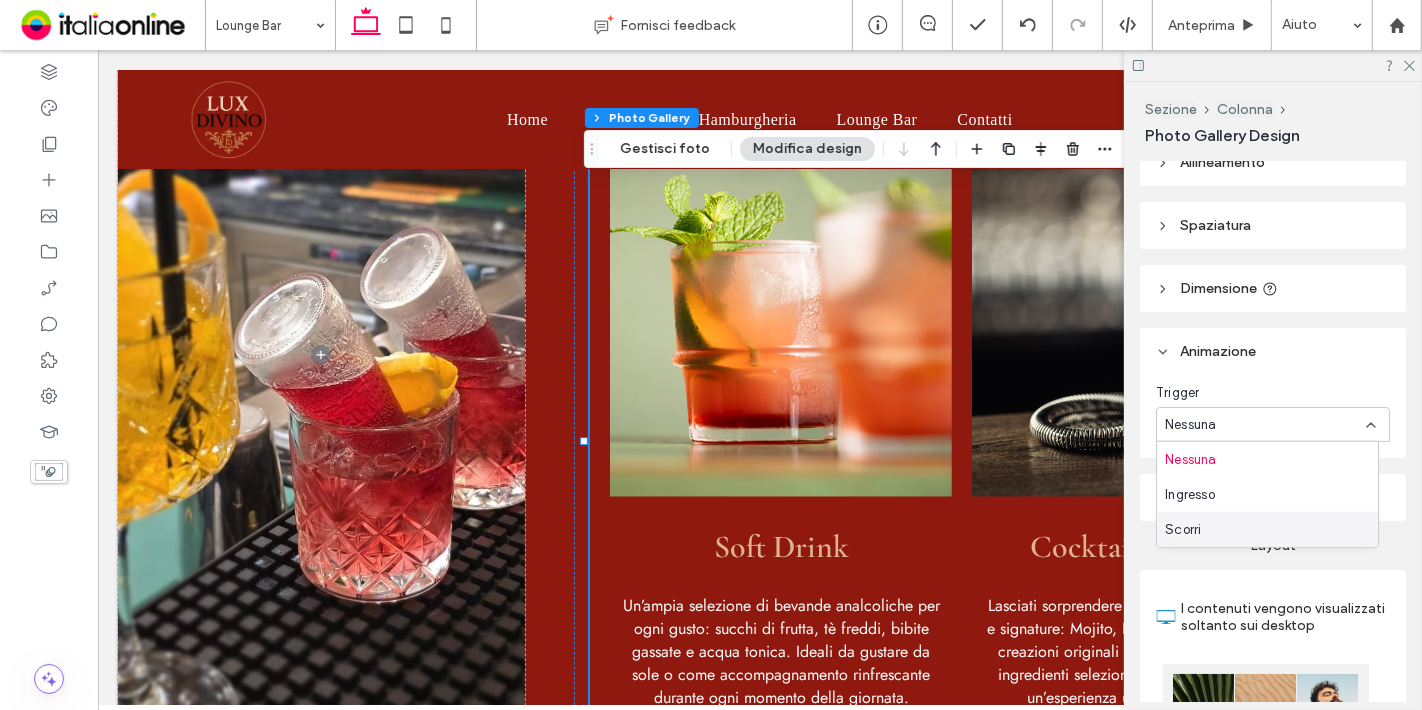 click on "Scorri" at bounding box center (1267, 529) 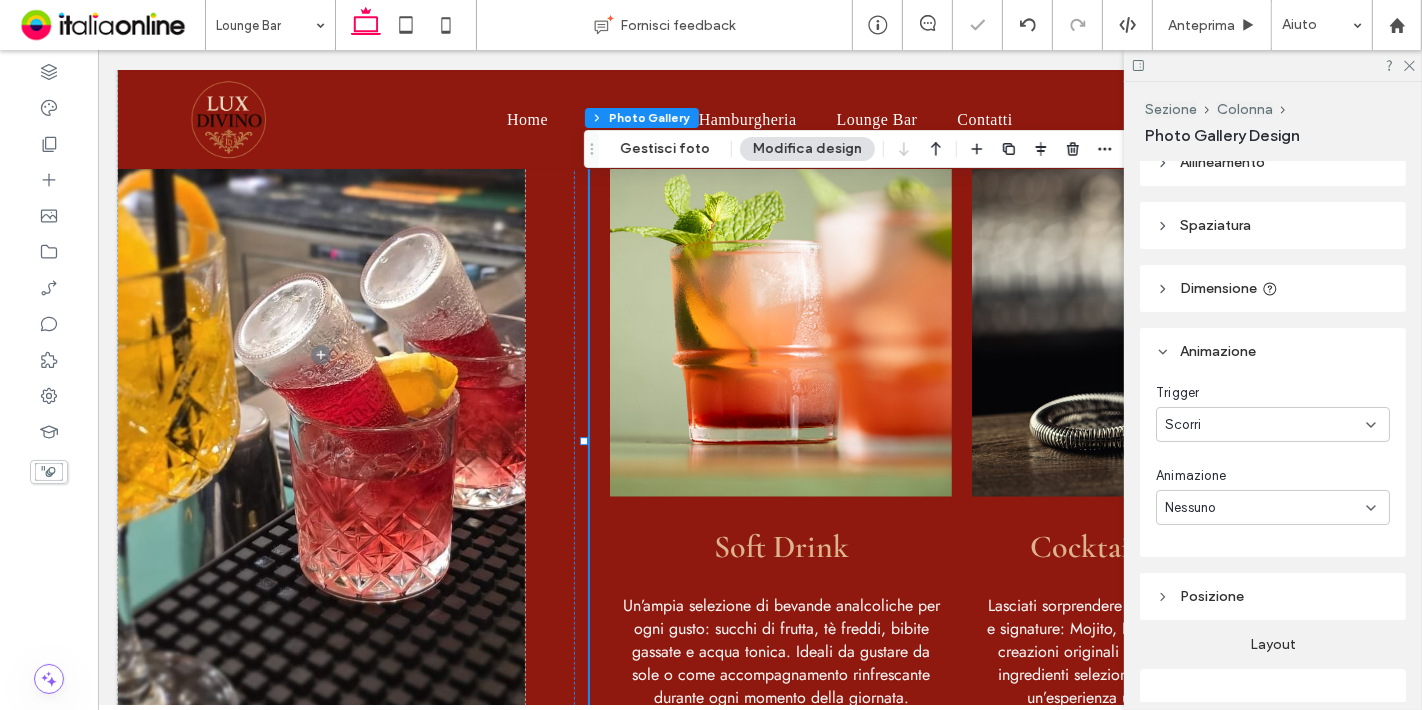 click on "Nessuno" at bounding box center [1265, 508] 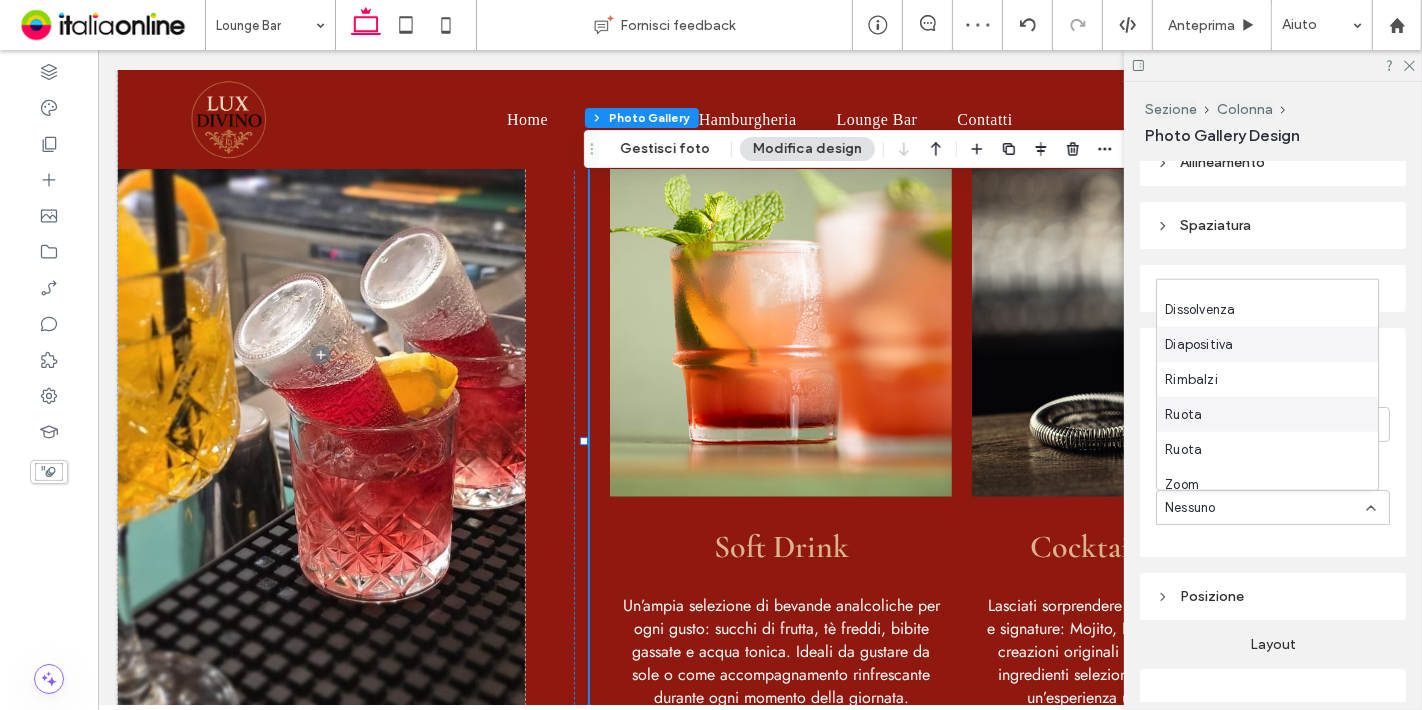 scroll, scrollTop: 24, scrollLeft: 0, axis: vertical 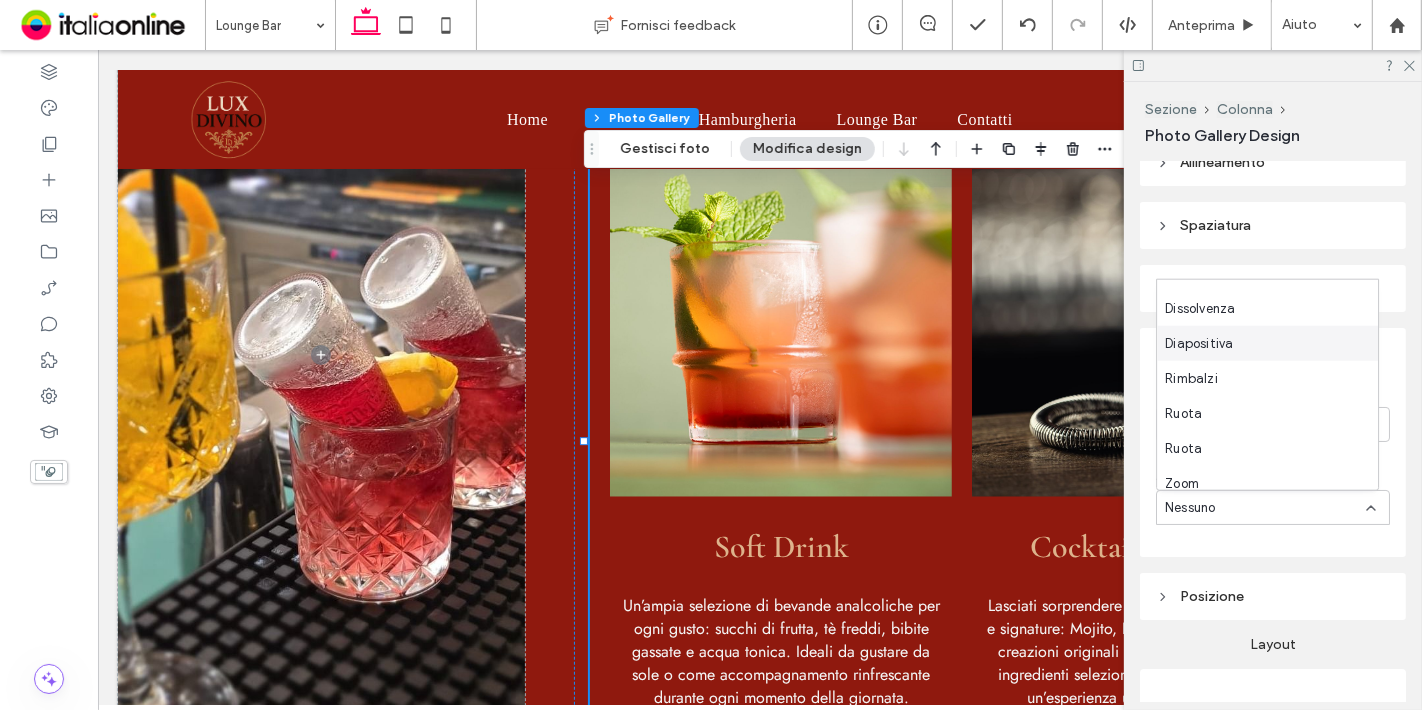 click on "Diapositiva" at bounding box center (1267, 343) 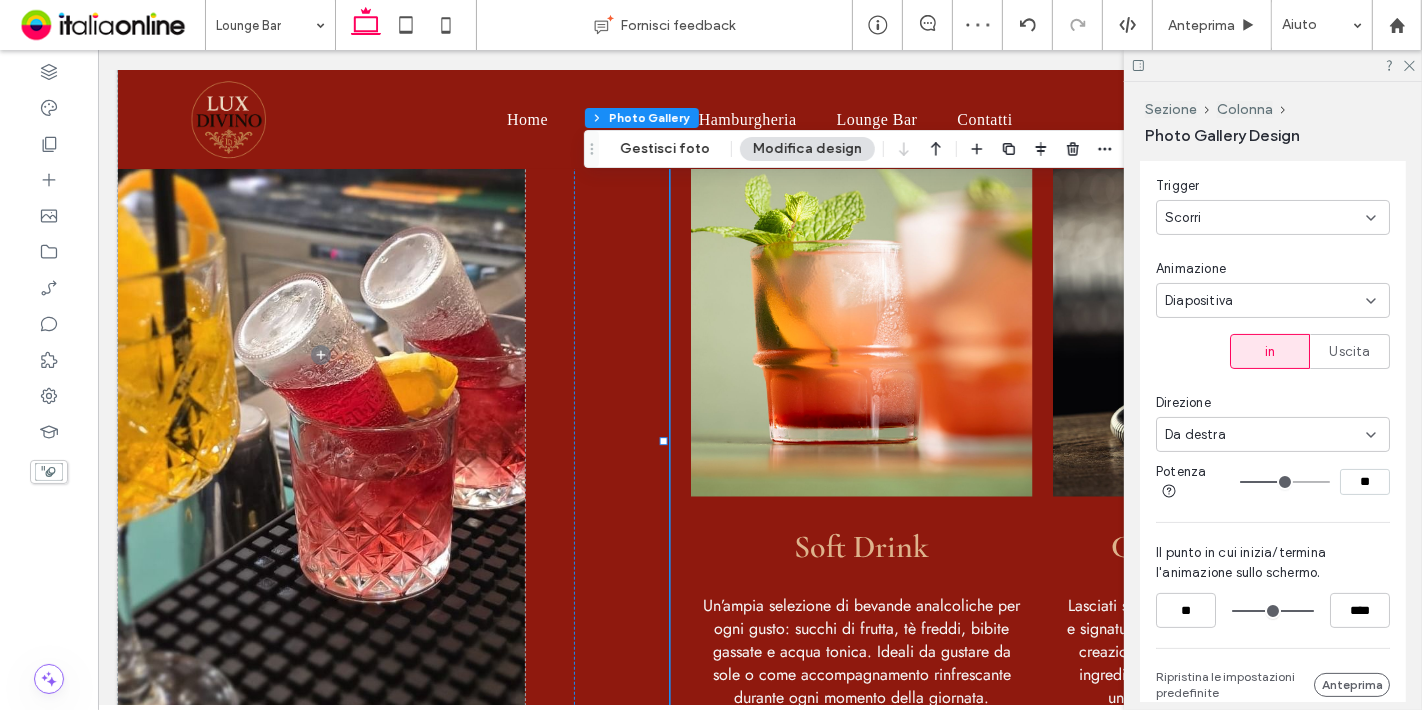 scroll, scrollTop: 231, scrollLeft: 0, axis: vertical 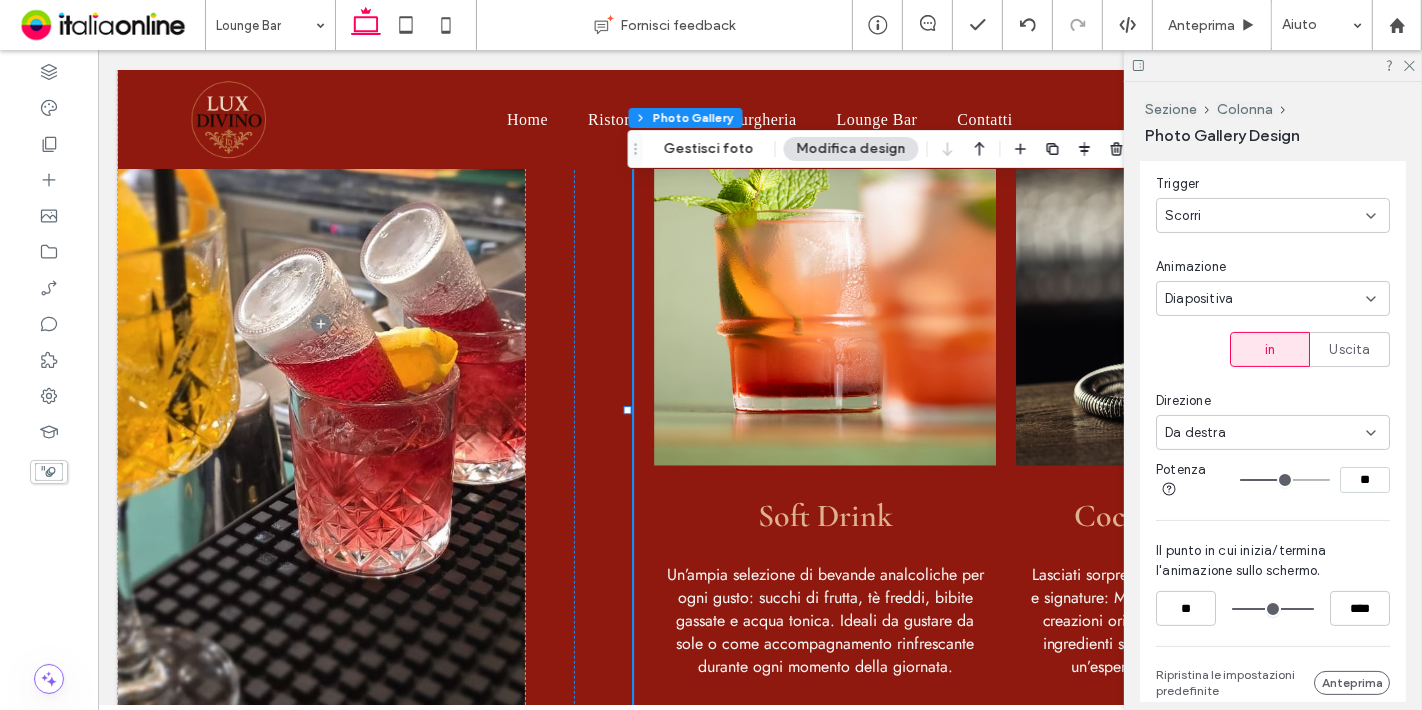 click on "Da destra" at bounding box center [1195, 433] 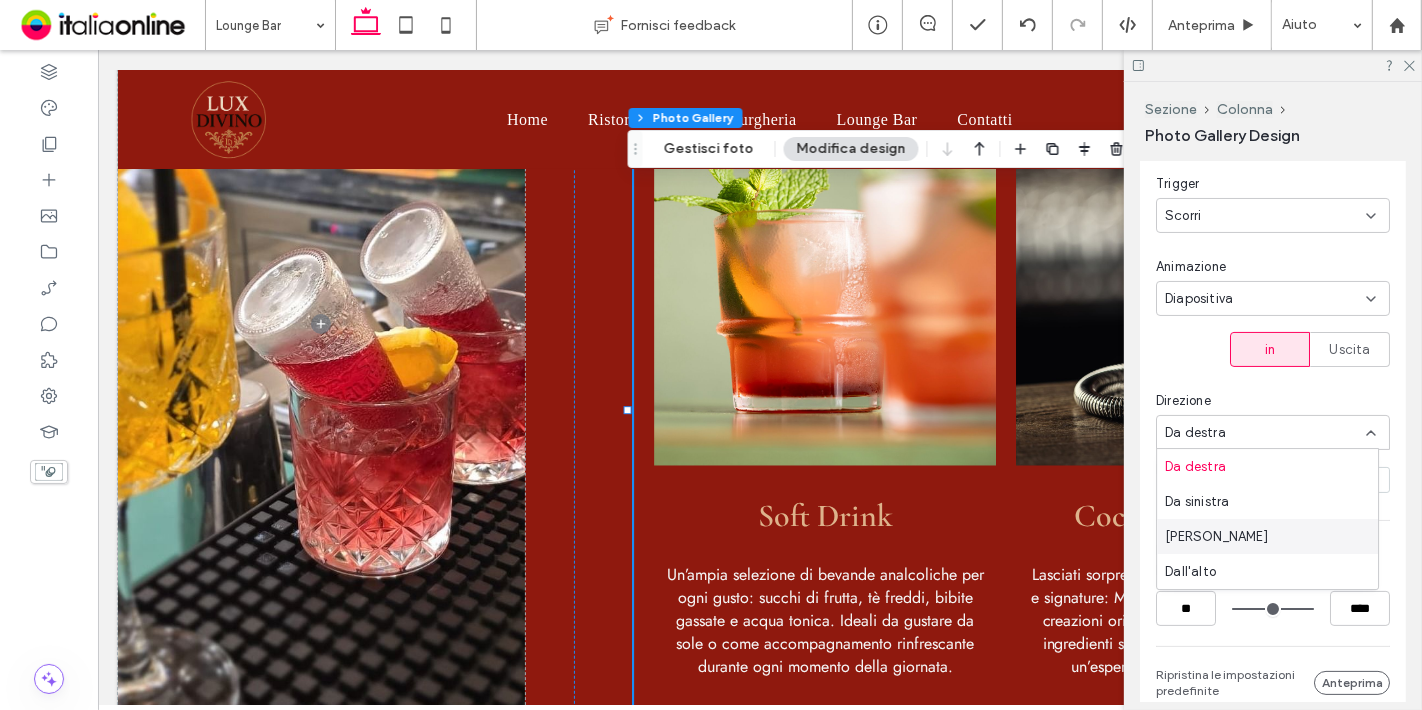 click on "Dal basso" at bounding box center (1216, 537) 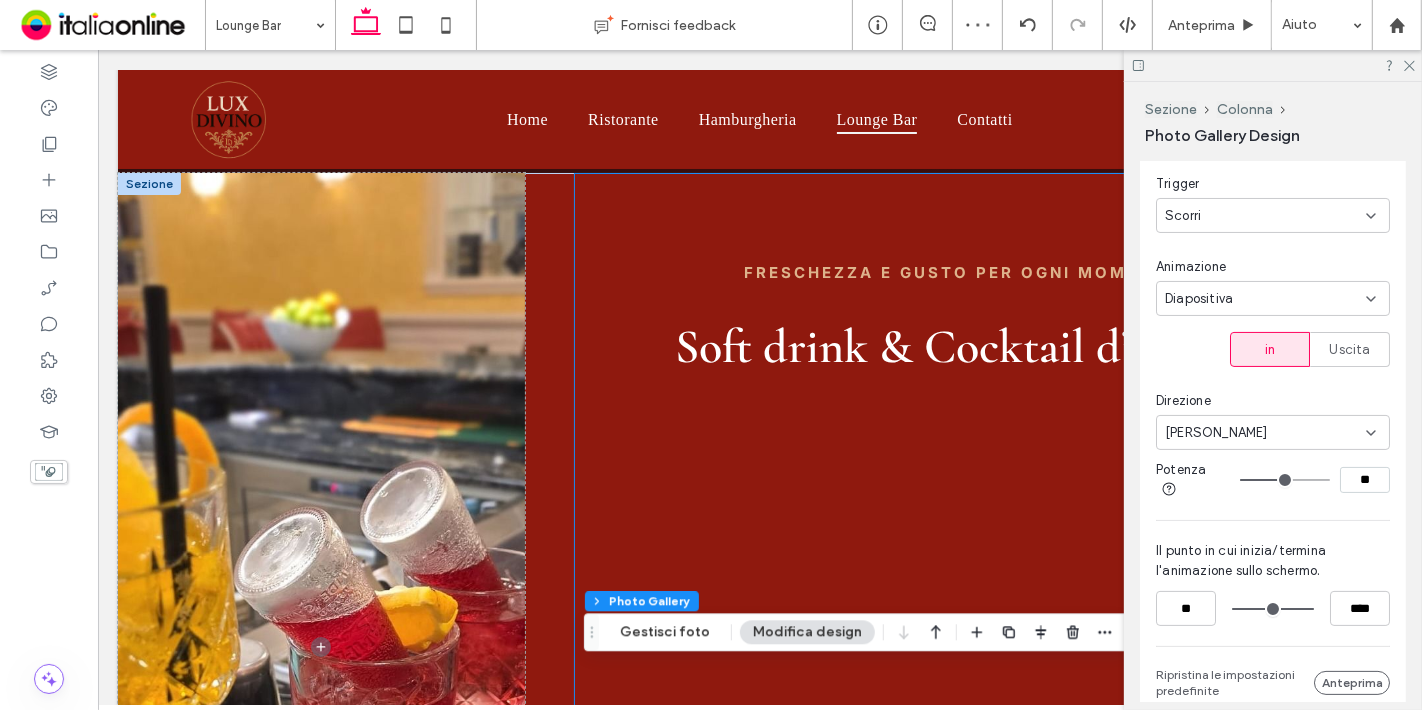 scroll, scrollTop: 1499, scrollLeft: 0, axis: vertical 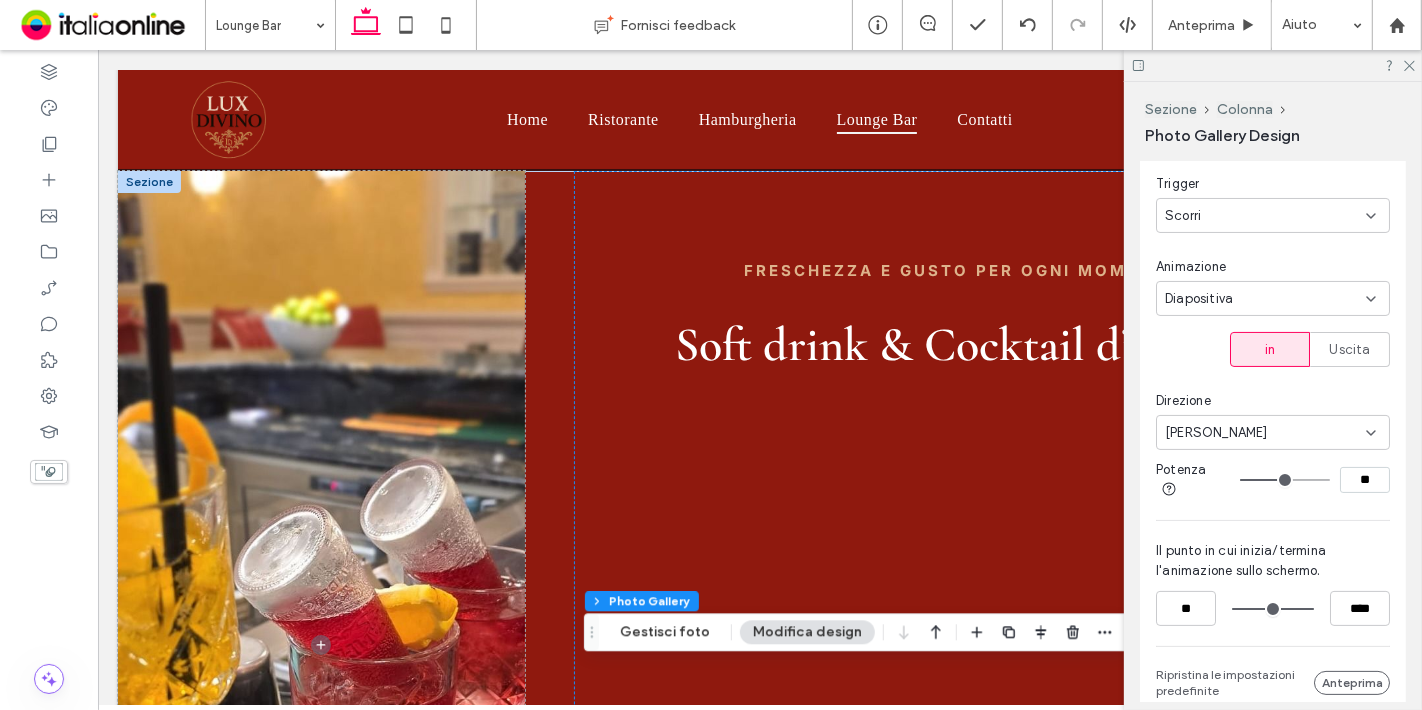 drag, startPoint x: 1297, startPoint y: 605, endPoint x: 1272, endPoint y: 605, distance: 25 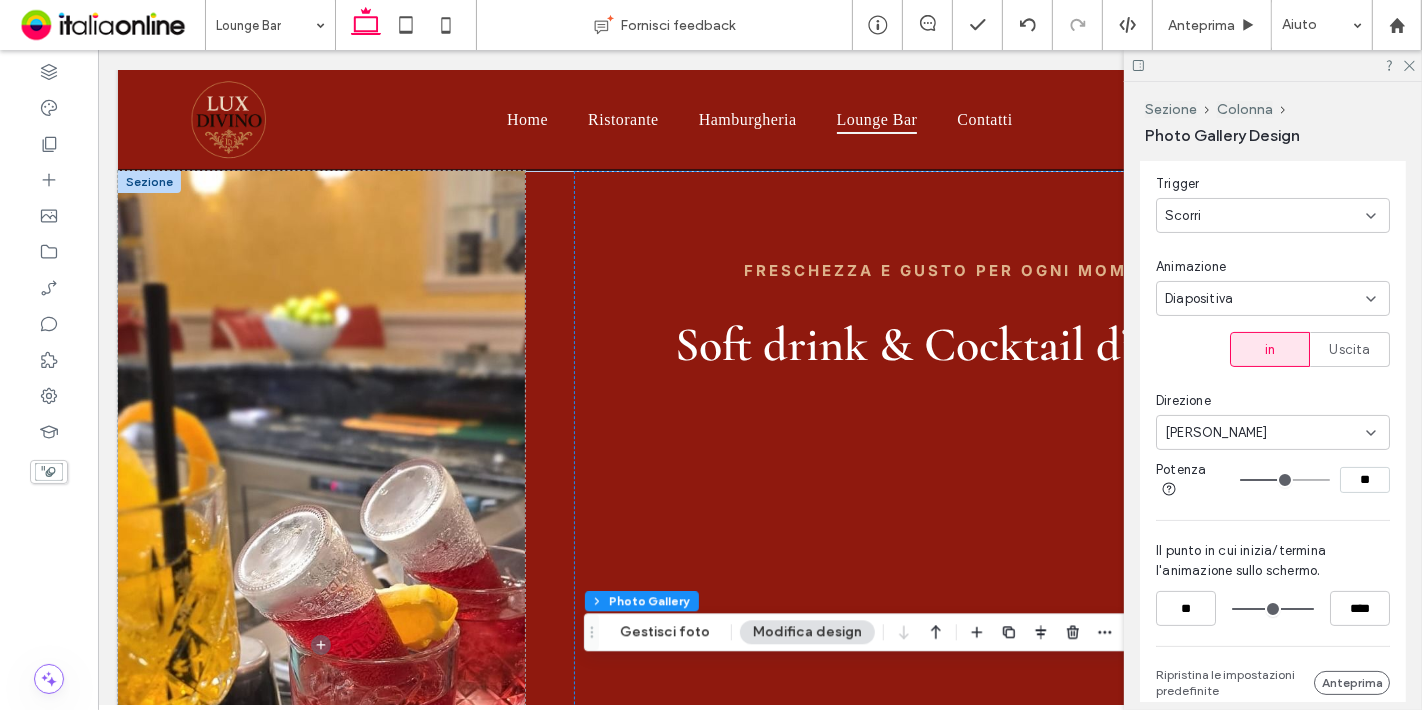 type on "**" 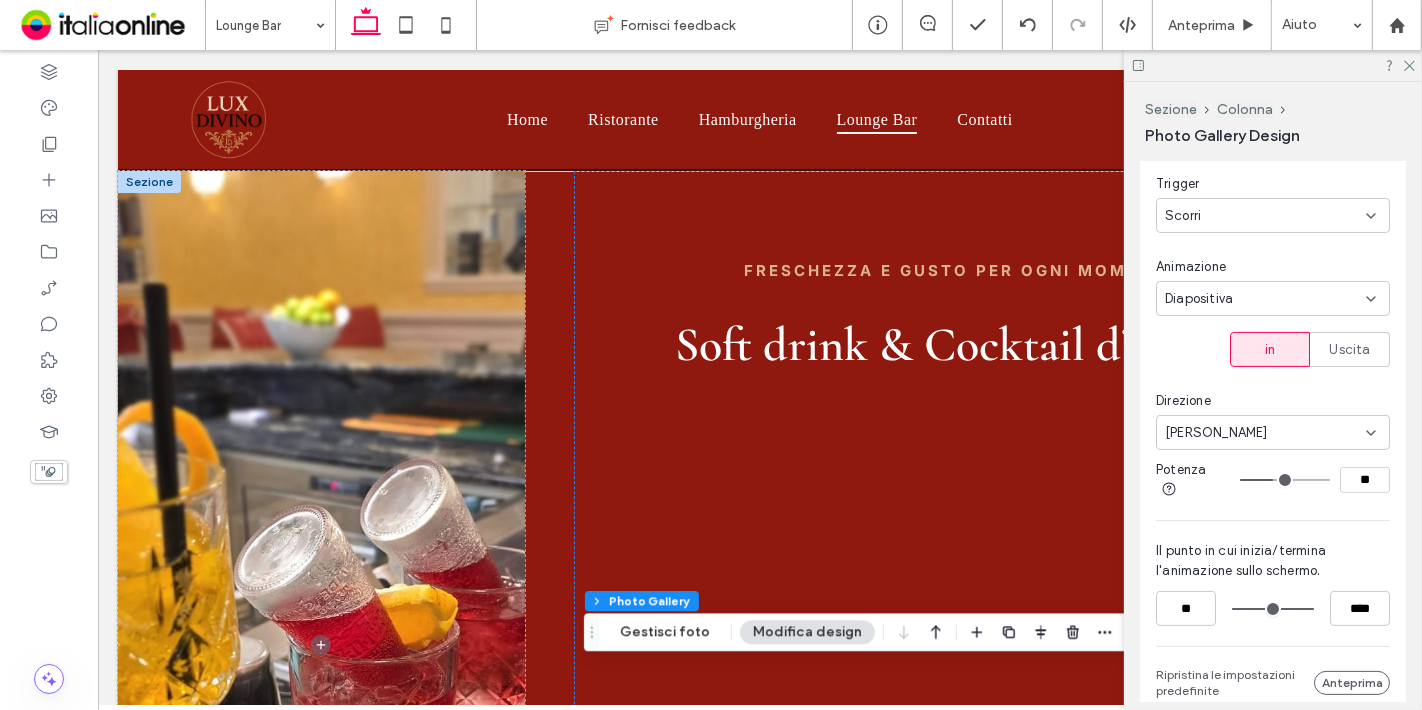 type on "**" 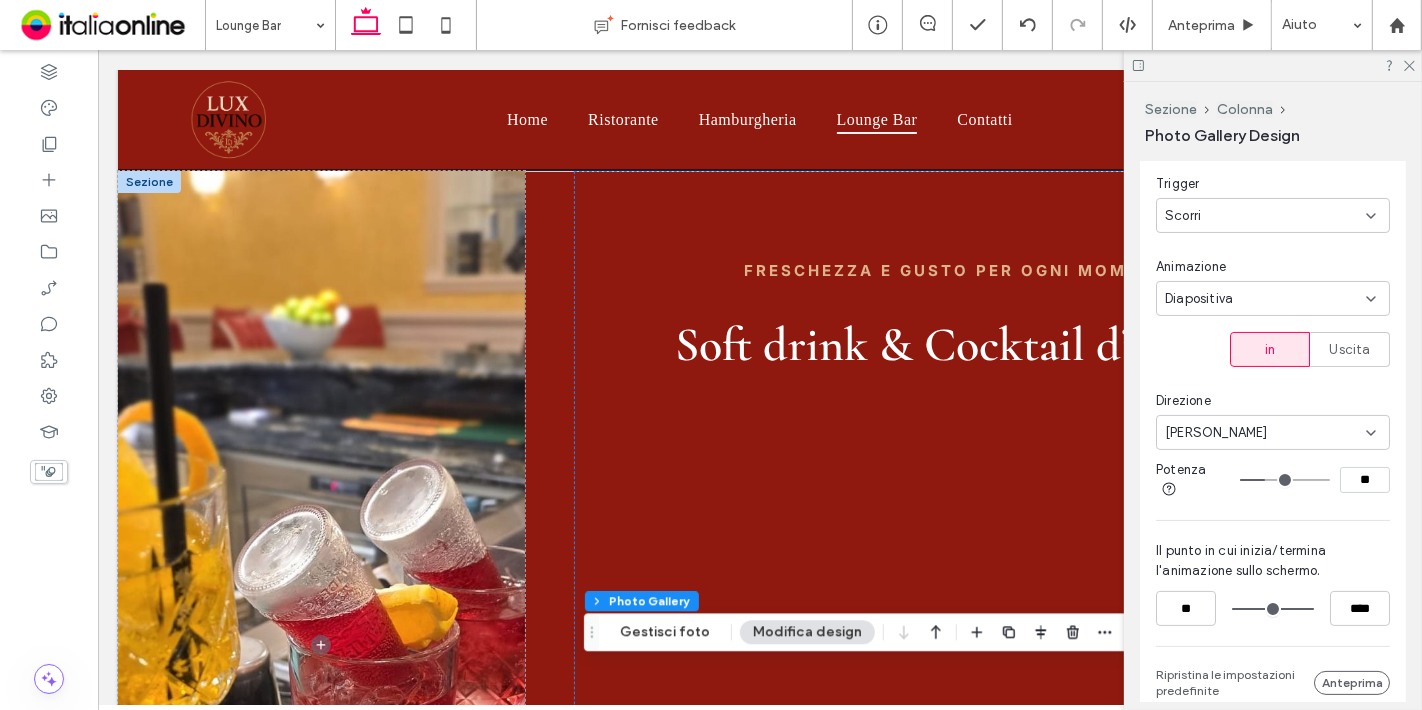 drag, startPoint x: 1279, startPoint y: 478, endPoint x: 1257, endPoint y: 478, distance: 22 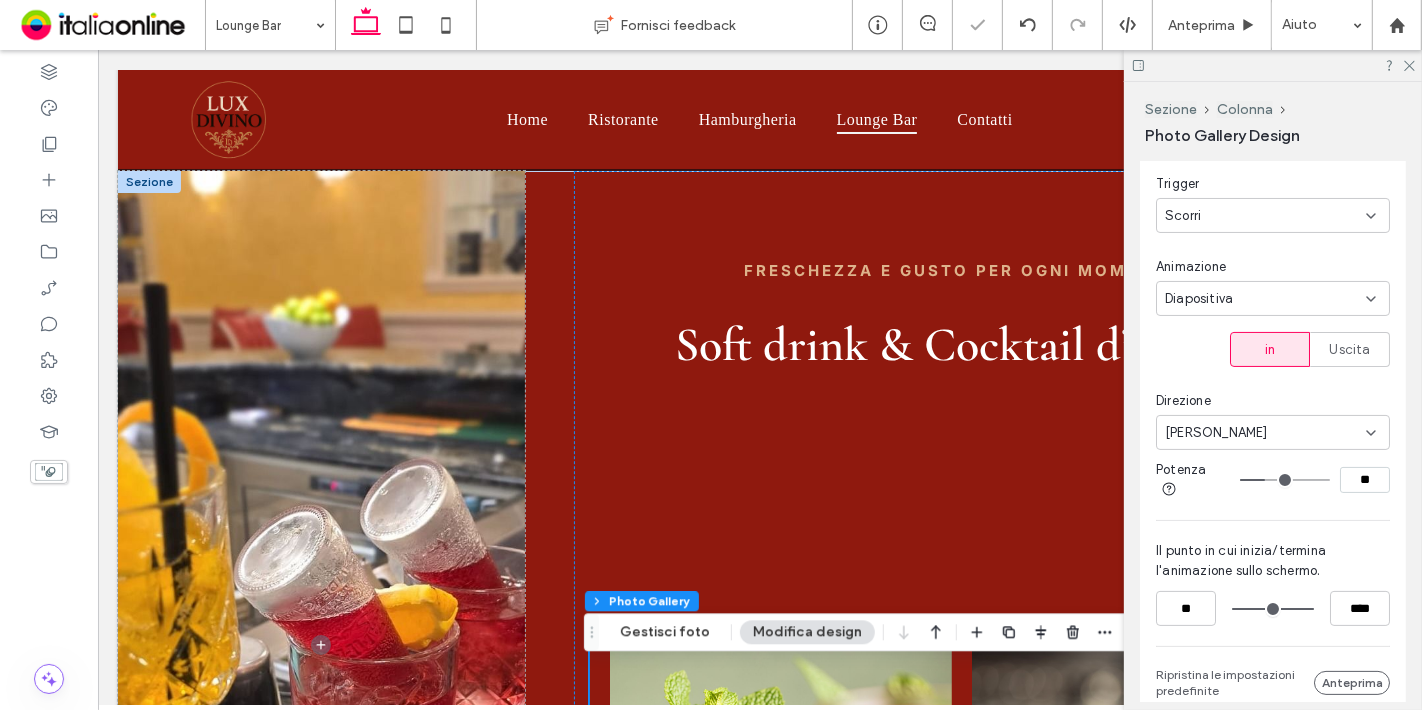 type on "**" 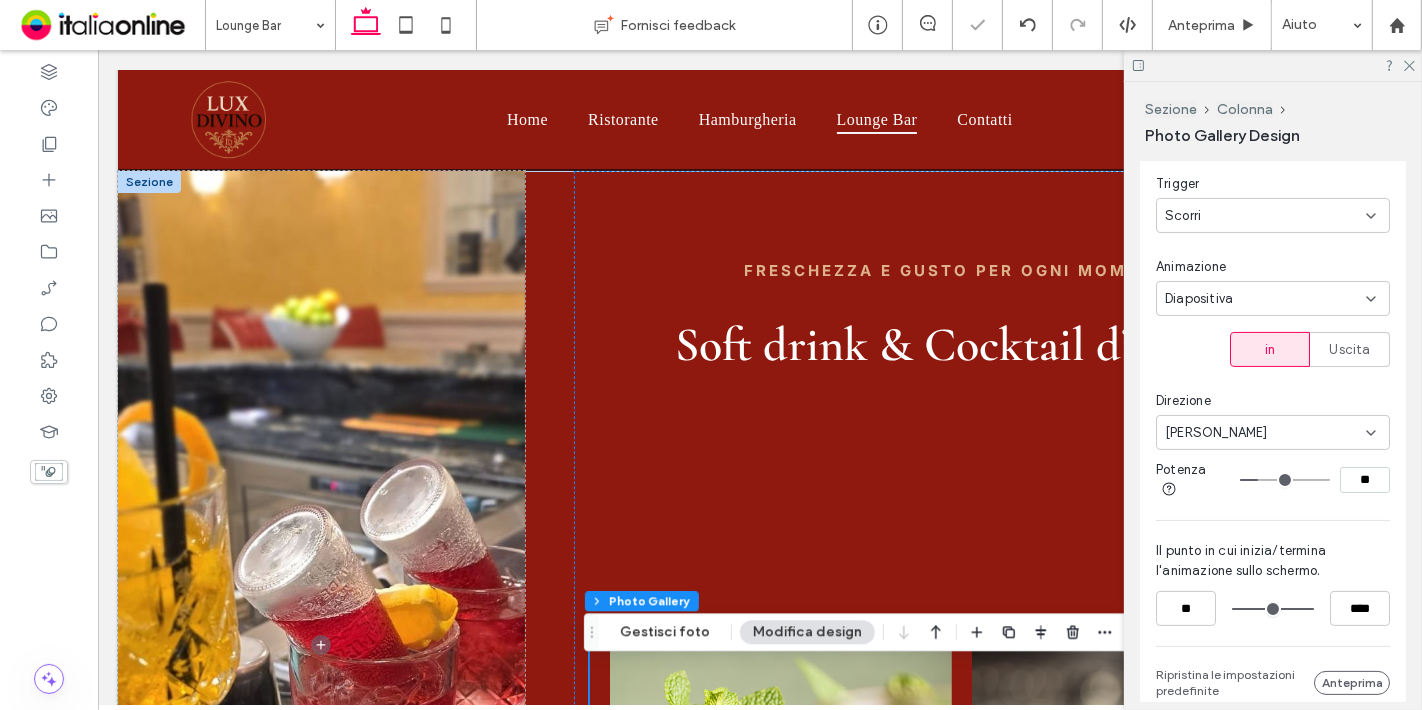 type on "**" 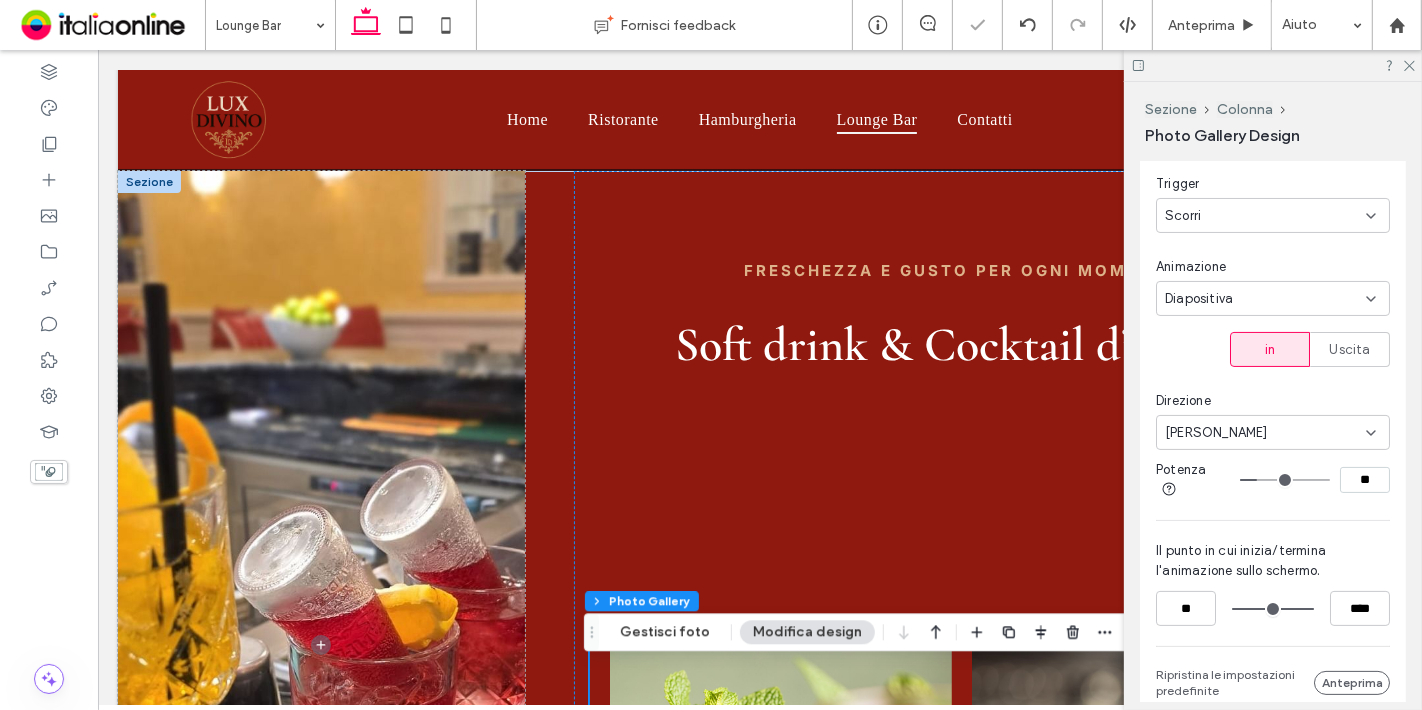type on "**" 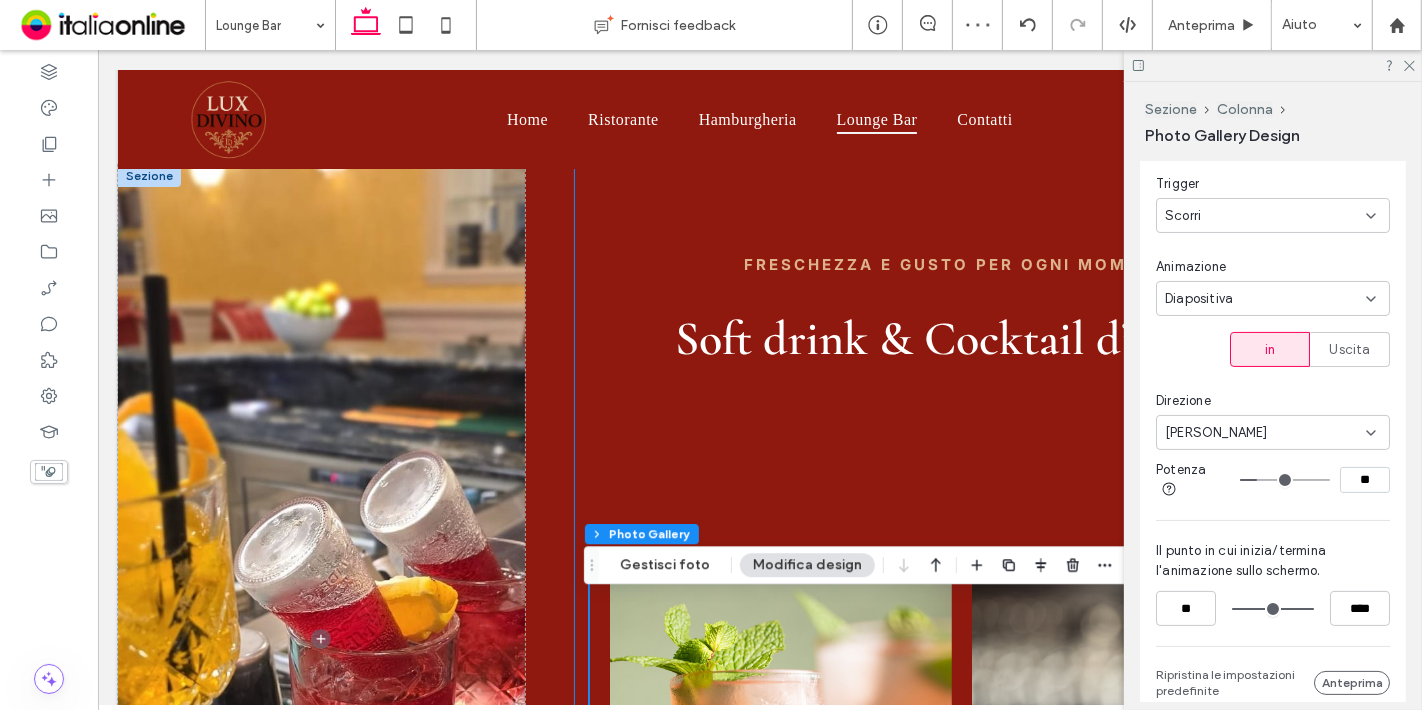 scroll, scrollTop: 1417, scrollLeft: 0, axis: vertical 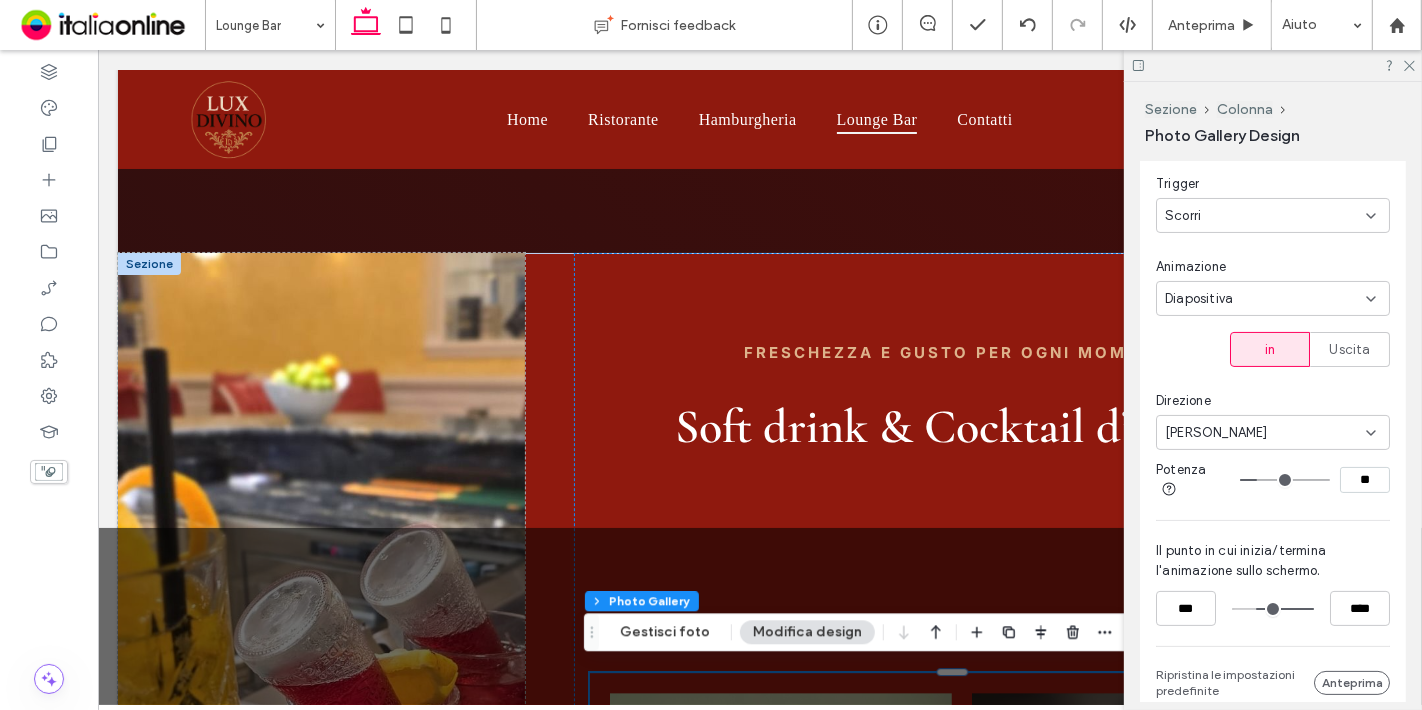 drag, startPoint x: 1240, startPoint y: 610, endPoint x: 1254, endPoint y: 611, distance: 14.035668 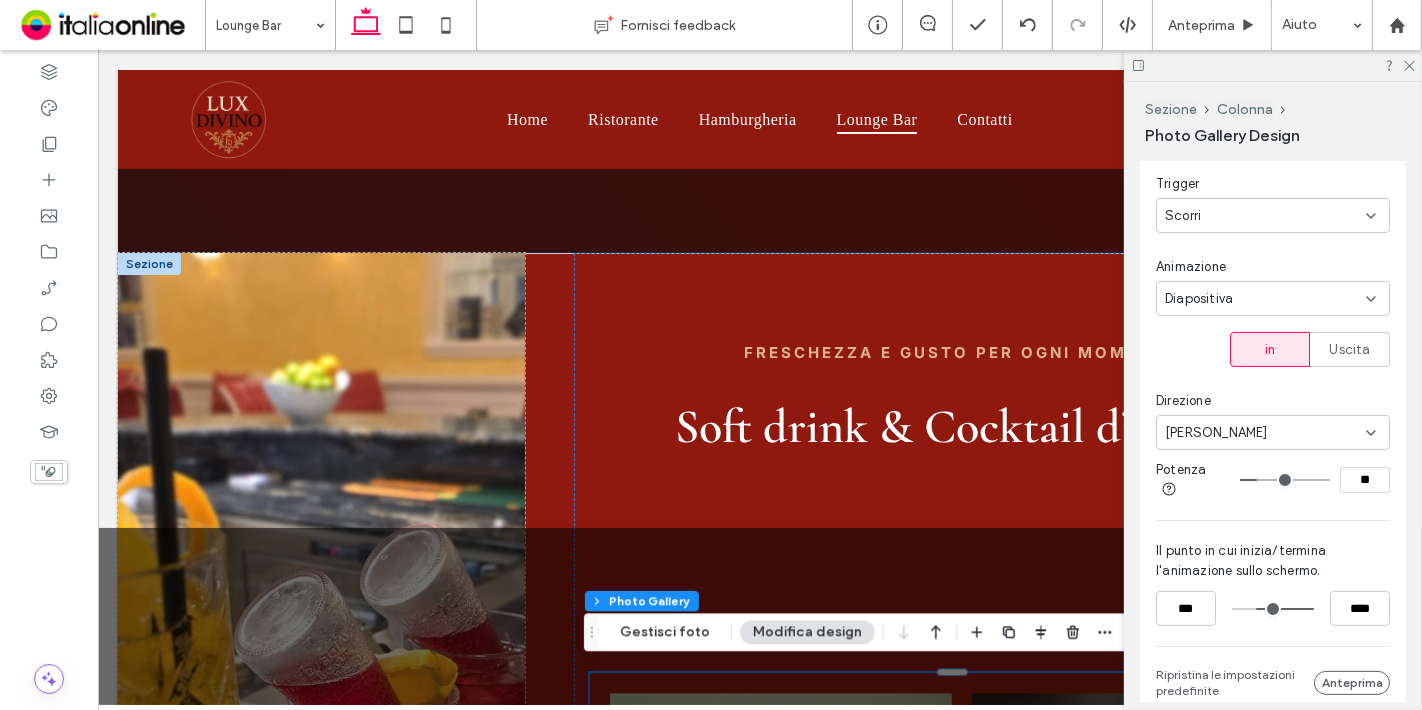click at bounding box center (1273, 609) 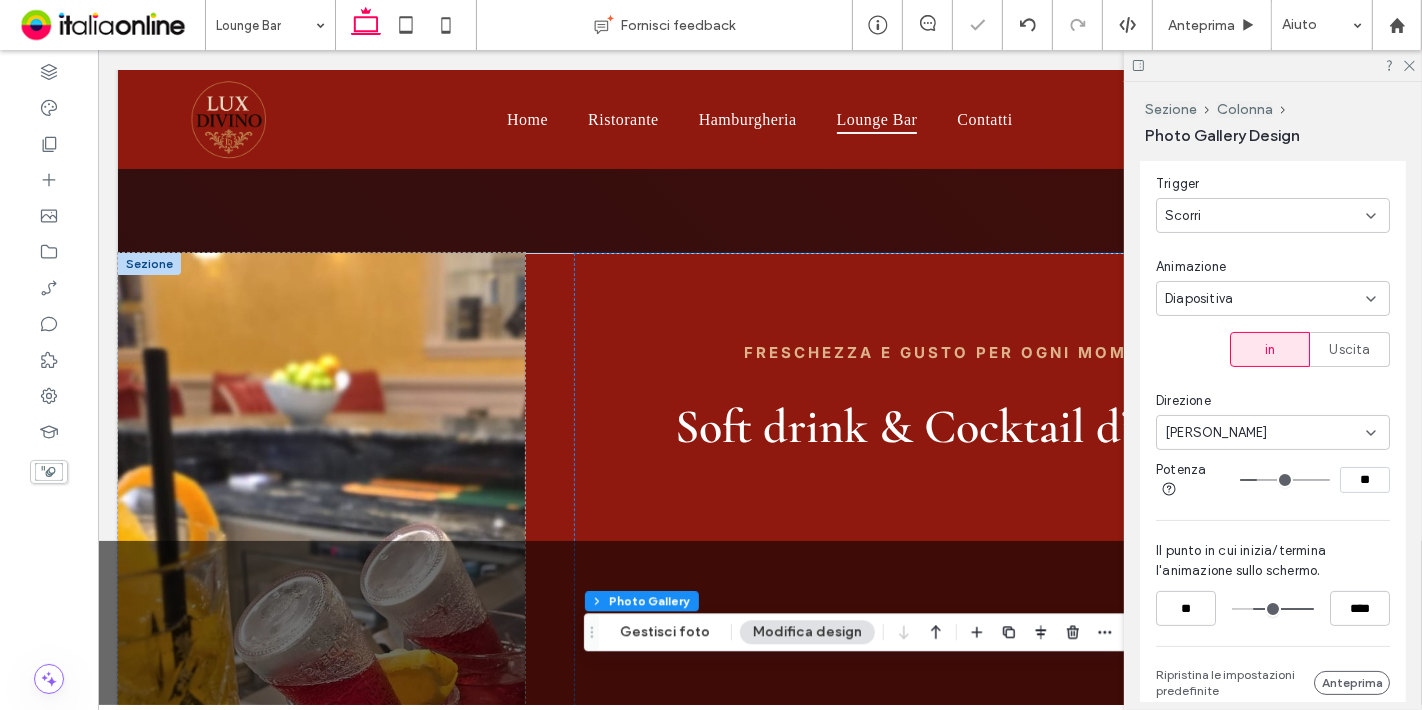 type on "**" 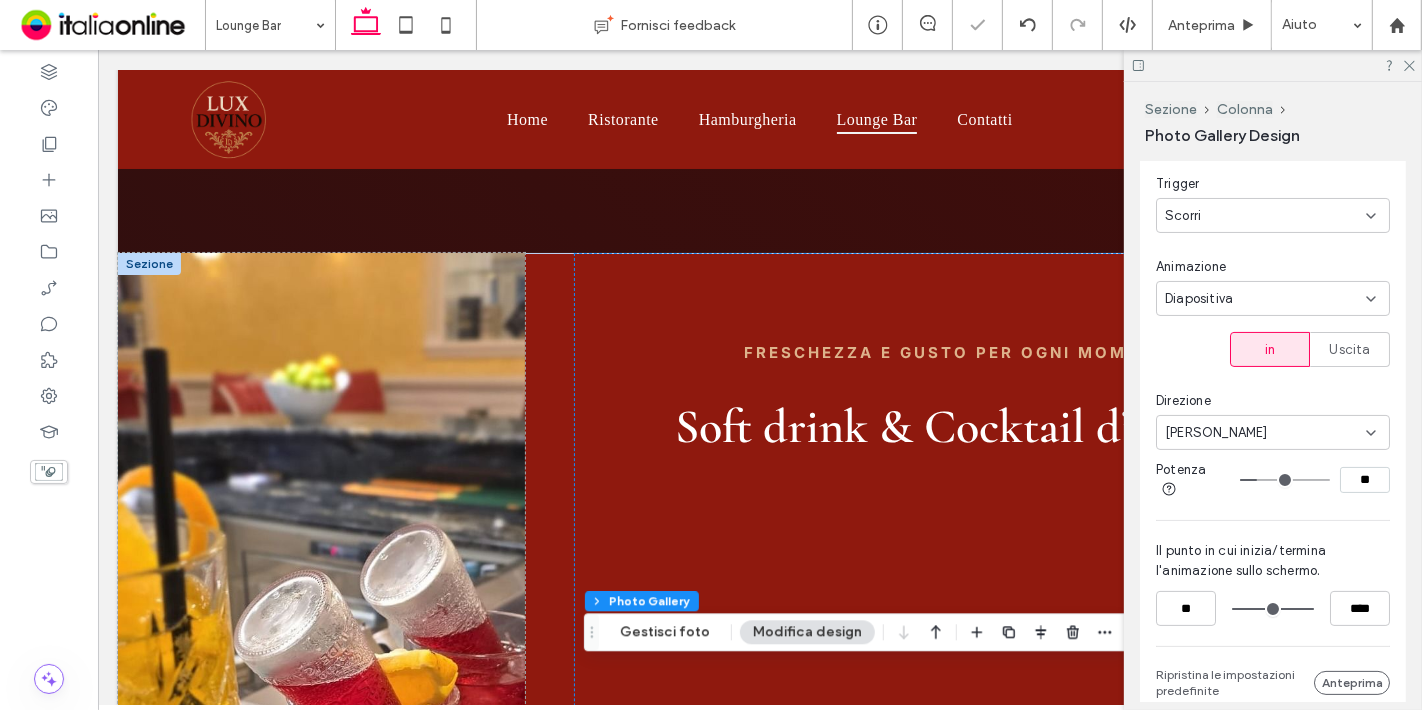 drag, startPoint x: 1251, startPoint y: 606, endPoint x: 1233, endPoint y: 606, distance: 18 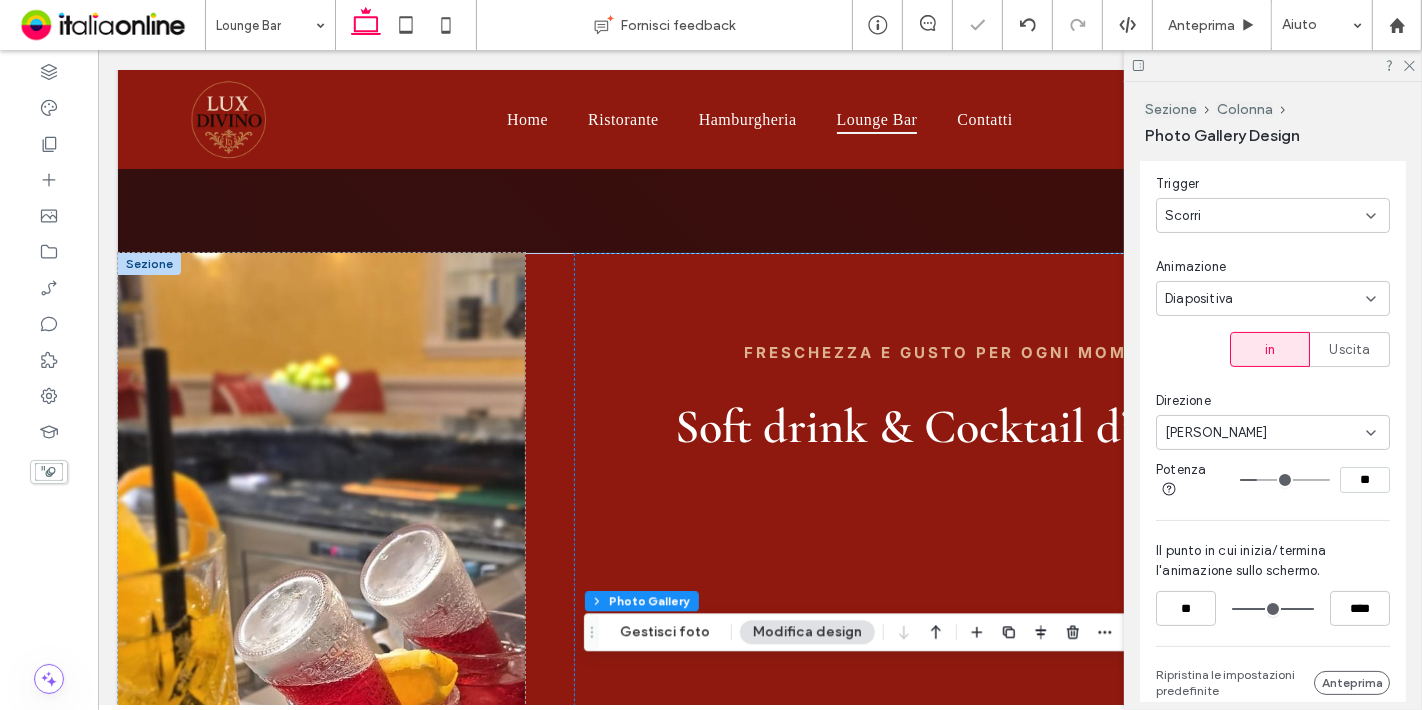 click at bounding box center (1273, 609) 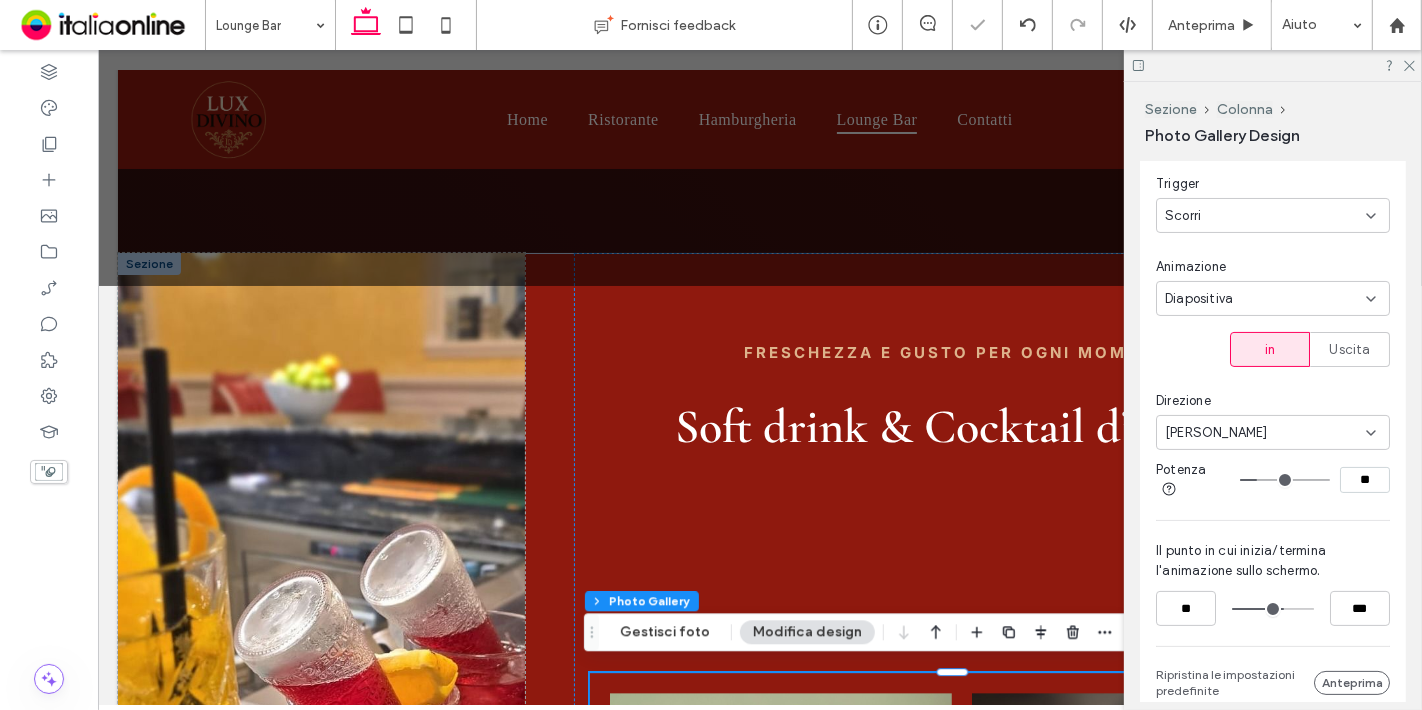 drag, startPoint x: 1297, startPoint y: 606, endPoint x: 1275, endPoint y: 608, distance: 22.090721 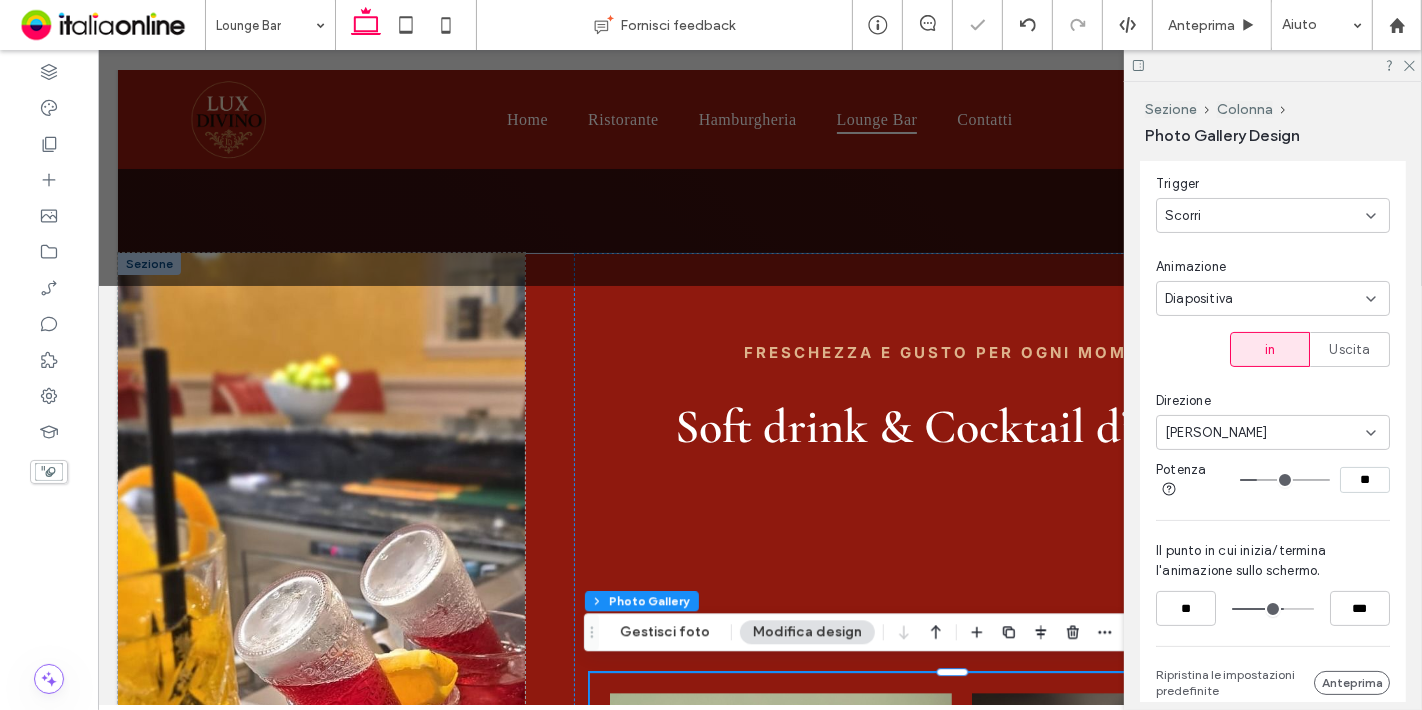 click at bounding box center (1273, 609) 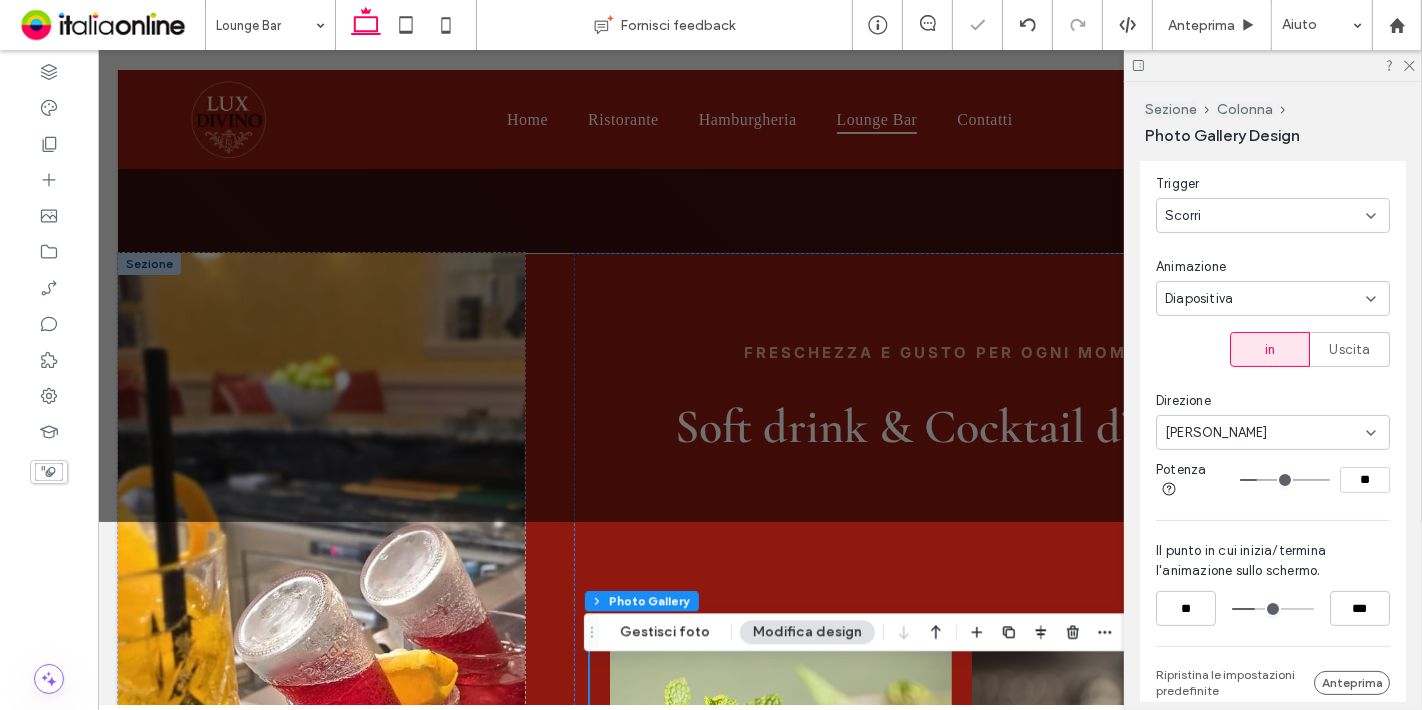 type on "***" 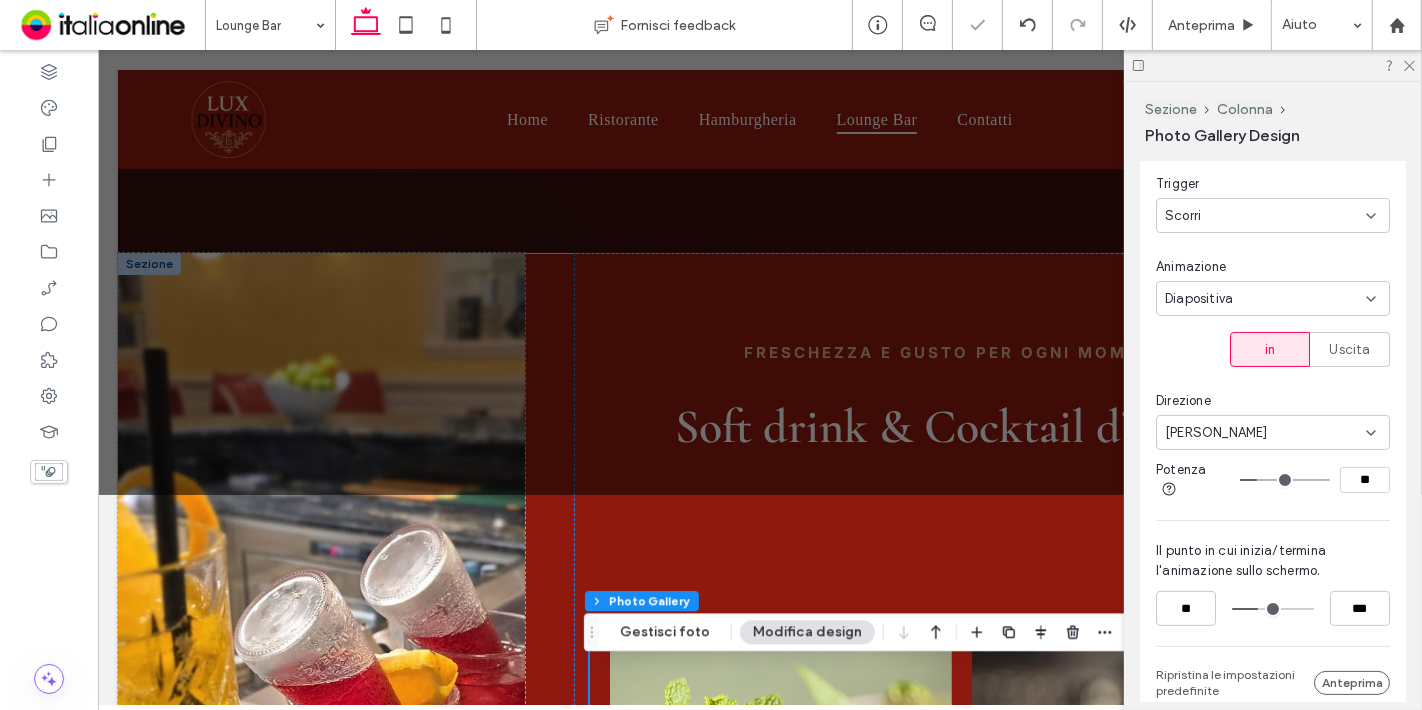 drag, startPoint x: 1268, startPoint y: 602, endPoint x: 1257, endPoint y: 601, distance: 11.045361 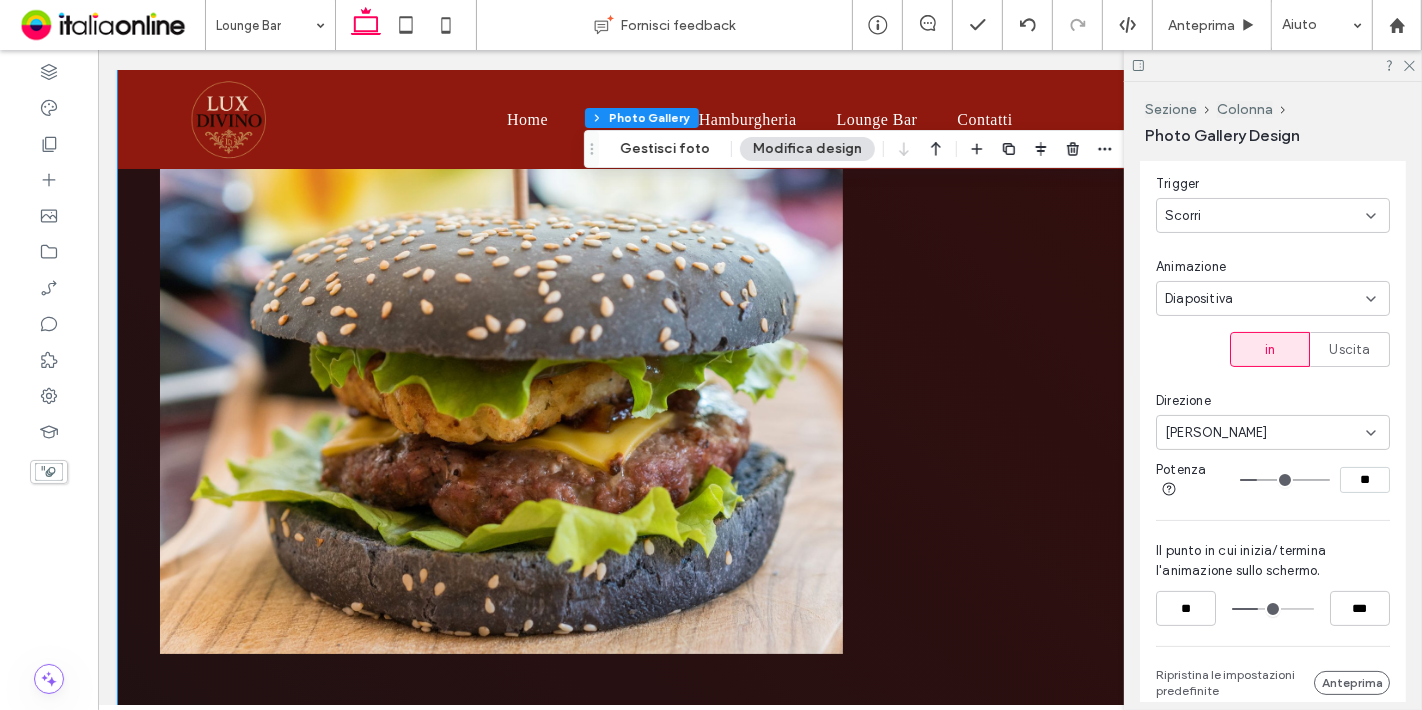 scroll, scrollTop: 2581, scrollLeft: 0, axis: vertical 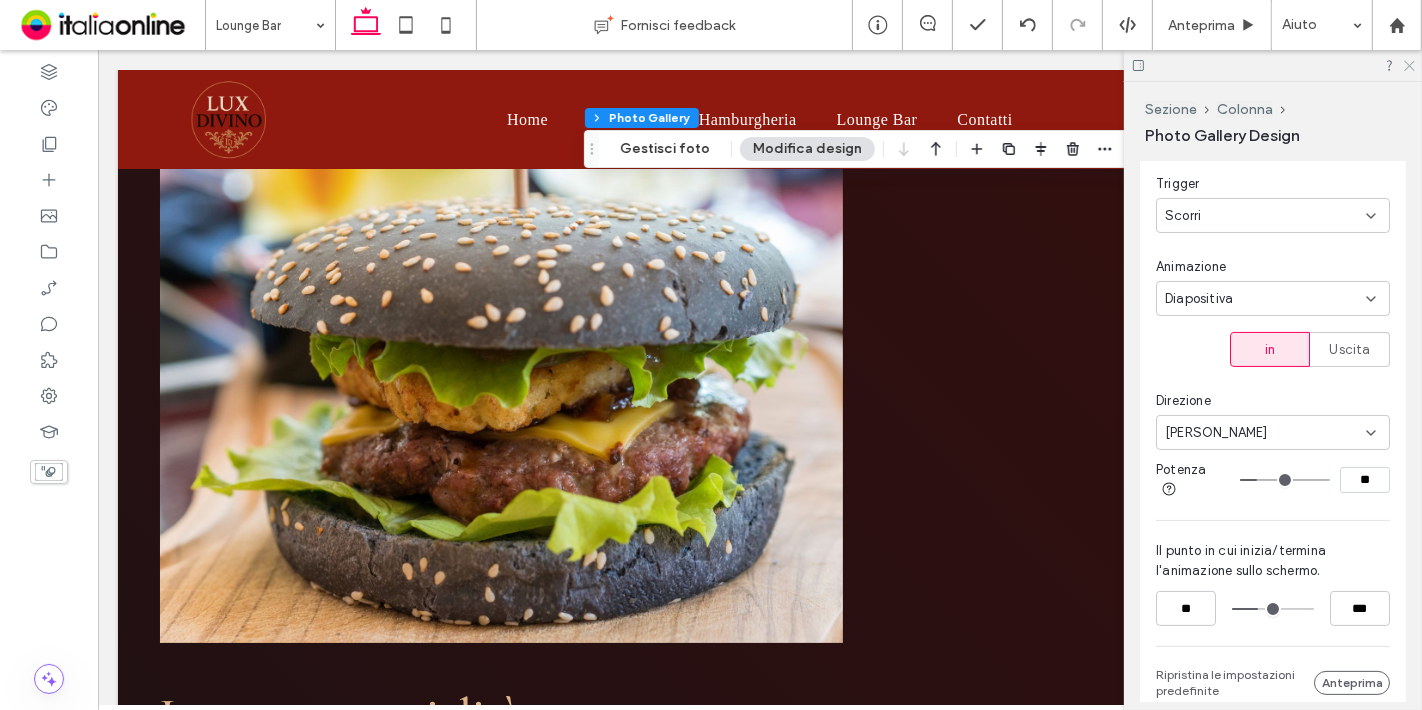 click 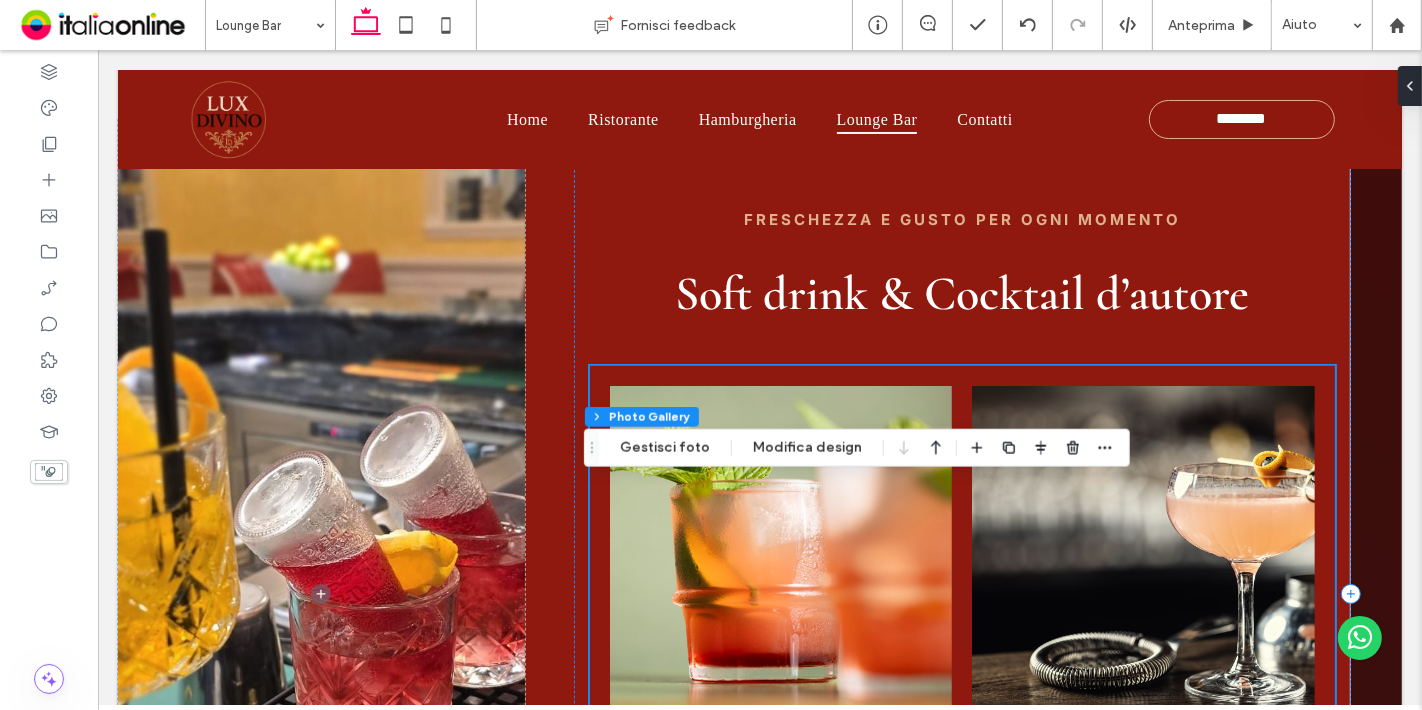 scroll, scrollTop: 1347, scrollLeft: 0, axis: vertical 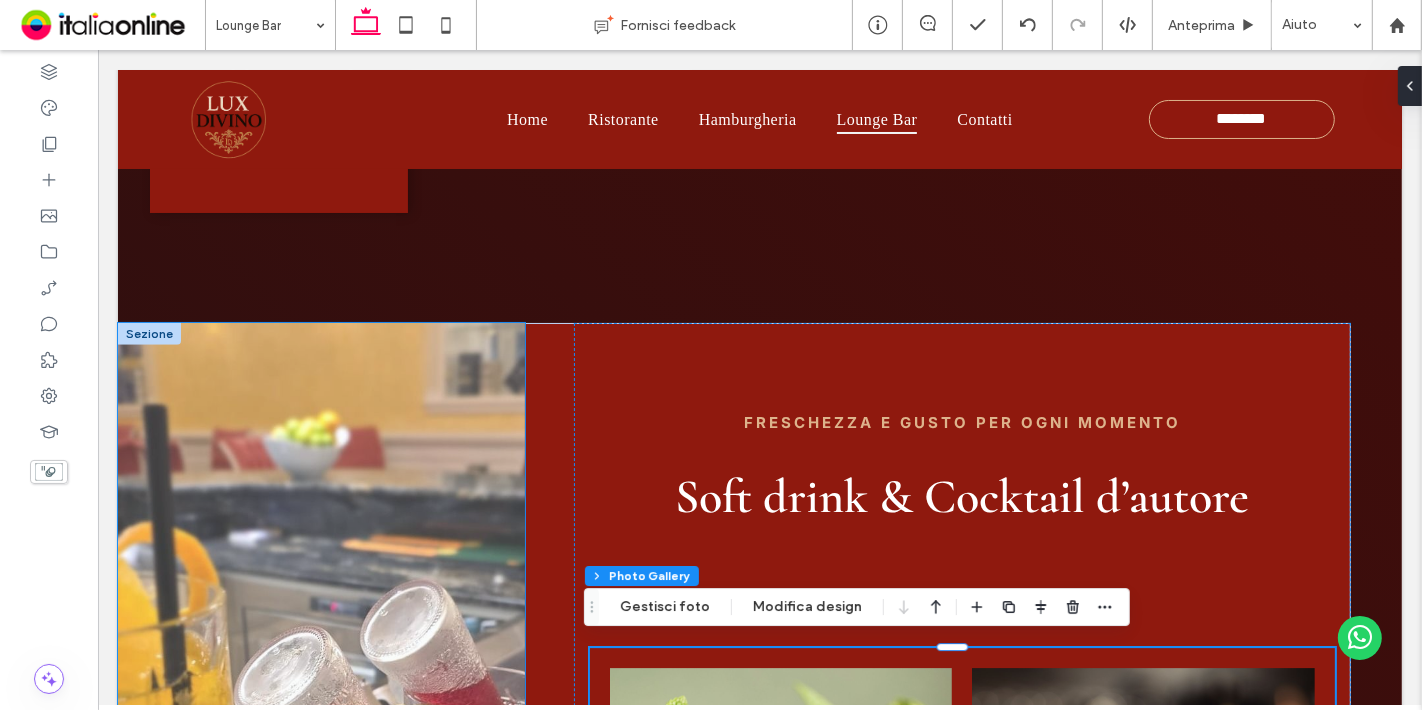 click at bounding box center [320, 797] 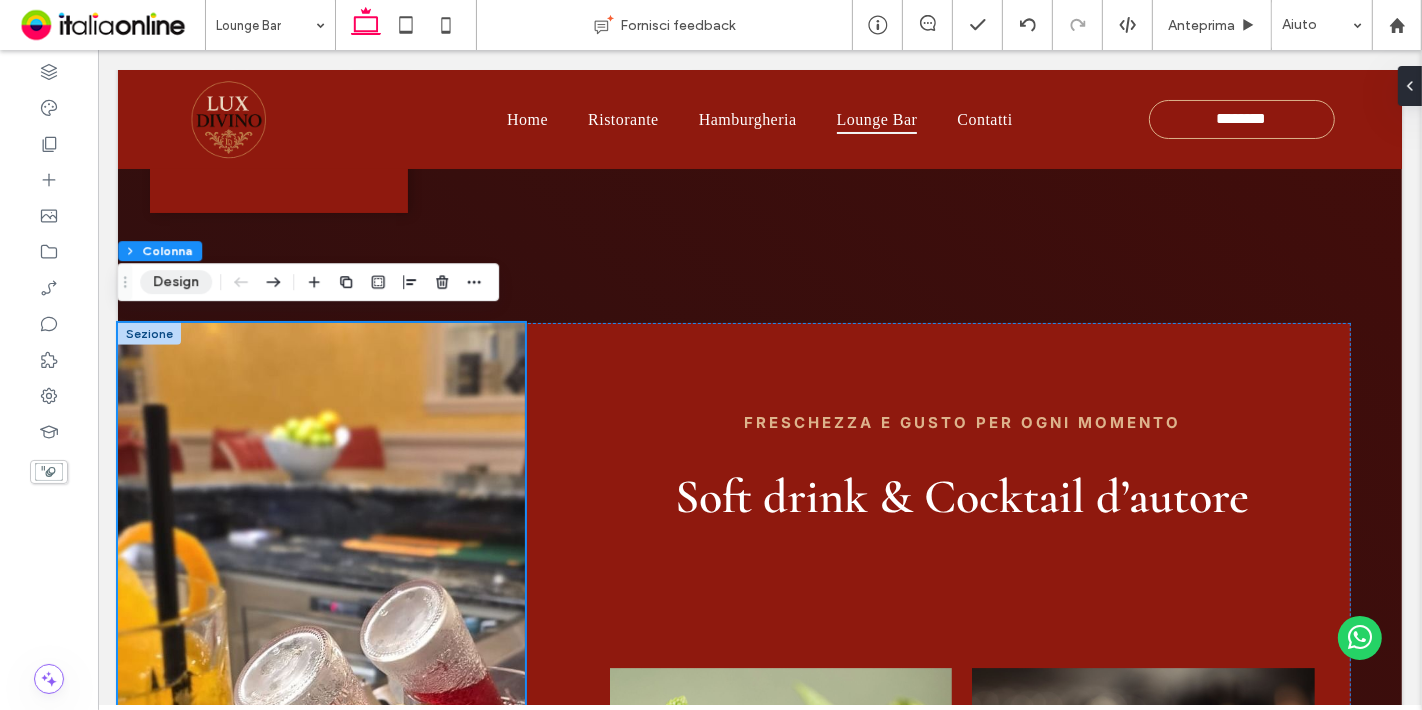 click on "Design" at bounding box center [176, 282] 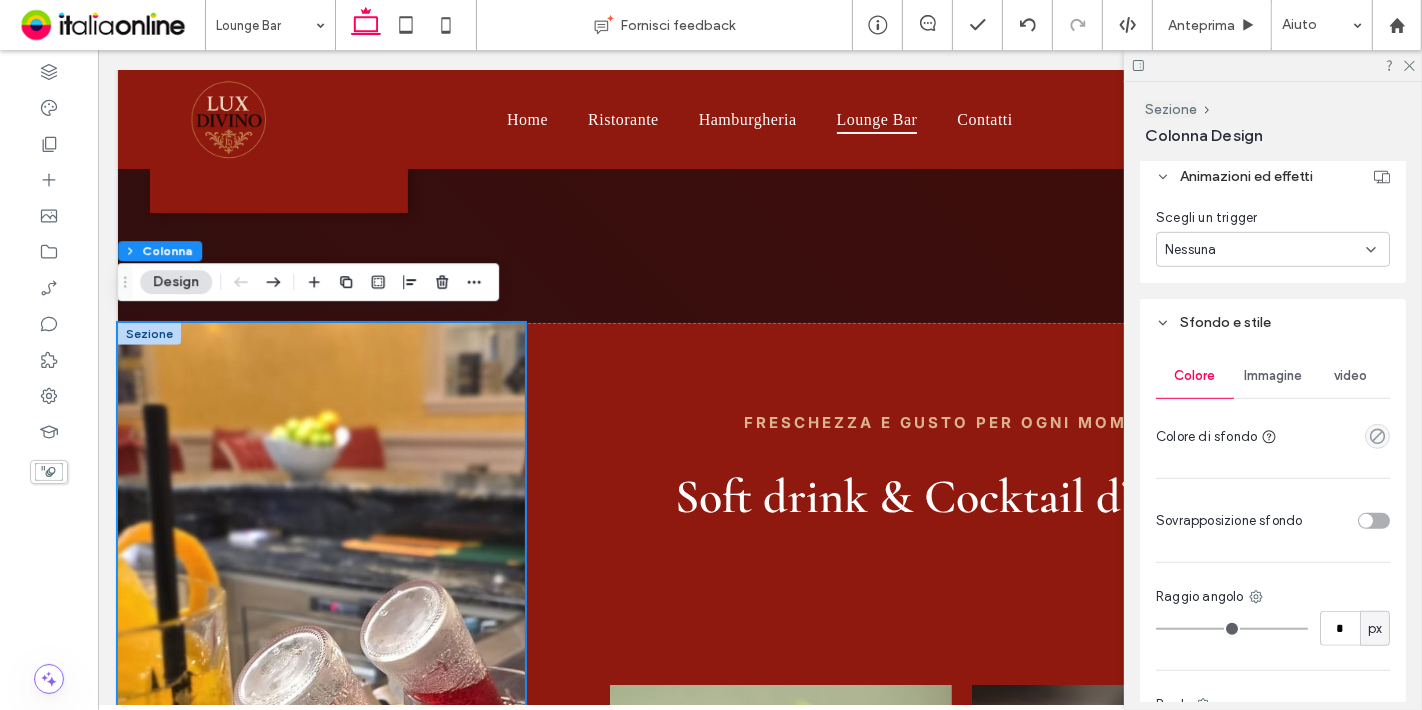 scroll, scrollTop: 933, scrollLeft: 0, axis: vertical 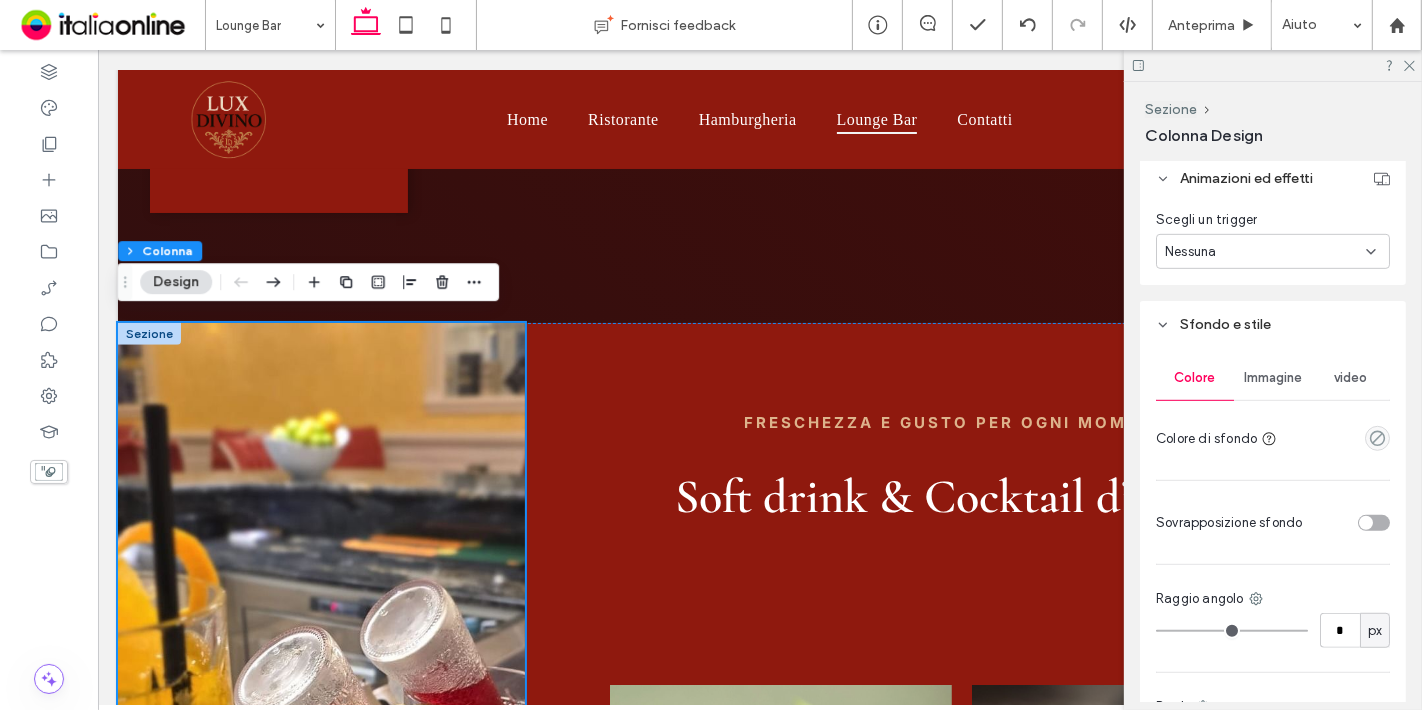 click on "Immagine" at bounding box center [1273, 378] 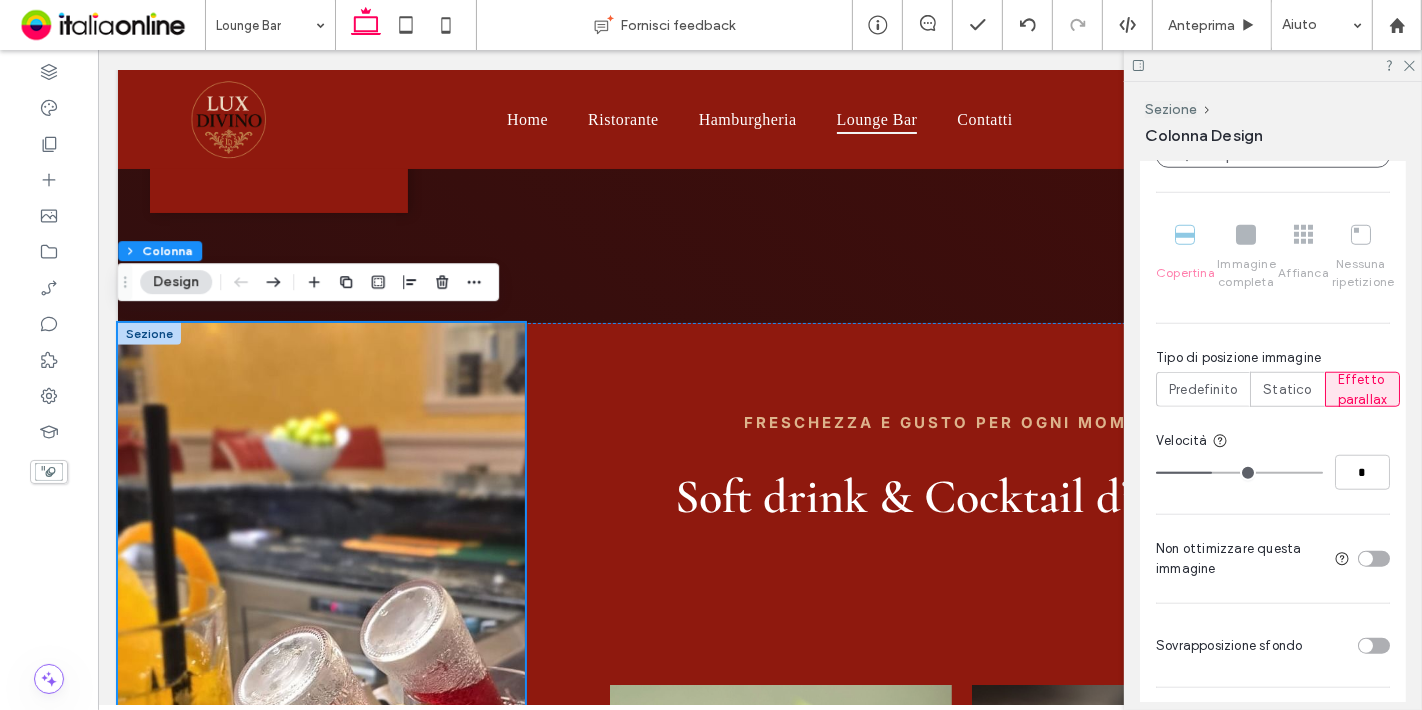 scroll, scrollTop: 1508, scrollLeft: 0, axis: vertical 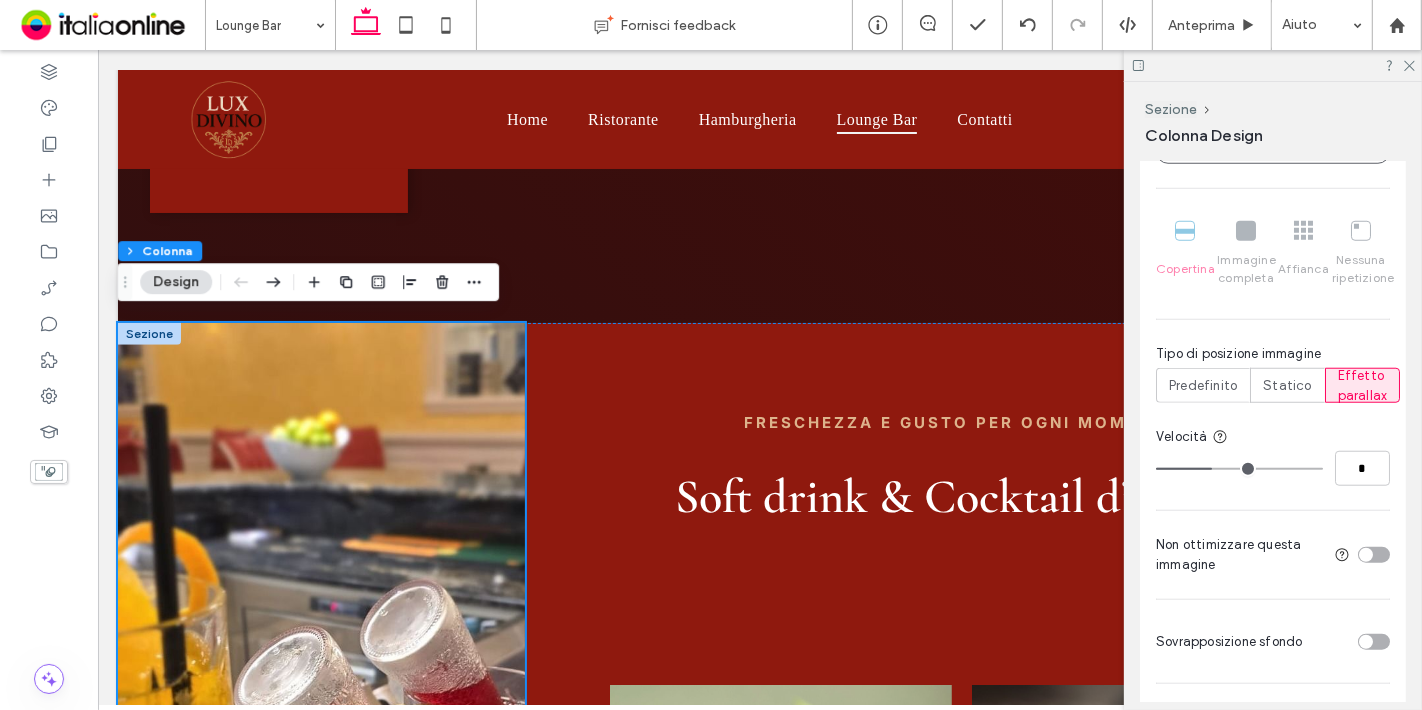 type on "*" 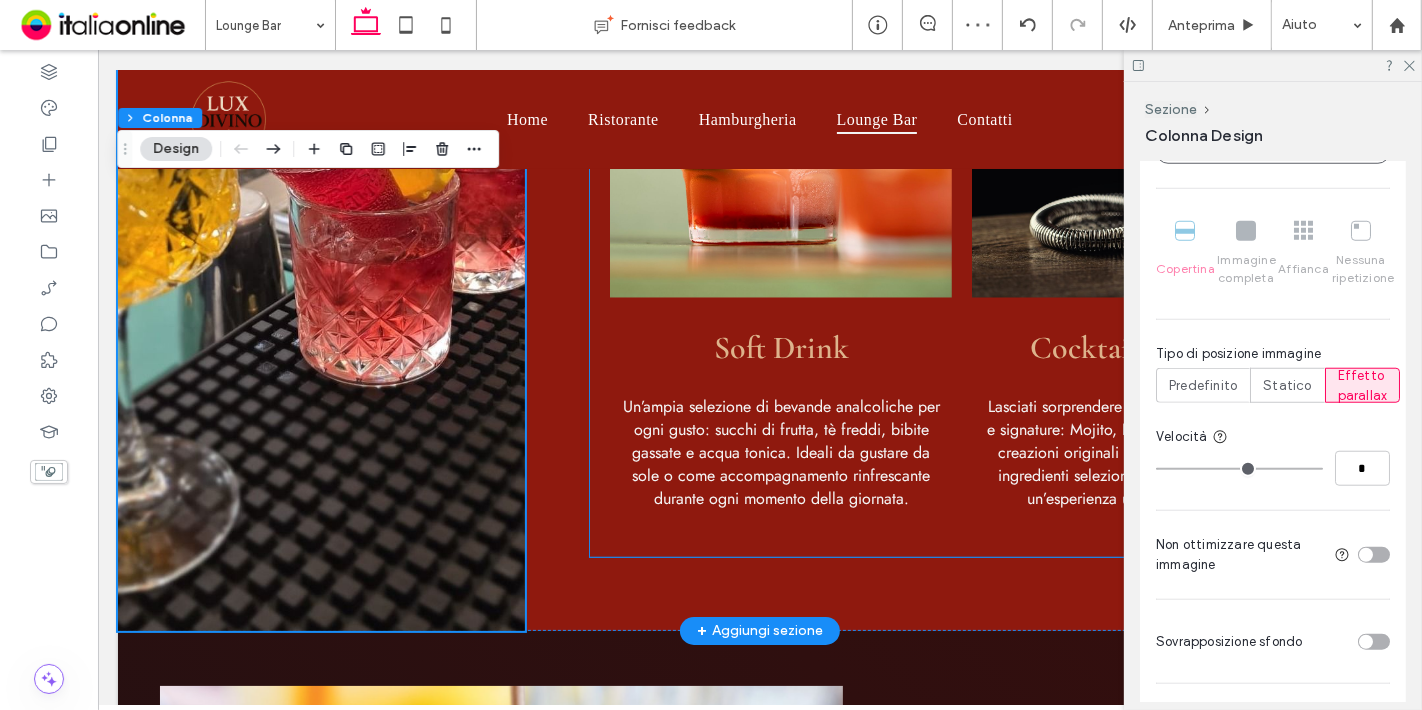 scroll, scrollTop: 1989, scrollLeft: 0, axis: vertical 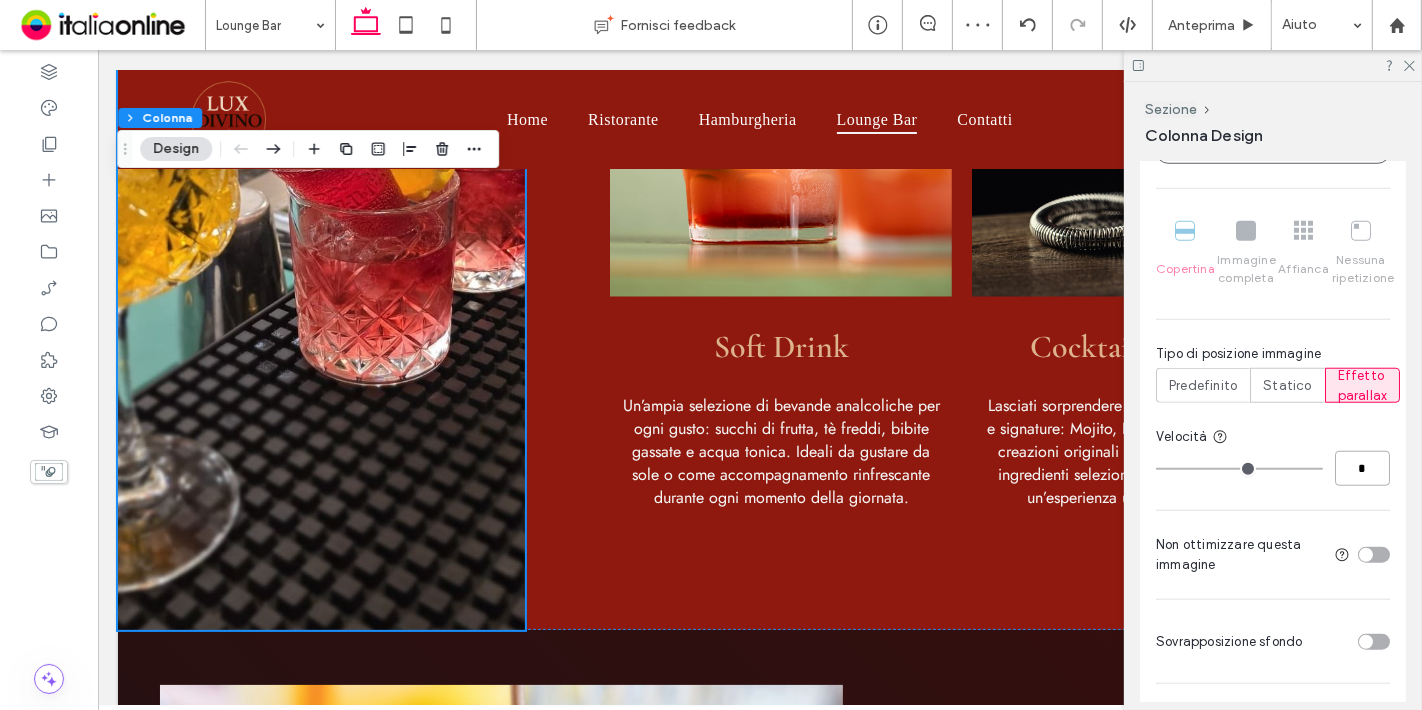 click on "*" at bounding box center (1362, 468) 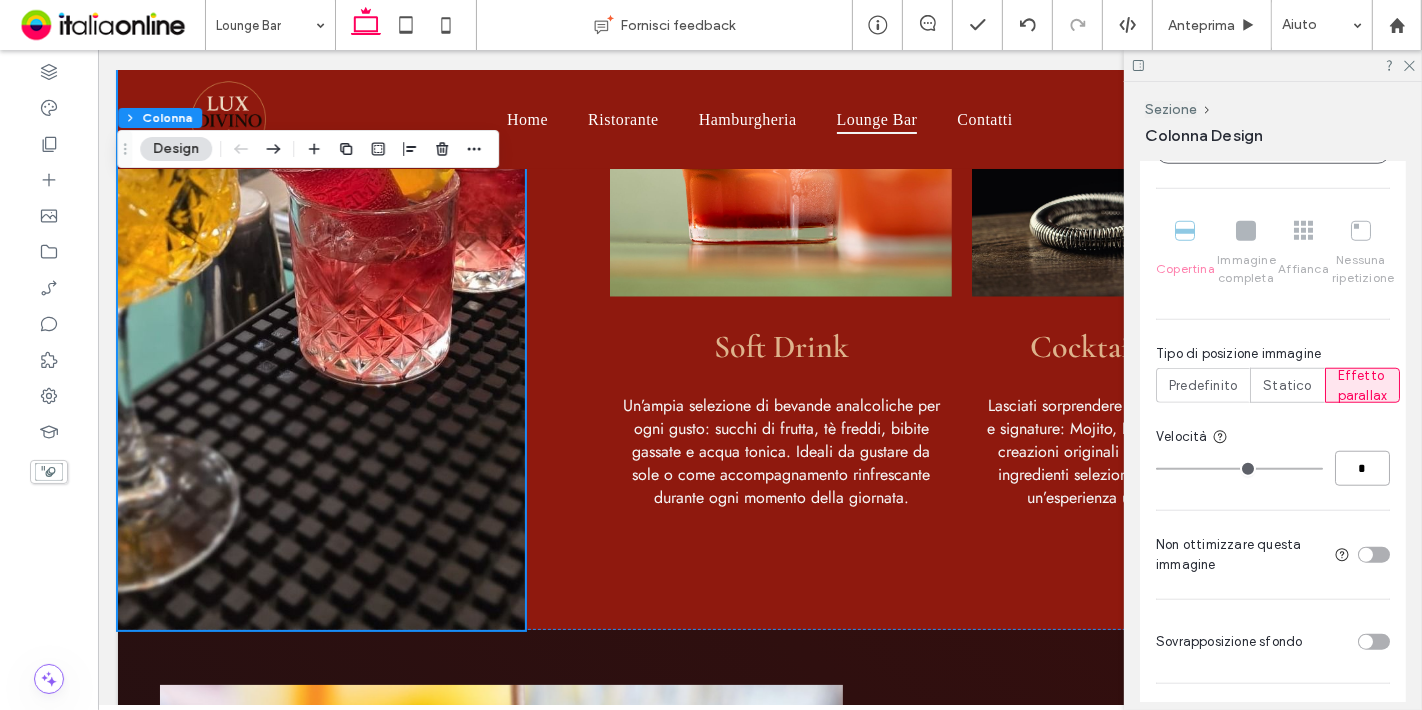 type on "*" 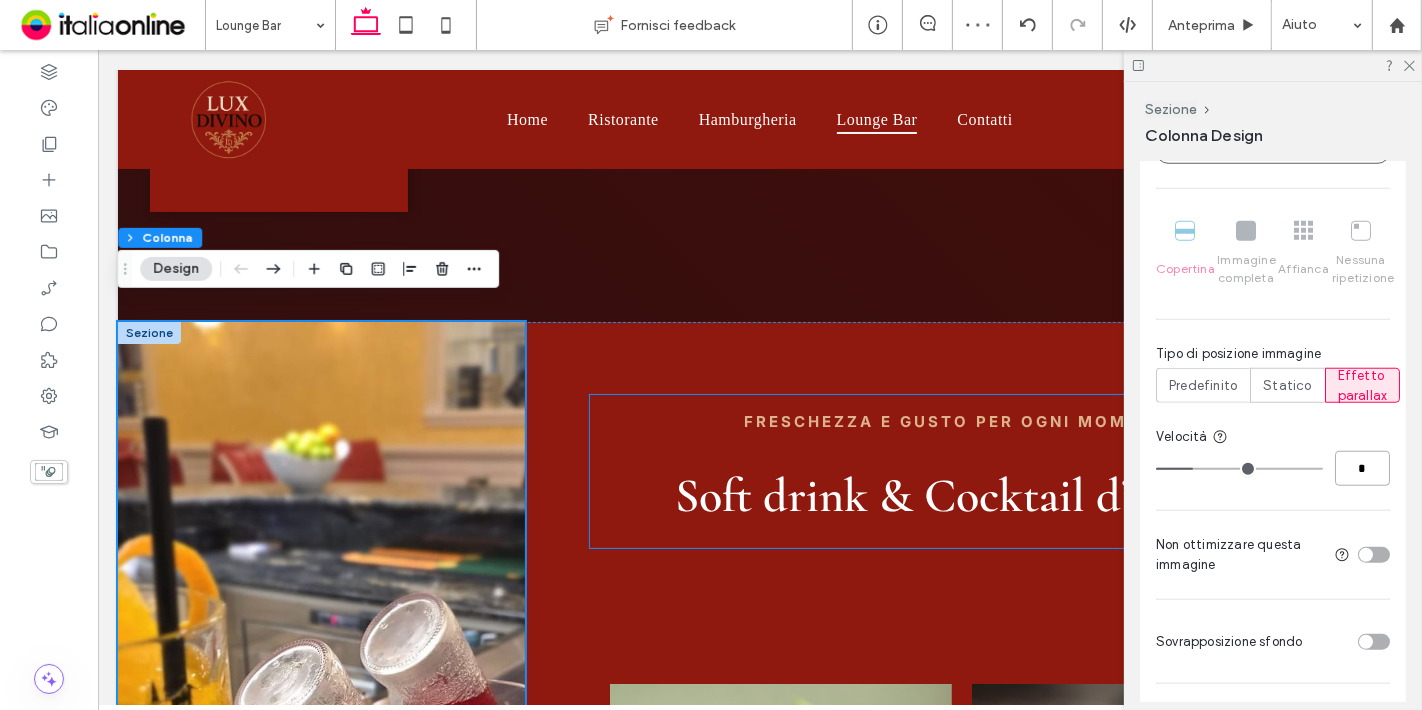 scroll, scrollTop: 1347, scrollLeft: 0, axis: vertical 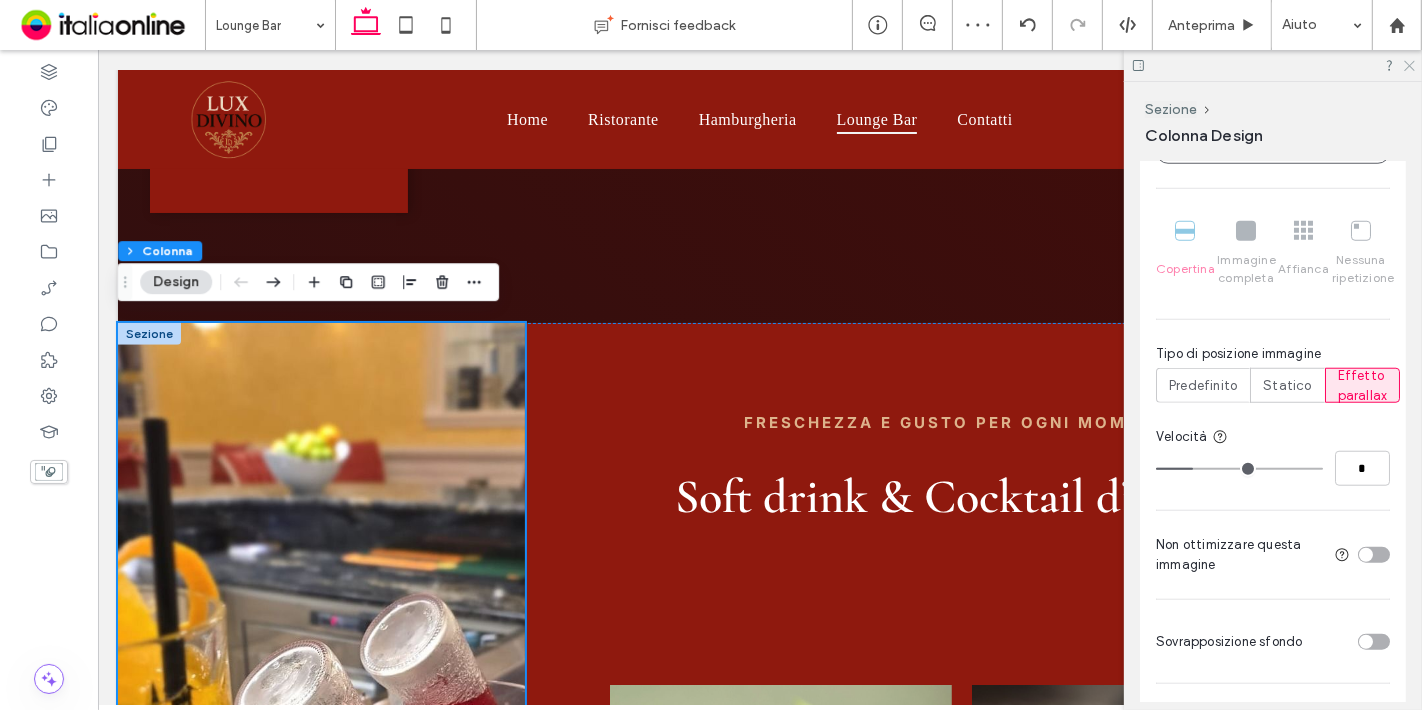 click 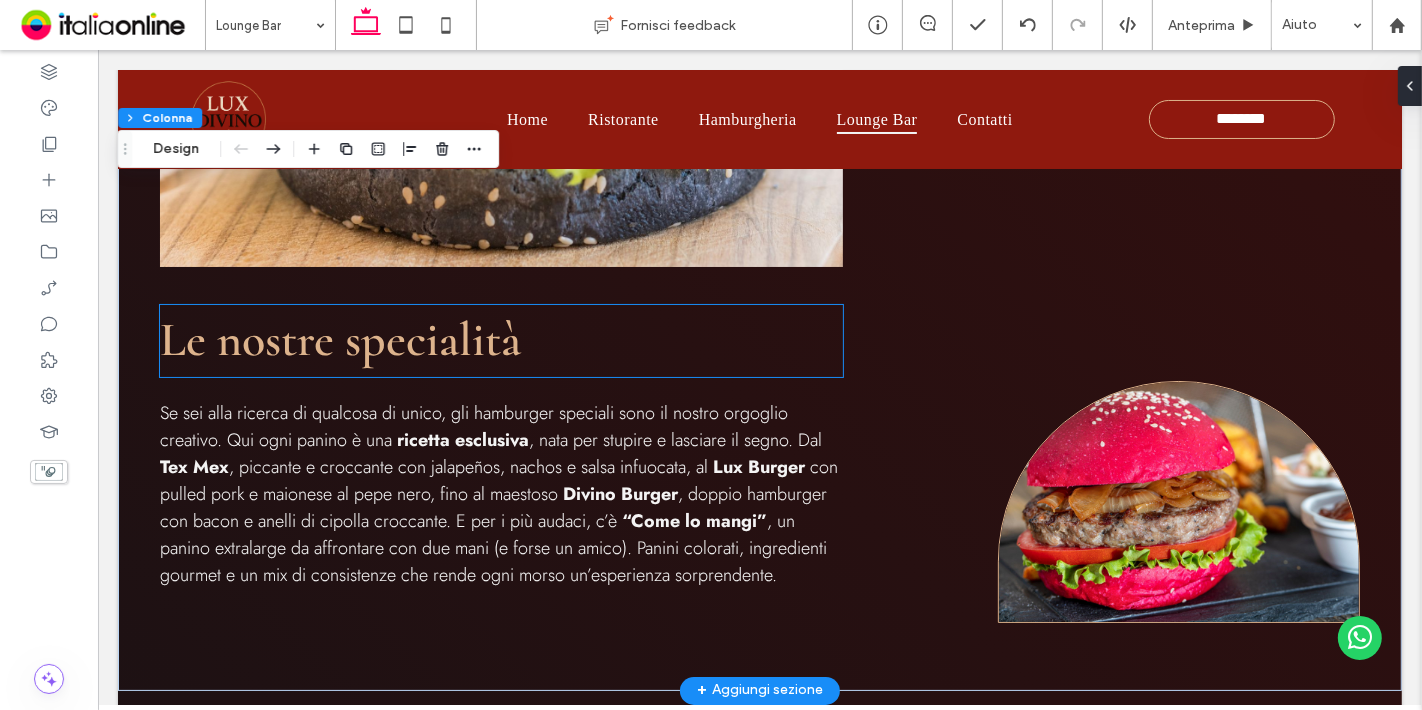 scroll, scrollTop: 2994, scrollLeft: 0, axis: vertical 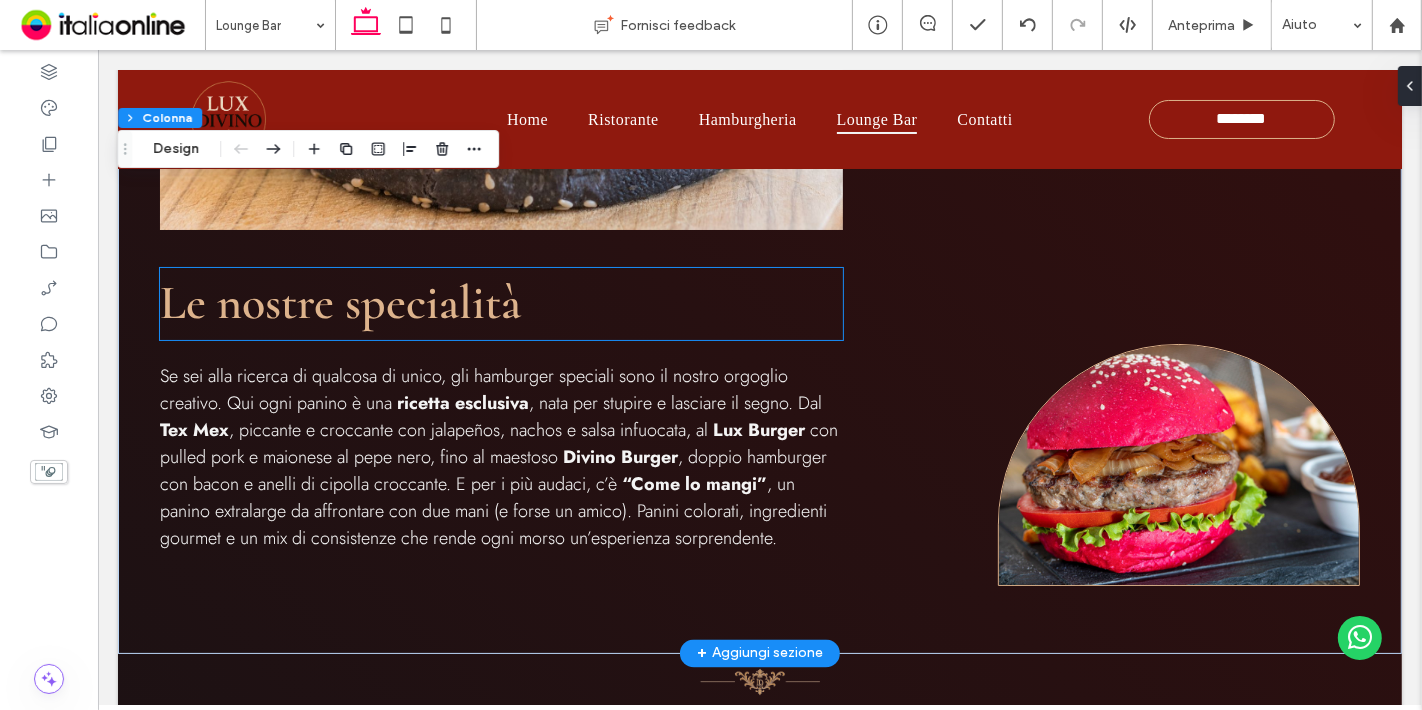 click on "Le nostre specialità" at bounding box center [500, 304] 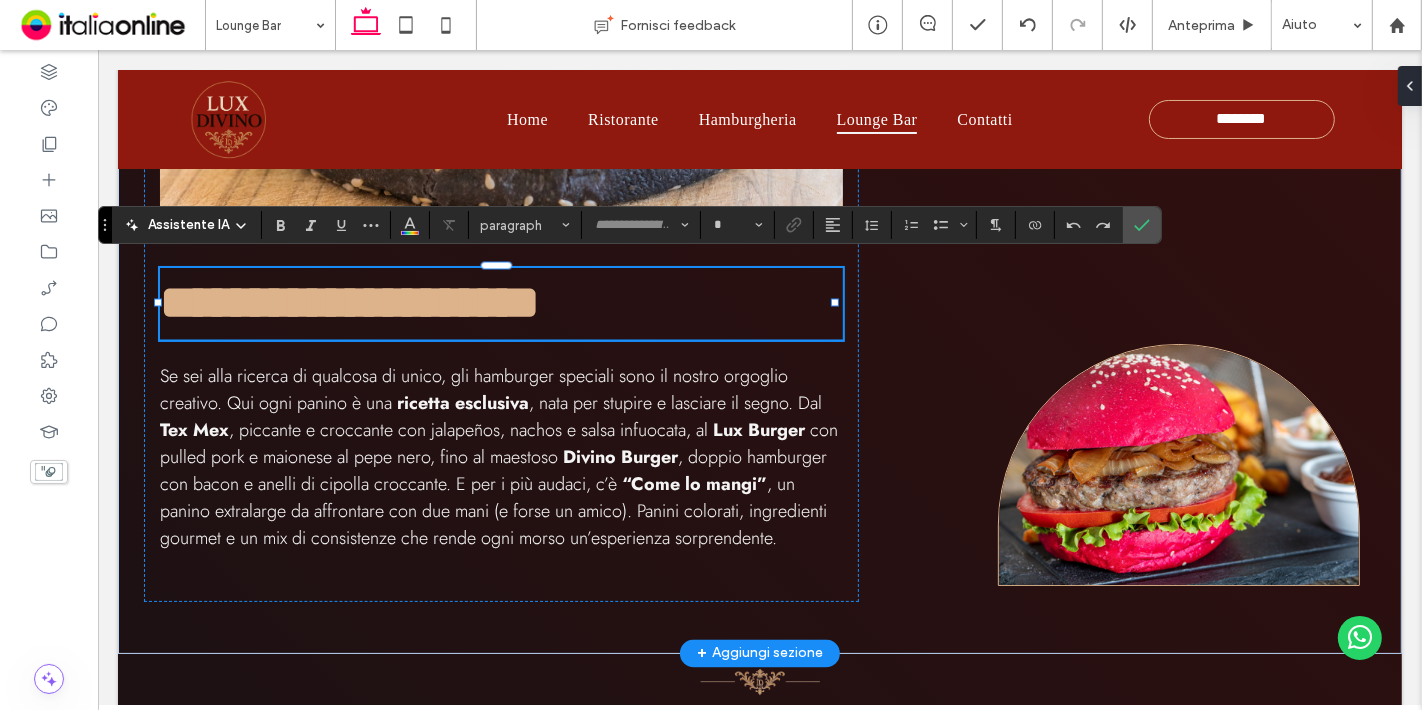 type on "*********" 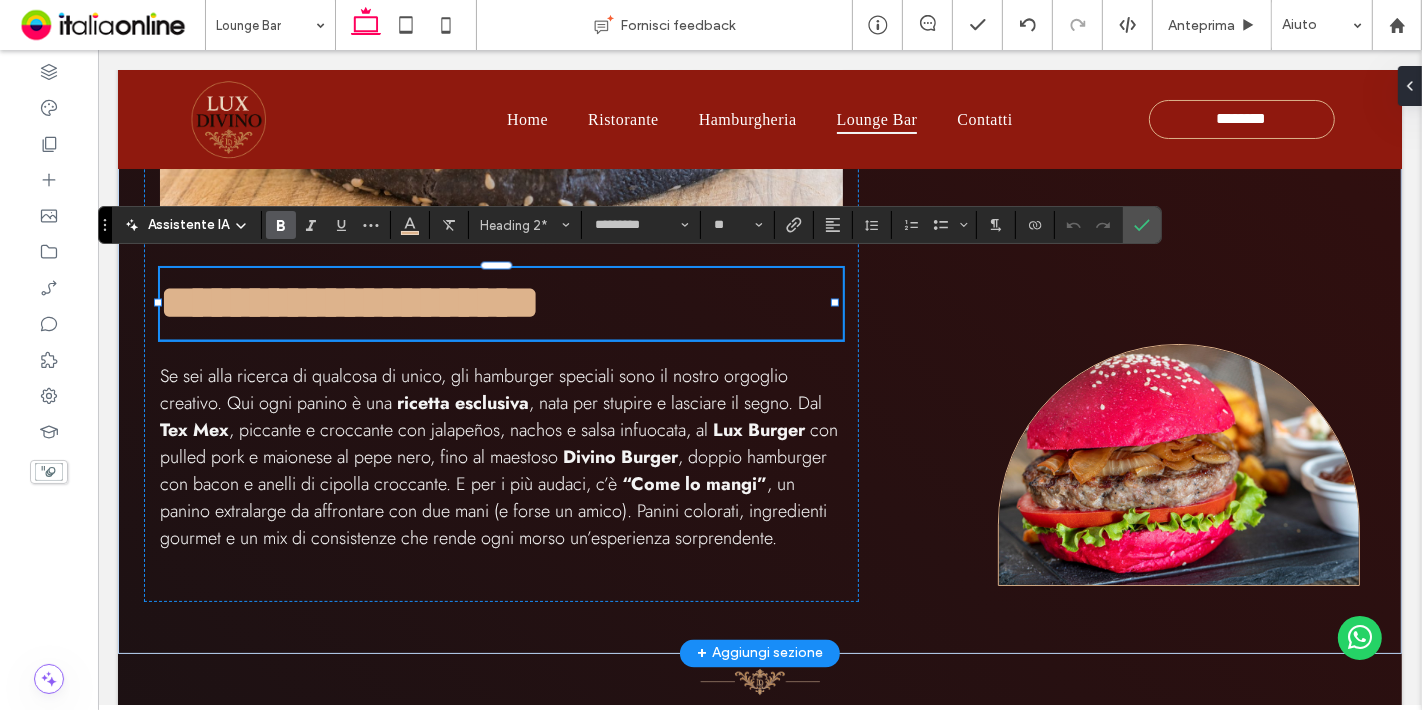 type on "*******" 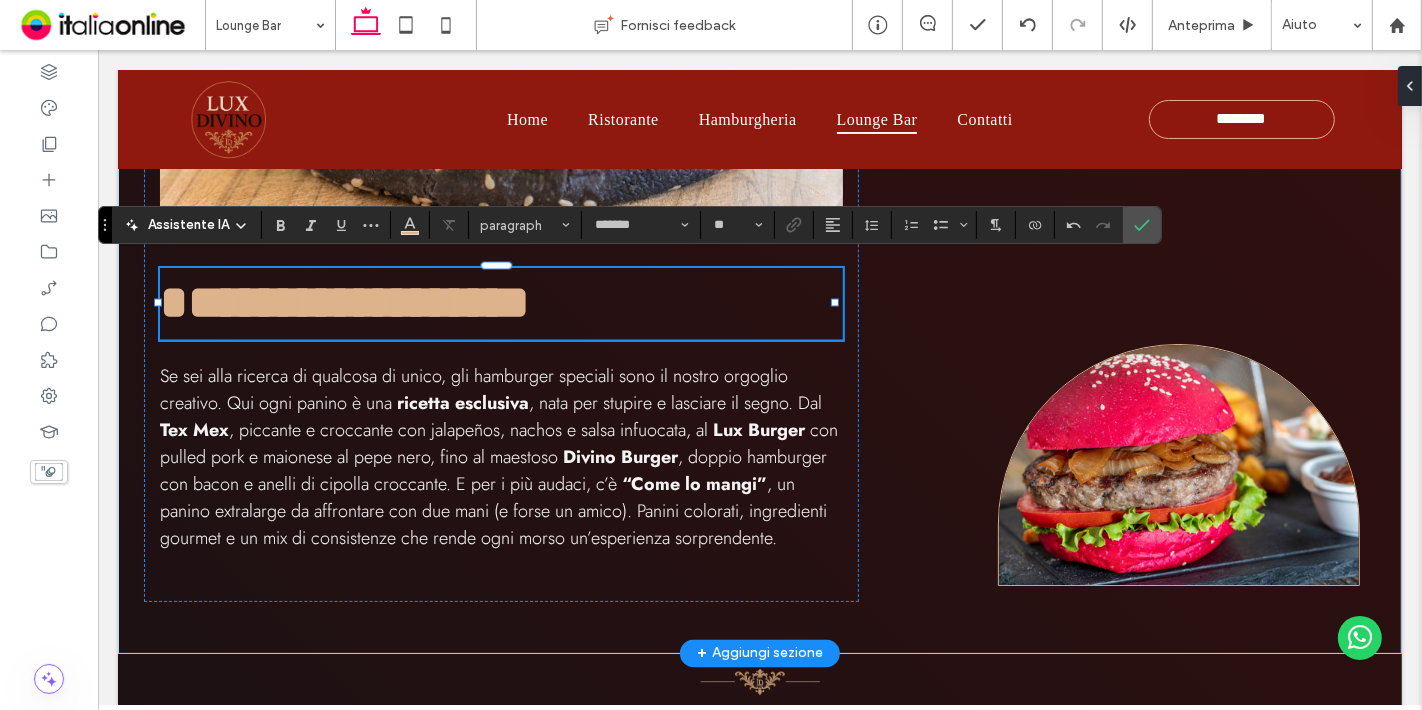 type on "*********" 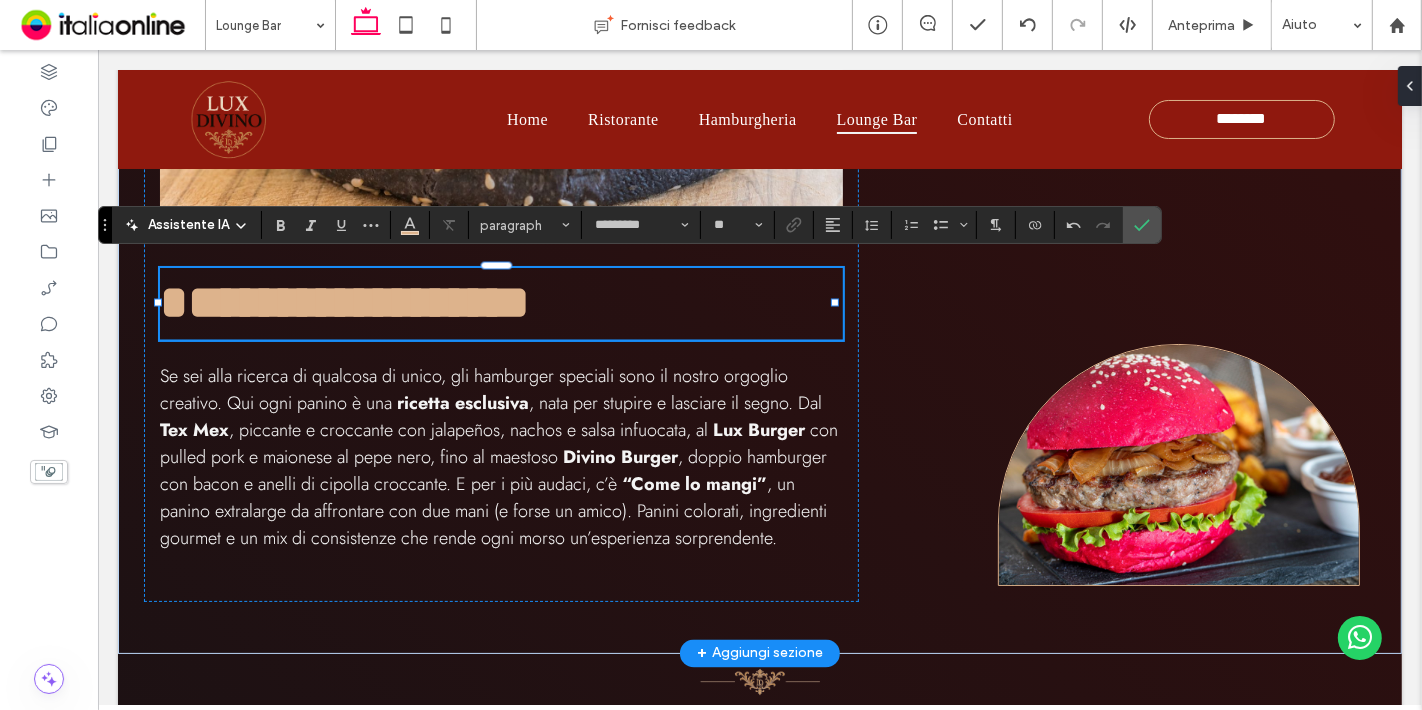 click on "**********" at bounding box center (344, 303) 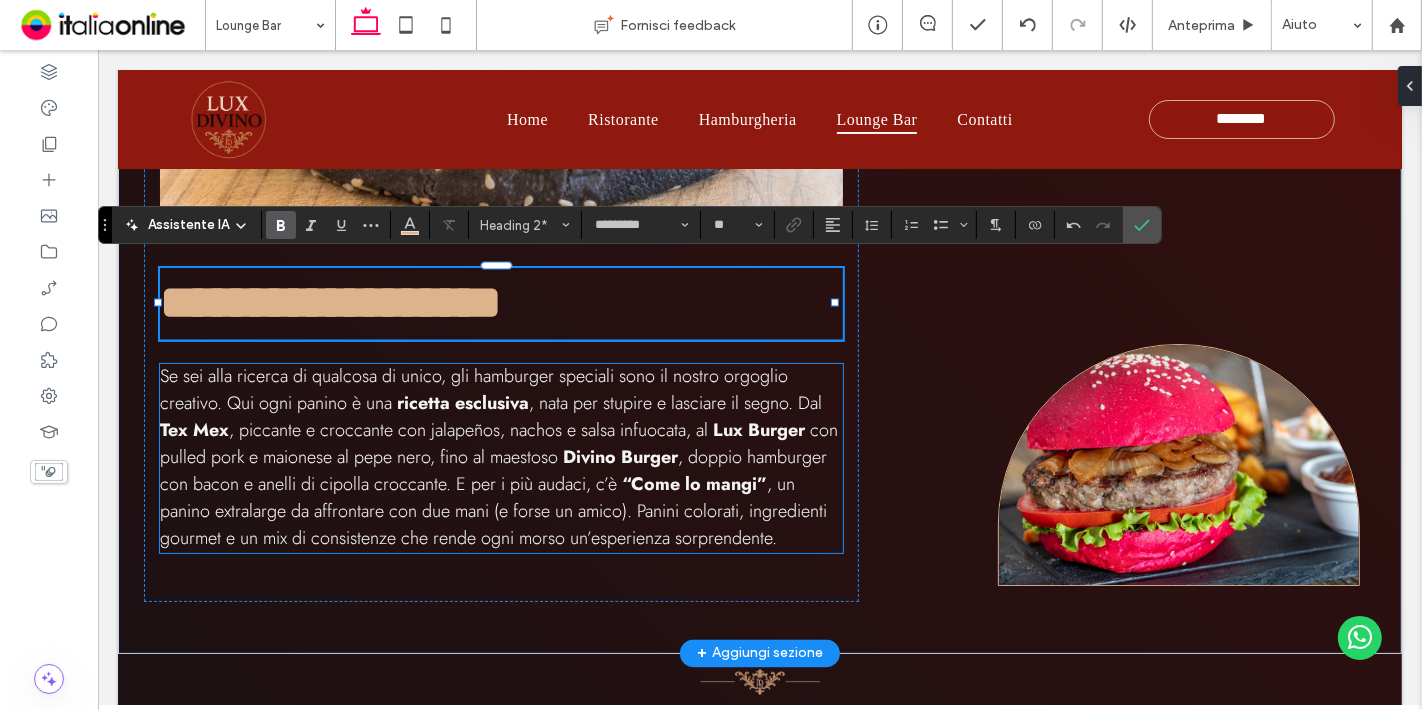 click on "con pulled pork e maionese al pepe nero, fino al maestoso" at bounding box center (498, 444) 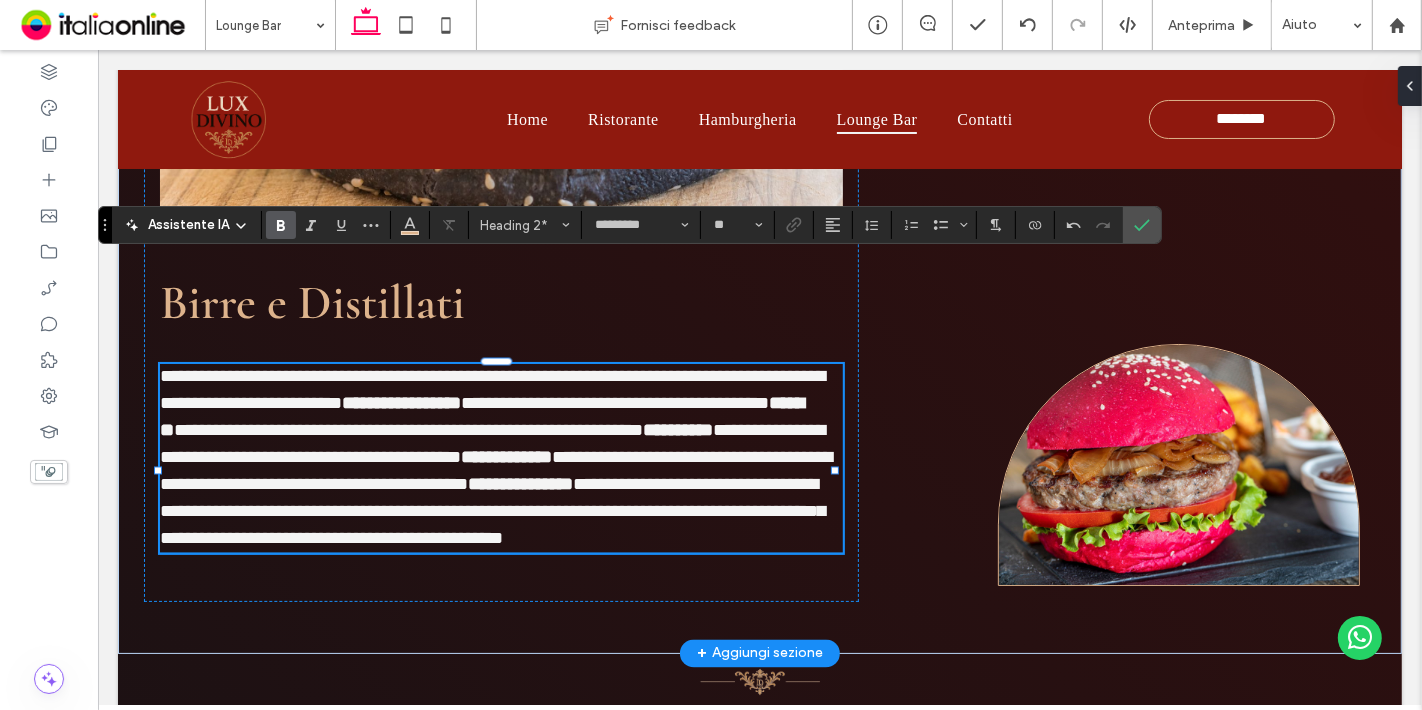 click on "**********" at bounding box center [500, 458] 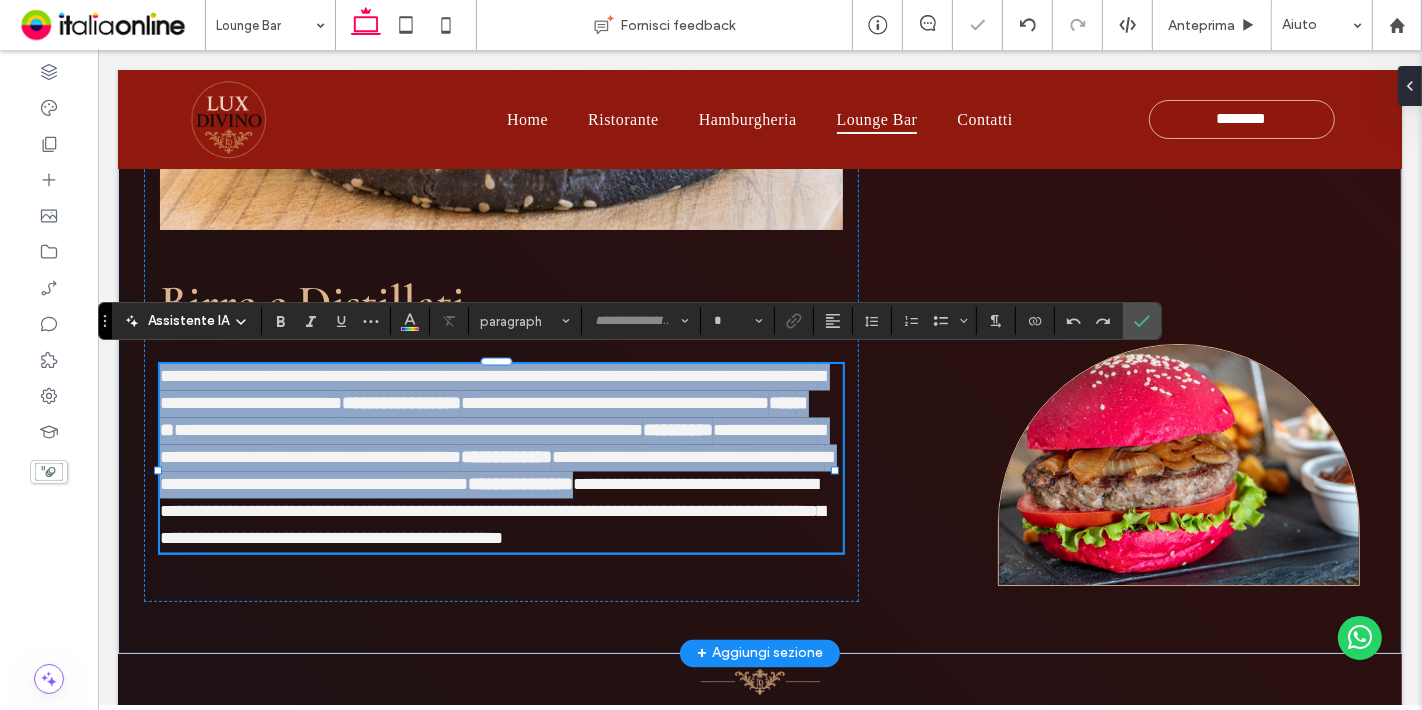 type on "****" 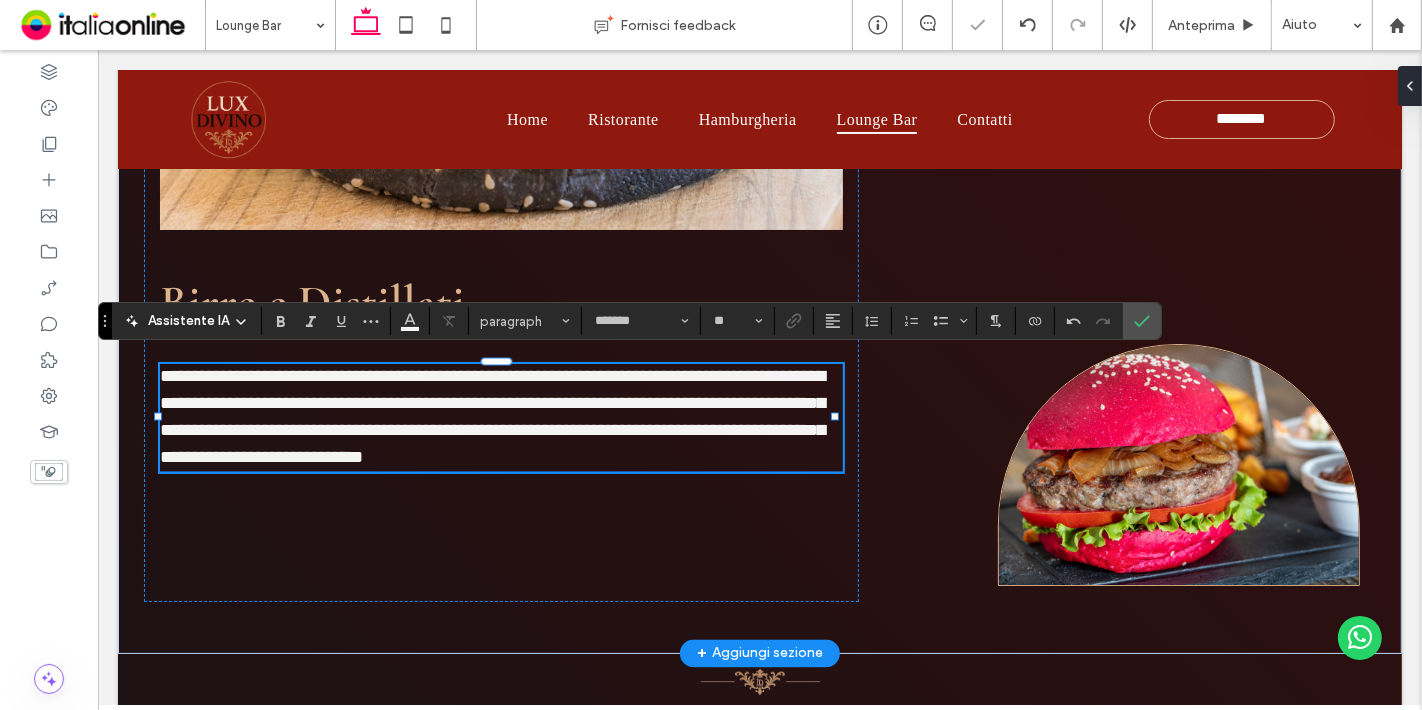 type on "****" 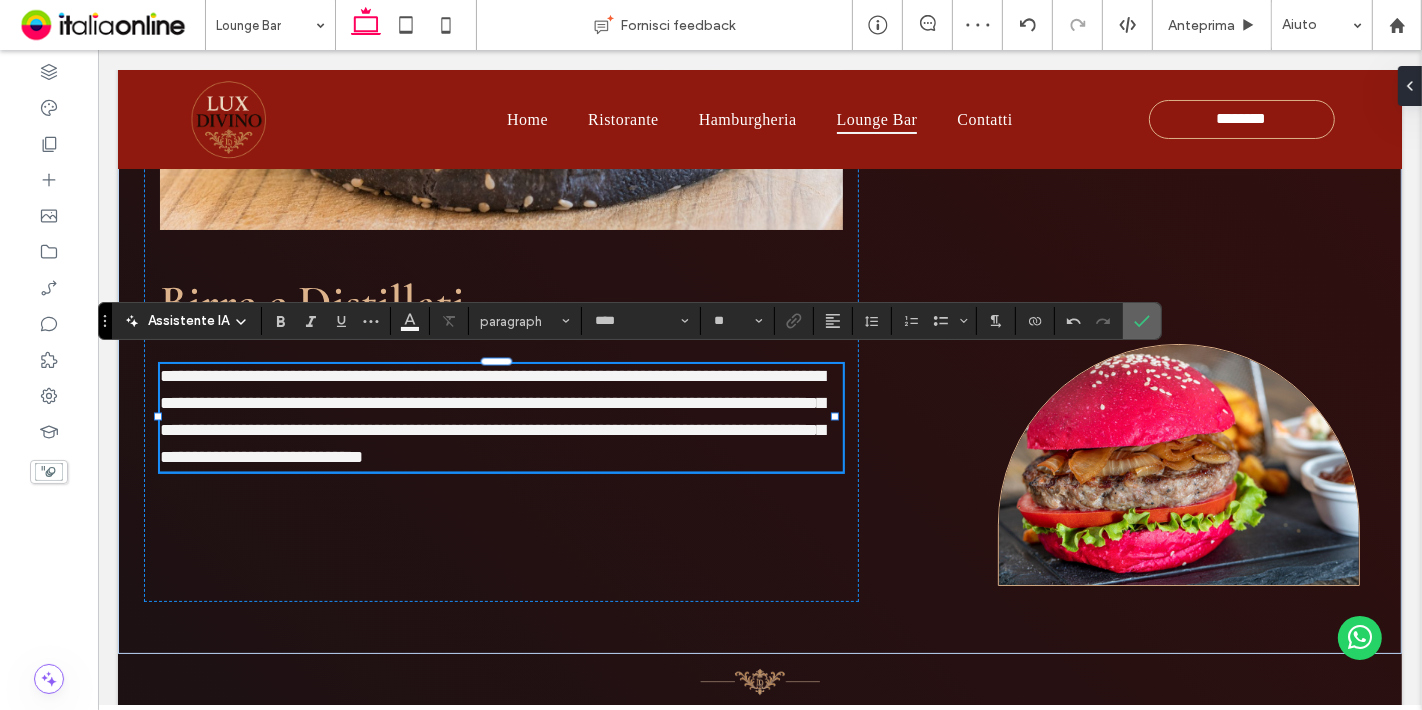 drag, startPoint x: 1134, startPoint y: 318, endPoint x: 1035, endPoint y: 267, distance: 111.364265 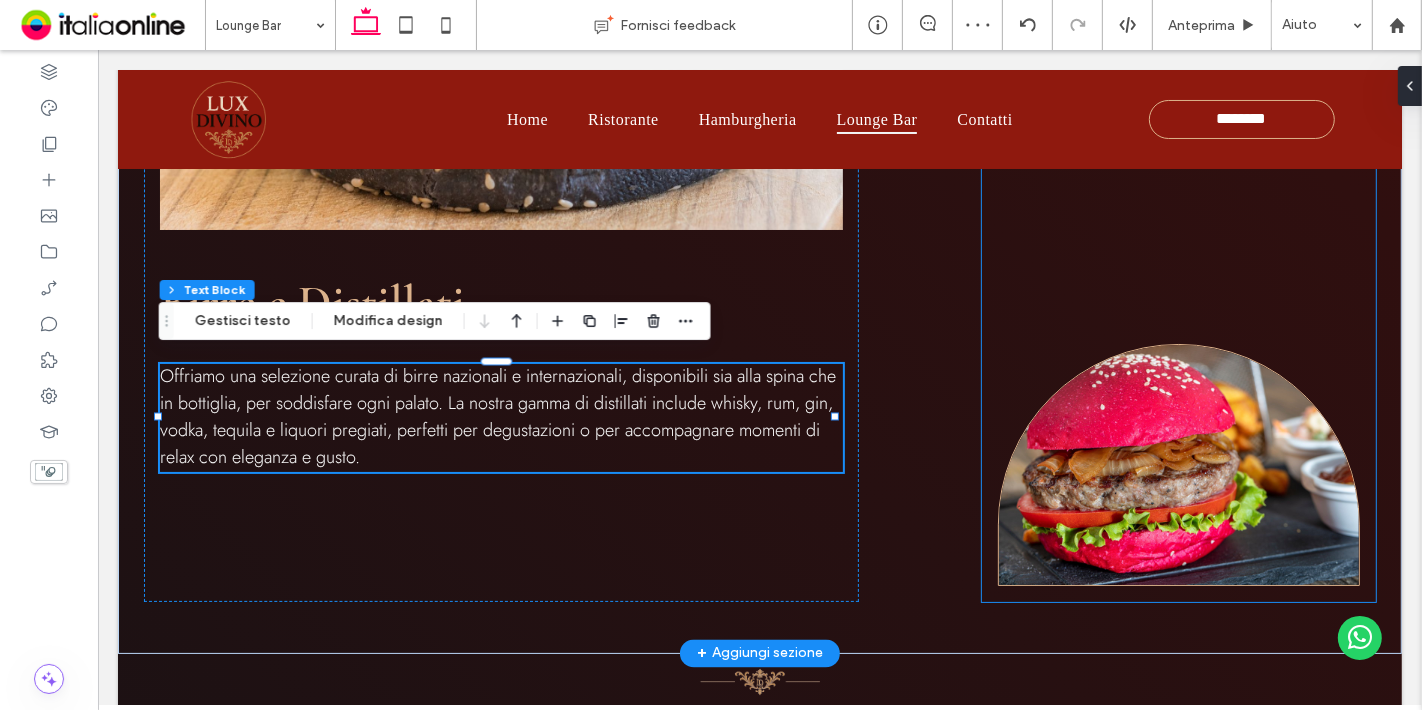 click at bounding box center [1178, 126] 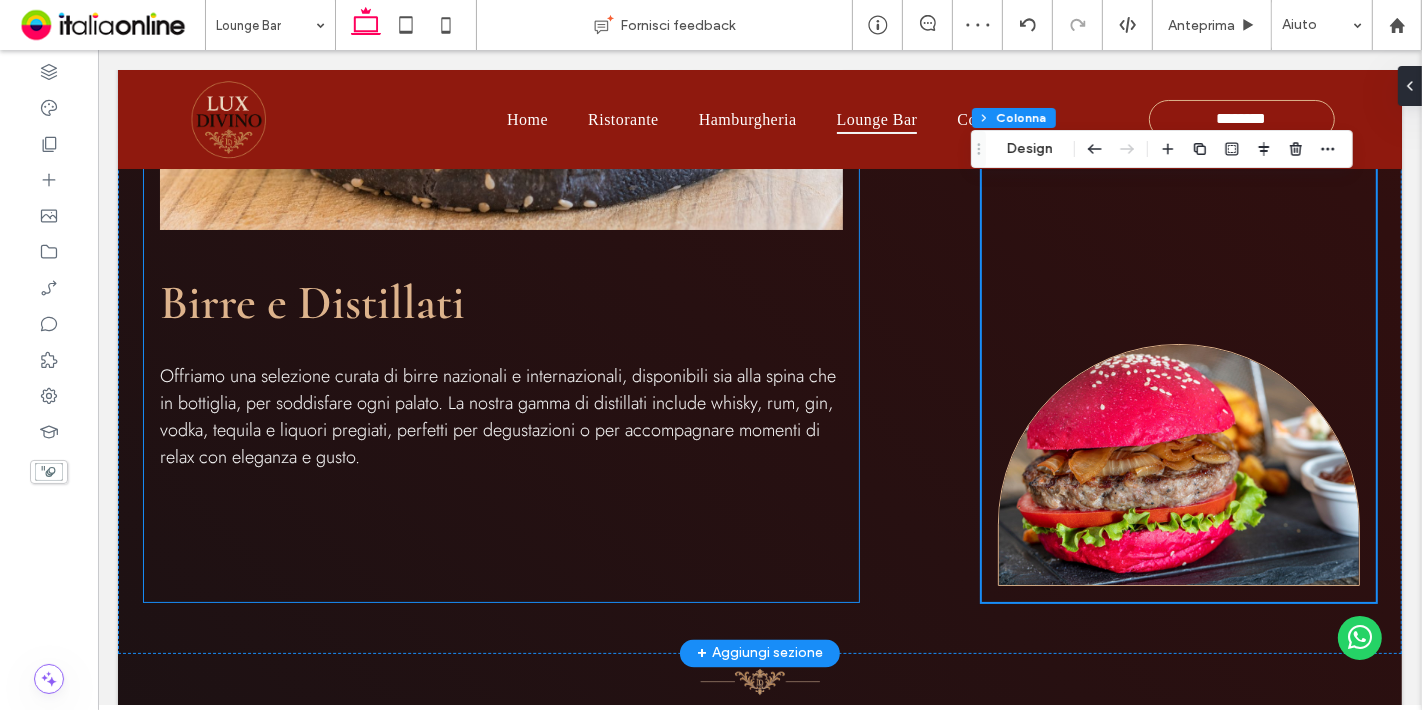 click on "Birre e Distillati
Offriamo una selezione curata di birre nazionali e internazionali, disponibili sia alla spina che in bottiglia, per soddisfare ogni palato. La nostra gamma di distillati include whisky, rum, gin, vodka, tequila e liquori pregiati, perfetti per degustazioni o per accompagnare momenti di relax con eleganza e gusto." at bounding box center [500, 126] 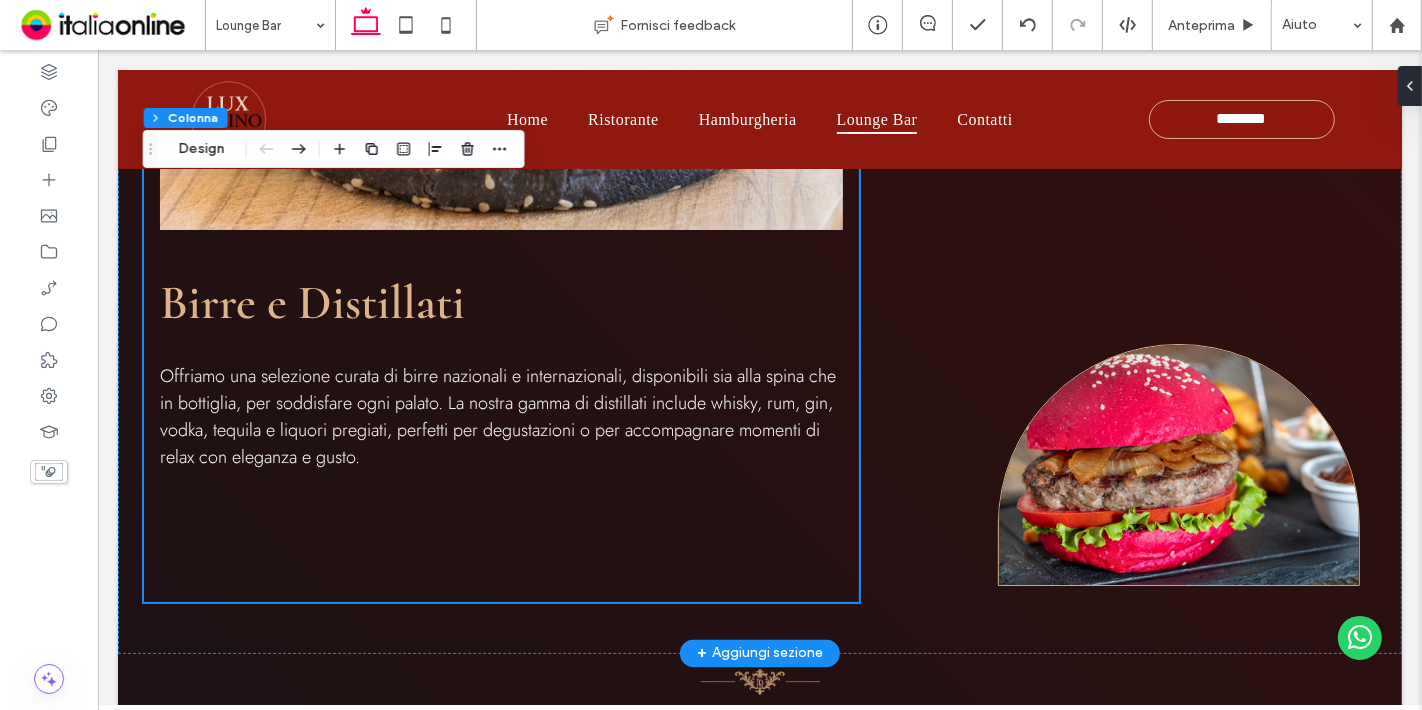 click on "Birre e Distillati
Offriamo una selezione curata di birre nazionali e internazionali, disponibili sia alla spina che in bottiglia, per soddisfare ogni palato. La nostra gamma di distillati include whisky, rum, gin, vodka, tequila e liquori pregiati, perfetti per degustazioni o per accompagnare momenti di relax con eleganza e gusto." at bounding box center [500, 126] 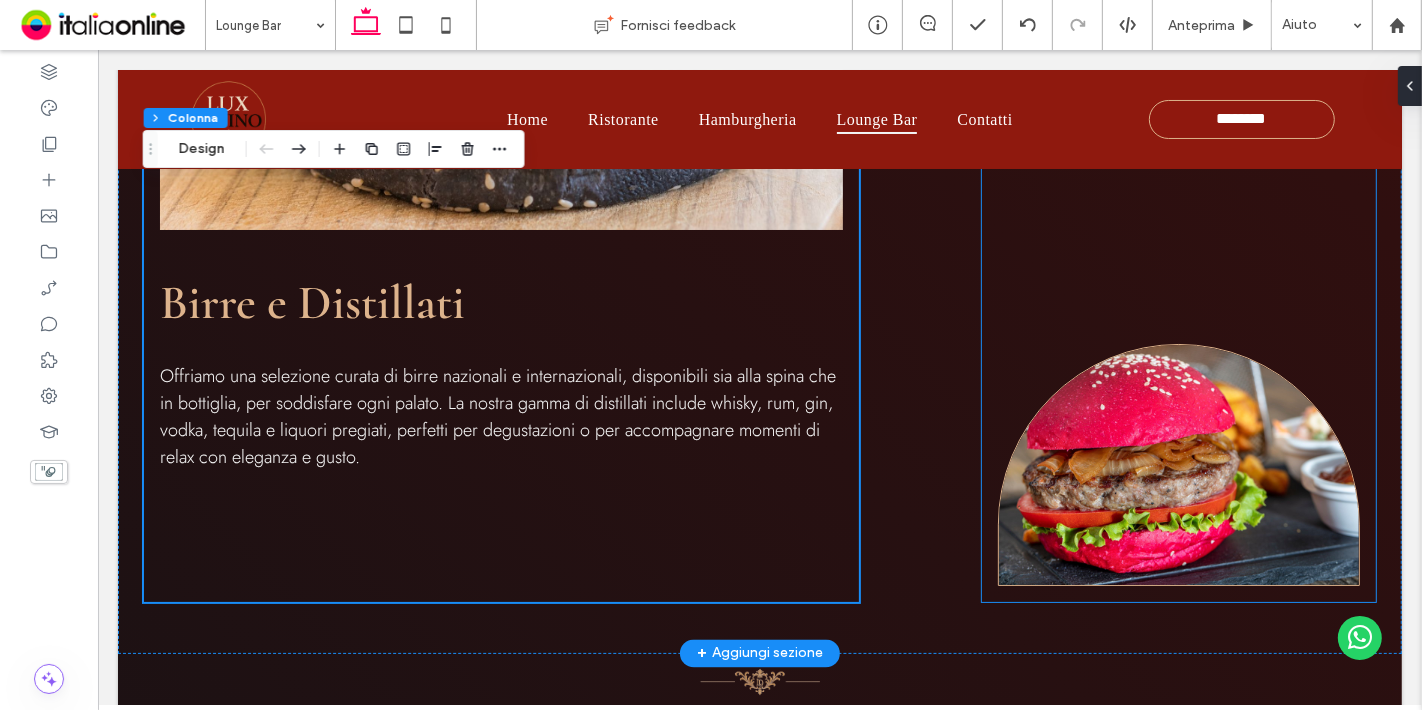 click at bounding box center (1178, 126) 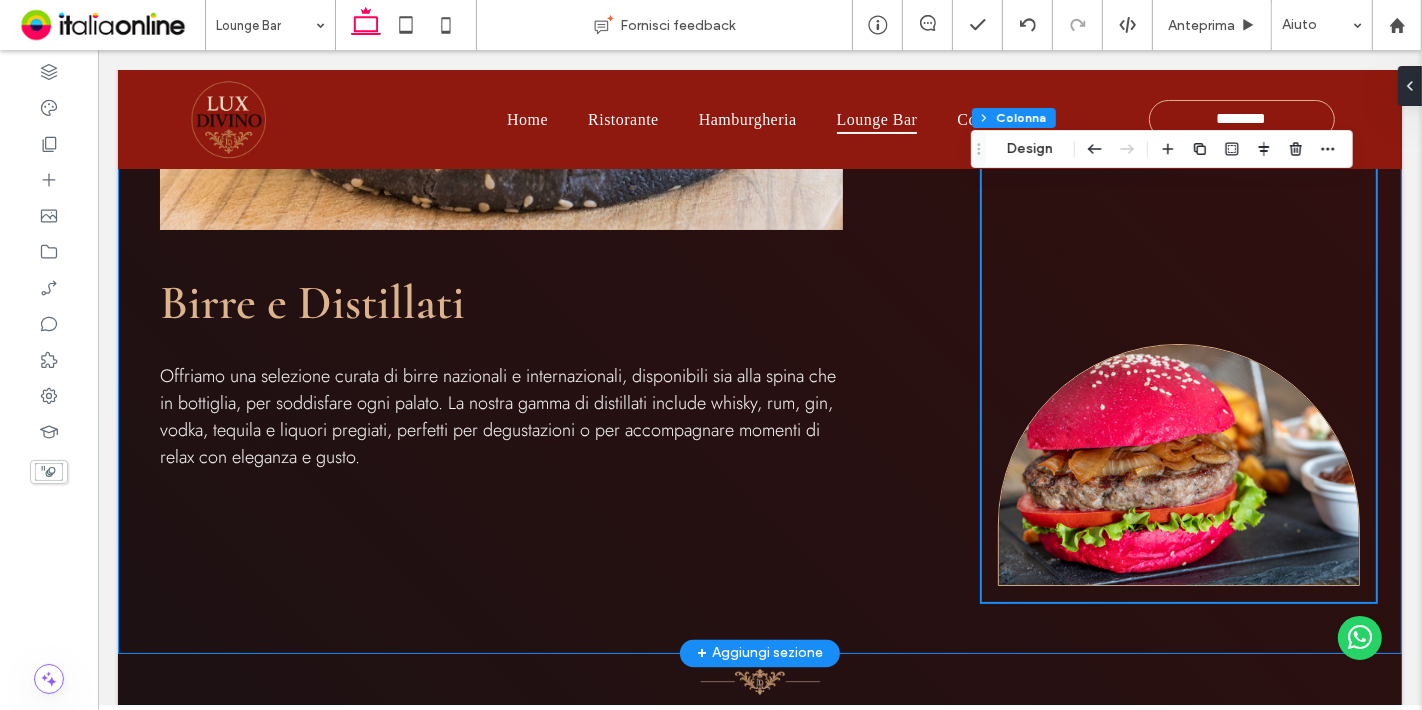 click on "Birre e Distillati
Offriamo una selezione curata di birre nazionali e internazionali, disponibili sia alla spina che in bottiglia, per soddisfare ogni palato. La nostra gamma di distillati include whisky, rum, gin, vodka, tequila e liquori pregiati, perfetti per degustazioni o per accompagnare momenti di relax con eleganza e gusto." at bounding box center [759, 139] 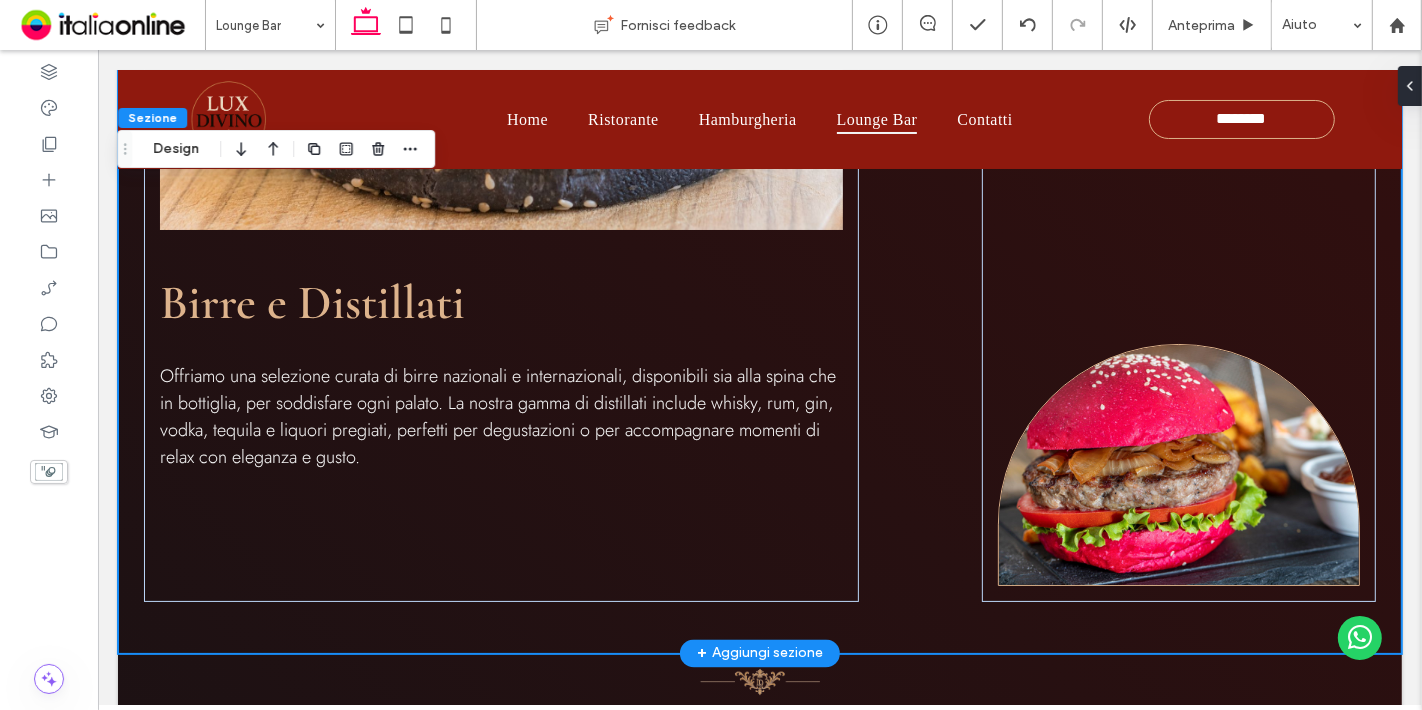 click on "Birre e Distillati
Offriamo una selezione curata di birre nazionali e internazionali, disponibili sia alla spina che in bottiglia, per soddisfare ogni palato. La nostra gamma di distillati include whisky, rum, gin, vodka, tequila e liquori pregiati, perfetti per degustazioni o per accompagnare momenti di relax con eleganza e gusto." at bounding box center [759, 139] 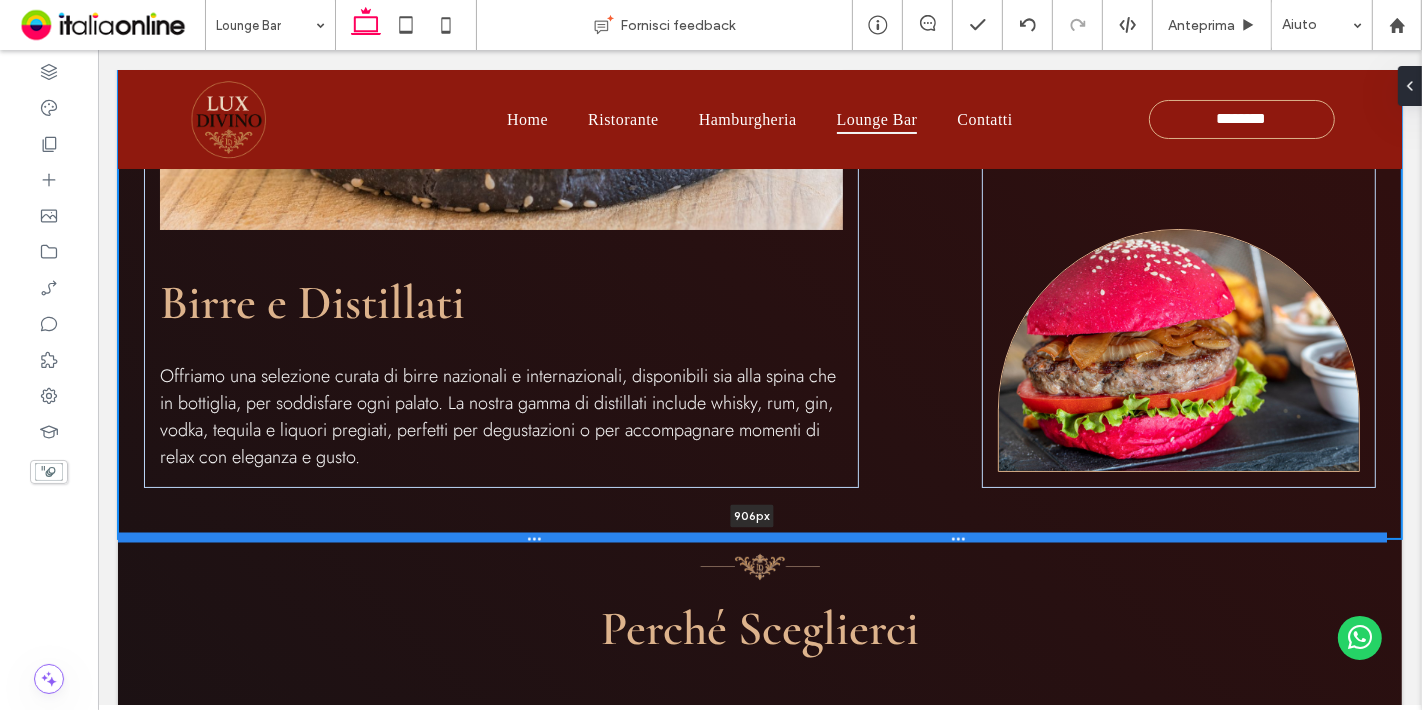 drag, startPoint x: 901, startPoint y: 647, endPoint x: 957, endPoint y: 526, distance: 133.33041 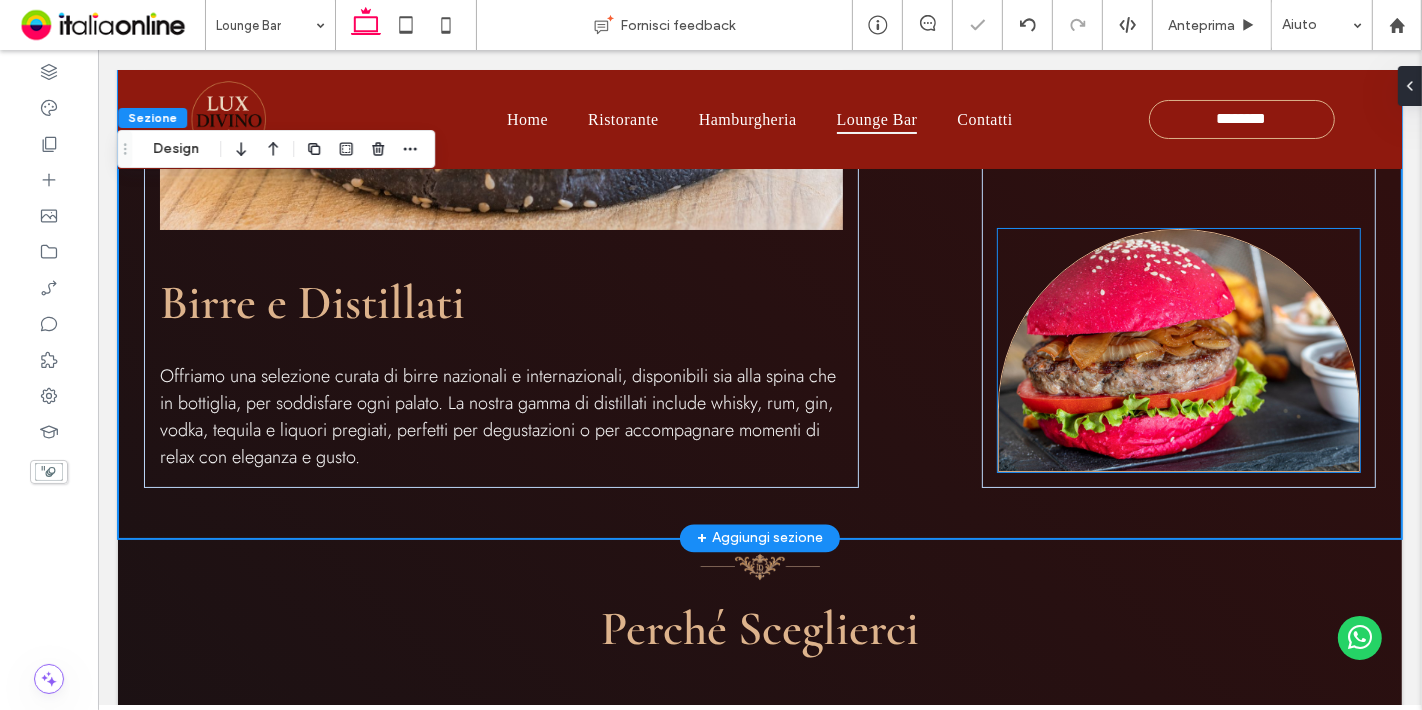scroll, scrollTop: 2836, scrollLeft: 0, axis: vertical 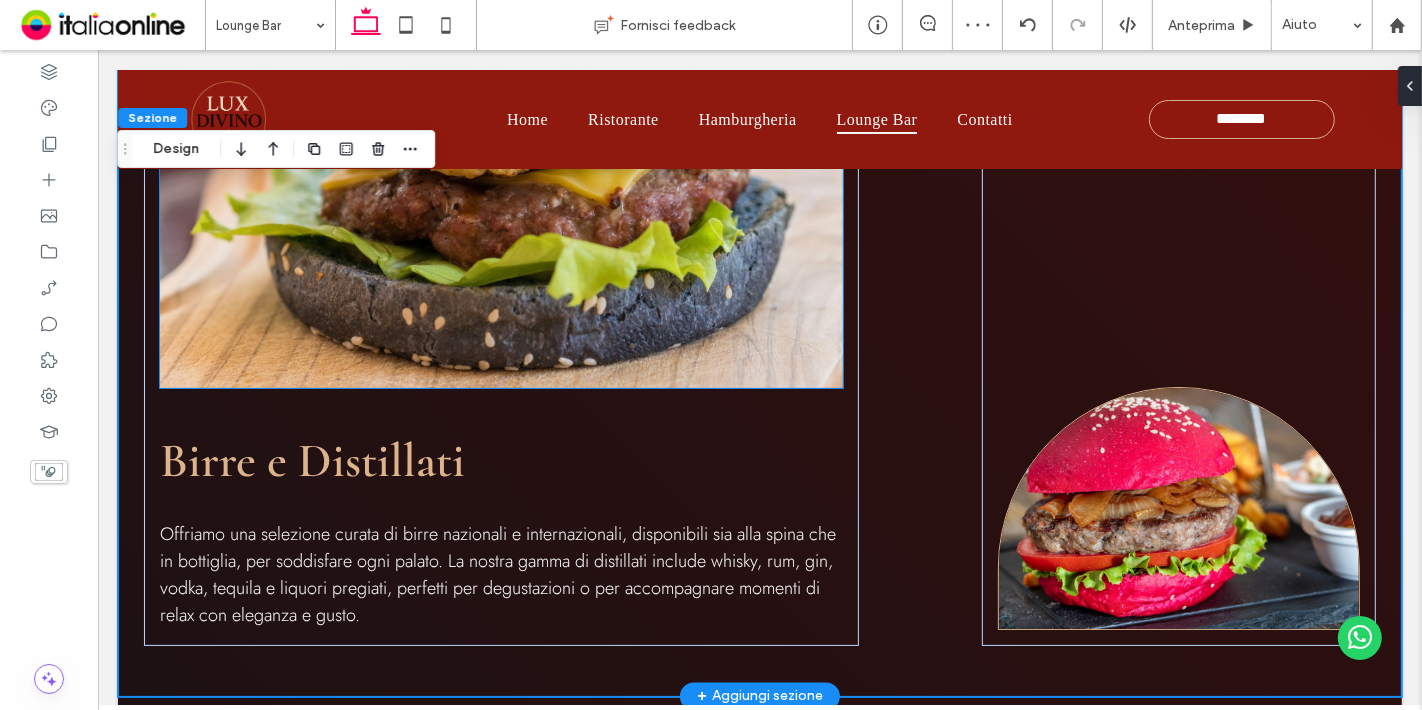 click at bounding box center [500, 113] 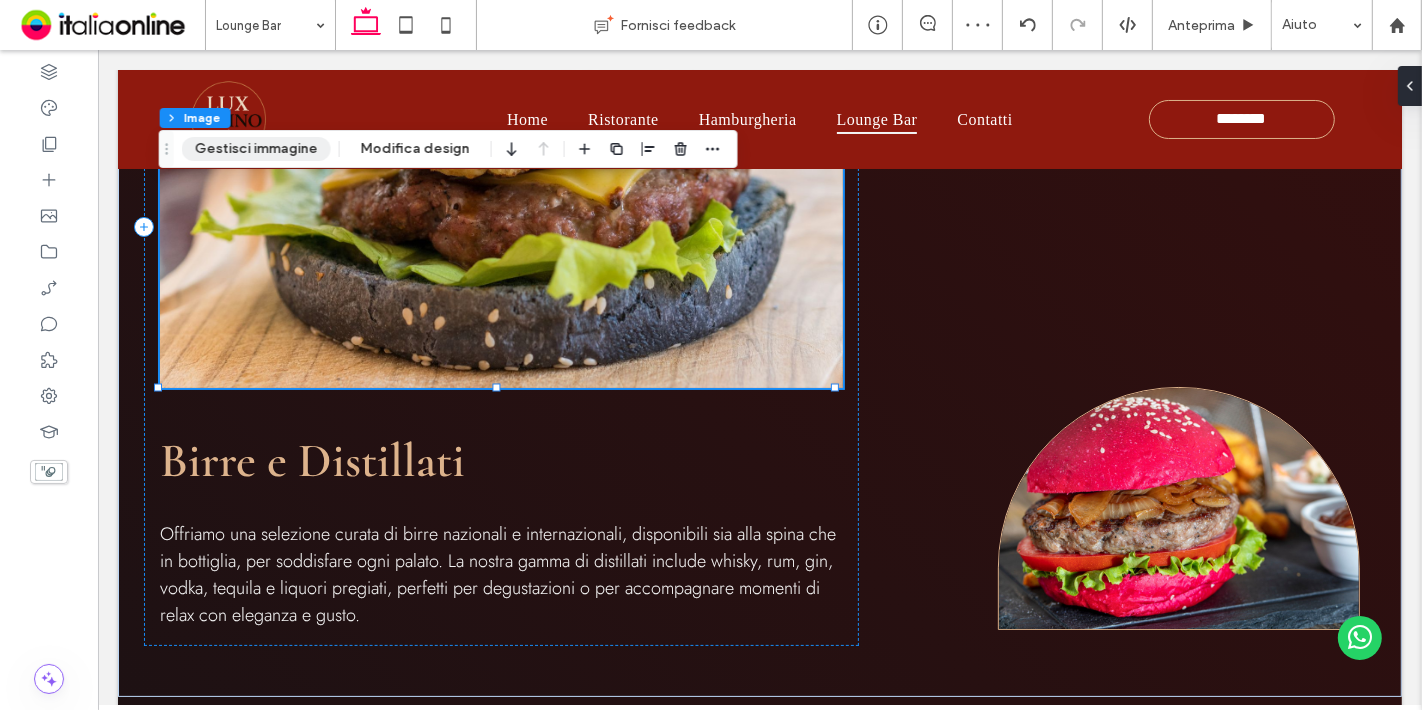 click on "Gestisci immagine" at bounding box center [256, 149] 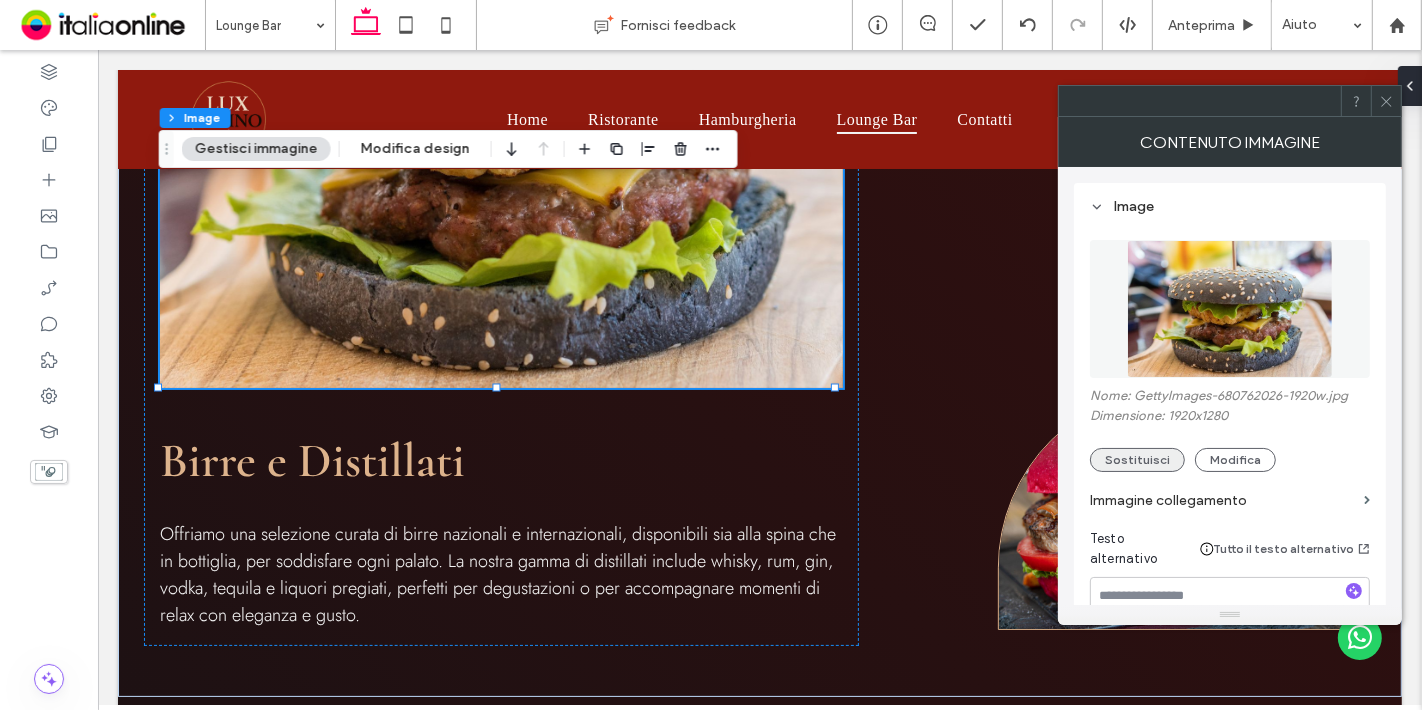 click on "Sostituisci" at bounding box center (1137, 460) 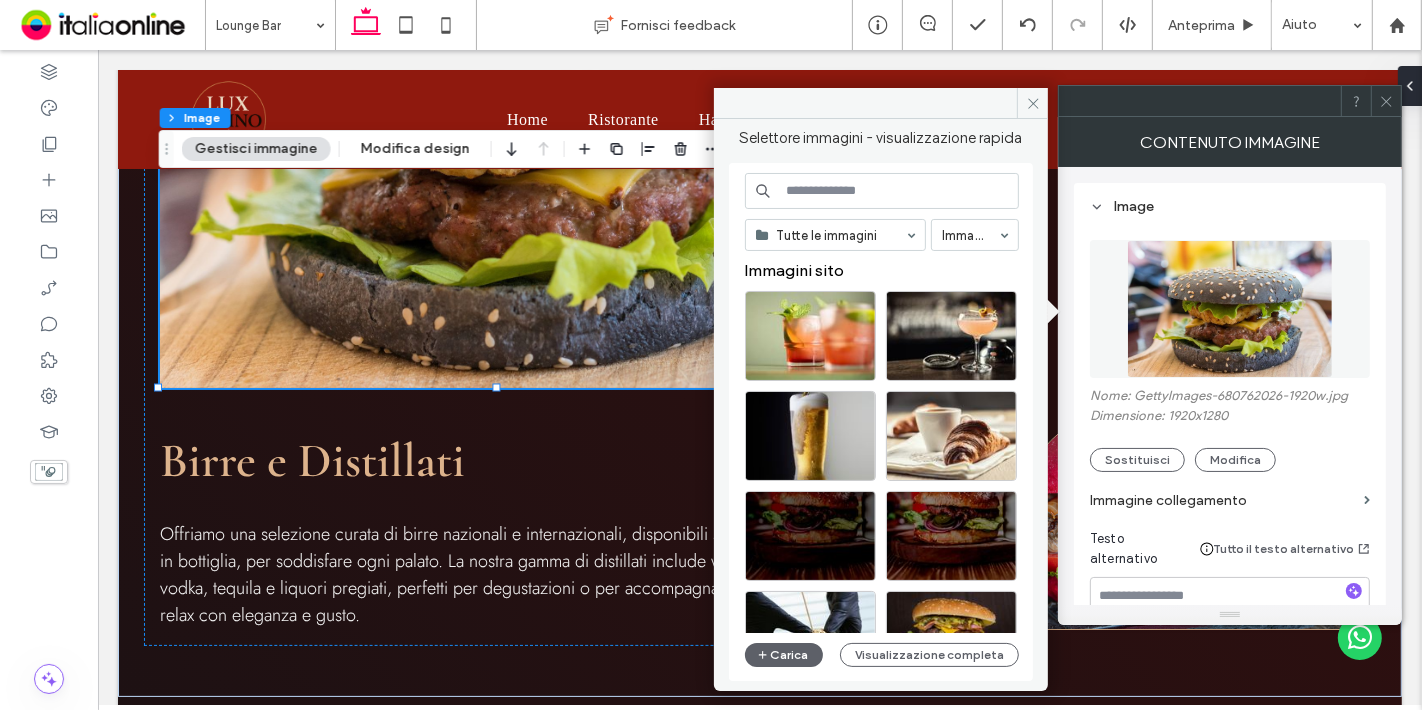 click at bounding box center [882, 191] 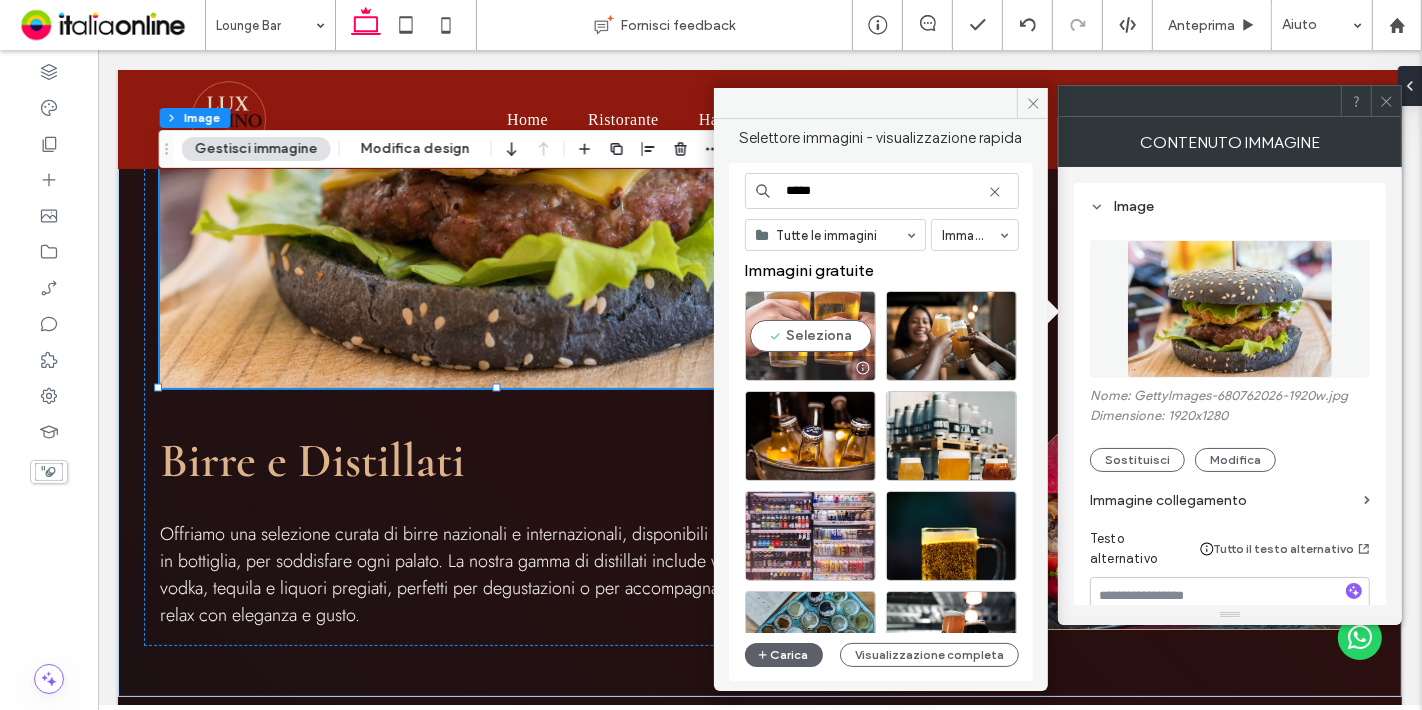 type on "*****" 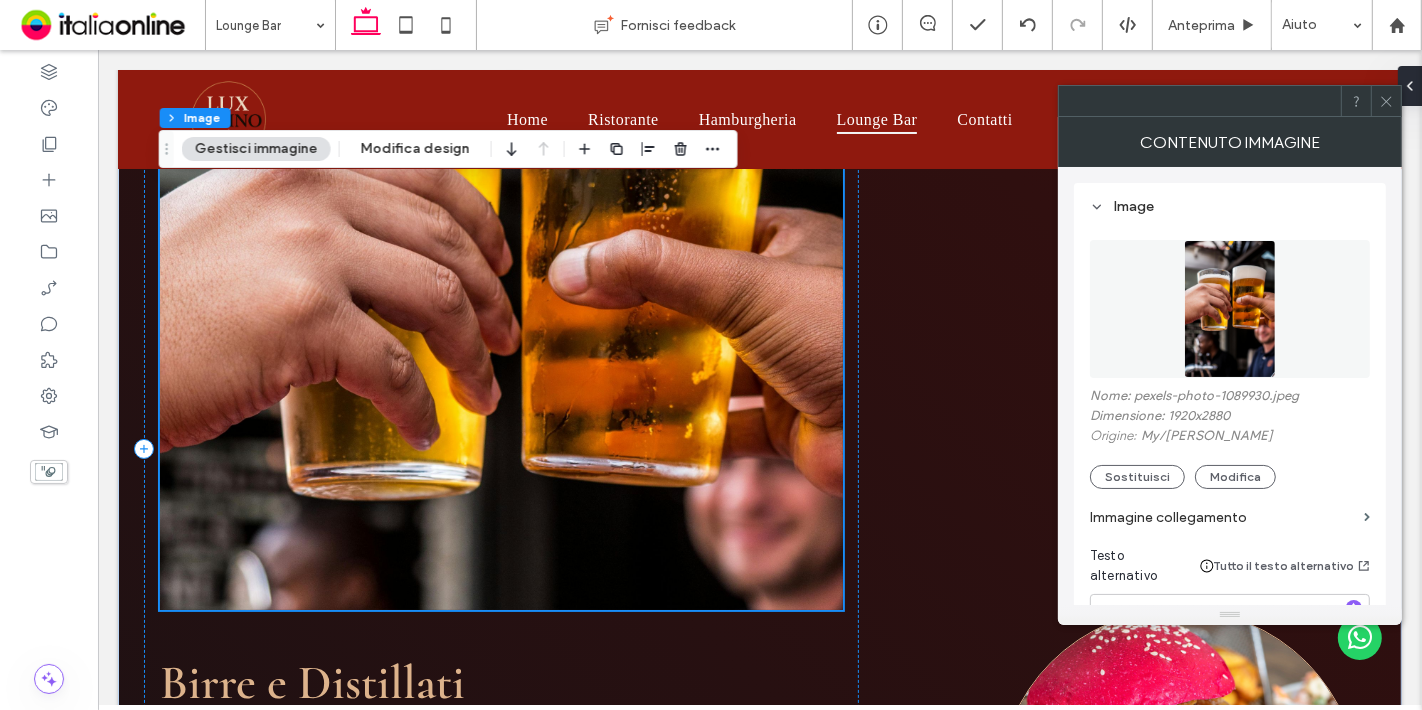 scroll, scrollTop: 2716, scrollLeft: 0, axis: vertical 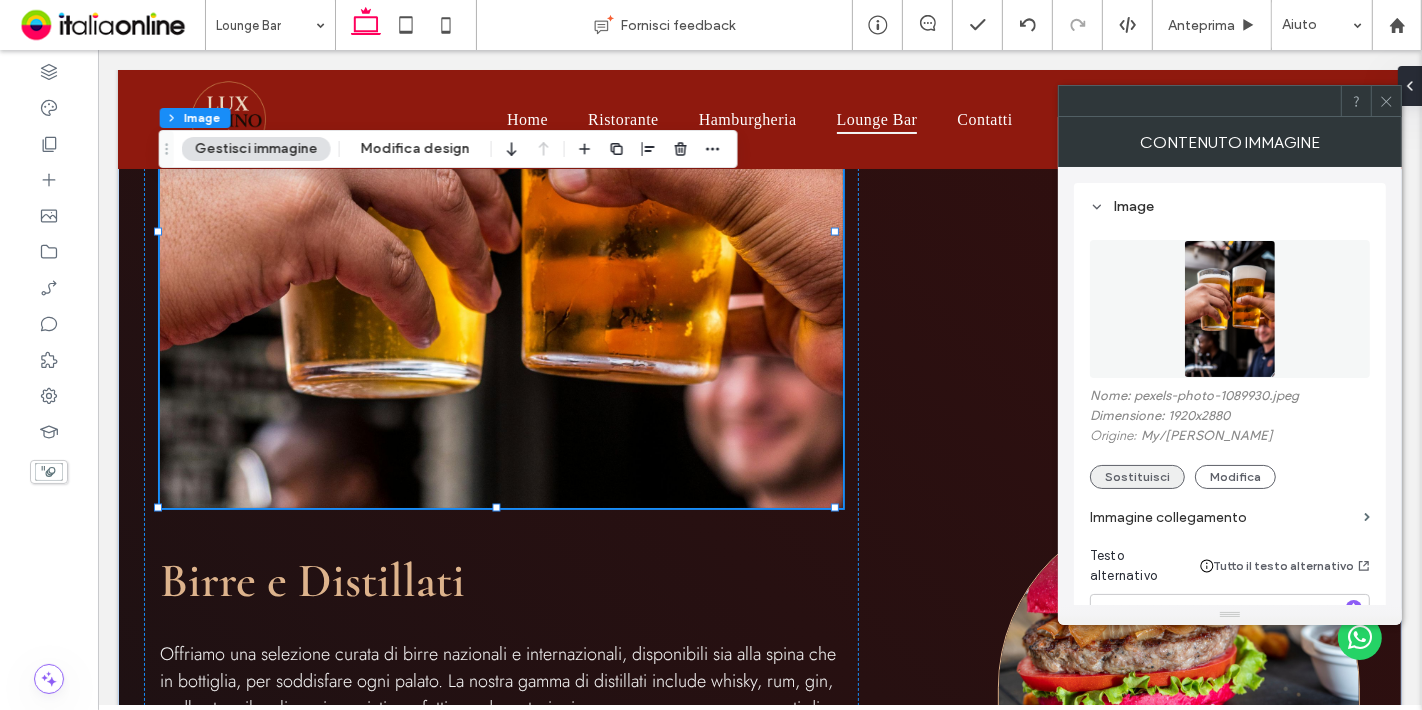 click on "Sostituisci" at bounding box center [1137, 477] 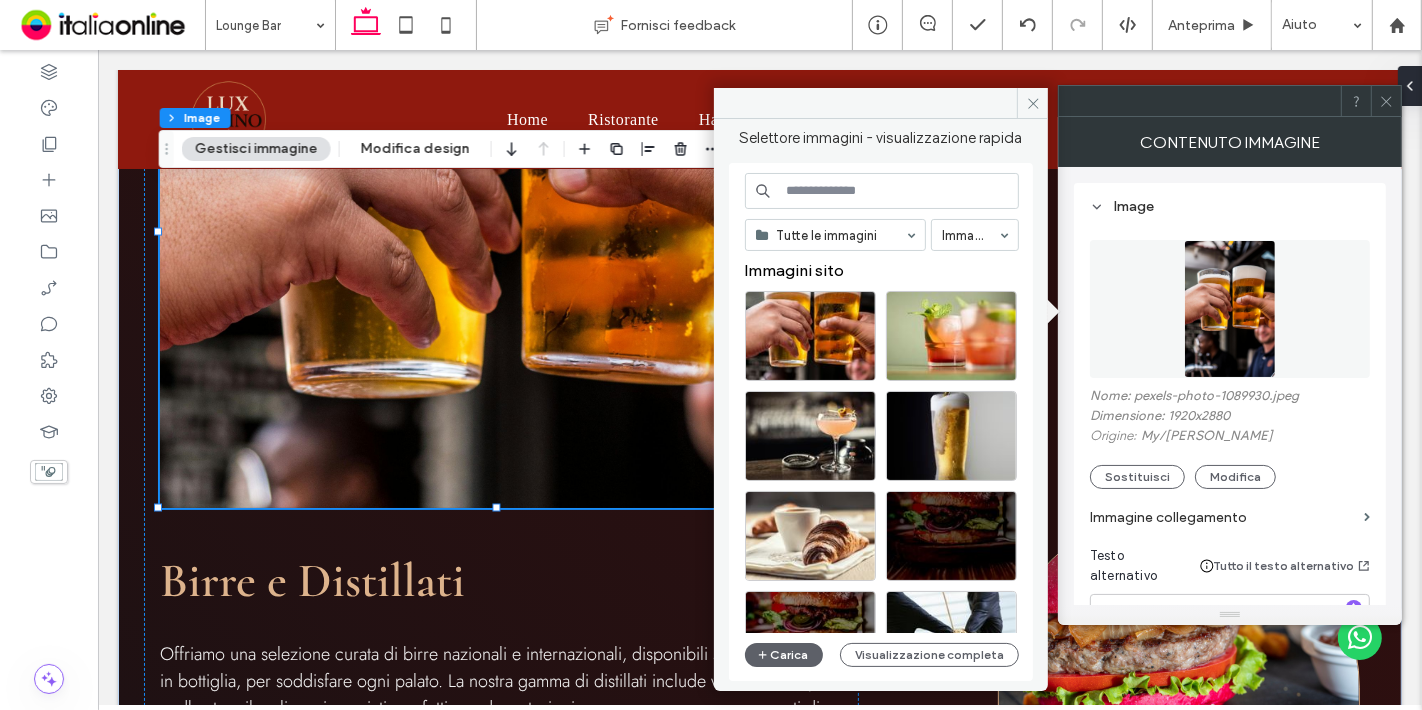 click at bounding box center [882, 191] 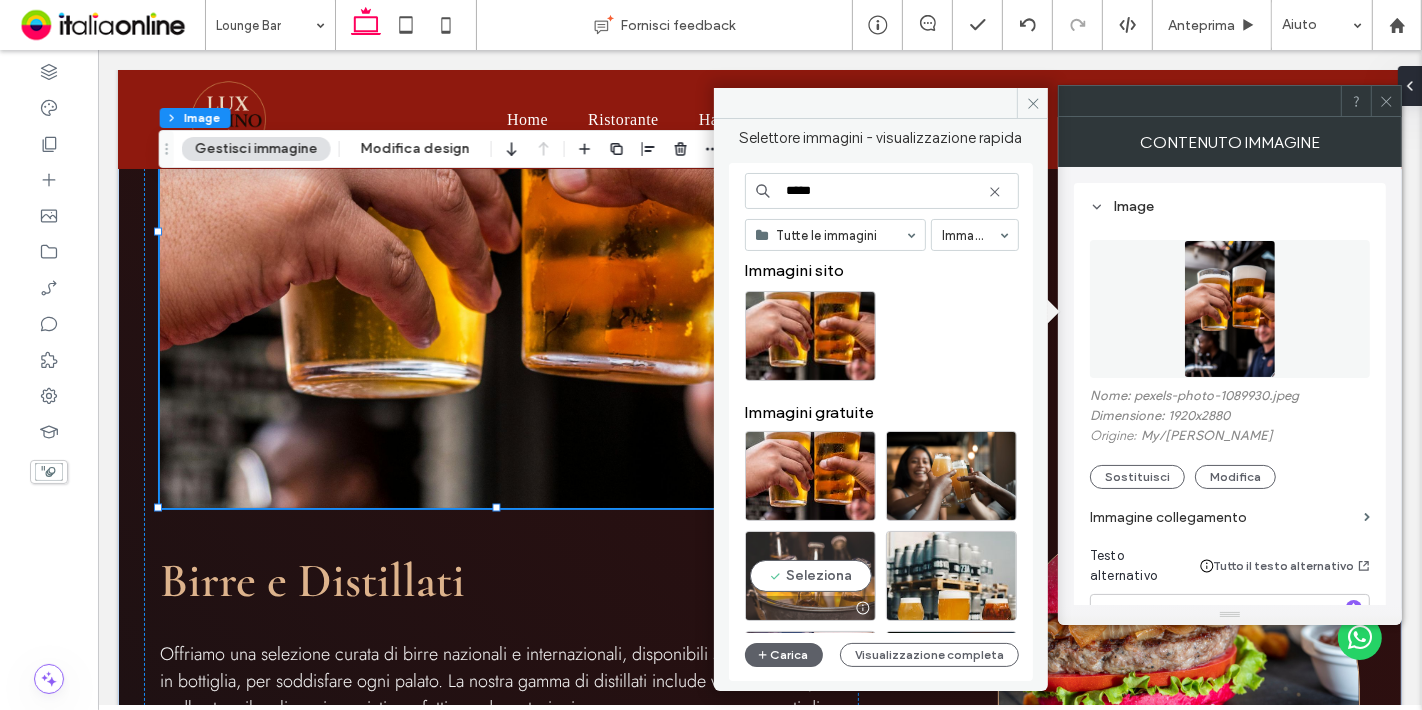 type on "*****" 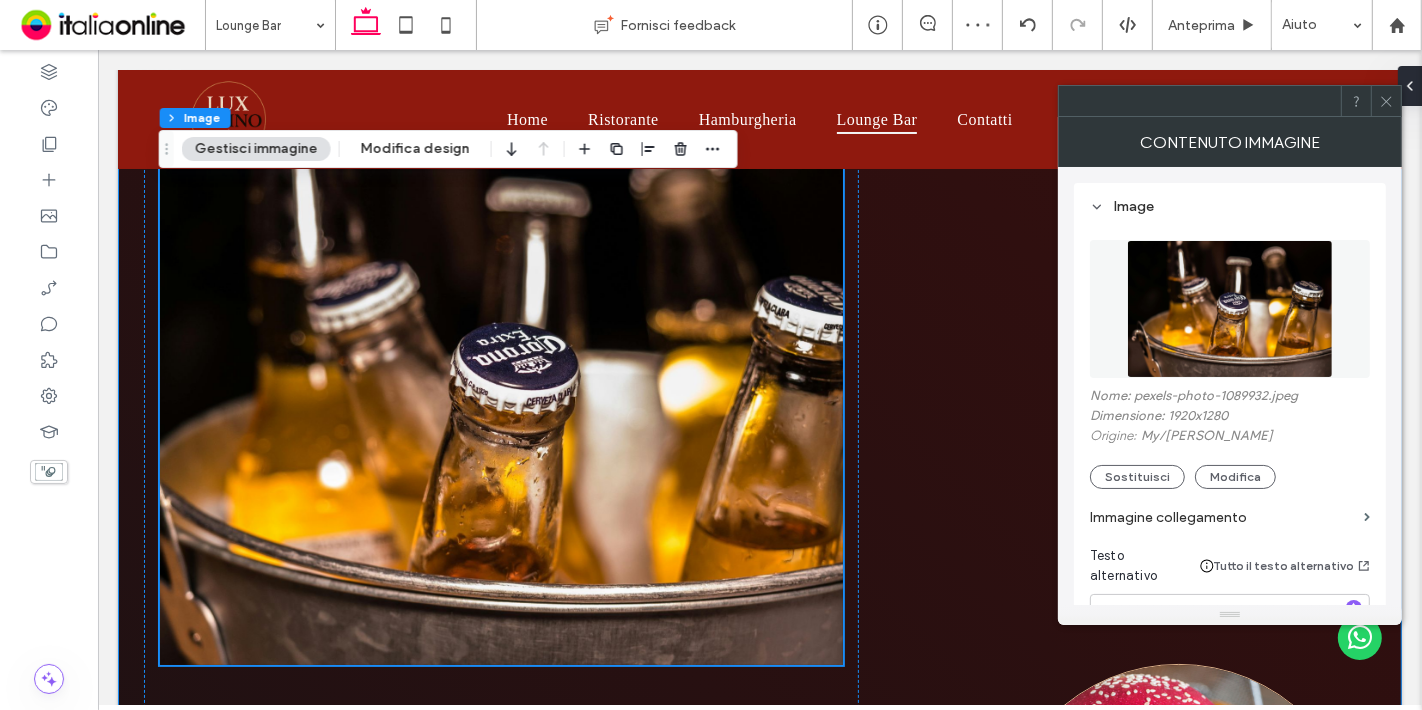 scroll, scrollTop: 2556, scrollLeft: 0, axis: vertical 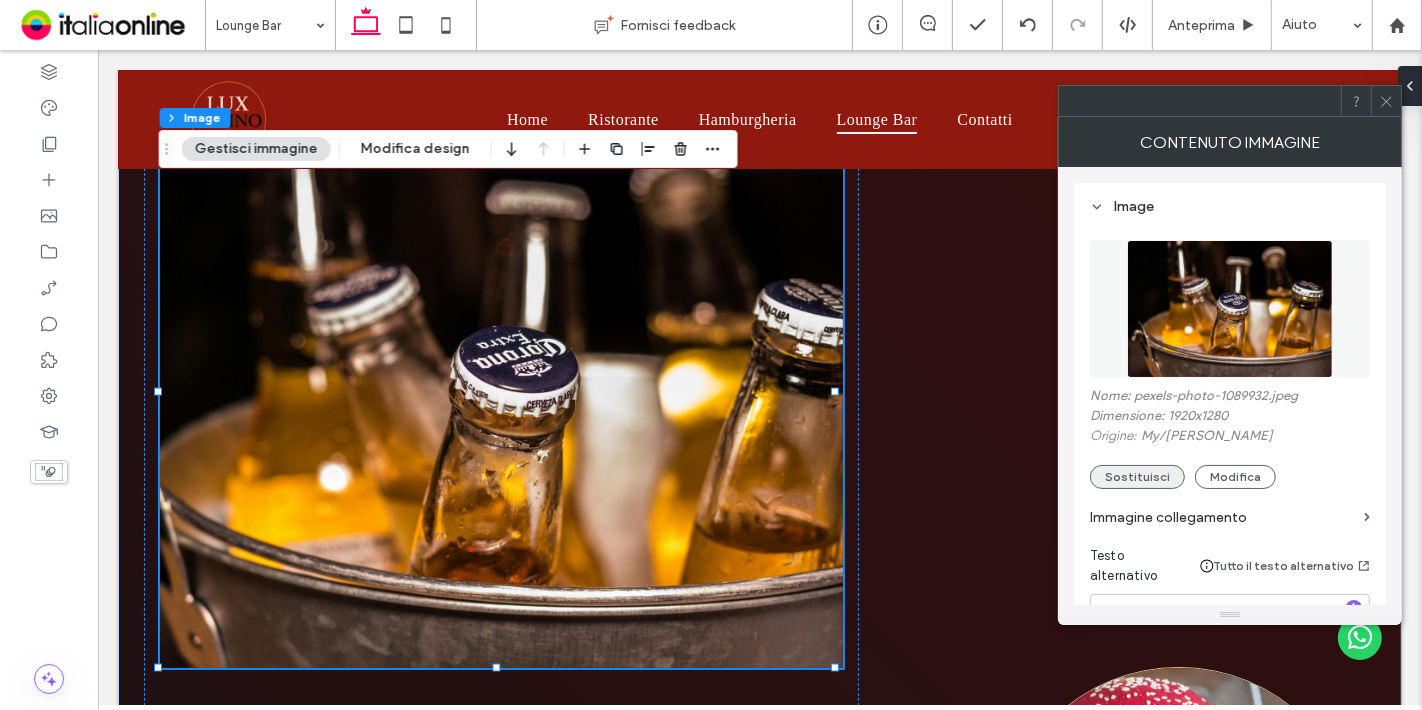 click on "Sostituisci" at bounding box center (1137, 477) 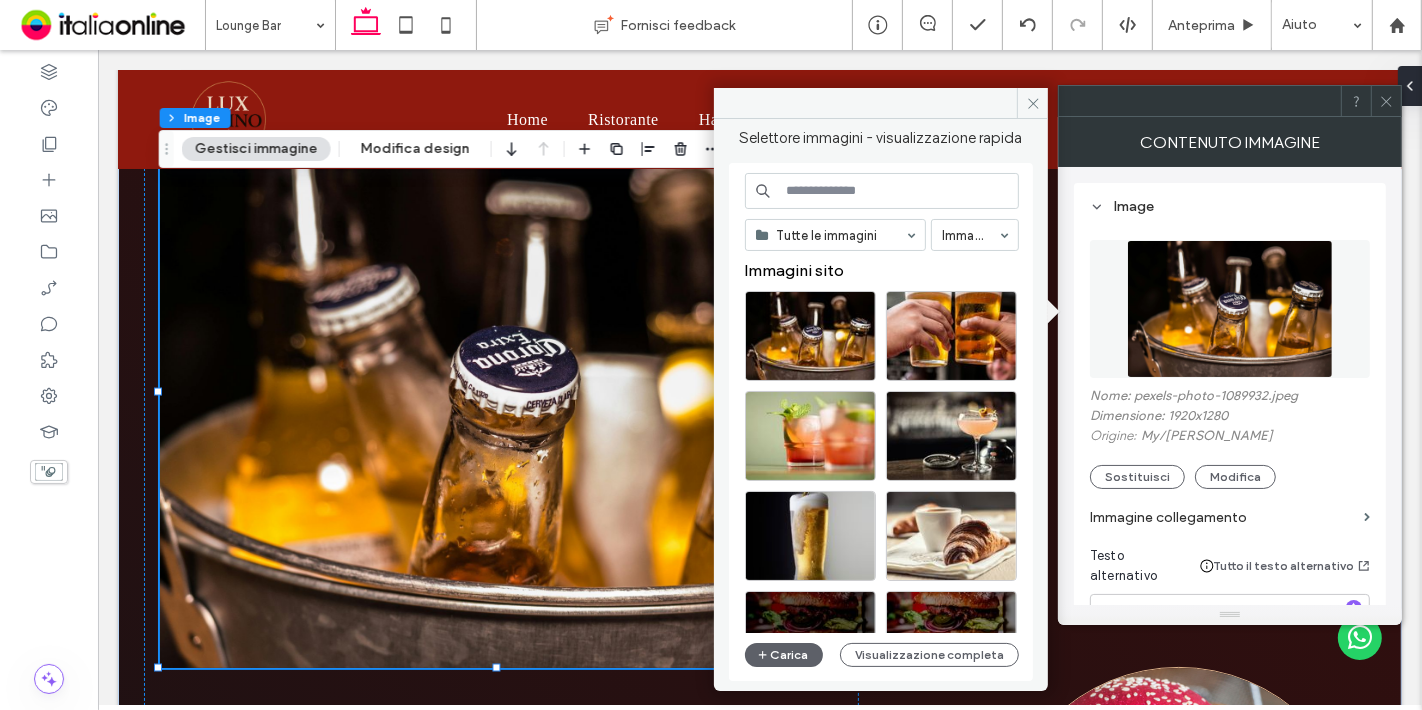 click at bounding box center [882, 191] 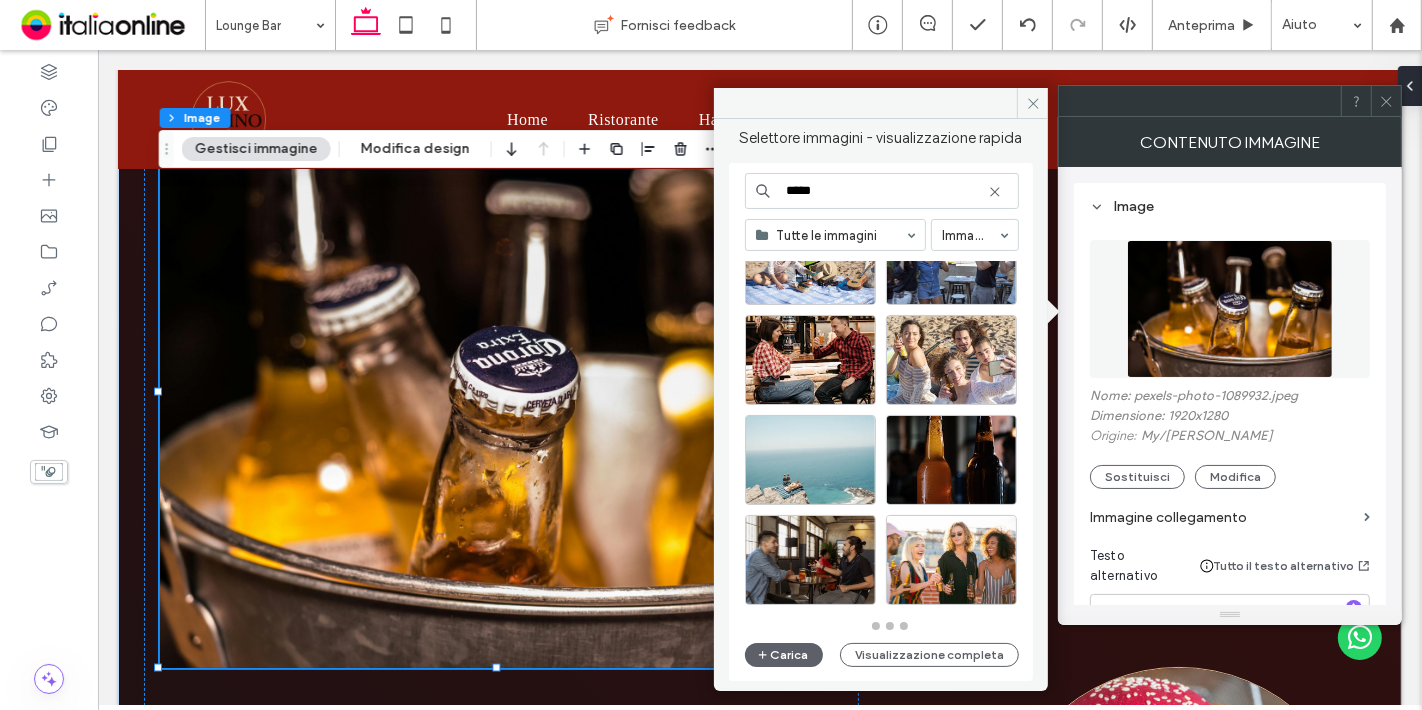 scroll, scrollTop: 916, scrollLeft: 0, axis: vertical 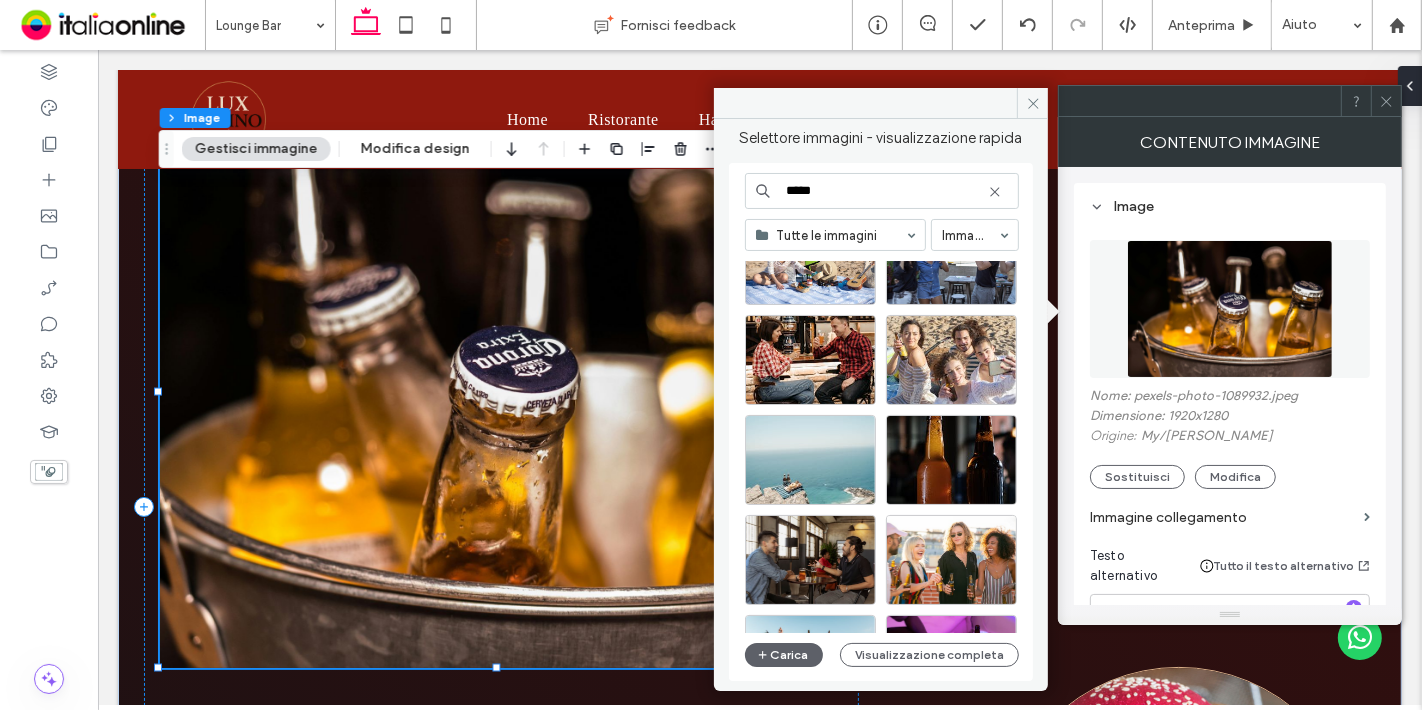 type on "*****" 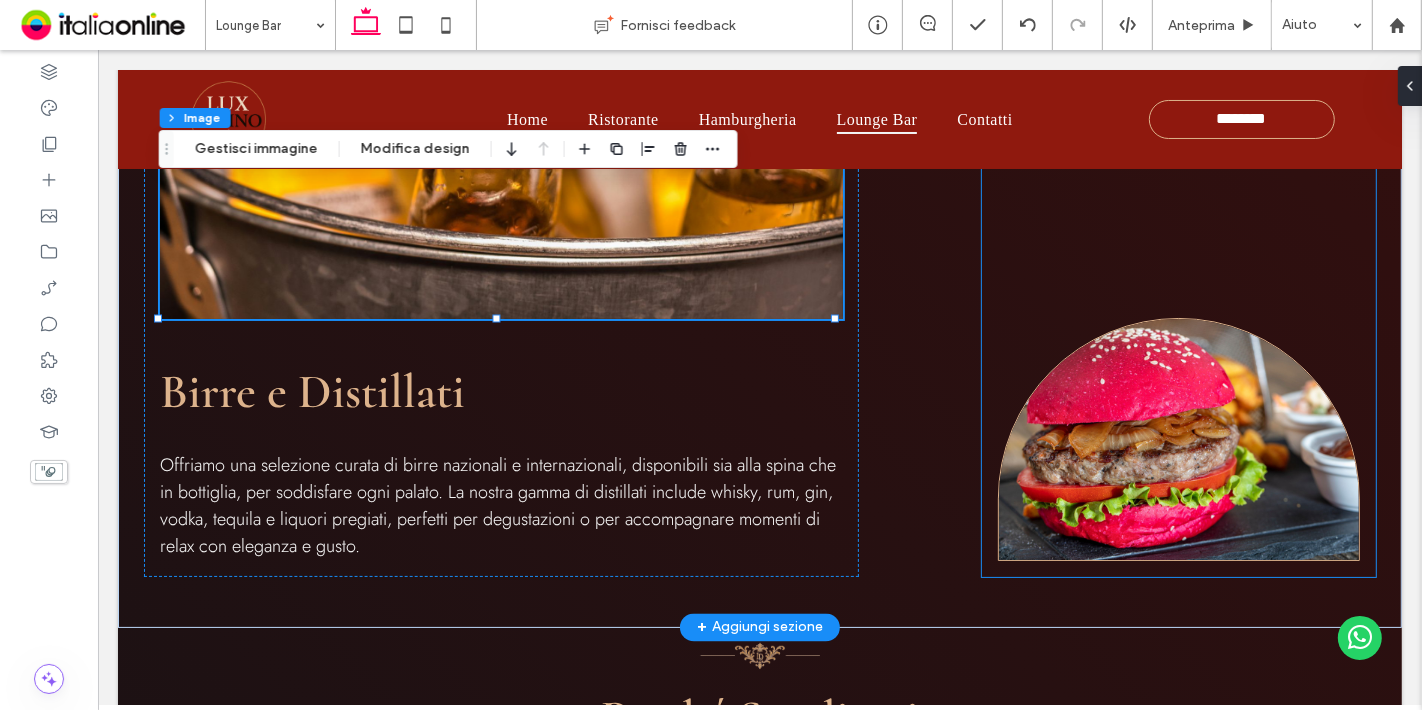 scroll, scrollTop: 2907, scrollLeft: 0, axis: vertical 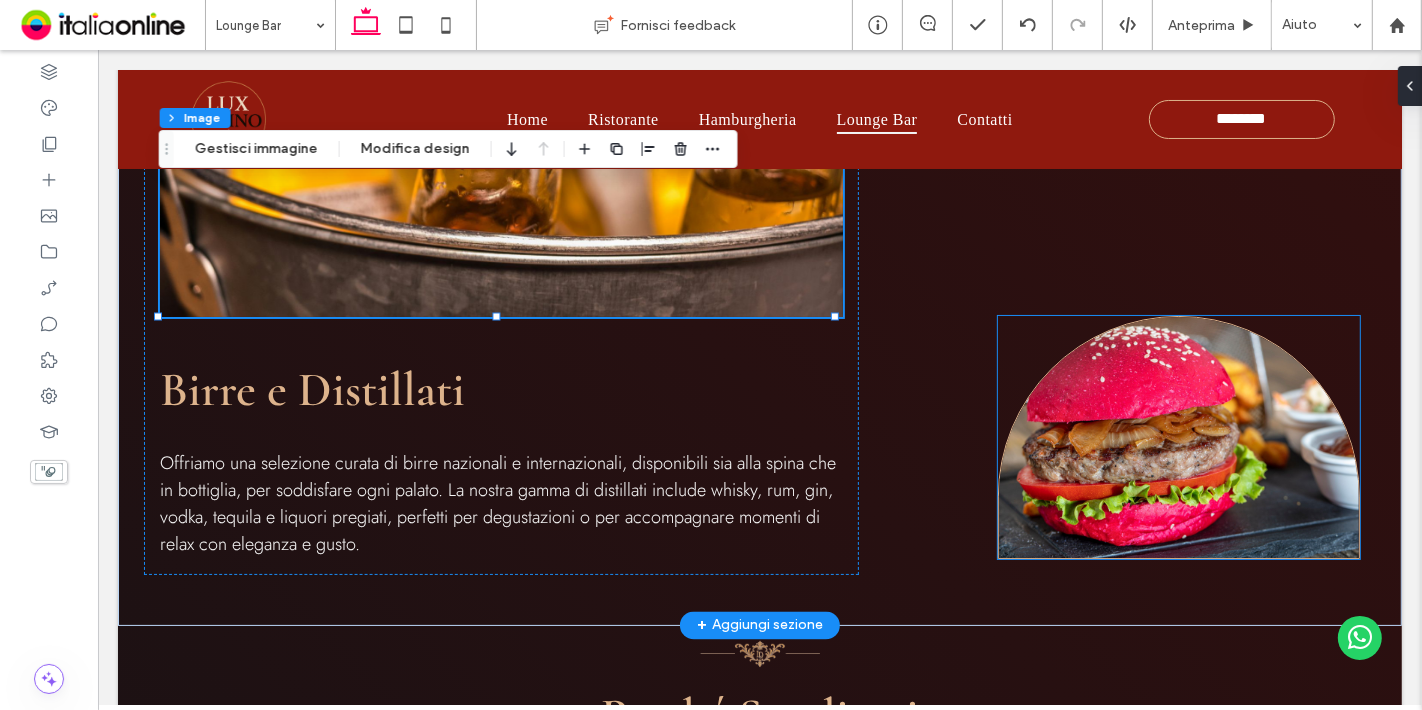 click at bounding box center (1178, 437) 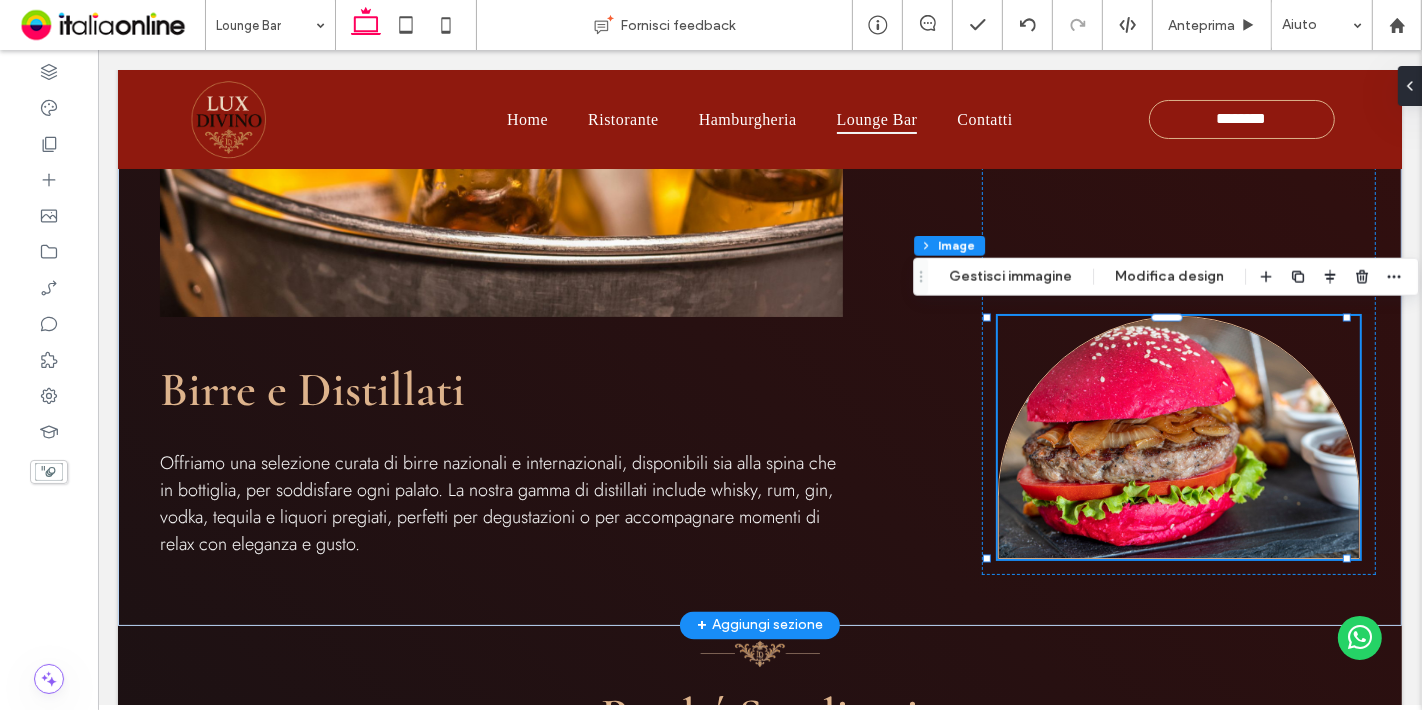 type on "*" 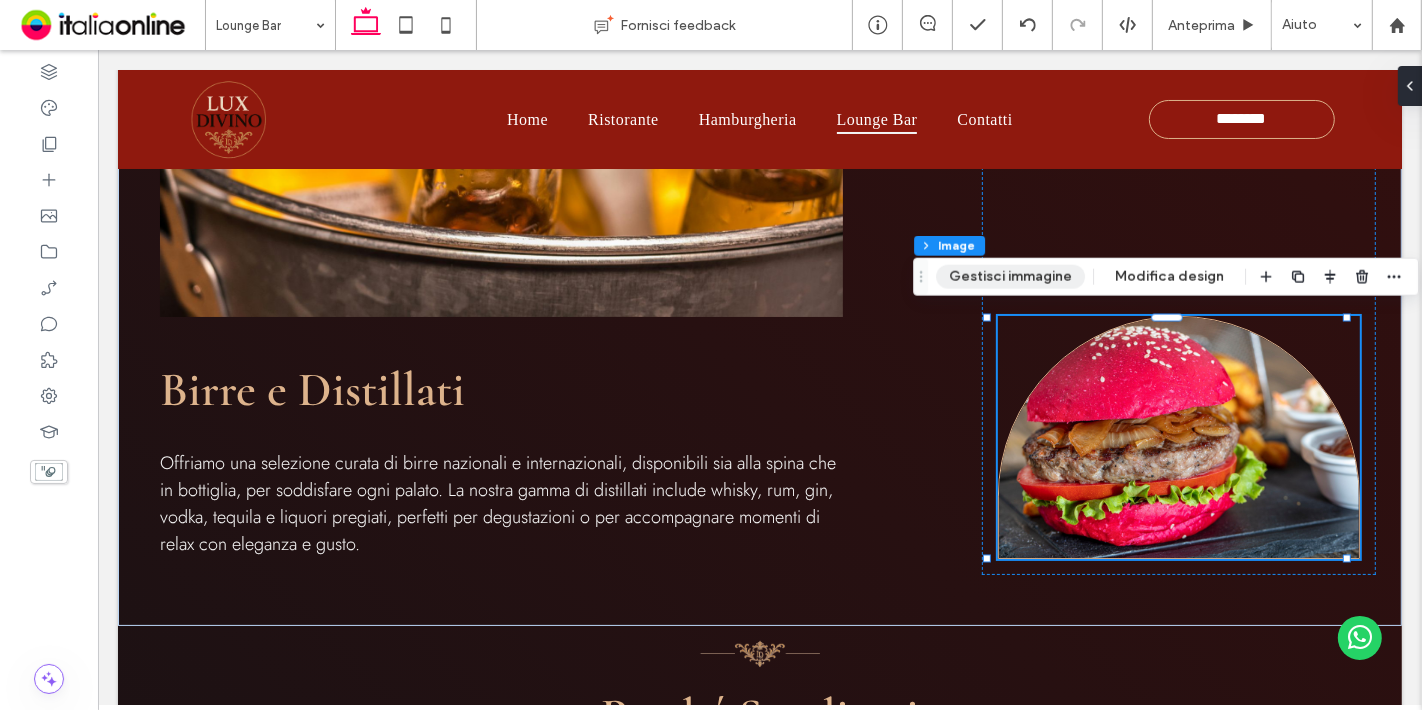 click on "Gestisci immagine" at bounding box center (1010, 277) 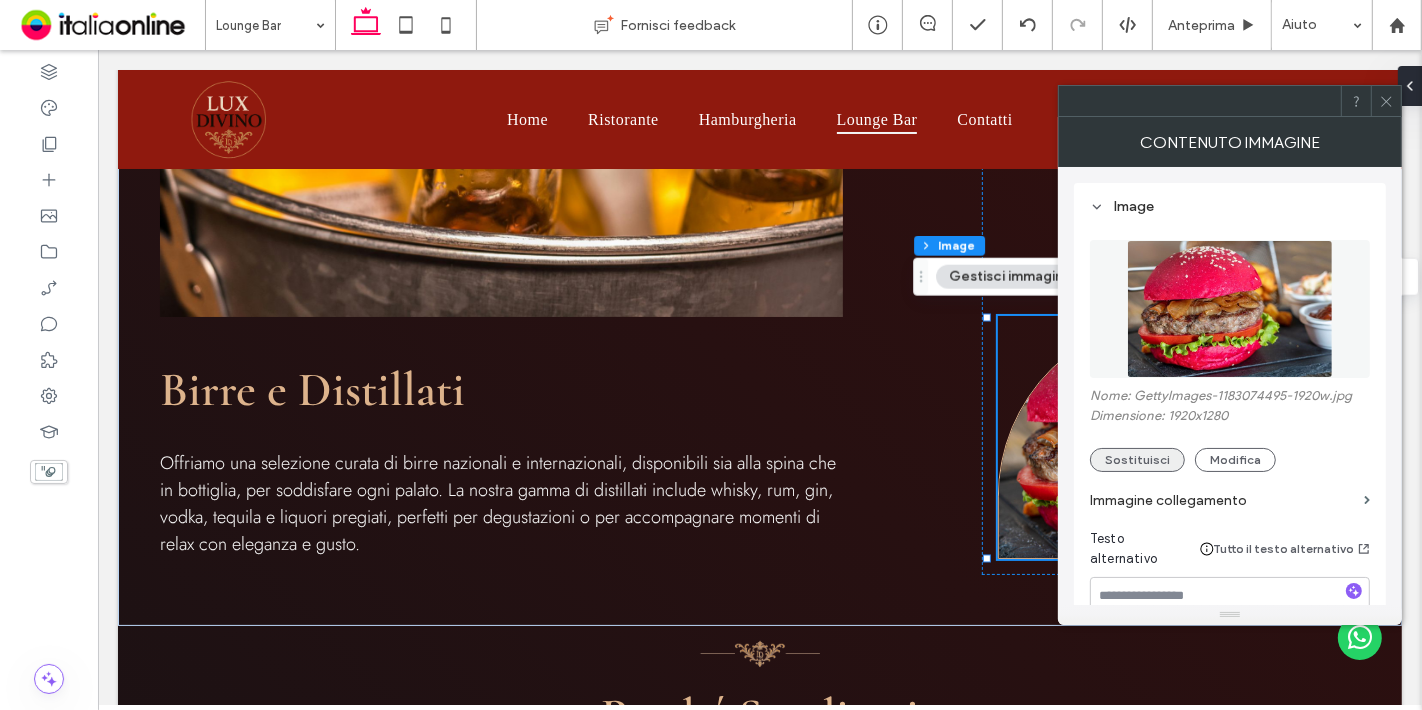 click on "Sostituisci" at bounding box center (1137, 460) 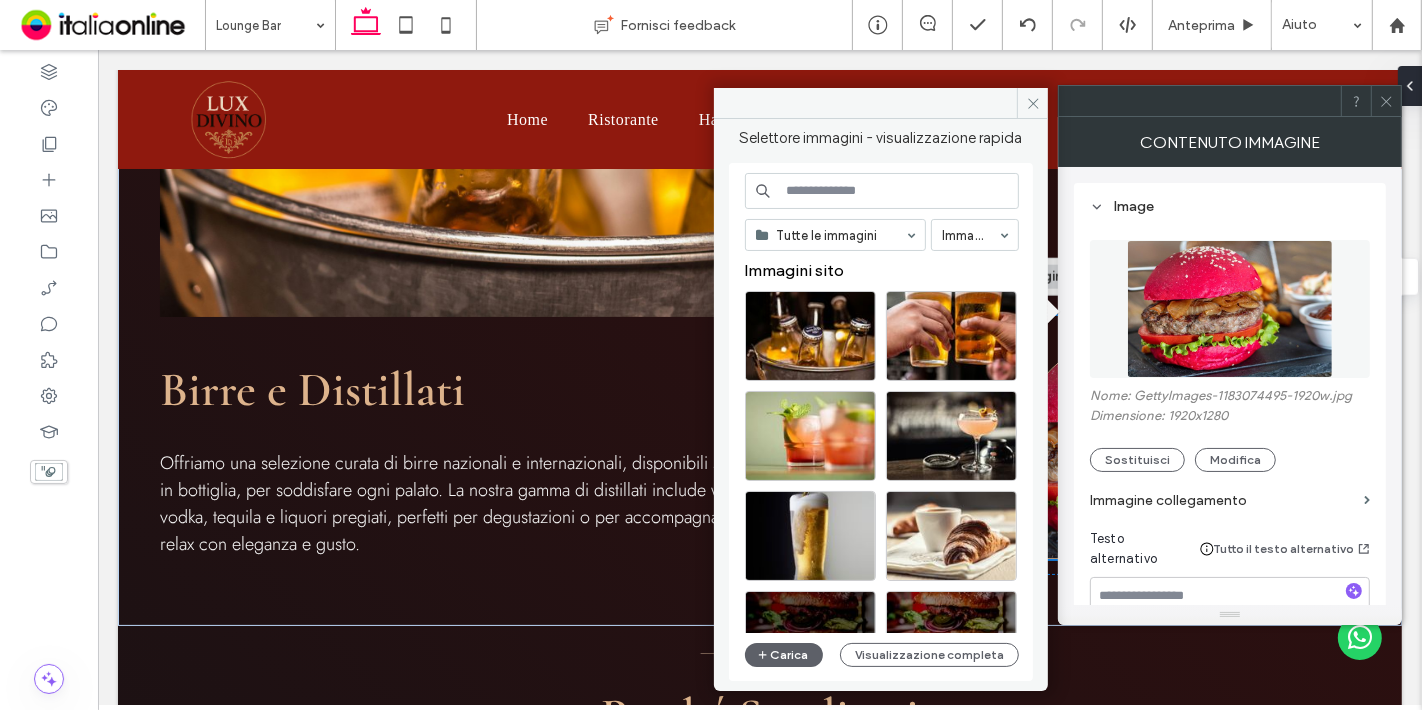 click at bounding box center [882, 191] 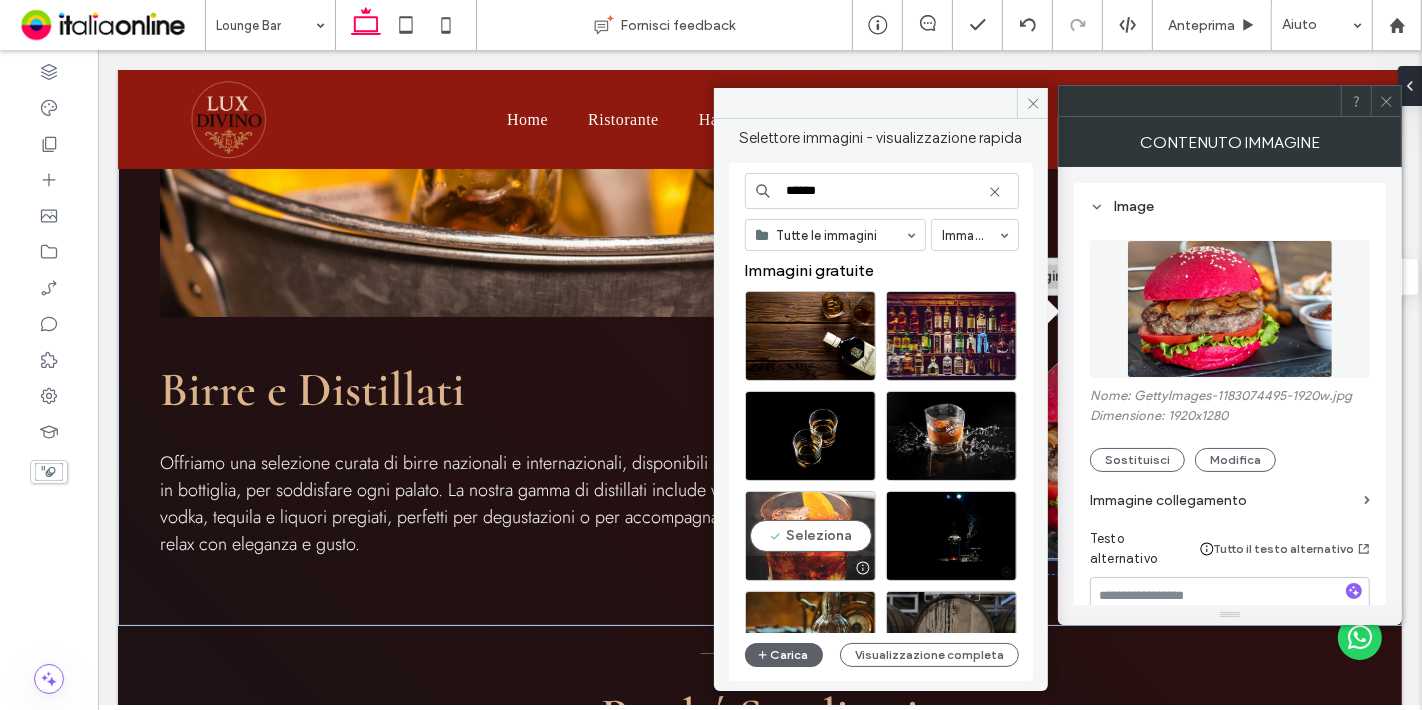 type on "******" 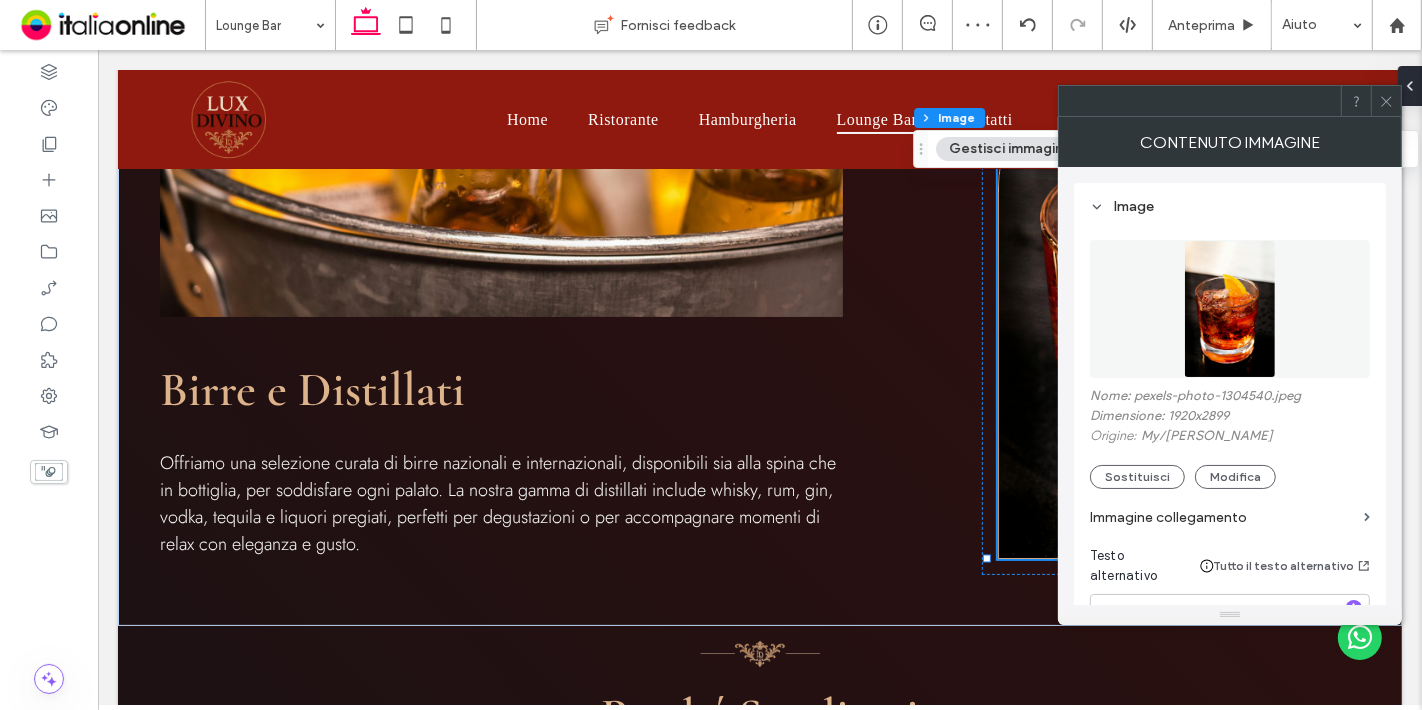 click 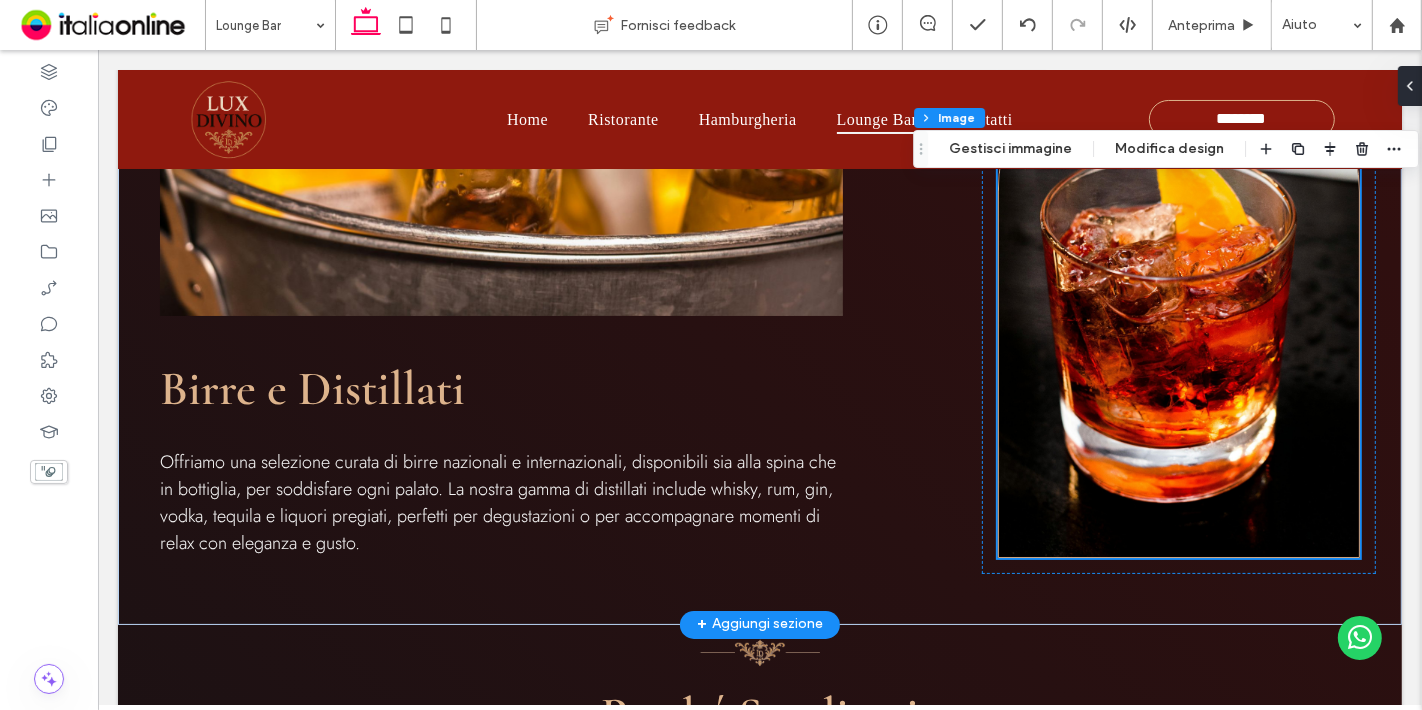 scroll, scrollTop: 2912, scrollLeft: 0, axis: vertical 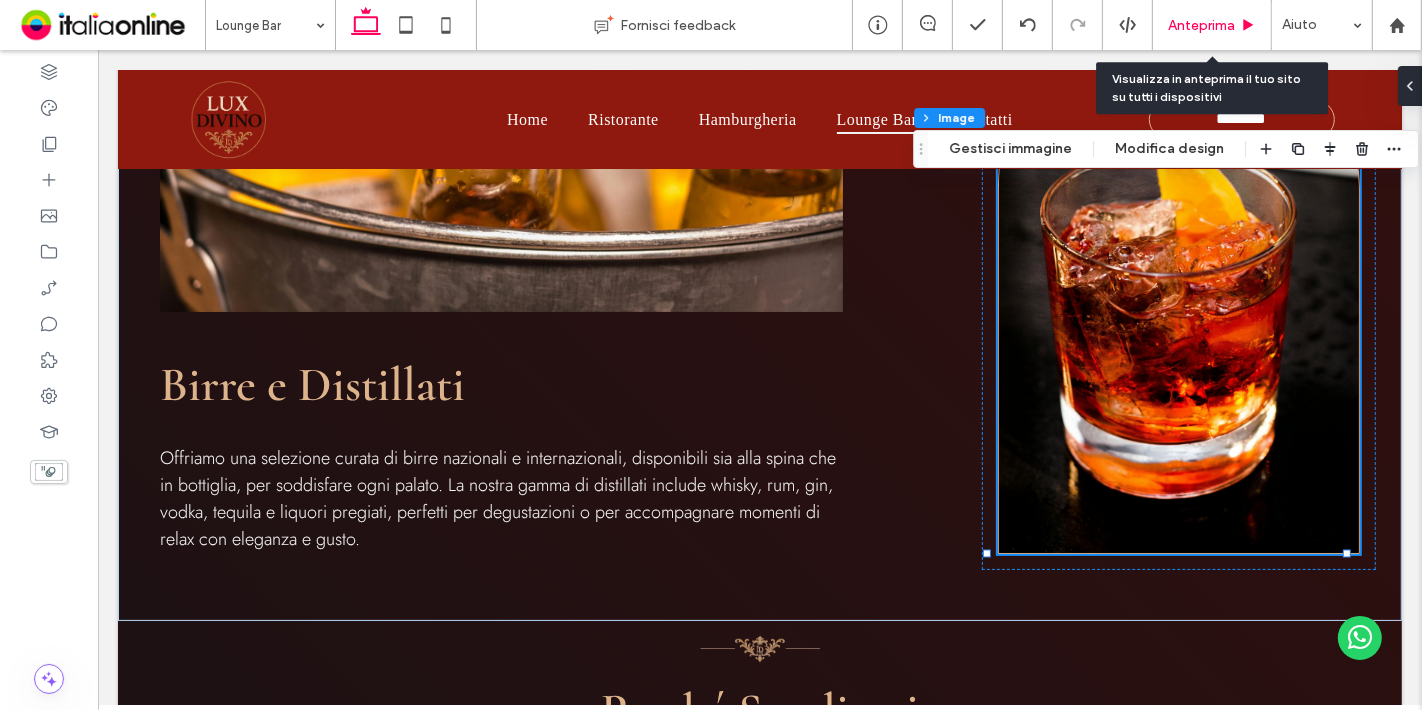 click on "Anteprima" at bounding box center (1212, 25) 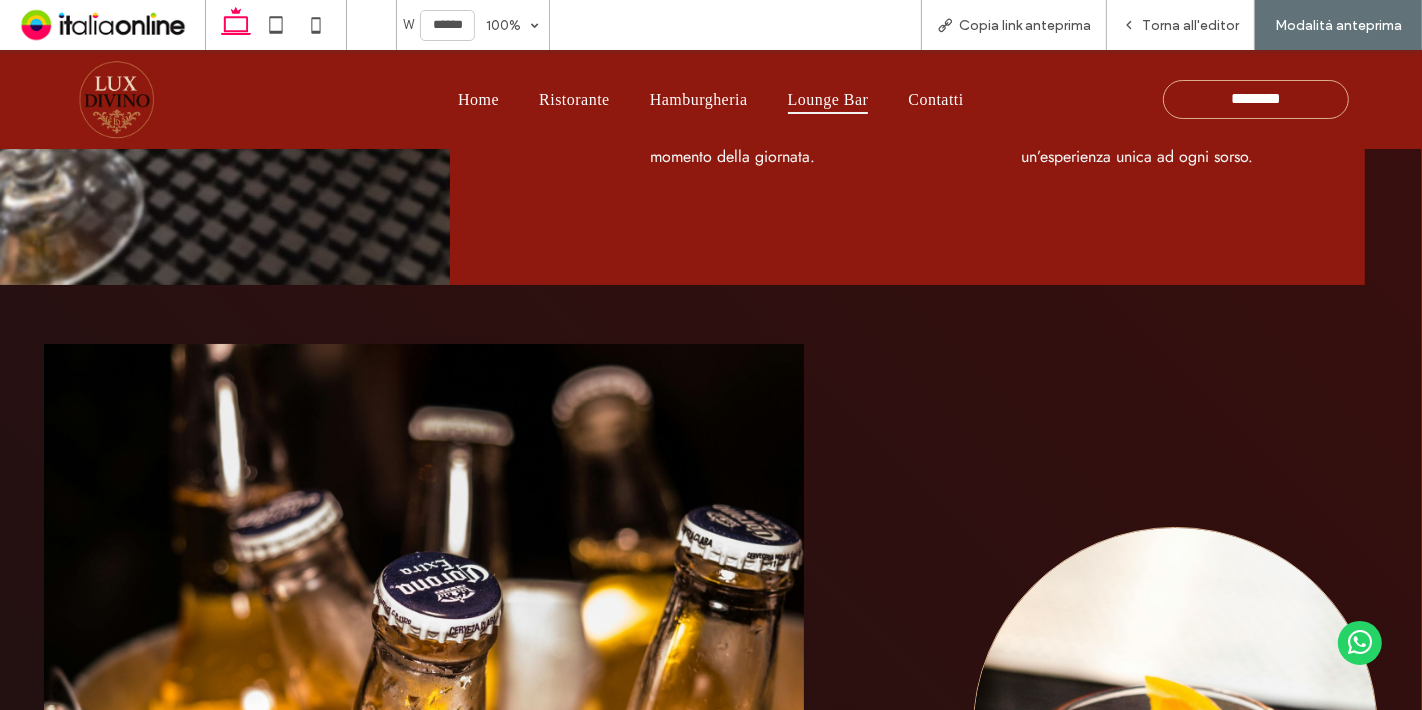 scroll, scrollTop: 2362, scrollLeft: 0, axis: vertical 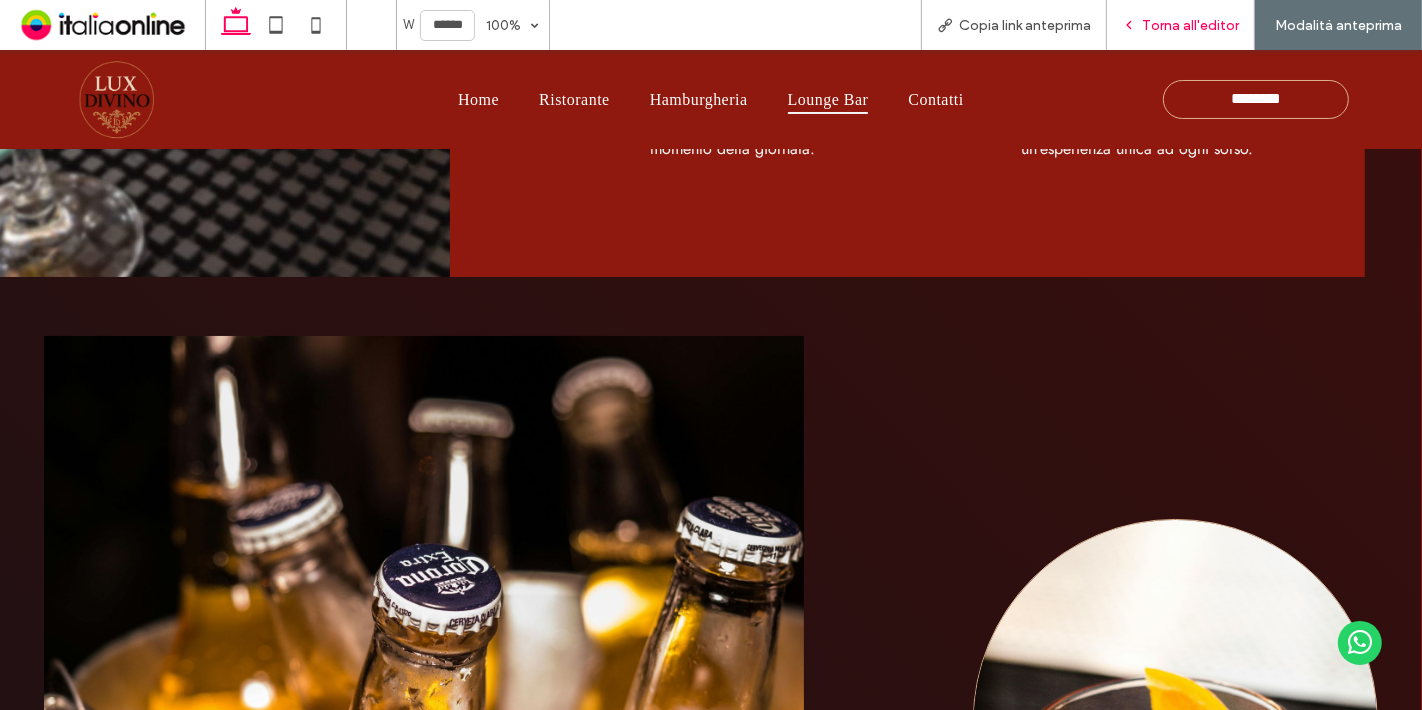 click 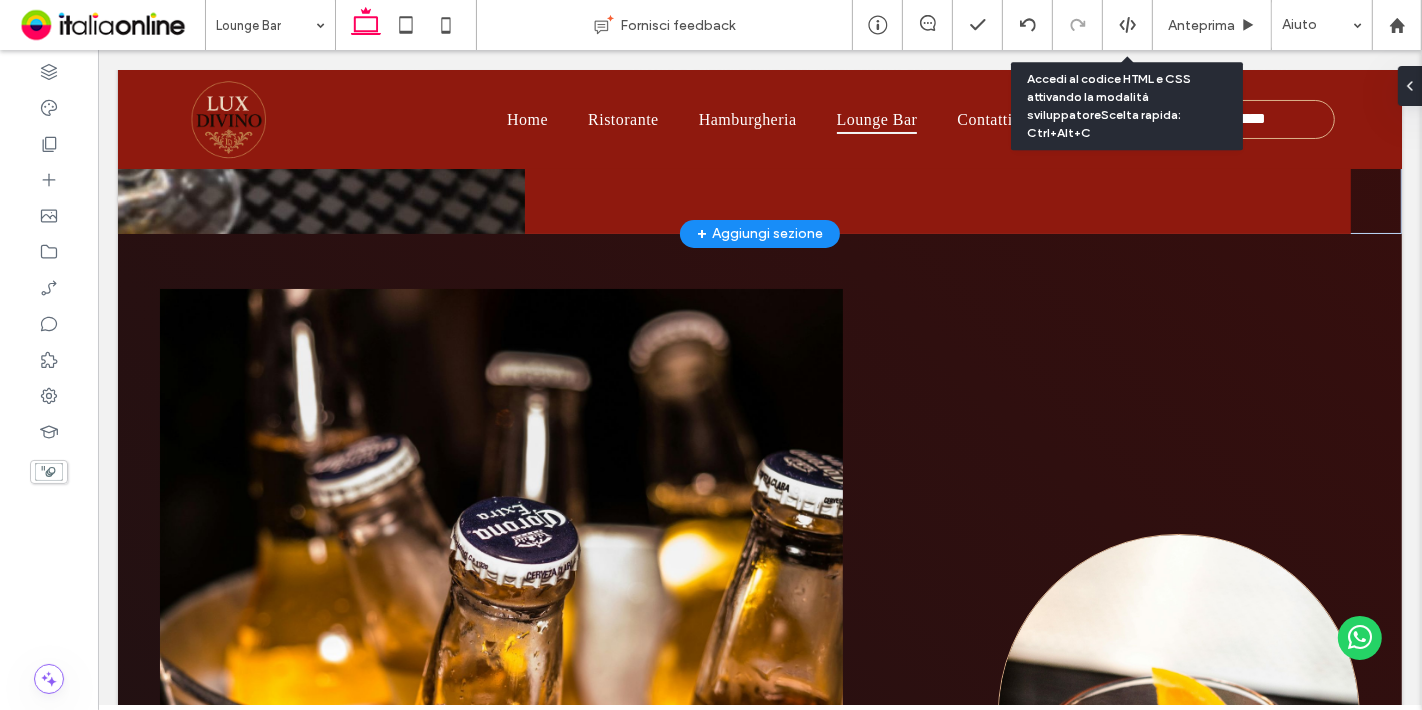 scroll, scrollTop: 2329, scrollLeft: 0, axis: vertical 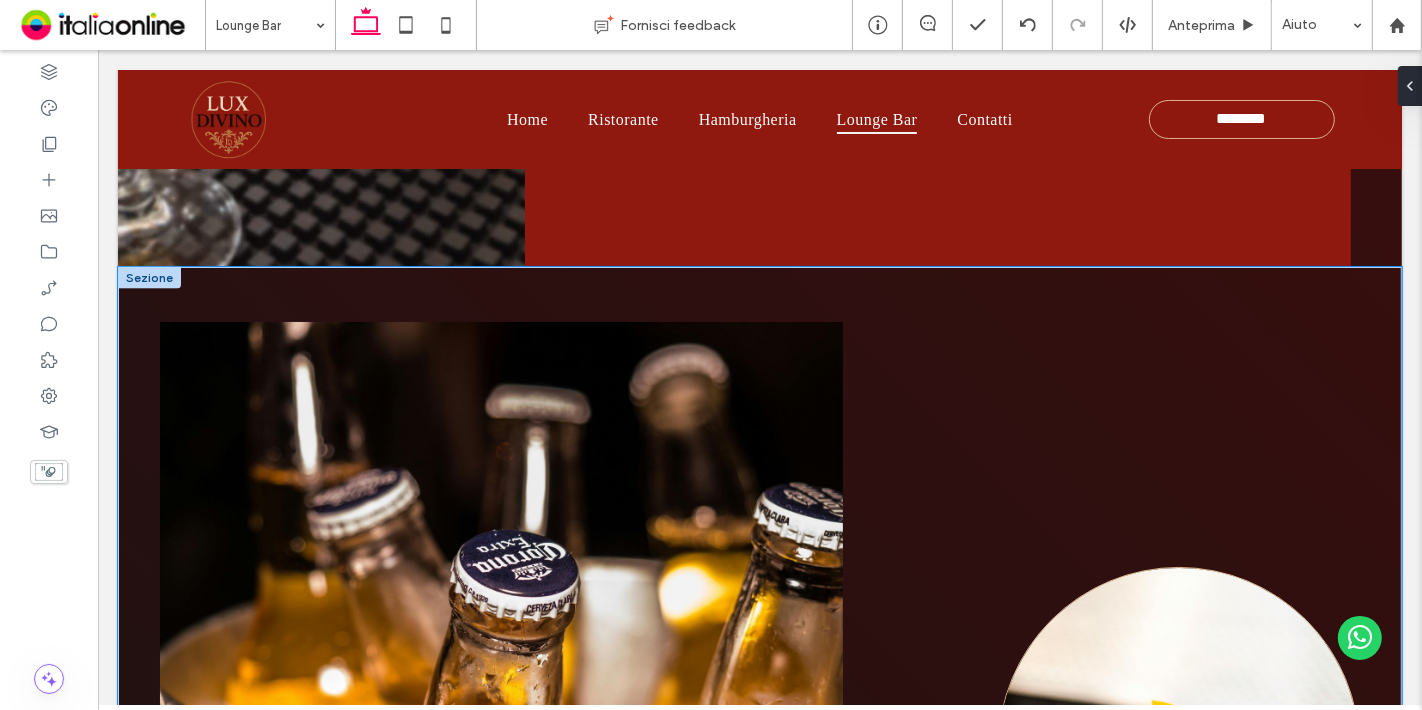click on "Birre e Distillati
Offriamo una selezione curata di birre nazionali e internazionali, disponibili sia alla spina che in bottiglia, per soddisfare ogni palato. La nostra gamma di distillati include whisky, rum, gin, vodka, tequila e liquori pregiati, perfetti per degustazioni o per accompagnare momenti di relax con eleganza e gusto." at bounding box center [759, 724] 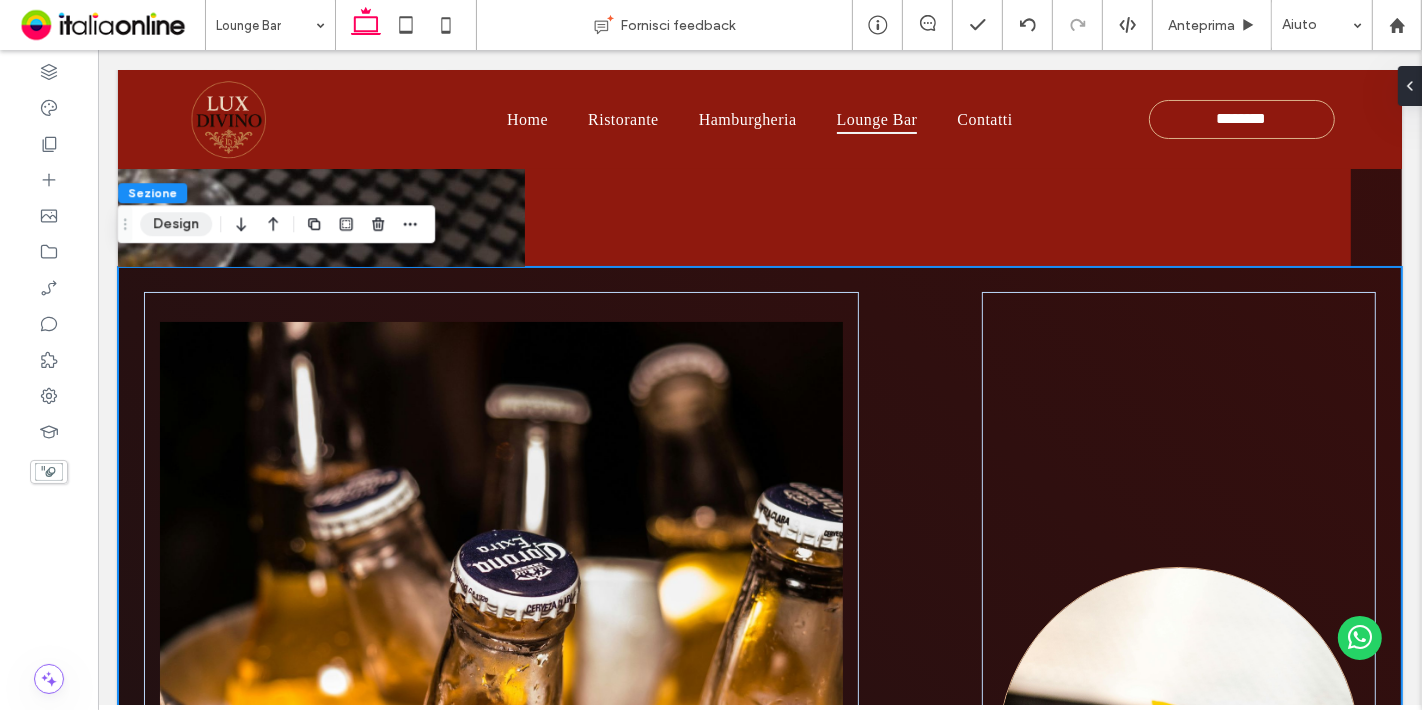 click on "Design" at bounding box center (176, 224) 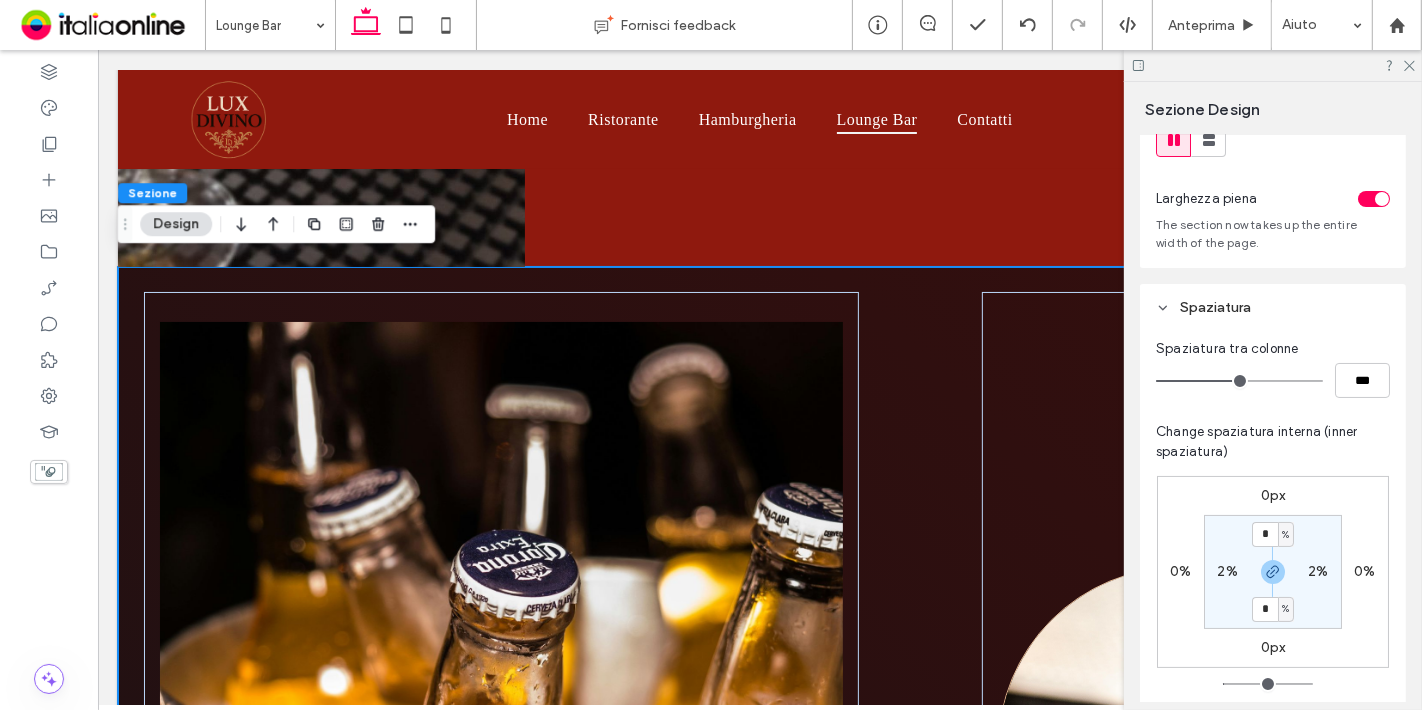 scroll, scrollTop: 68, scrollLeft: 0, axis: vertical 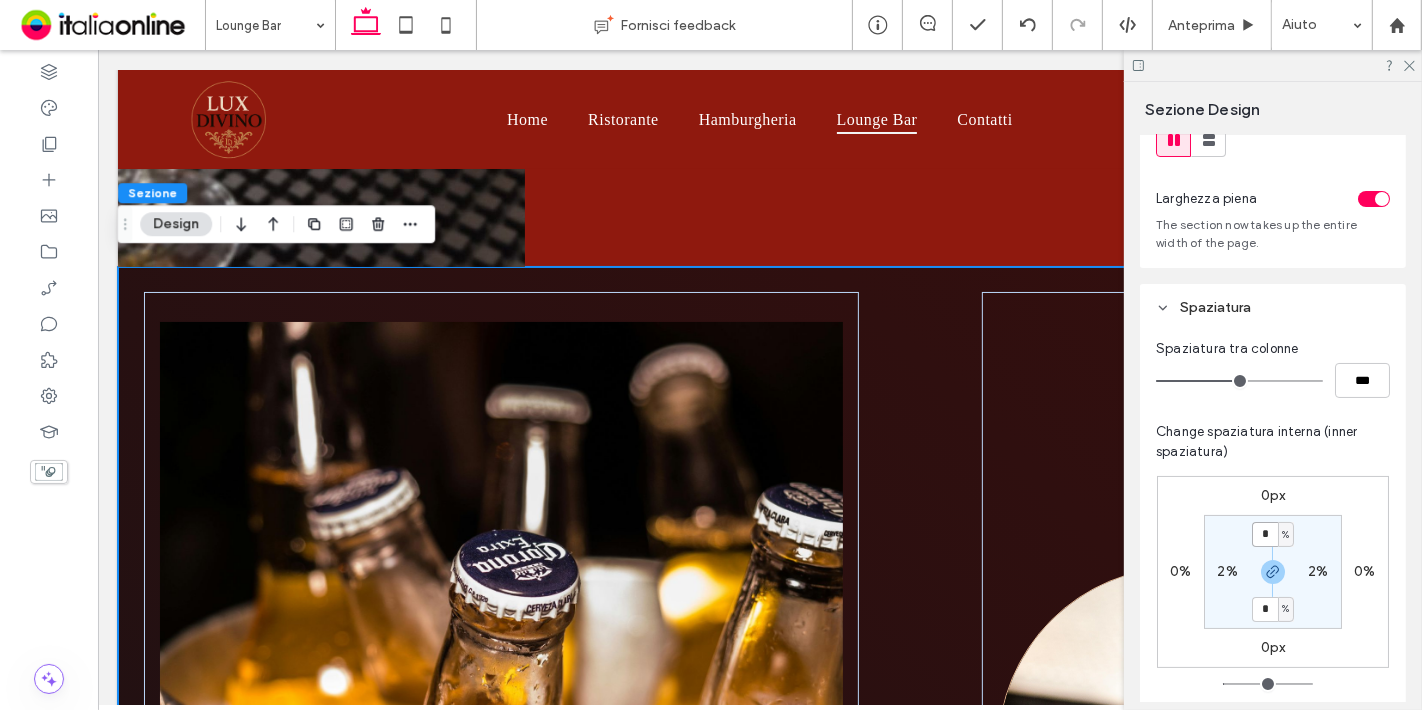 click on "*" at bounding box center [1265, 534] 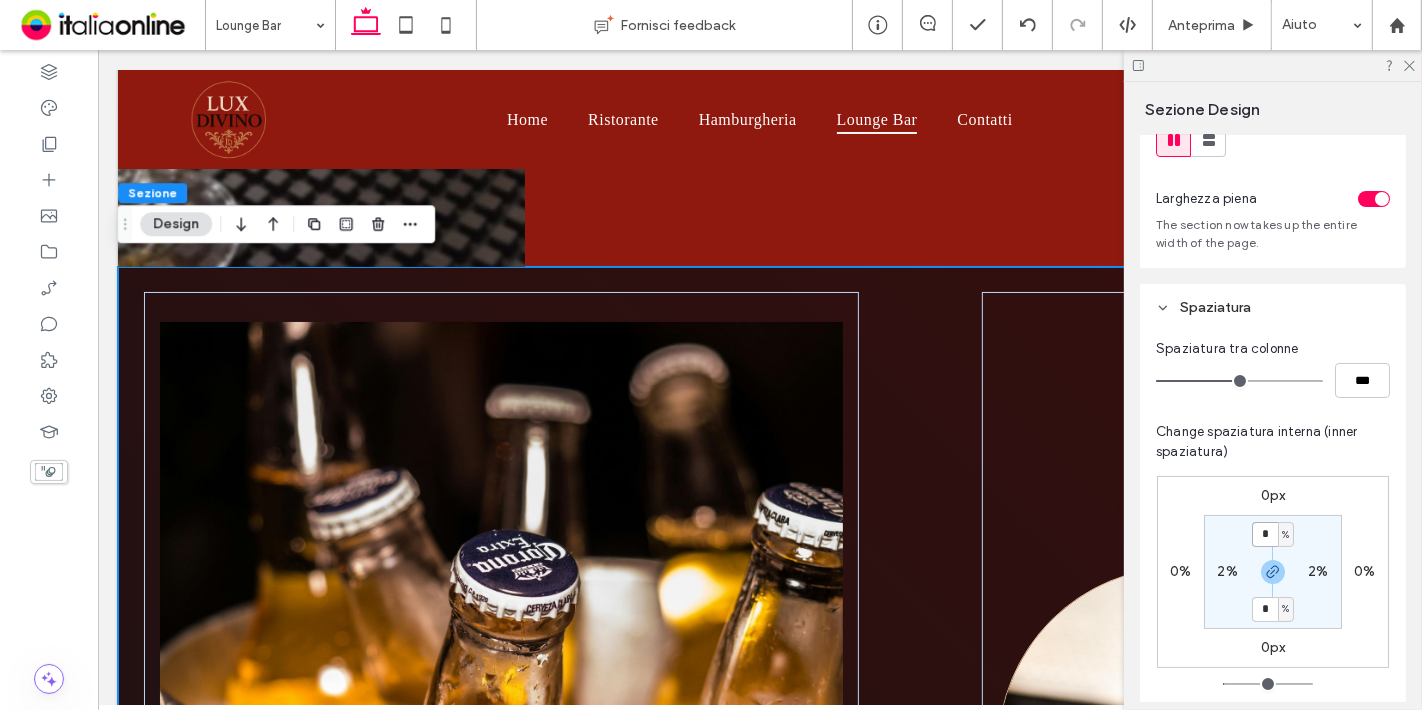 type on "*" 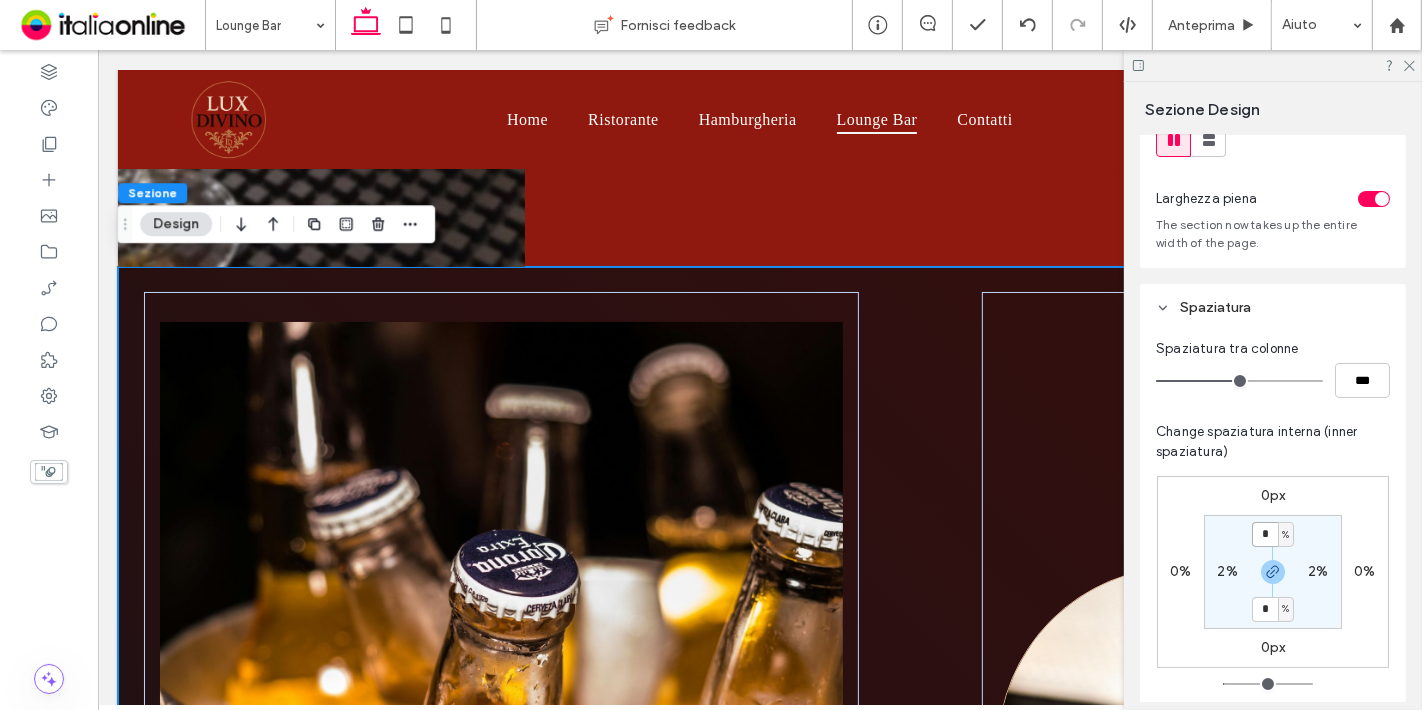 type on "*" 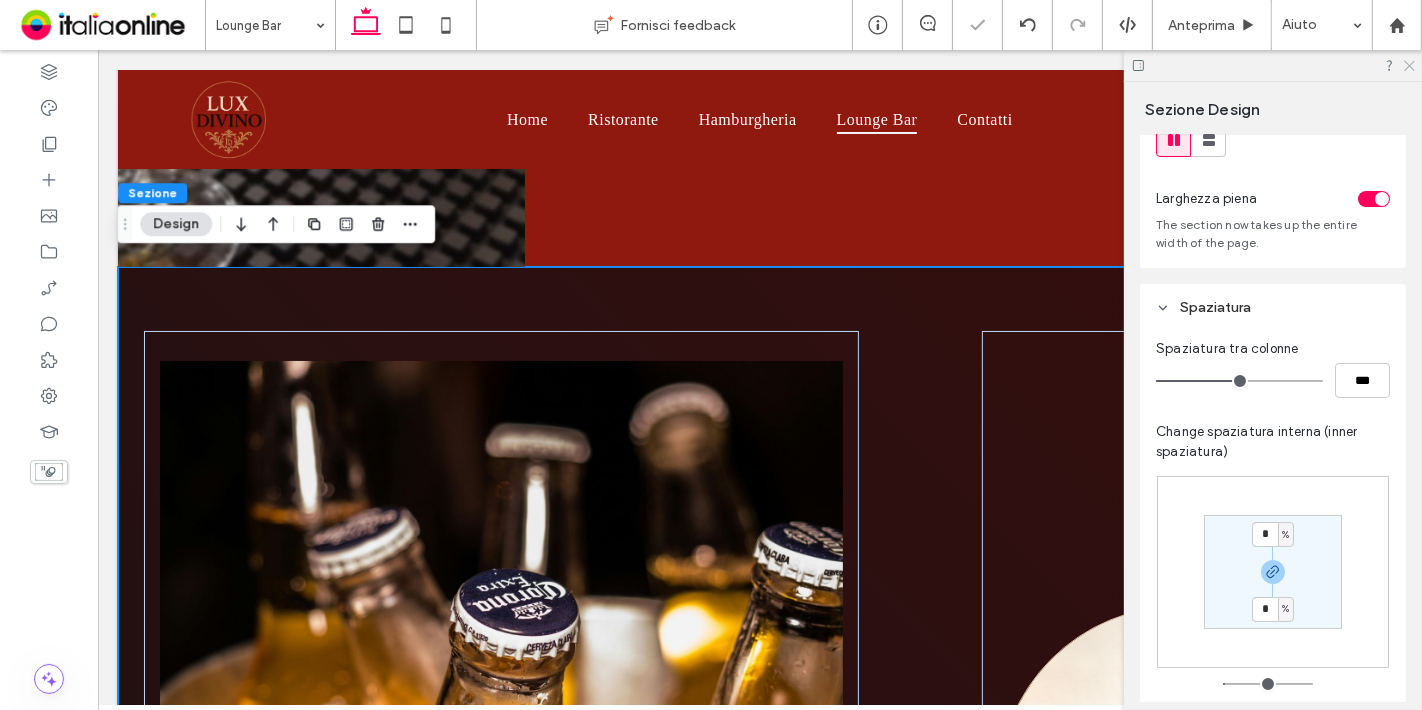 click 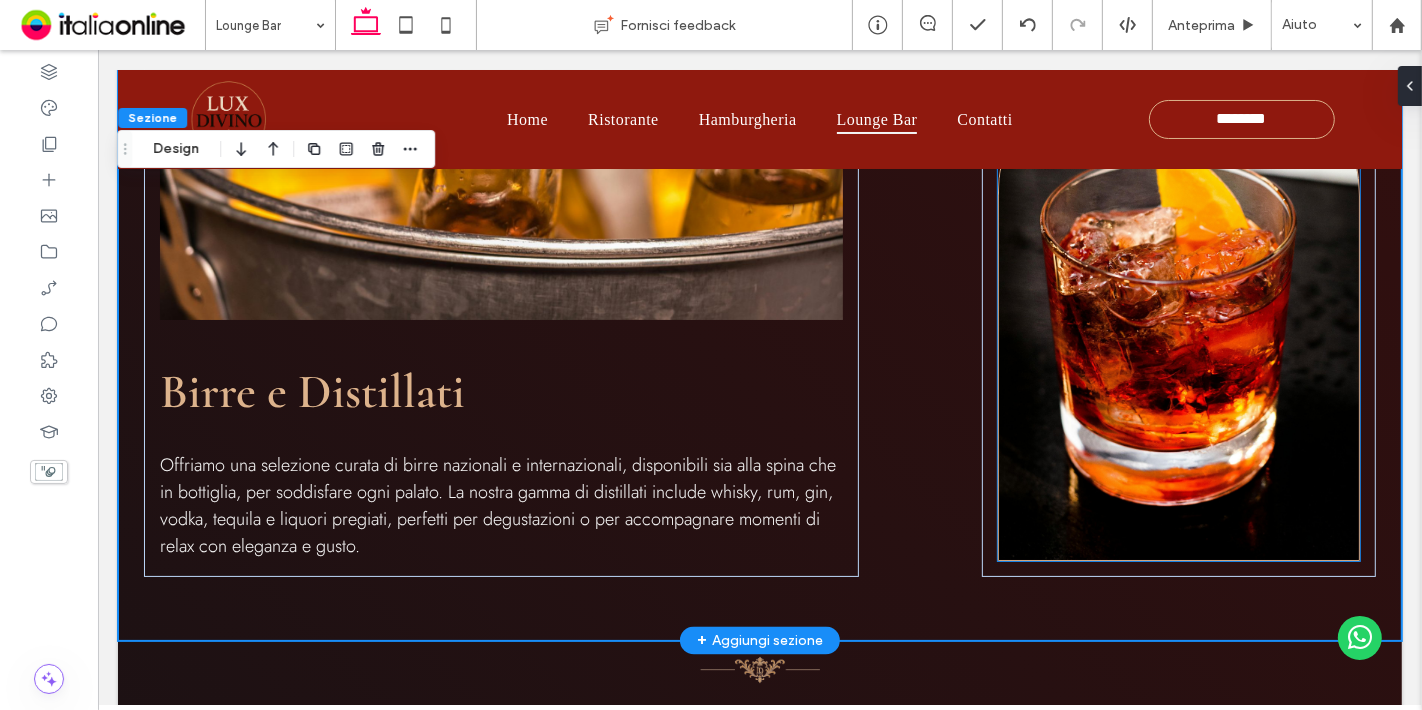 click at bounding box center (1178, 288) 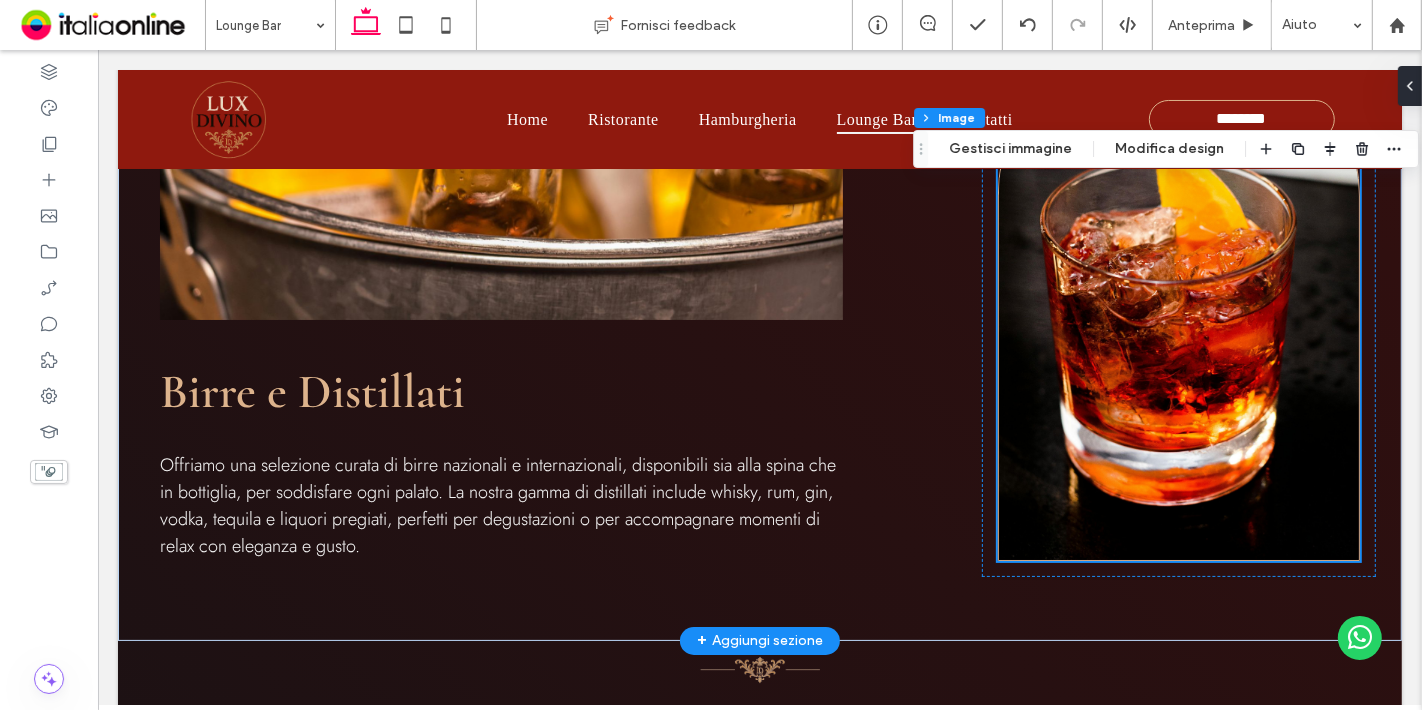 scroll, scrollTop: 2629, scrollLeft: 0, axis: vertical 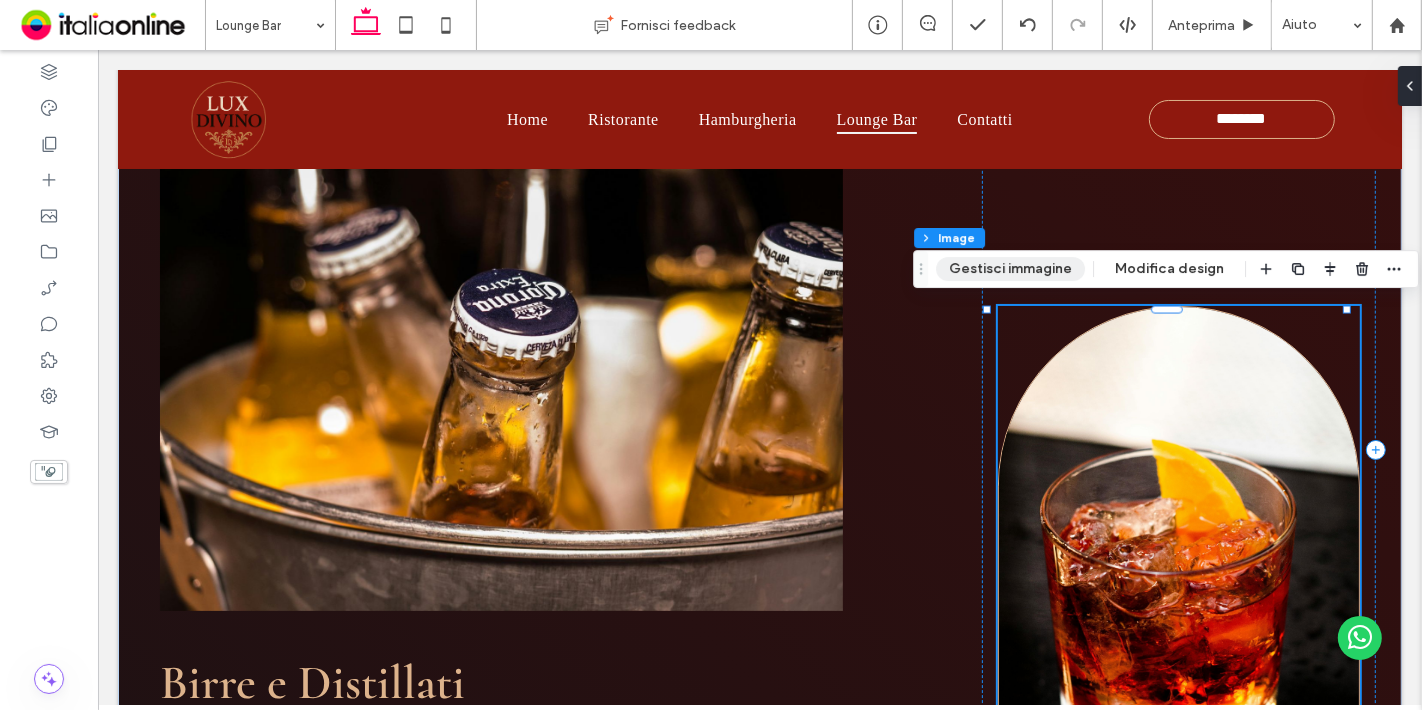 click on "Gestisci immagine" at bounding box center (1010, 269) 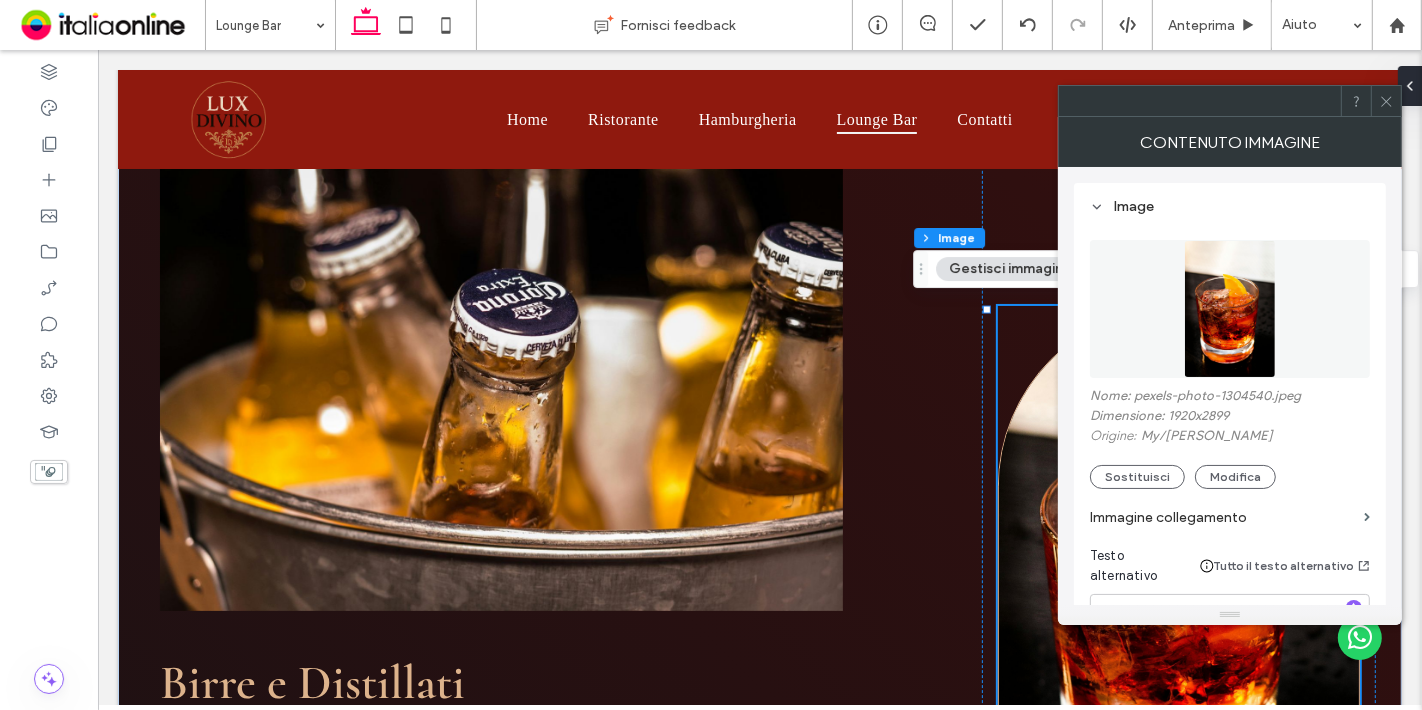 click 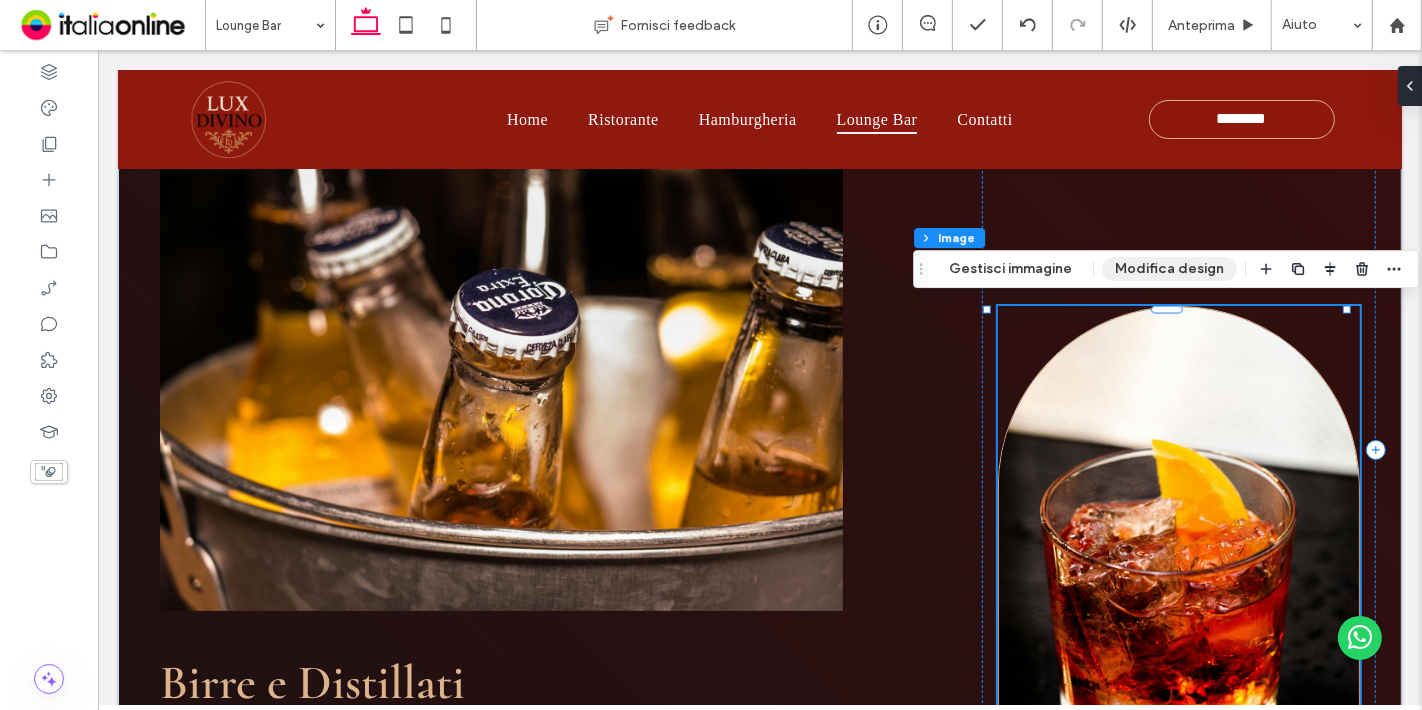 click on "Modifica design" at bounding box center [1169, 269] 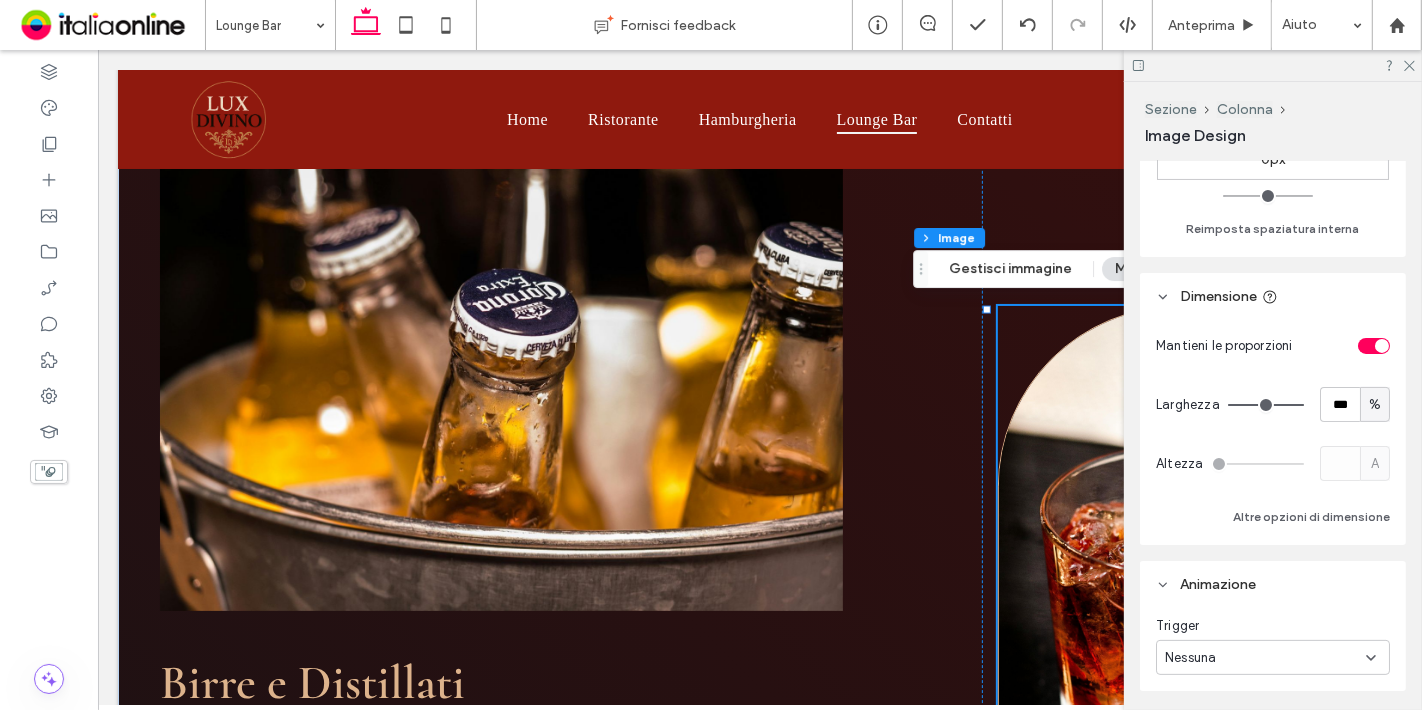 scroll, scrollTop: 362, scrollLeft: 0, axis: vertical 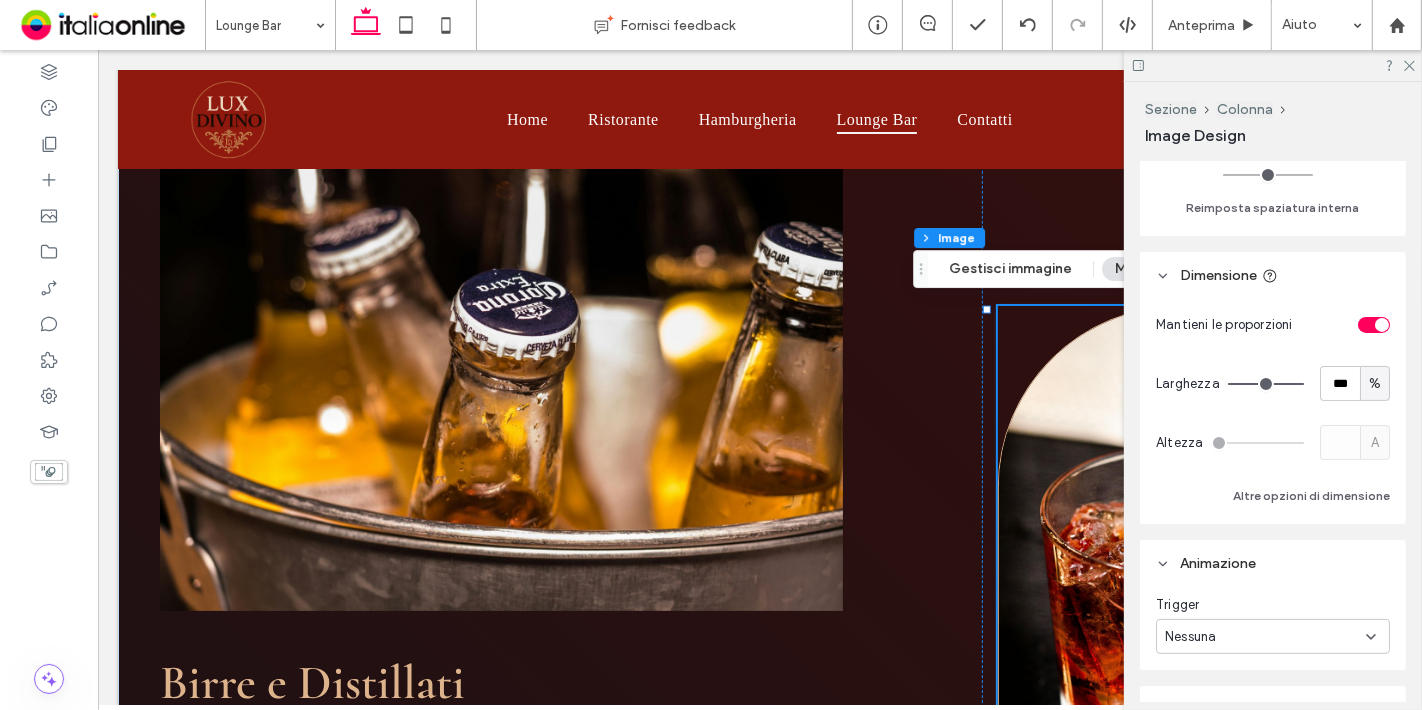 type on "**" 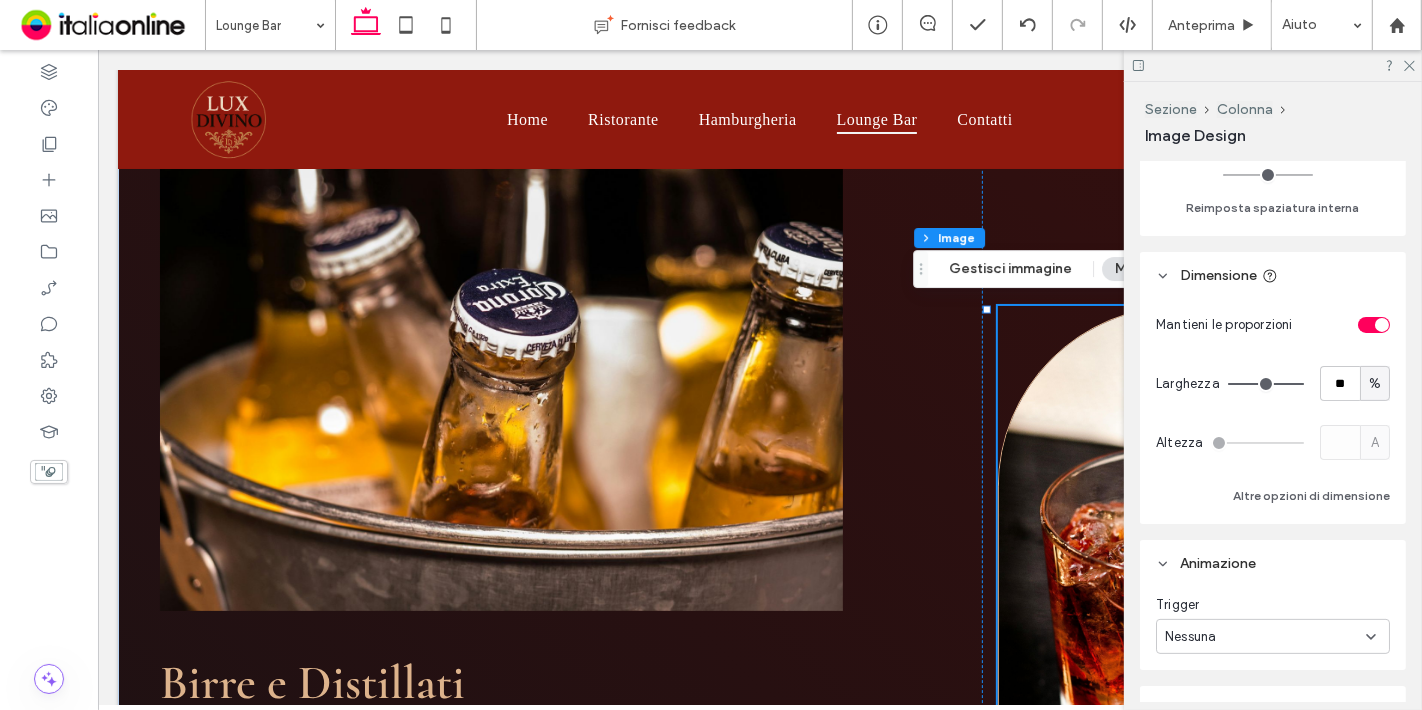 type on "**" 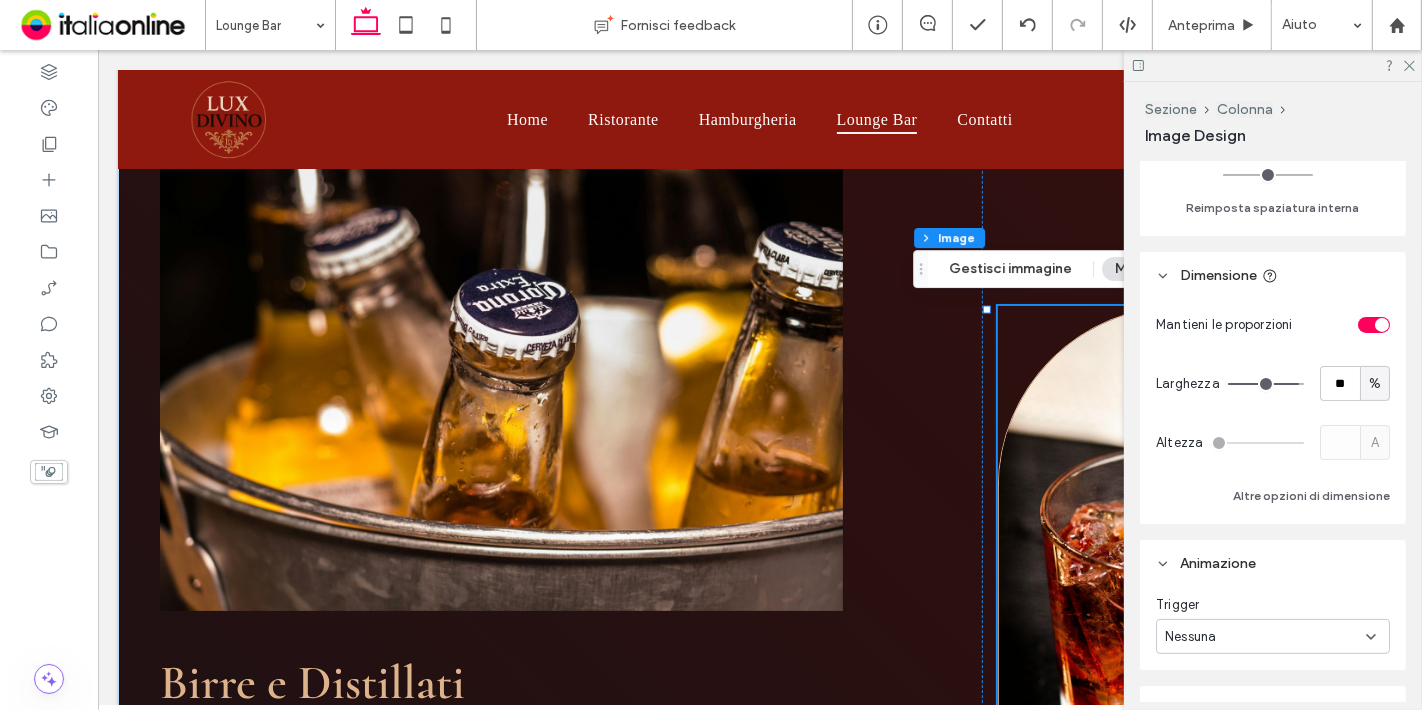 type on "**" 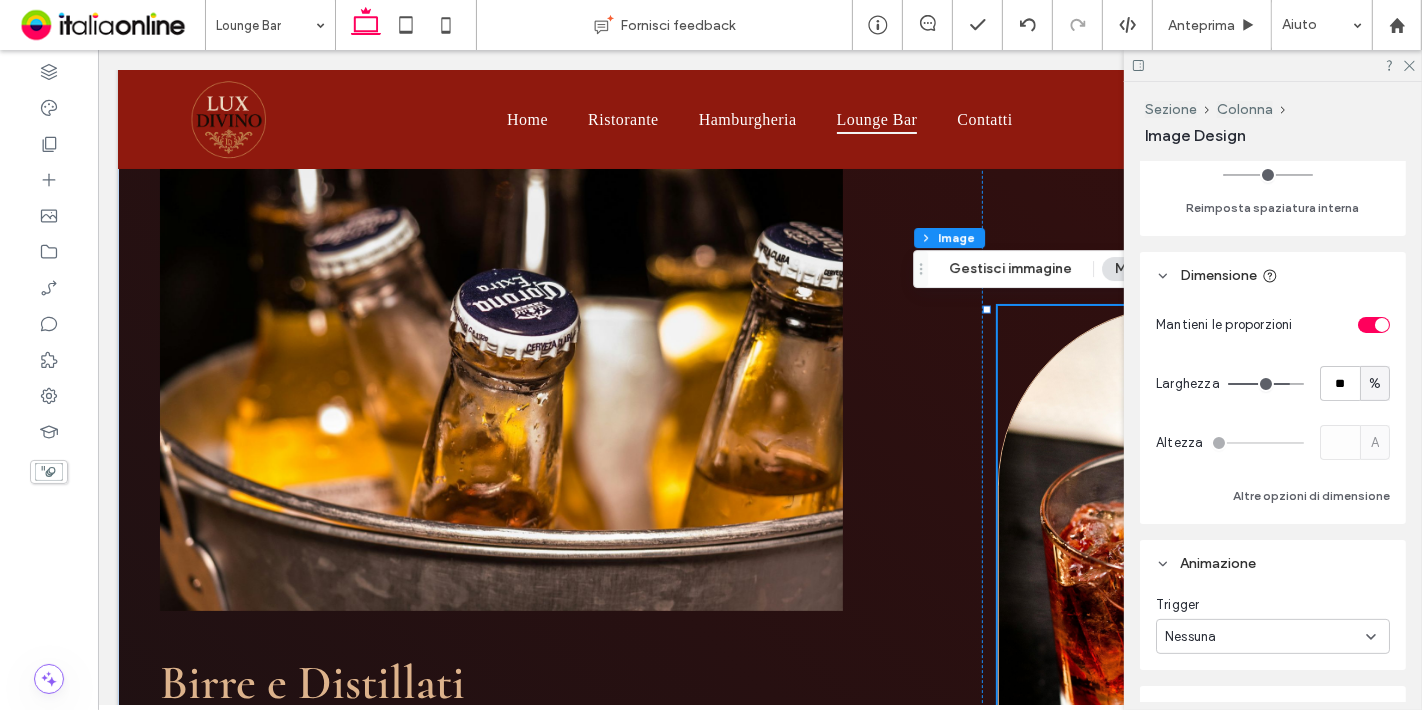 type on "**" 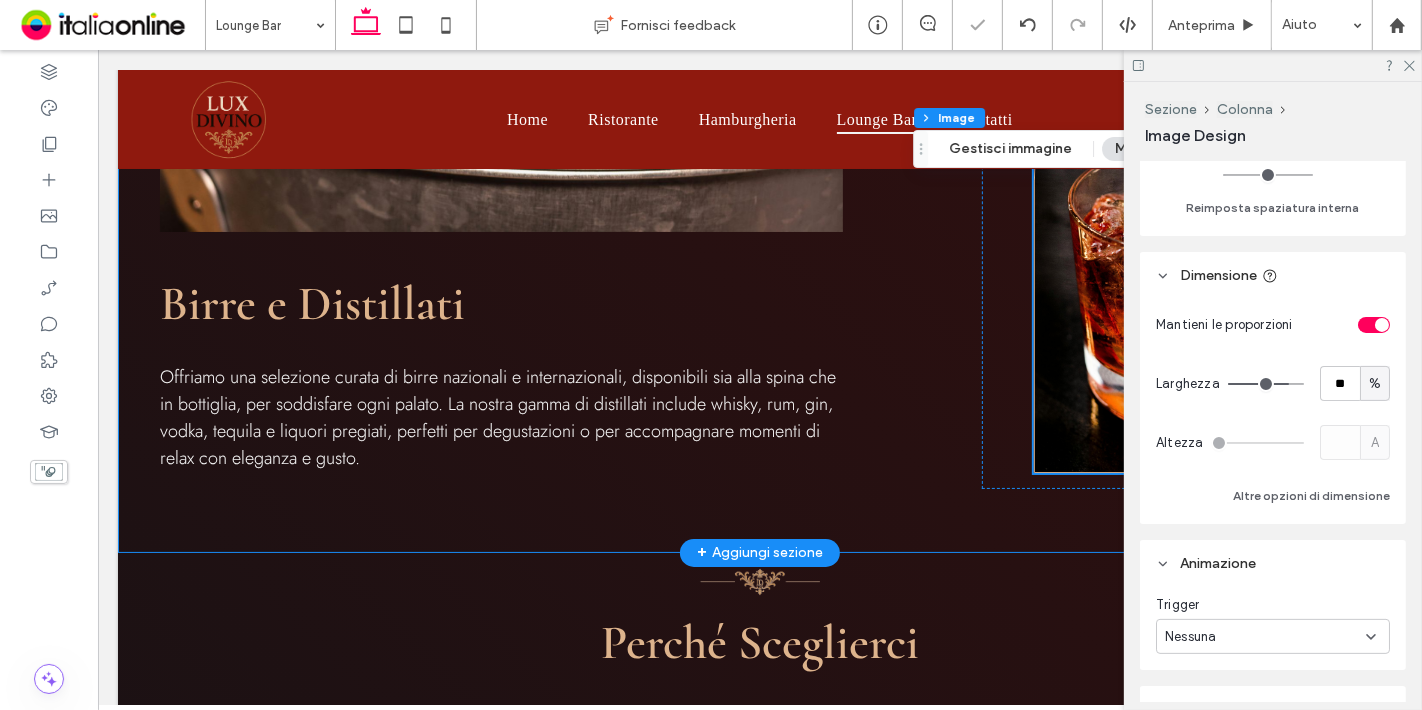 scroll, scrollTop: 3009, scrollLeft: 0, axis: vertical 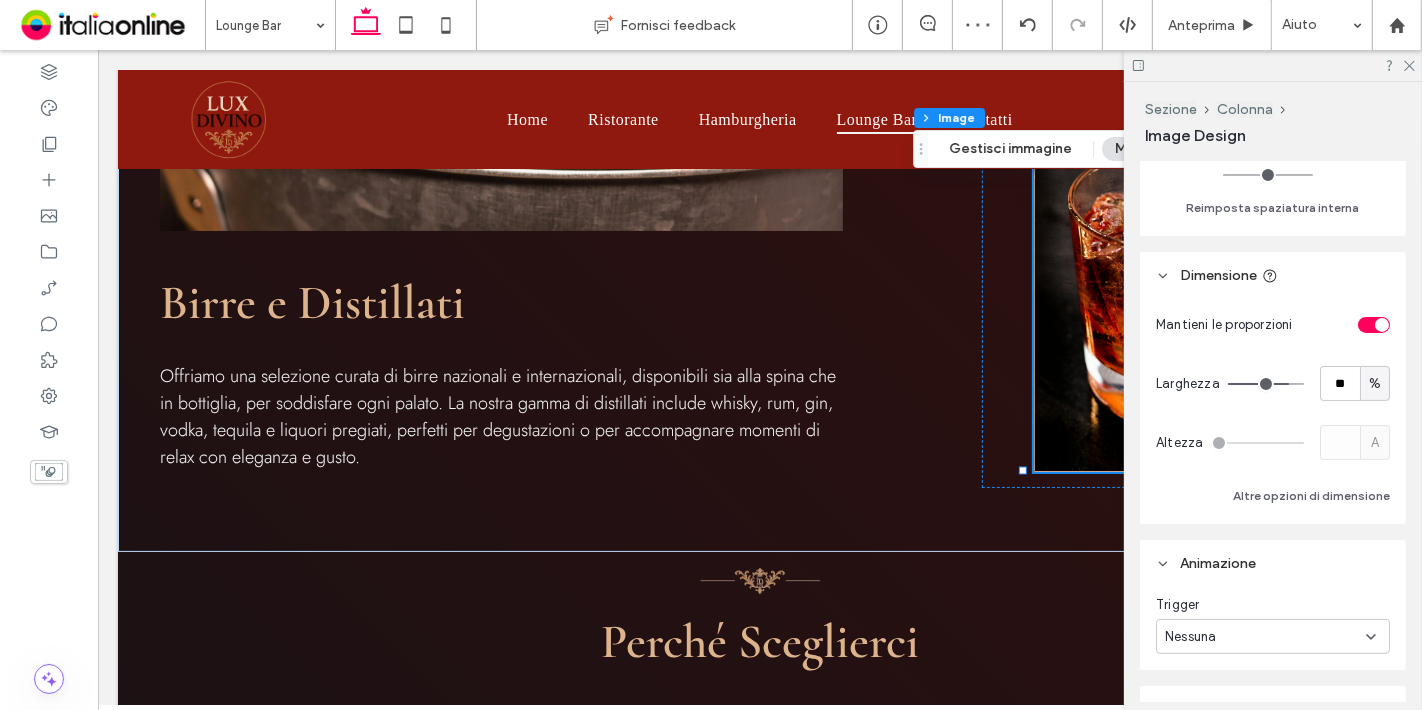 type on "**" 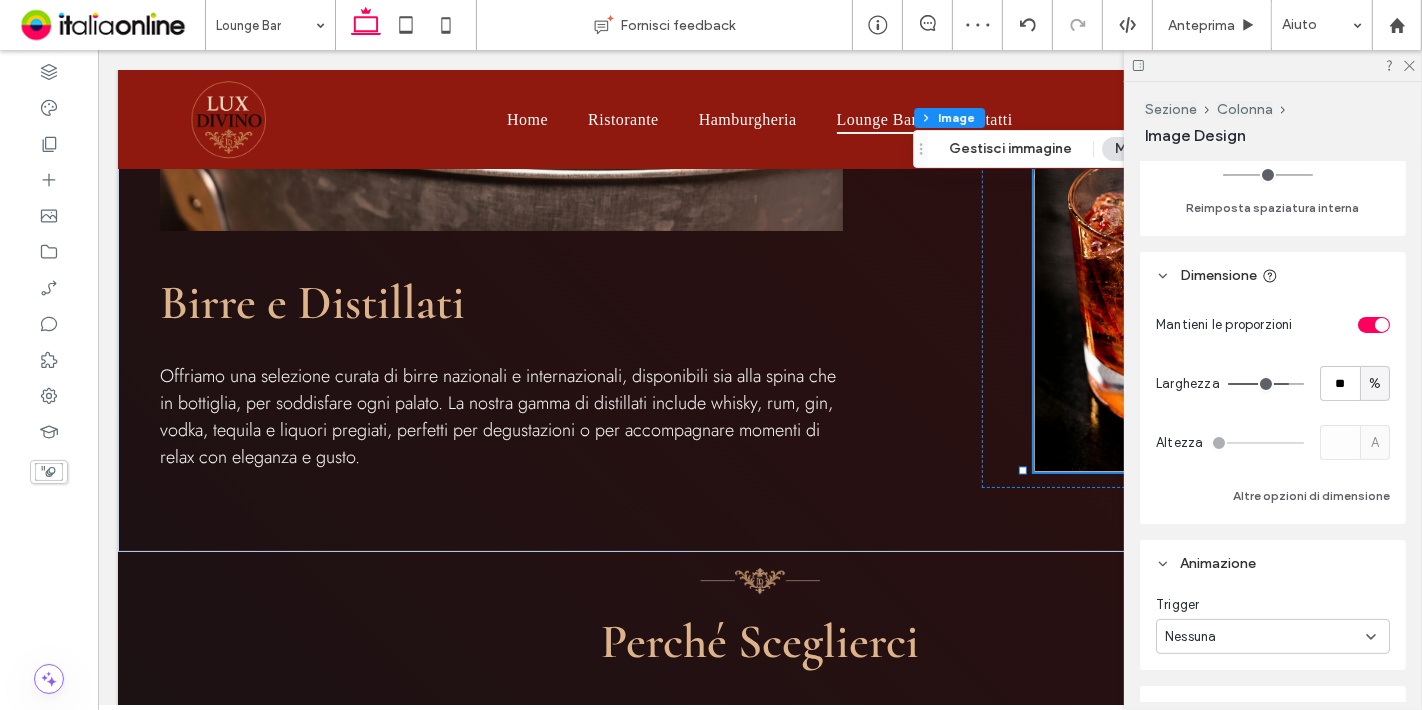 type on "**" 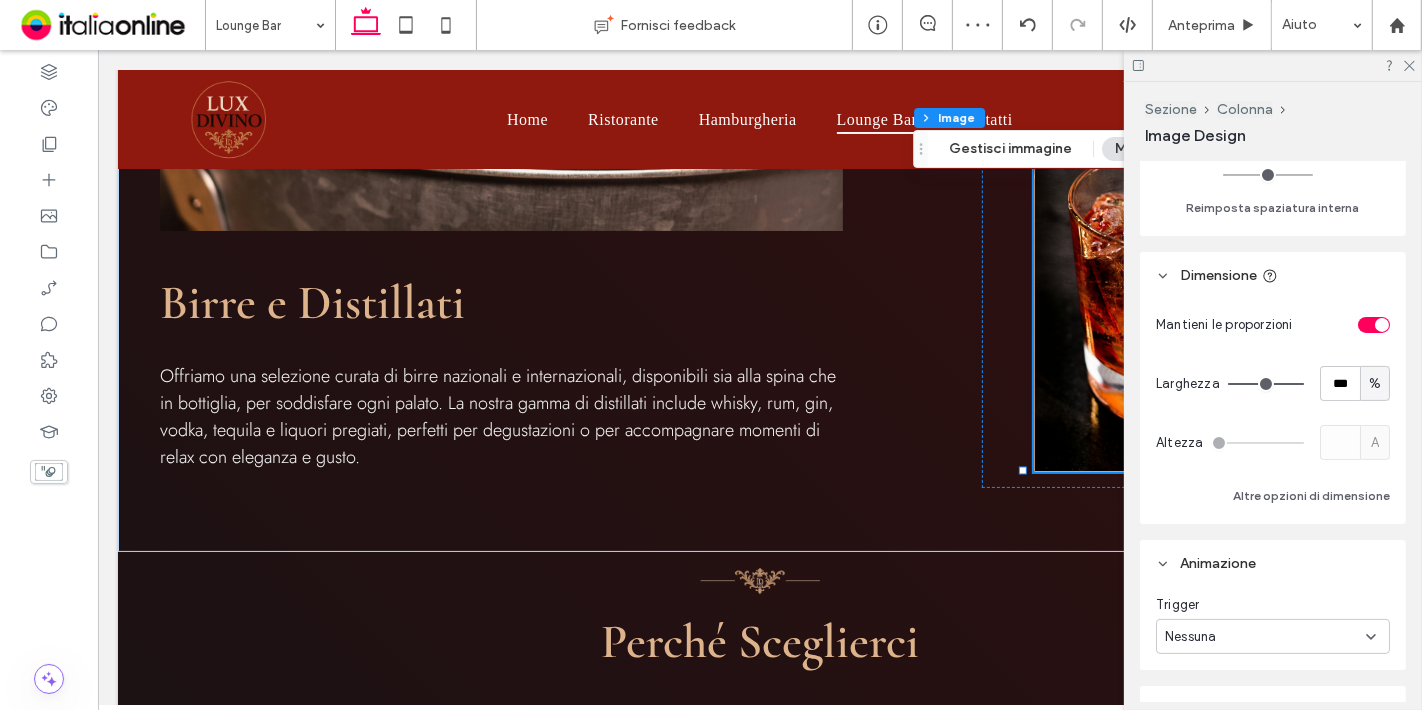 drag, startPoint x: 1280, startPoint y: 381, endPoint x: 1291, endPoint y: 381, distance: 11 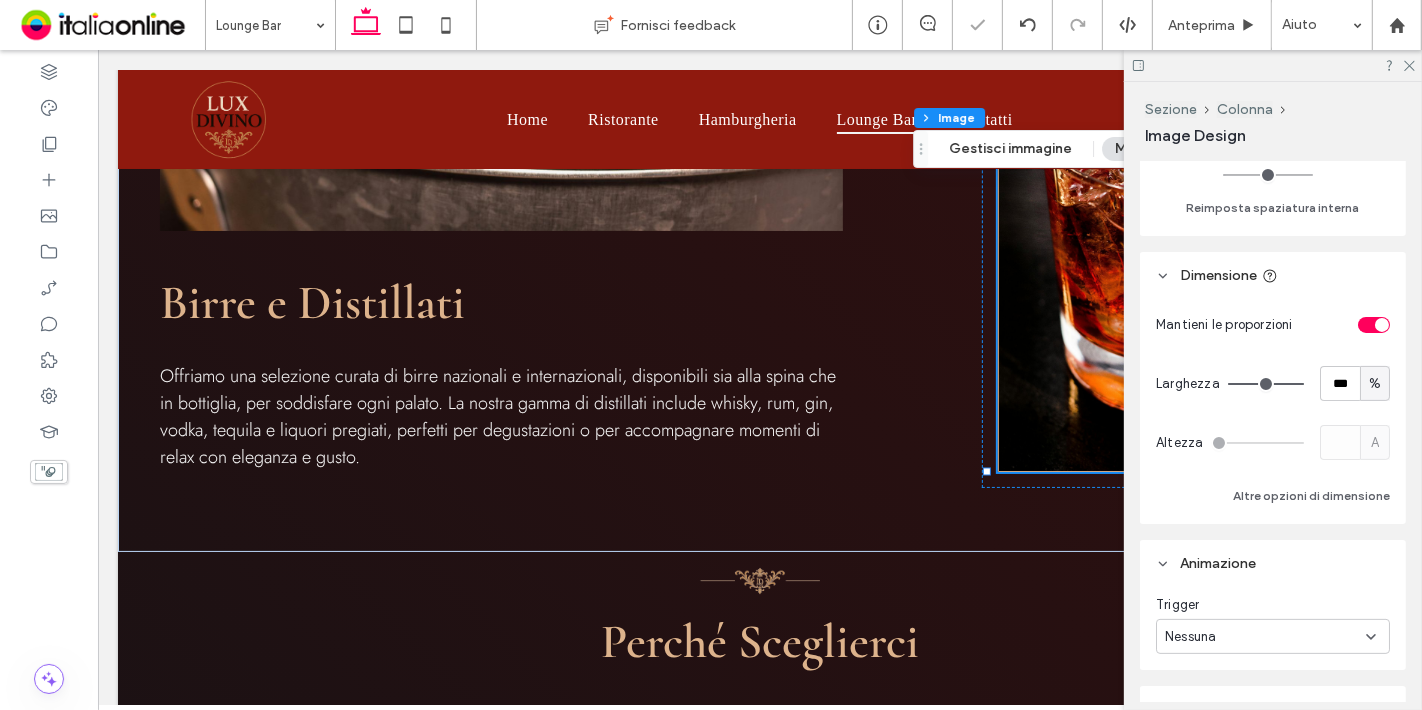type on "**" 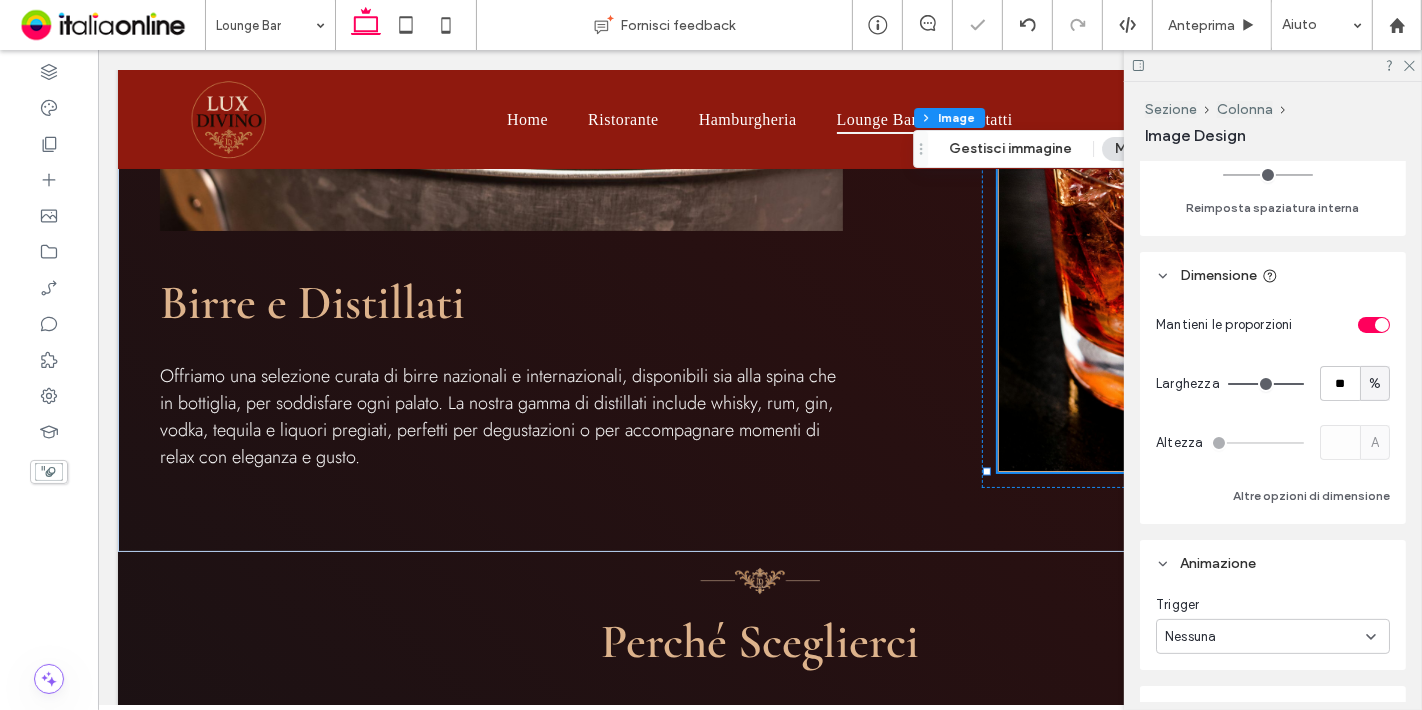 type on "**" 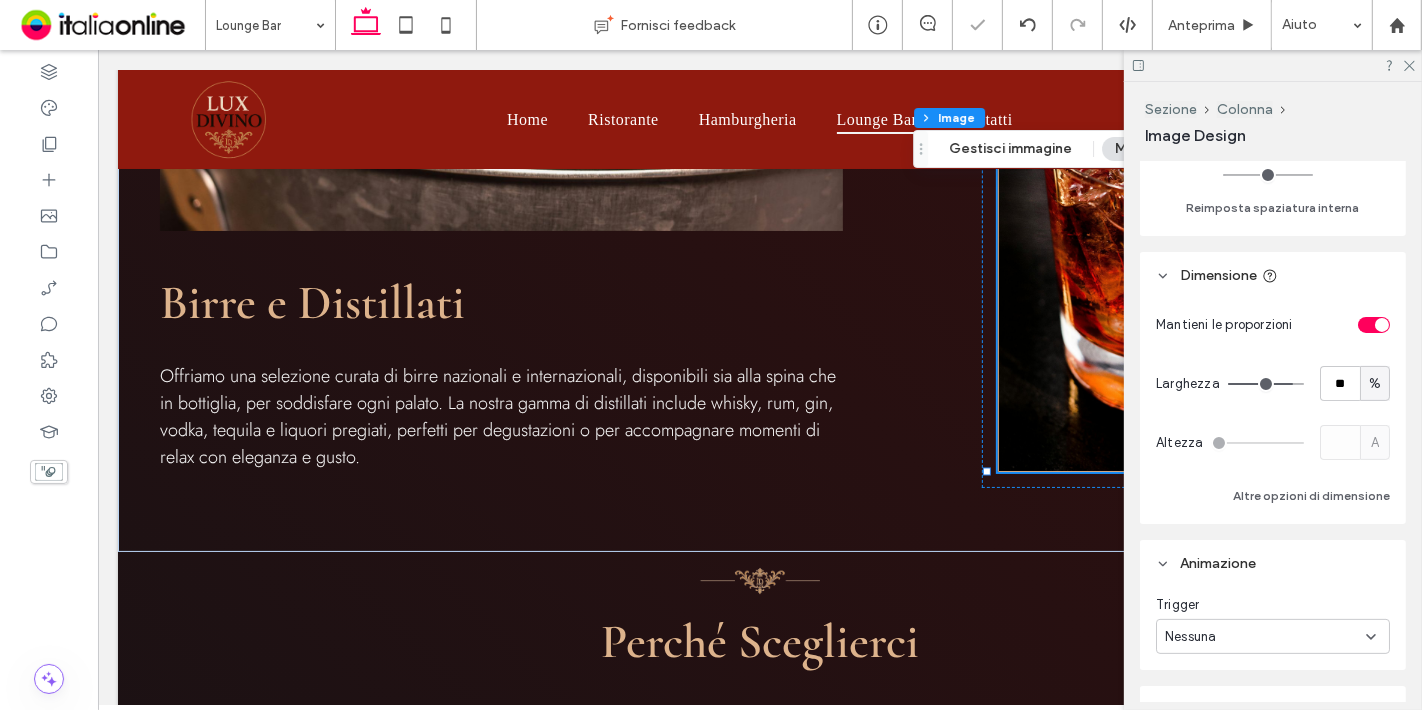 type on "**" 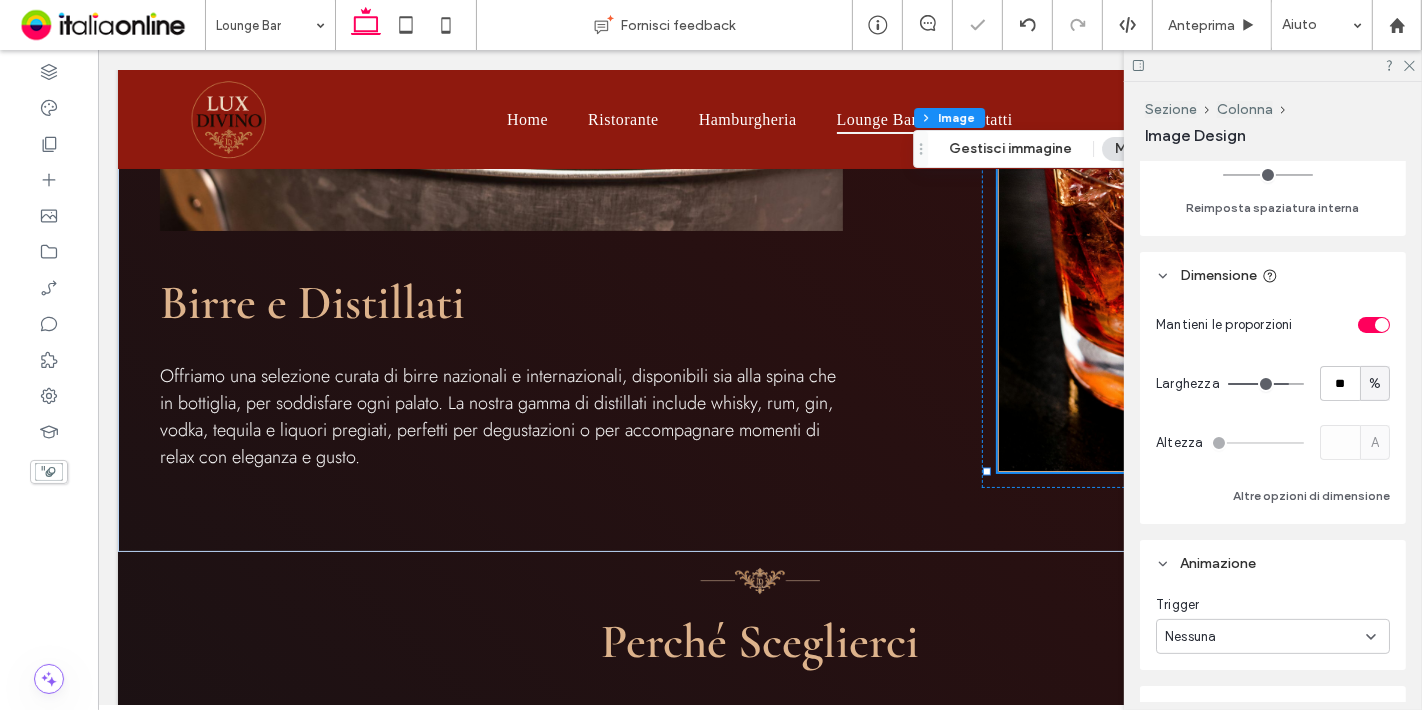 type on "**" 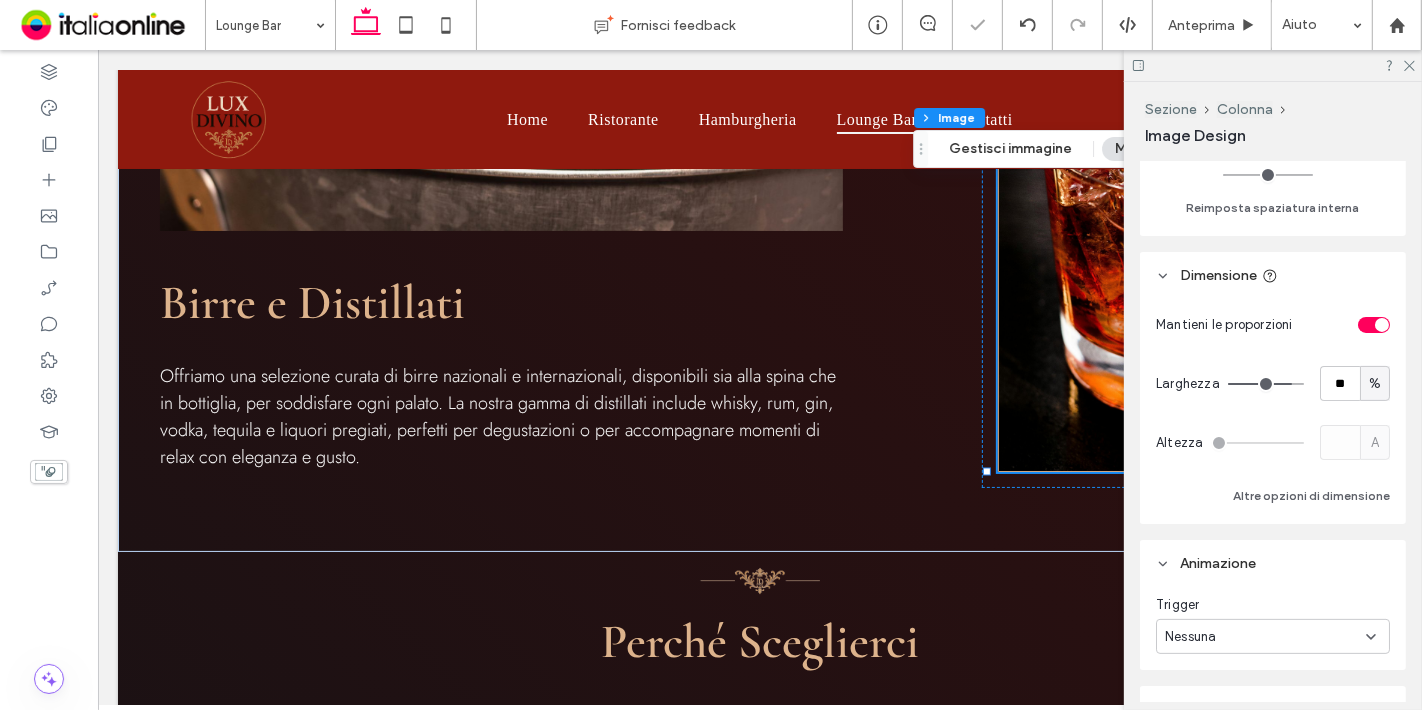 type on "**" 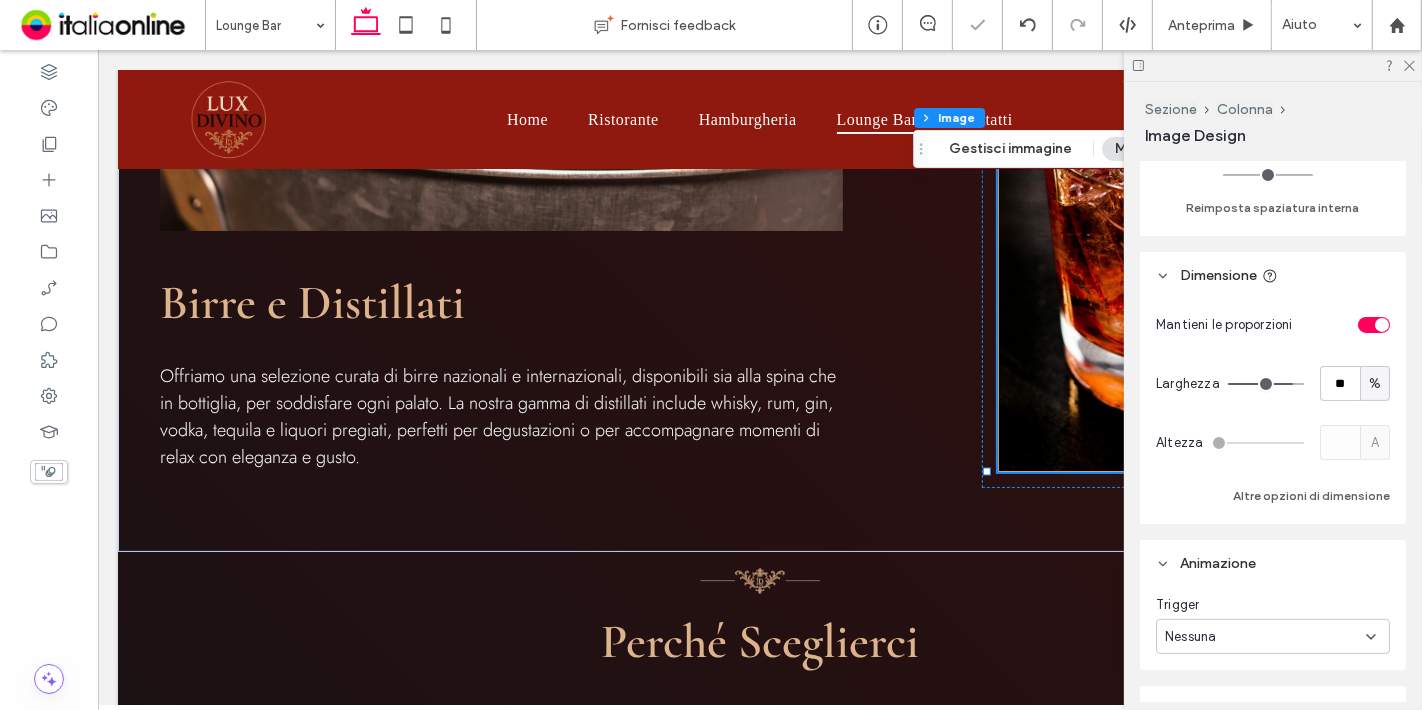 click at bounding box center (1266, 384) 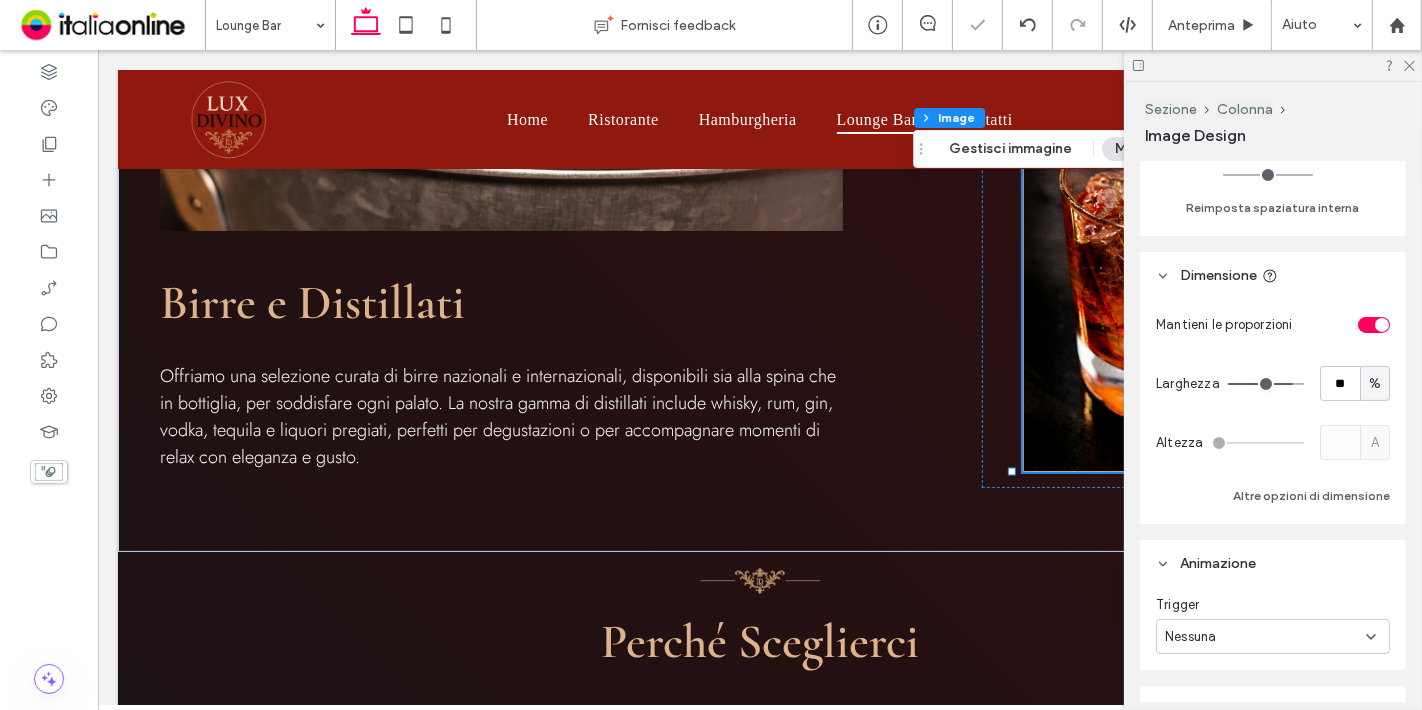 type on "***" 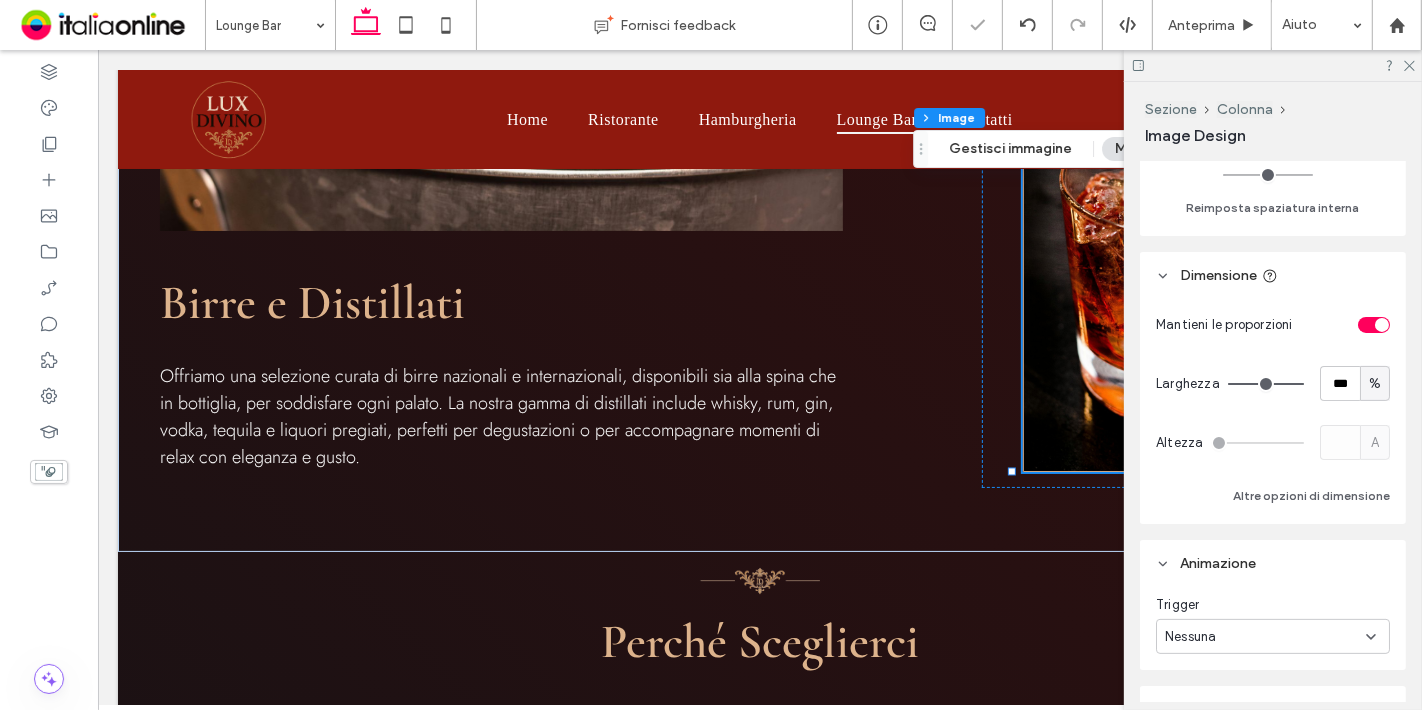 drag, startPoint x: 1277, startPoint y: 384, endPoint x: 1352, endPoint y: 364, distance: 77.62087 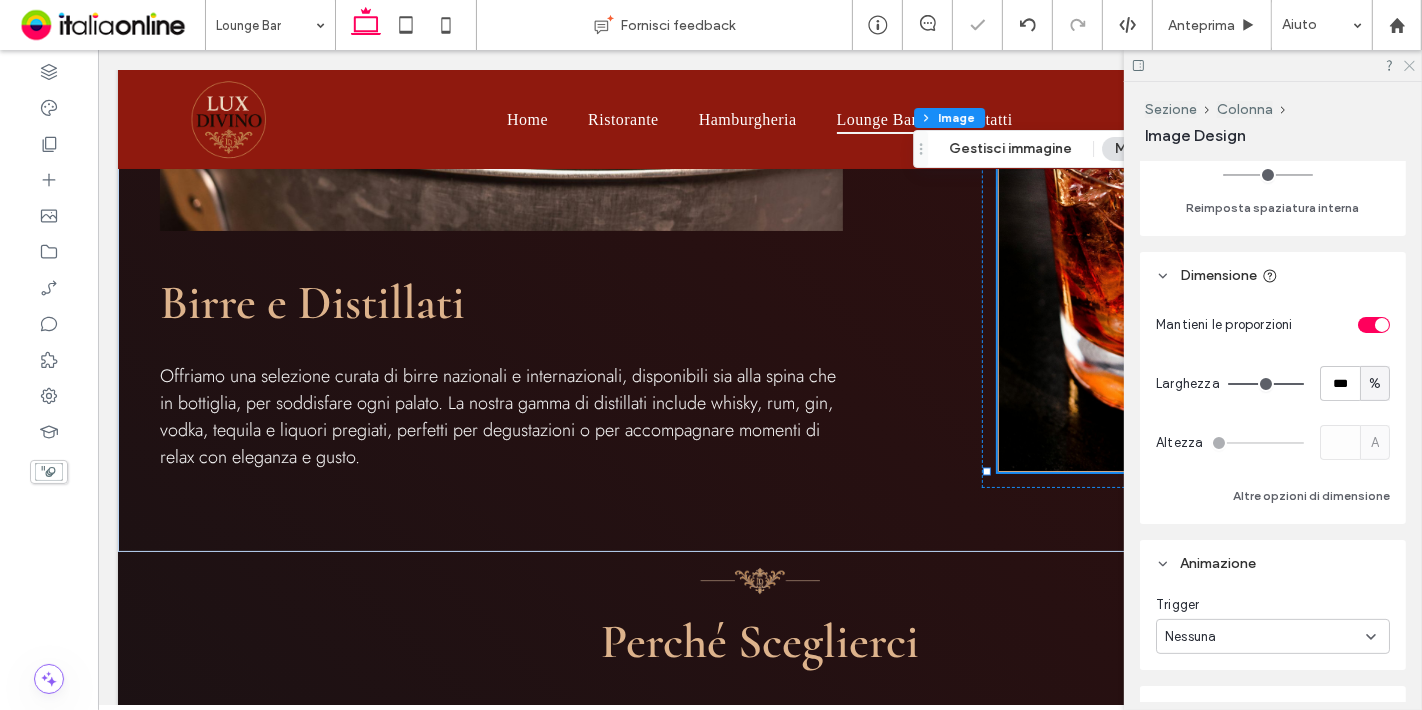 click 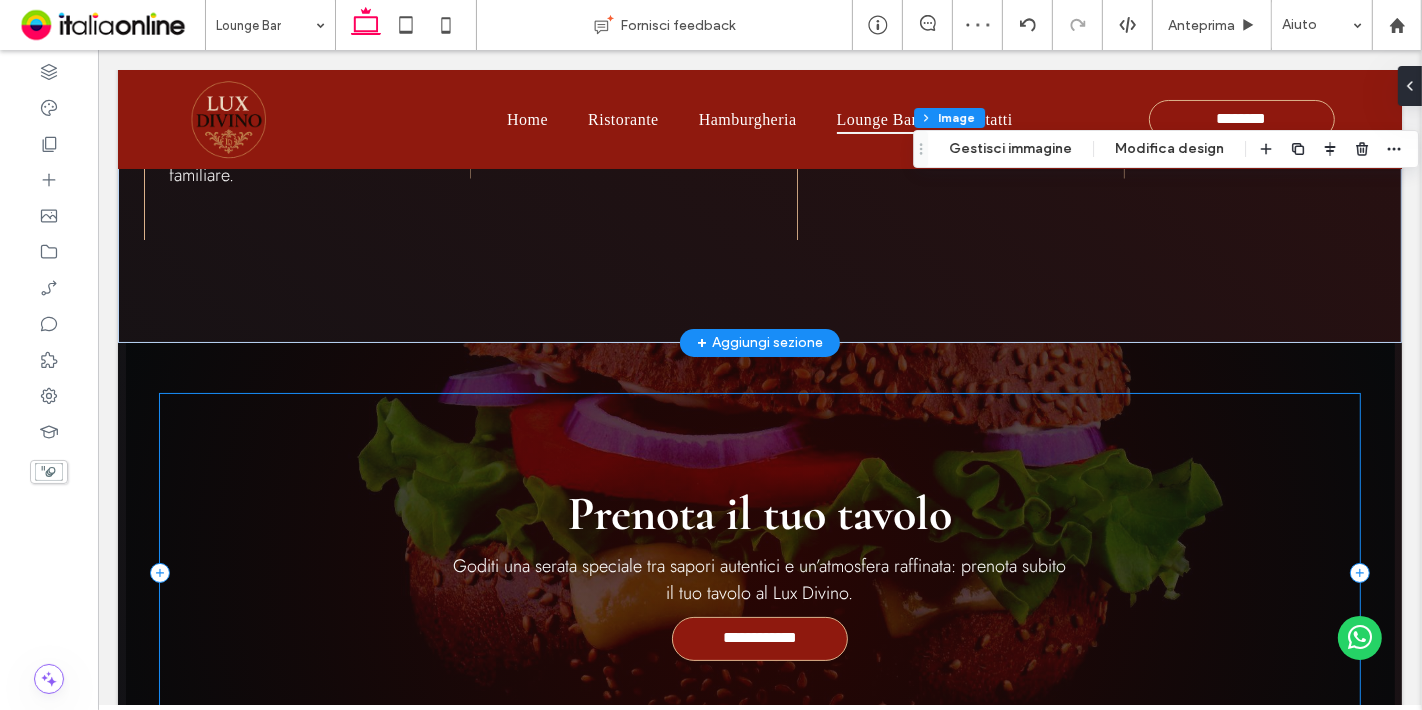 scroll, scrollTop: 3817, scrollLeft: 0, axis: vertical 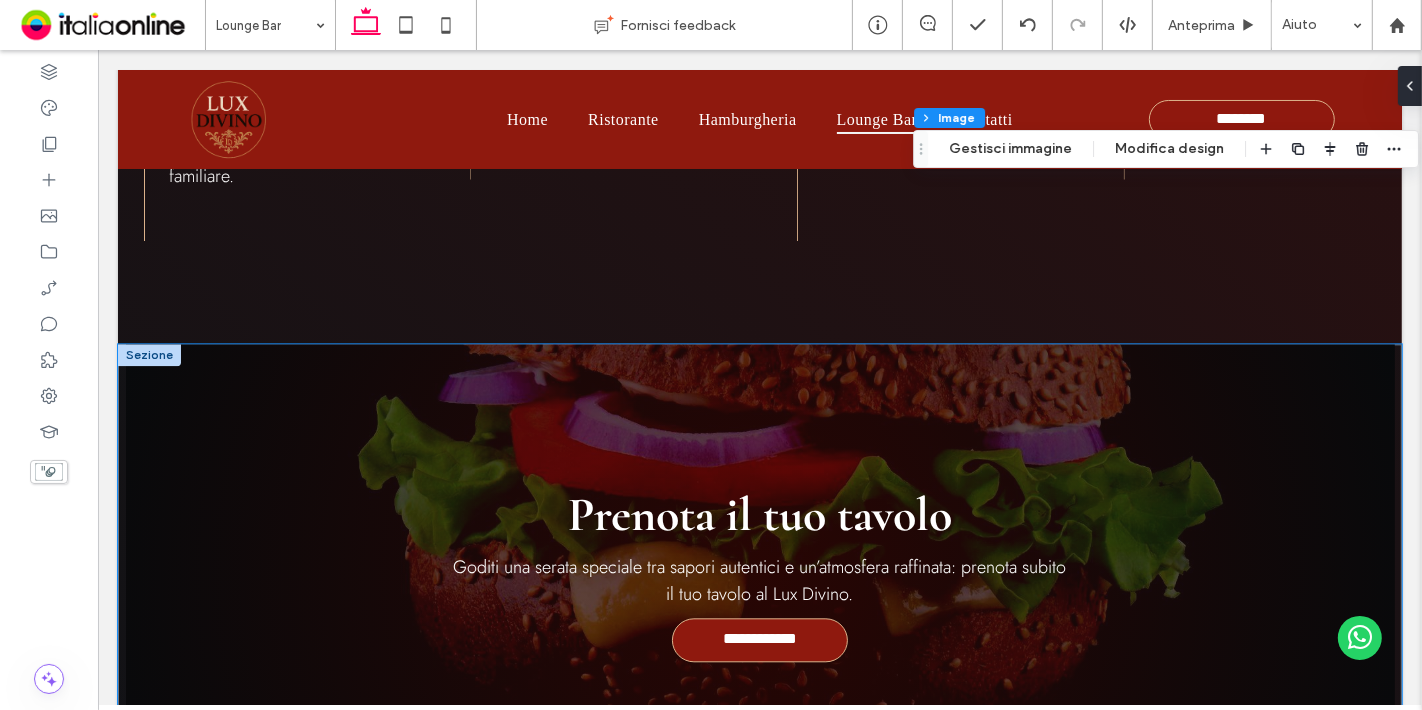 click on "**********" at bounding box center (759, 574) 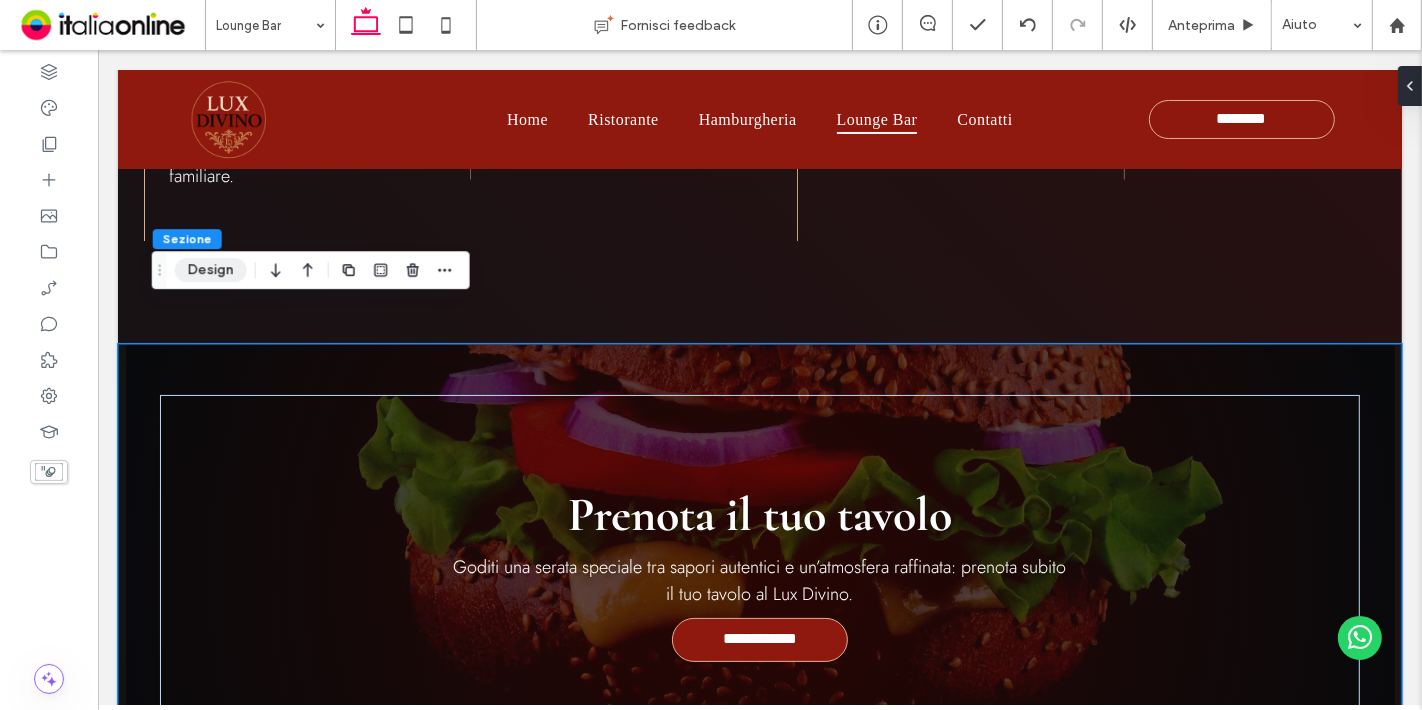 click on "Design" at bounding box center [211, 270] 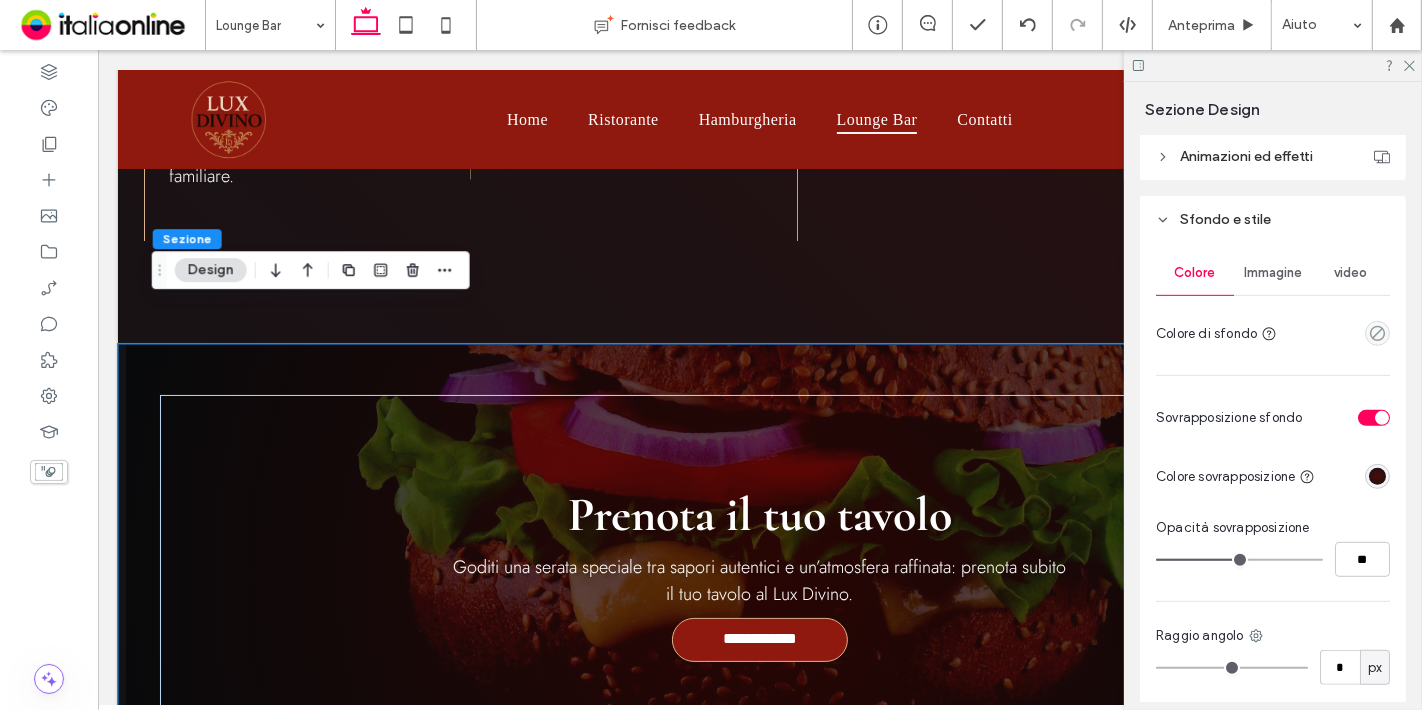 scroll, scrollTop: 892, scrollLeft: 0, axis: vertical 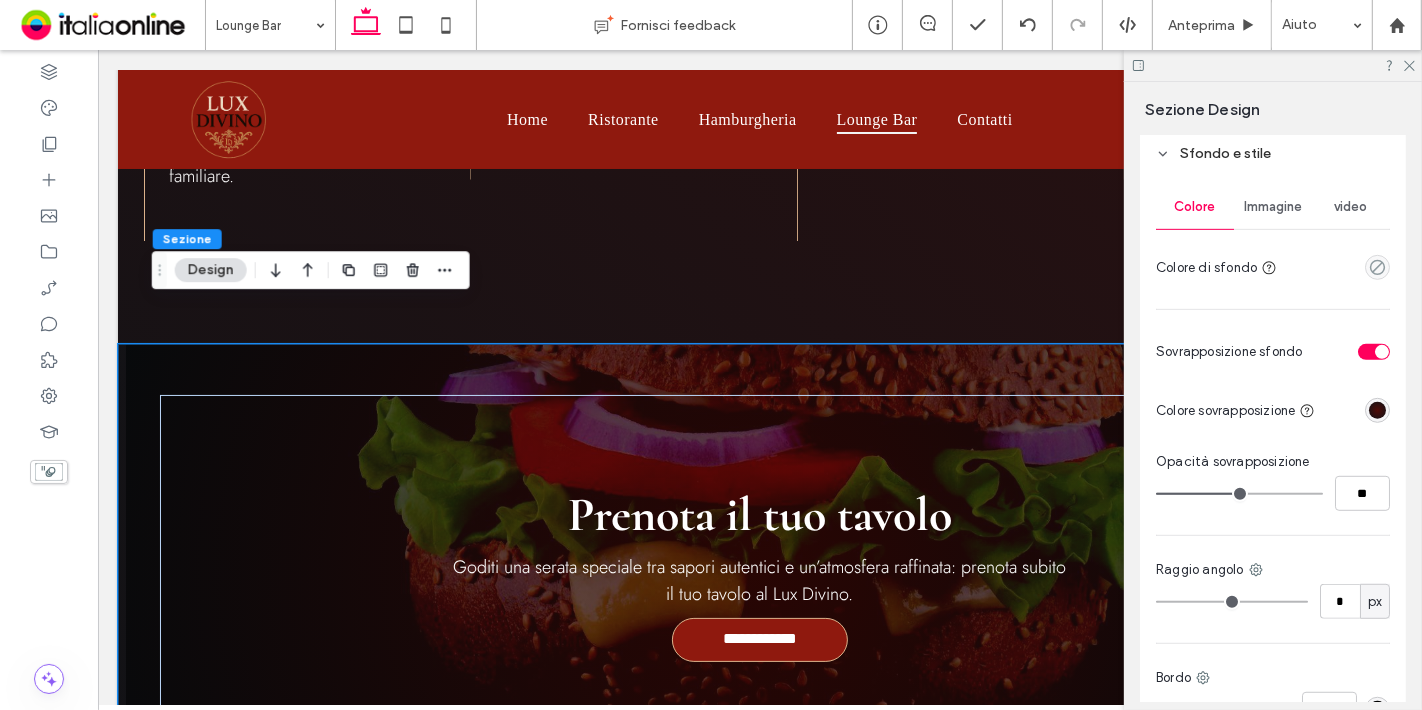 click on "Immagine" at bounding box center [1273, 207] 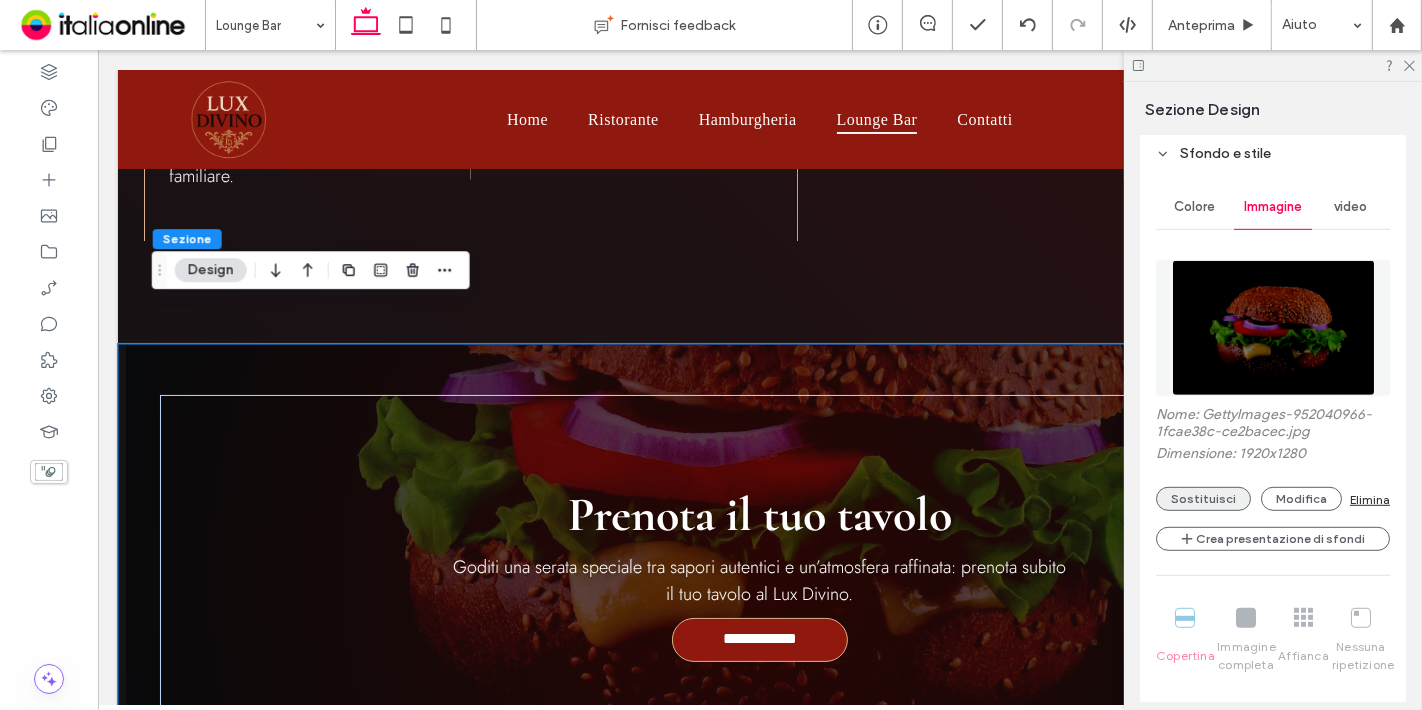 click on "Sostituisci" at bounding box center [1203, 499] 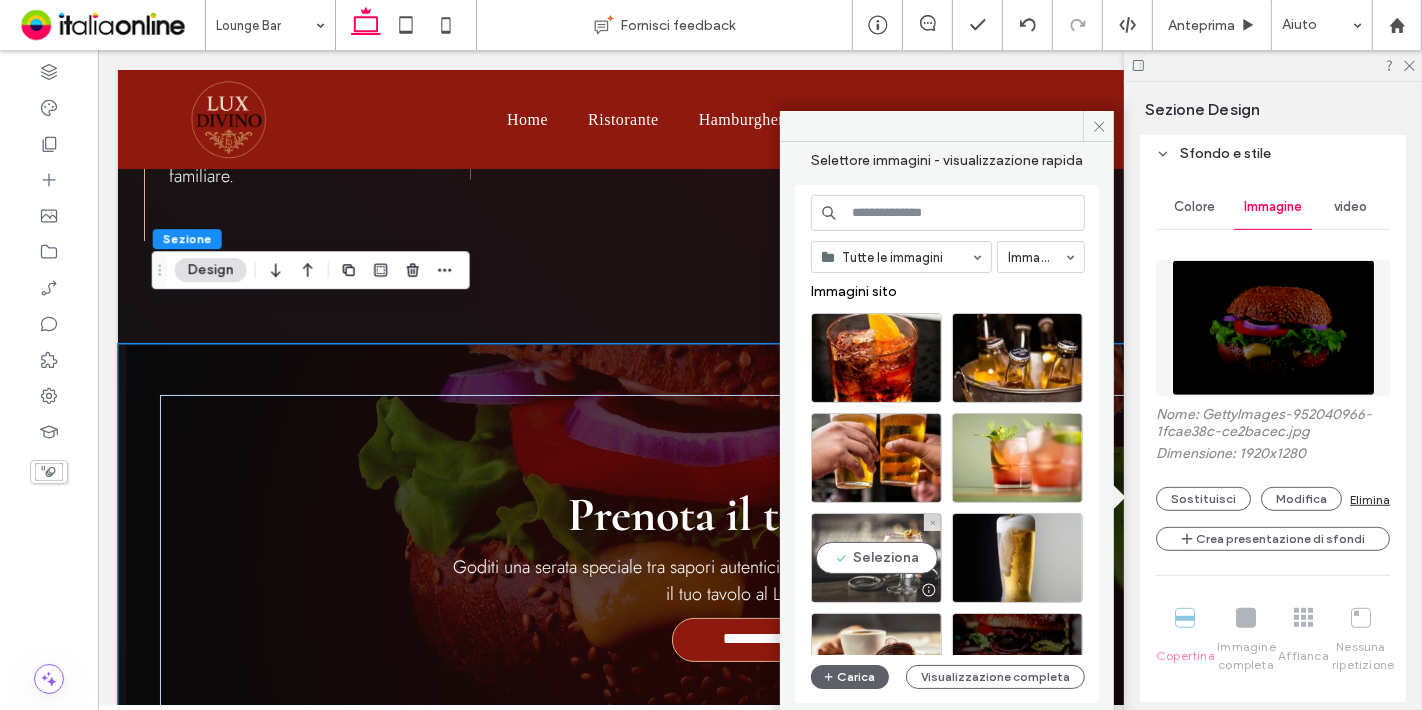 click on "Seleziona" at bounding box center [876, 558] 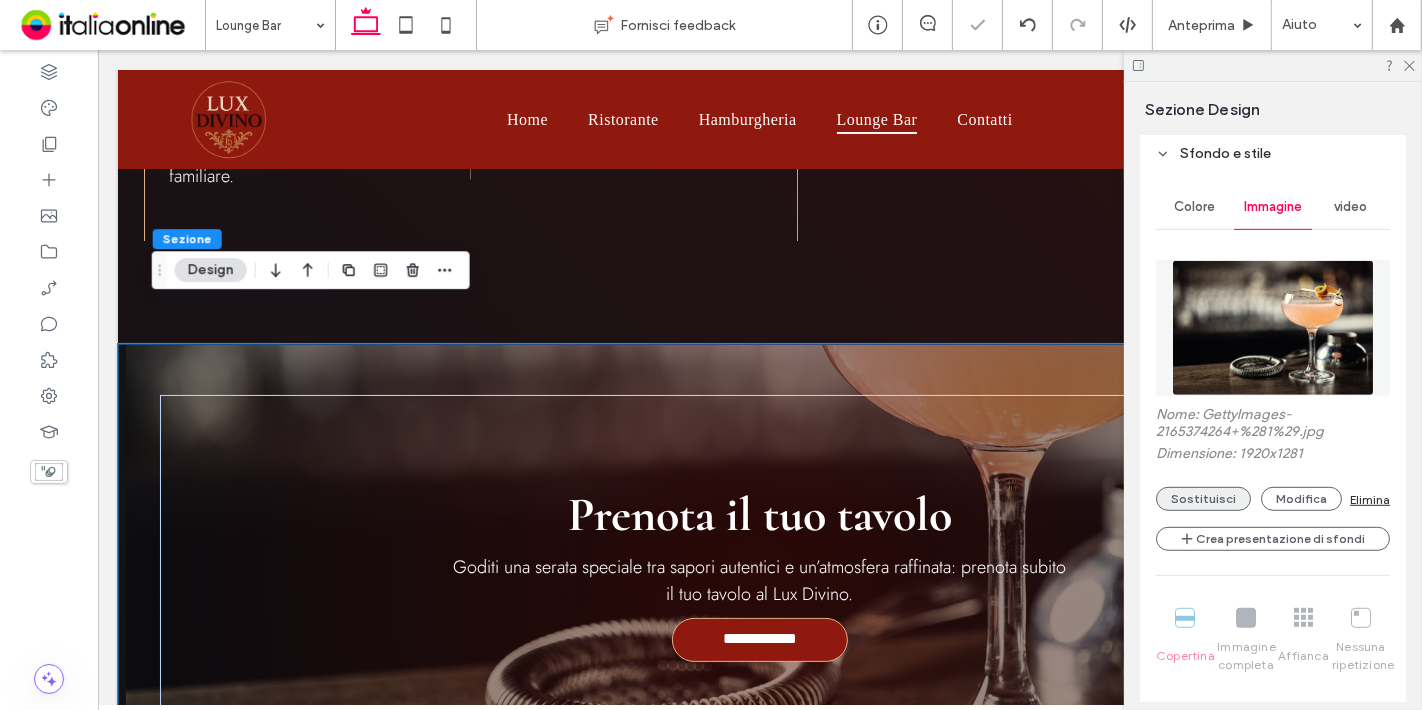 click on "Sostituisci" at bounding box center (1203, 499) 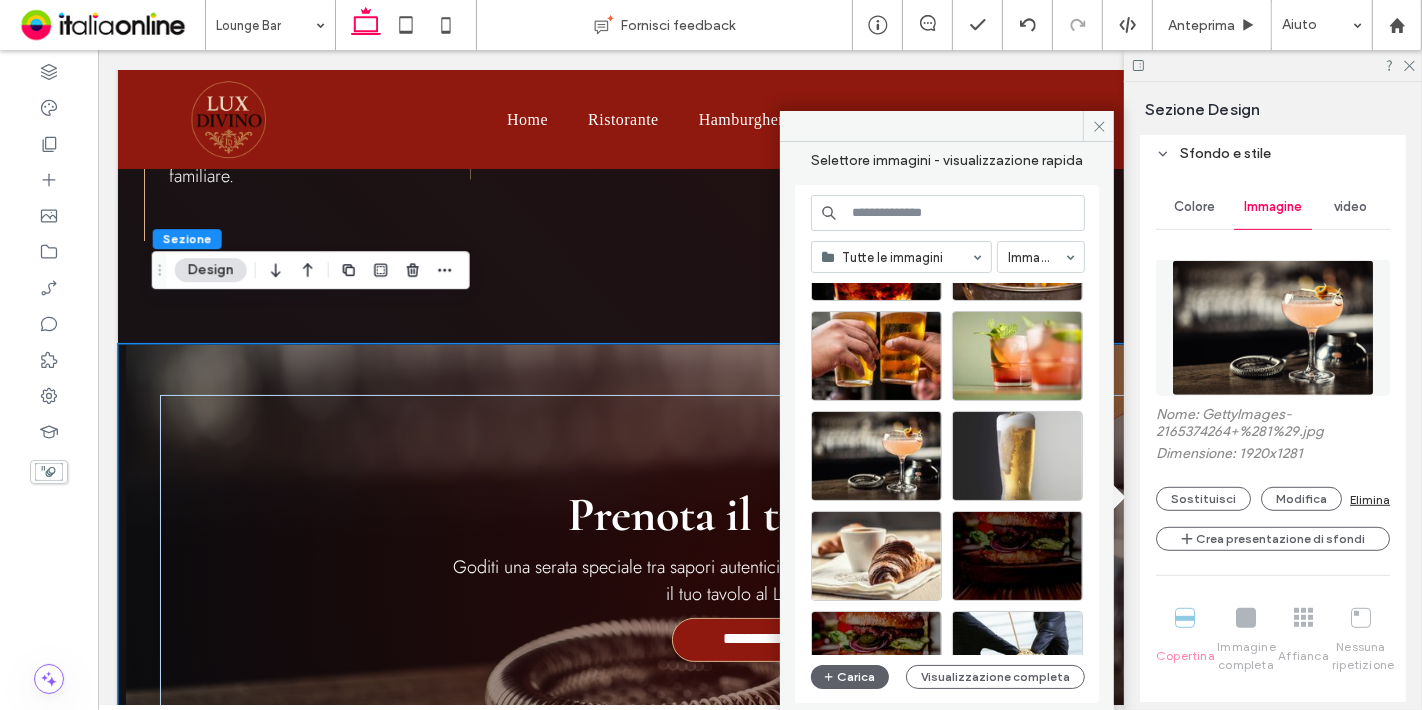scroll, scrollTop: 92, scrollLeft: 0, axis: vertical 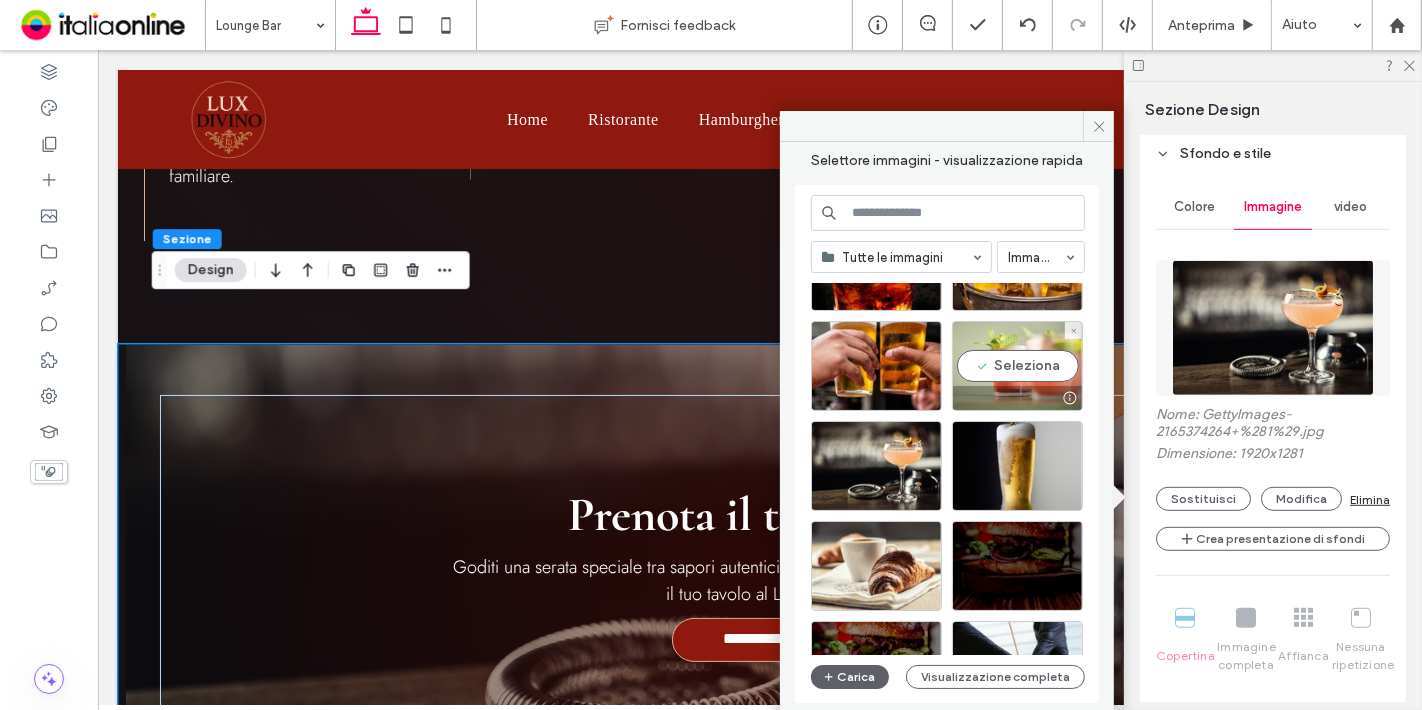 click on "Seleziona" at bounding box center (1017, 366) 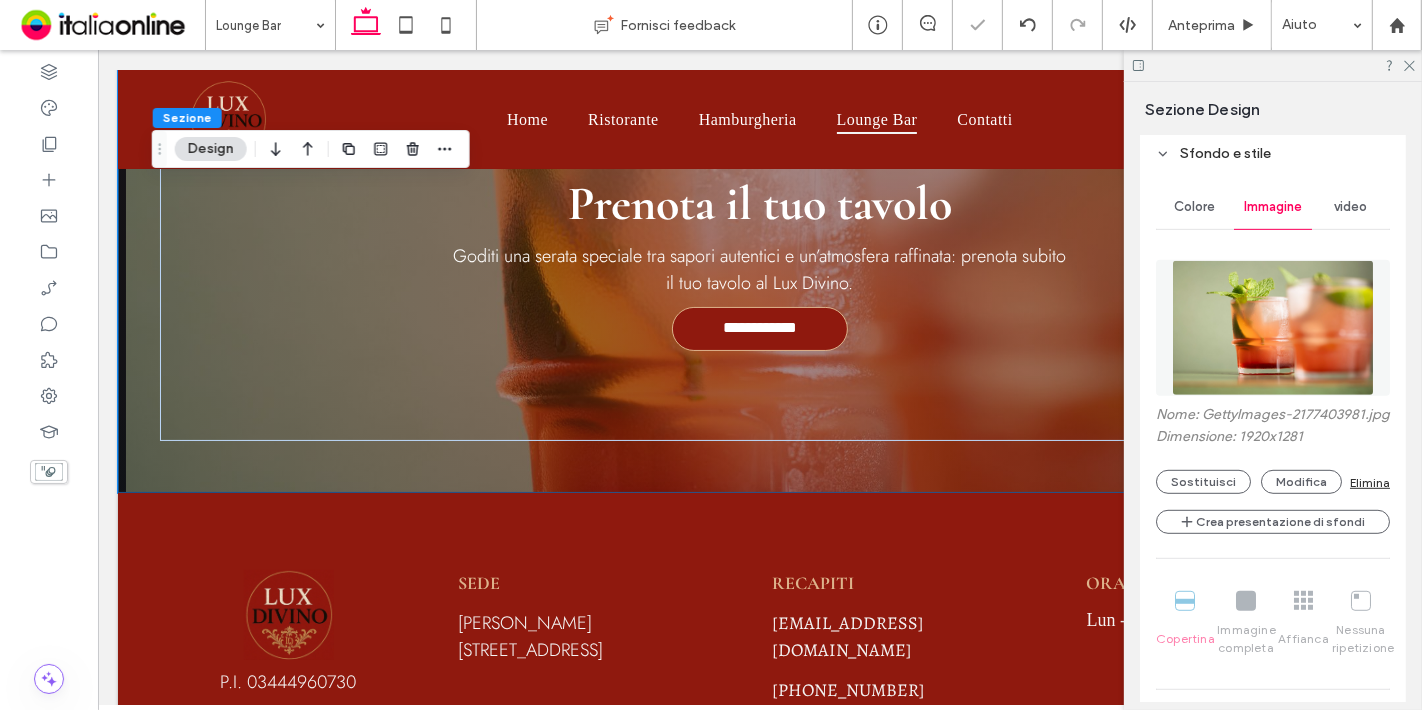 scroll, scrollTop: 4129, scrollLeft: 0, axis: vertical 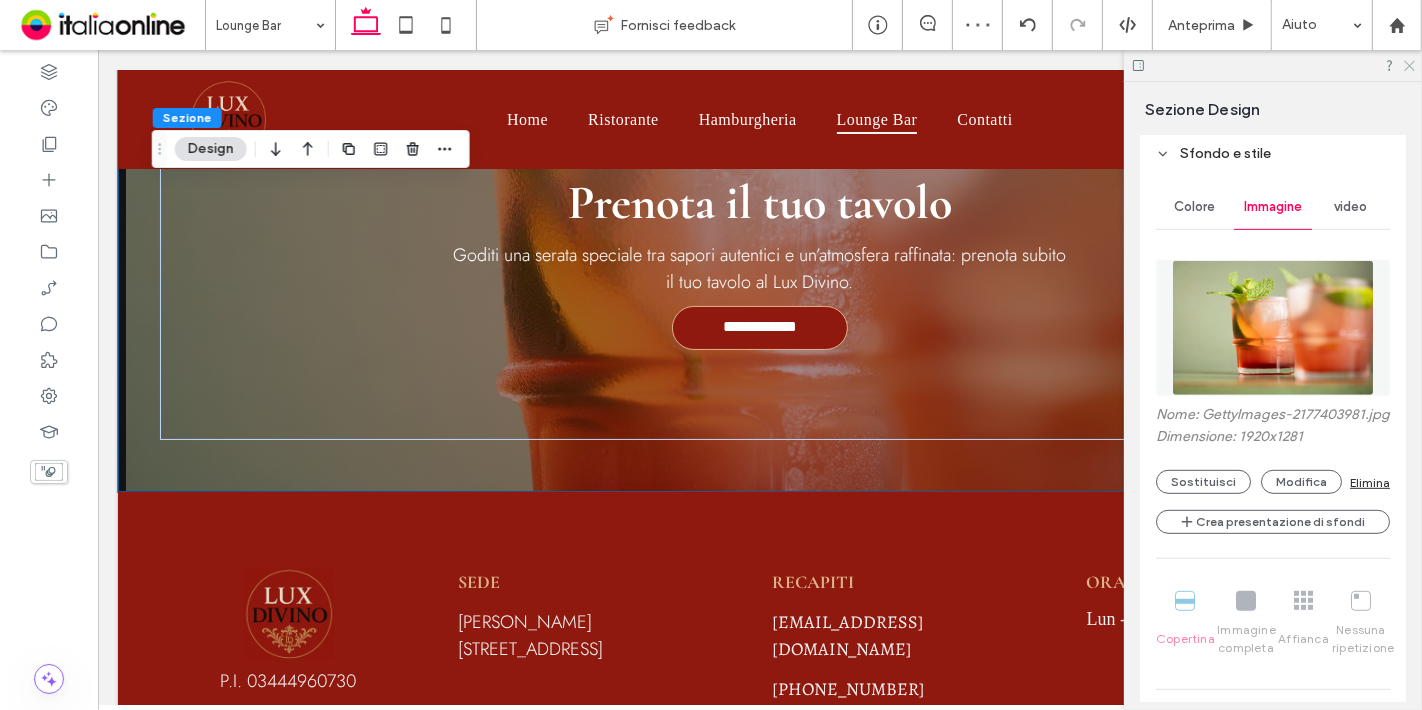 click 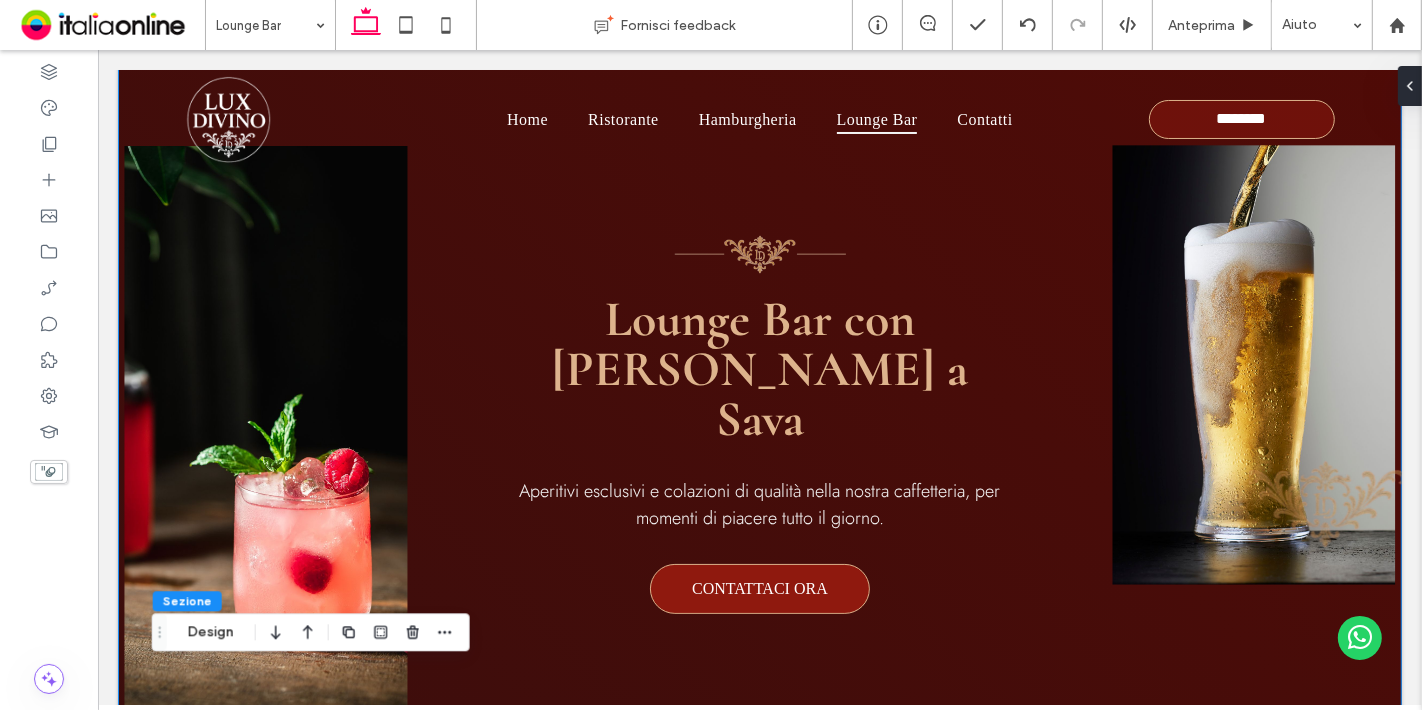 scroll, scrollTop: 0, scrollLeft: 0, axis: both 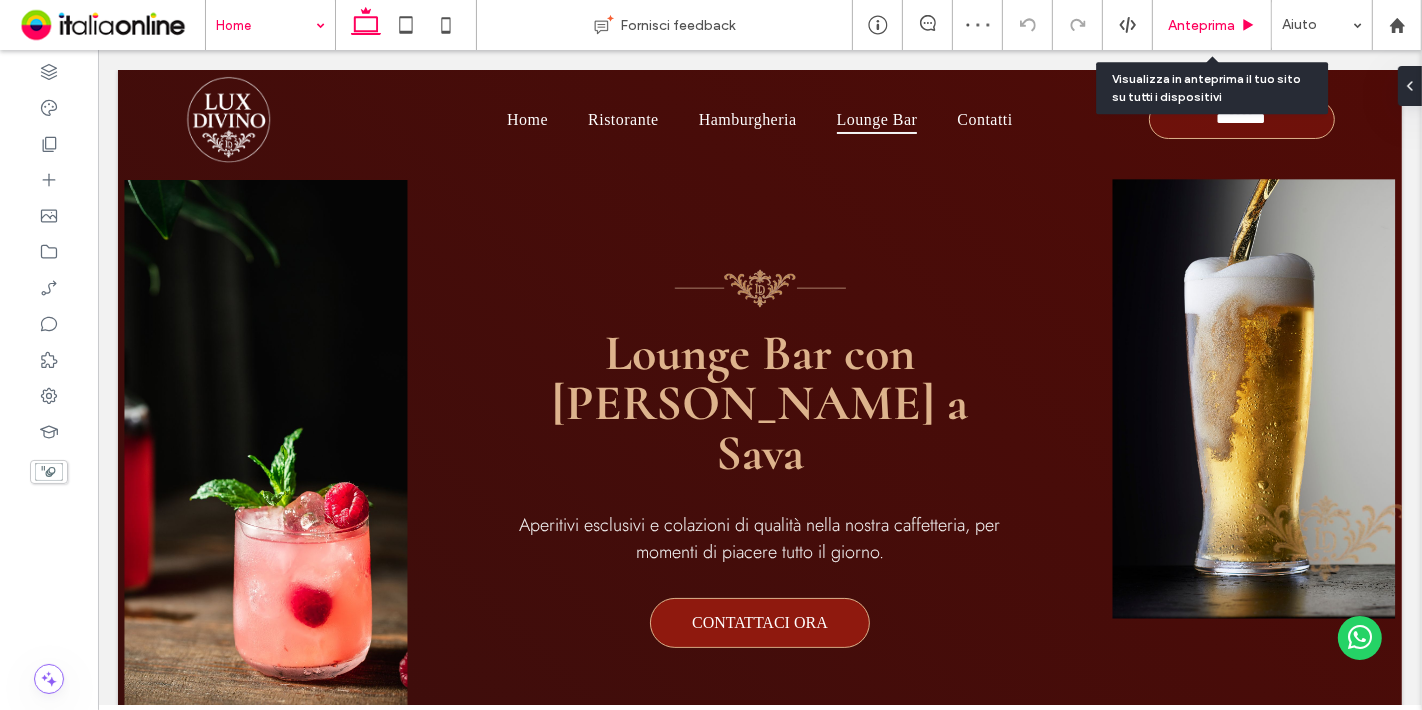 click on "Anteprima" at bounding box center (1201, 25) 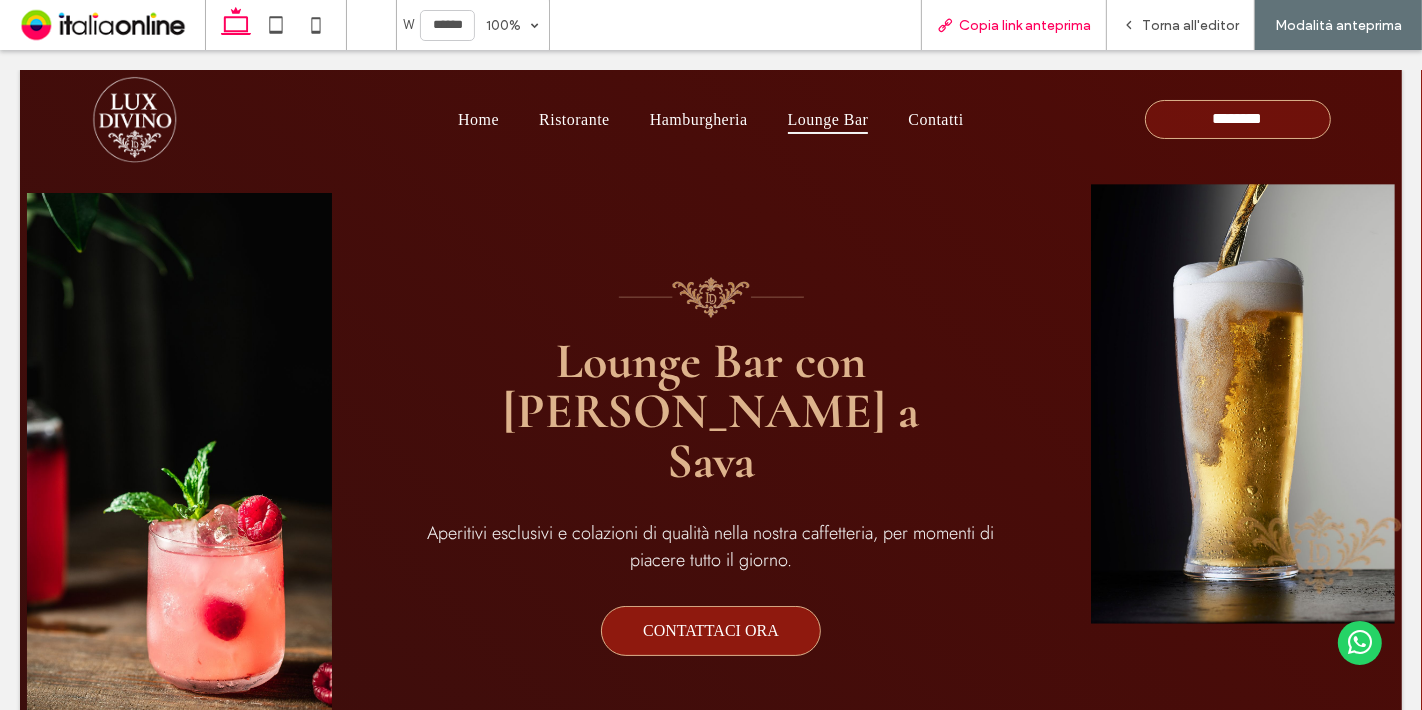 click on "Copia link anteprima" at bounding box center (1025, 25) 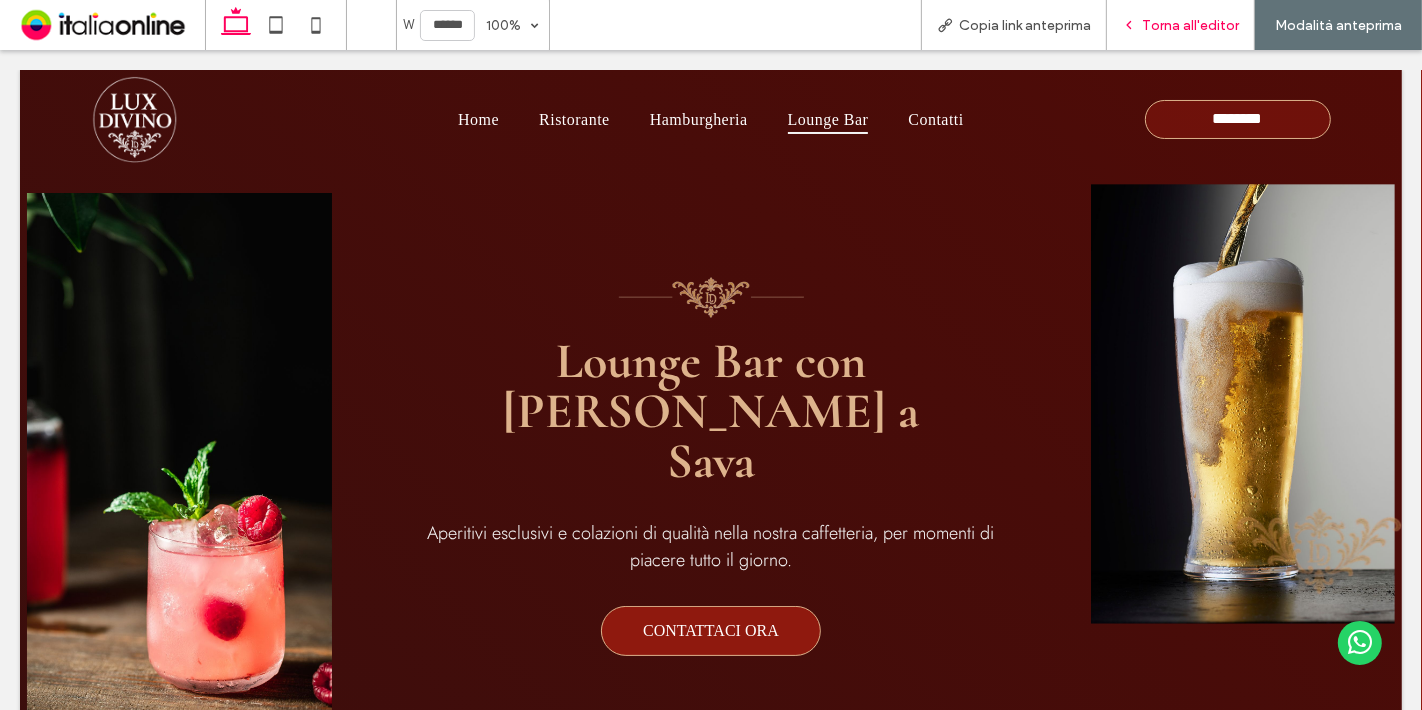 click on "Torna all'editor" at bounding box center [1190, 25] 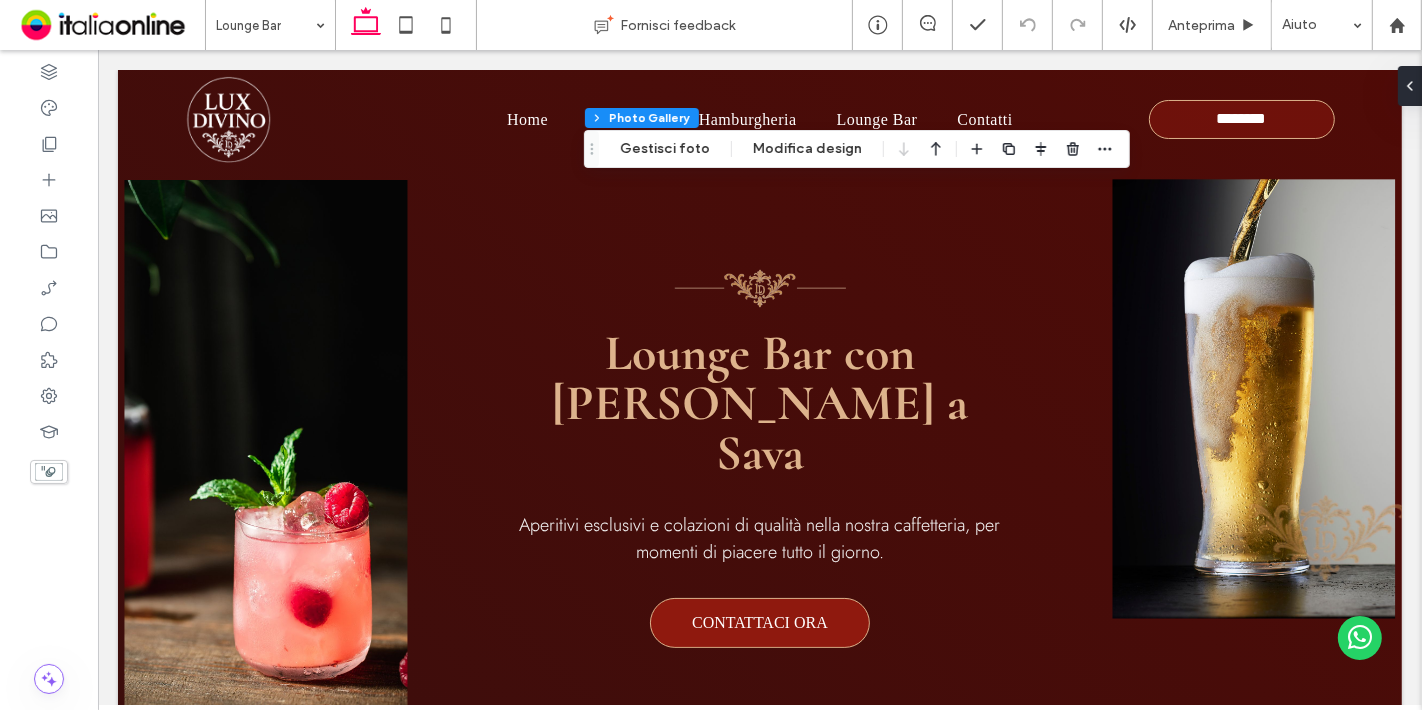 type on "**" 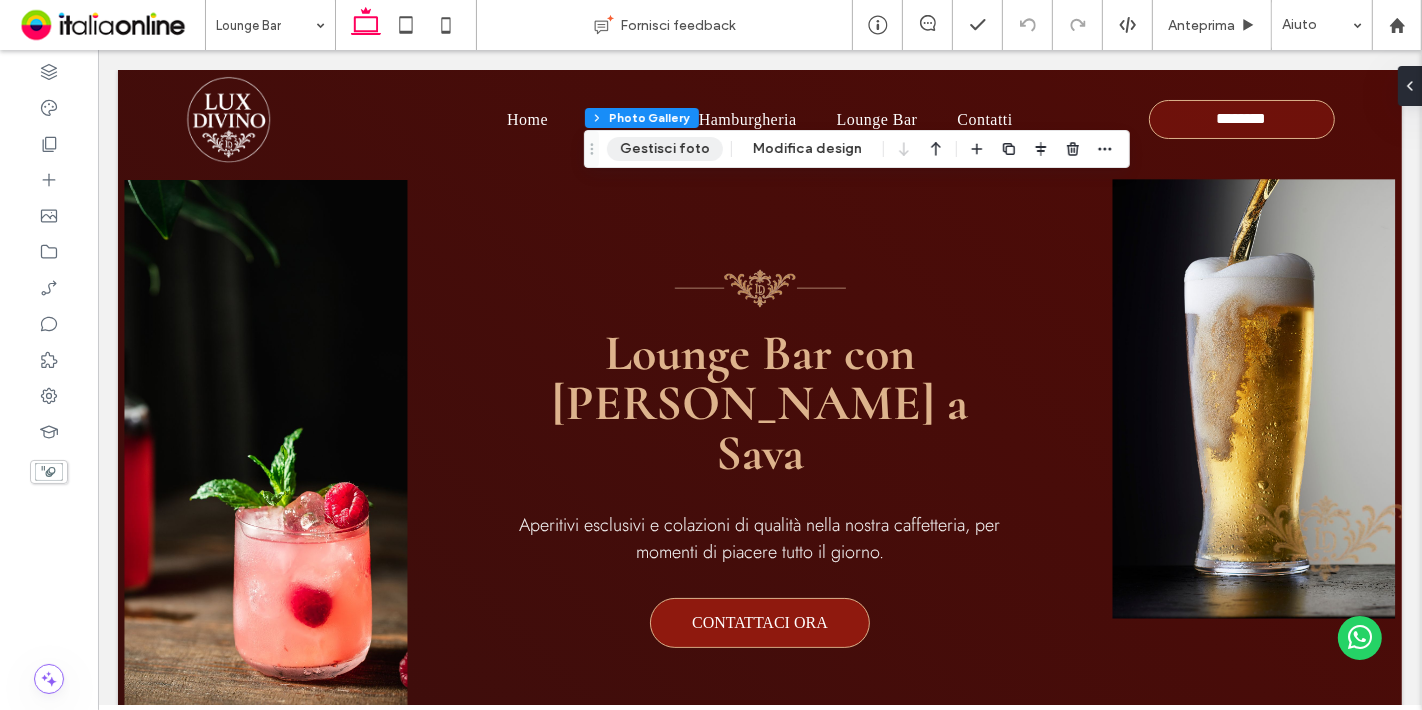 click on "Gestisci foto" at bounding box center [665, 149] 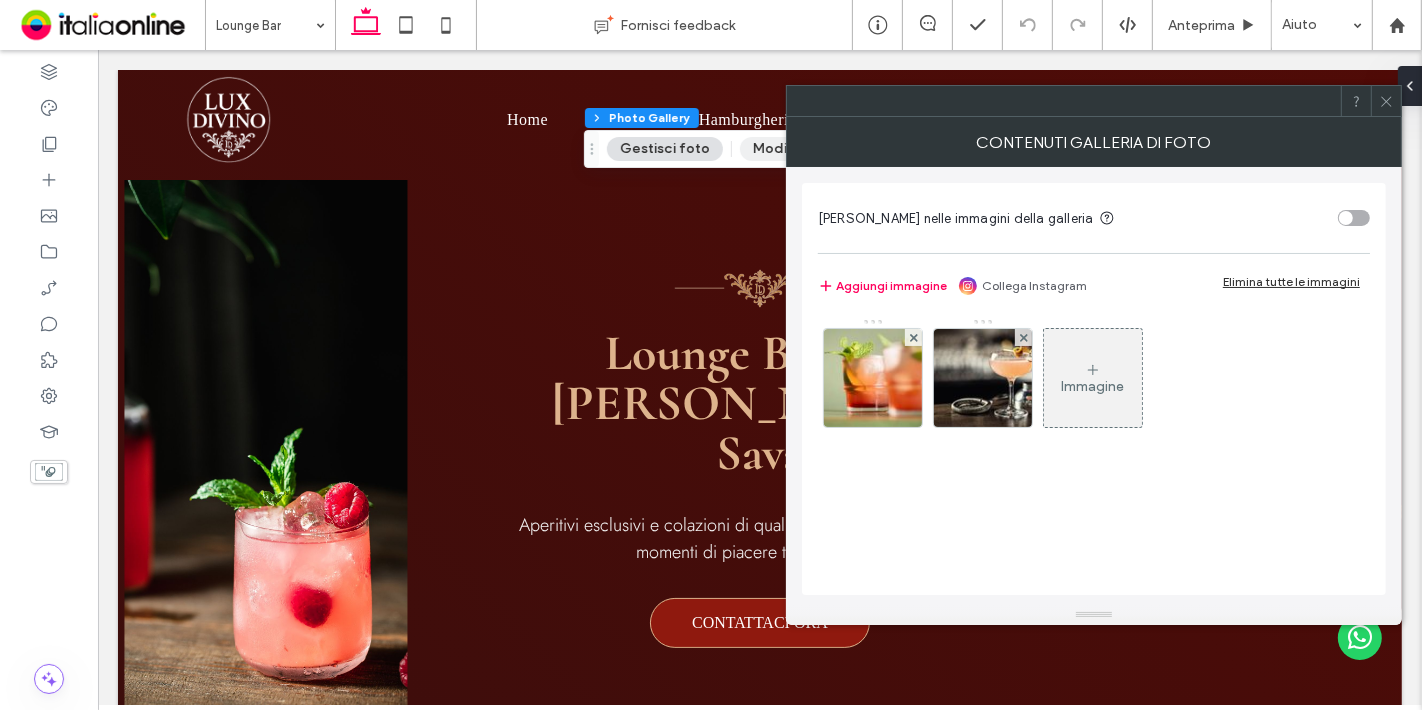 click on "Modifica design" at bounding box center (807, 149) 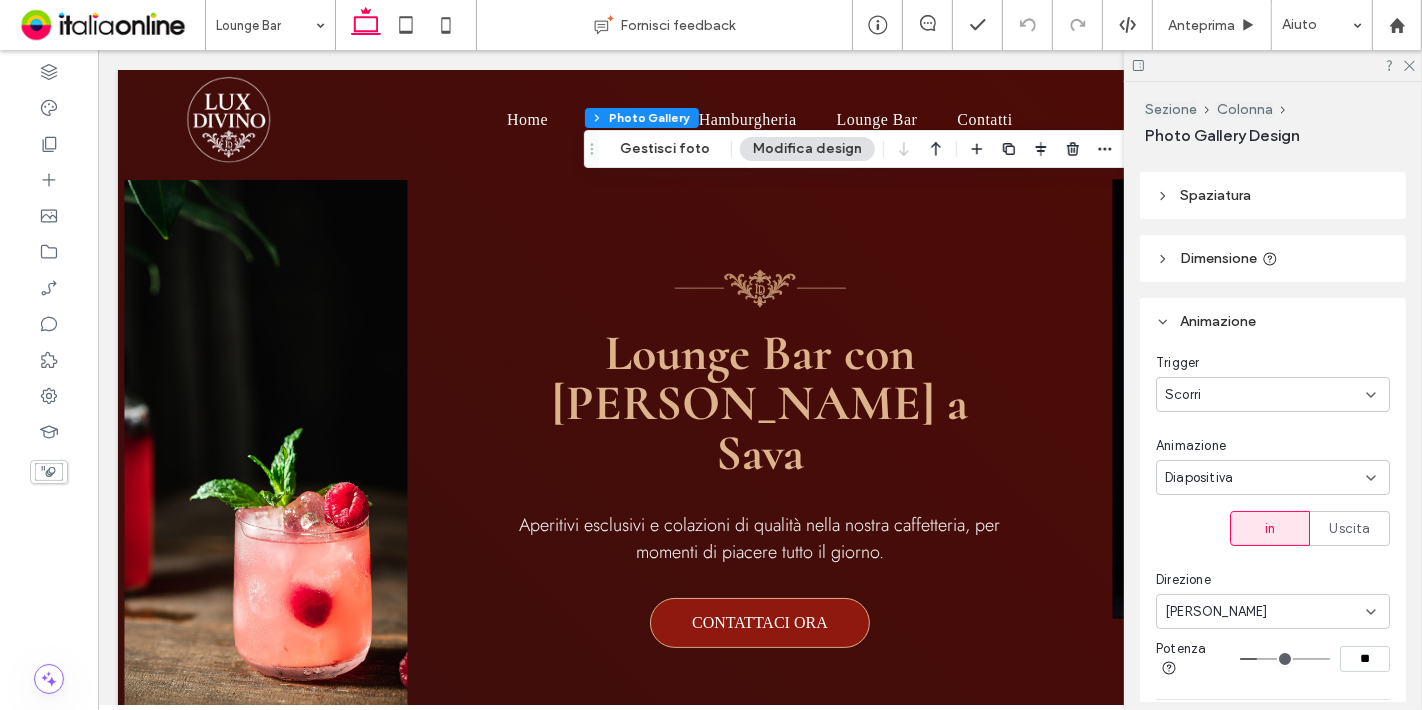 scroll, scrollTop: 0, scrollLeft: 0, axis: both 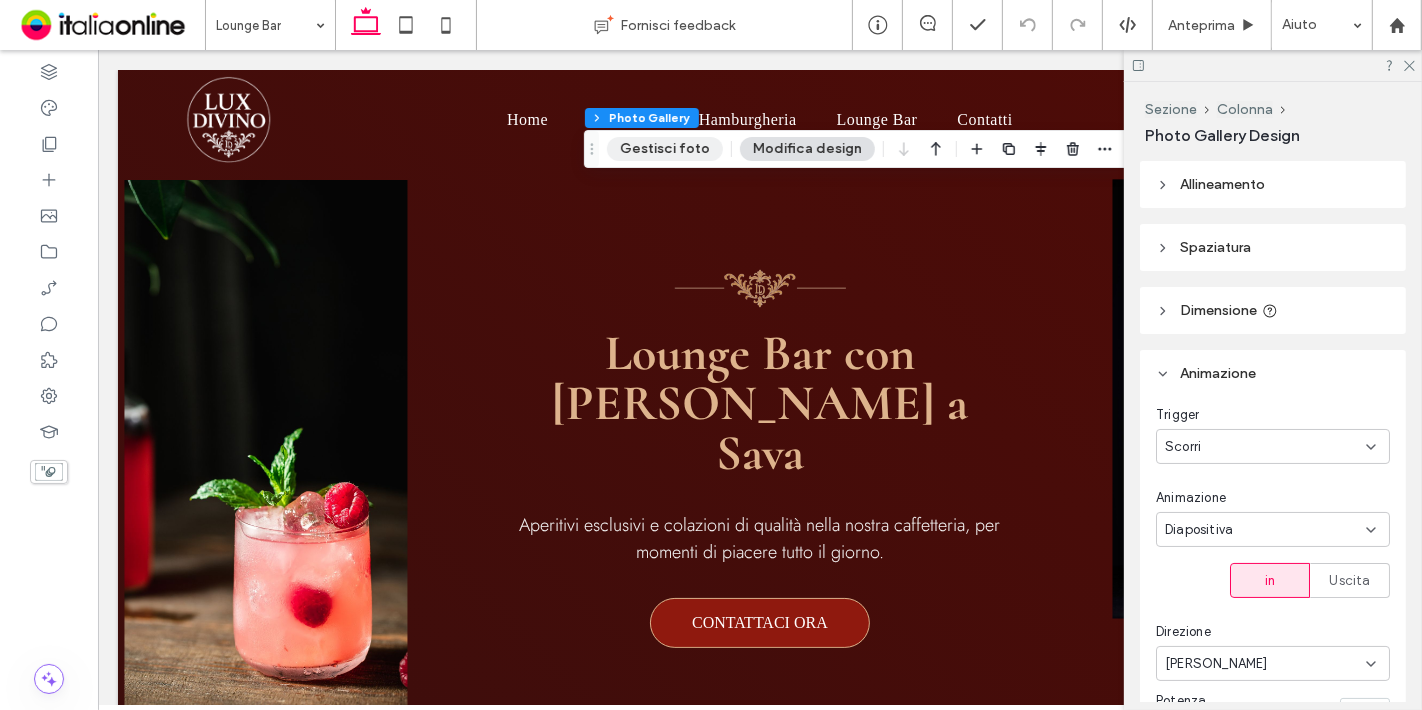 click on "Gestisci foto" at bounding box center [665, 149] 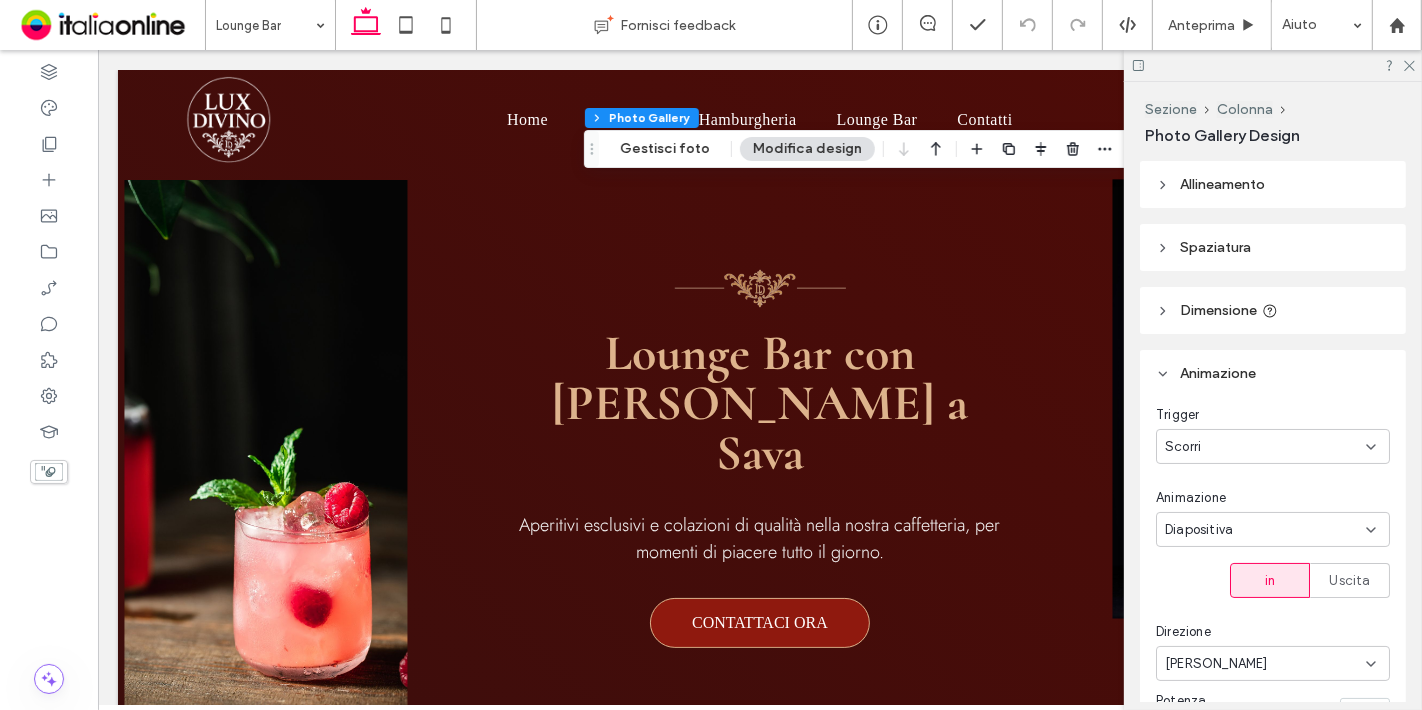 click on "Modifica design" at bounding box center [807, 149] 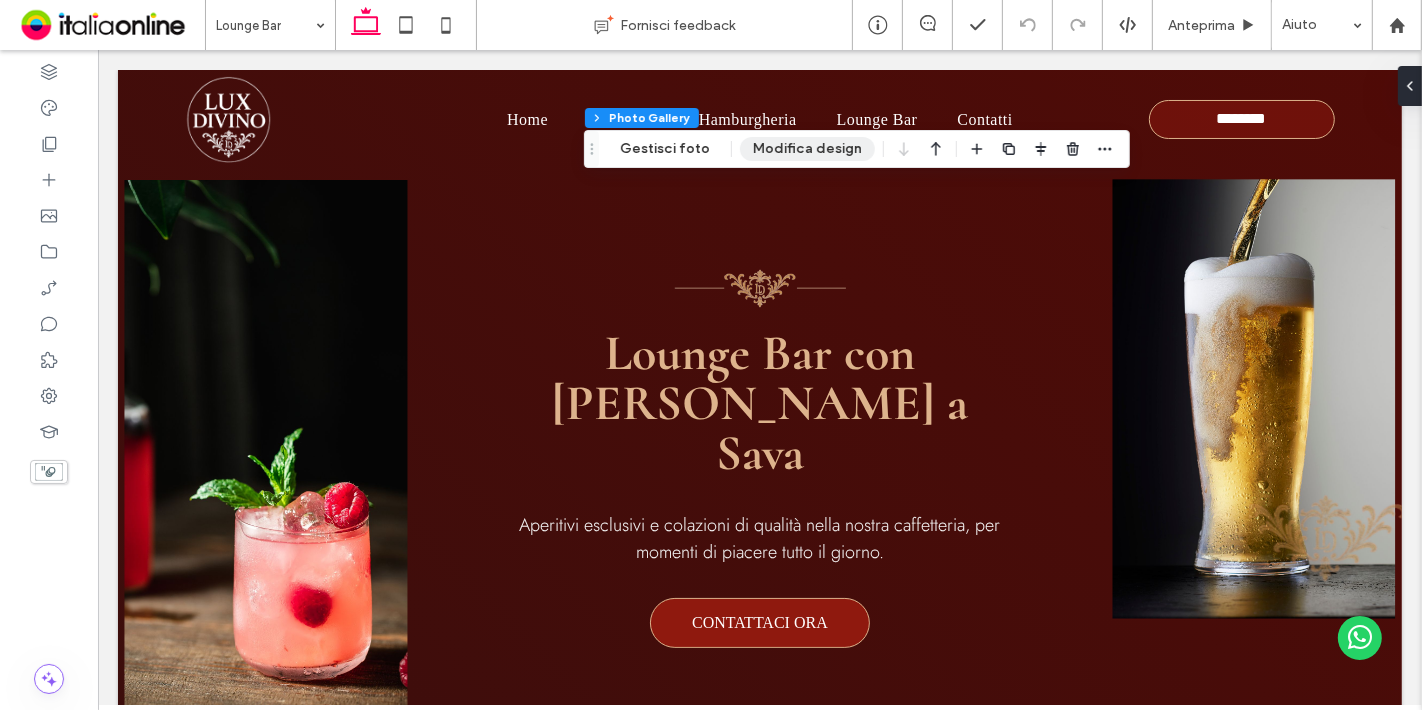 click on "Modifica design" at bounding box center (807, 149) 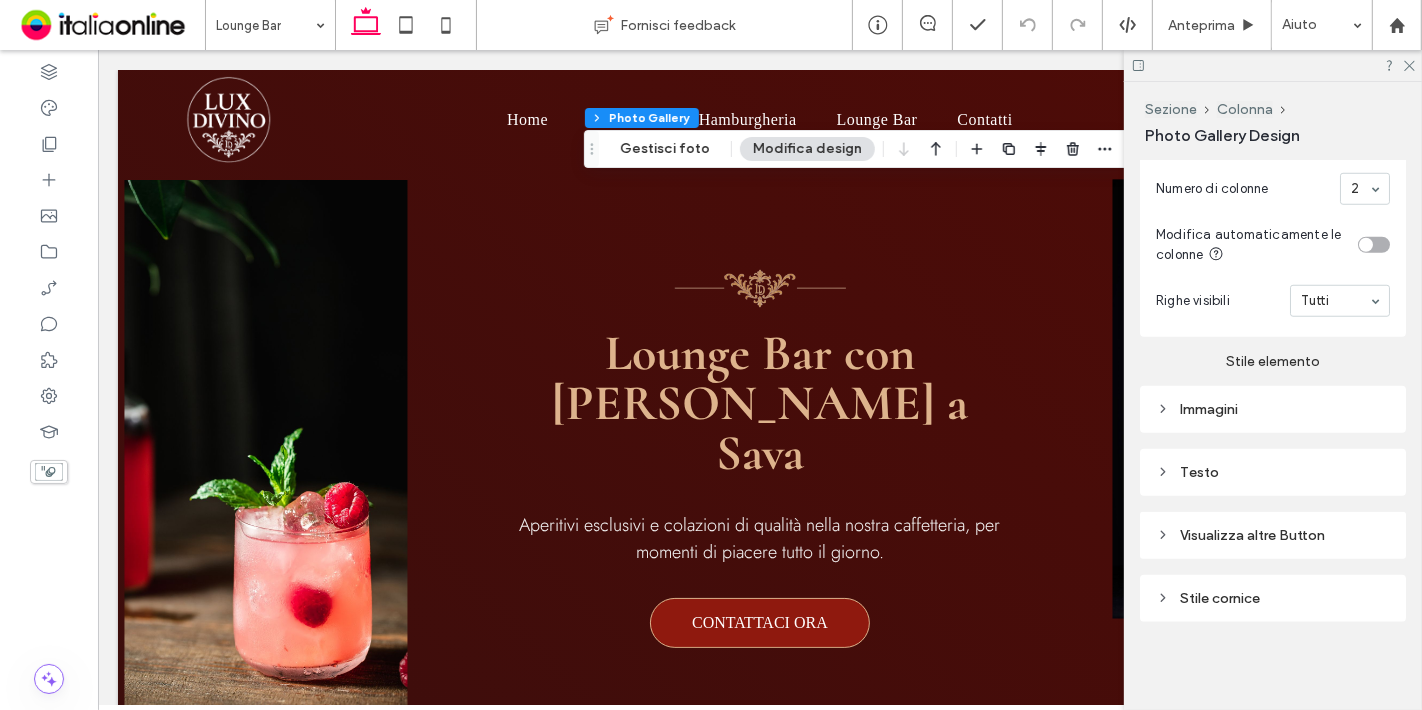 scroll, scrollTop: 1473, scrollLeft: 0, axis: vertical 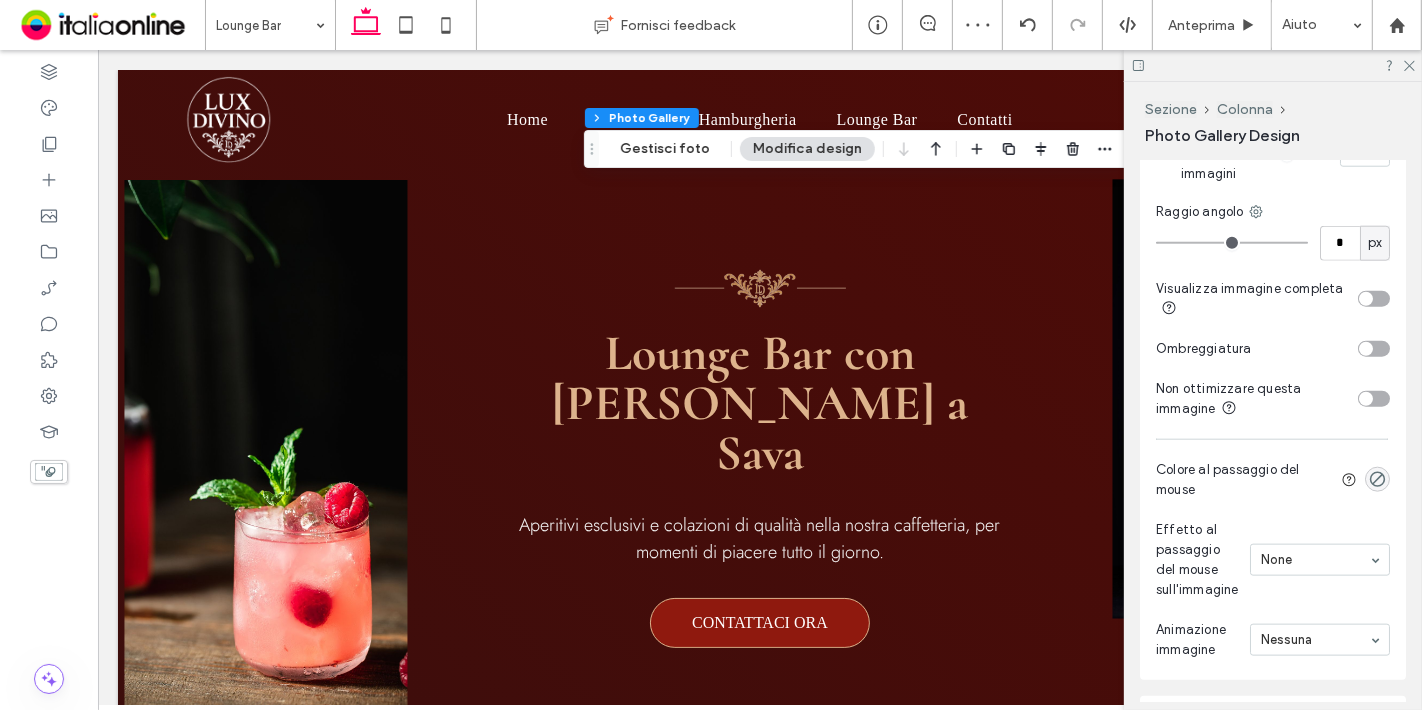 type on "*" 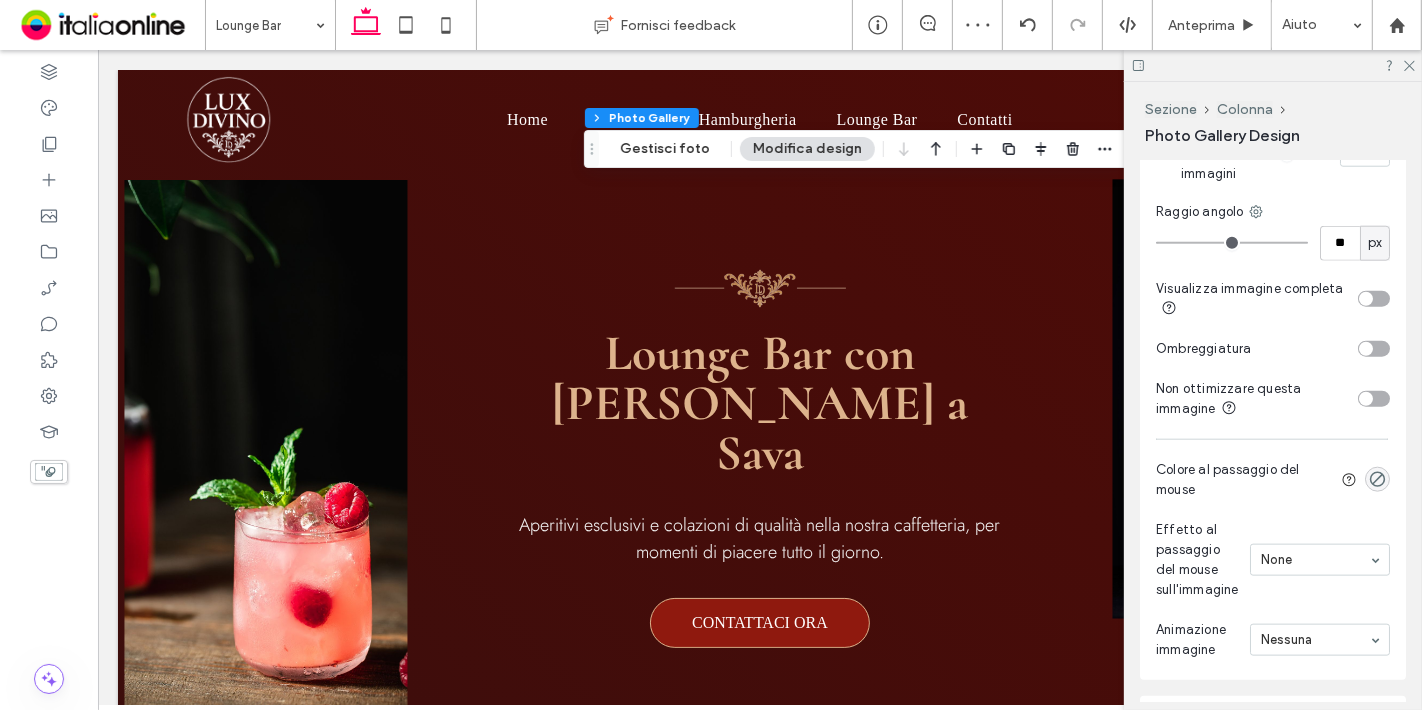 type on "**" 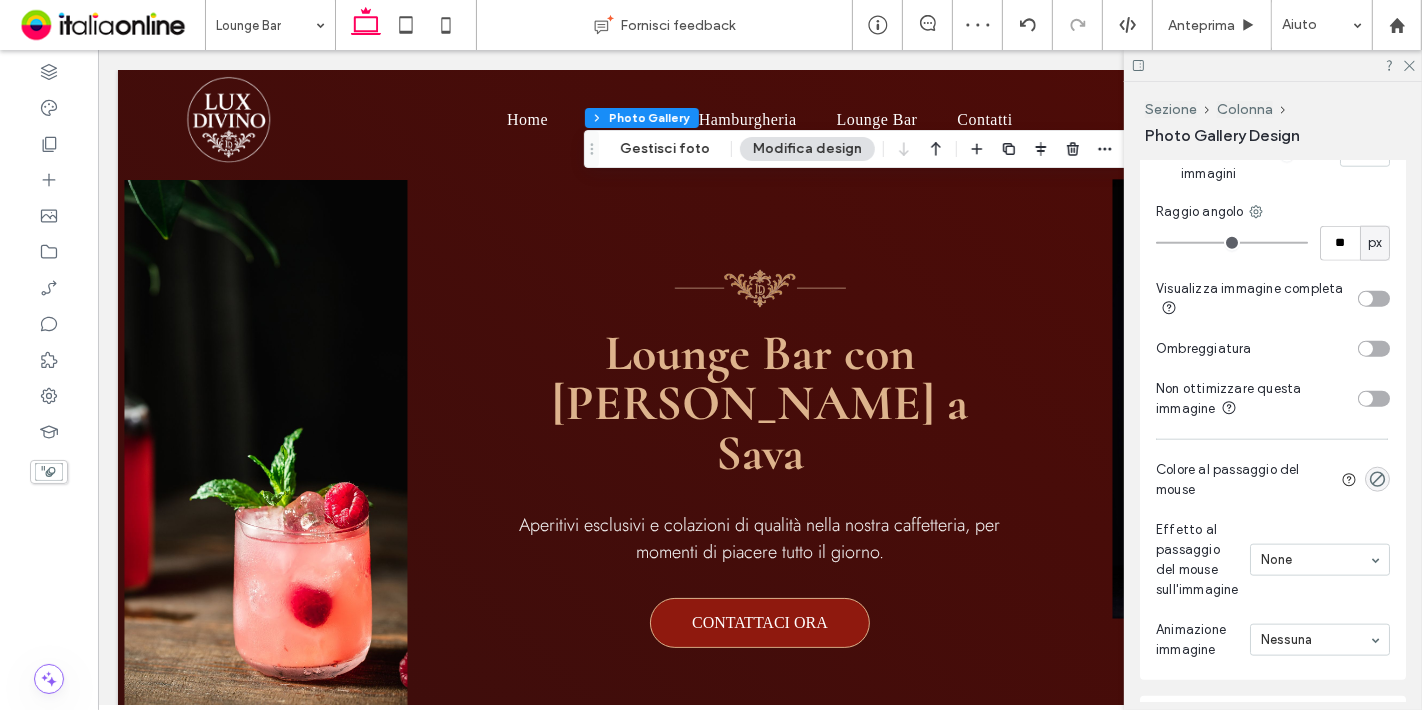 type on "**" 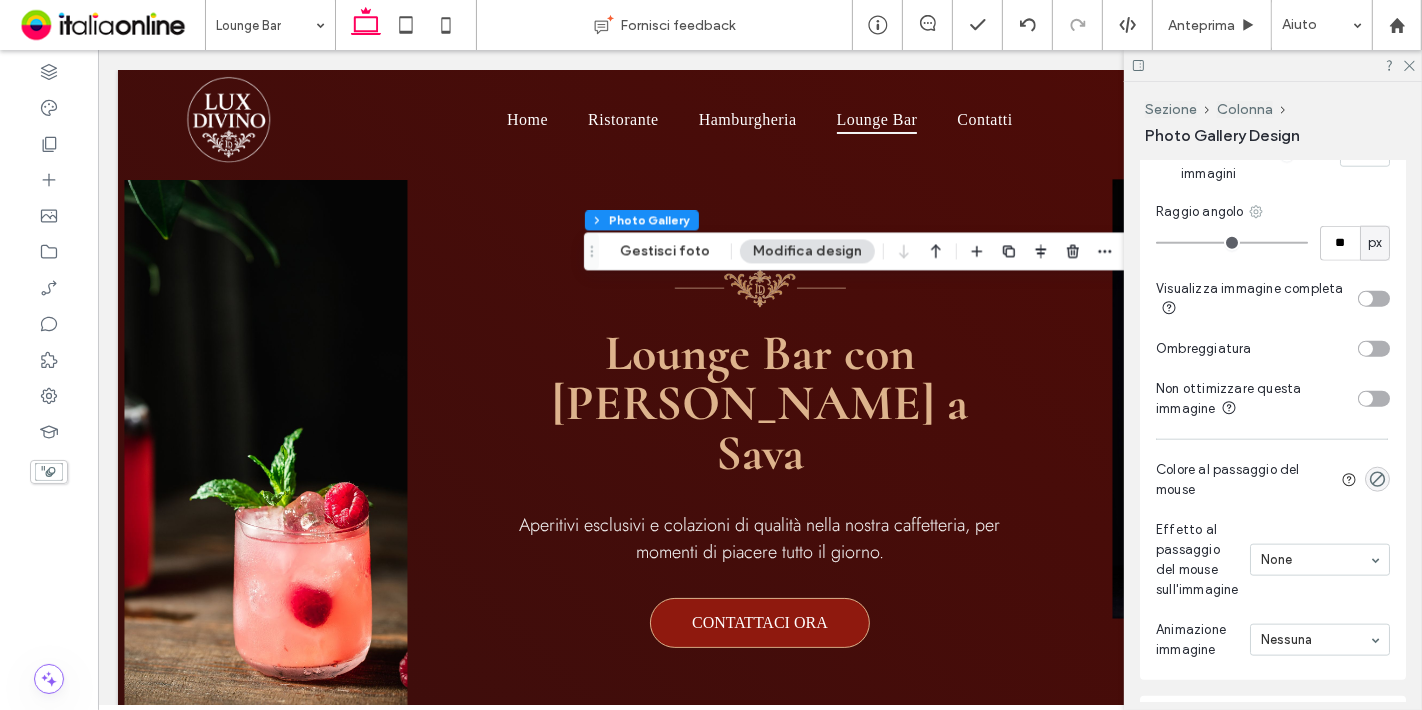 click 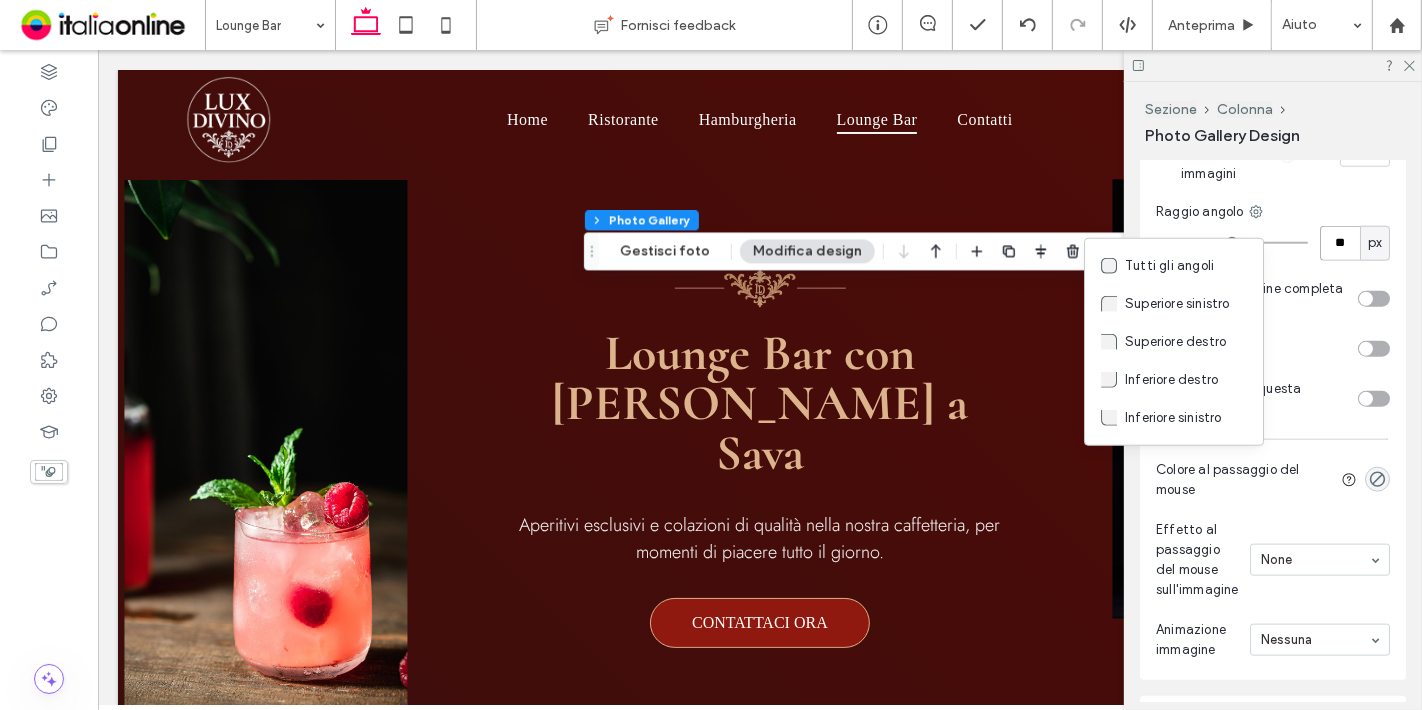 click on "**" at bounding box center (1340, 243) 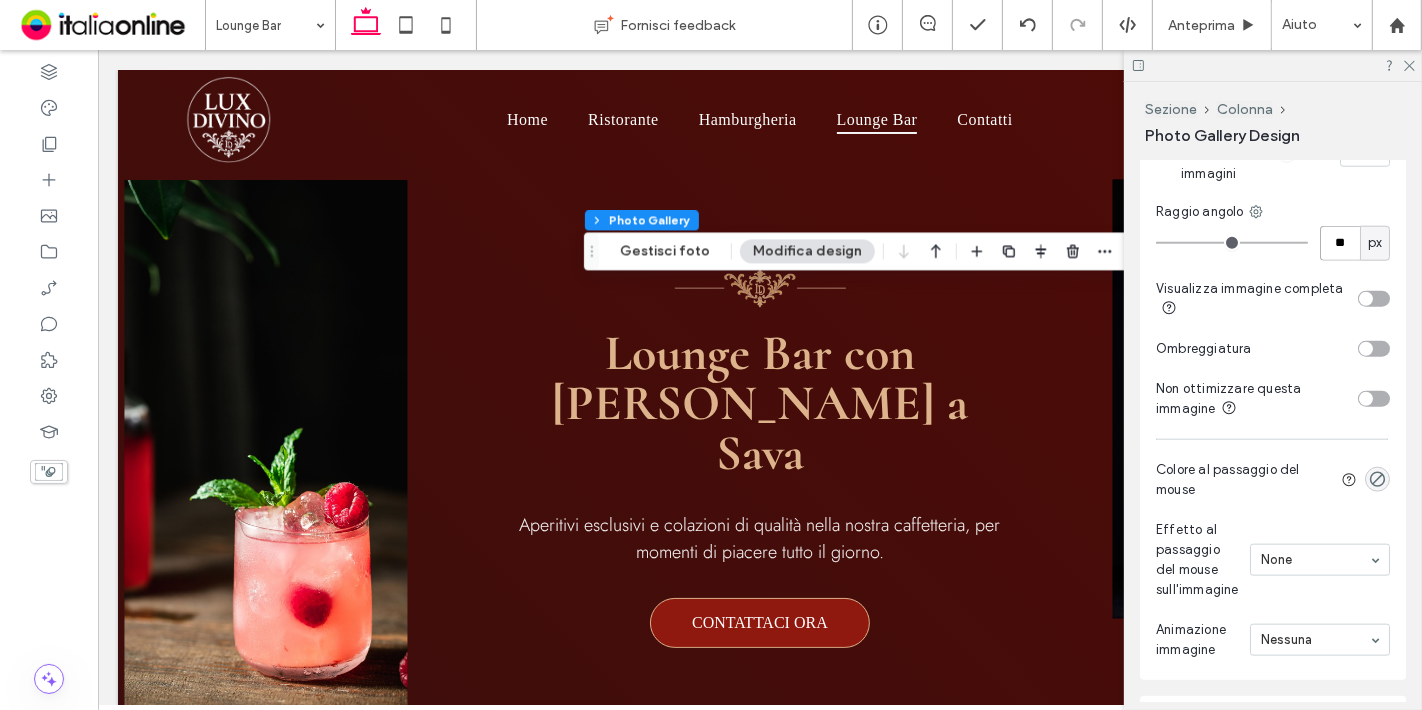 click on "**" at bounding box center (1340, 243) 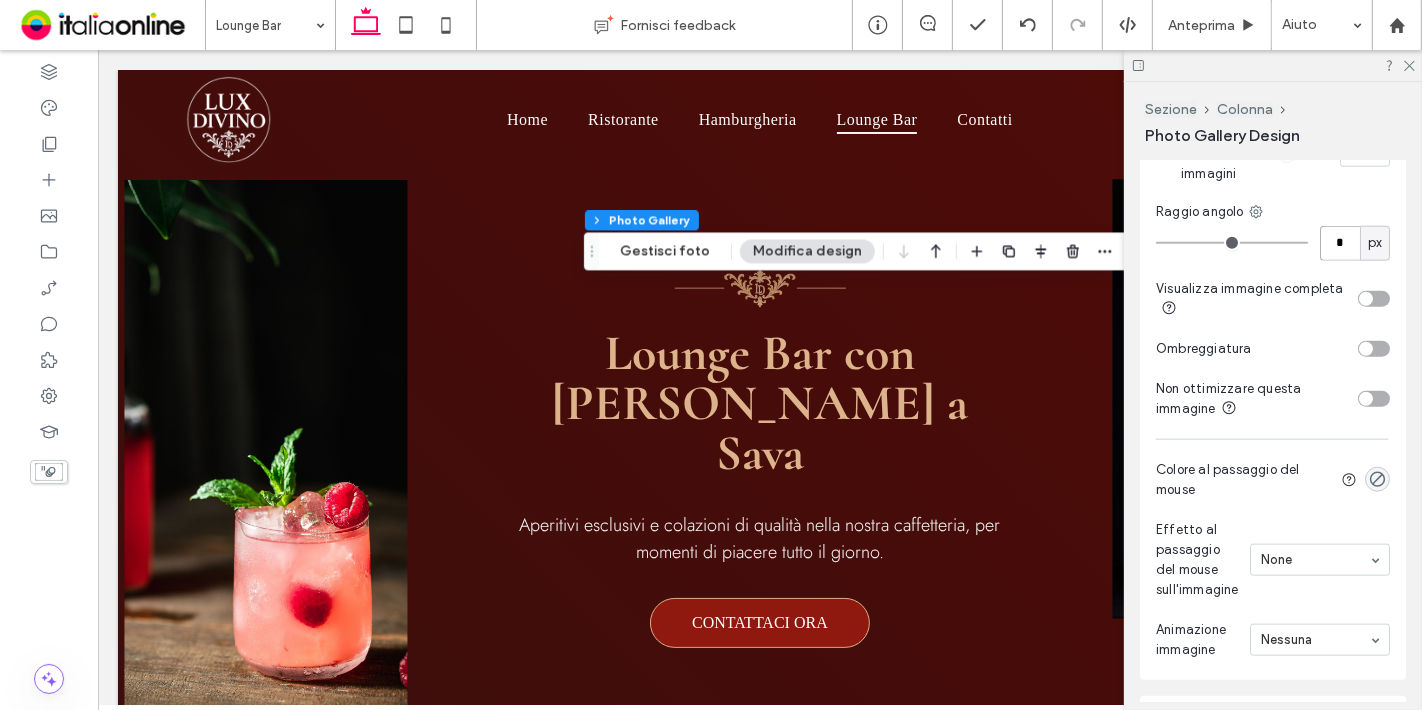 type on "*" 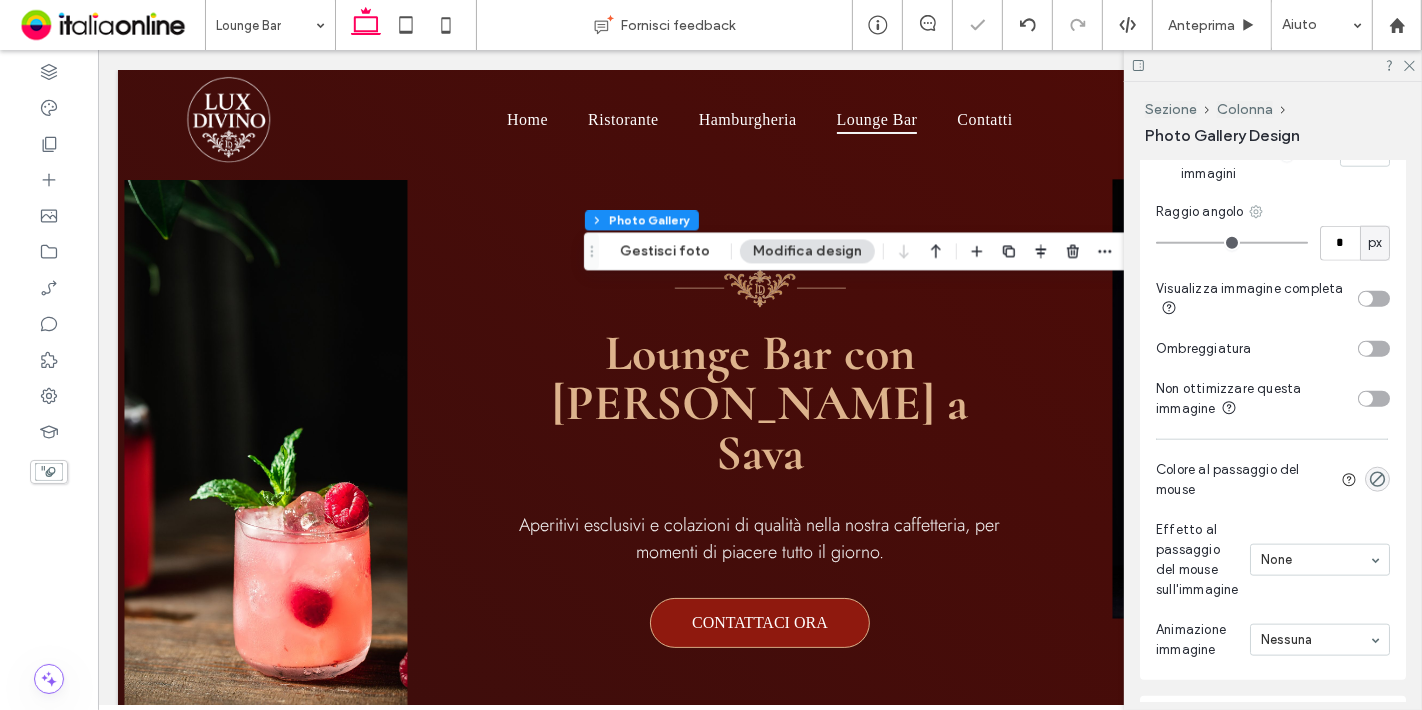 click 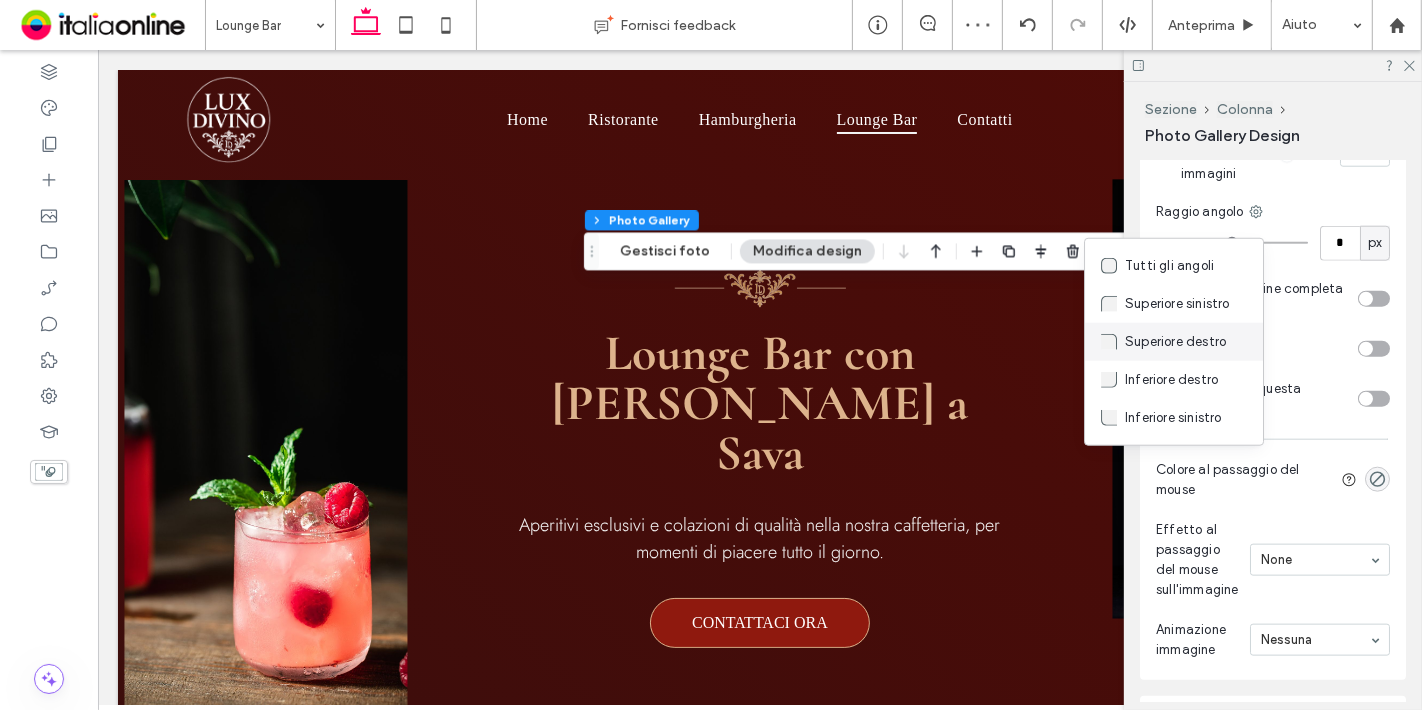 click on "Superiore destro" at bounding box center (1175, 342) 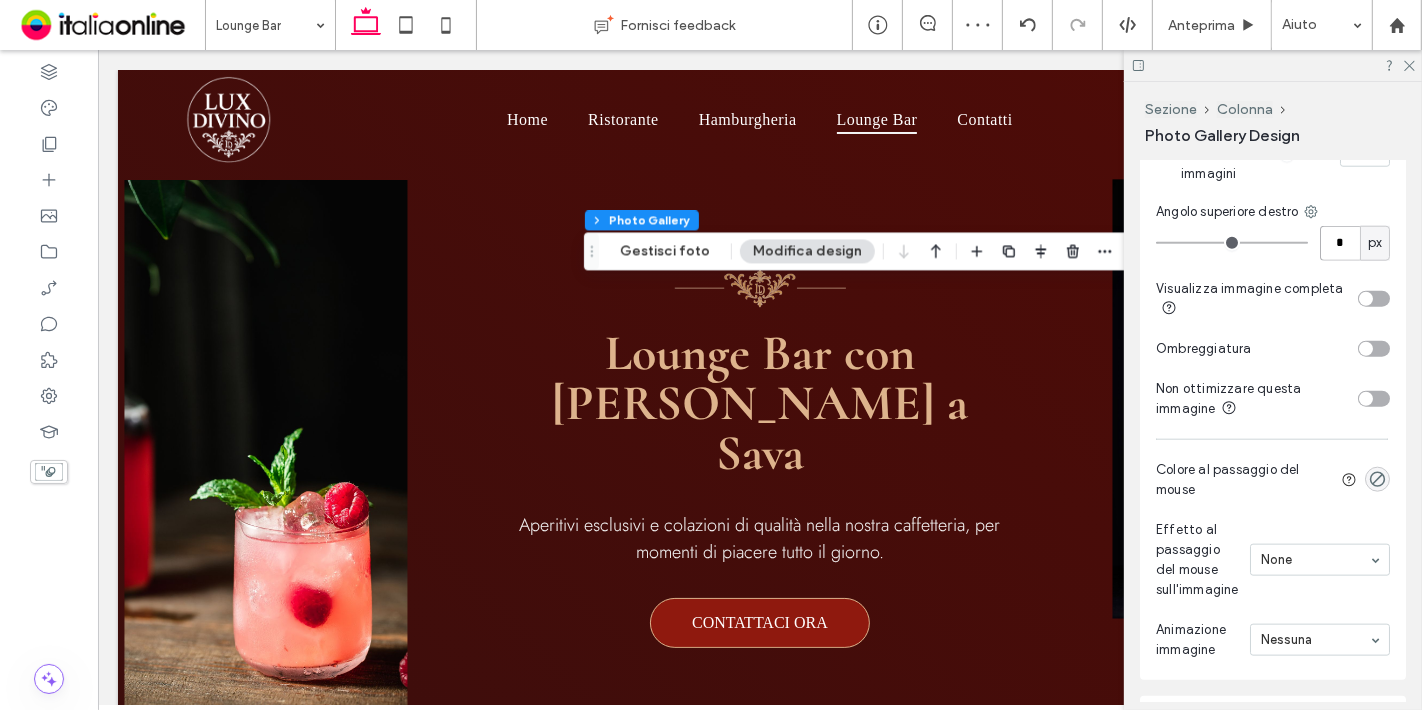 click on "*" at bounding box center [1340, 243] 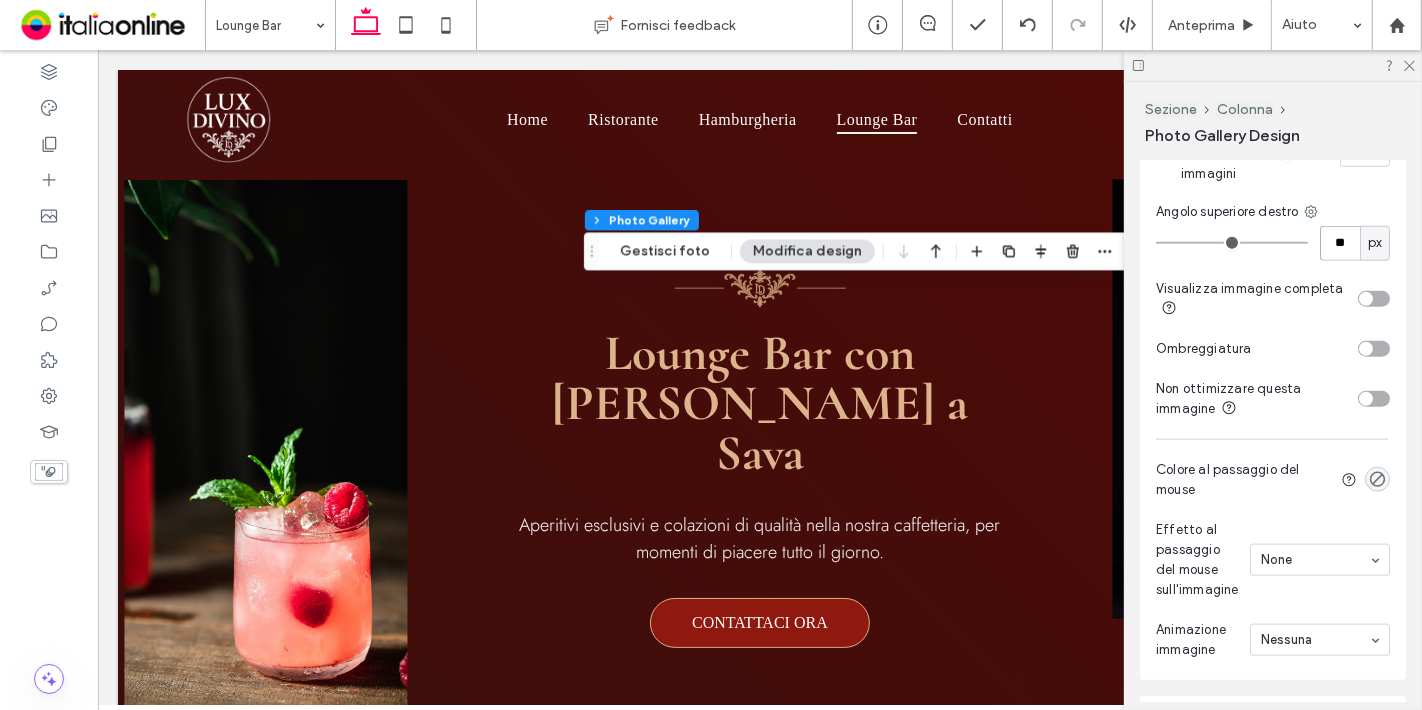 type on "**" 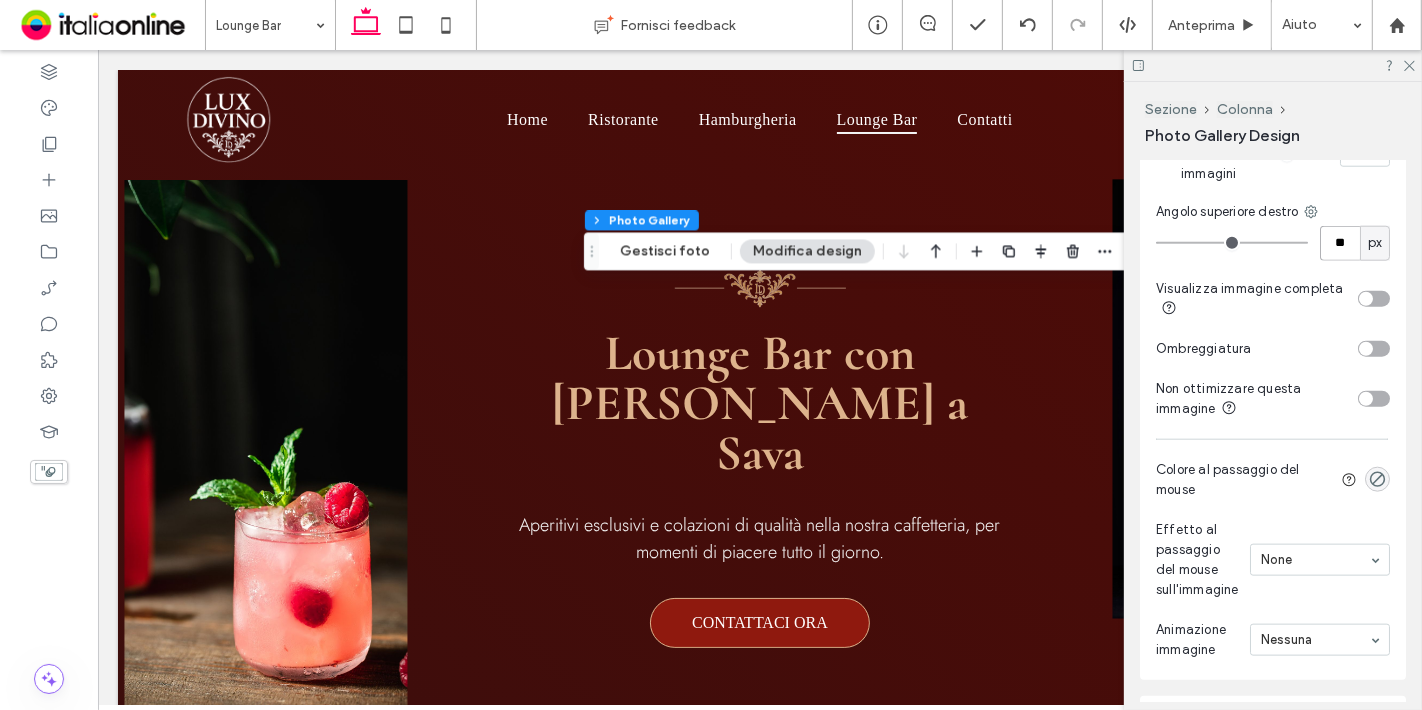 type on "**" 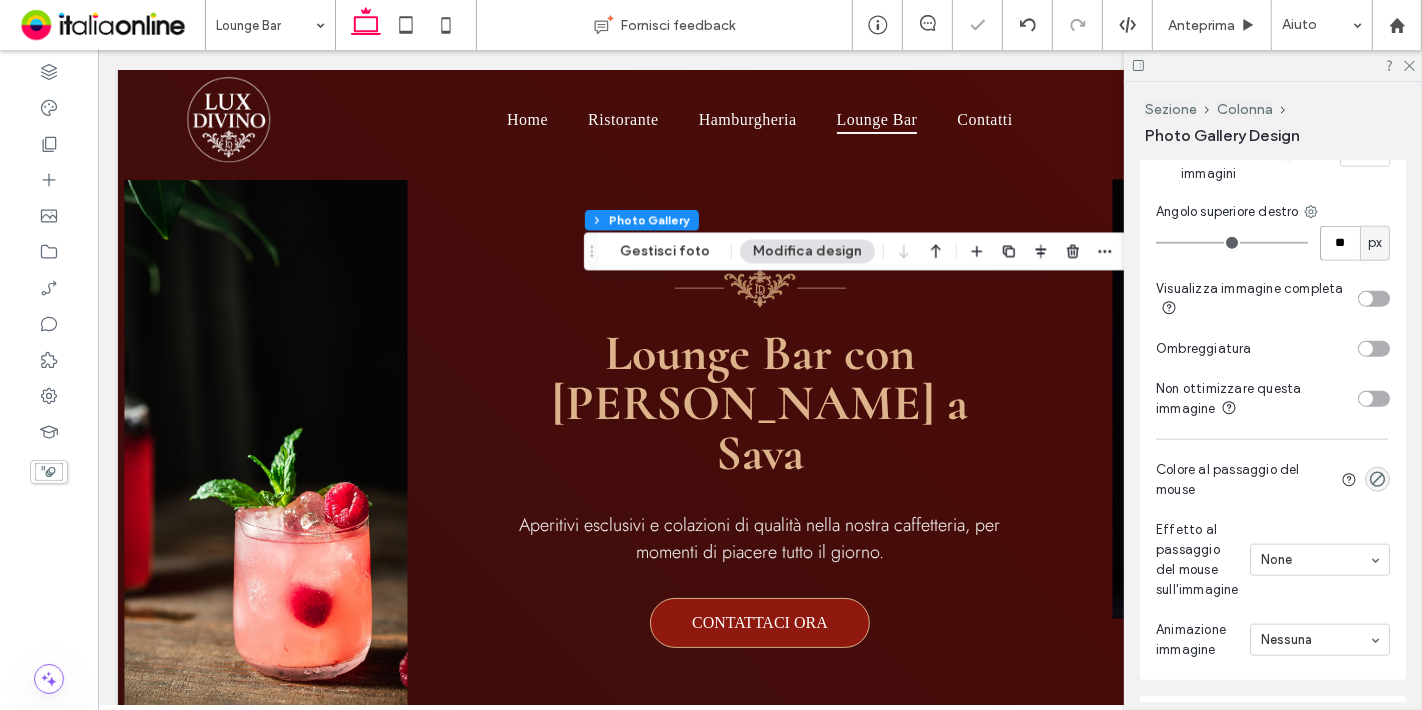 click on "**" at bounding box center [1340, 243] 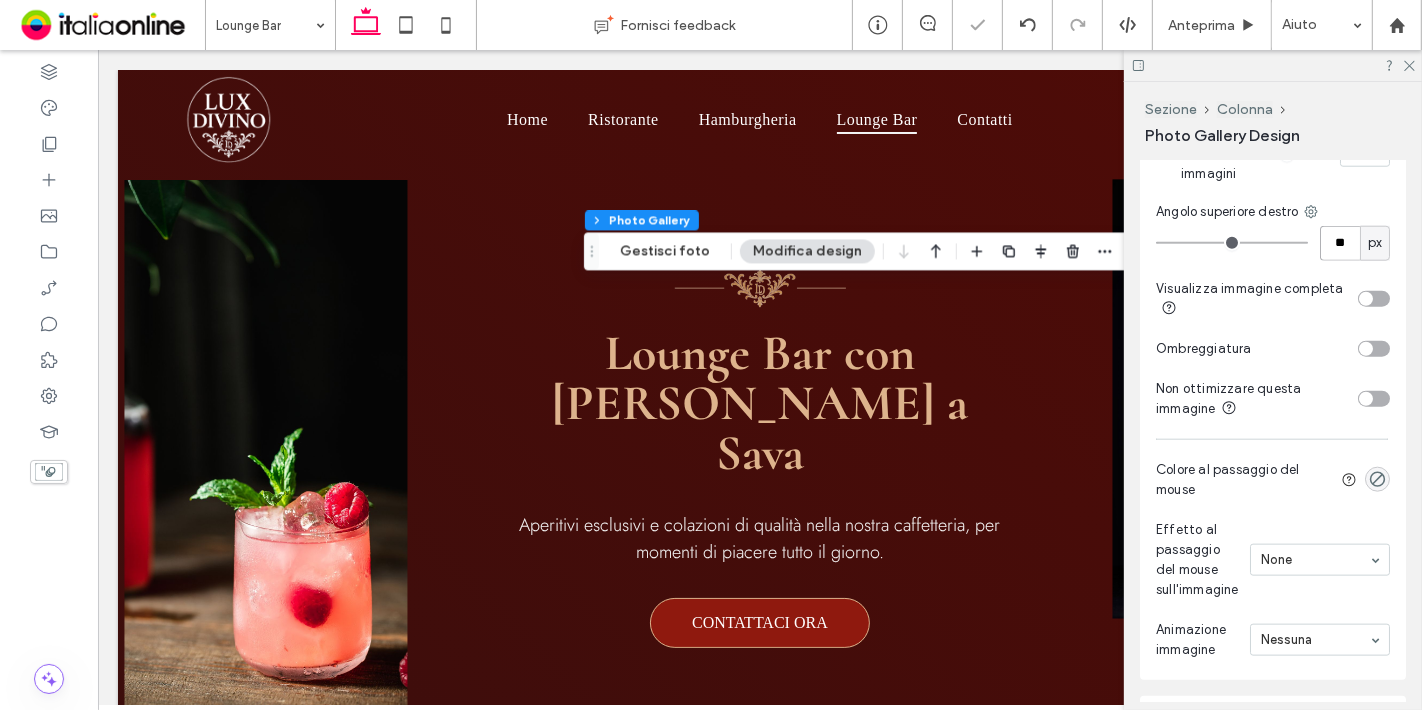 click on "**" at bounding box center (1340, 243) 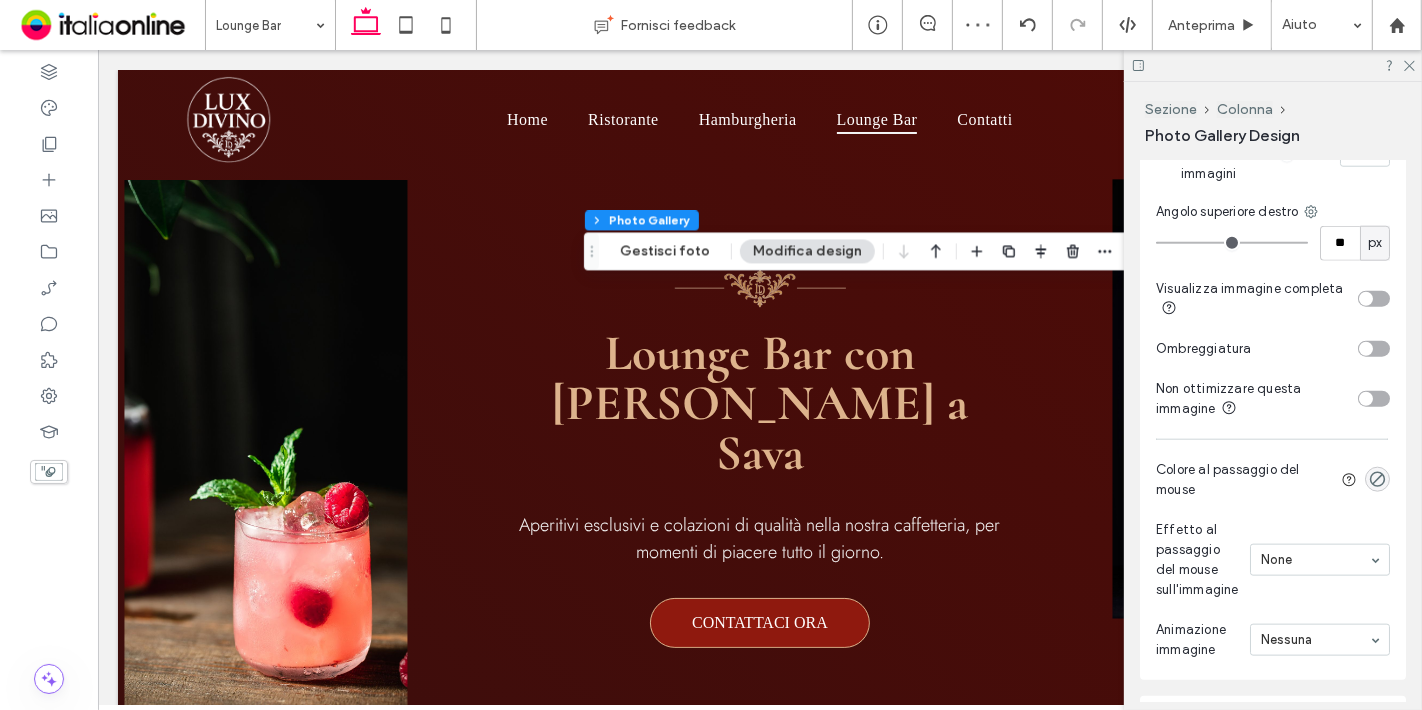 click on "px" at bounding box center (1375, 243) 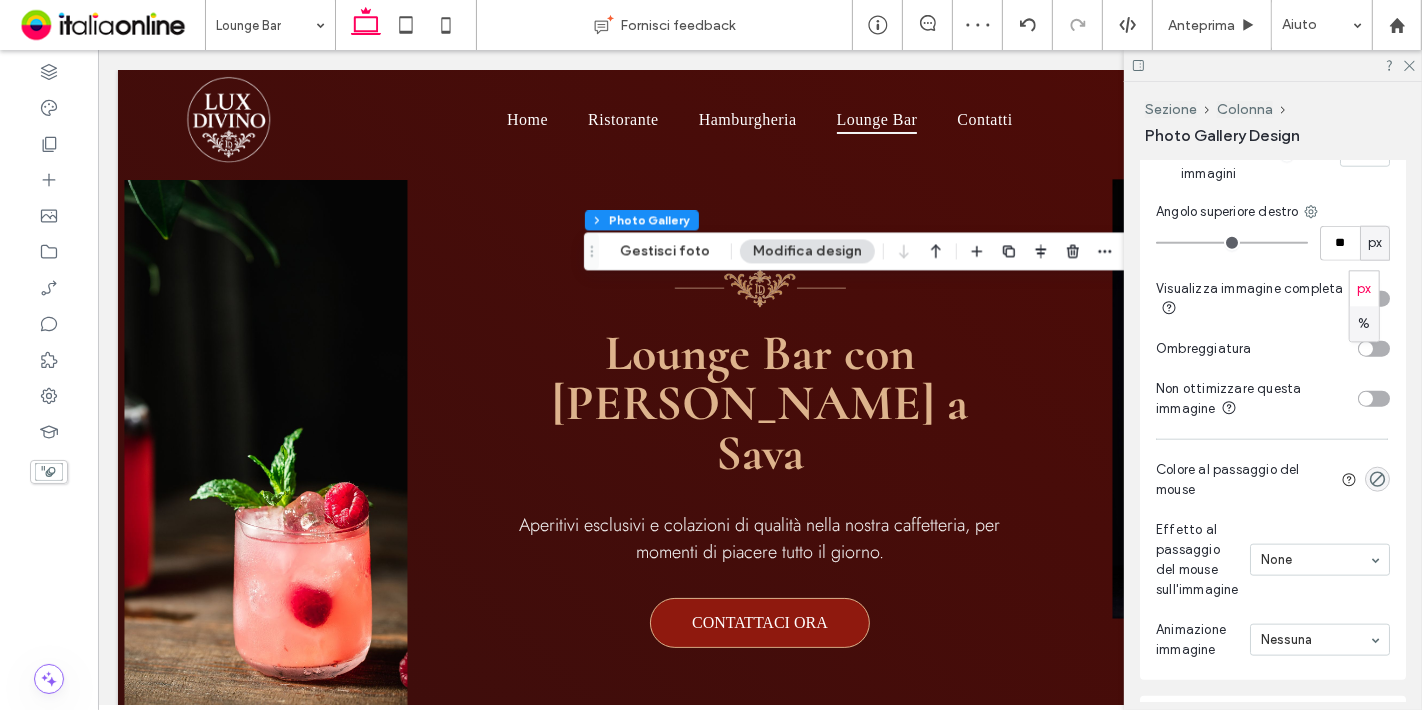 click on "%" at bounding box center (1364, 324) 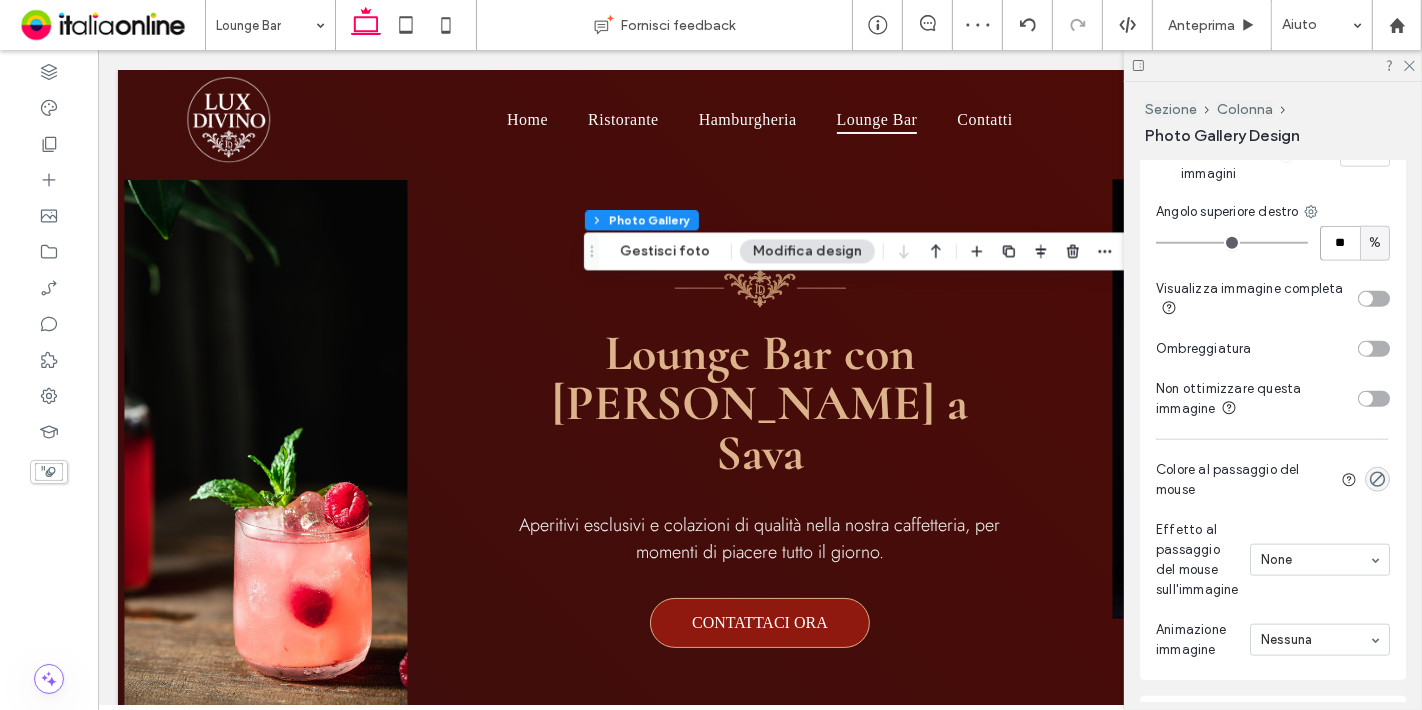 click on "**" at bounding box center (1340, 243) 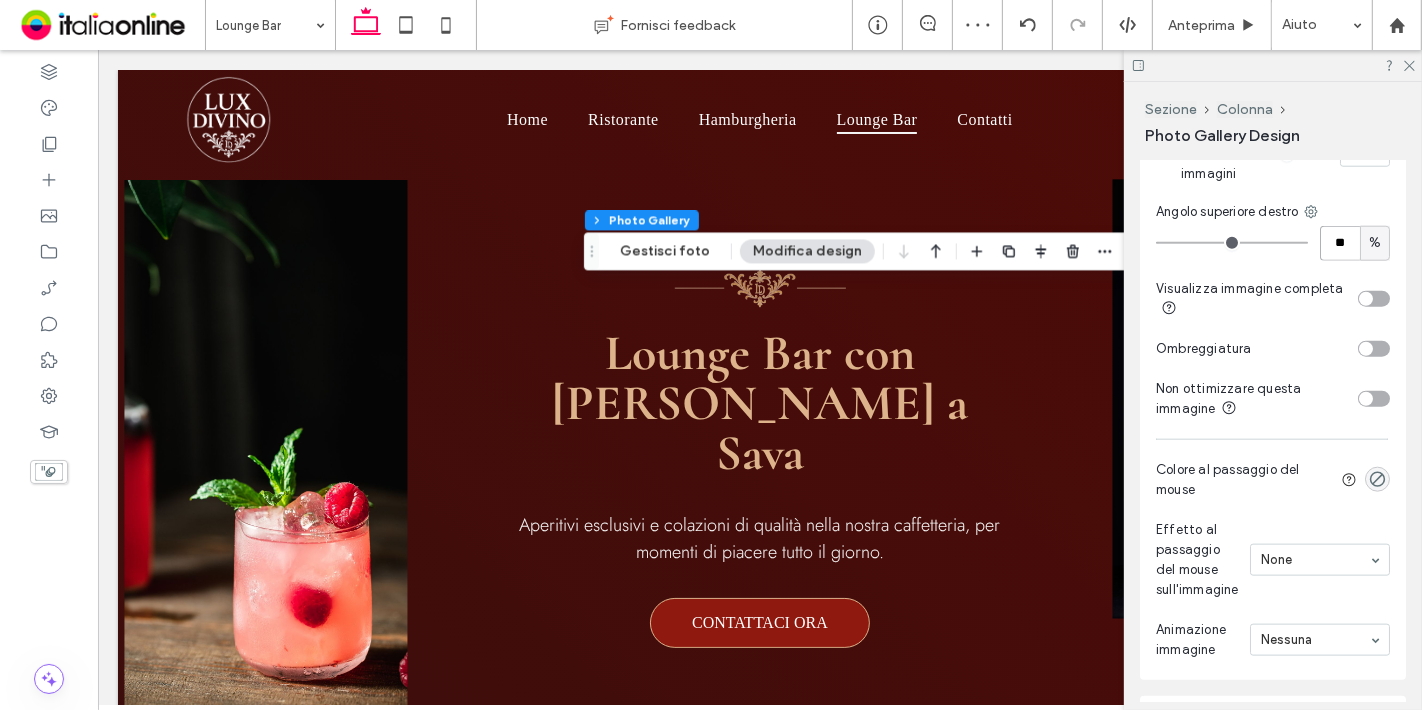 type on "**" 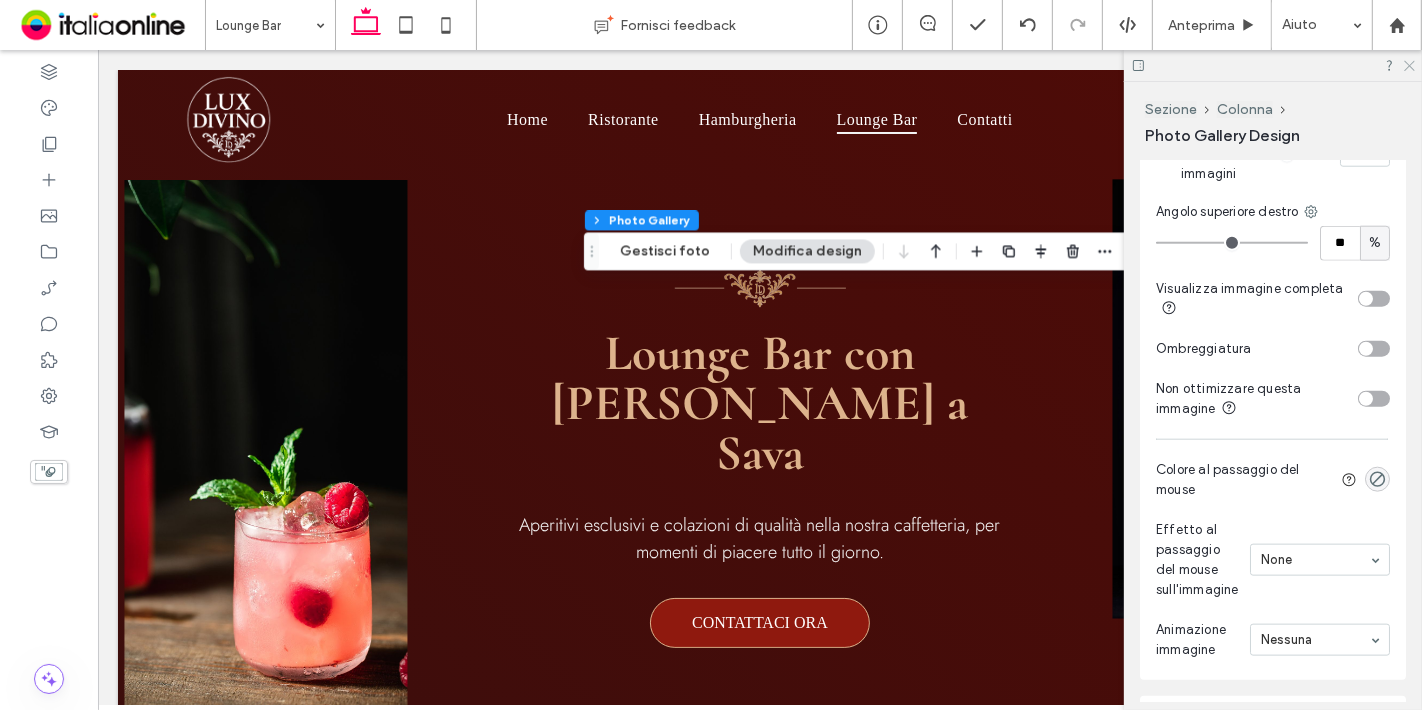 click 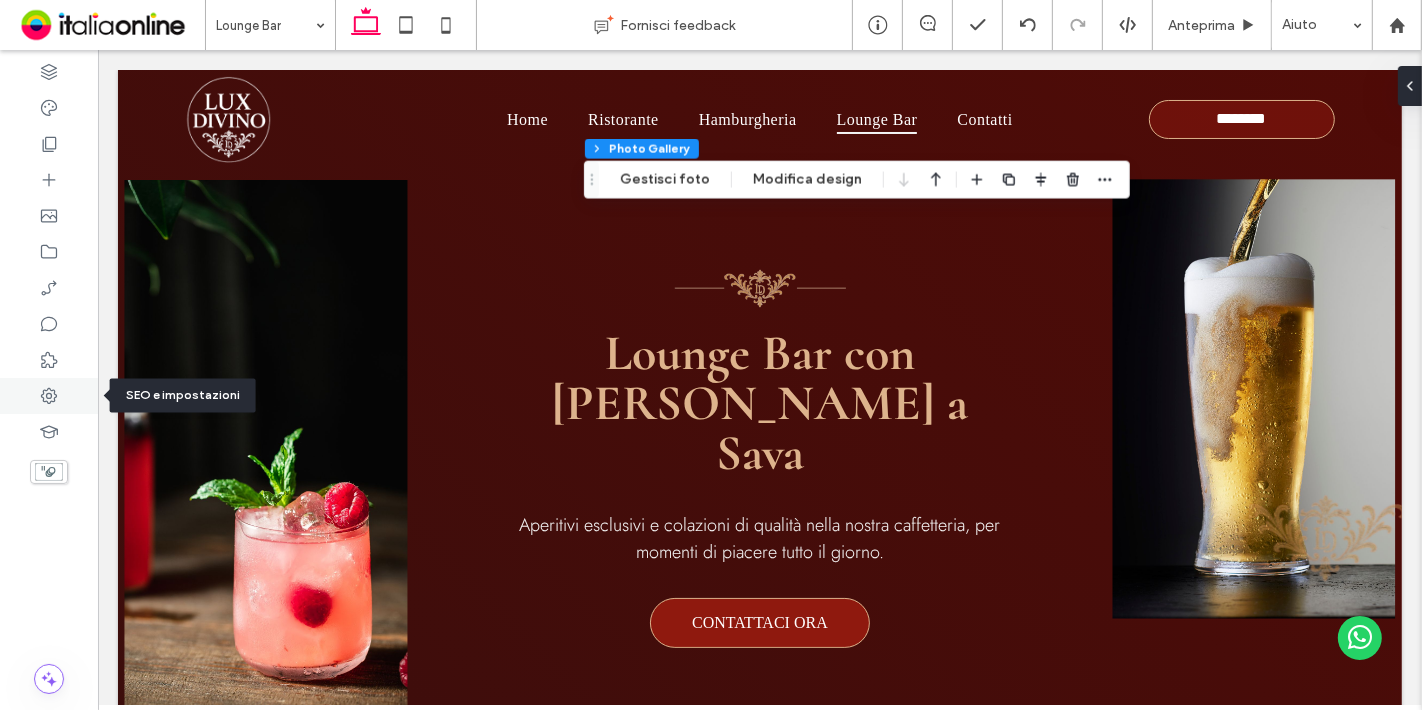 click 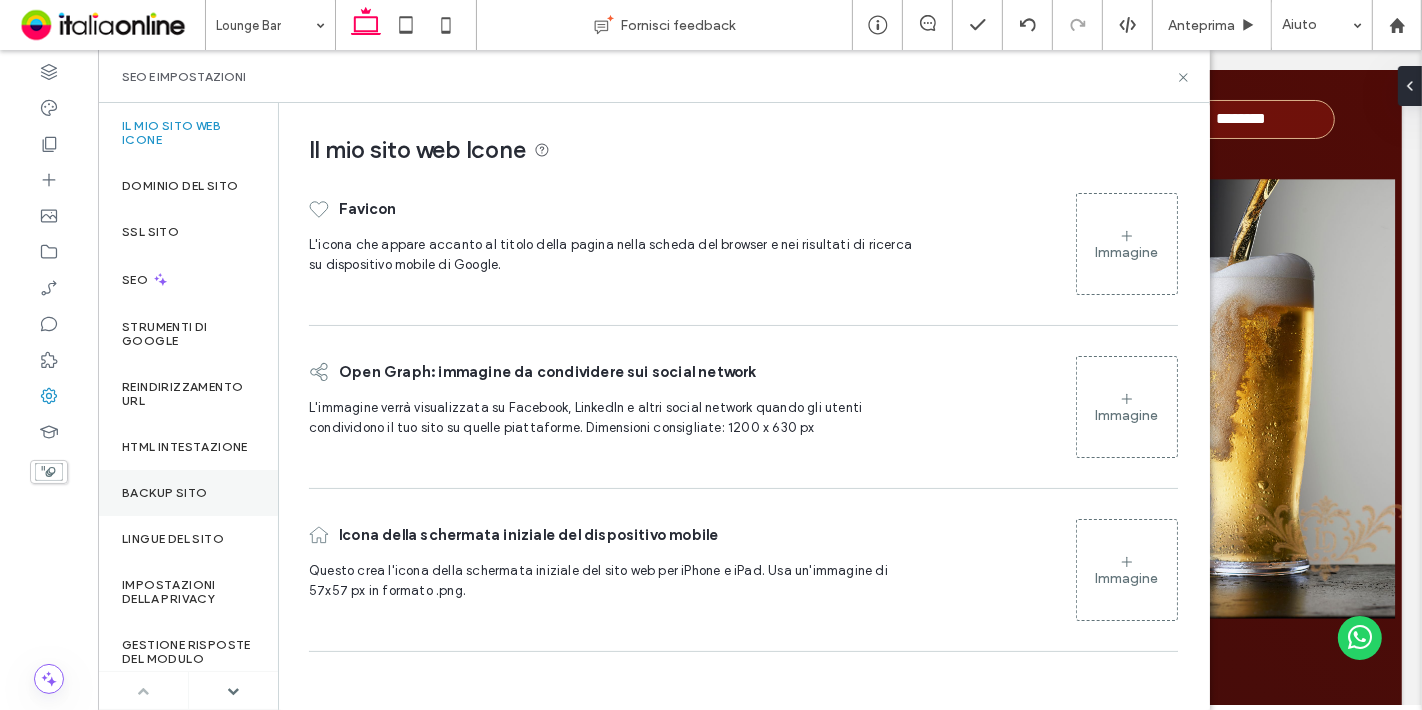 click on "Backup sito" at bounding box center (188, 493) 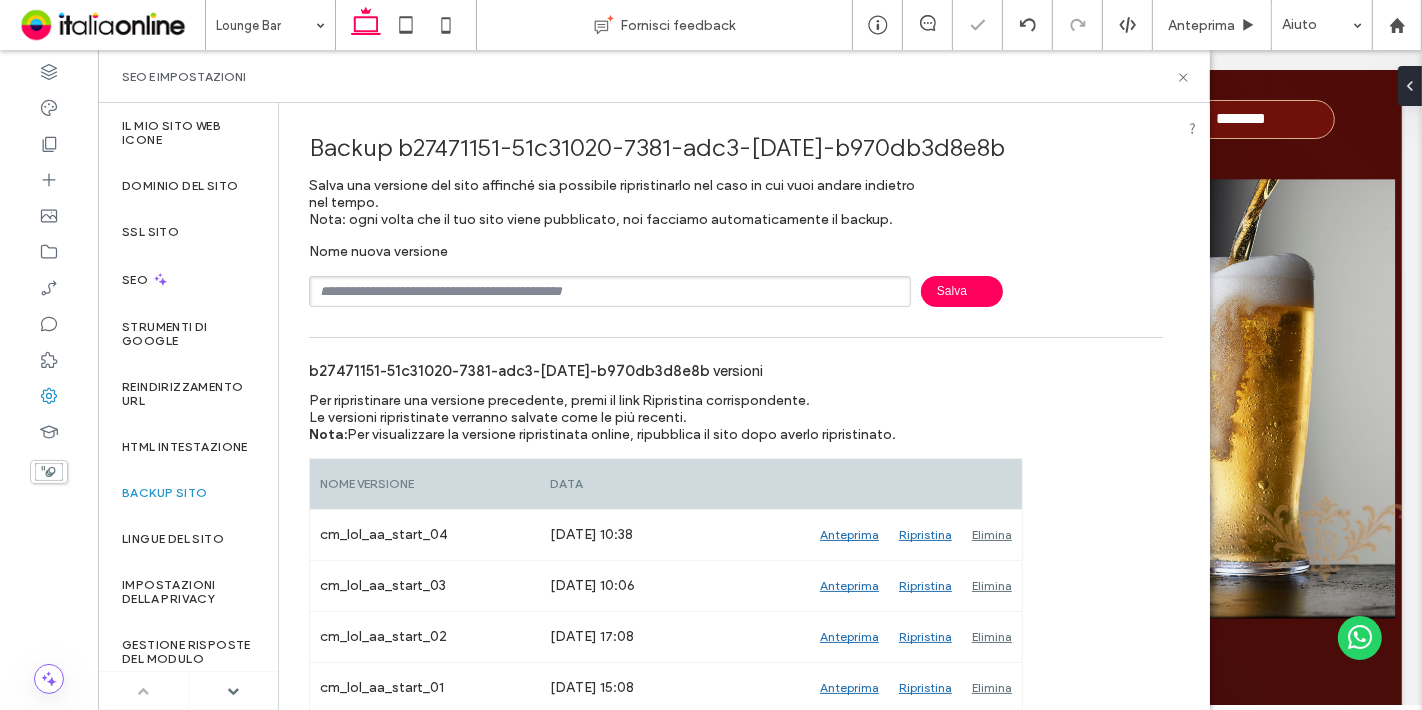 click at bounding box center (610, 291) 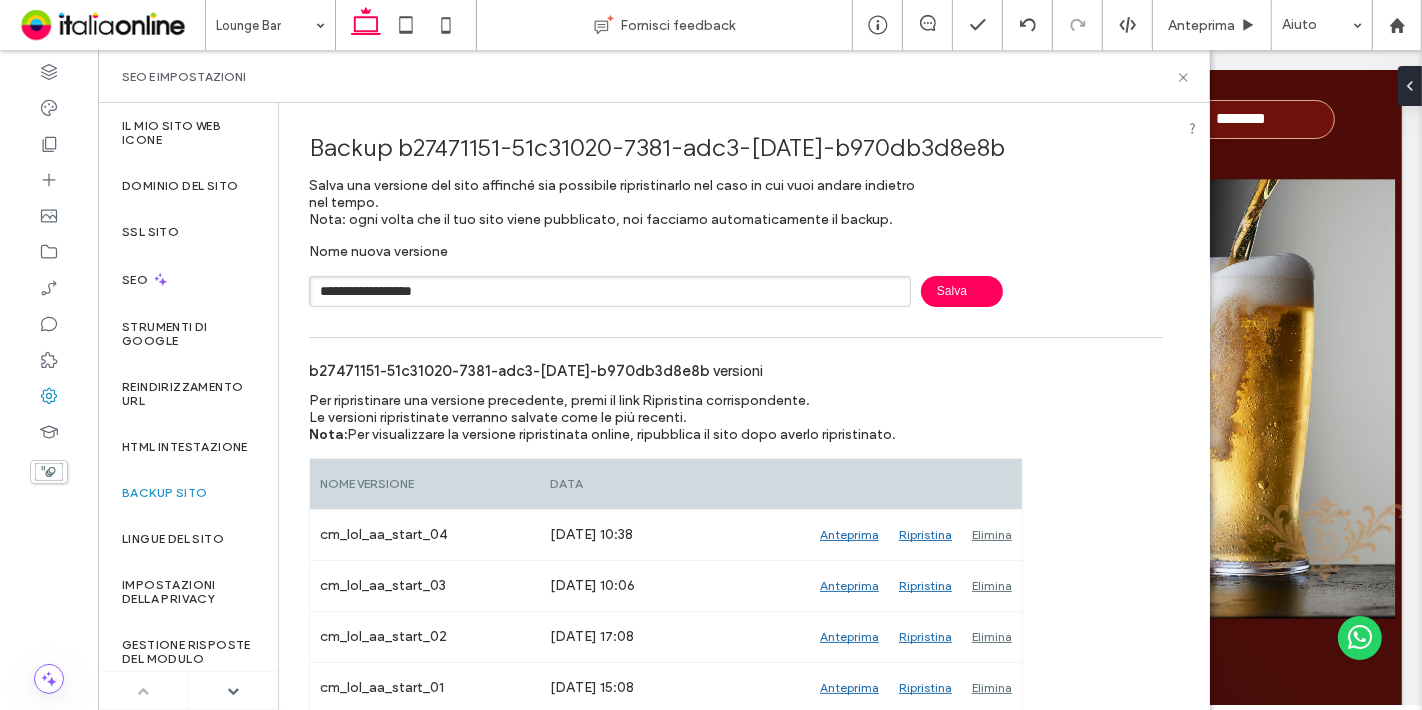 type on "**********" 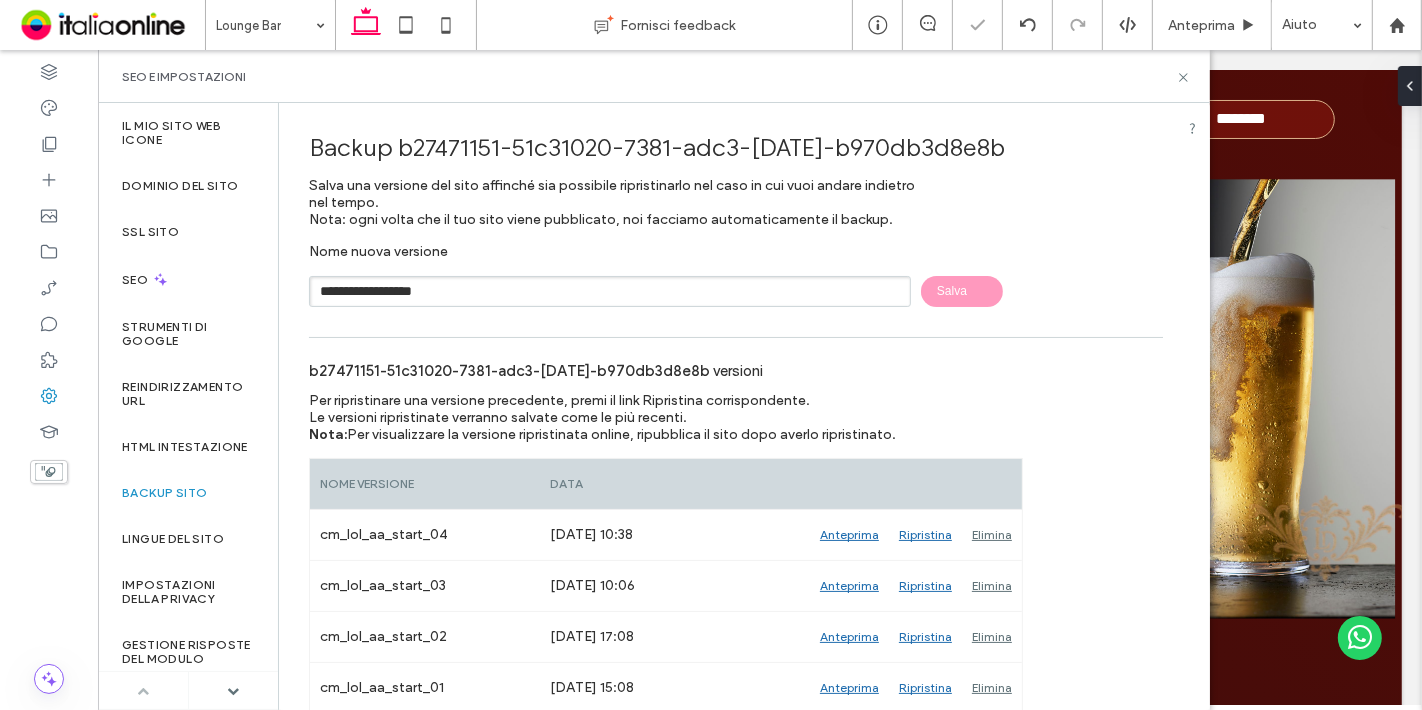 type 